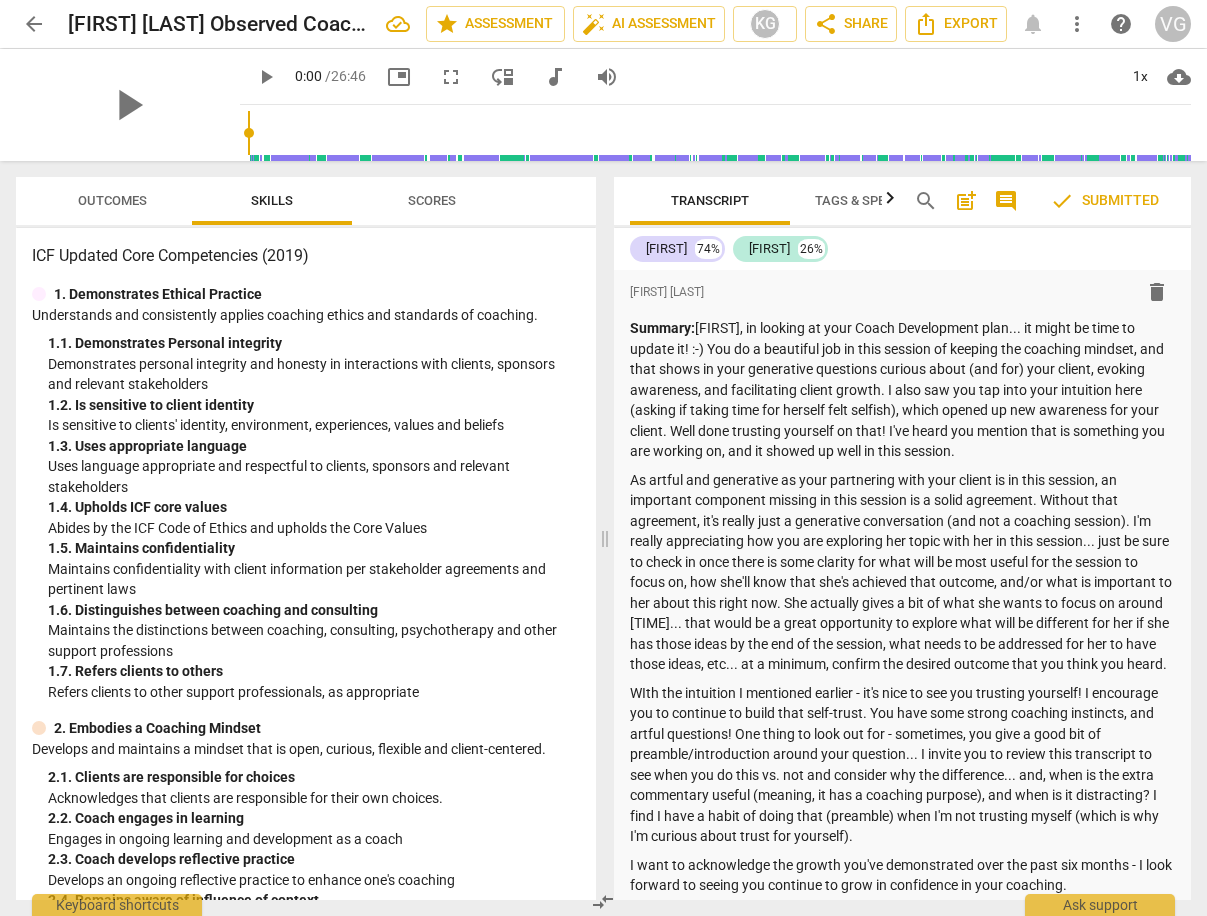 scroll, scrollTop: 0, scrollLeft: 0, axis: both 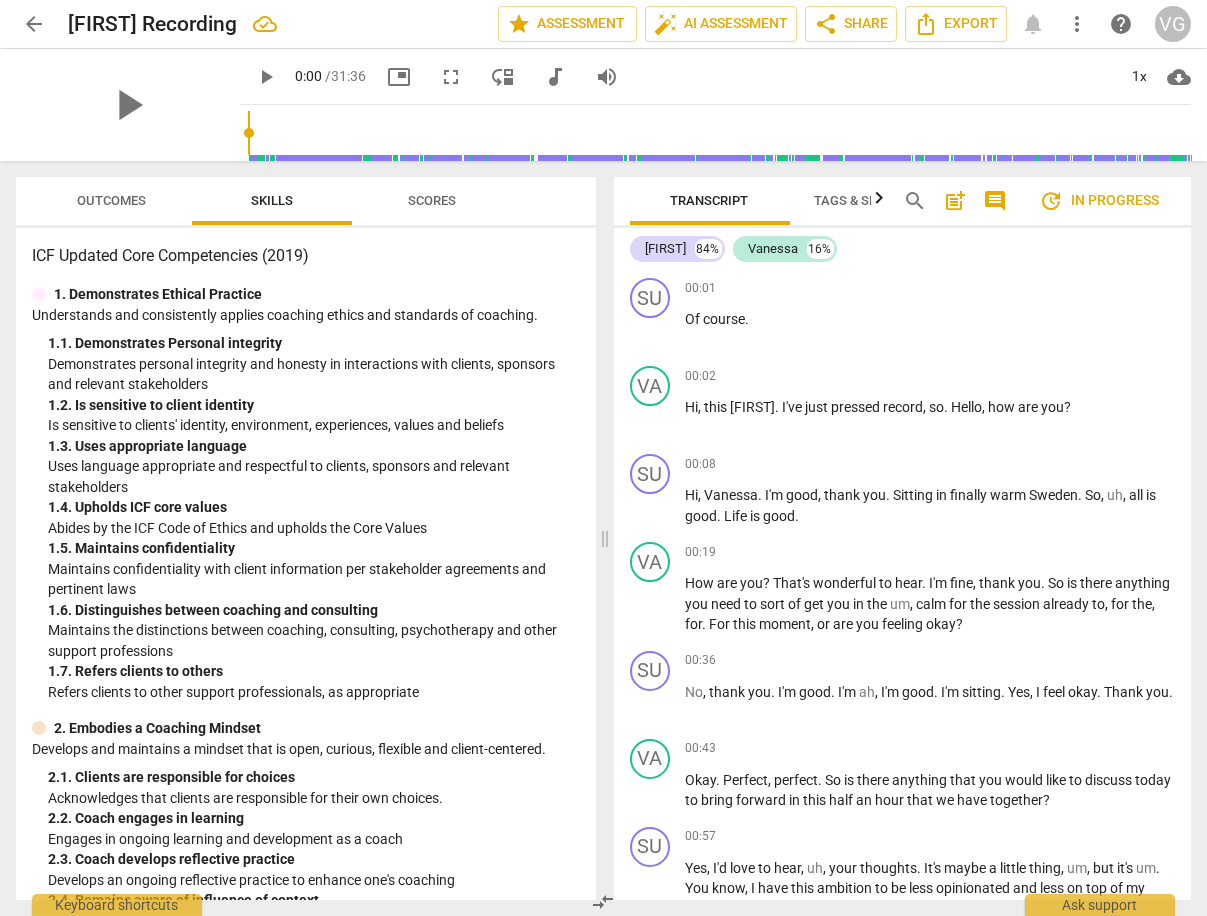 click on "Outcomes" at bounding box center (112, 200) 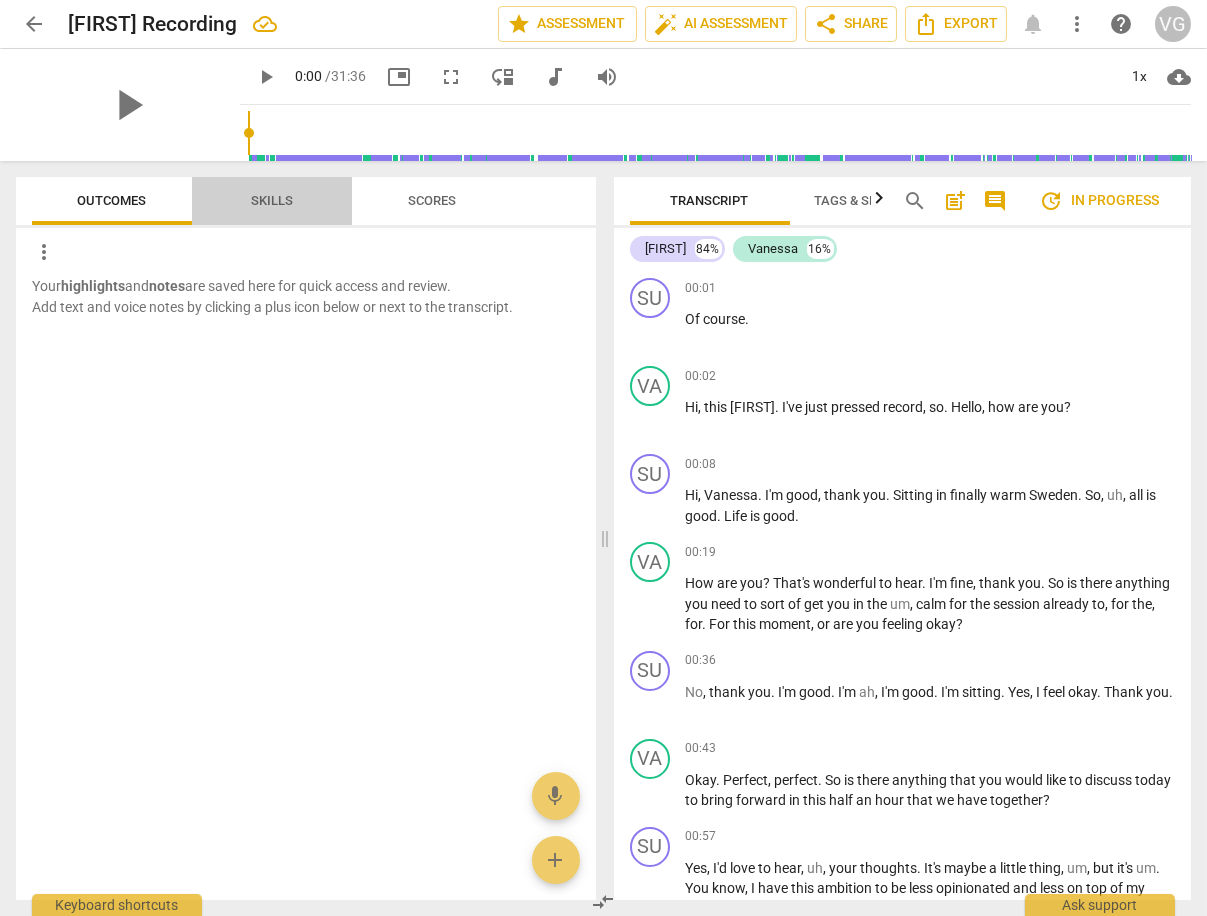 click on "Skills" at bounding box center [272, 200] 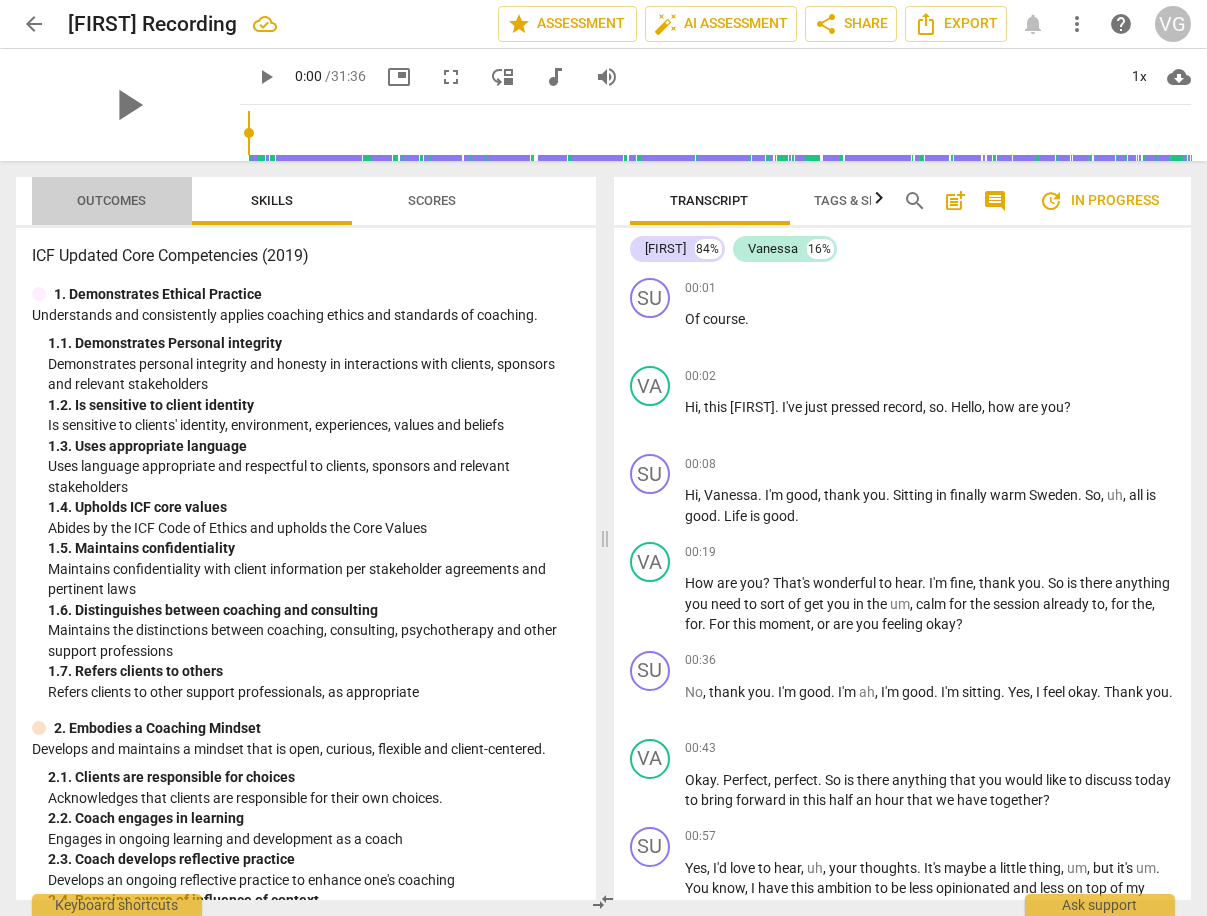 click on "Outcomes" at bounding box center [112, 200] 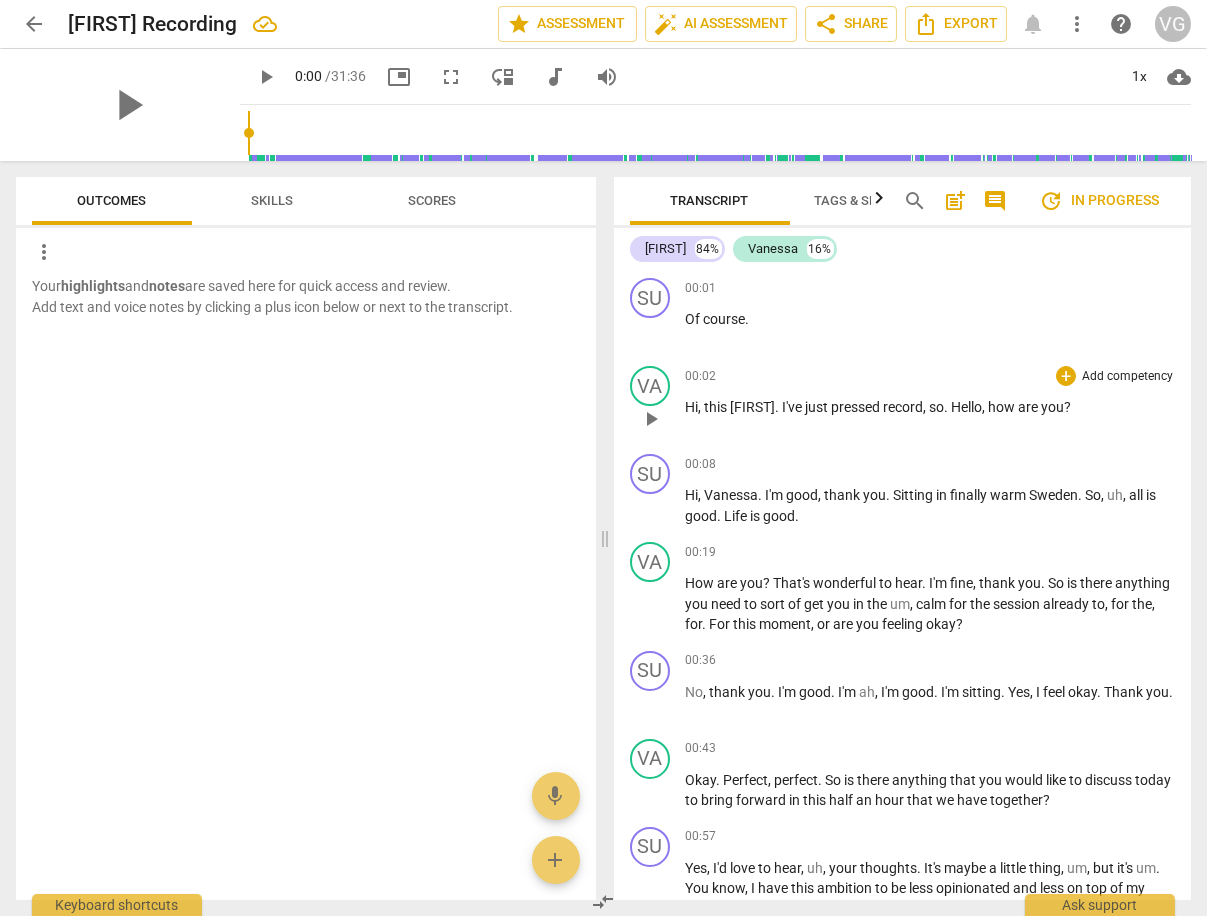 scroll, scrollTop: 0, scrollLeft: 0, axis: both 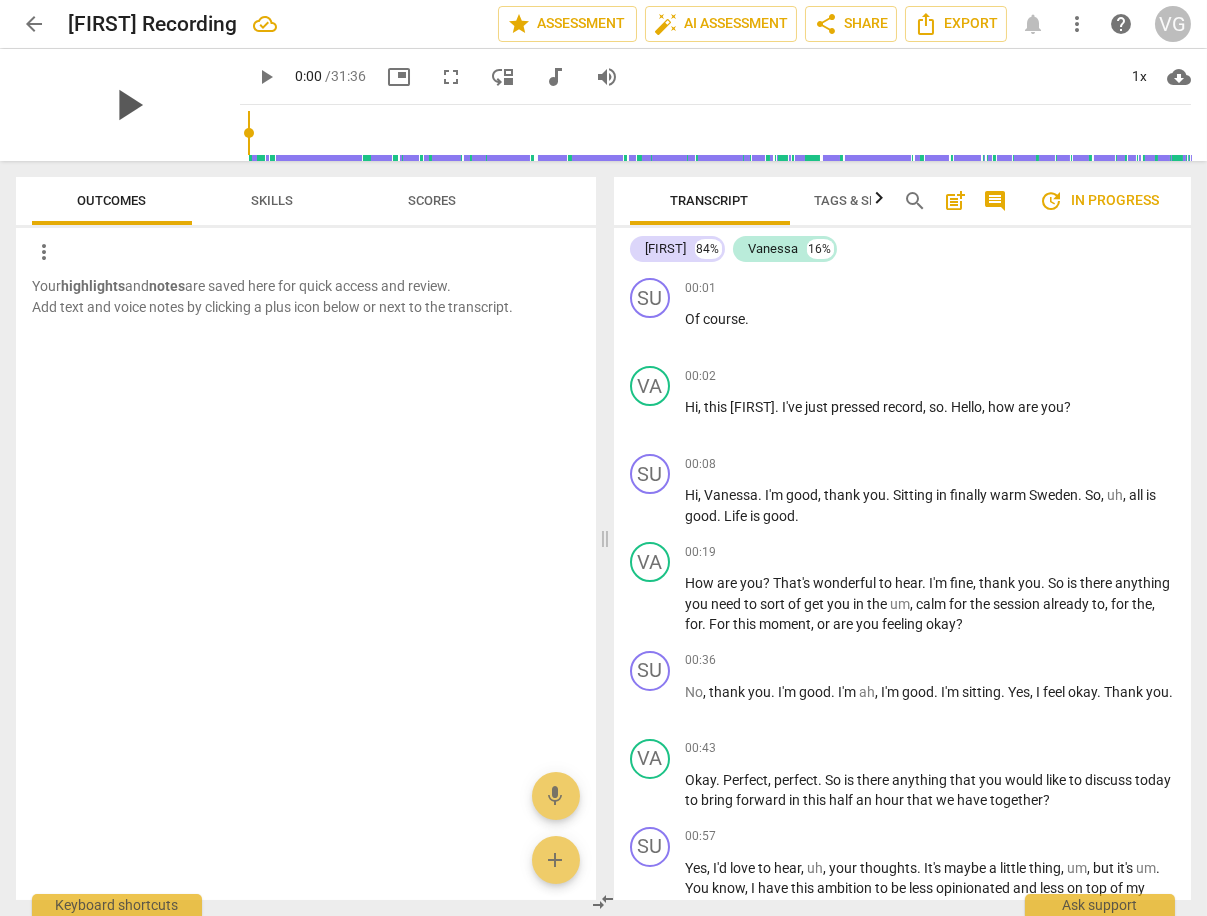 click on "play_arrow" at bounding box center (128, 105) 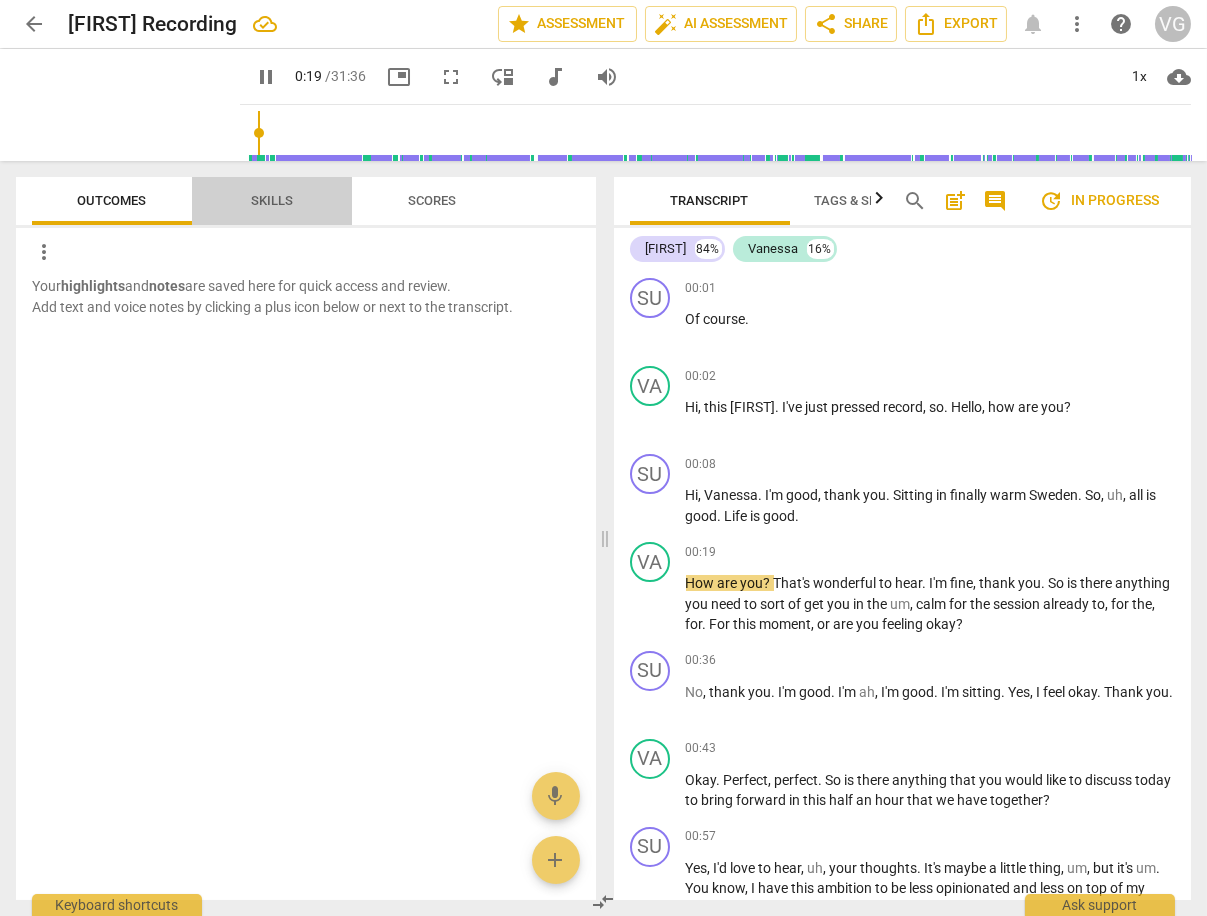 click on "Skills" at bounding box center [272, 200] 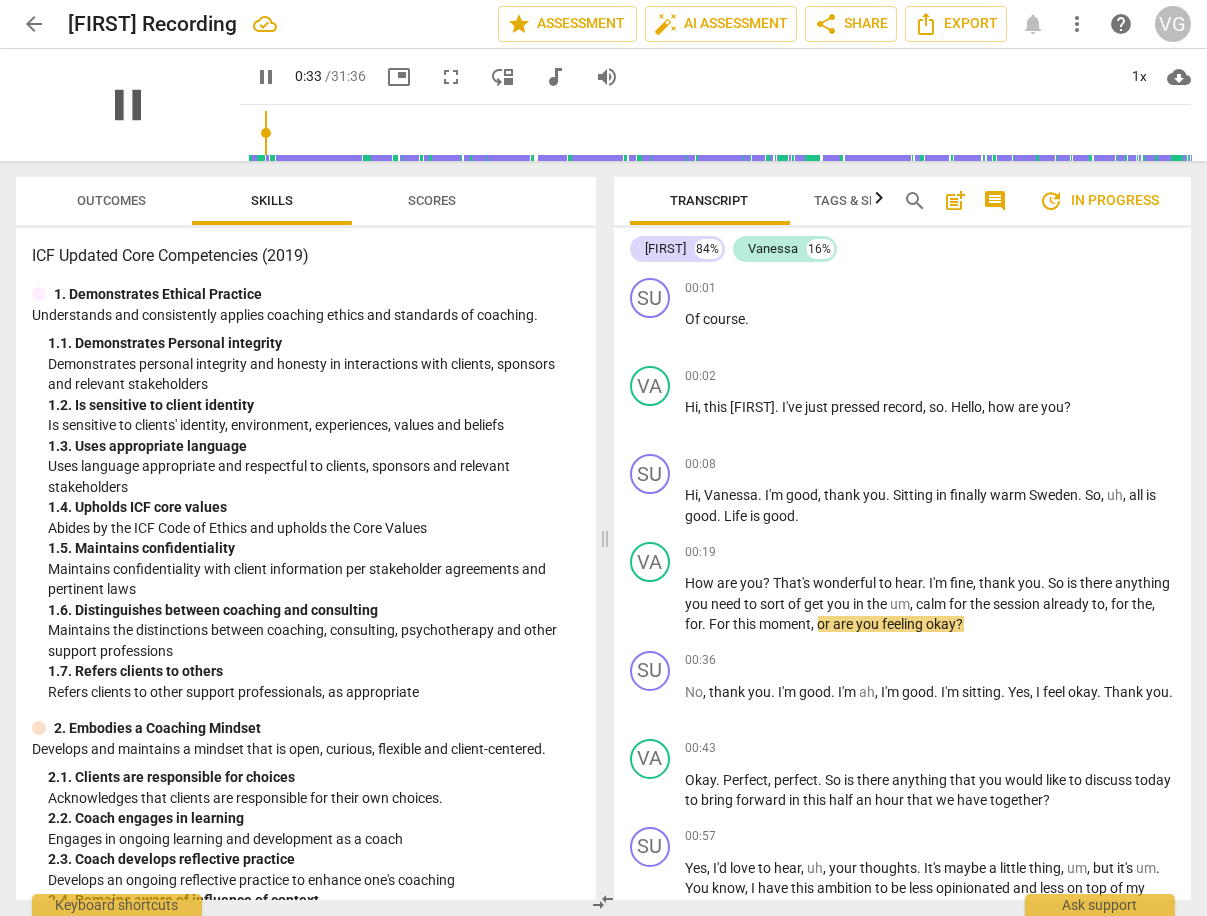 click on "pause" at bounding box center (128, 105) 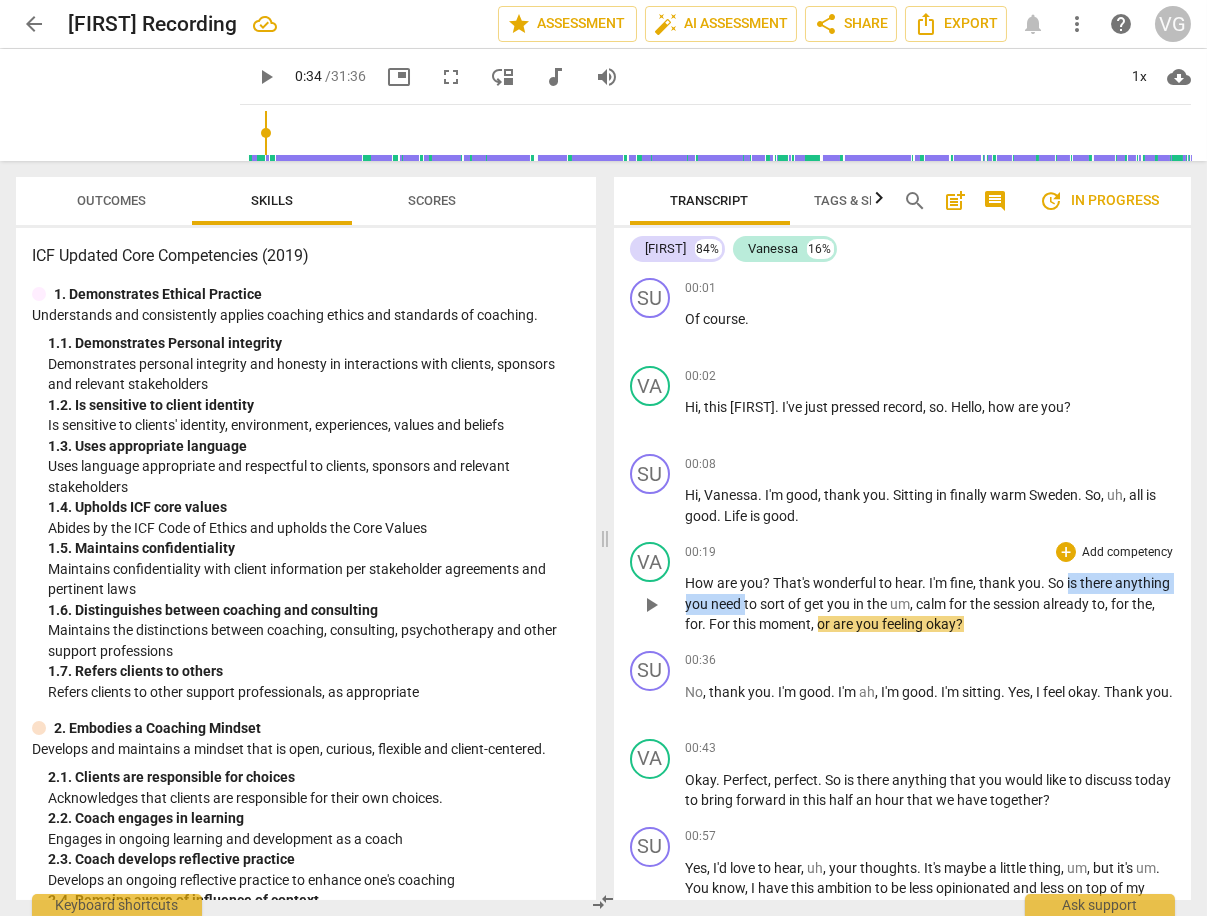 drag, startPoint x: 1067, startPoint y: 579, endPoint x: 799, endPoint y: 603, distance: 269.07248 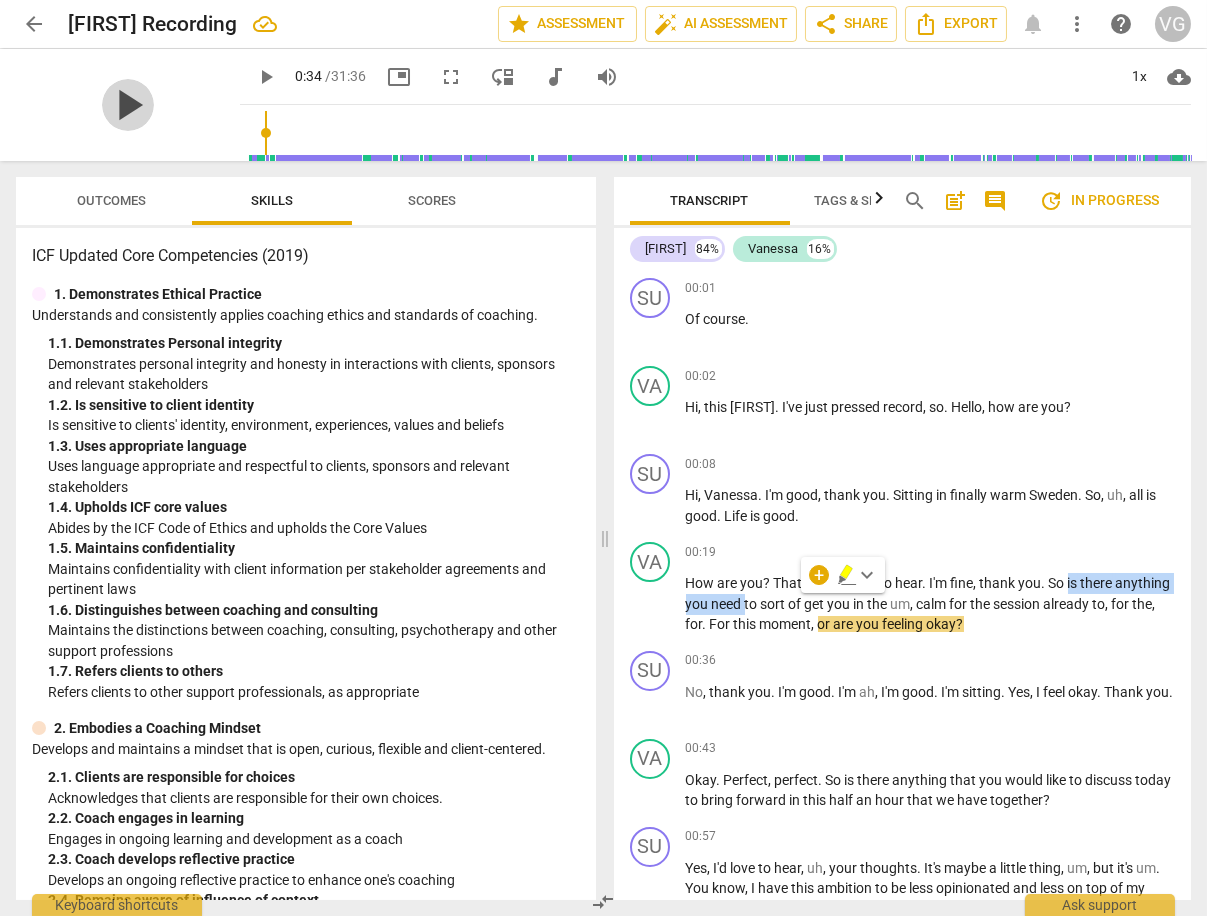 click on "play_arrow" at bounding box center [128, 105] 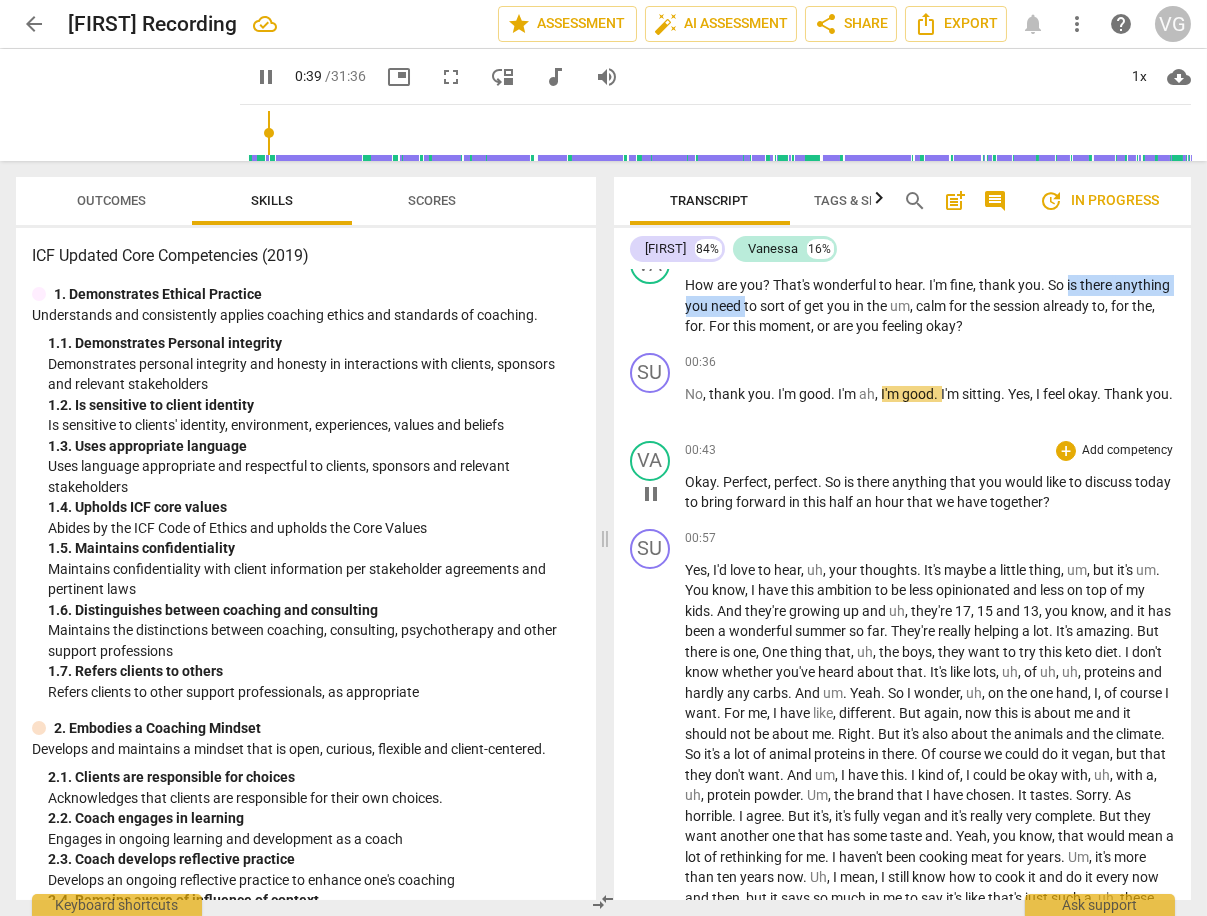 scroll, scrollTop: 342, scrollLeft: 0, axis: vertical 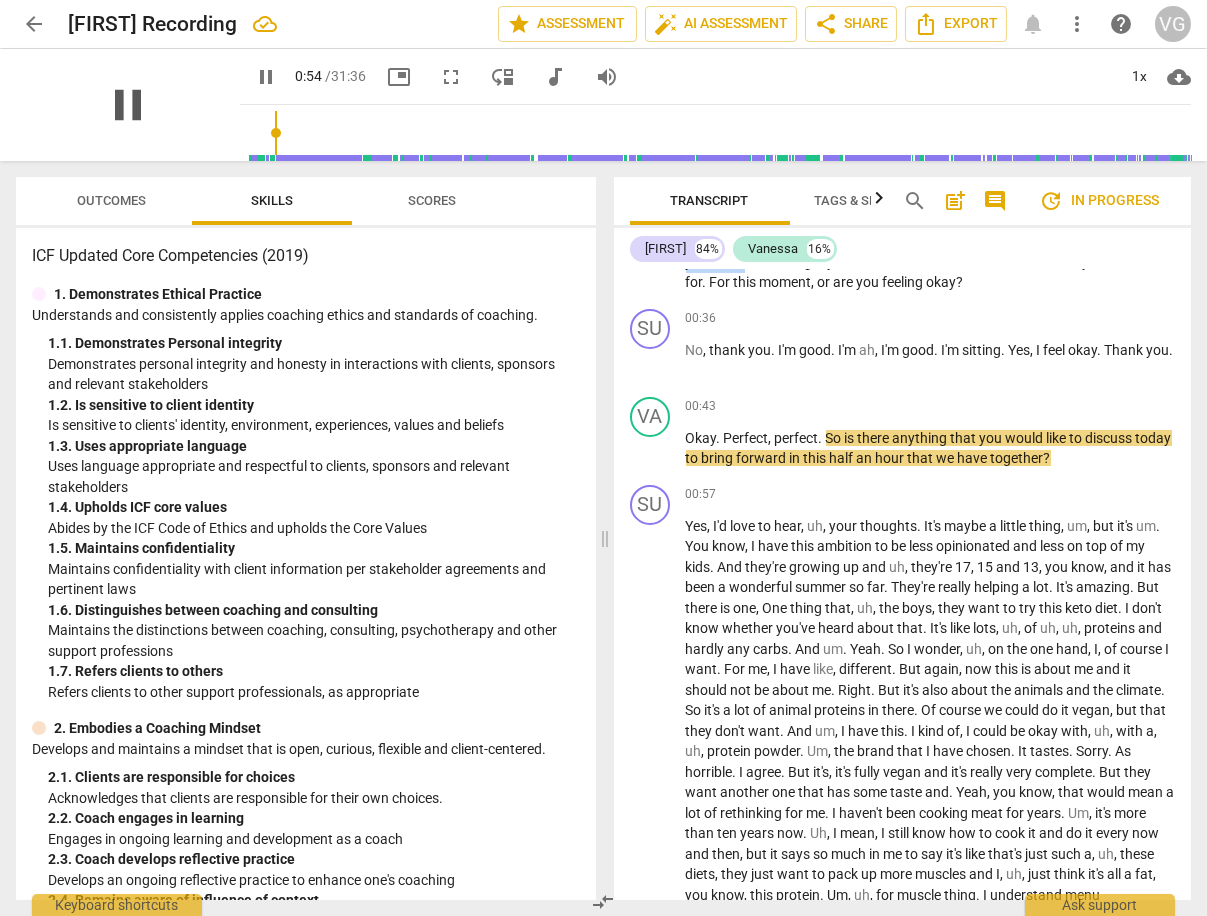 click on "pause" at bounding box center [128, 105] 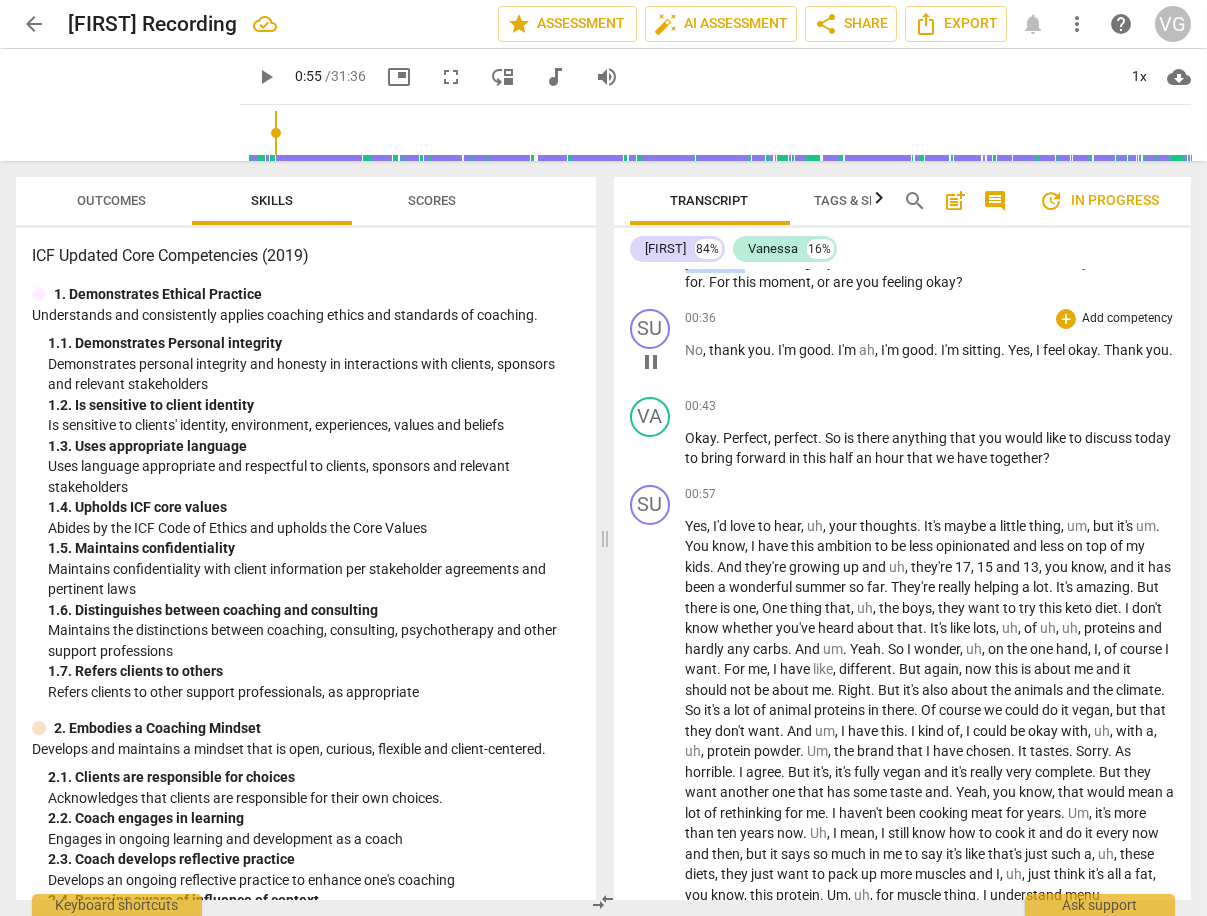 type on "55" 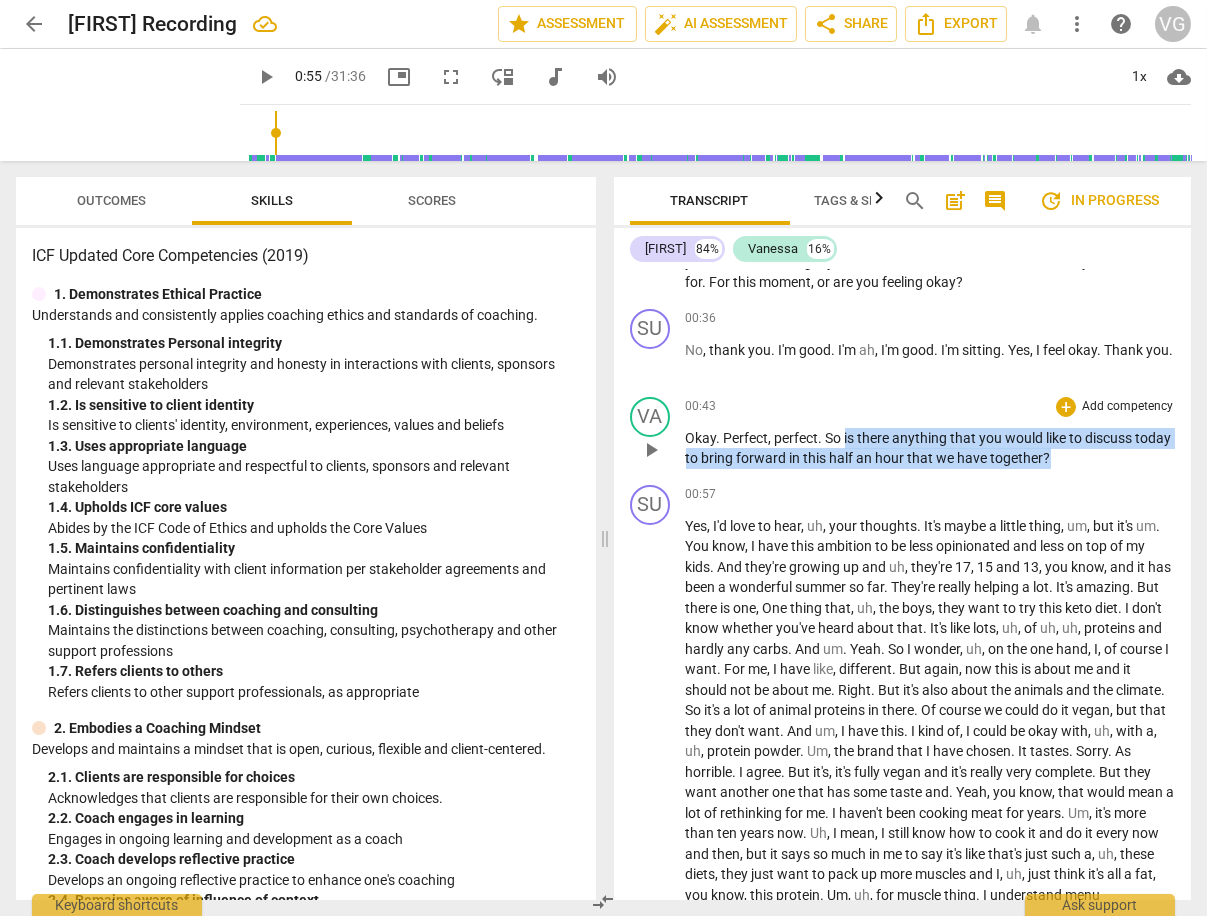 drag, startPoint x: 845, startPoint y: 429, endPoint x: 1082, endPoint y: 457, distance: 238.64827 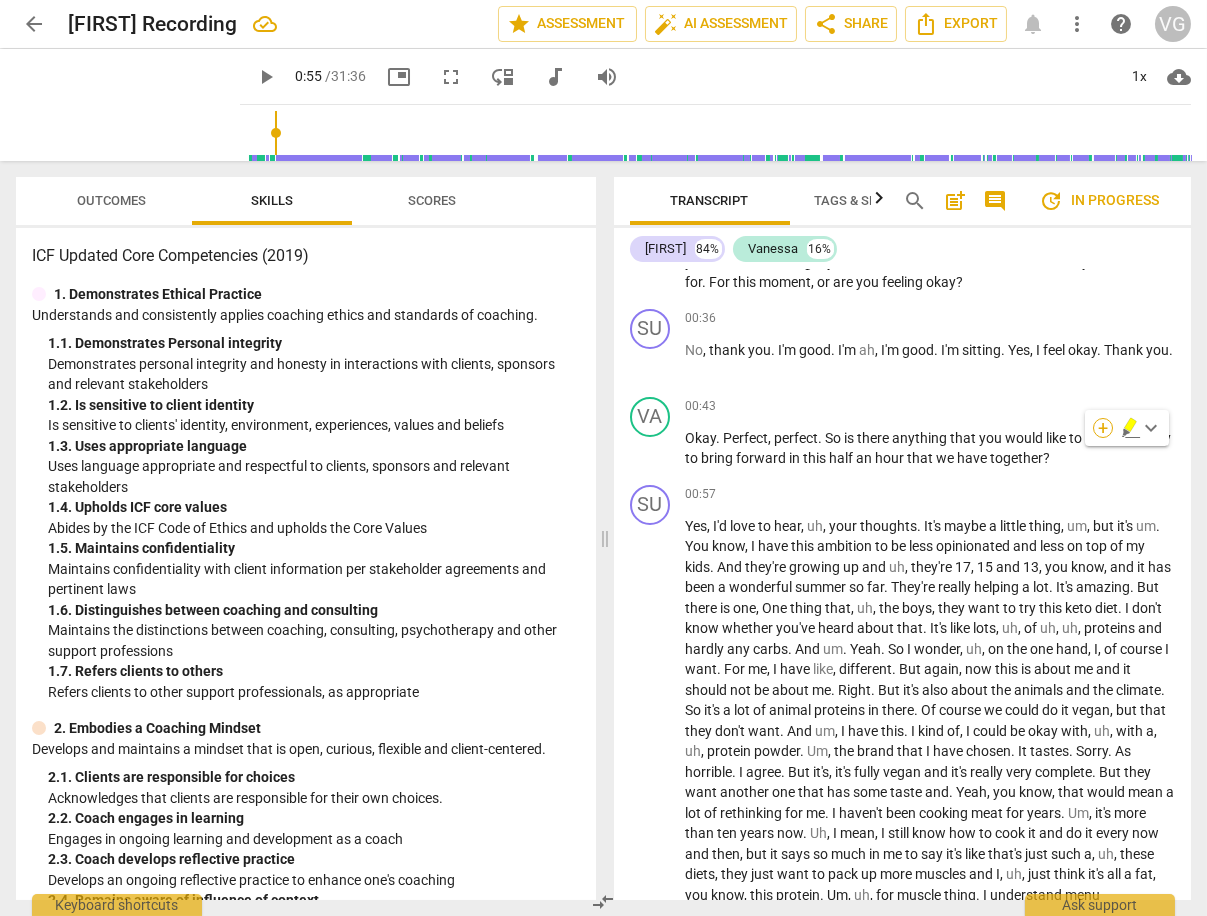 click on "+" at bounding box center [1103, 428] 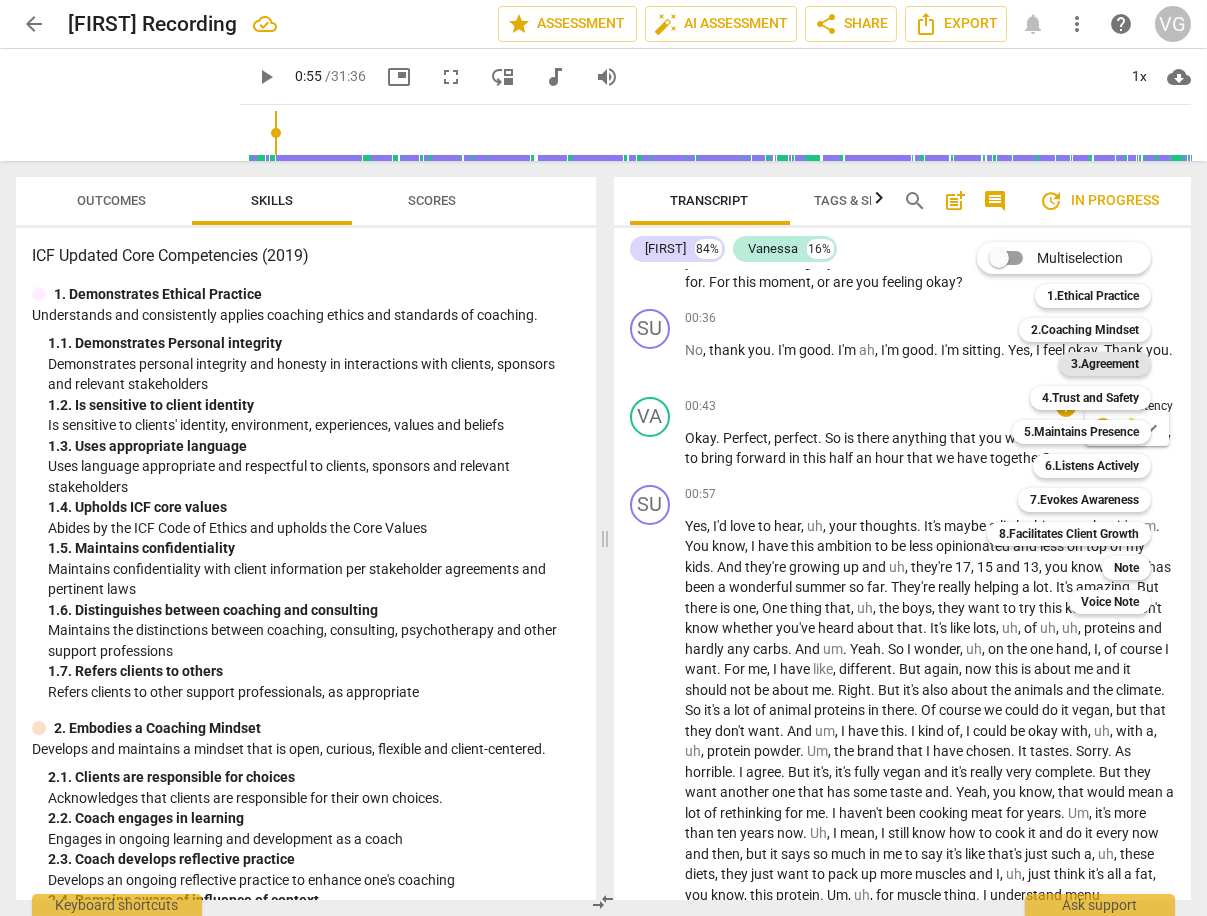 click on "3.Agreement" at bounding box center [1105, 364] 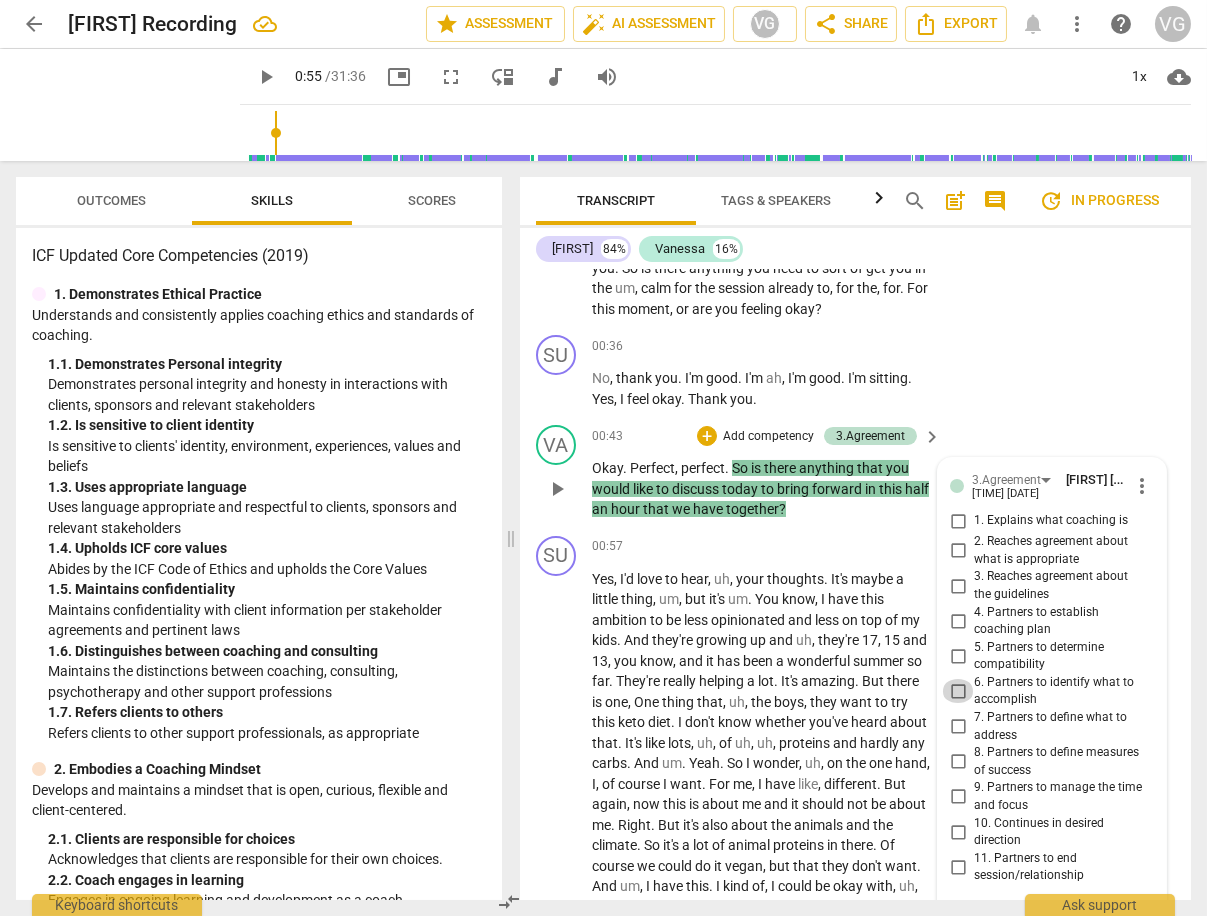 click on "6. Partners to identify what to accomplish" at bounding box center [958, 691] 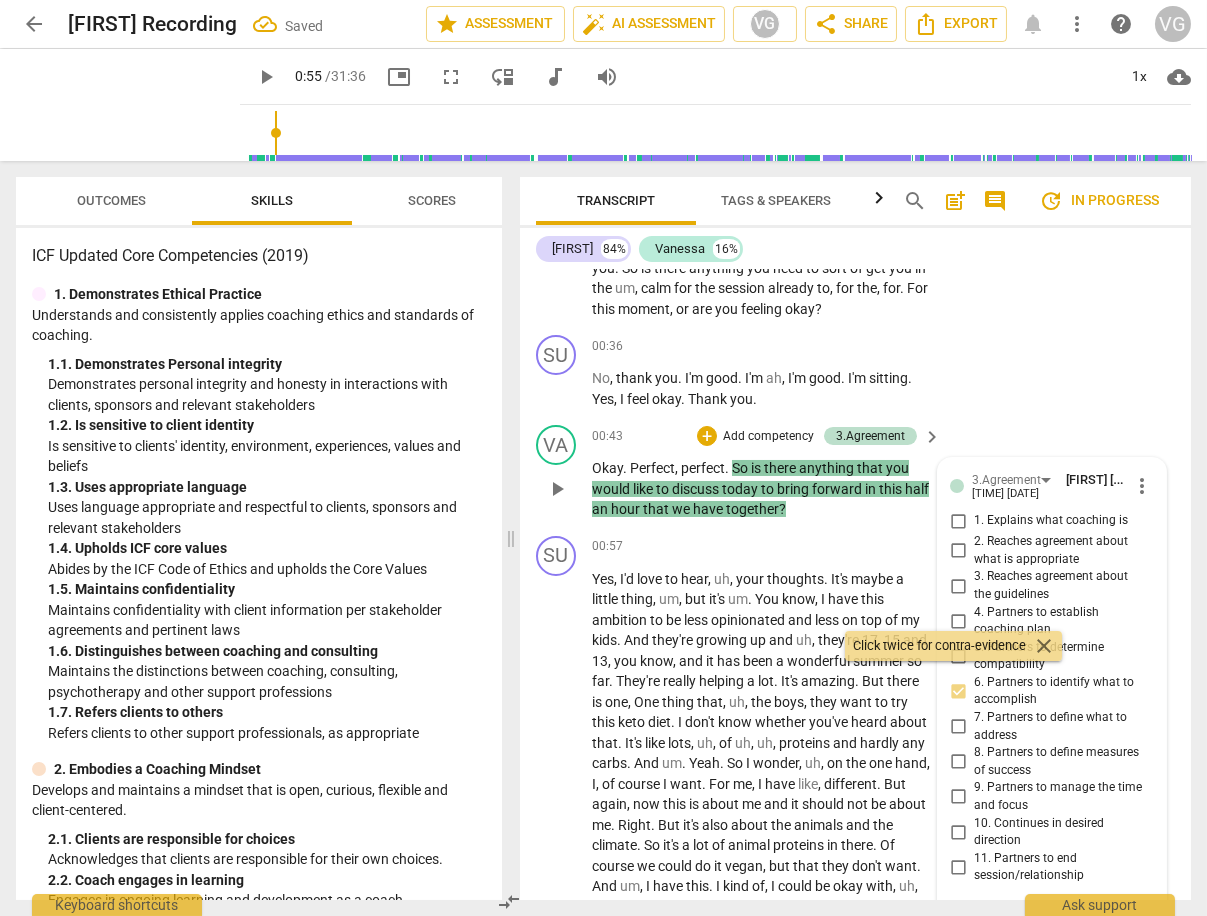 click on "7. Partners to define what to address" at bounding box center (958, 727) 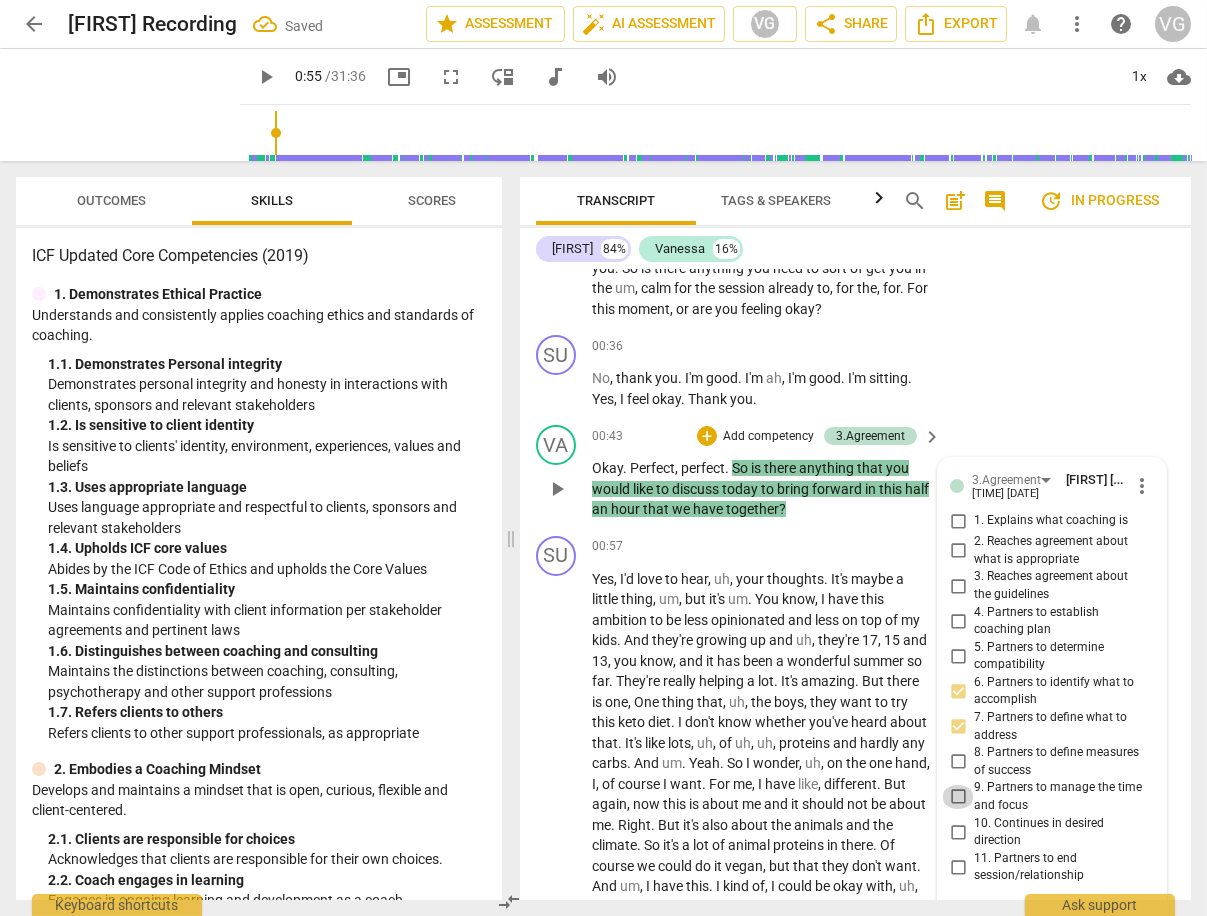click on "9. Partners to manage the time and focus" at bounding box center (958, 797) 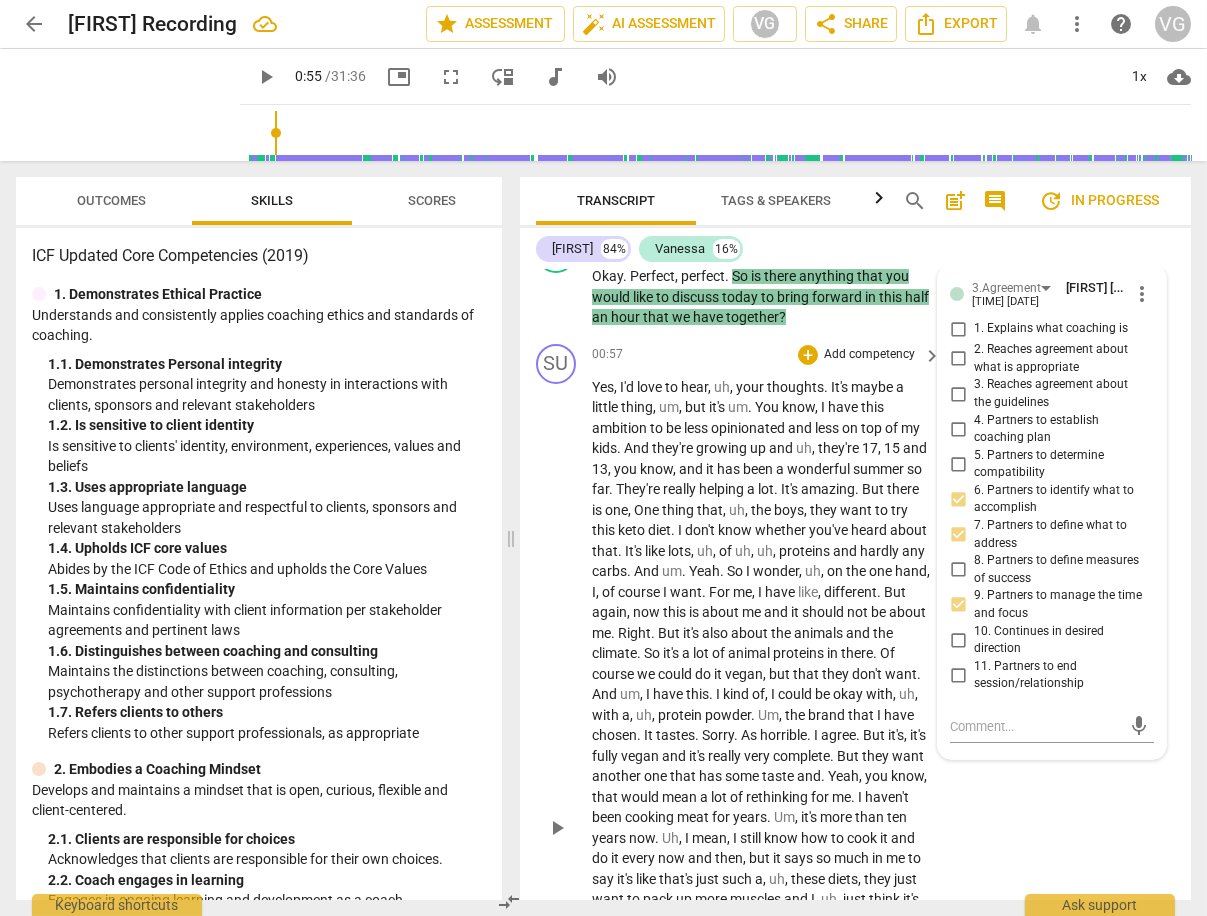 scroll, scrollTop: 538, scrollLeft: 0, axis: vertical 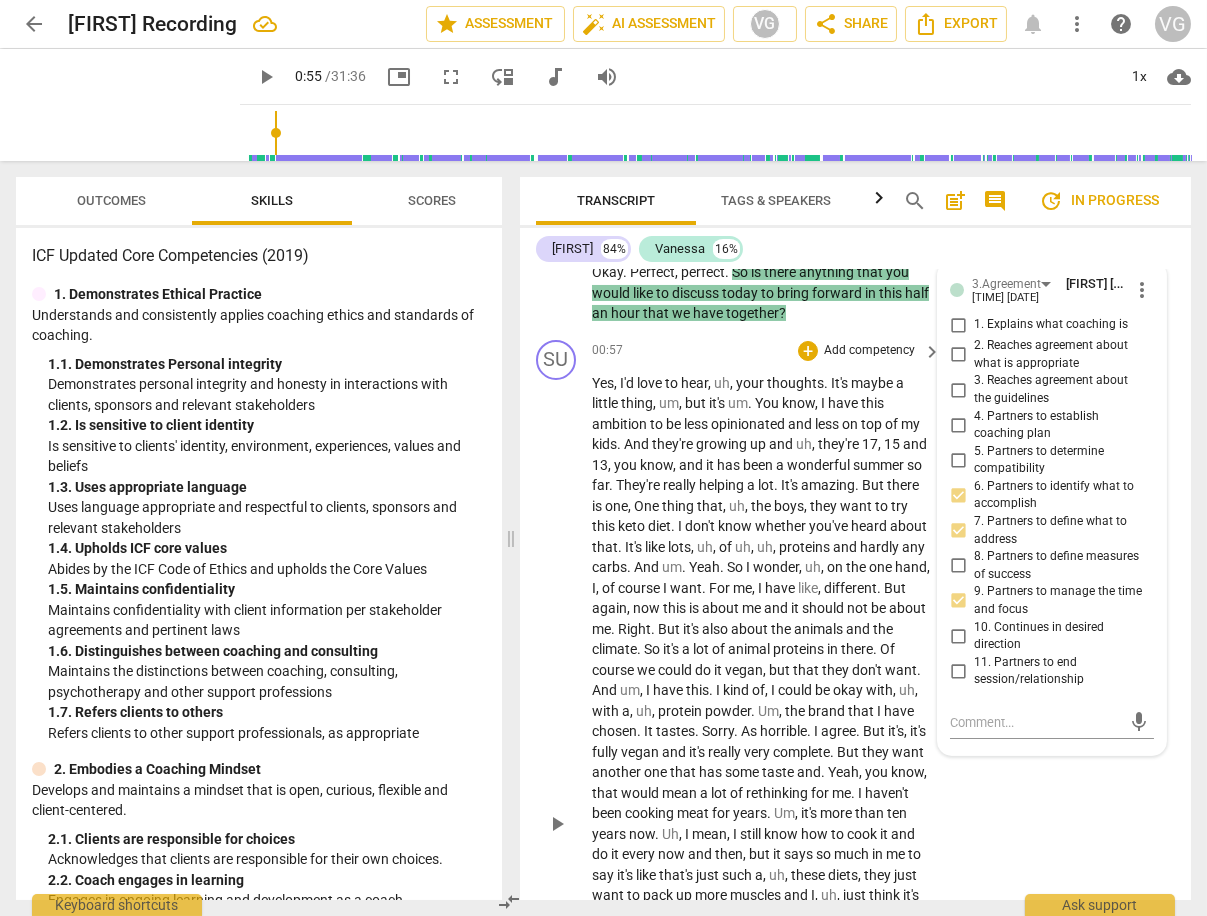 click on "Yes ,   I'd   love   to   hear ,   uh ,   your   thoughts .   It's   maybe   a   little   thing ,   um ,   but   it's   um .   You   know ,   I   have   this   ambition   to   be   less   opinionated   and   less   on   top   of   my   kids .   And   they're   growing   up   and   uh ,   they're   17 ,   15   and   13 ,   you   know ,   and   it   has   been   a   wonderful   summer   so   far .   They're   really   helping   a   lot .   It's   amazing .   But   there   is   one ,   One   thing   that ,   uh ,   the   boys ,   they   want   to   try   this   keto   diet .   I   don't   know   whether   you've   heard   about   that .   It's   like   lots ,   uh ,   of   uh ,   uh ,   proteins   and   hardly   any   carbs .   And   um .   Yeah .   So   I   wonder ,   uh ,   on   the   one   hand ,   I ,   of   course   I   want .   For   me ,   I   have   like ,   different .   But   again ,   now   this   is   about   me" at bounding box center [855, 807] 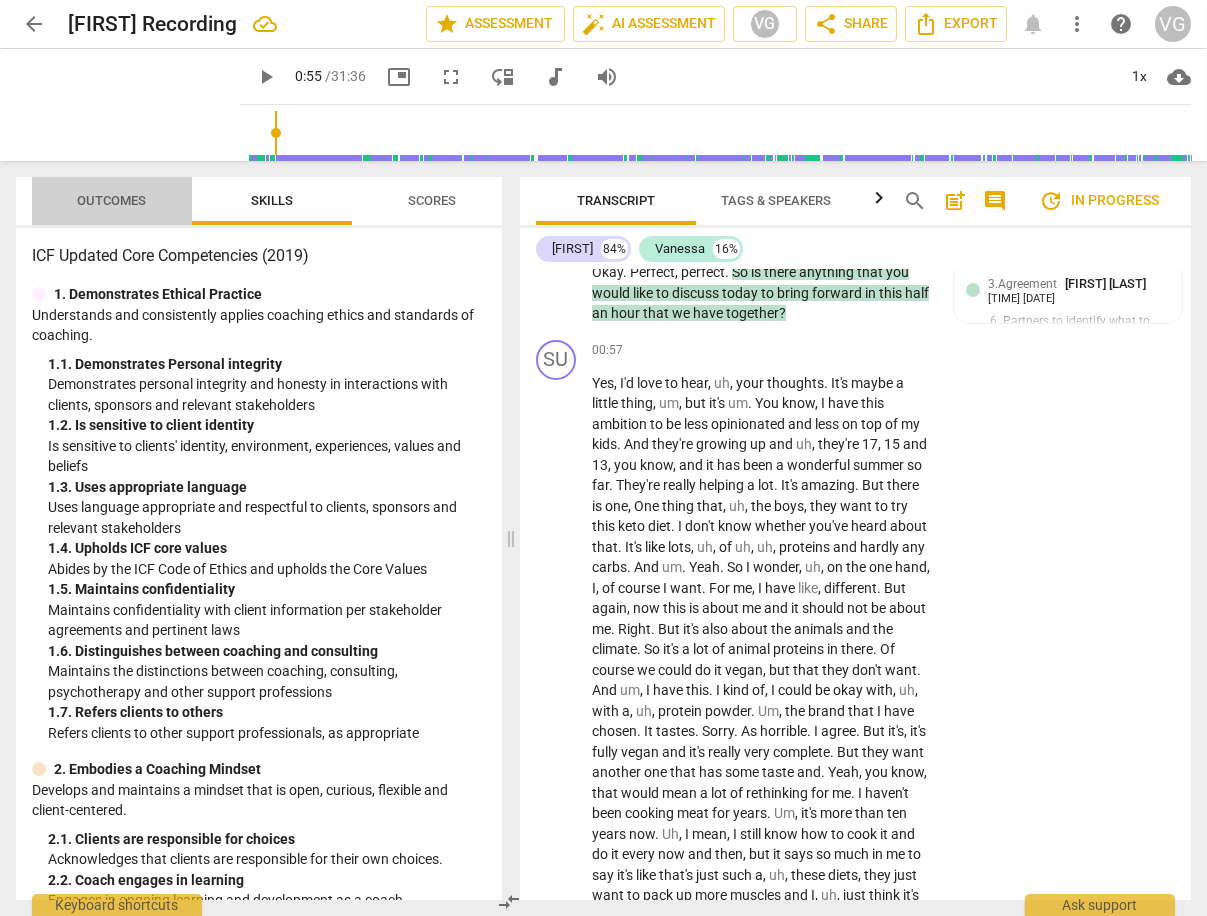 click on "Outcomes" at bounding box center [112, 200] 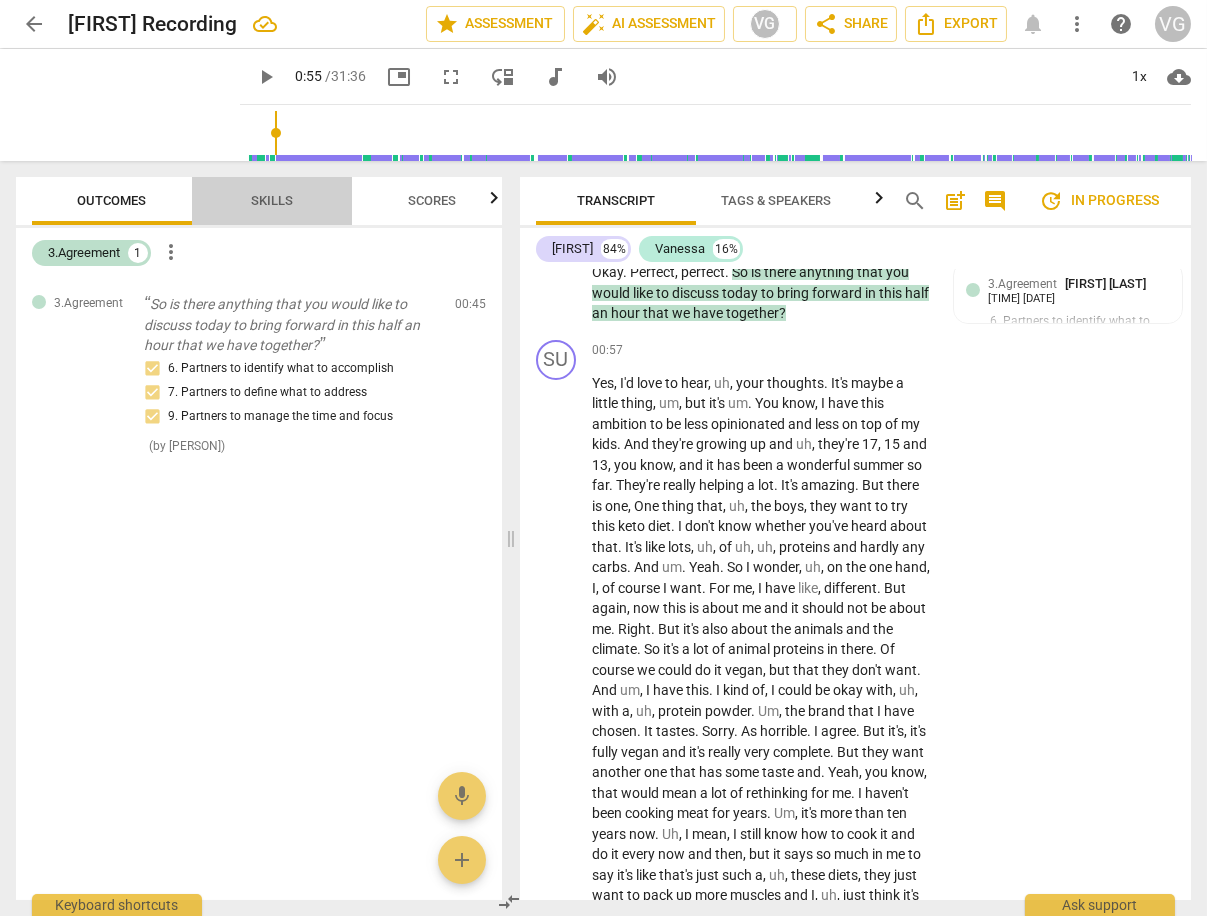 click on "Skills" at bounding box center [272, 200] 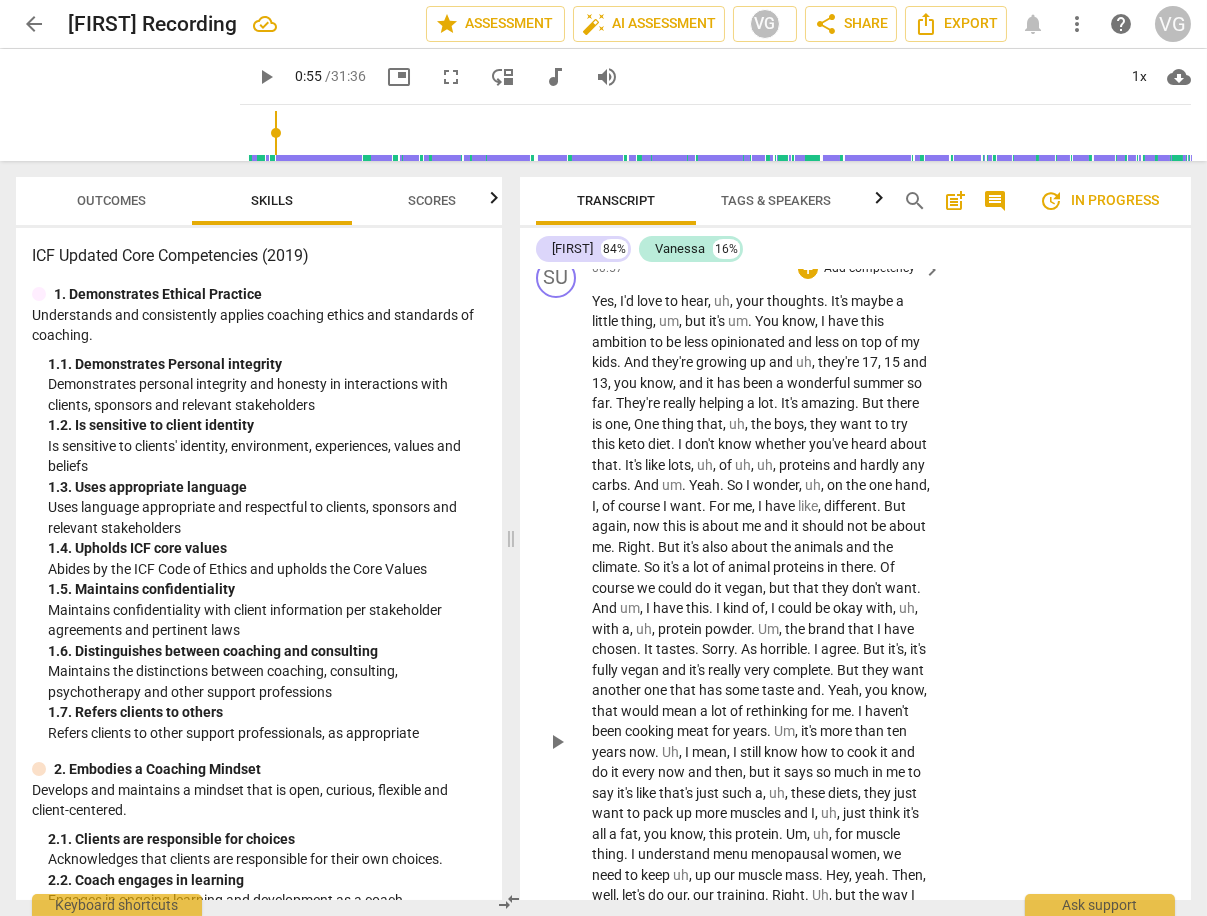 scroll, scrollTop: 610, scrollLeft: 0, axis: vertical 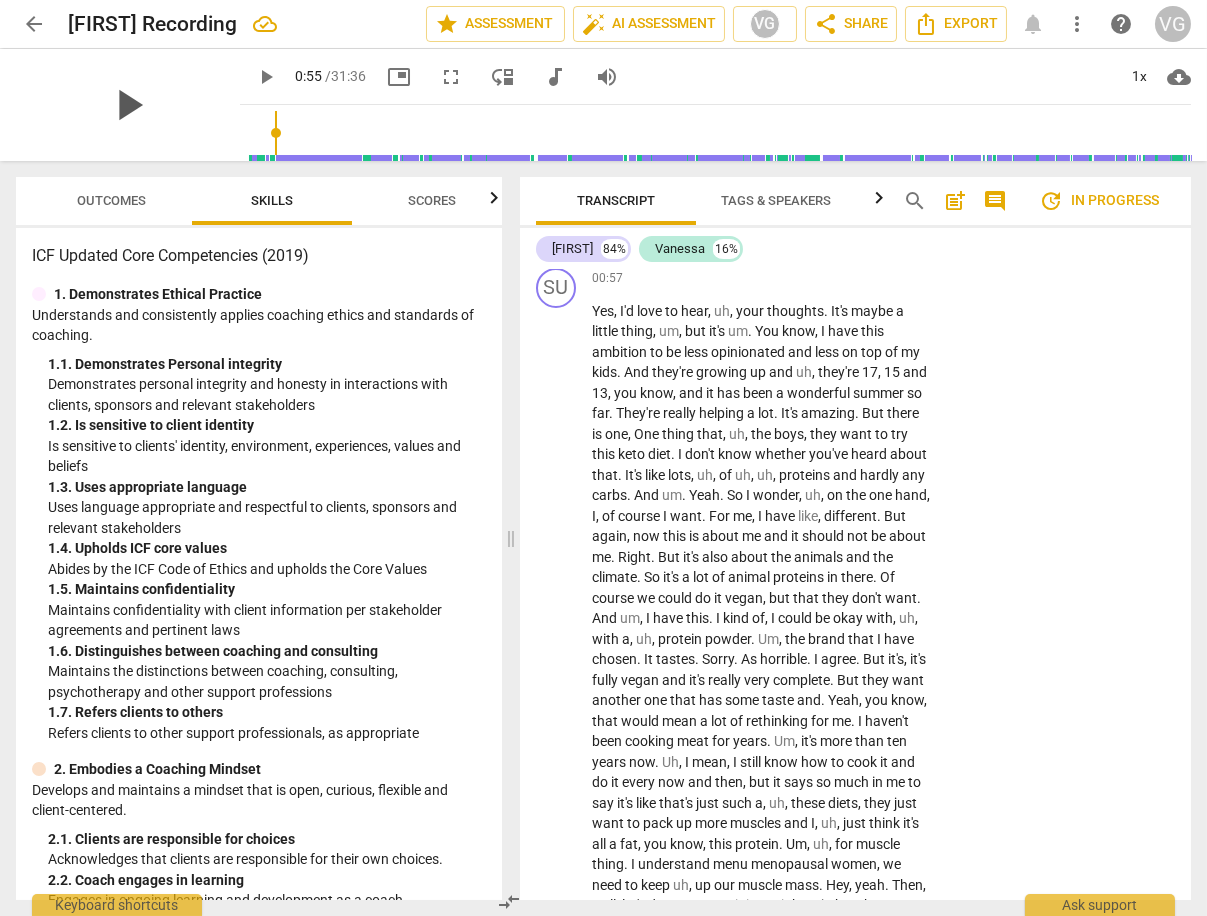 click on "play_arrow" at bounding box center [128, 105] 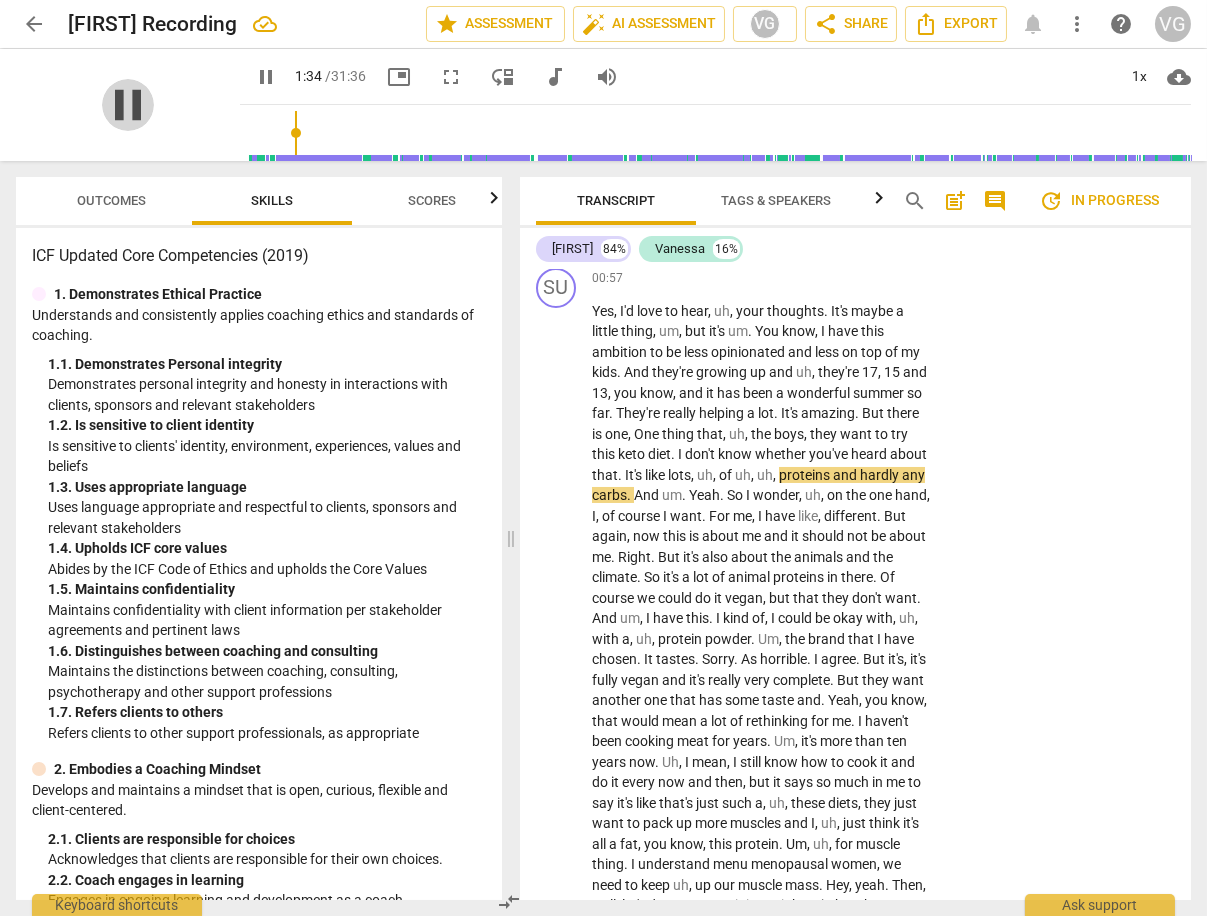 click on "pause" at bounding box center (128, 105) 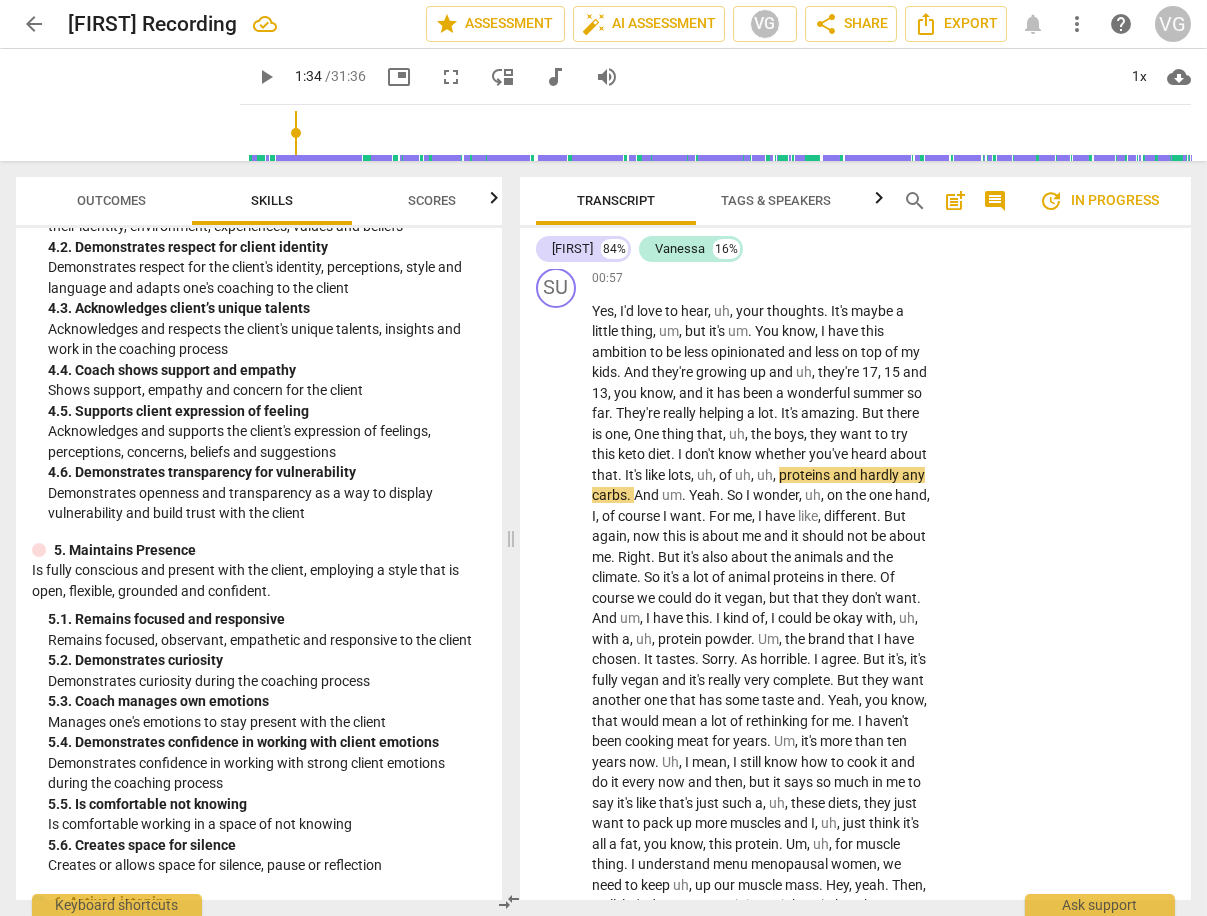 scroll, scrollTop: 1957, scrollLeft: 0, axis: vertical 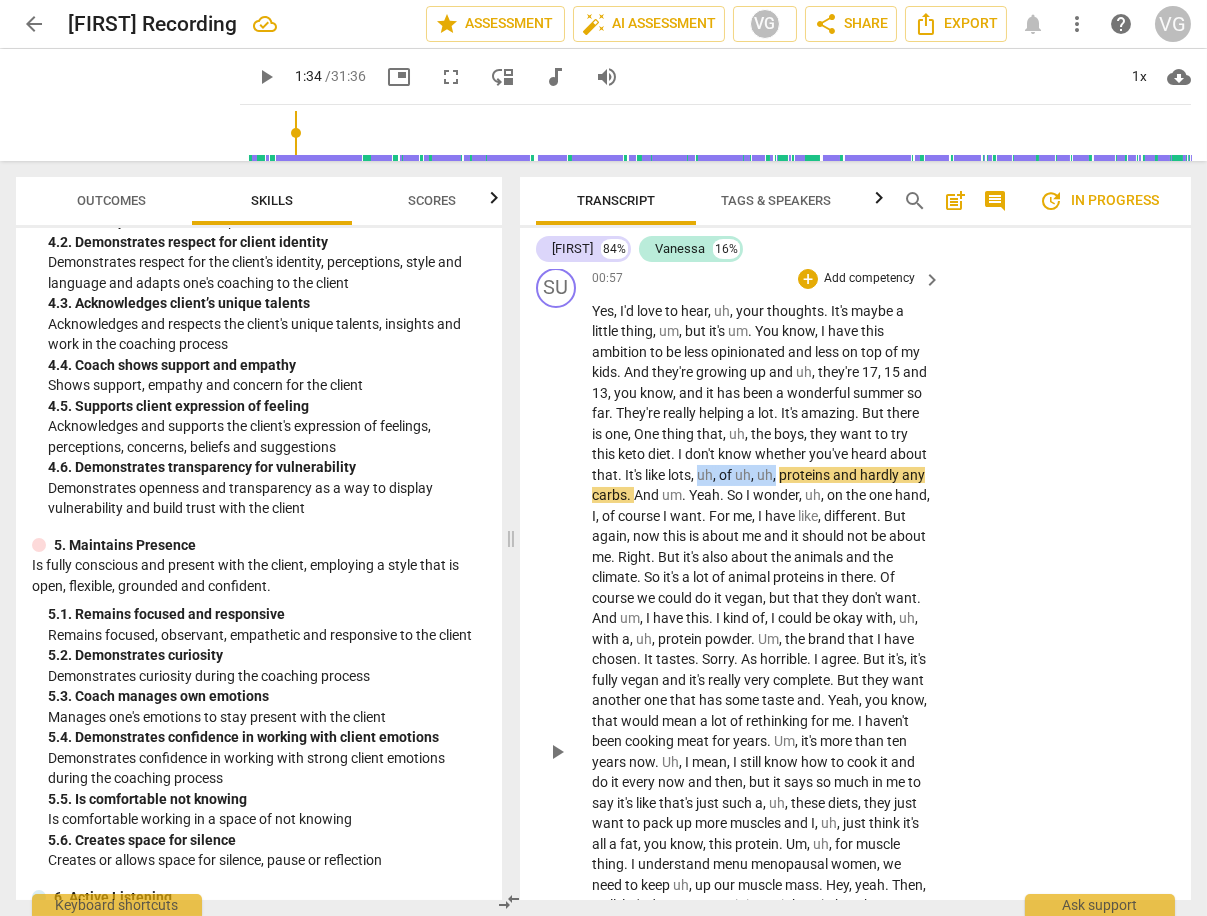 drag, startPoint x: 698, startPoint y: 462, endPoint x: 776, endPoint y: 457, distance: 78.160095 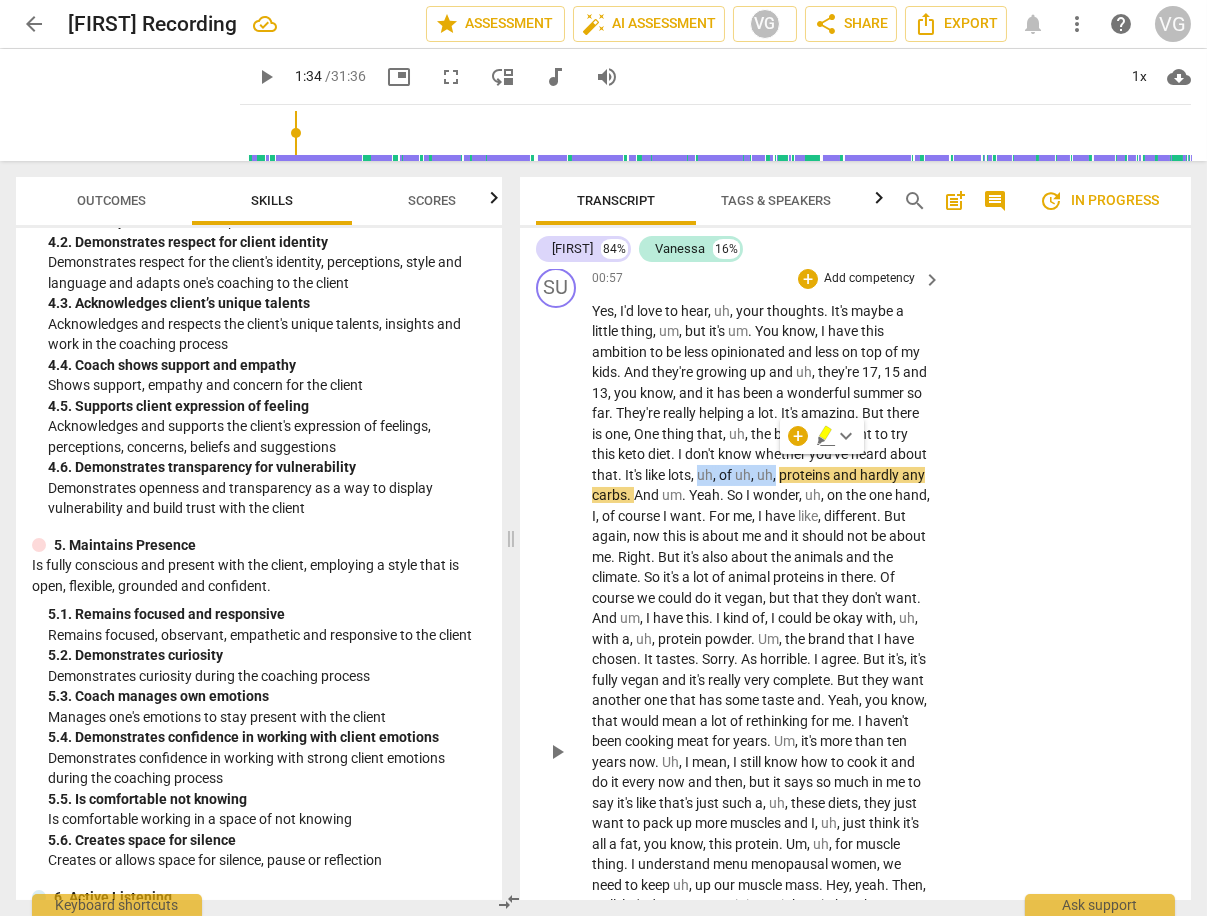 click on "Yes ,   I'd   love   to   hear ,   uh ,   your   thoughts .   It's   maybe   a   little   thing ,   um ,   but   it's   um .   You   know ,   I   have   this   ambition   to   be   less   opinionated   and   less   on   top   of   my   kids .   And   they're   growing   up   and   uh ,   they're   17 ,   15   and   13 ,   you   know ,   and   it   has   been   a   wonderful   summer   so   far .   They're   really   helping   a   lot .   It's   amazing .   But   there   is   one ,   One   thing   that ,   uh ,   the   boys ,   they   want   to   try   this   keto   diet .   I   don't   know   whether   you've   heard   about   that .   It's   like   lots ,   uh ,   of   uh ,   uh ,   proteins   and   hardly   any   carbs .   And   um .   Yeah .   So   I   wonder ,   uh ,   on   the   one   hand ,   I ,   of   course   I   want .   For   me ,   I   have   like ,   different .   But   again ,   now   this   is   about   me   and   it   should   not   be   about   me .   Right .   But   it's   also   about   the" at bounding box center [761, 752] 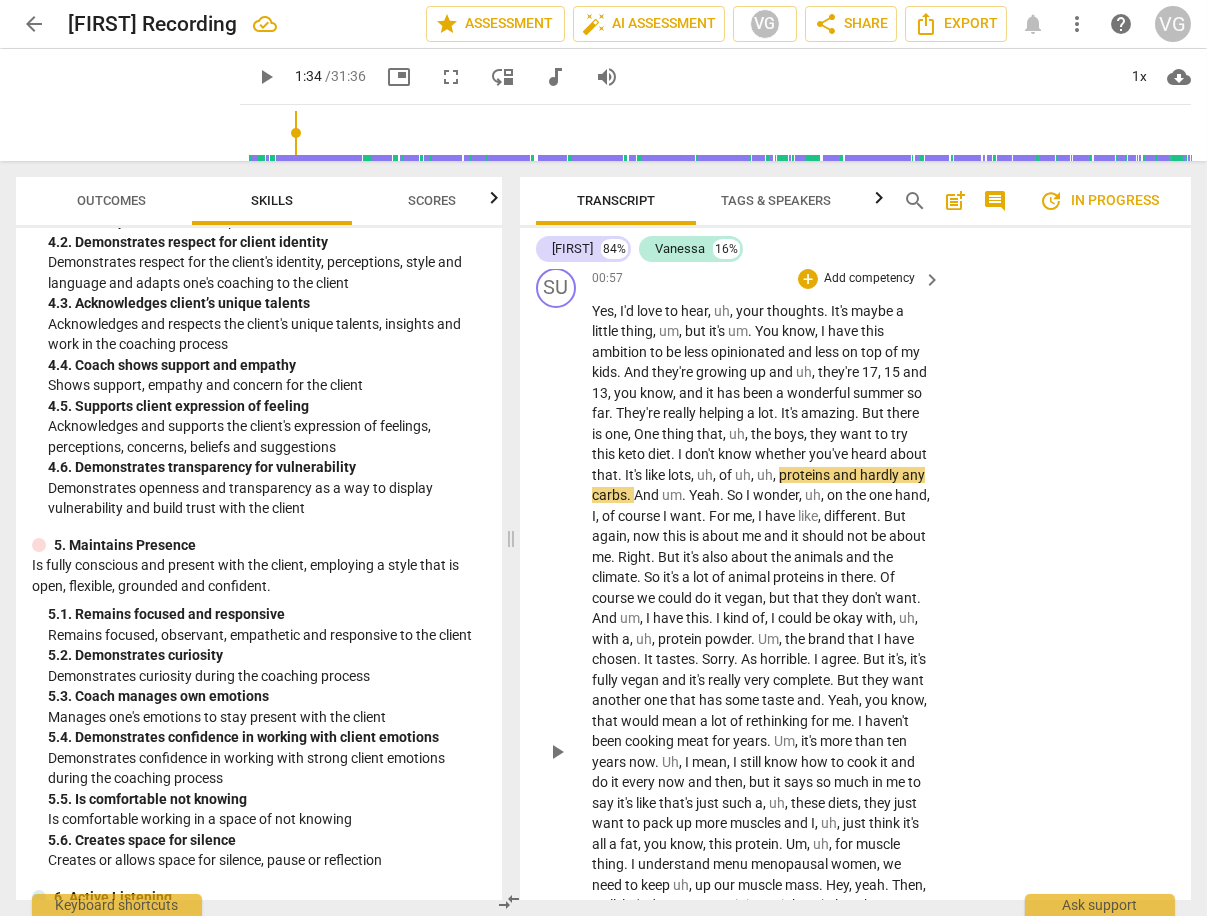 click on "also" at bounding box center (716, 557) 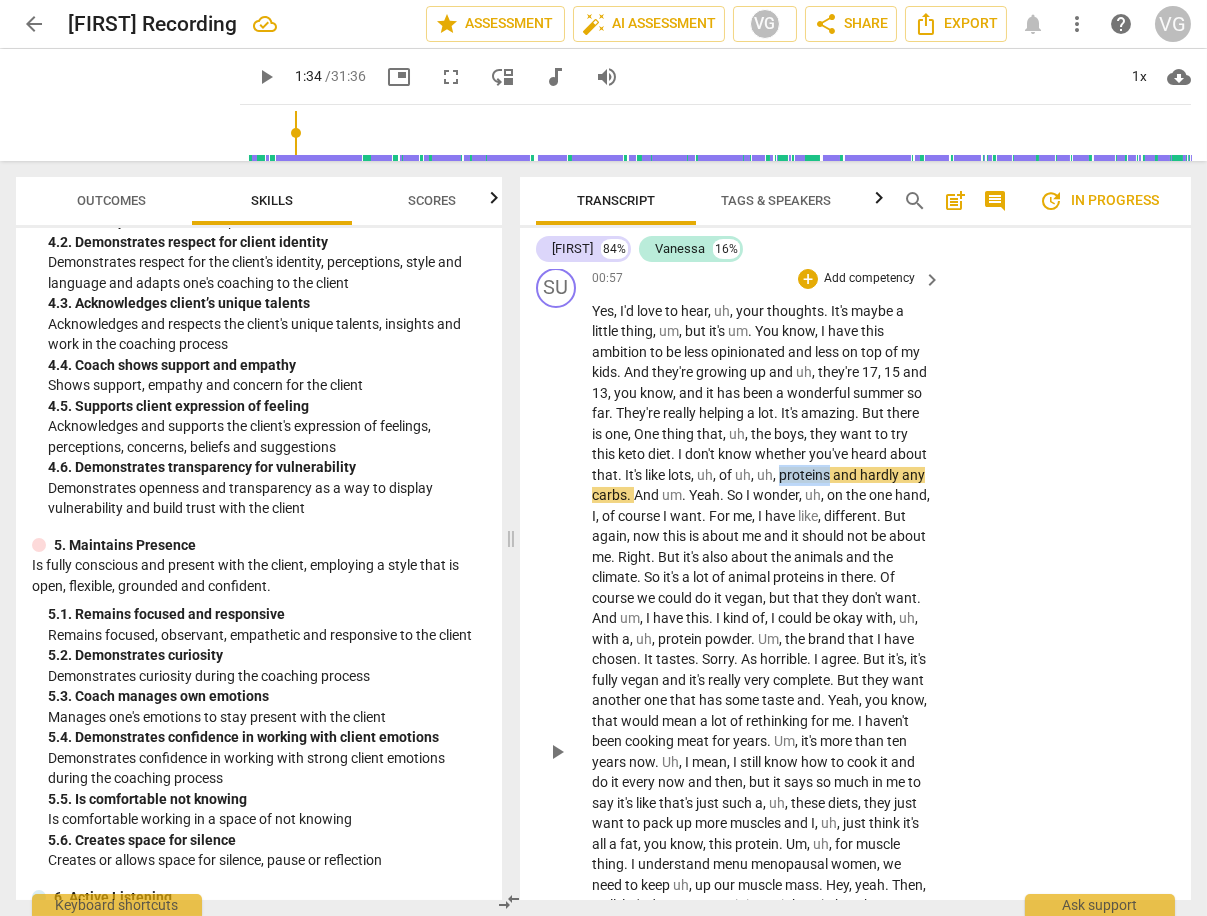 click on "proteins" at bounding box center (806, 475) 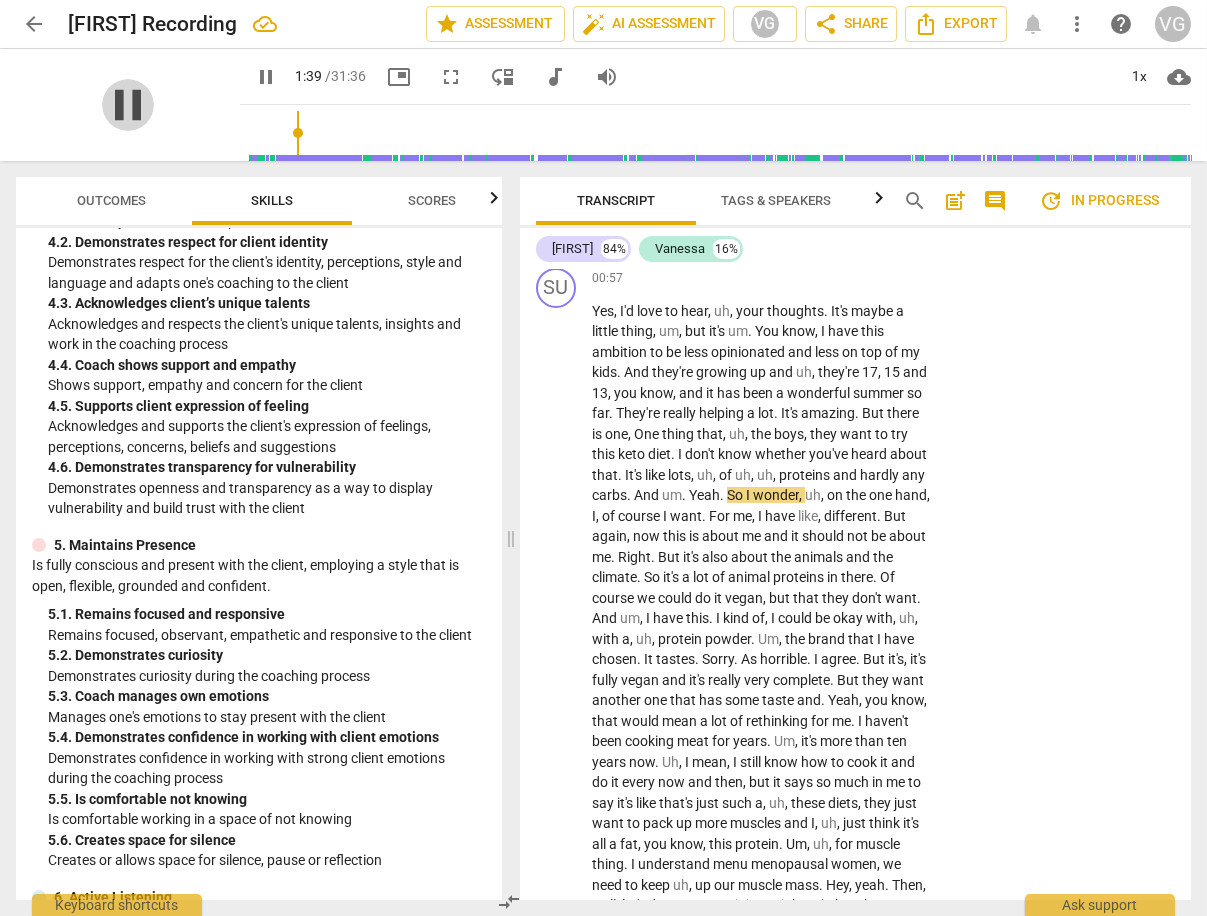 click on "pause" at bounding box center [128, 105] 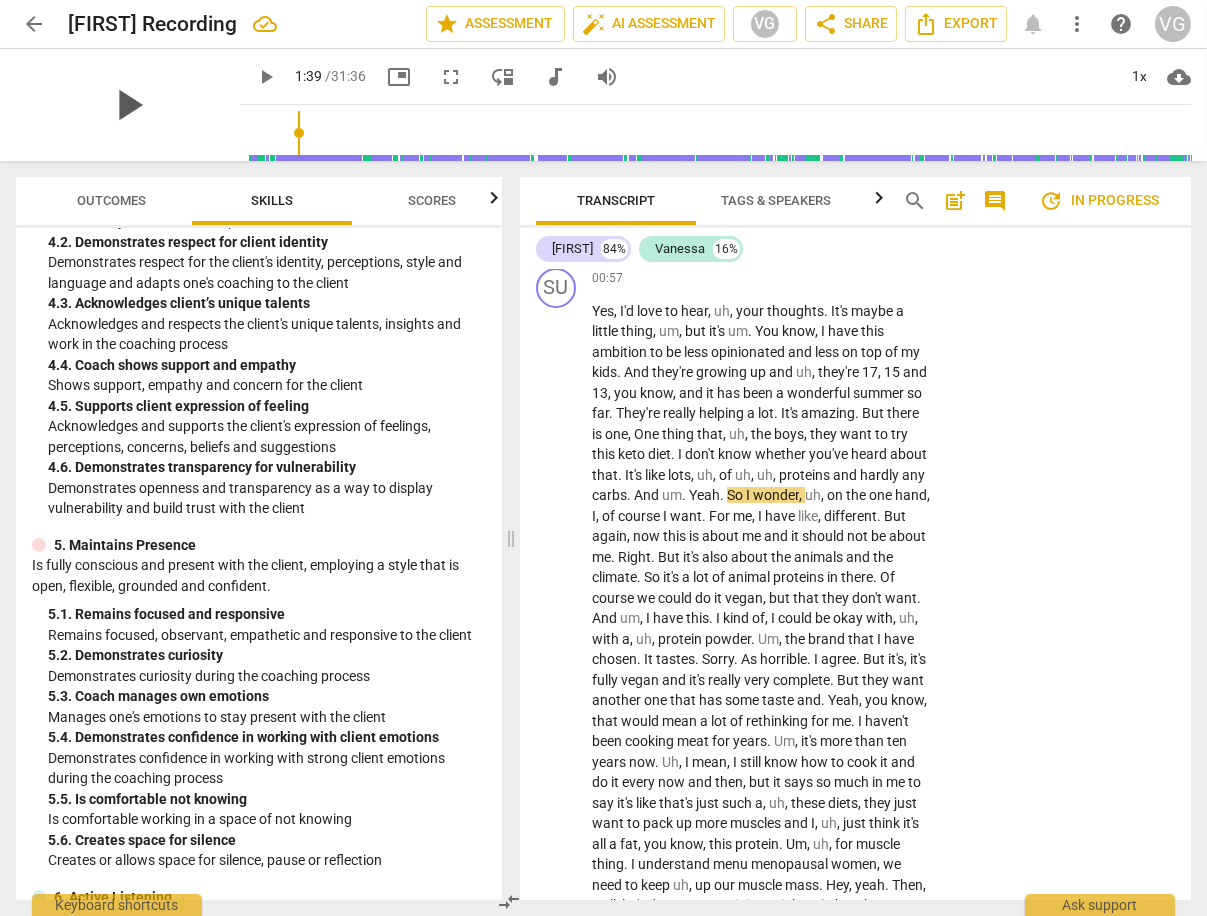 type on "100" 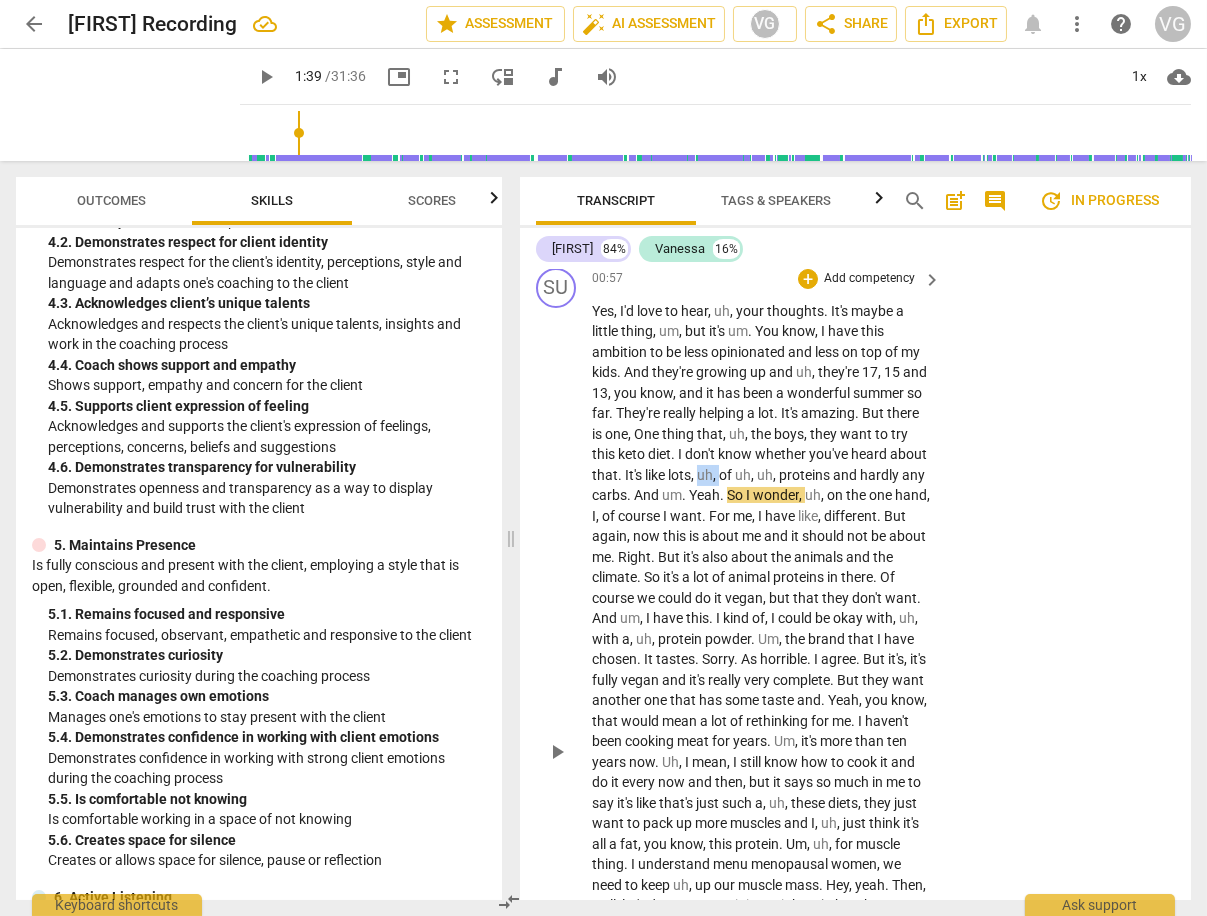 drag, startPoint x: 699, startPoint y: 458, endPoint x: 721, endPoint y: 461, distance: 22.203604 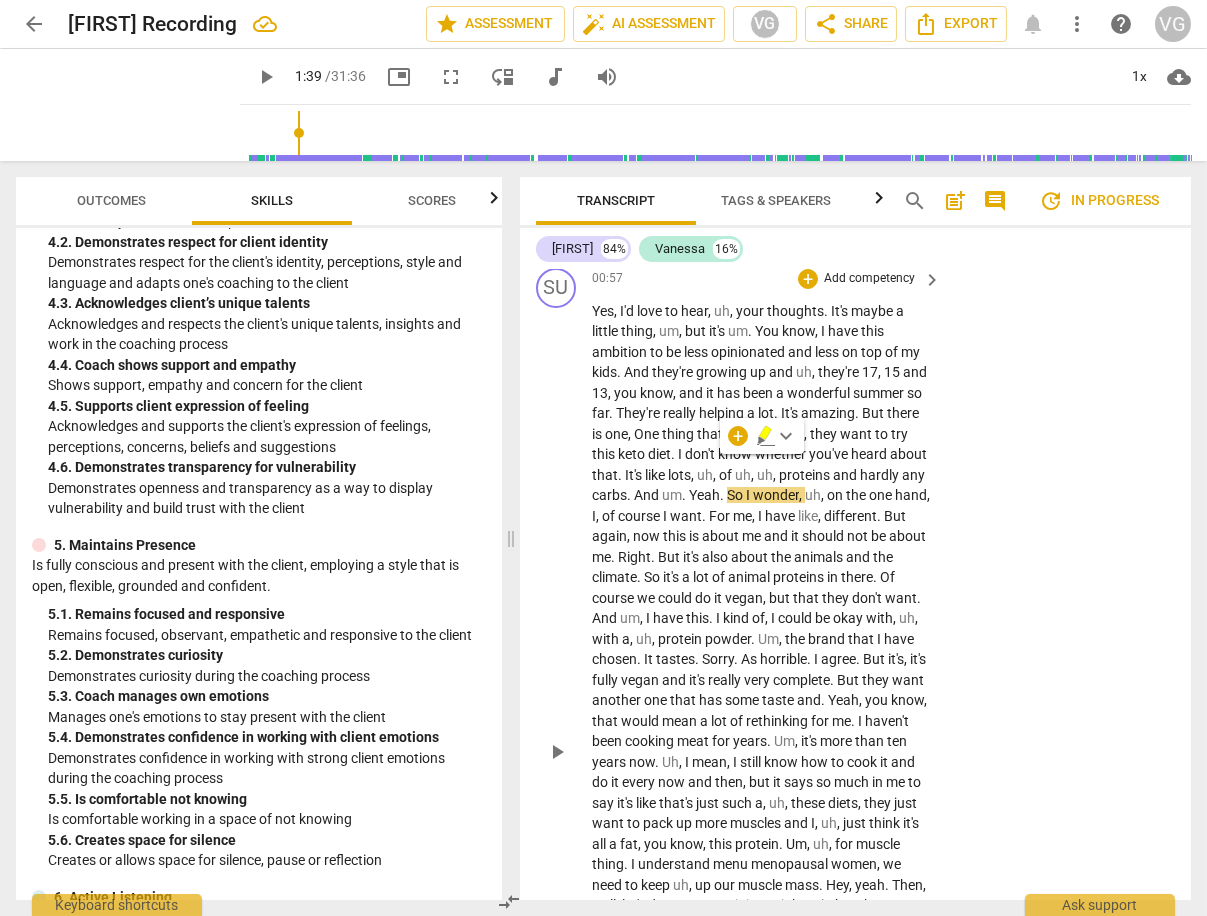 click on "," at bounding box center (754, 475) 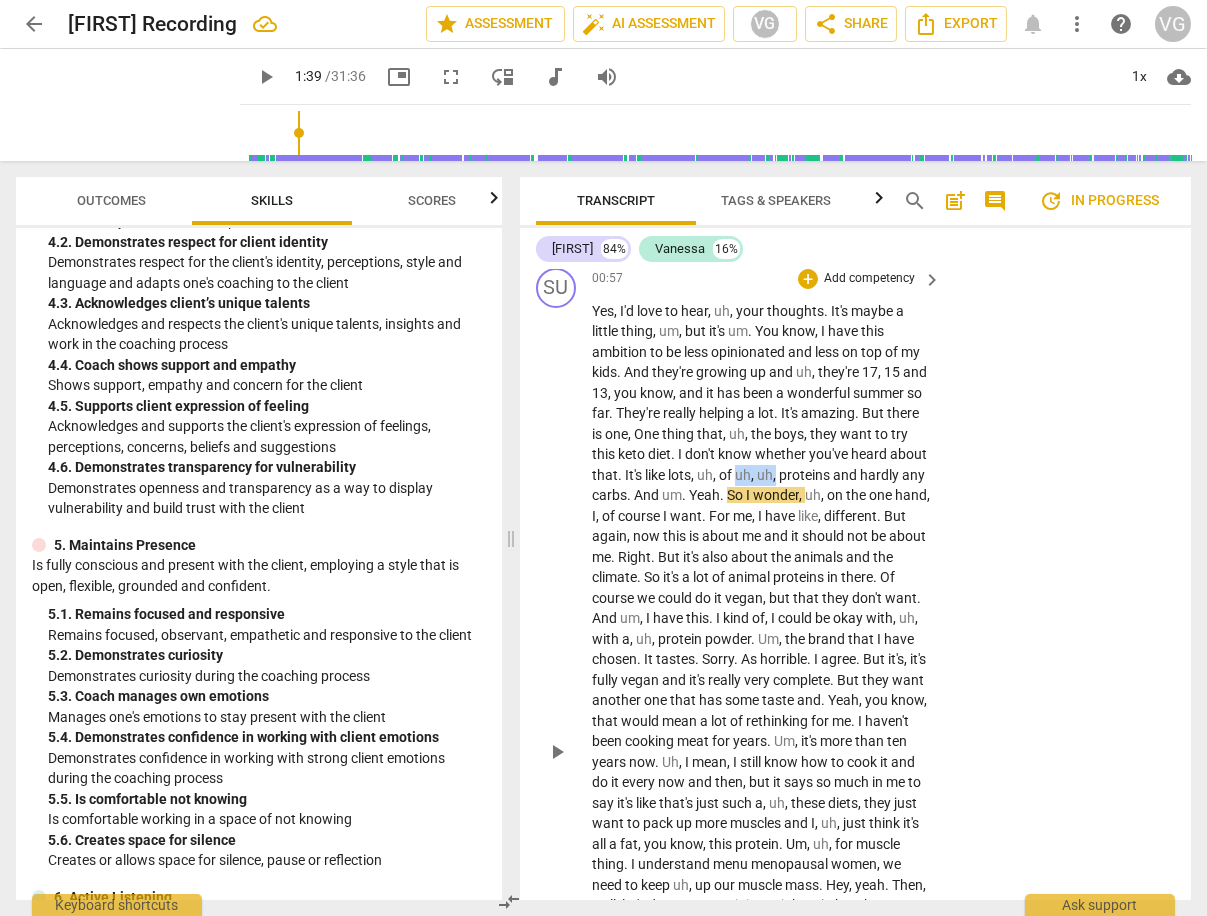 drag, startPoint x: 737, startPoint y: 462, endPoint x: 776, endPoint y: 461, distance: 39.012817 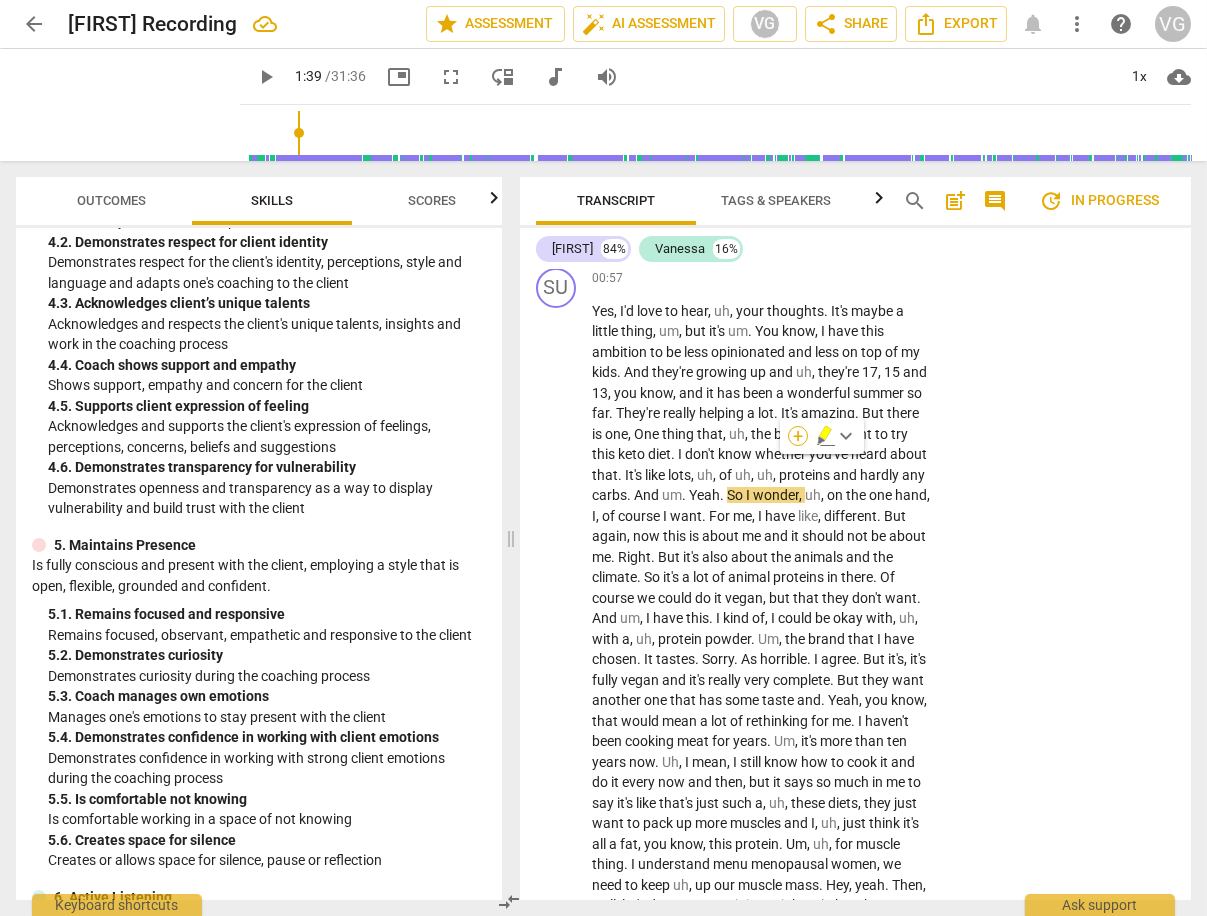 click on "+" at bounding box center (798, 436) 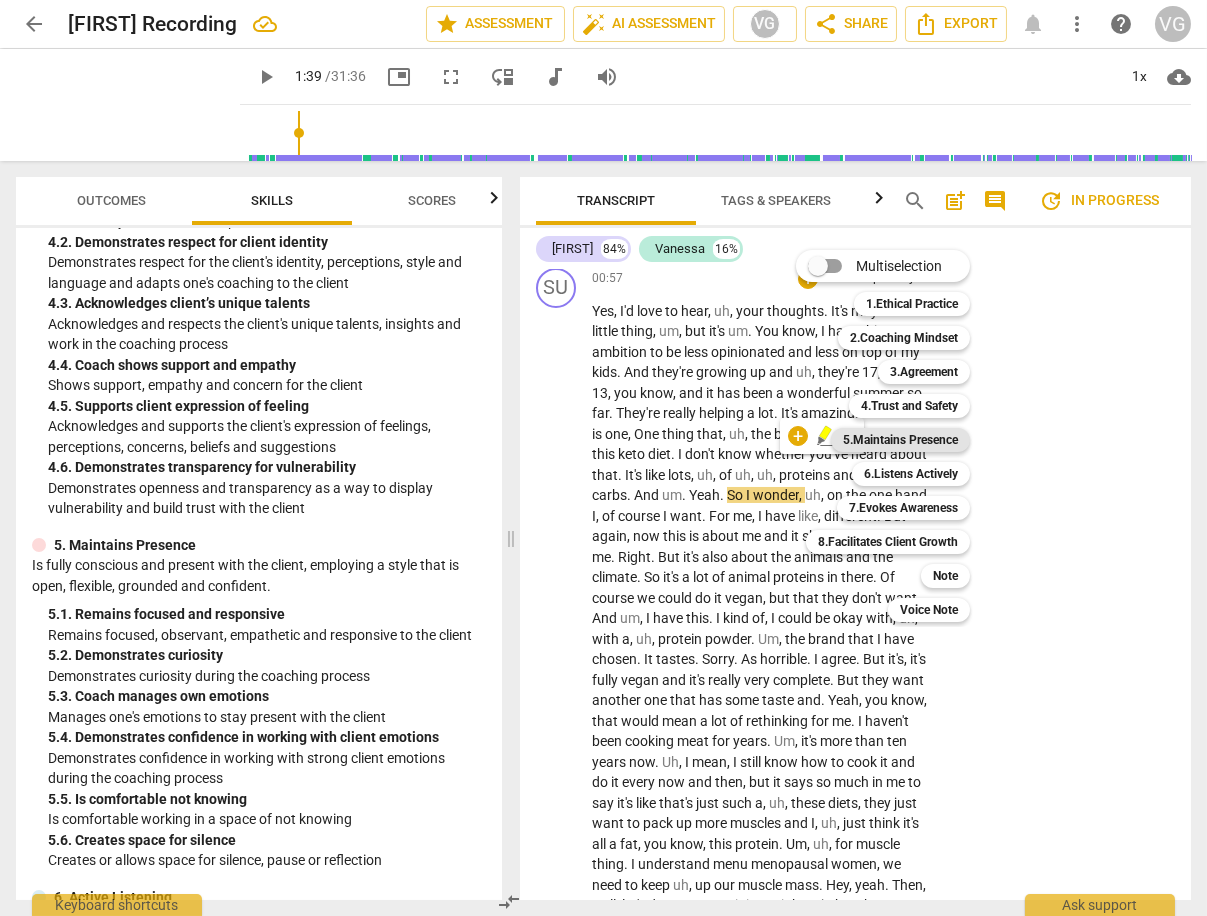 click on "5.Maintains Presence" at bounding box center [900, 440] 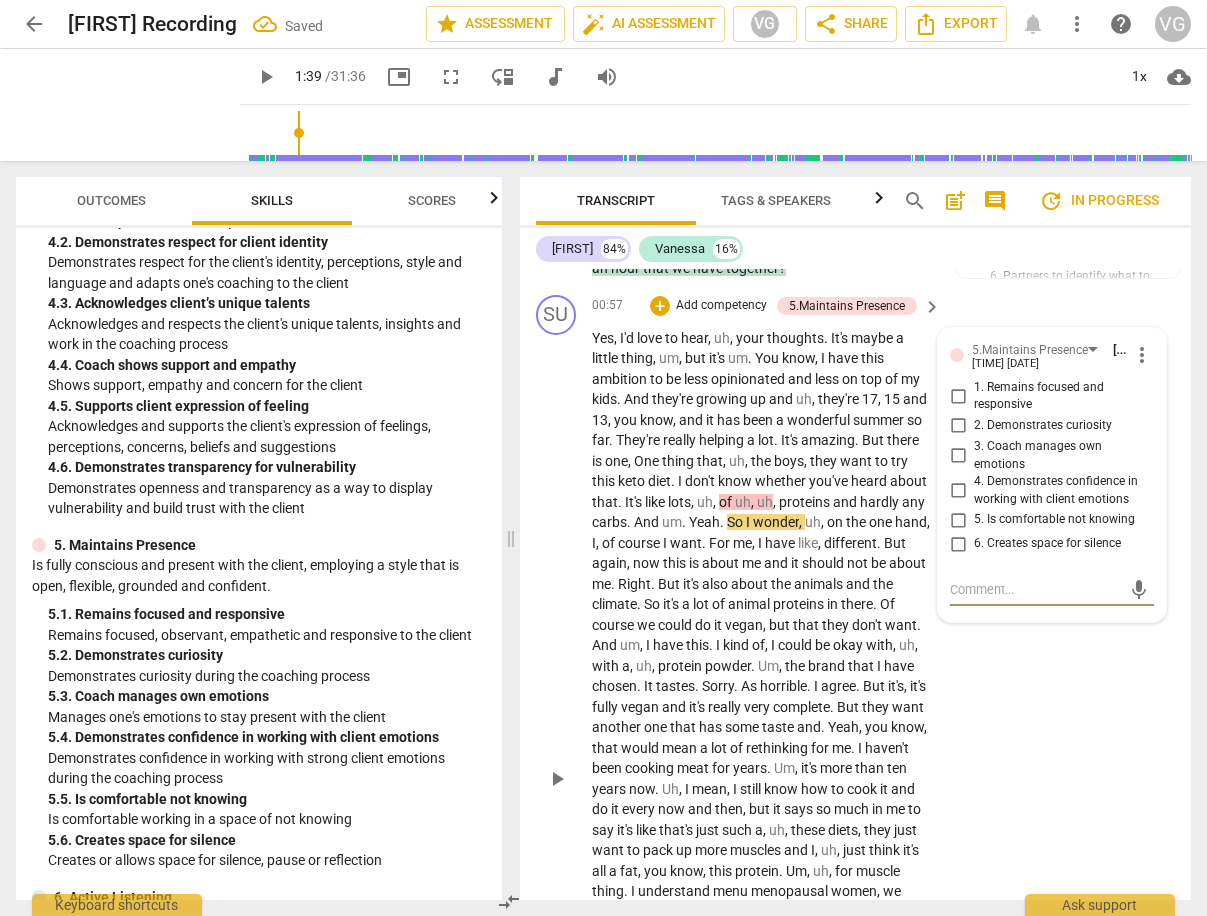 scroll, scrollTop: 577, scrollLeft: 0, axis: vertical 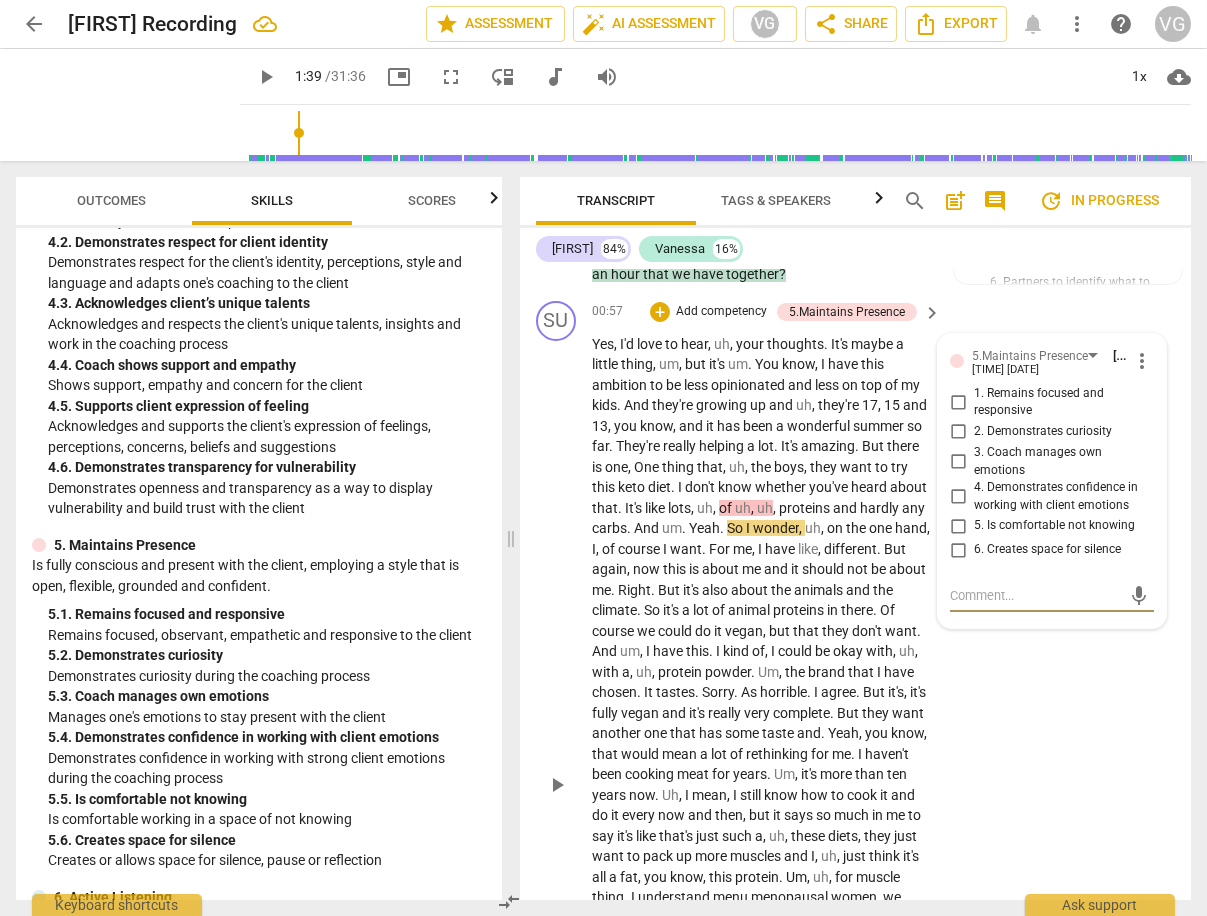 click on "1. Remains focused and responsive" at bounding box center [958, 402] 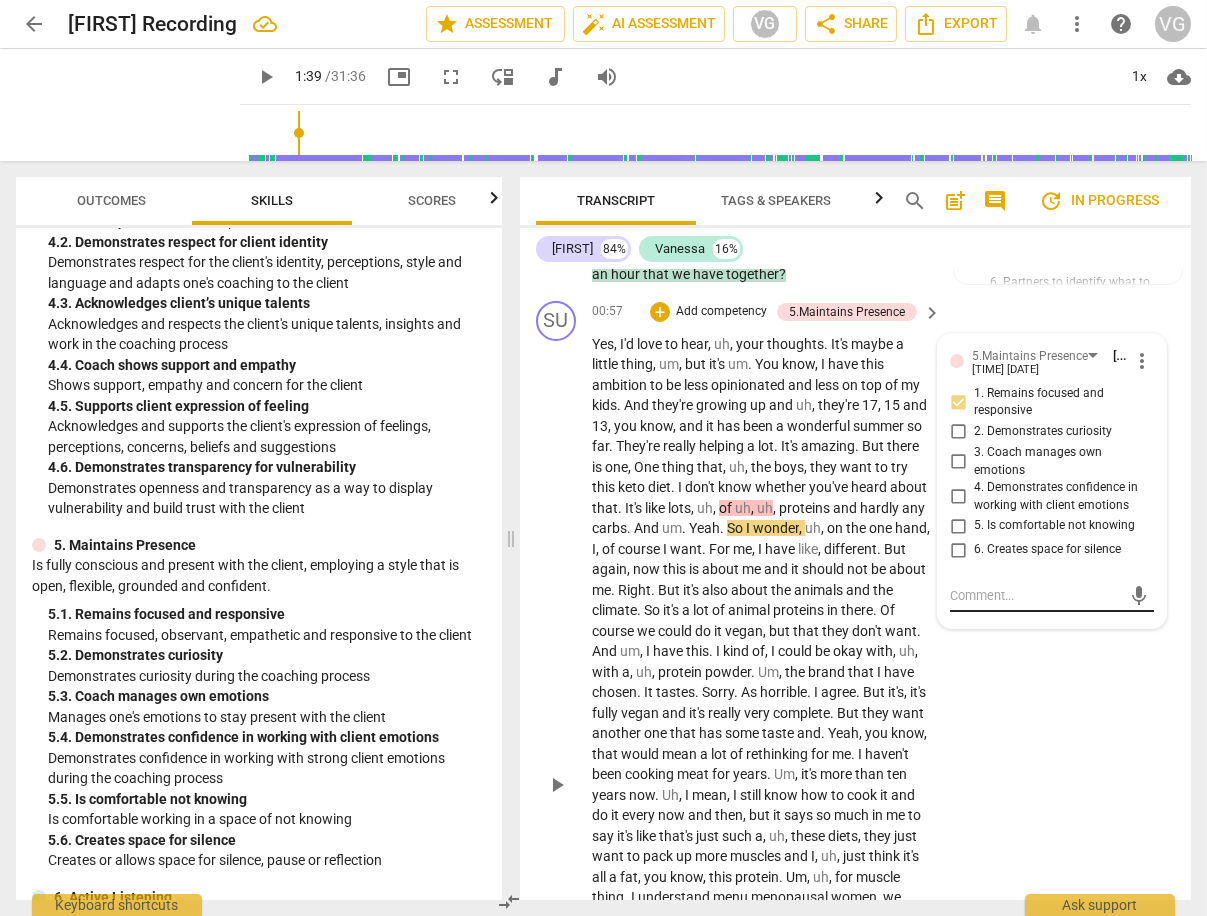 click at bounding box center [1036, 595] 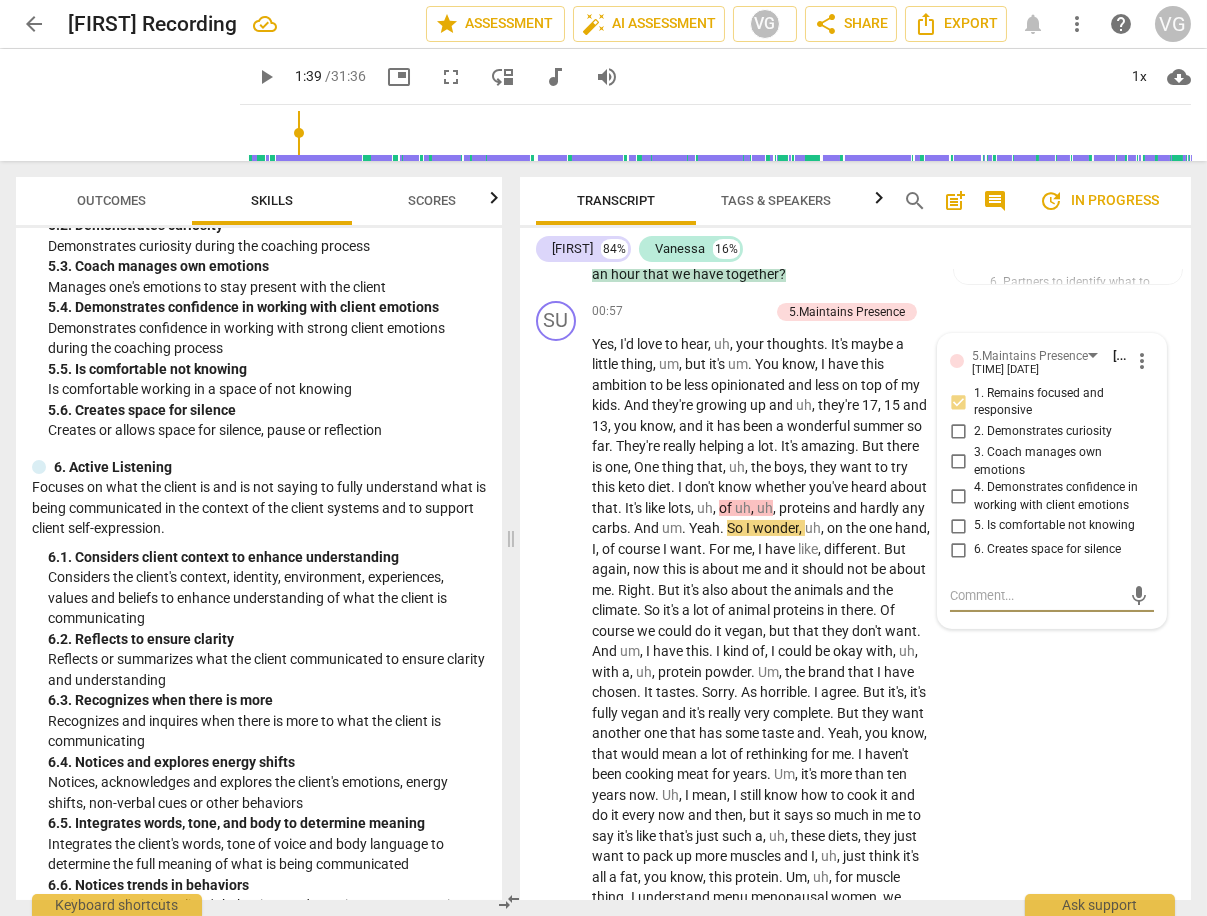 scroll, scrollTop: 2394, scrollLeft: 0, axis: vertical 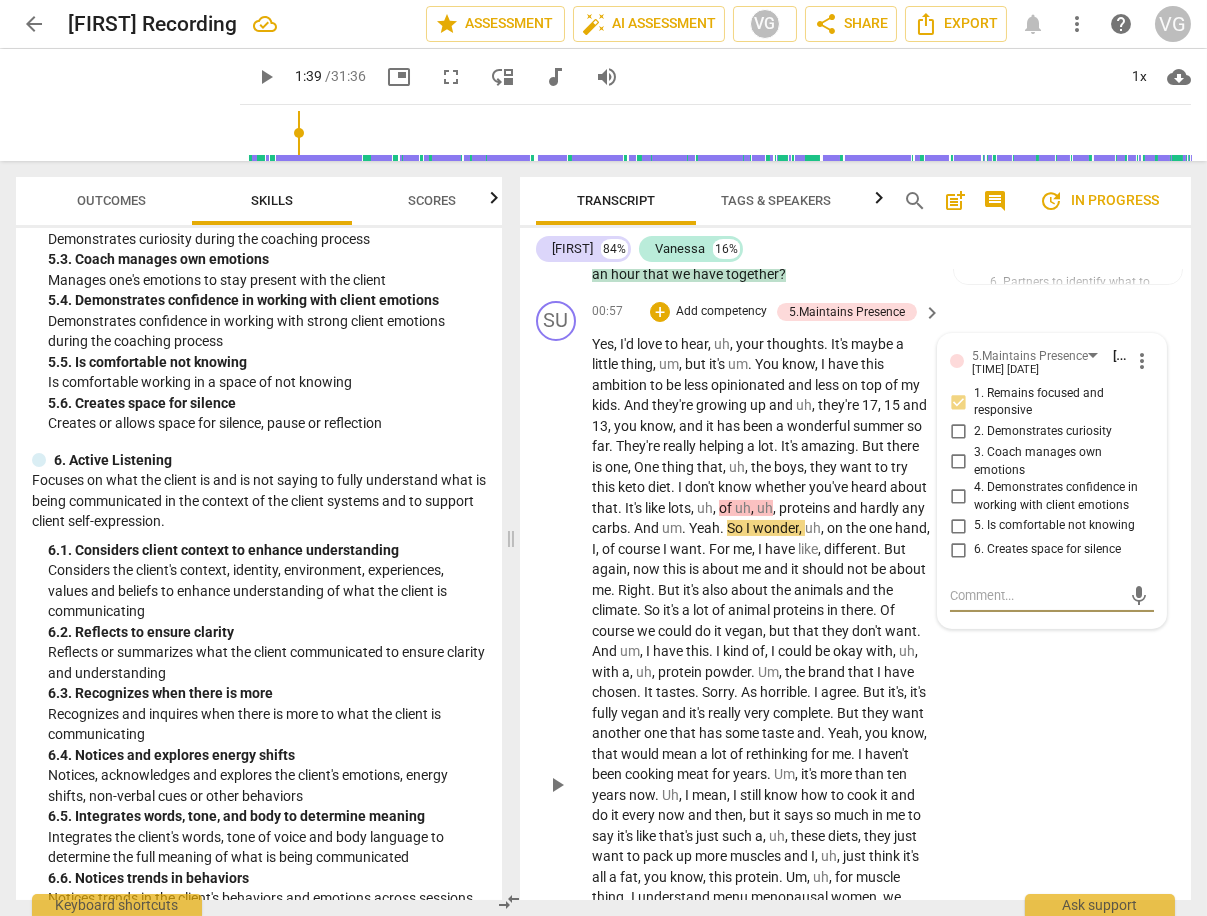 click on "SU play_arrow pause 00:57 + Add competency 5.Maintains Presence keyboard_arrow_right Yes ,   I'd   love   to   hear ,   uh ,   your   thoughts .   It's   maybe   a   little   thing ,   um ,   but   it's   um .   You   know ,   I   have   this   ambition   to   be   less   opinionated   and   less   on   top   of   my   kids .   And   they're   growing   up   and   uh ,   they're   17 ,   15   and   13 ,   you   know ,   and   it   has   been   a   wonderful   summer   so   far .   They're   really   helping   a   lot .   It's   amazing .   But   there   is   one ,   One   thing   that ,   uh ,   the   boys ,   they   want   to   try   this   keto   diet .   I   don't   know   whether   you've   heard   about   that .   It's   like   lots ,   uh ,   of   uh ,   uh ,   proteins   and   hardly   any   carbs .   And   um .   Yeah .   So   I   wonder ,   uh ,   on   the   one   hand ,   I ,   of   course   I   want .   For   me ,   I   have   like ,   different .   But   again ,   now   this   is   about   me" at bounding box center [855, 768] 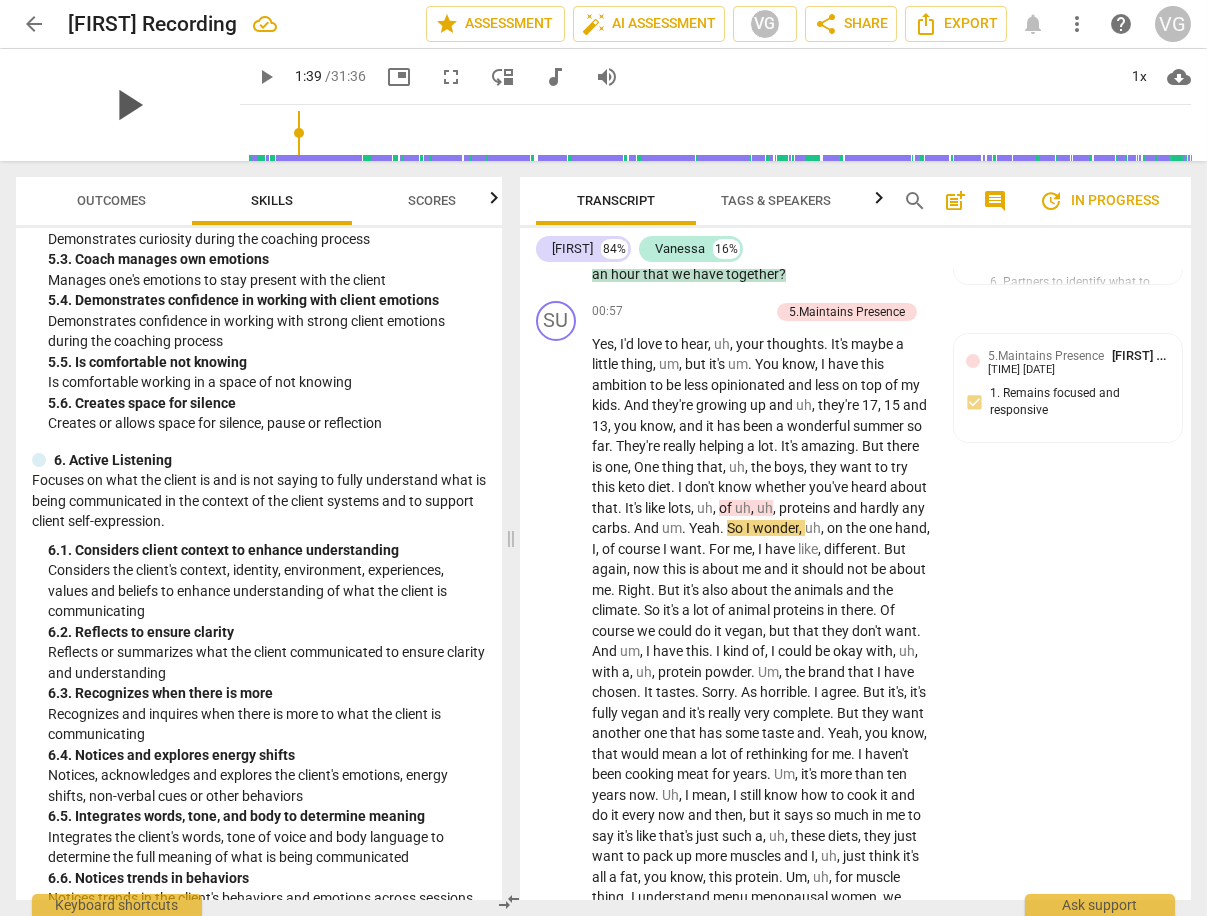 click on "play_arrow" at bounding box center [128, 105] 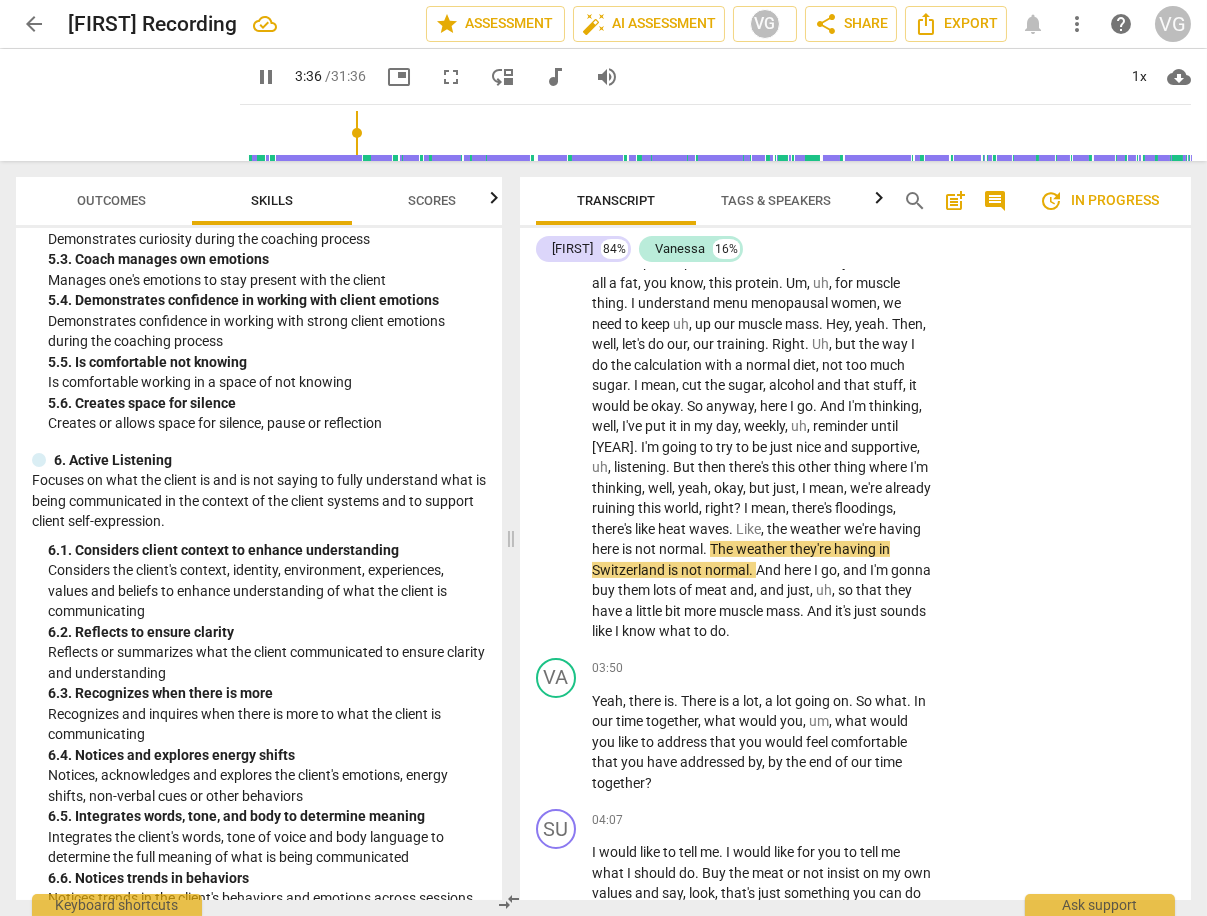 scroll, scrollTop: 1200, scrollLeft: 0, axis: vertical 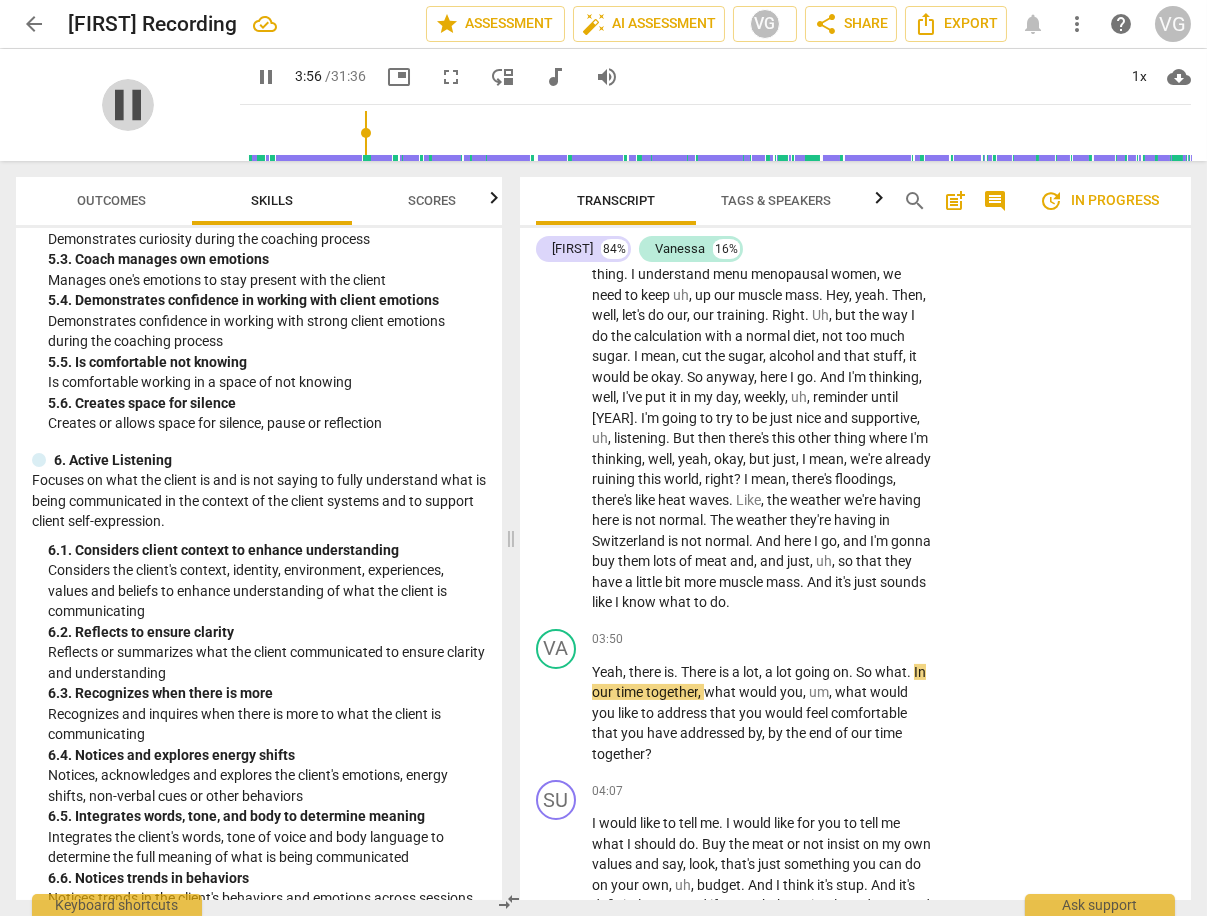 click on "pause" at bounding box center (128, 105) 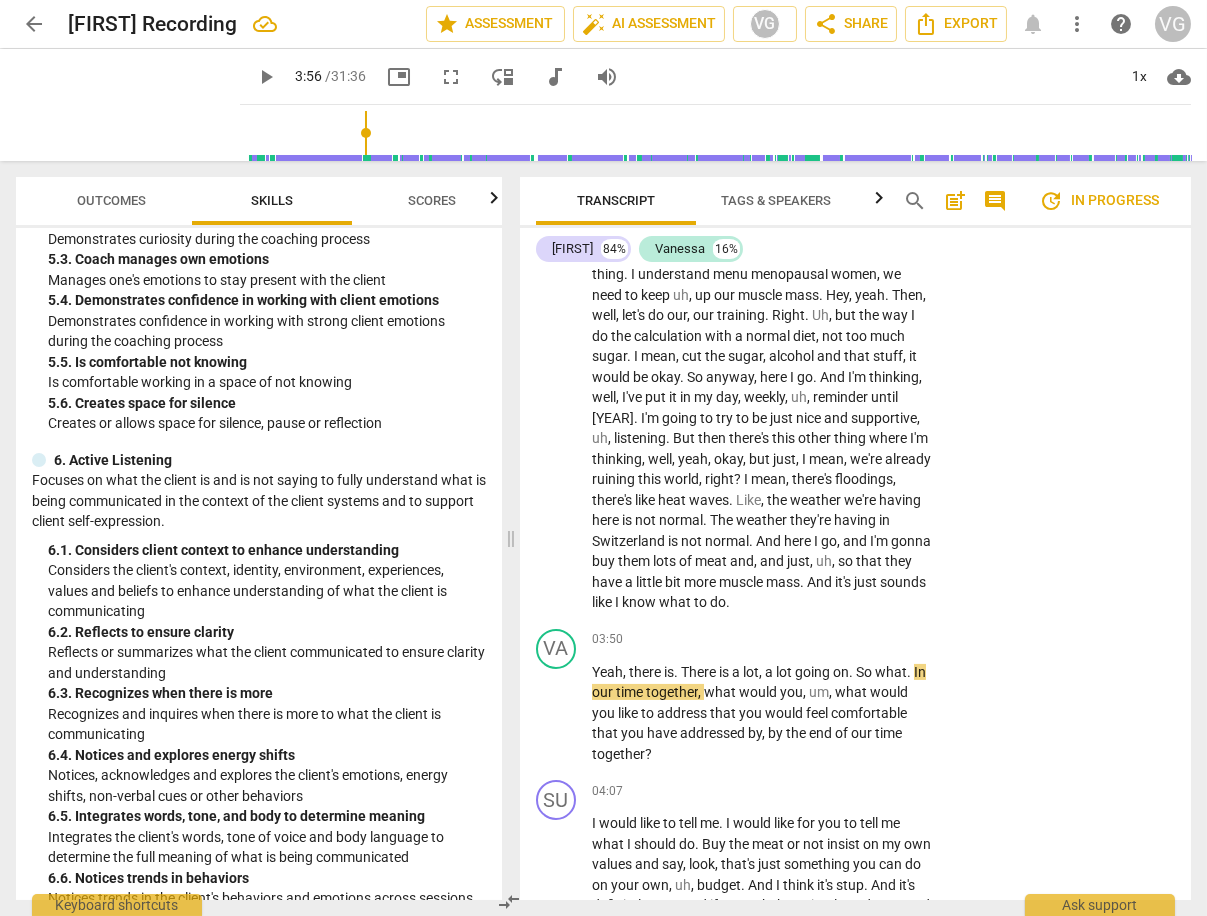 type on "236" 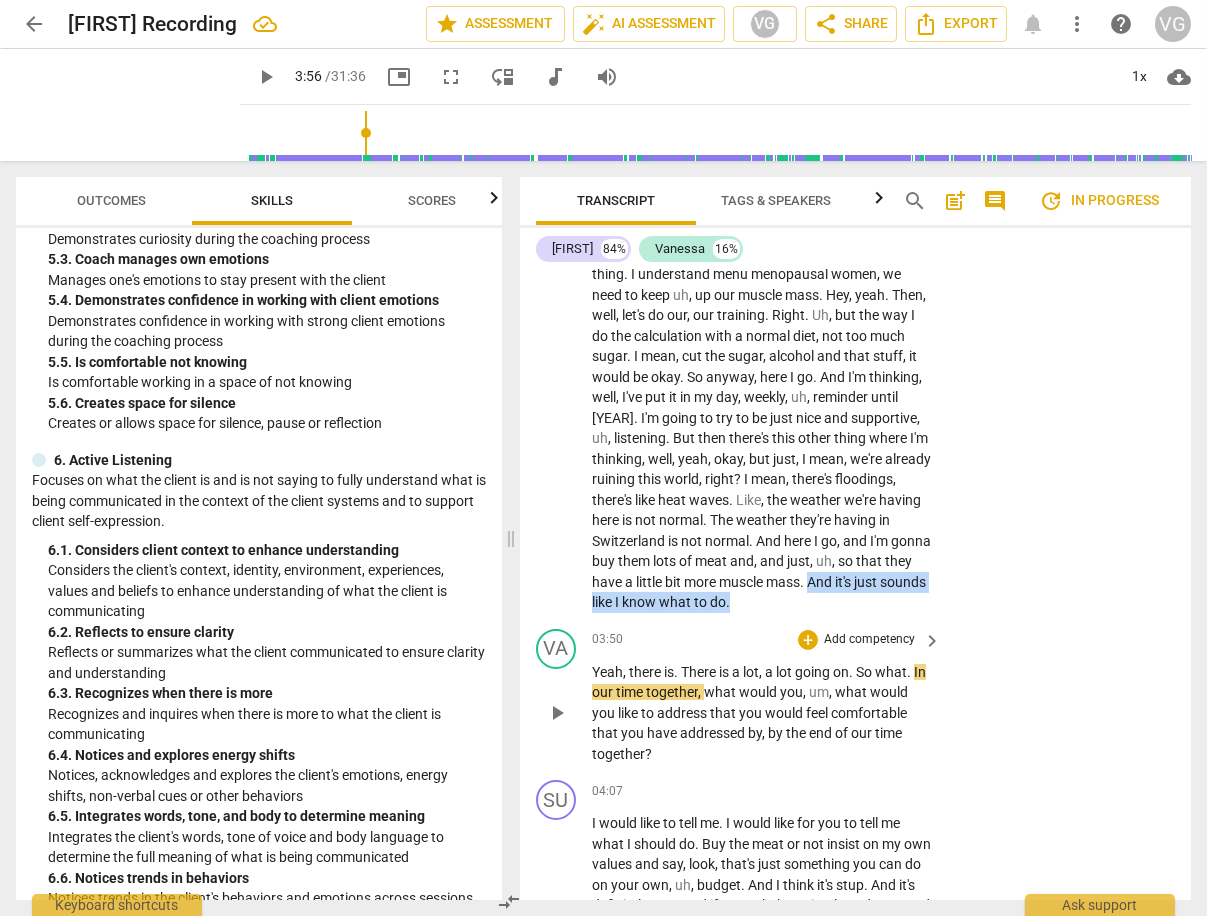 drag, startPoint x: 685, startPoint y: 574, endPoint x: 857, endPoint y: 665, distance: 194.58931 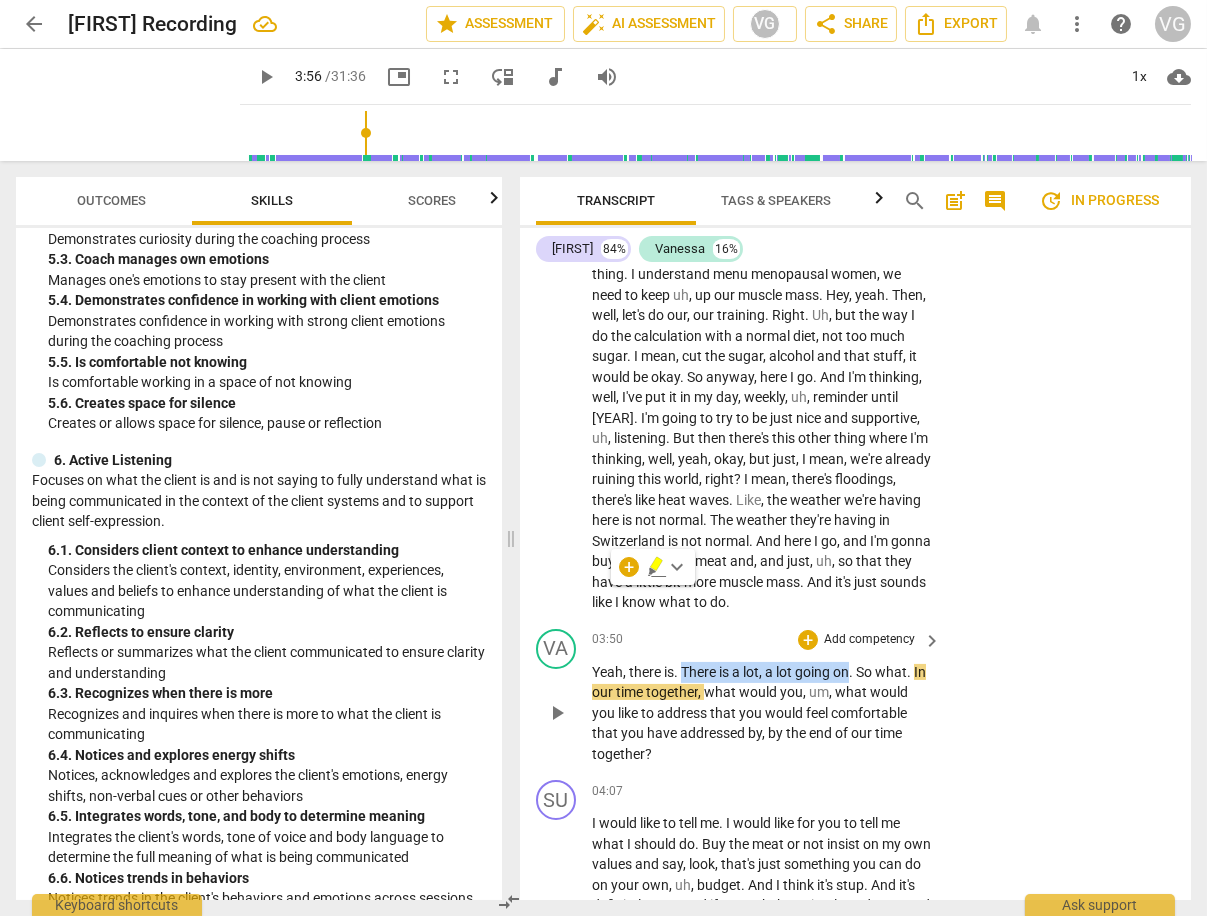 drag, startPoint x: 679, startPoint y: 659, endPoint x: 852, endPoint y: 658, distance: 173.00288 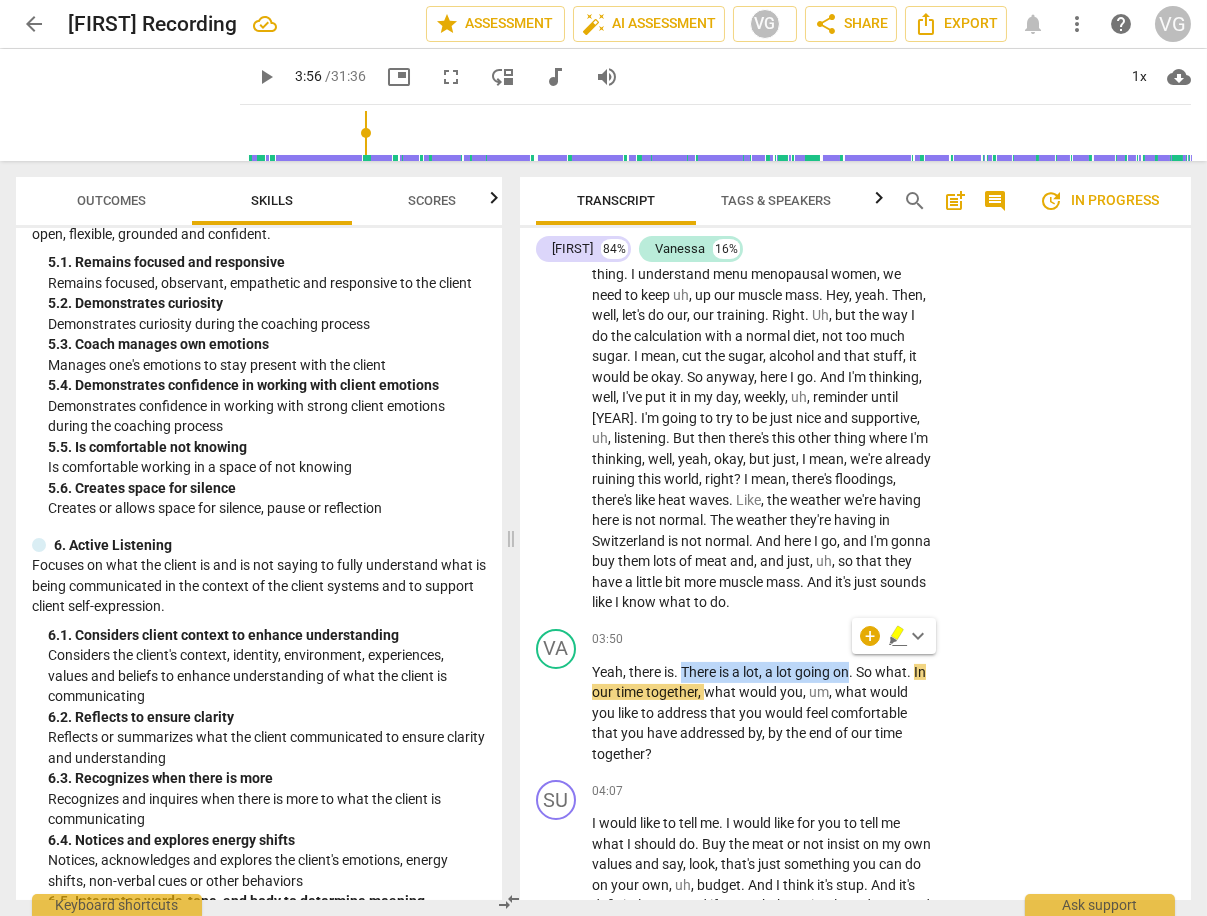scroll, scrollTop: 2290, scrollLeft: 0, axis: vertical 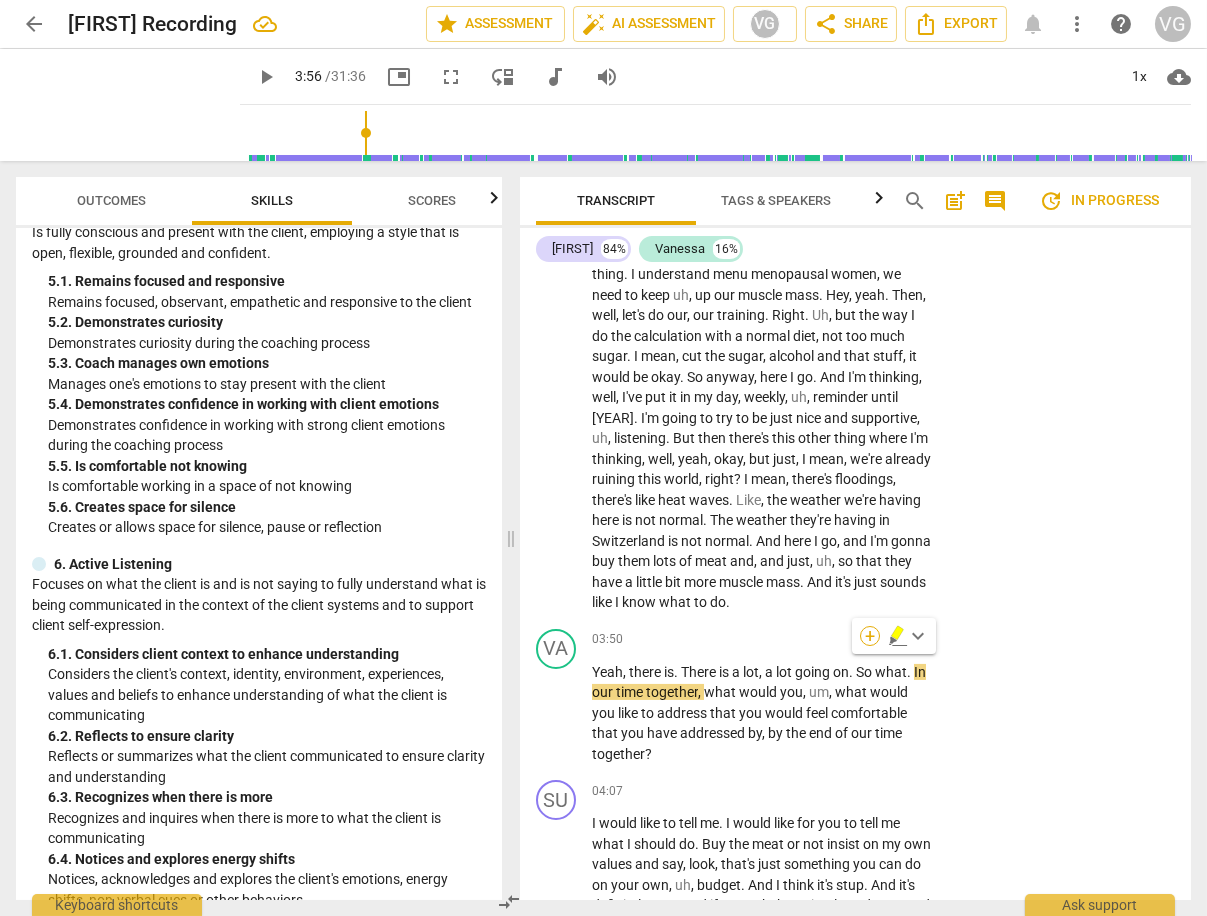 click on "+" at bounding box center (870, 636) 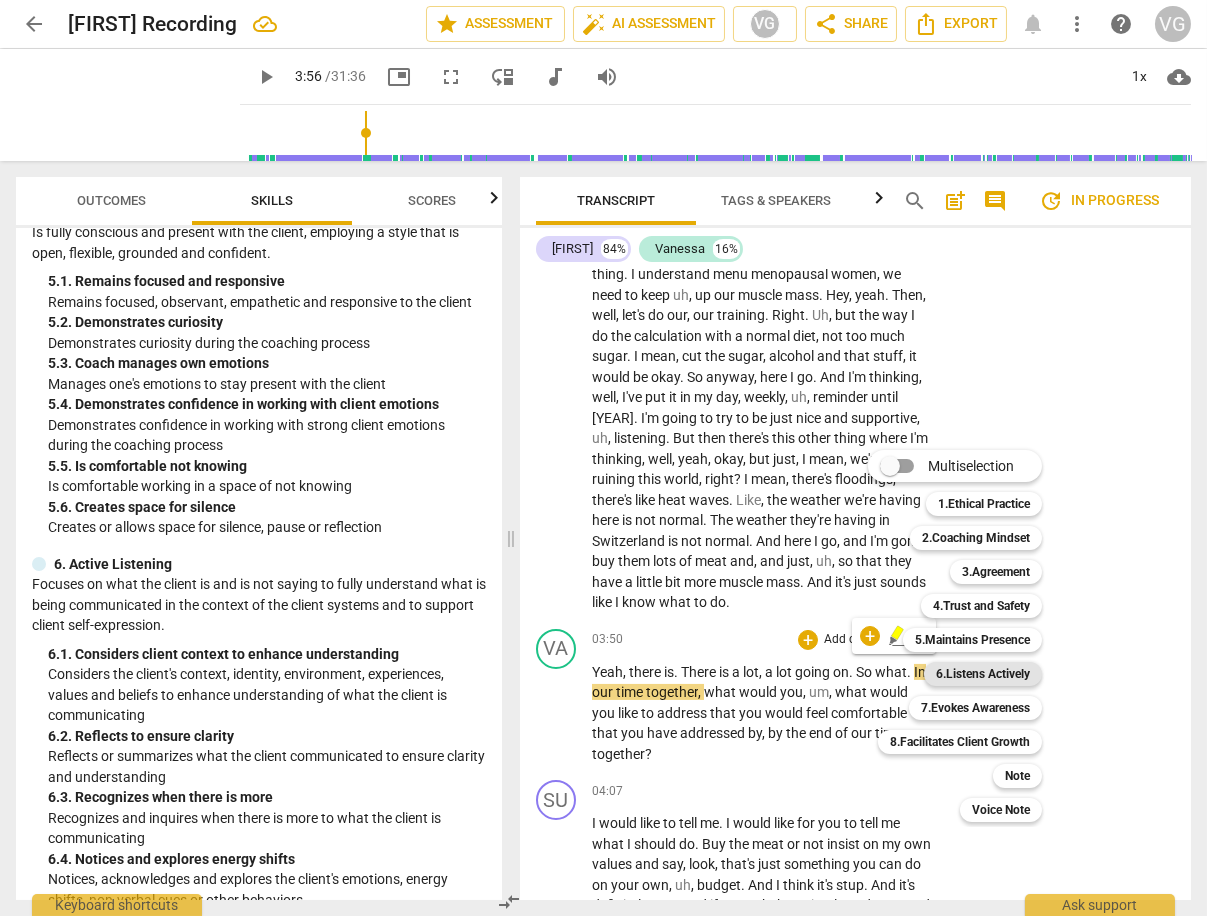 click on "6.Listens Actively" at bounding box center (983, 674) 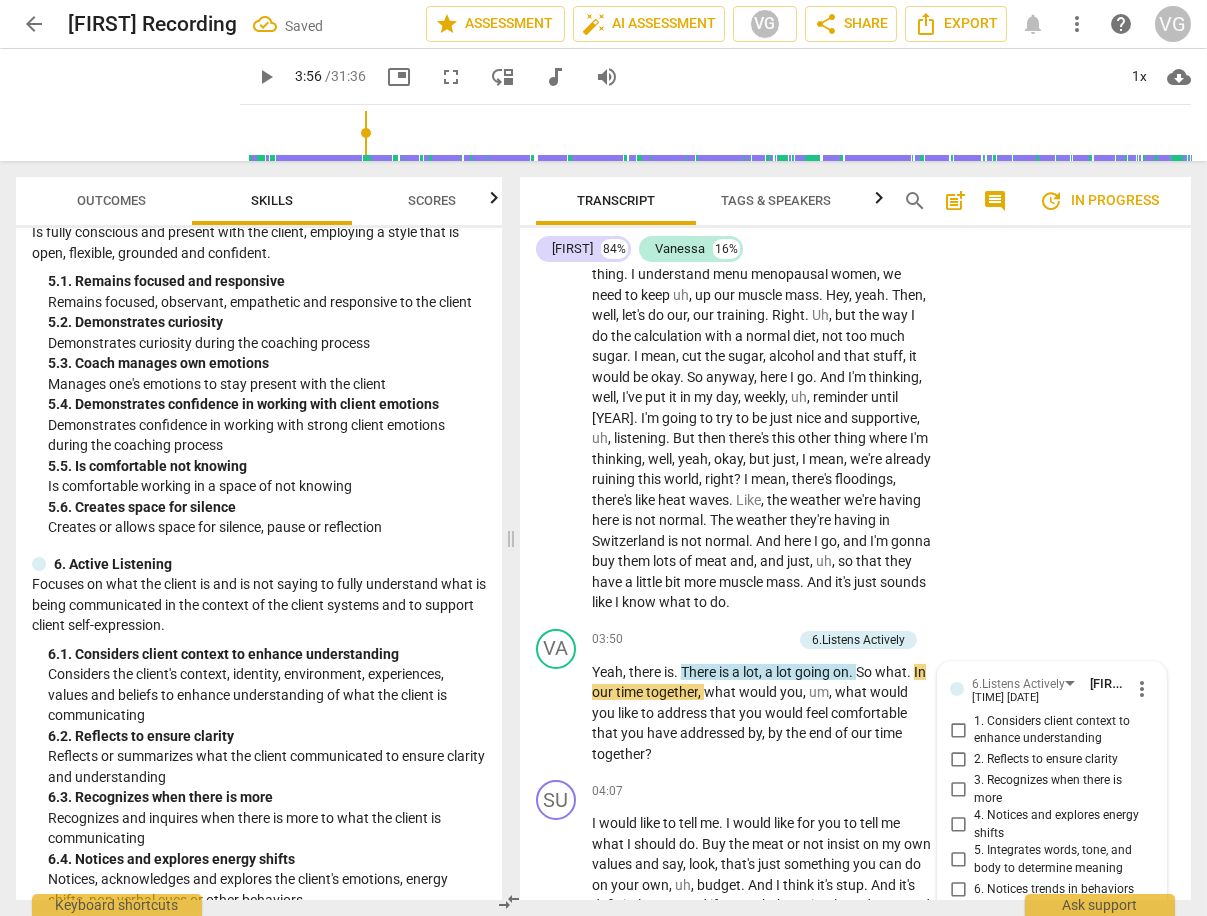scroll, scrollTop: 1531, scrollLeft: 0, axis: vertical 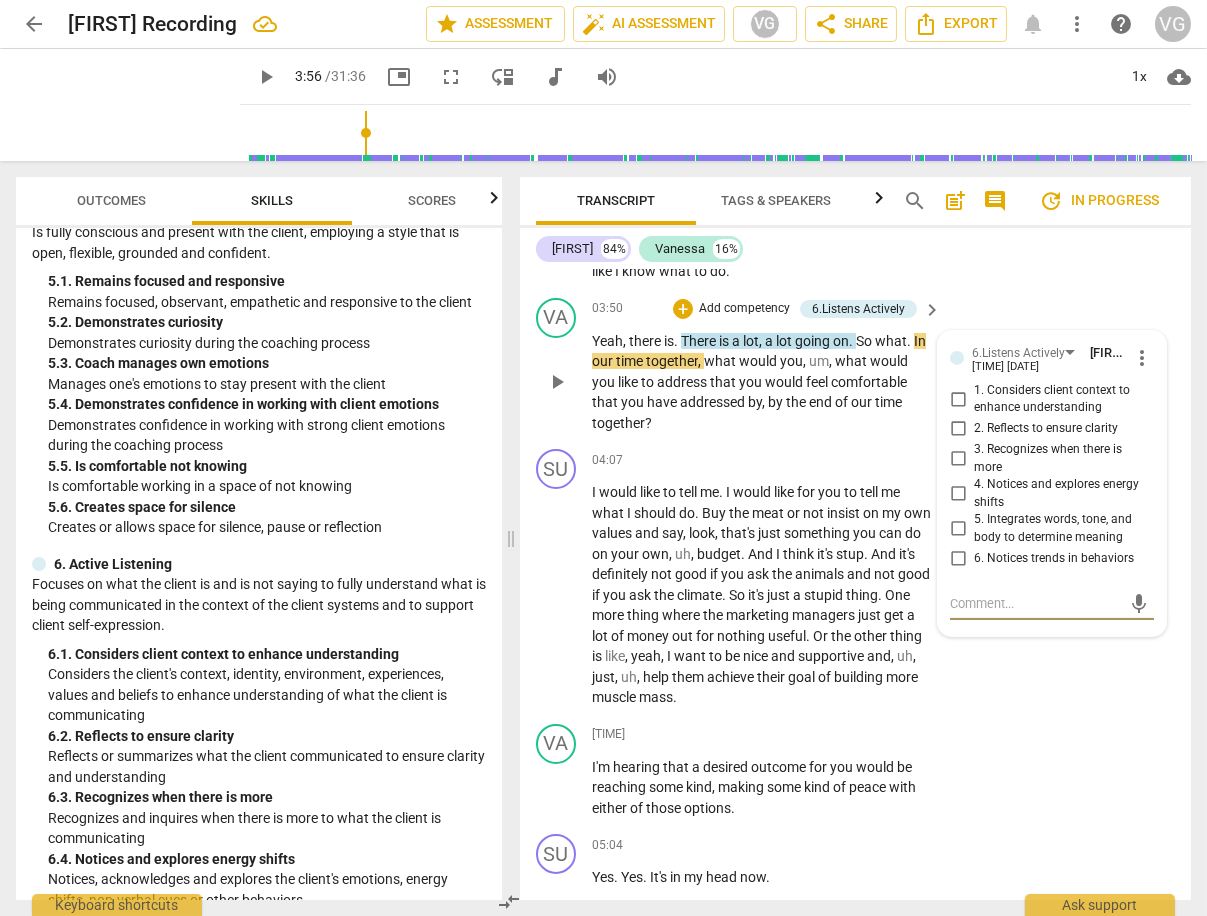 click on "1. Considers client context to enhance understanding" at bounding box center [958, 399] 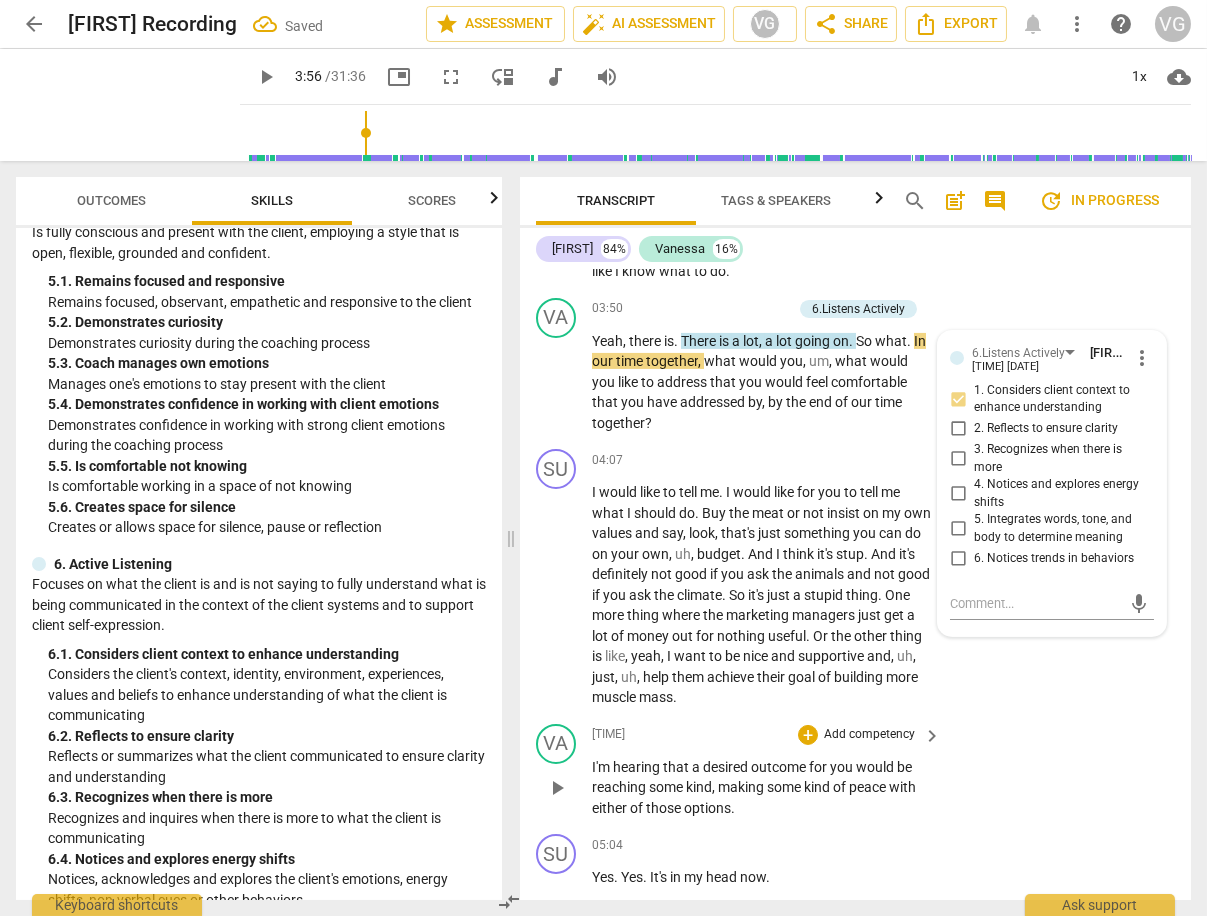 click on "VA play_arrow pause 04:51 + Add competency keyboard_arrow_right I'm   hearing   that   a   desired   outcome   for   you   would   be   reaching   some   kind ,   making   some   kind   of   peace   with   either   of   those   options ." at bounding box center (855, 771) 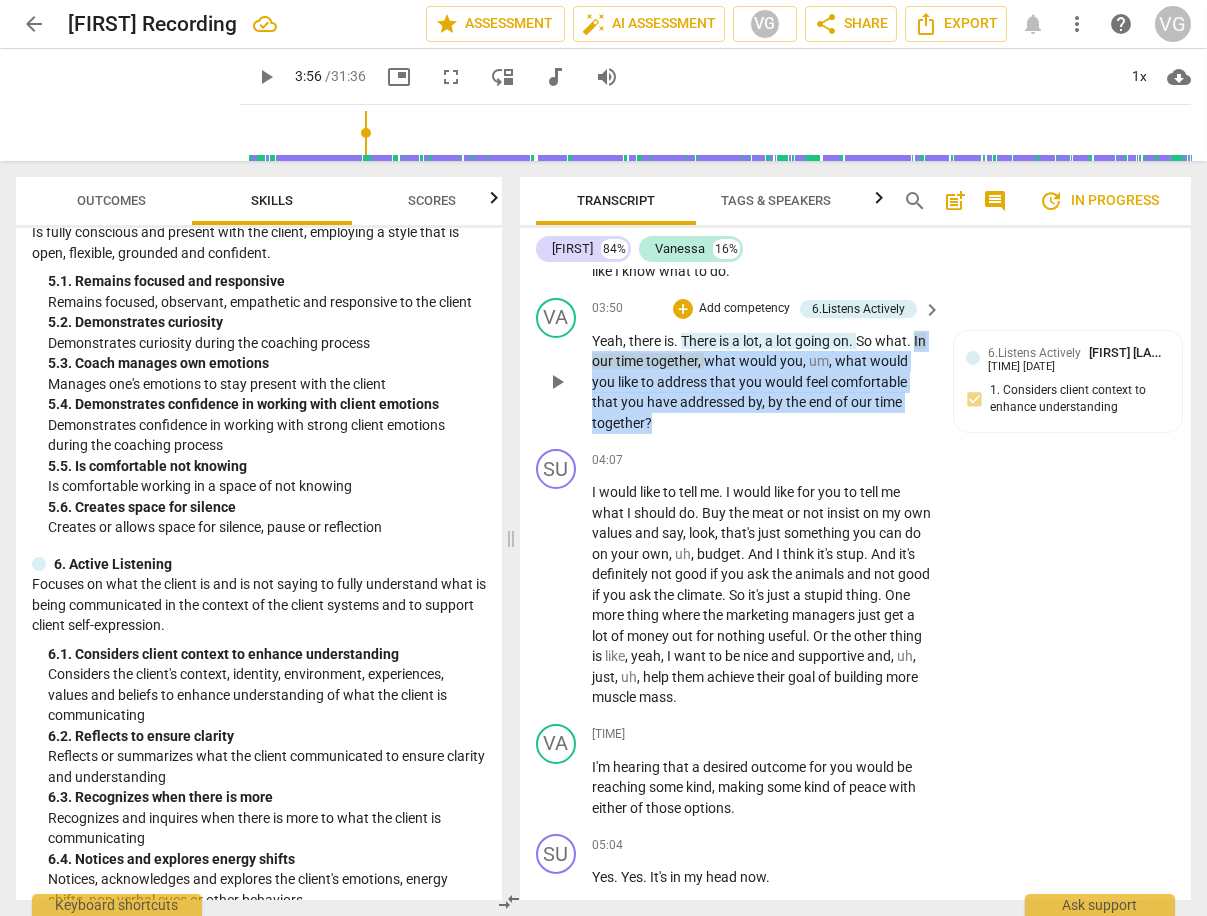 drag, startPoint x: 592, startPoint y: 352, endPoint x: 648, endPoint y: 408, distance: 79.19596 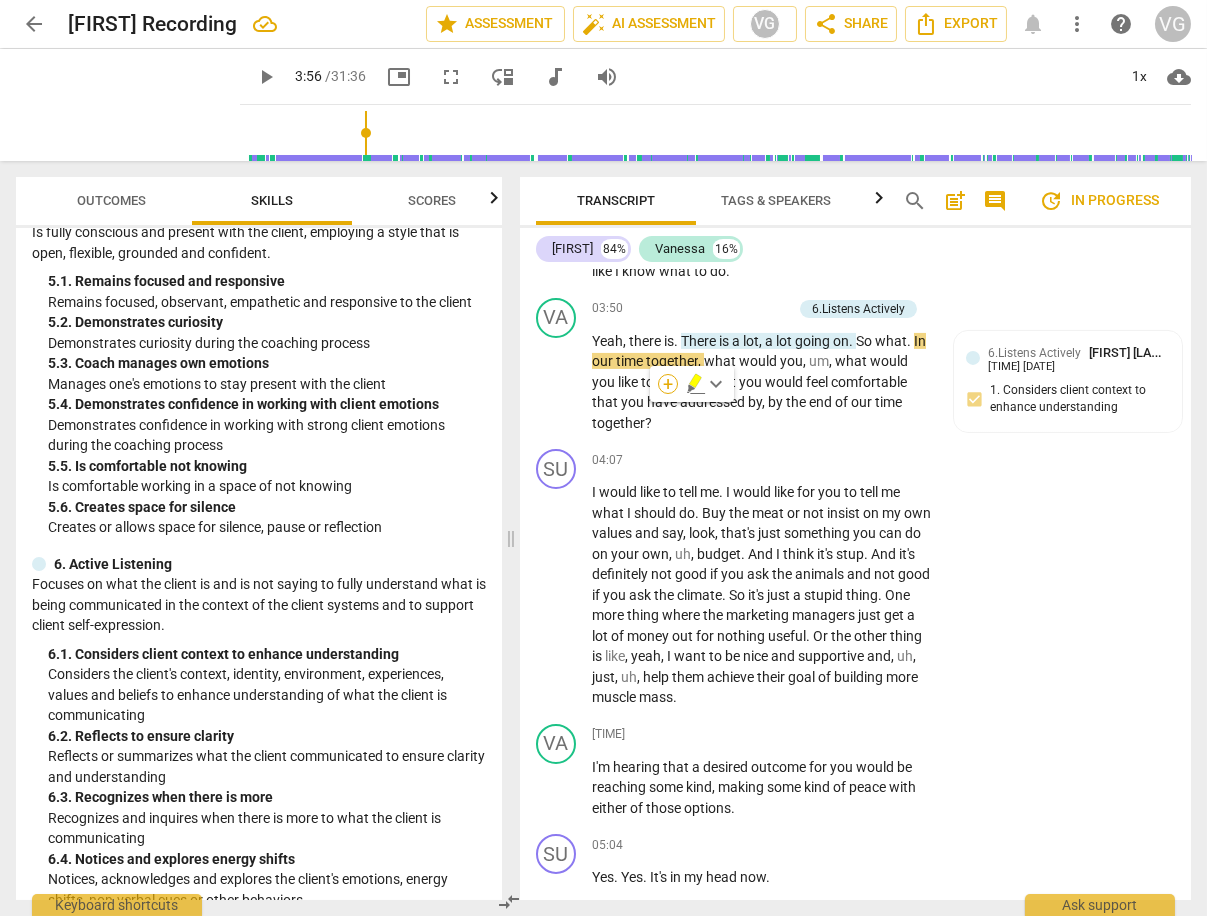 click on "+" at bounding box center [668, 384] 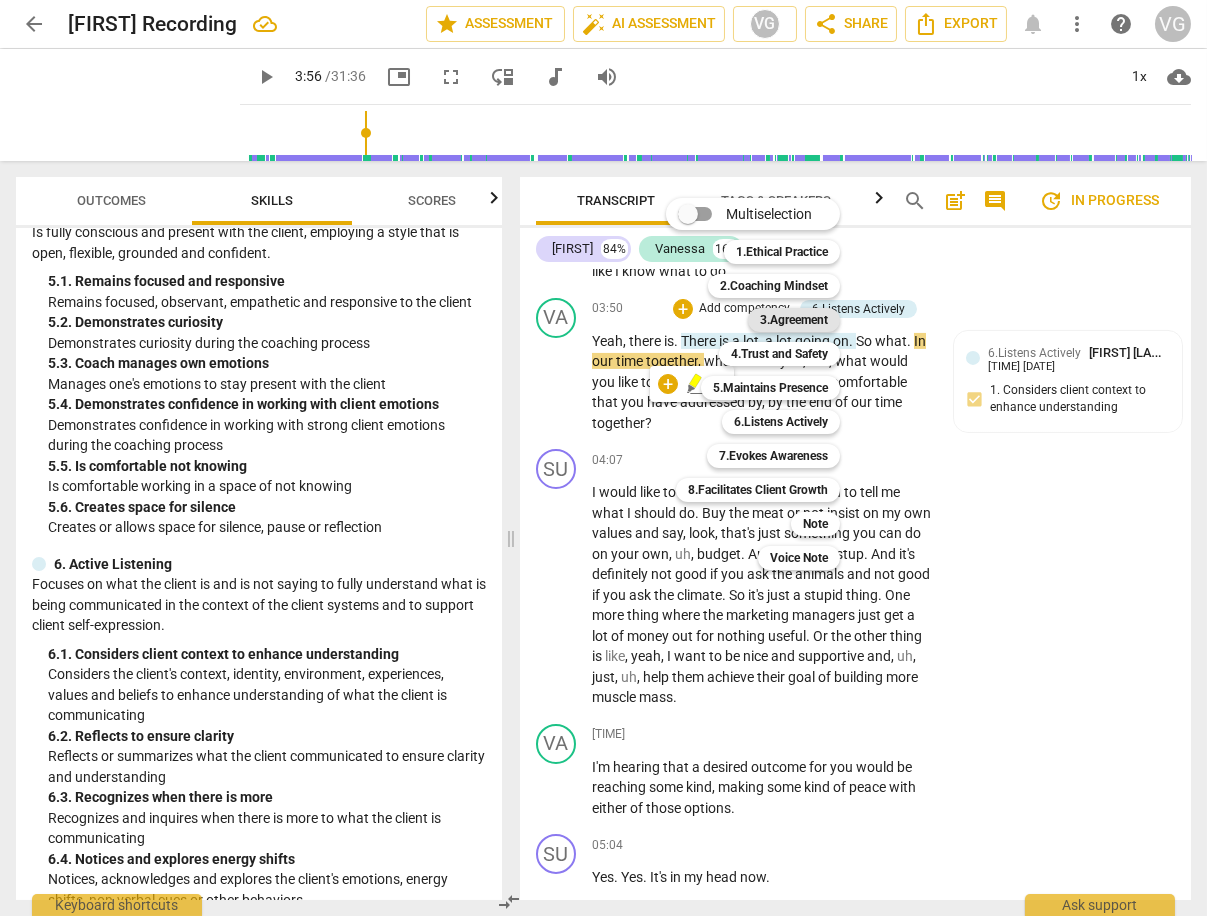 click on "3.Agreement" at bounding box center (794, 320) 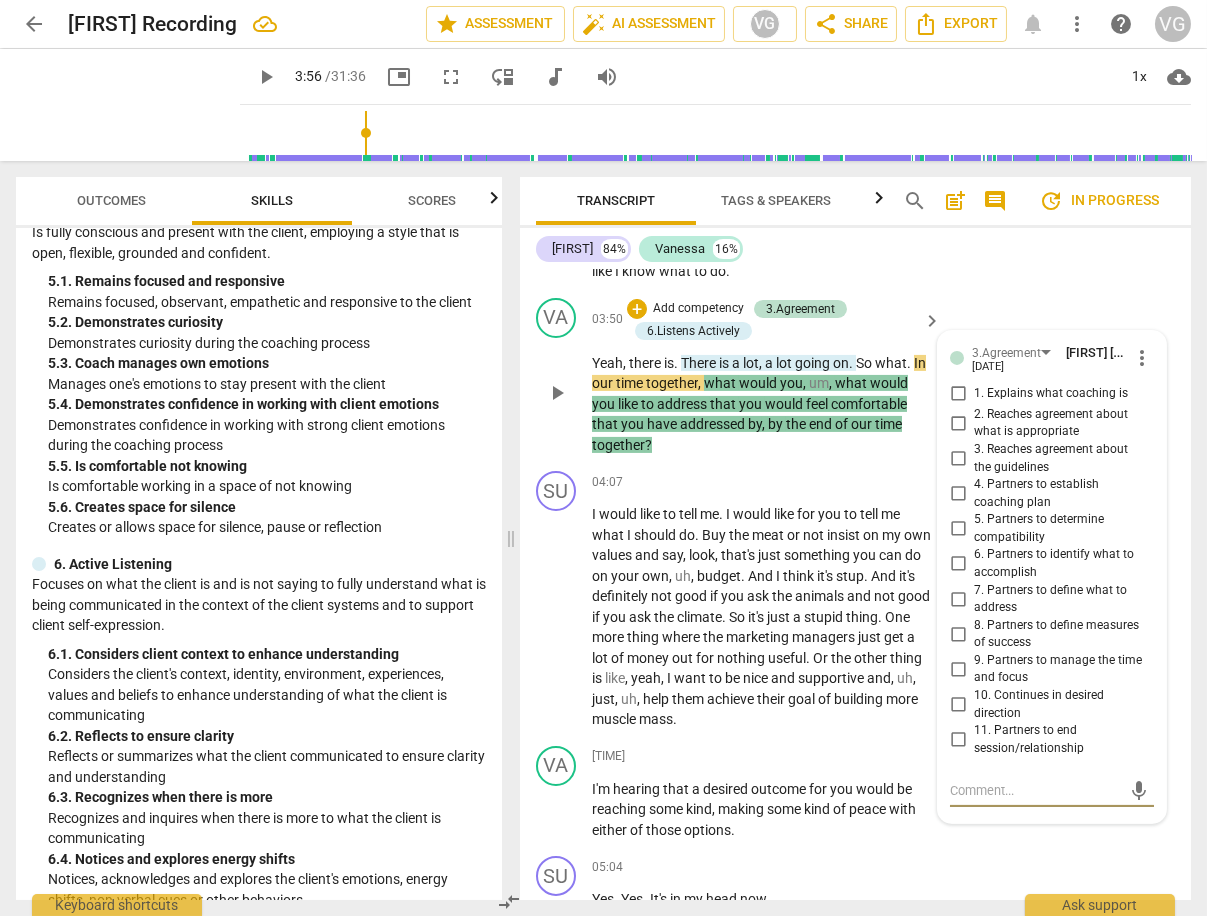 click on "7. Partners to define what to address" at bounding box center [958, 599] 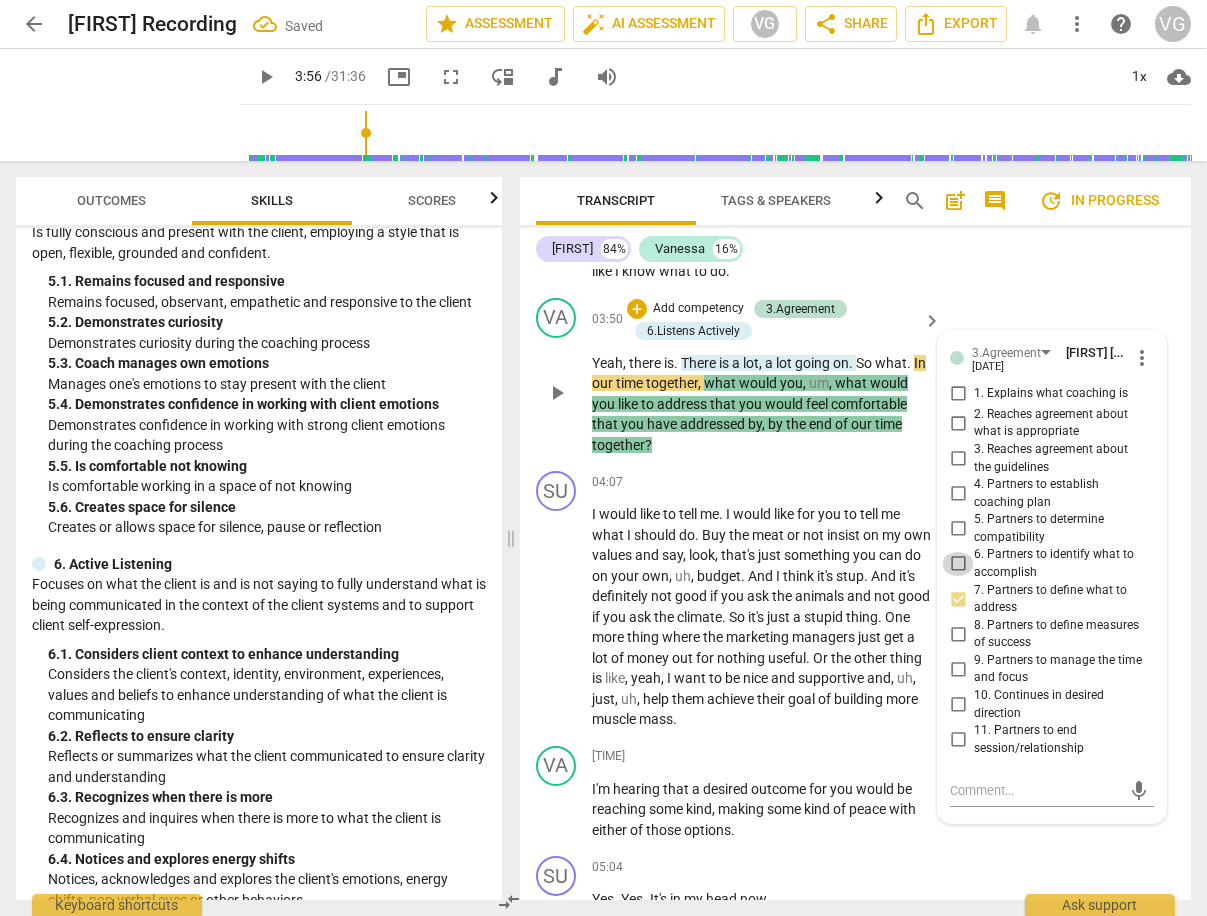 click on "6. Partners to identify what to accomplish" at bounding box center (958, 564) 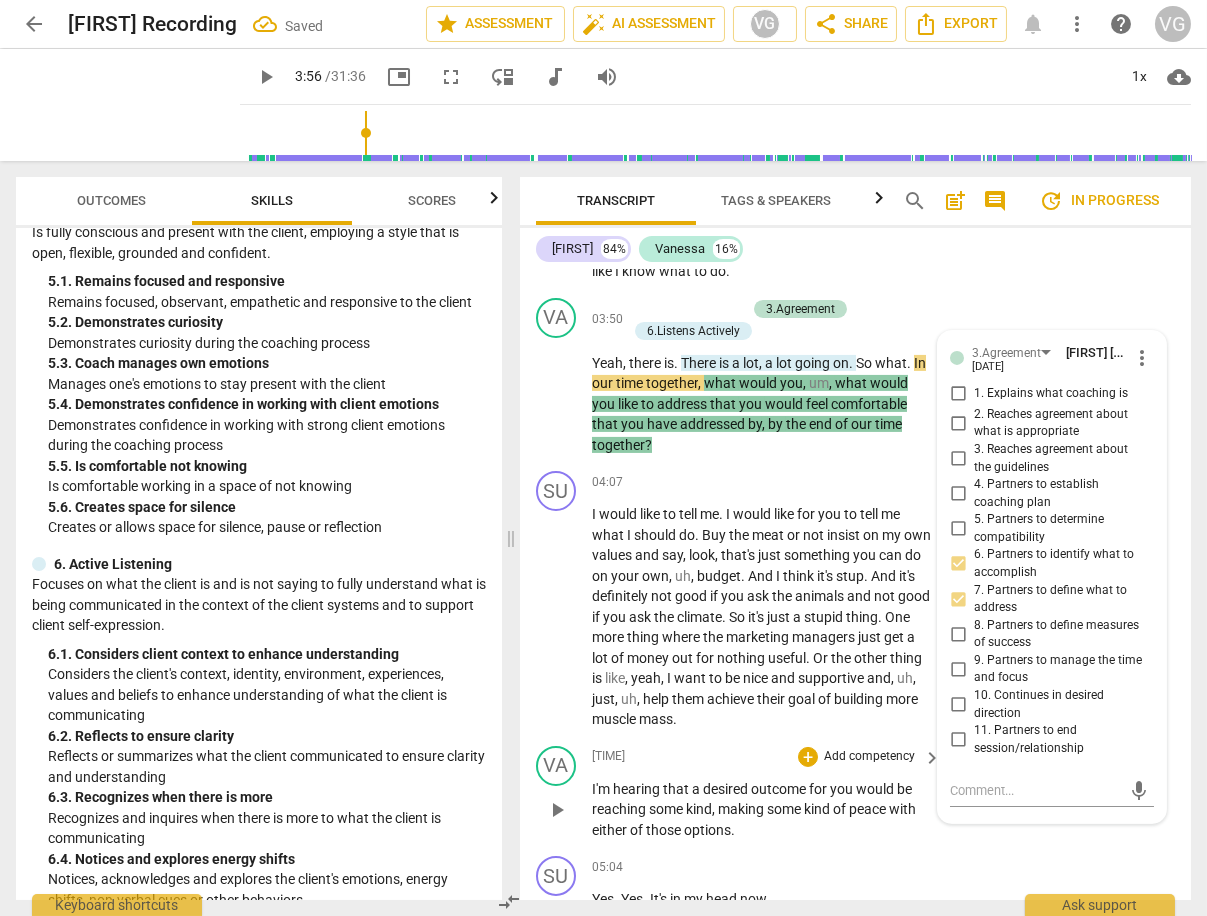 click on "VA play_arrow pause 04:51 + Add competency keyboard_arrow_right I'm   hearing   that   a   desired   outcome   for   you   would   be   reaching   some   kind ,   making   some   kind   of   peace   with   either   of   those   options ." at bounding box center [855, 793] 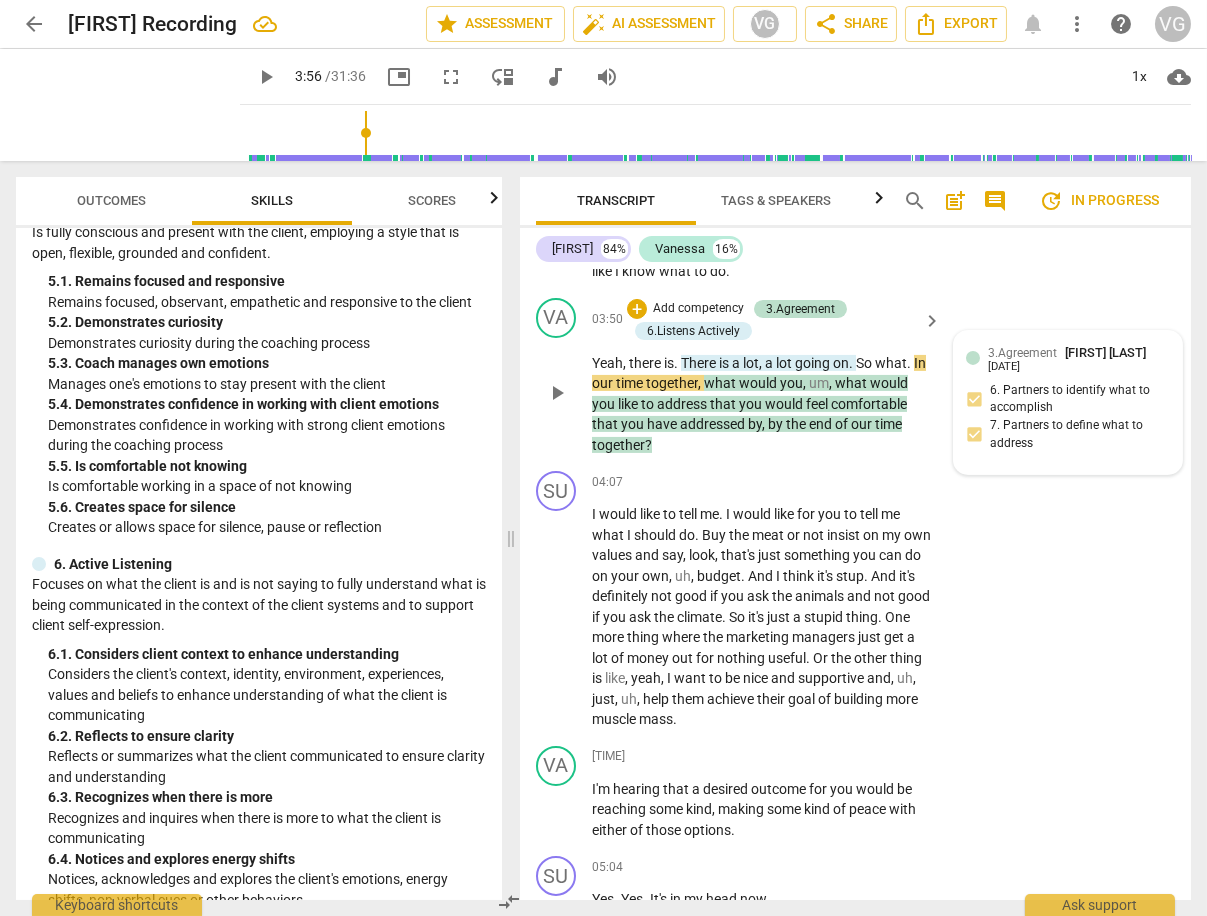 click on "3.Agreement [PERSON] [DATE]" at bounding box center (1079, 358) 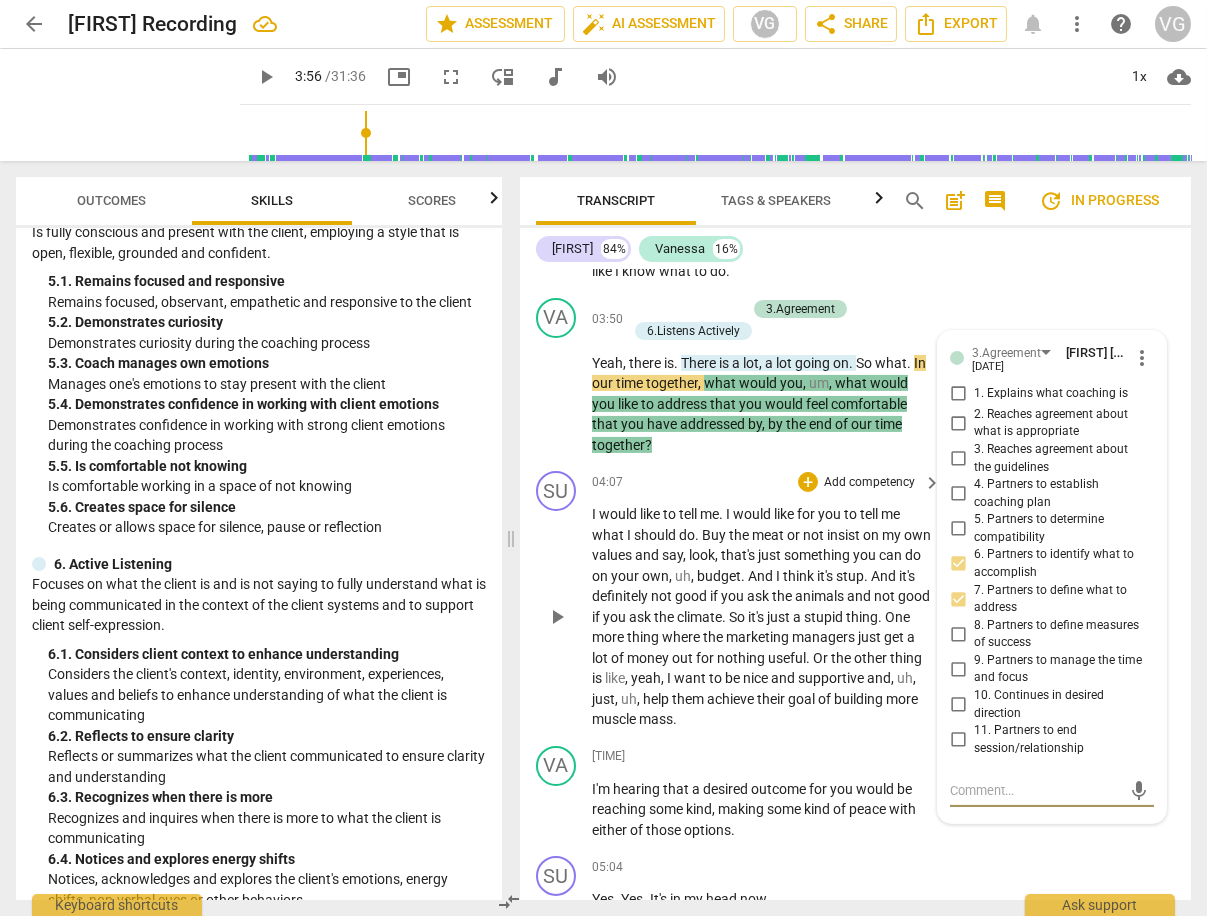 click on "the" at bounding box center (665, 617) 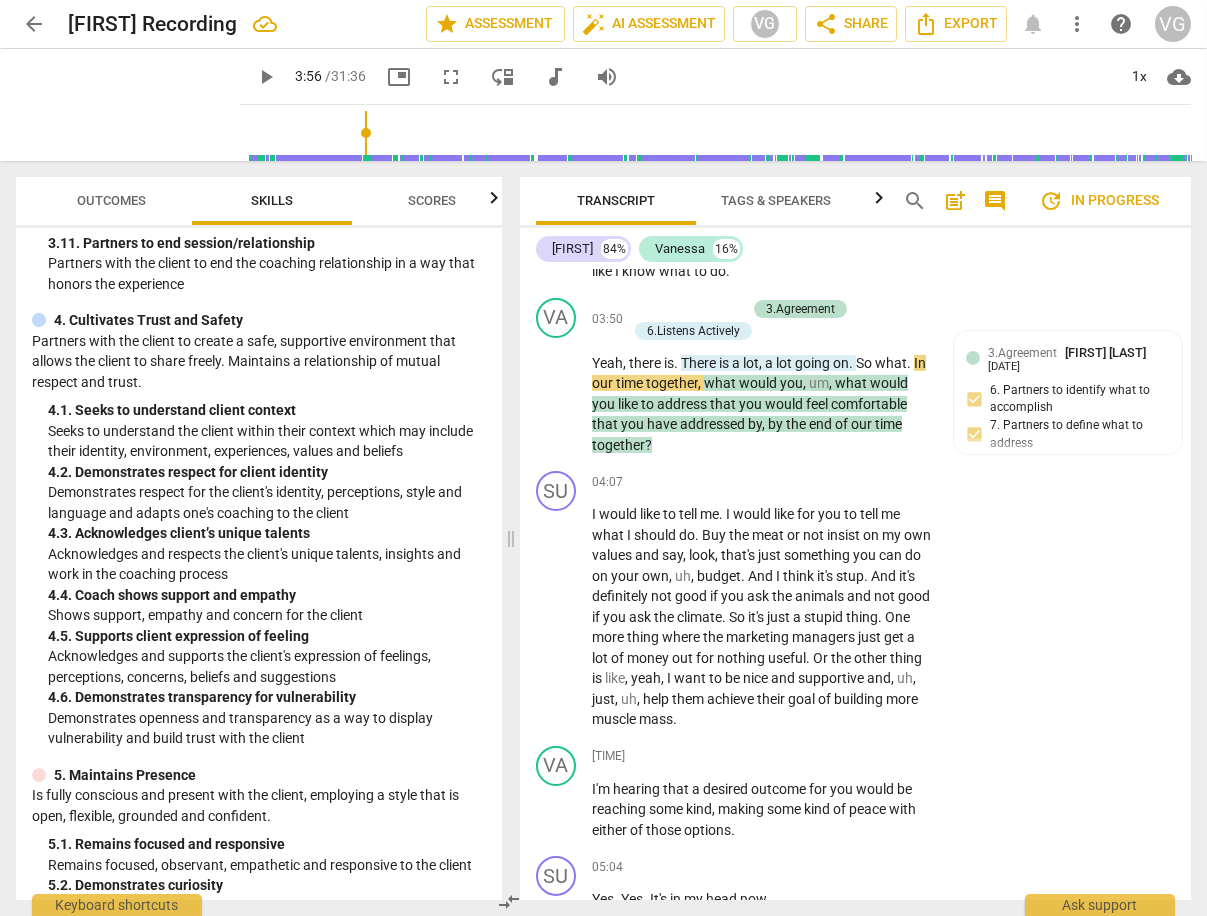scroll, scrollTop: 1717, scrollLeft: 0, axis: vertical 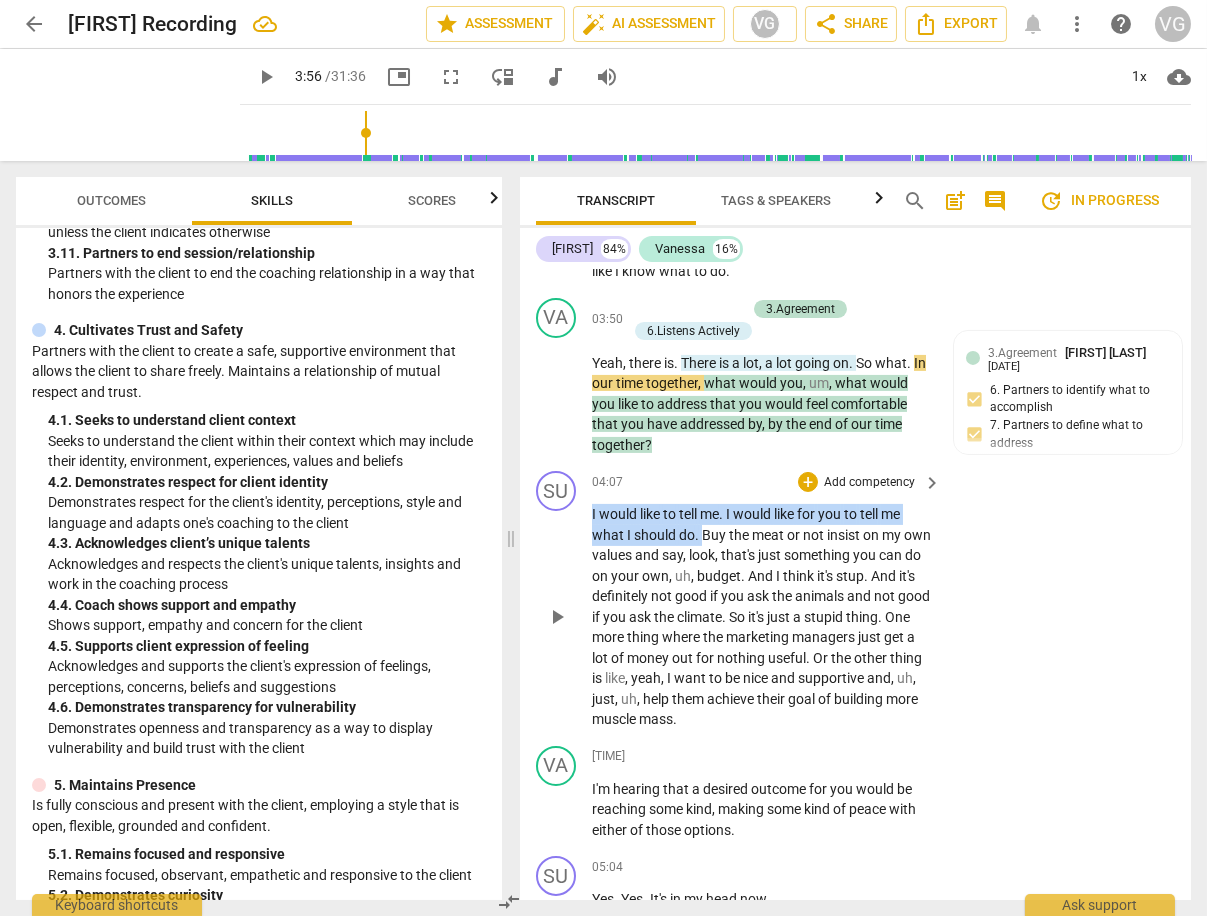 drag, startPoint x: 590, startPoint y: 499, endPoint x: 702, endPoint y: 516, distance: 113.28283 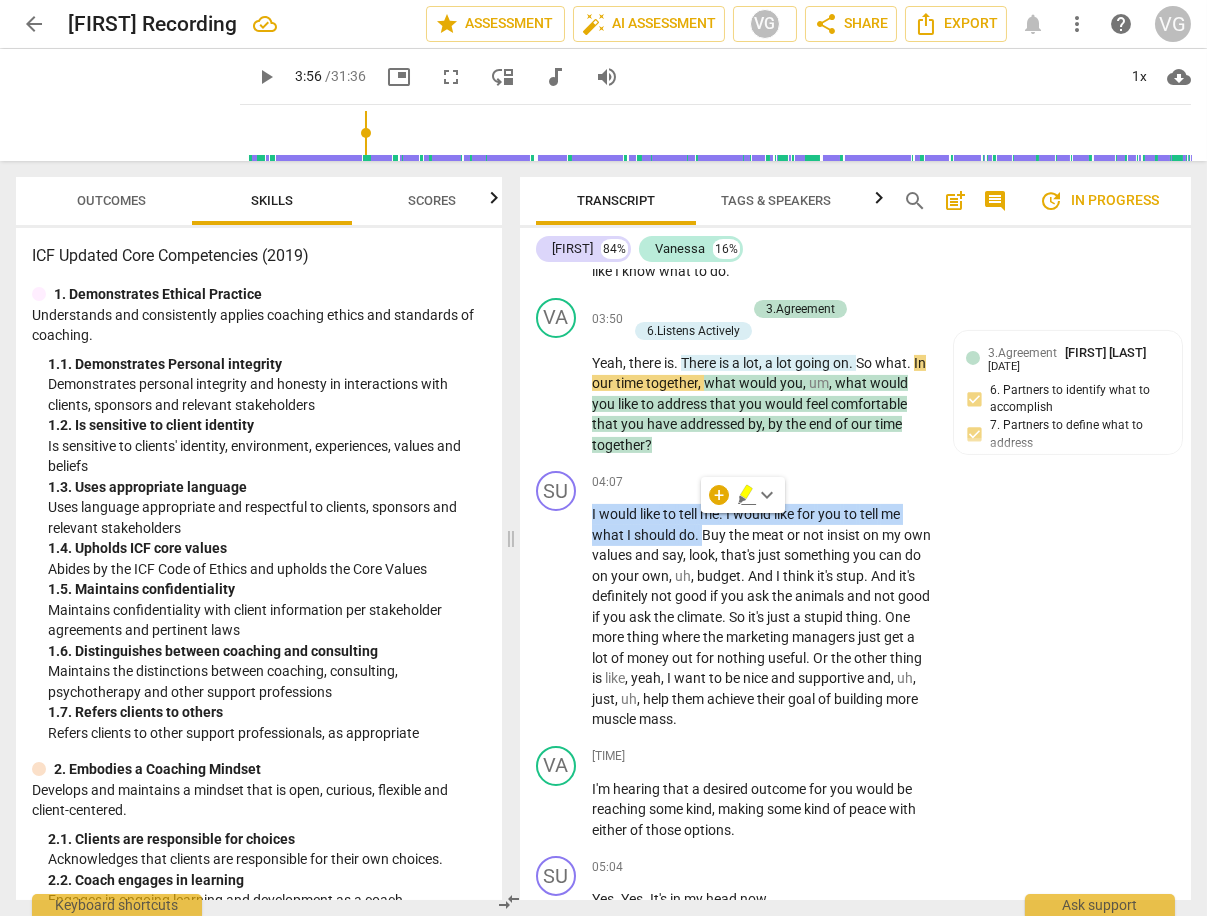 scroll, scrollTop: 0, scrollLeft: 0, axis: both 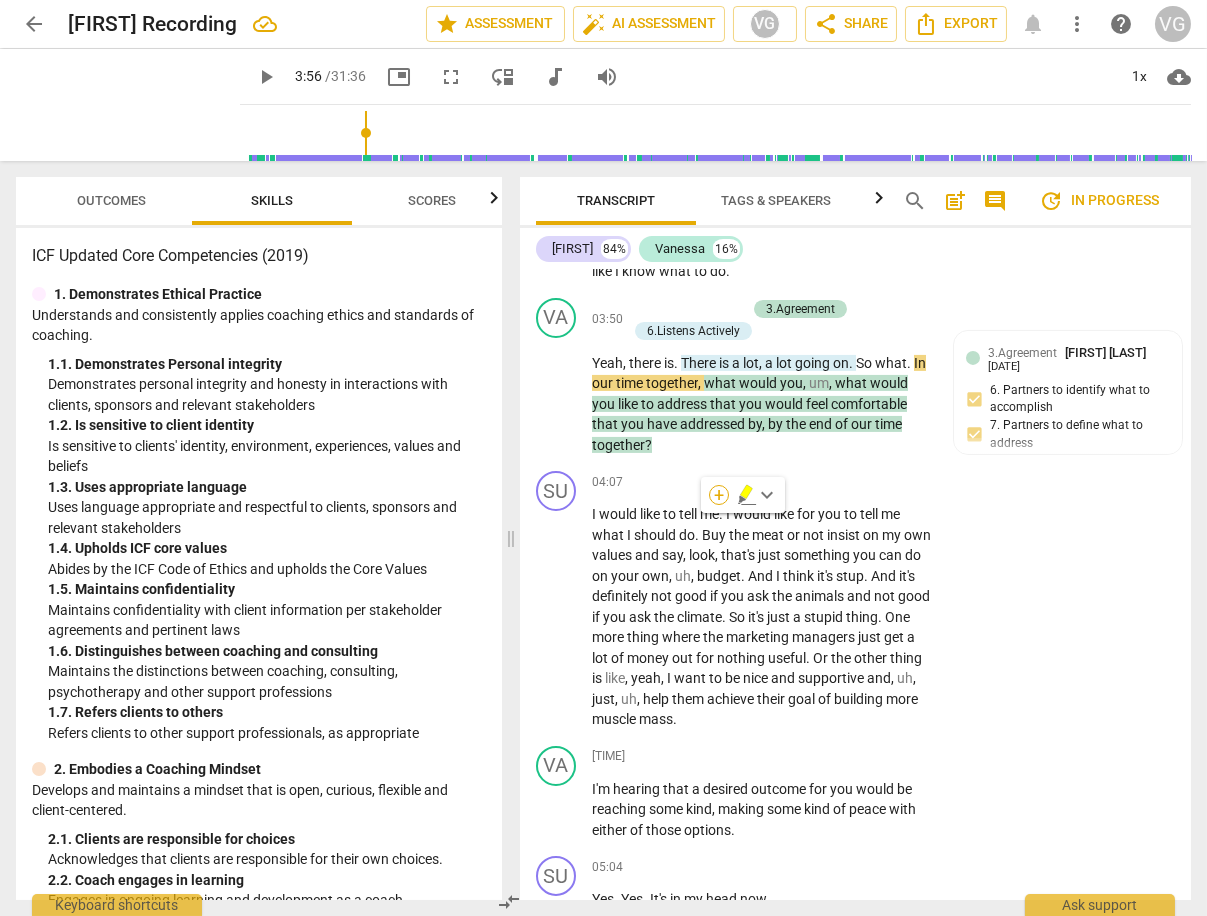 click on "+" at bounding box center (719, 495) 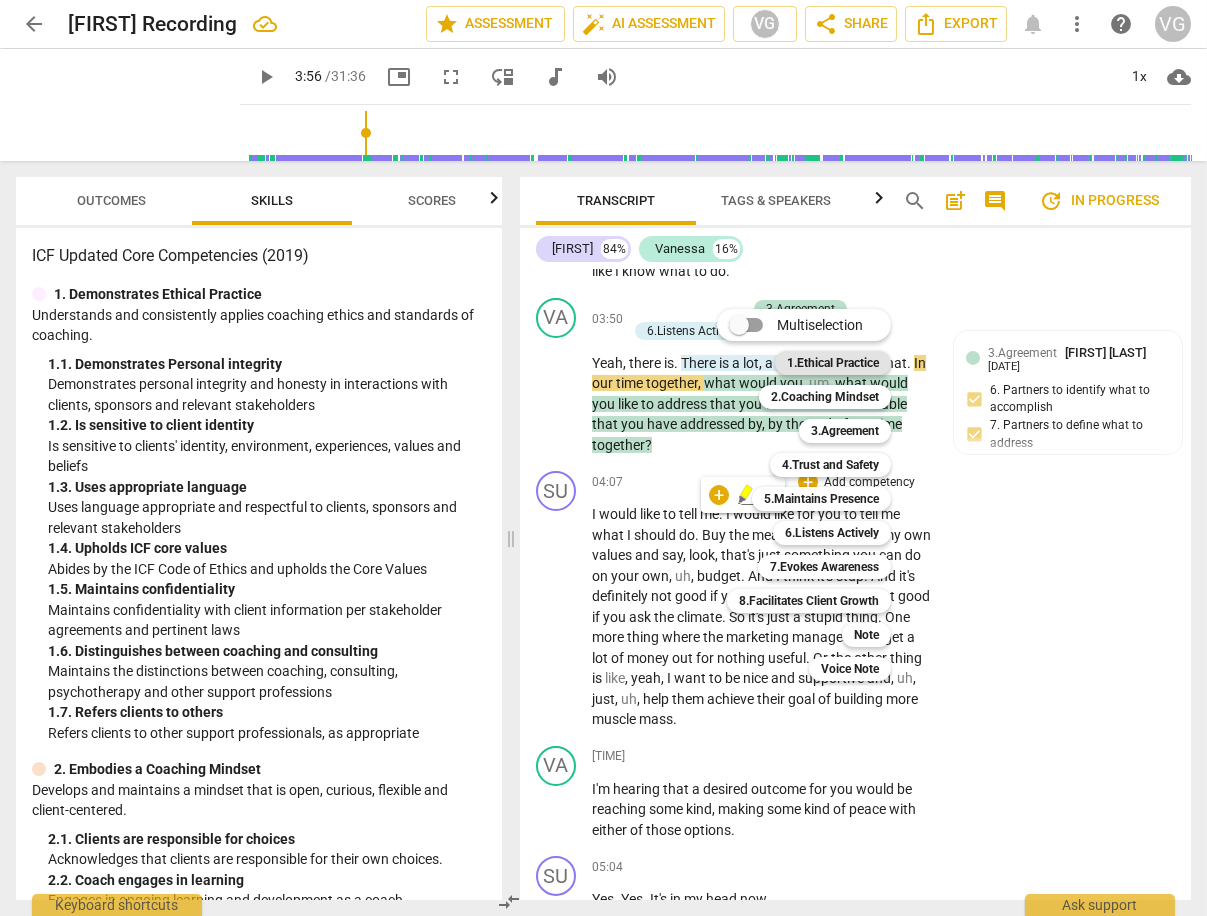 click on "1.Ethical Practice" at bounding box center [833, 363] 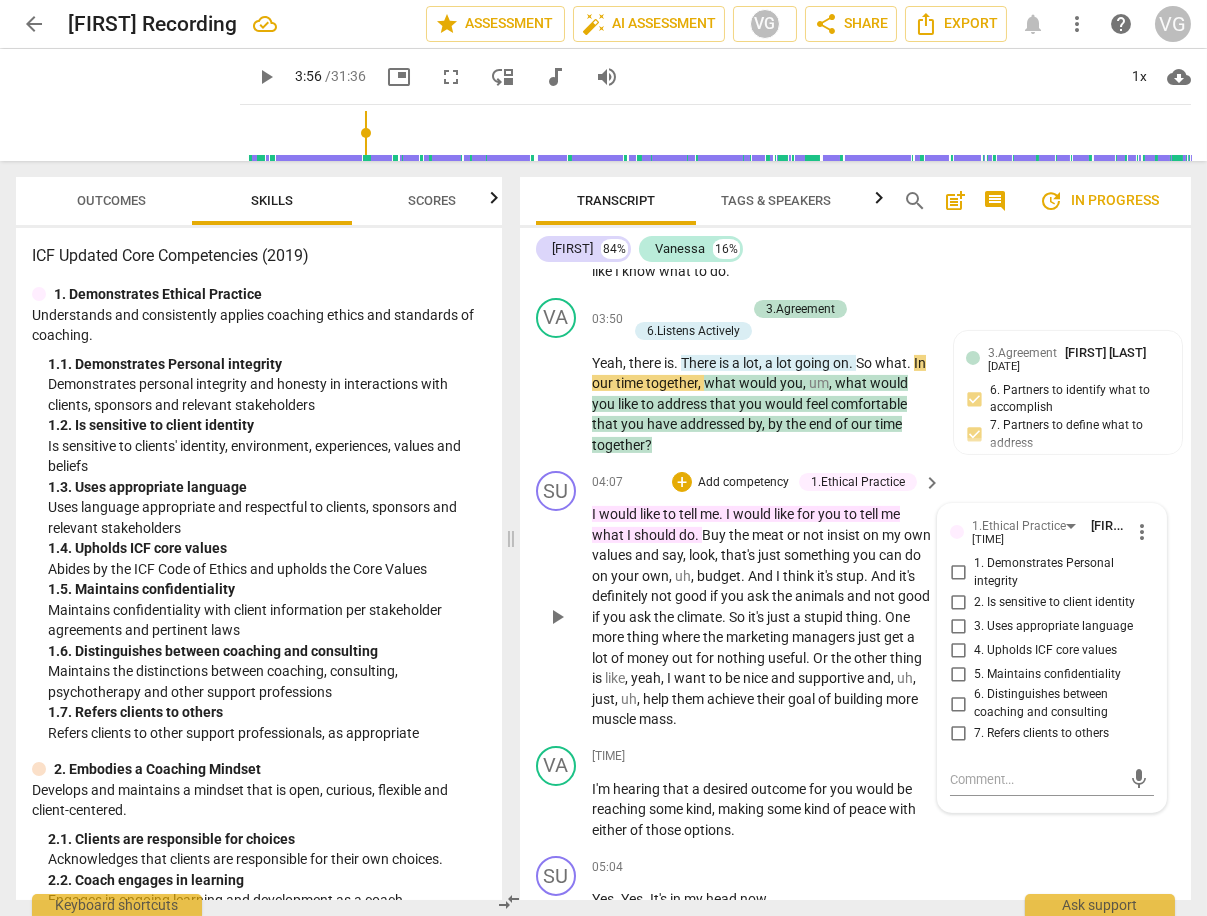 click on "2. Is sensitive to client identity" at bounding box center [1054, 603] 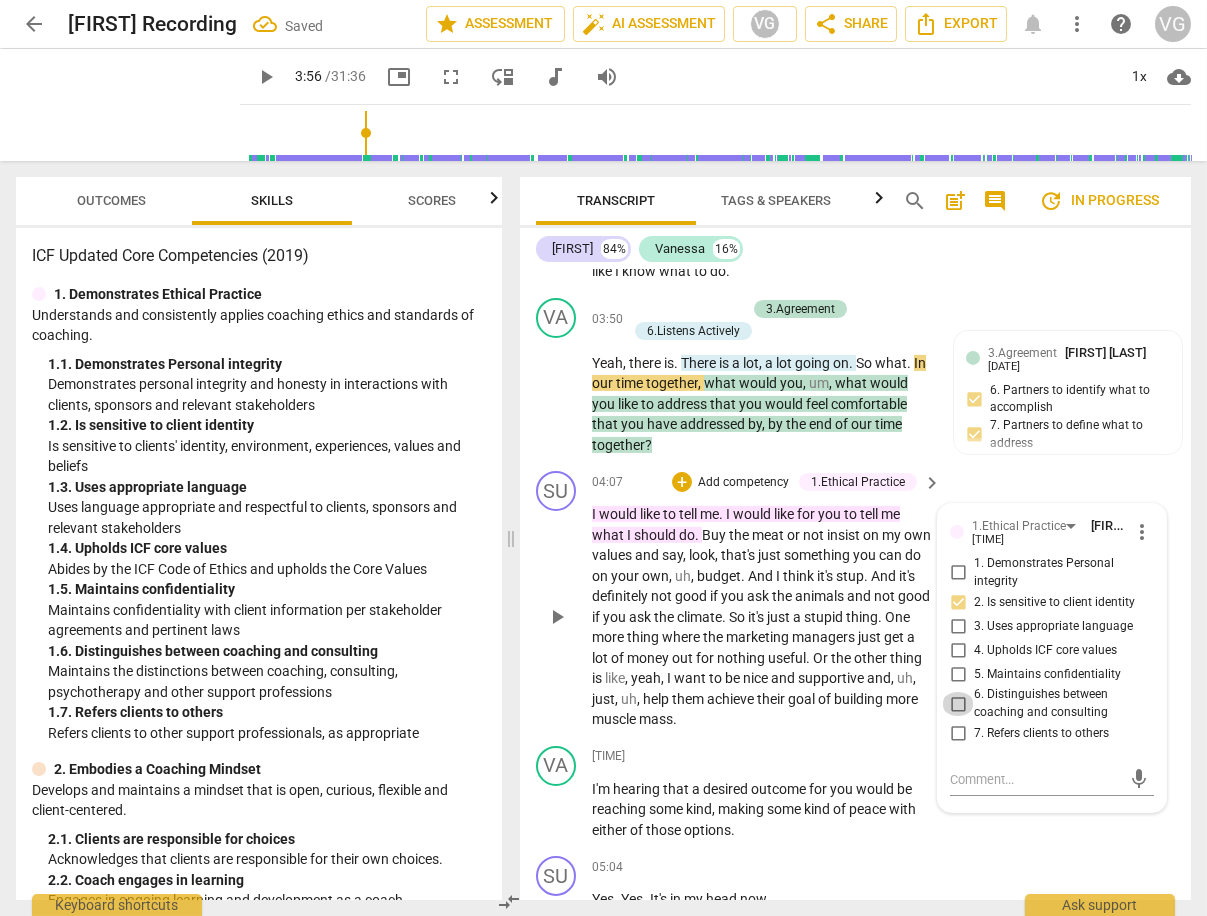click on "6. Distinguishes between coaching and consulting" at bounding box center [958, 704] 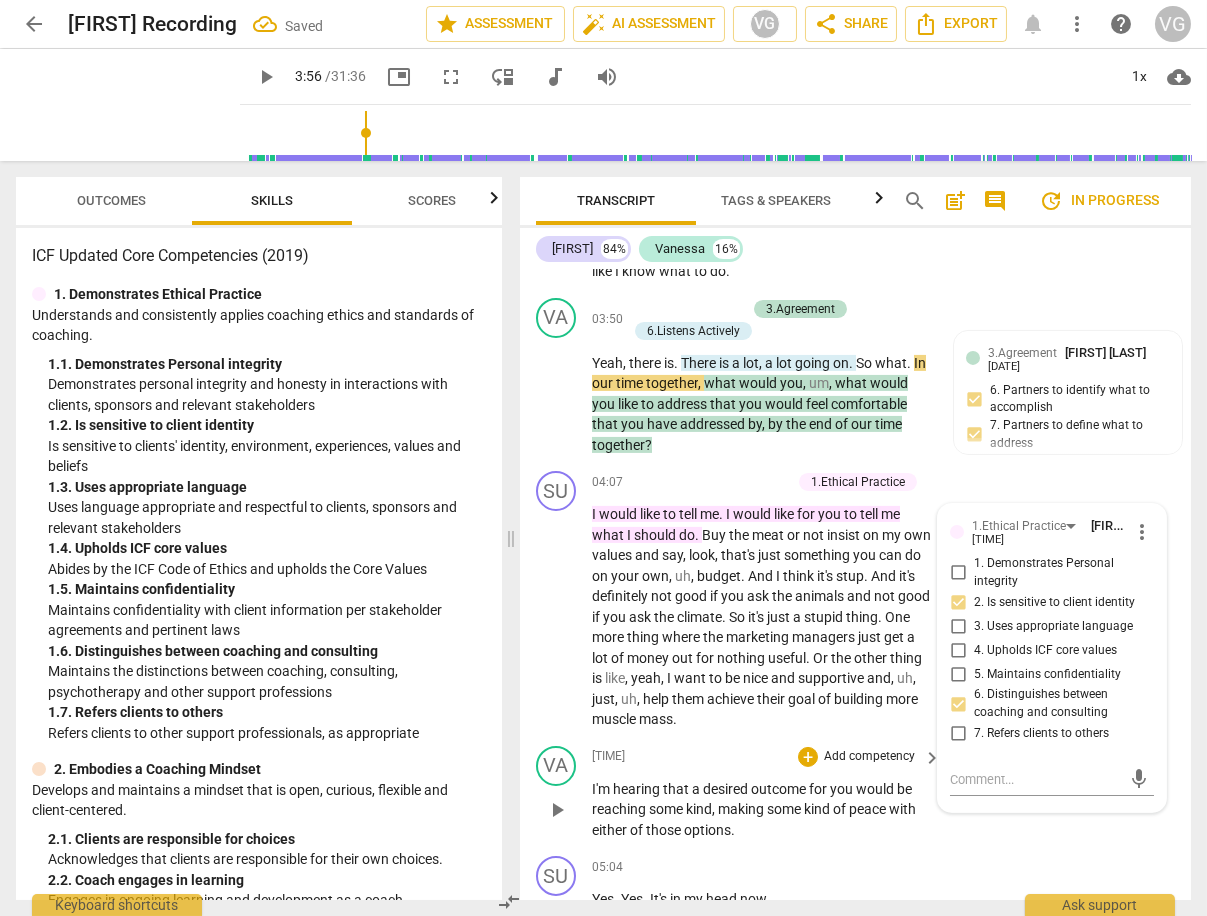 click on "VA play_arrow pause 04:51 + Add competency keyboard_arrow_right I'm   hearing   that   a   desired   outcome   for   you   would   be   reaching   some   kind ,   making   some   kind   of   peace   with   either   of   those   options ." at bounding box center (855, 793) 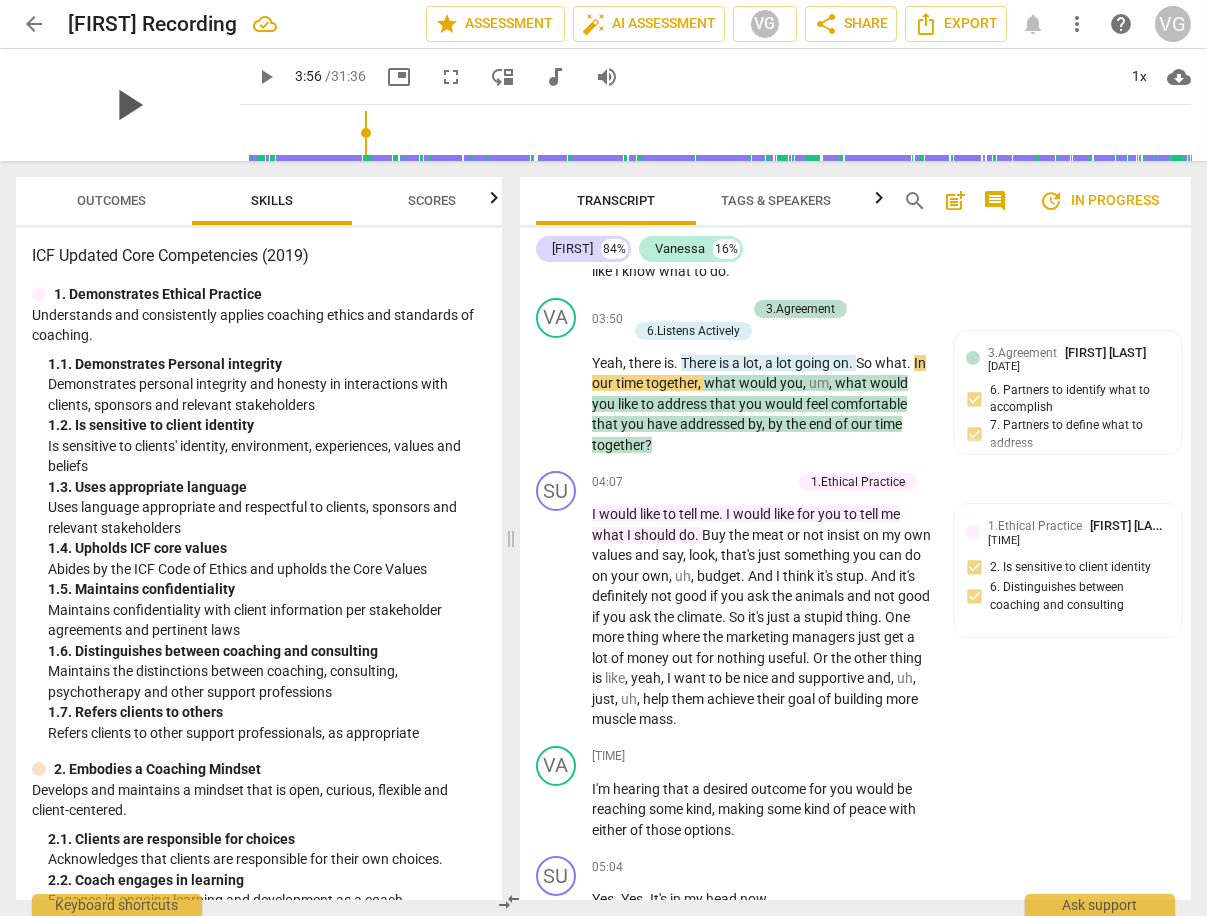 click on "play_arrow" at bounding box center (128, 105) 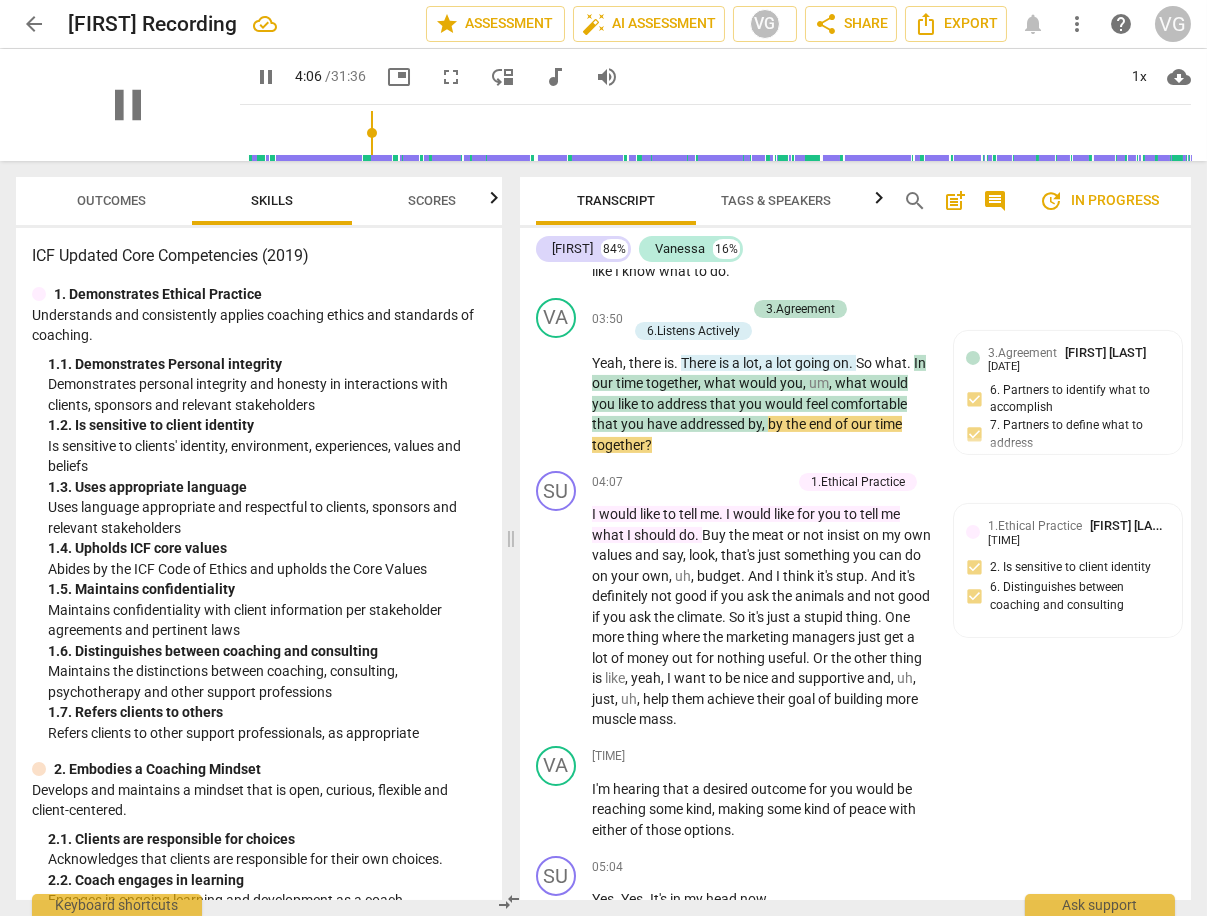 click on "pause" at bounding box center [128, 105] 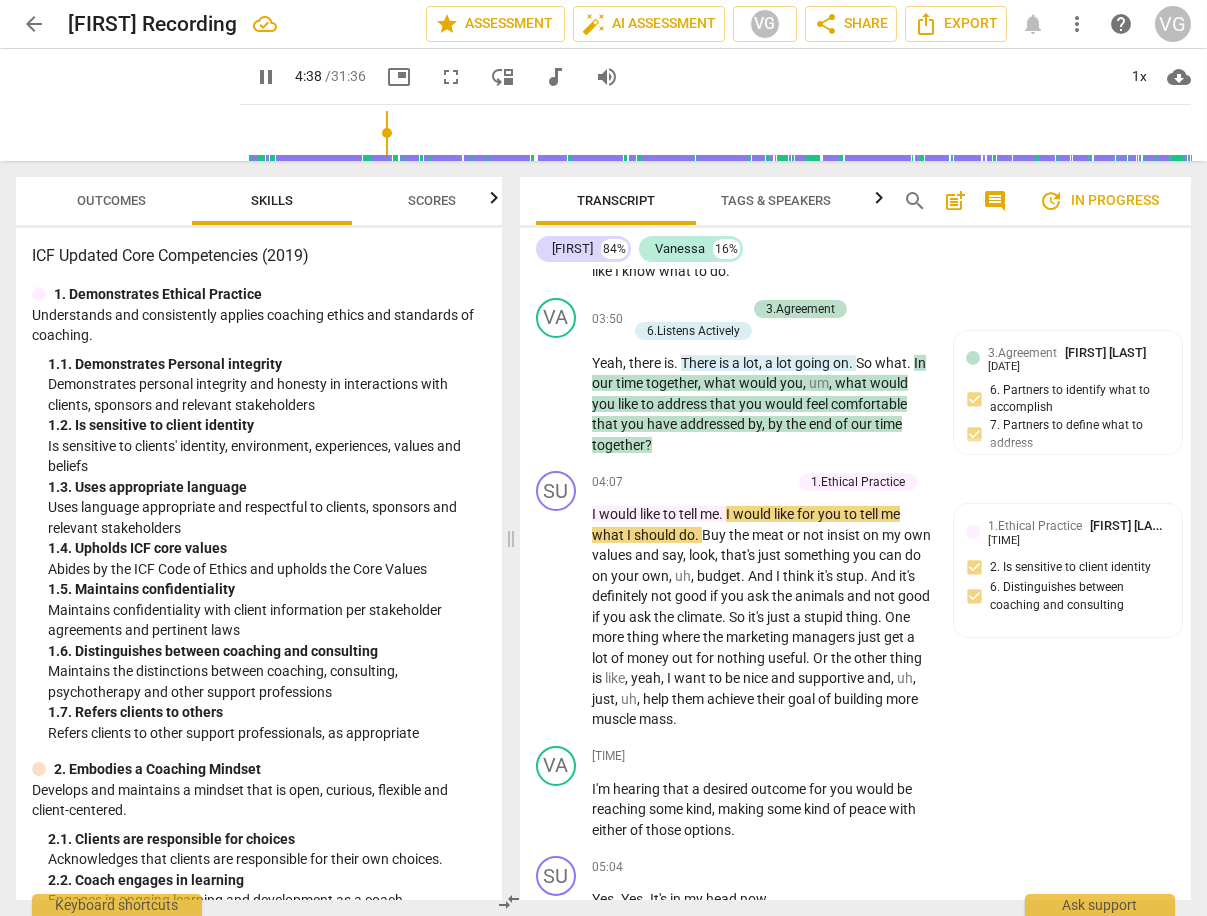 click at bounding box center [719, 133] 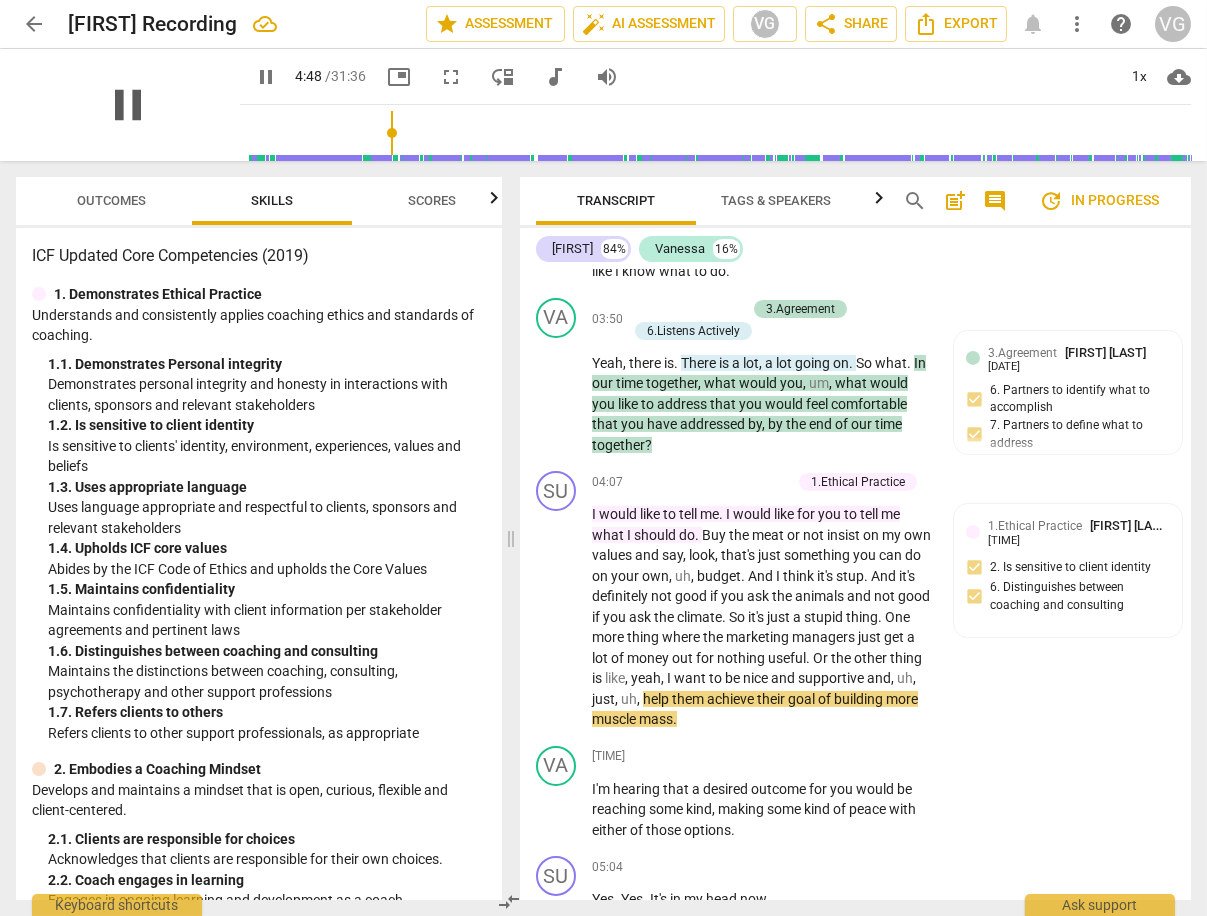 click on "pause" at bounding box center (128, 105) 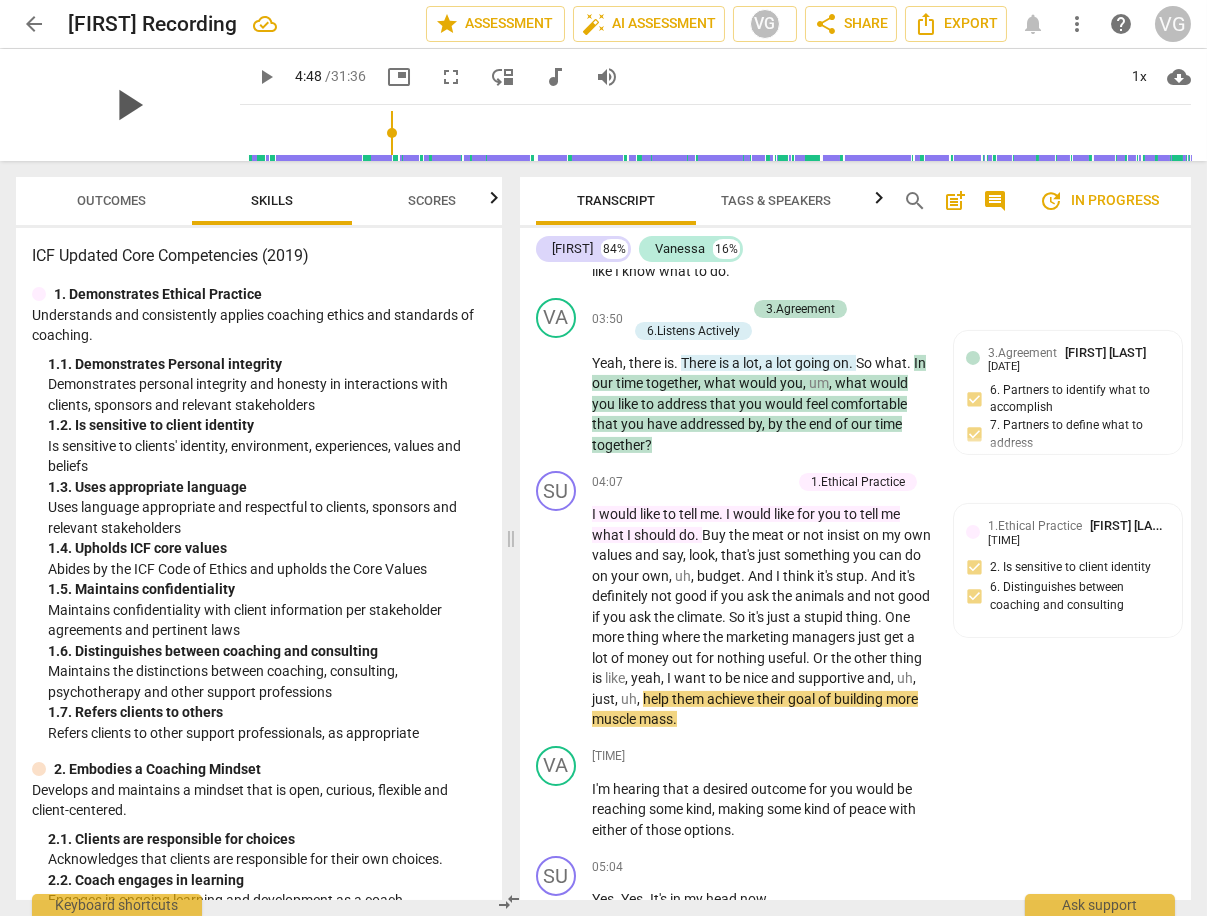 type on "288" 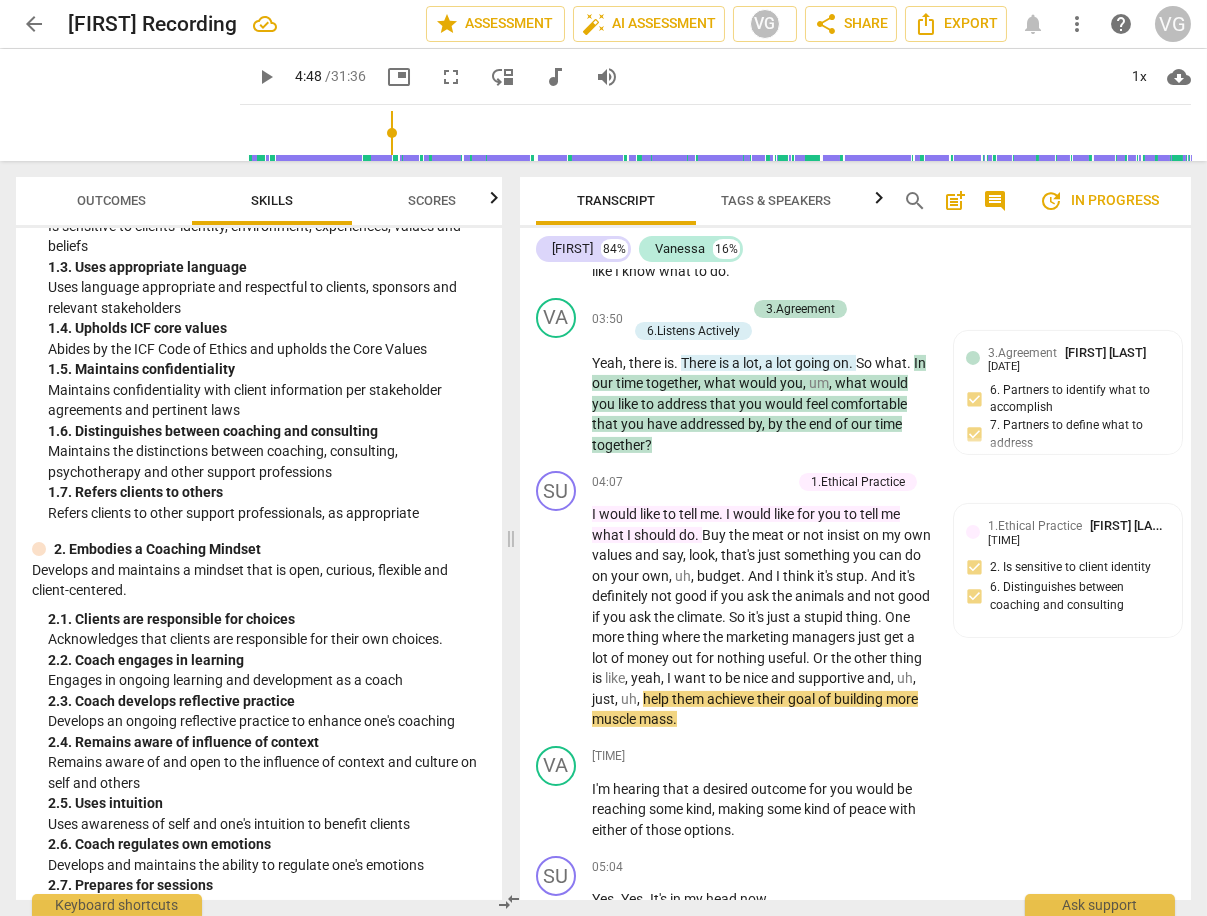 scroll, scrollTop: 222, scrollLeft: 0, axis: vertical 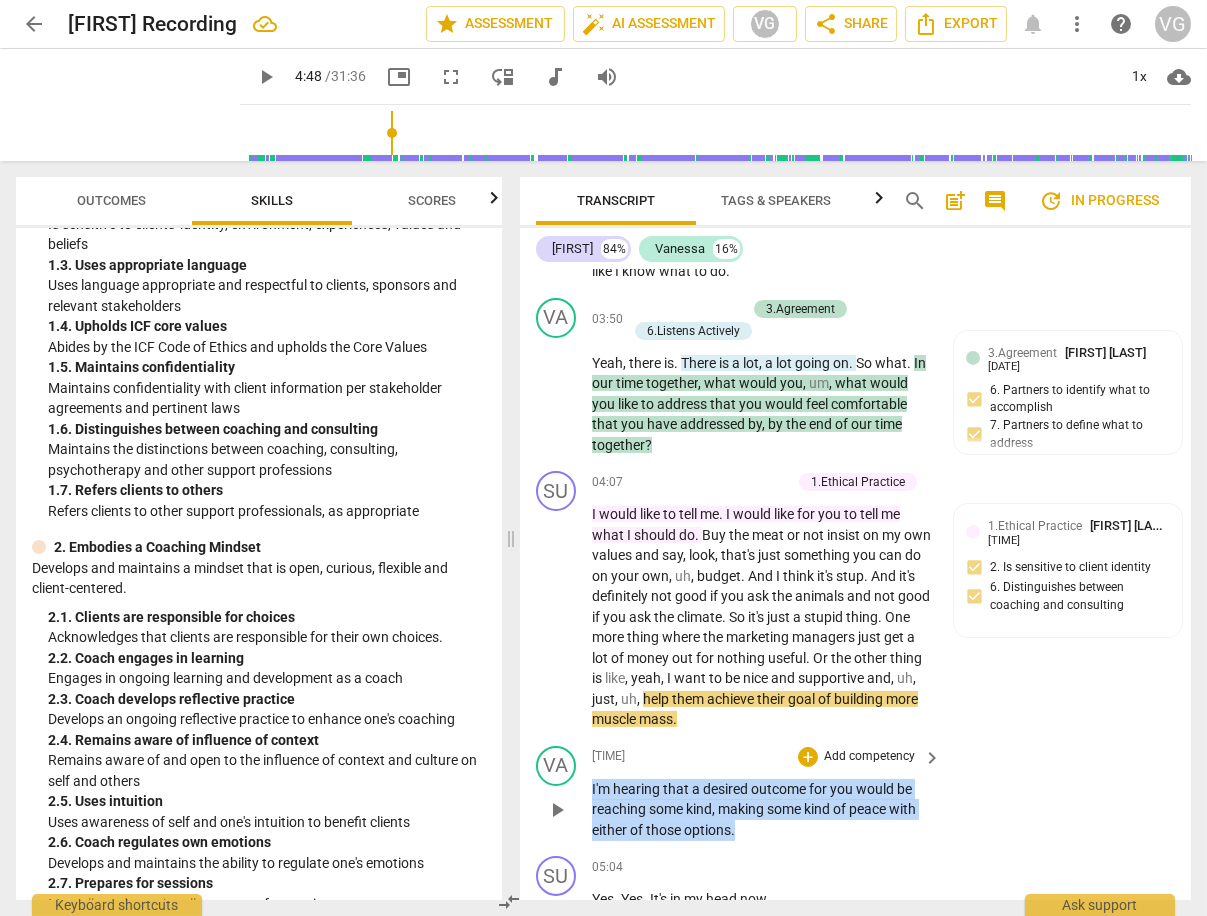 drag, startPoint x: 590, startPoint y: 765, endPoint x: 745, endPoint y: 808, distance: 160.85397 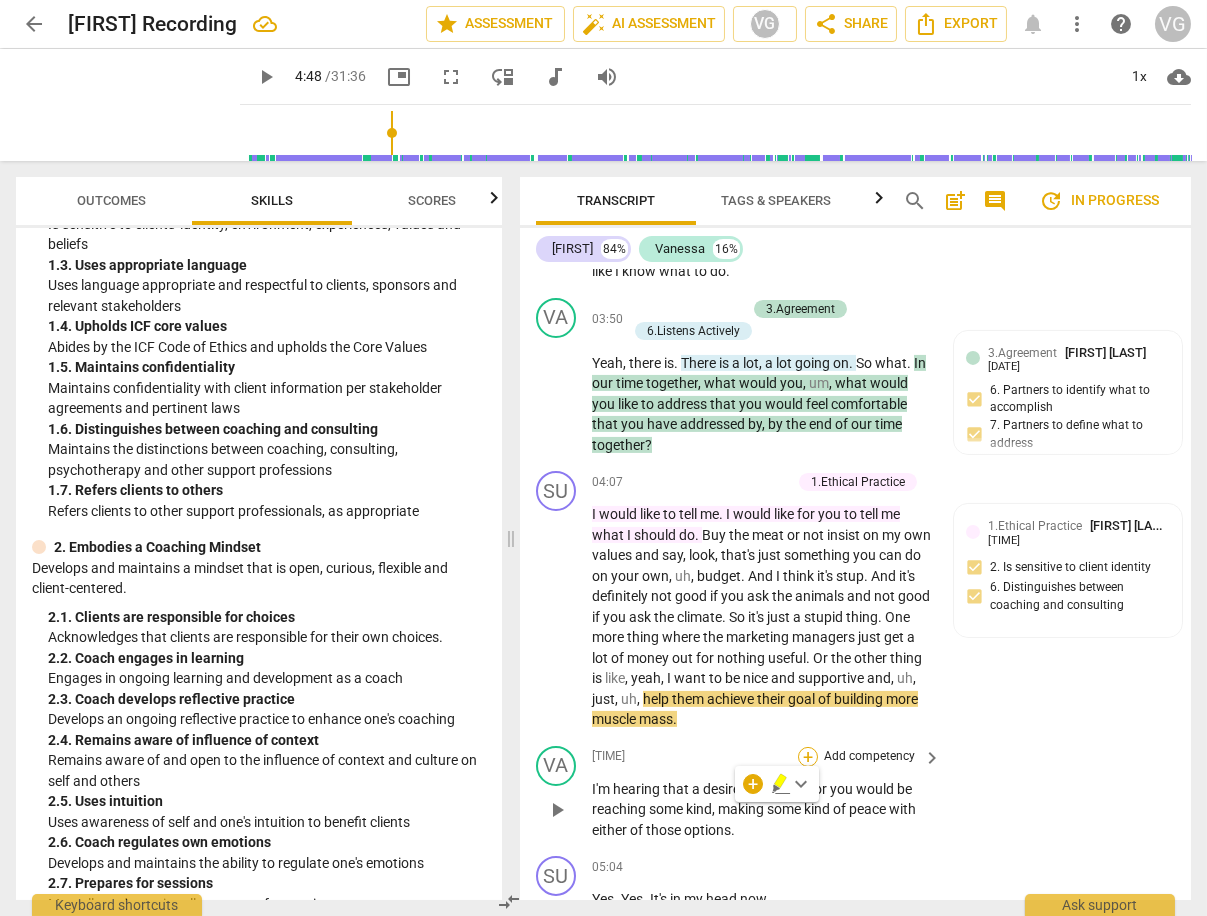click on "+" at bounding box center (808, 757) 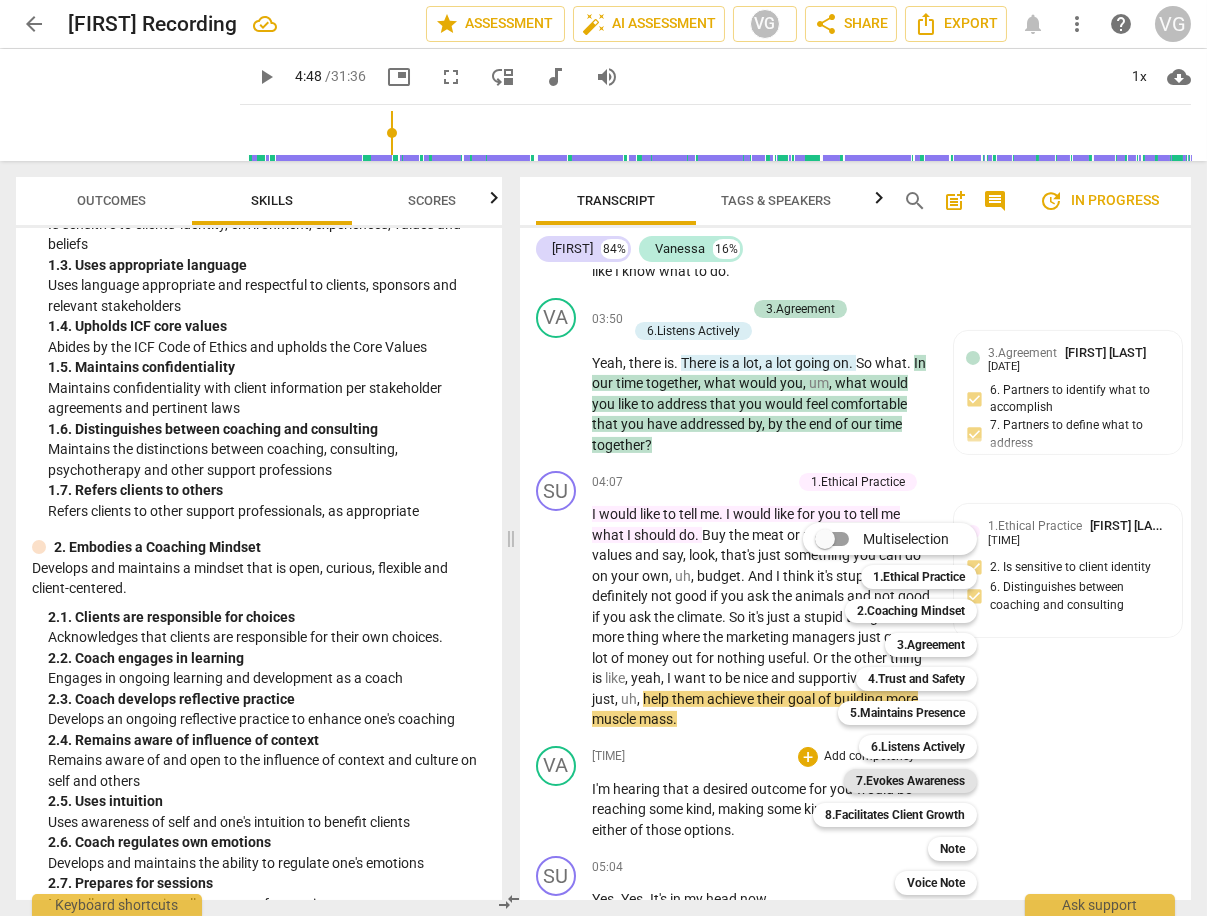click on "7.Evokes Awareness" at bounding box center [910, 781] 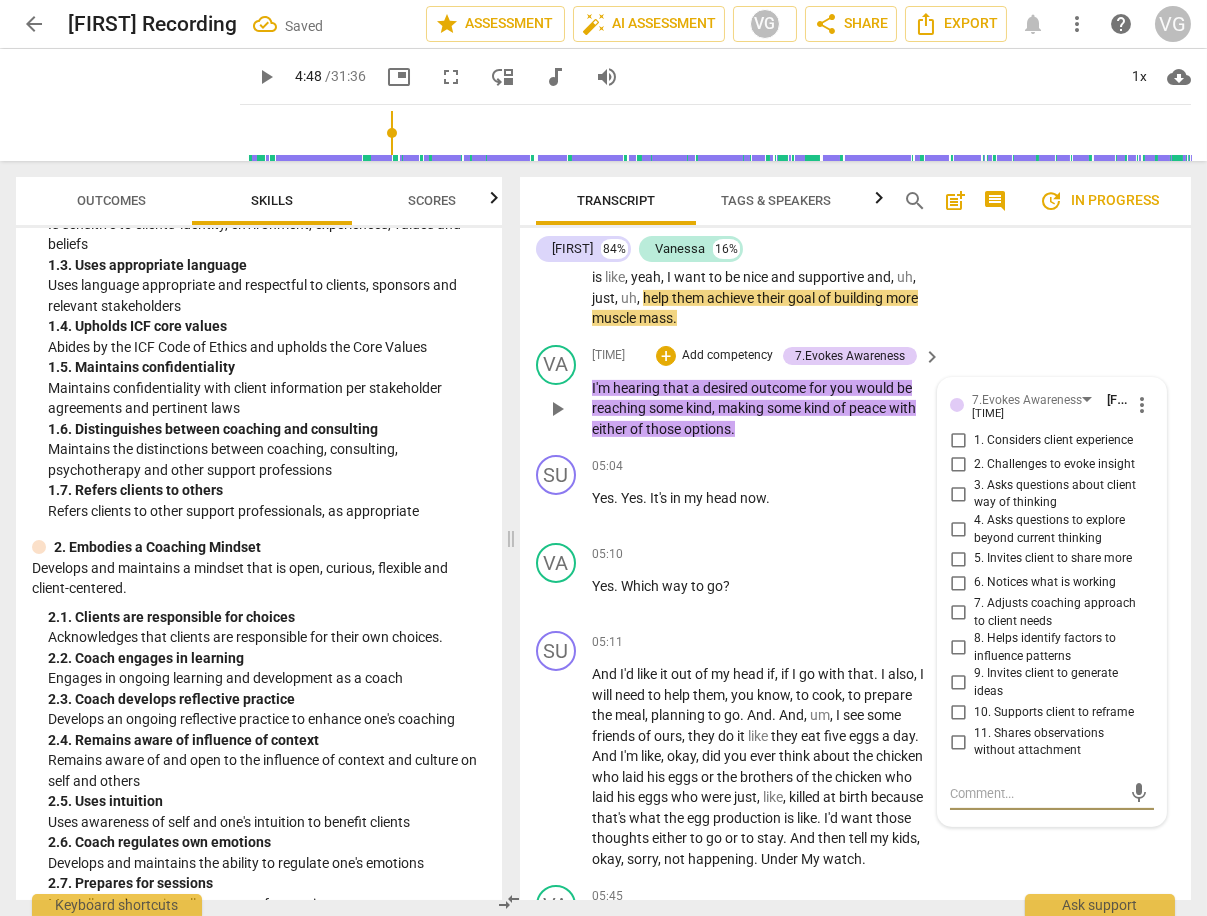 scroll, scrollTop: 1925, scrollLeft: 0, axis: vertical 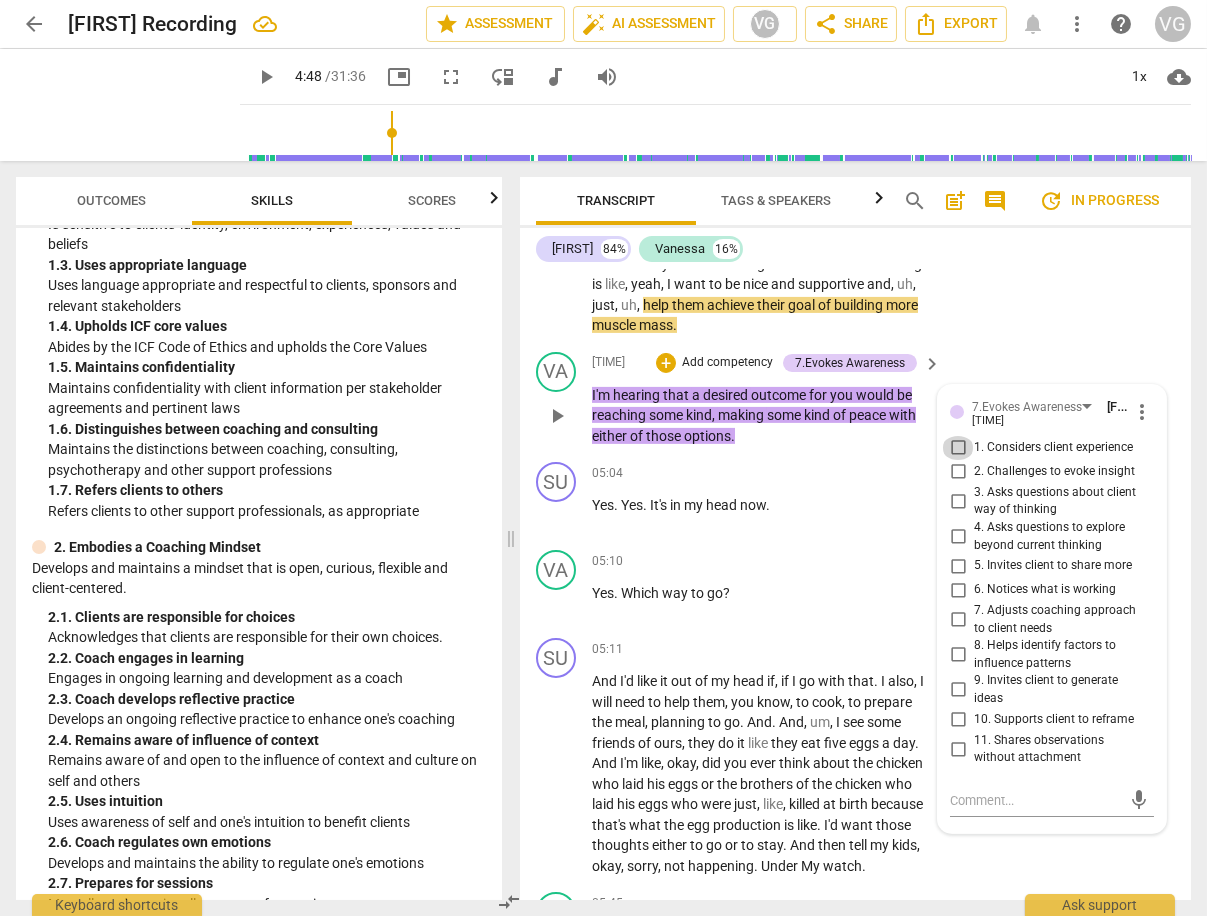 click on "1. Considers client experience" at bounding box center [958, 448] 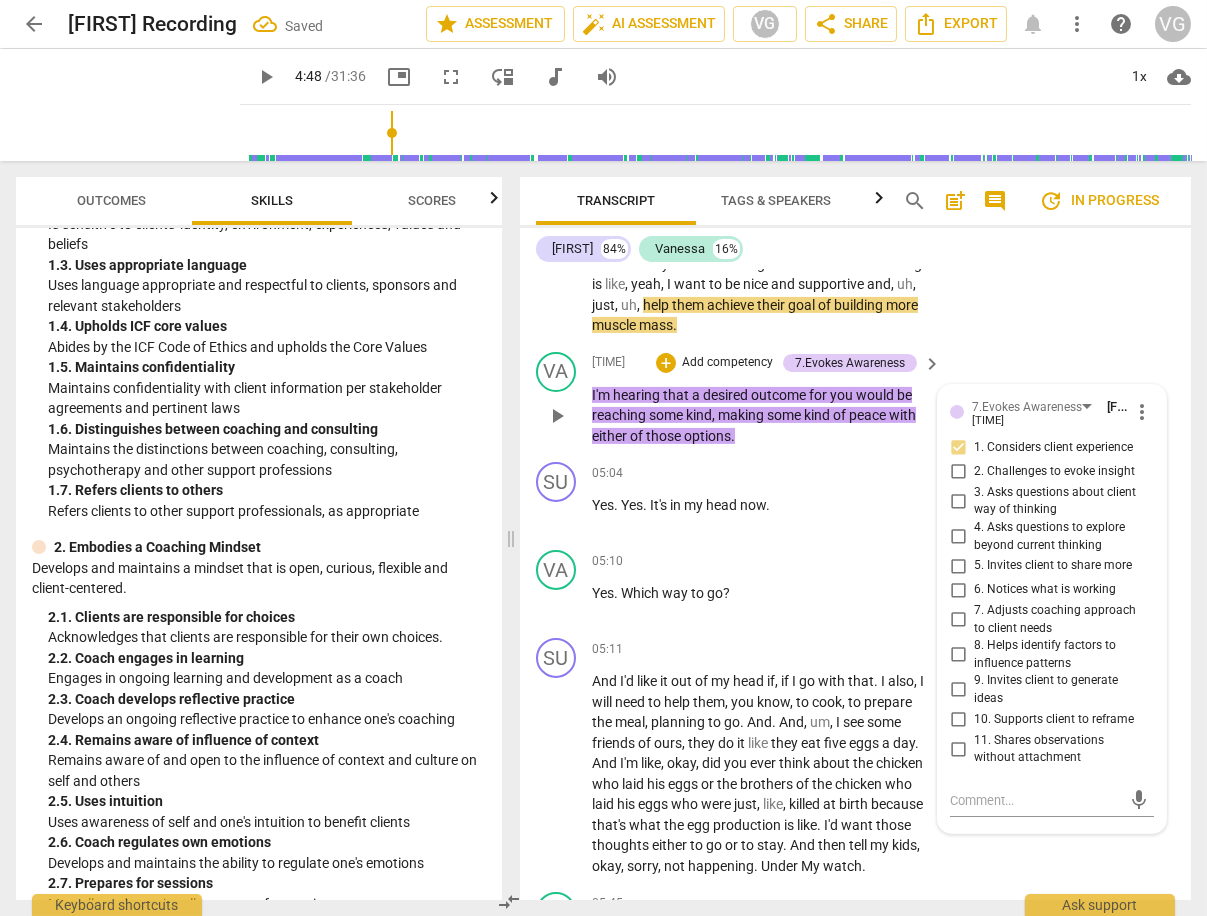 click on "2. Challenges to evoke insight" at bounding box center (958, 472) 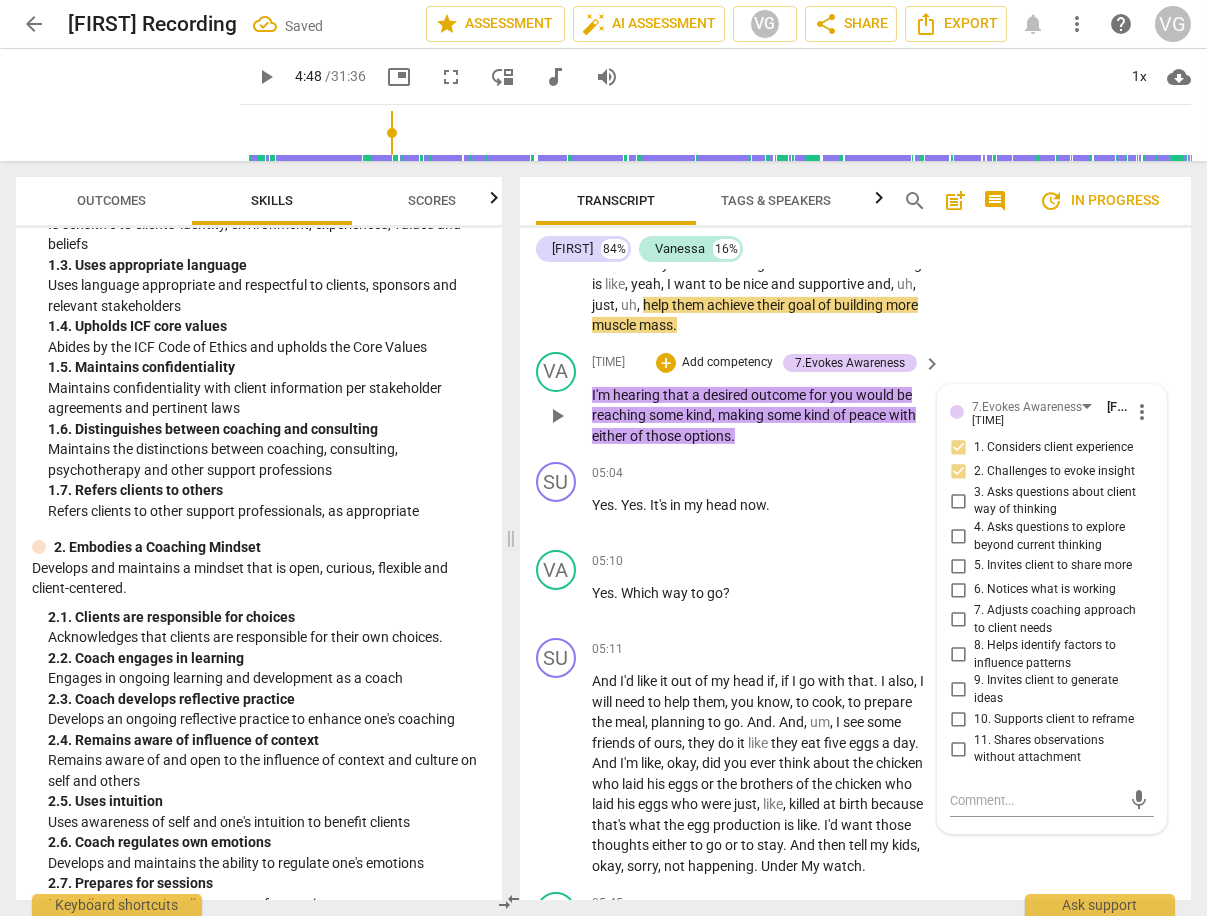 click on "3. Asks questions about client way of thinking" at bounding box center (958, 501) 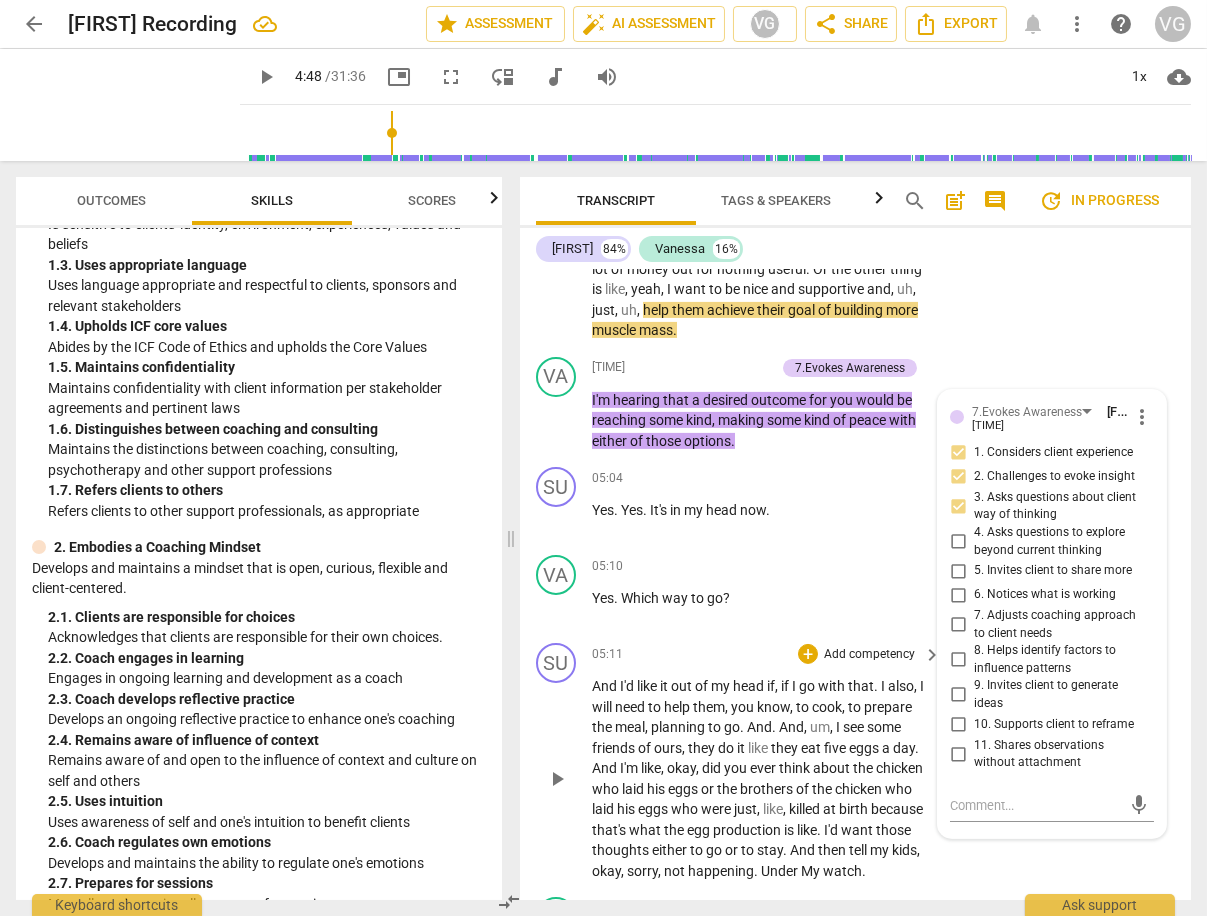 scroll, scrollTop: 1885, scrollLeft: 0, axis: vertical 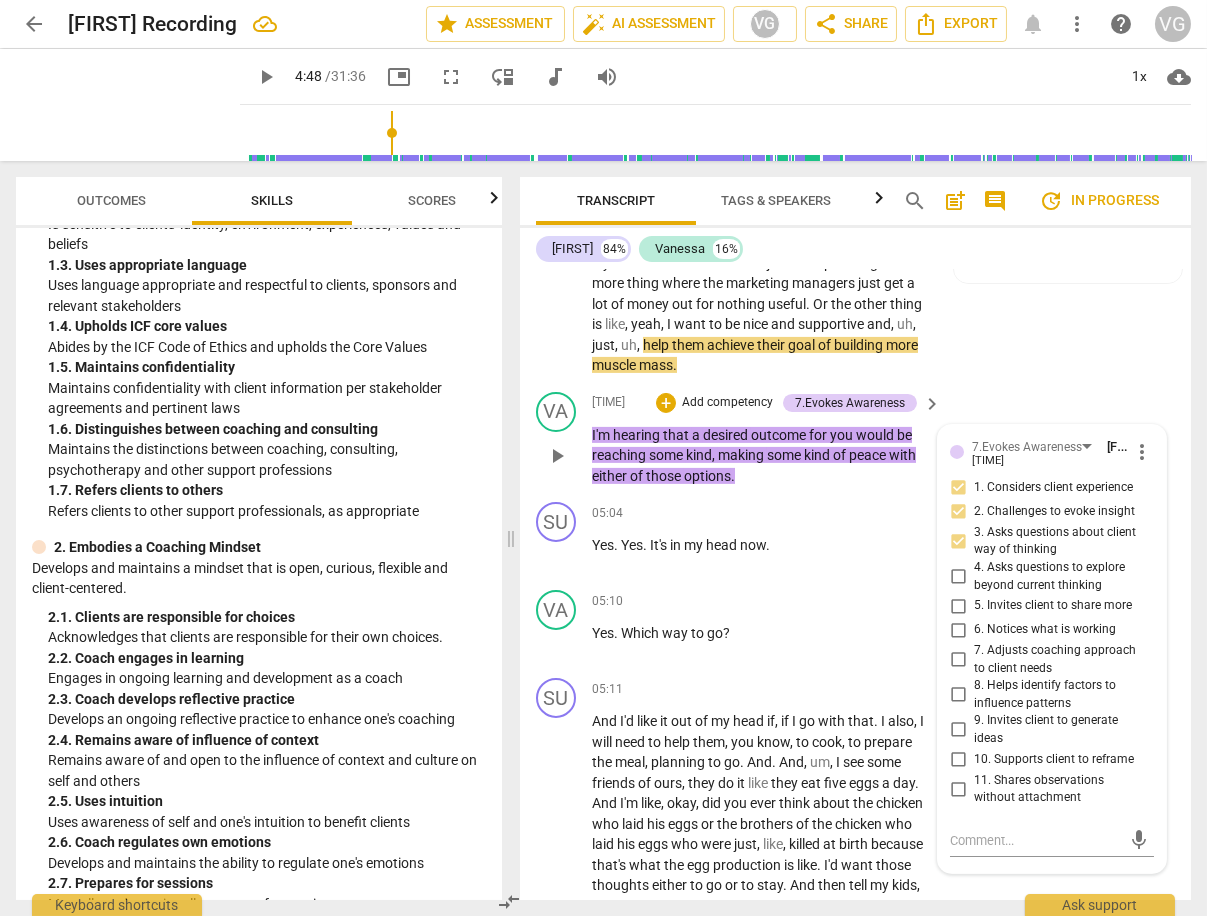 click on "9. Invites client to generate ideas" at bounding box center [958, 730] 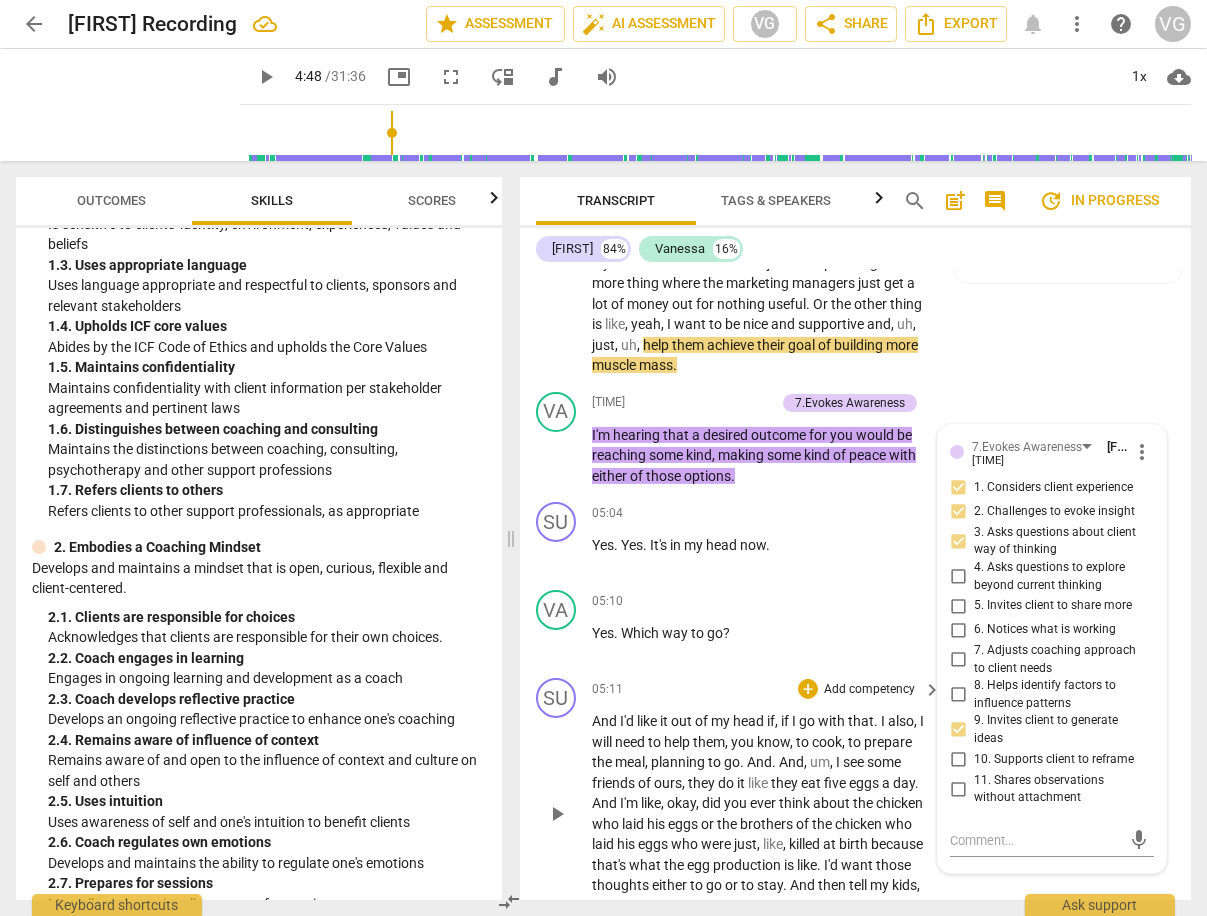 click on "[FIRST] . And I'd like it out of my head if, if I go with that. I also, I will need to help them, you know, to cook, to prepare the meal, planning to go. And. And, um, I see some friends of ours, they do it like they eat five eggs a day. And I'm like, okay, did you ever think about the chicken who laid his eggs or the brothers of the chicken who laid his eggs who were just, like, killed at birth because that's what the egg production is like. I'd want those thoughts either to go or to stay. And then tell my kids, okay, sorry, not happening. Under My watch." at bounding box center (855, 797) 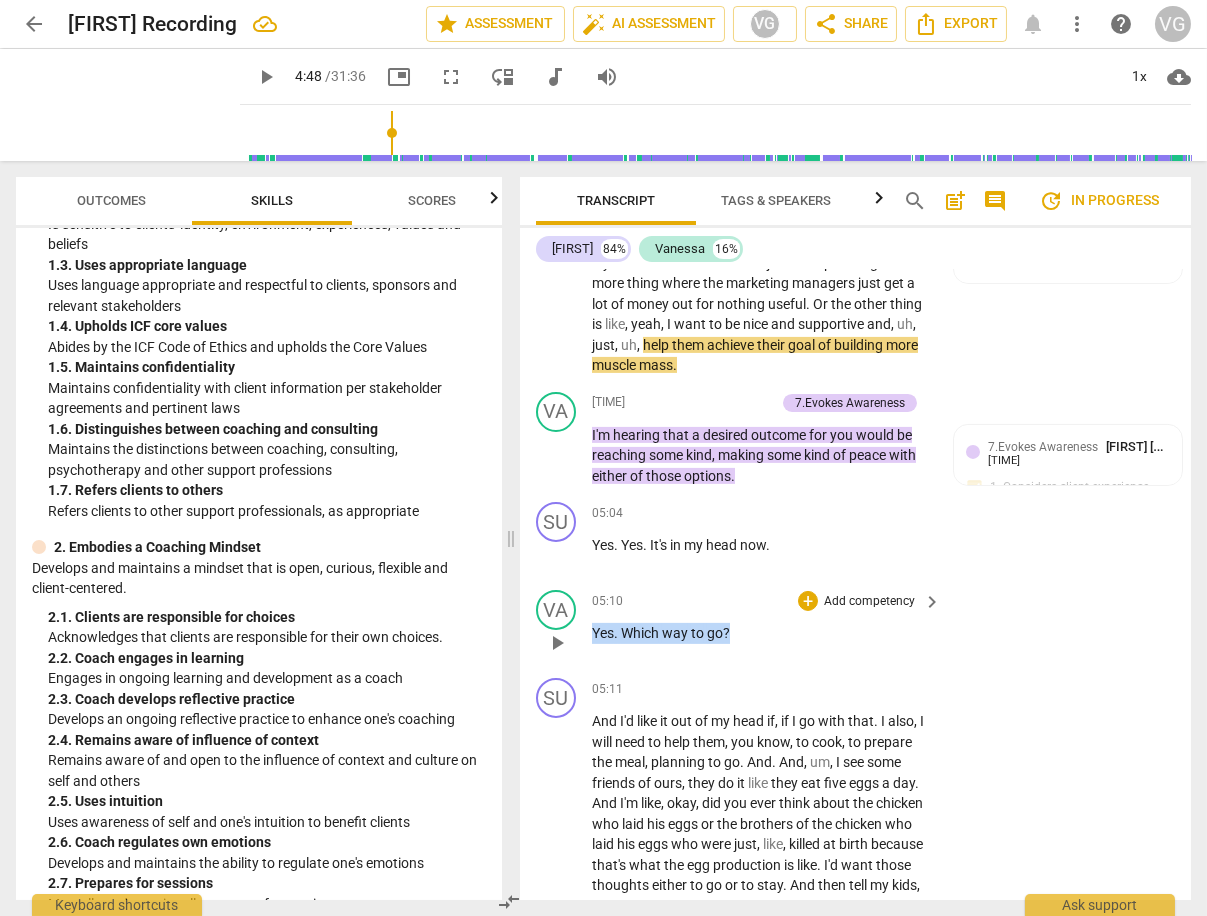 drag, startPoint x: 592, startPoint y: 609, endPoint x: 731, endPoint y: 614, distance: 139.0899 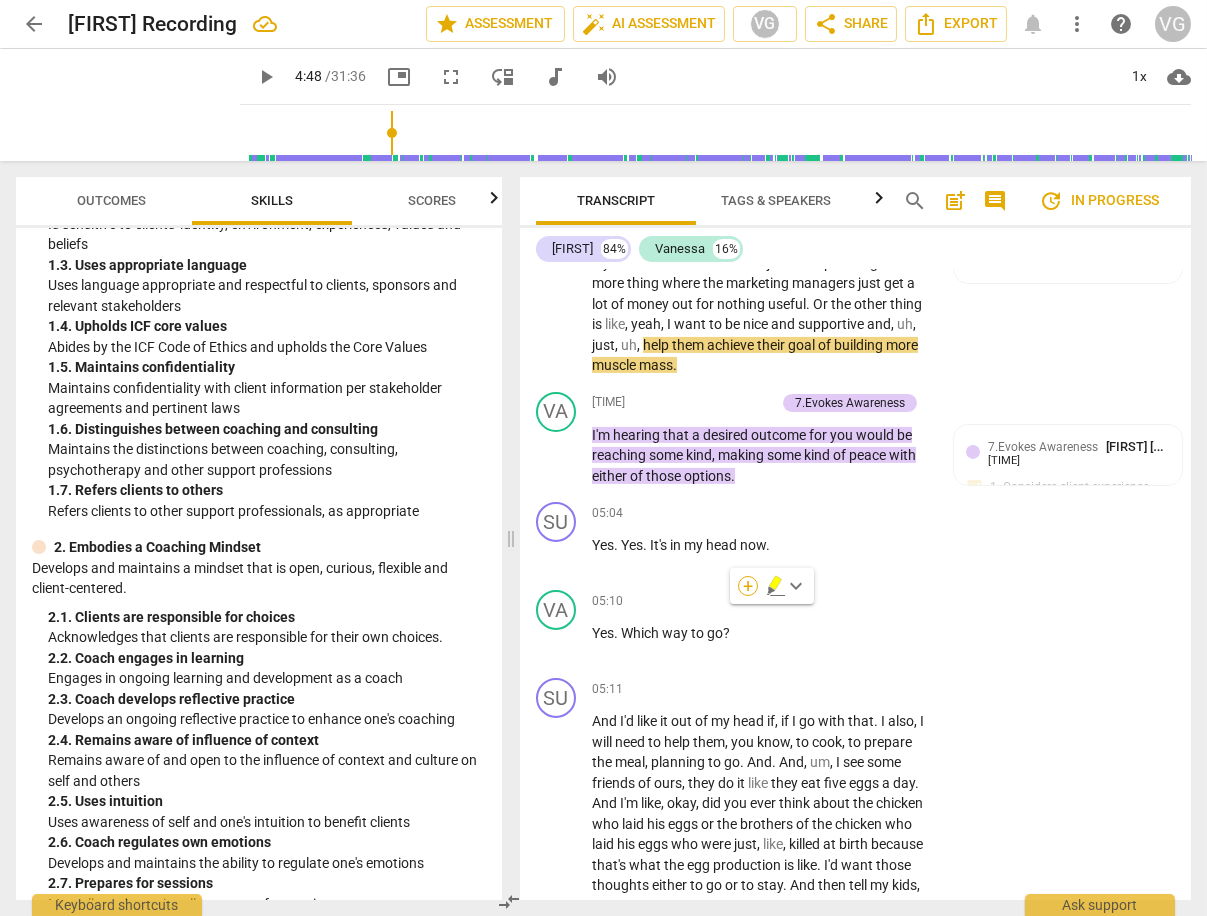click on "+" at bounding box center (748, 586) 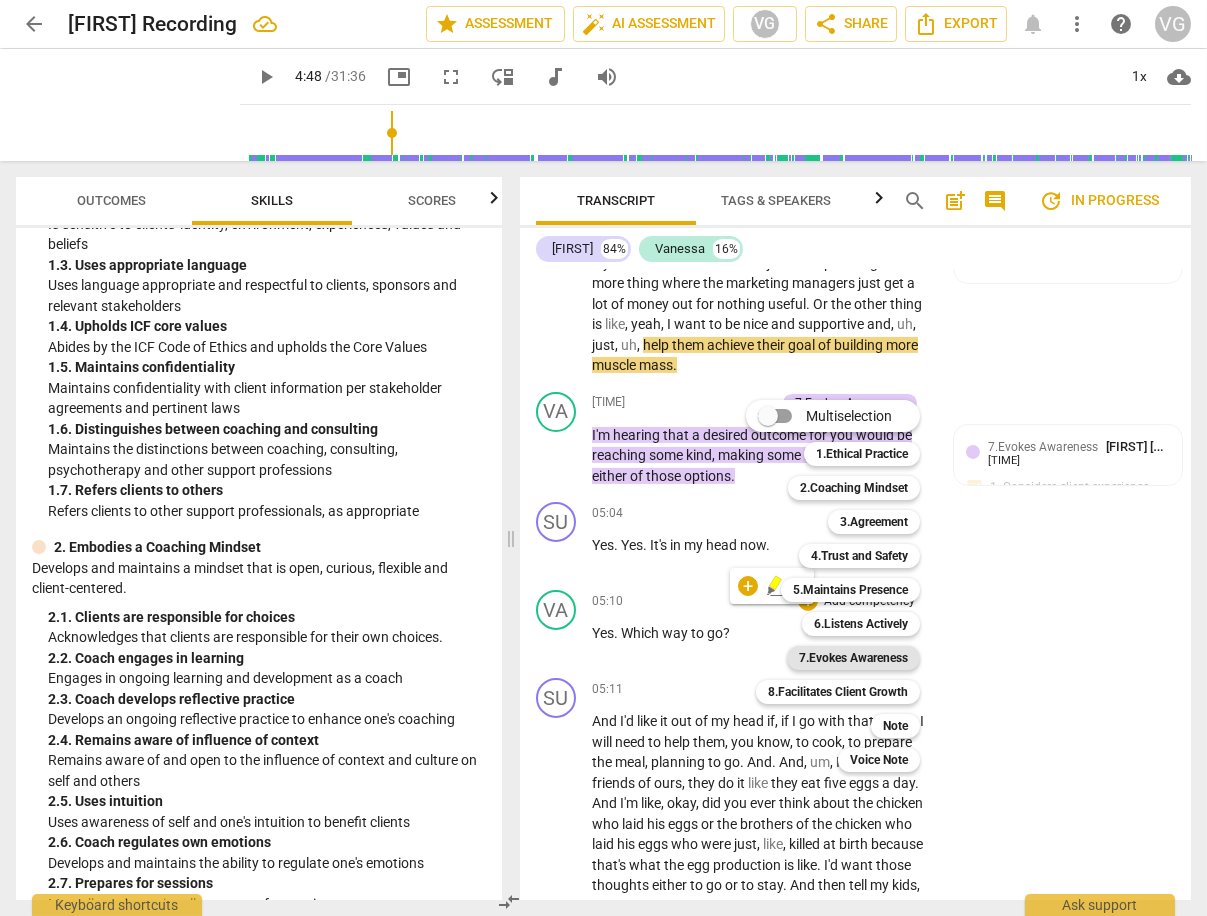 click on "7.Evokes Awareness" at bounding box center [853, 658] 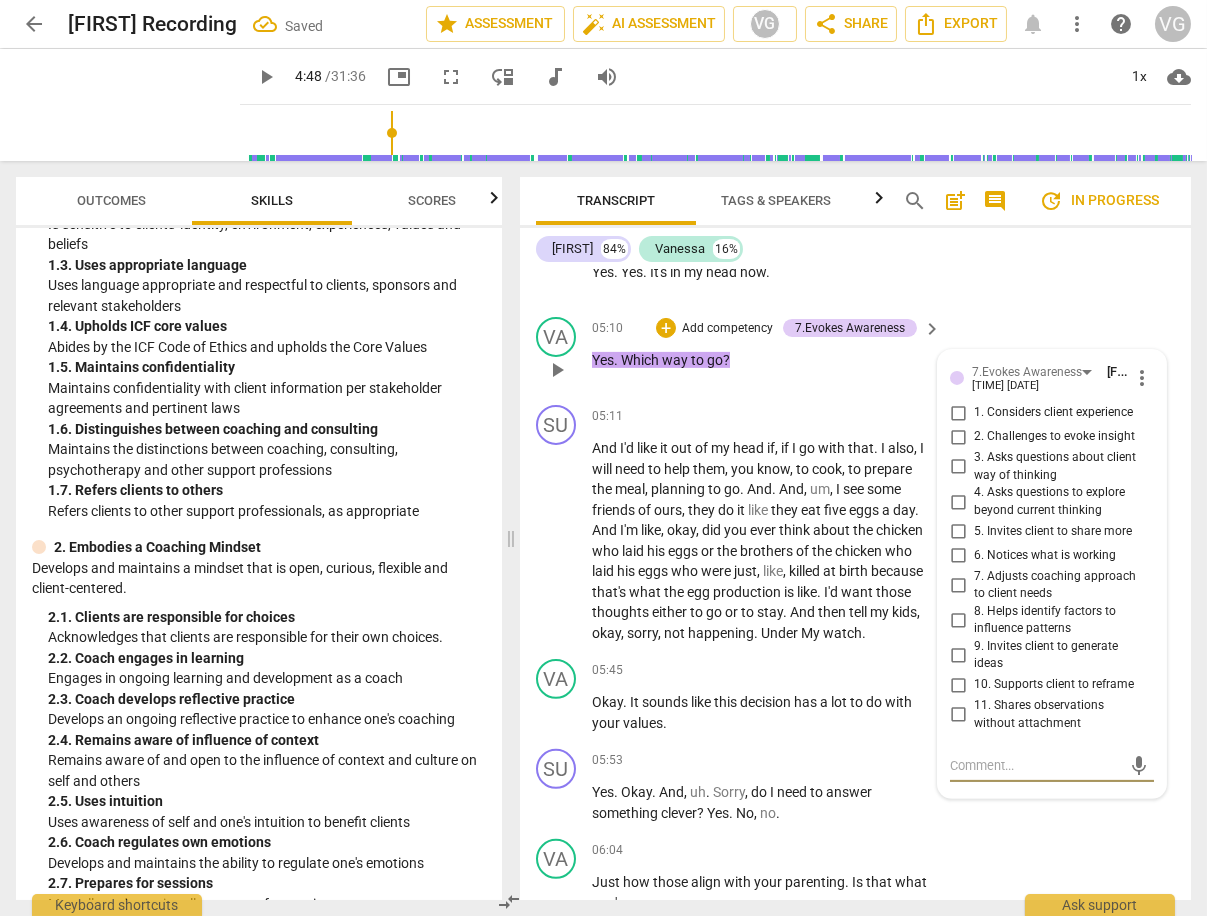 scroll, scrollTop: 2151, scrollLeft: 0, axis: vertical 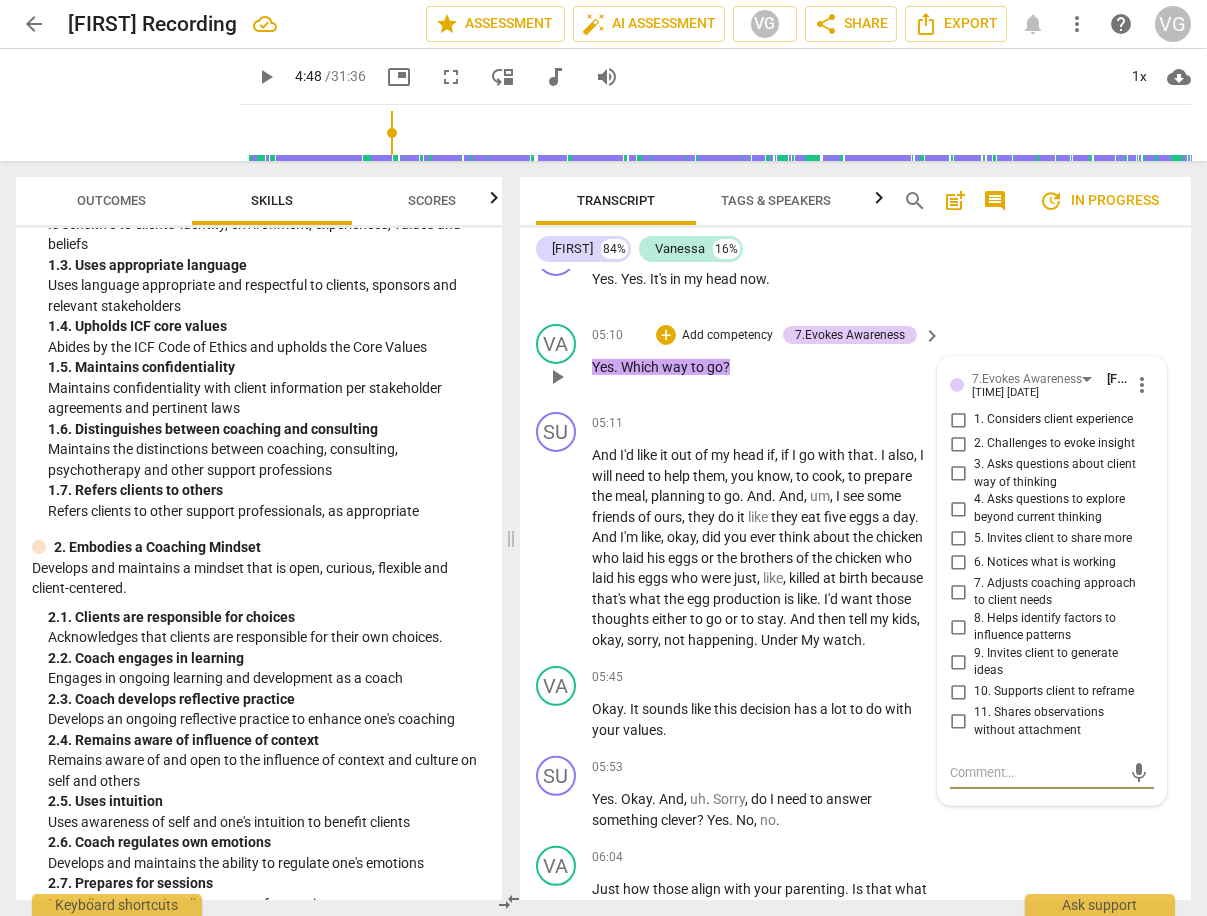 click on "2. Challenges to evoke insight" at bounding box center (958, 444) 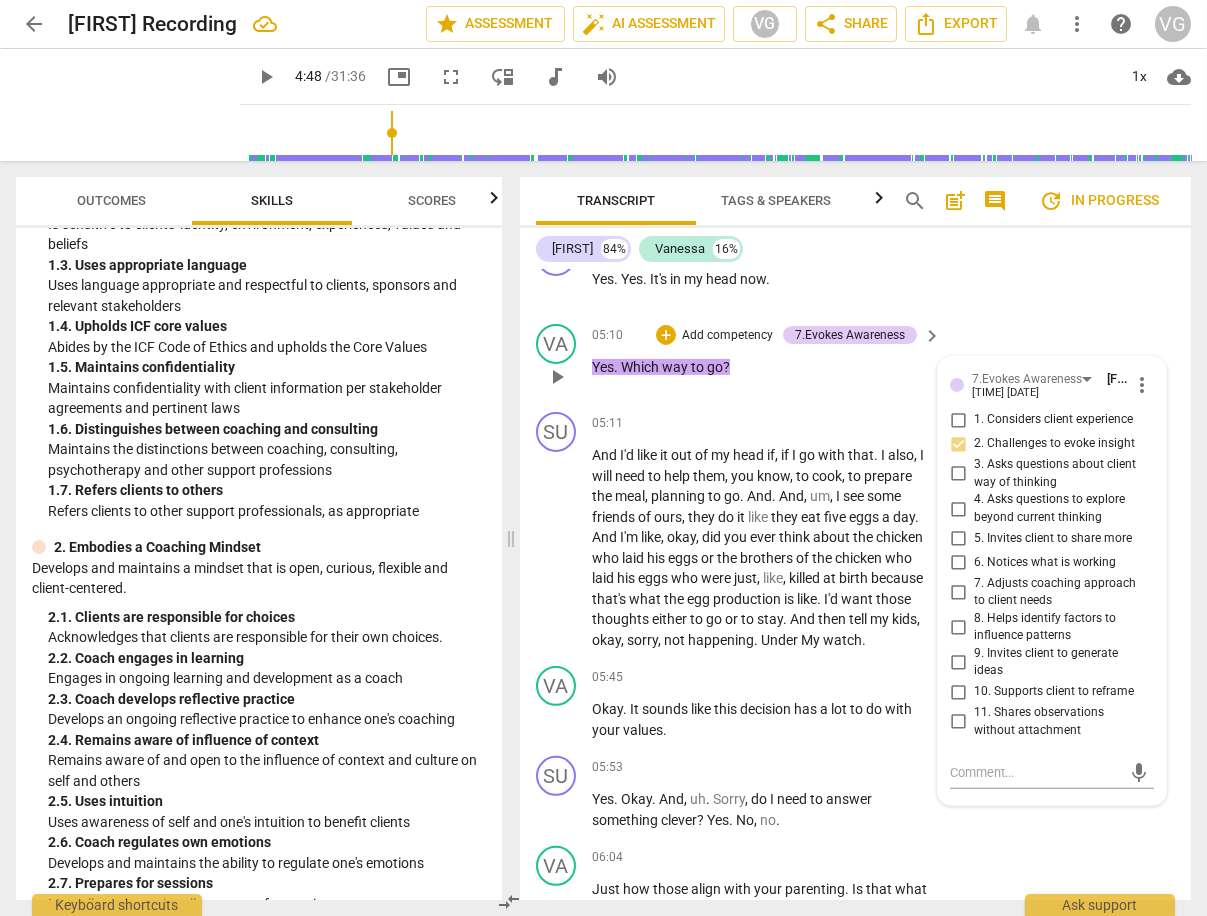 click on "9. Invites client to generate ideas" at bounding box center (958, 662) 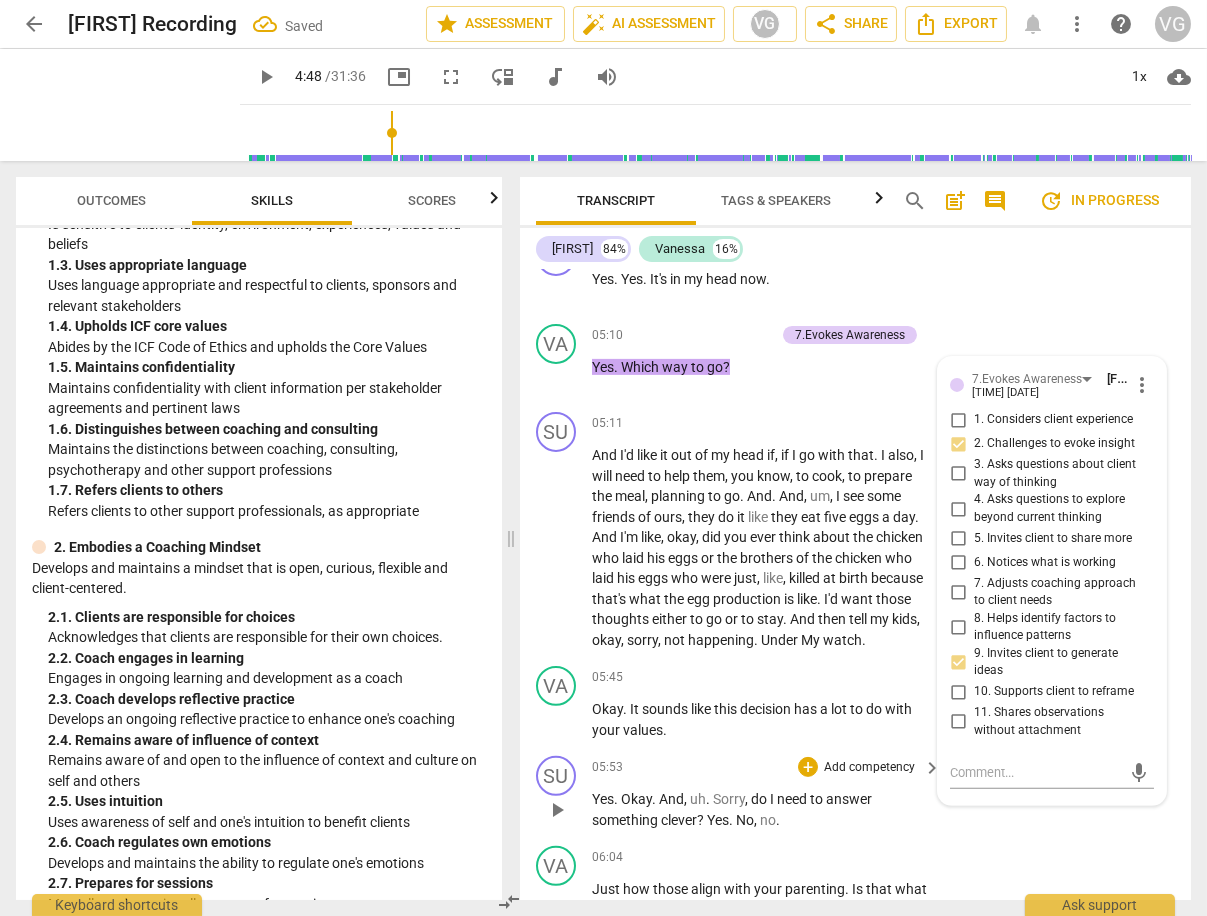 click on "SU play_arrow pause 05:53 + Add competency keyboard_arrow_right Yes .   Okay .   And ,   uh .   Sorry ,   do   I   need   to   answer   something   clever ?   Yes .   No ,   no ." at bounding box center [855, 793] 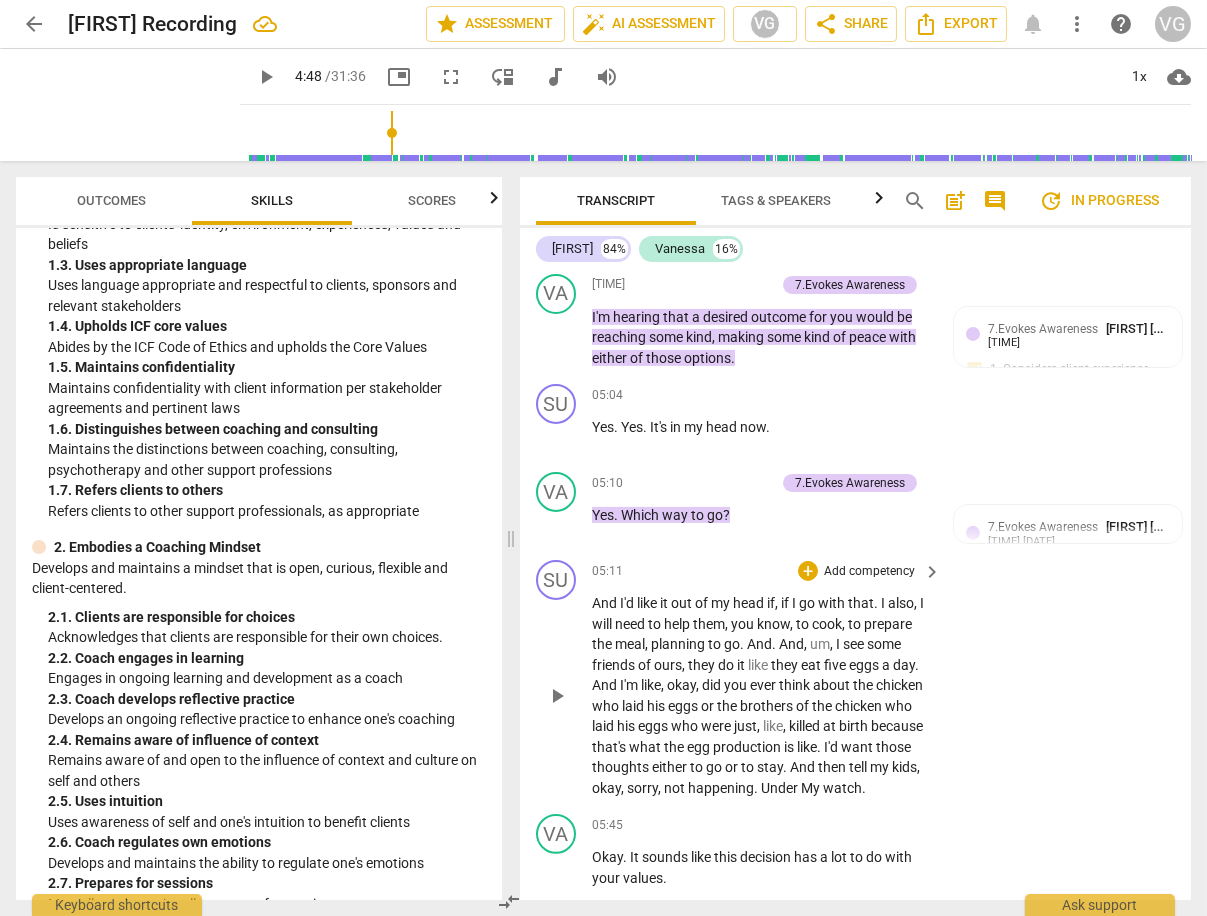 scroll, scrollTop: 2001, scrollLeft: 0, axis: vertical 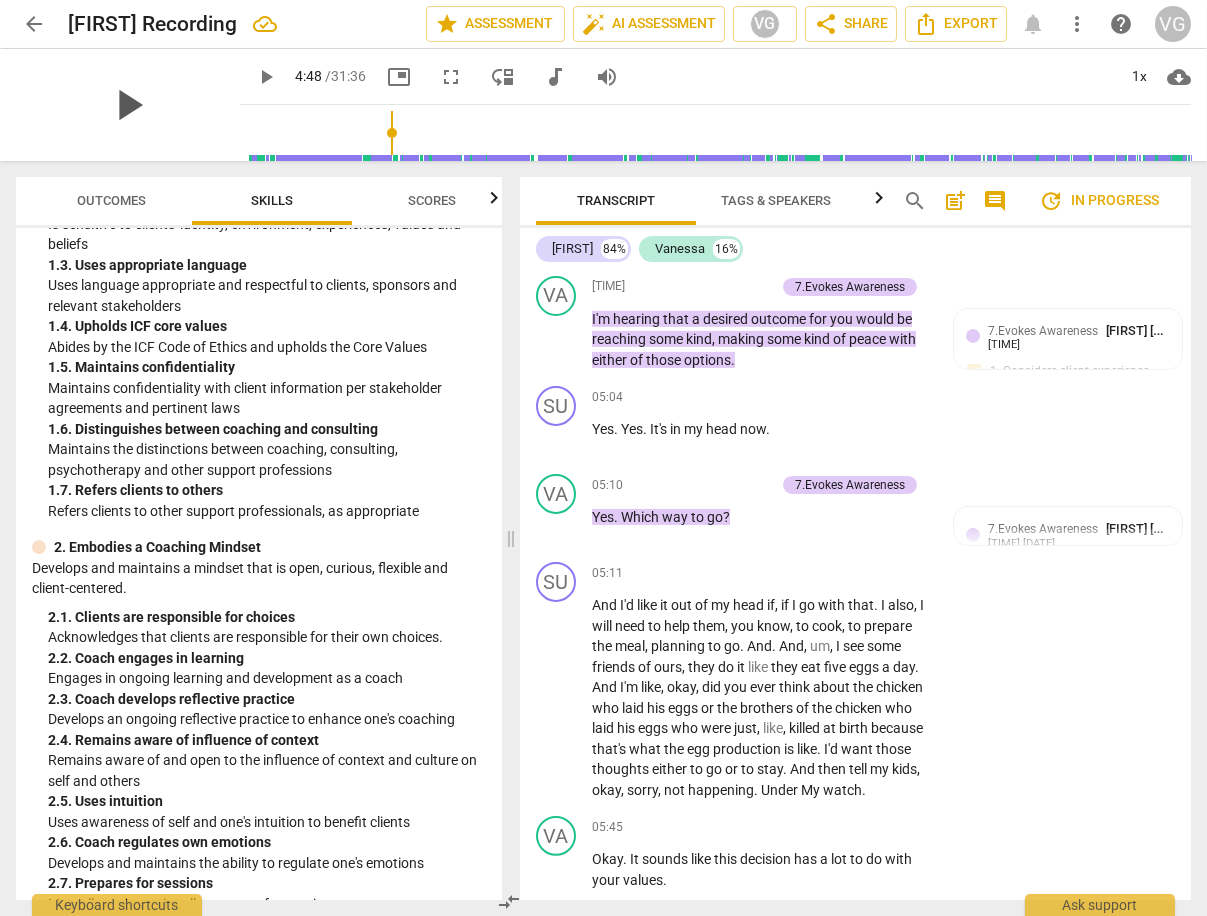 click on "play_arrow" at bounding box center (128, 105) 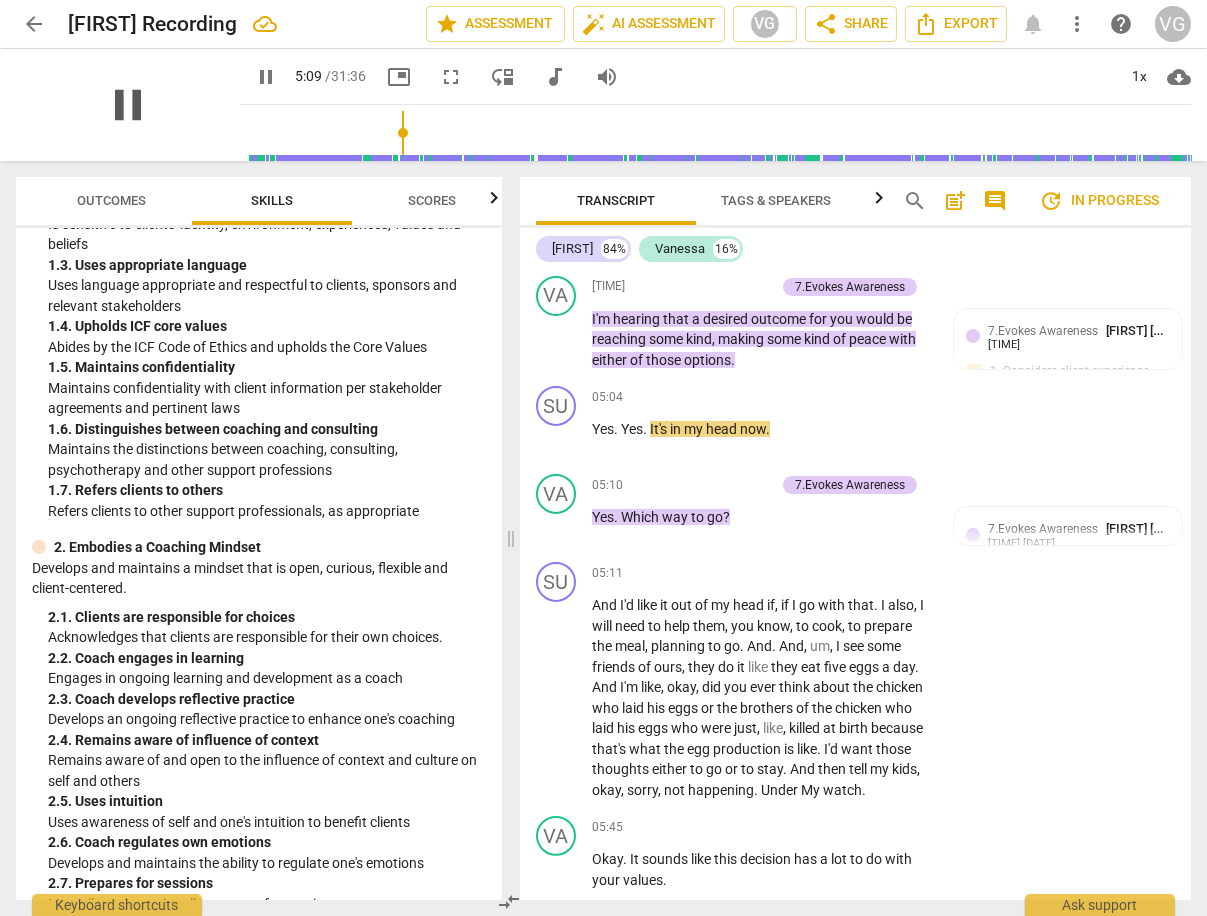 click on "pause" at bounding box center (128, 105) 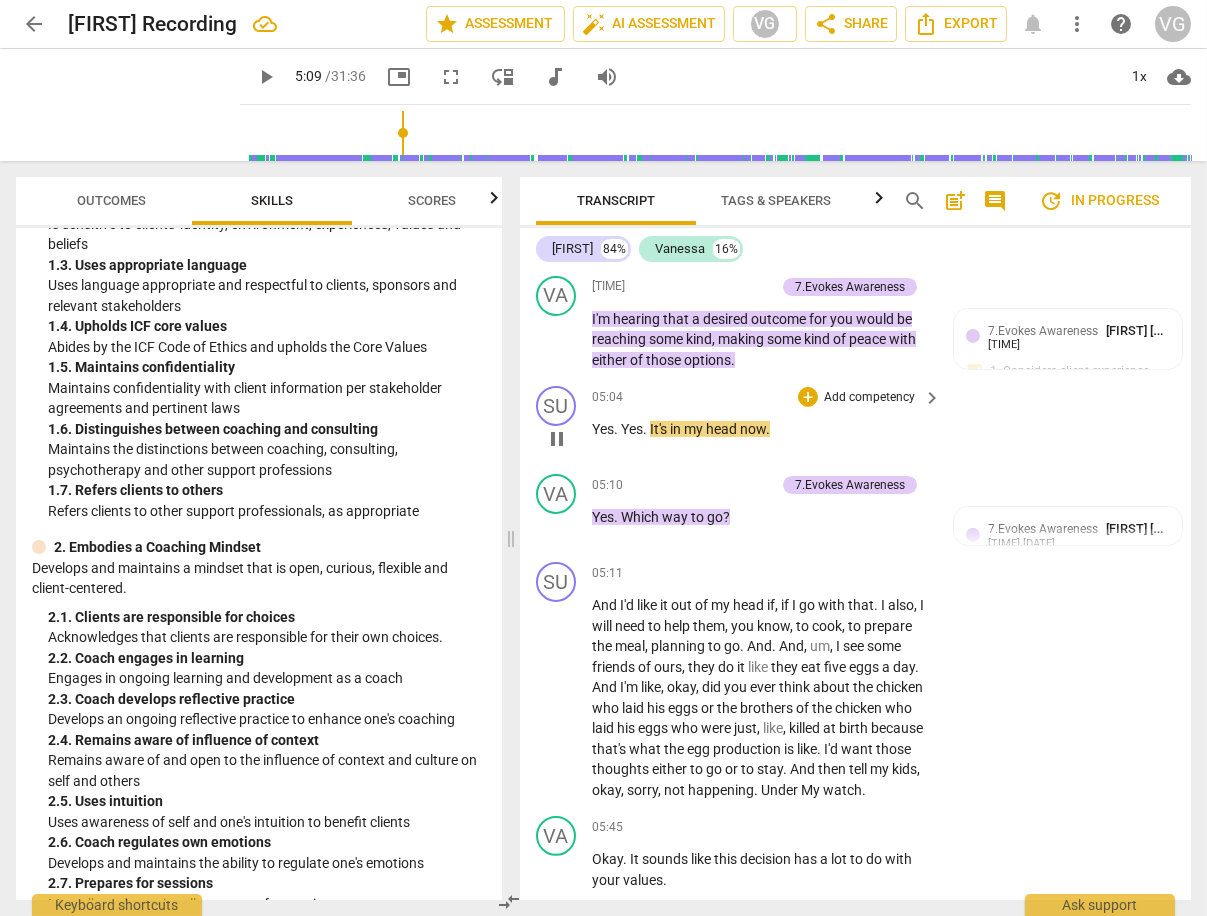 type on "309" 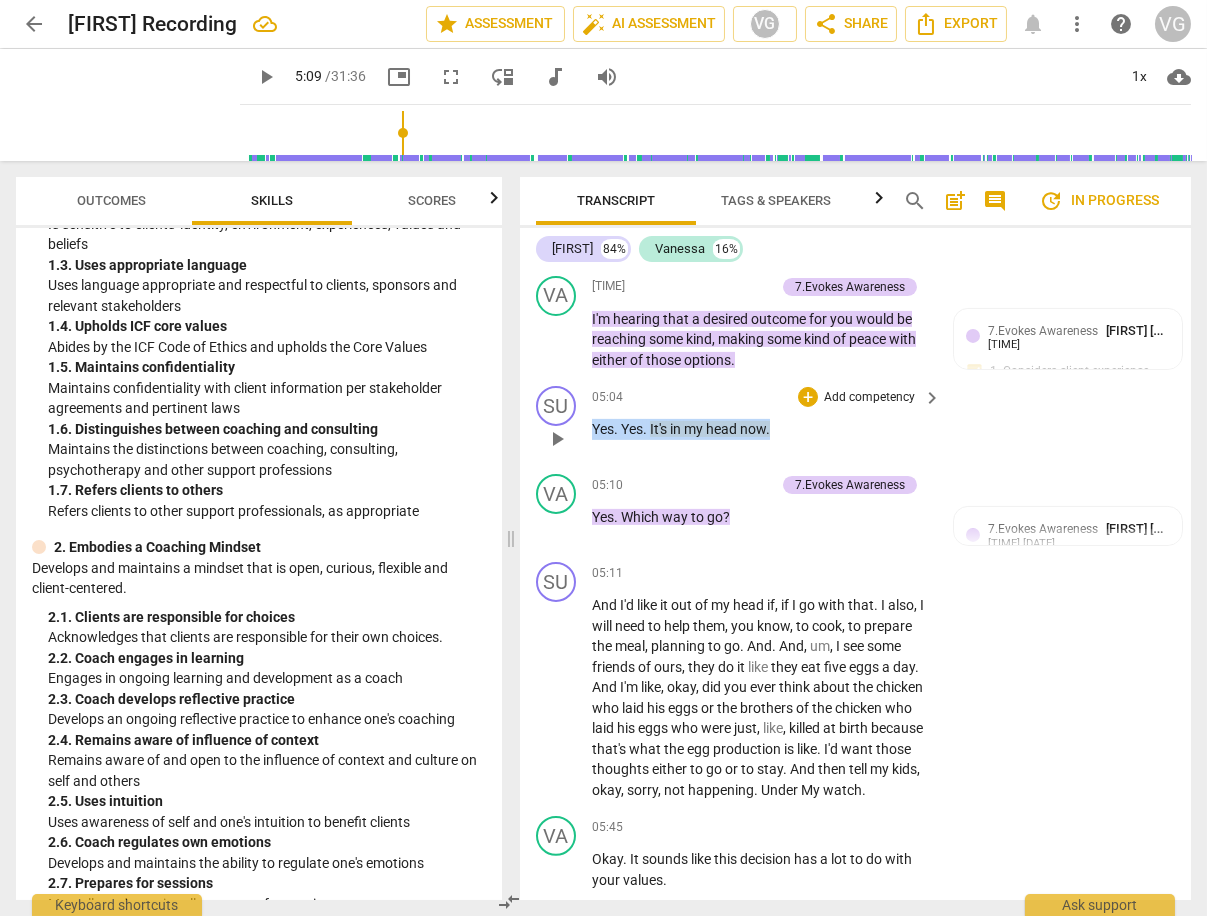 drag, startPoint x: 591, startPoint y: 405, endPoint x: 775, endPoint y: 414, distance: 184.21997 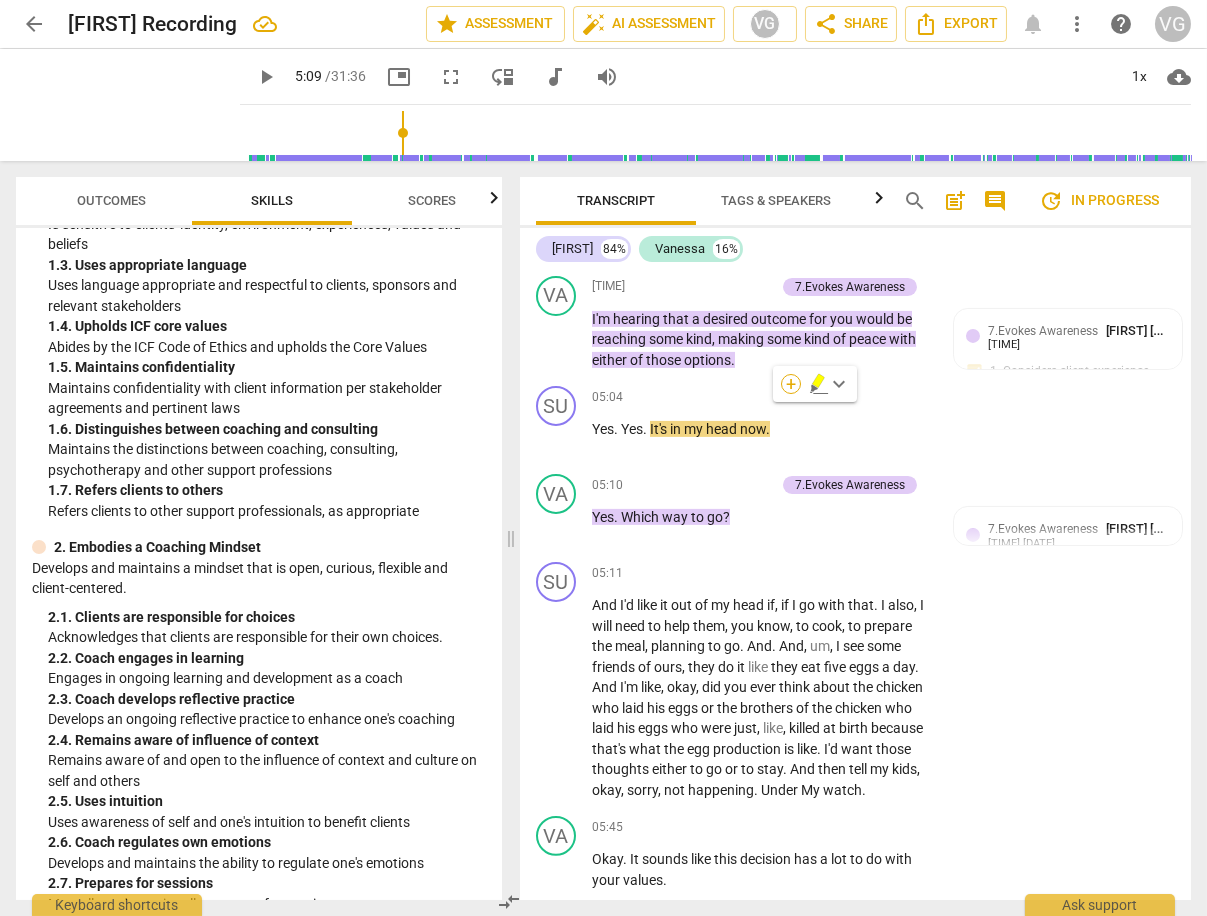 click on "+" at bounding box center (791, 384) 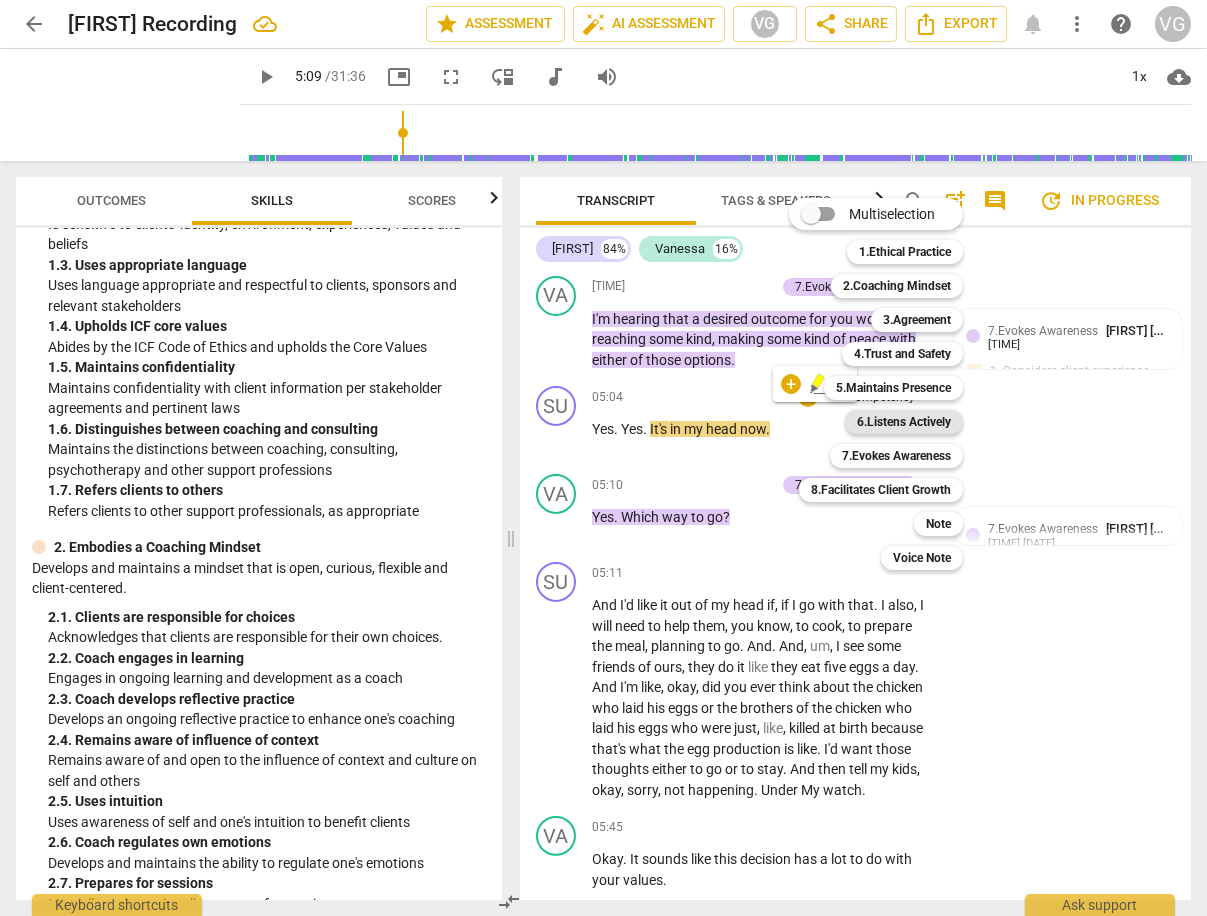 click on "6.Listens Actively" at bounding box center [904, 422] 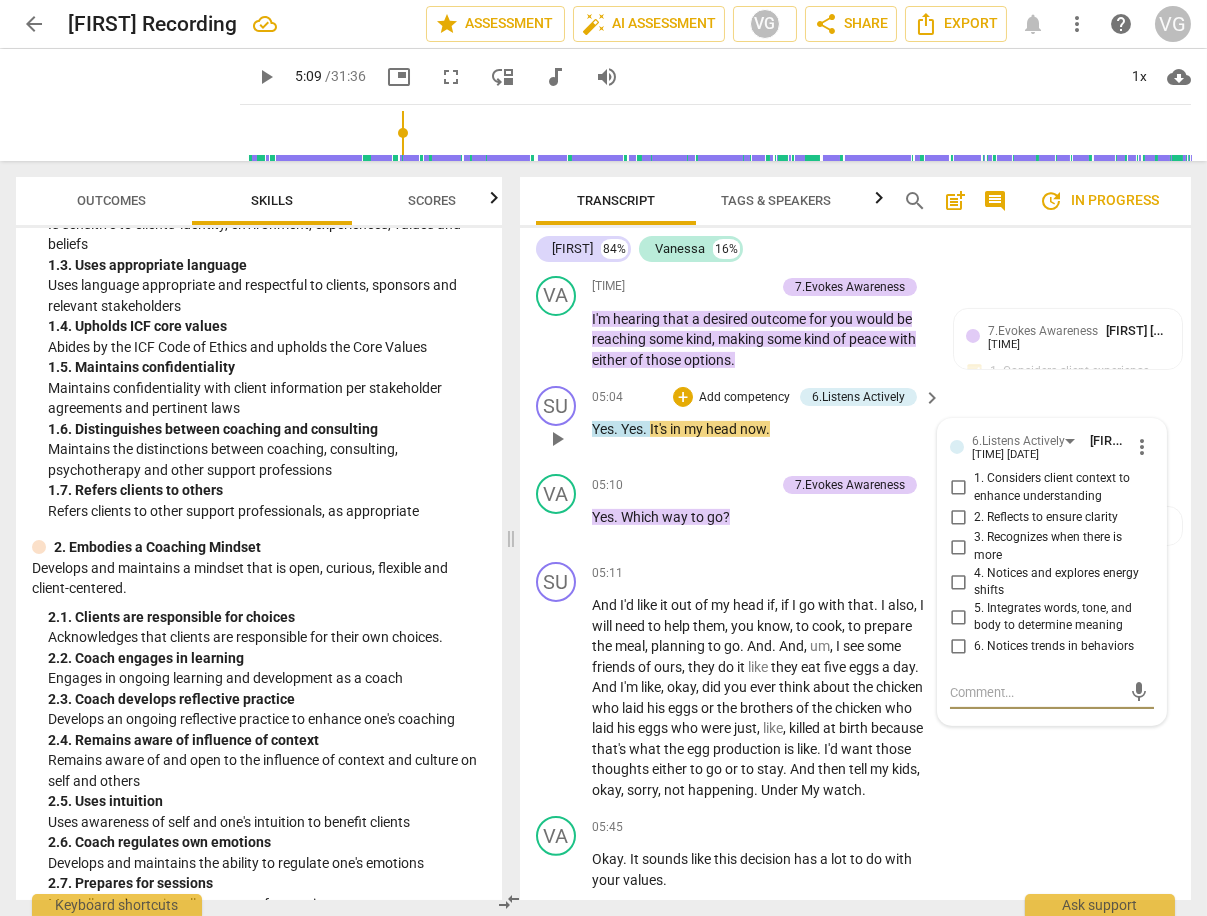 click on "3. Recognizes when there is more" at bounding box center [958, 547] 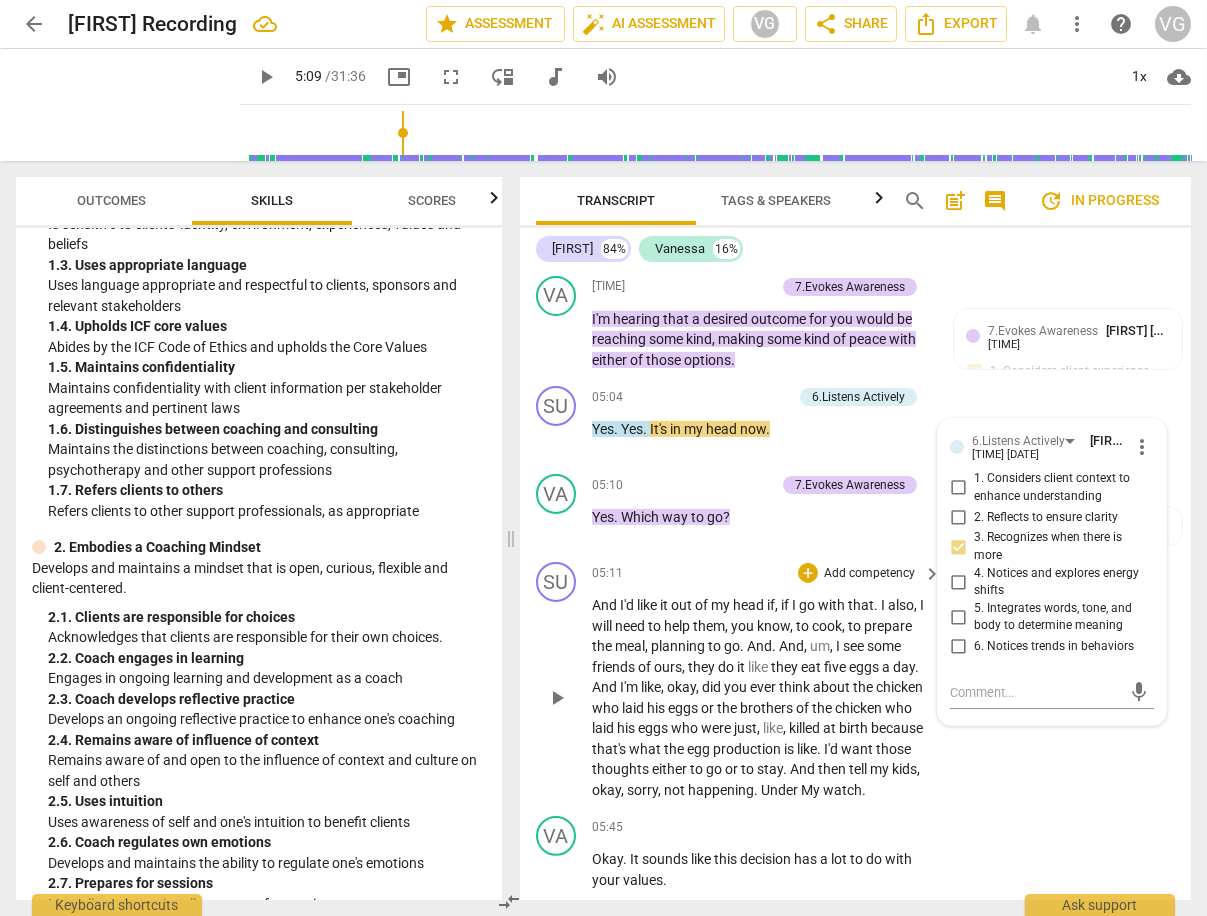 click on "[FIRST] . And I'd like it out of my head if, if I go with that. I also, I will need to help them, you know, to cook, to prepare the meal, planning to go. And. And, um, I see some friends of ours, they do it like they eat five eggs a day. And I'm like, okay, did you ever think about the chicken who laid his eggs or the brothers of the chicken who laid his eggs who were just, like, killed at birth because that's what the egg production is like. I'd want those thoughts either to go or to stay. And then tell my kids, okay, sorry, not happening. Under My watch." at bounding box center (855, 681) 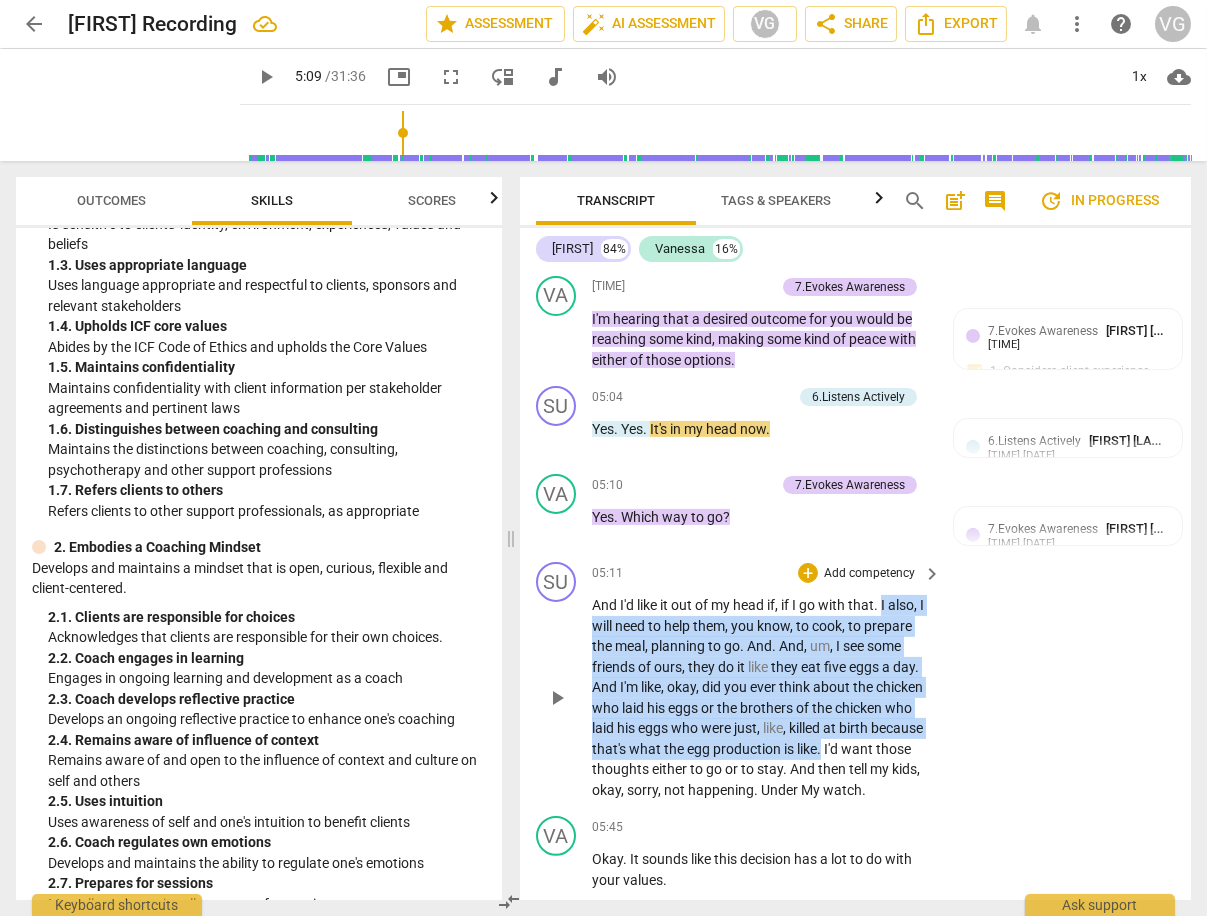 drag, startPoint x: 884, startPoint y: 583, endPoint x: 876, endPoint y: 722, distance: 139.23003 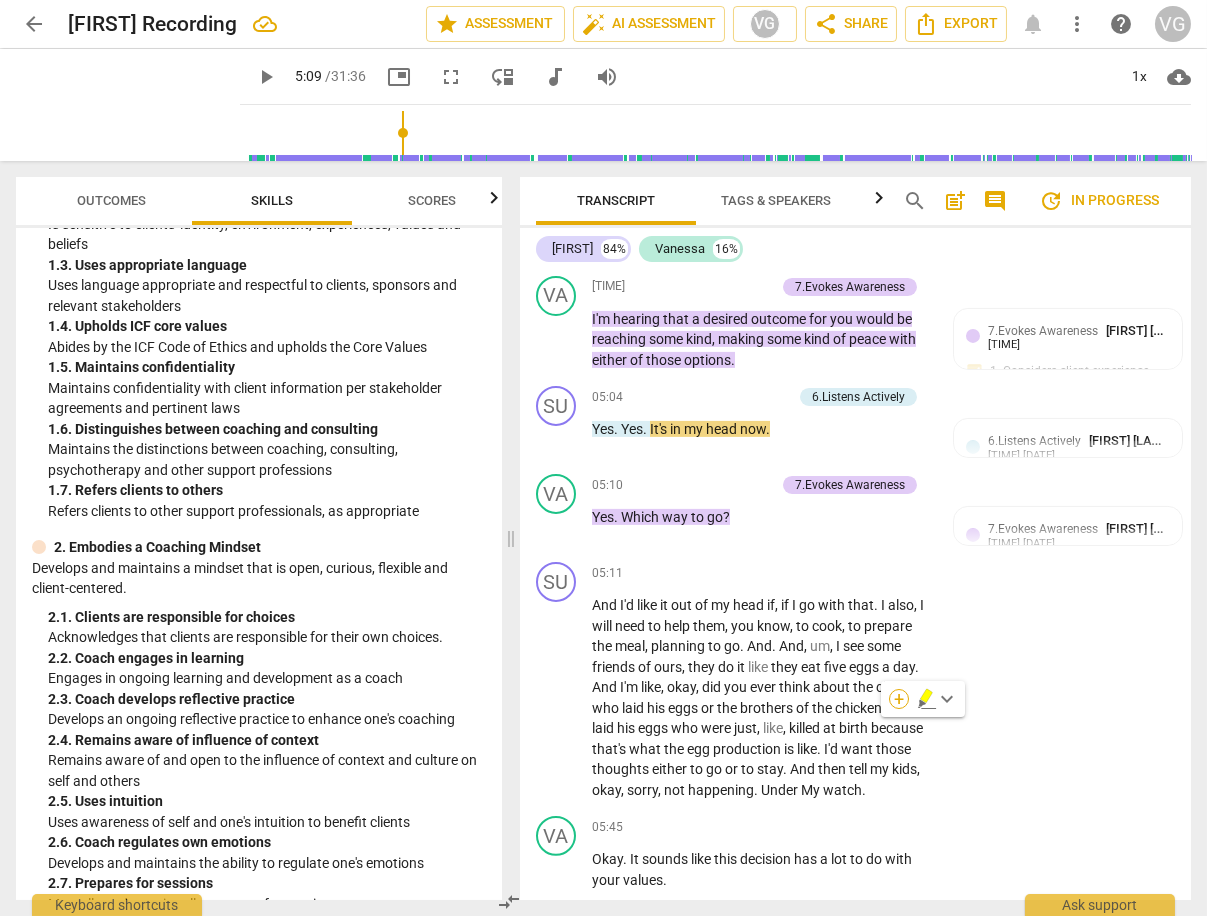 click on "+" at bounding box center (899, 699) 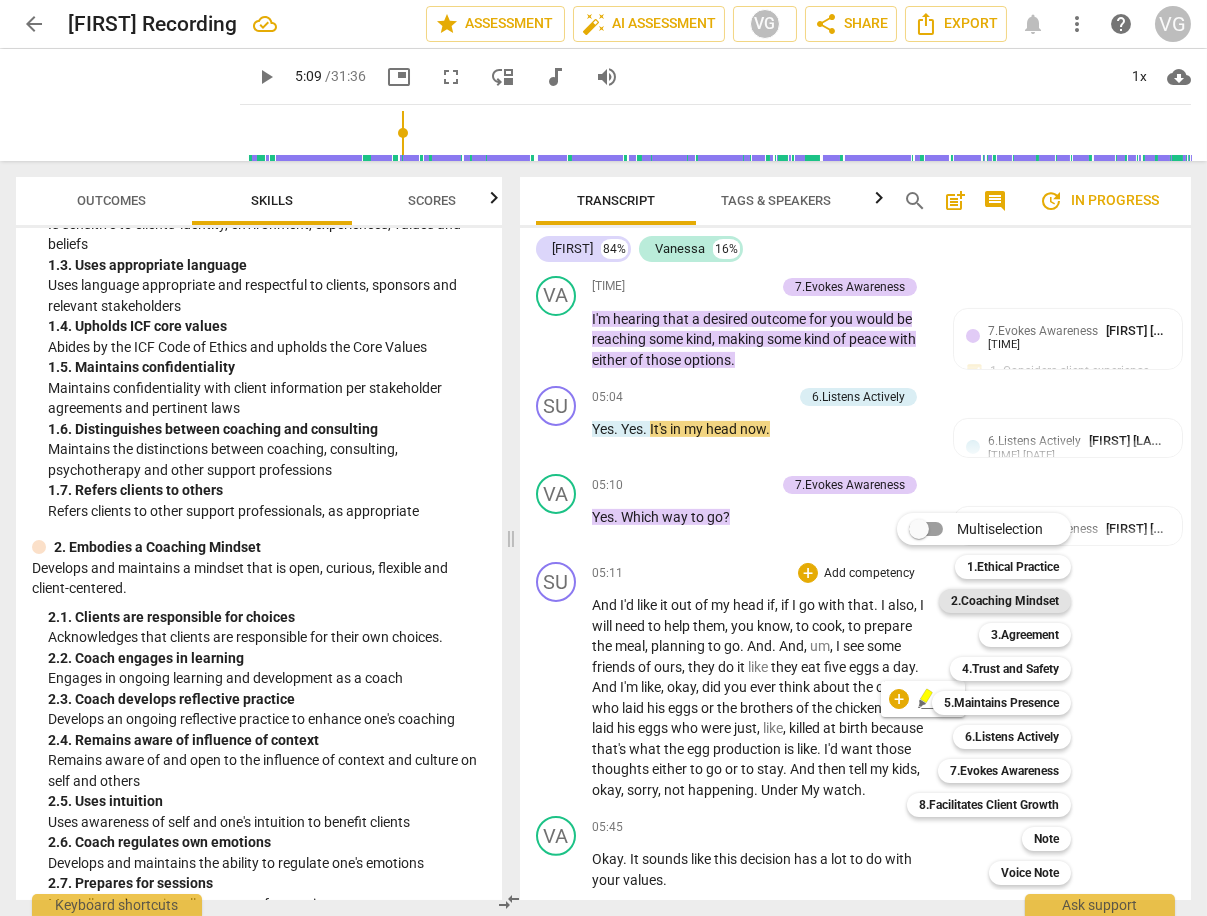 click on "2.Coaching Mindset" at bounding box center [1005, 601] 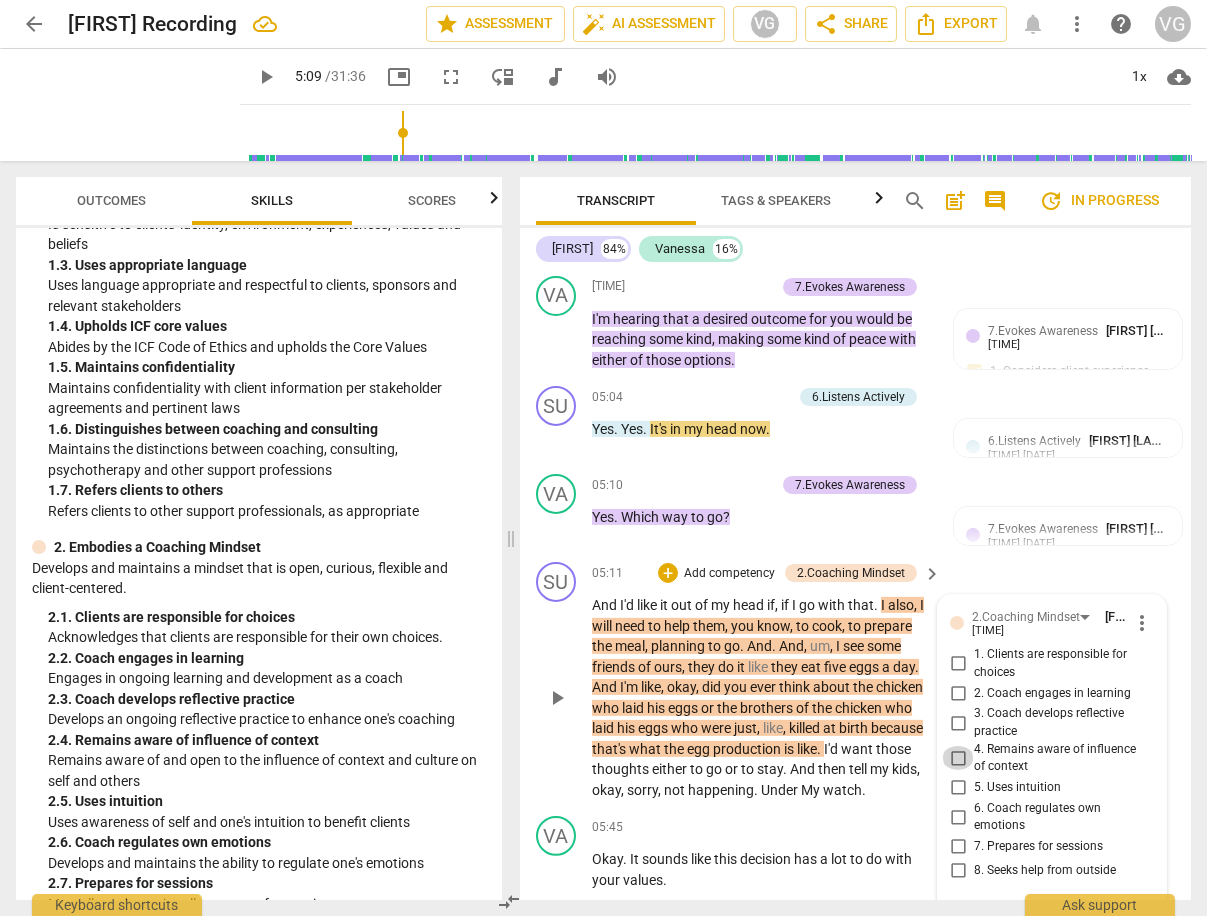 click on "4. Remains aware of influence of context" at bounding box center [958, 758] 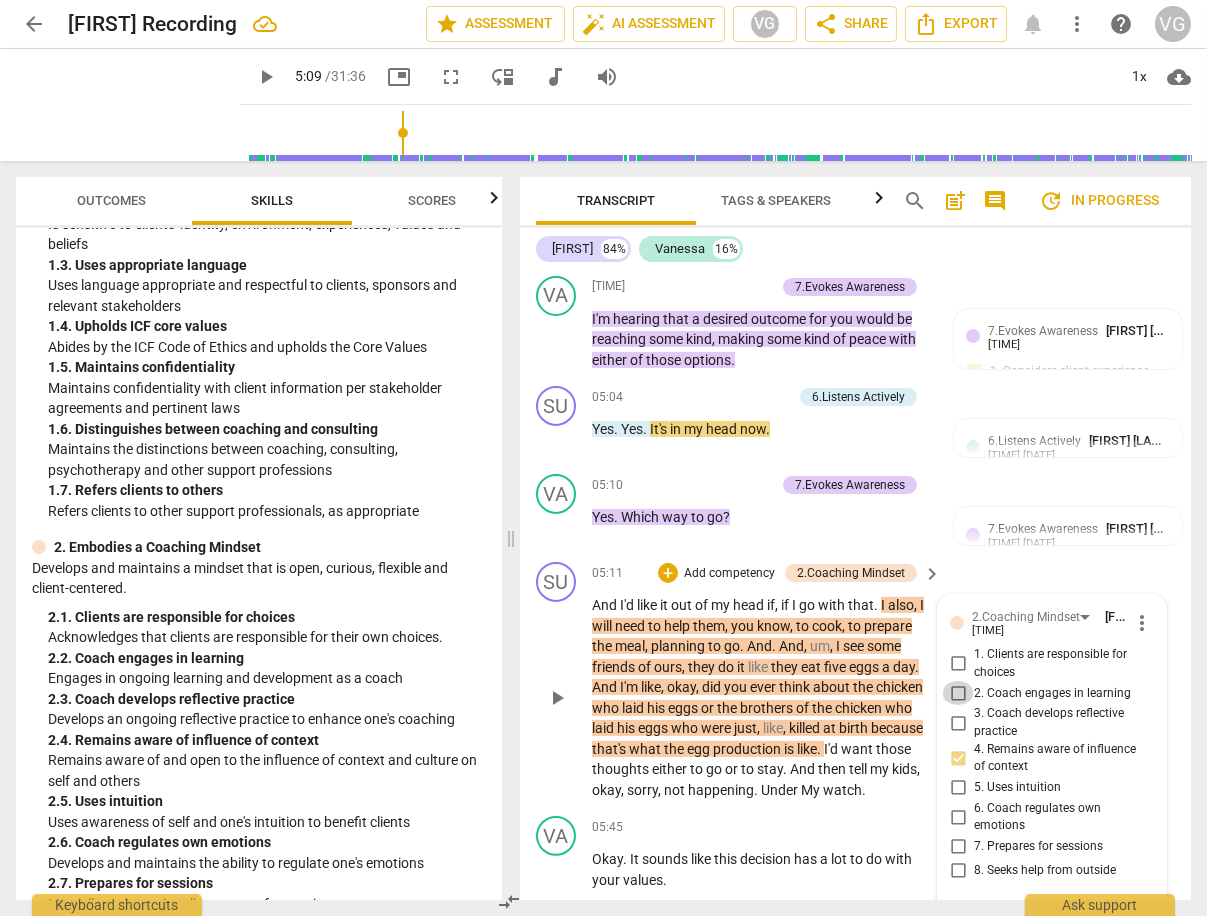click on "2. Coach engages in learning" at bounding box center (958, 693) 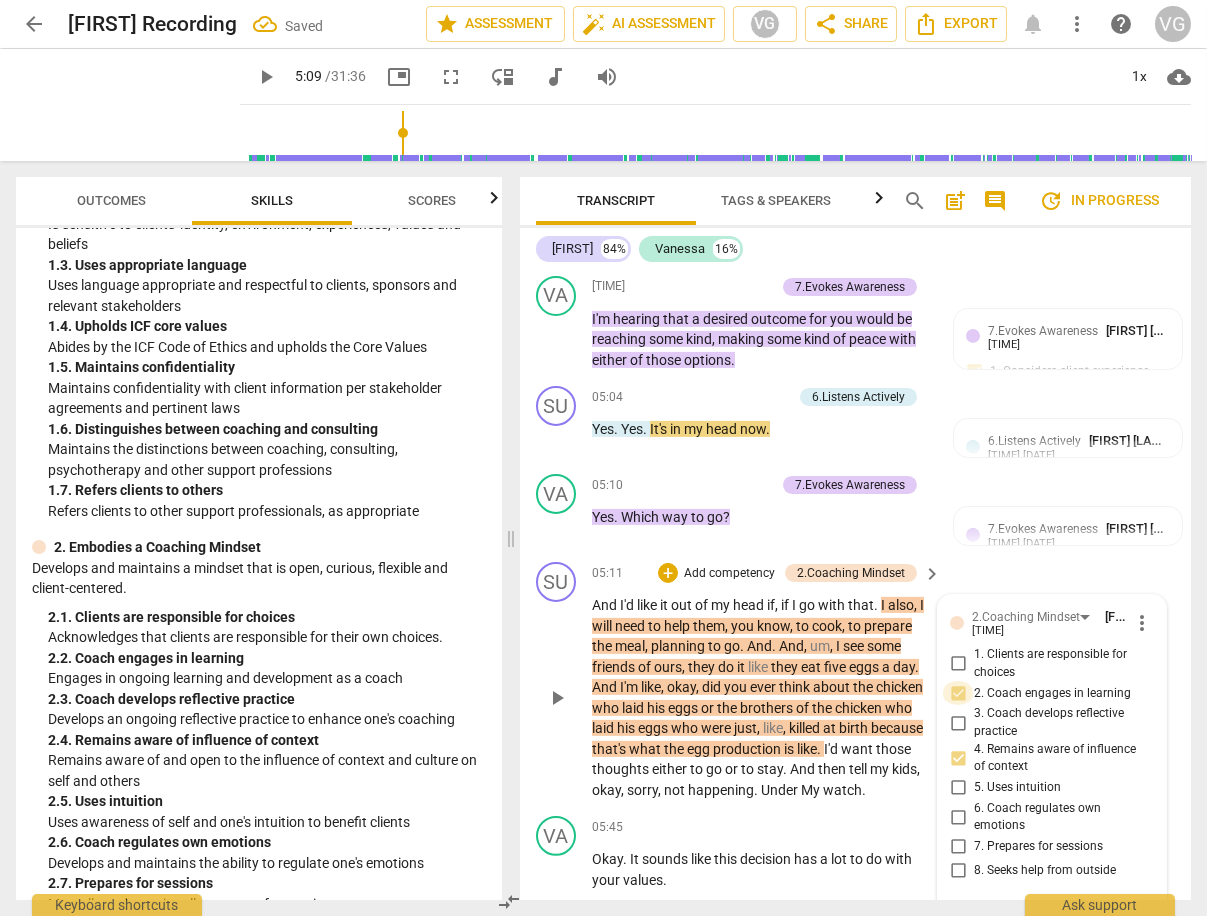 click on "2. Coach engages in learning" at bounding box center (958, 693) 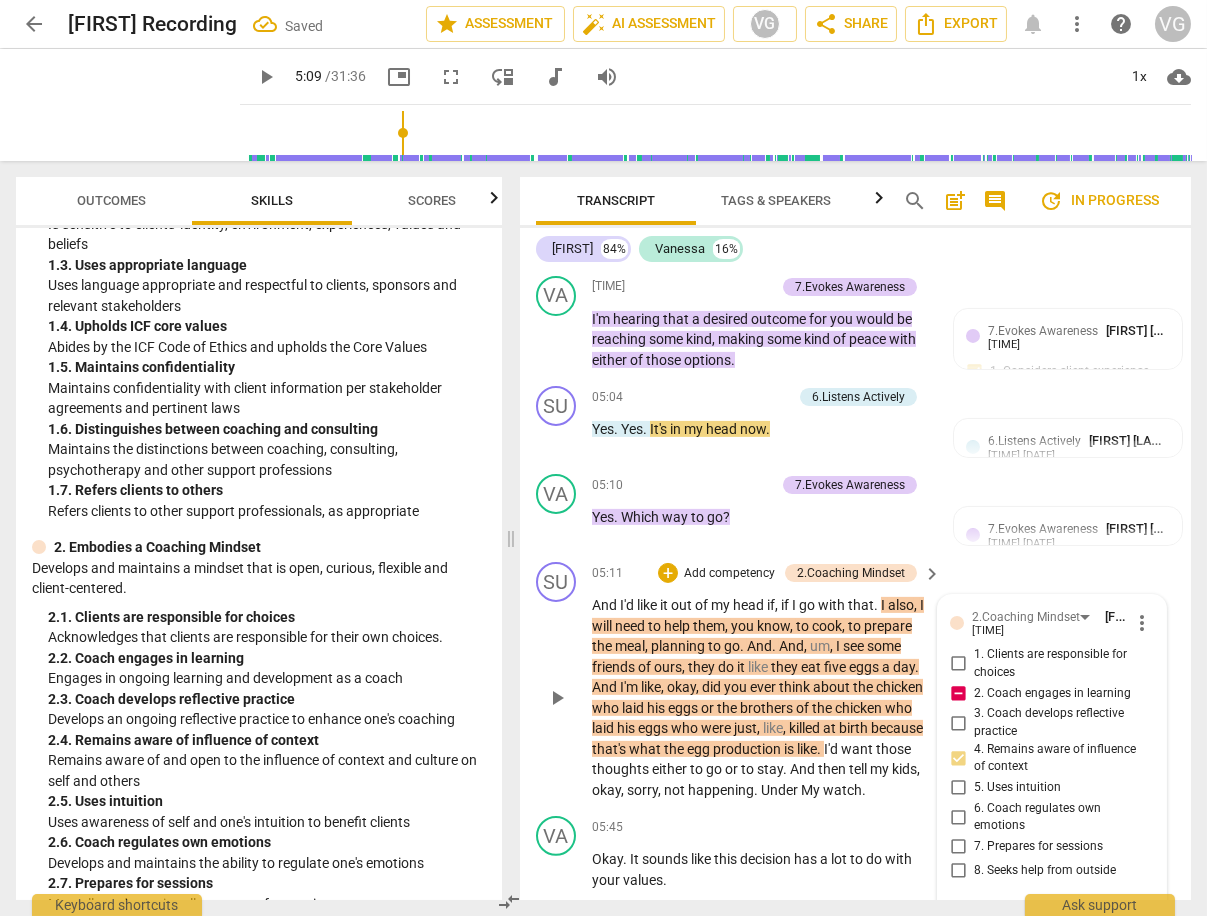 click on "2. Coach engages in learning" at bounding box center (958, 693) 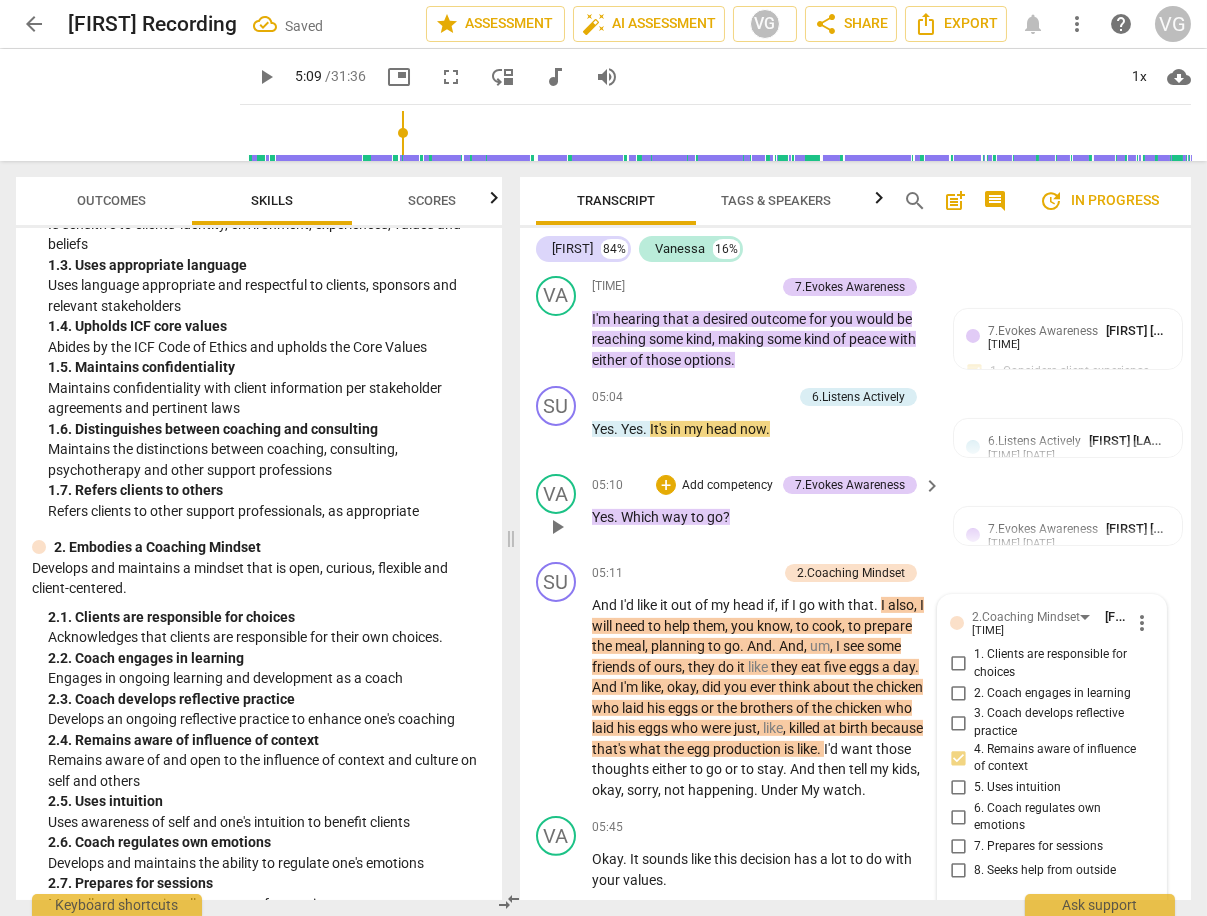 click on "Yes .   Which   way   to   go ?" at bounding box center (761, 517) 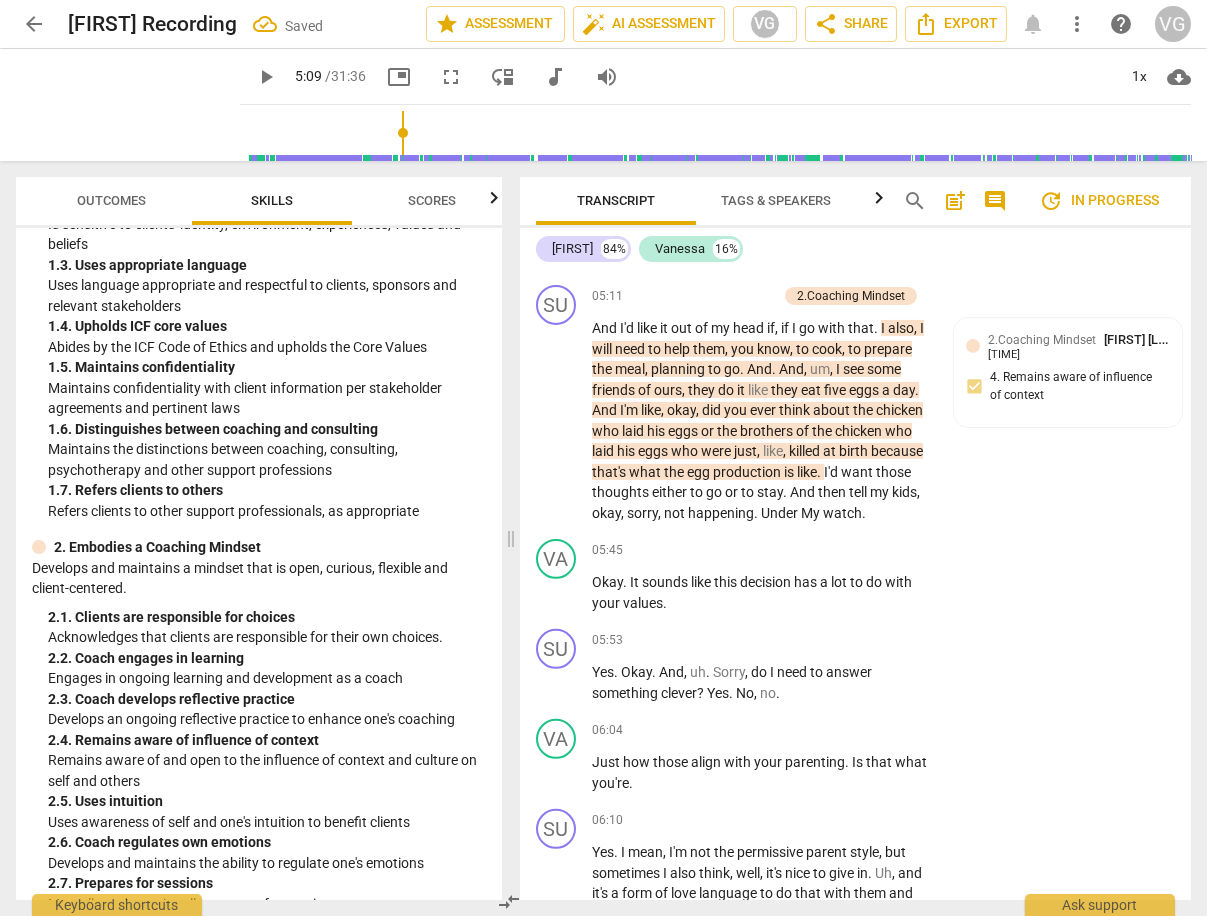scroll, scrollTop: 2287, scrollLeft: 0, axis: vertical 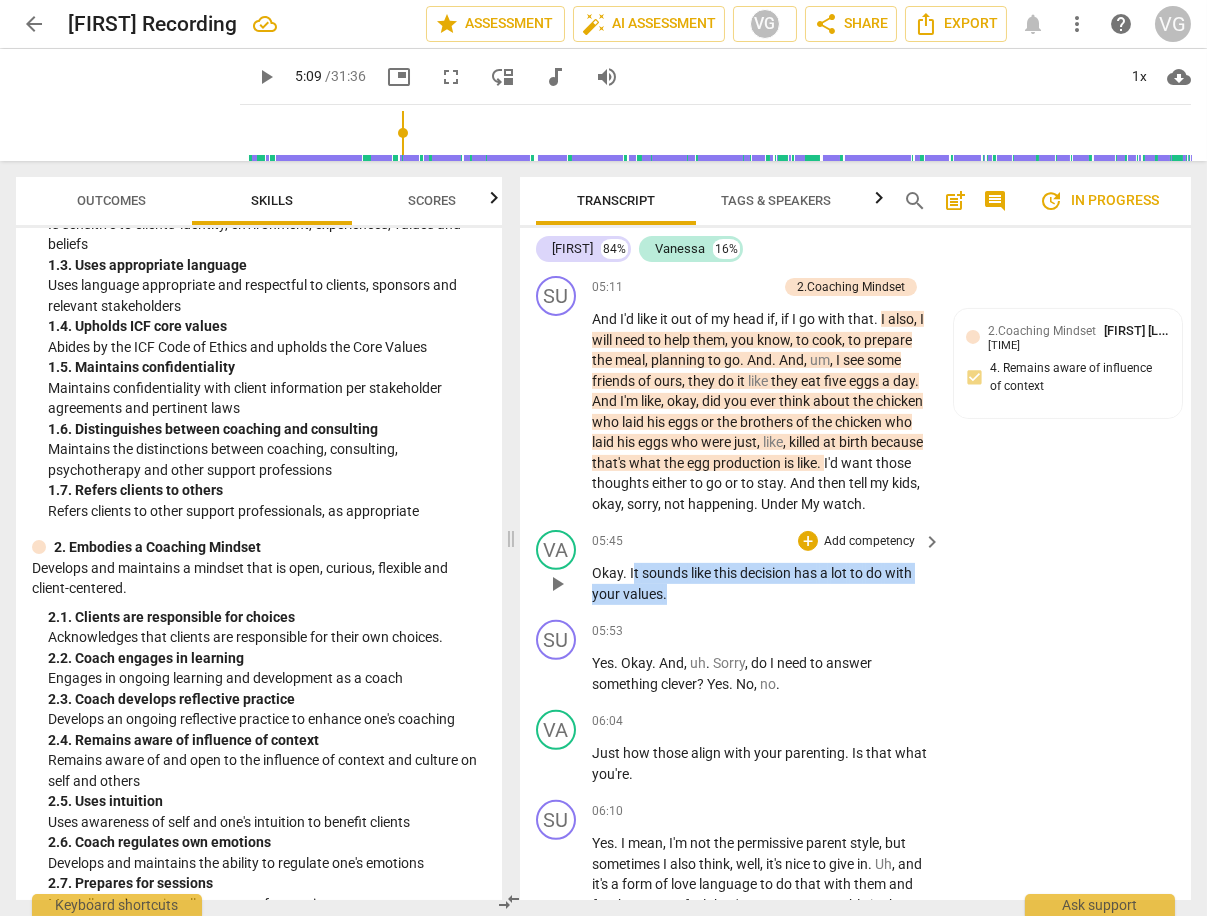 drag, startPoint x: 632, startPoint y: 567, endPoint x: 665, endPoint y: 583, distance: 36.67424 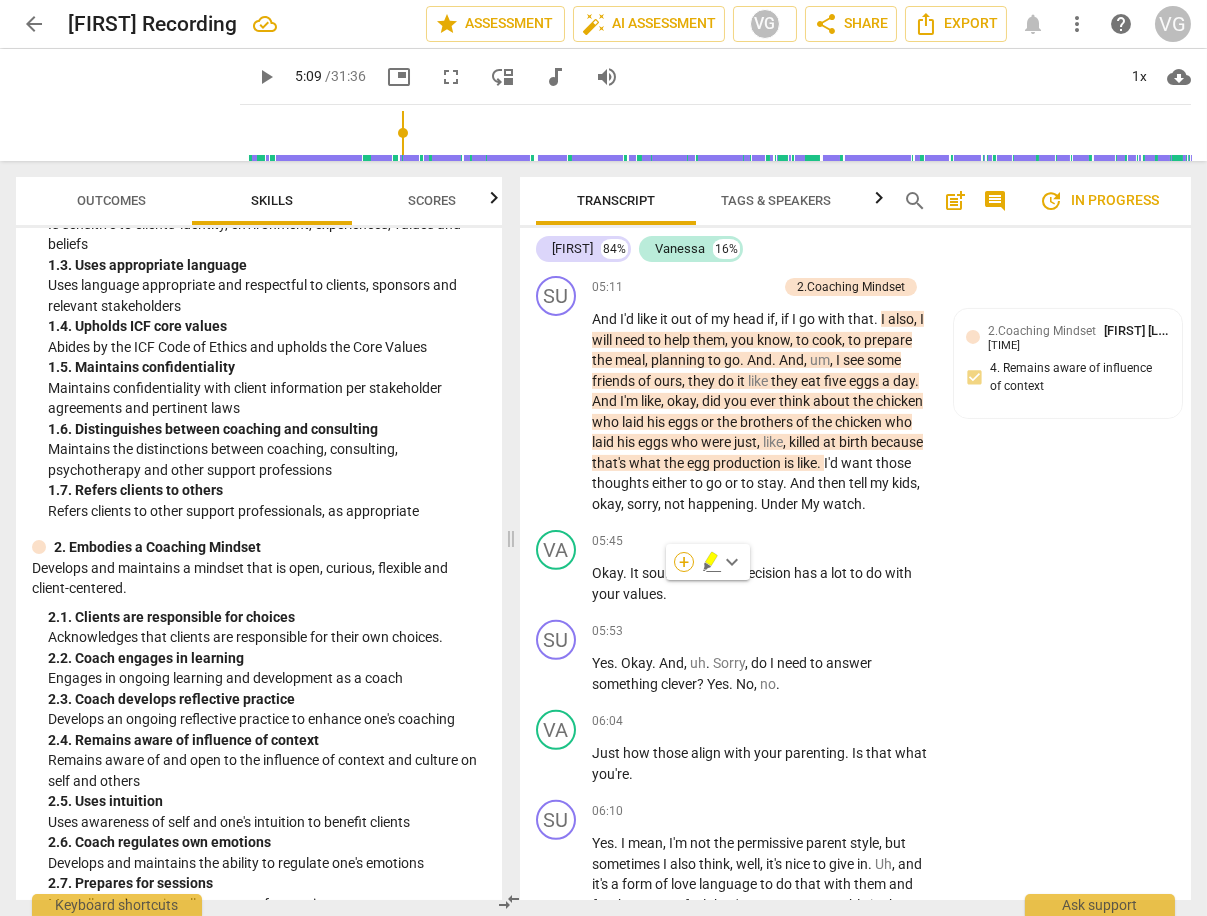 click on "+" at bounding box center (684, 562) 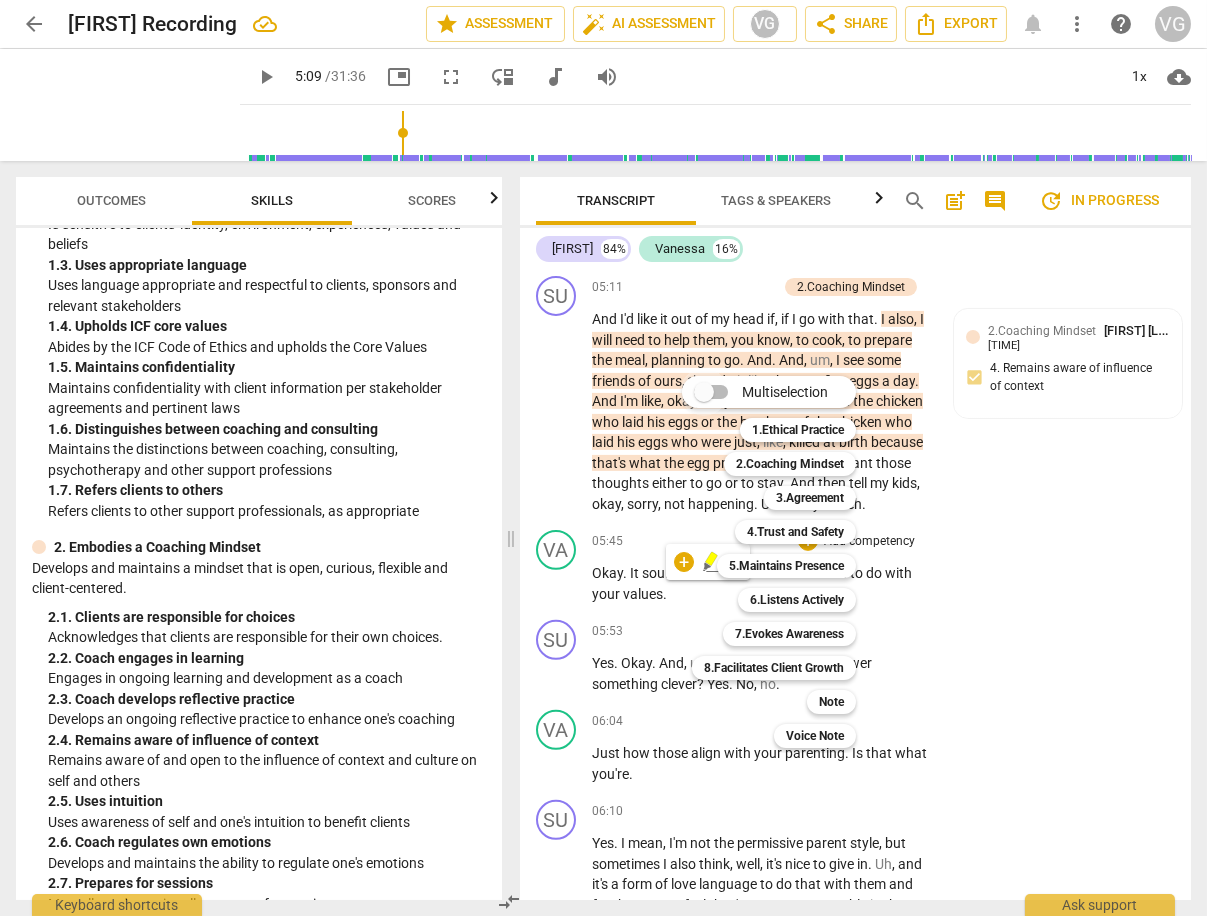 drag, startPoint x: 704, startPoint y: 390, endPoint x: 727, endPoint y: 389, distance: 23.021729 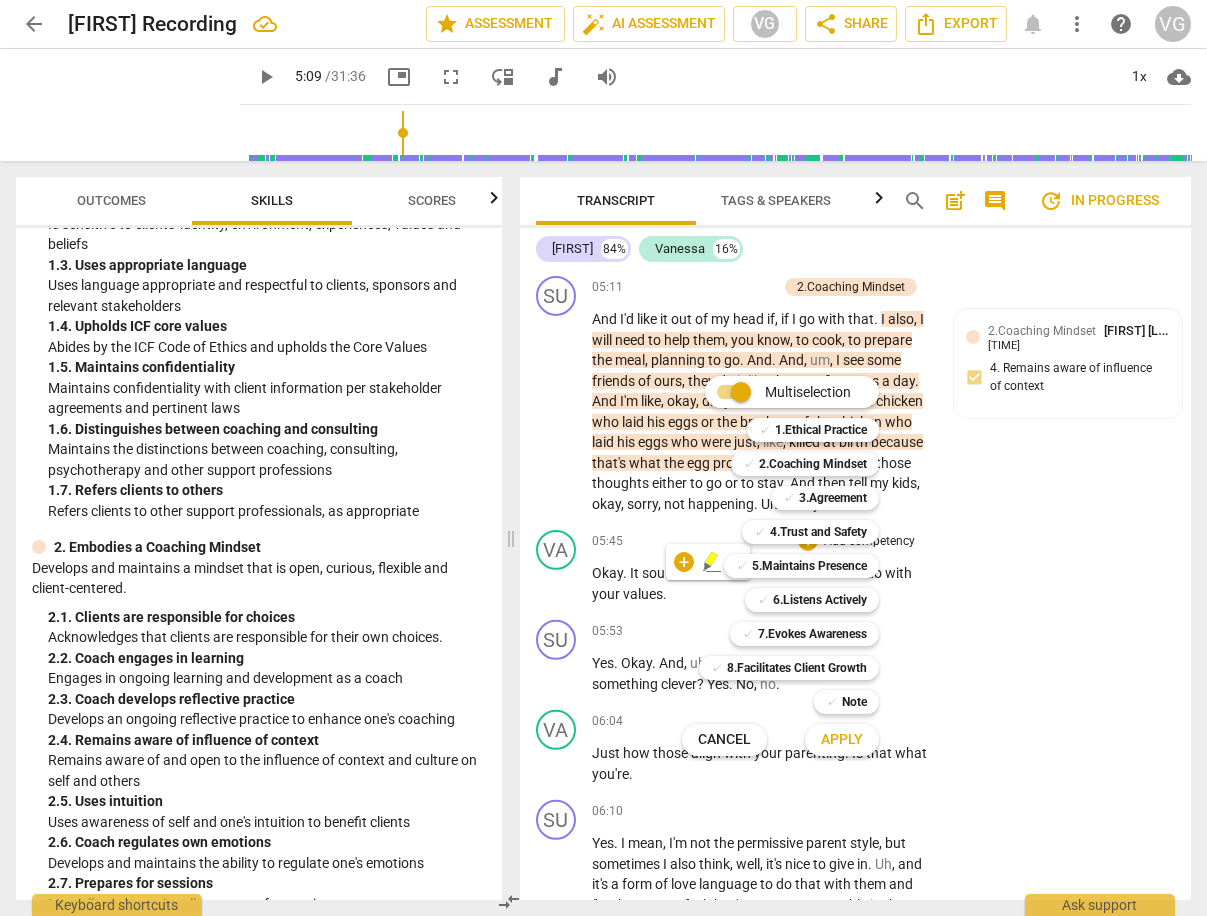 click at bounding box center [603, 458] 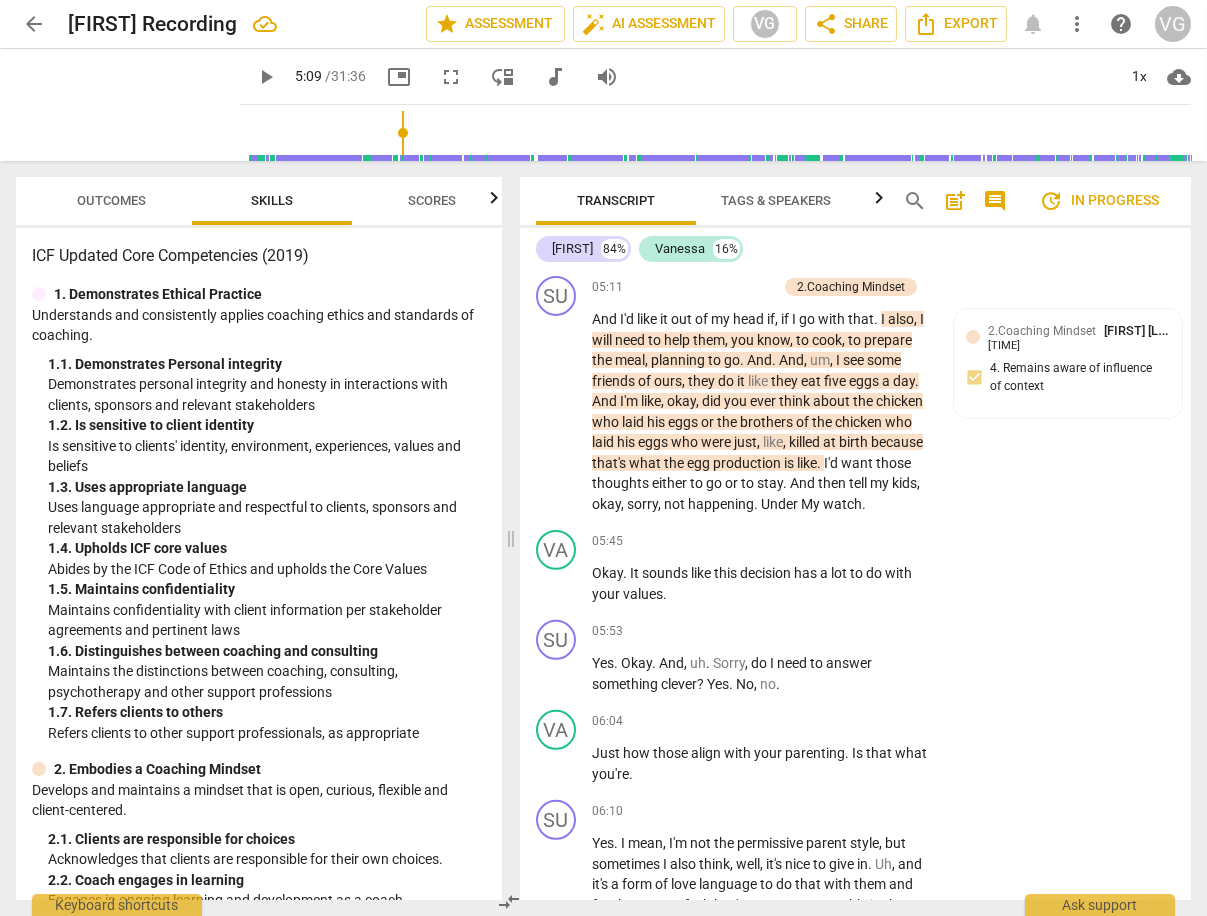 scroll, scrollTop: 0, scrollLeft: 0, axis: both 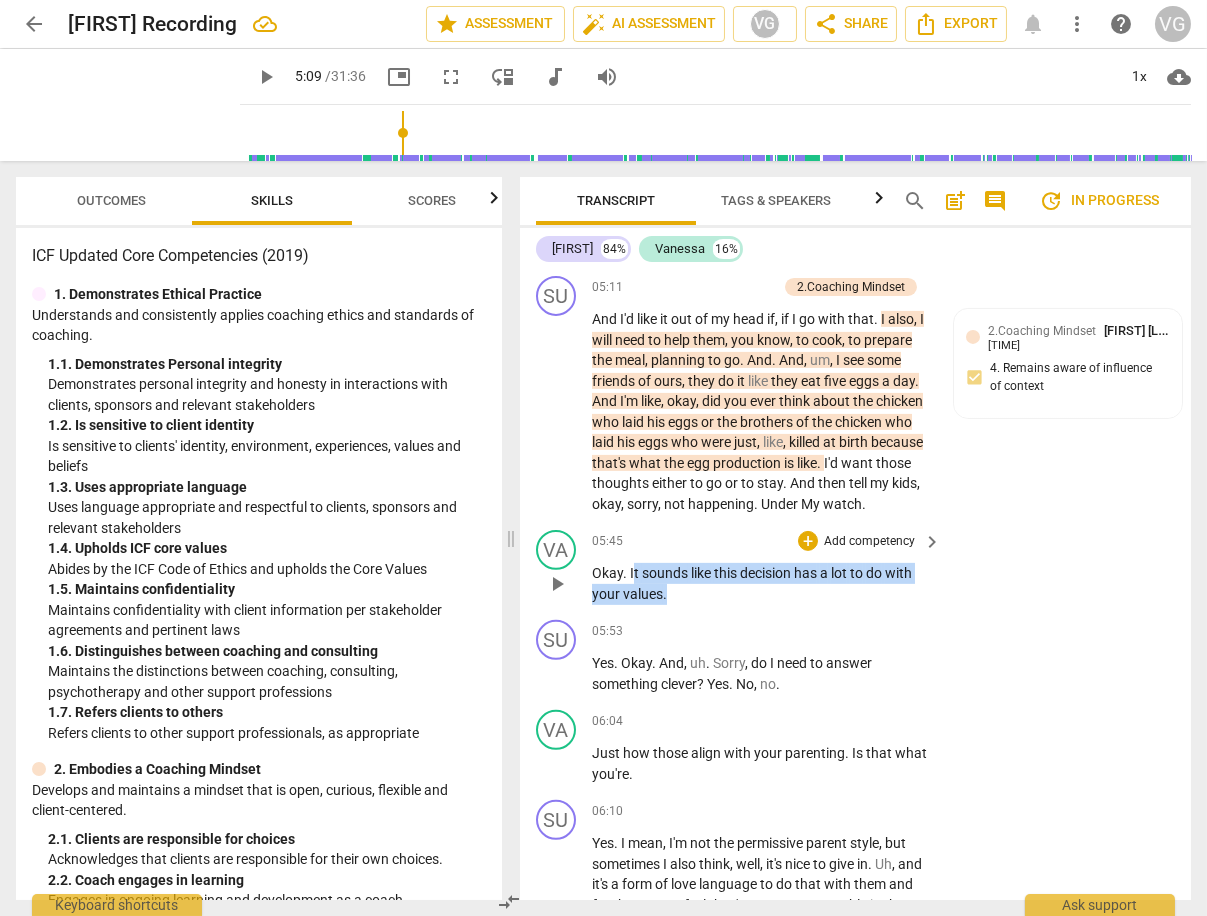 drag, startPoint x: 632, startPoint y: 567, endPoint x: 668, endPoint y: 583, distance: 39.39543 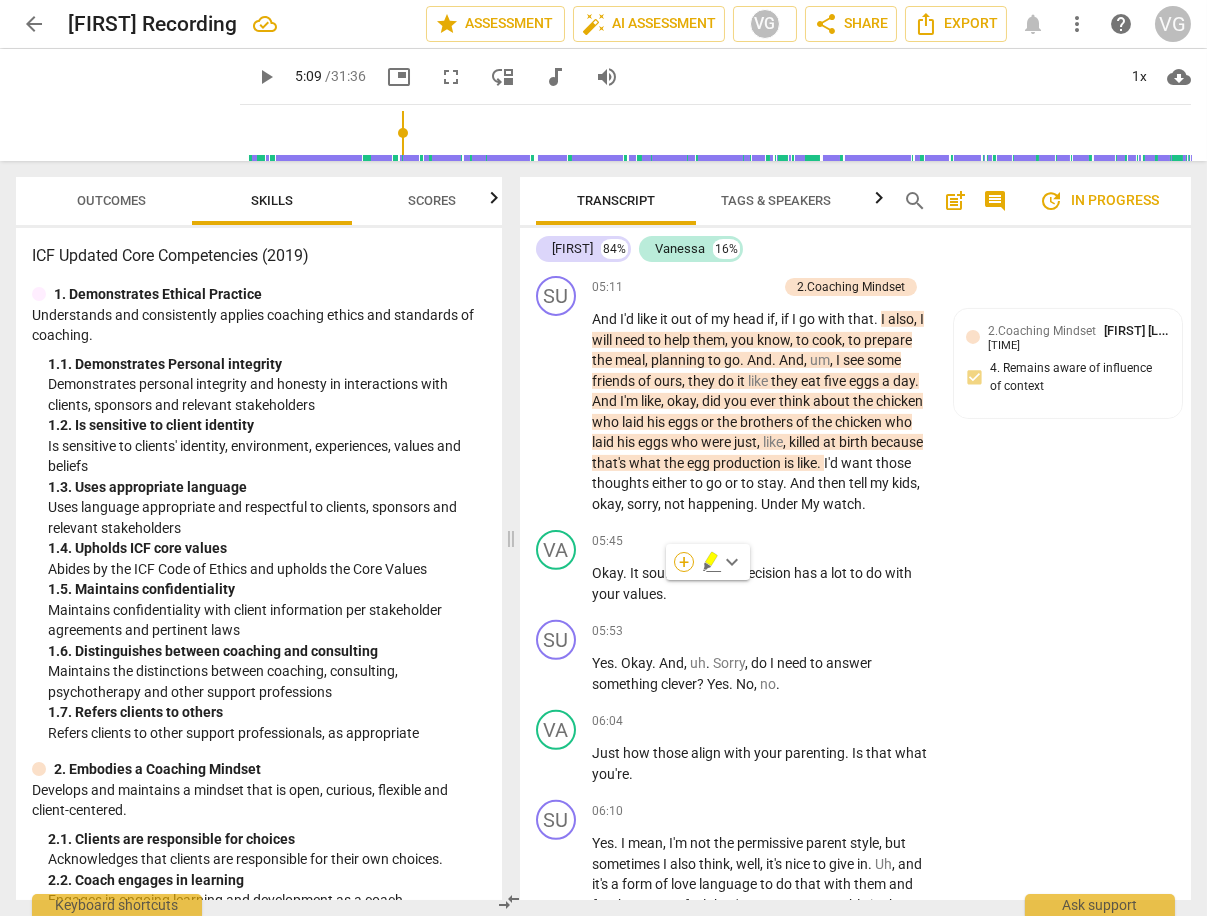 click on "+" at bounding box center (684, 562) 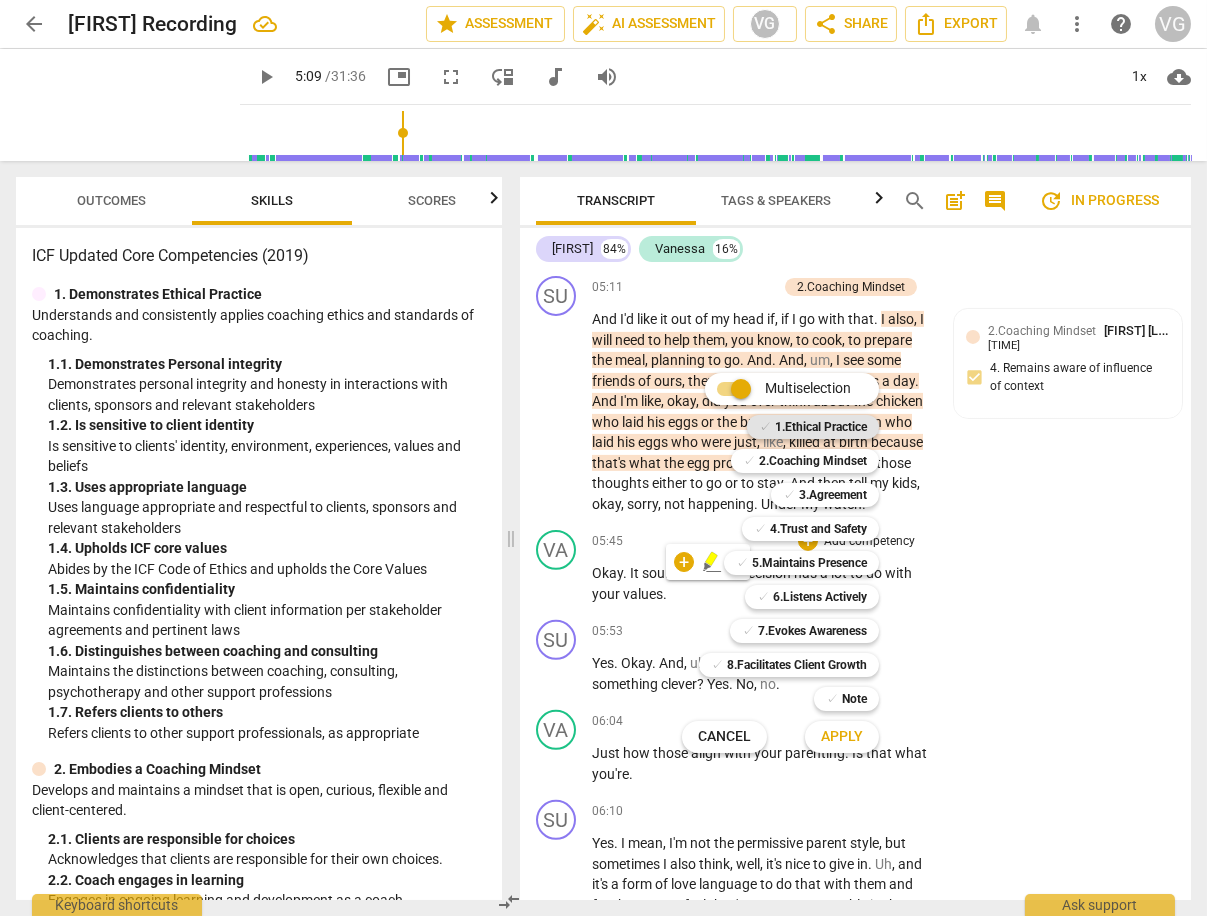 click on "1.Ethical Practice" at bounding box center [821, 427] 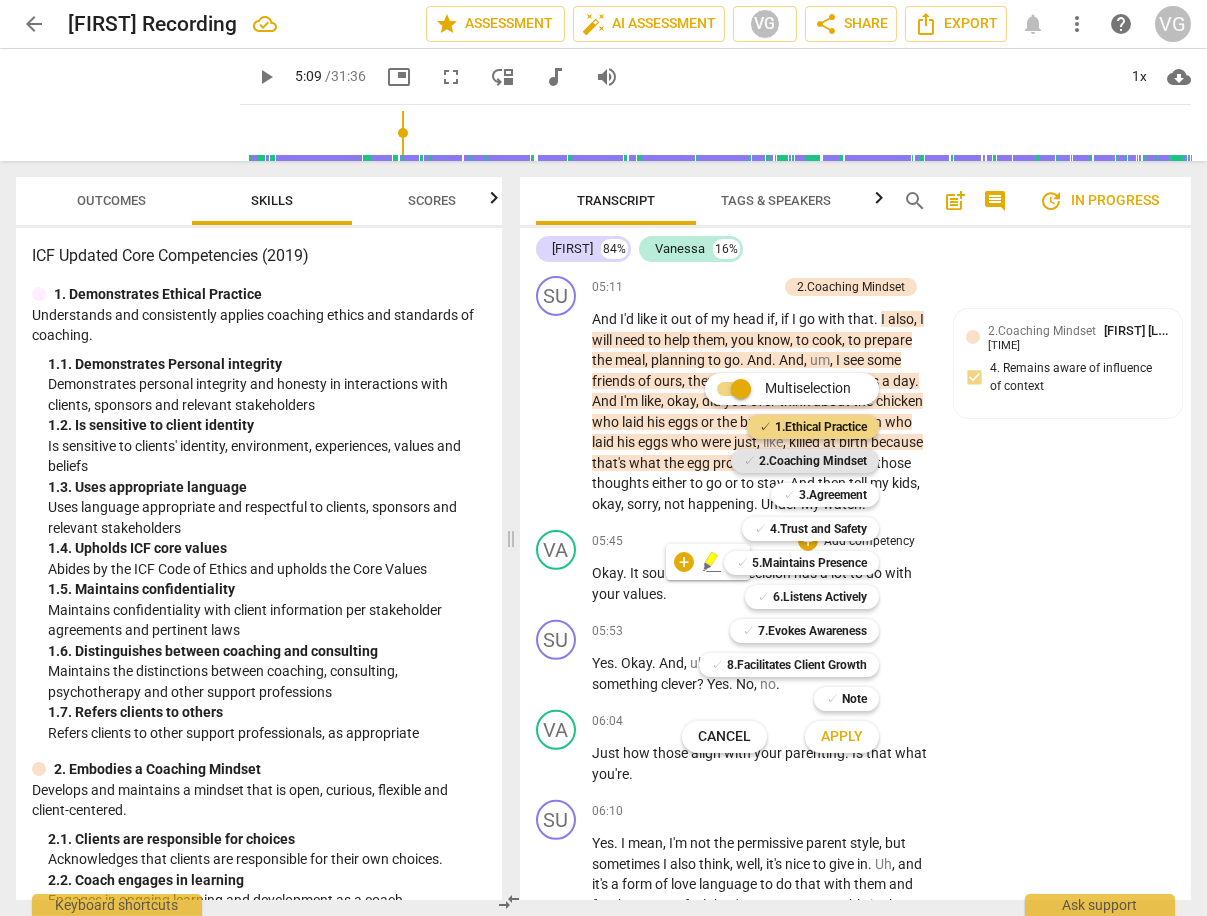 click on "2.Coaching Mindset" at bounding box center [813, 461] 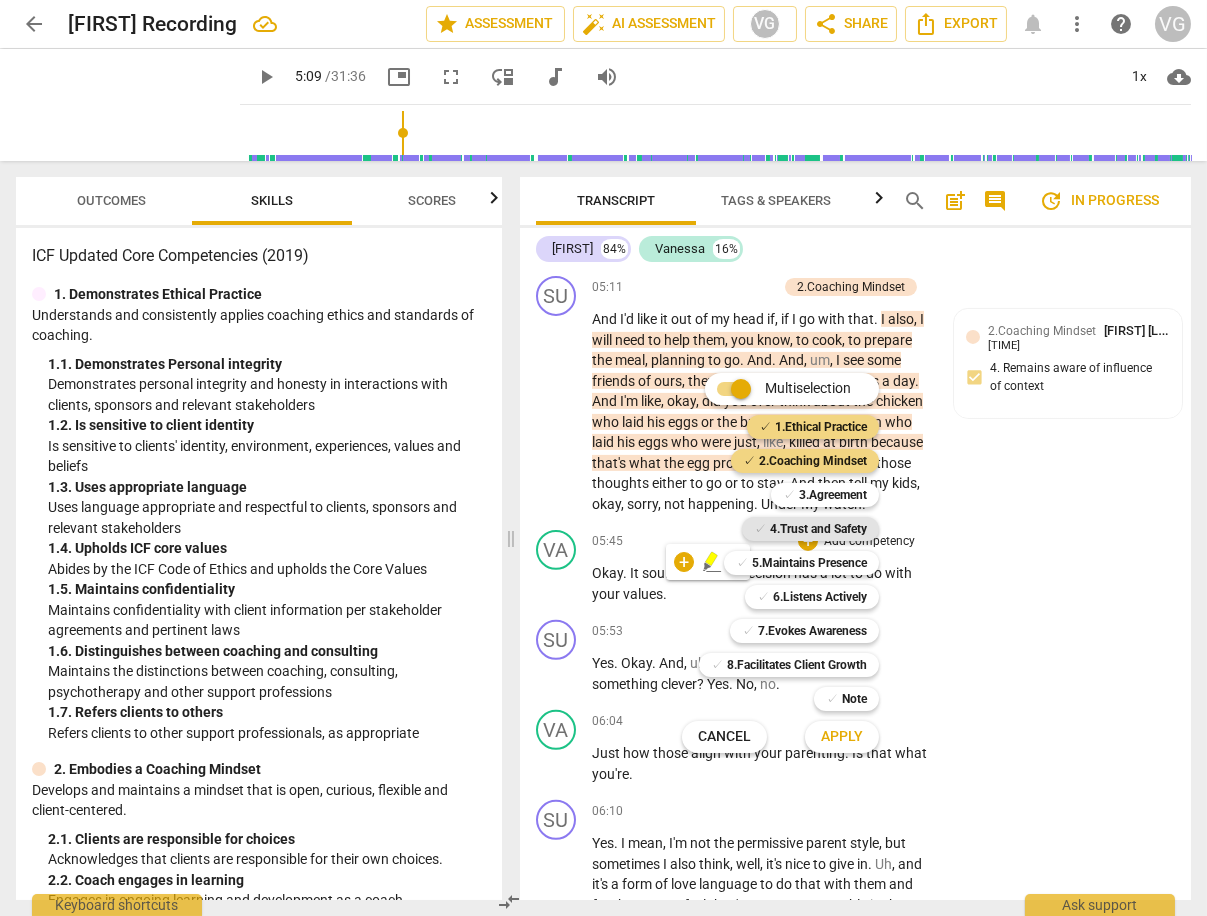 click on "4.Trust and Safety" at bounding box center [818, 529] 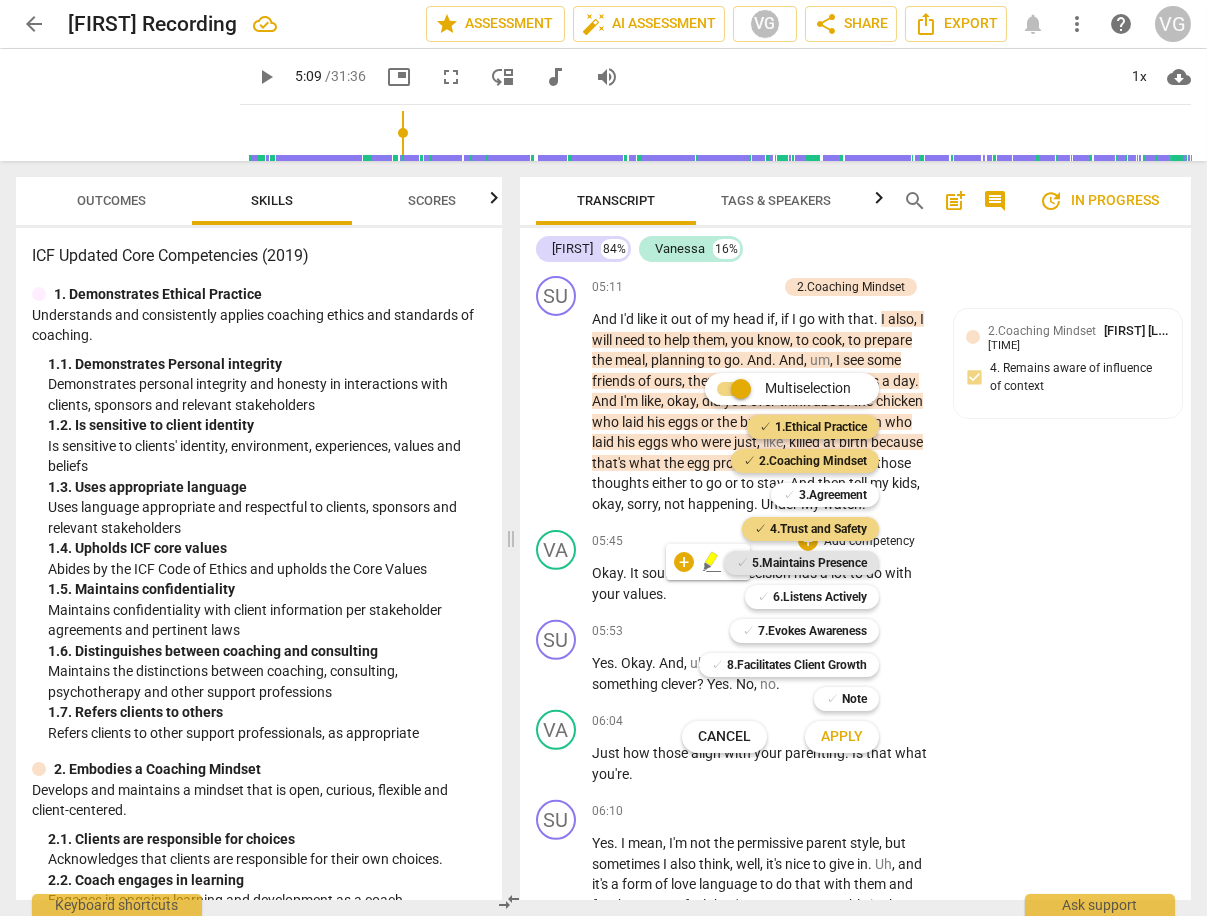 click on "5.Maintains Presence" at bounding box center [809, 563] 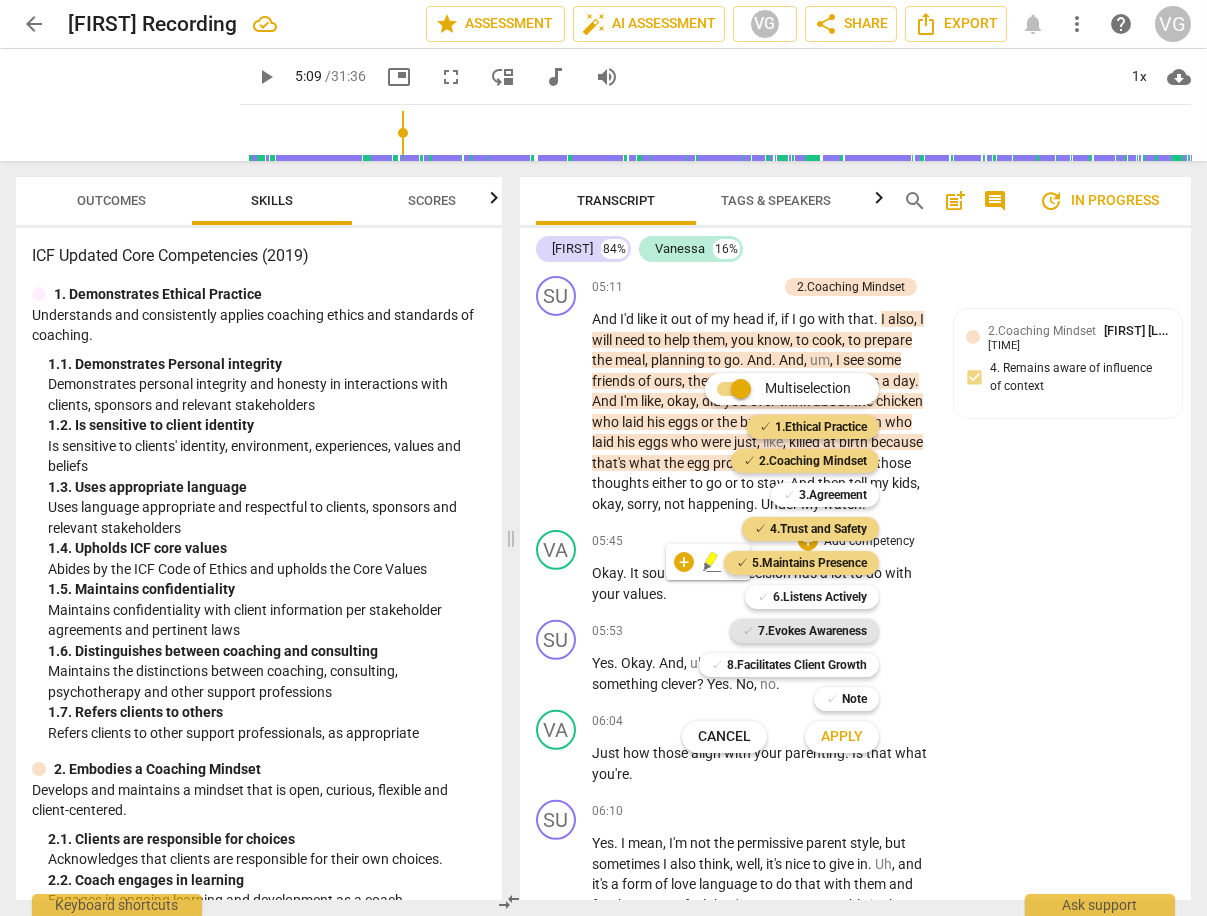 click on "7.Evokes Awareness" at bounding box center [812, 631] 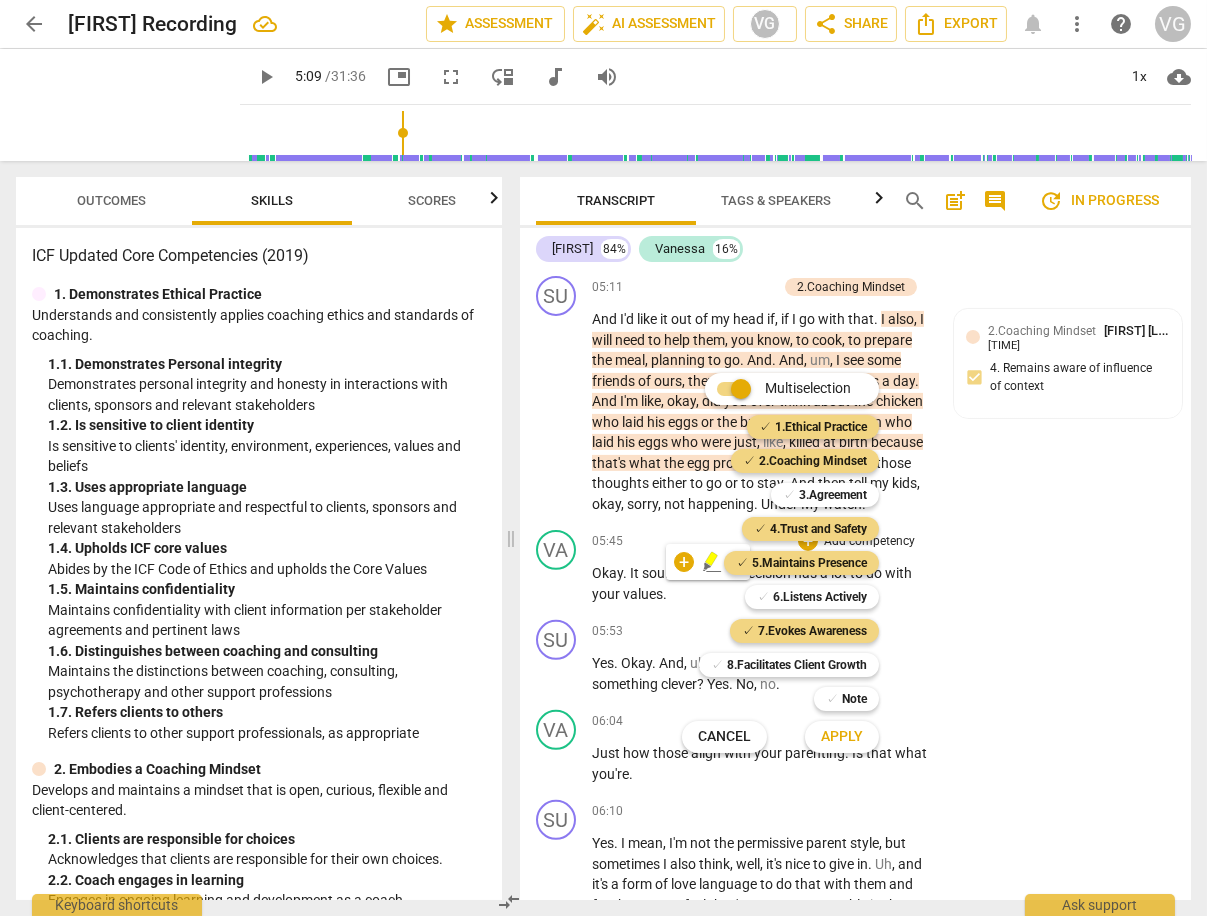 click on "Apply" at bounding box center (842, 737) 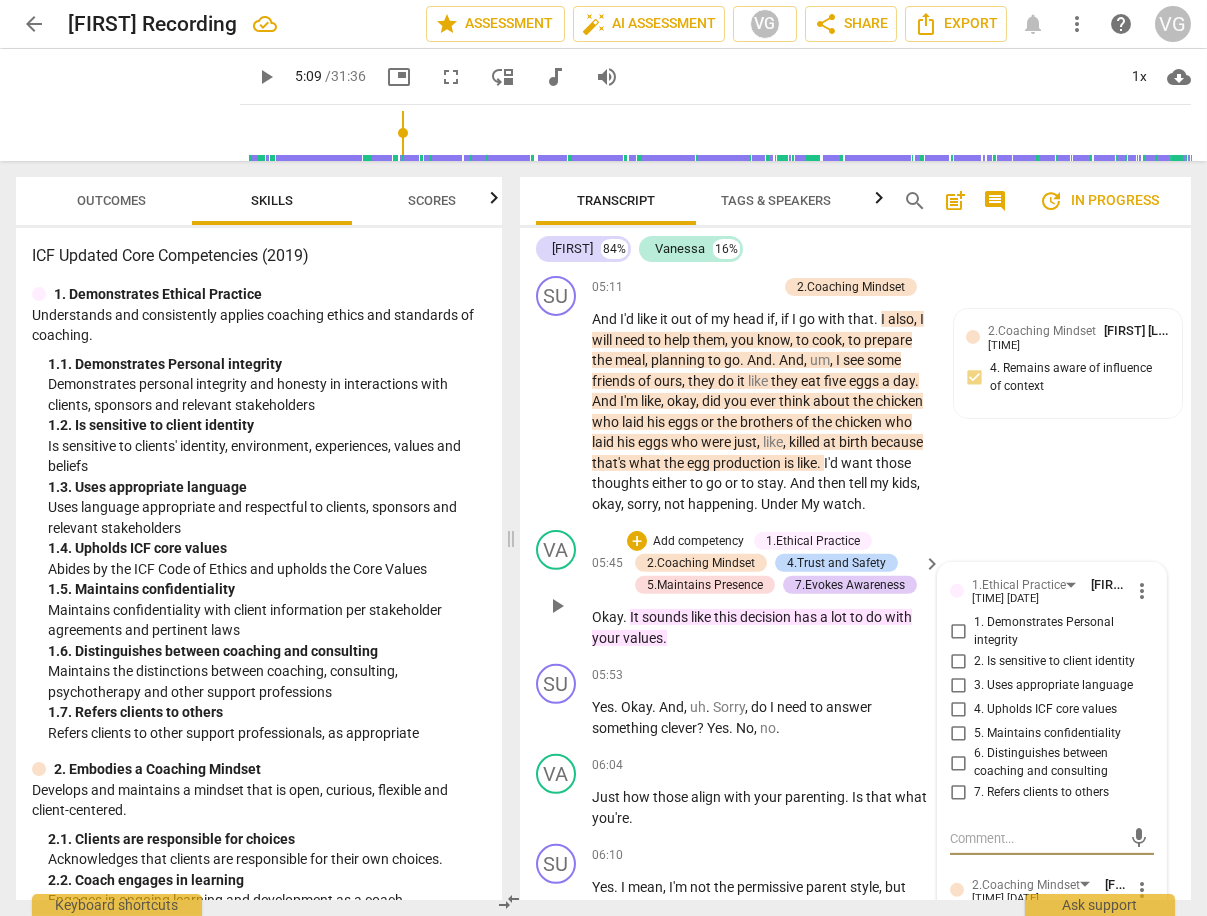 click on "2. Is sensitive to client identity" at bounding box center [958, 661] 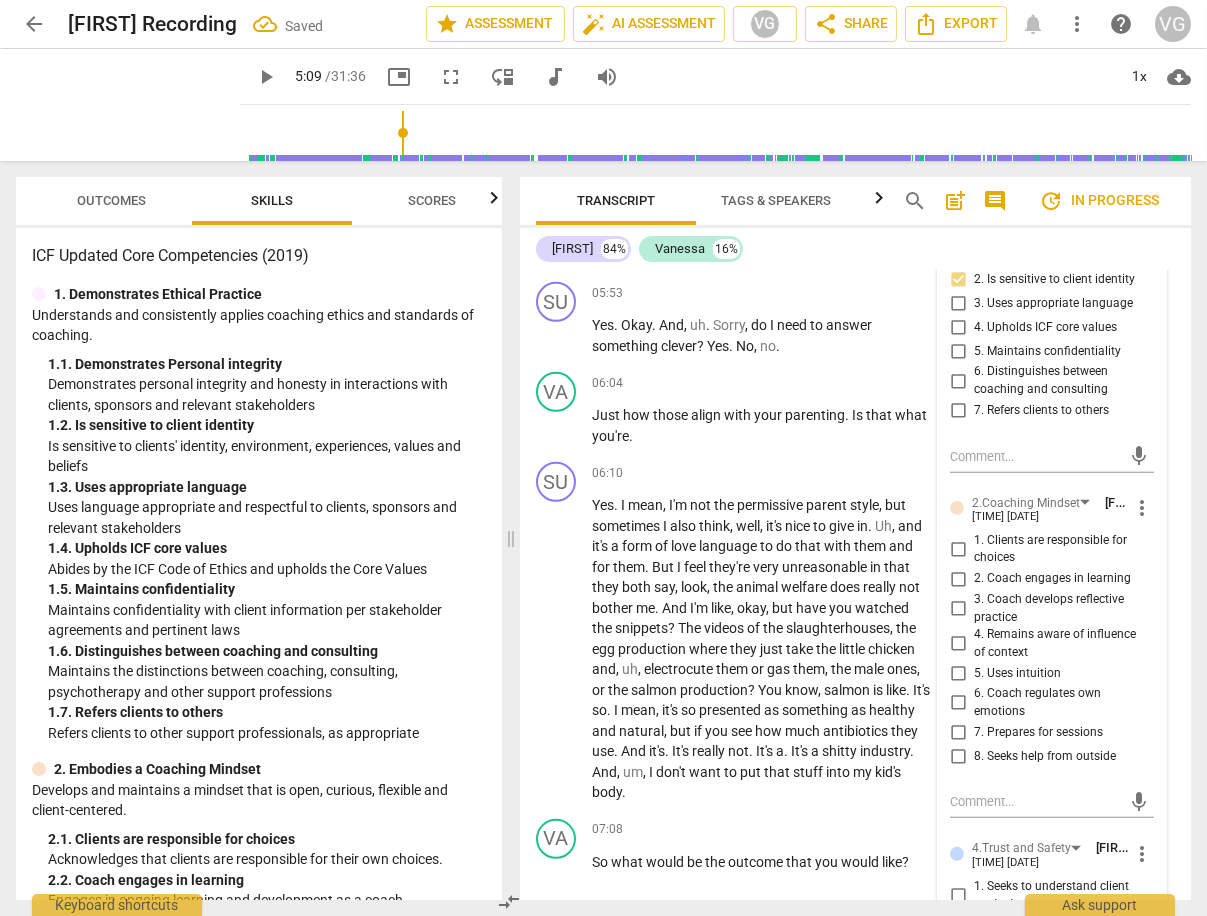 scroll, scrollTop: 2683, scrollLeft: 0, axis: vertical 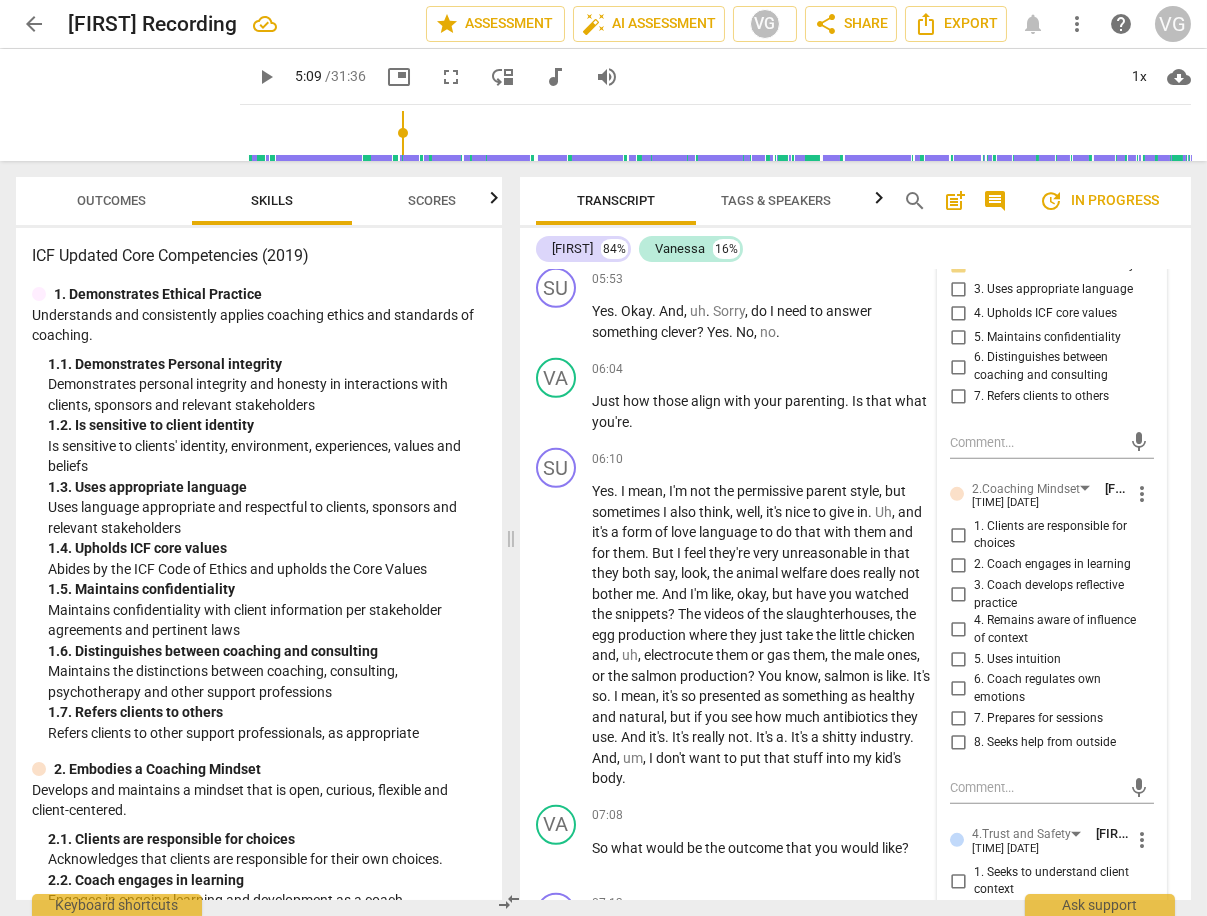 click on "4. Remains aware of influence of context" at bounding box center (958, 630) 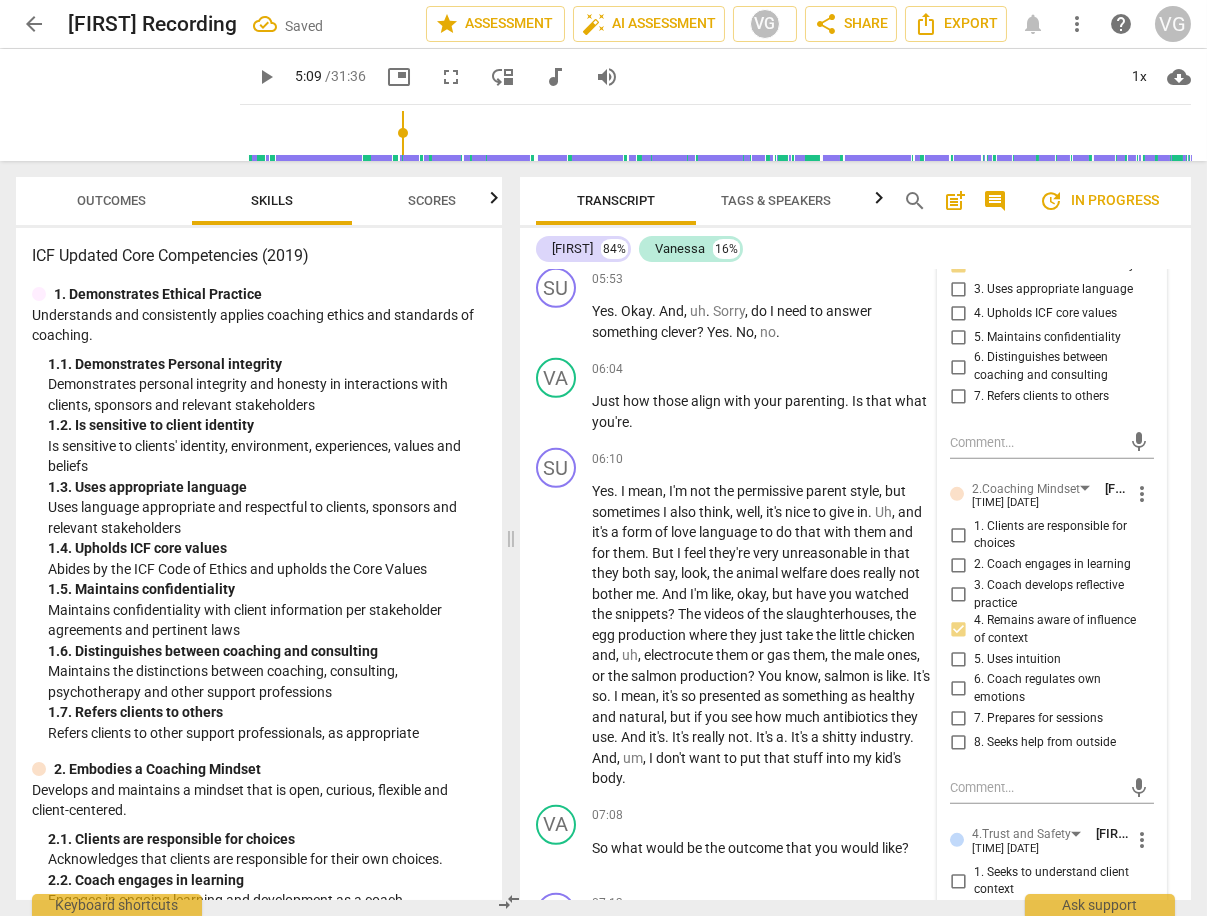 click on "5. Uses intuition" at bounding box center (958, 659) 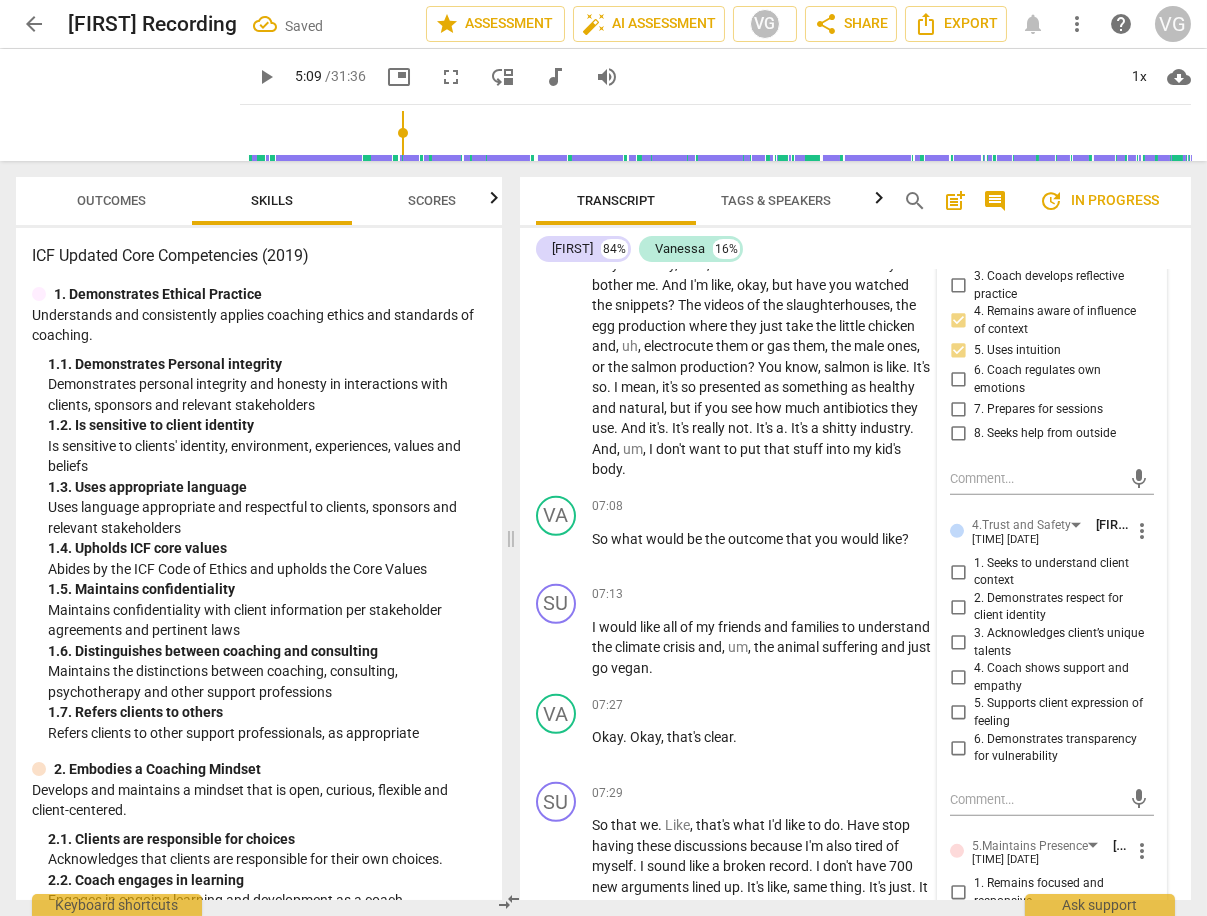 scroll, scrollTop: 3018, scrollLeft: 0, axis: vertical 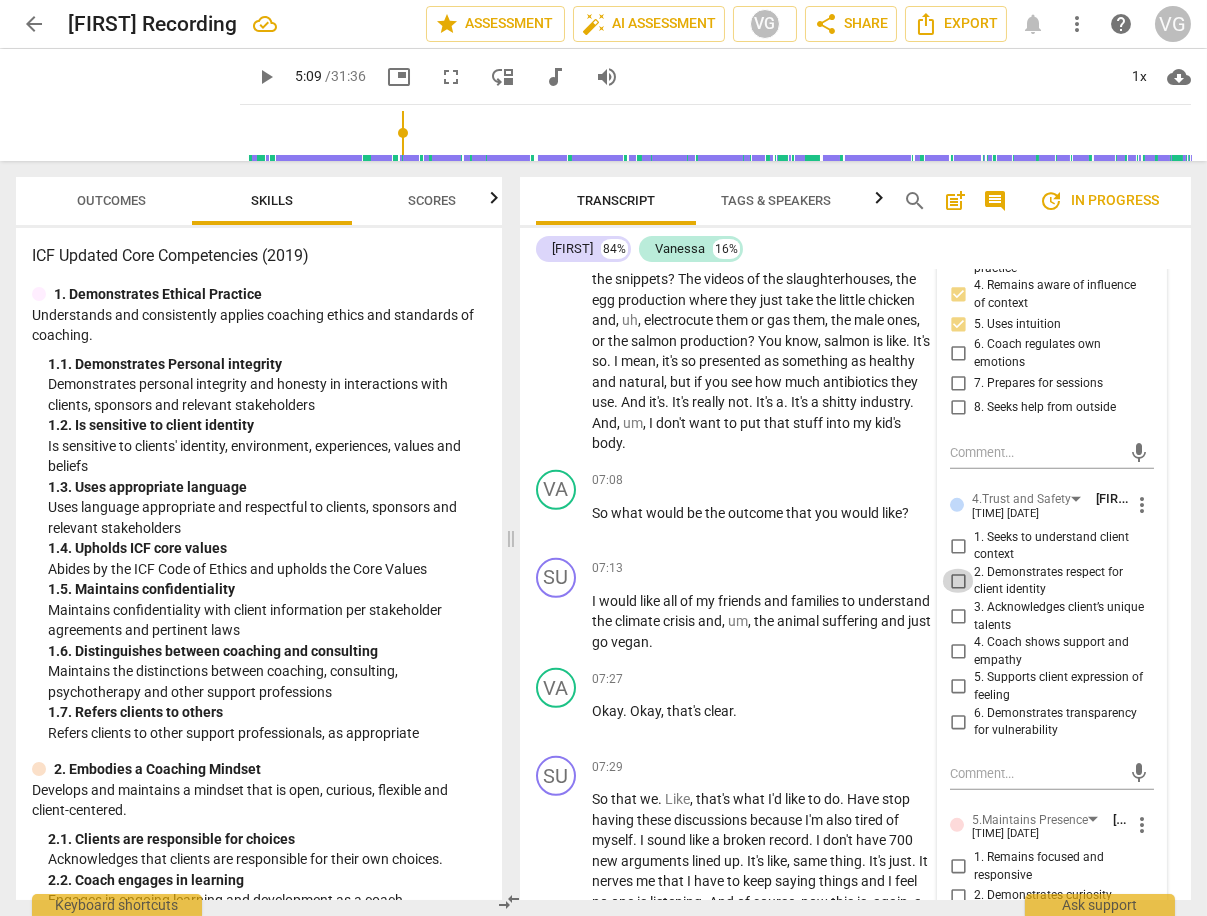 click on "2. Demonstrates respect for client identity" at bounding box center [958, 581] 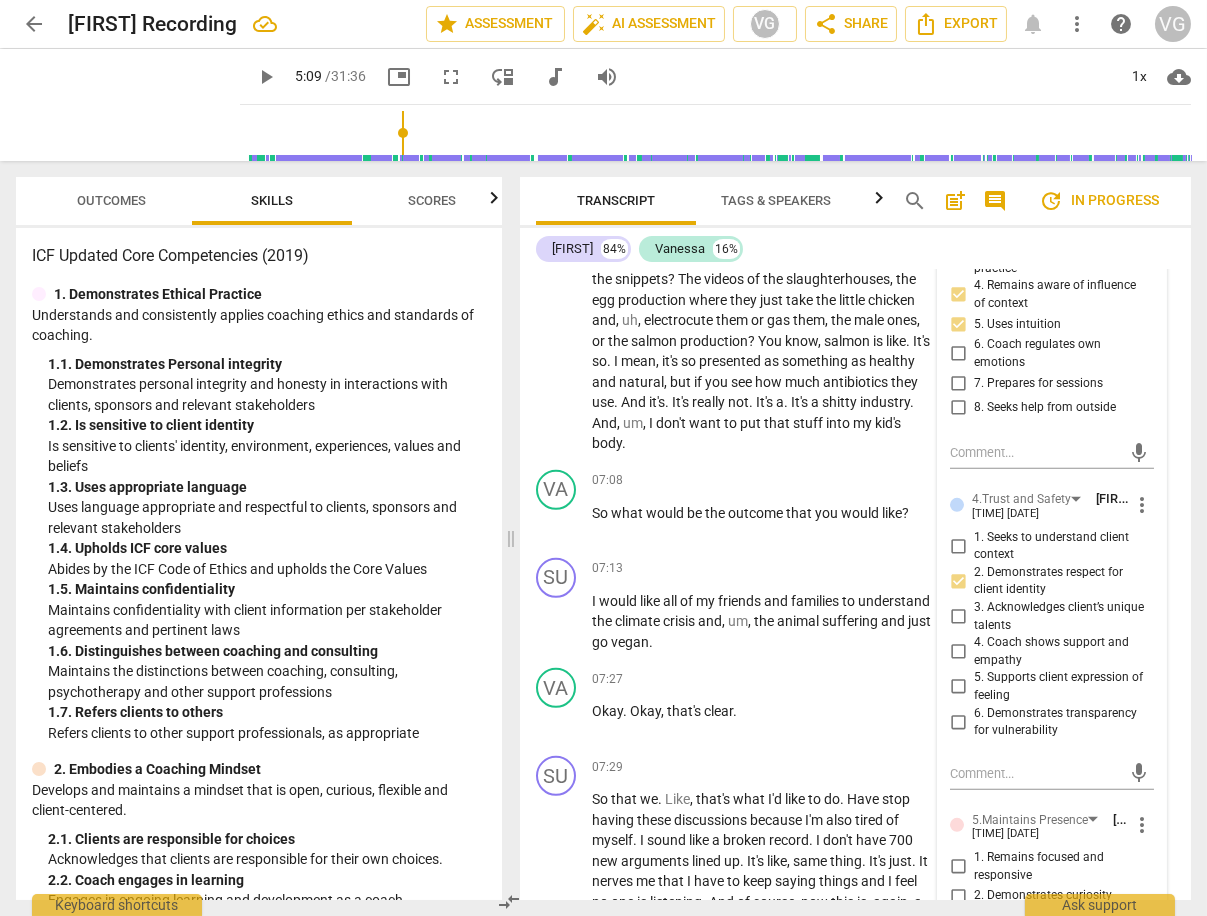 click on "5. Supports client expression of feeling" at bounding box center (958, 687) 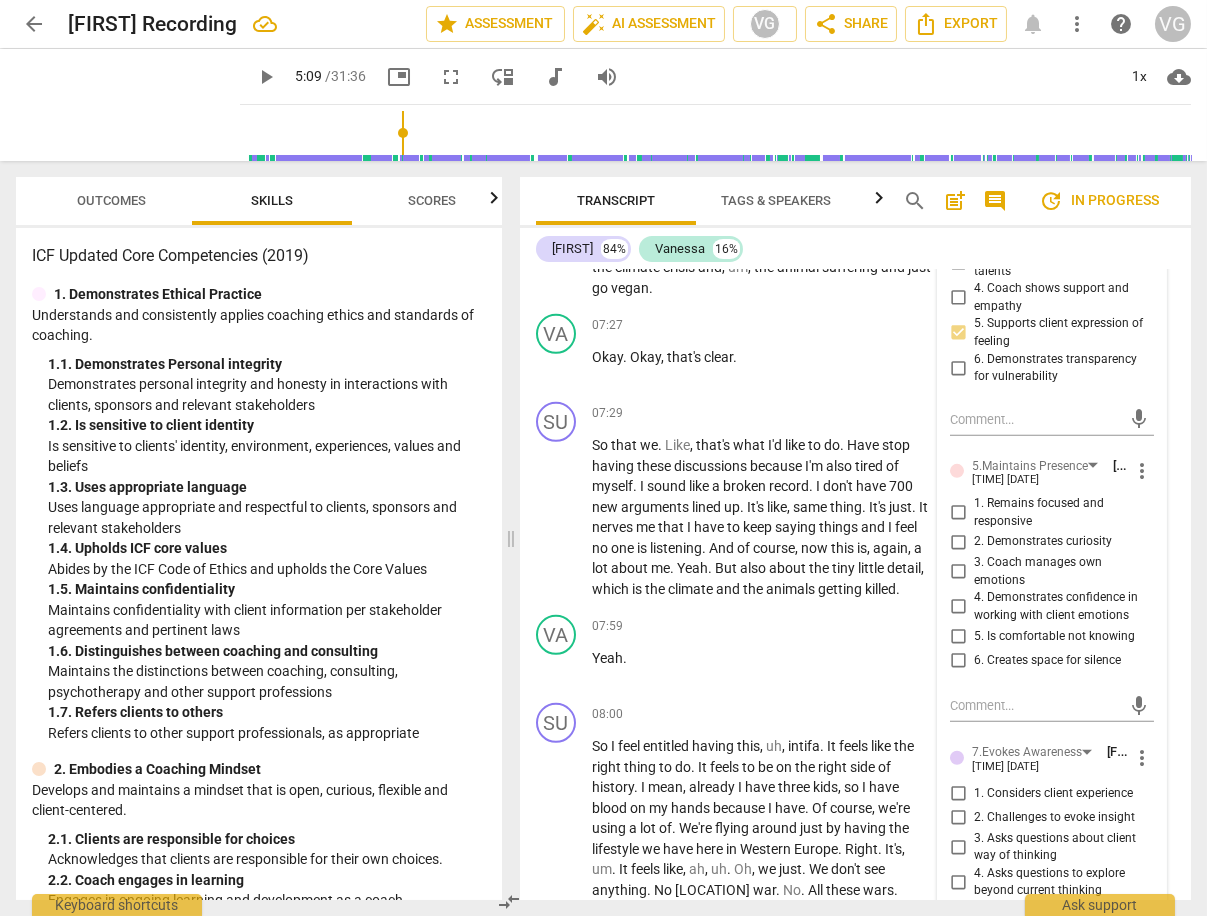 scroll, scrollTop: 3376, scrollLeft: 0, axis: vertical 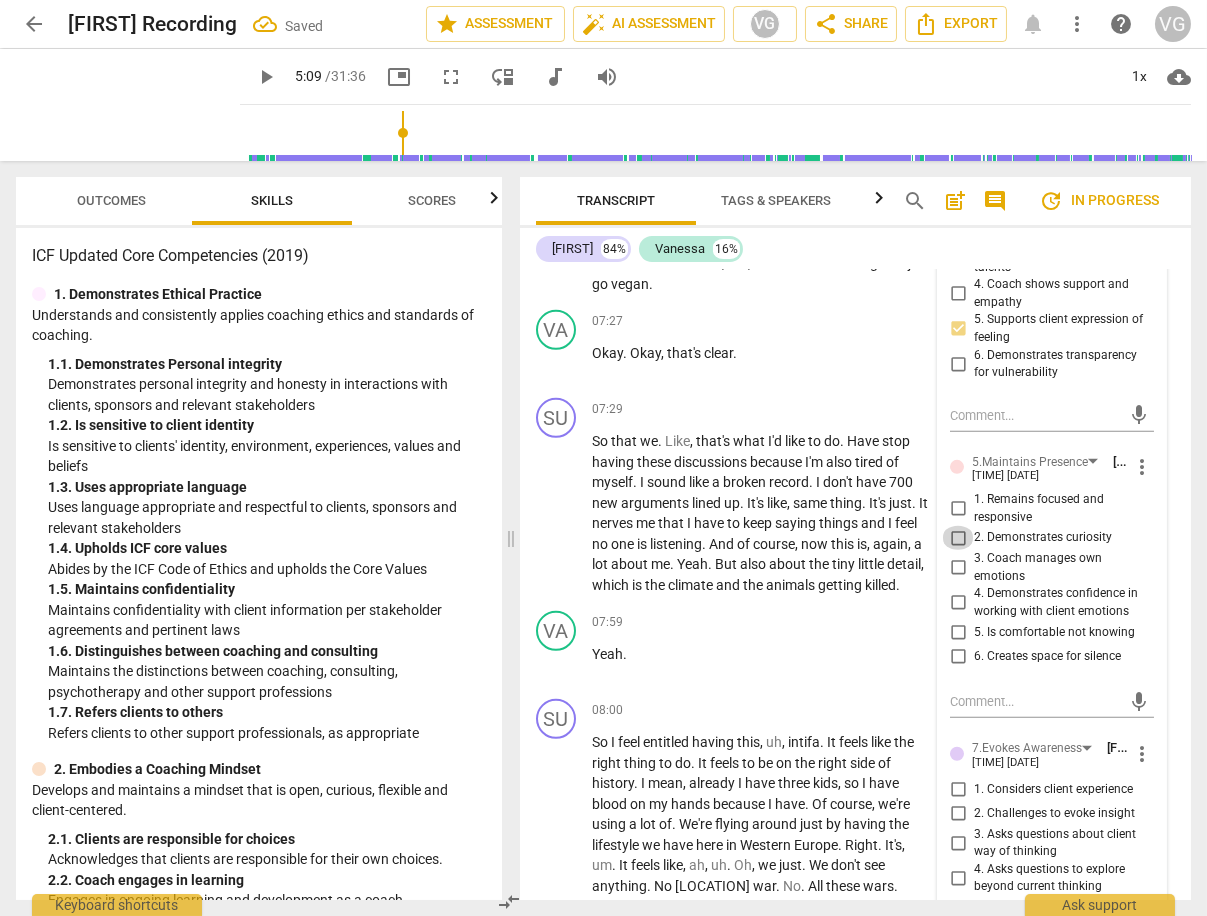 click on "2. Demonstrates curiosity" at bounding box center (958, 538) 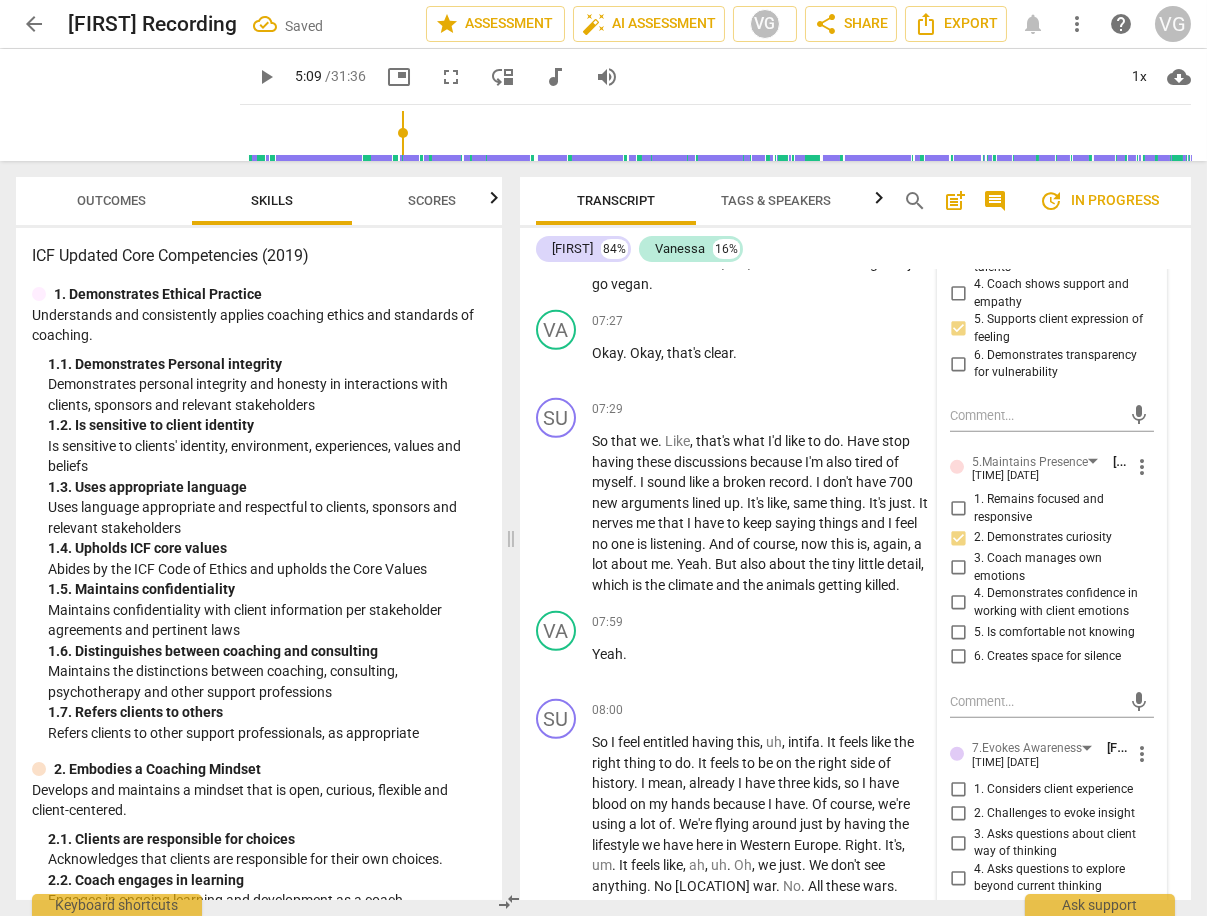 click on "4. Demonstrates confidence in working with client emotions" at bounding box center [958, 603] 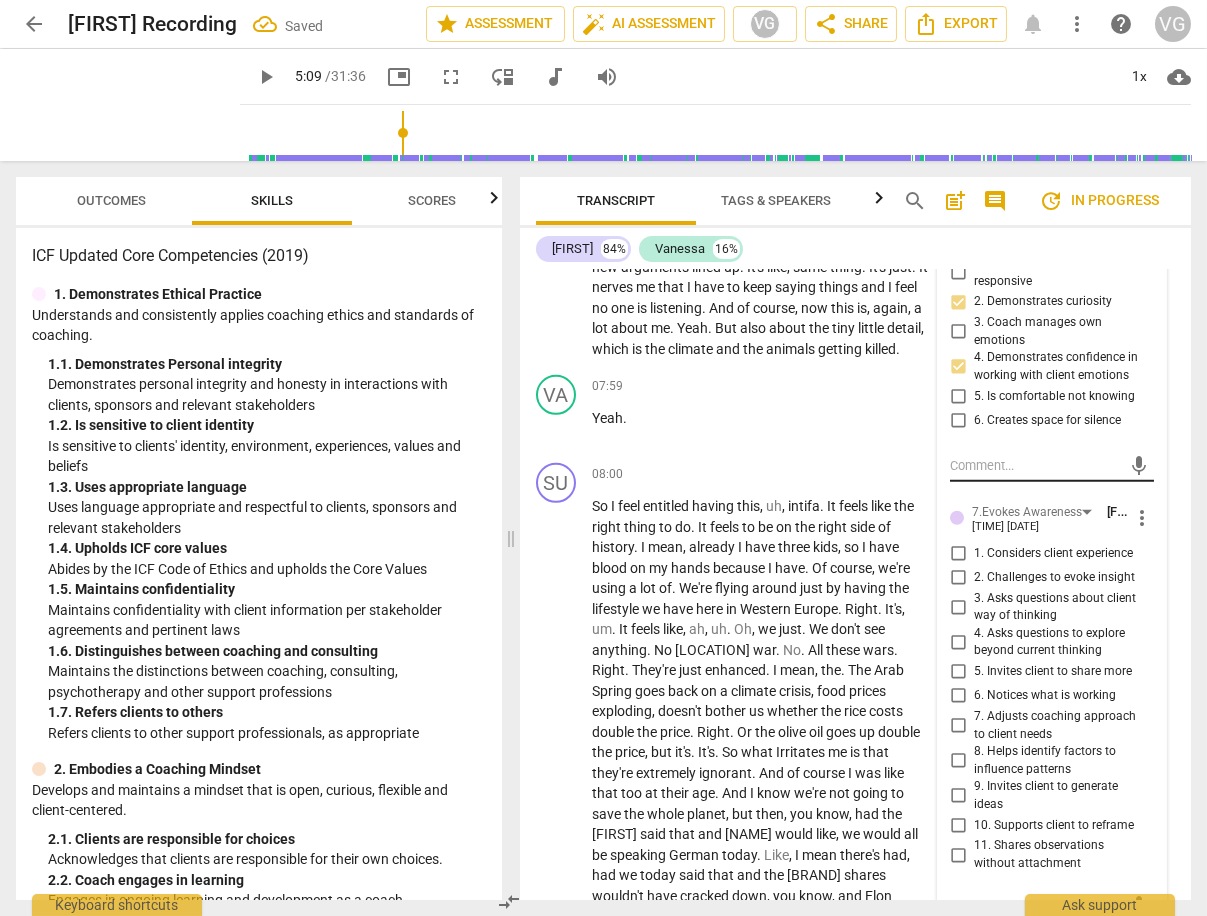 scroll, scrollTop: 3615, scrollLeft: 0, axis: vertical 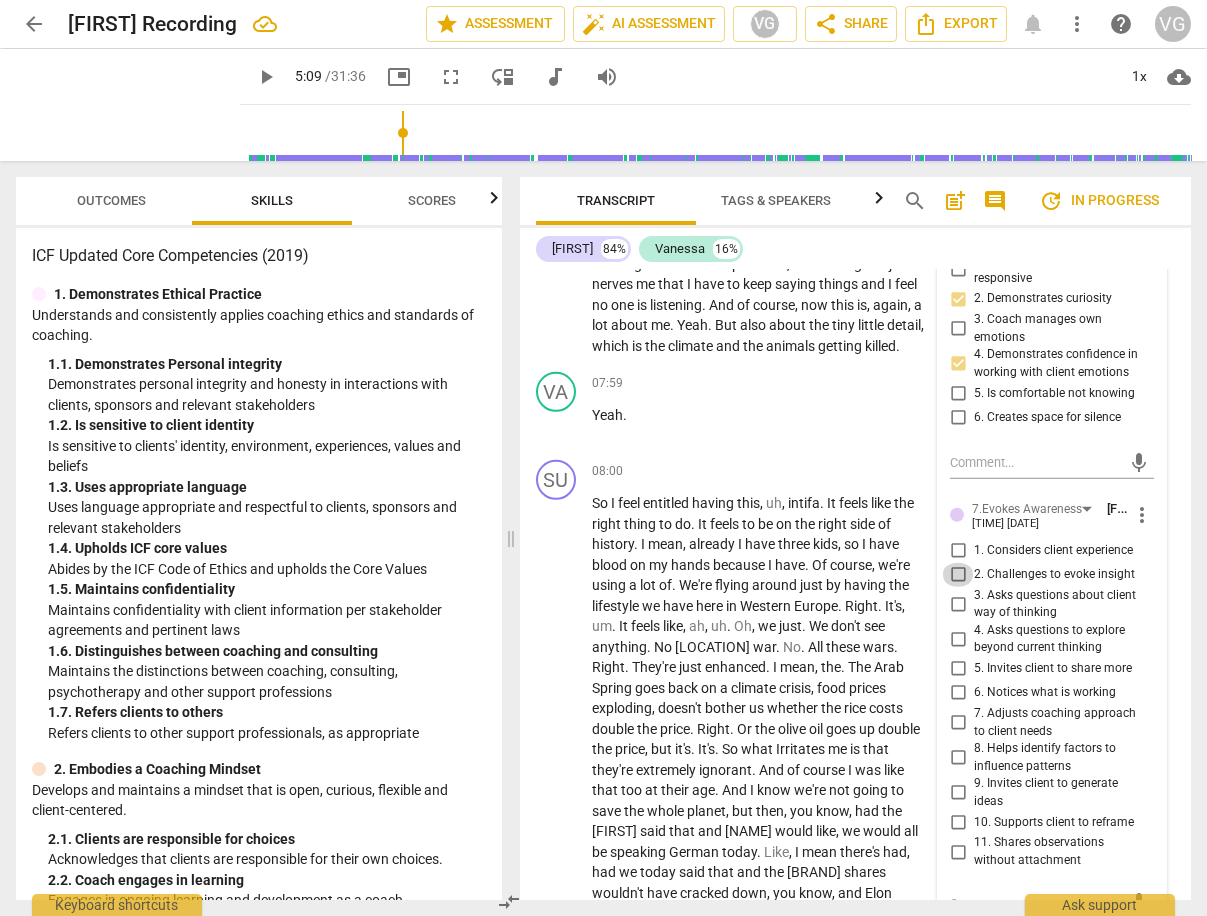 click on "2. Challenges to evoke insight" at bounding box center [958, 575] 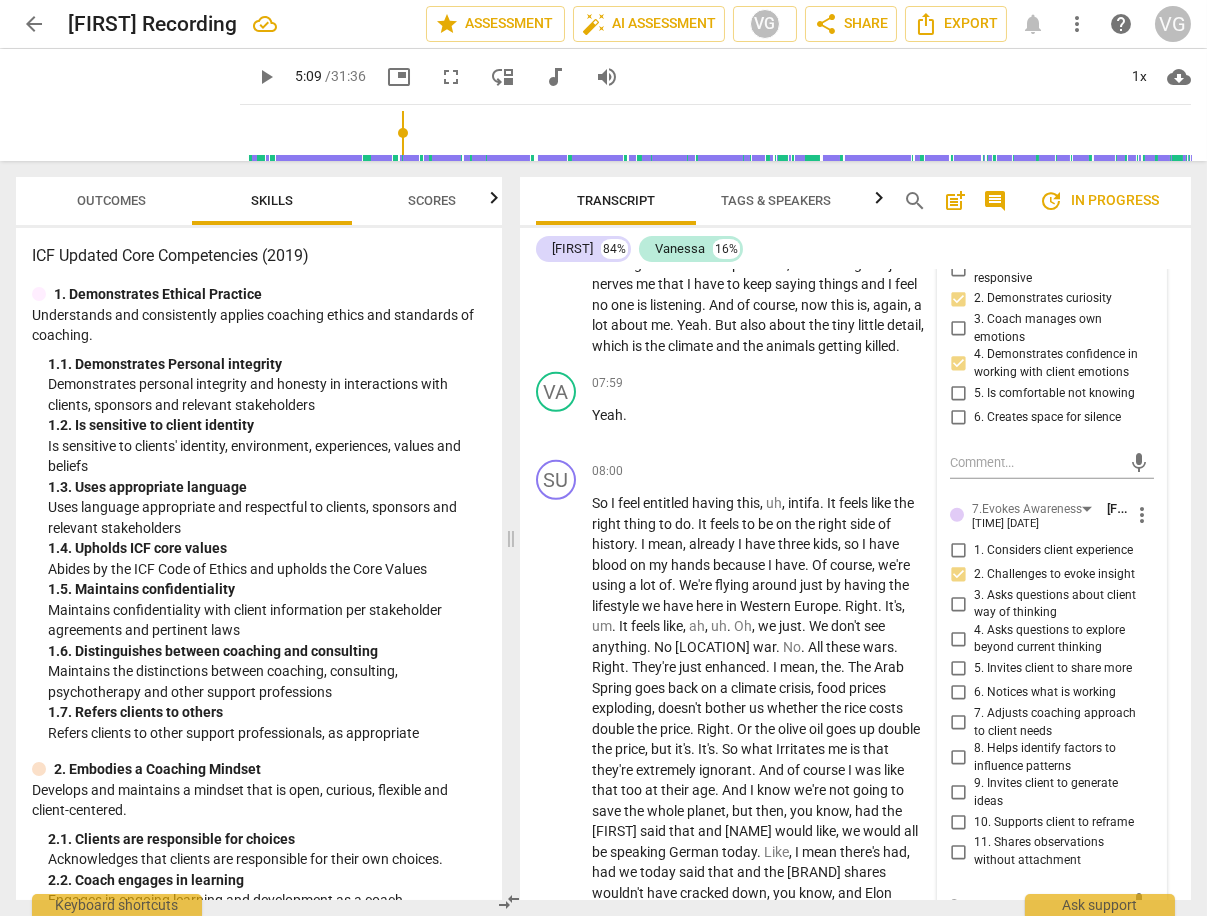 click on "3. Asks questions about client way of thinking" at bounding box center [958, 604] 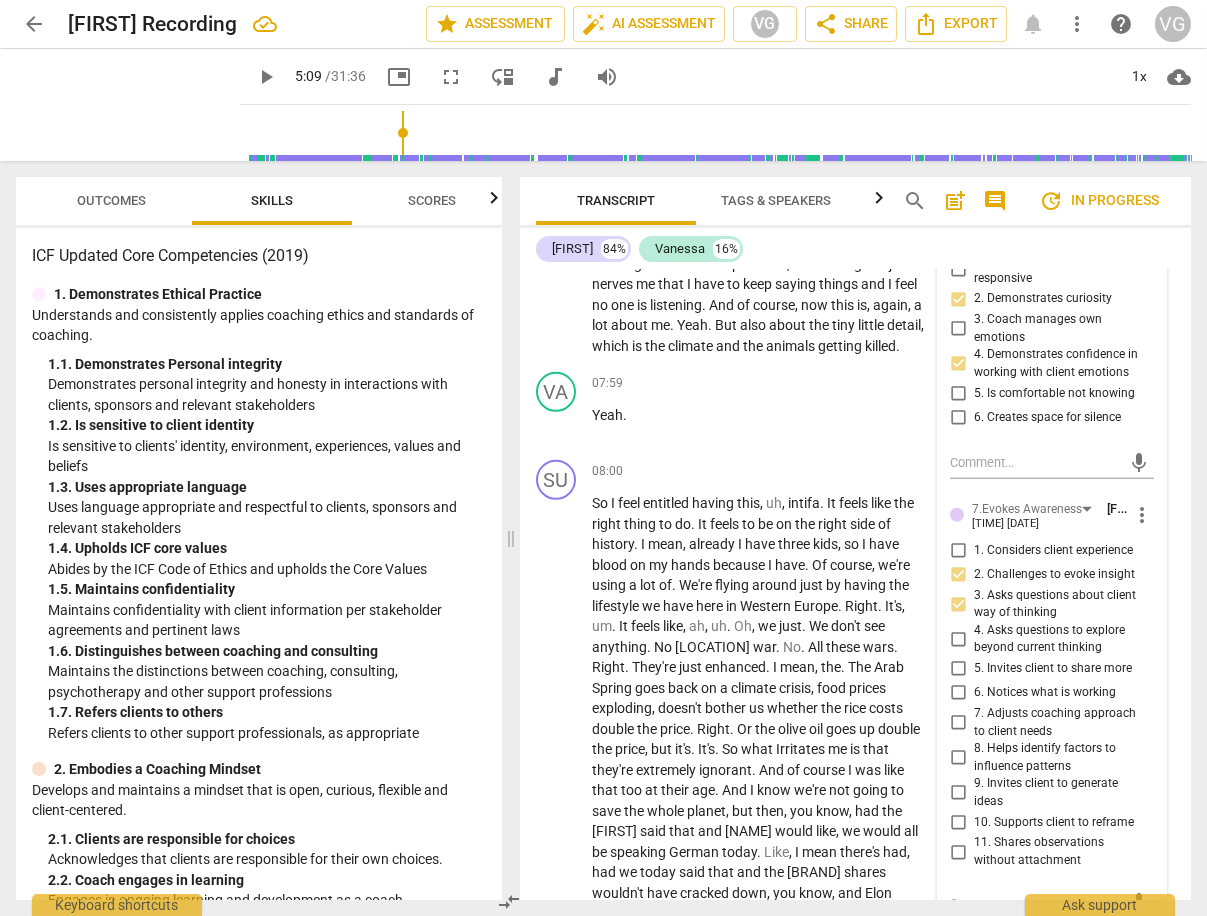 click on "8. Helps identify factors to influence patterns" at bounding box center [958, 758] 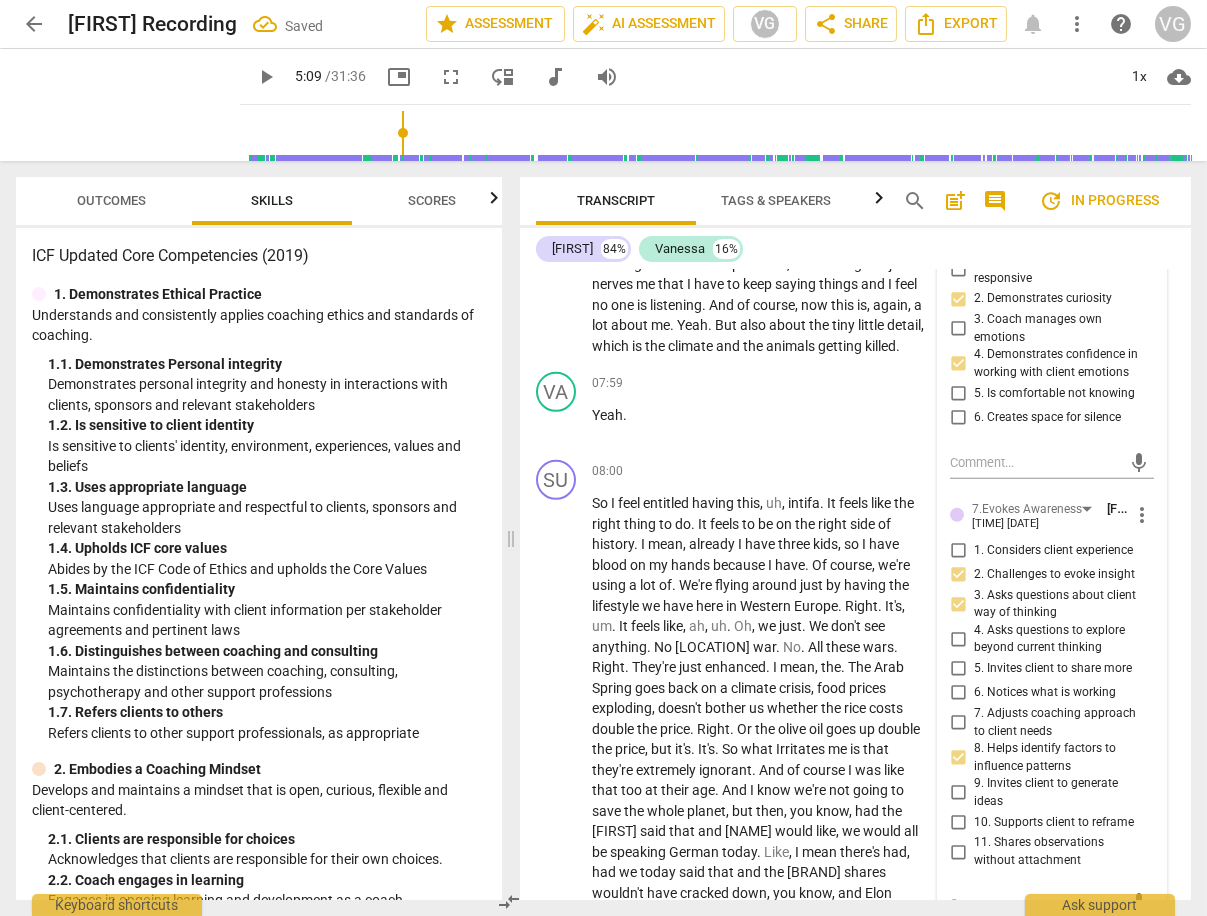 click on "9. Invites client to generate ideas" at bounding box center [958, 793] 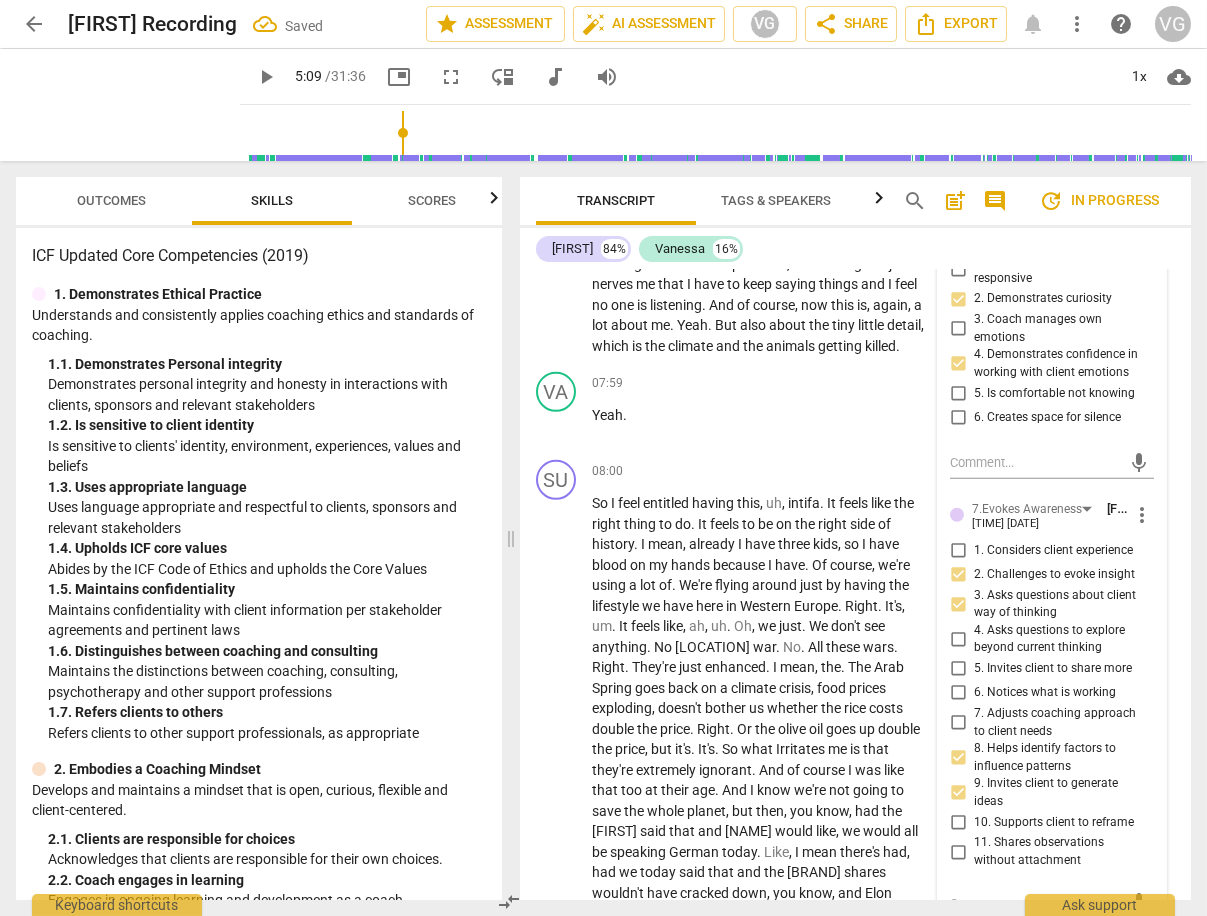 click on "10. Supports client to reframe" at bounding box center [958, 822] 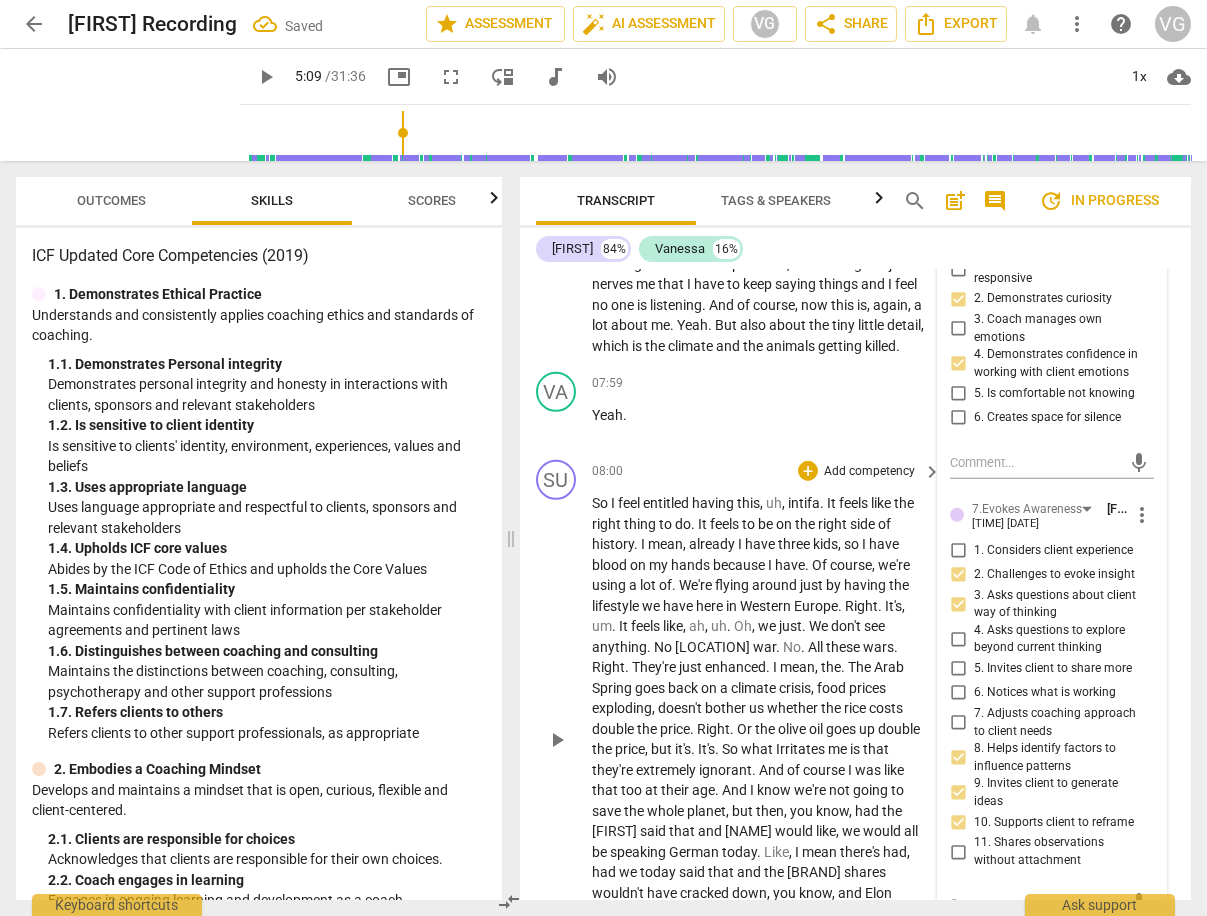 click on "cracked" at bounding box center [706, 893] 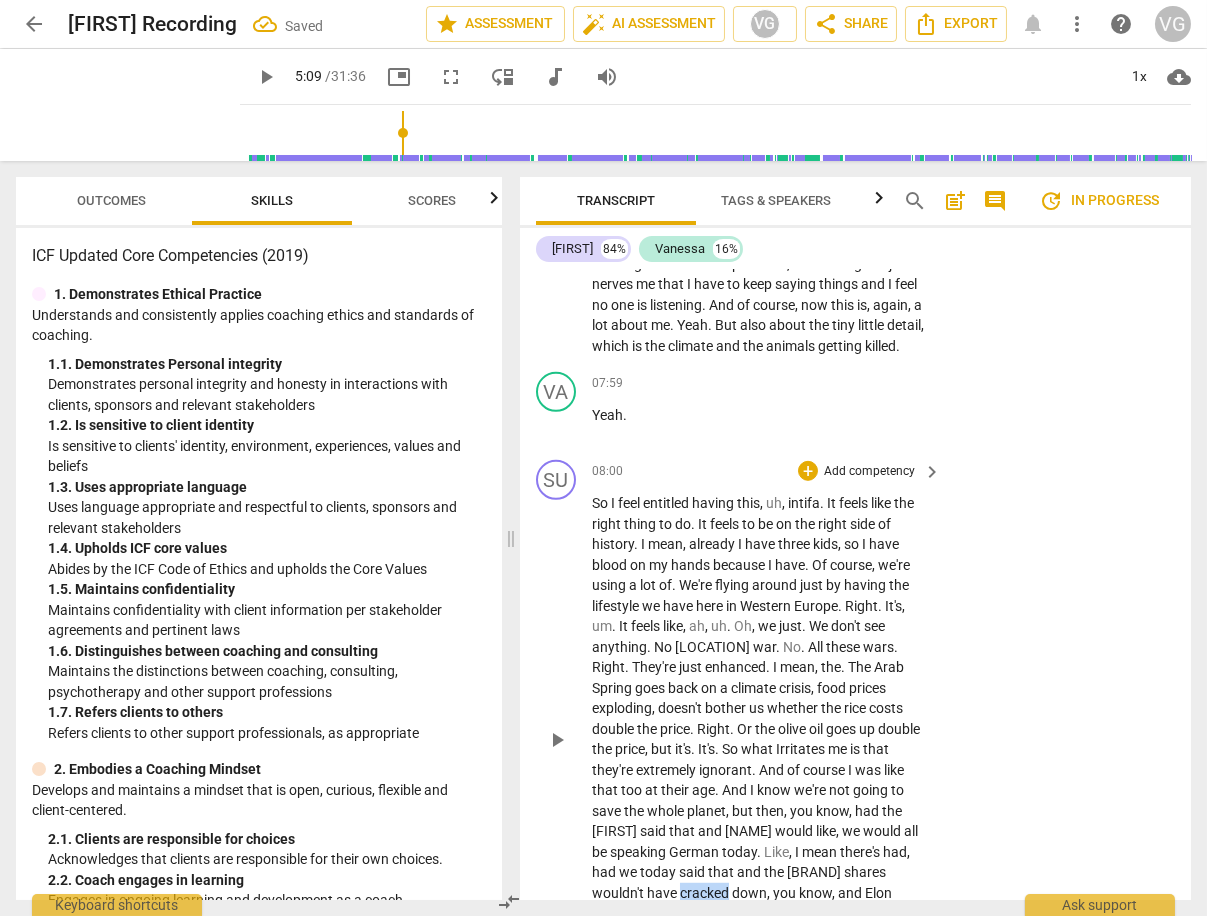 click on "cracked" at bounding box center [706, 893] 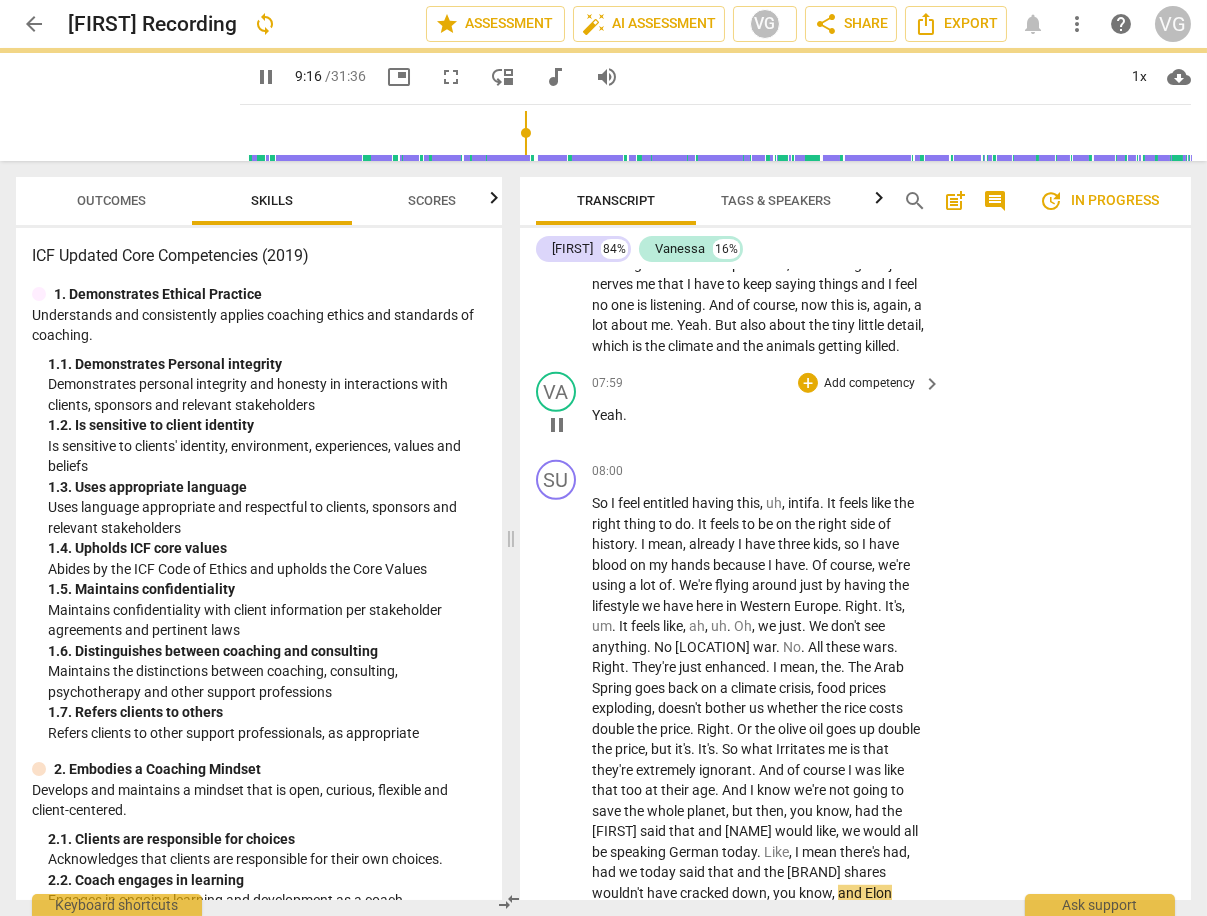 click on "Yeah" at bounding box center [607, 415] 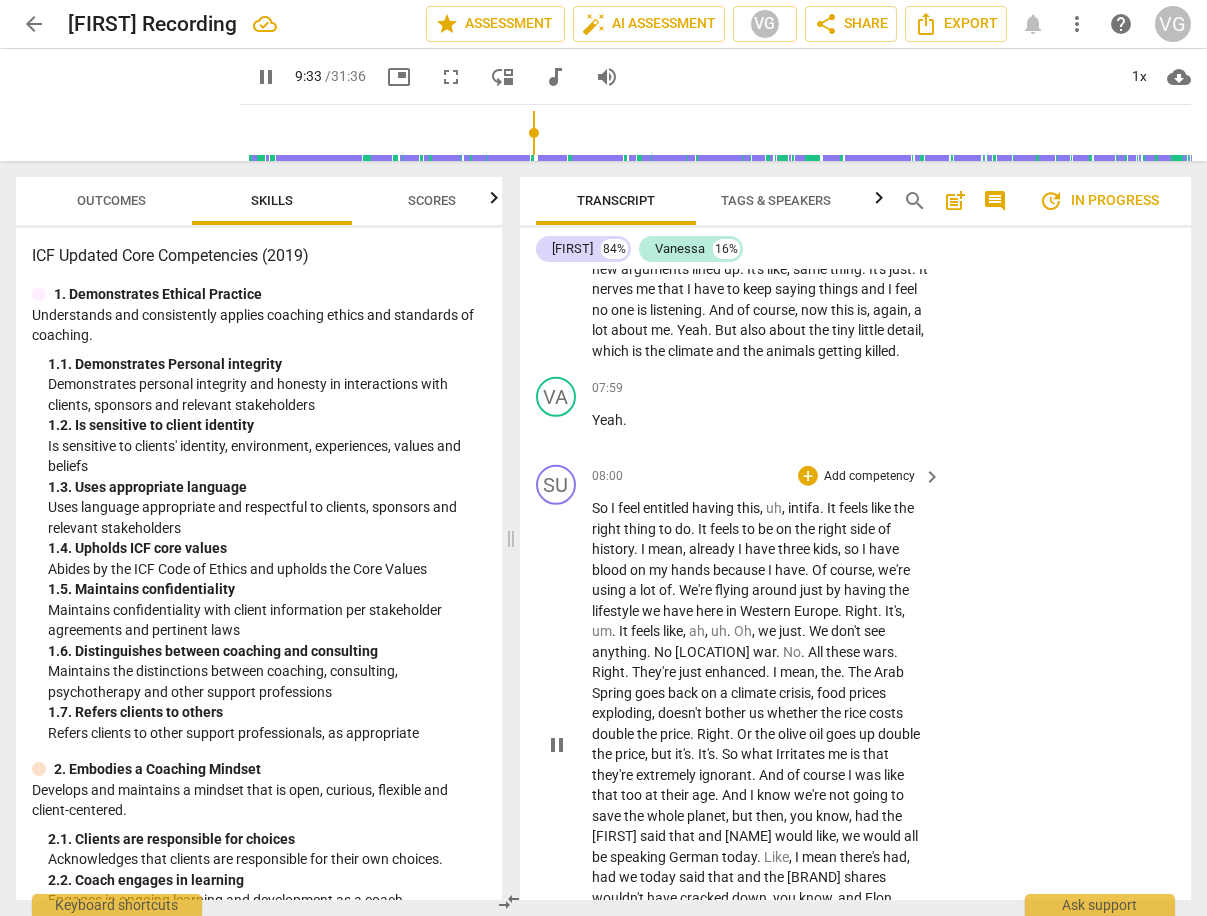 scroll, scrollTop: 3605, scrollLeft: 0, axis: vertical 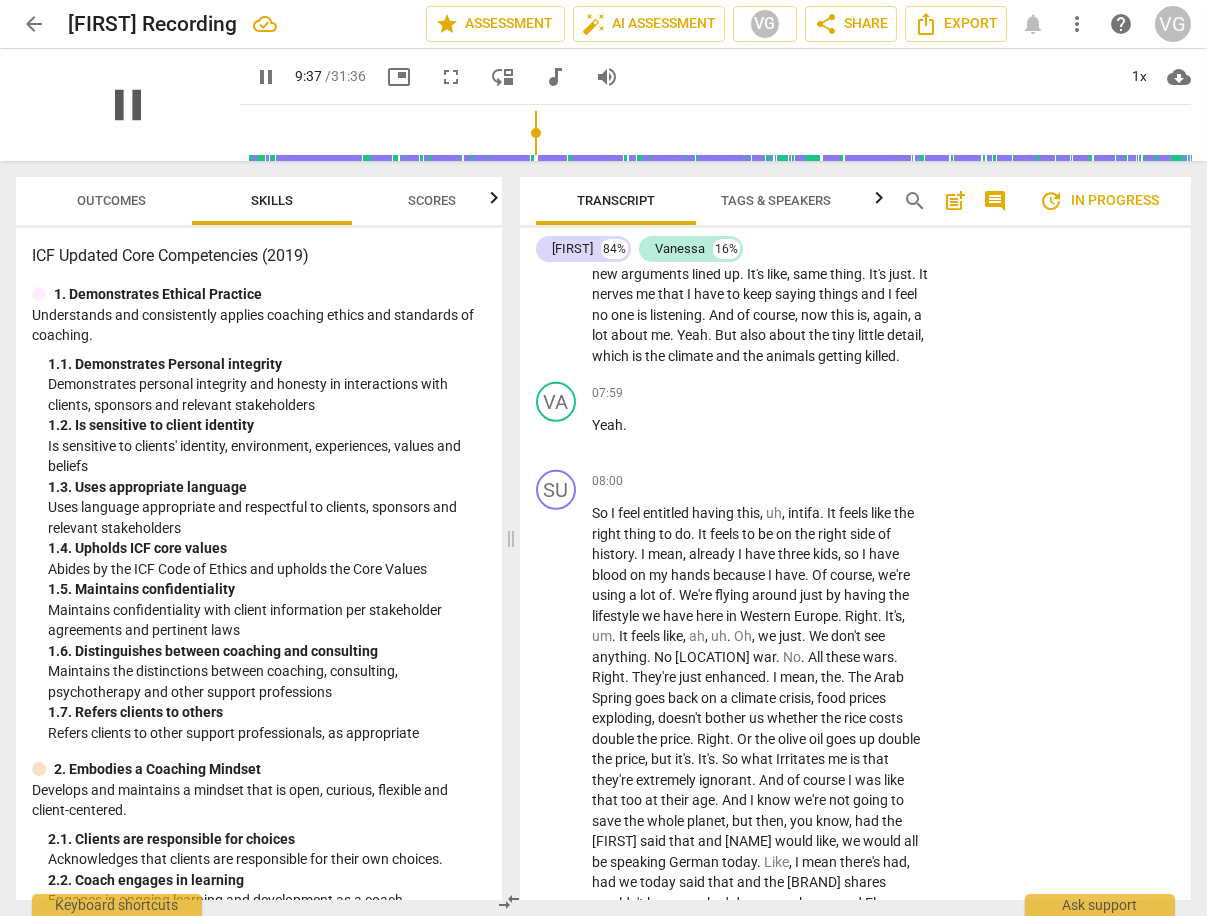click on "pause" at bounding box center (128, 105) 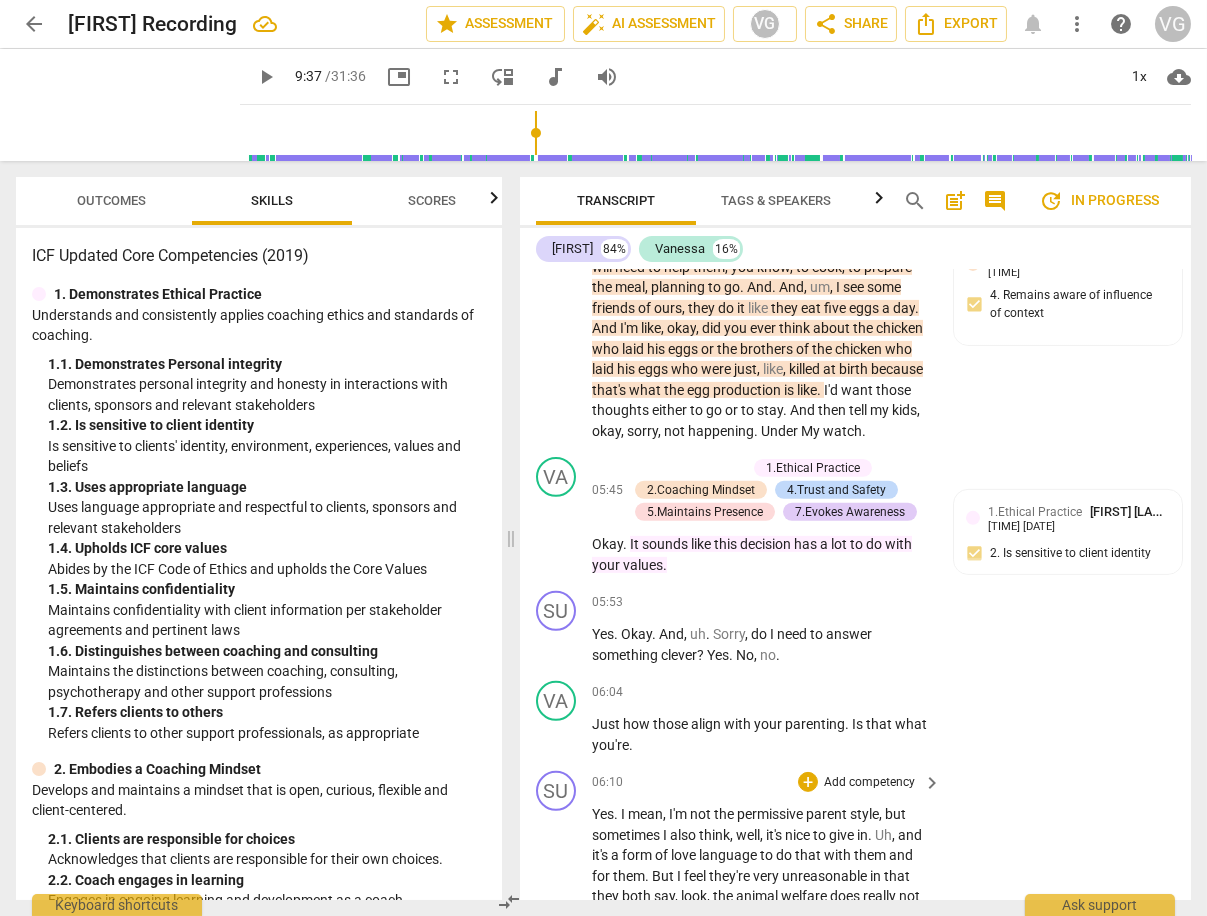 scroll, scrollTop: 2342, scrollLeft: 0, axis: vertical 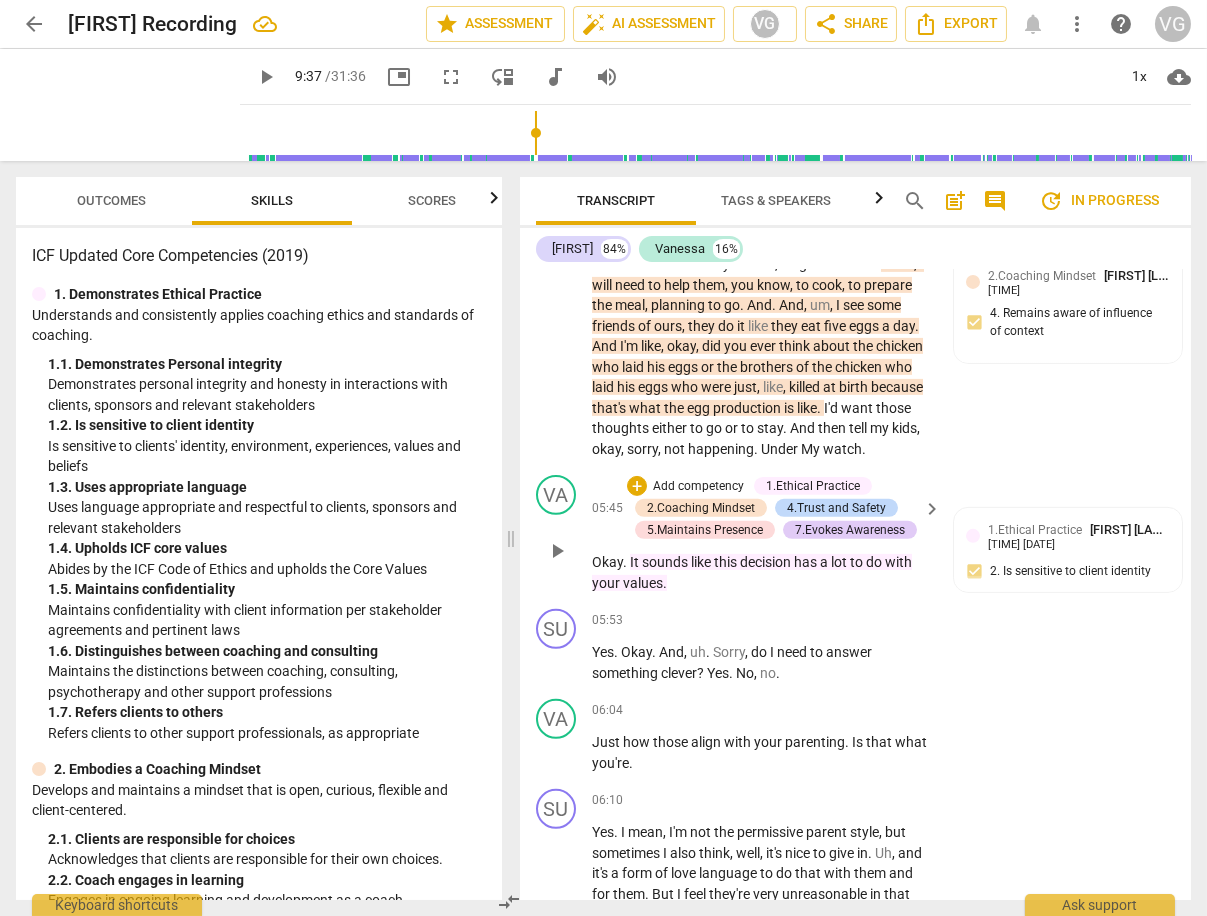 click on "values" at bounding box center [643, 583] 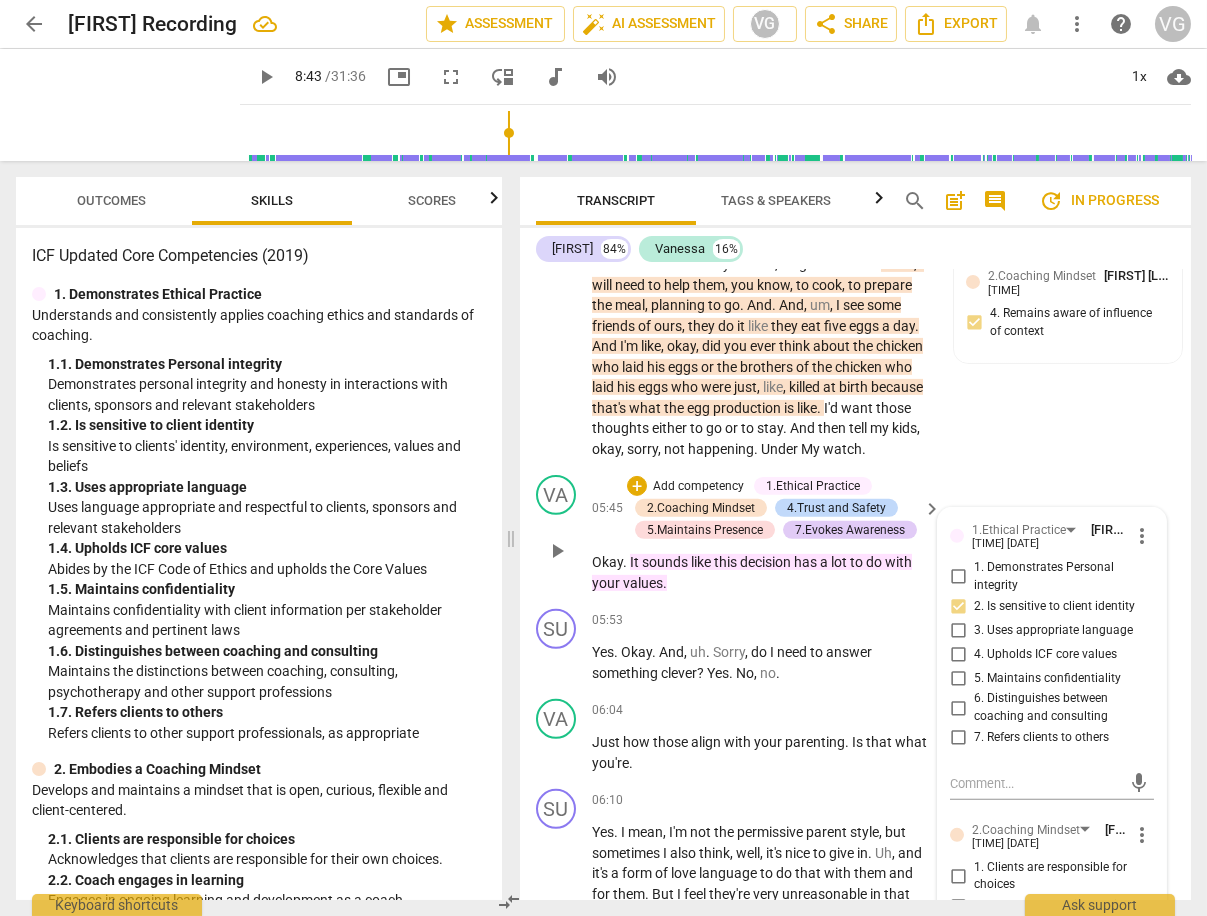 click at bounding box center [719, 133] 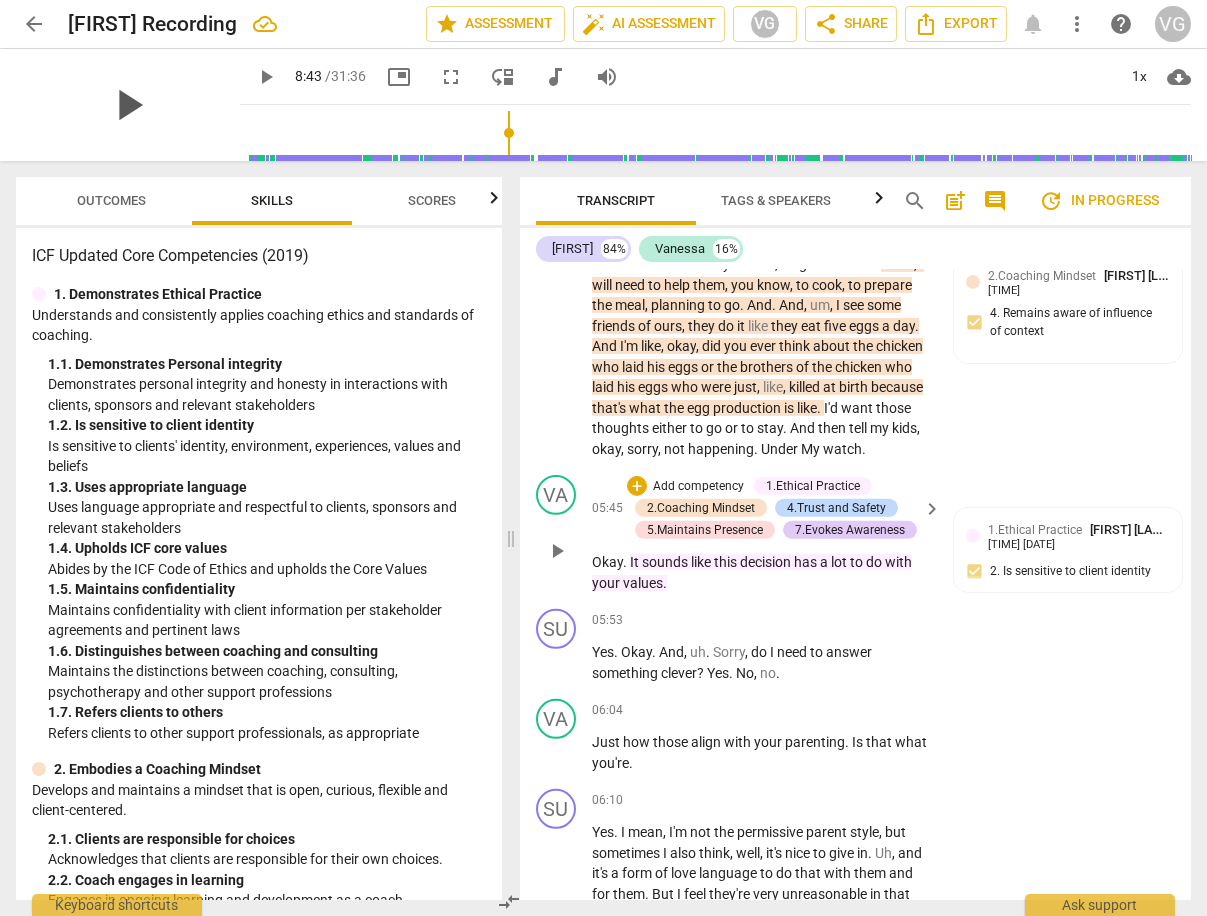 click on "play_arrow" at bounding box center (128, 105) 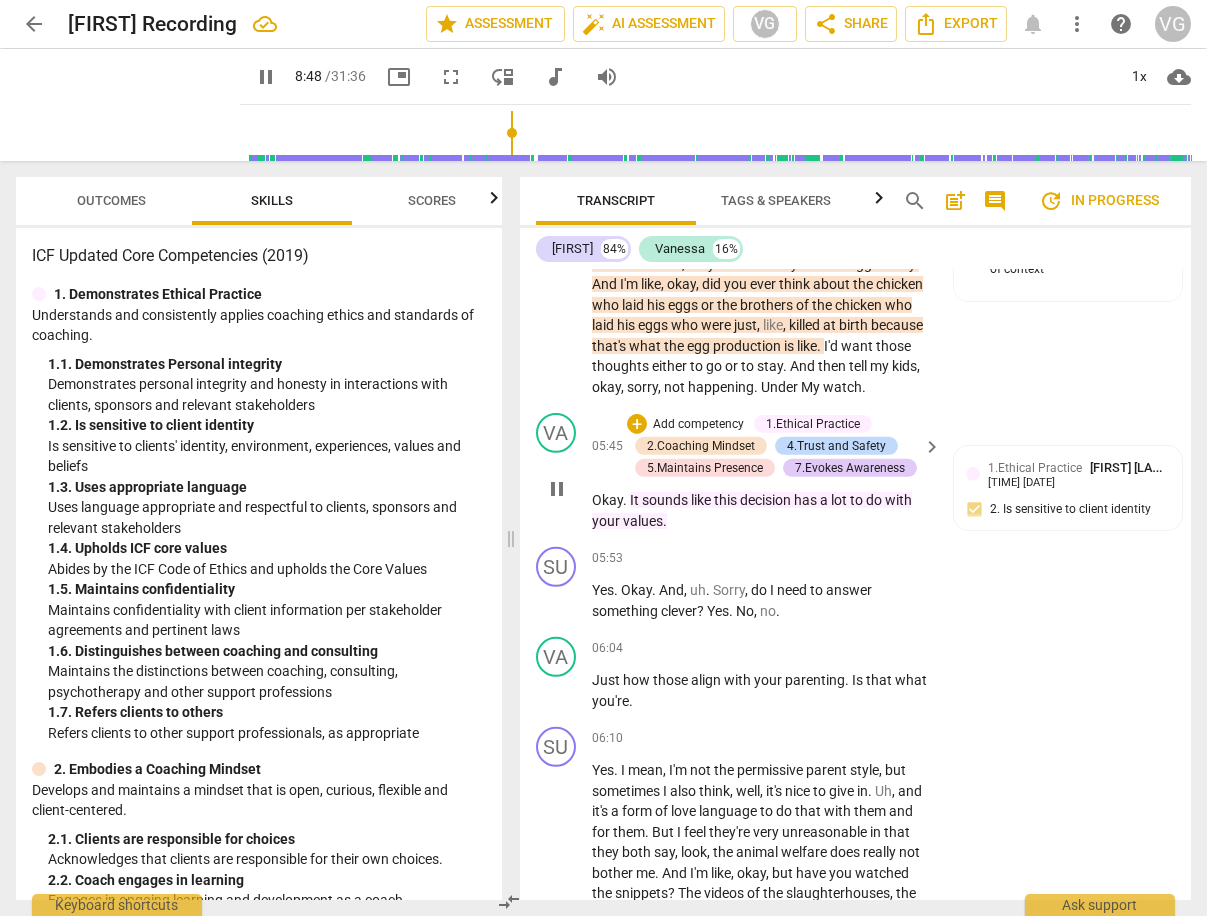 scroll, scrollTop: 2380, scrollLeft: 0, axis: vertical 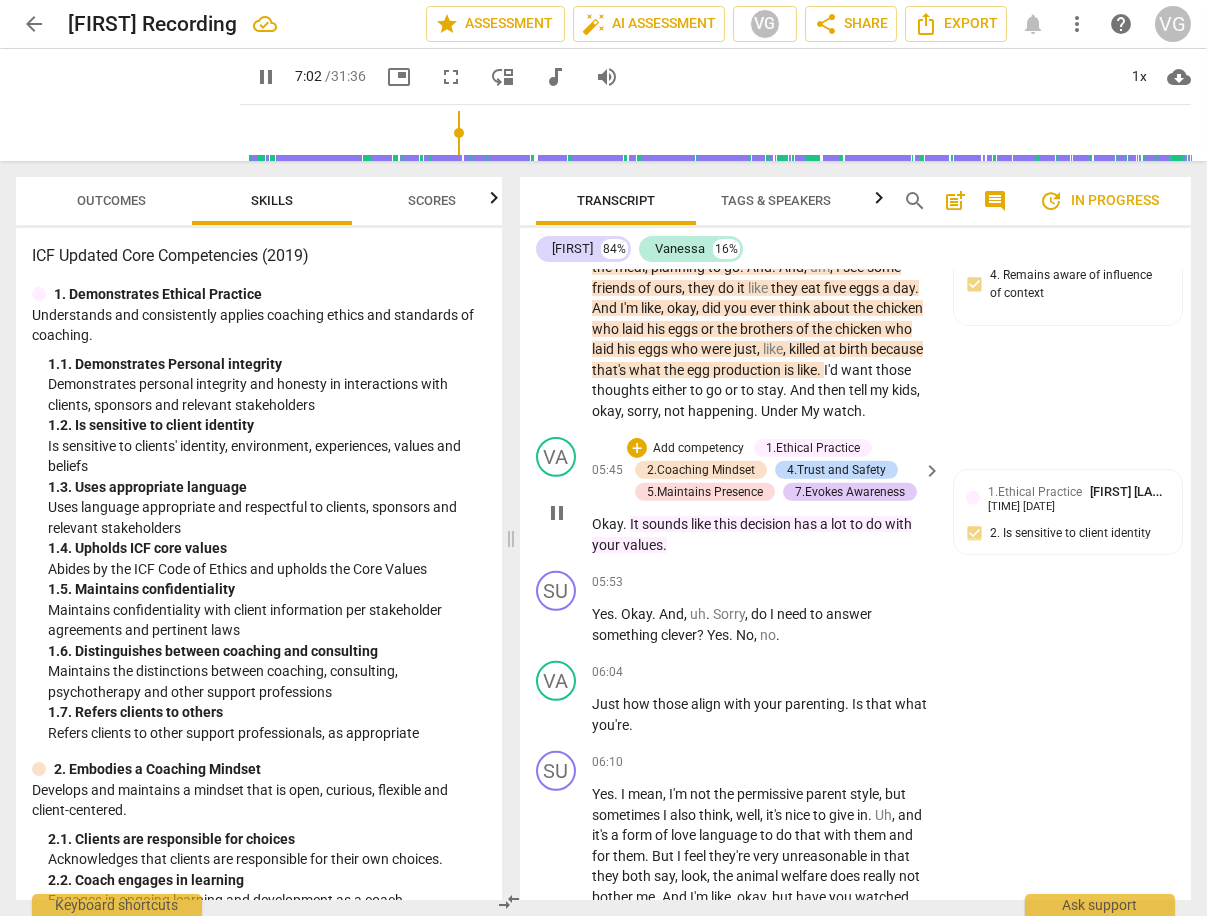 click at bounding box center [719, 133] 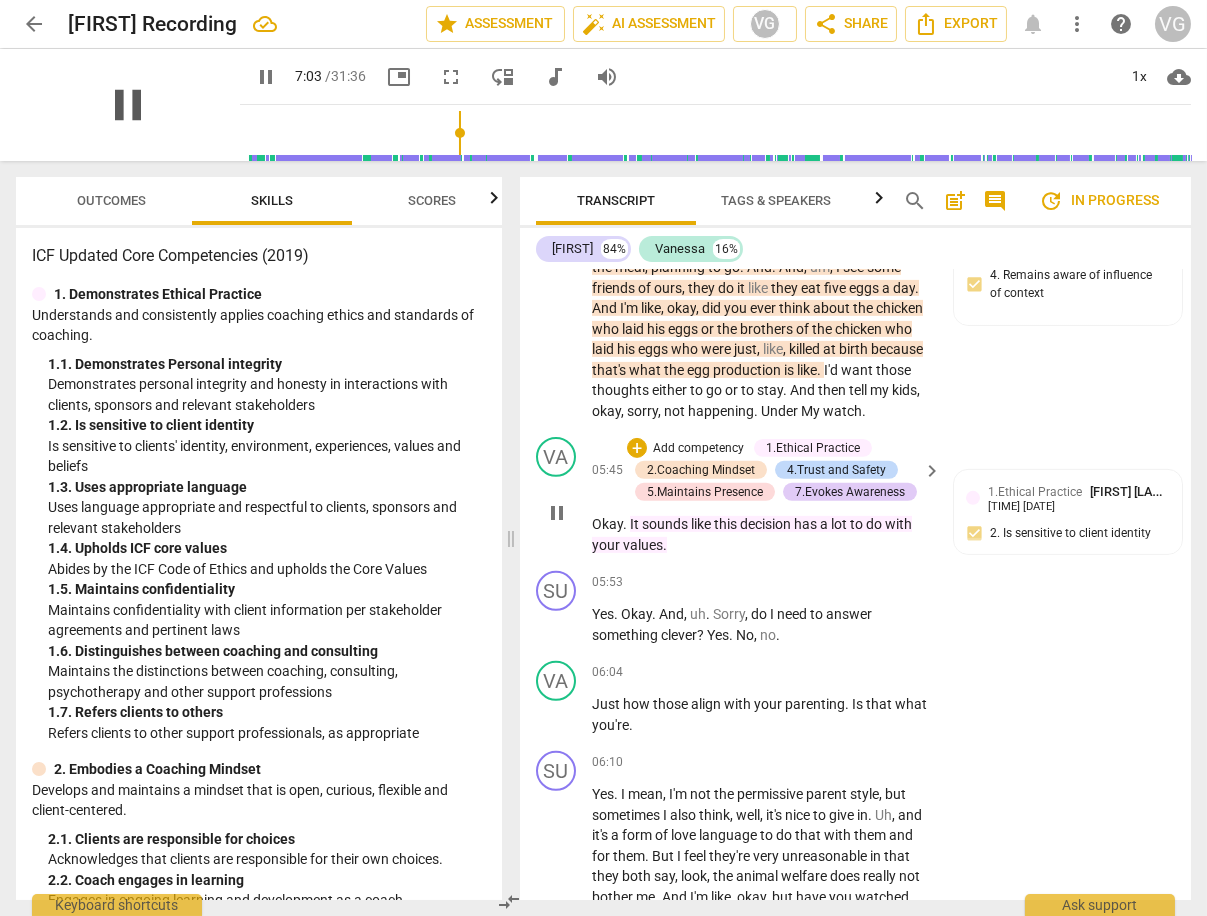 click on "pause" at bounding box center [128, 105] 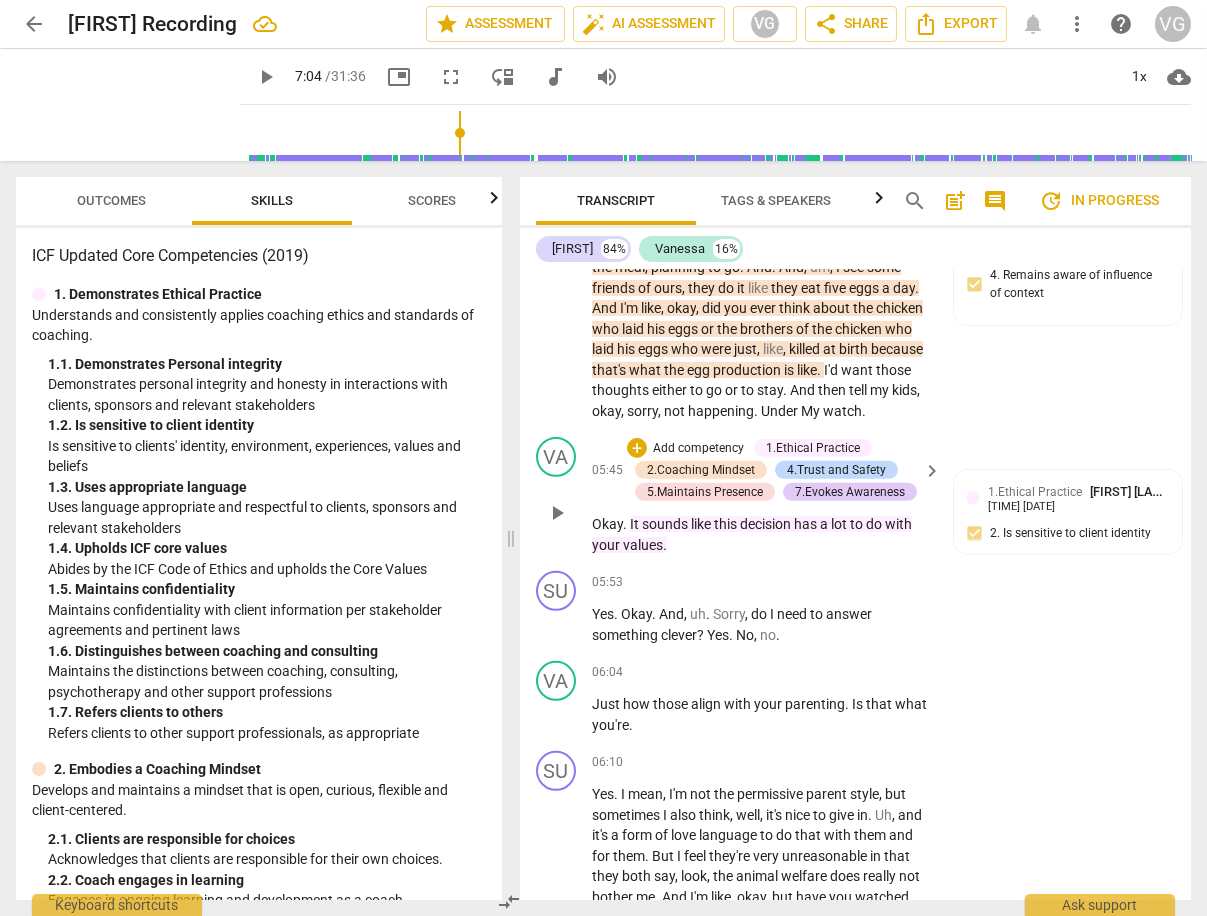 click at bounding box center [719, 133] 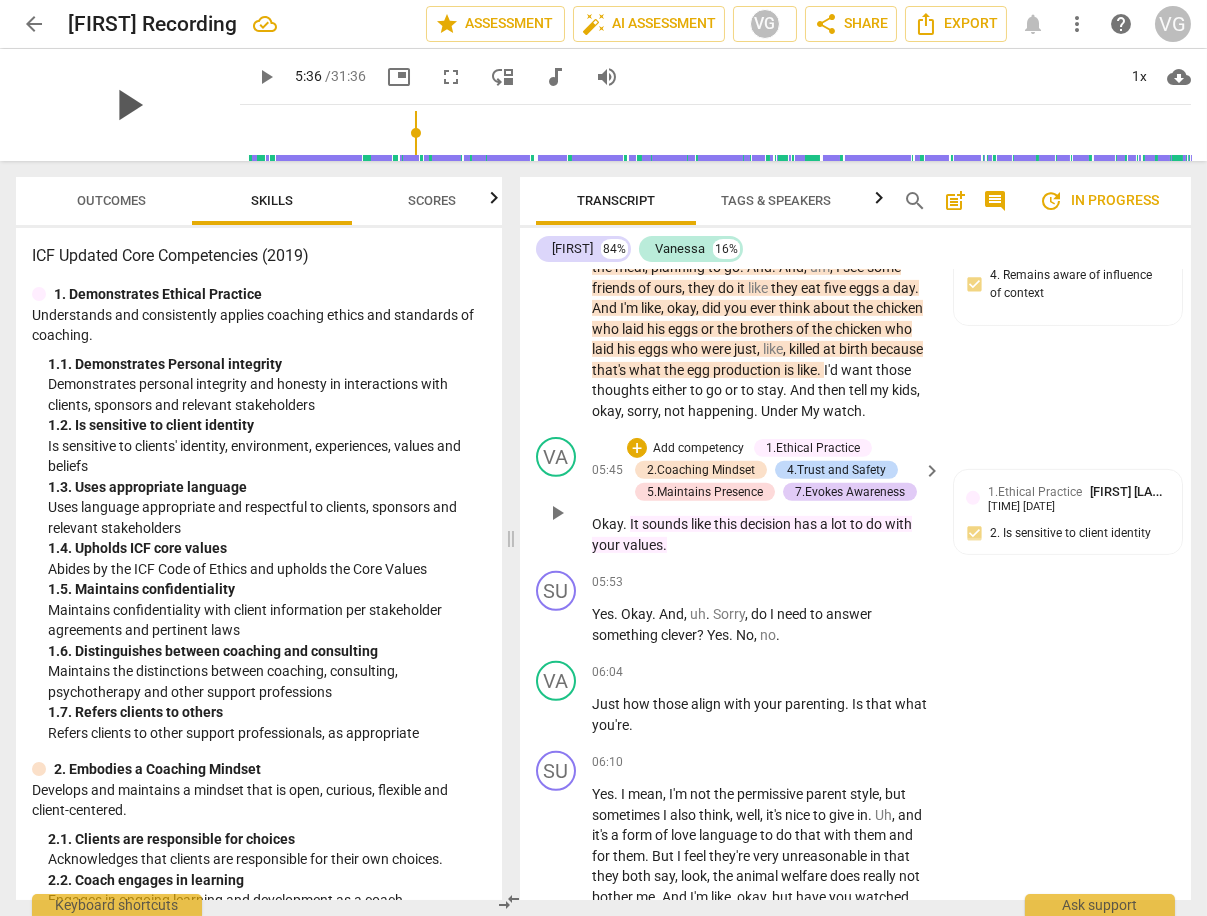 click on "play_arrow" at bounding box center (128, 105) 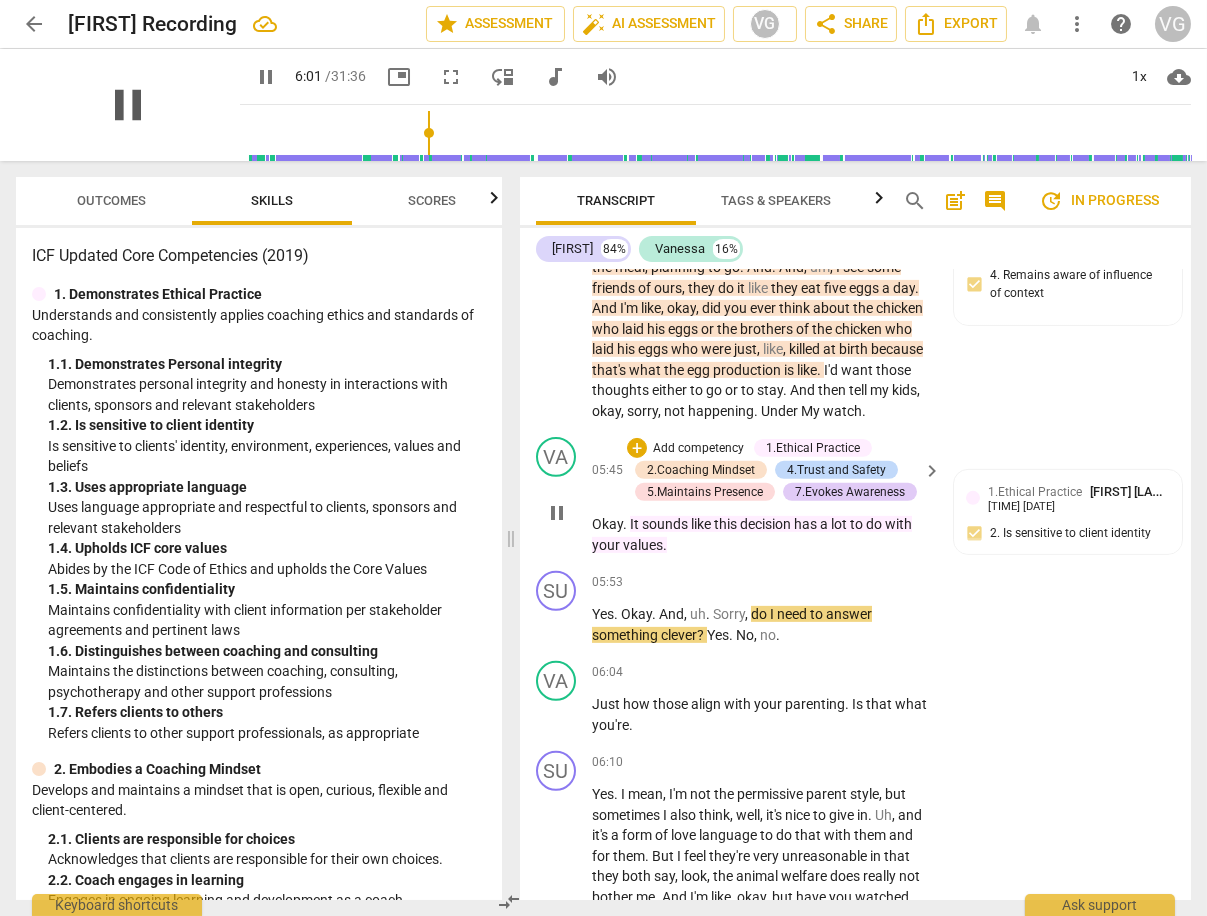 click on "pause" at bounding box center [128, 105] 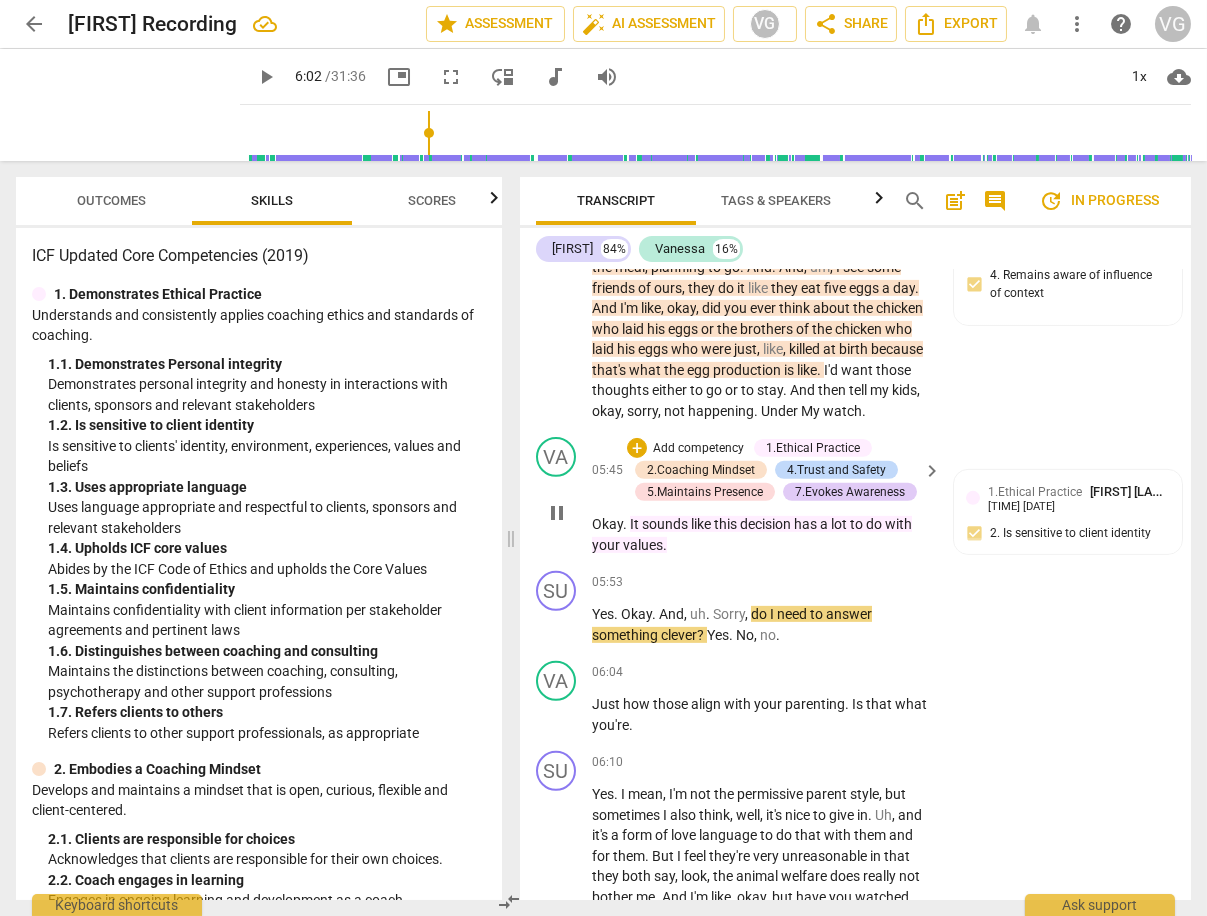 type on "362" 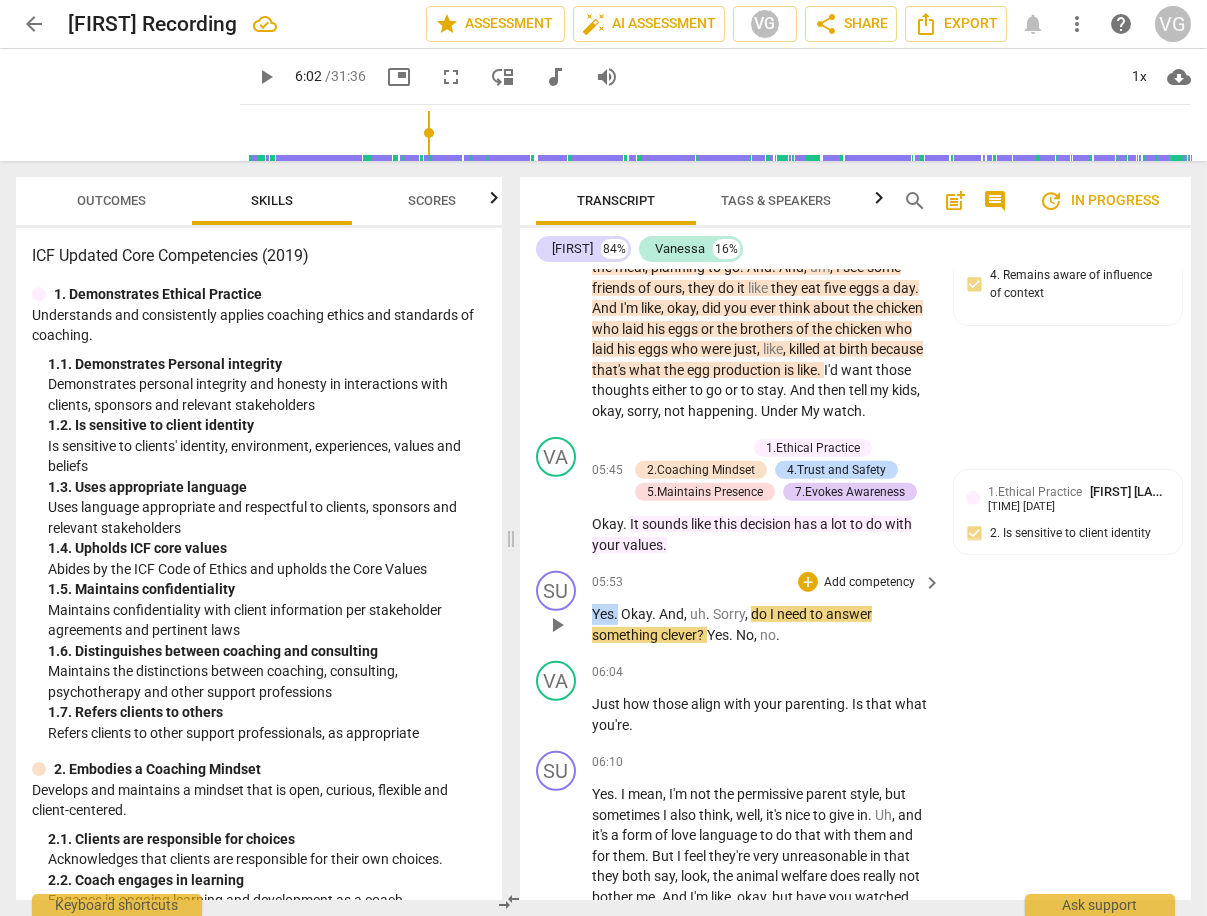 drag, startPoint x: 592, startPoint y: 628, endPoint x: 617, endPoint y: 627, distance: 25.019993 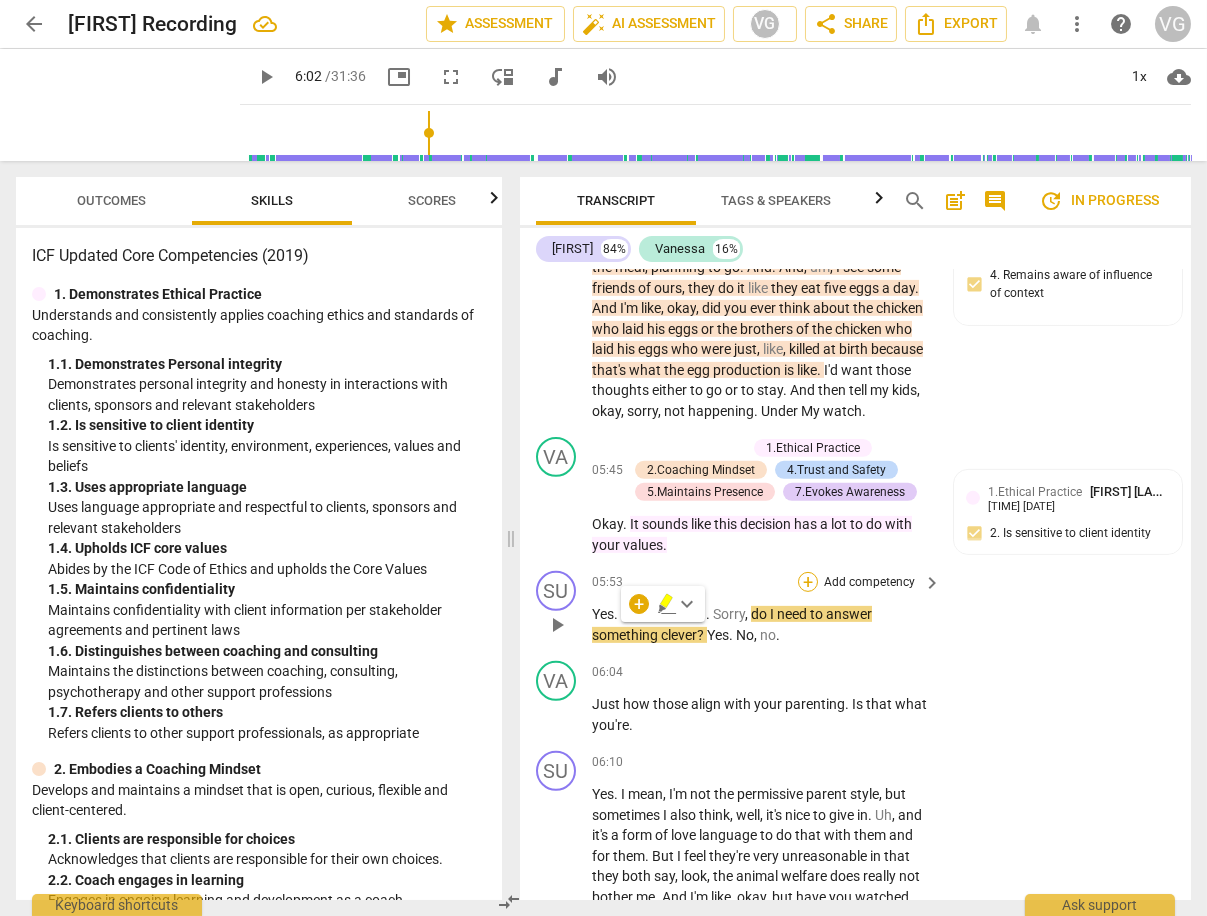 click on "+" at bounding box center [808, 582] 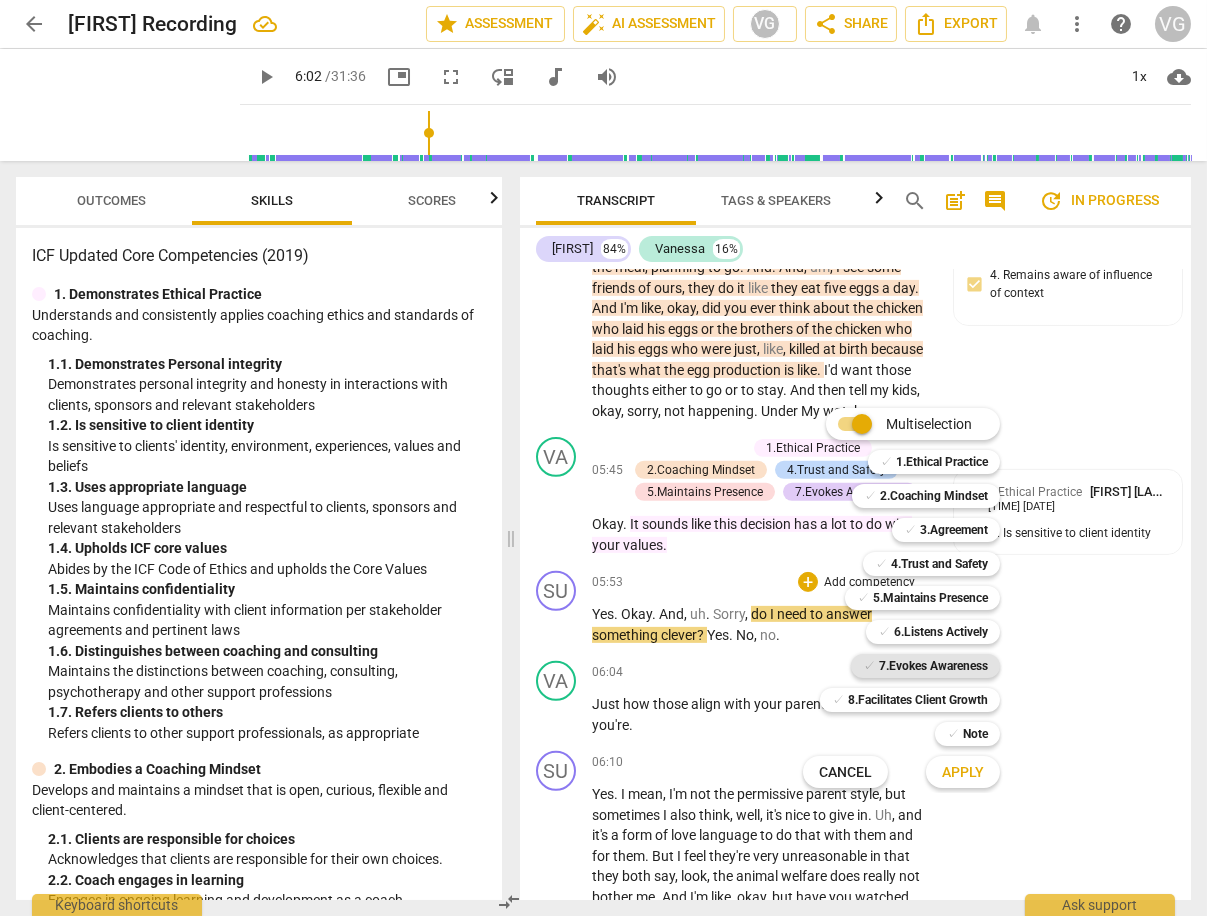 click on "7.Evokes Awareness" at bounding box center [933, 666] 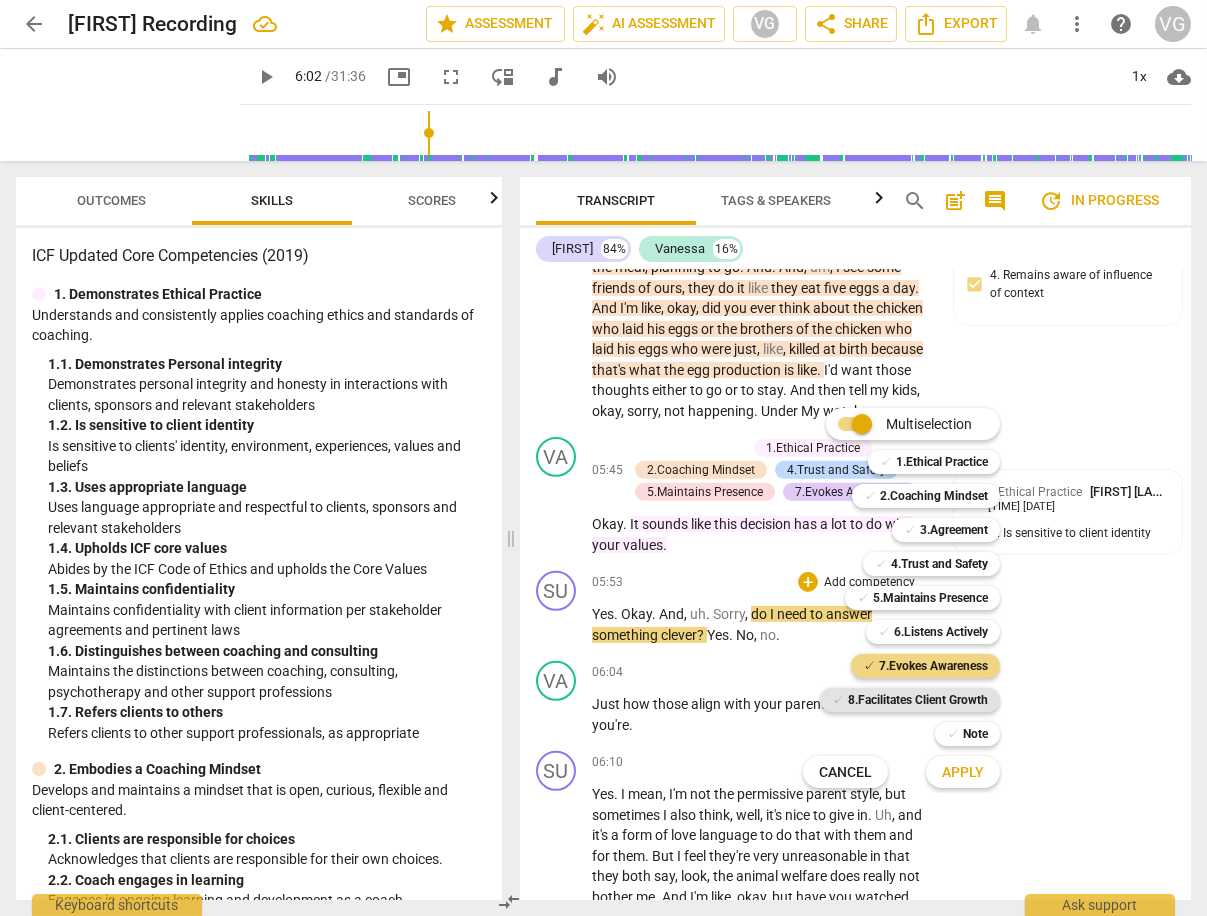 click on "8.Facilitates Client Growth" at bounding box center [918, 700] 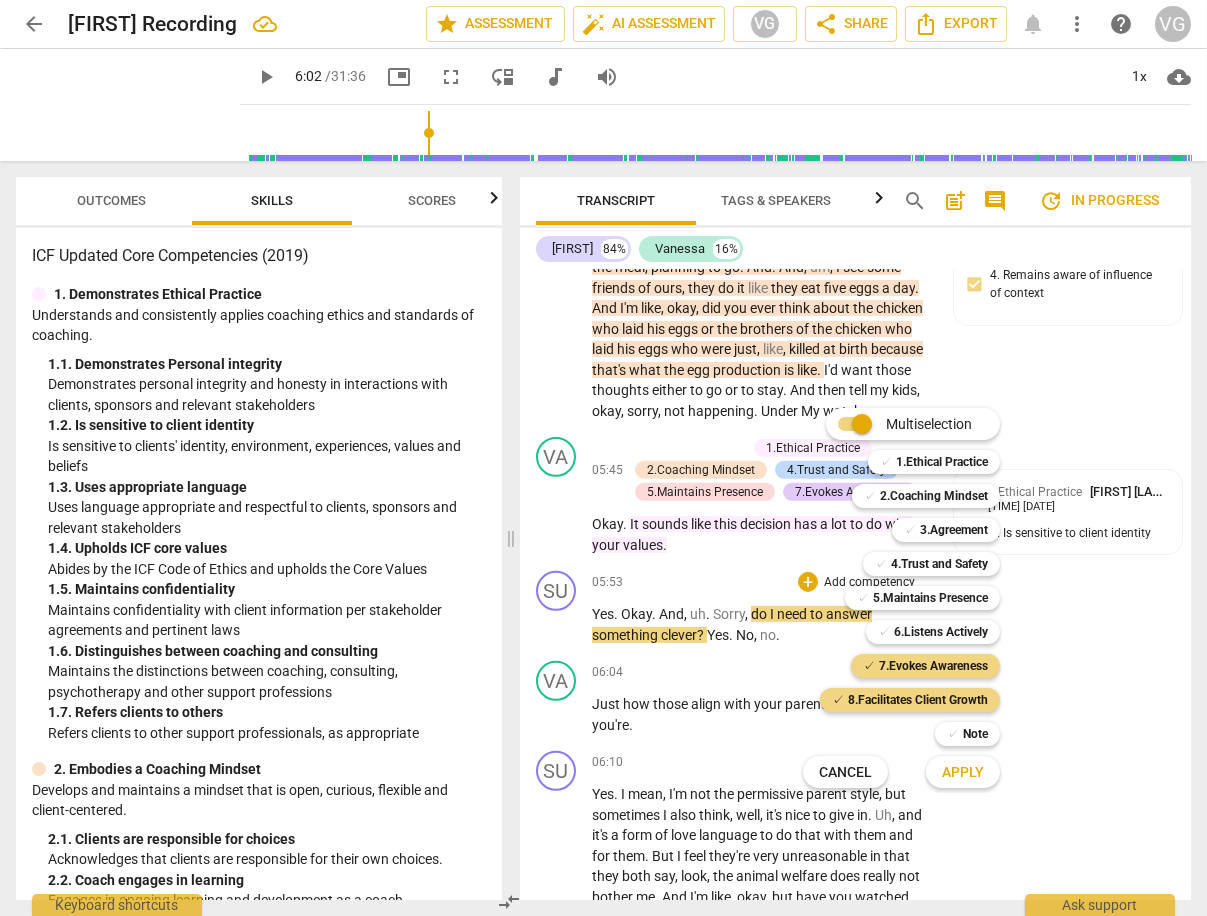 click on "Apply" at bounding box center [963, 773] 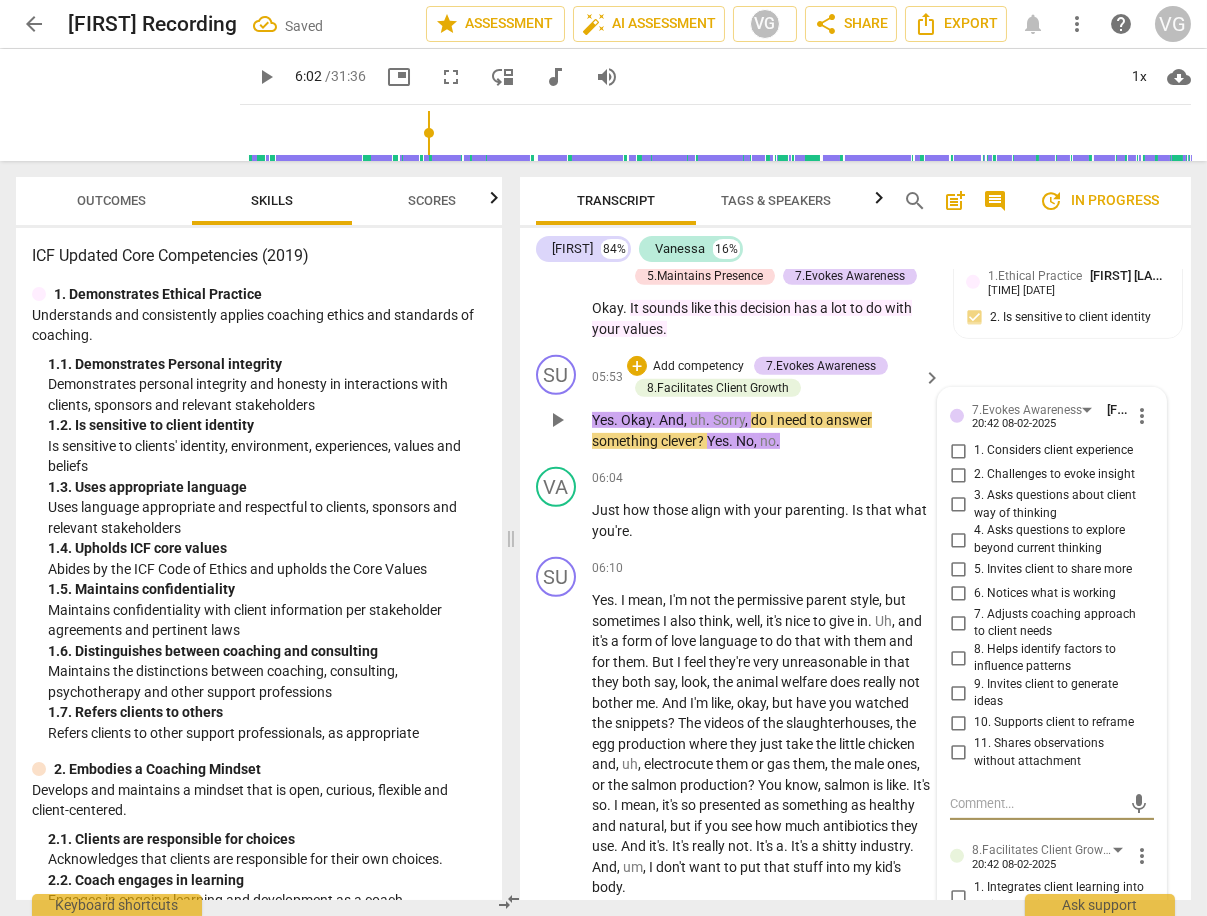 scroll, scrollTop: 2594, scrollLeft: 0, axis: vertical 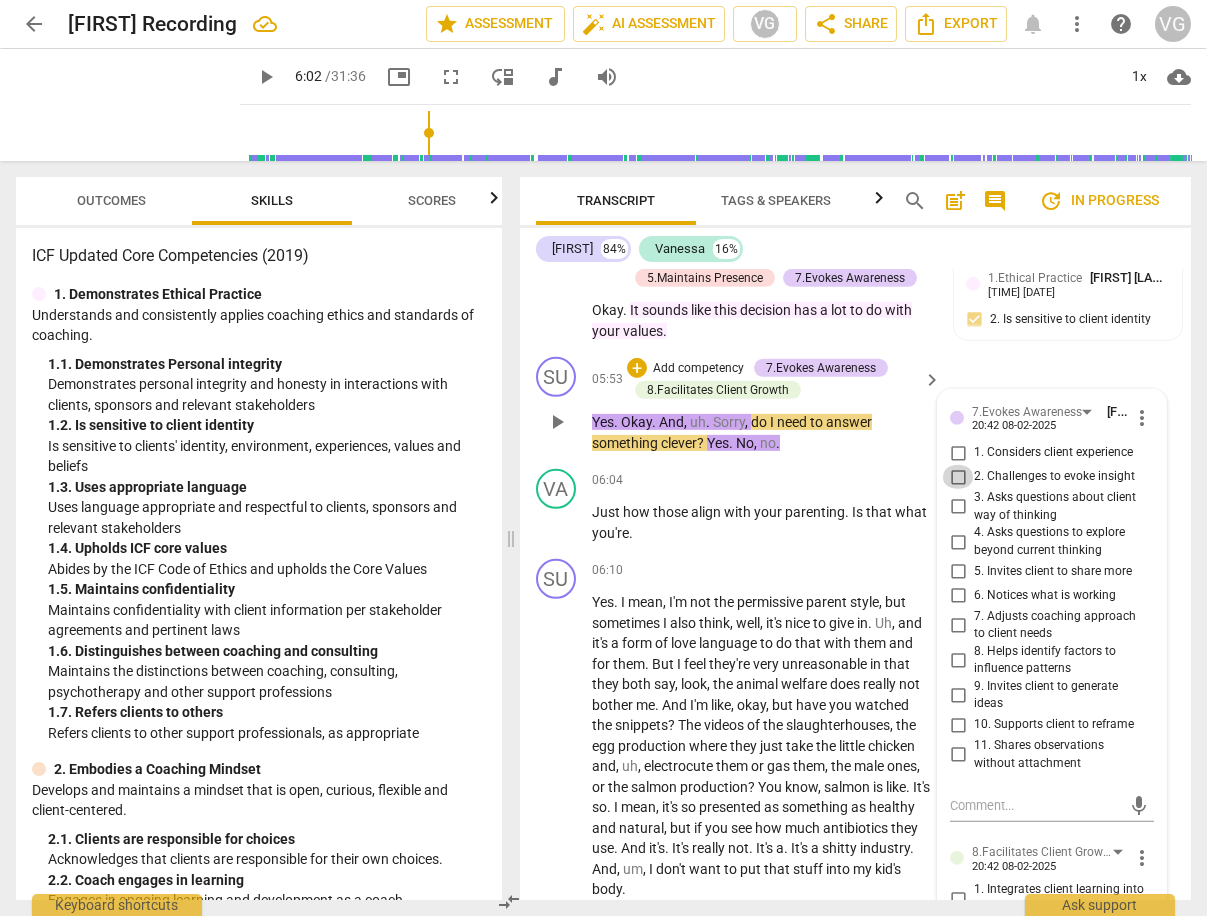 click on "2. Challenges to evoke insight" at bounding box center (958, 477) 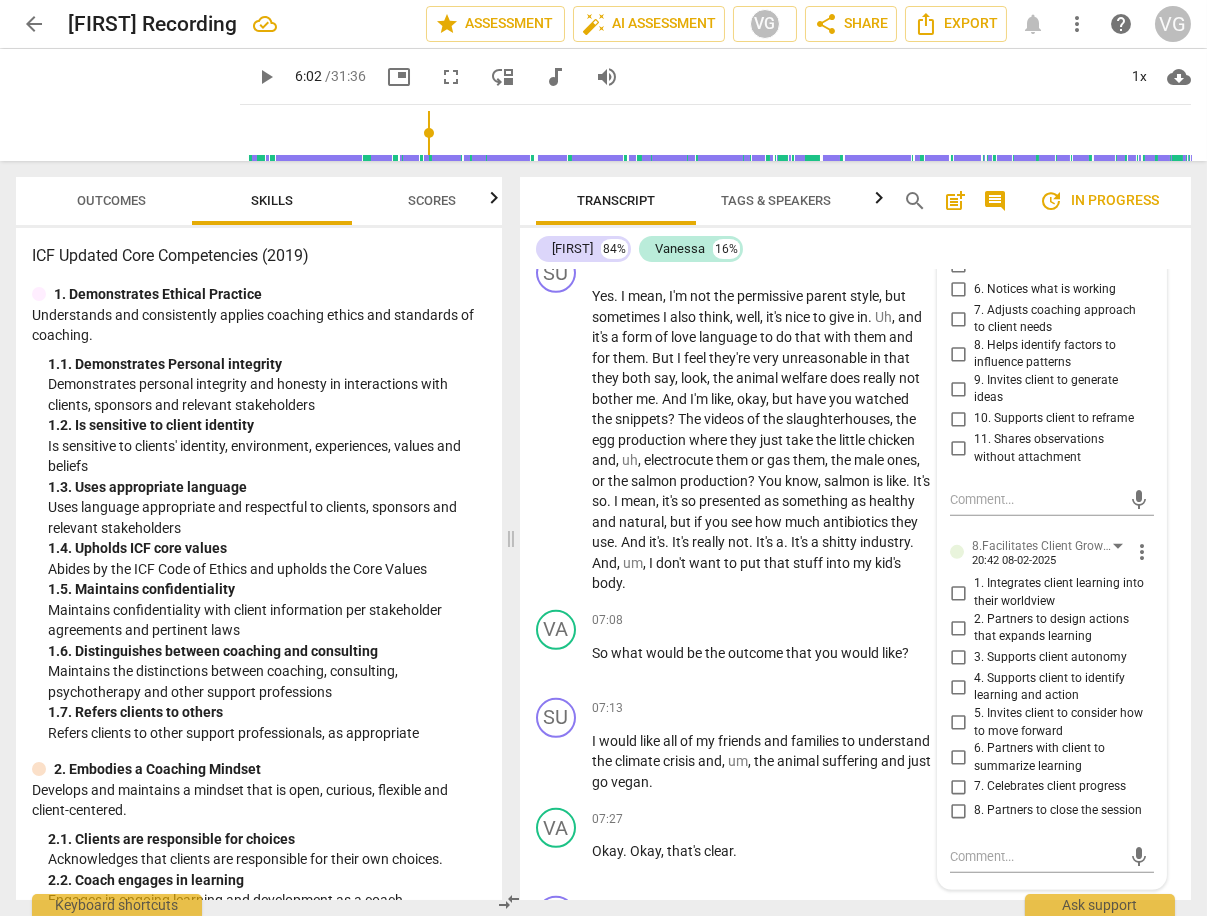 scroll, scrollTop: 2955, scrollLeft: 0, axis: vertical 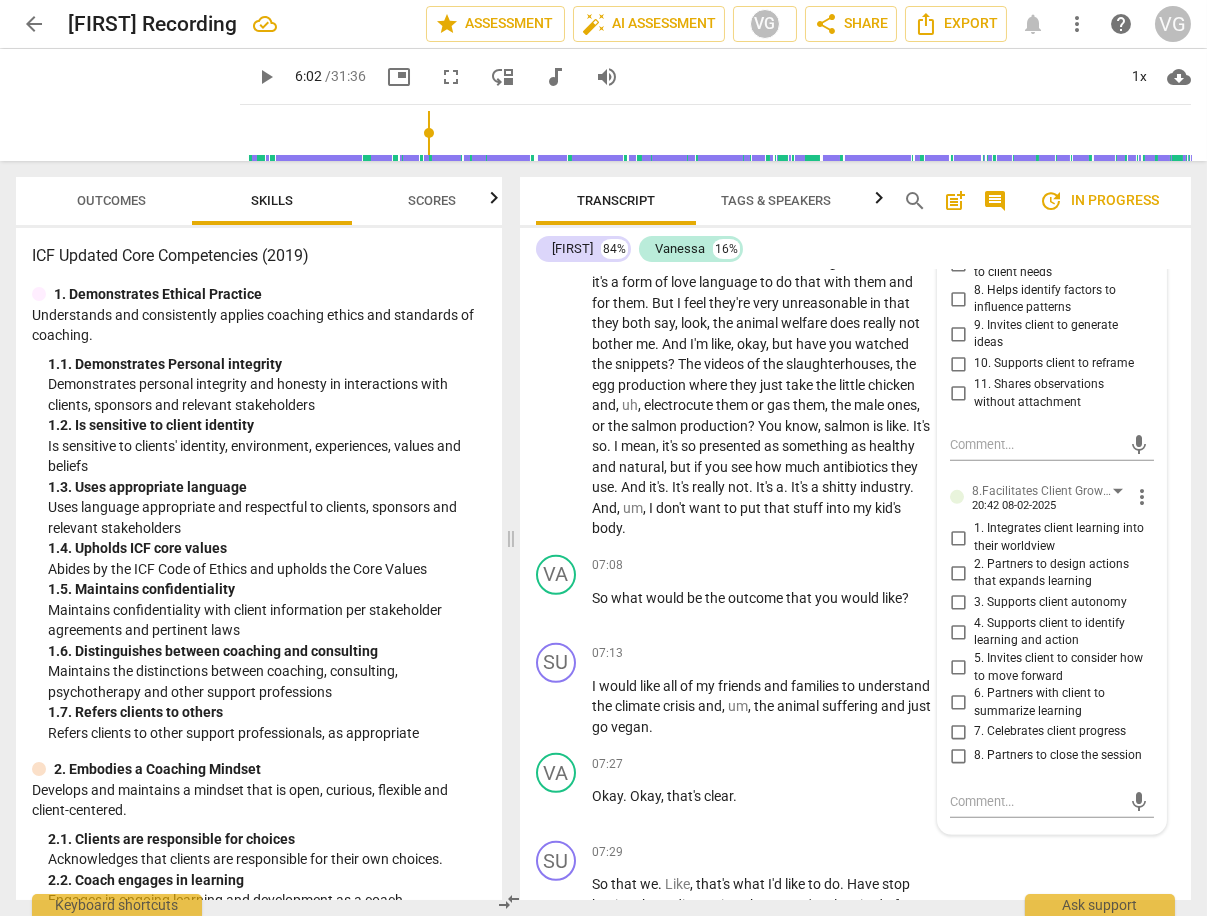 click on "3. Supports client autonomy" at bounding box center (958, 603) 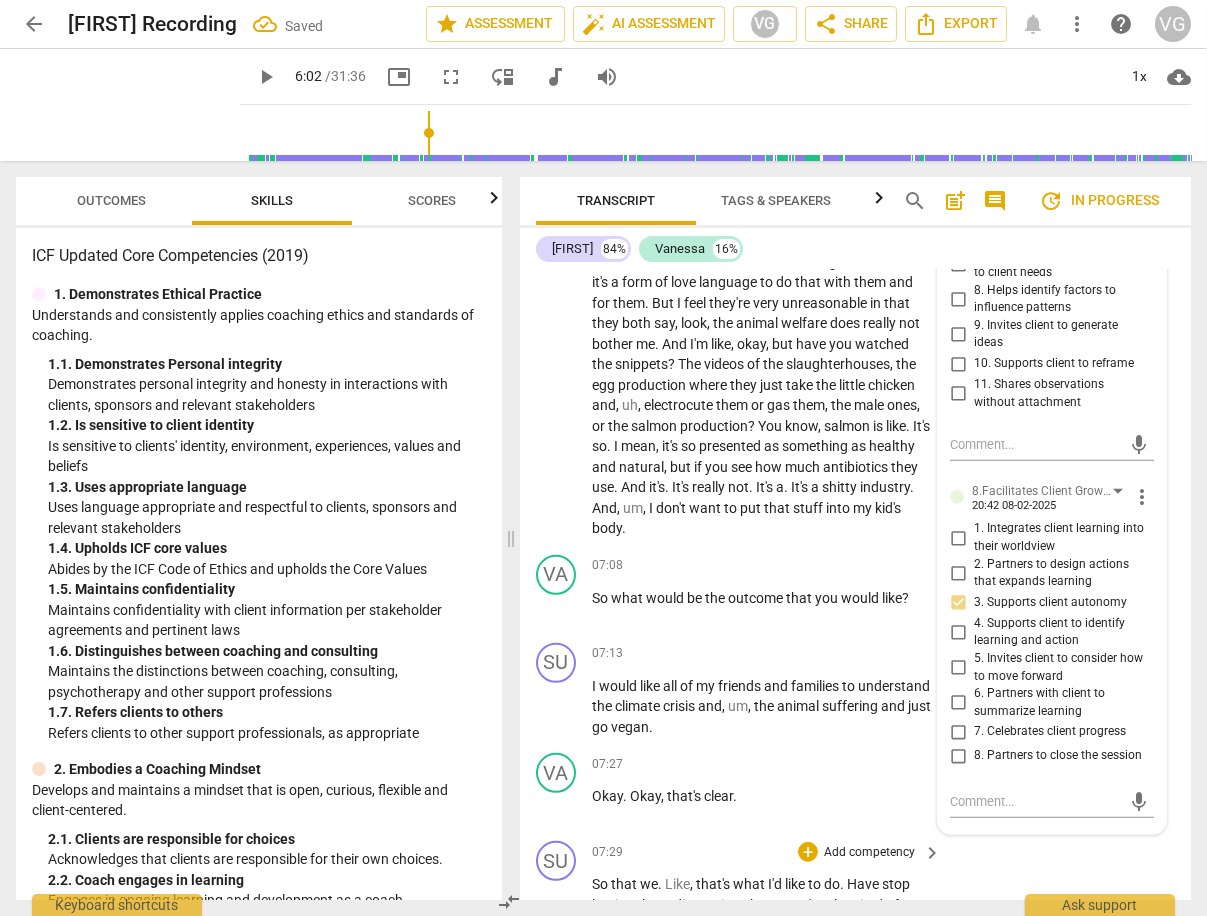 click on "SU play_arrow pause 07:29 + Add competency keyboard_arrow_right So   that   we .   Like ,   that's   what   I'd   like   to   do .   Have   stop   having   these   discussions   because   I'm   also   tired   of   myself .   I   sound   like   a   broken   record .   I   don't   have   700   new   arguments   lined   up .   It's   like ,   same   thing .   It's   just .   It   nerves   me   that   I   have   to   keep   saying   things   and   I   feel   no   one   is   listening .   And   of   course ,   now   this   is ,   again ,   a   lot   about   me .   Yeah .   But   also   about   the   tiny   little   detail ,   which   is   the   climate   and   the   animals   getting   killed ." at bounding box center (855, 939) 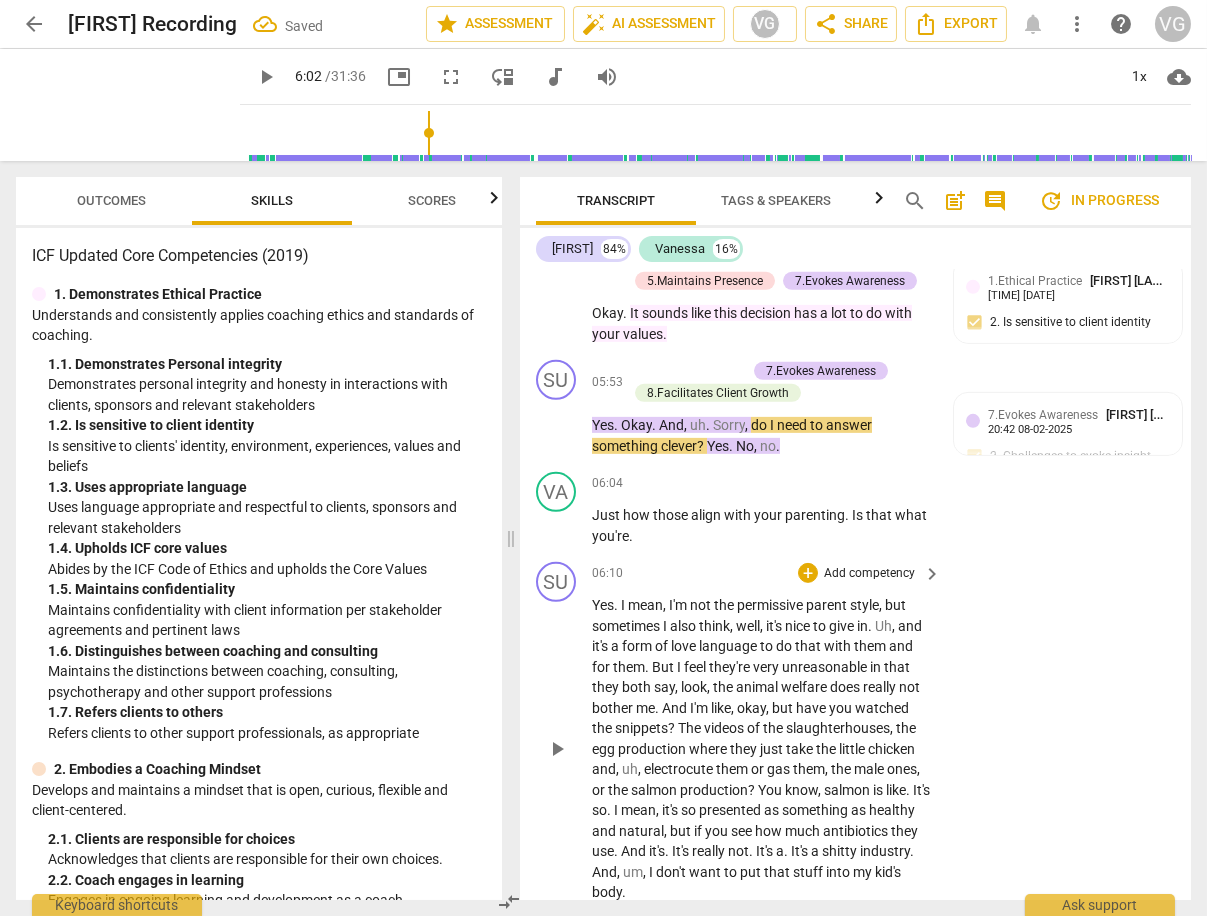 scroll, scrollTop: 2562, scrollLeft: 0, axis: vertical 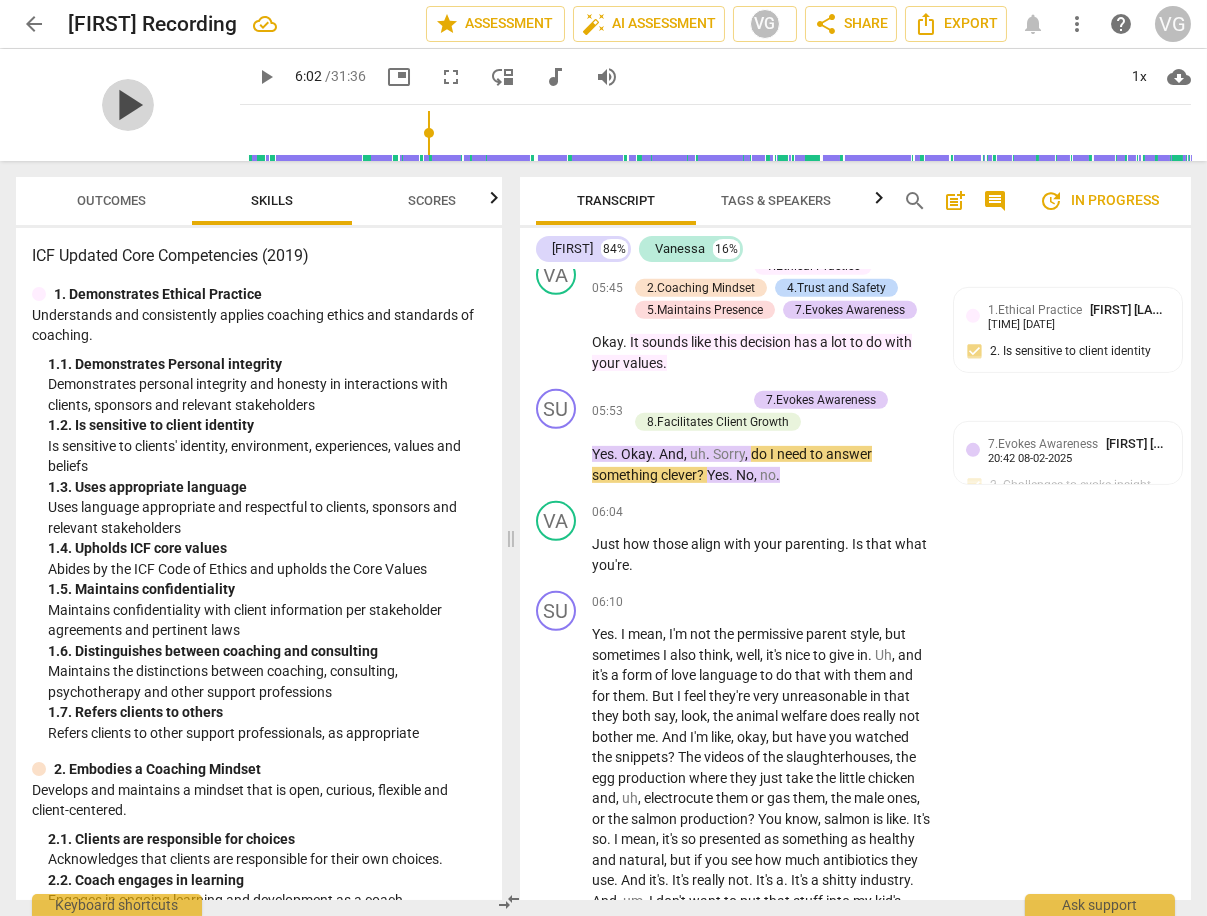 click on "play_arrow" at bounding box center (128, 105) 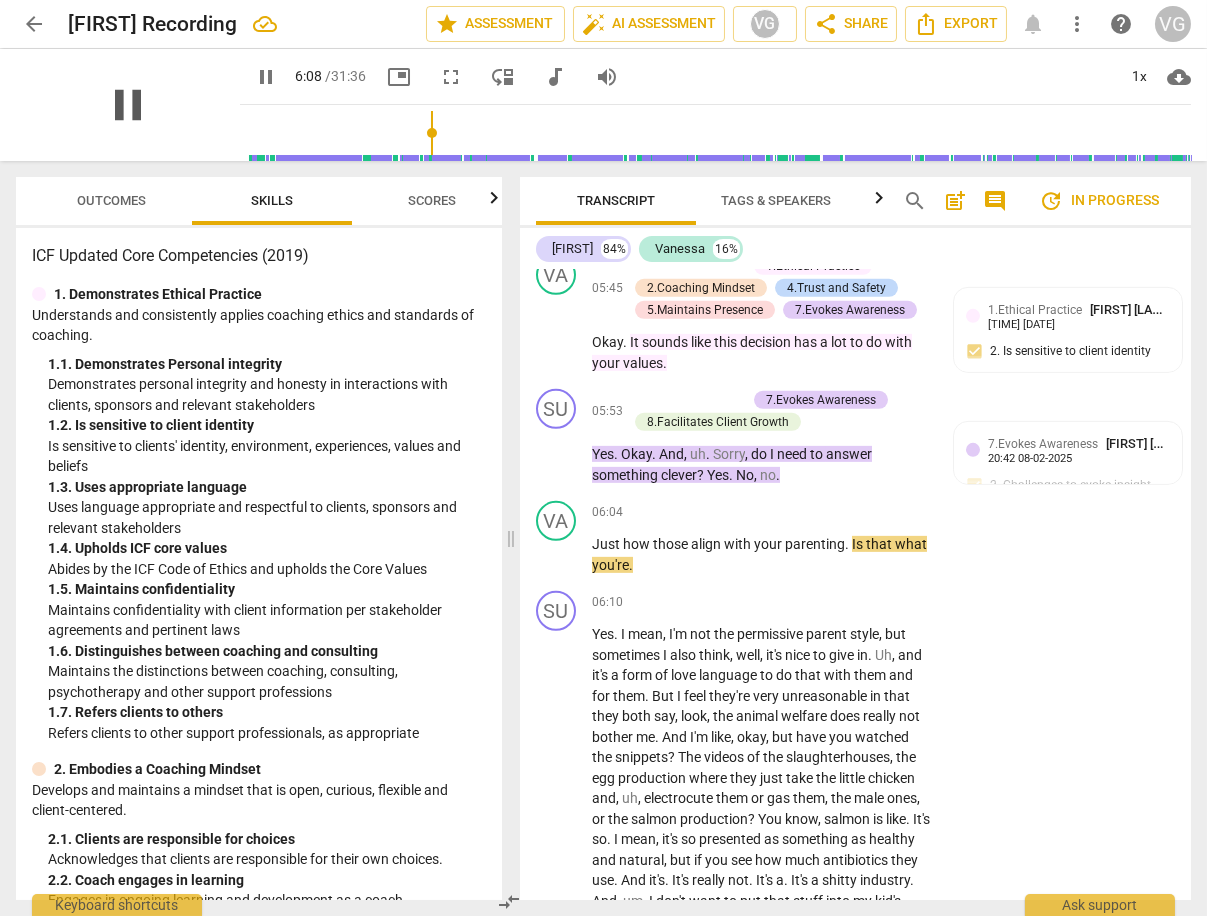 click on "pause" at bounding box center [128, 105] 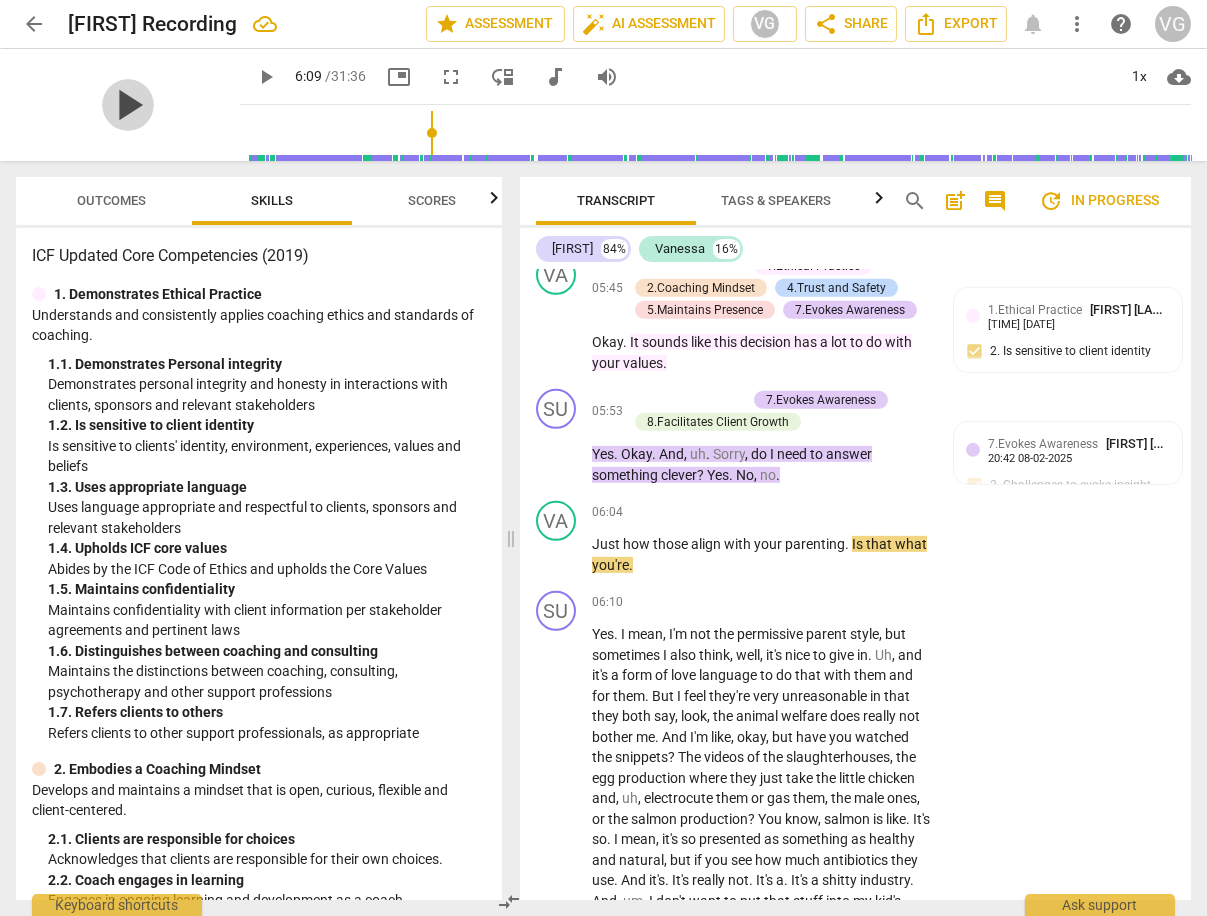click on "play_arrow" at bounding box center (128, 105) 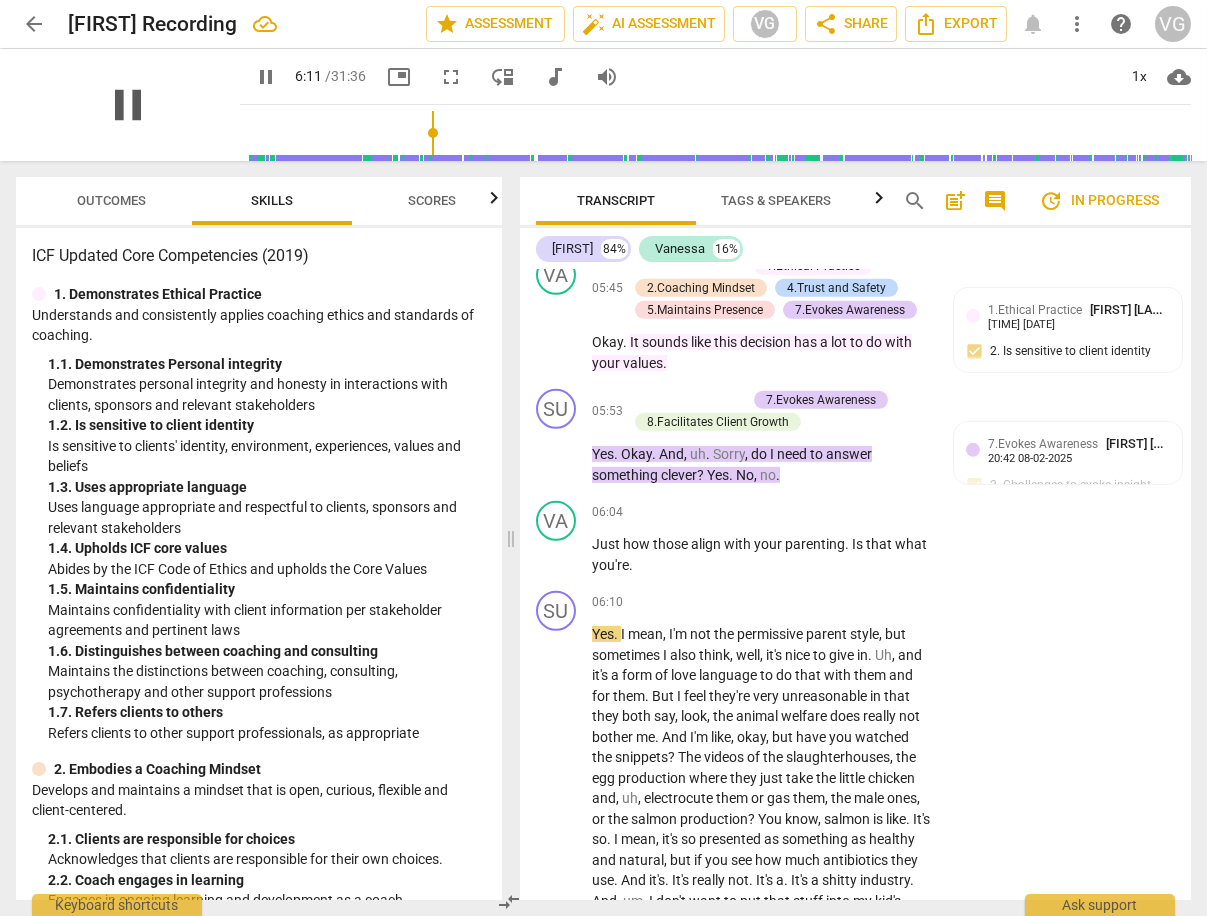 click on "pause" at bounding box center [128, 105] 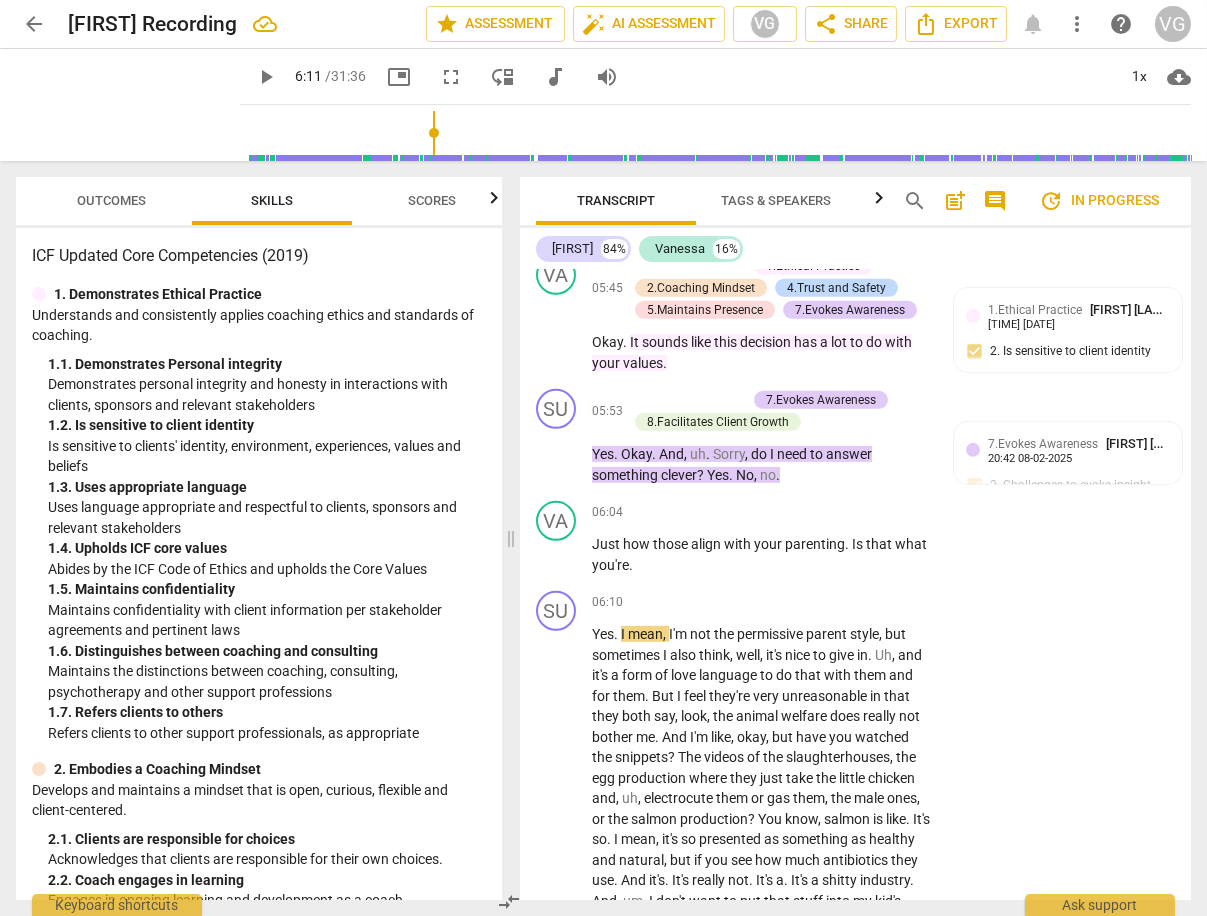 type on "371" 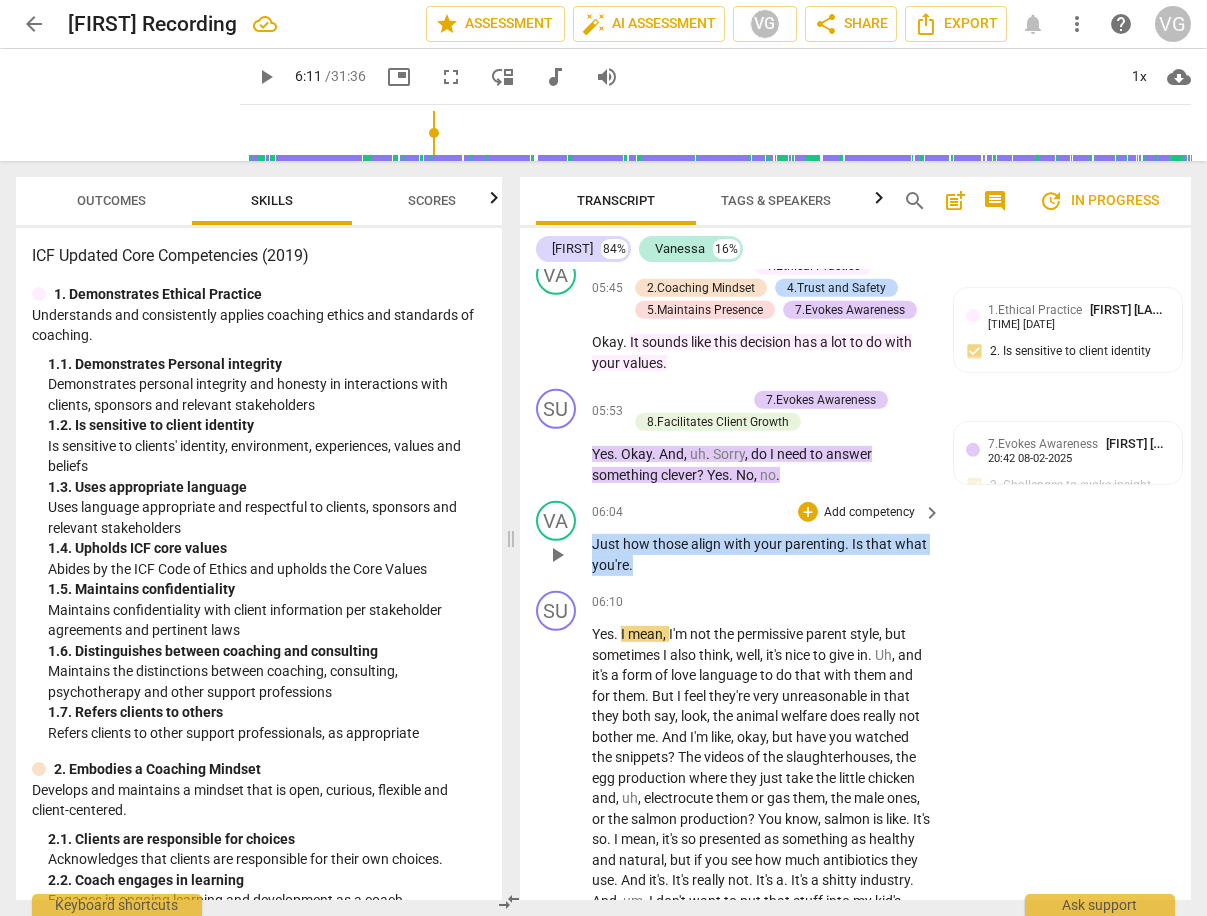 drag, startPoint x: 592, startPoint y: 557, endPoint x: 650, endPoint y: 575, distance: 60.728905 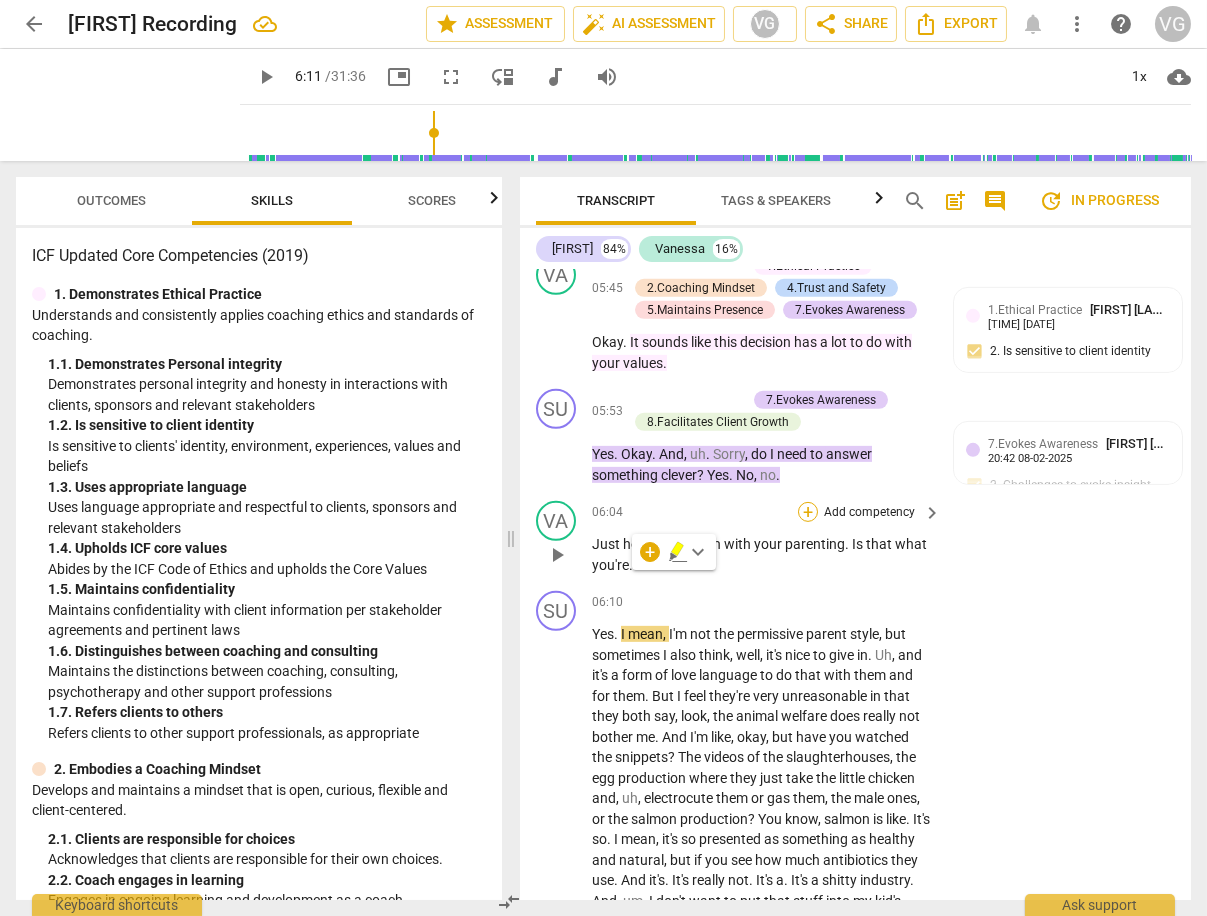 click on "+" at bounding box center (808, 512) 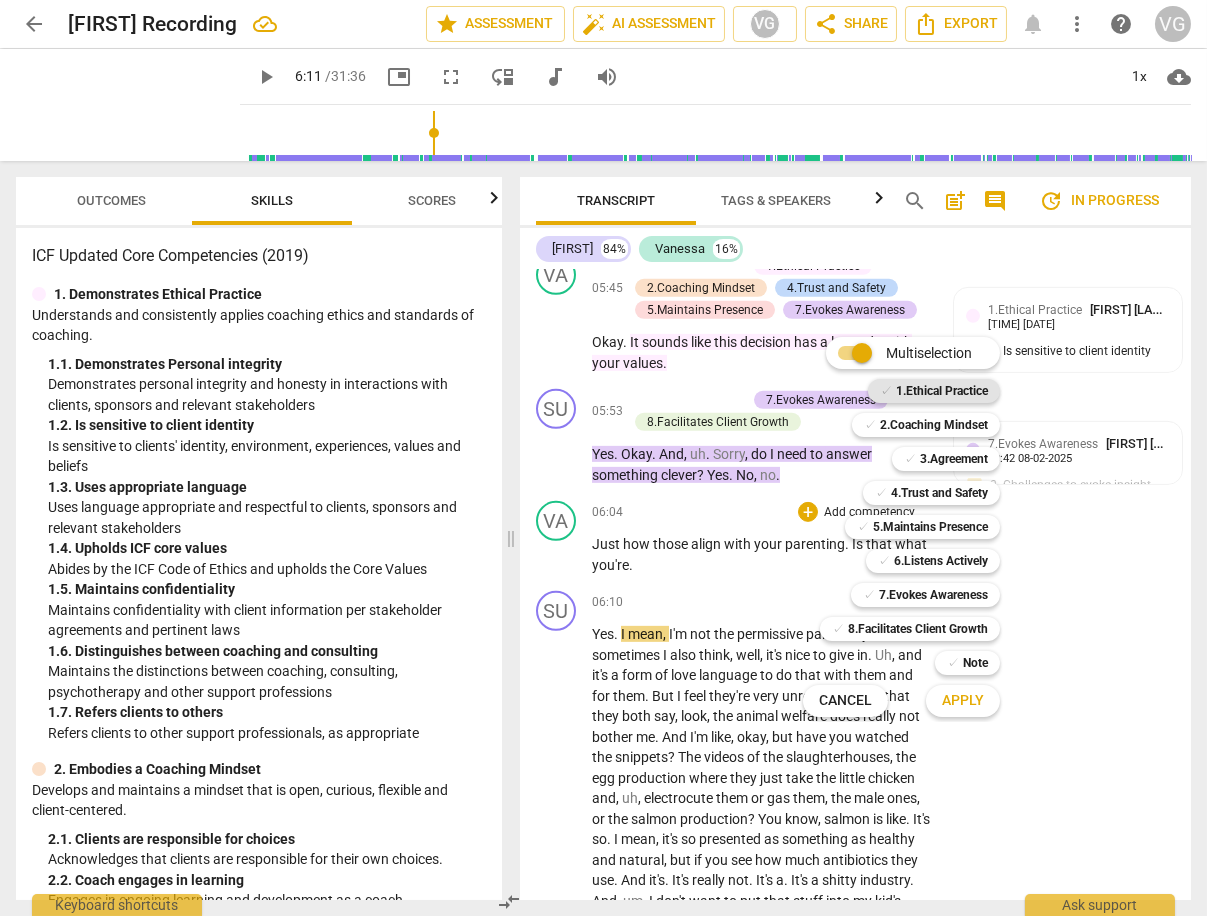 click on "1.Ethical Practice" at bounding box center [942, 391] 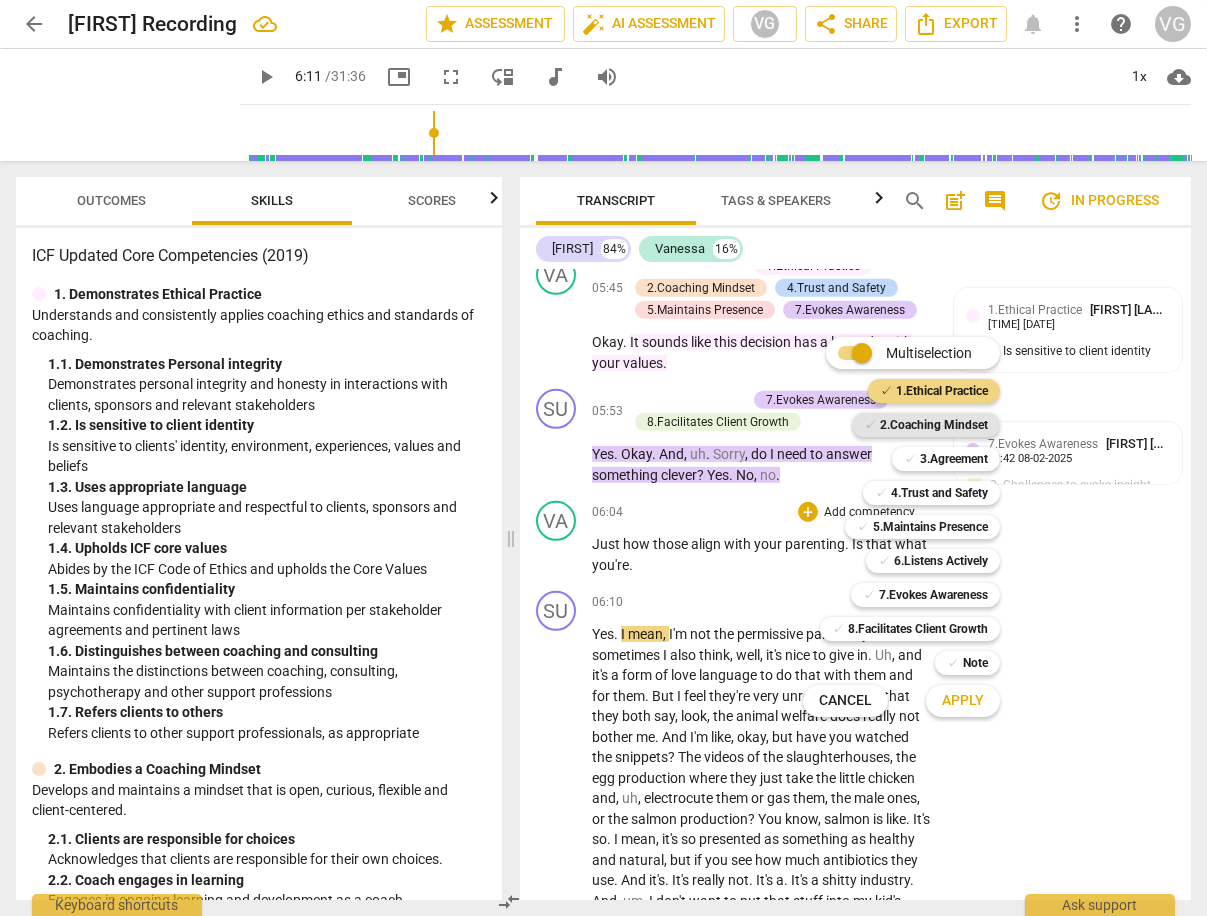 click on "2.Coaching Mindset" at bounding box center [934, 425] 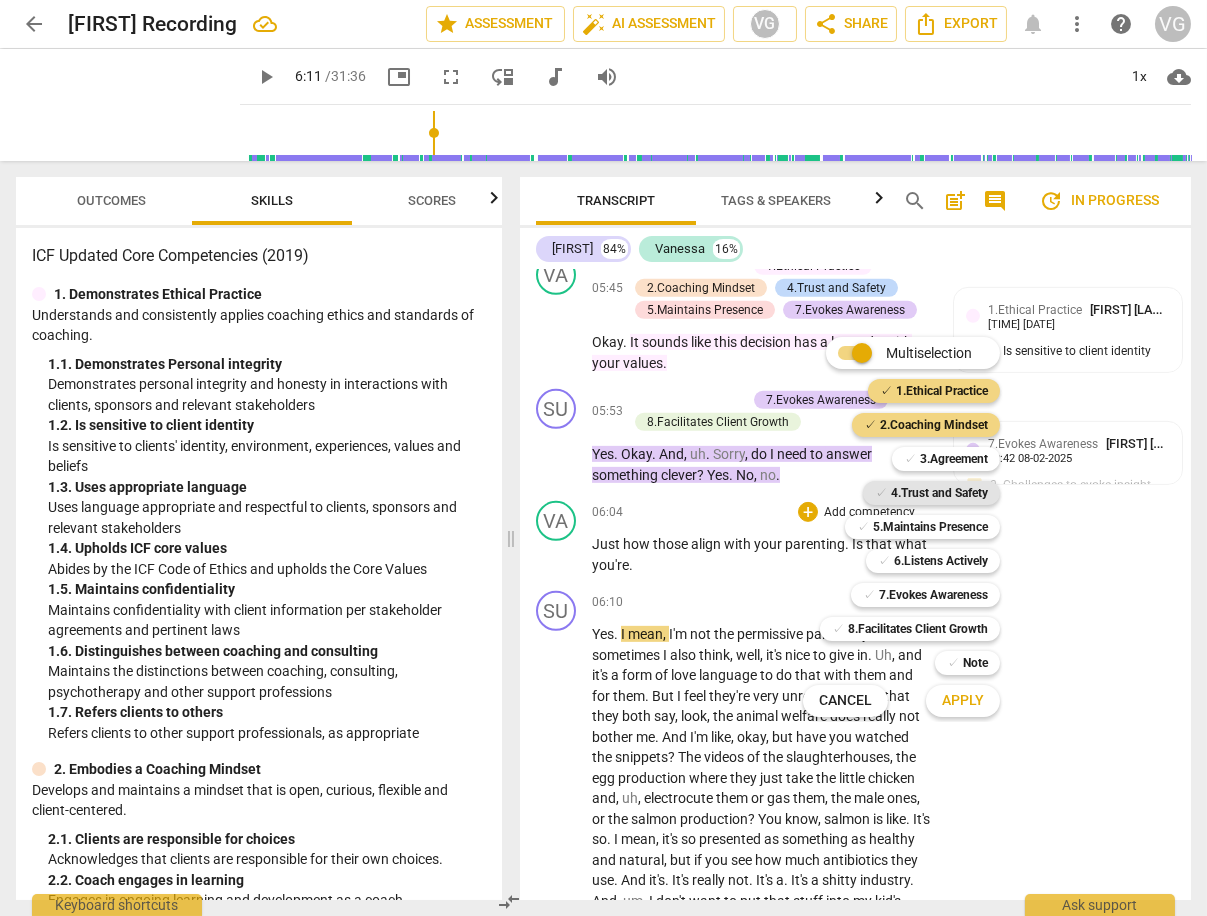 click on "4.Trust and Safety" at bounding box center (939, 493) 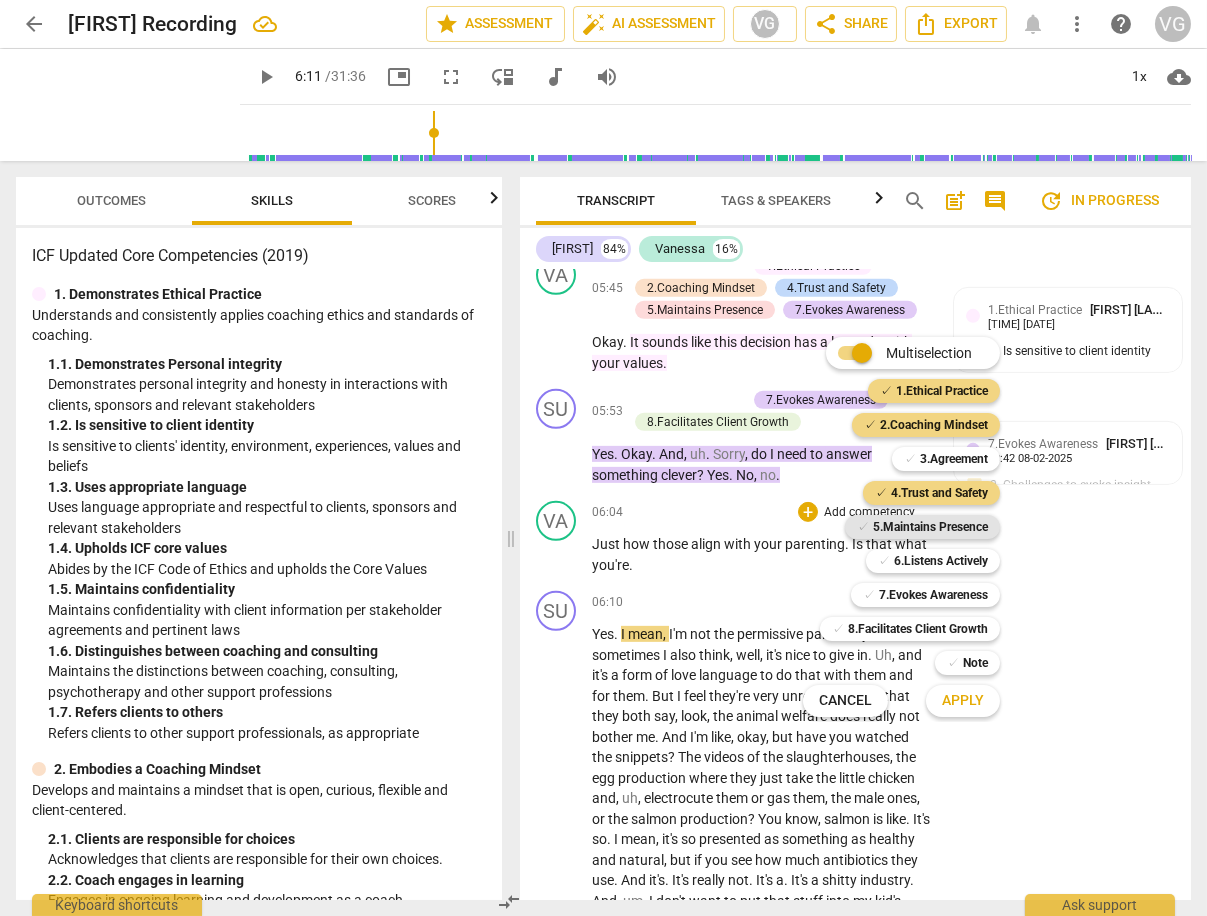 click on "5.Maintains Presence" at bounding box center [930, 527] 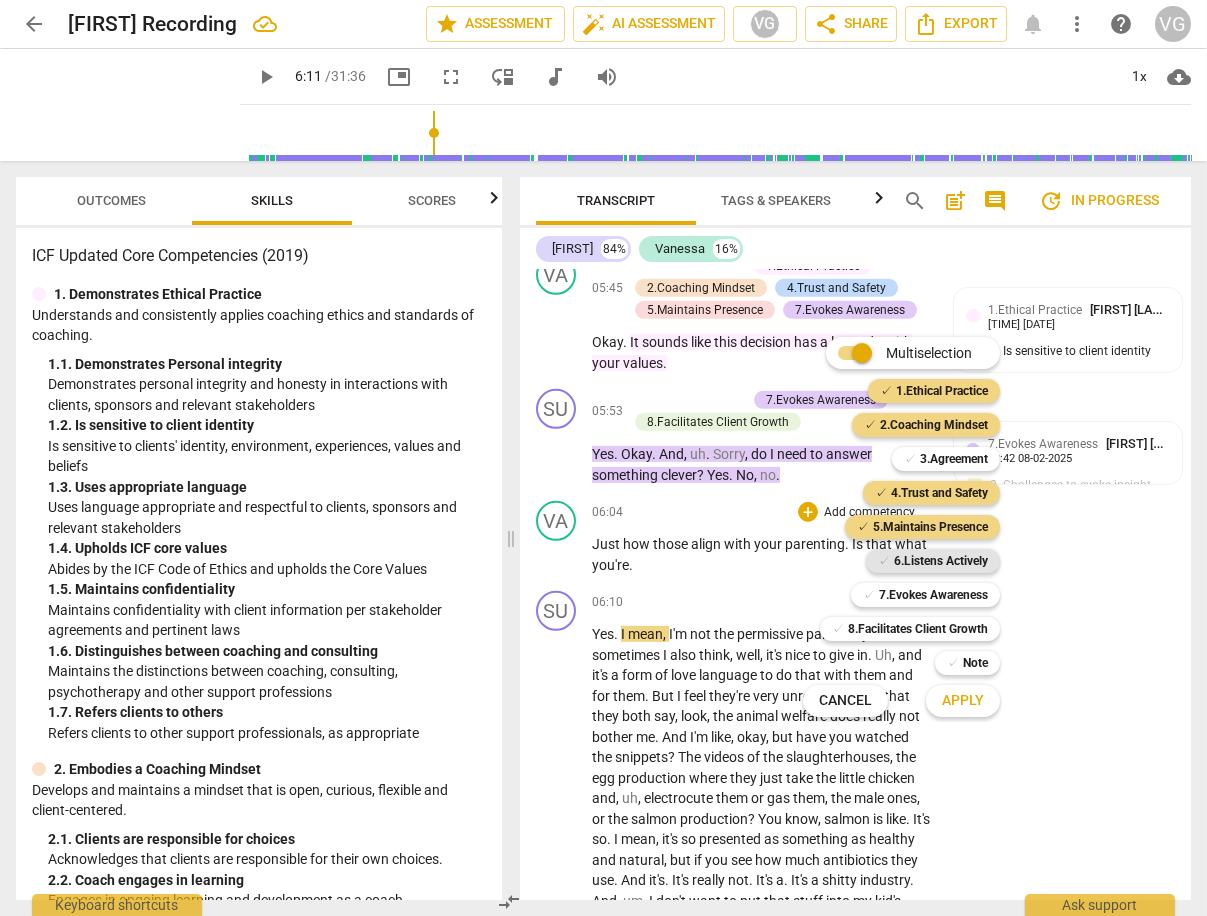 click on "6.Listens Actively" at bounding box center [941, 561] 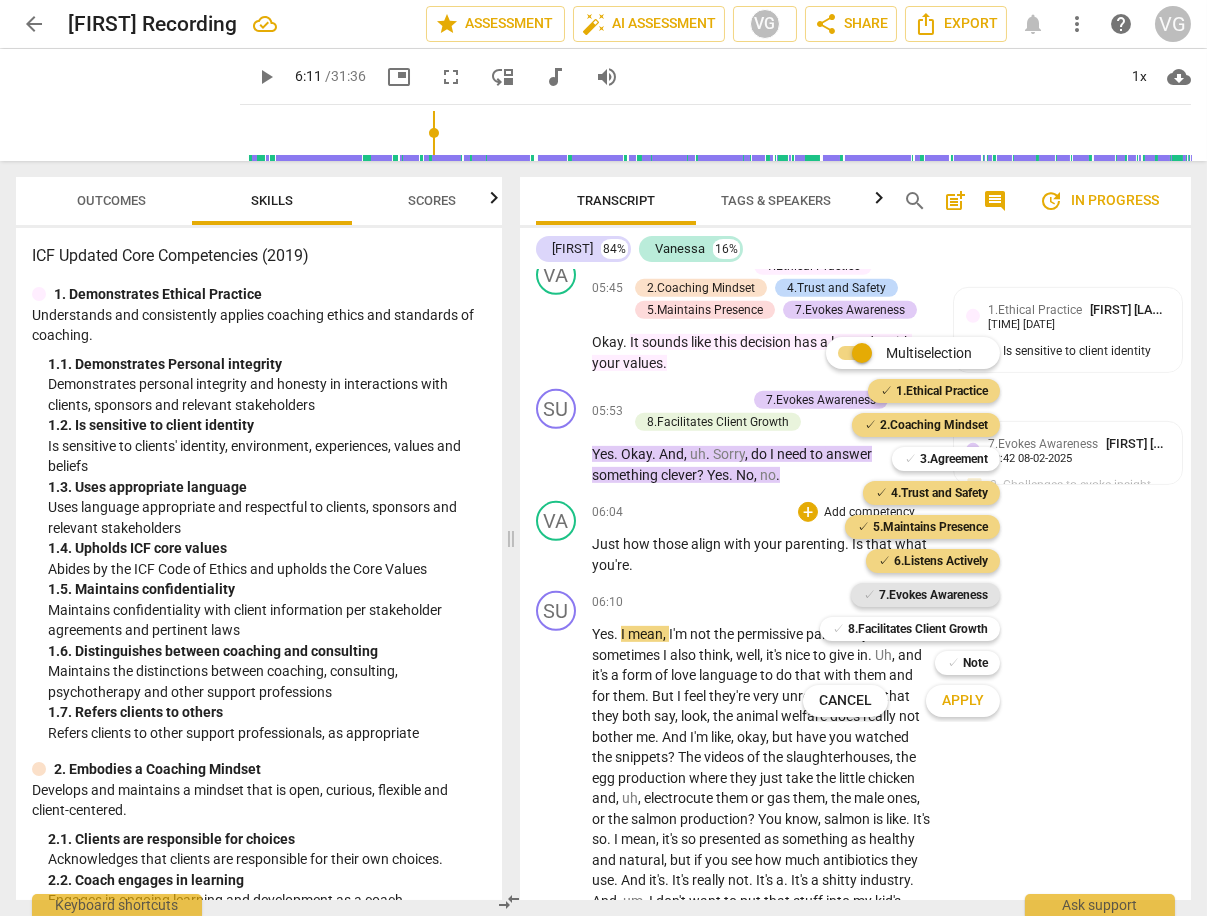 click on "7.Evokes Awareness" at bounding box center (933, 595) 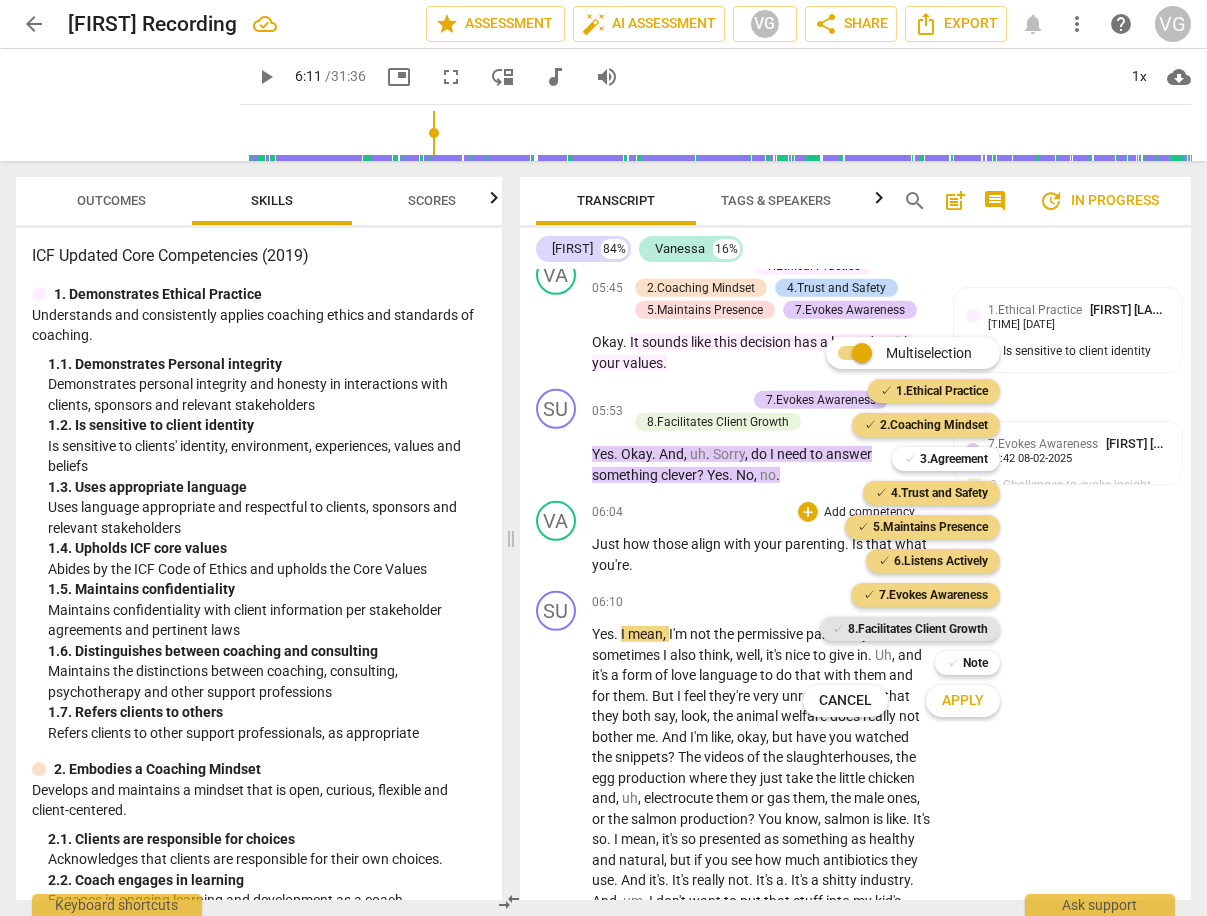 click on "8.Facilitates Client Growth" at bounding box center [918, 629] 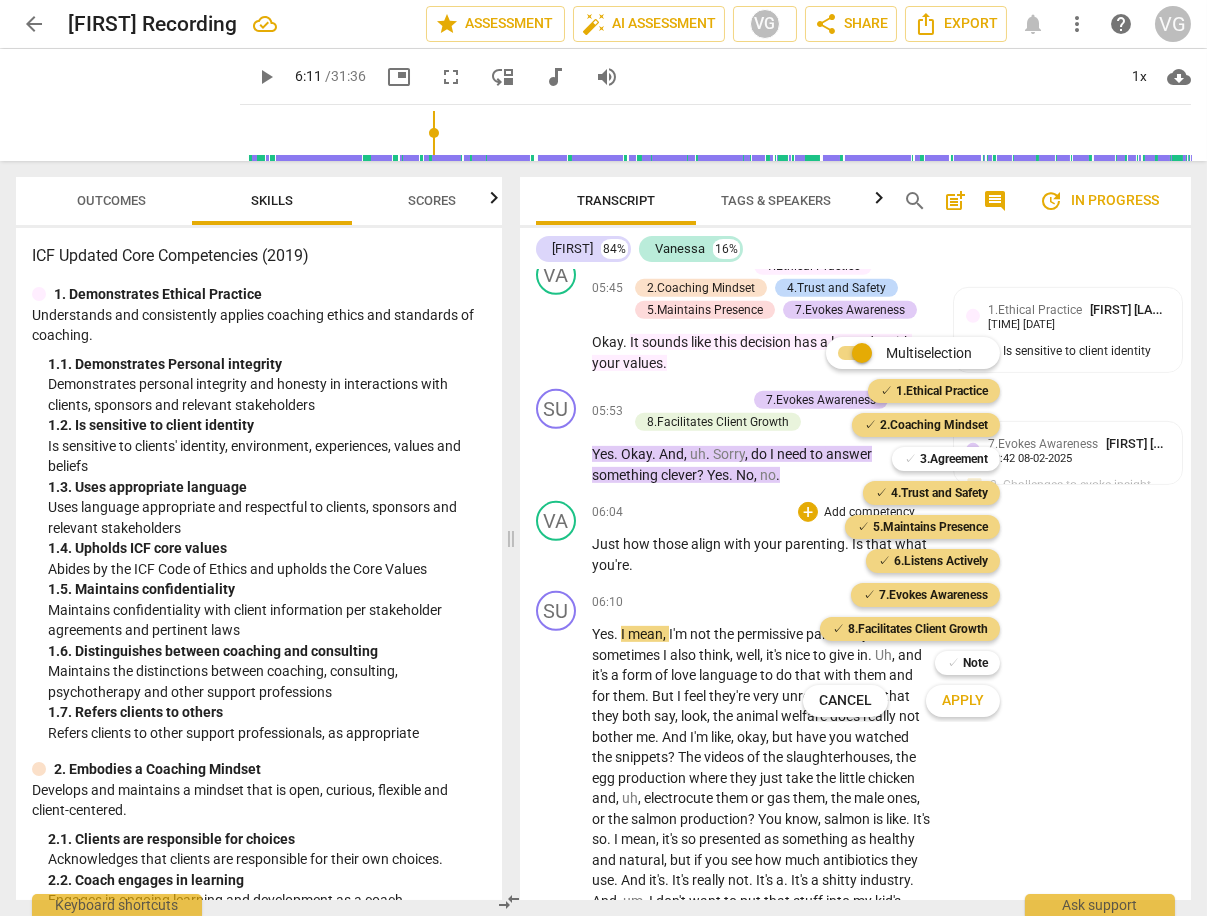 click on "Apply" at bounding box center (963, 701) 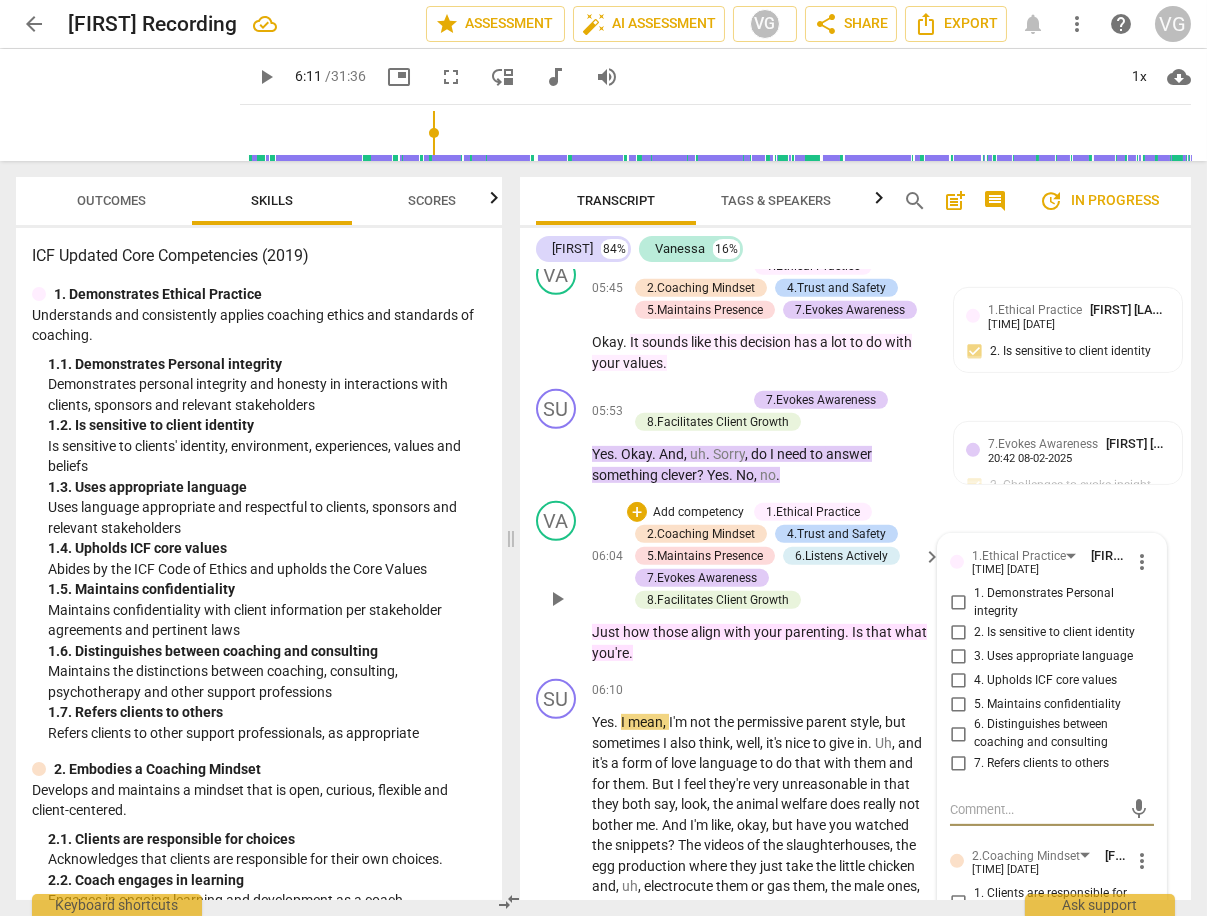 click on "2. Is sensitive to client identity" at bounding box center [958, 632] 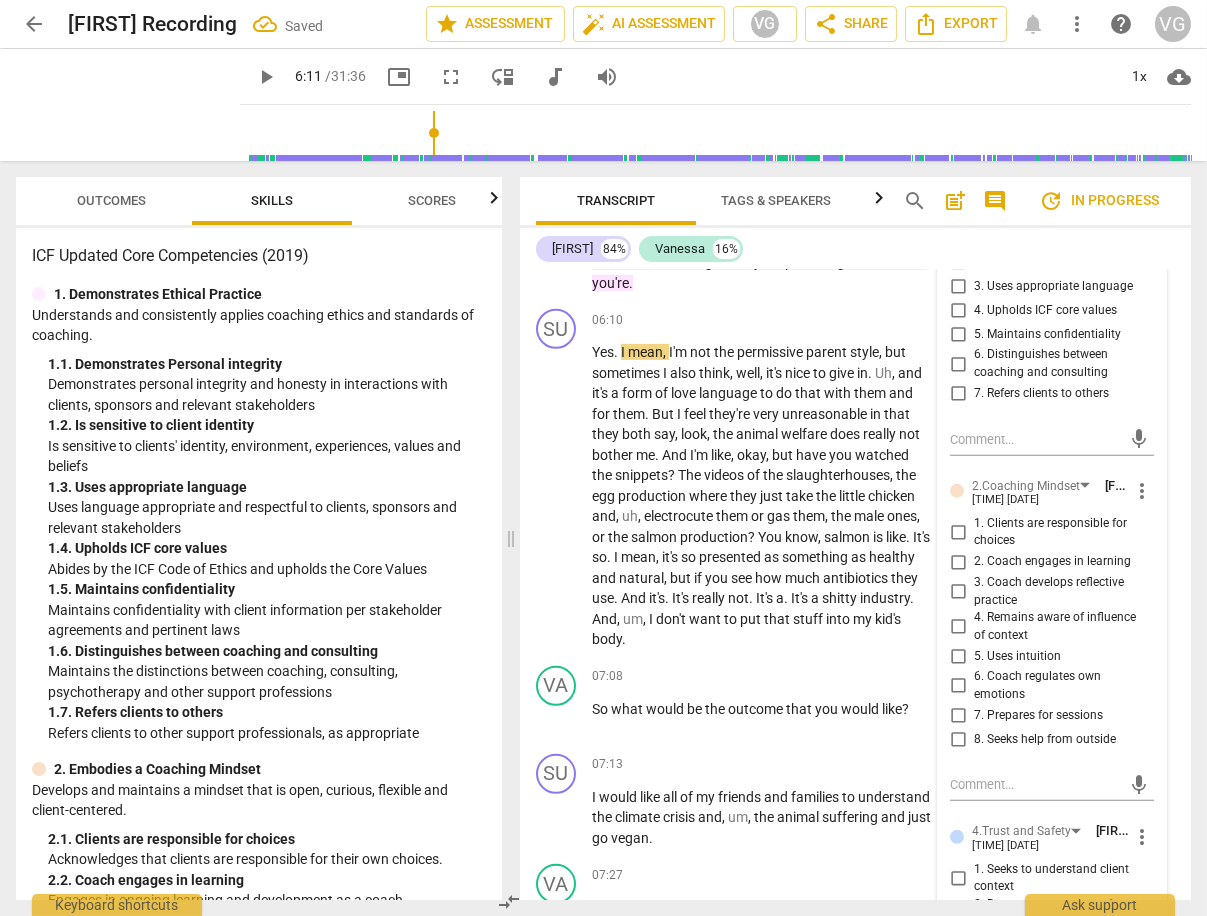 scroll, scrollTop: 2965, scrollLeft: 0, axis: vertical 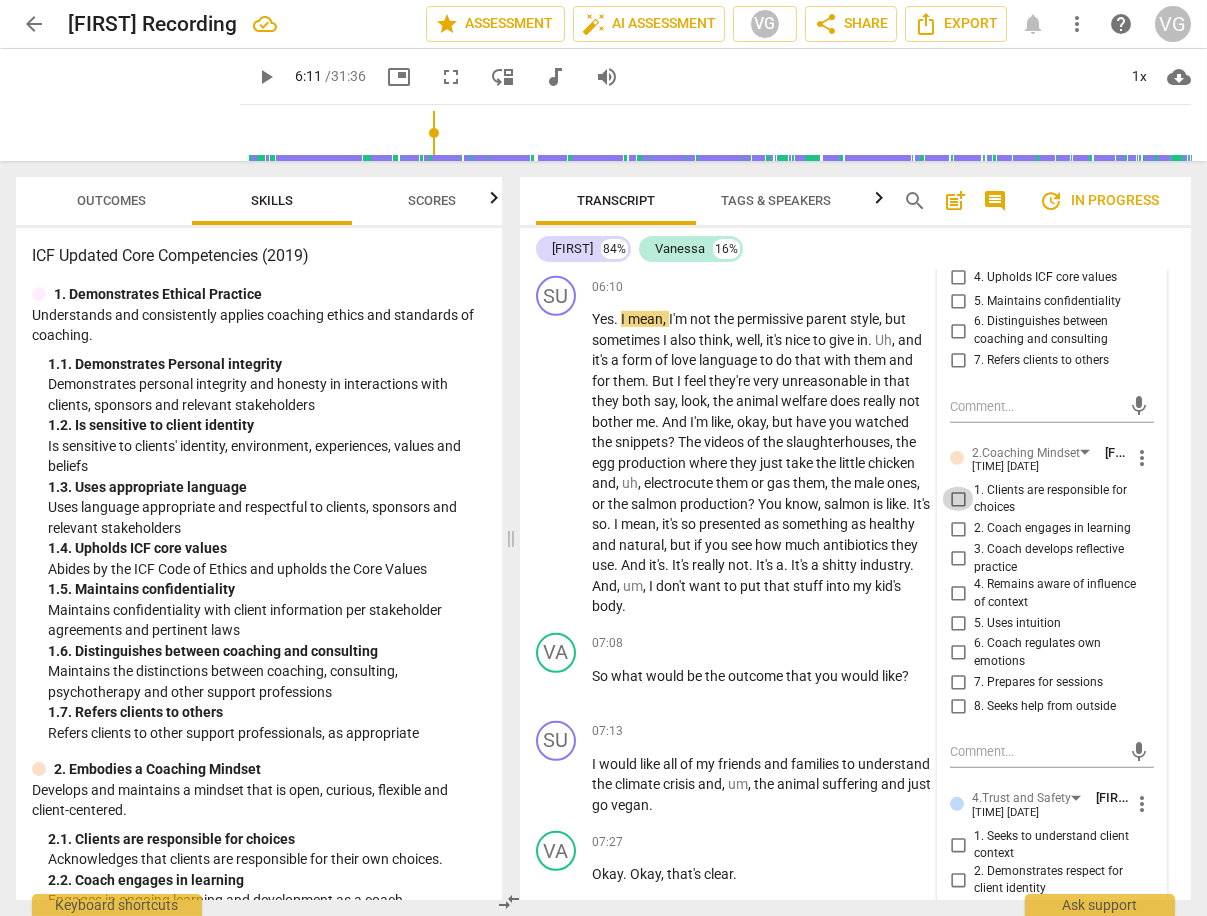 click on "1. Clients are responsible for choices" at bounding box center (958, 499) 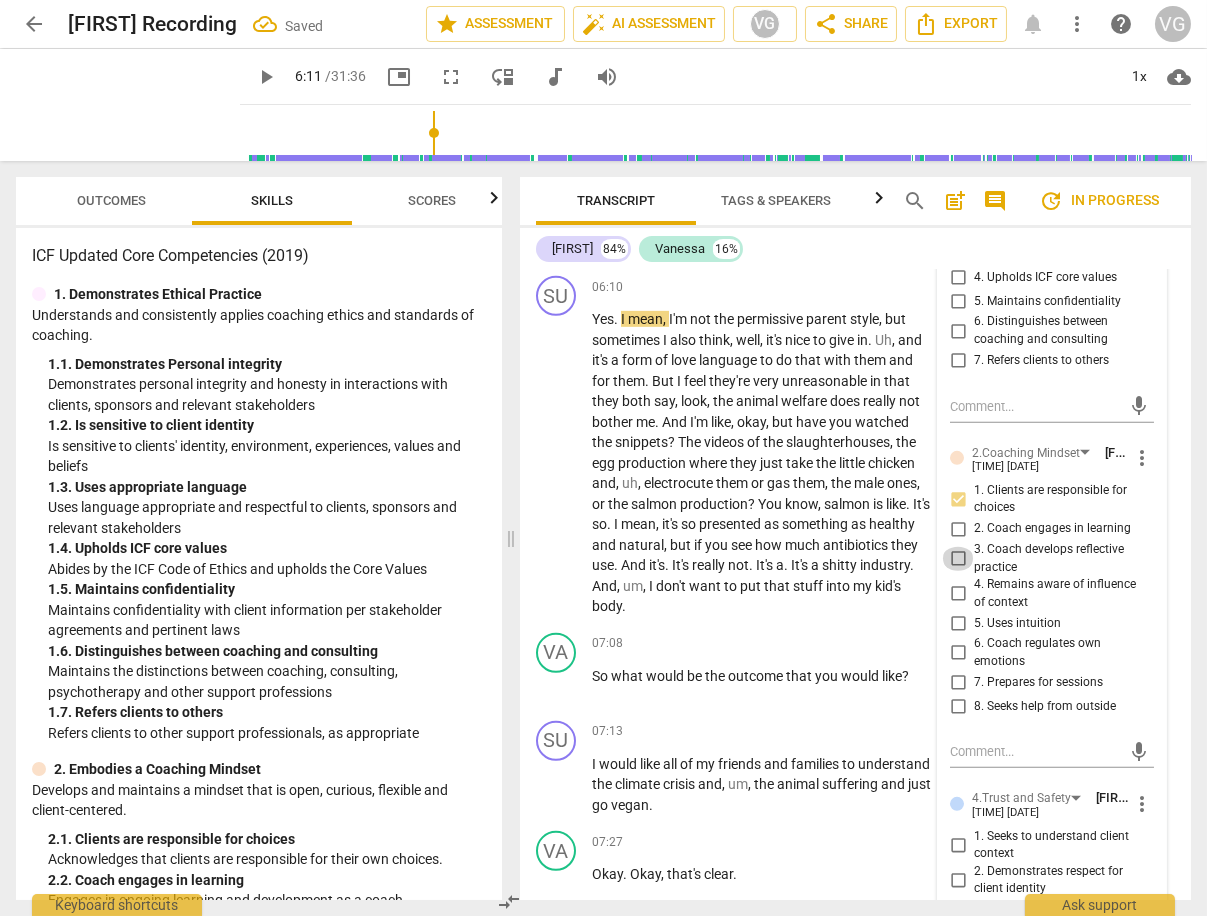click on "3. Coach develops reflective practice" at bounding box center [958, 559] 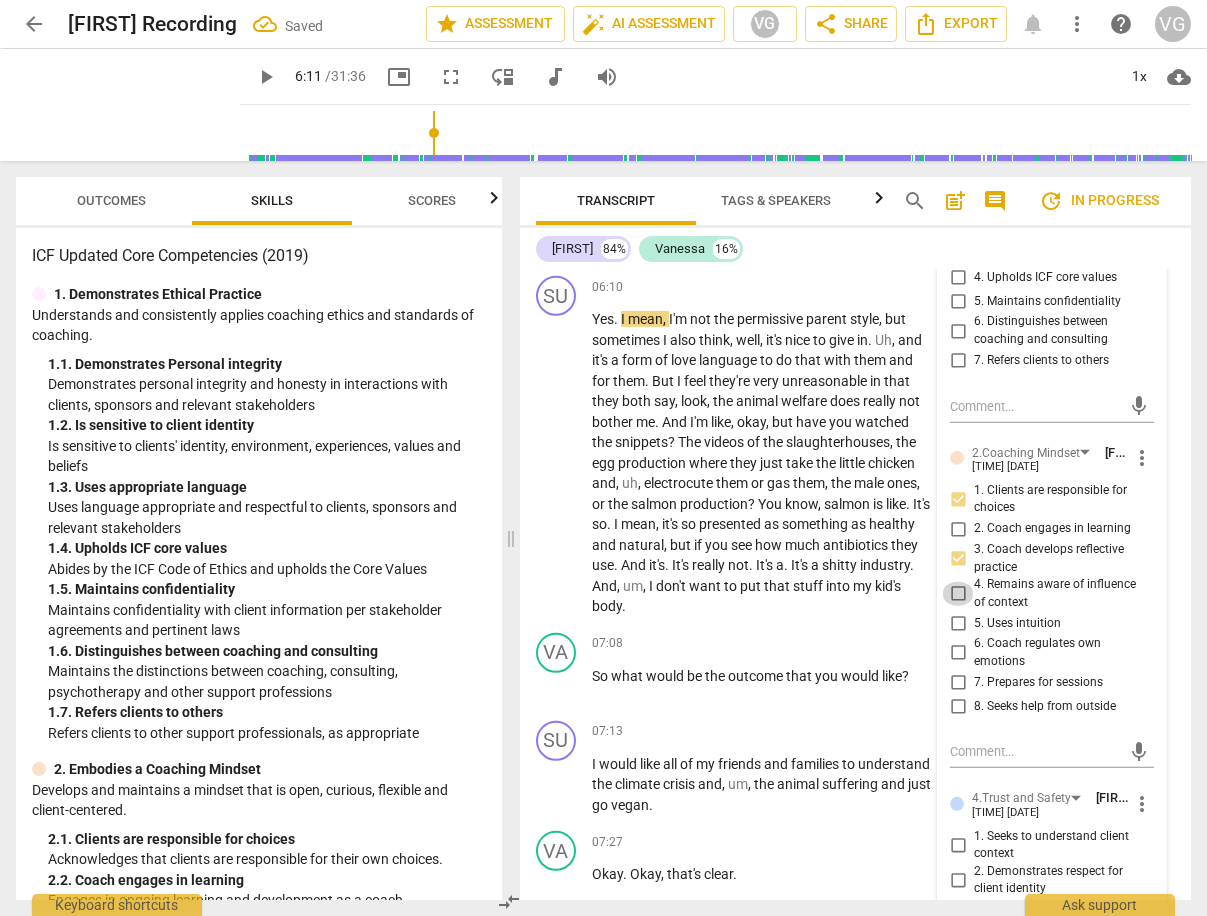 click on "4. Remains aware of influence of context" at bounding box center (958, 594) 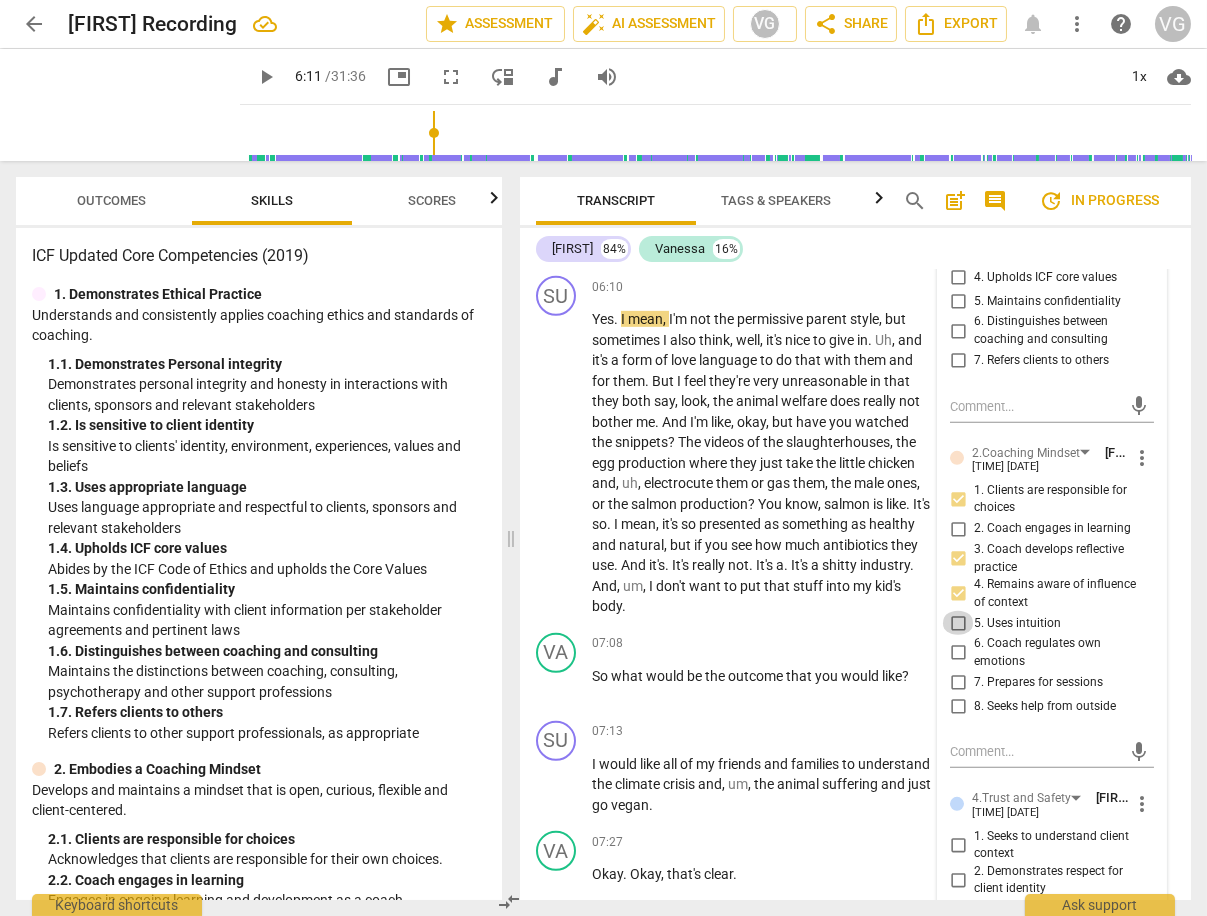 click on "5. Uses intuition" at bounding box center [958, 623] 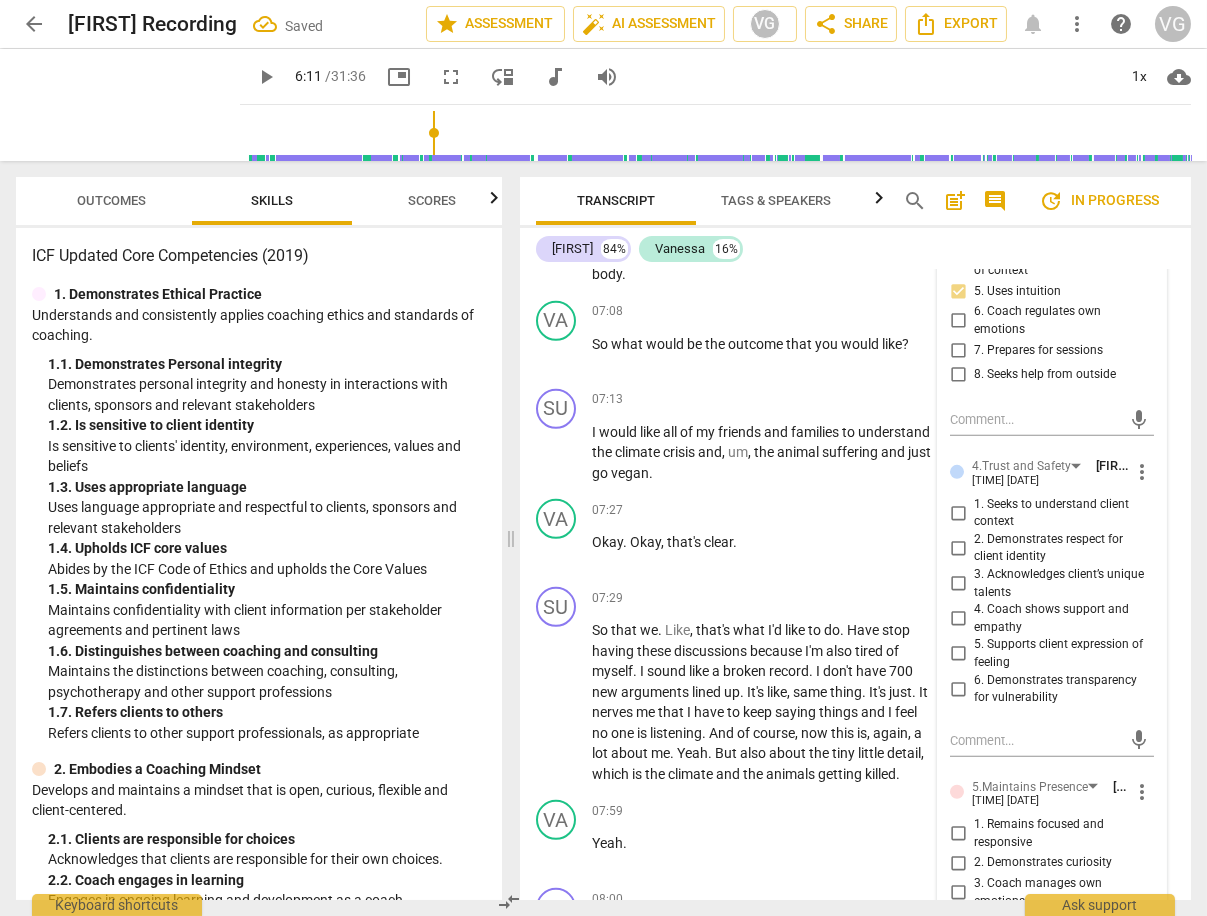 scroll, scrollTop: 3343, scrollLeft: 0, axis: vertical 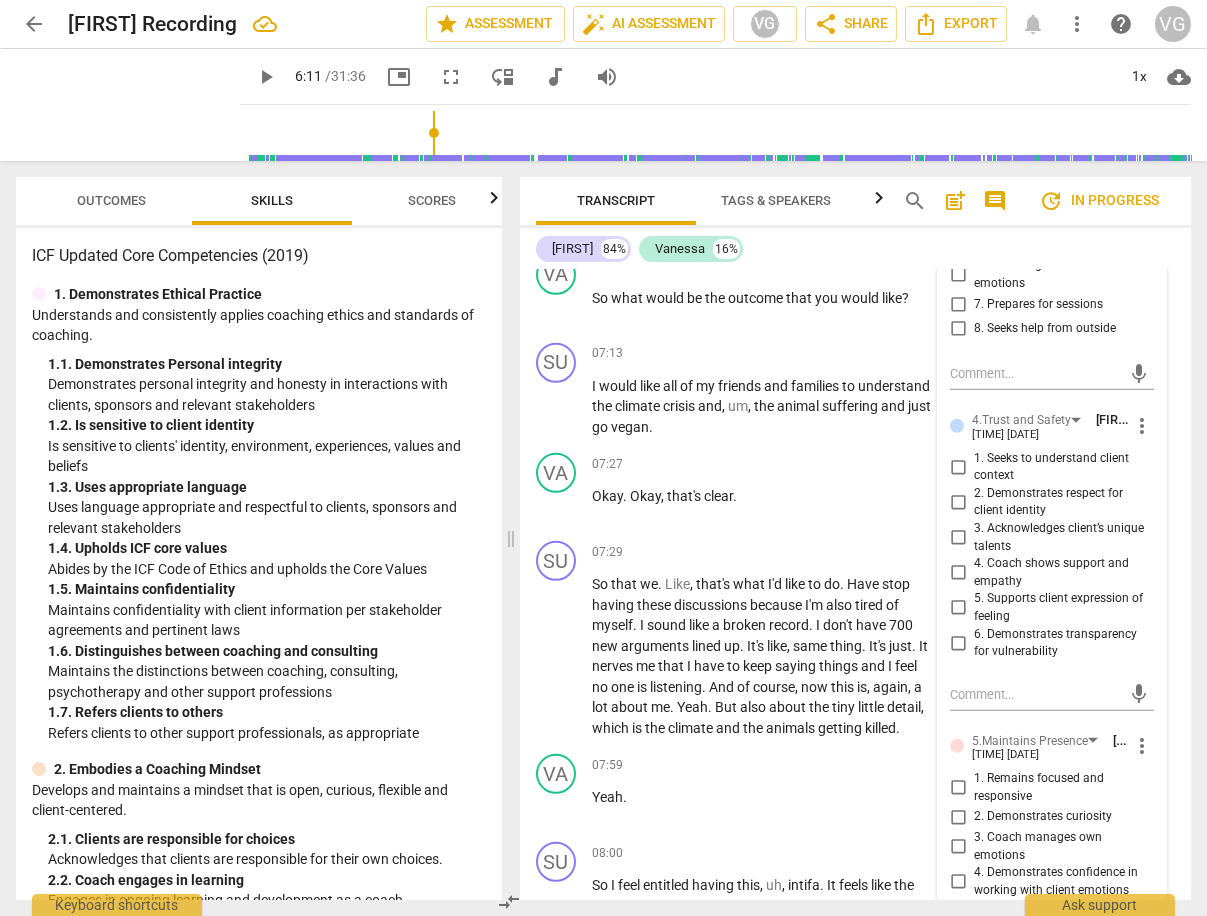 click on "1. Seeks to understand client context" at bounding box center (958, 467) 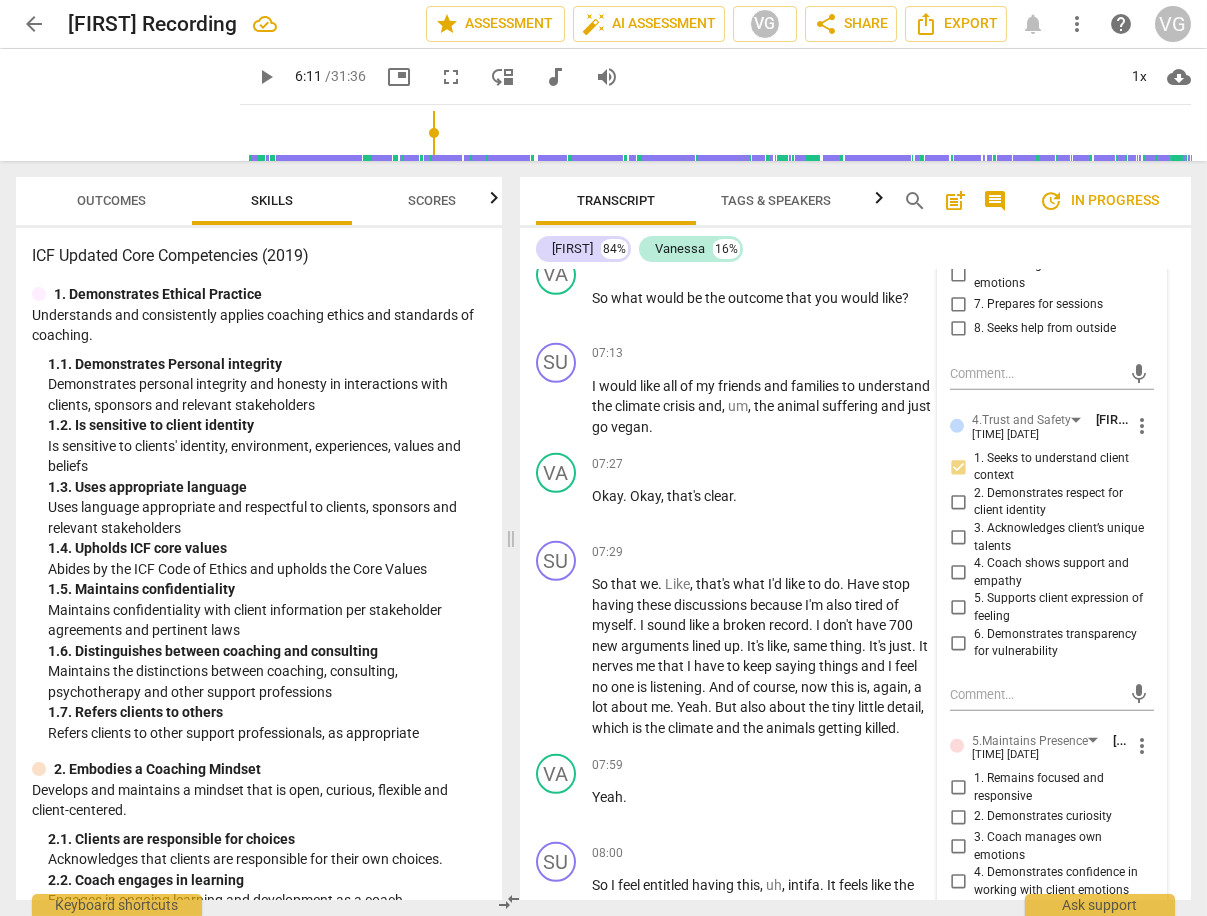 click on "2. Demonstrates respect for client identity" at bounding box center [958, 502] 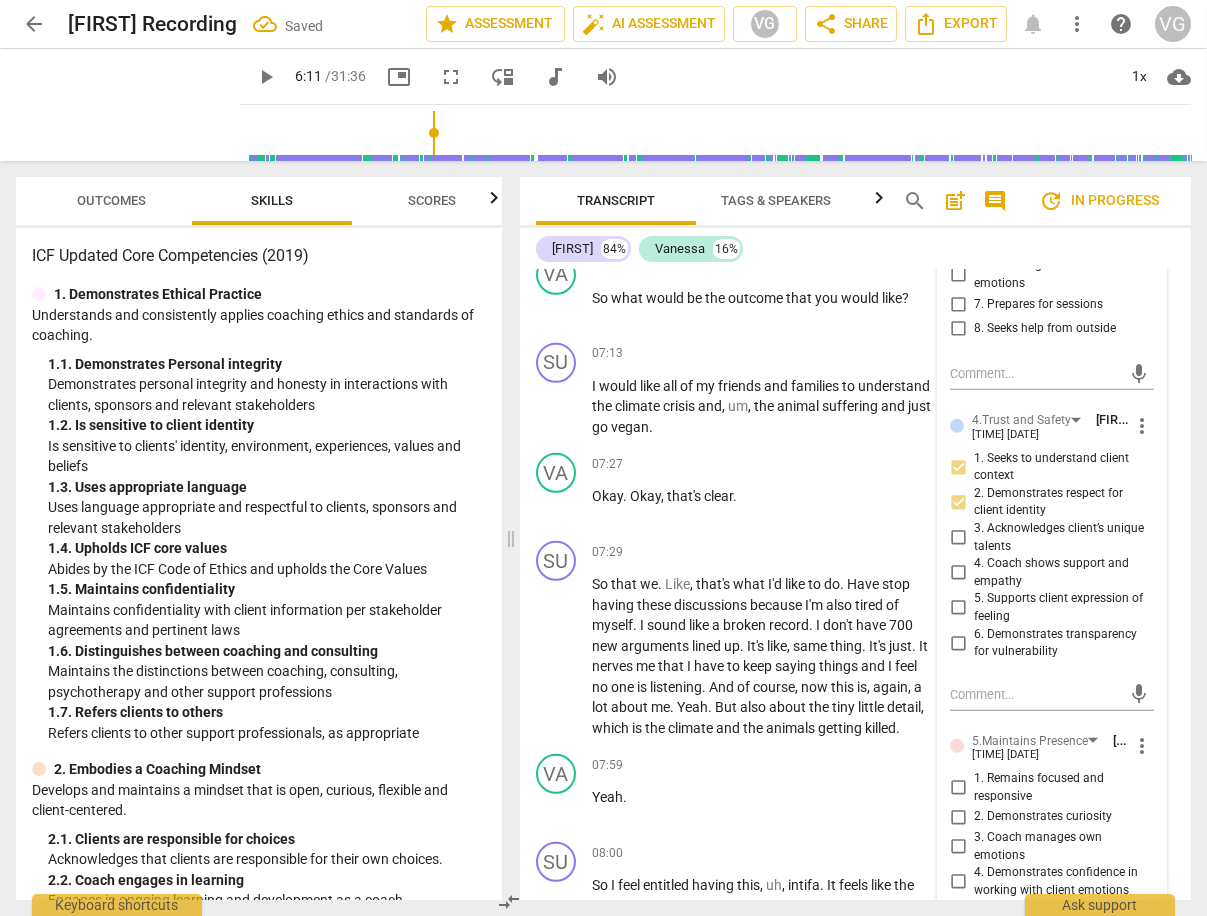 click on "5. Supports client expression of feeling" at bounding box center [958, 608] 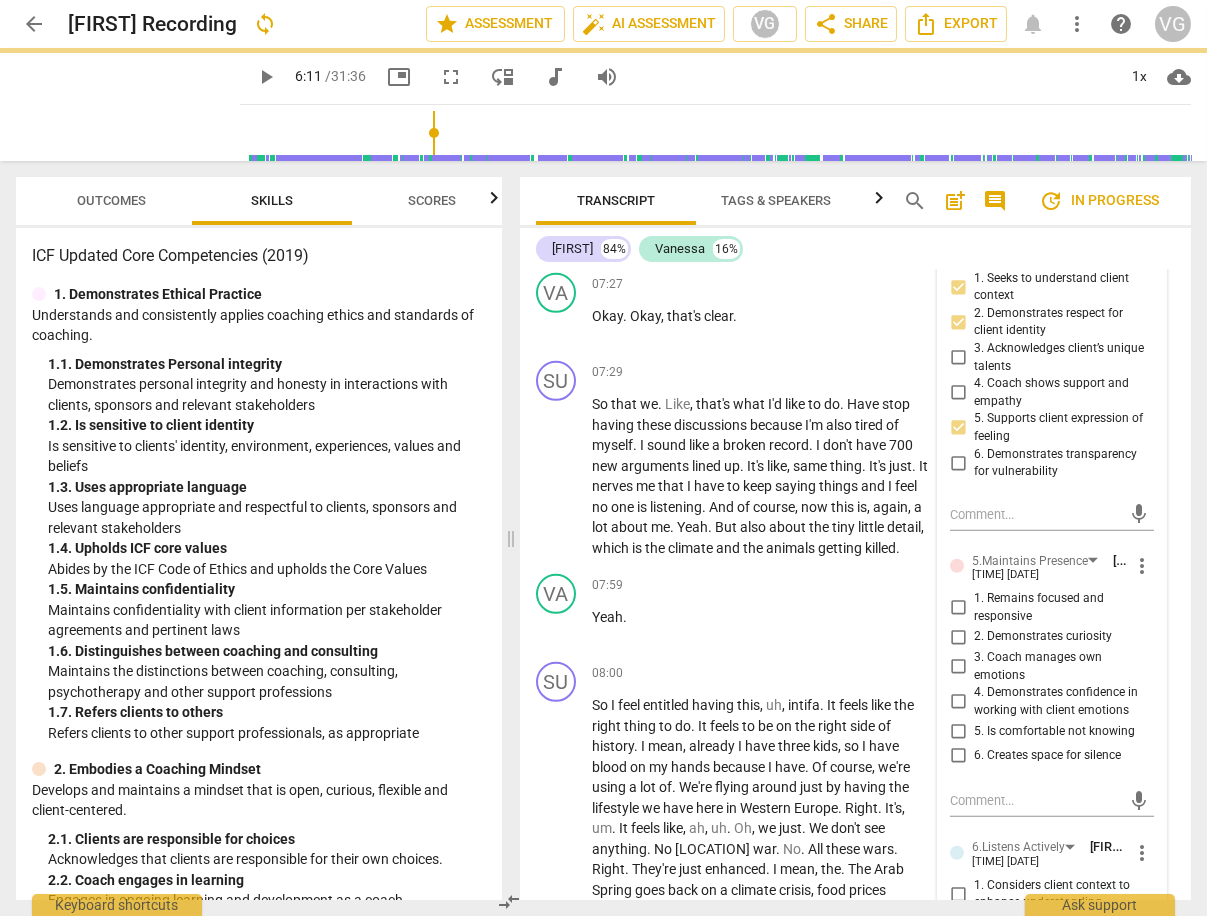 scroll, scrollTop: 3555, scrollLeft: 0, axis: vertical 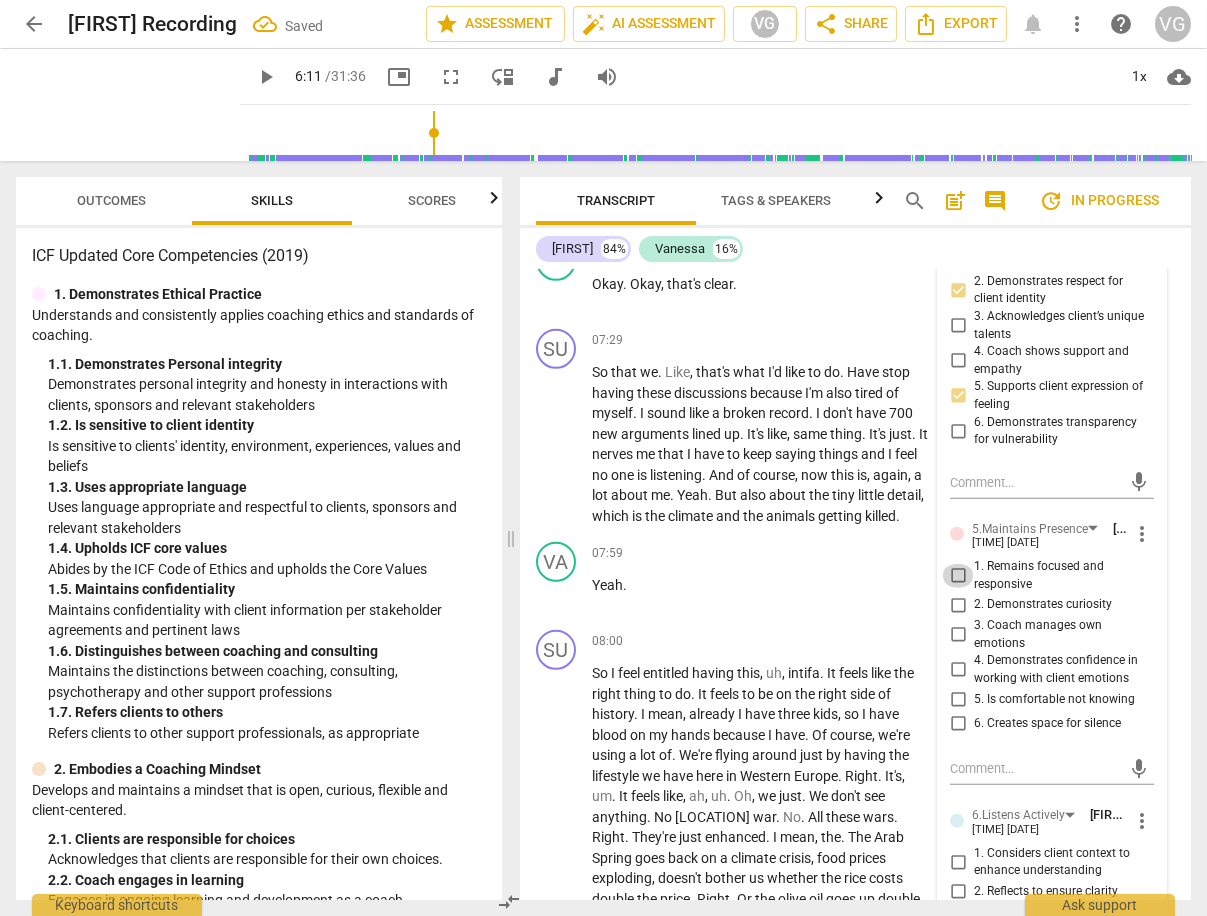 click on "1. Remains focused and responsive" at bounding box center (958, 576) 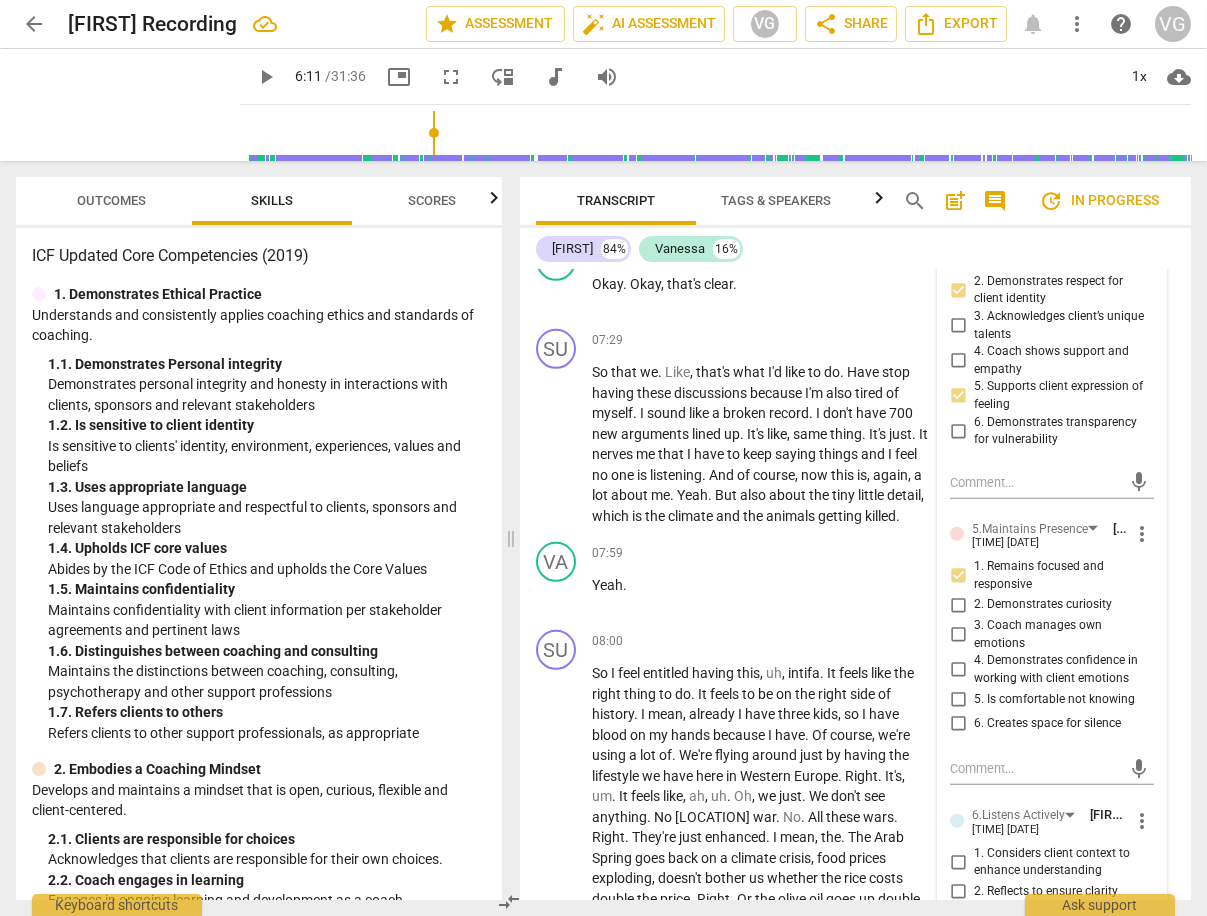 click on "2. Demonstrates curiosity" at bounding box center [958, 605] 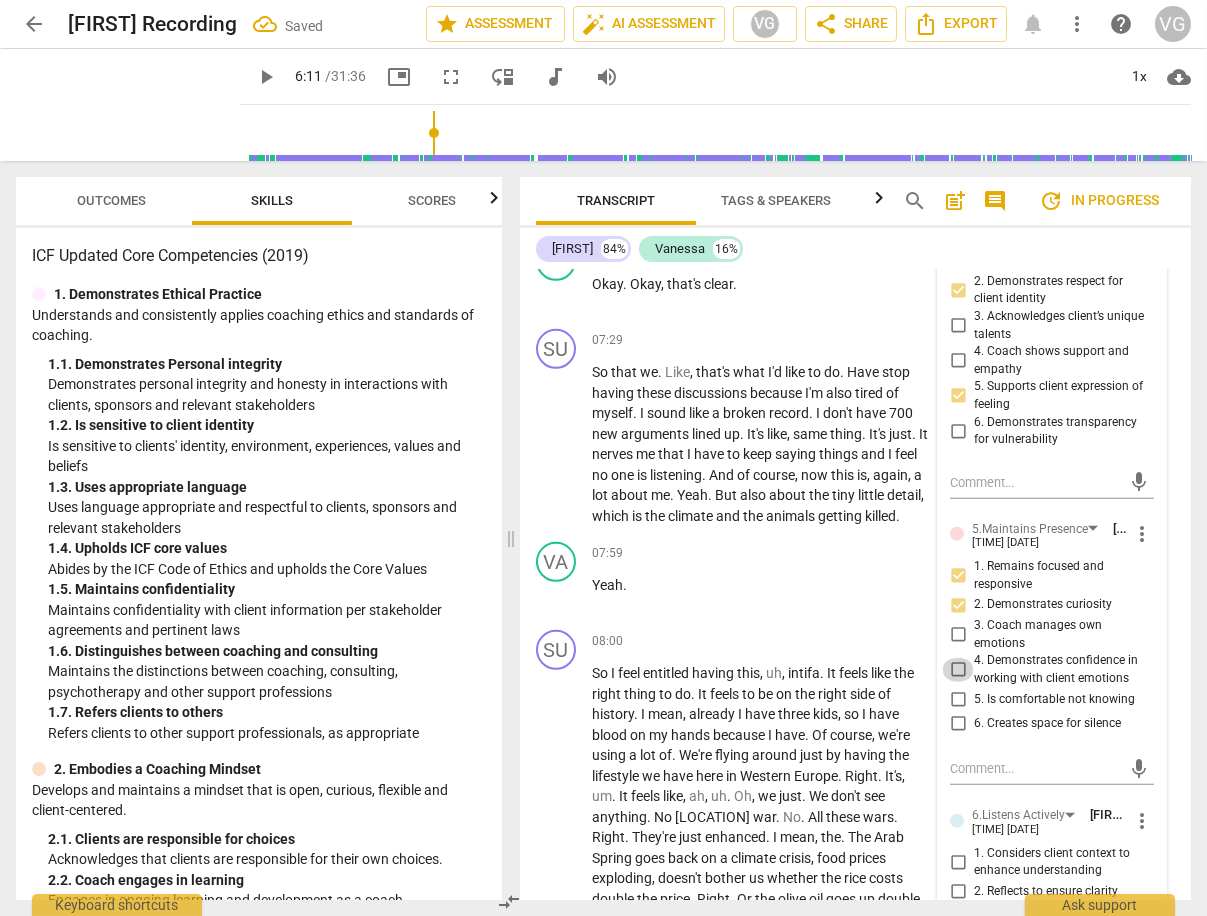 click on "4. Demonstrates confidence in working with client emotions" at bounding box center (958, 670) 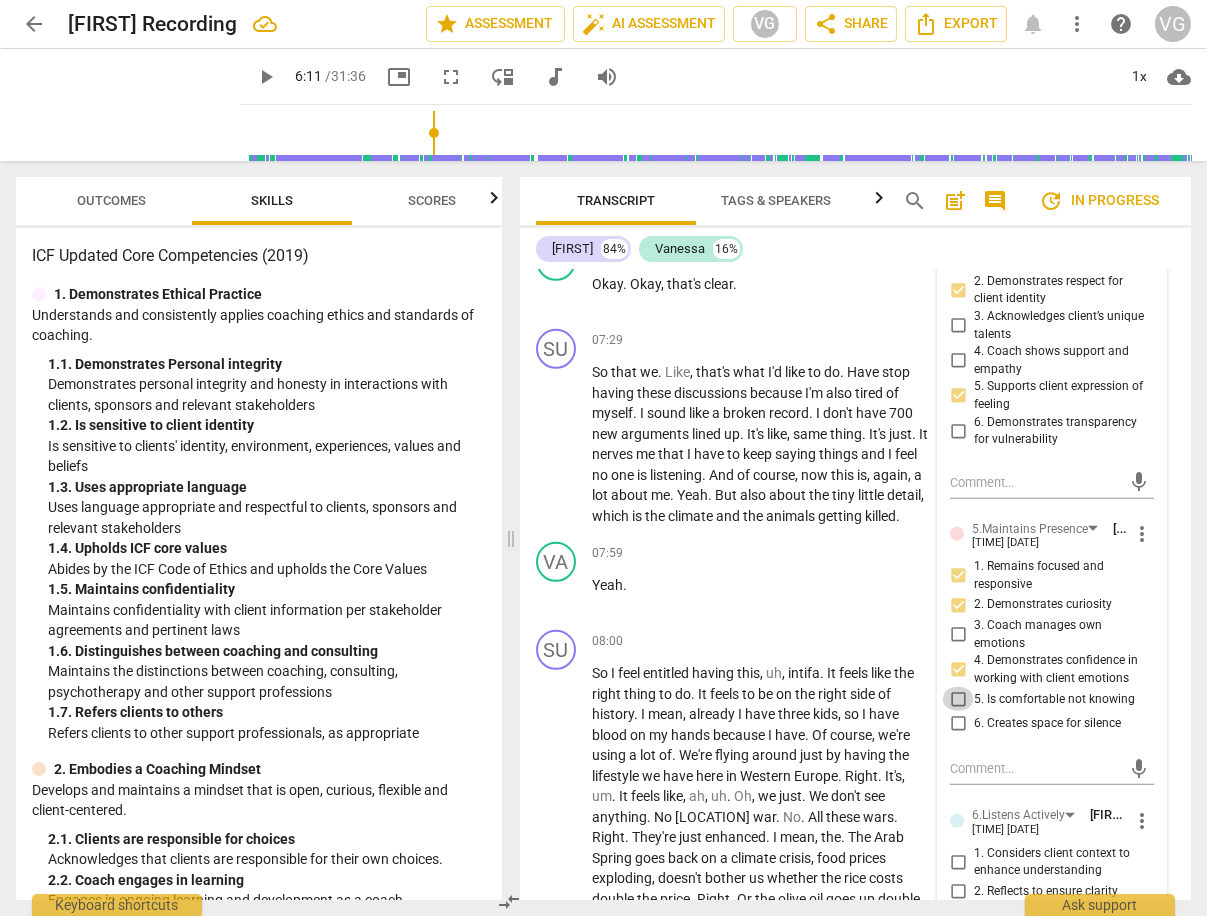 click on "5. Is comfortable not knowing" at bounding box center (958, 699) 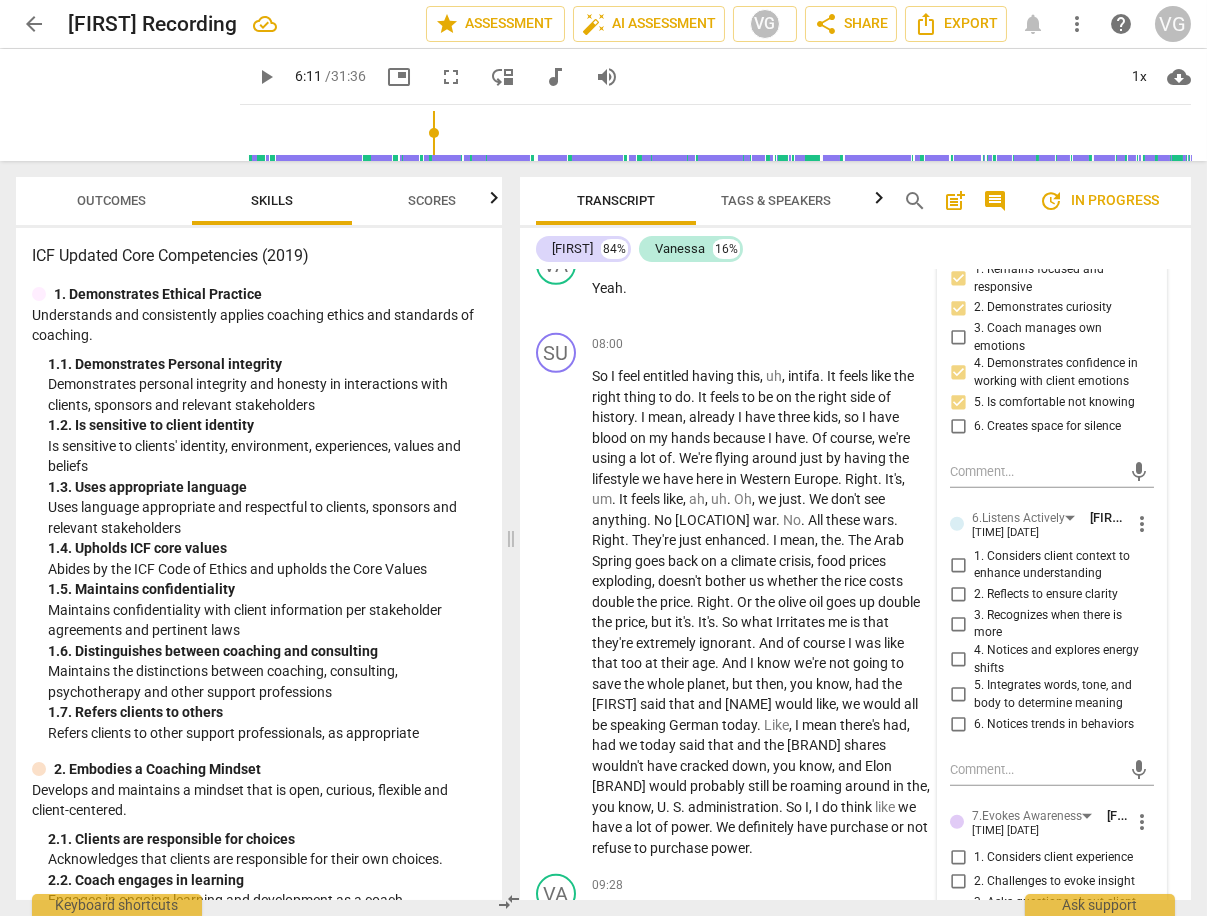 scroll, scrollTop: 3855, scrollLeft: 0, axis: vertical 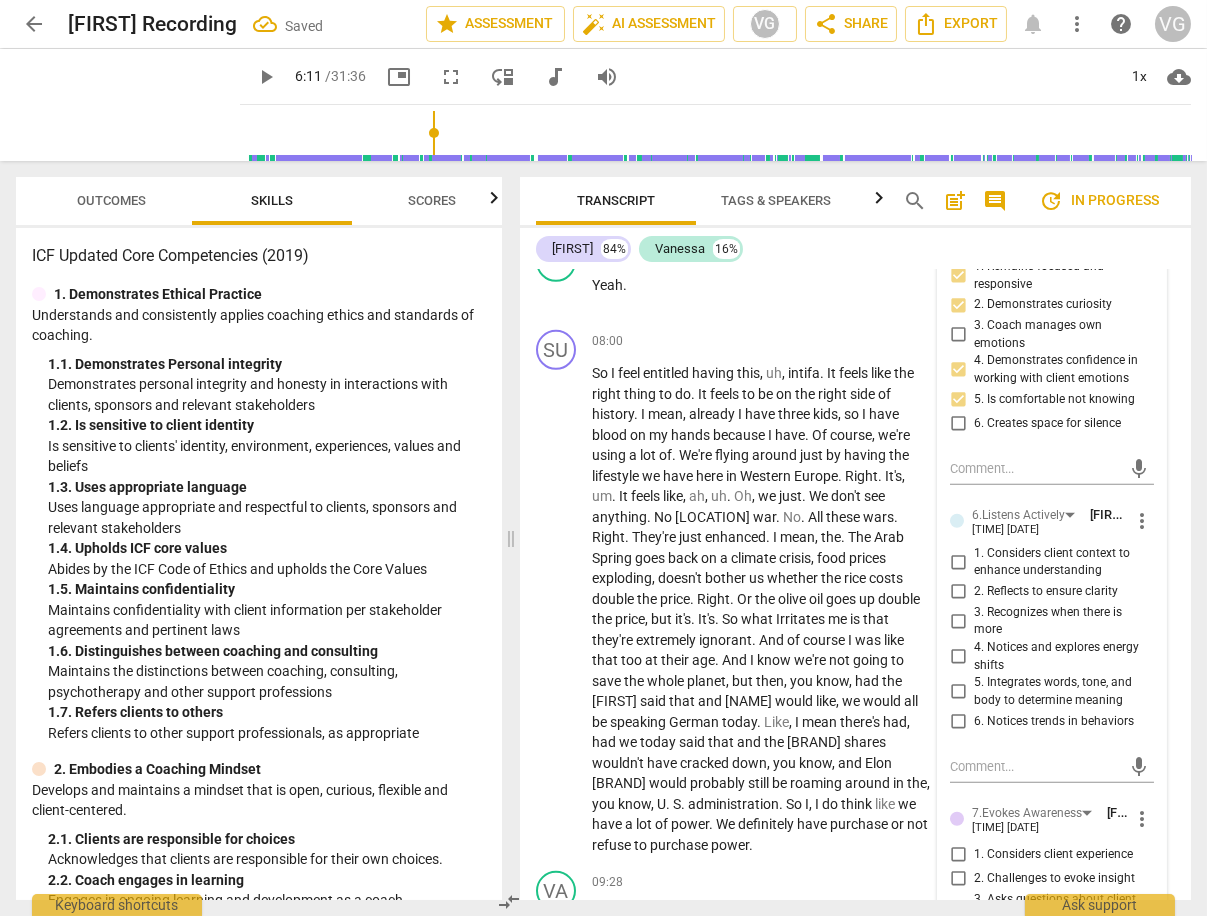 click on "1. Considers client context to enhance understanding" at bounding box center [958, 562] 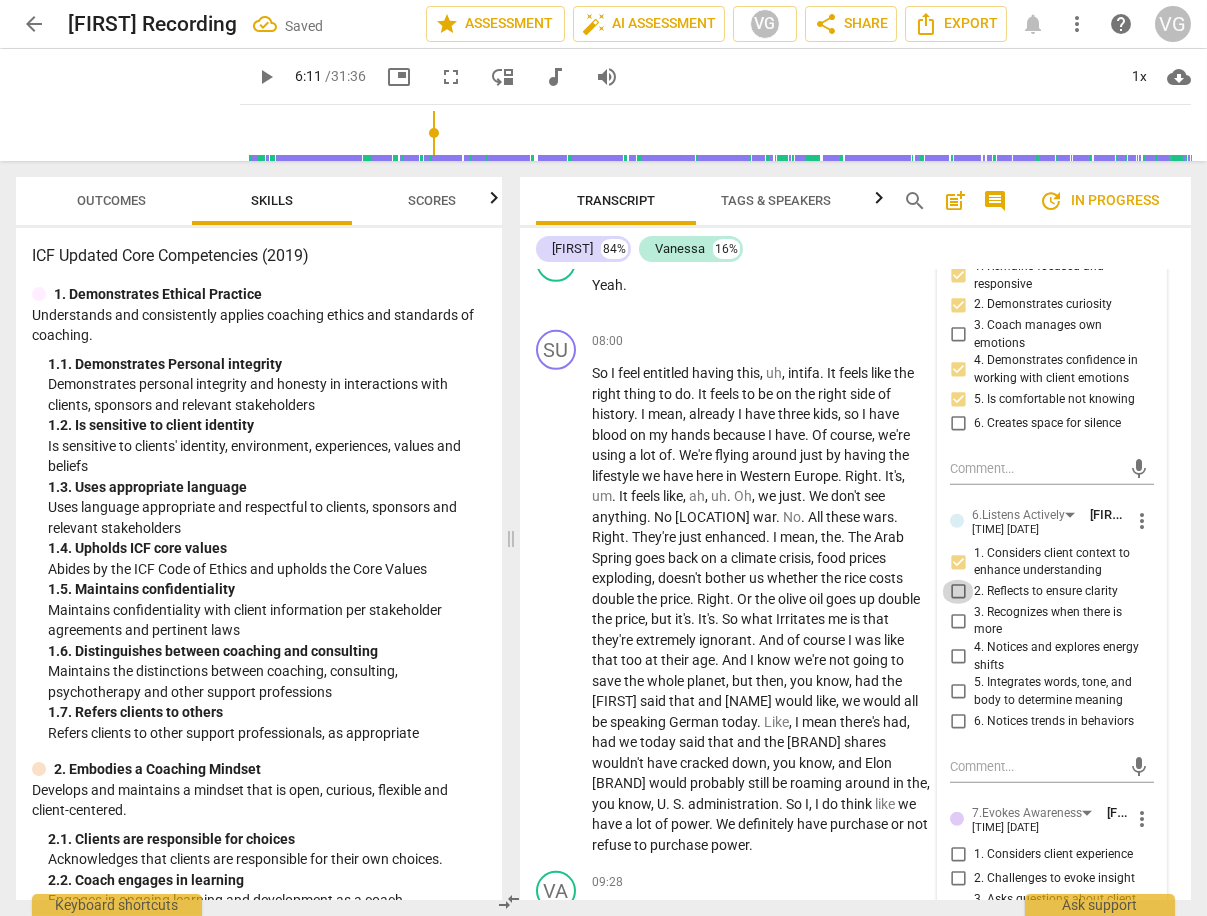 click on "2. Reflects to ensure clarity" at bounding box center [958, 592] 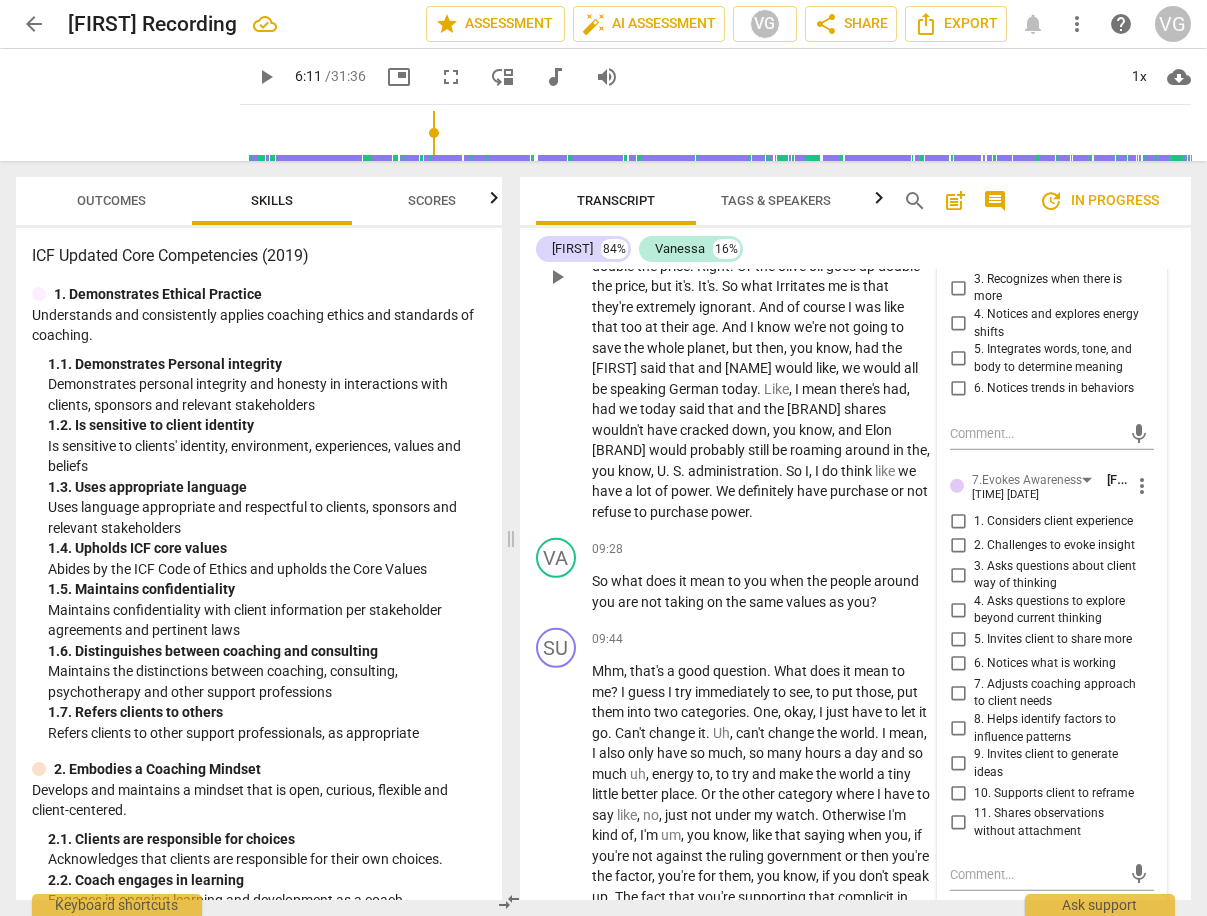 scroll, scrollTop: 4185, scrollLeft: 0, axis: vertical 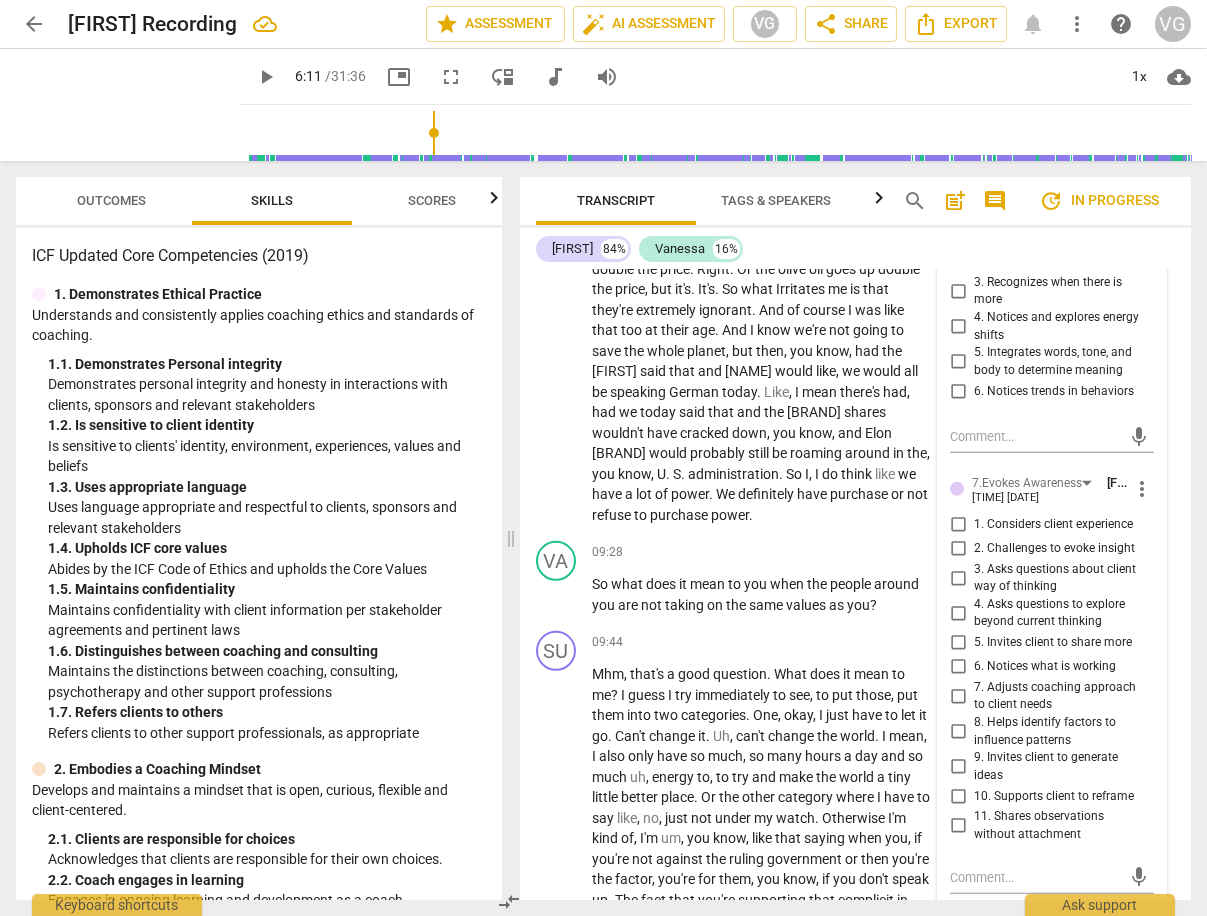 click on "1. Considers client experience" at bounding box center [958, 525] 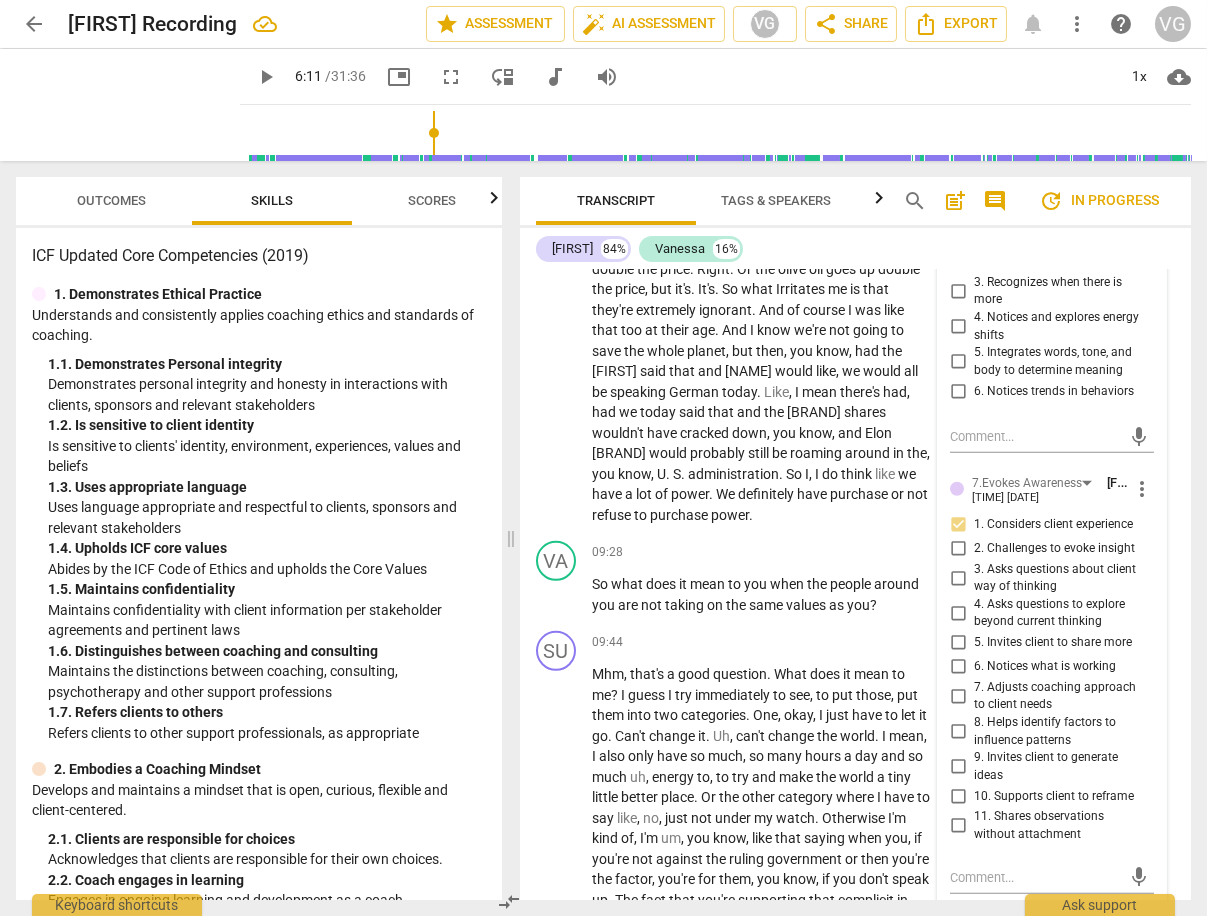 click on "2. Challenges to evoke insight" at bounding box center [958, 549] 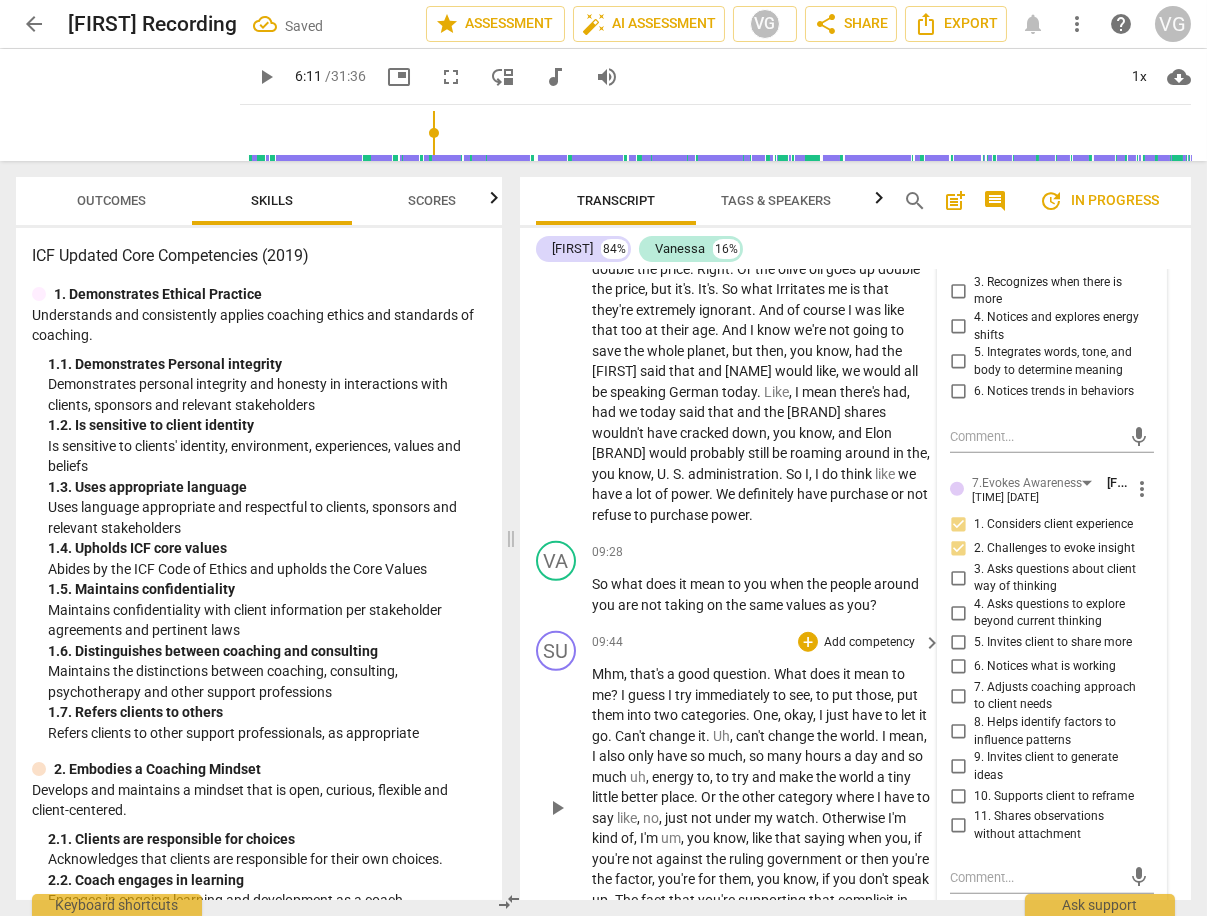 click on "Add competency" at bounding box center [869, 643] 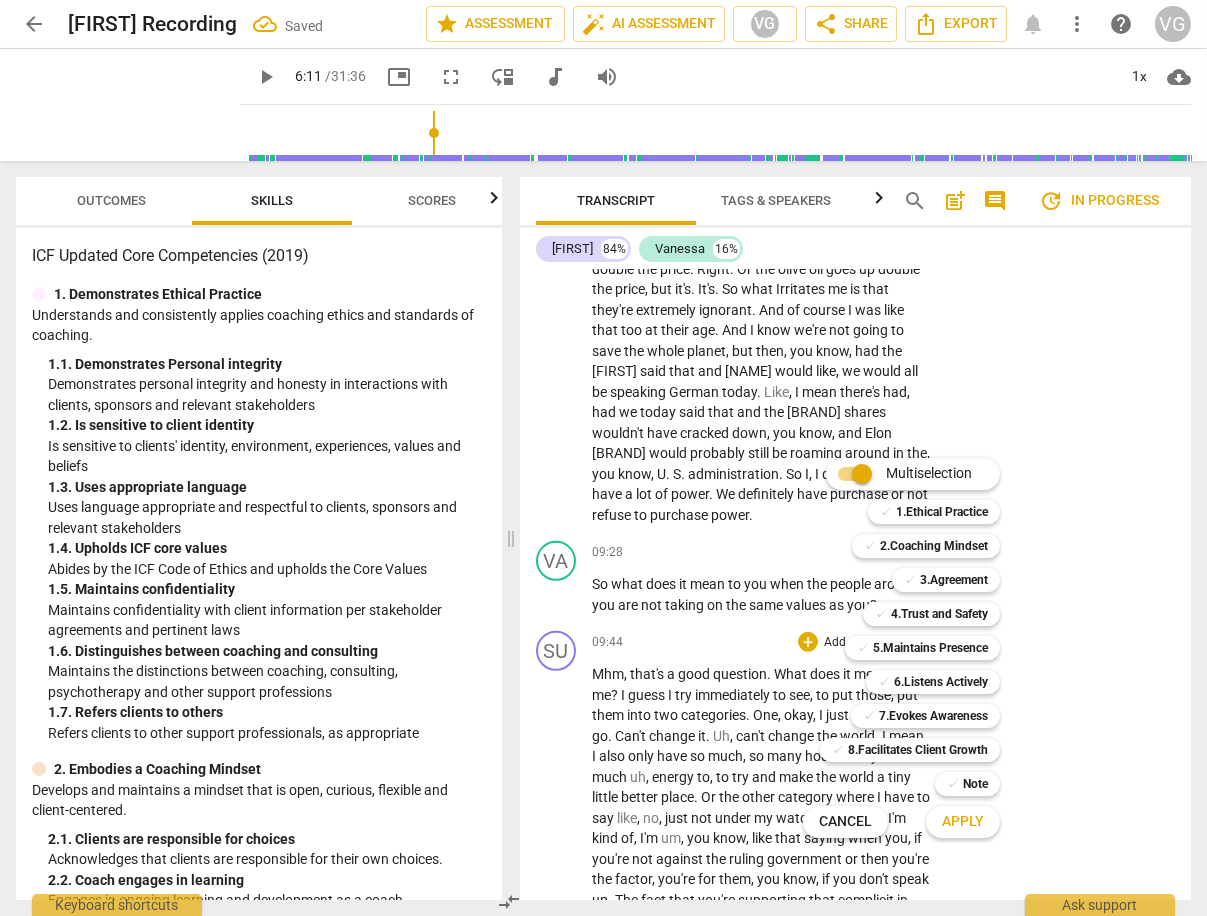 click at bounding box center (603, 458) 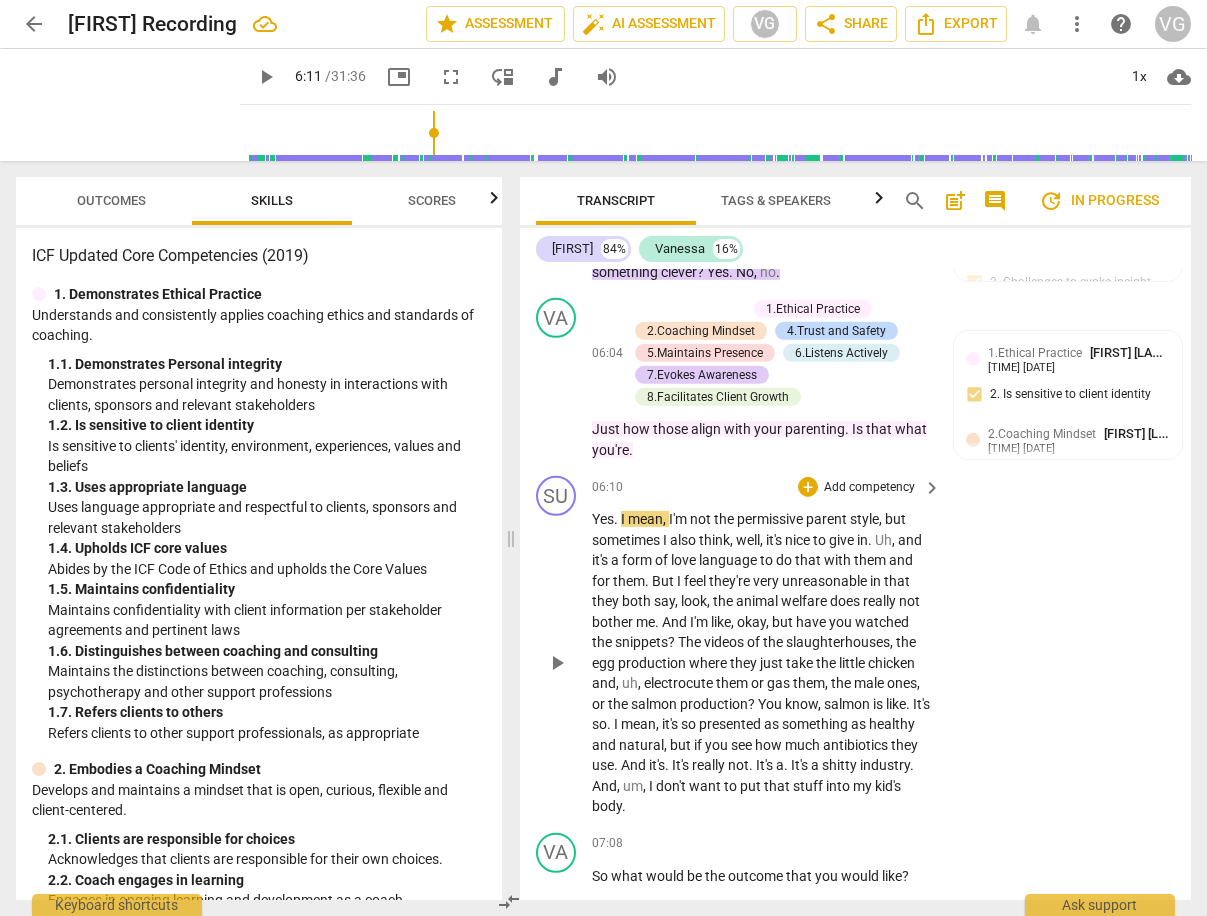 scroll, scrollTop: 2762, scrollLeft: 0, axis: vertical 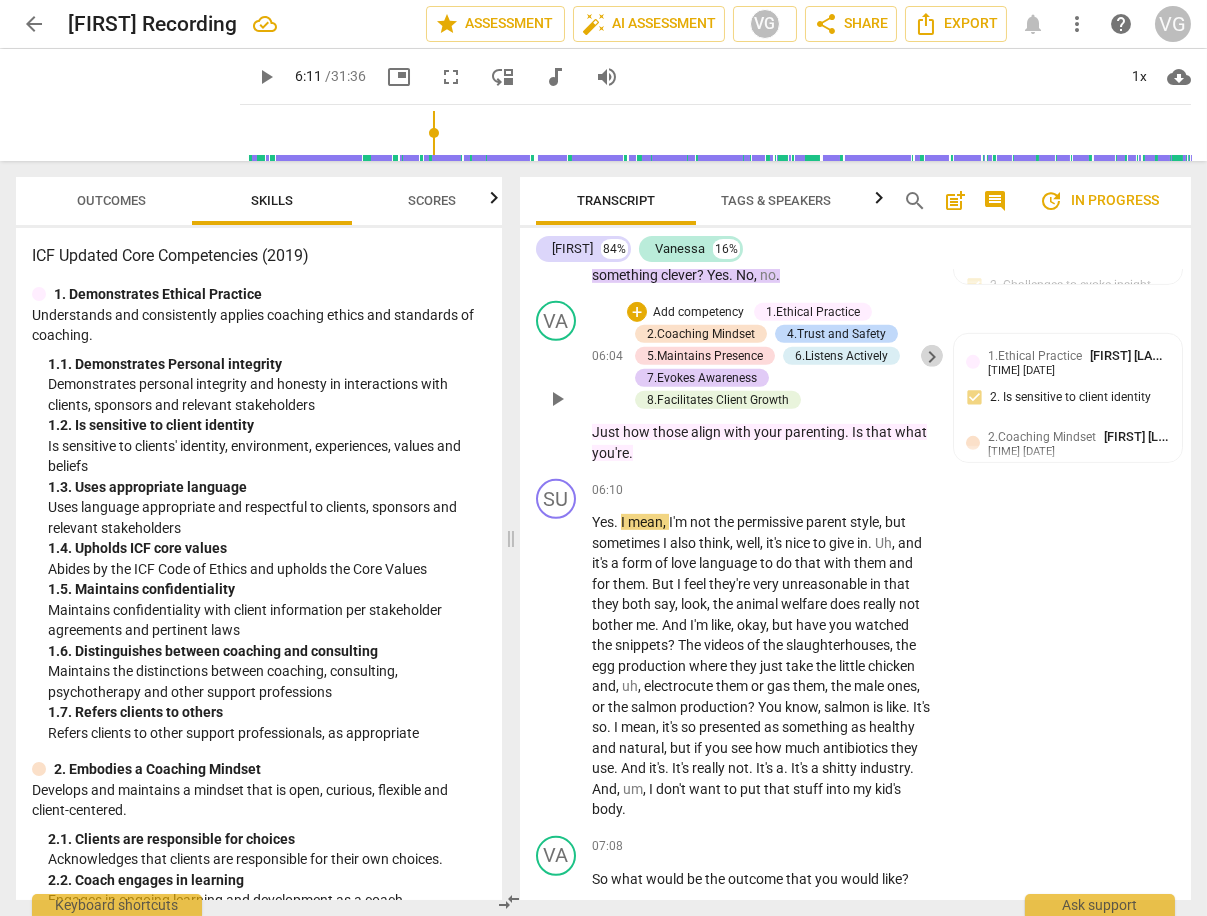 click on "keyboard_arrow_right" at bounding box center (932, 357) 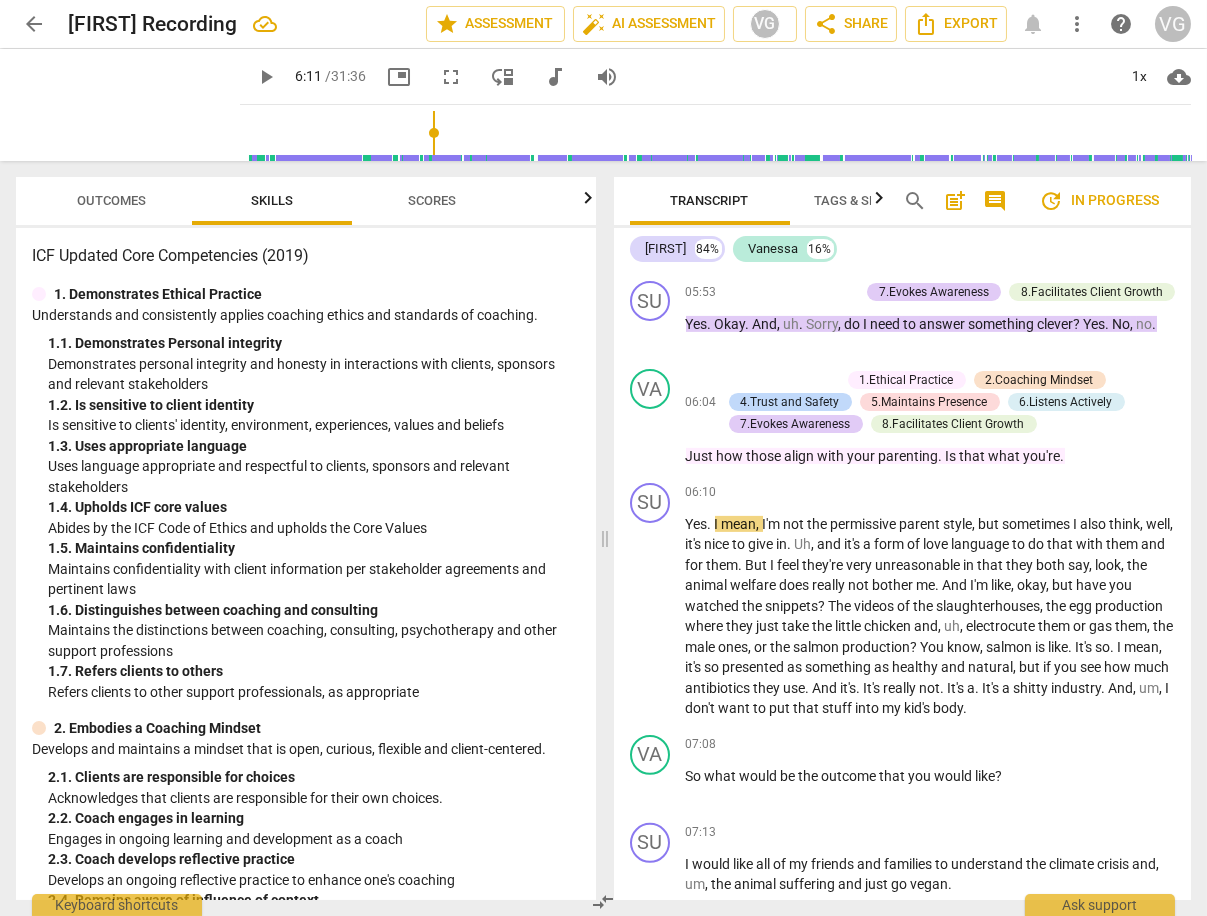 scroll, scrollTop: 2088, scrollLeft: 0, axis: vertical 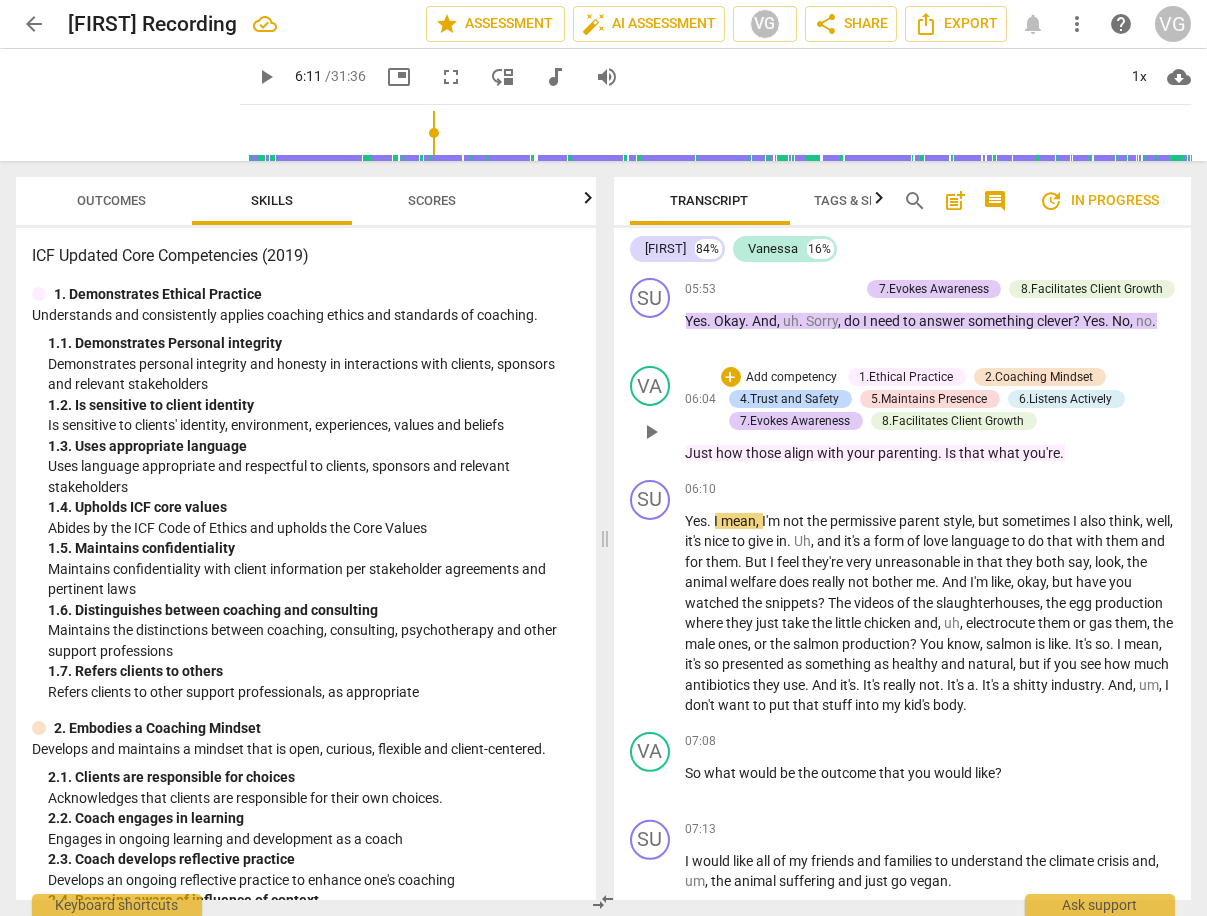 click on "+ Add competency 1.Ethical Practice 2.Coaching Mindset 4.Trust and Safety 5.Maintains Presence 6.Listens Actively 7.Evokes Awareness 8.Facilitates Client Growth" at bounding box center [948, 399] 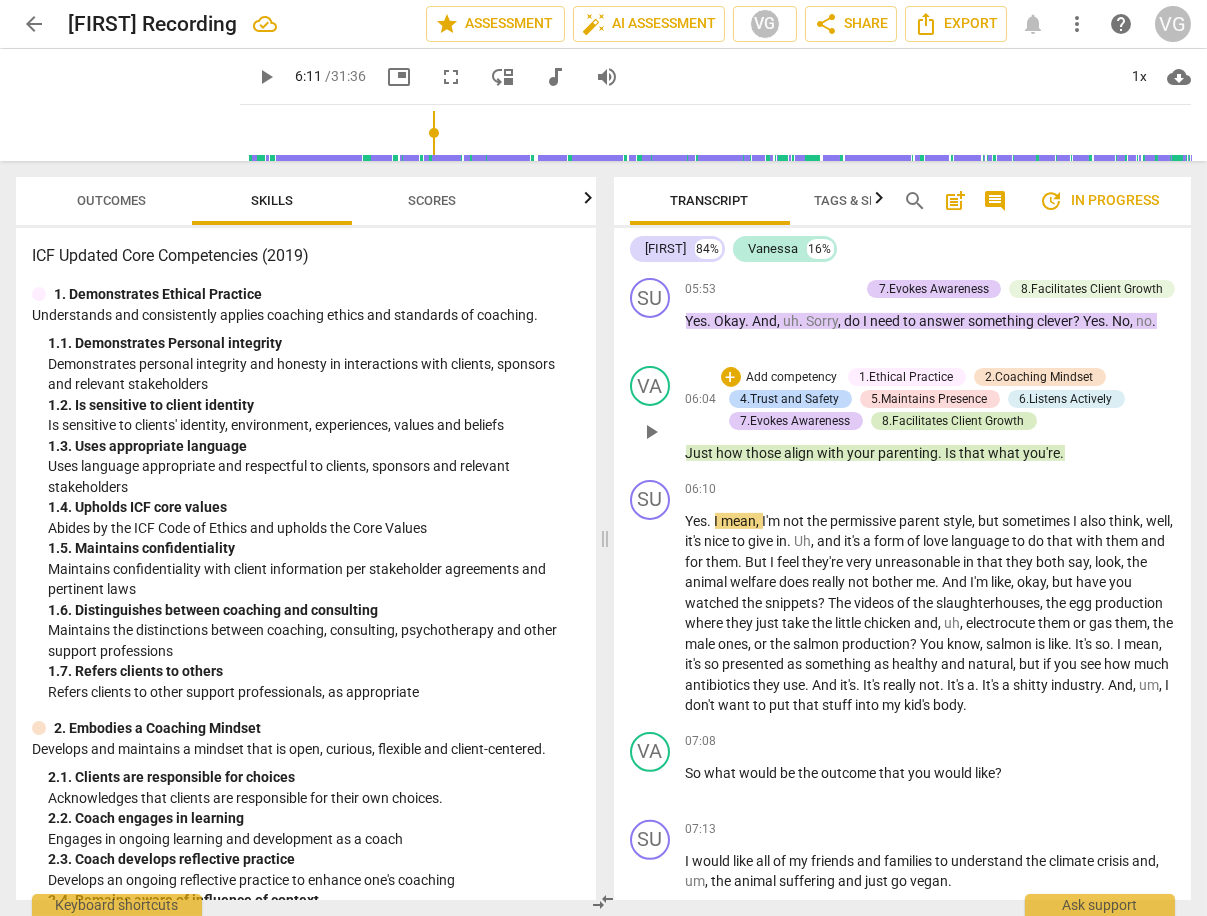 click on "8.Facilitates Client Growth" at bounding box center (954, 421) 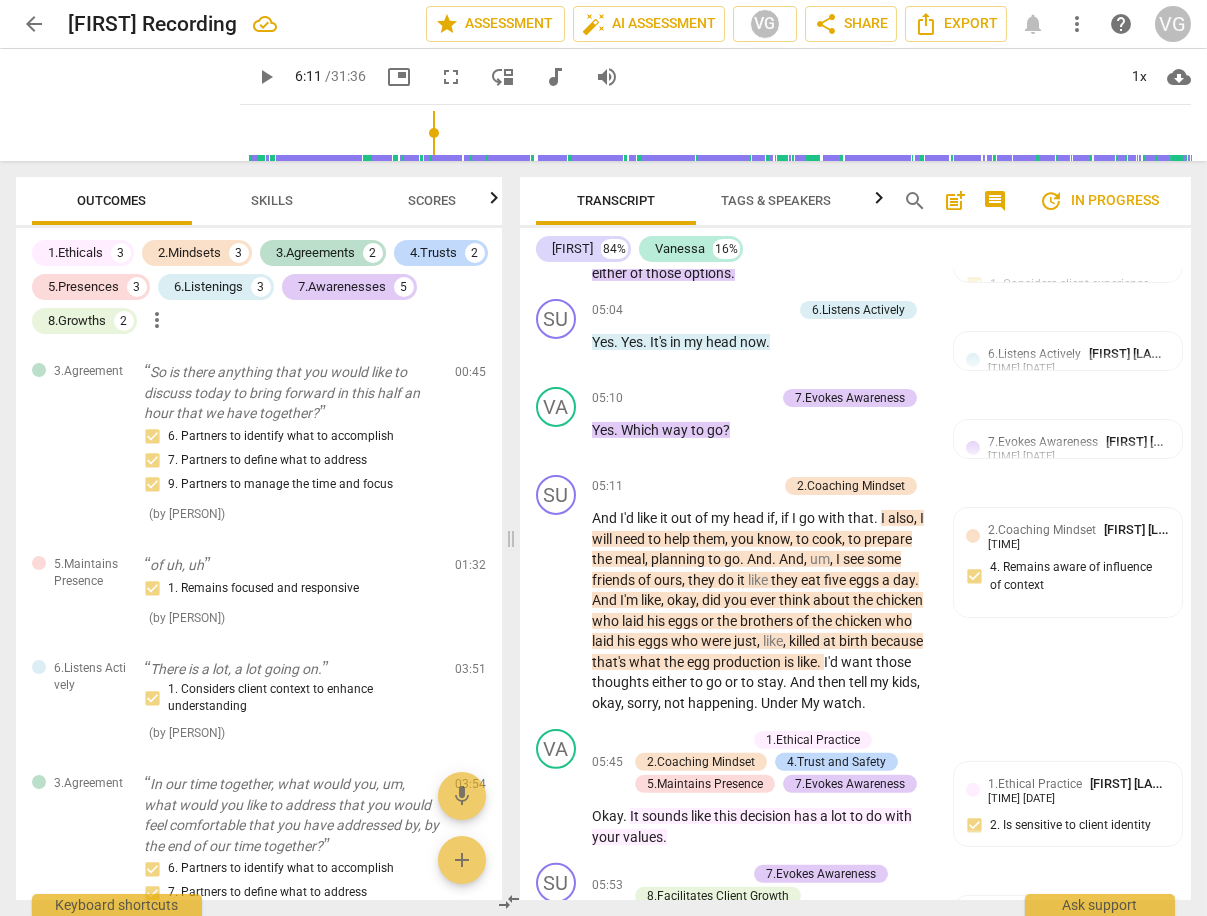 scroll, scrollTop: 2796, scrollLeft: 0, axis: vertical 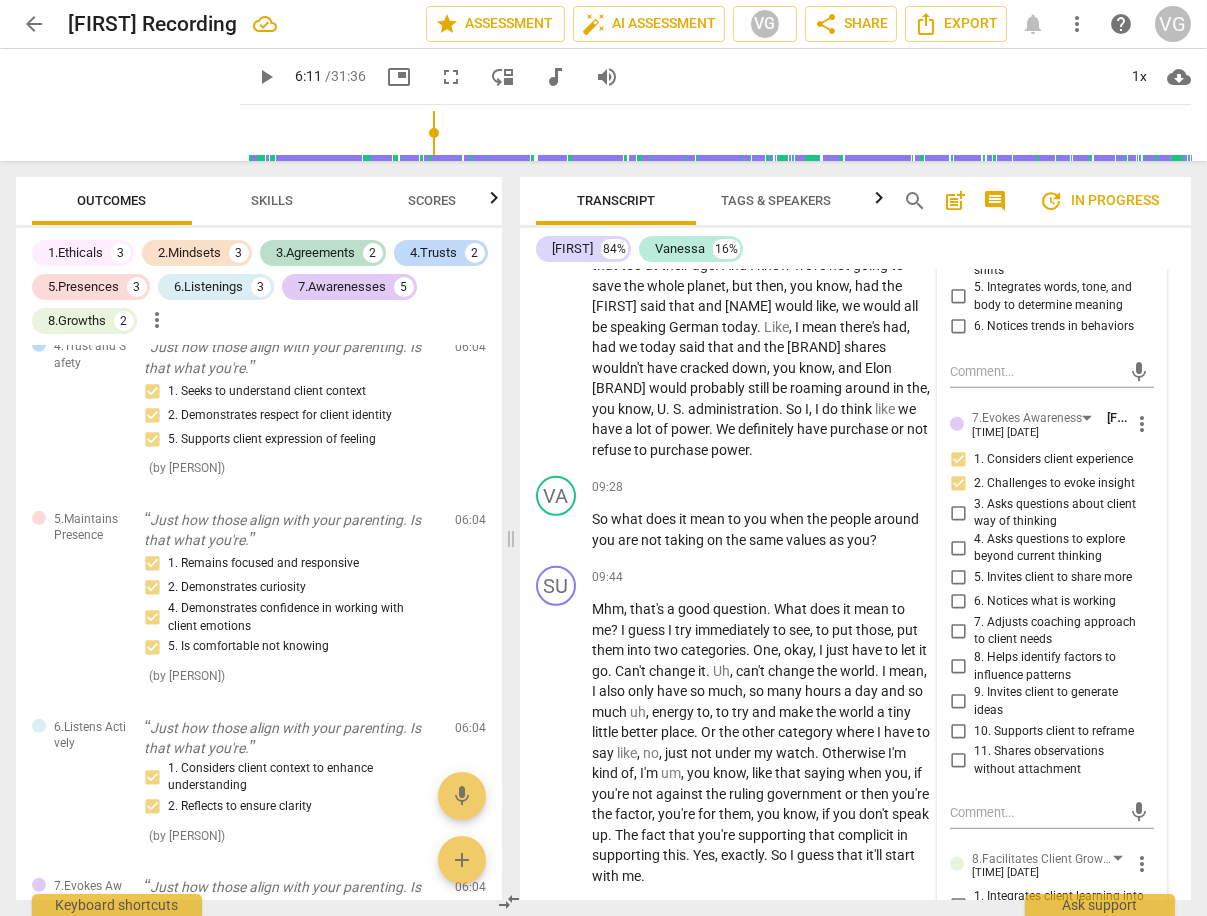 click on "4. Asks questions to explore beyond current thinking" at bounding box center (958, 548) 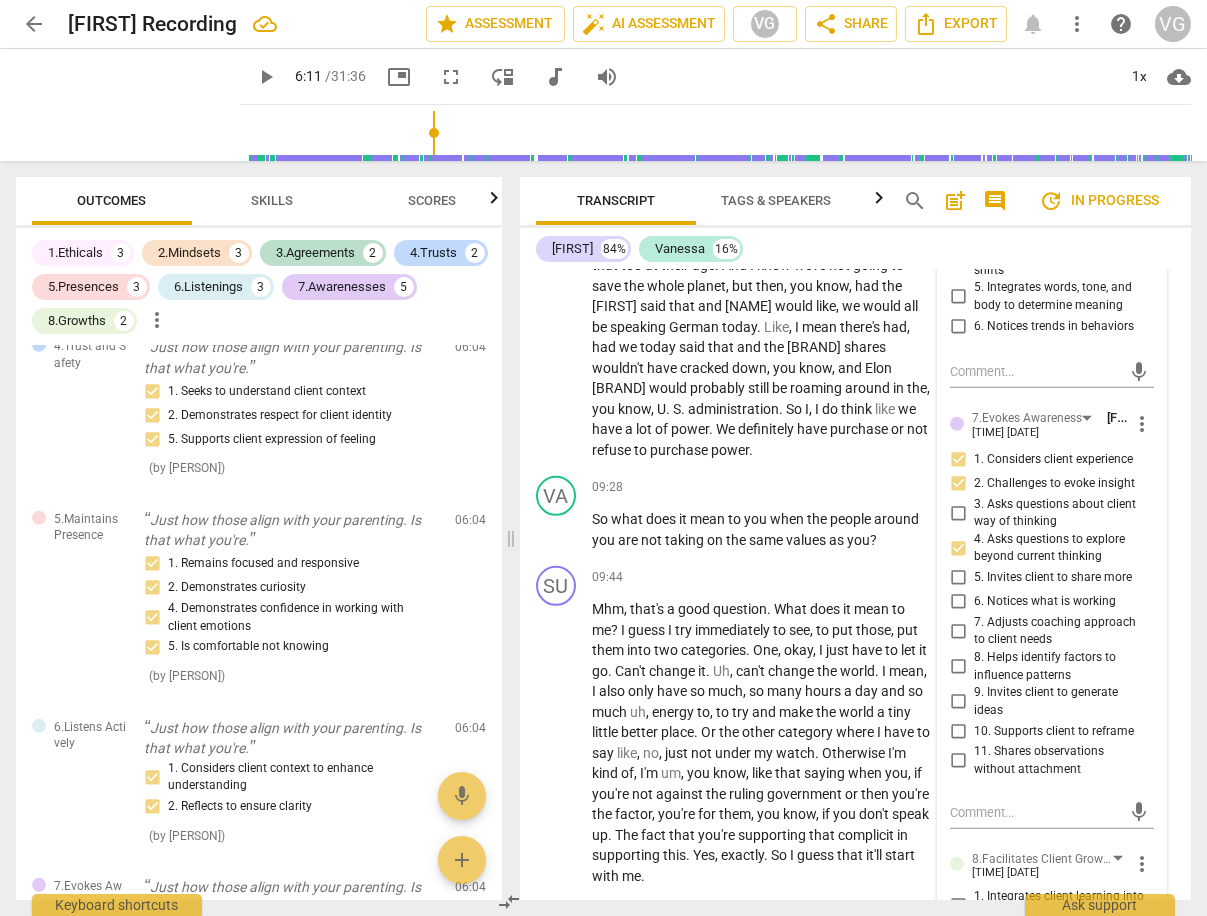 click on "8. Helps identify factors to influence patterns" at bounding box center (958, 667) 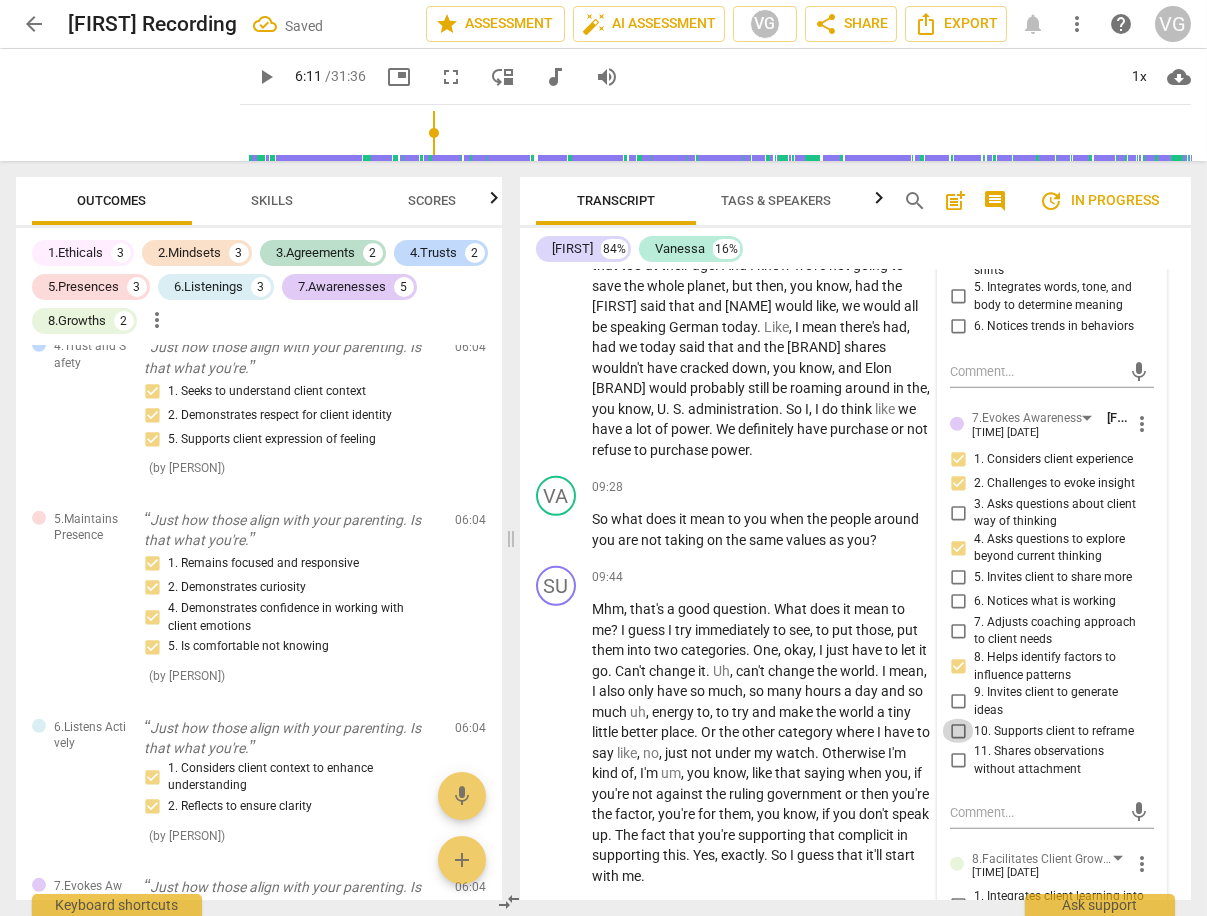 click on "10. Supports client to reframe" at bounding box center (958, 731) 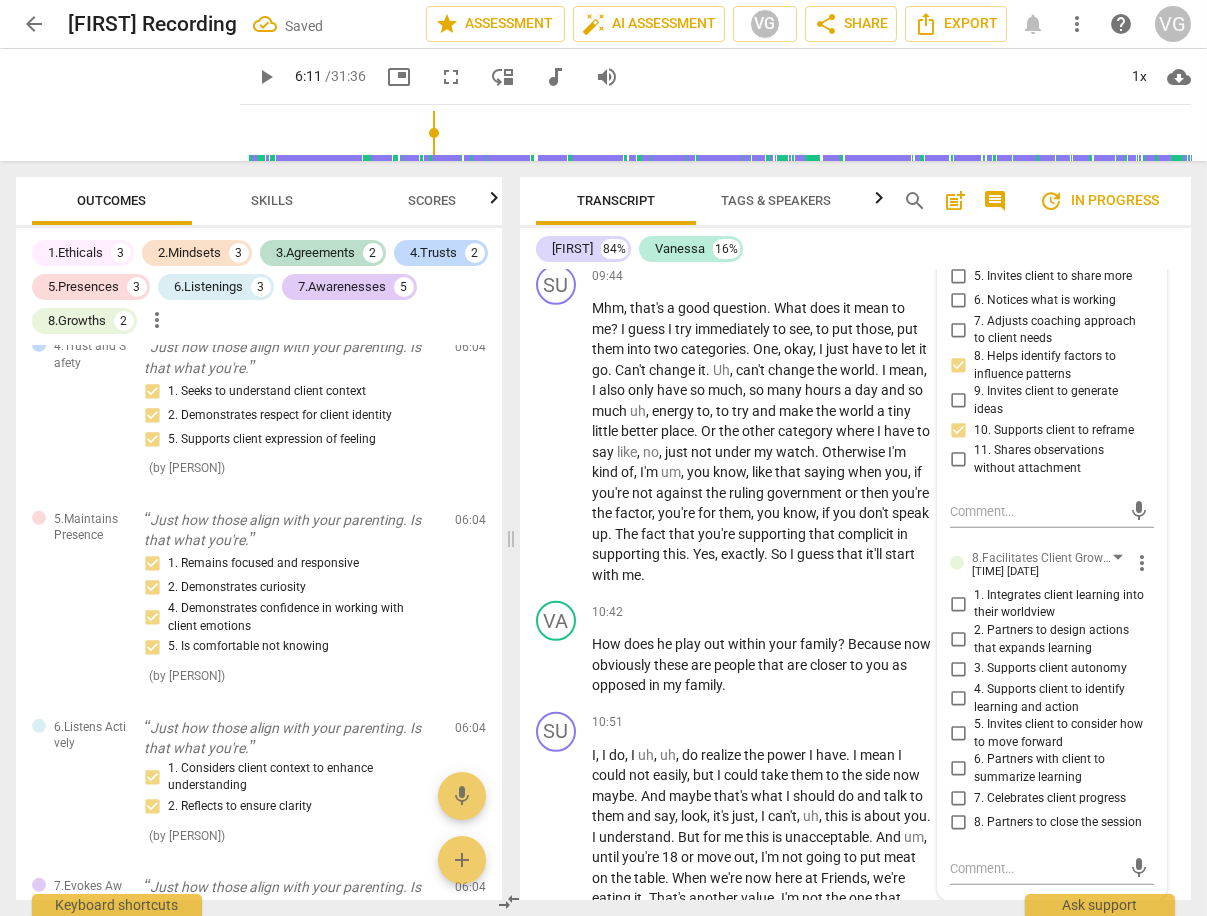 scroll, scrollTop: 4552, scrollLeft: 0, axis: vertical 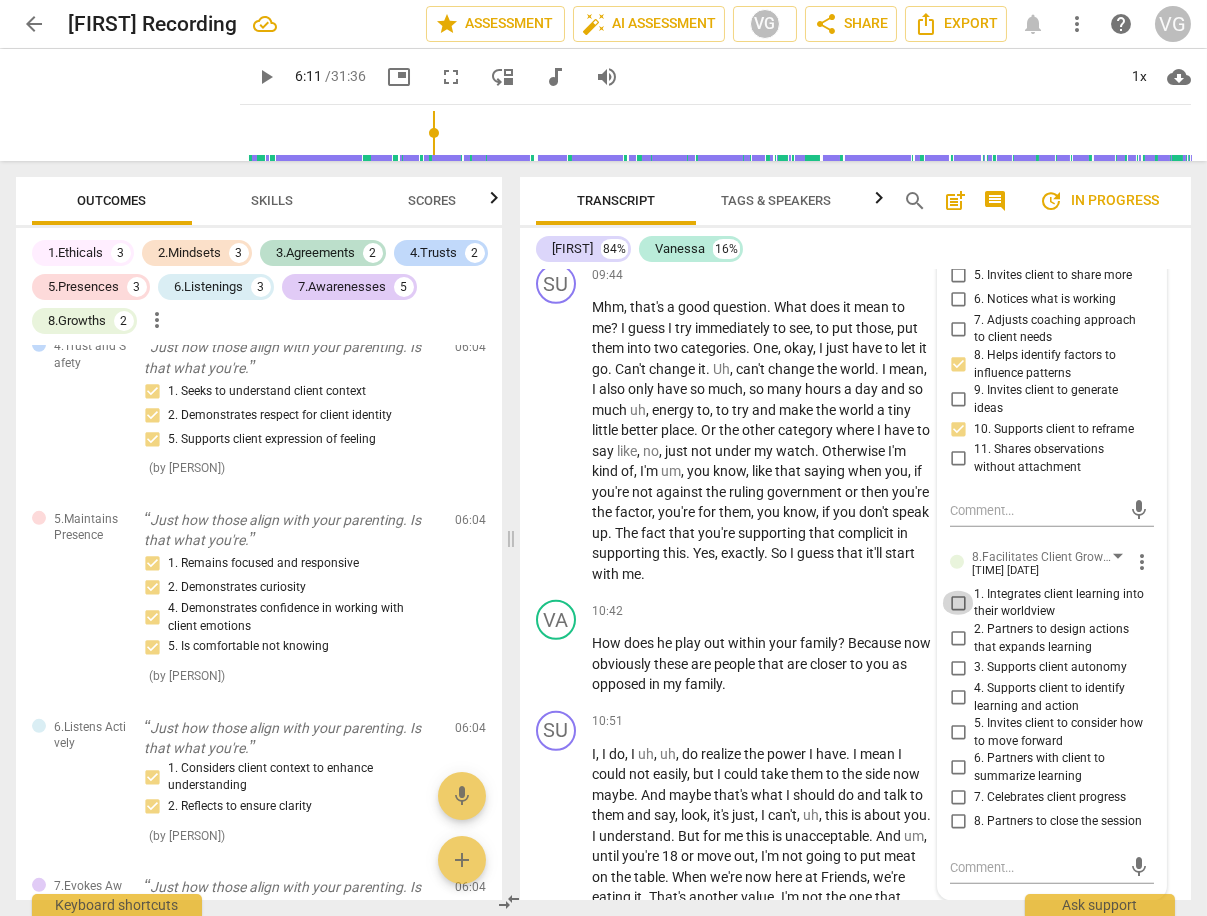 click on "1. Integrates client learning into their worldview" at bounding box center [958, 603] 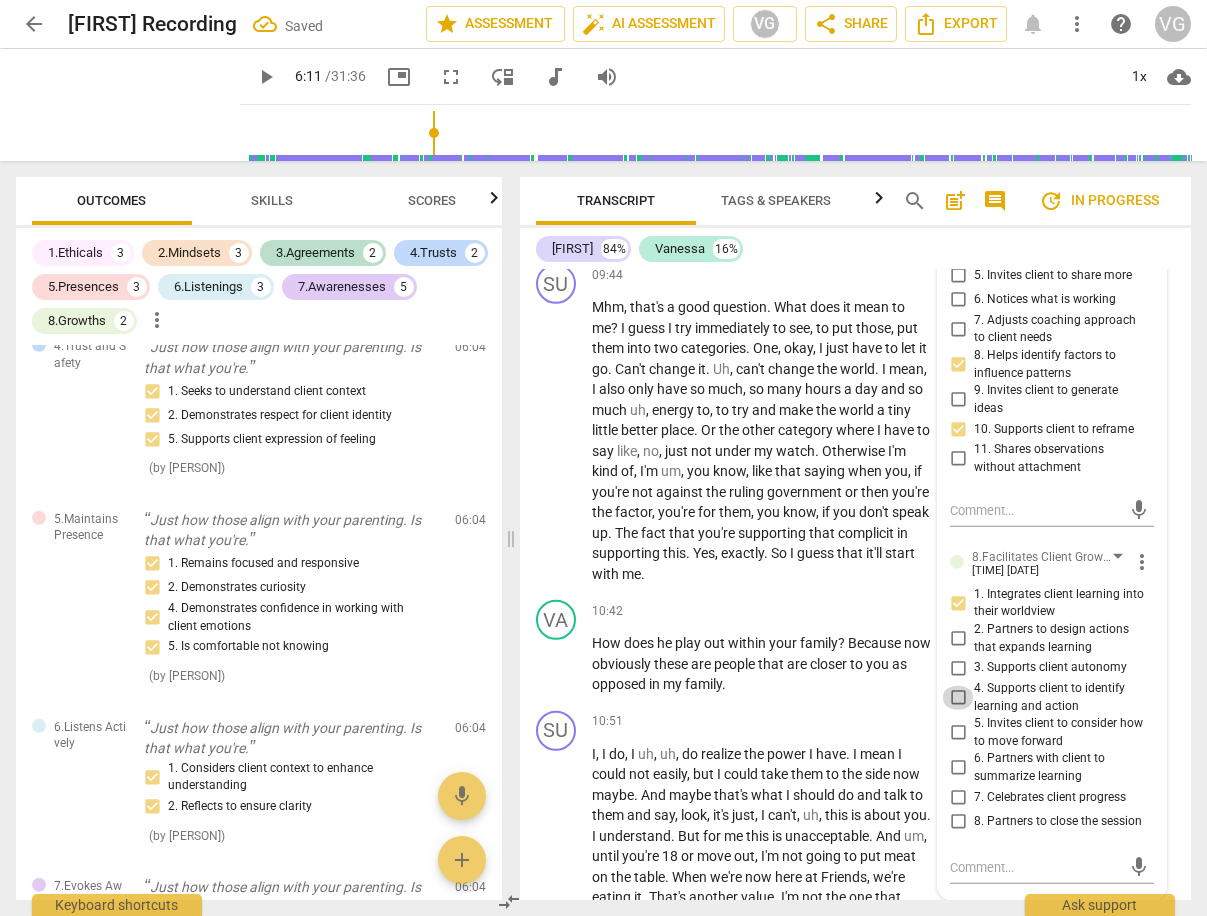 click on "4. Supports client to identify learning and action" at bounding box center [958, 698] 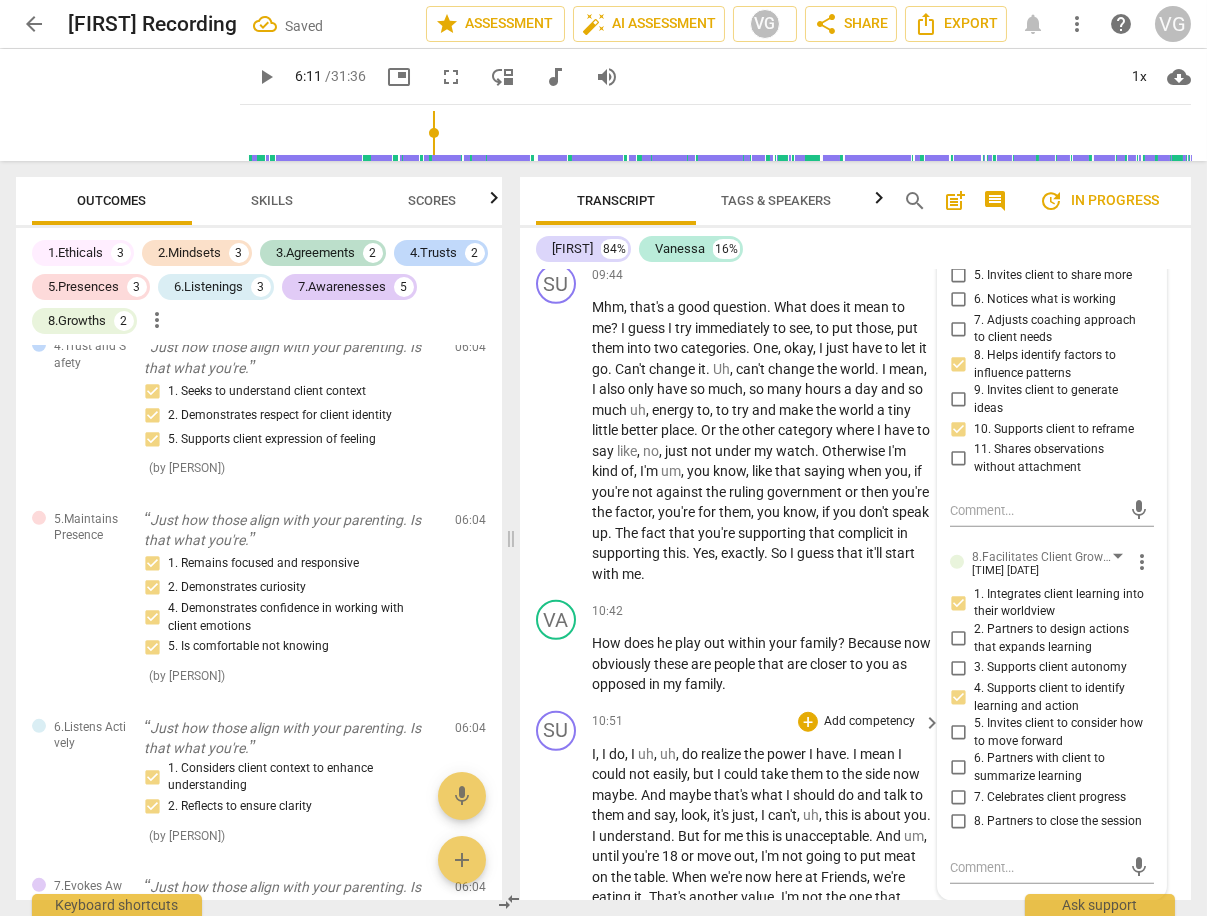 click on "I ,   I   do ,   I   uh ,   uh ,   do   realize   the   power   I   have .   I   mean   I   could   not   easily ,   but   I   could   take   them   to   the   side   now   maybe .   And   maybe   that's   what   I   should   do   and   talk   to   them   and   say ,   look ,   it's   just ,   I   can't ,   uh ,   this   is   about   you .   I   understand .   But   for   me   this   is   unacceptable .   And   um ,   until   you're   18   or   move   out ,   I'm   not   going   to   put   meat   on   the   table .   When   we're   now   here   at   Friends ,   we're   eating   it .   That's   another   value .   I'm   not   the   one   that   goes ,   you   know ,   okay ,   we   come   with   our   own   food   to   your   house   and   then   we   make   our   bean   soup   while   you   eat   your   hamburger .   Like   here   already   they   get   a   lot   of   meat .   And   uh ,   during   the   whole   summer .   So   I'm   feeling   ." at bounding box center [855, 984] 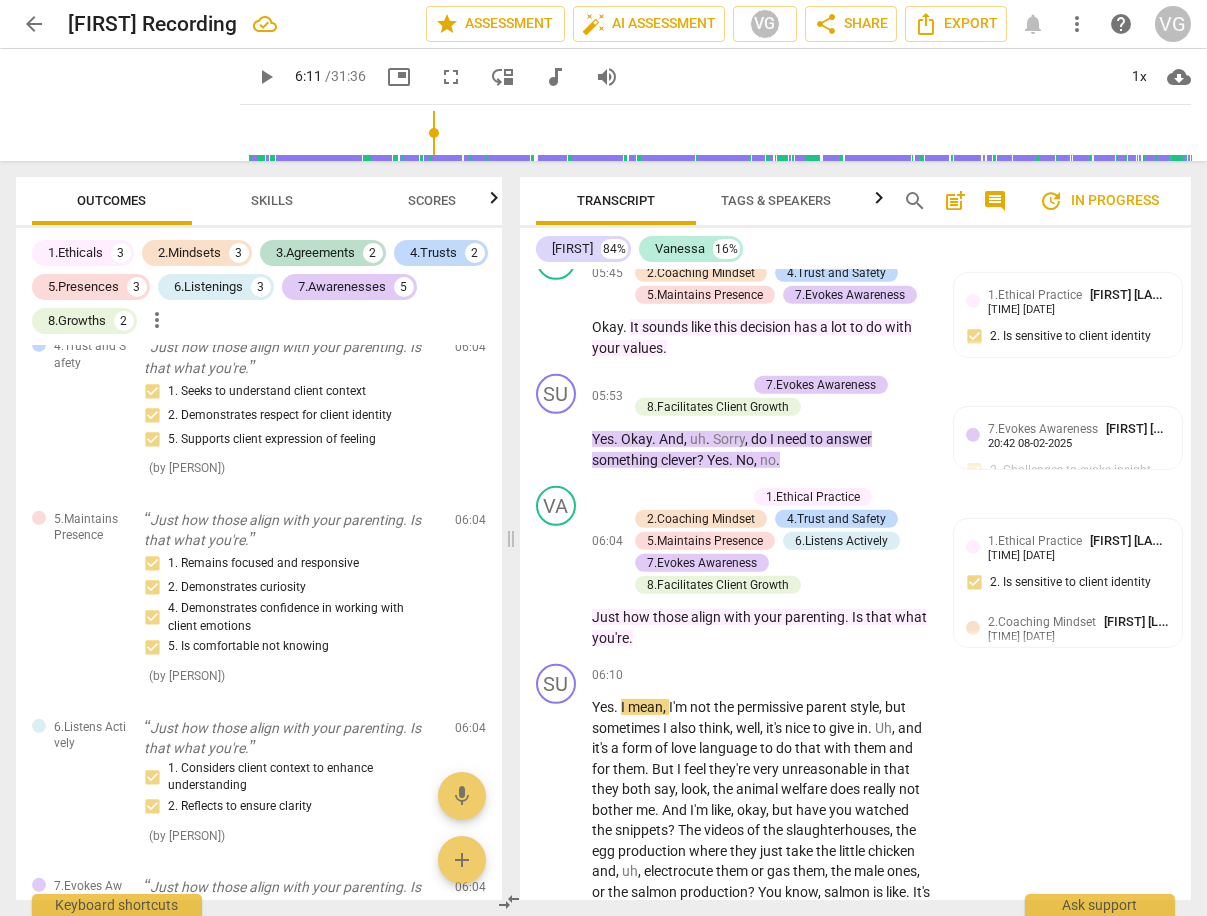 scroll, scrollTop: 2551, scrollLeft: 0, axis: vertical 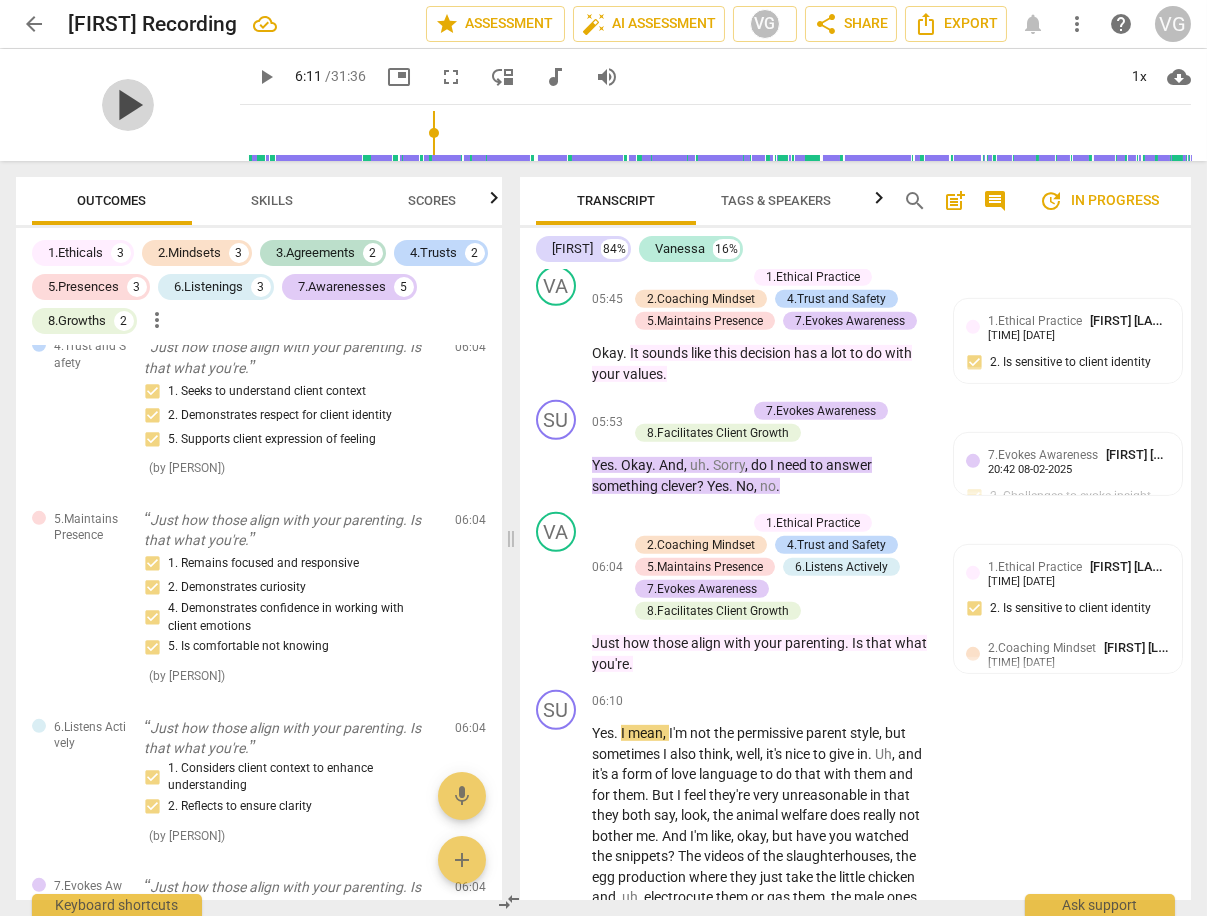 click on "play_arrow" at bounding box center [128, 105] 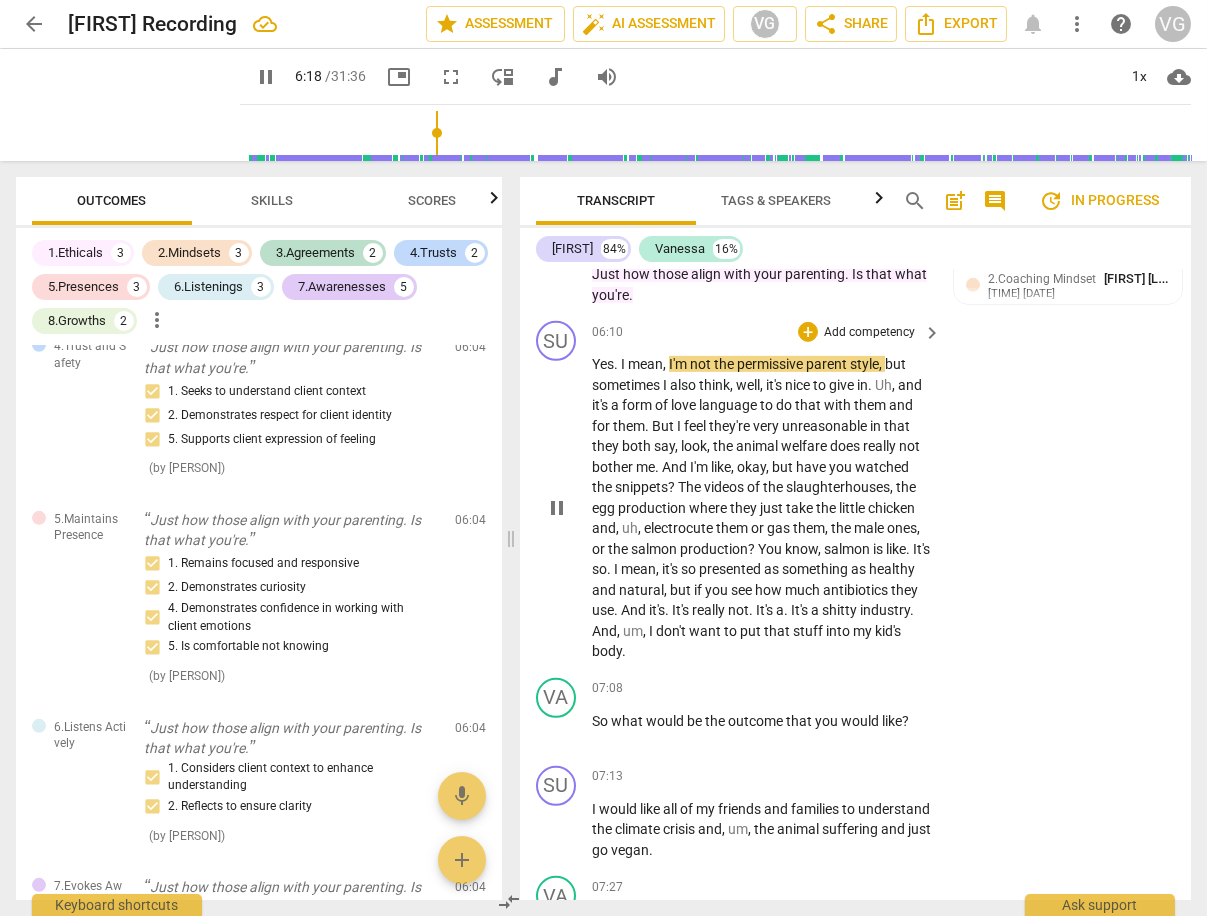 scroll, scrollTop: 2934, scrollLeft: 0, axis: vertical 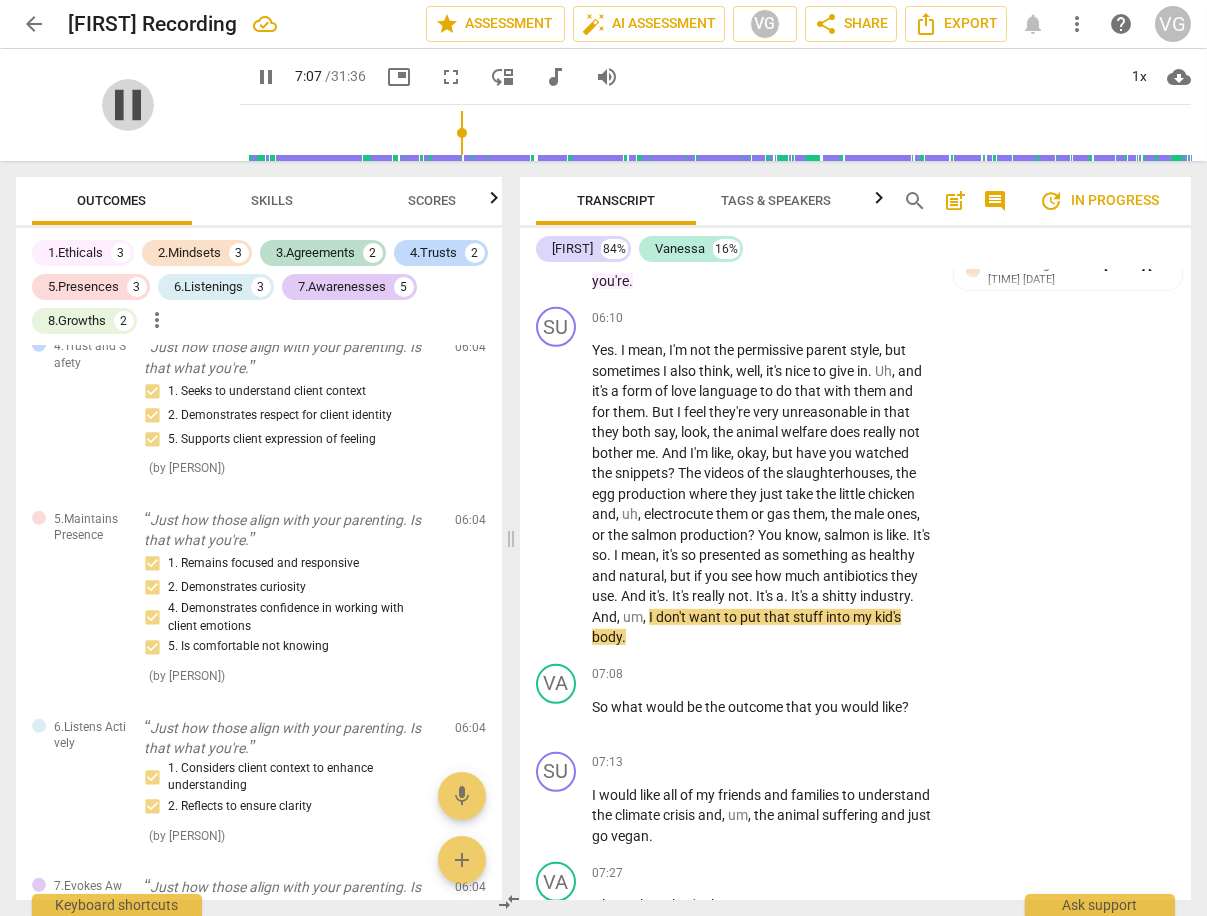 click on "pause" at bounding box center (128, 105) 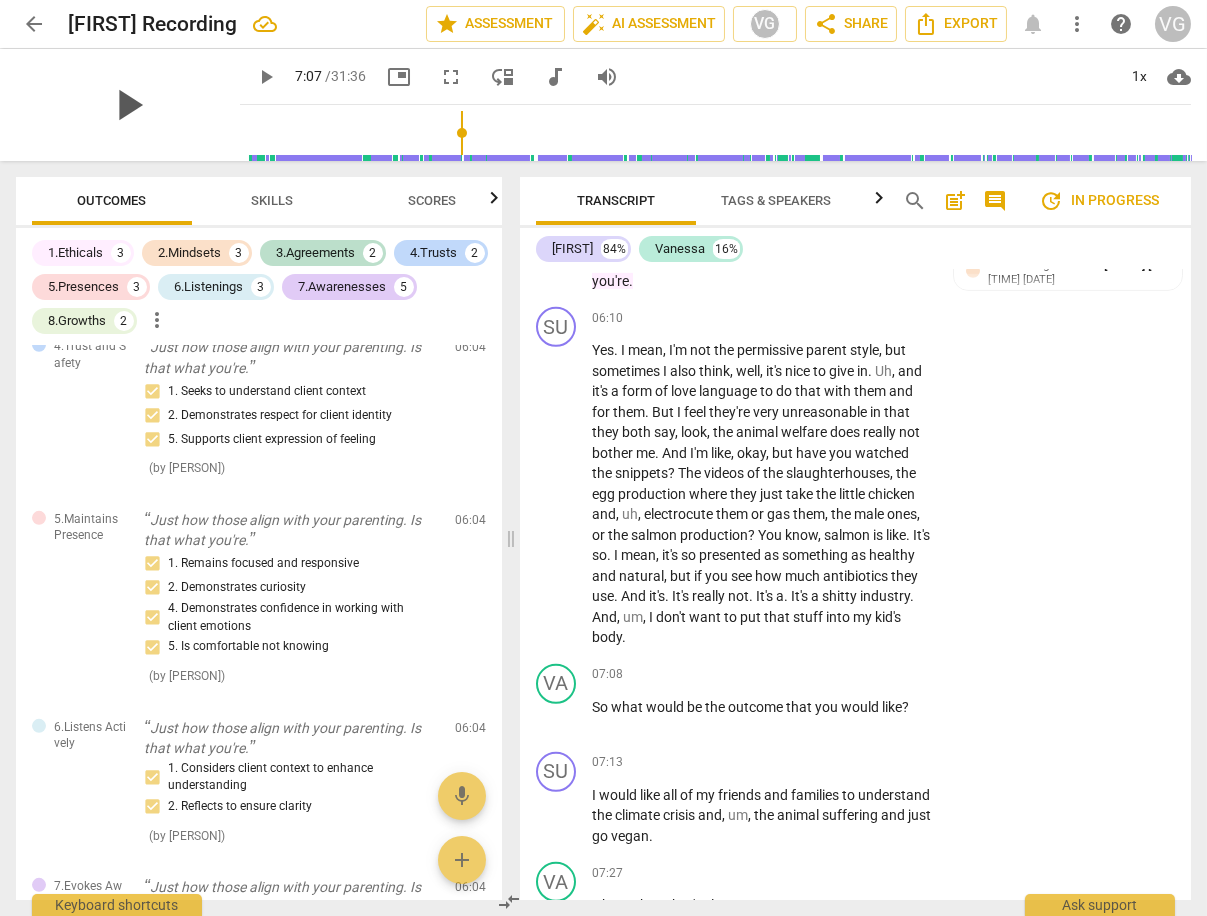 type on "428" 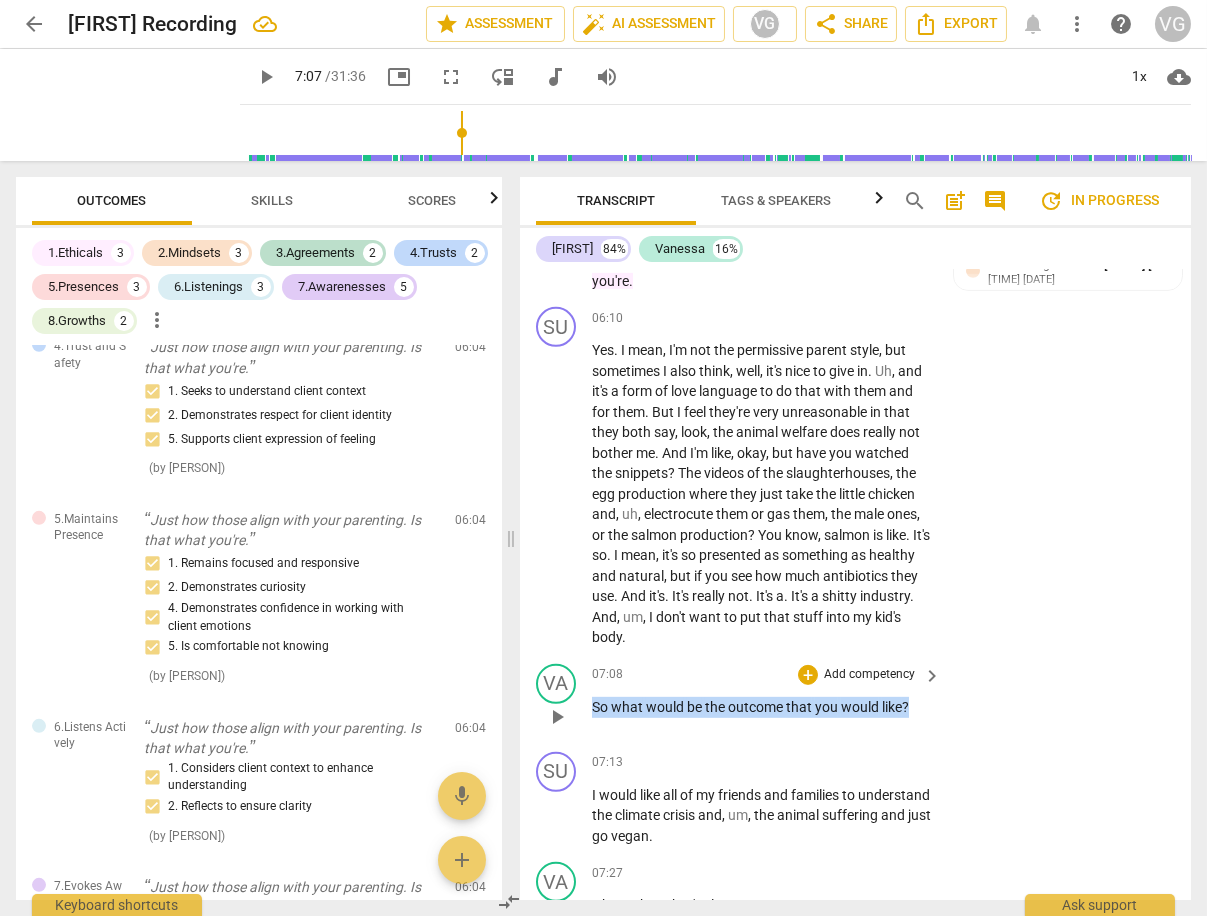 drag, startPoint x: 592, startPoint y: 711, endPoint x: 917, endPoint y: 714, distance: 325.01385 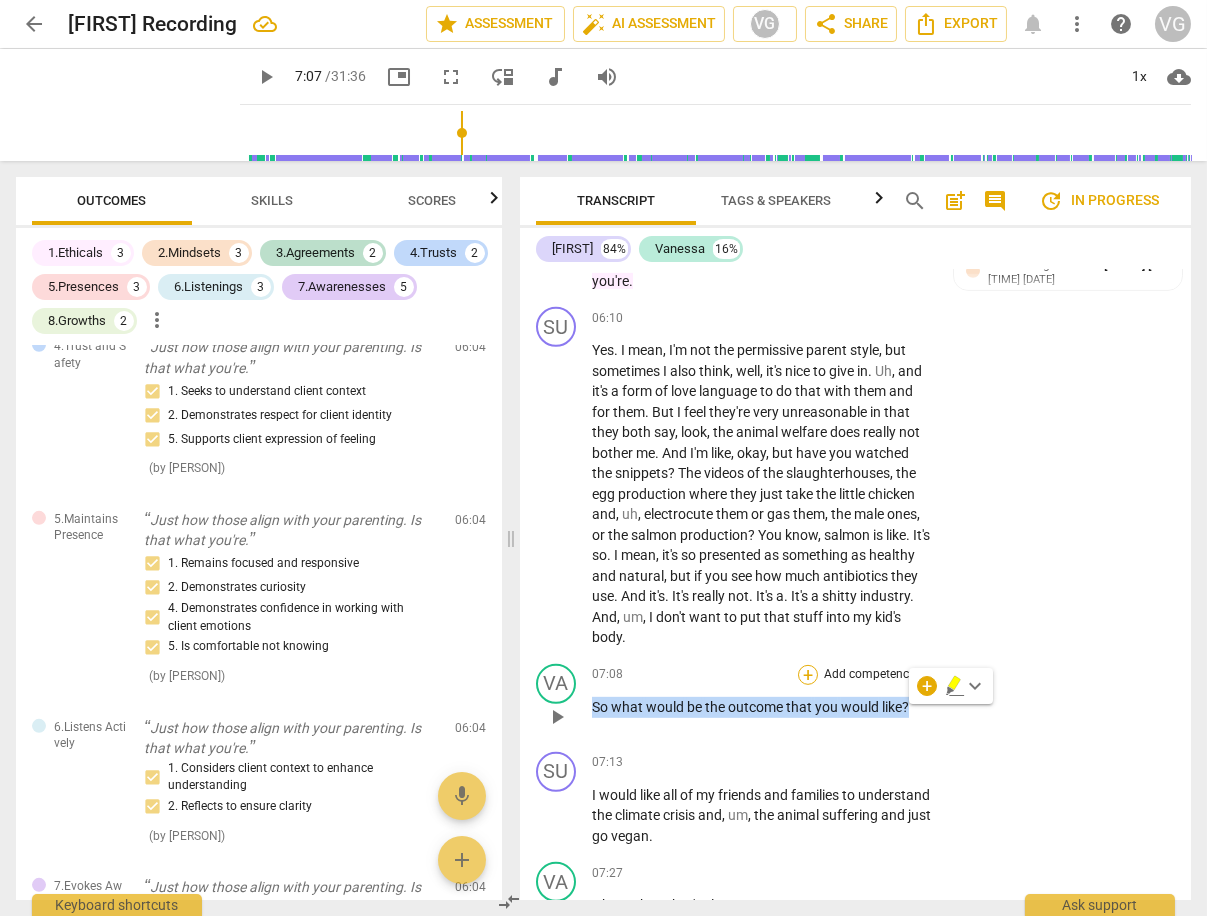 click on "+" at bounding box center (808, 675) 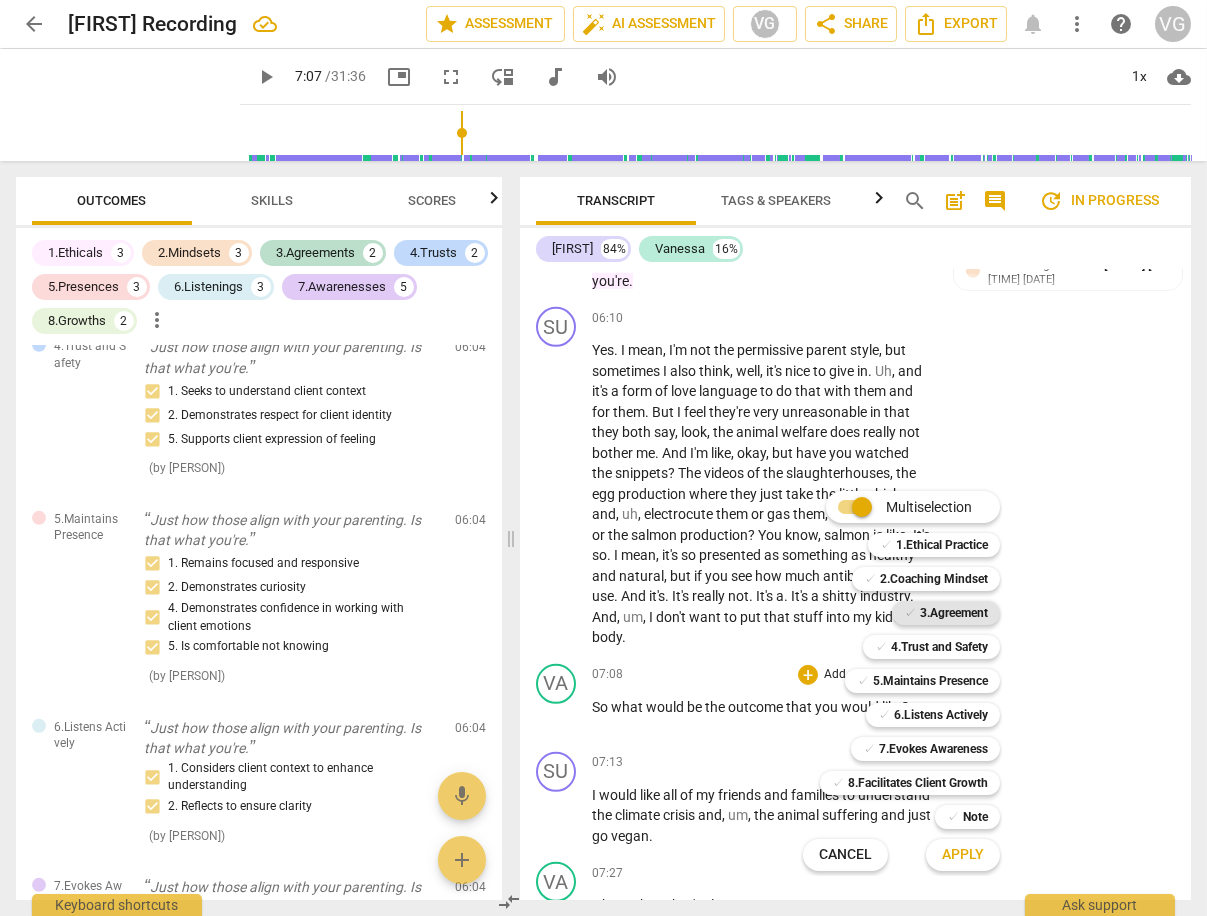 click on "3.Agreement" at bounding box center (954, 613) 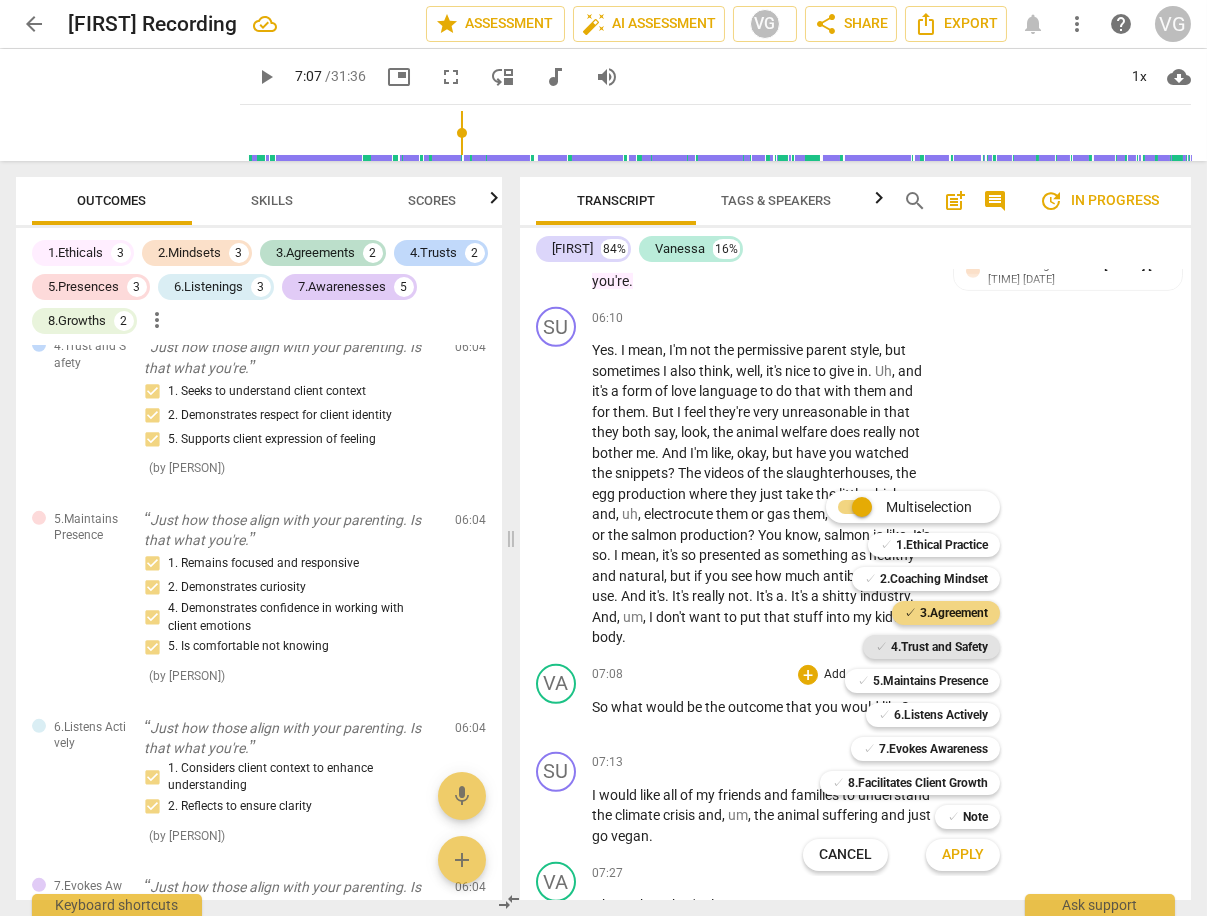 click on "4.Trust and Safety" at bounding box center (939, 647) 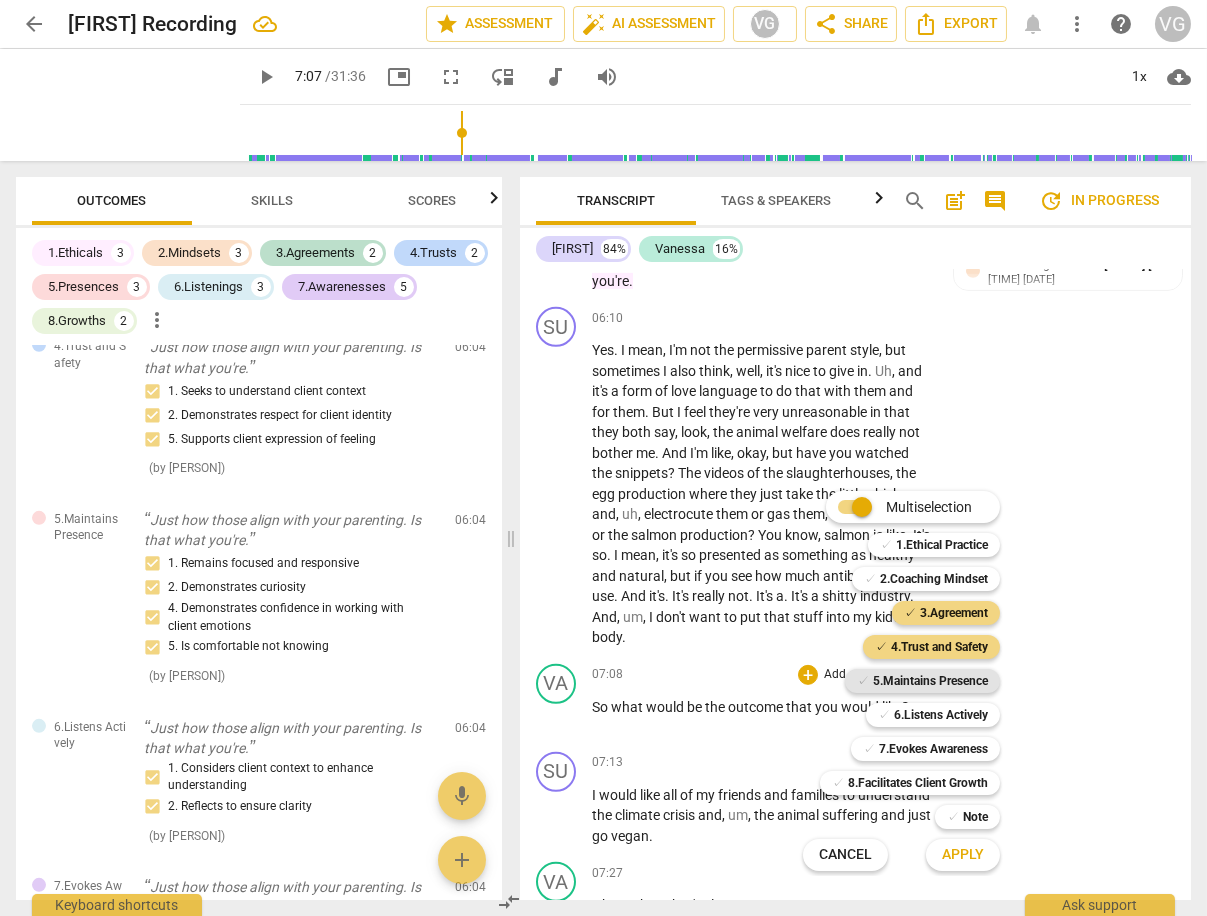 click on "5.Maintains Presence" at bounding box center (930, 681) 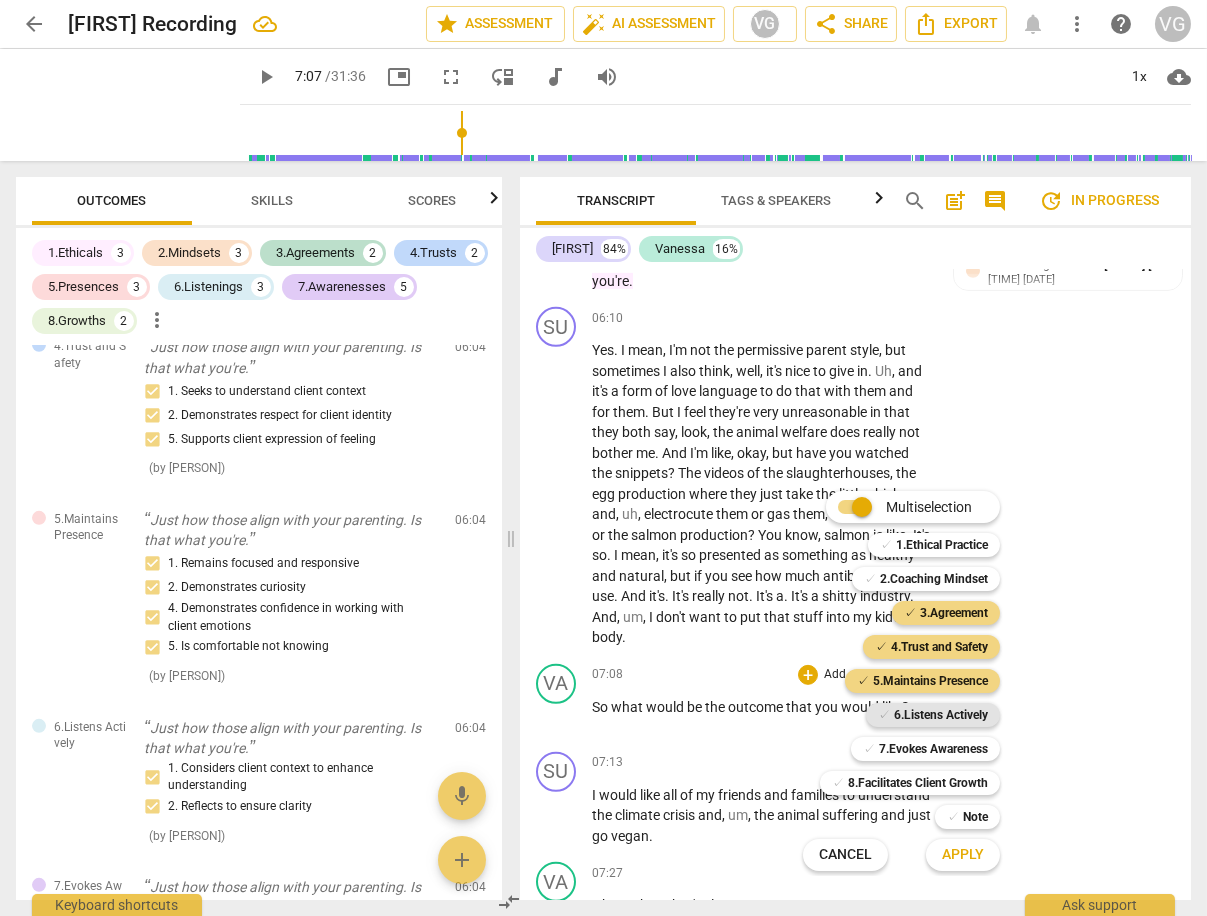 click on "6.Listens Actively" at bounding box center [941, 715] 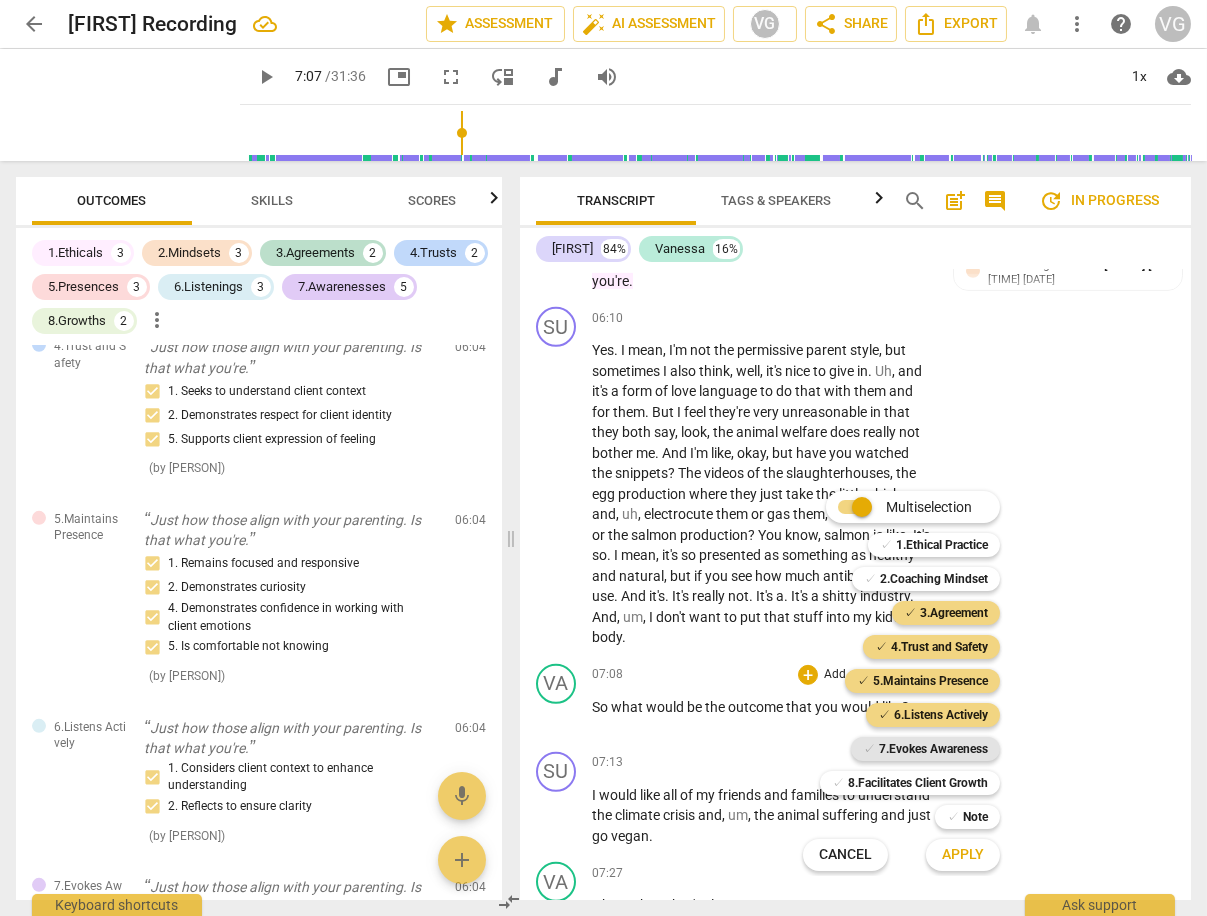 click on "7.Evokes Awareness" at bounding box center (933, 749) 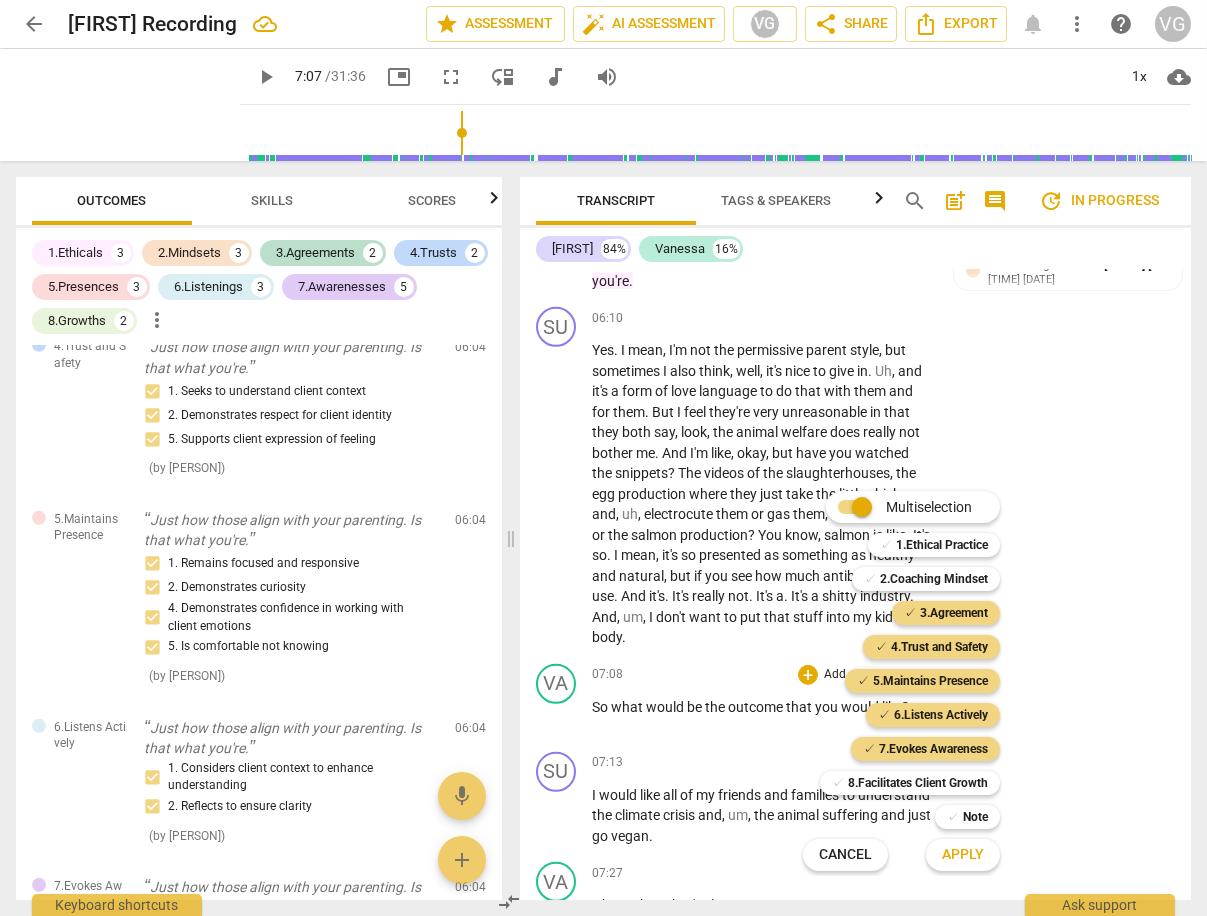 click on "Apply" at bounding box center [963, 855] 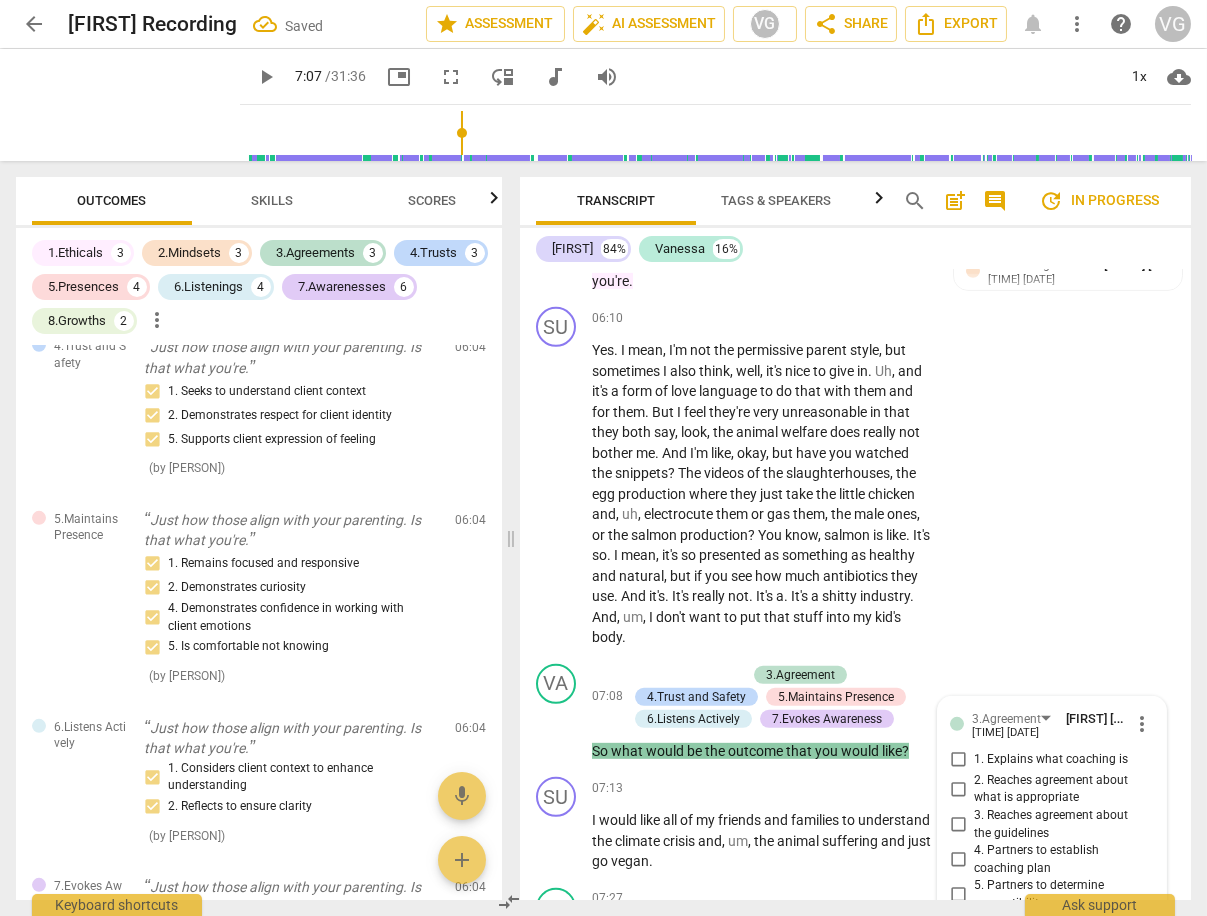 scroll, scrollTop: 3489, scrollLeft: 0, axis: vertical 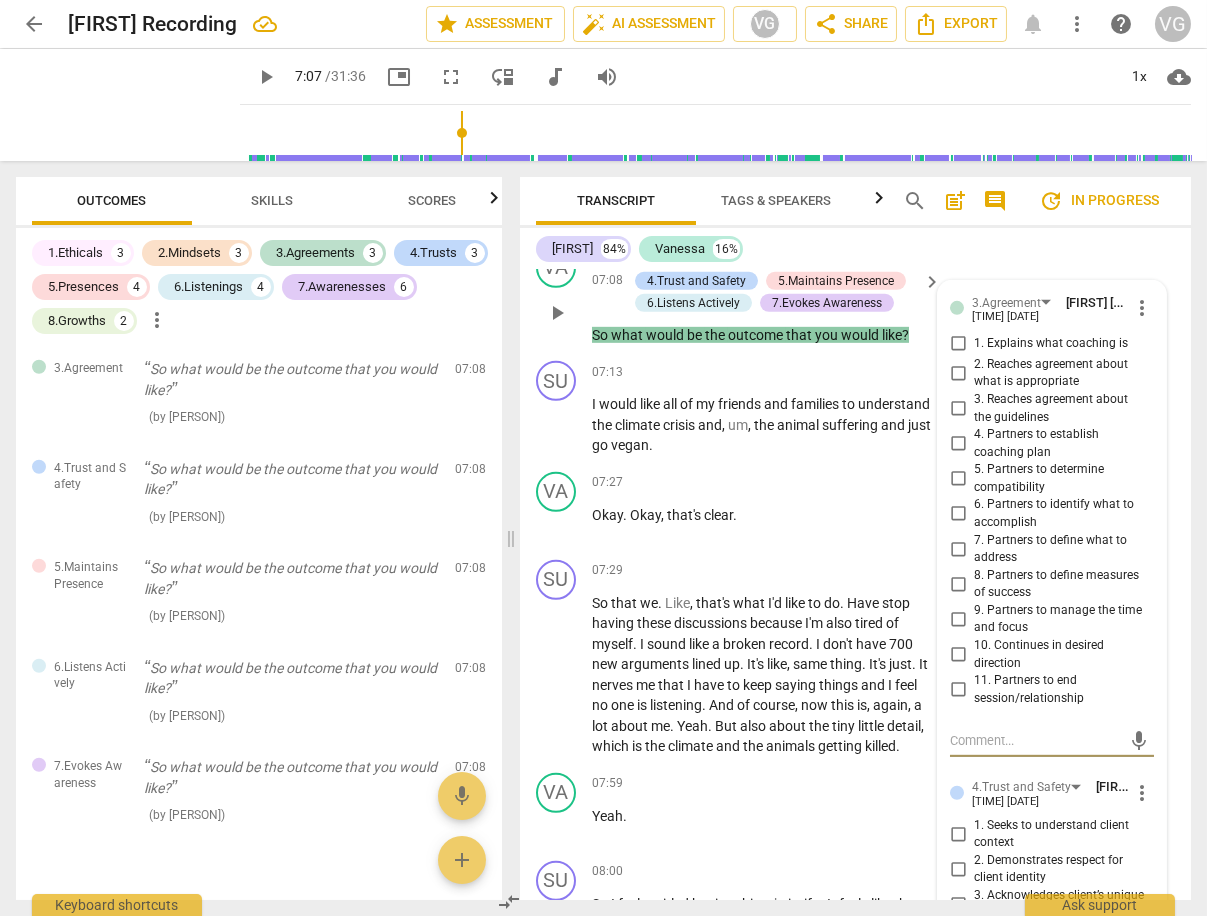 click on "8. Partners to define measures of success" at bounding box center (958, 584) 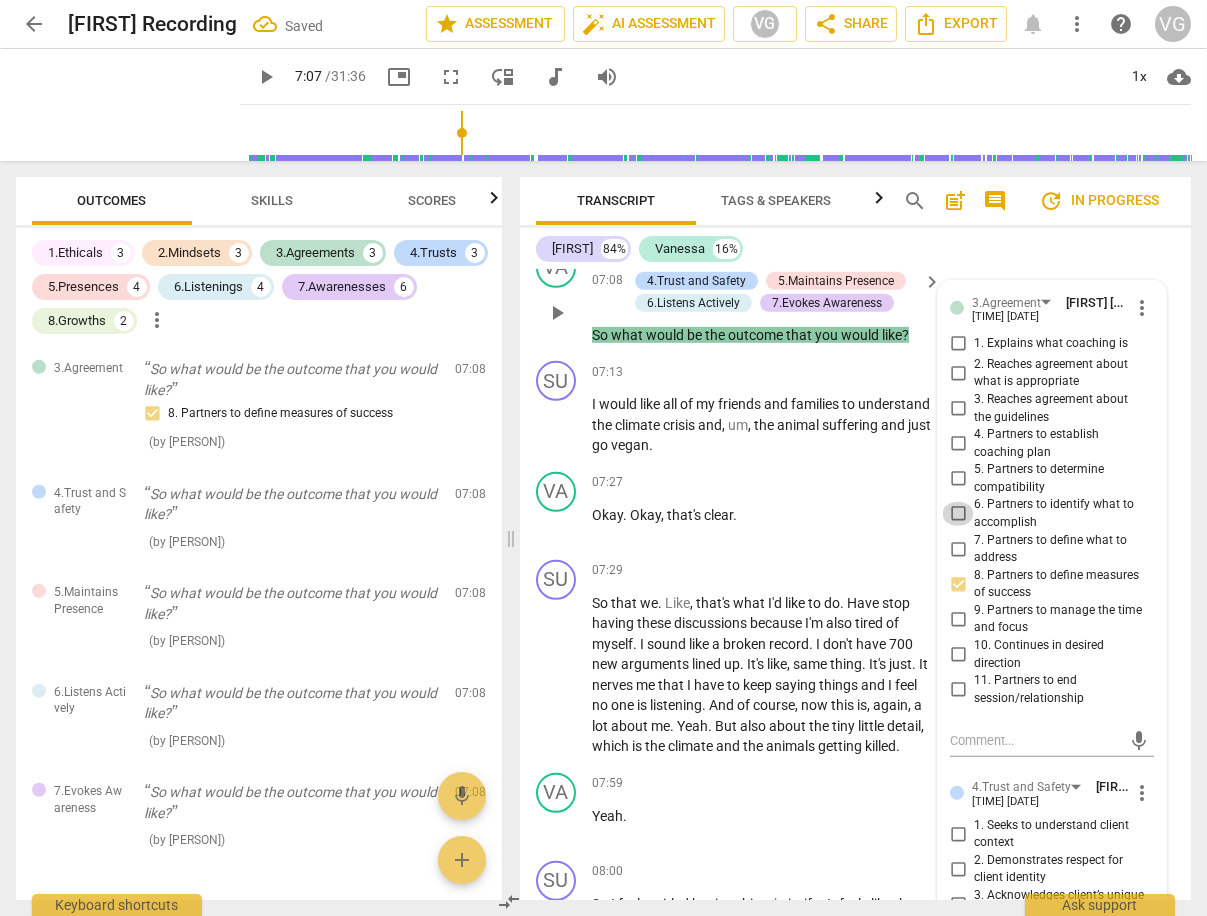 click on "6. Partners to identify what to accomplish" at bounding box center [958, 514] 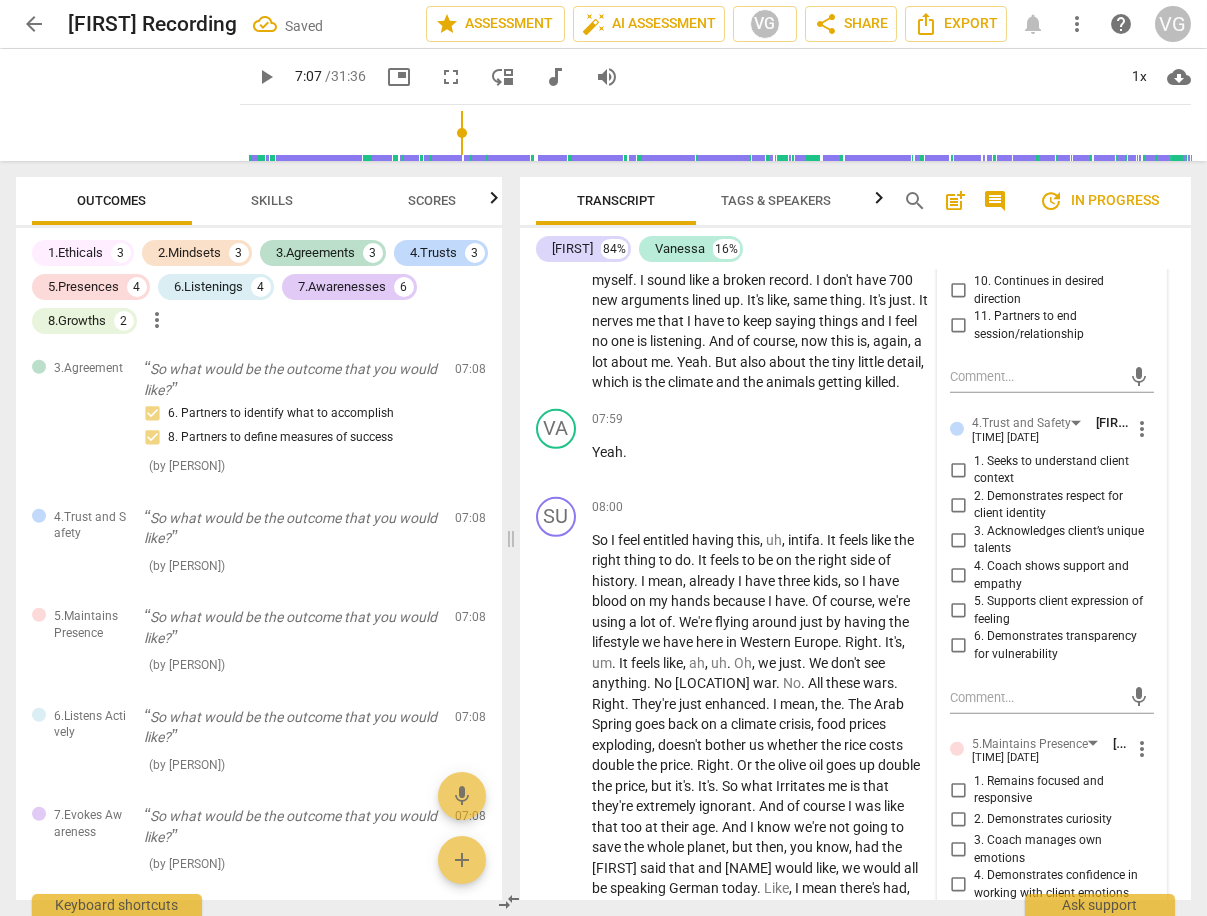 scroll, scrollTop: 3755, scrollLeft: 0, axis: vertical 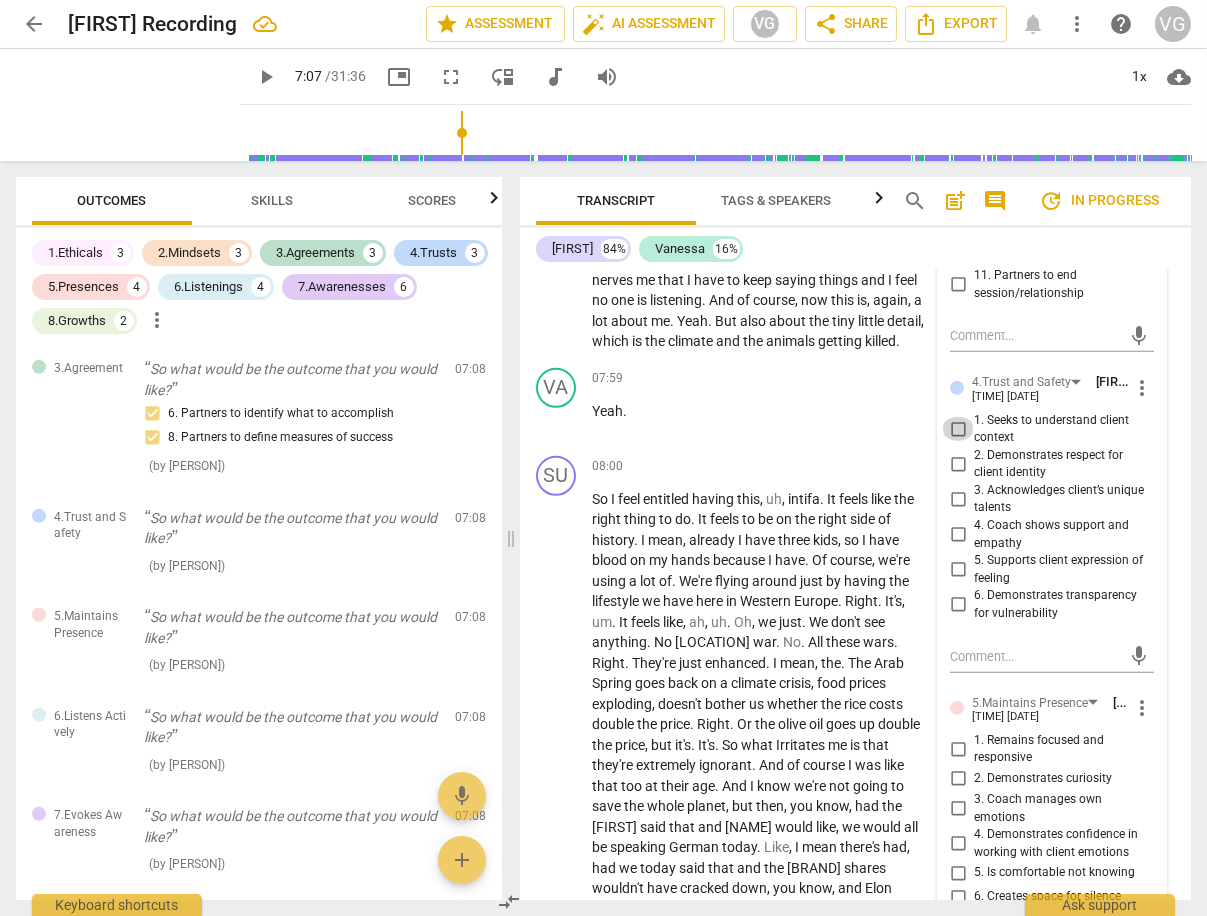click on "1. Seeks to understand client context" at bounding box center (958, 429) 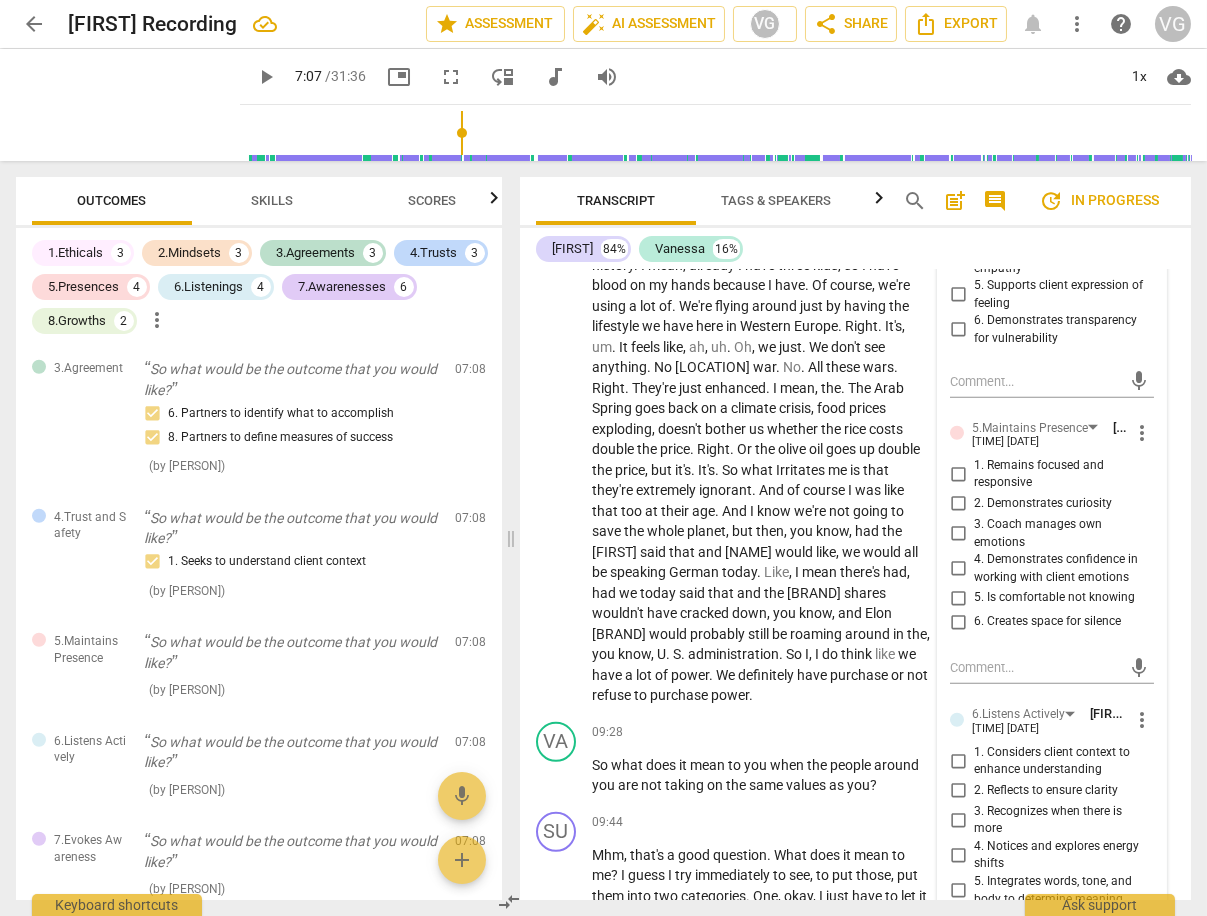 scroll, scrollTop: 4060, scrollLeft: 0, axis: vertical 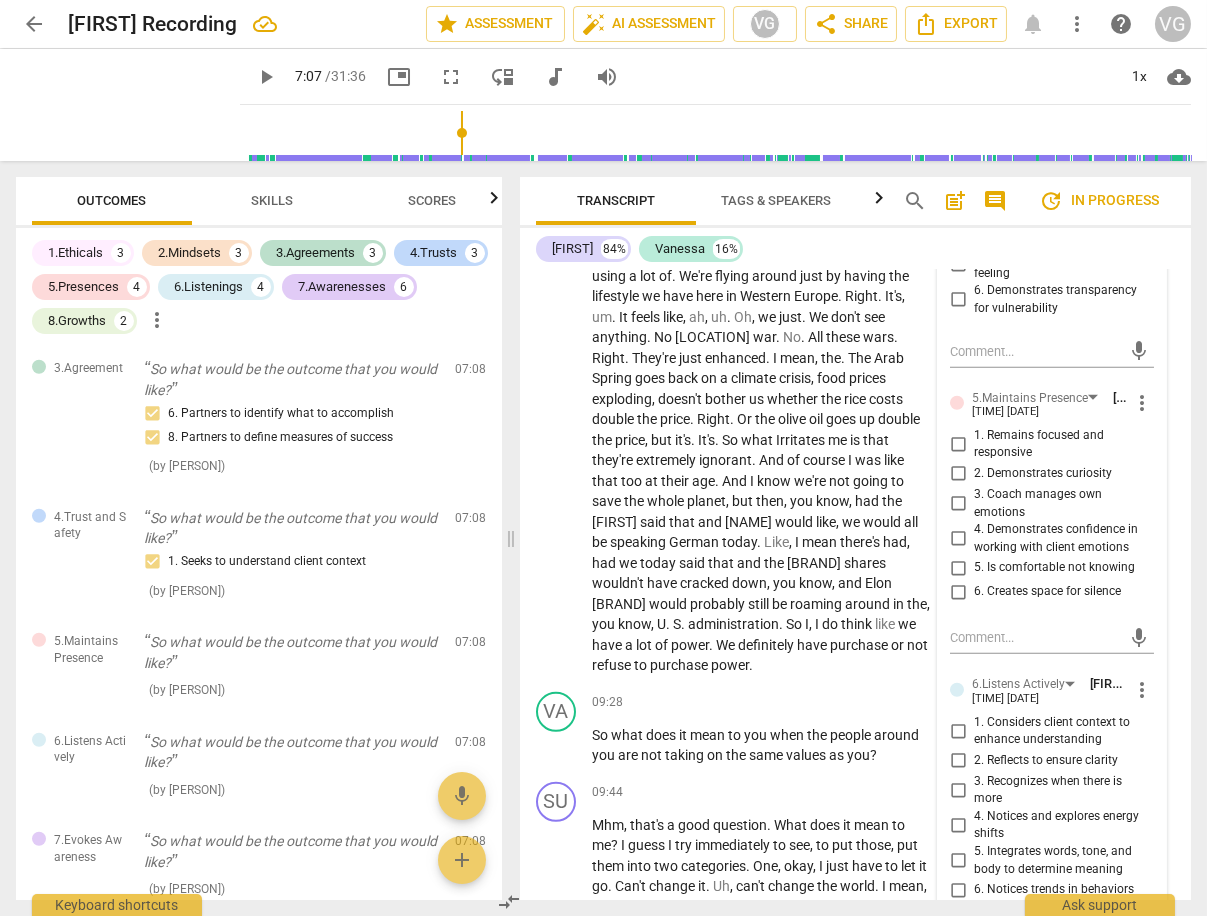 click on "2. Demonstrates curiosity" at bounding box center (958, 474) 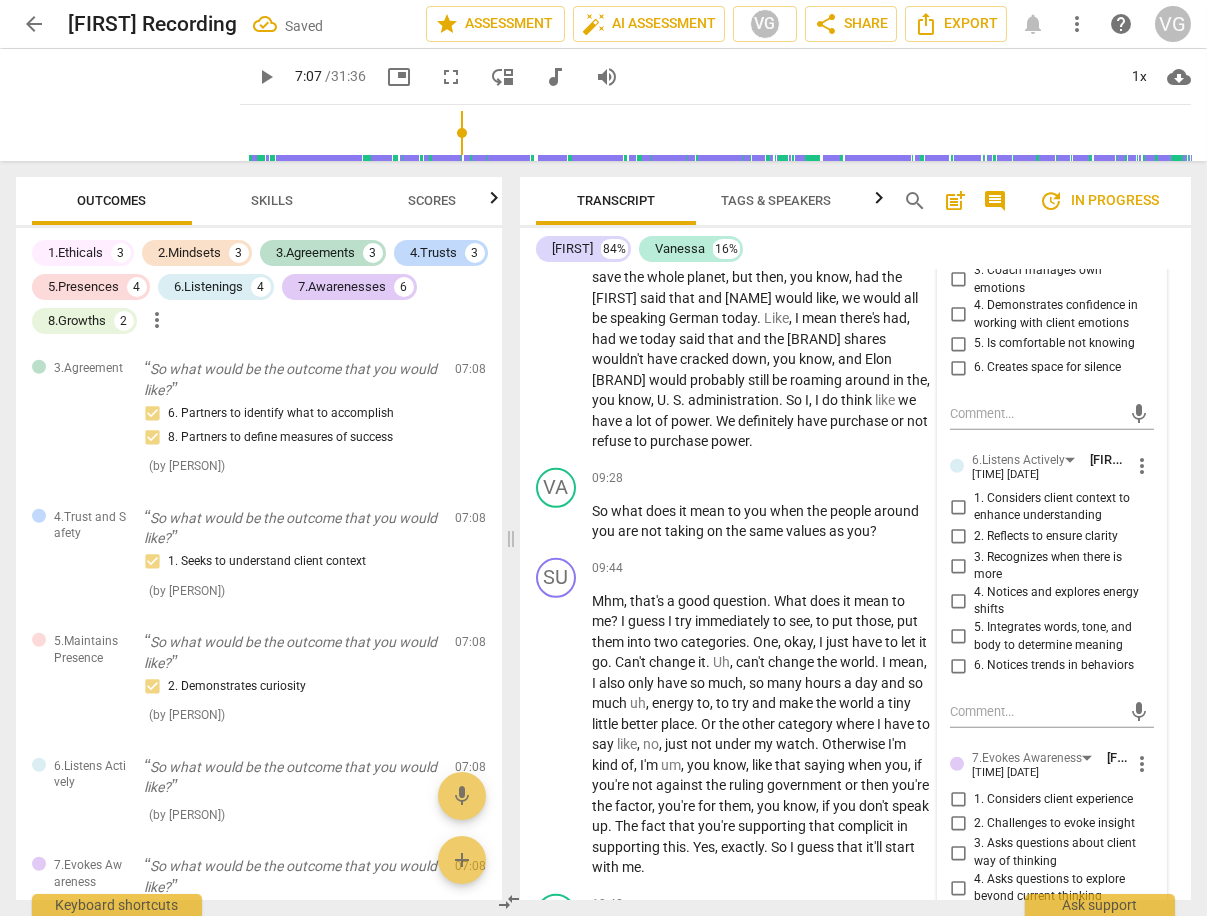 scroll, scrollTop: 4330, scrollLeft: 0, axis: vertical 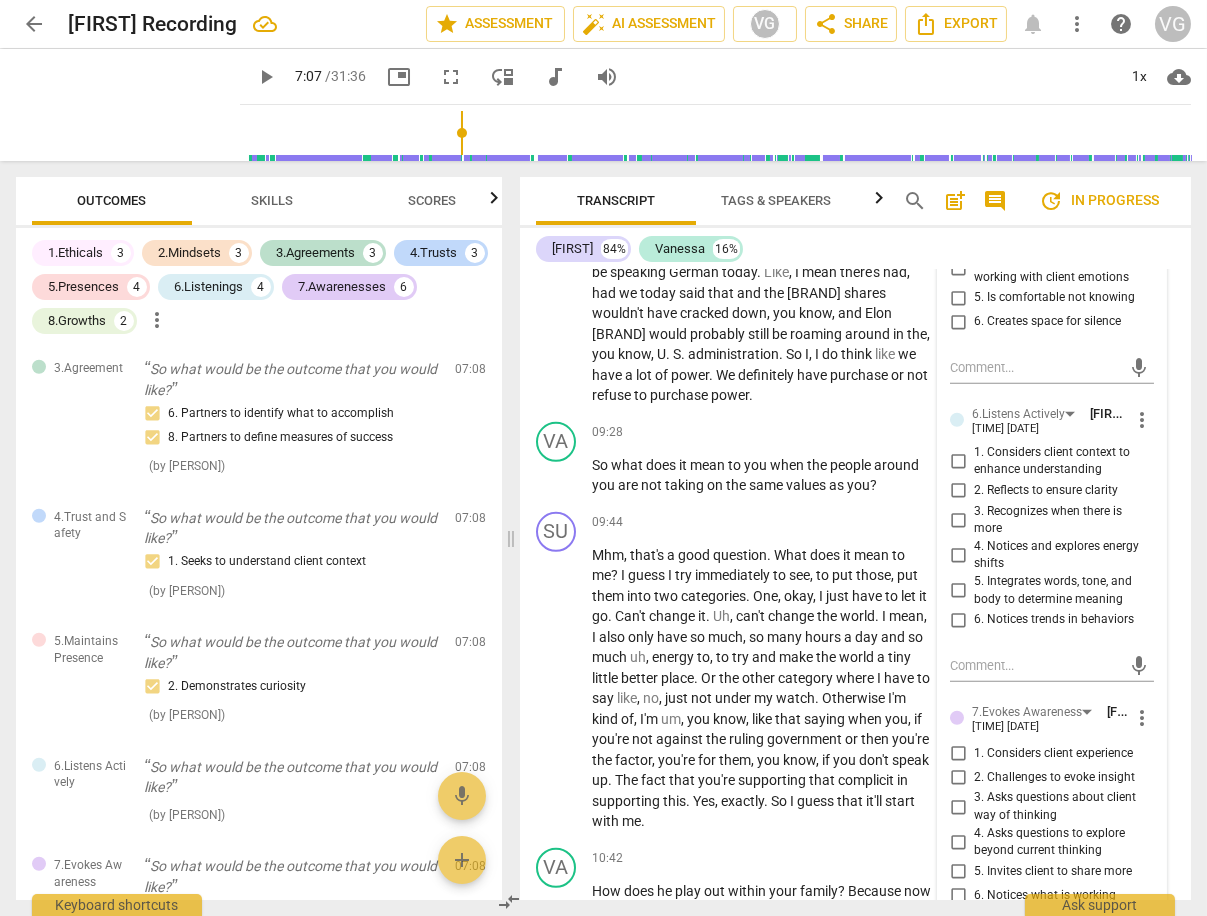click on "1. Considers client context to enhance understanding" at bounding box center (958, 461) 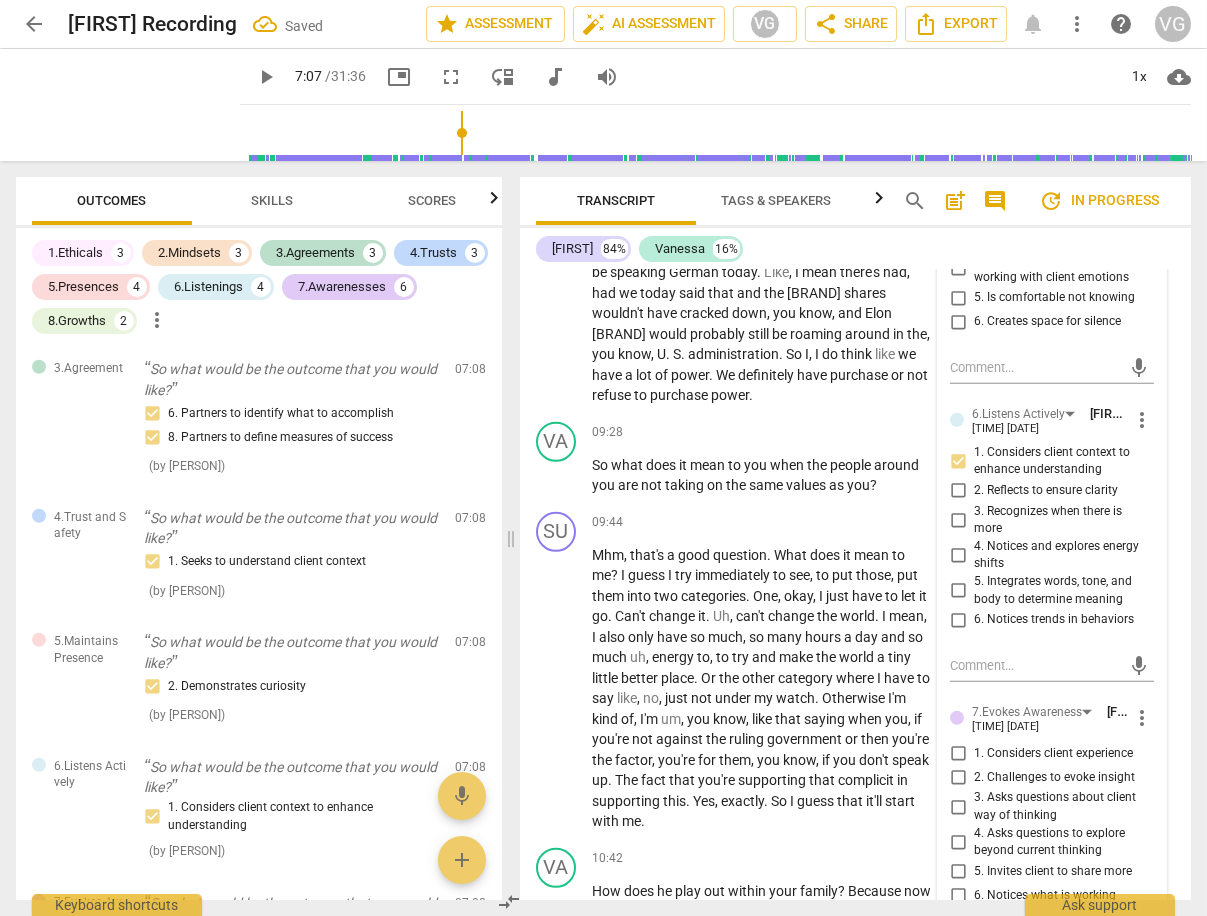 click on "2. Reflects to ensure clarity" at bounding box center [958, 491] 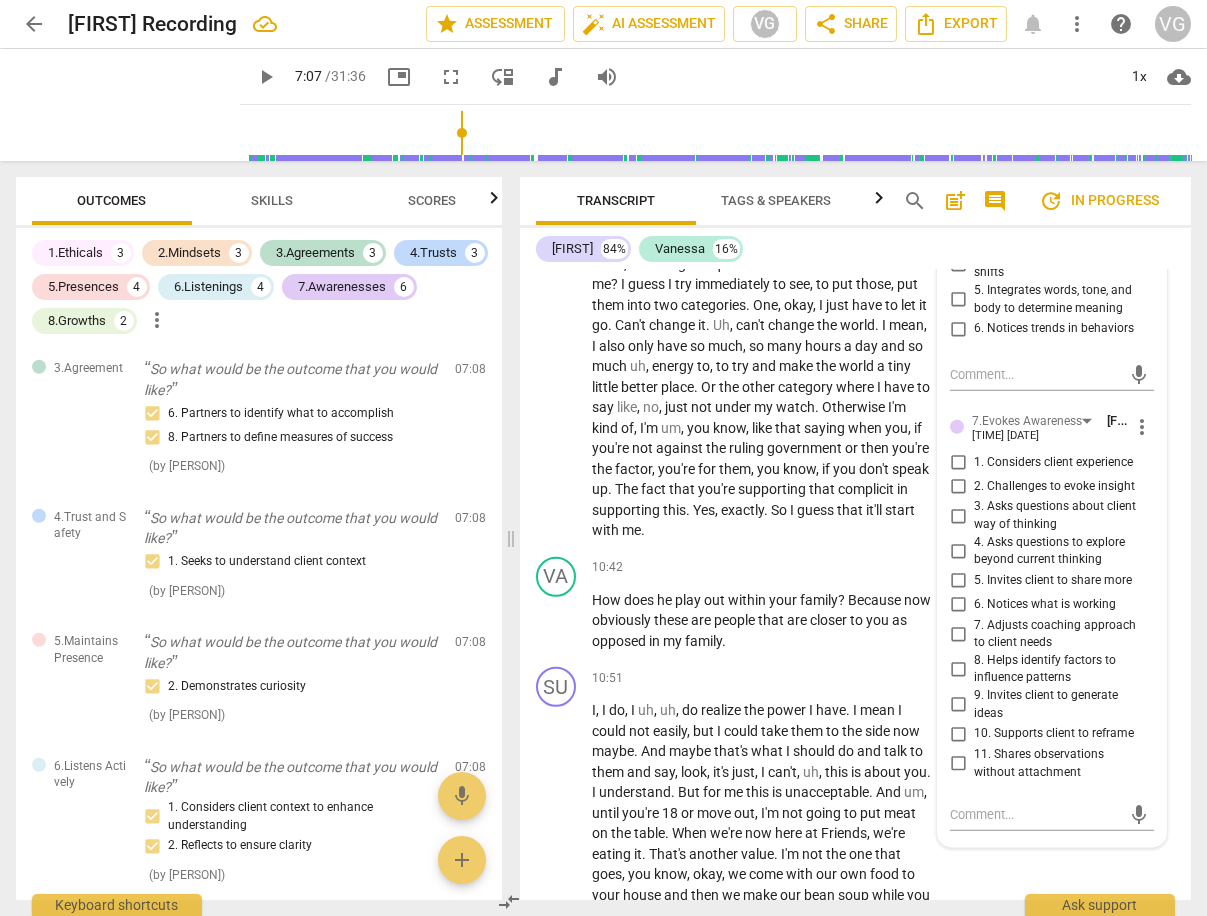 scroll, scrollTop: 4623, scrollLeft: 0, axis: vertical 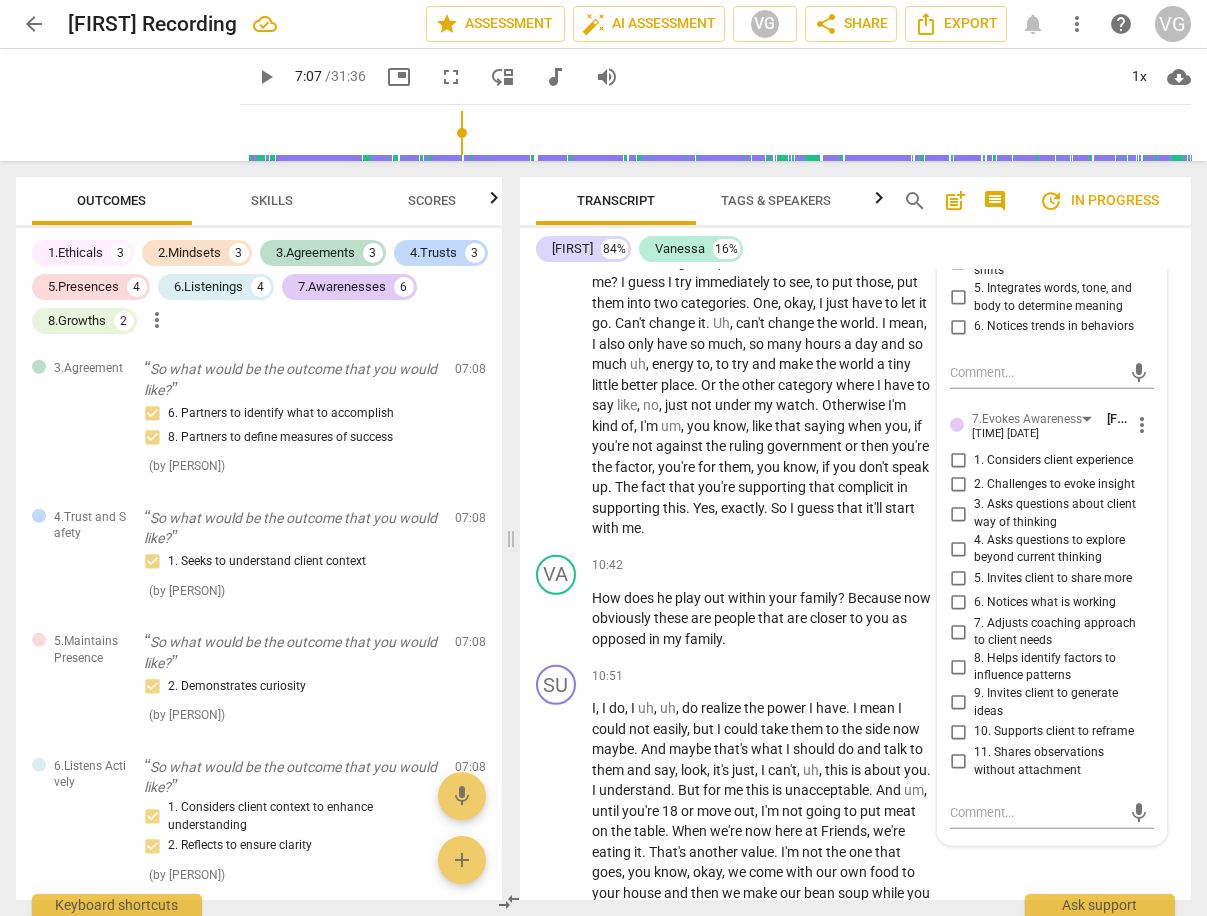 click on "2. Challenges to evoke insight" at bounding box center (958, 484) 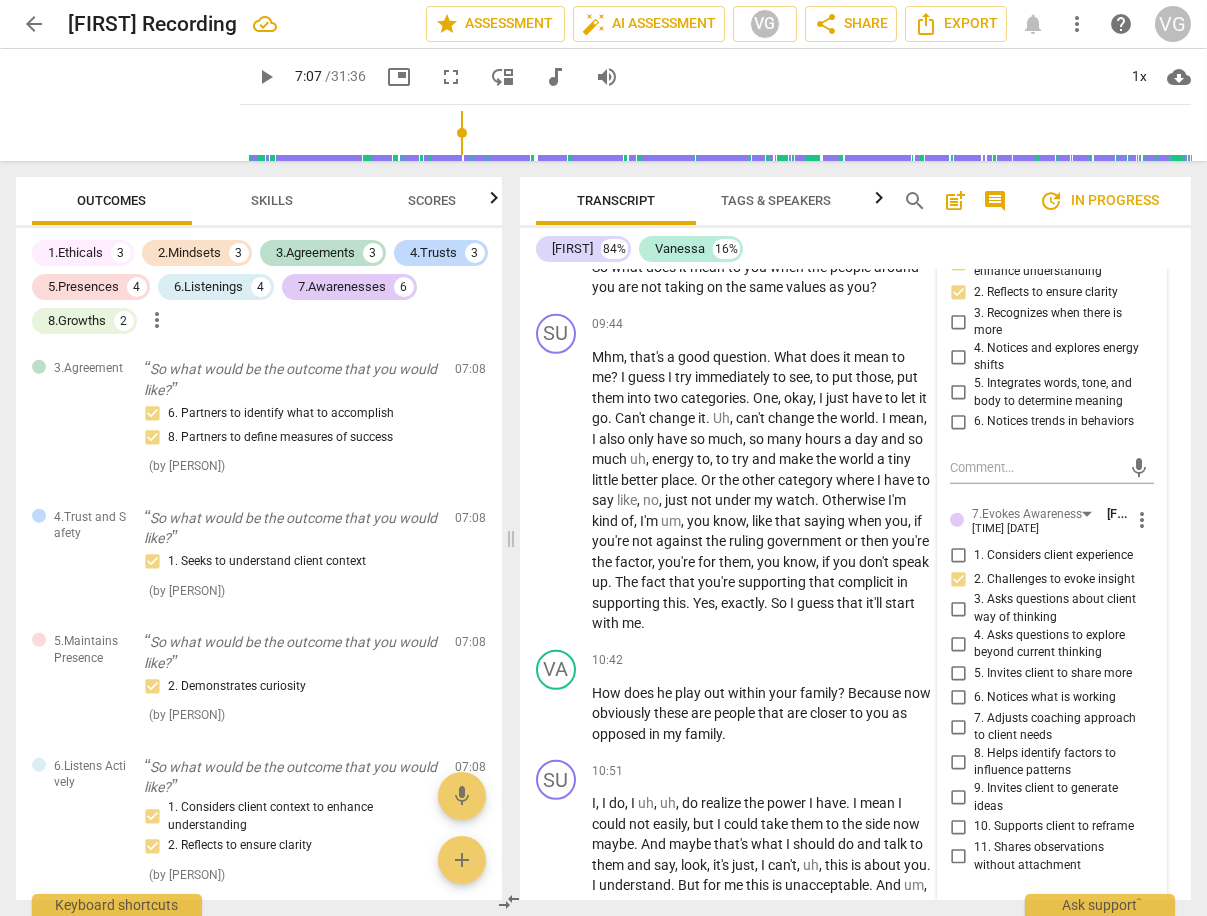 scroll, scrollTop: 4540, scrollLeft: 0, axis: vertical 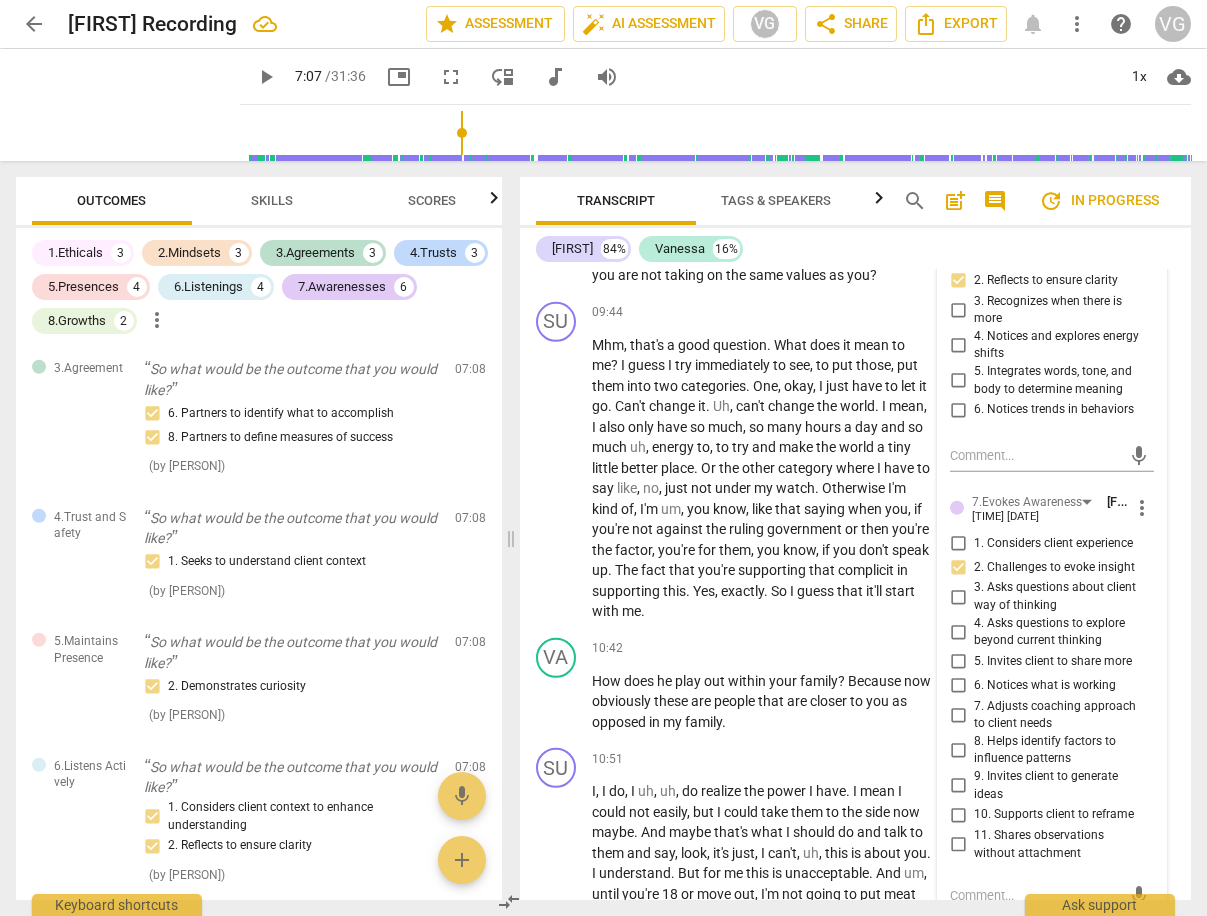 click on "9. Invites client to generate ideas" at bounding box center (958, 786) 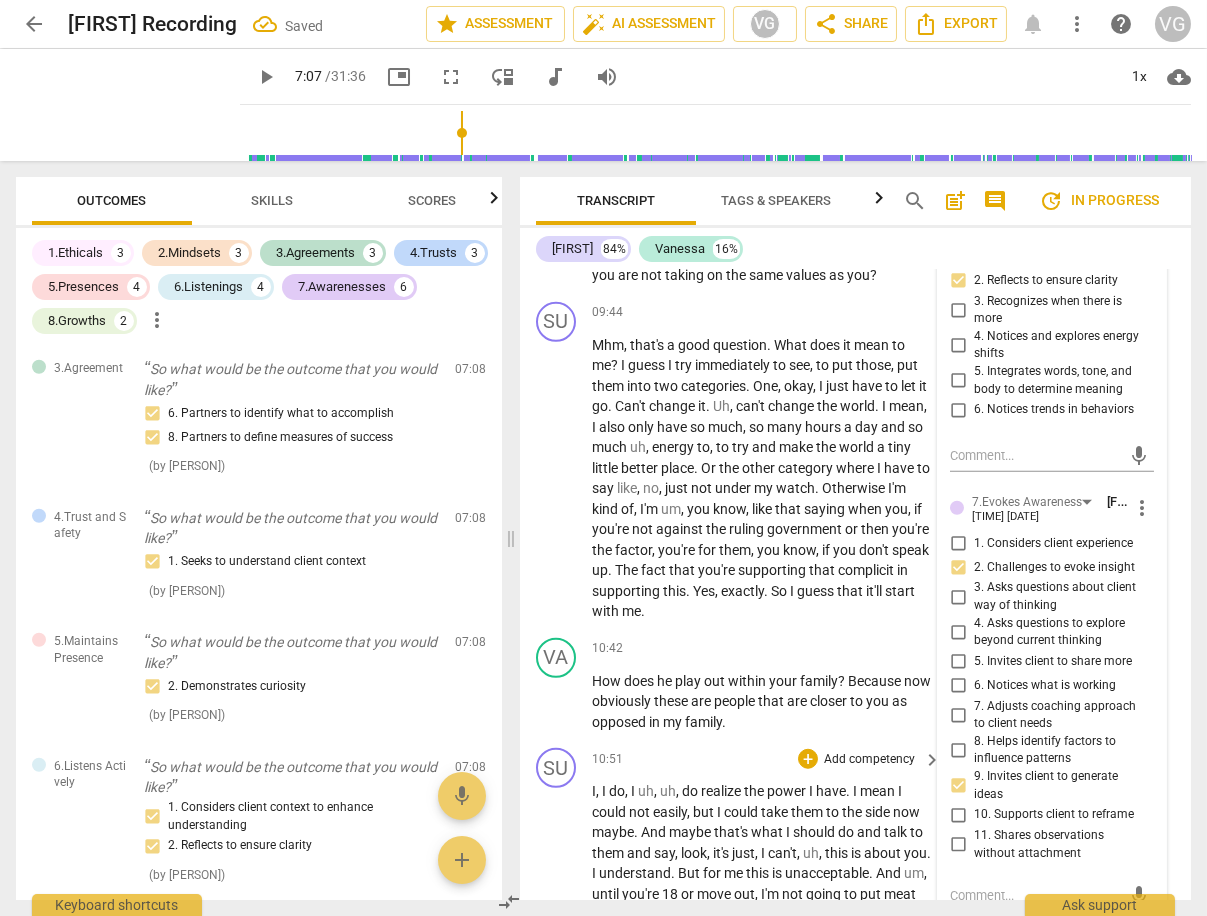 click on "I ,   I   do ,   I   uh ,   uh ,   do   realize   the   power   I   have .   I   mean   I   could   not   easily ,   but   I   could   take   them   to   the   side   now   maybe .   And   maybe   that's   what   I   should   do   and   talk   to   them   and   say ,   look ,   it's   just ,   I   can't ,   uh ,   this   is   about   you .   I   understand .   But   for   me   this   is   unacceptable .   And   um ,   until   you're   18   or   move   out ,   I'm   not   going   to   put   meat   on   the   table .   When   we're   now   here   at   Friends ,   we're   eating   it .   That's   another   value .   I'm   not   the   one   that   goes ,   you   know ,   okay ,   we   come   with   our   own   food   to   your   house   and   then   we   make   our   bean   soup   while   you   eat   your   hamburger .   Like   here   already   they   get   a   lot   of   meat .   And   uh ,   during   the   whole   summer .   So   I'm   feeling   ." at bounding box center (855, 1021) 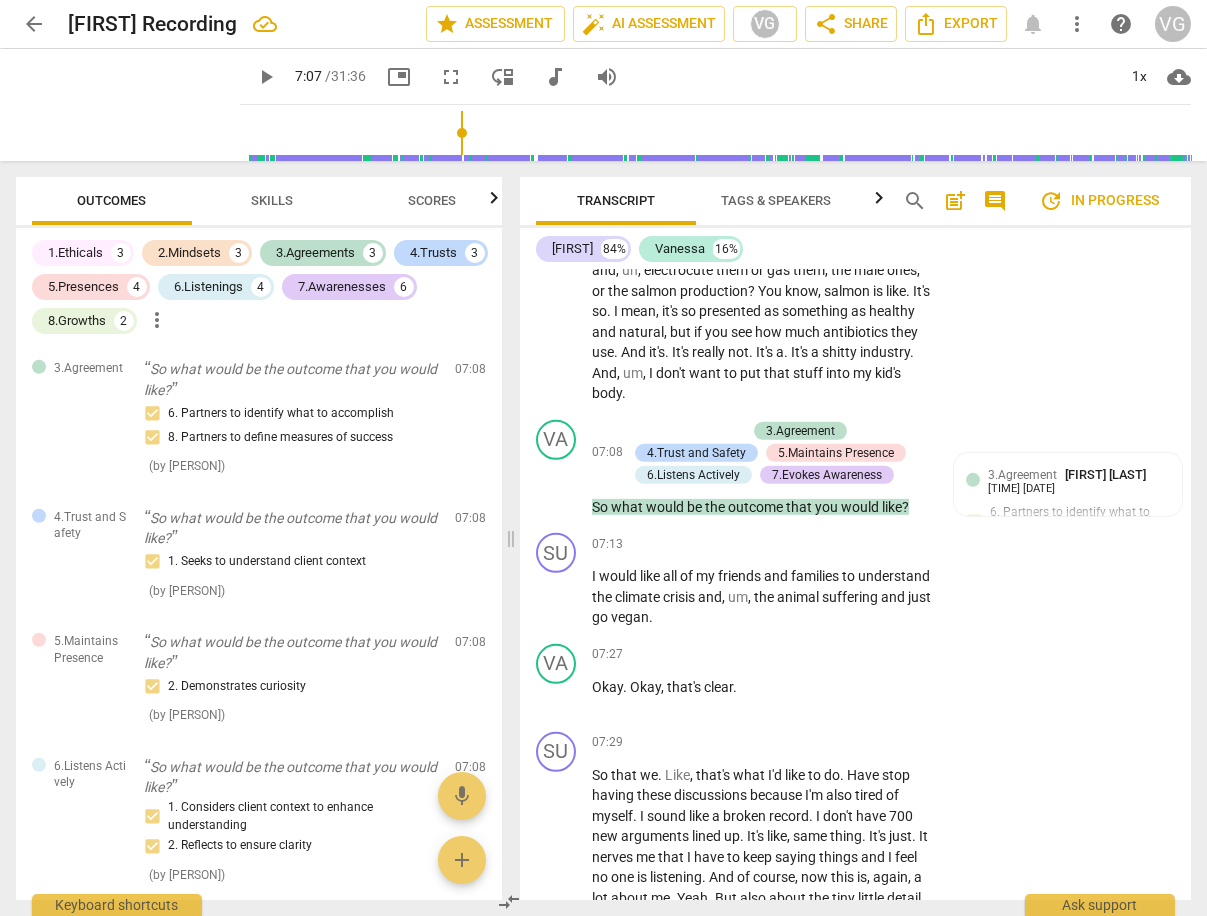 scroll, scrollTop: 3185, scrollLeft: 0, axis: vertical 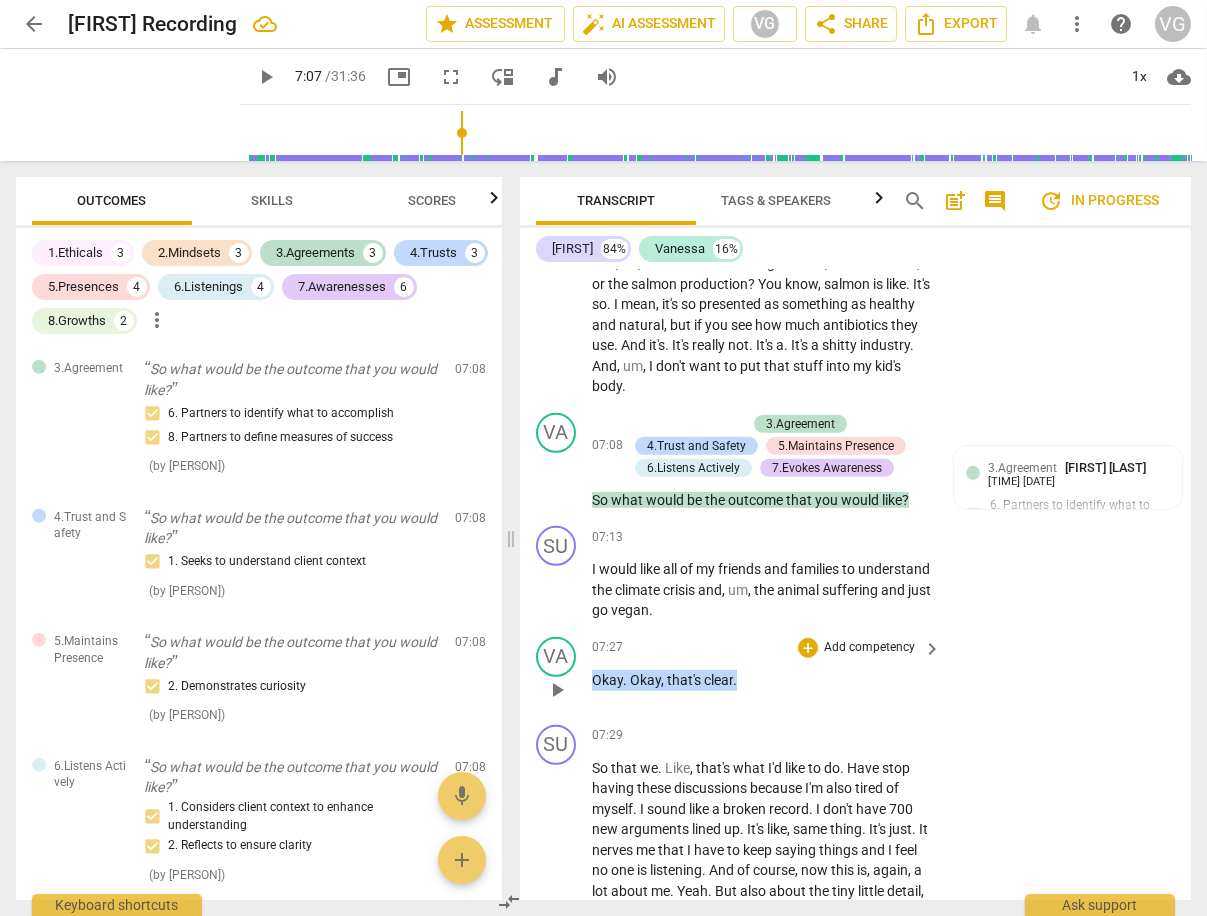 drag, startPoint x: 591, startPoint y: 682, endPoint x: 736, endPoint y: 679, distance: 145.03104 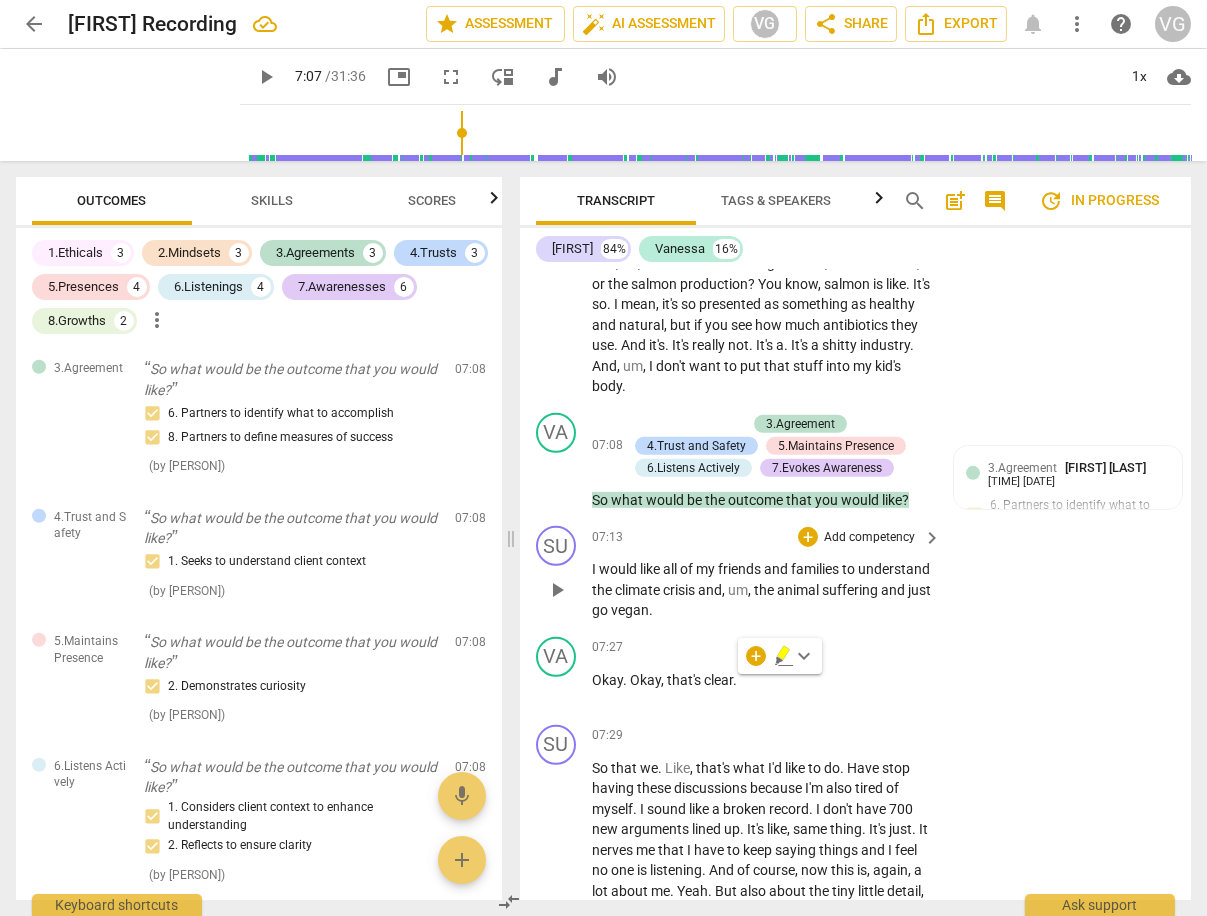 click on "understand" at bounding box center [894, 569] 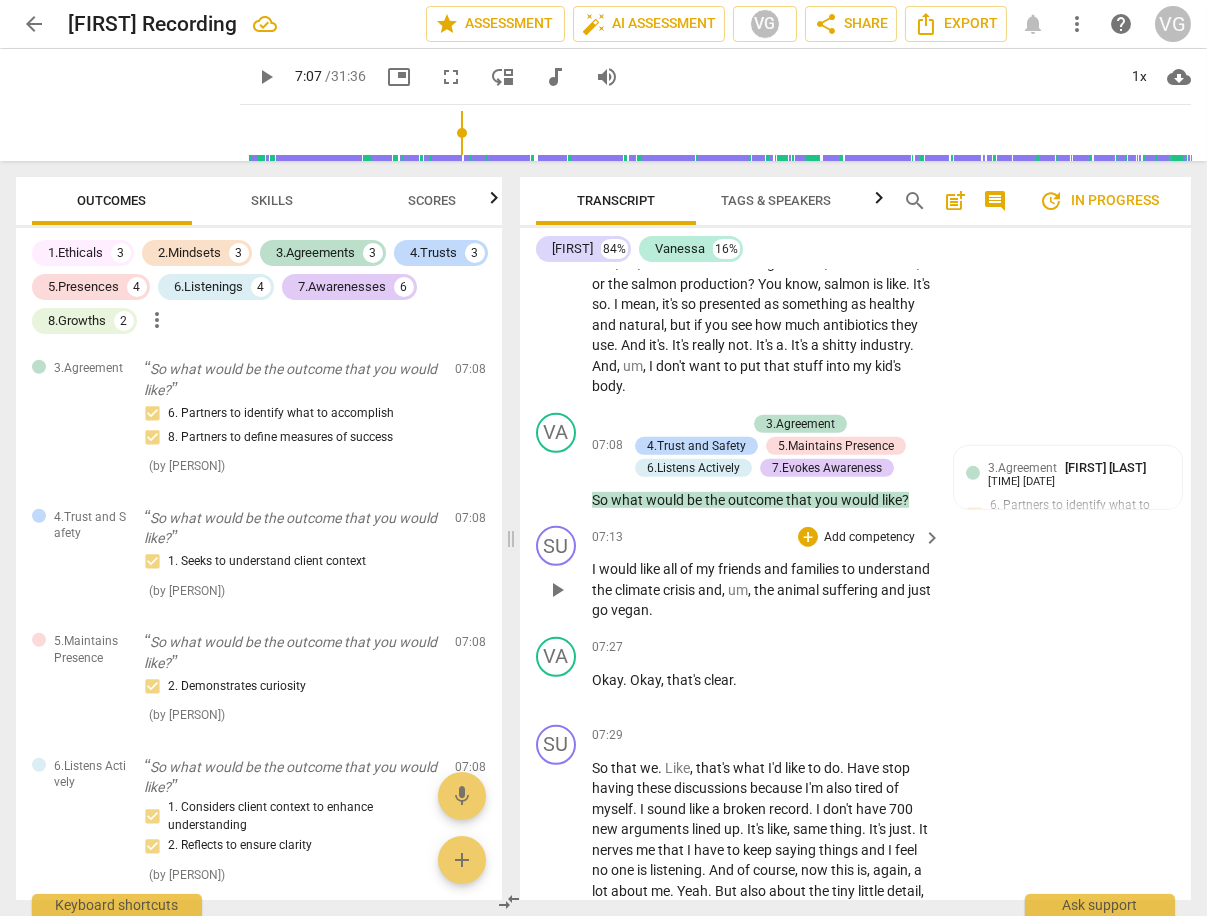 drag, startPoint x: 589, startPoint y: 572, endPoint x: 858, endPoint y: 585, distance: 269.31393 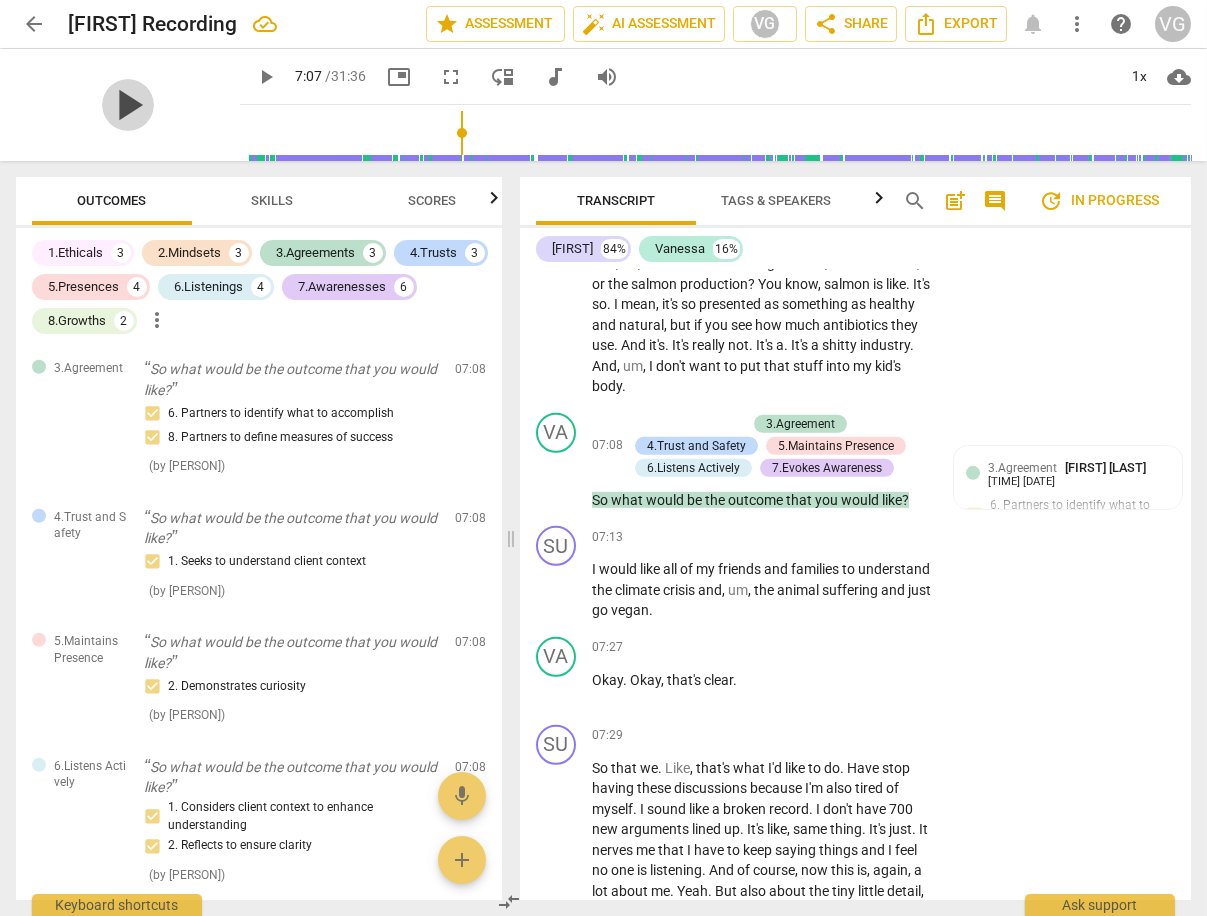 click on "play_arrow" at bounding box center [128, 105] 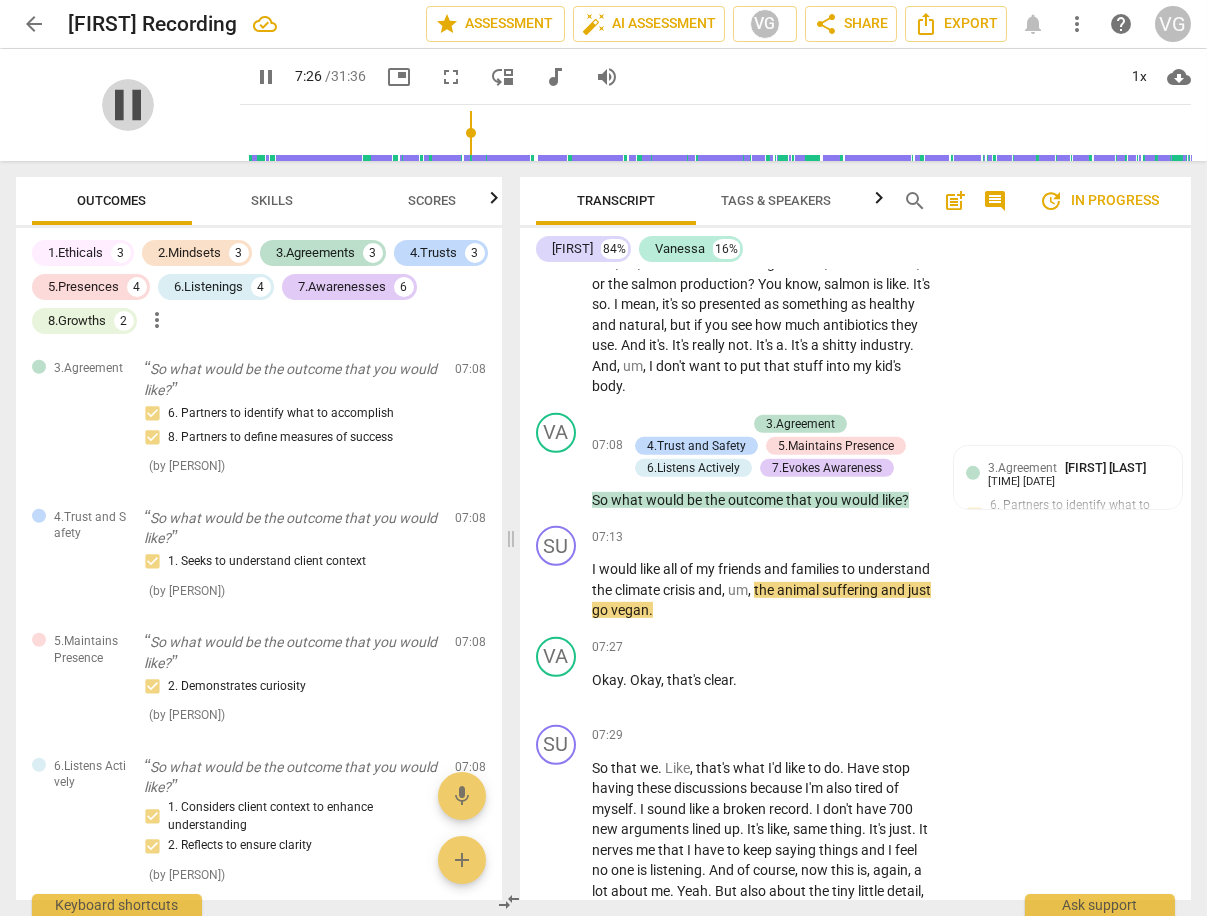 click on "pause" at bounding box center [128, 105] 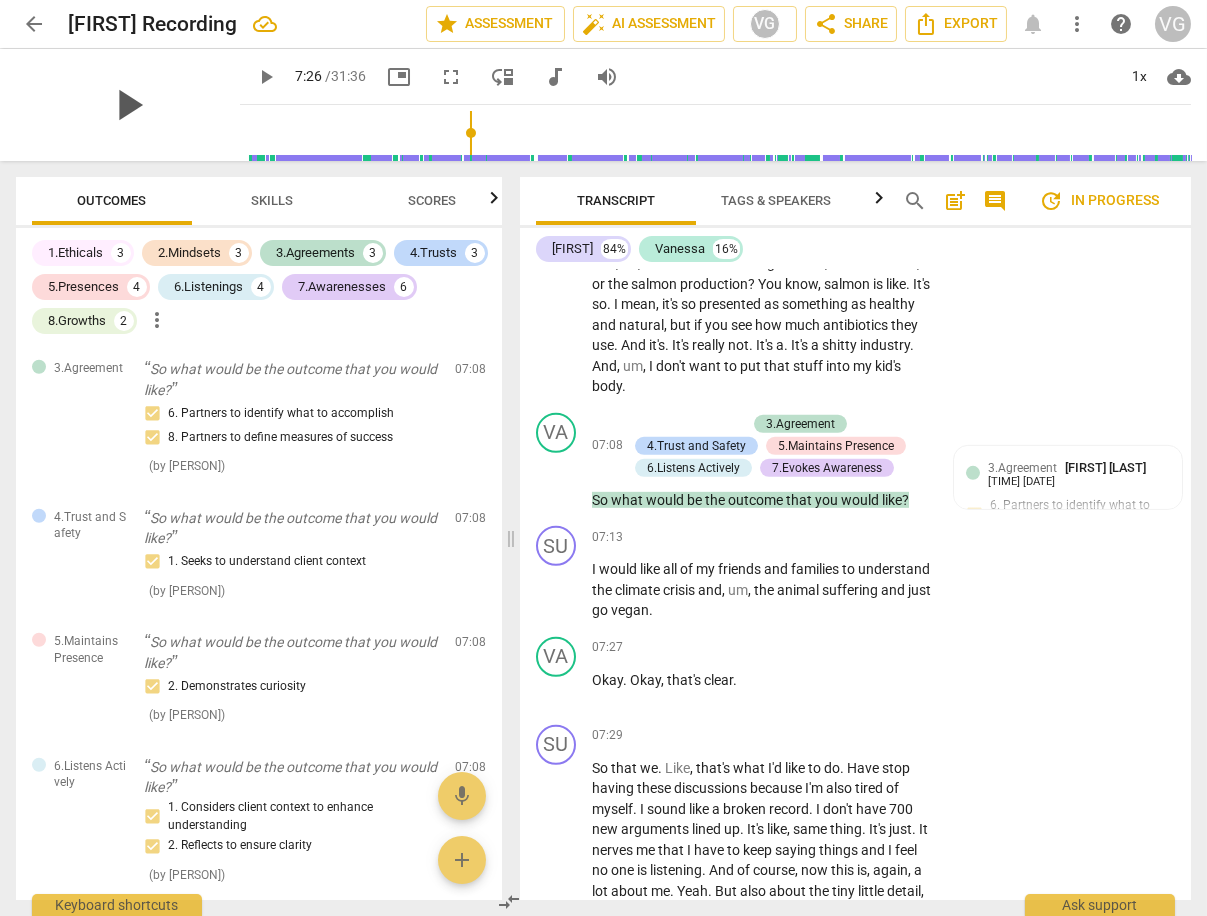 type on "446" 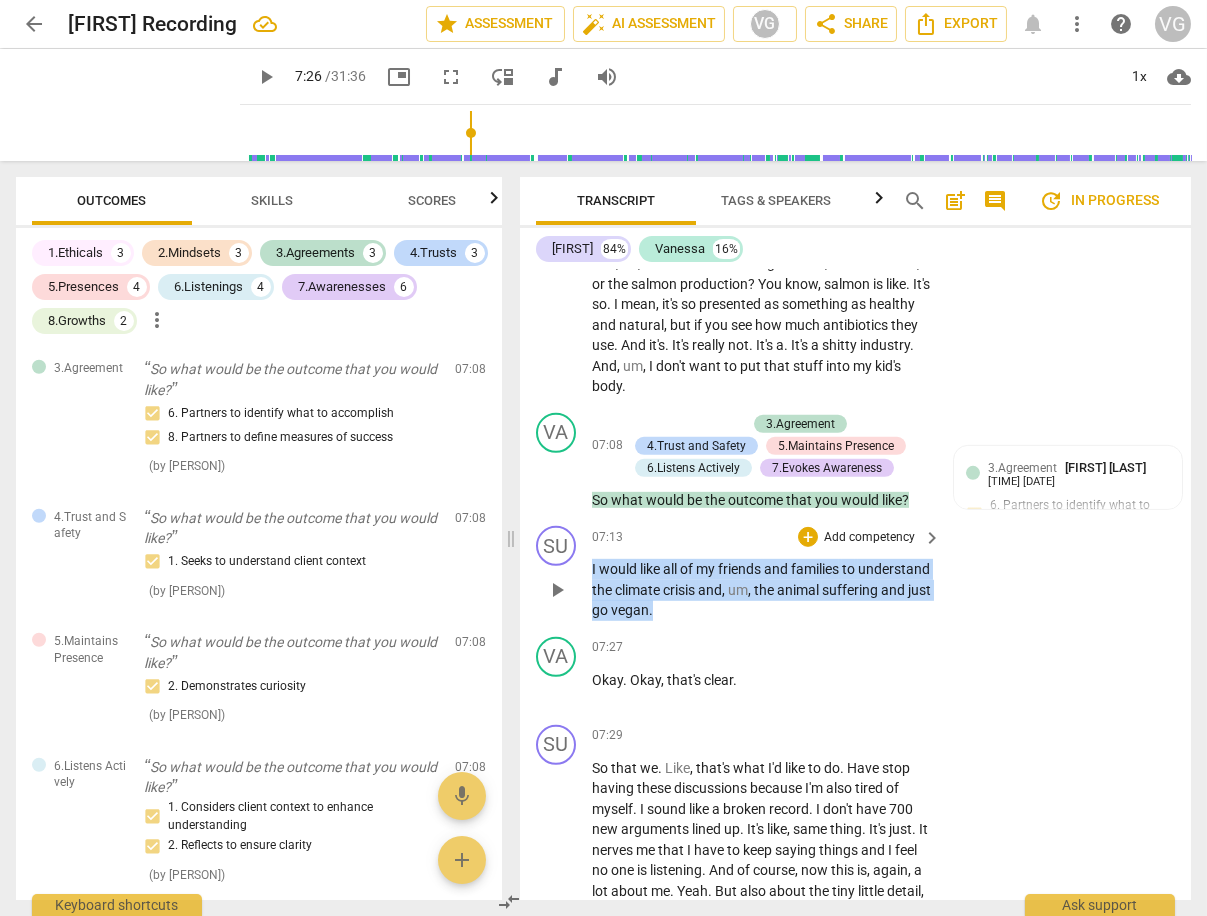 drag, startPoint x: 590, startPoint y: 576, endPoint x: 774, endPoint y: 610, distance: 187.11494 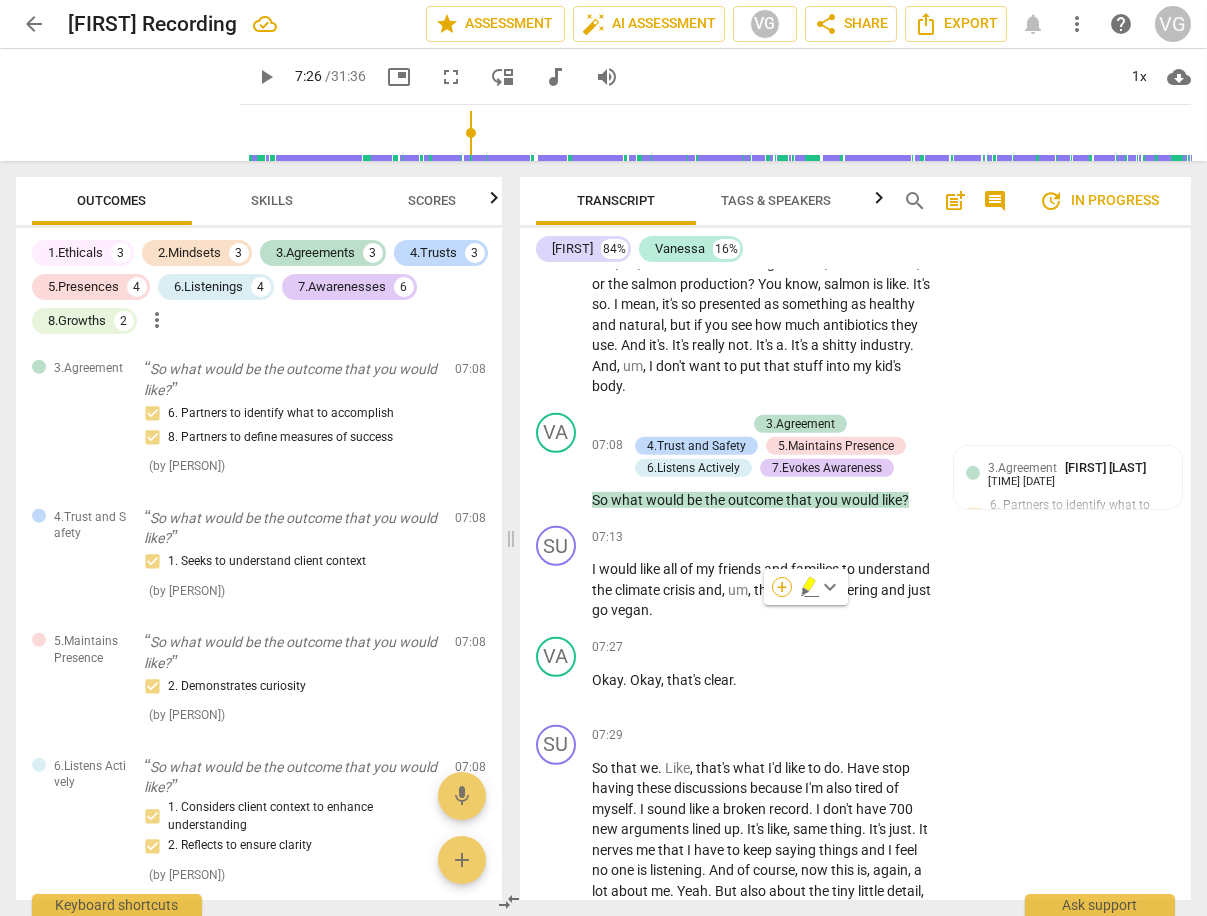 click on "+" at bounding box center [782, 587] 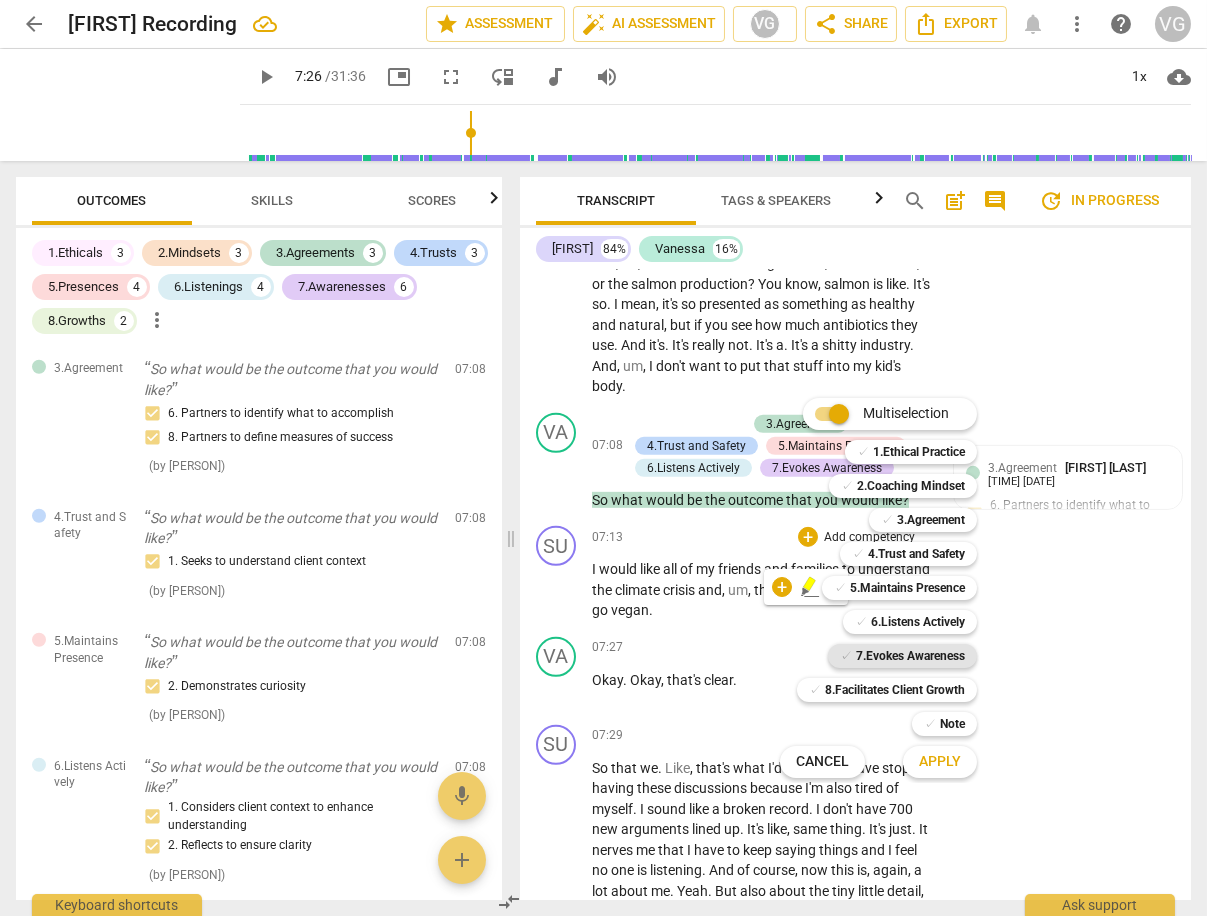 click on "7.Evokes Awareness" at bounding box center (910, 656) 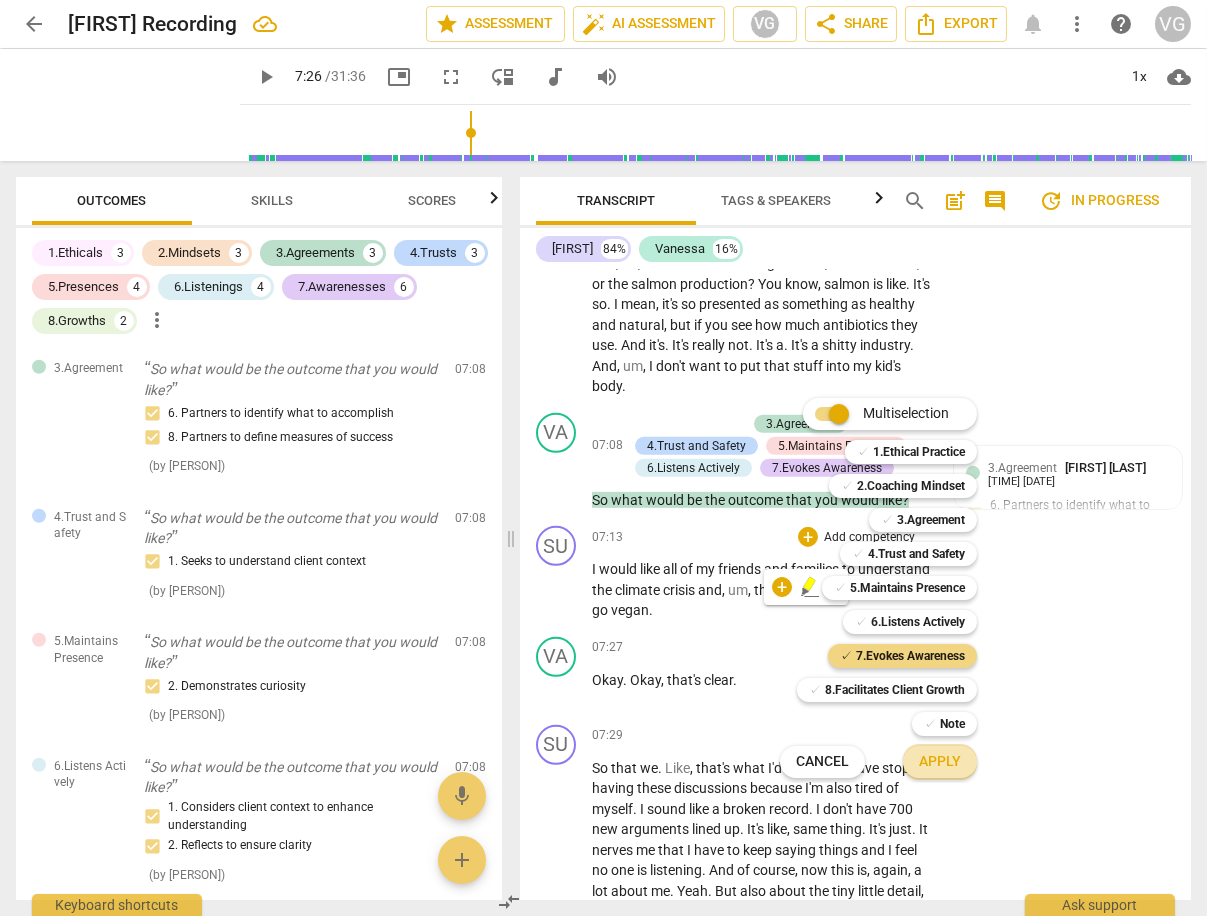 click on "Apply" at bounding box center (940, 762) 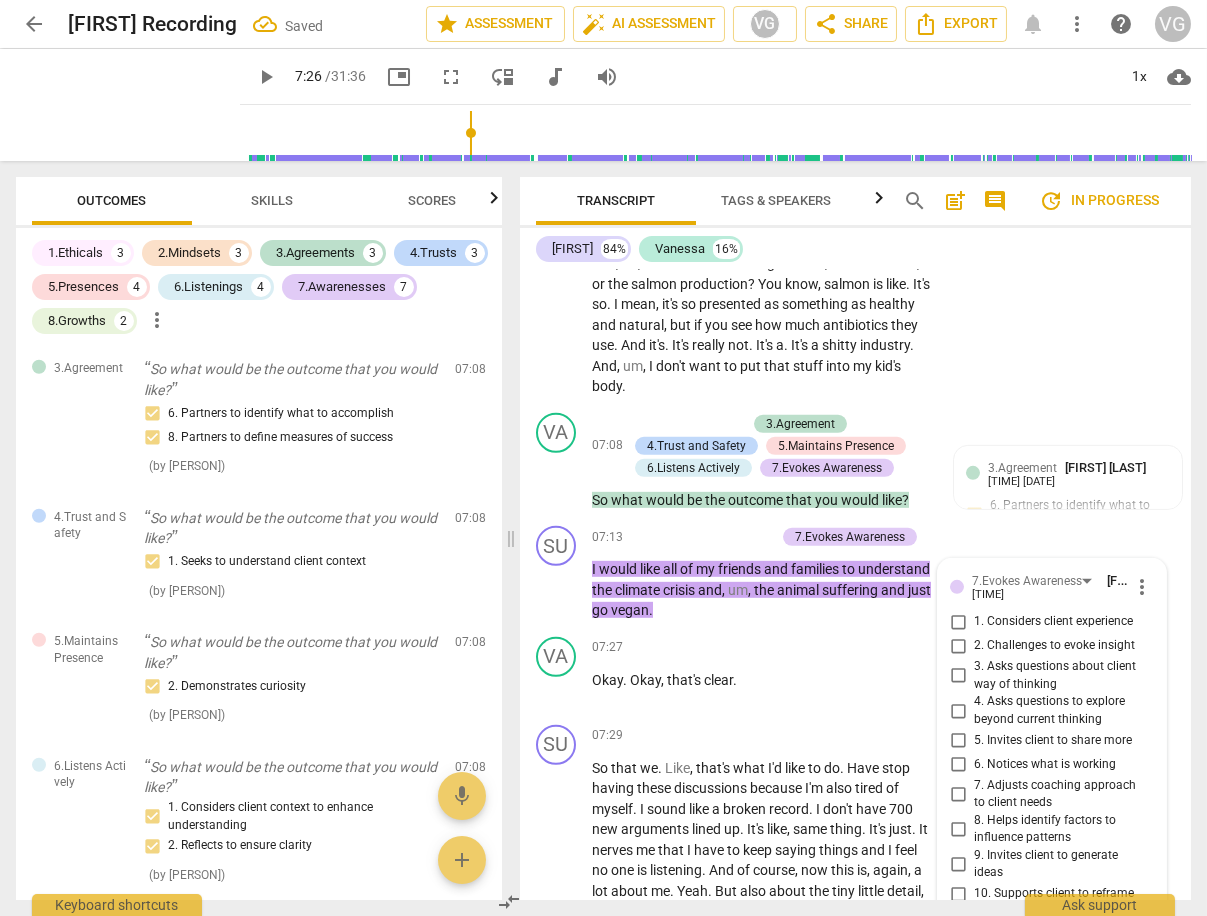 scroll, scrollTop: 3567, scrollLeft: 0, axis: vertical 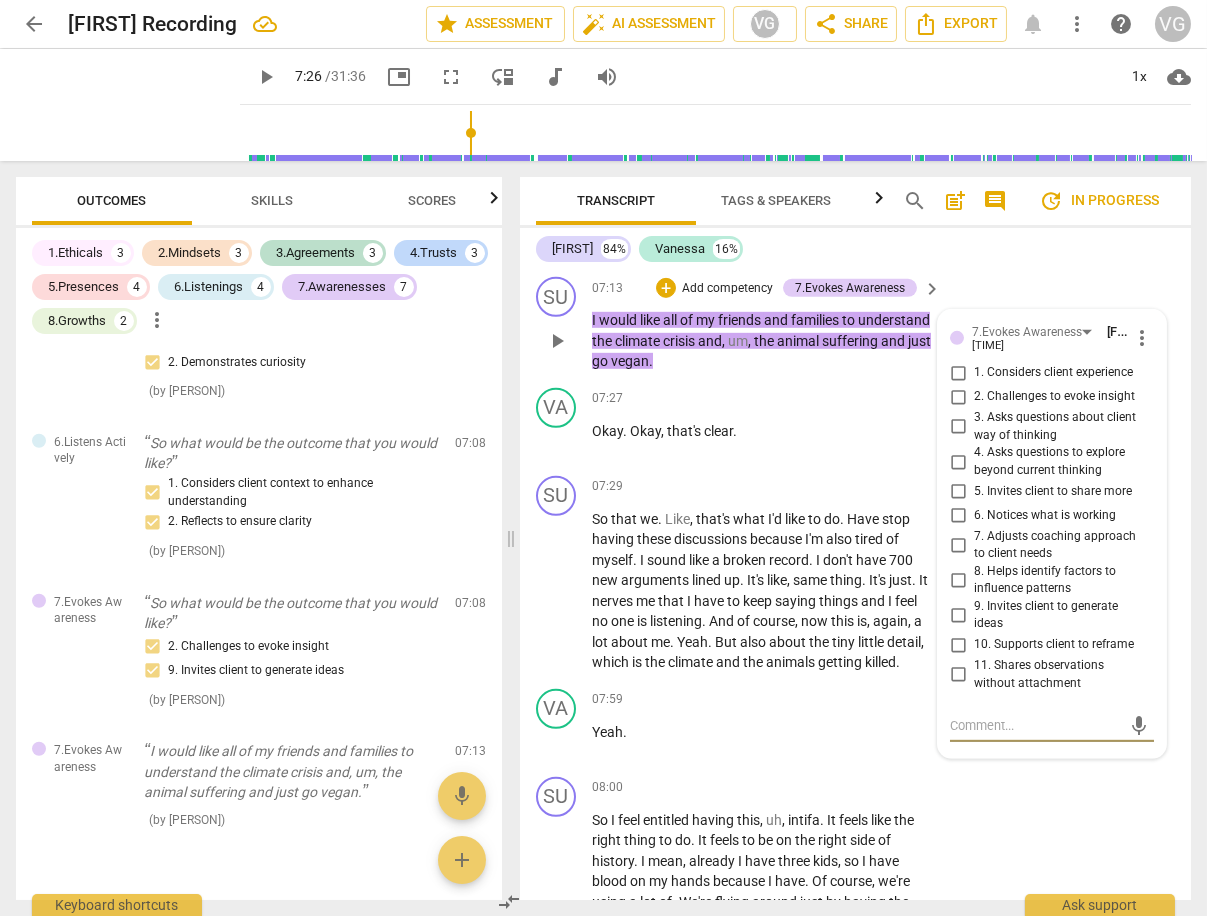 click on "2. Challenges to evoke insight" at bounding box center (958, 397) 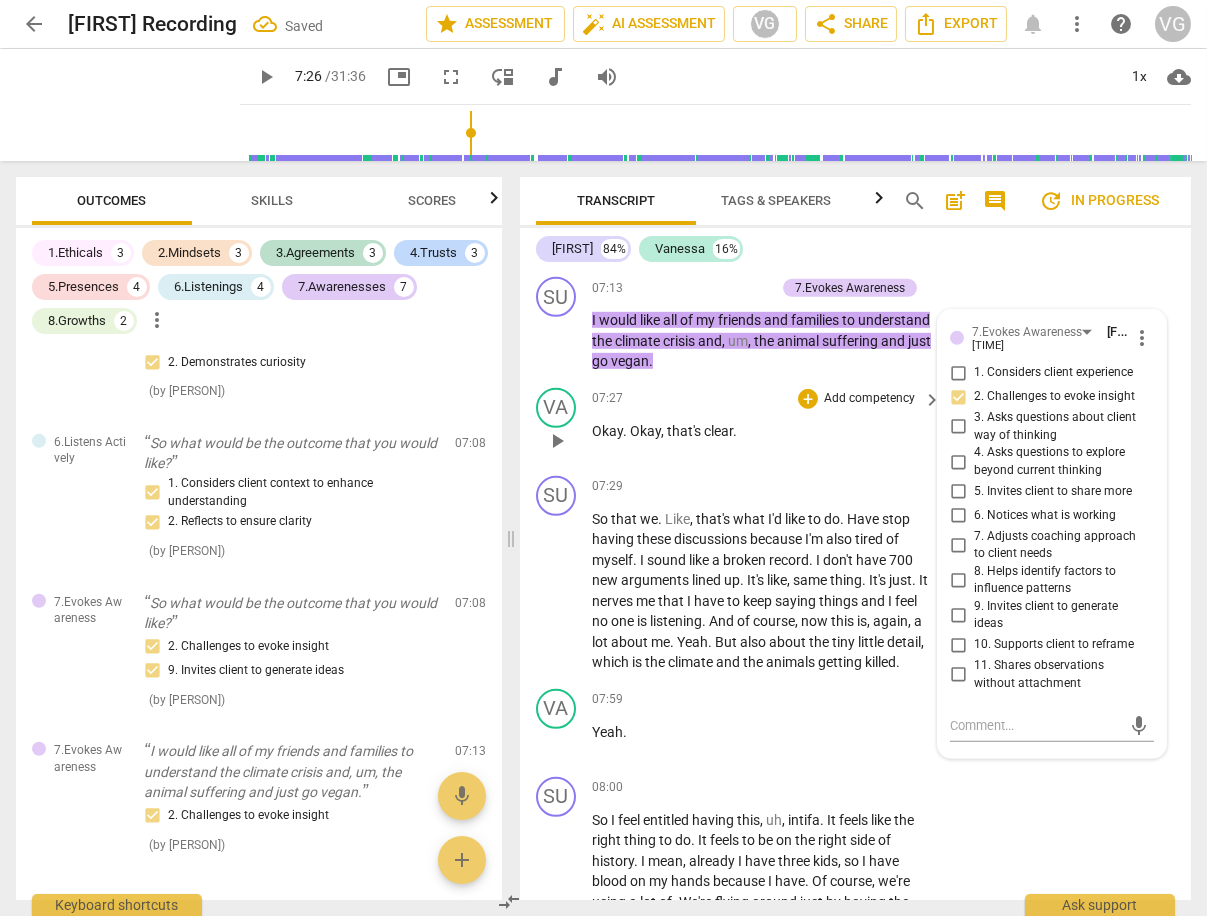 click on "Okay" at bounding box center (607, 431) 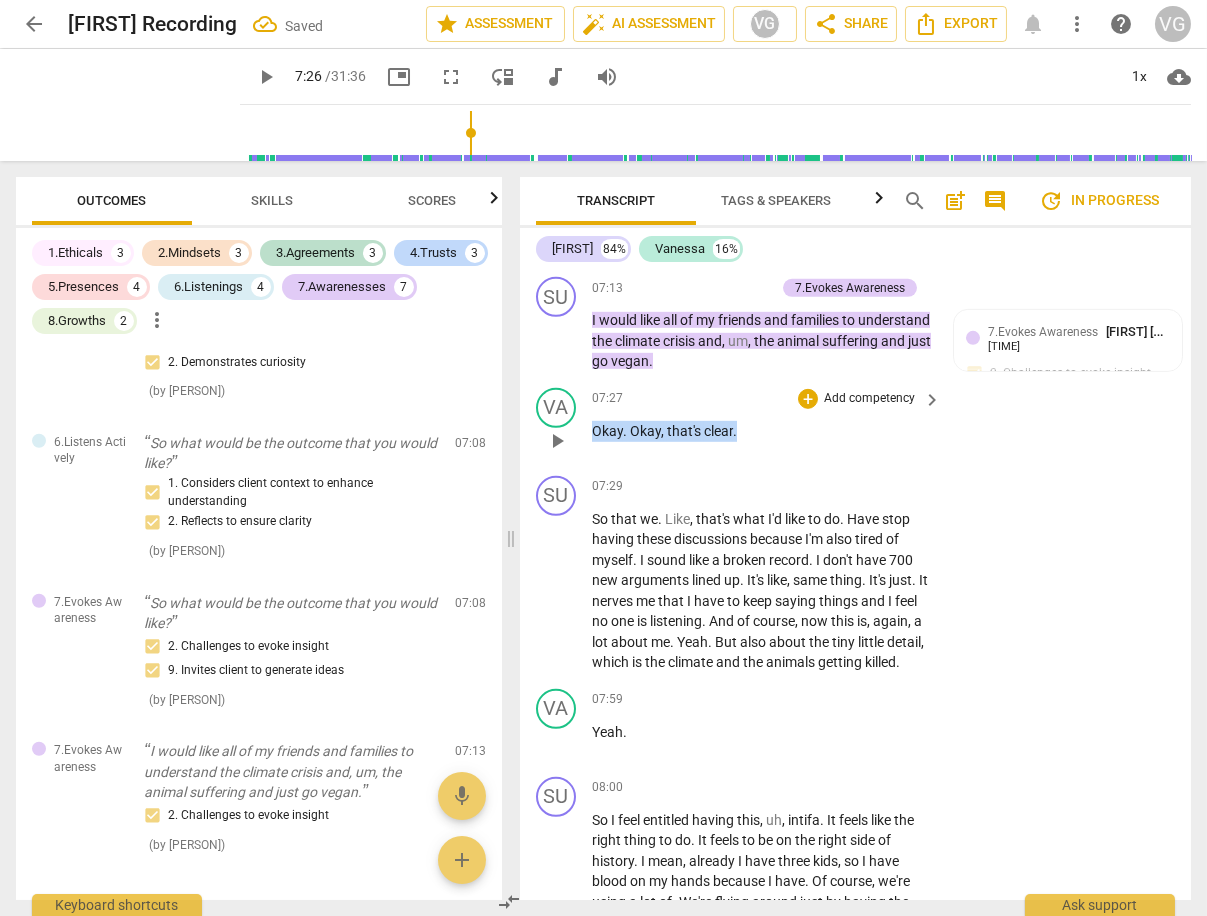 drag, startPoint x: 595, startPoint y: 434, endPoint x: 738, endPoint y: 432, distance: 143.01399 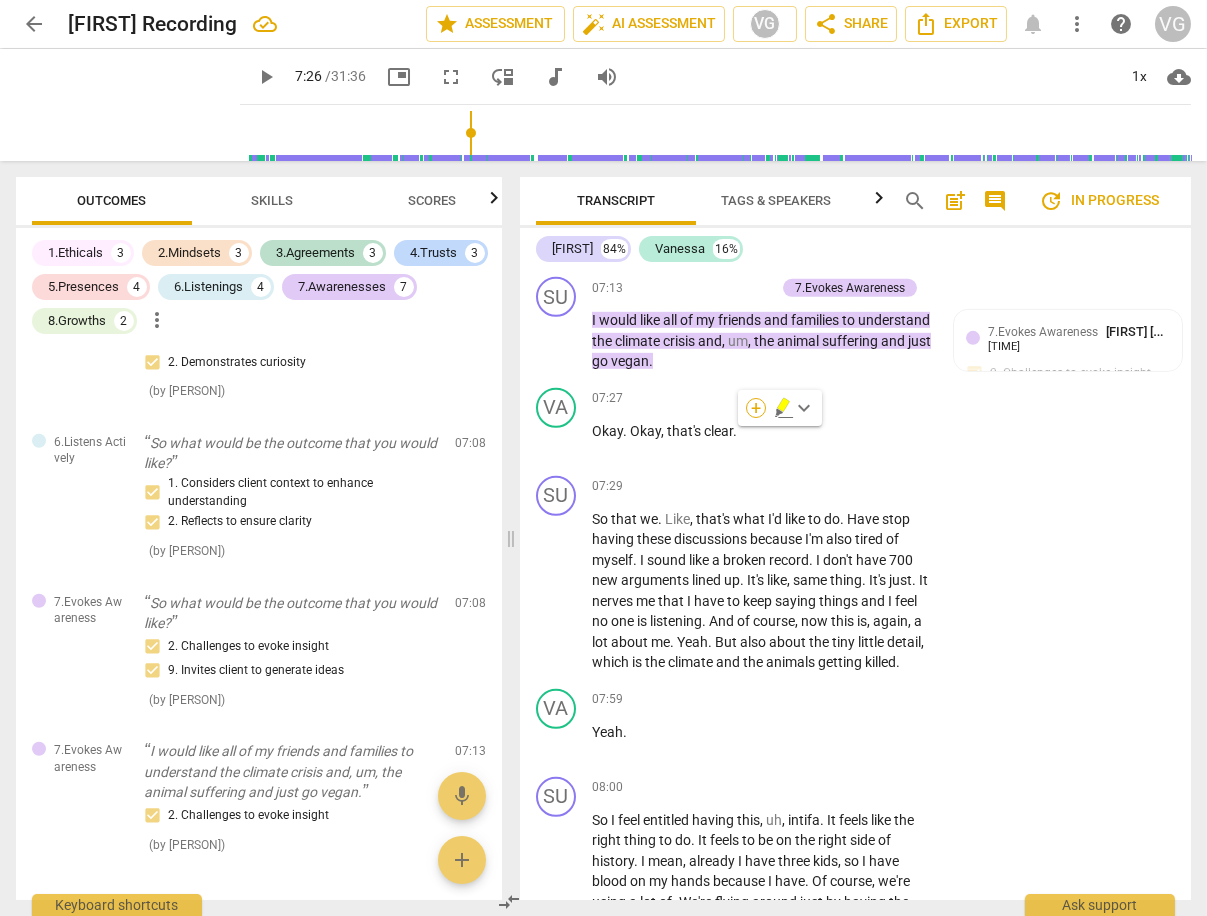 click on "+" at bounding box center (756, 408) 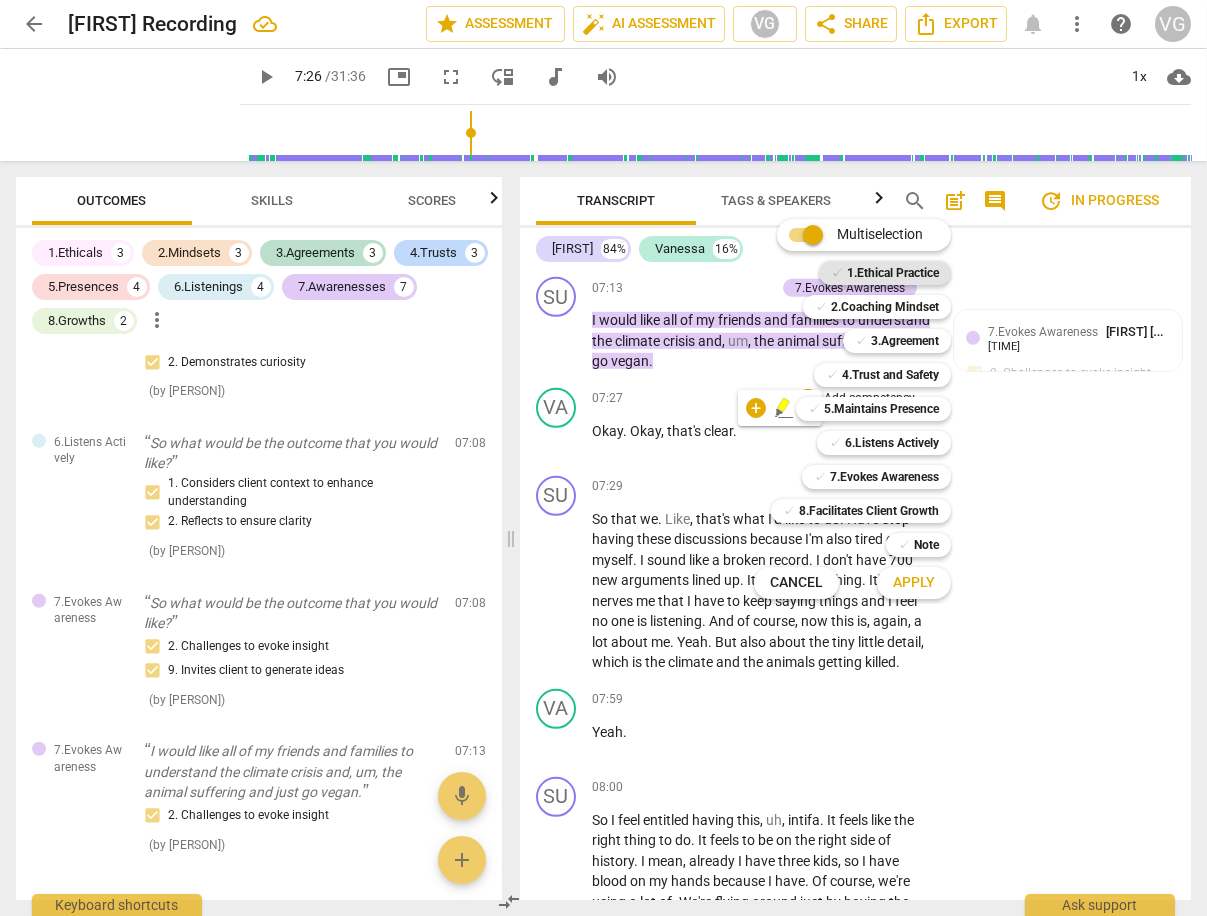 click on "1.Ethical Practice" at bounding box center (893, 273) 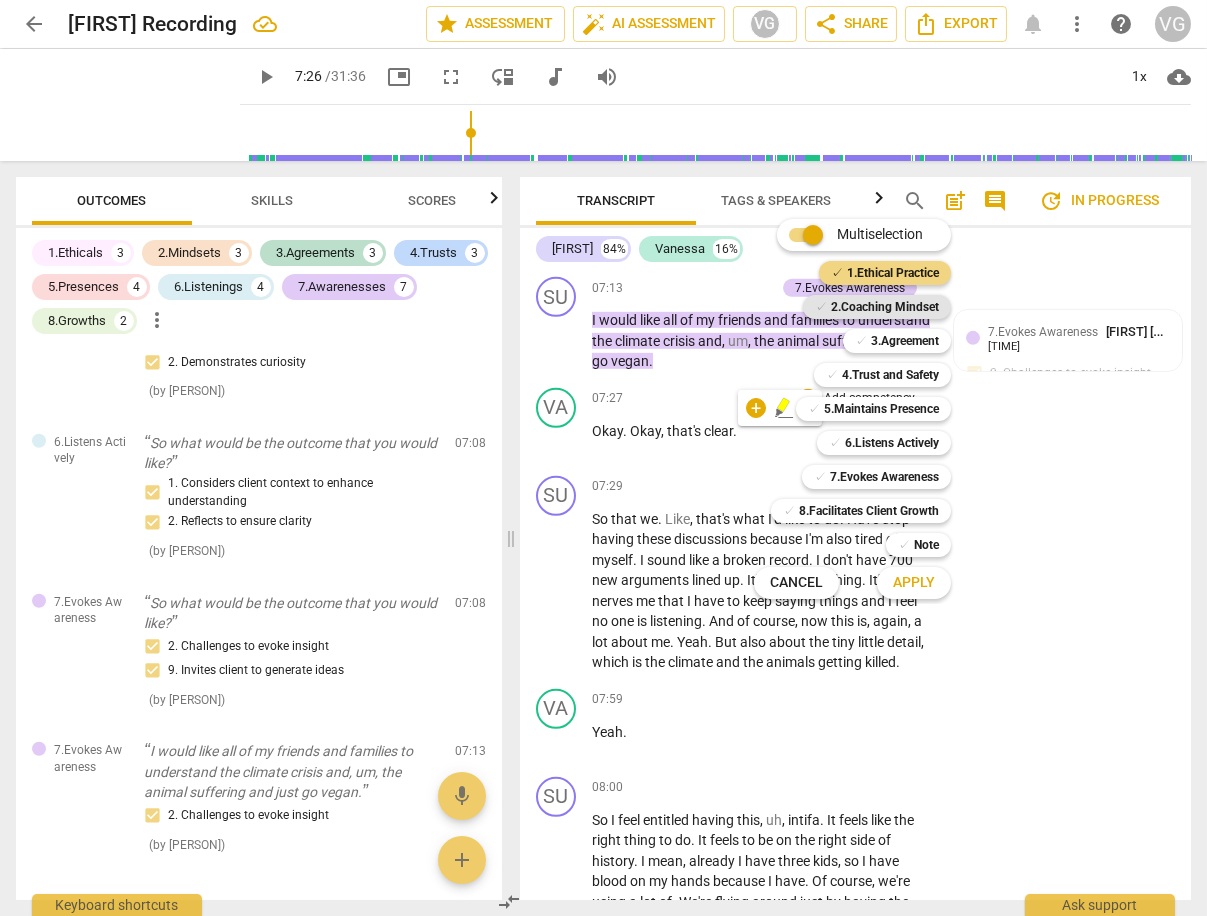 click on "2.Coaching Mindset" at bounding box center [885, 307] 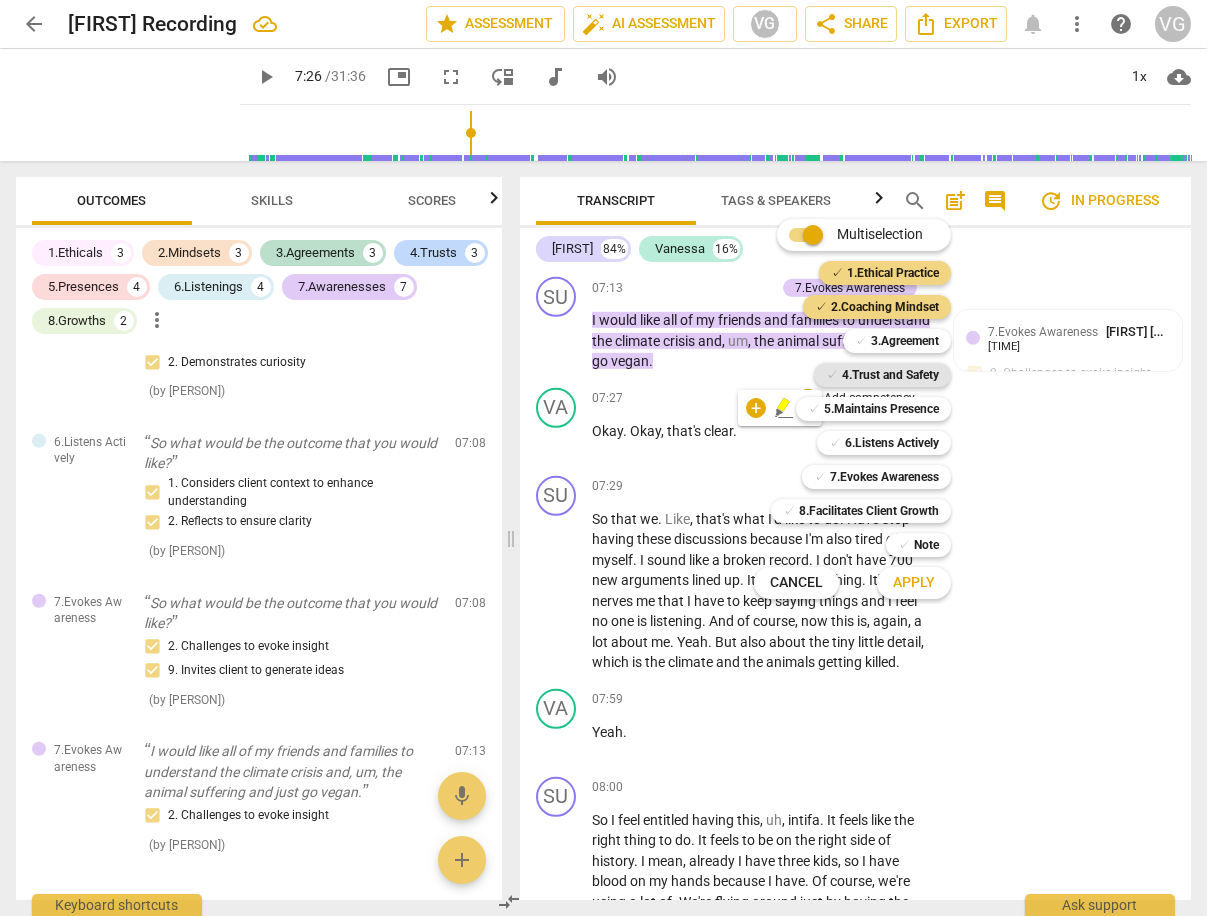 click on "4.Trust and Safety" at bounding box center [890, 375] 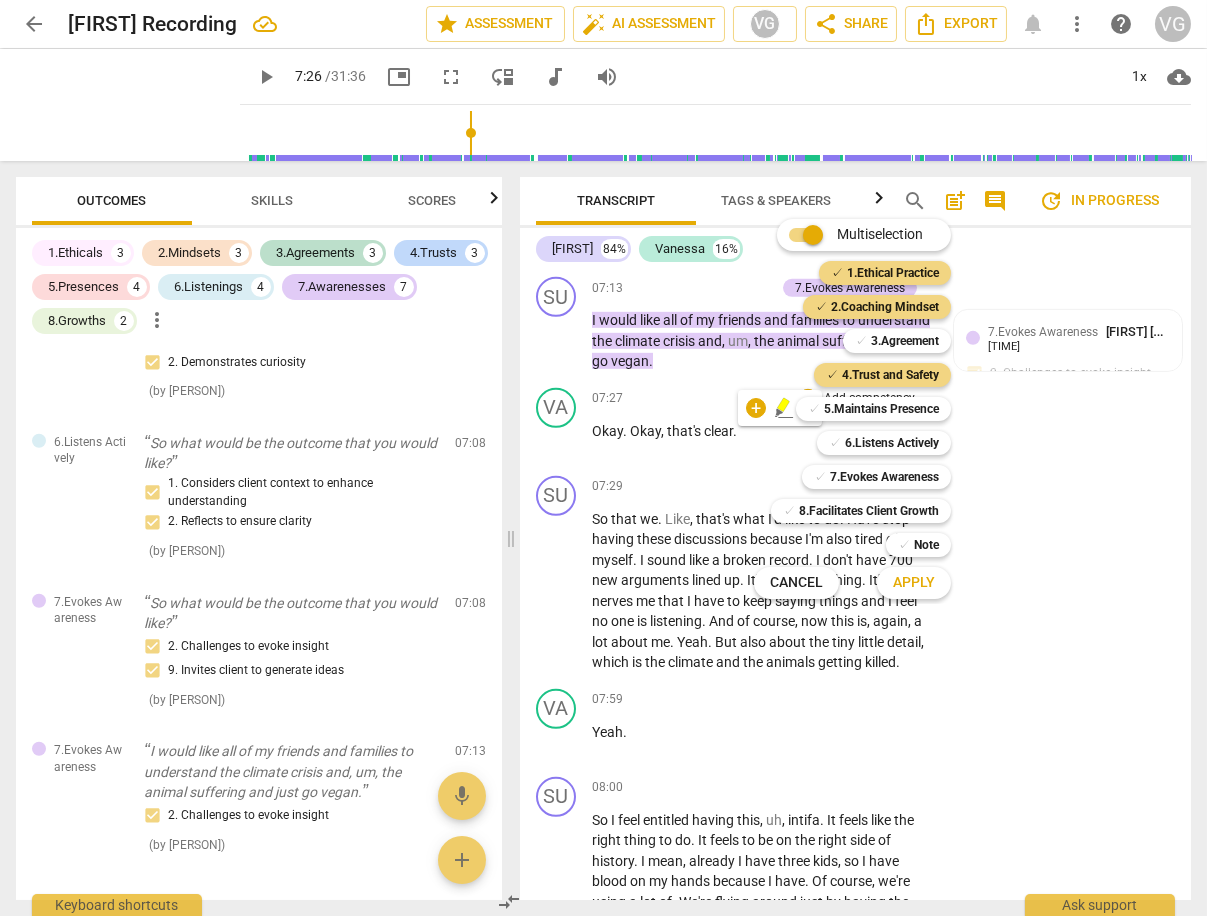 click on "Apply" at bounding box center [914, 583] 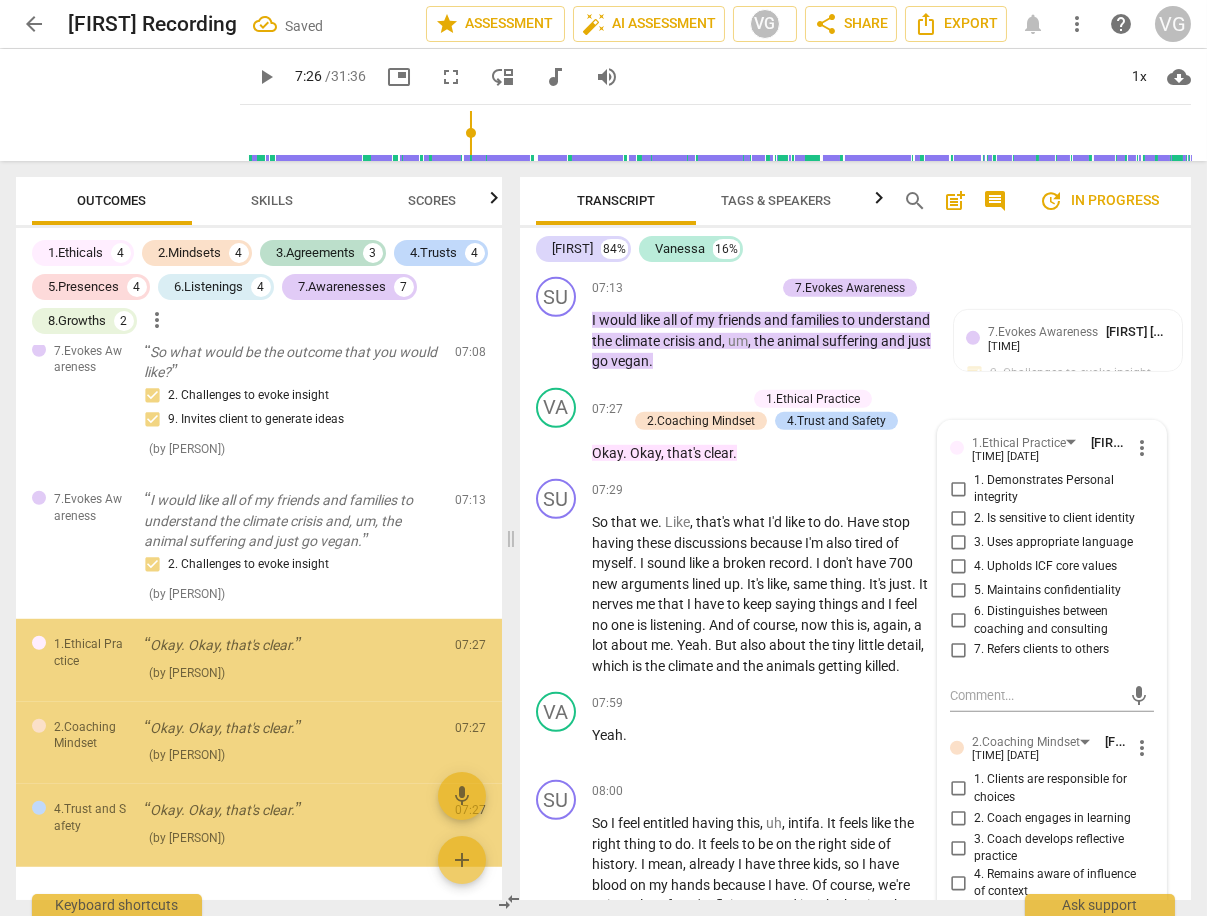 scroll, scrollTop: 4349, scrollLeft: 0, axis: vertical 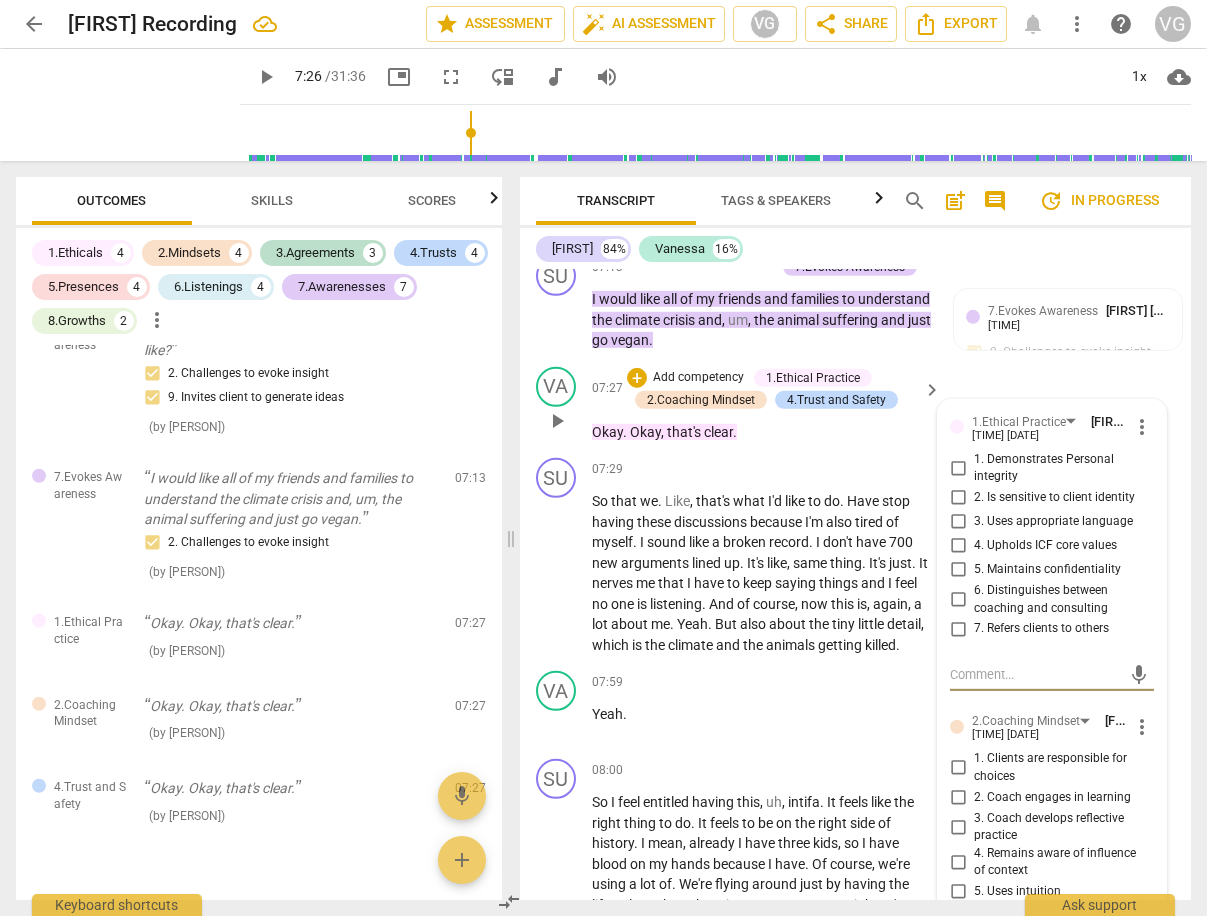 click on "2. Is sensitive to client identity" at bounding box center (958, 498) 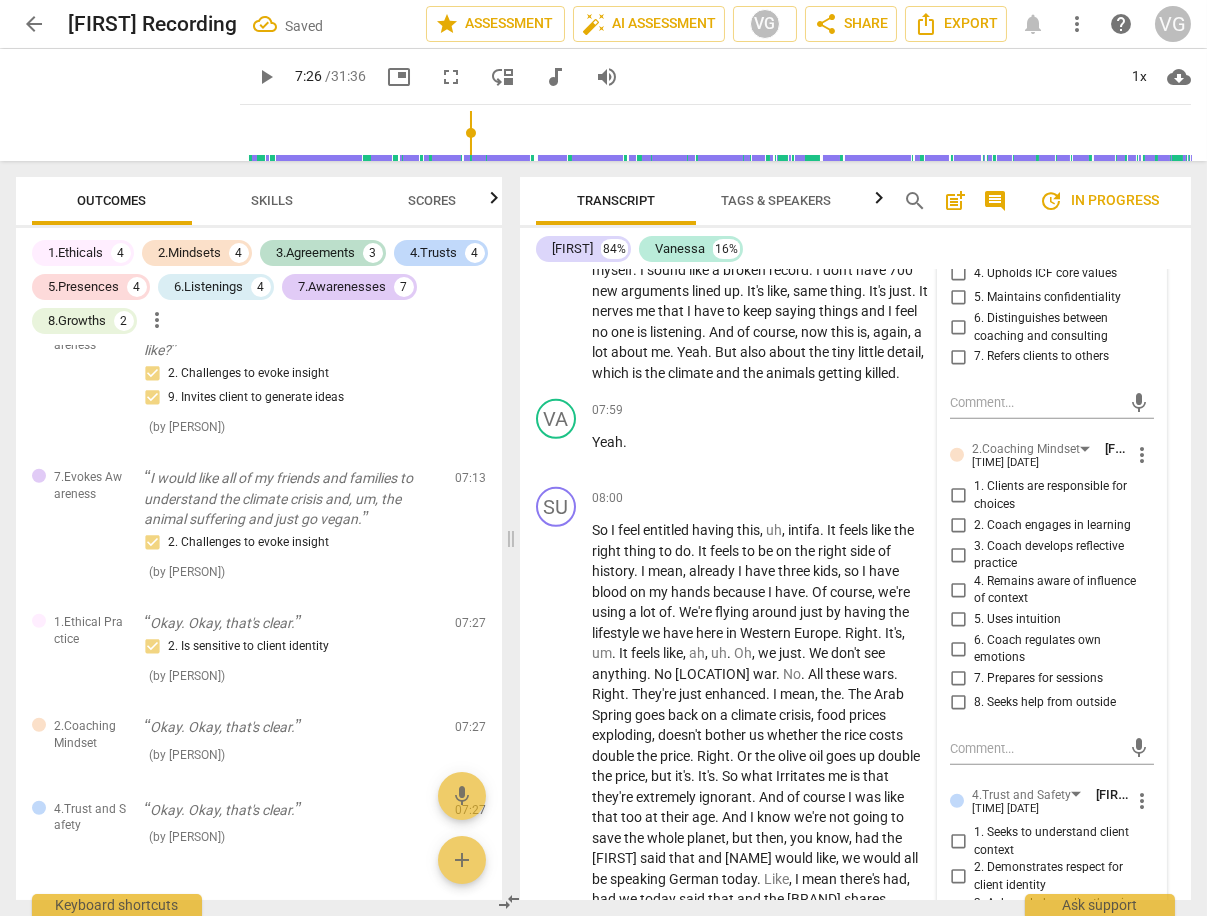 scroll, scrollTop: 3742, scrollLeft: 0, axis: vertical 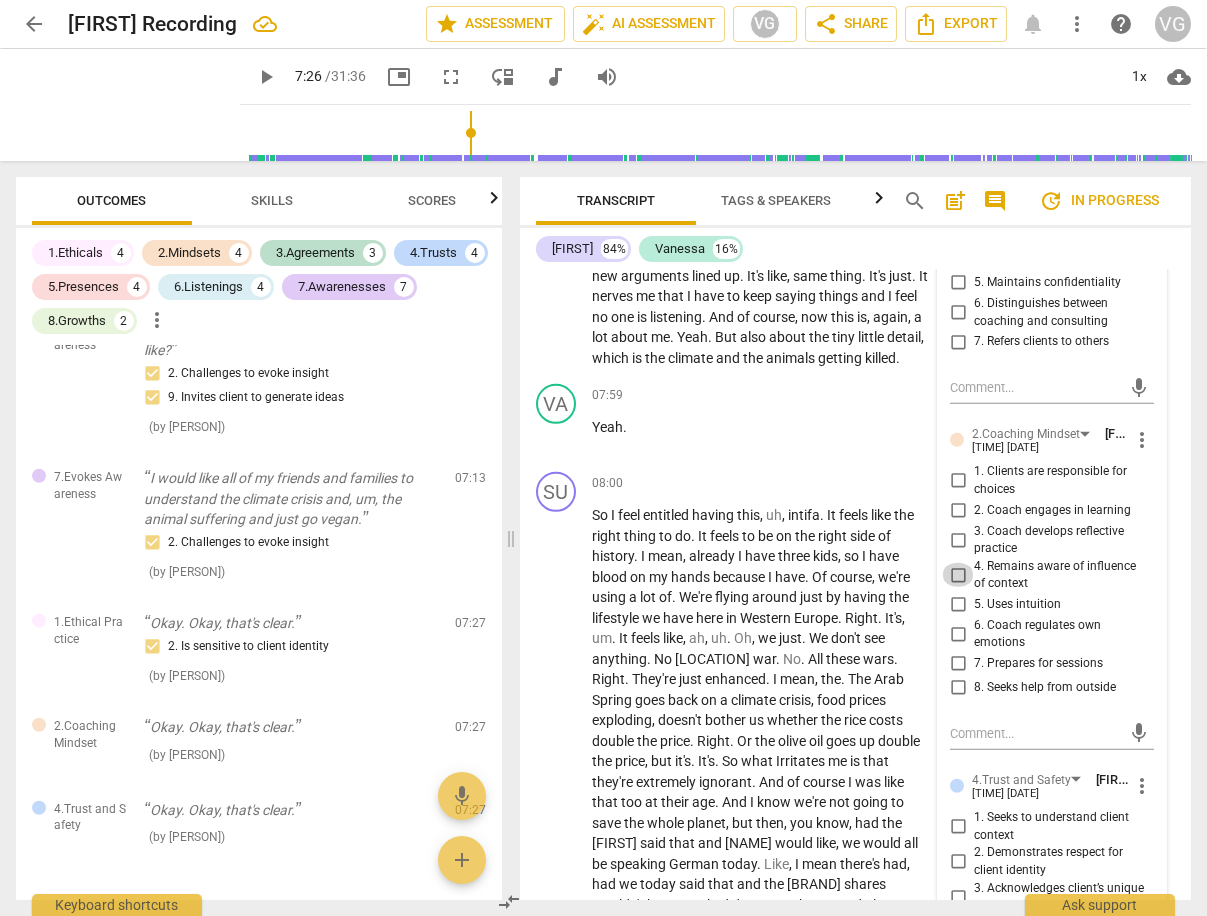 click on "4. Remains aware of influence of context" at bounding box center (958, 575) 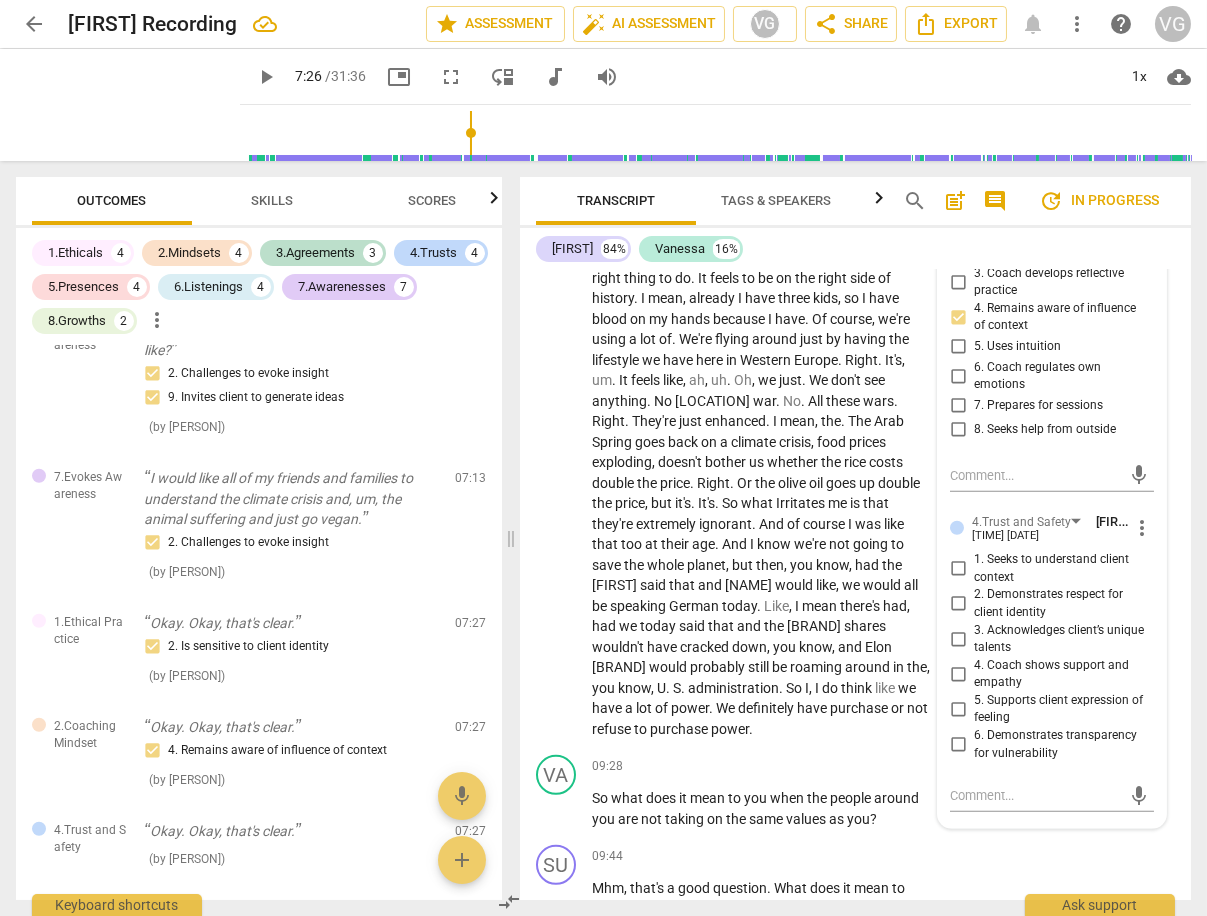 scroll, scrollTop: 4015, scrollLeft: 0, axis: vertical 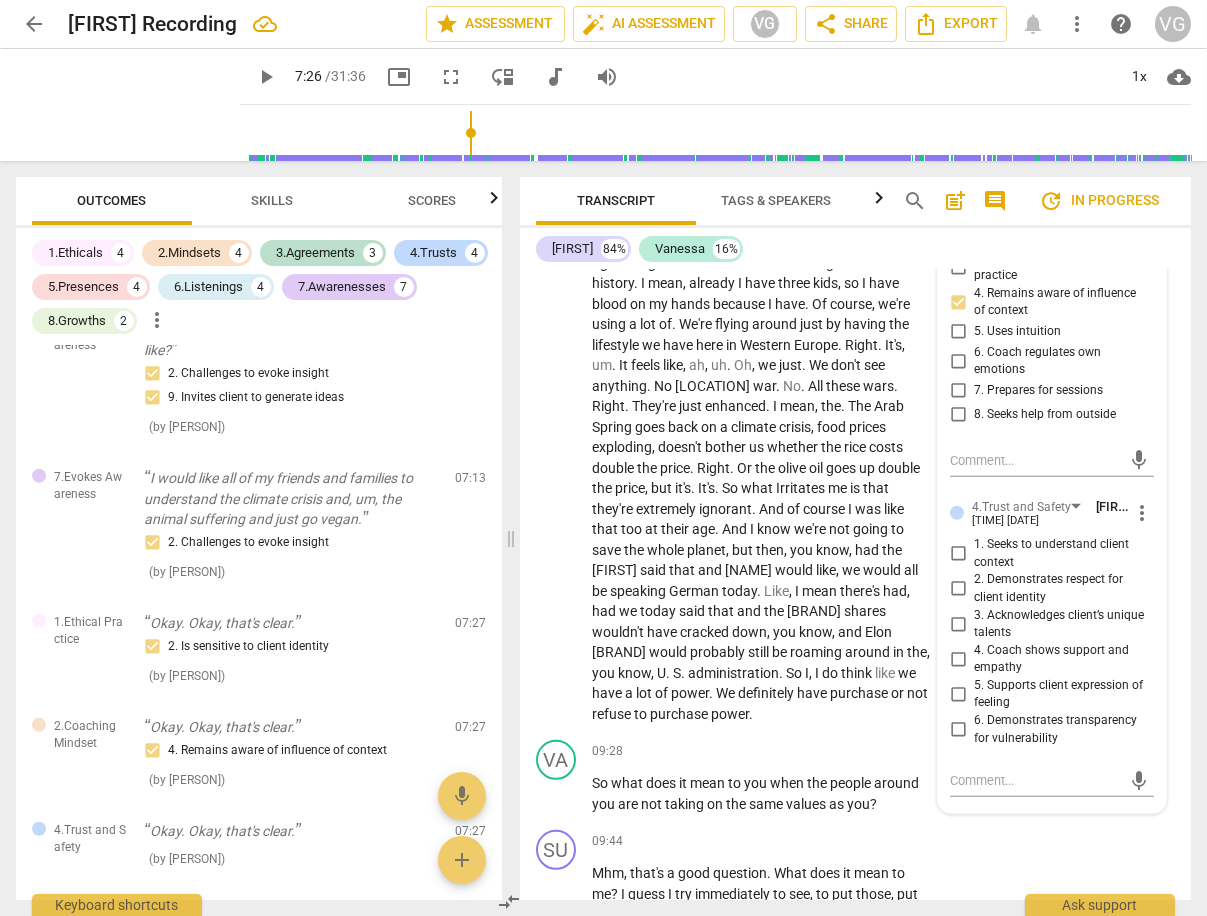 click on "2. Demonstrates respect for client identity" at bounding box center [958, 589] 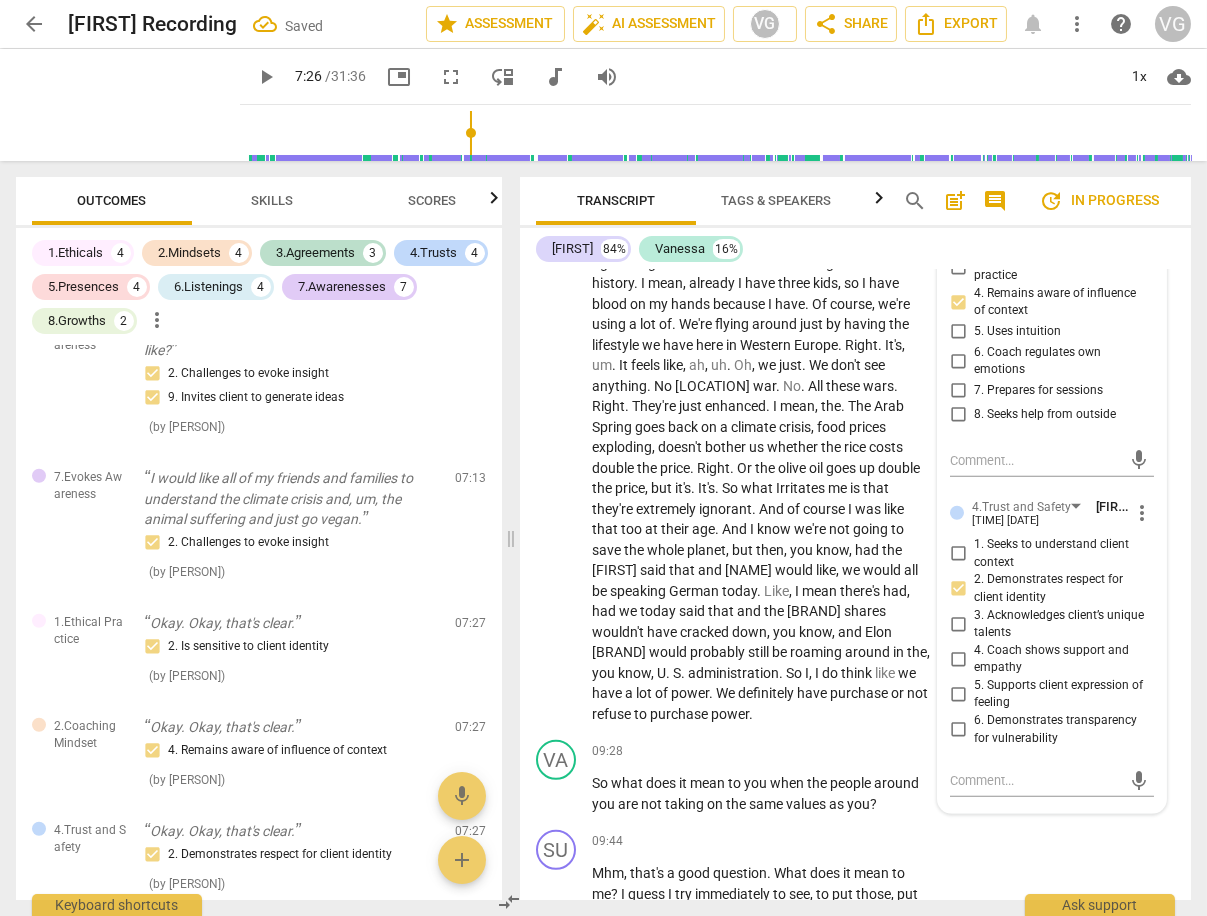 click on "1. Seeks to understand client context" at bounding box center (958, 554) 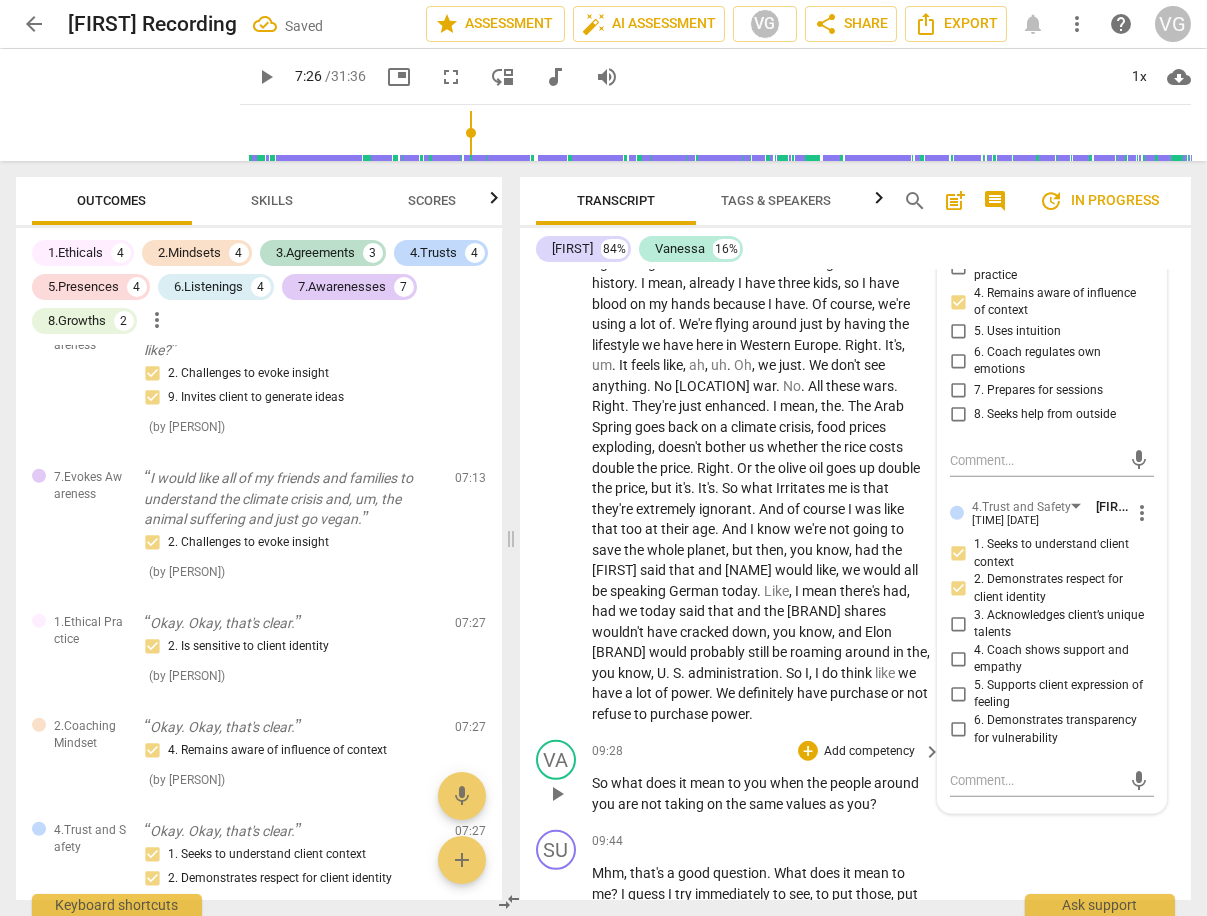 click on "[FIRST] .   So   what   does   it   mean   to   you   when   the   people   around   you   are   not   taking   on   the   same   values   as   you ?" at bounding box center (855, 777) 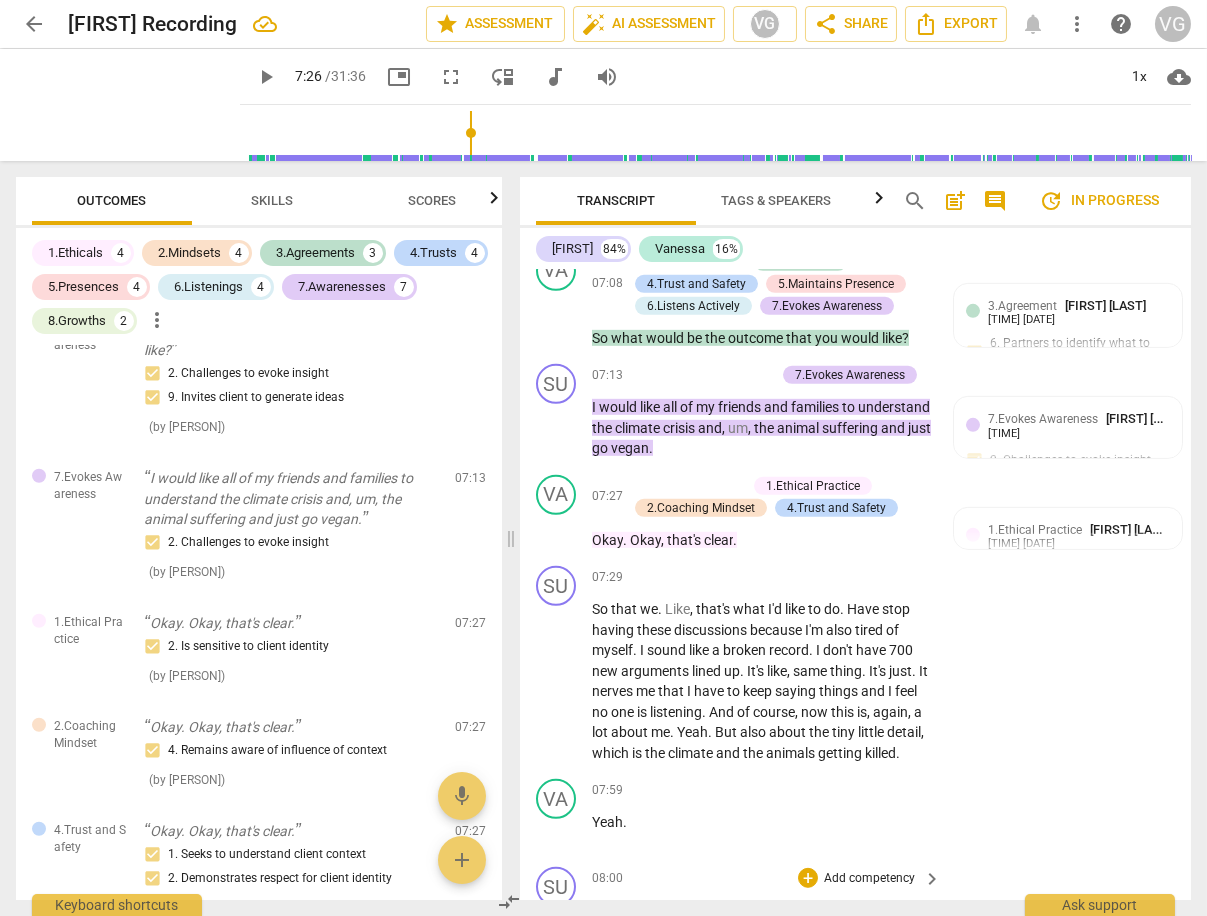 scroll, scrollTop: 3342, scrollLeft: 0, axis: vertical 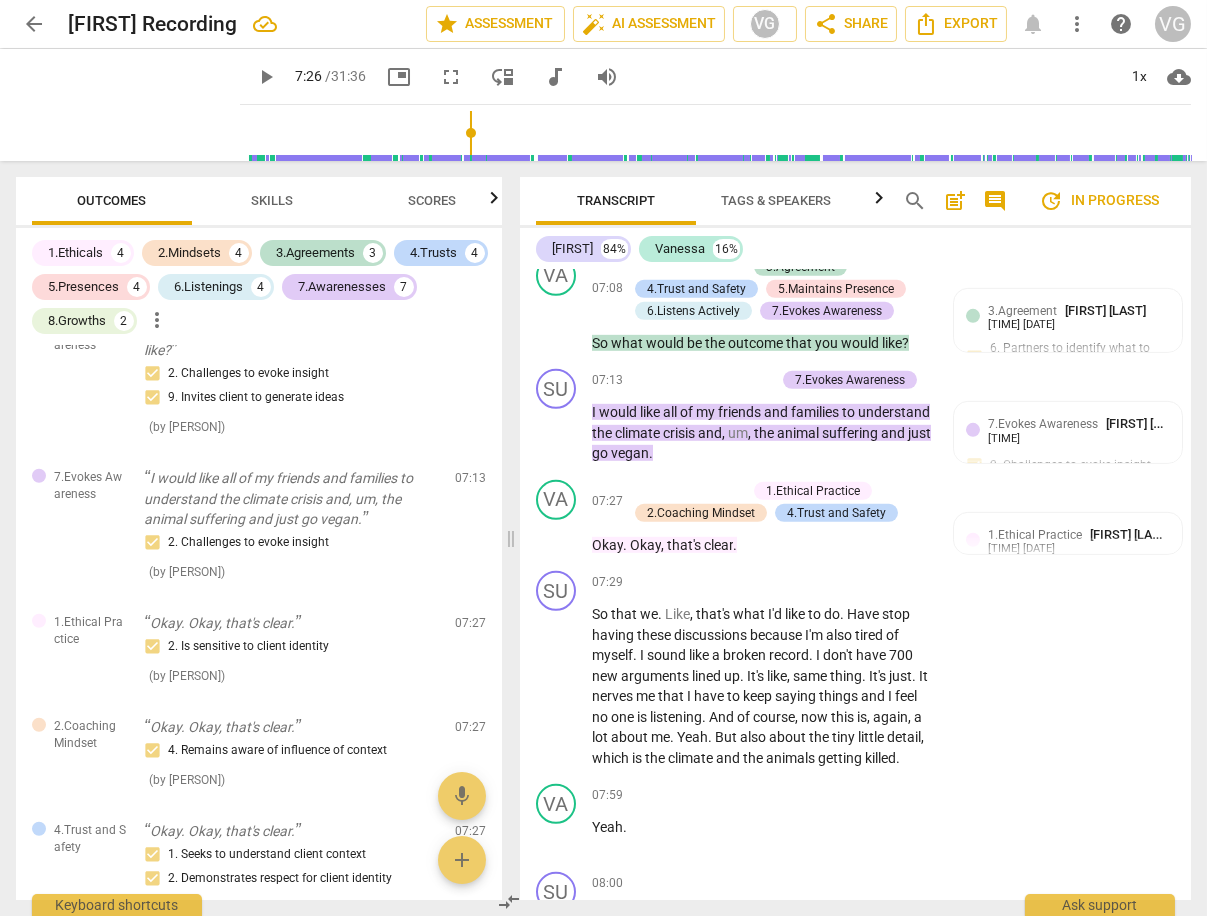 click on "play_arrow" at bounding box center (266, 77) 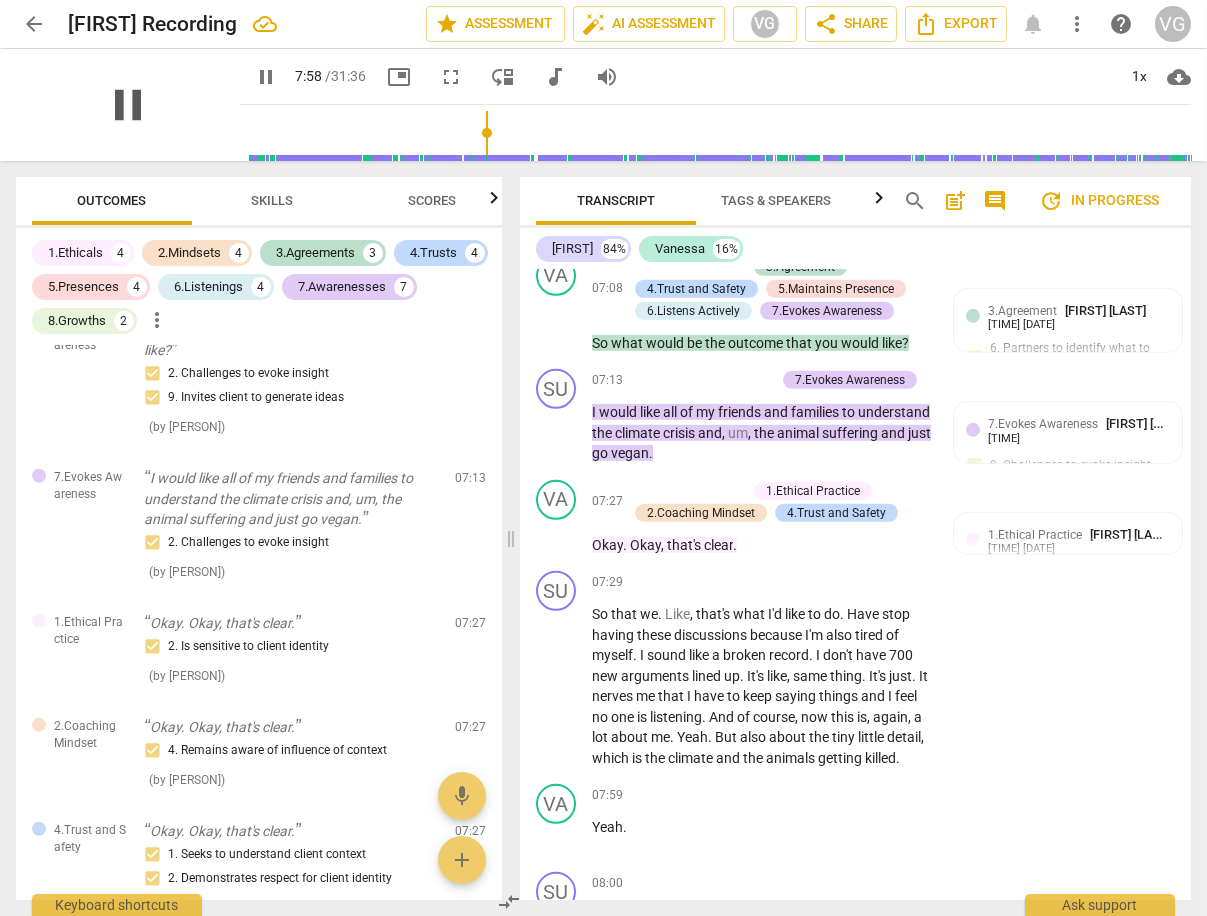 click on "pause" at bounding box center [128, 105] 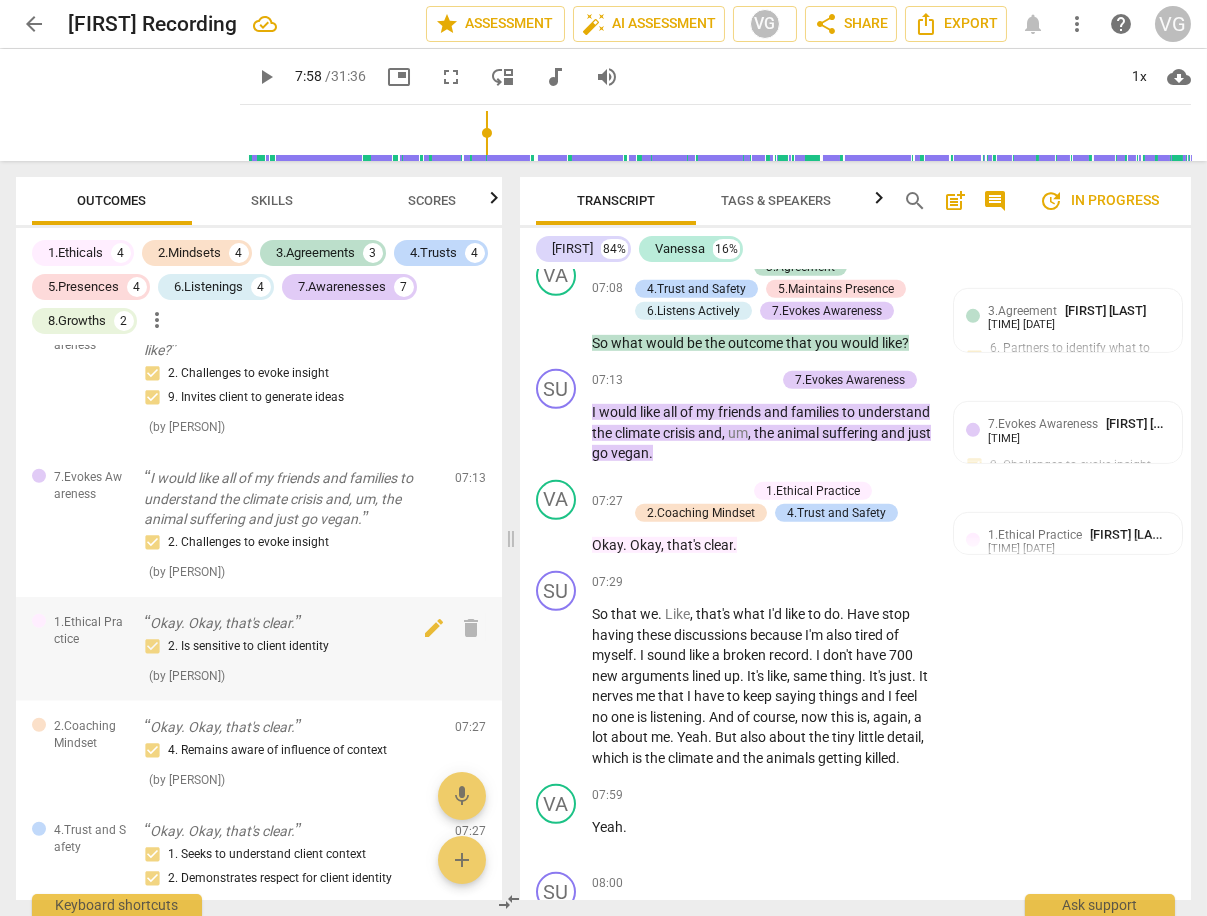 type on "479" 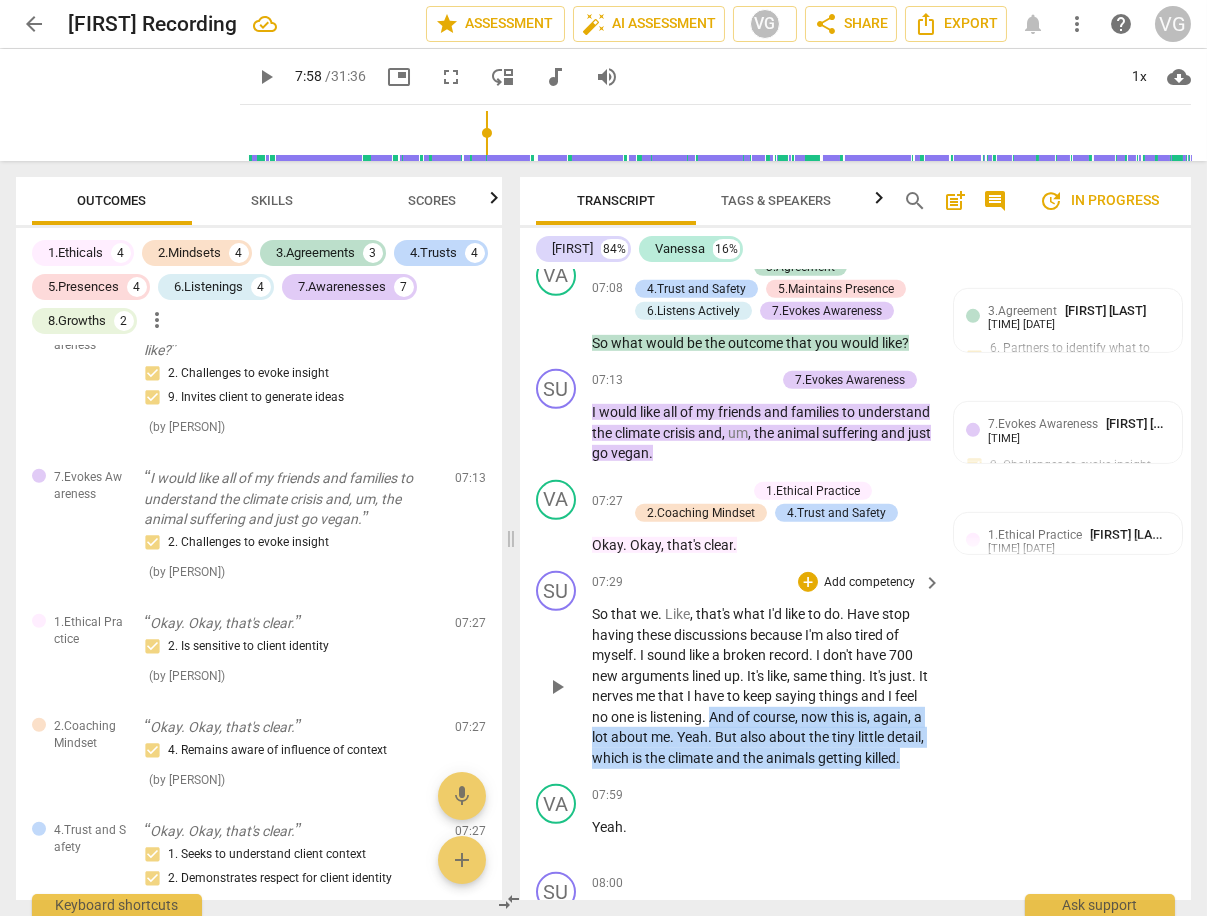 drag, startPoint x: 736, startPoint y: 715, endPoint x: 822, endPoint y: 765, distance: 99.47864 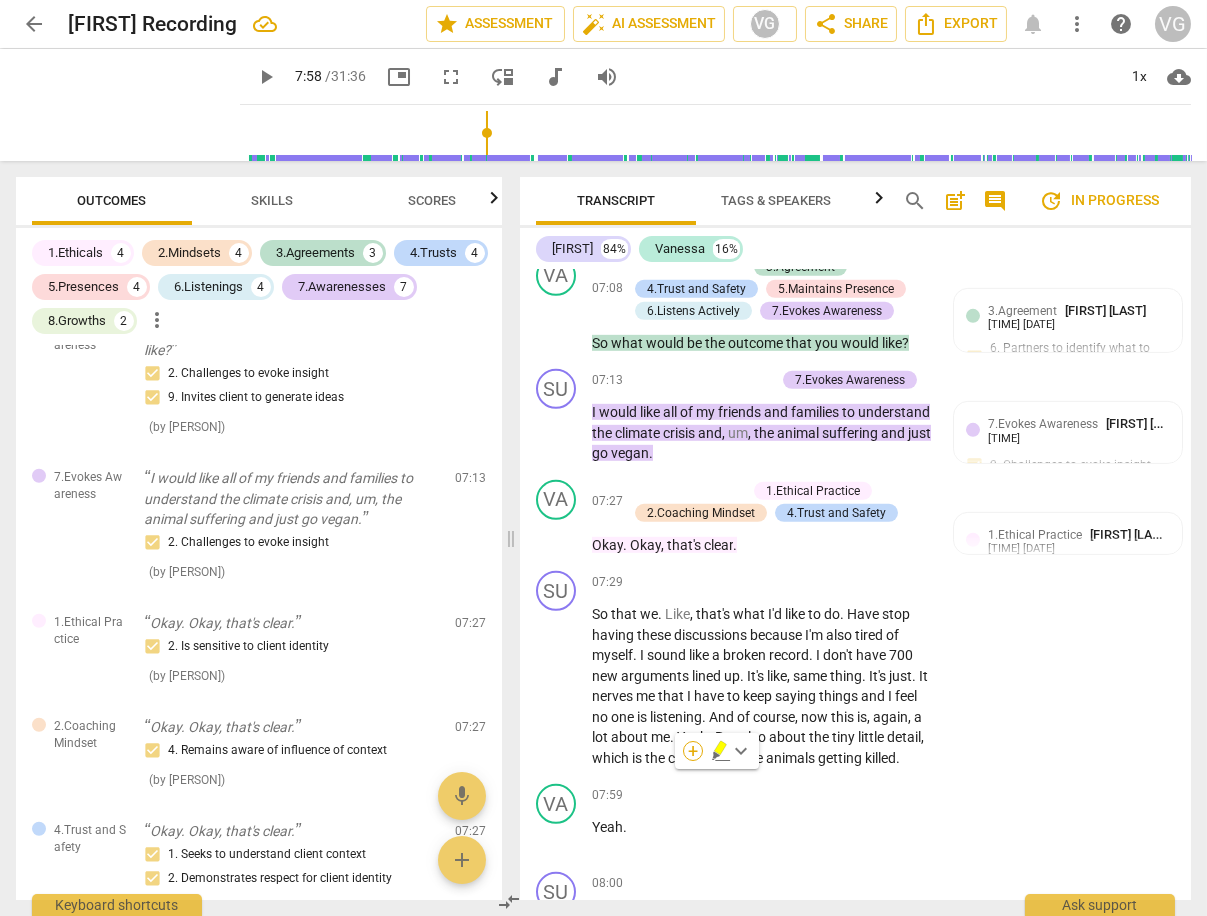 click on "+" at bounding box center [693, 751] 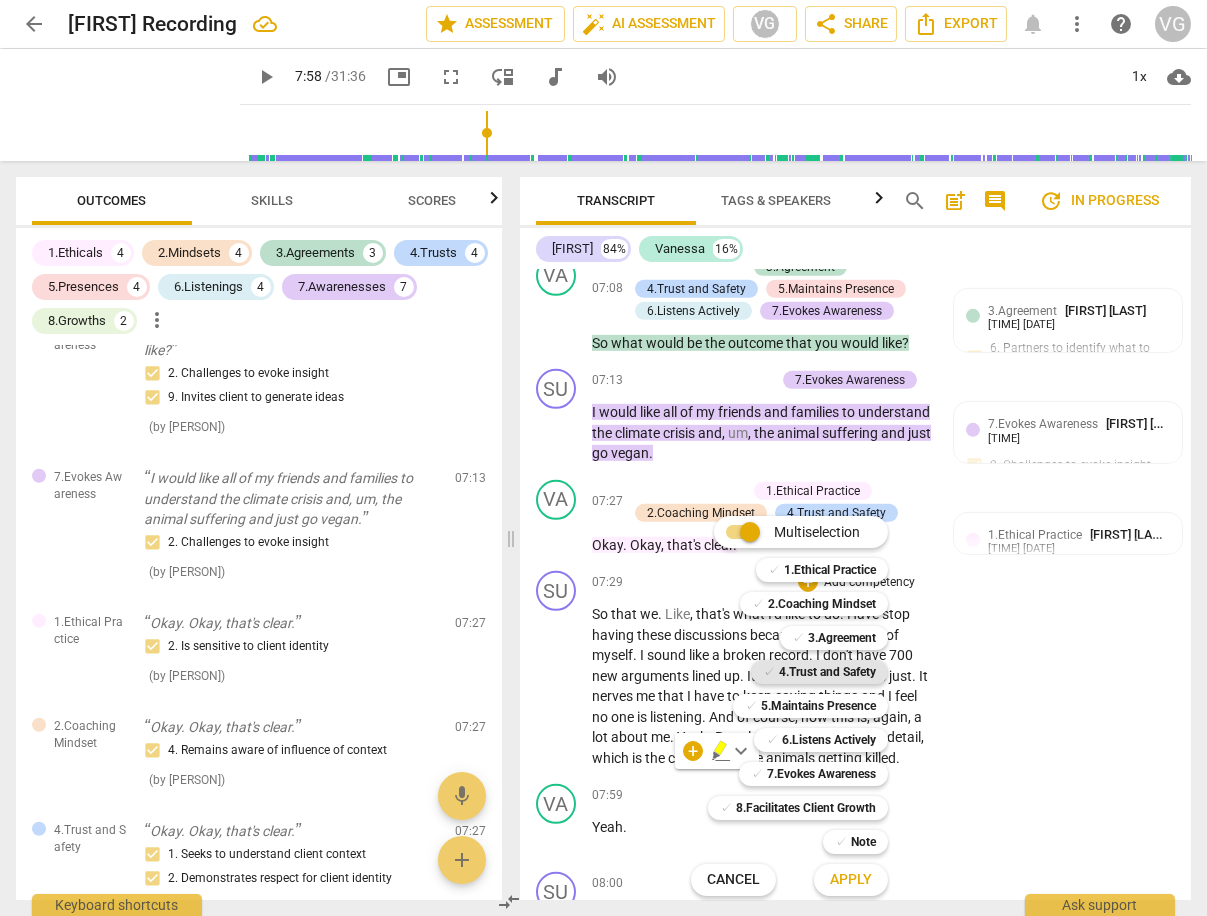 click on "4.Trust and Safety" at bounding box center [827, 672] 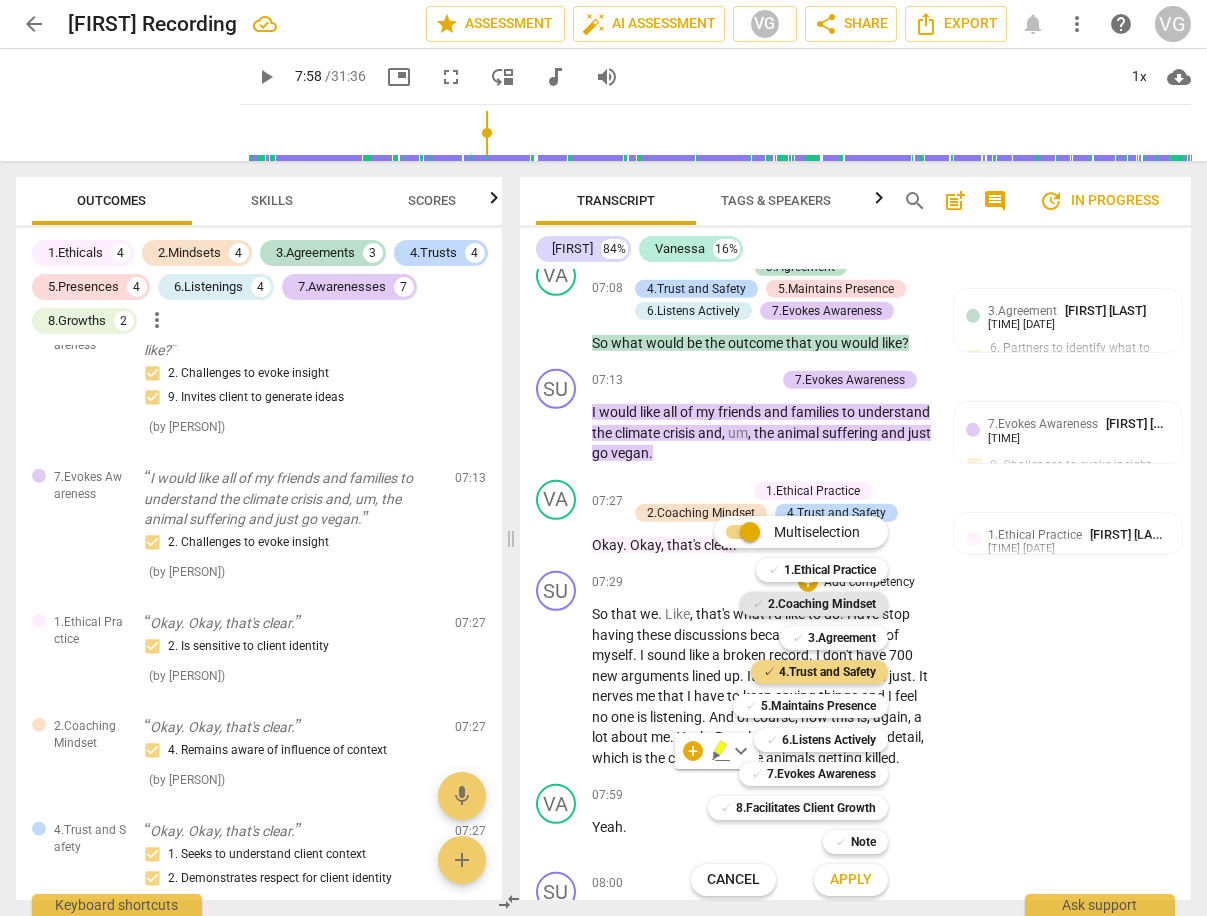 click on "2.Coaching Mindset" at bounding box center (822, 604) 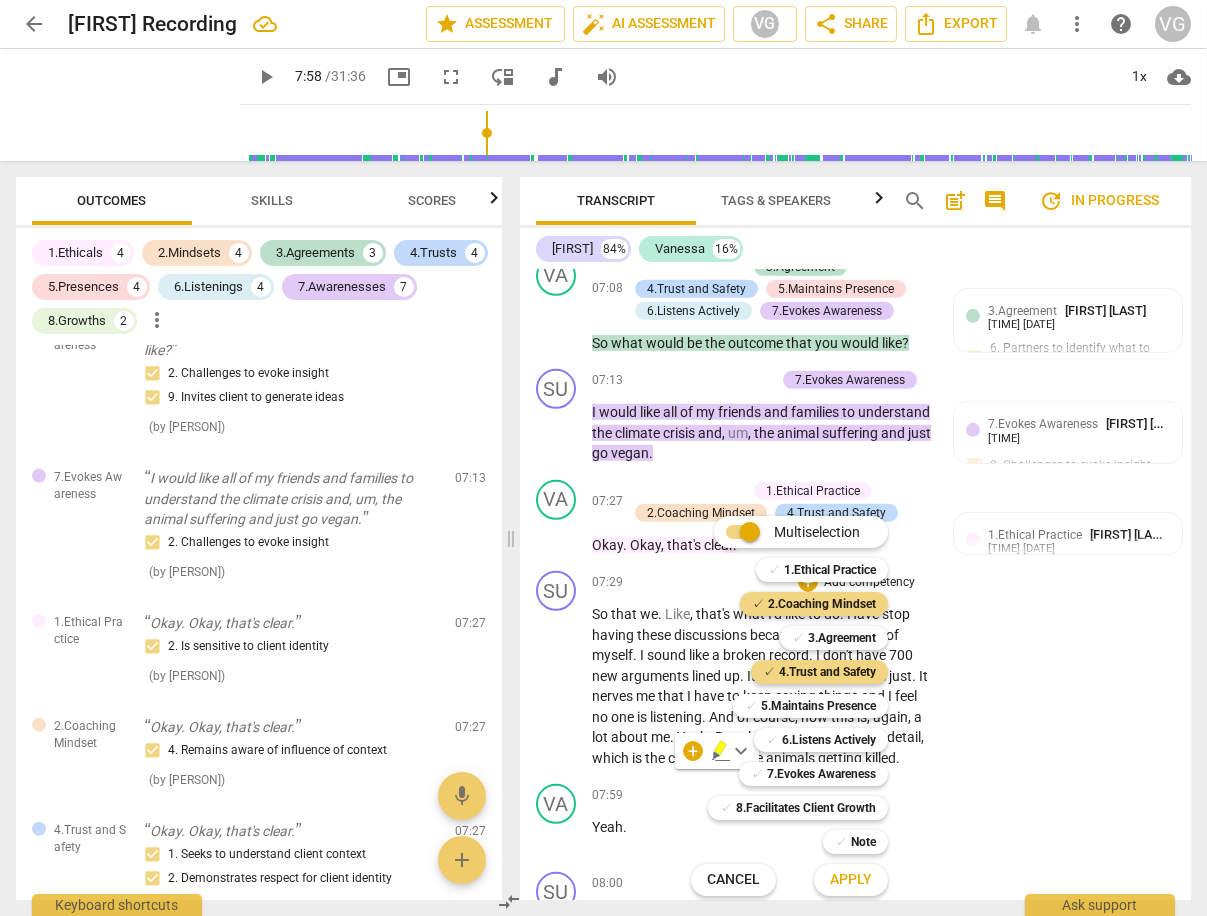 click on "Apply" at bounding box center (851, 880) 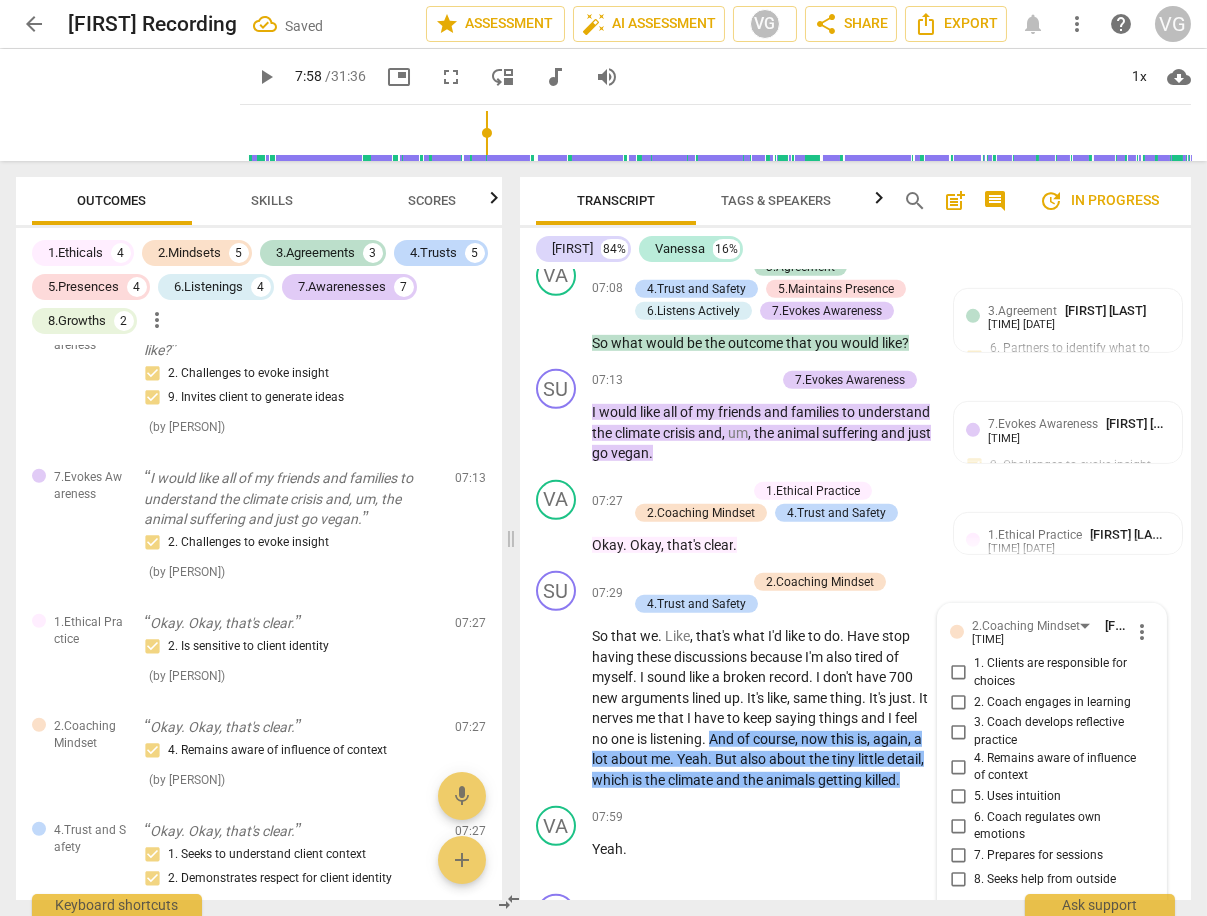 scroll, scrollTop: 3676, scrollLeft: 0, axis: vertical 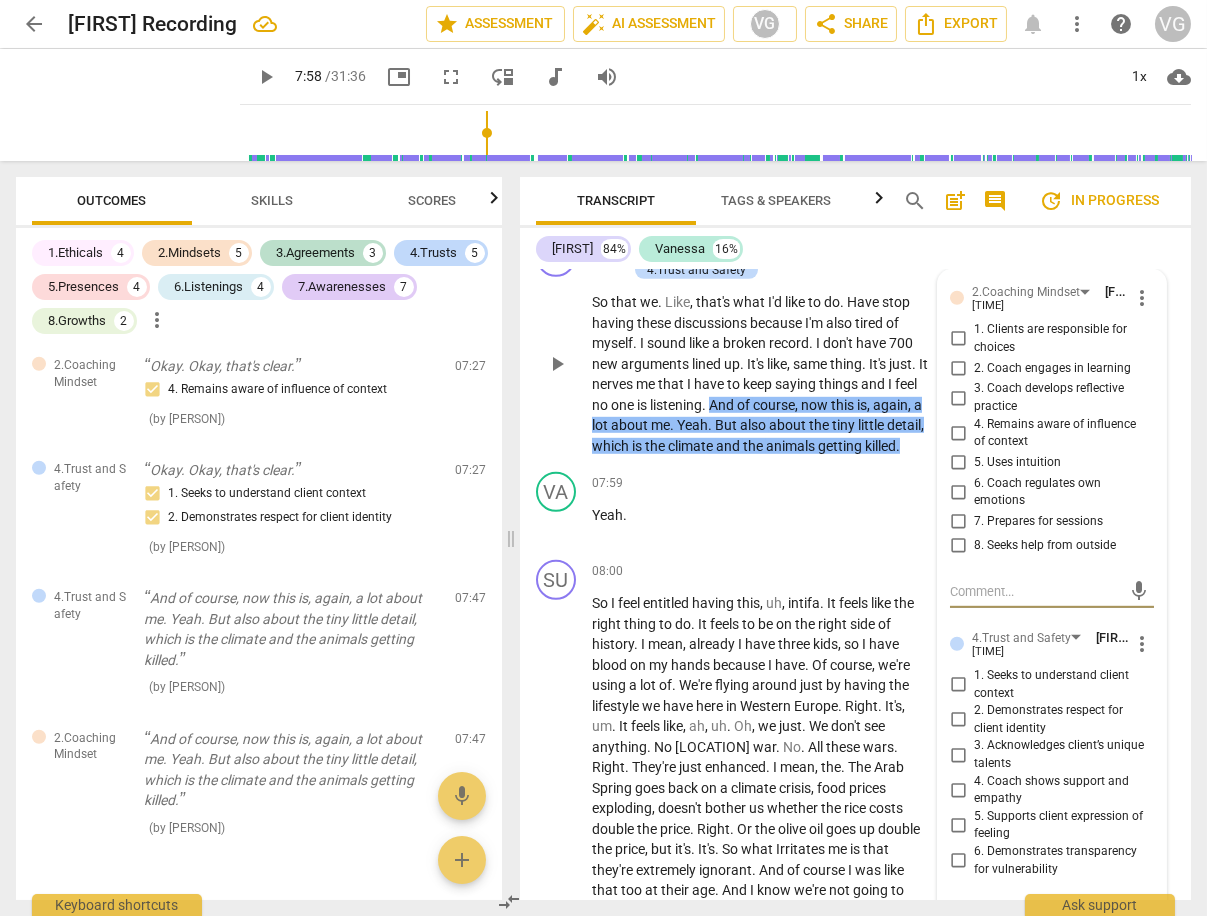 click on "4. Remains aware of influence of context" at bounding box center (958, 433) 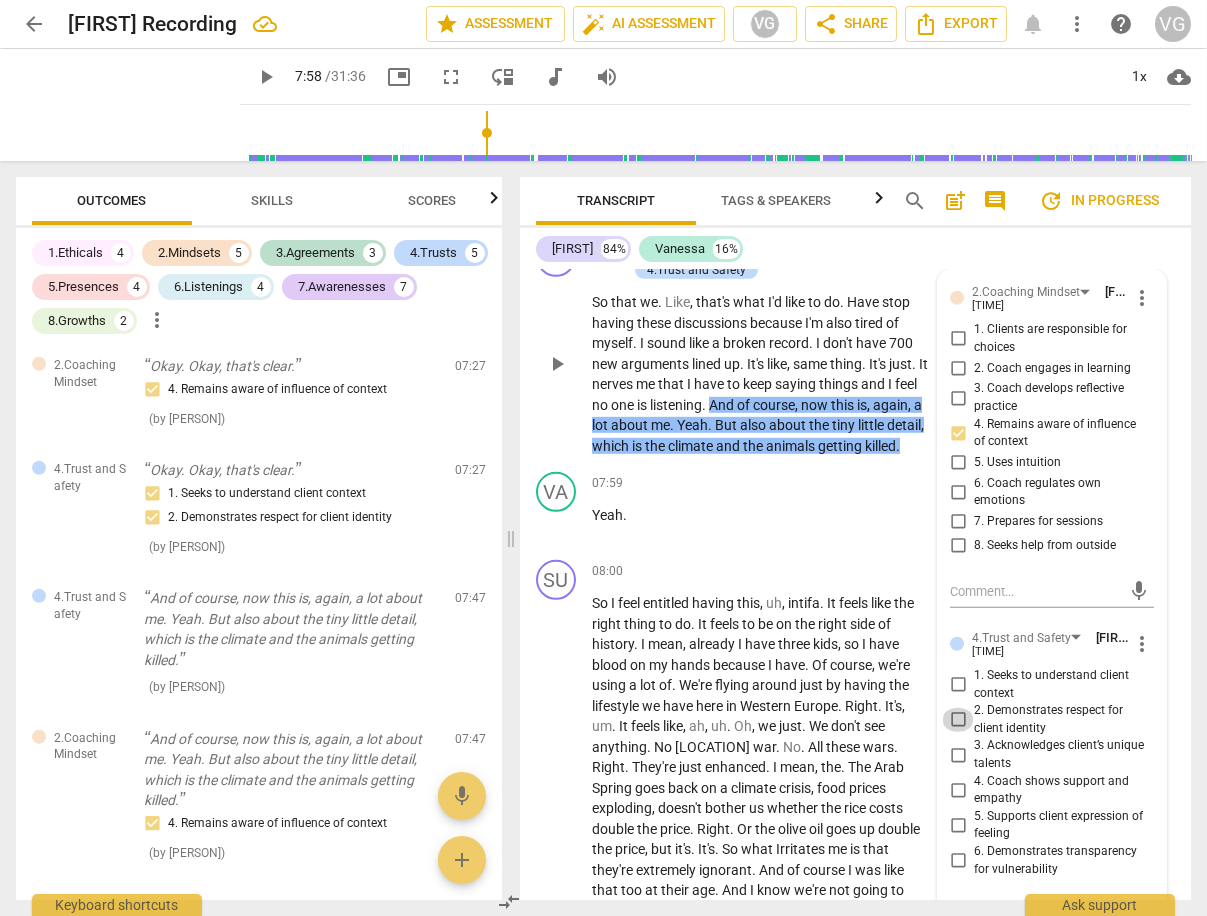 click on "2. Demonstrates respect for client identity" at bounding box center [958, 720] 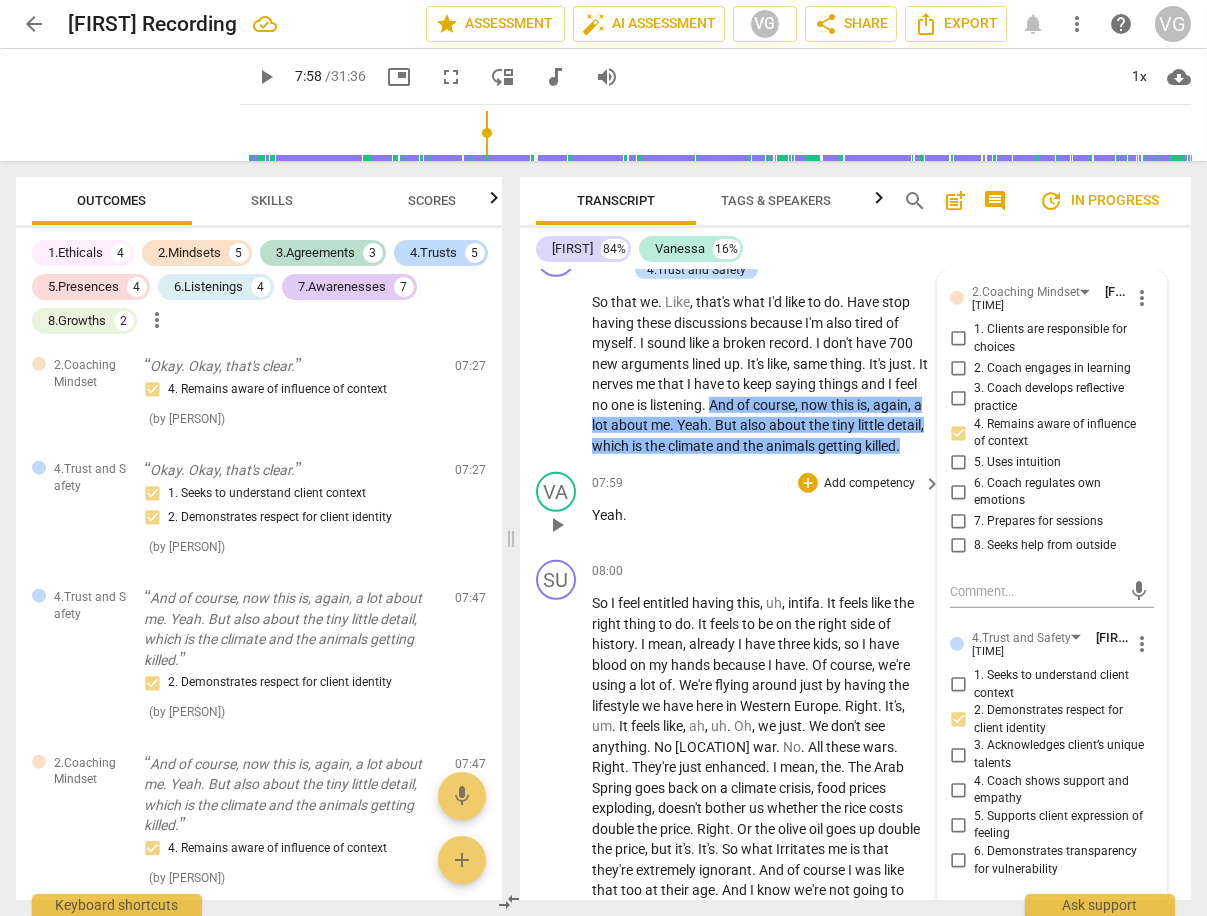 click on "Yeah ." at bounding box center (761, 515) 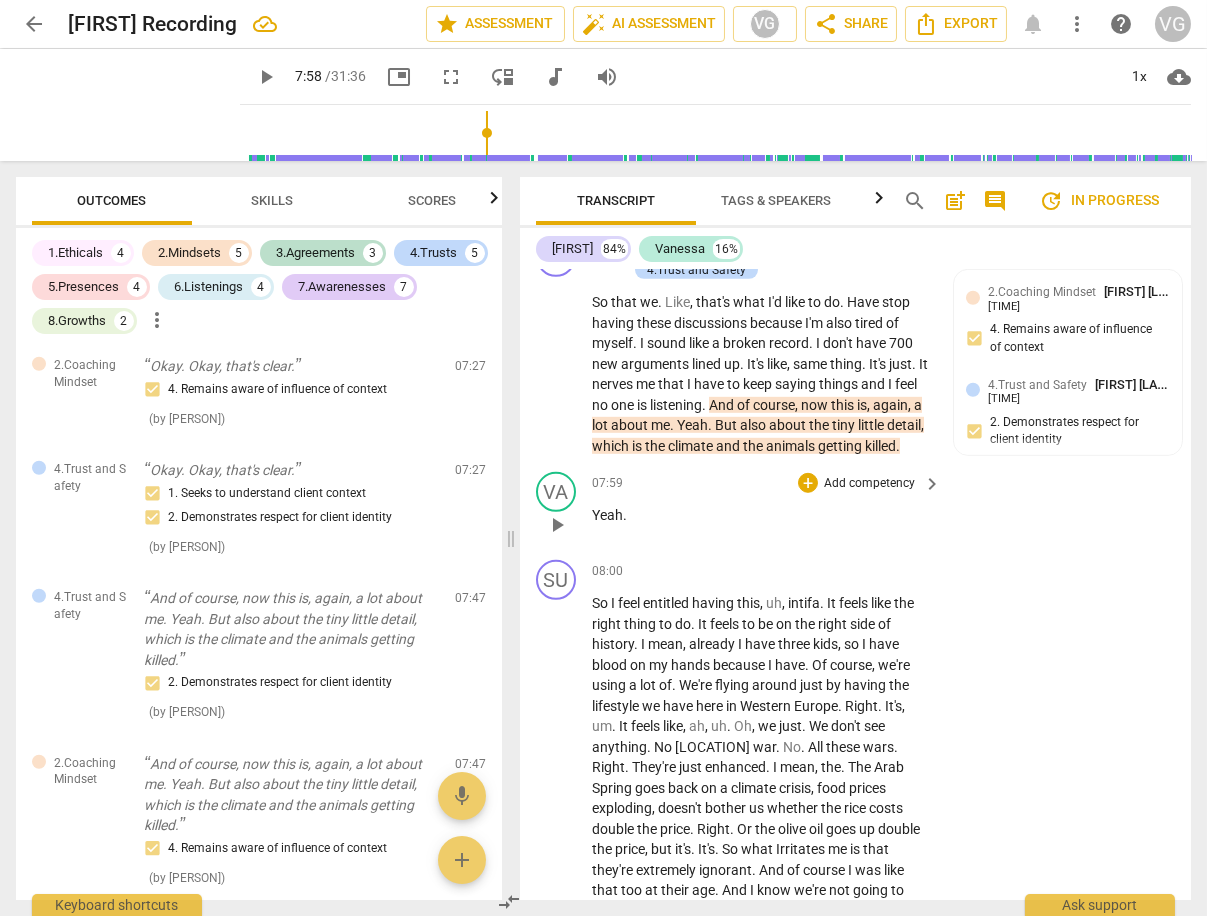 drag, startPoint x: 589, startPoint y: 532, endPoint x: 625, endPoint y: 532, distance: 36 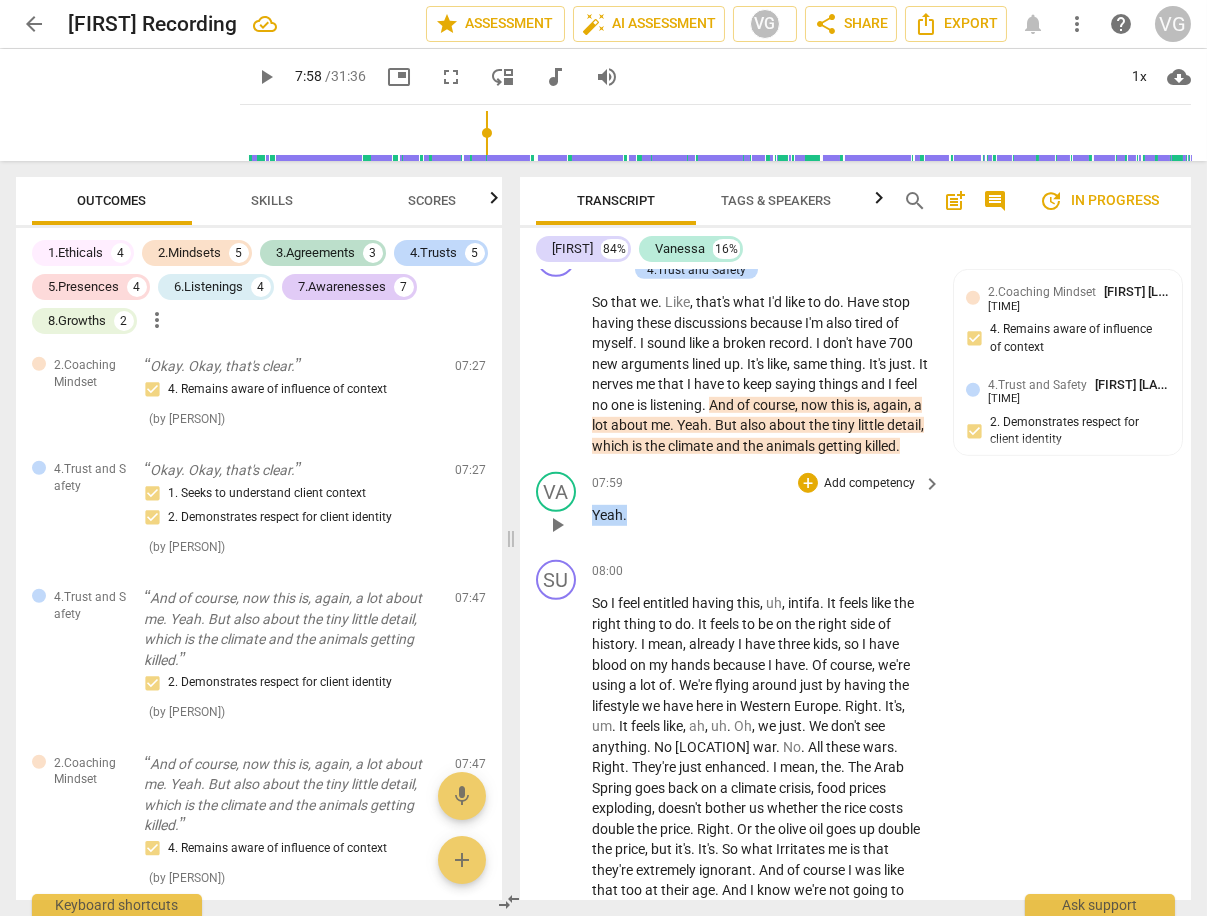 drag, startPoint x: 625, startPoint y: 532, endPoint x: 579, endPoint y: 527, distance: 46.270943 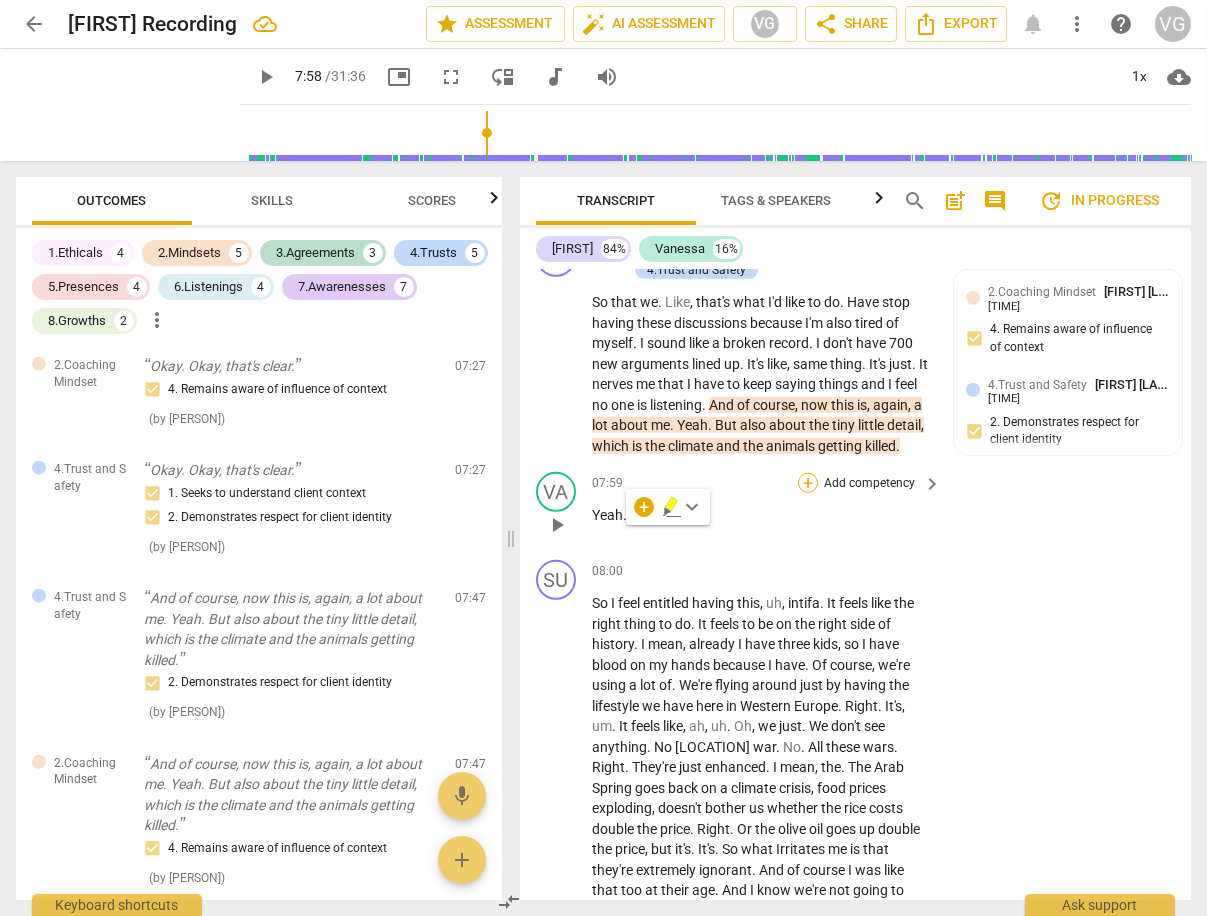 click on "+" at bounding box center [808, 483] 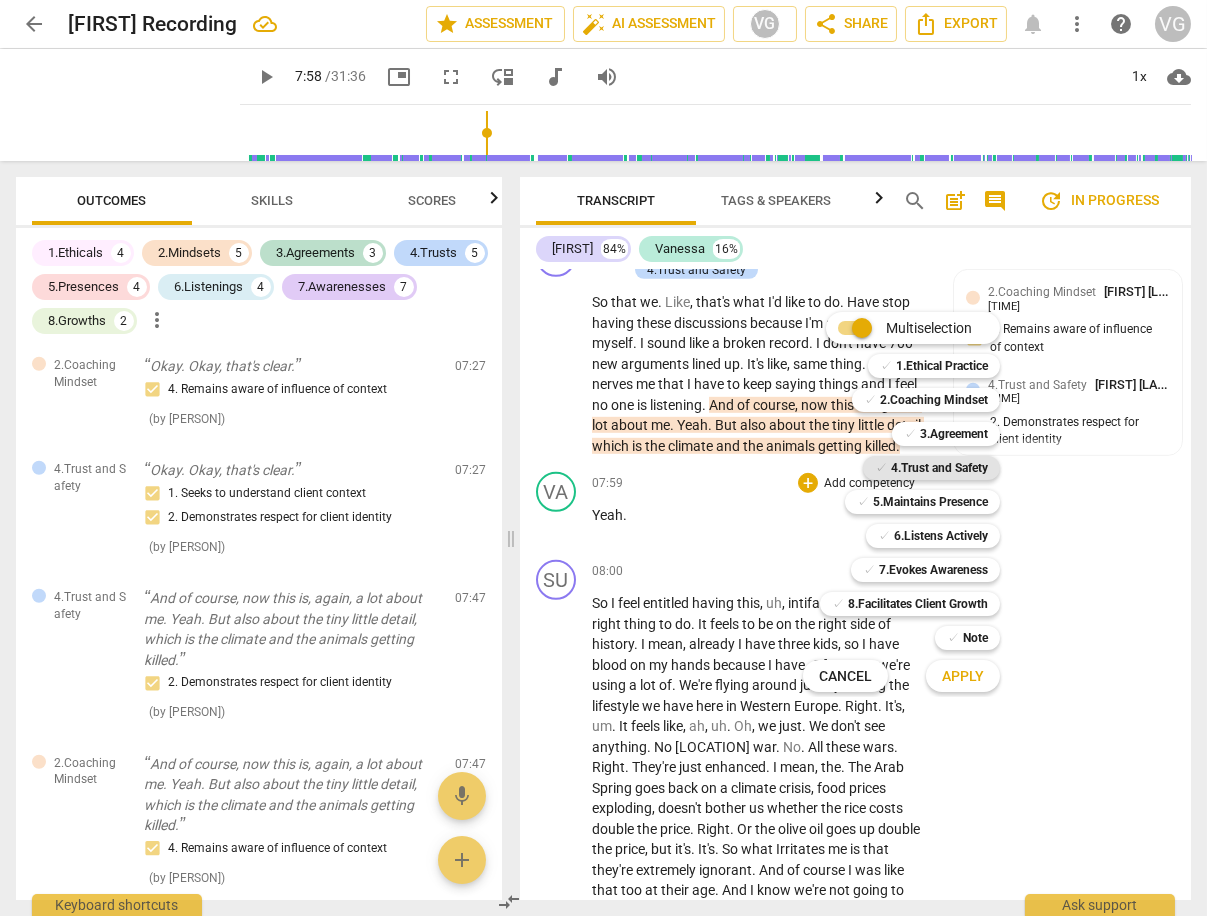 click on "4.Trust and Safety" at bounding box center (939, 468) 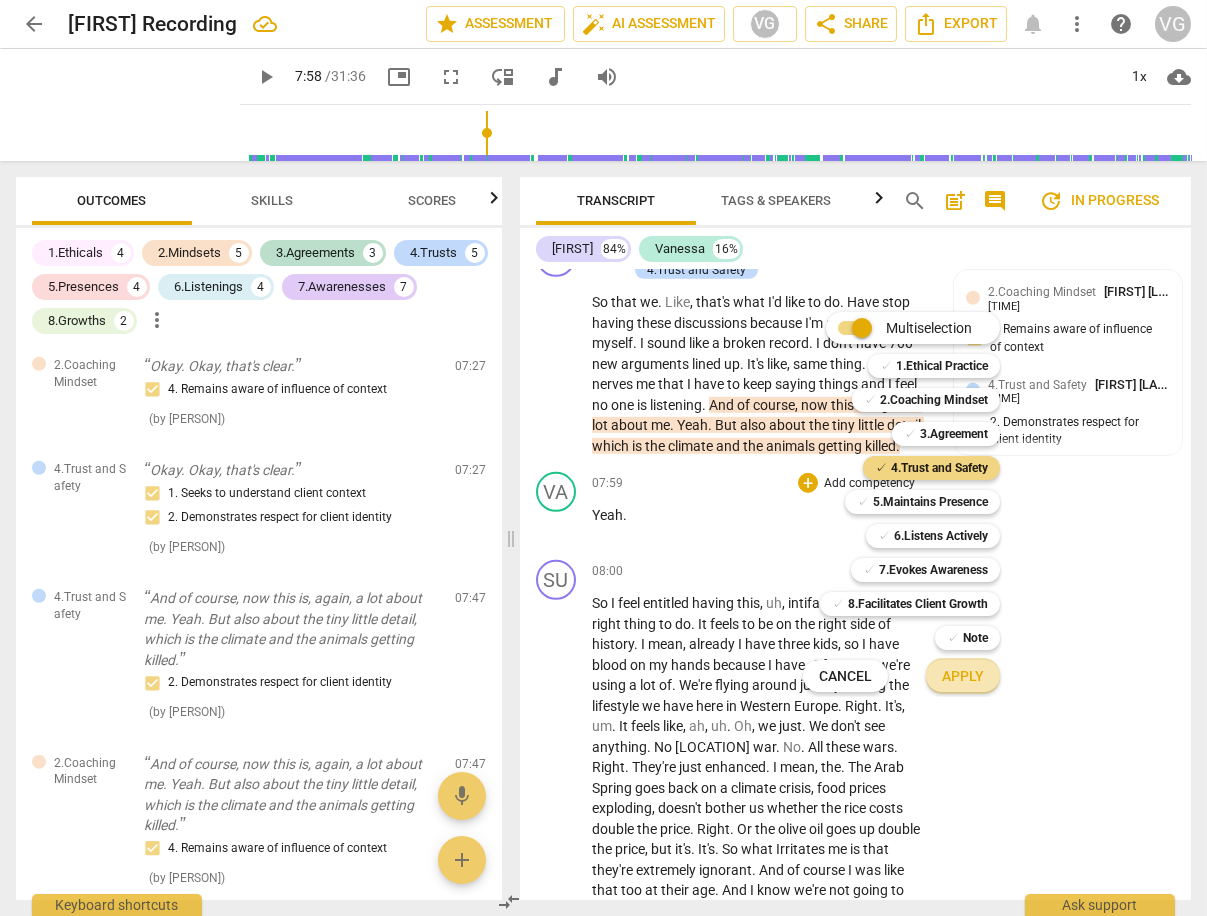 click on "Apply" at bounding box center [963, 677] 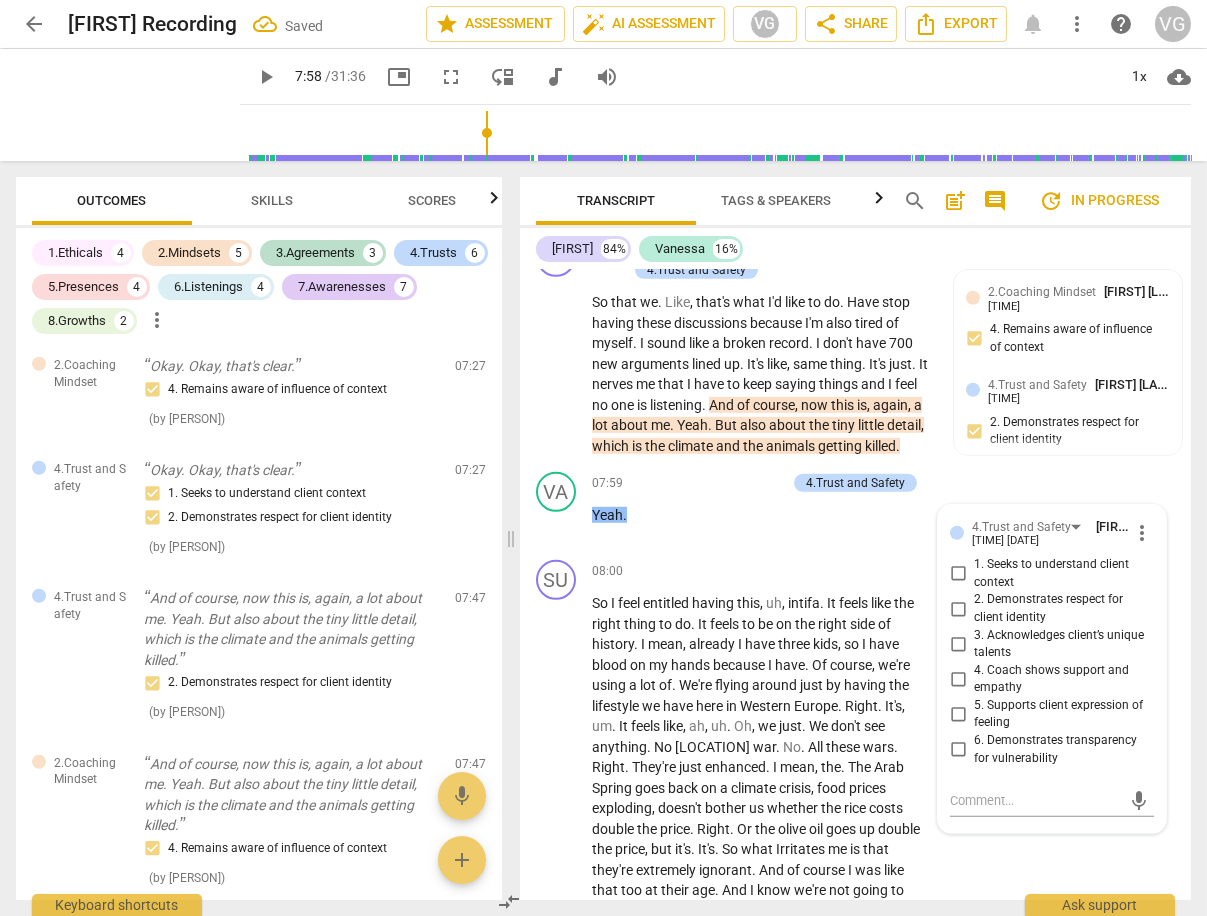 scroll, scrollTop: 4843, scrollLeft: 0, axis: vertical 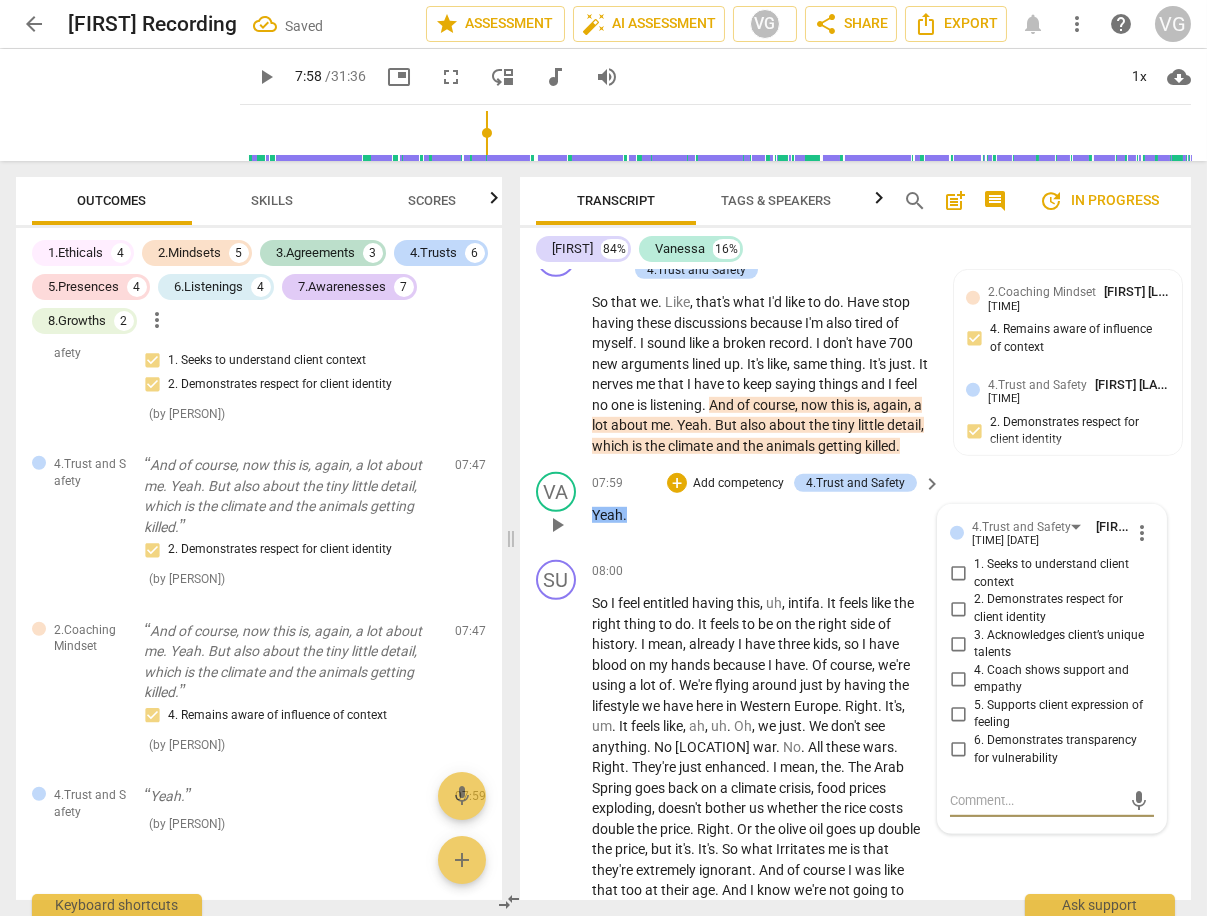 click on "2. Demonstrates respect for client identity" at bounding box center (958, 609) 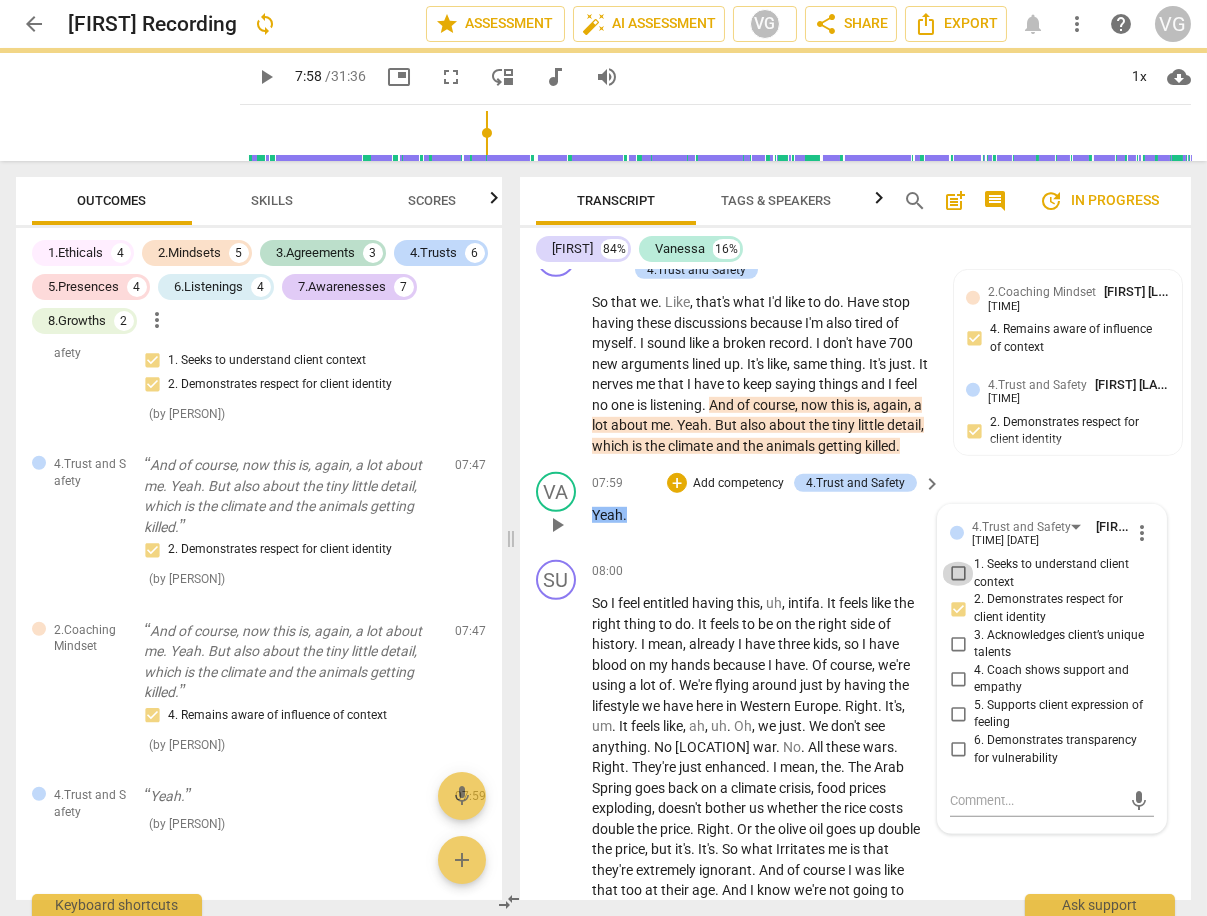 click on "1. Seeks to understand client context" at bounding box center (958, 574) 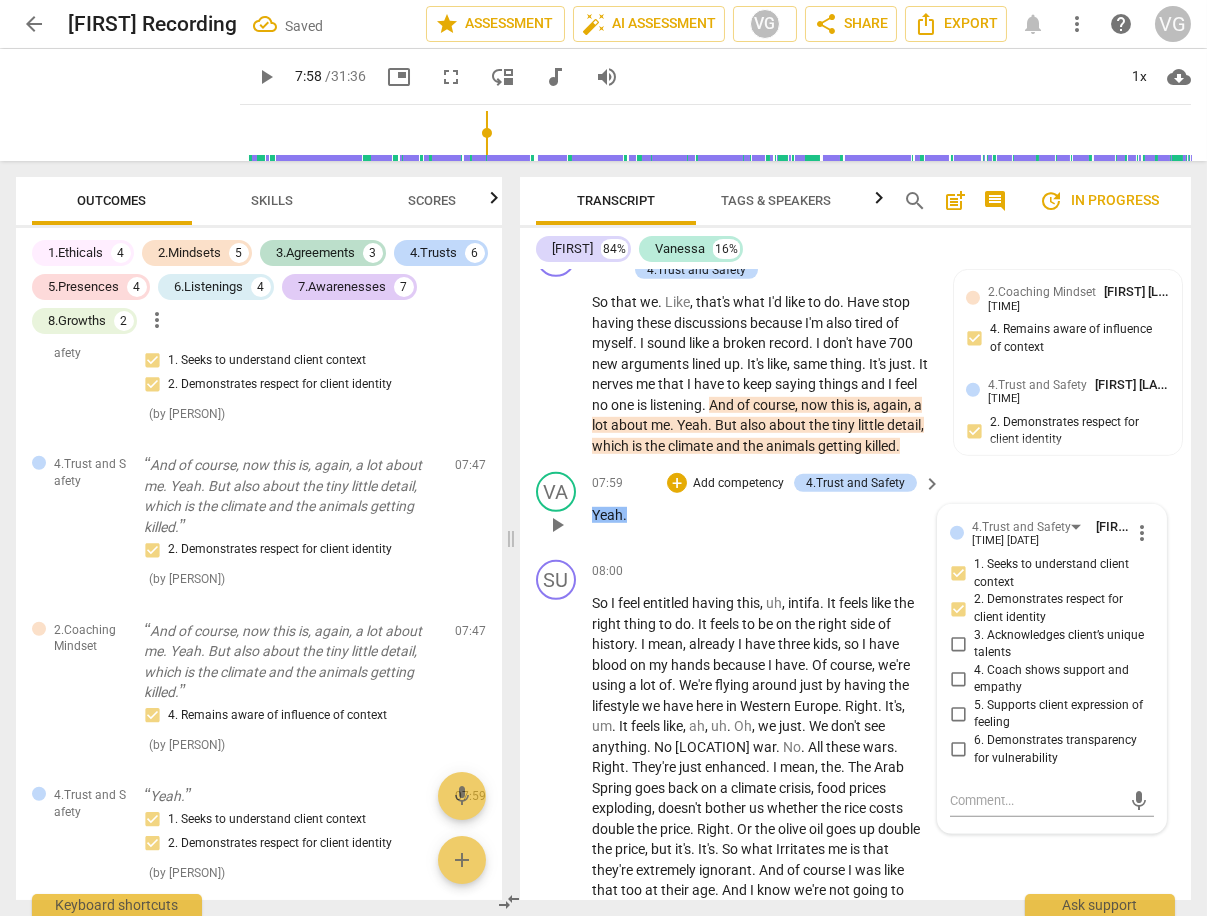 click on "Add competency" at bounding box center [738, 484] 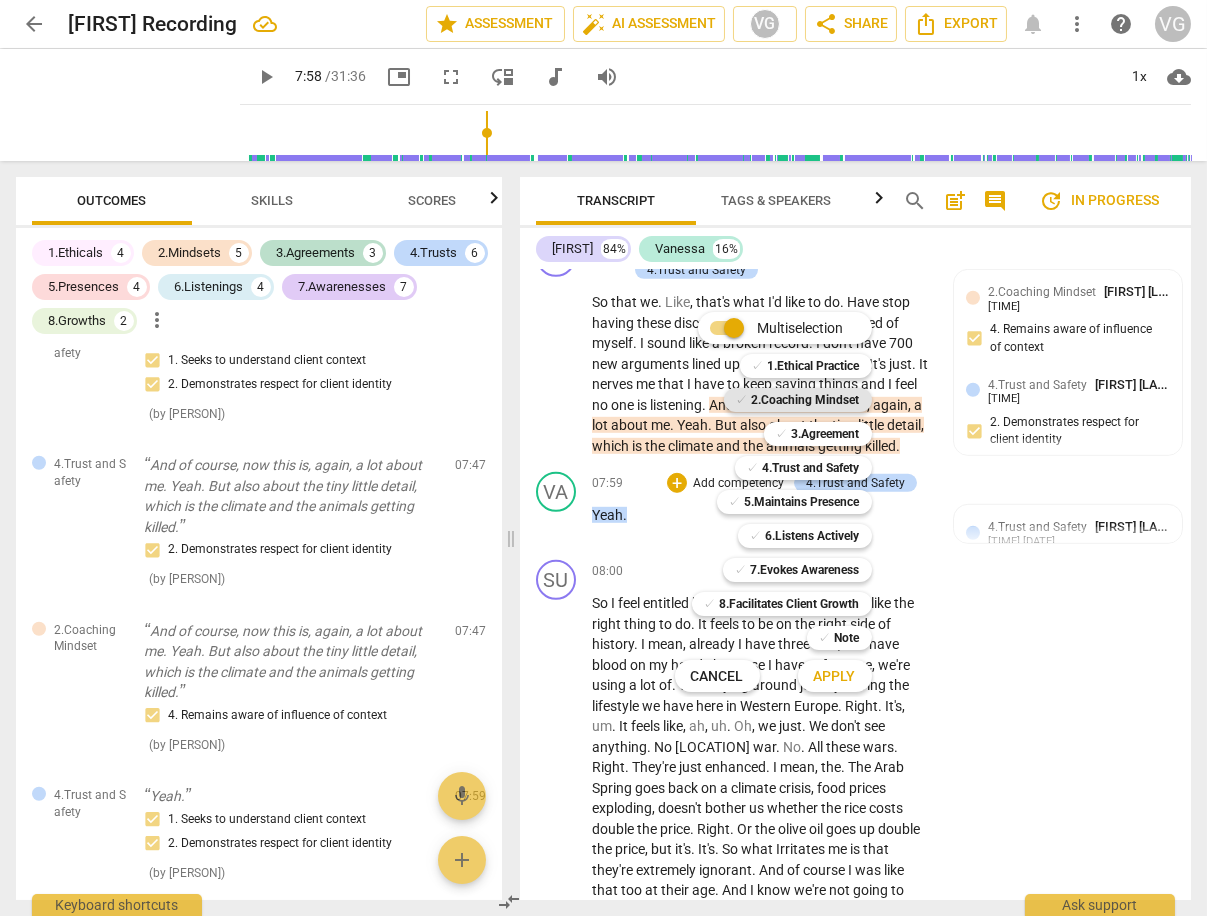 click on "2.Coaching Mindset" at bounding box center (806, 400) 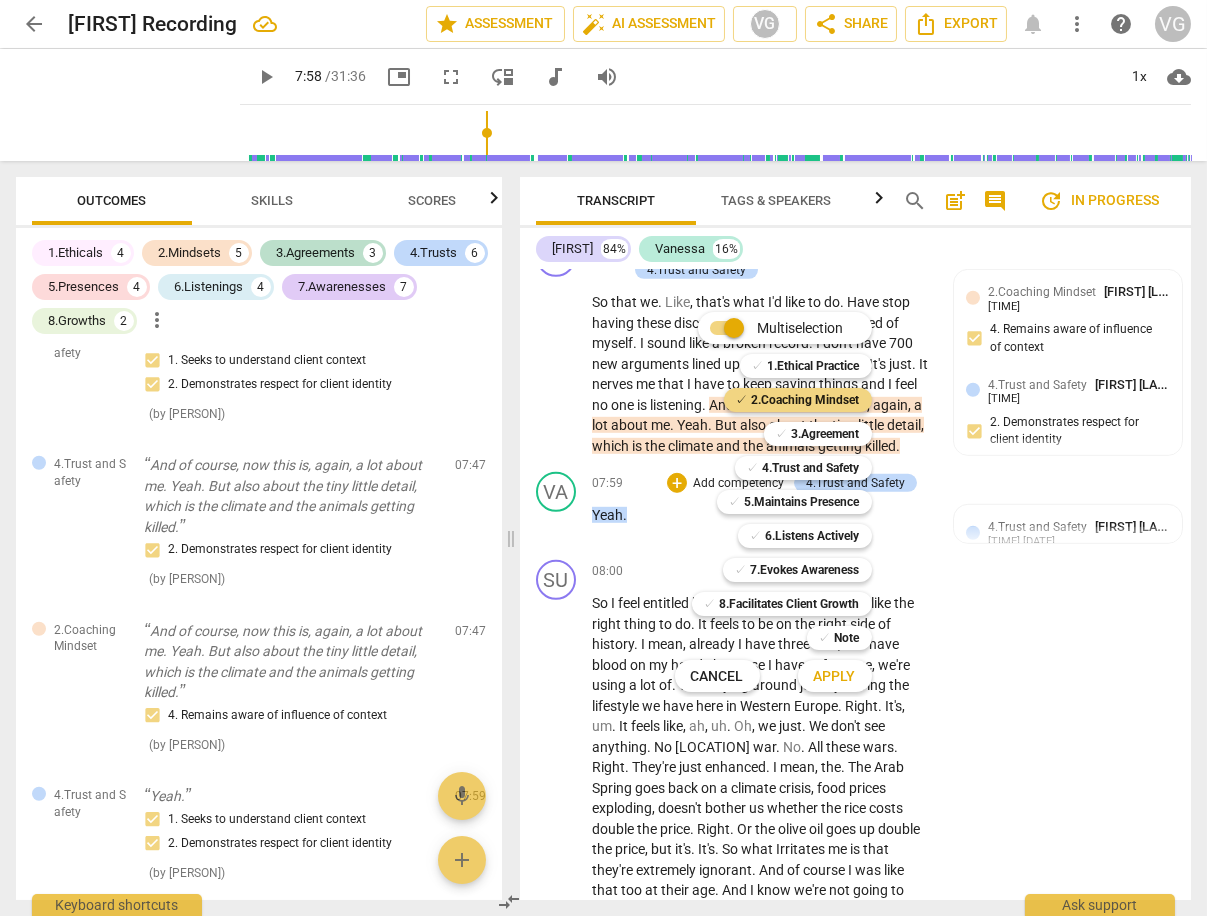 click at bounding box center [603, 458] 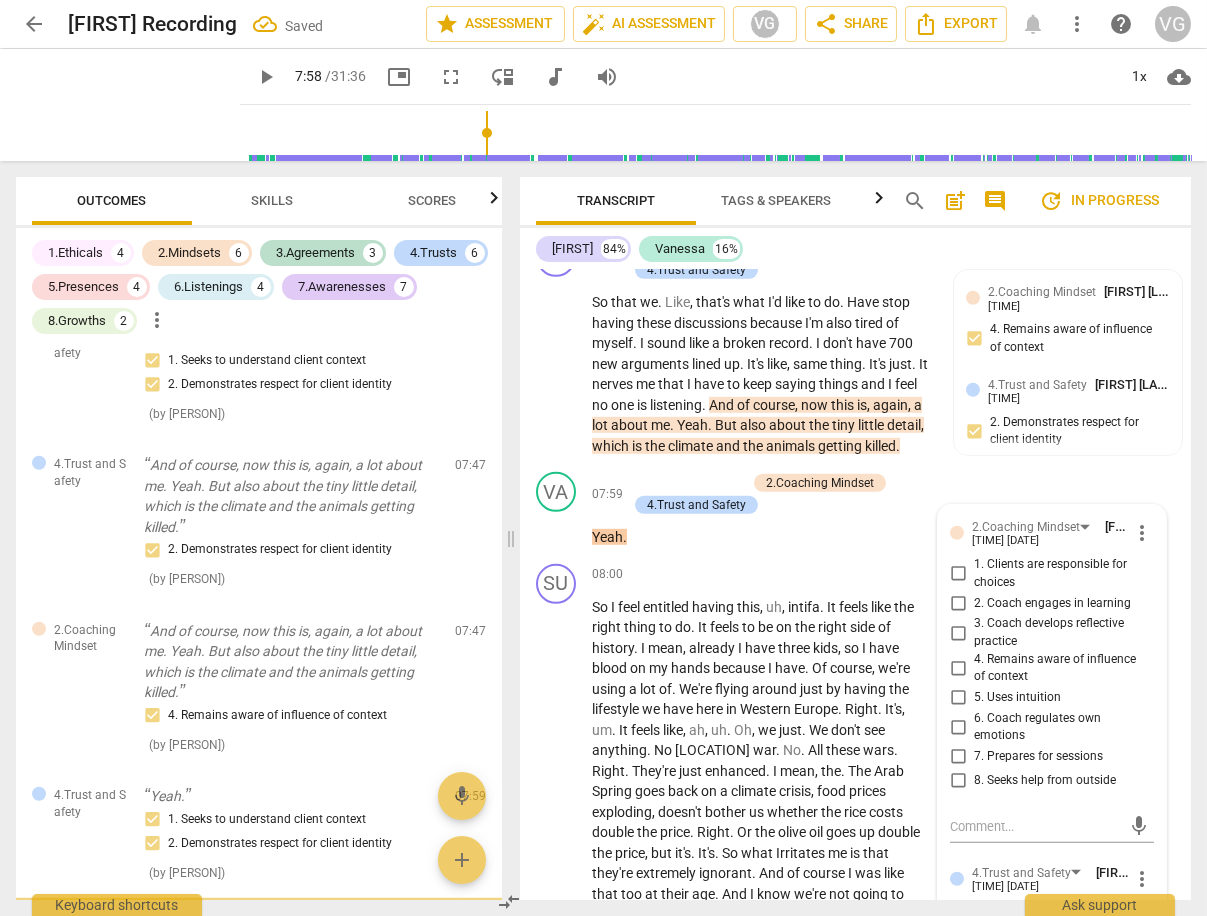 scroll, scrollTop: 4970, scrollLeft: 0, axis: vertical 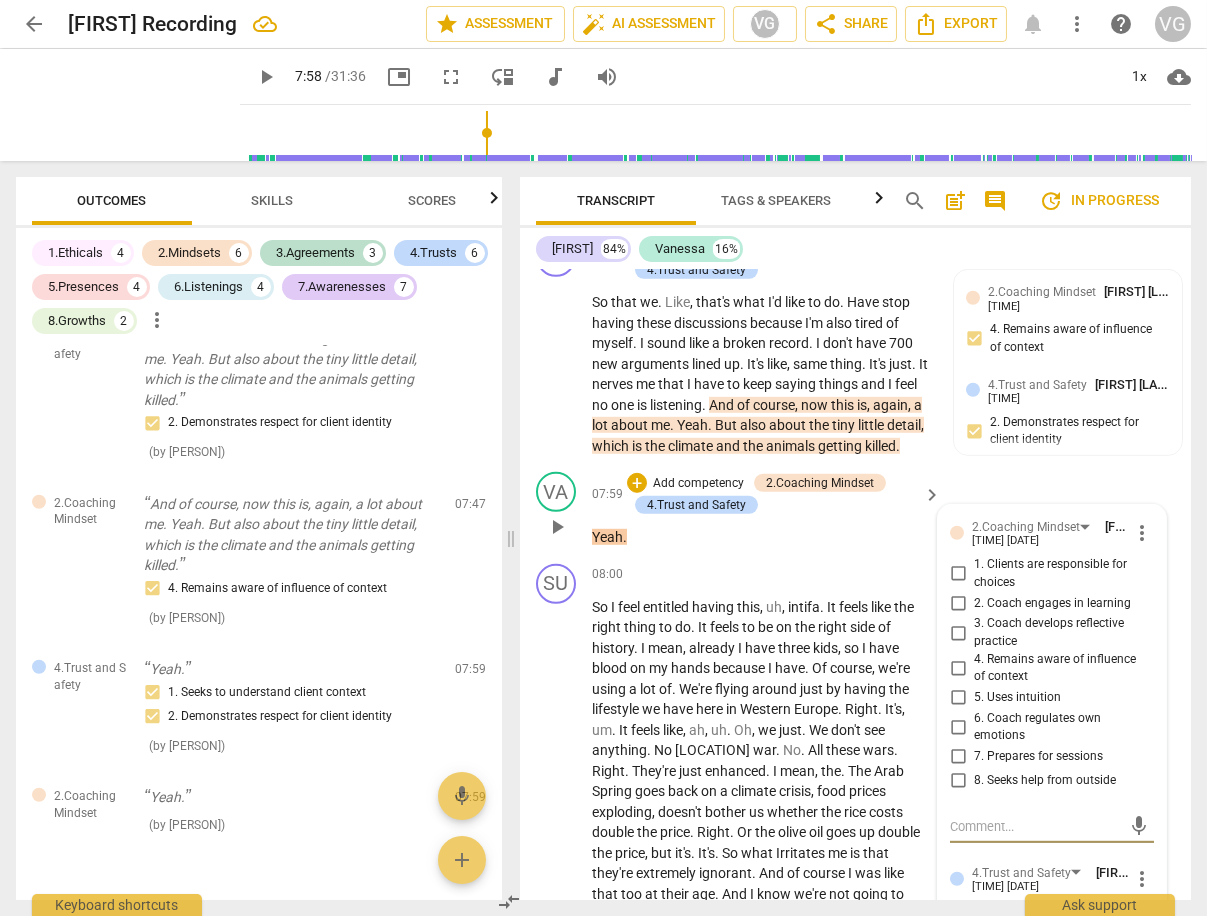 click on "4. Remains aware of influence of context" at bounding box center [958, 668] 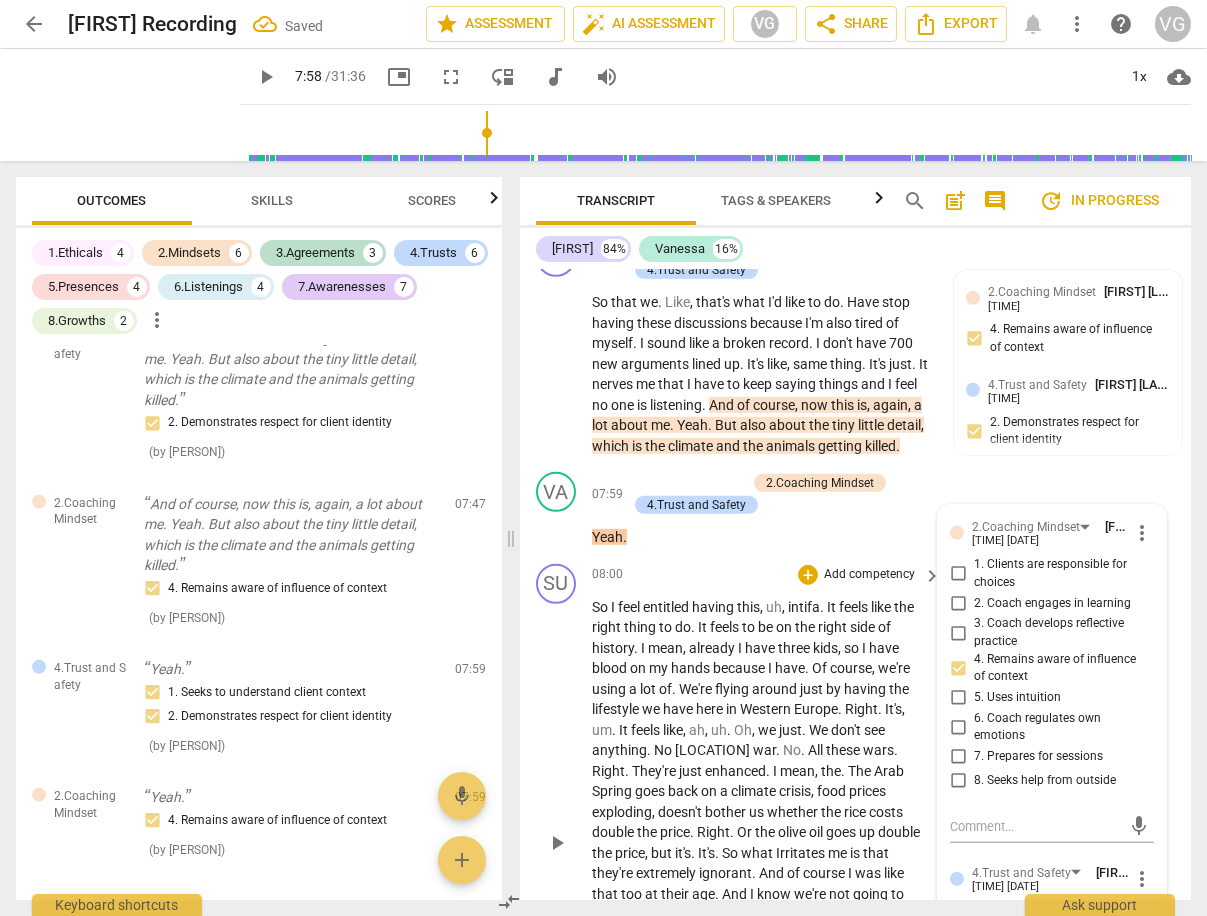 click on "have" at bounding box center (679, 709) 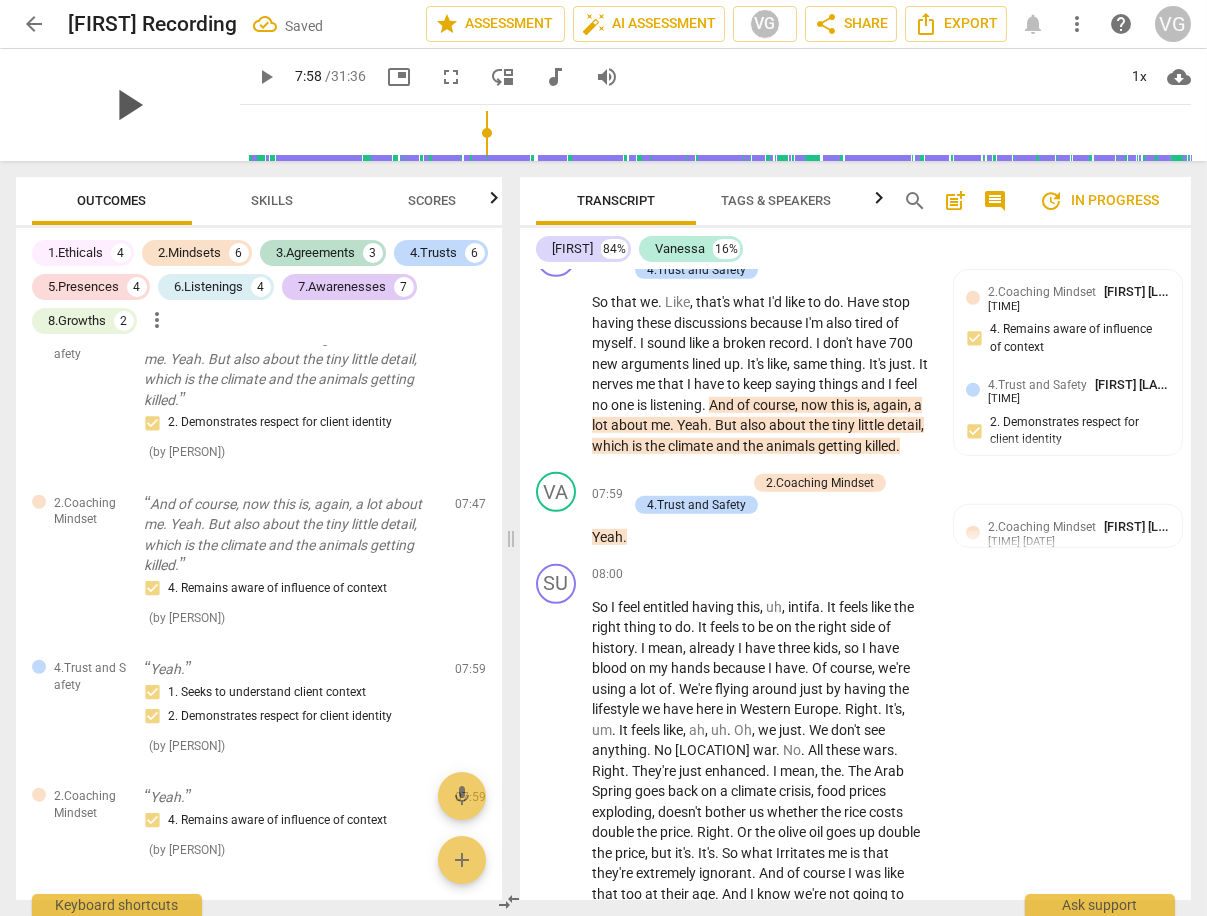 click on "play_arrow" at bounding box center [128, 105] 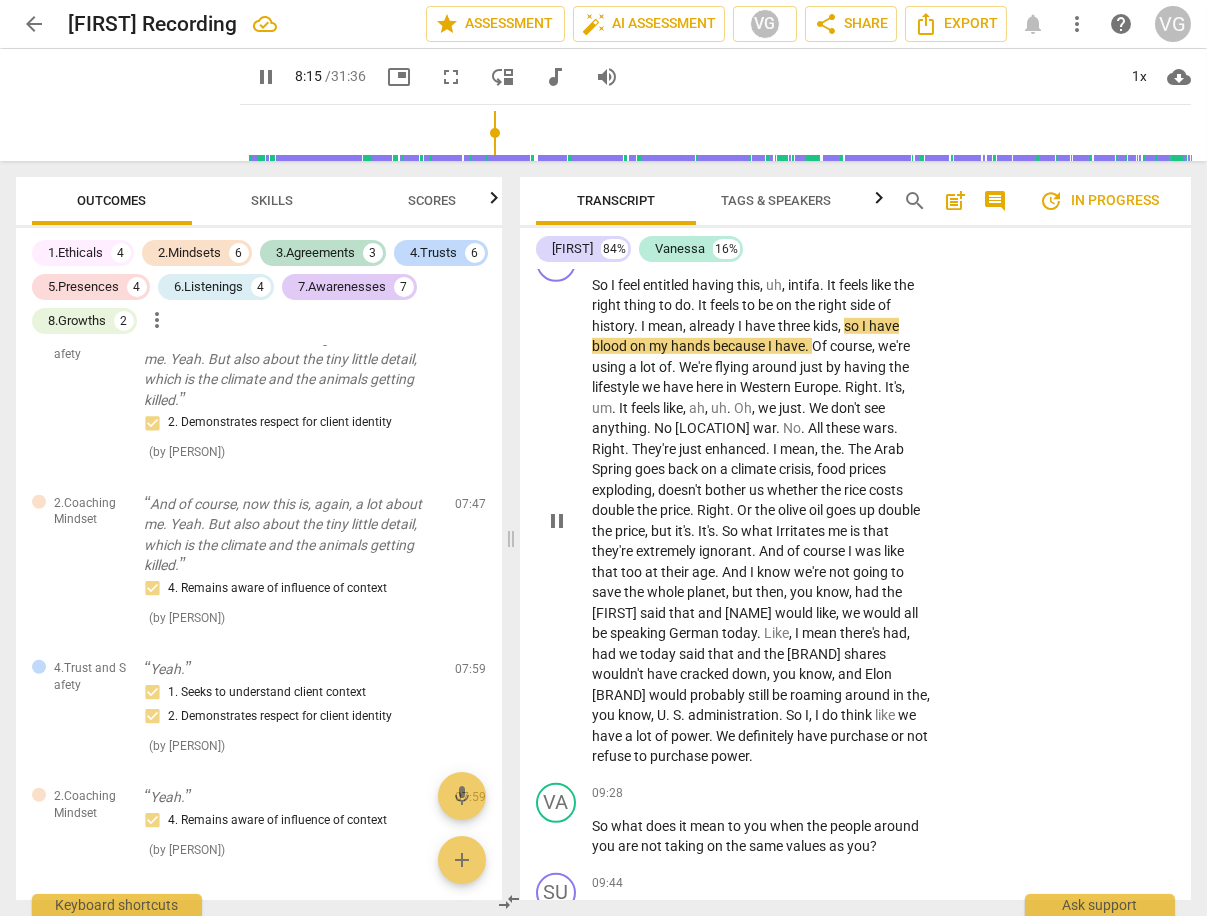 scroll, scrollTop: 3960, scrollLeft: 0, axis: vertical 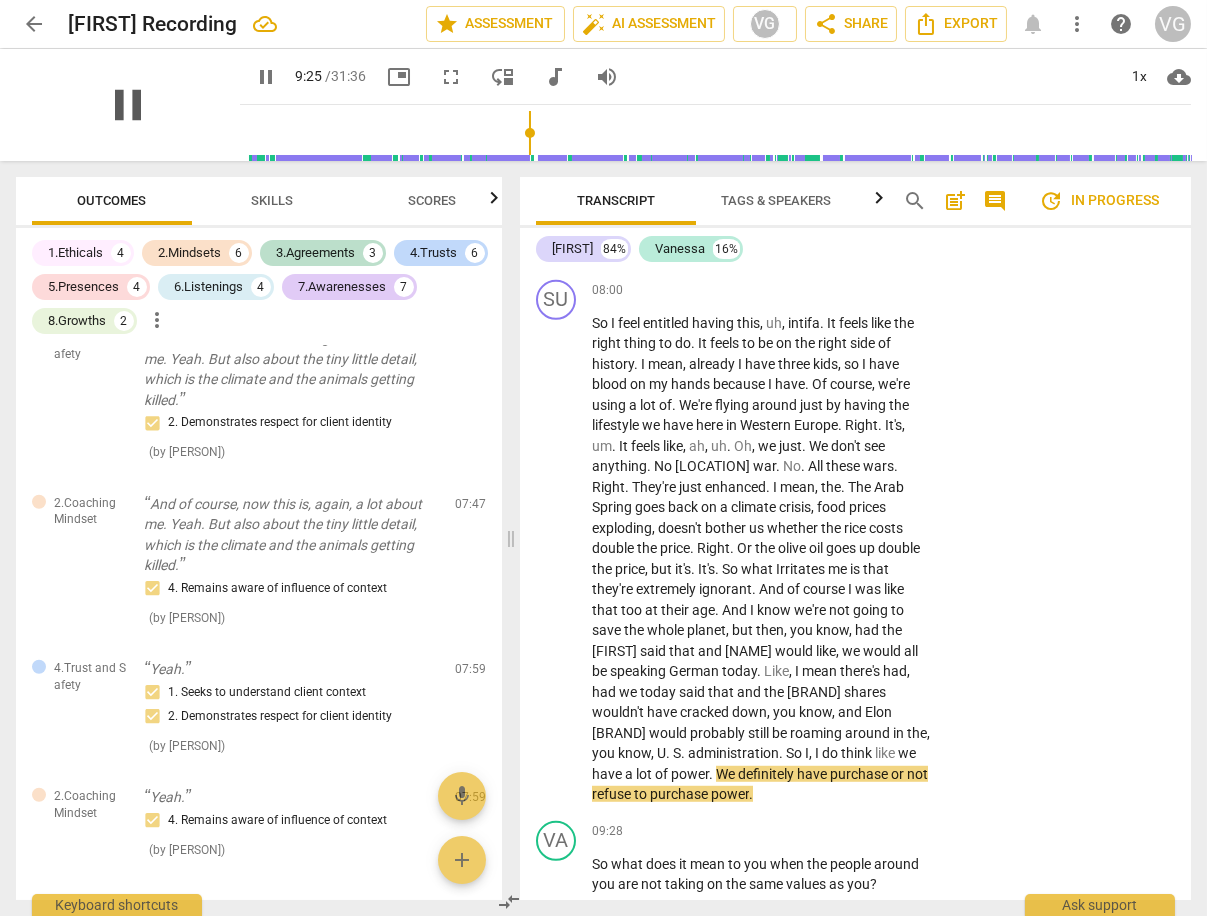 click on "pause" at bounding box center [128, 105] 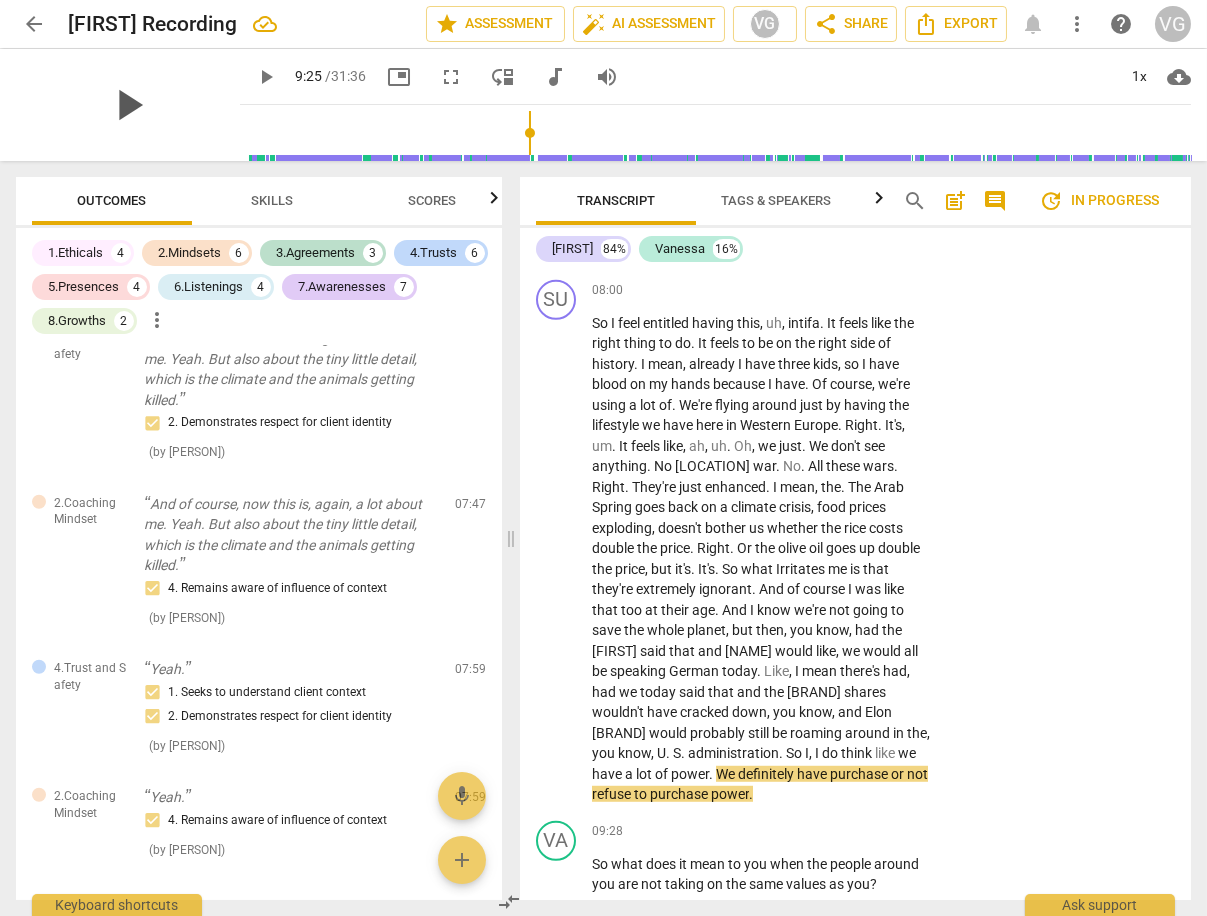 type on "566" 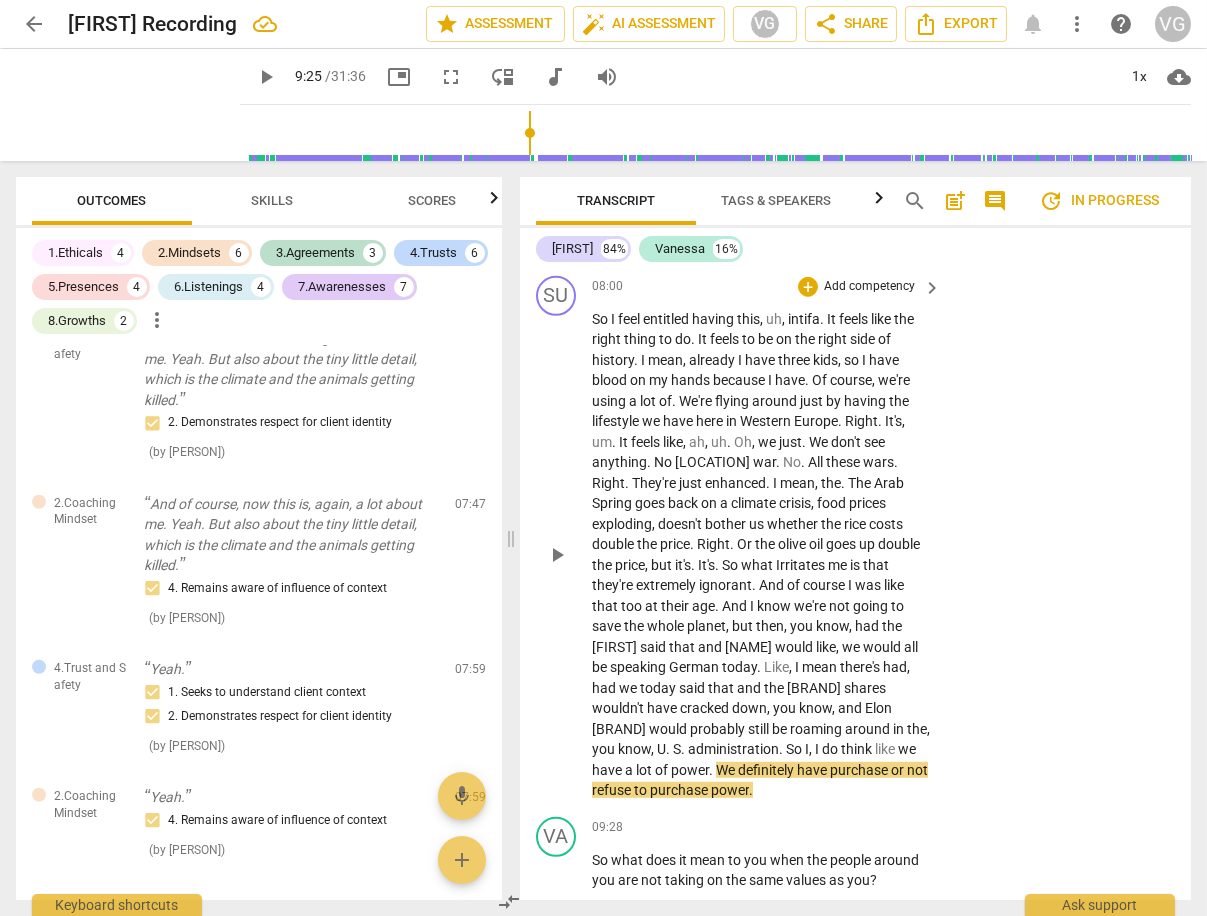 scroll, scrollTop: 3965, scrollLeft: 0, axis: vertical 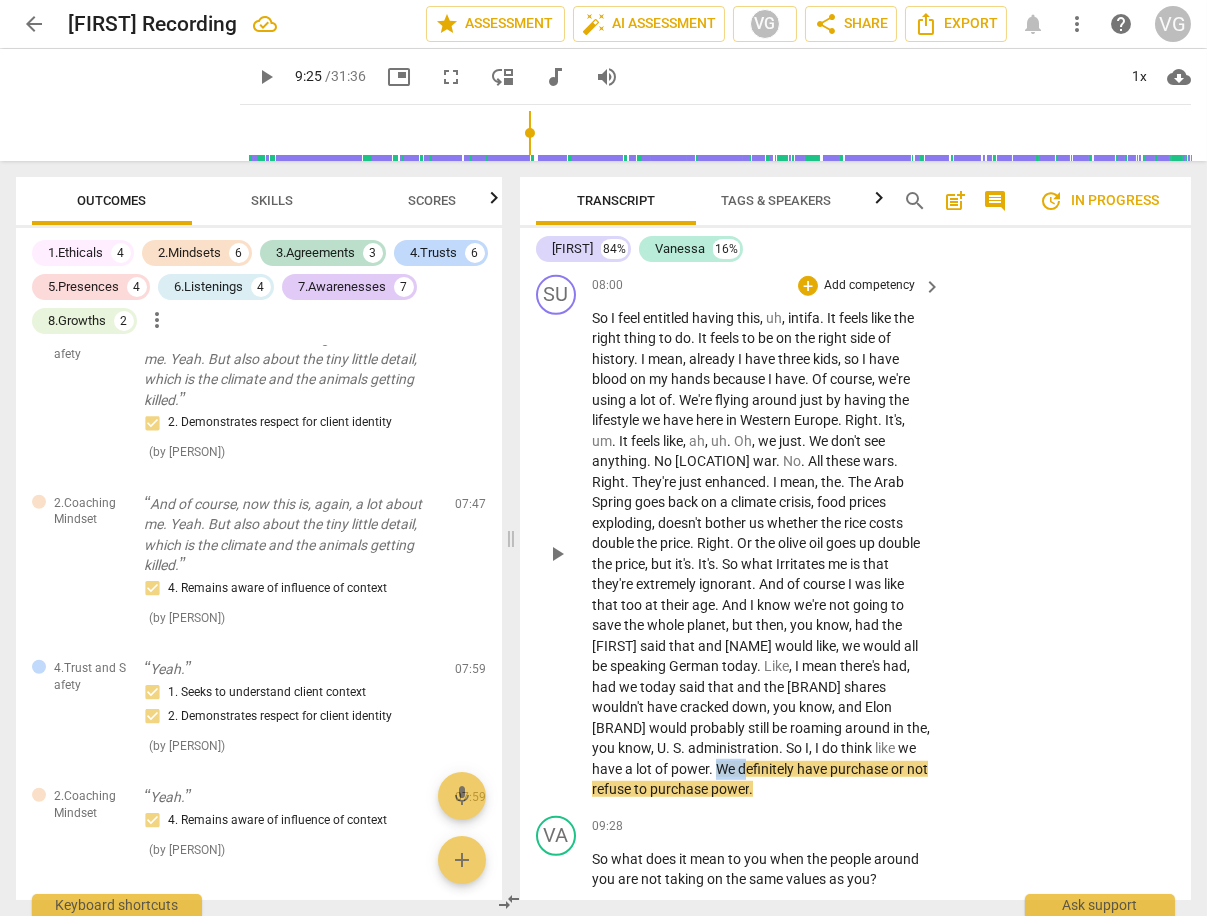 drag, startPoint x: 637, startPoint y: 770, endPoint x: 670, endPoint y: 771, distance: 33.01515 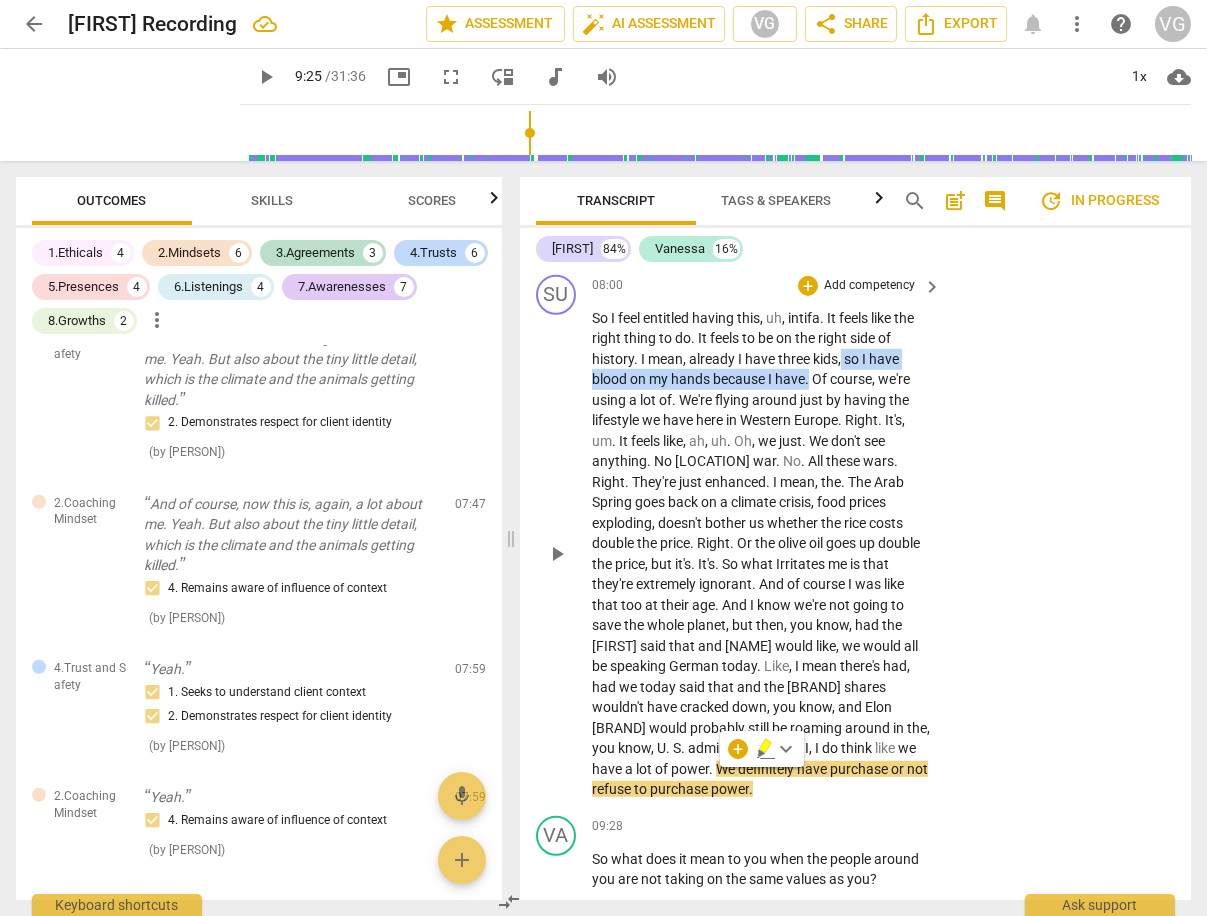drag, startPoint x: 843, startPoint y: 374, endPoint x: 809, endPoint y: 392, distance: 38.470768 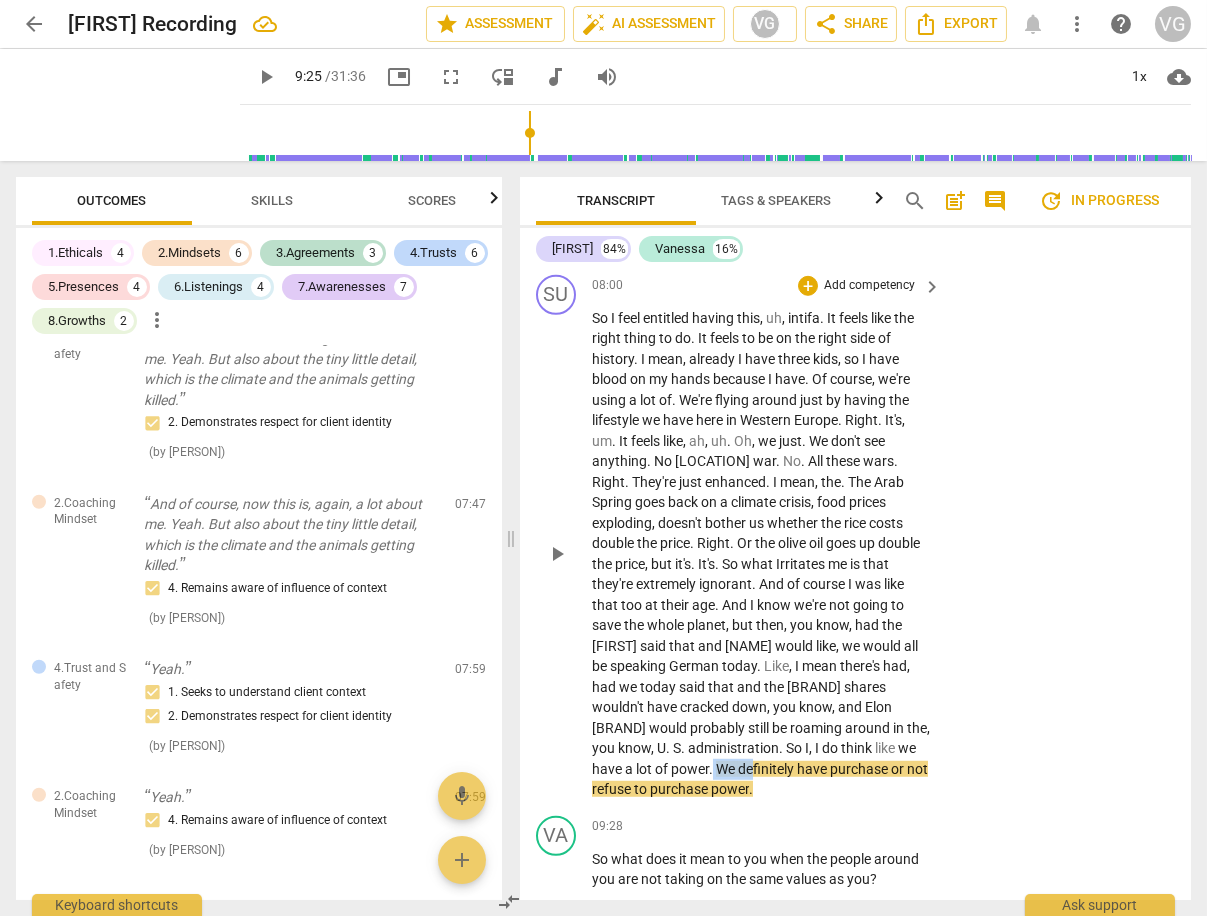 drag, startPoint x: 635, startPoint y: 772, endPoint x: 676, endPoint y: 775, distance: 41.109608 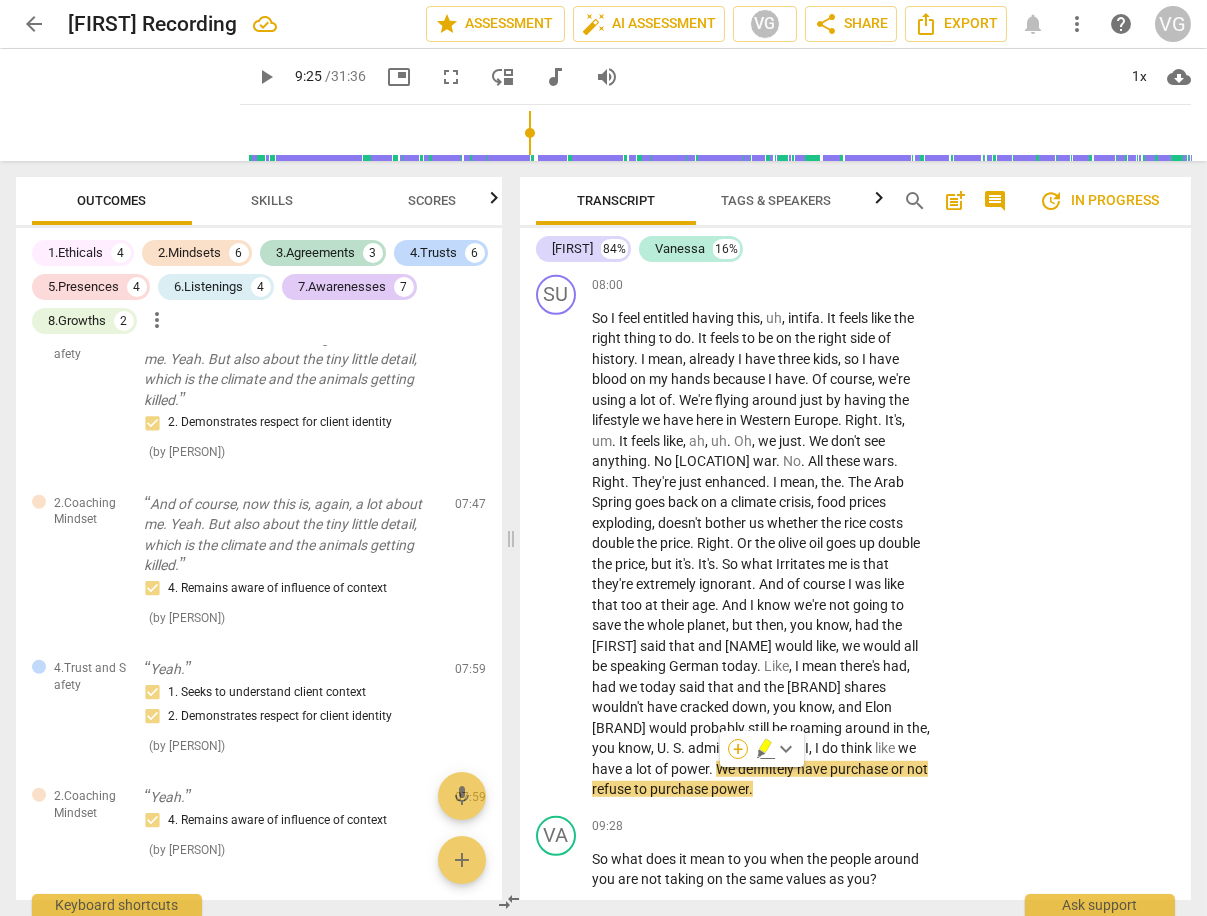 click on "+" at bounding box center (738, 749) 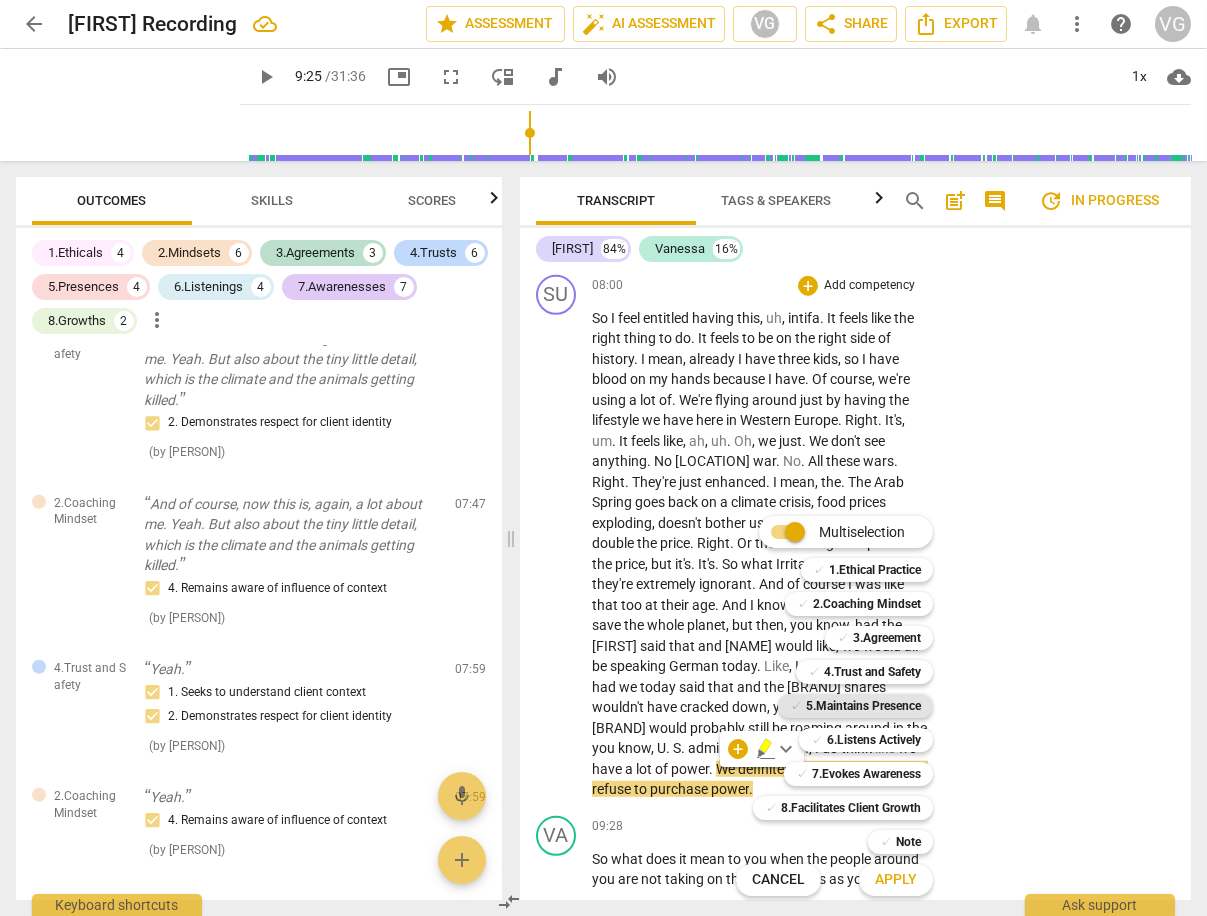 click on "5.Maintains Presence" at bounding box center (863, 706) 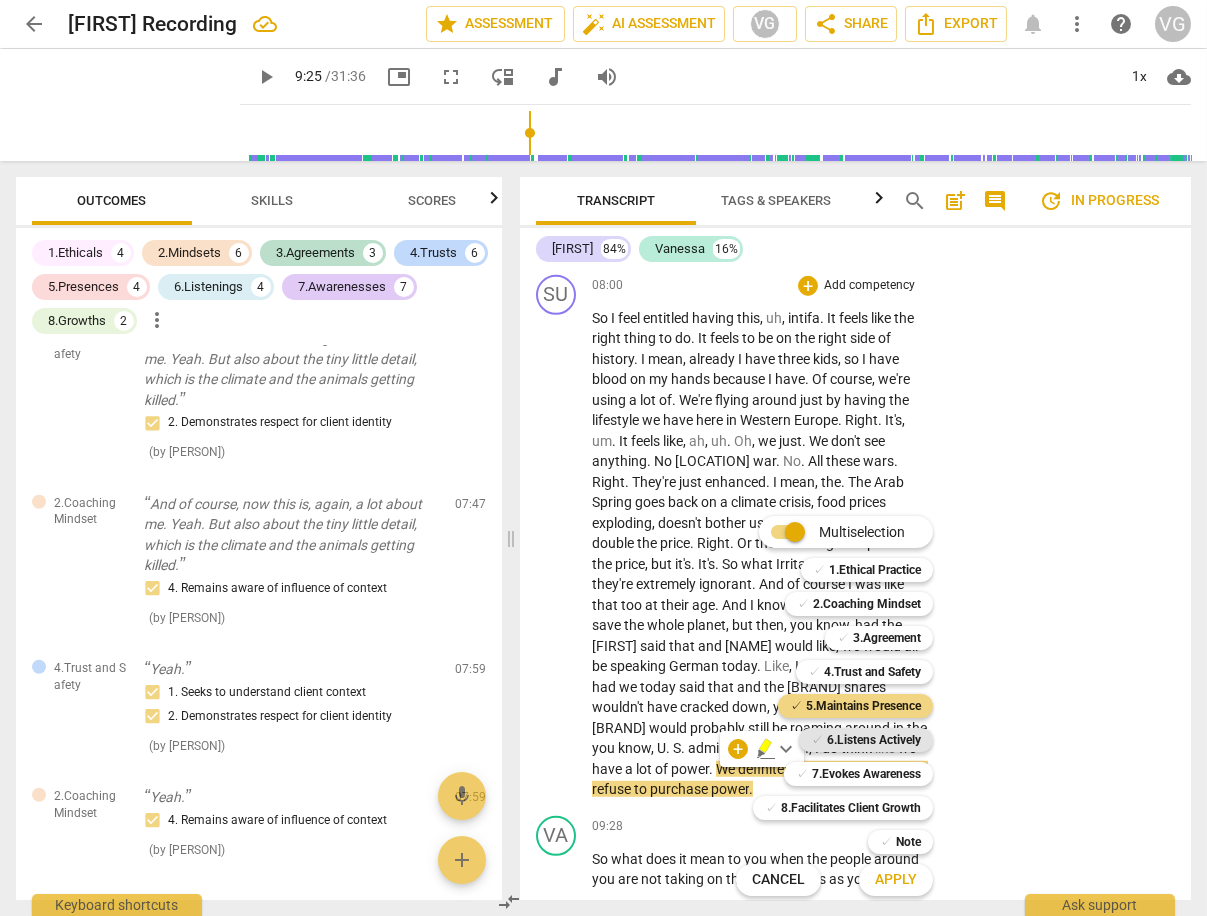 click on "6.Listens Actively" at bounding box center (874, 740) 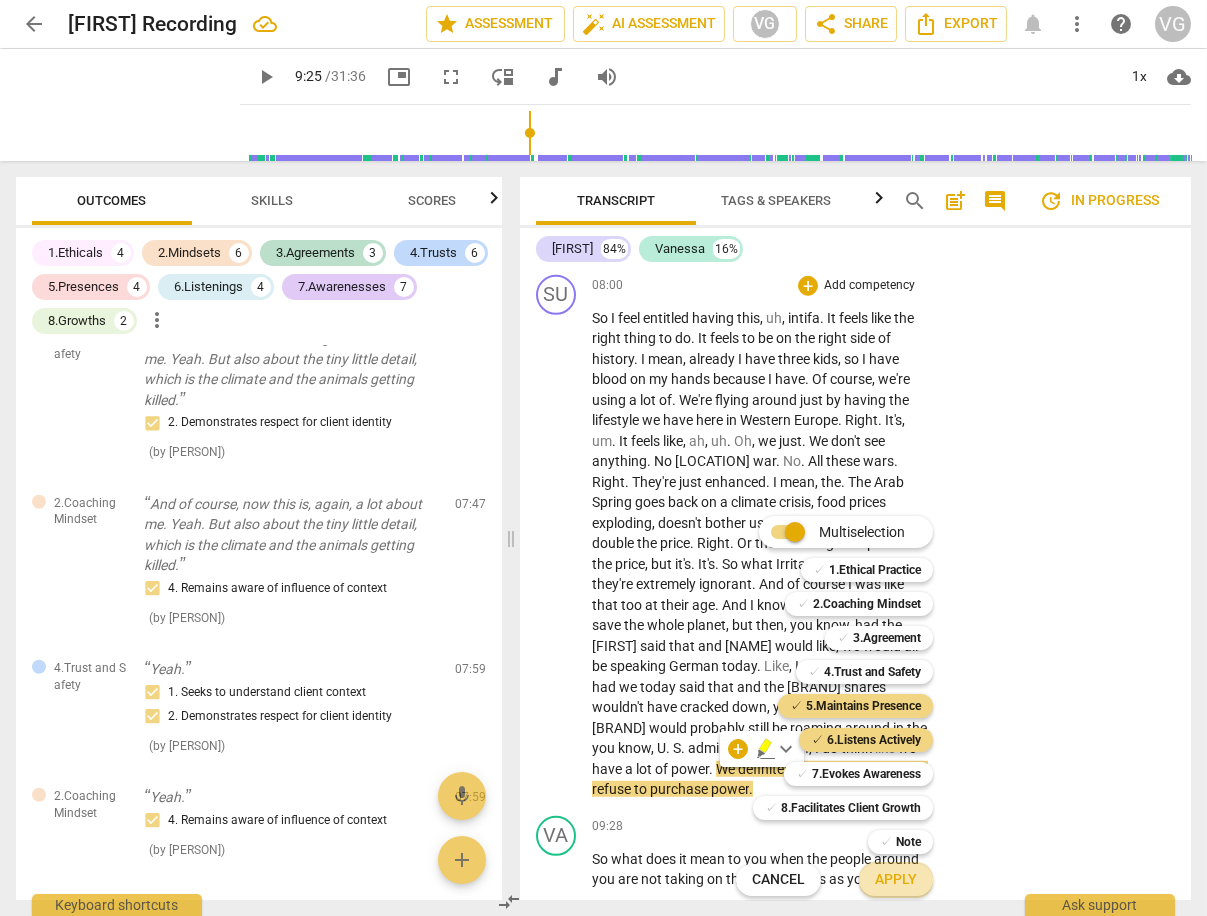 click on "Apply" at bounding box center (896, 880) 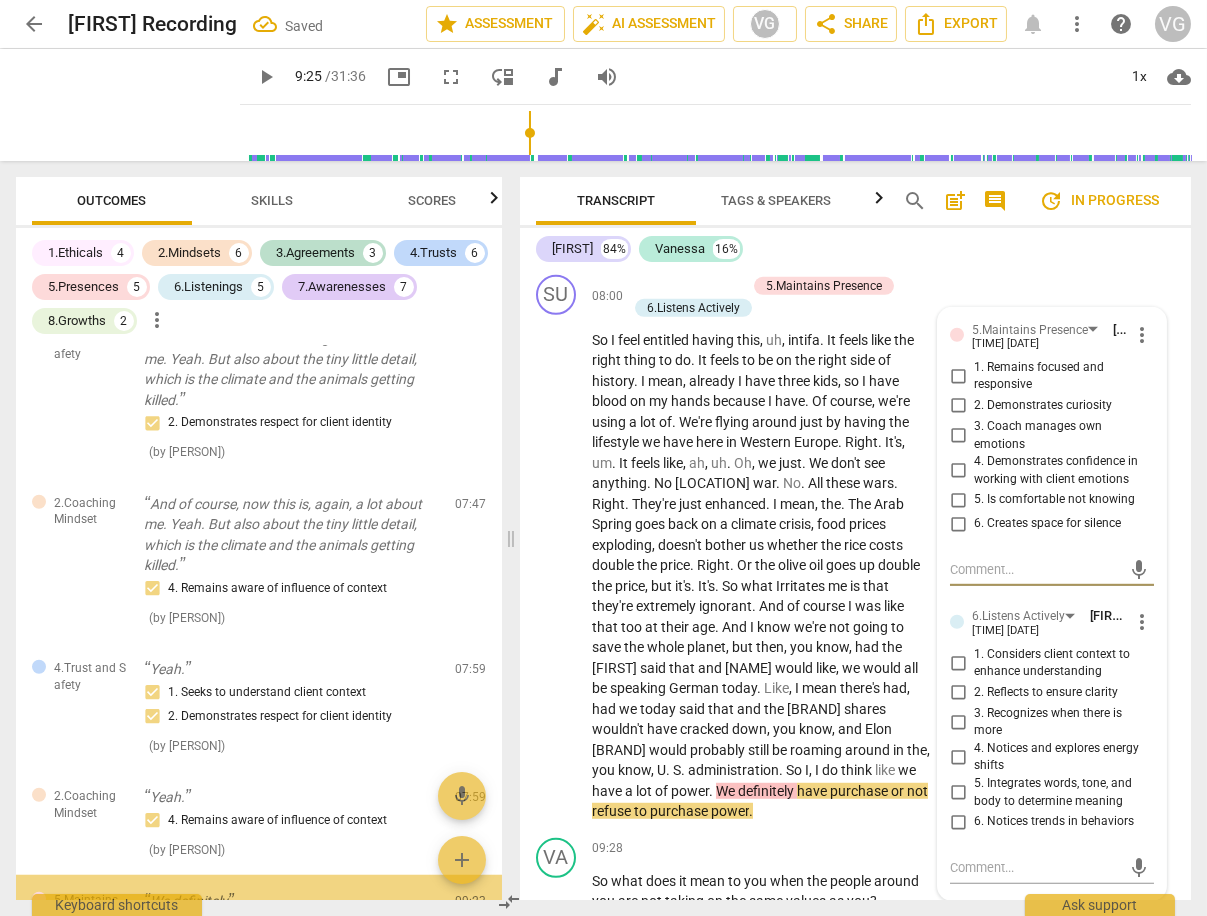 scroll, scrollTop: 5155, scrollLeft: 0, axis: vertical 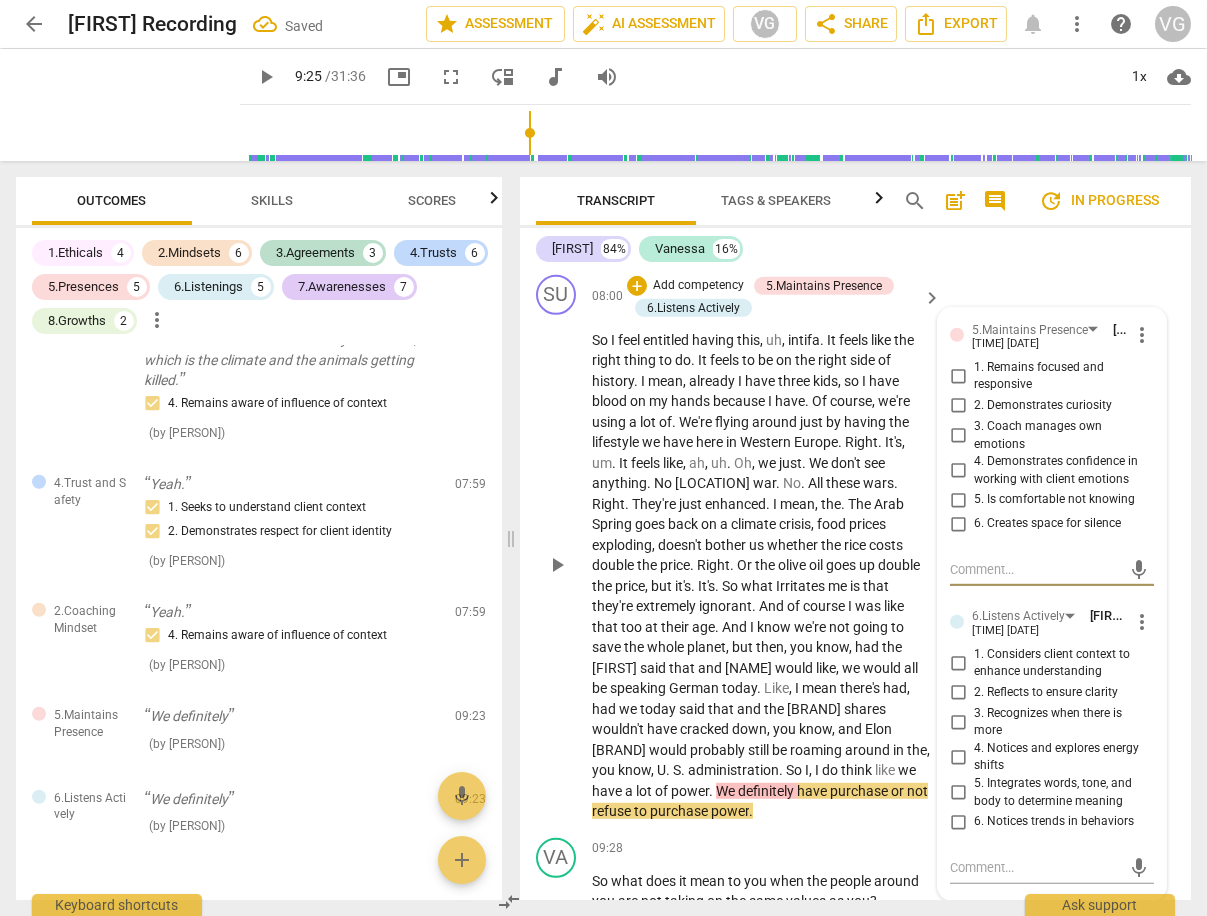 click on "1. Considers client context to enhance understanding" at bounding box center [958, 663] 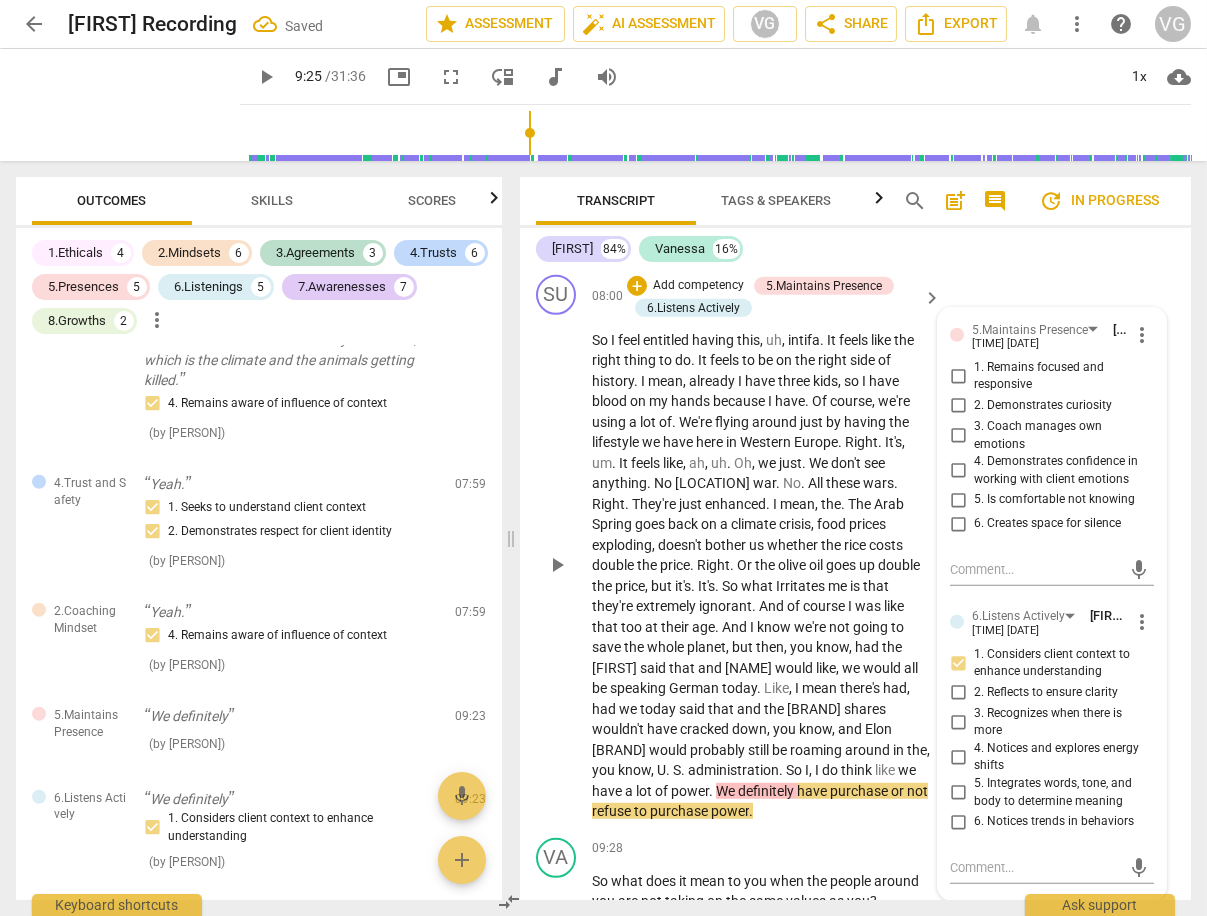 click on "1. Remains focused and responsive" at bounding box center (958, 376) 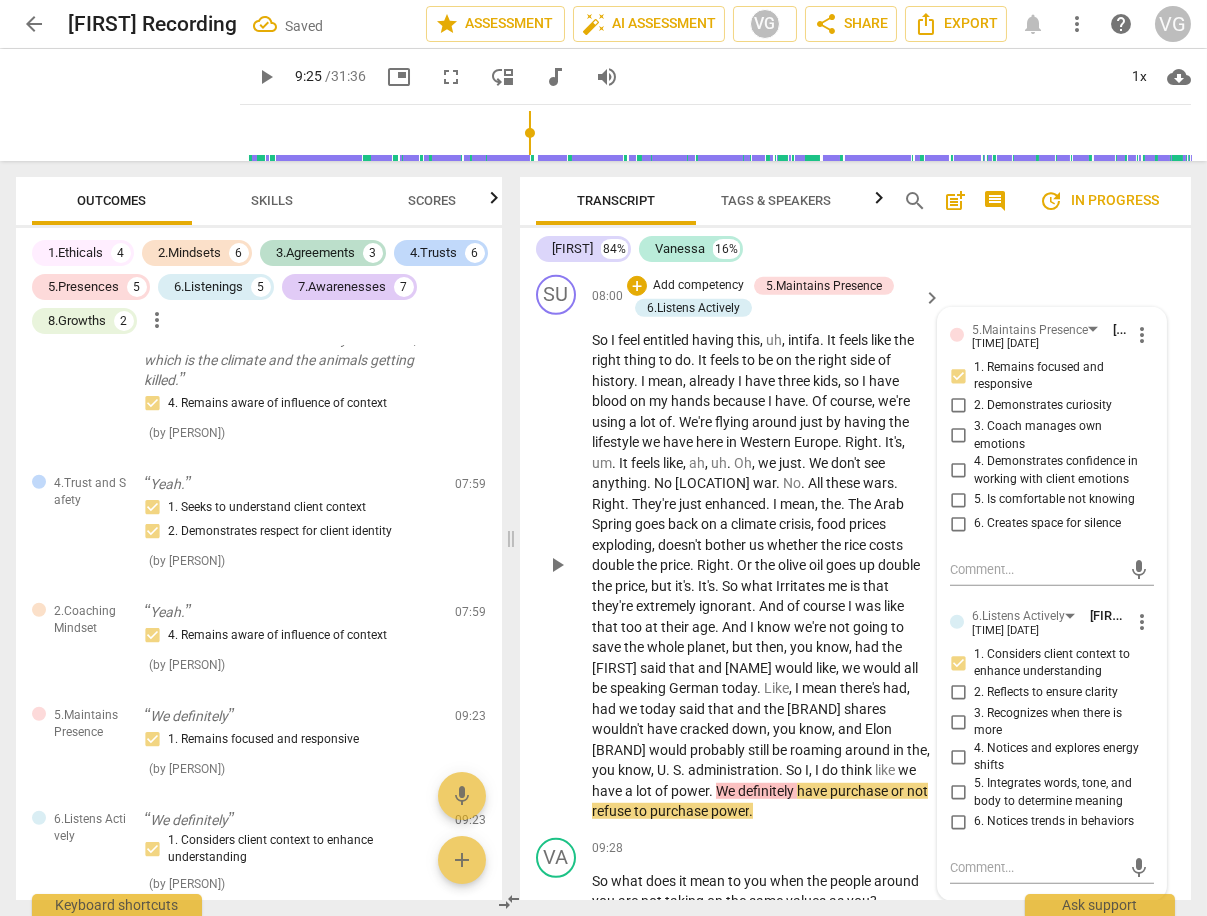 click on "4. Demonstrates confidence in working with client emotions" at bounding box center [958, 471] 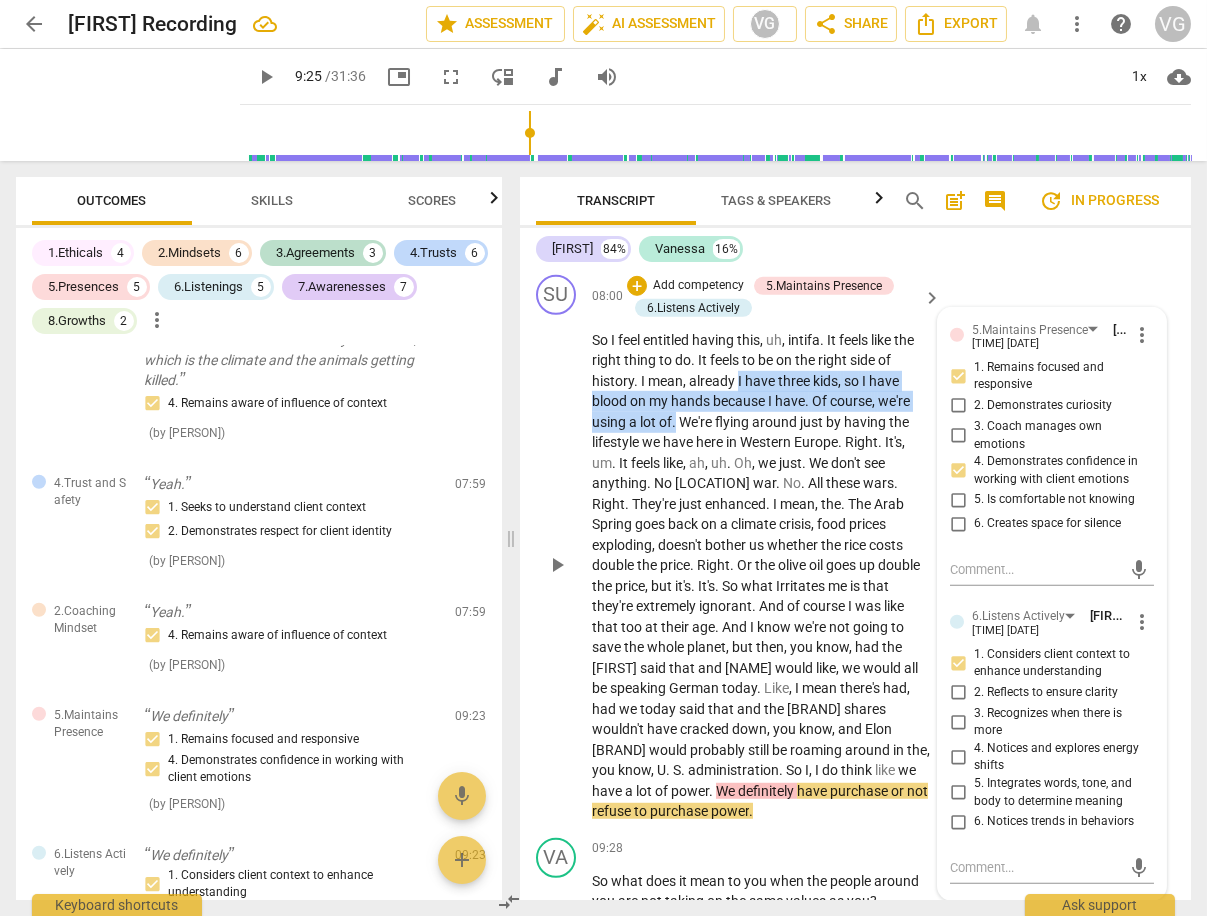 drag, startPoint x: 737, startPoint y: 392, endPoint x: 677, endPoint y: 436, distance: 74.404305 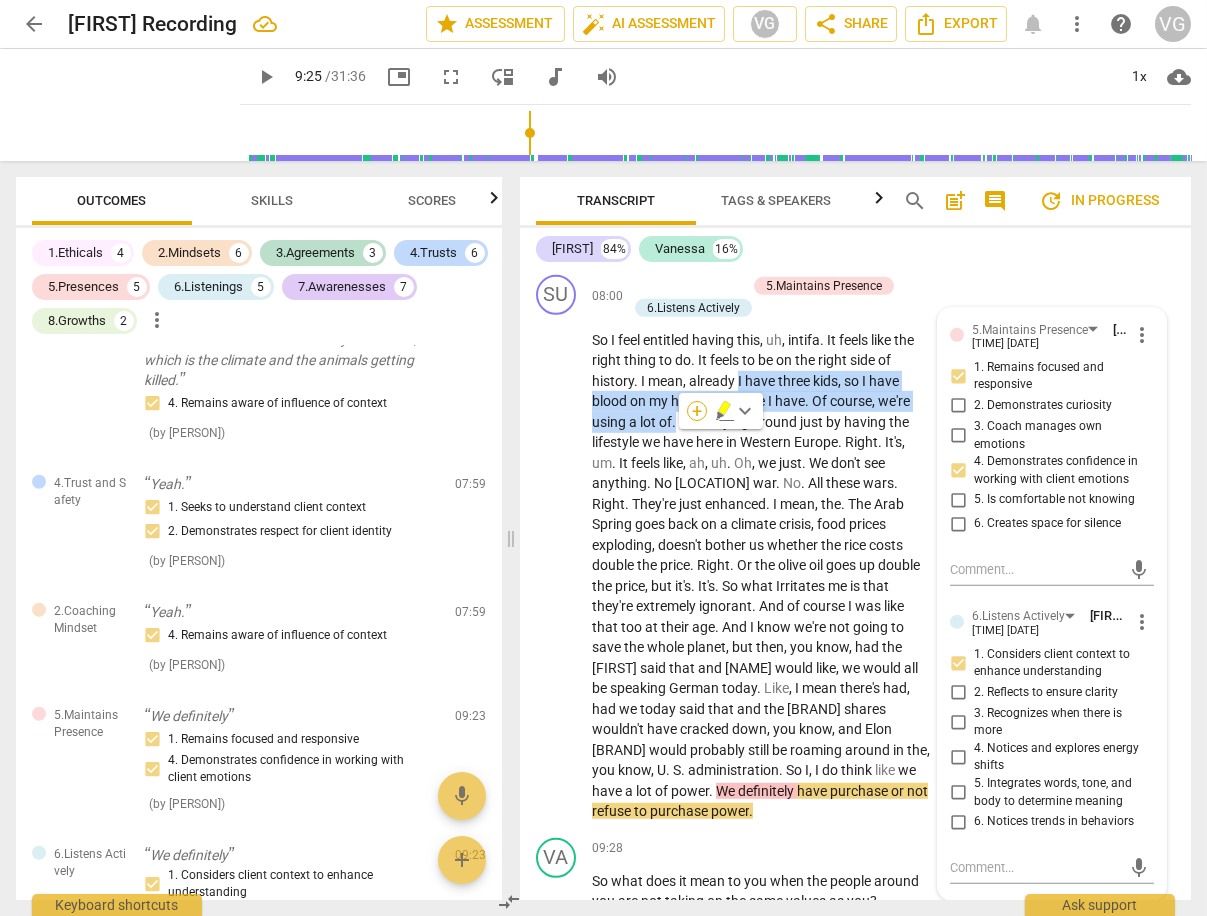 click on "+" at bounding box center (697, 411) 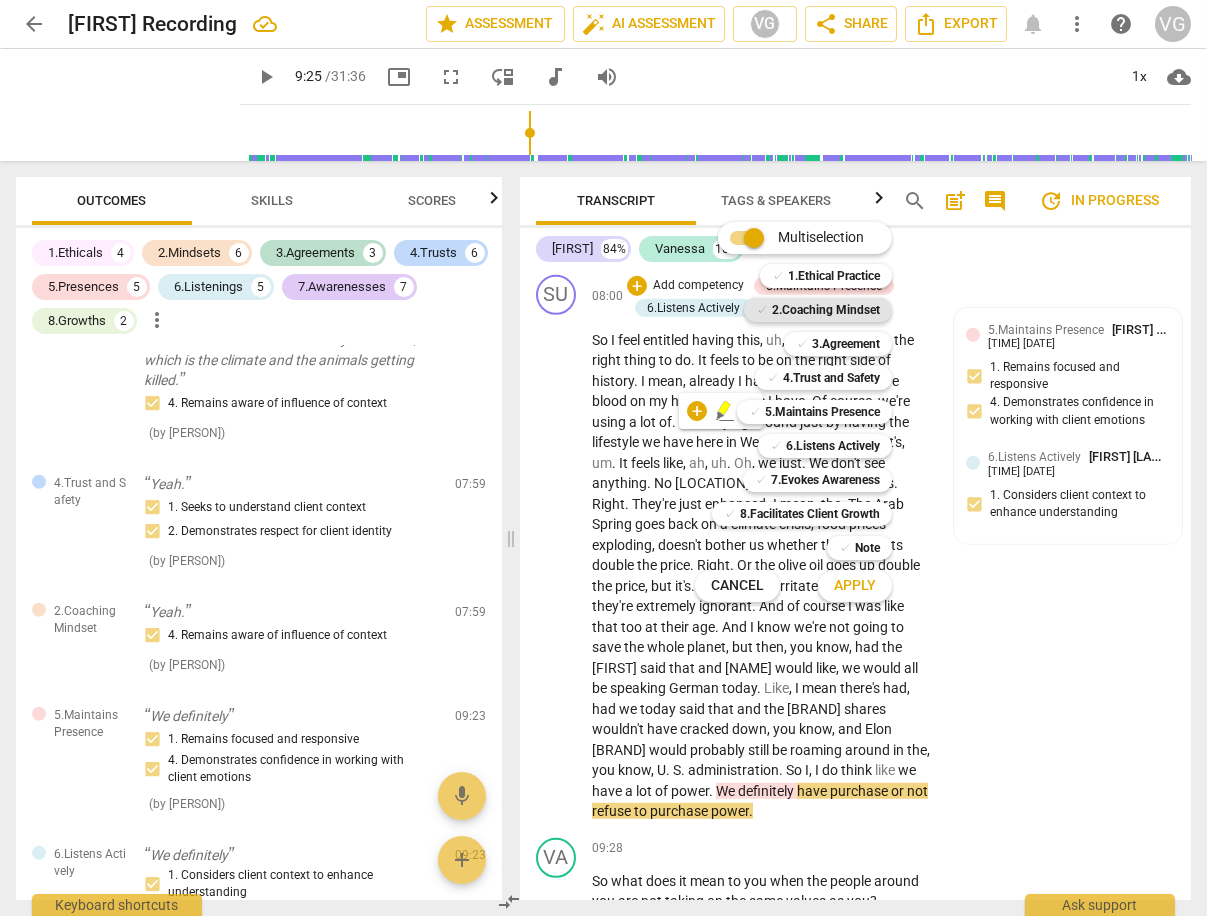 click on "2.Coaching Mindset" at bounding box center (826, 310) 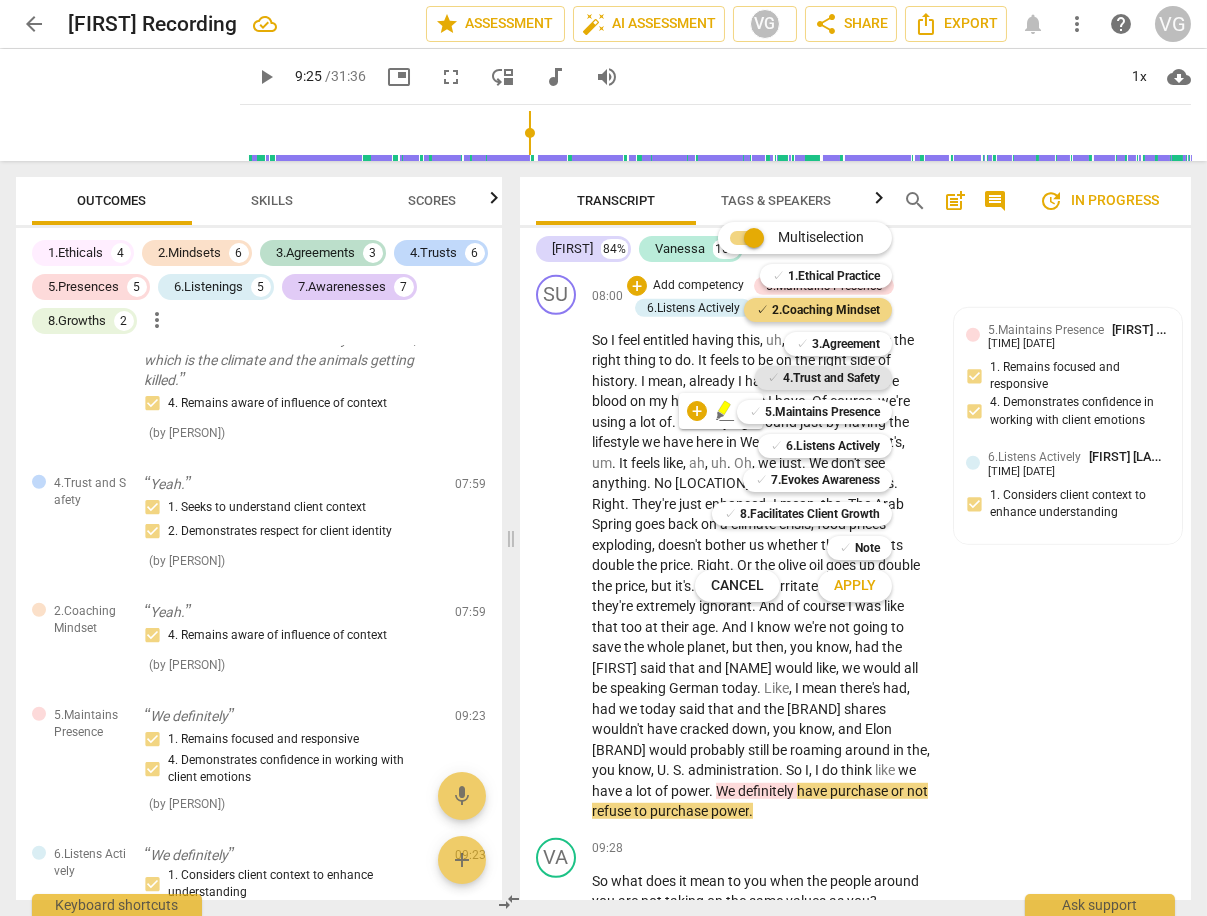 click on "4.Trust and Safety" at bounding box center (831, 378) 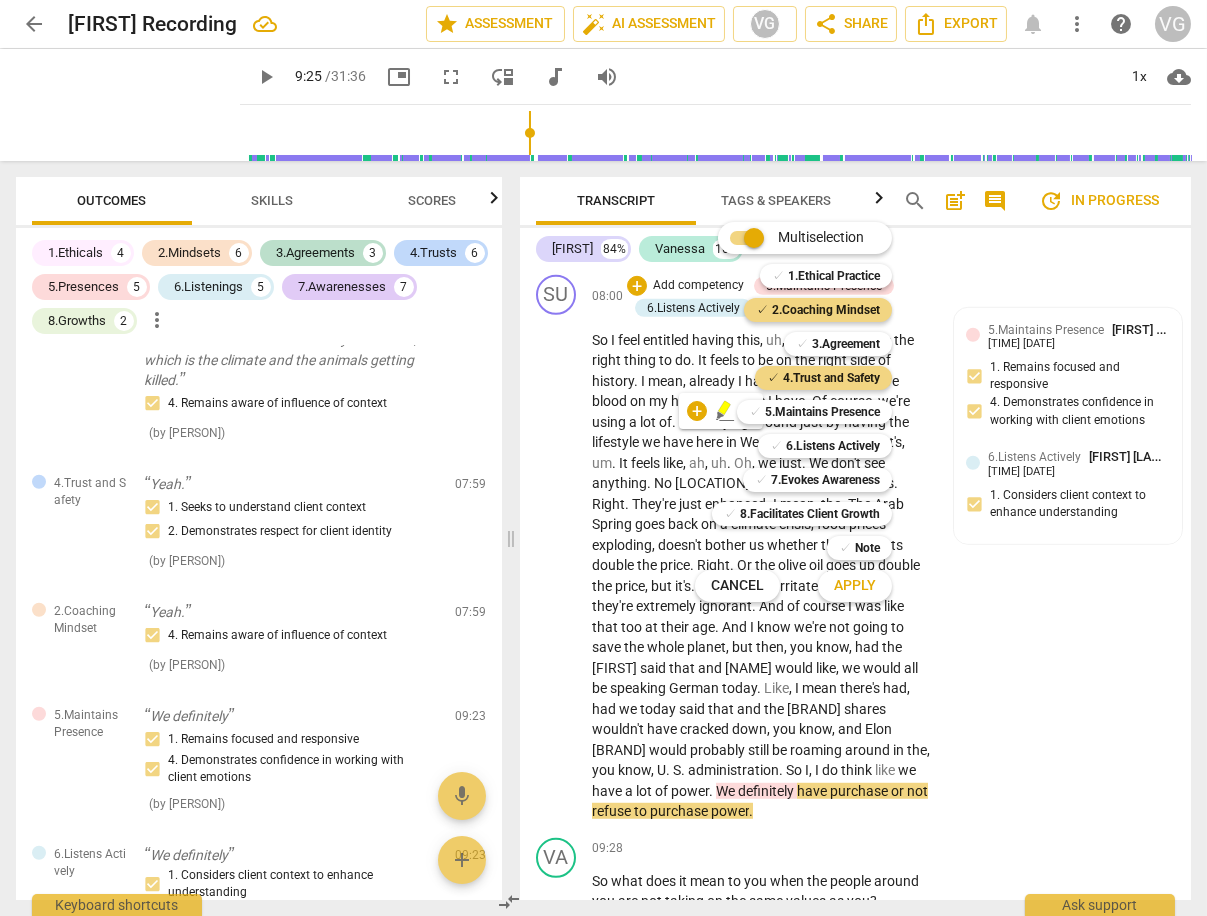 click on "Apply" at bounding box center [855, 586] 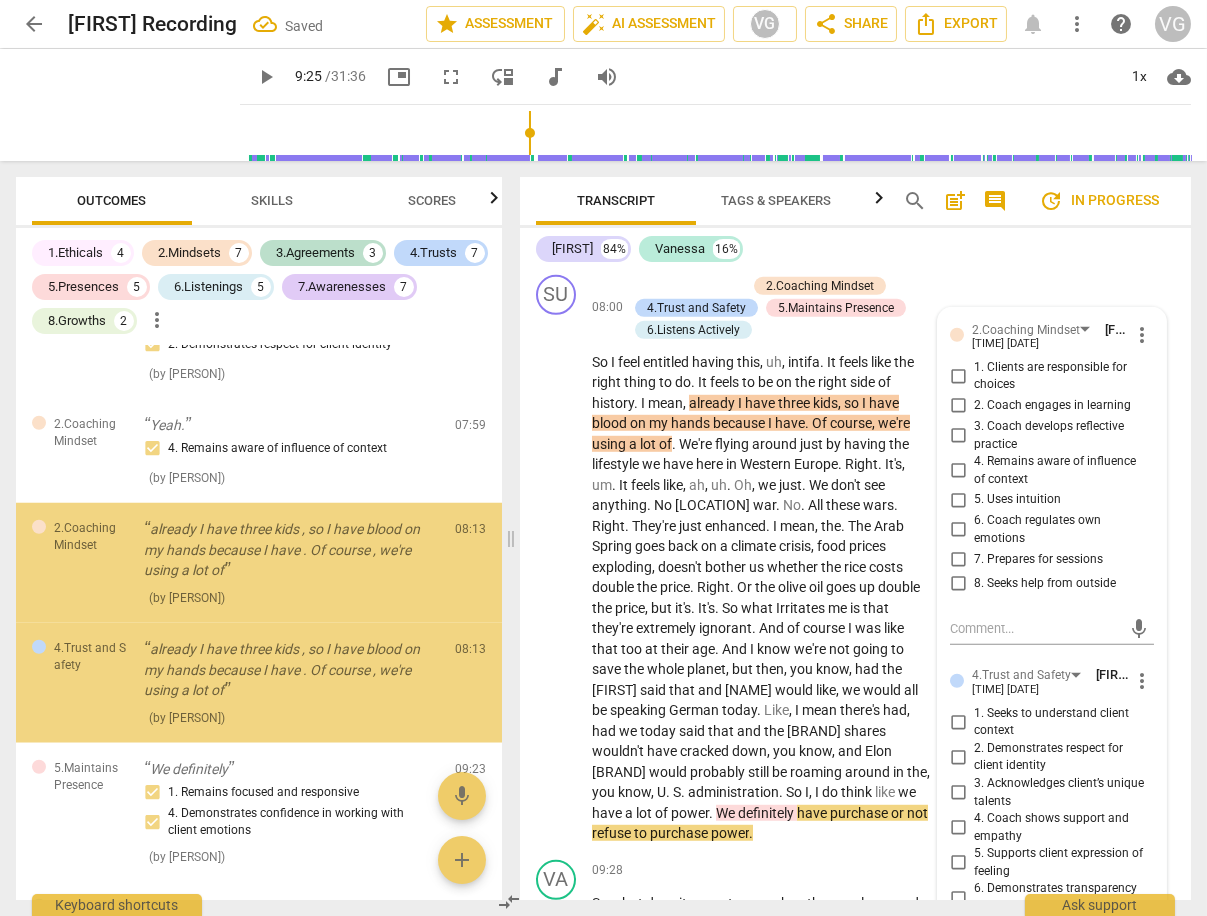 scroll, scrollTop: 5344, scrollLeft: 0, axis: vertical 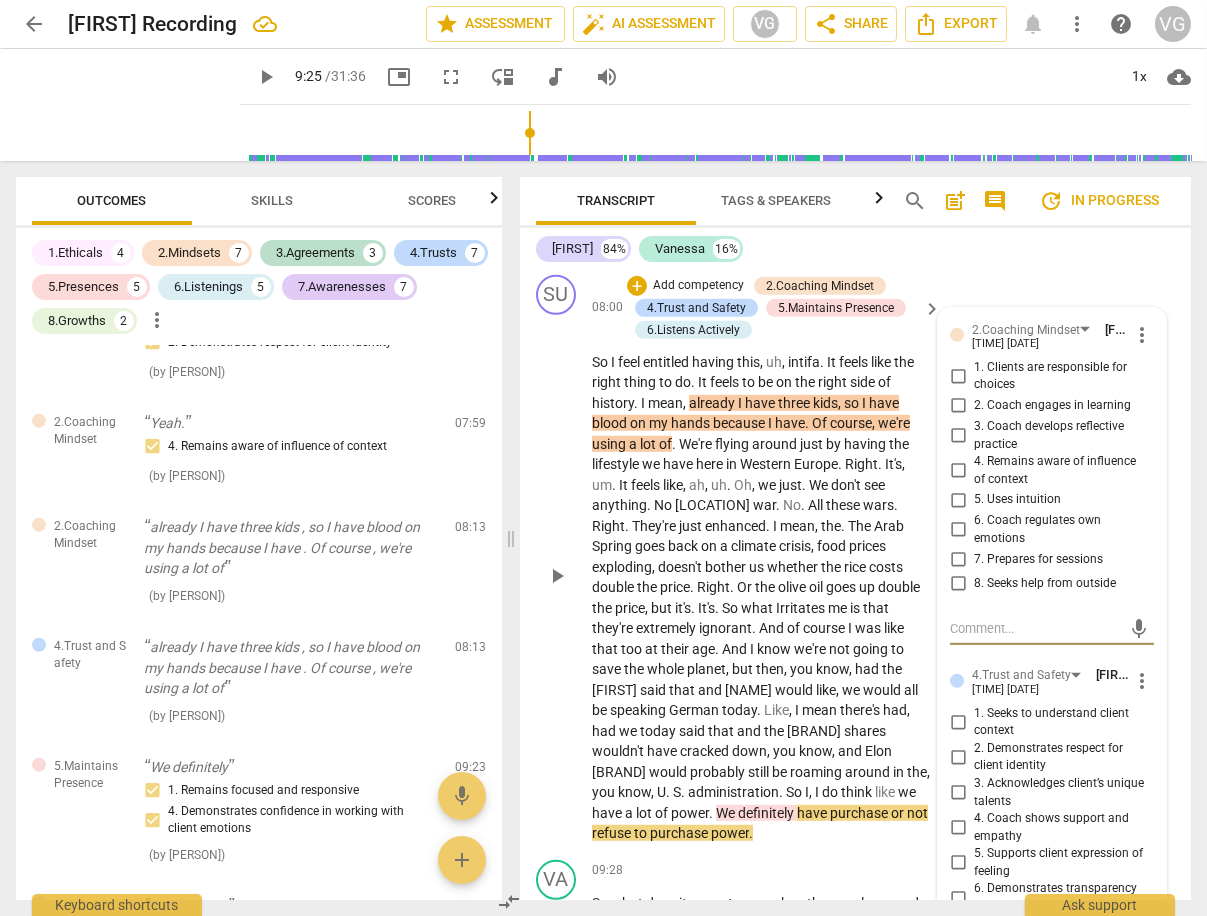 click on "4. Remains aware of influence of context" at bounding box center [1060, 470] 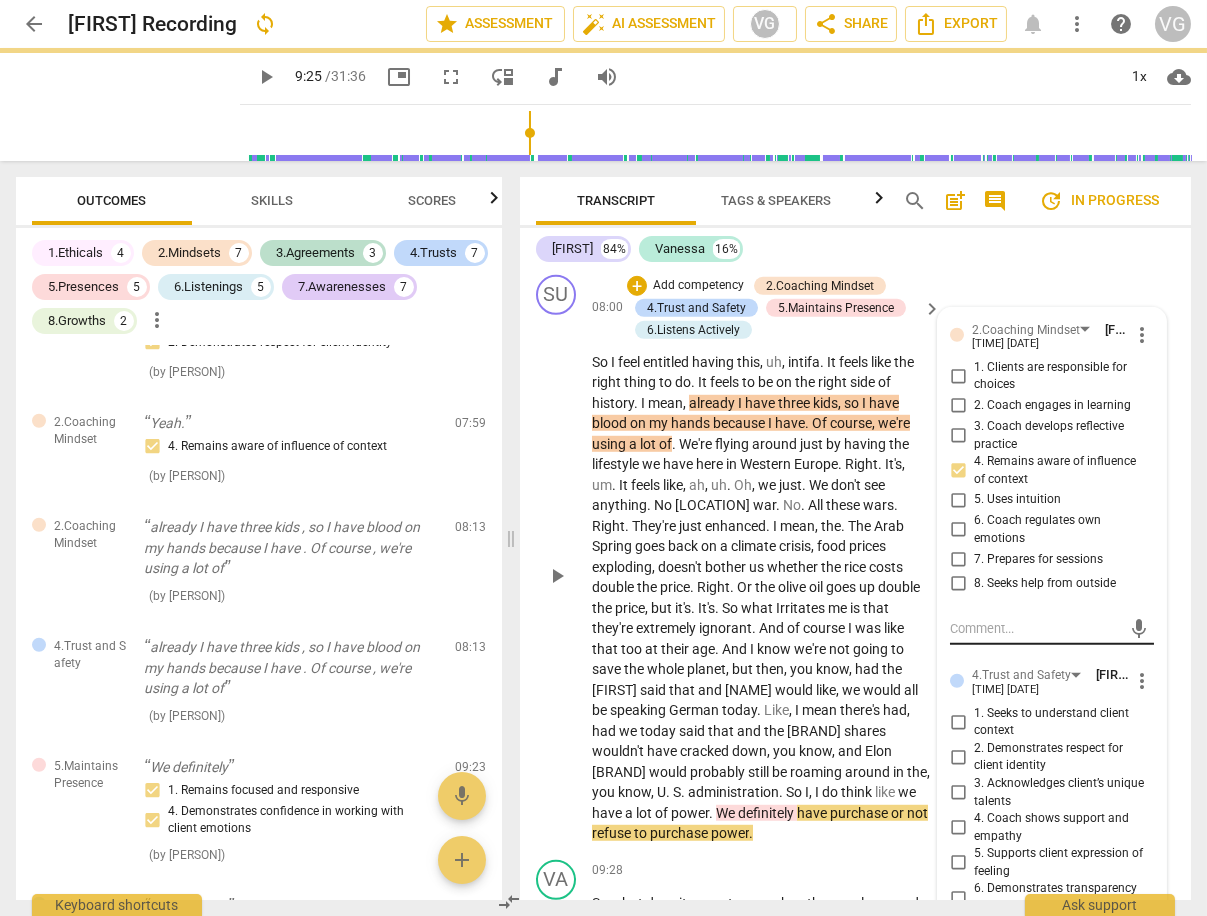 scroll, scrollTop: 4141, scrollLeft: 0, axis: vertical 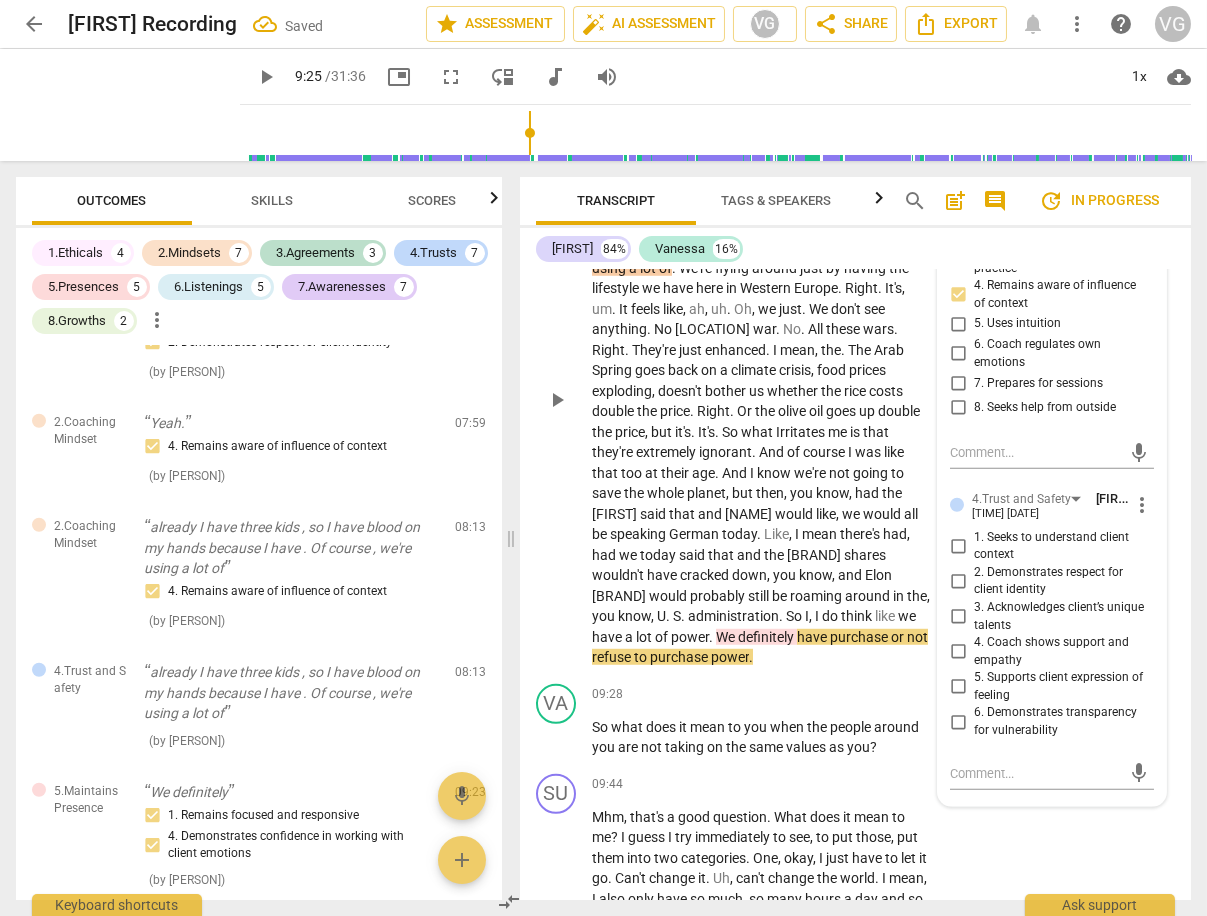 click on "2. Demonstrates respect for client identity" at bounding box center (958, 581) 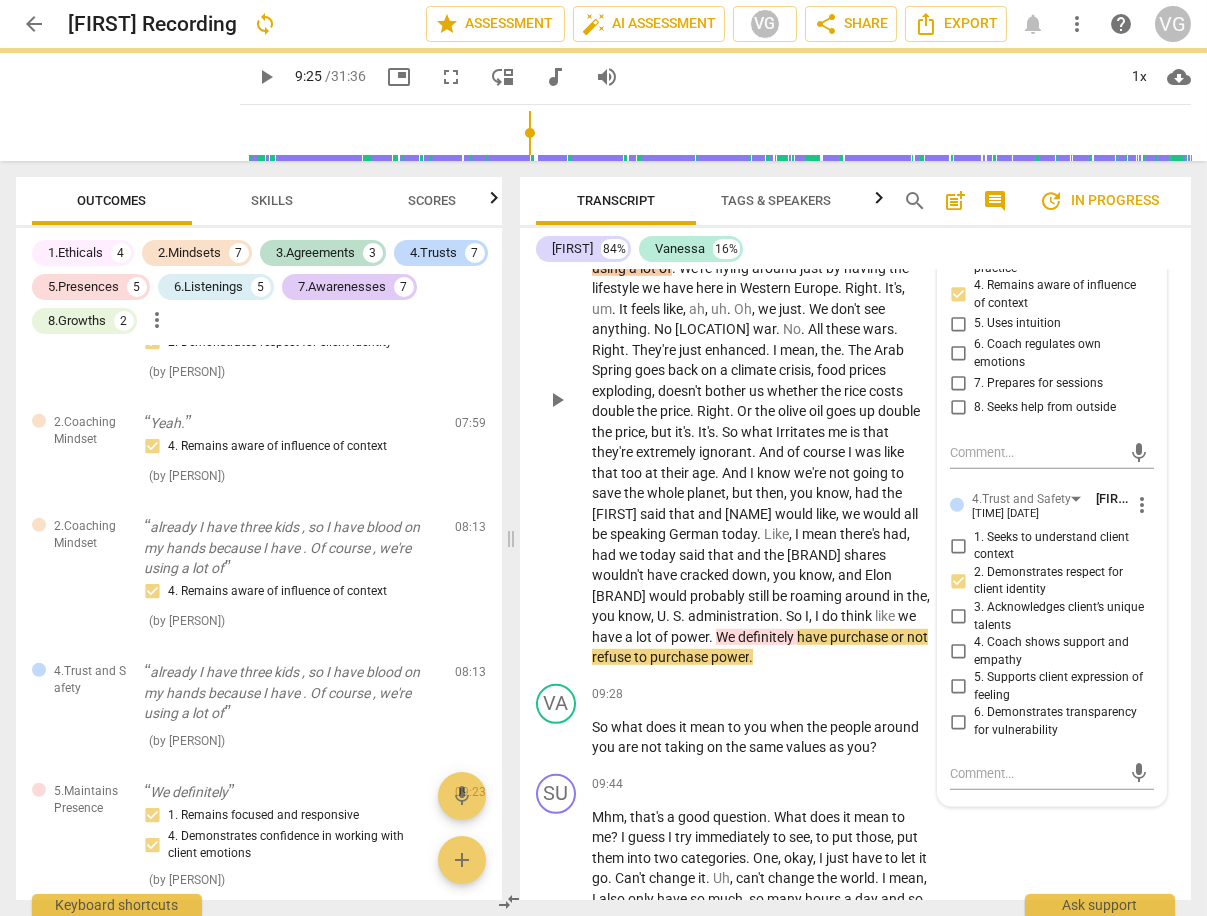 click on "1. Seeks to understand client context" at bounding box center [958, 546] 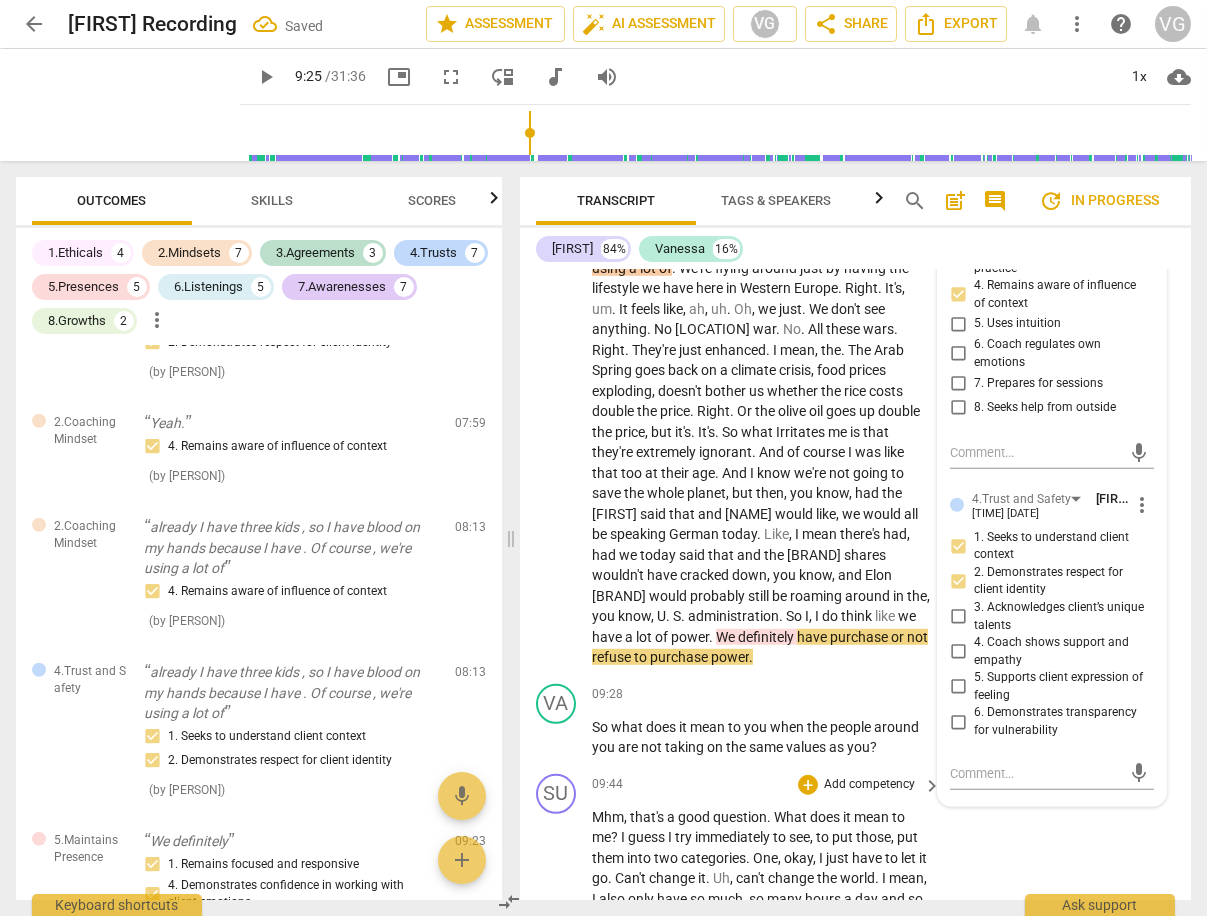 click on "[FIRST] . What does it mean to me? I guess I try immediately to see, to put those, put them into two categories. One, okay, I just have to let it go. Can't change it. Uh, can't change the world. I mean, I also only have so much, so many hours a day and so much uh, energy to, to try and make the world a tiny little better place. Or the other category where I have to say like, no, just not under my watch. Otherwise I'm kind of, I'm um, you know, like that saying when you, if you're not against the ruling government or then you're the factor, you're for them, you know, if you don't speak up. The fact that you're supporting that complicit in ." at bounding box center [855, 934] 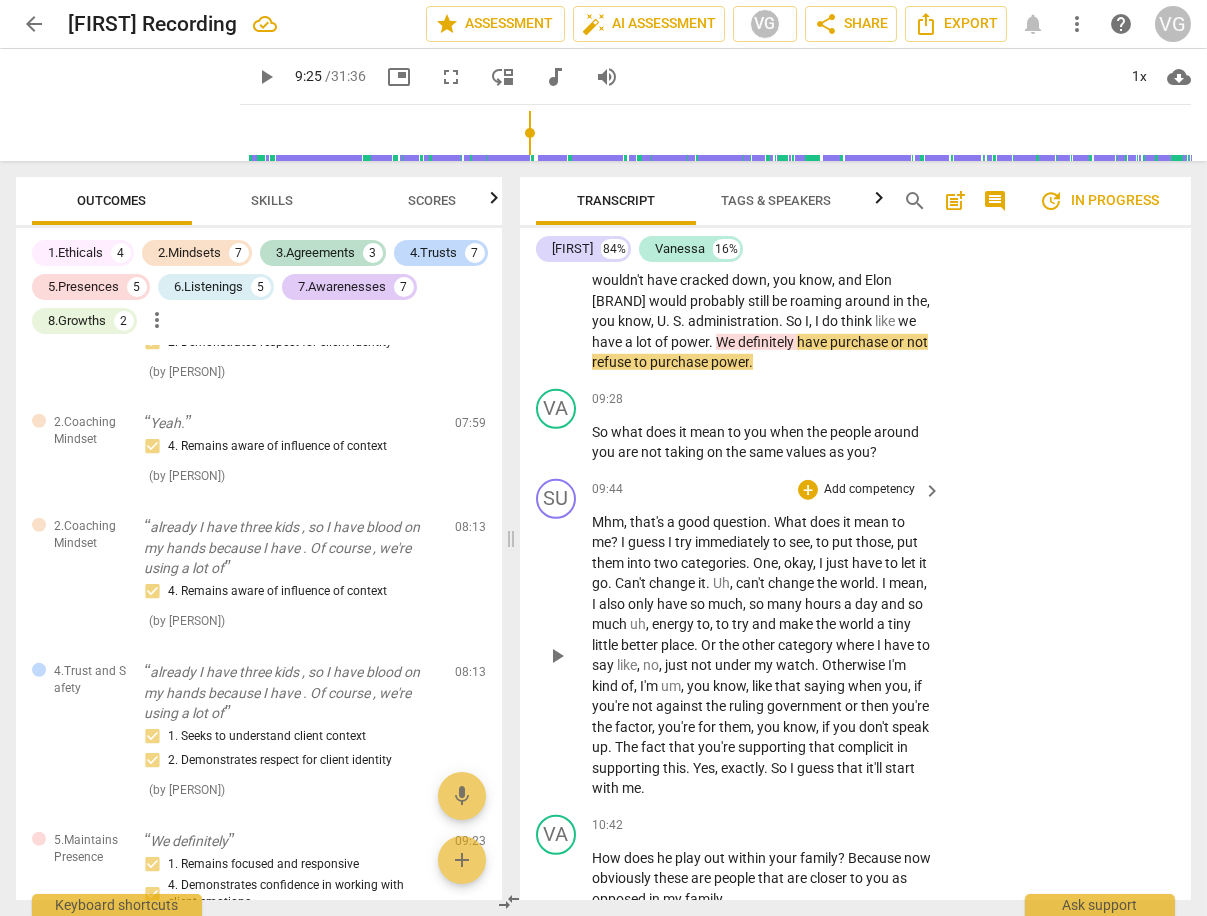scroll, scrollTop: 4480, scrollLeft: 0, axis: vertical 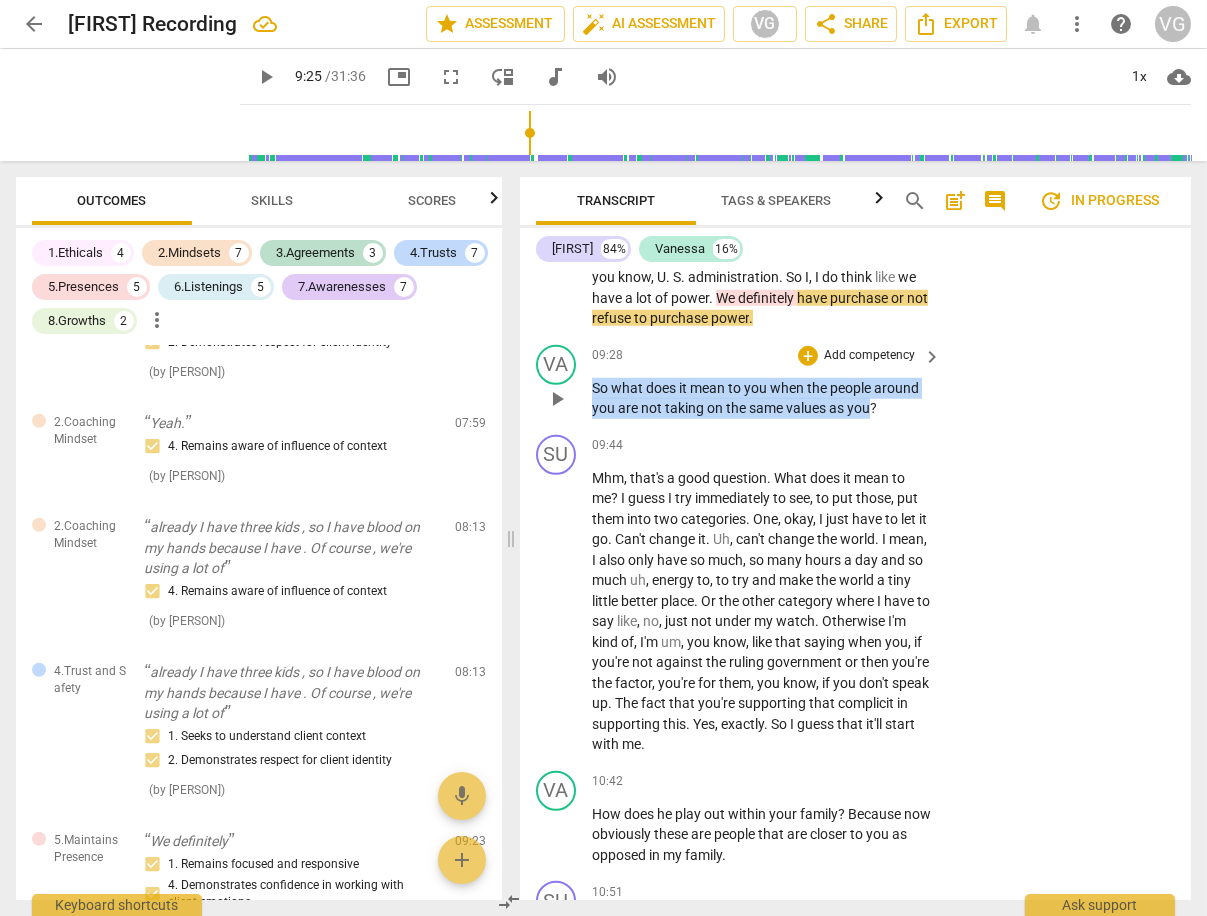 drag, startPoint x: 594, startPoint y: 390, endPoint x: 872, endPoint y: 409, distance: 278.64853 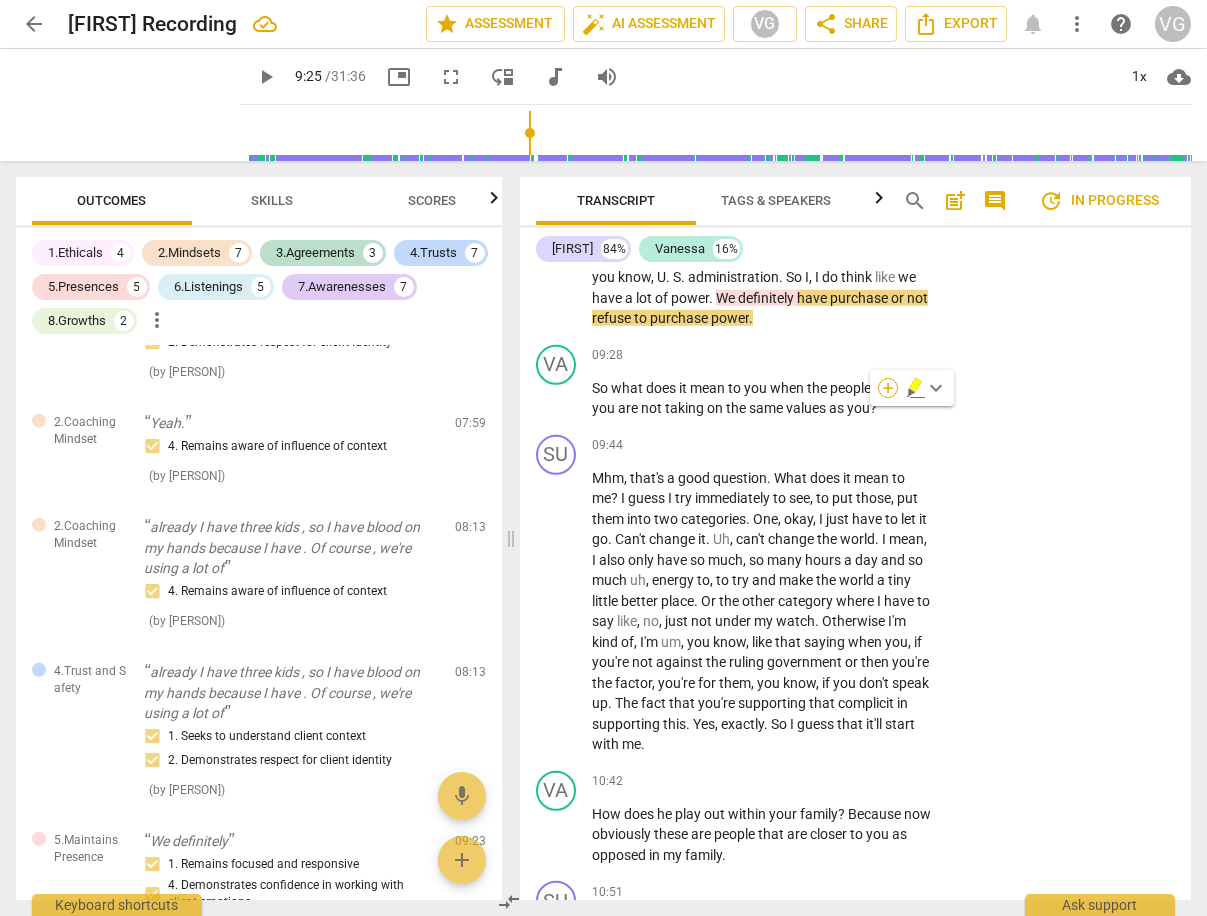 click on "+" at bounding box center (888, 388) 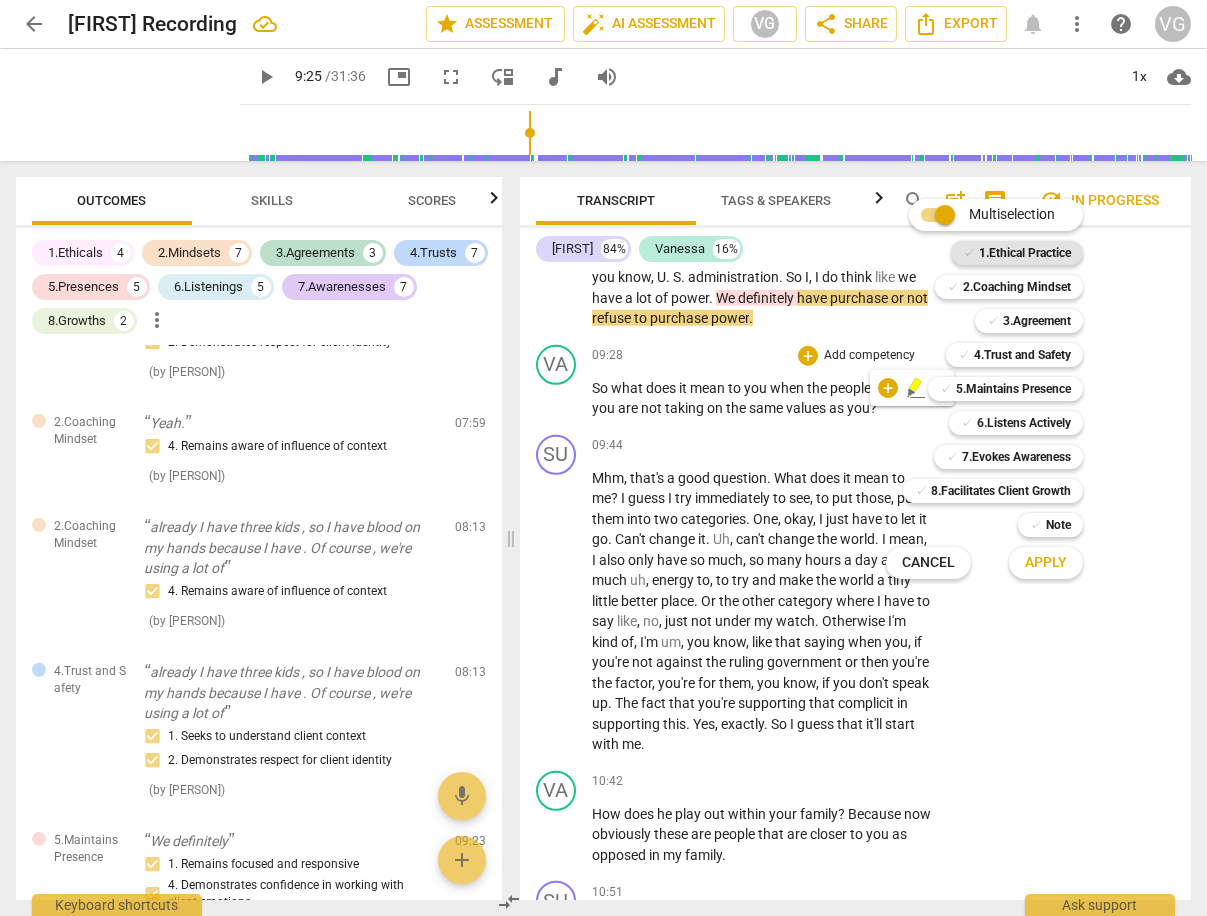 click on "1.Ethical Practice" at bounding box center [1025, 253] 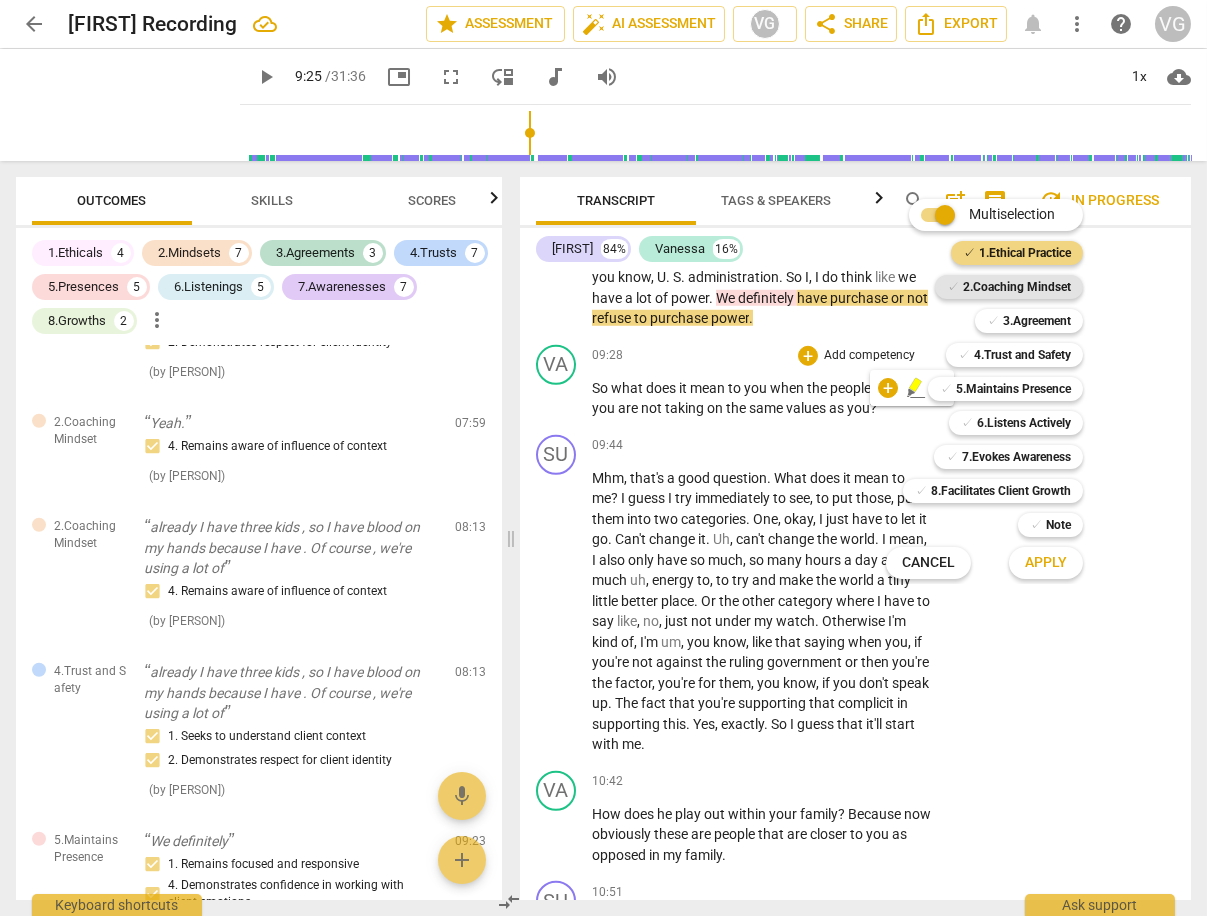 click on "2.Coaching Mindset" at bounding box center [1017, 287] 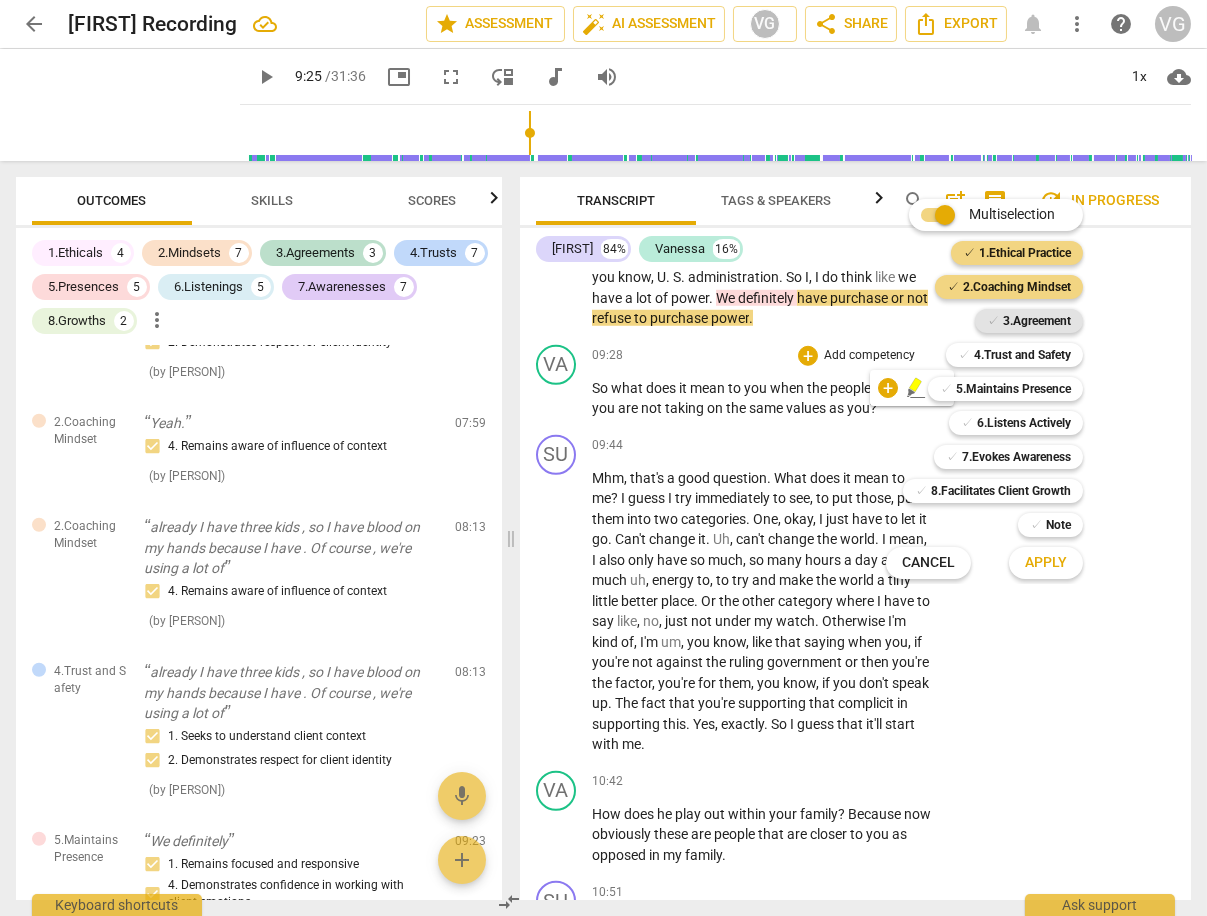 click on "3.Agreement" at bounding box center [1037, 321] 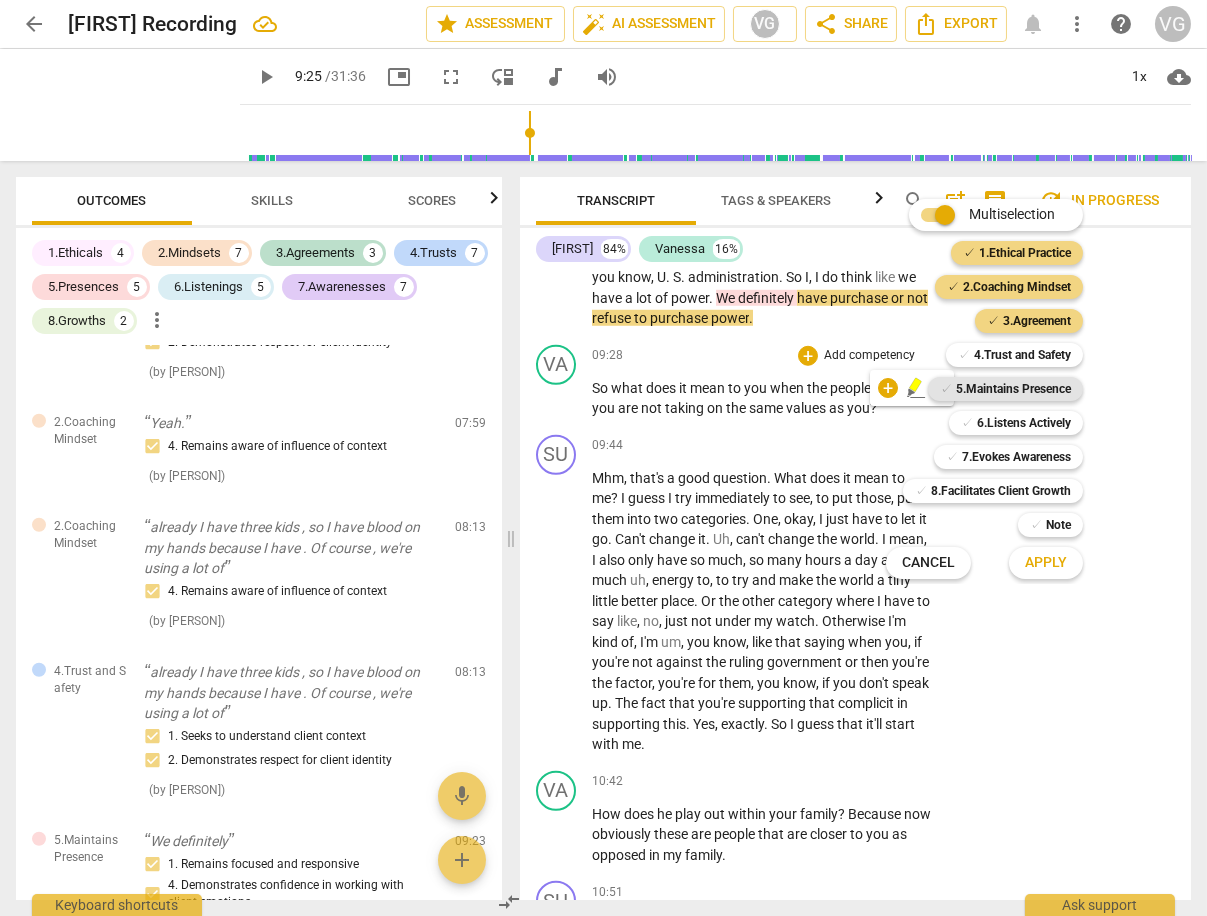 click on "5.Maintains Presence" at bounding box center [1013, 389] 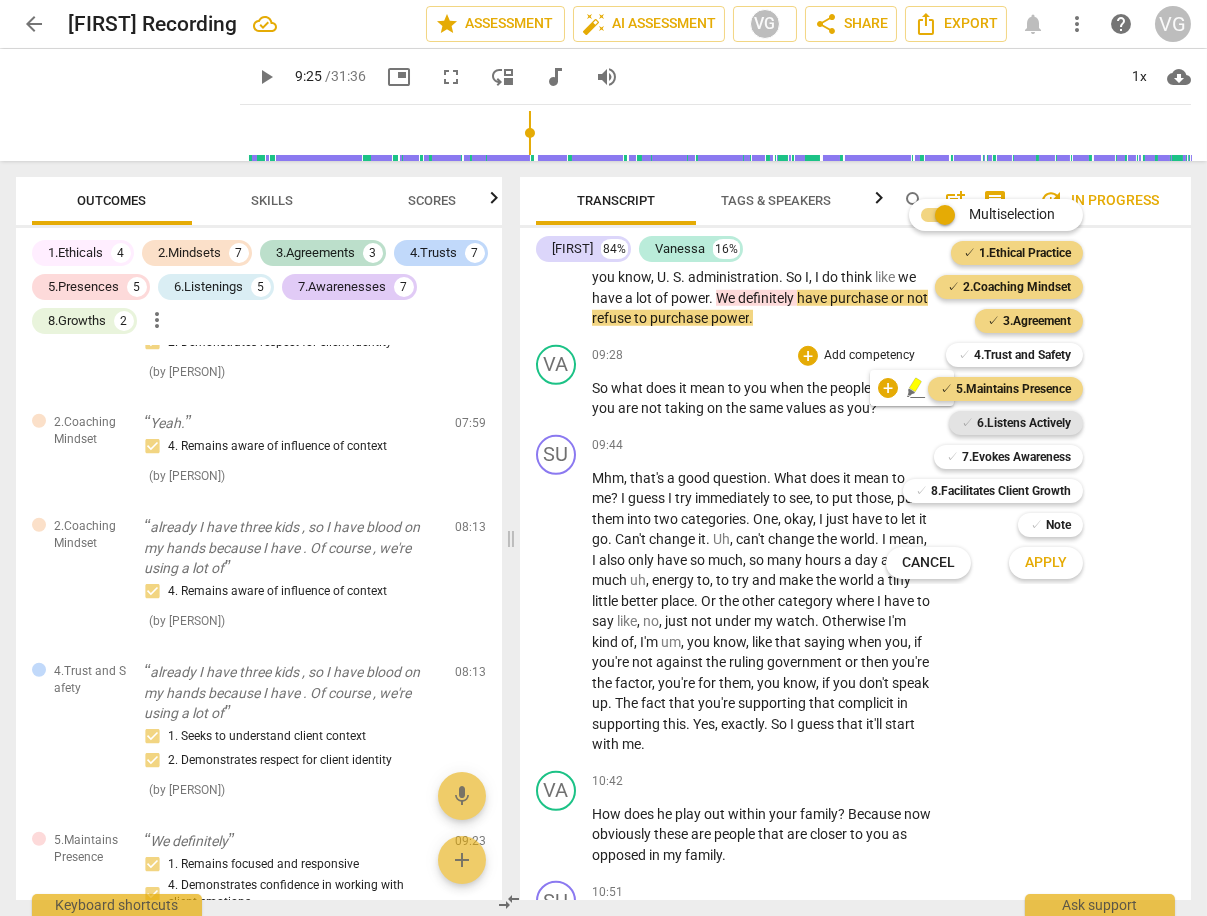 click on "6.Listens Actively" at bounding box center [1024, 423] 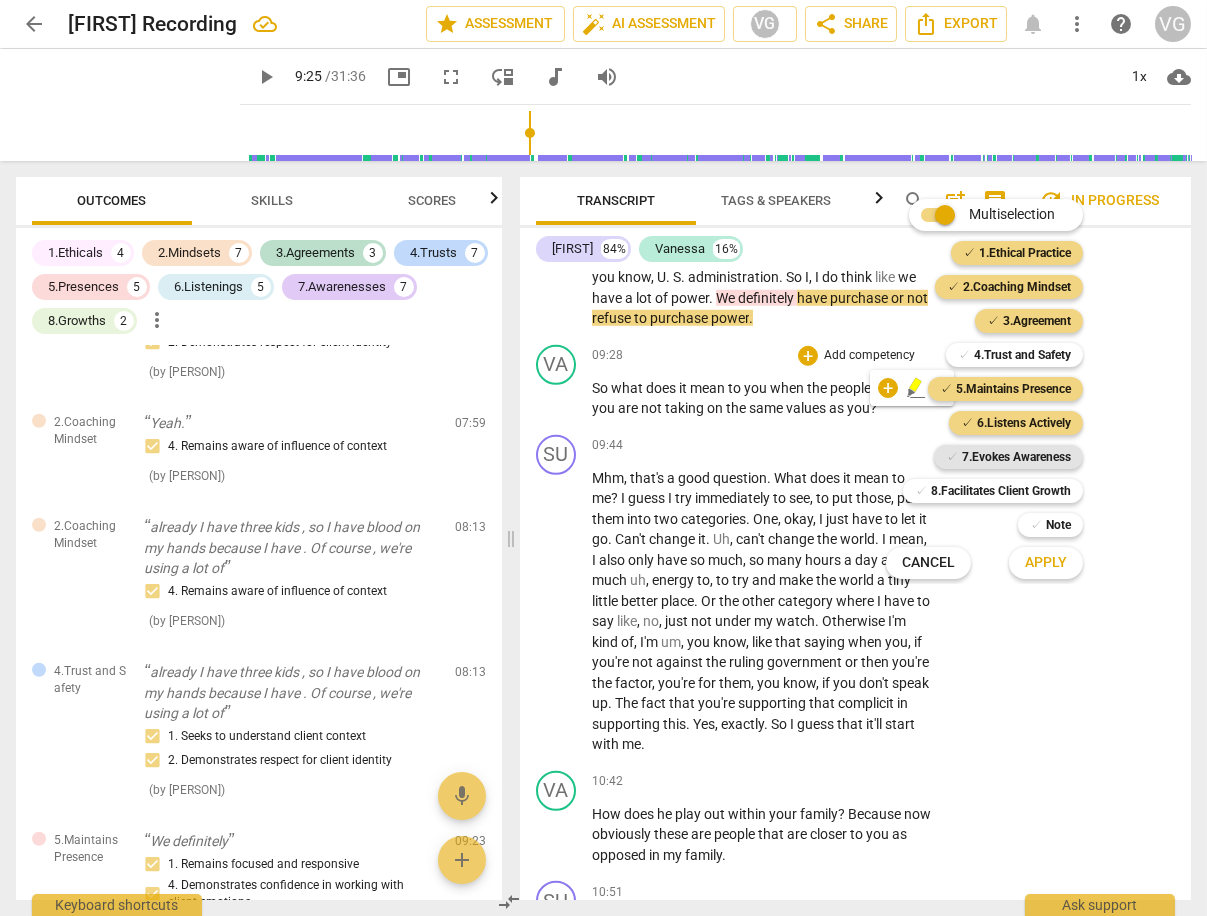 click on "7.Evokes Awareness" at bounding box center (1016, 457) 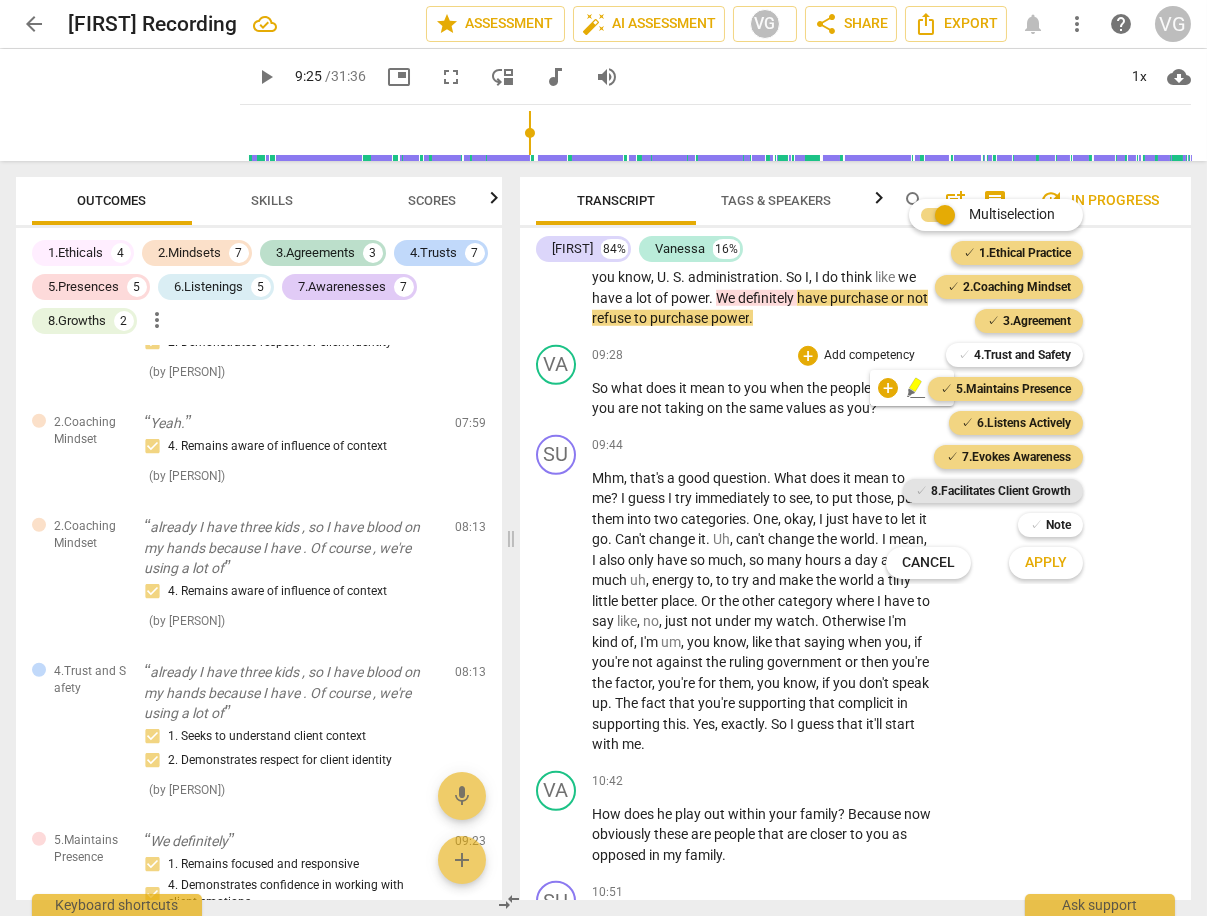 click on "8.Facilitates Client Growth" at bounding box center (1001, 491) 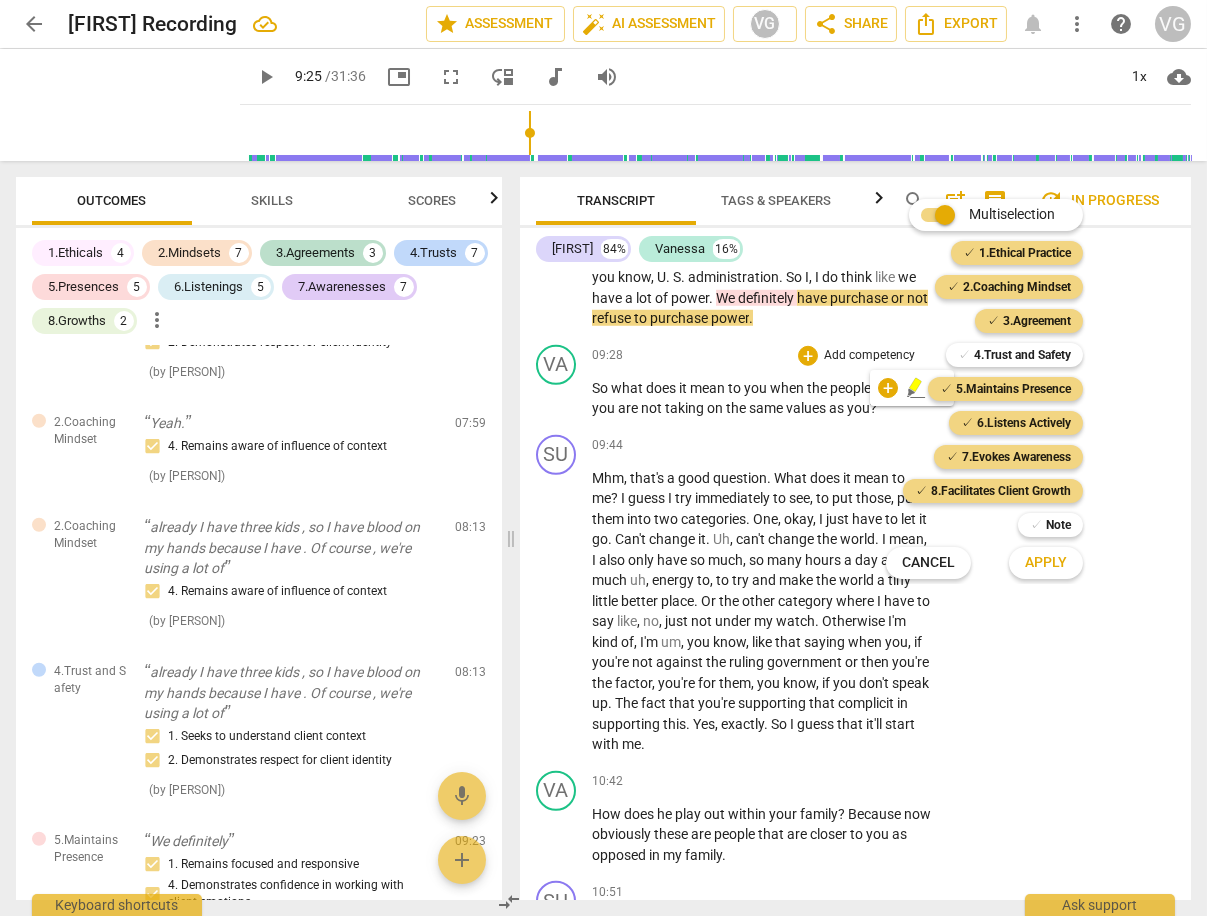 click on "Apply" at bounding box center [1046, 563] 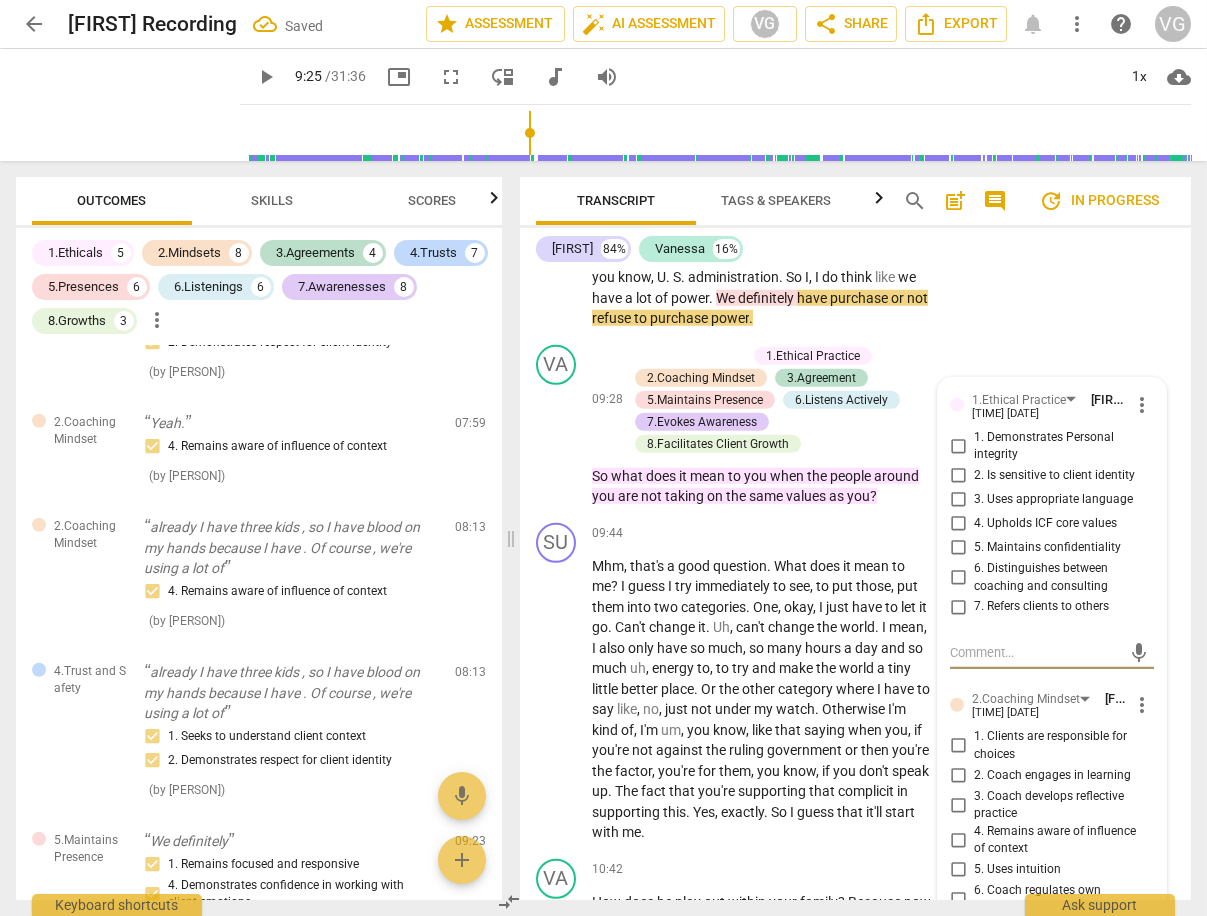 scroll, scrollTop: 6374, scrollLeft: 0, axis: vertical 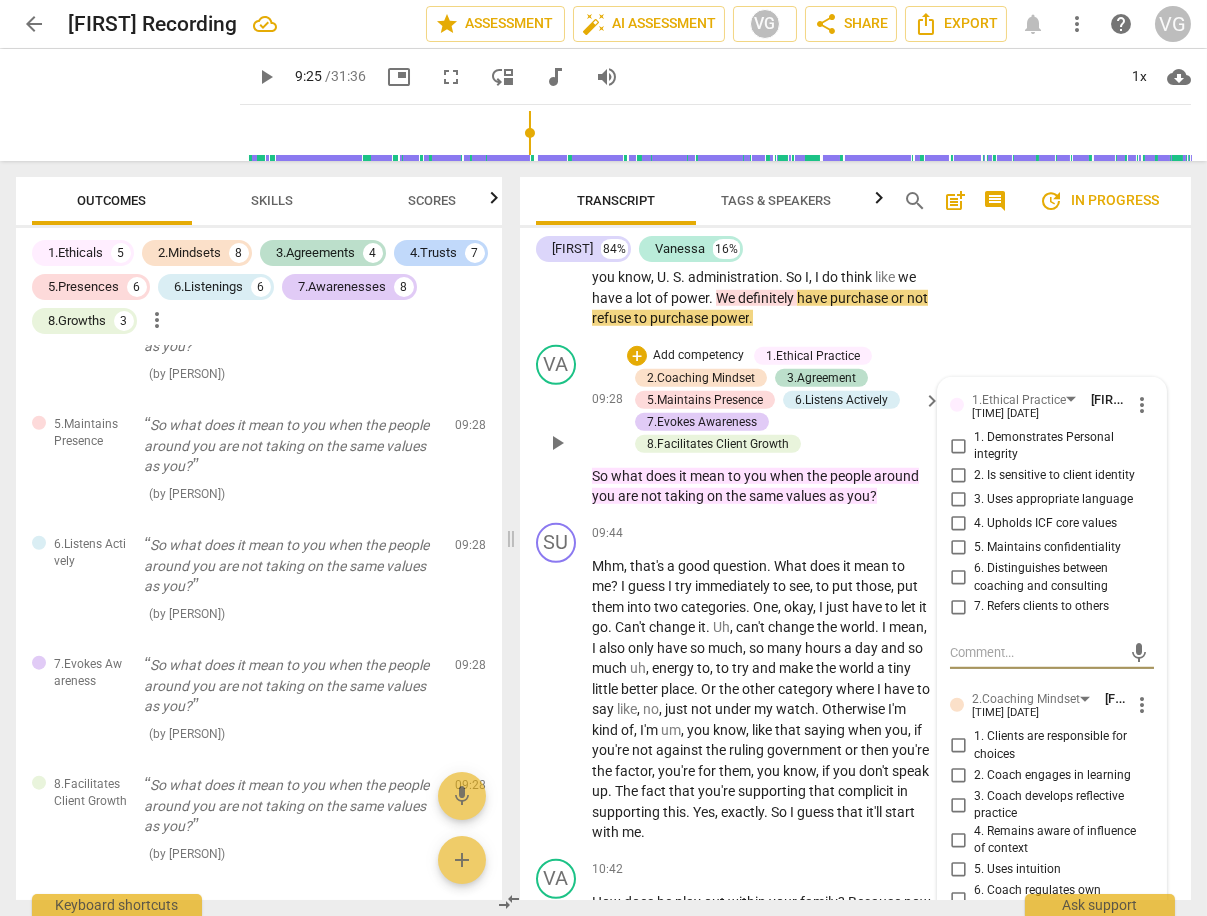 click on "2. Is sensitive to client identity" at bounding box center (958, 476) 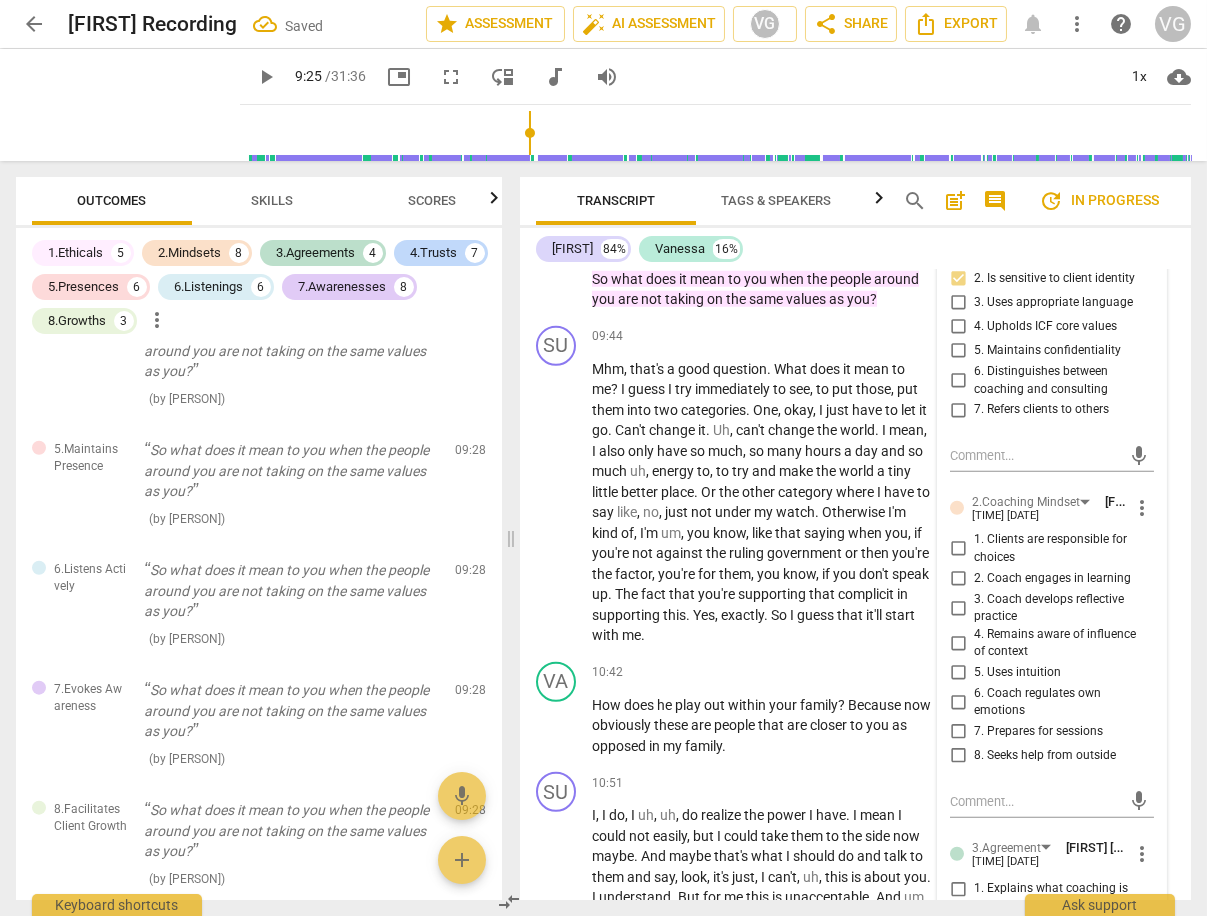 scroll, scrollTop: 4680, scrollLeft: 0, axis: vertical 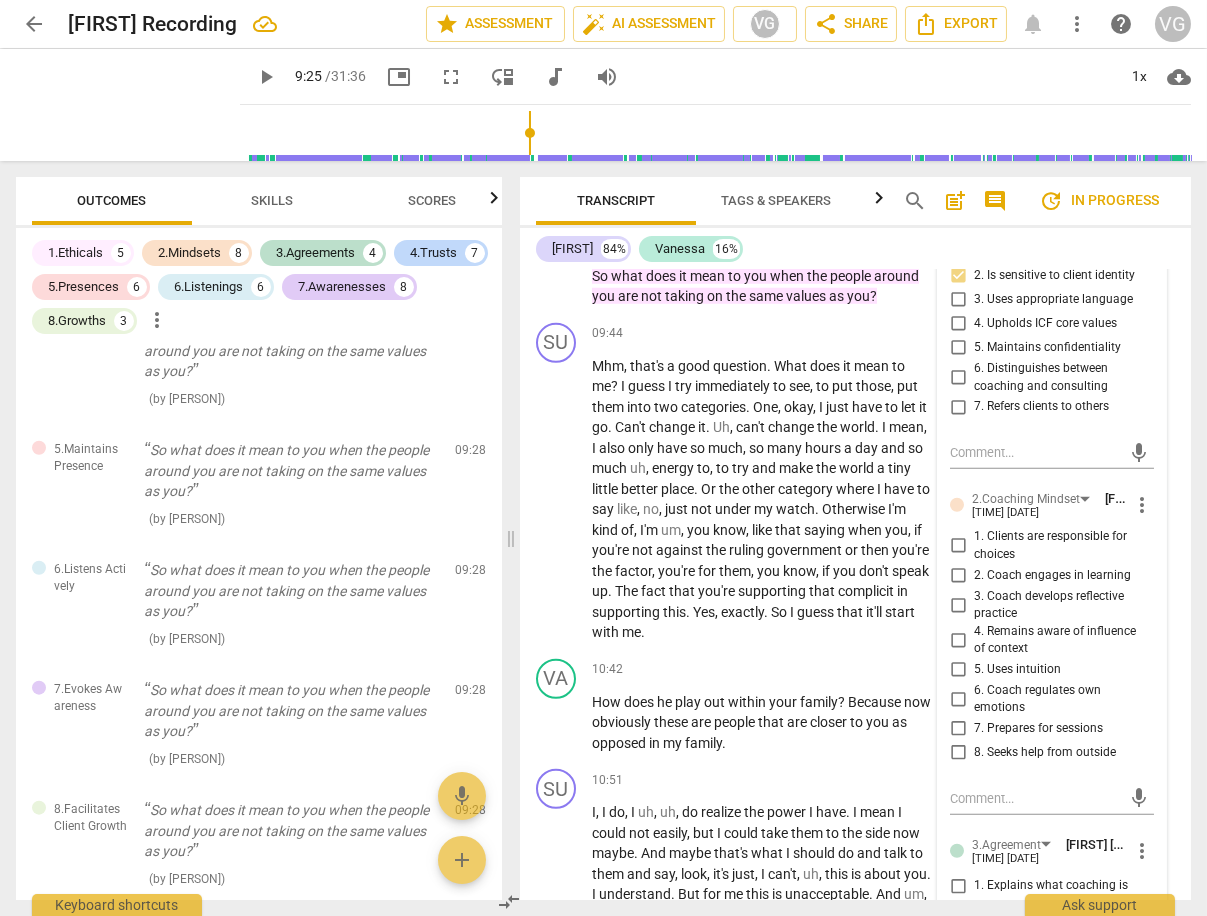 click on "4. Remains aware of influence of context" at bounding box center (958, 640) 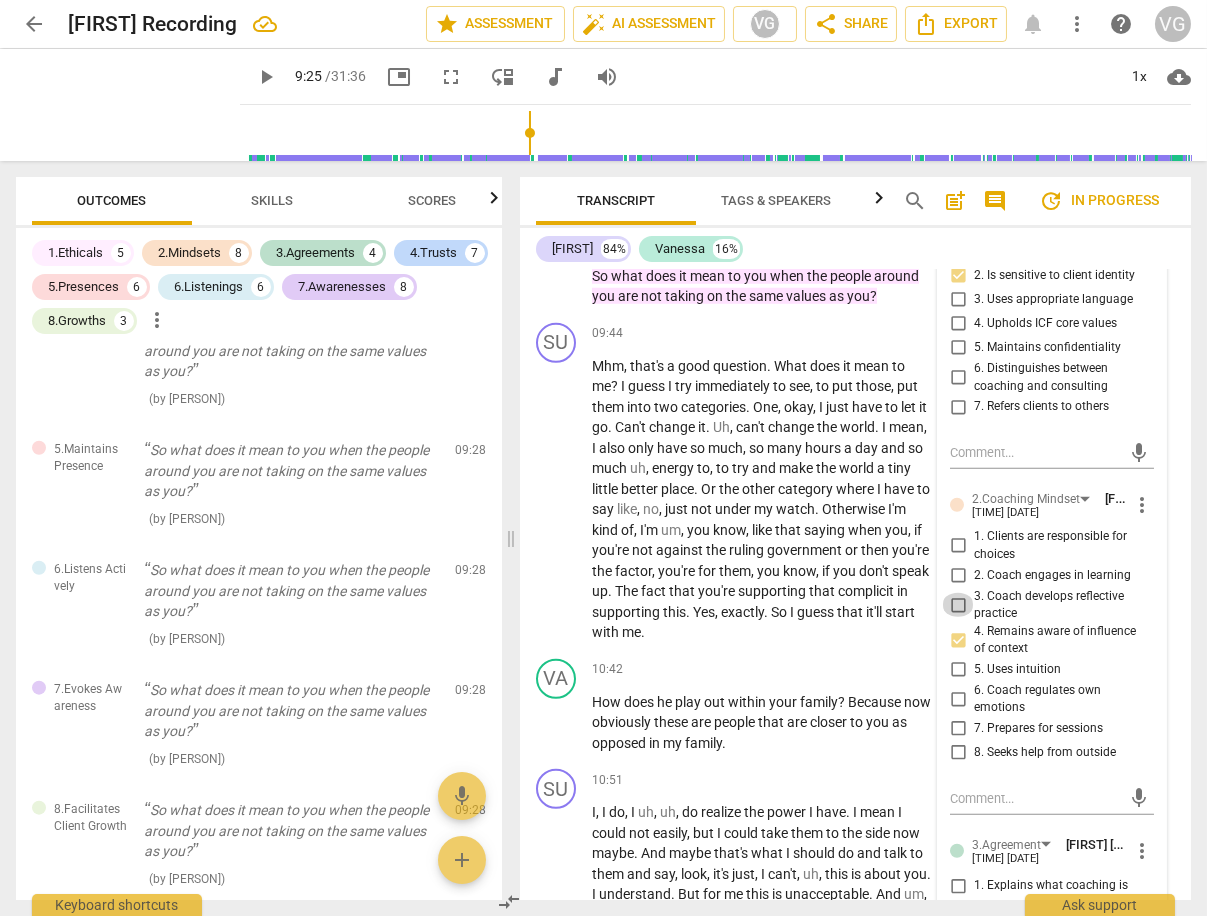 click on "3. Coach develops reflective practice" at bounding box center (958, 605) 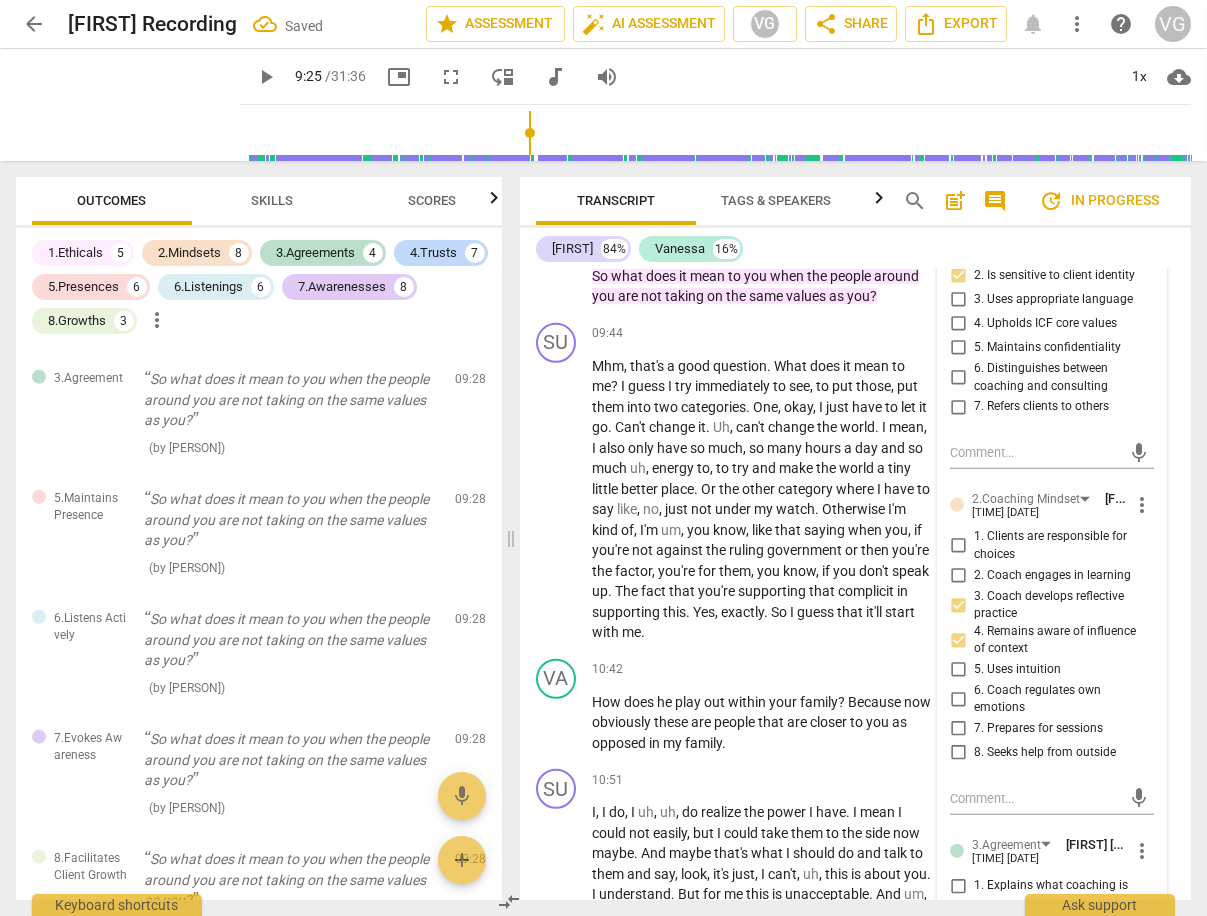 click on "5. Uses intuition" at bounding box center (958, 670) 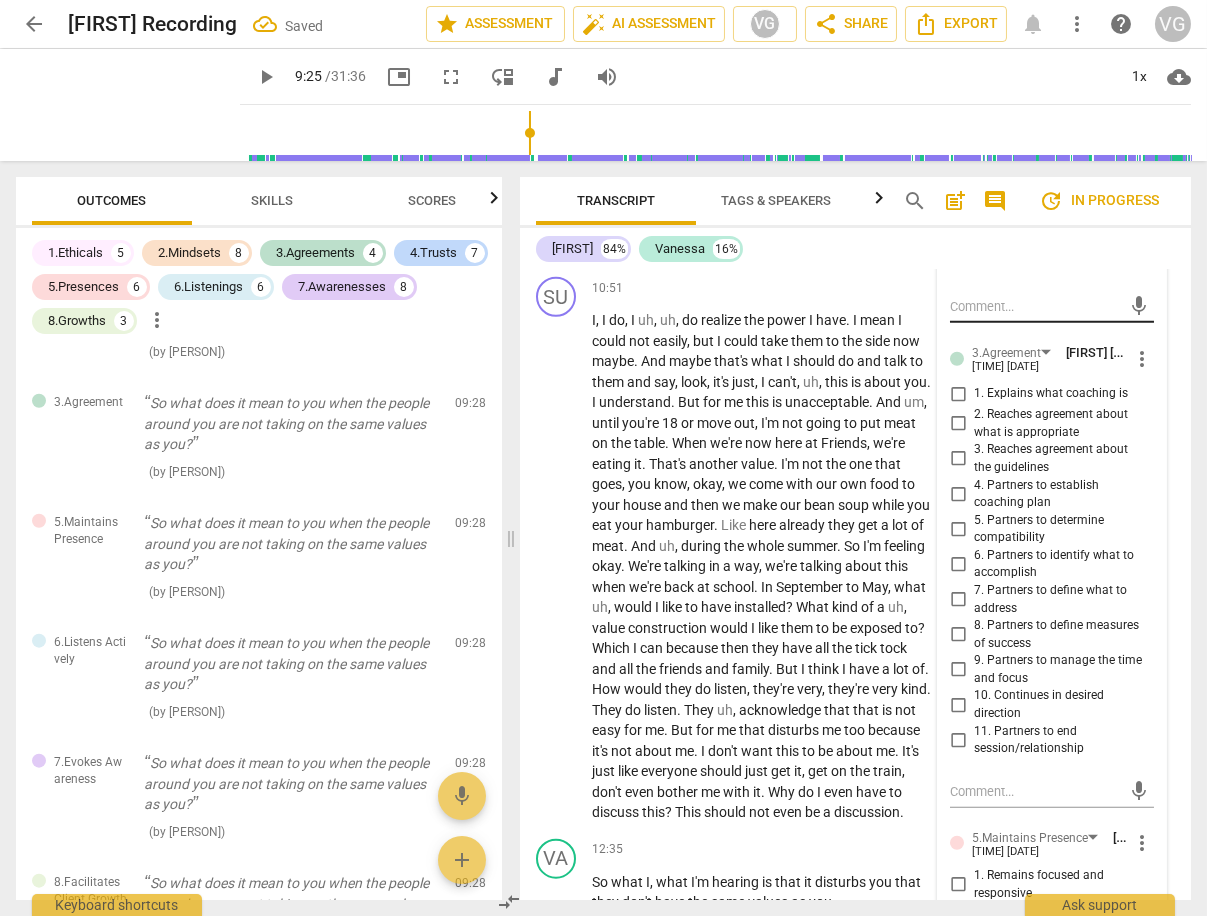 scroll, scrollTop: 5175, scrollLeft: 0, axis: vertical 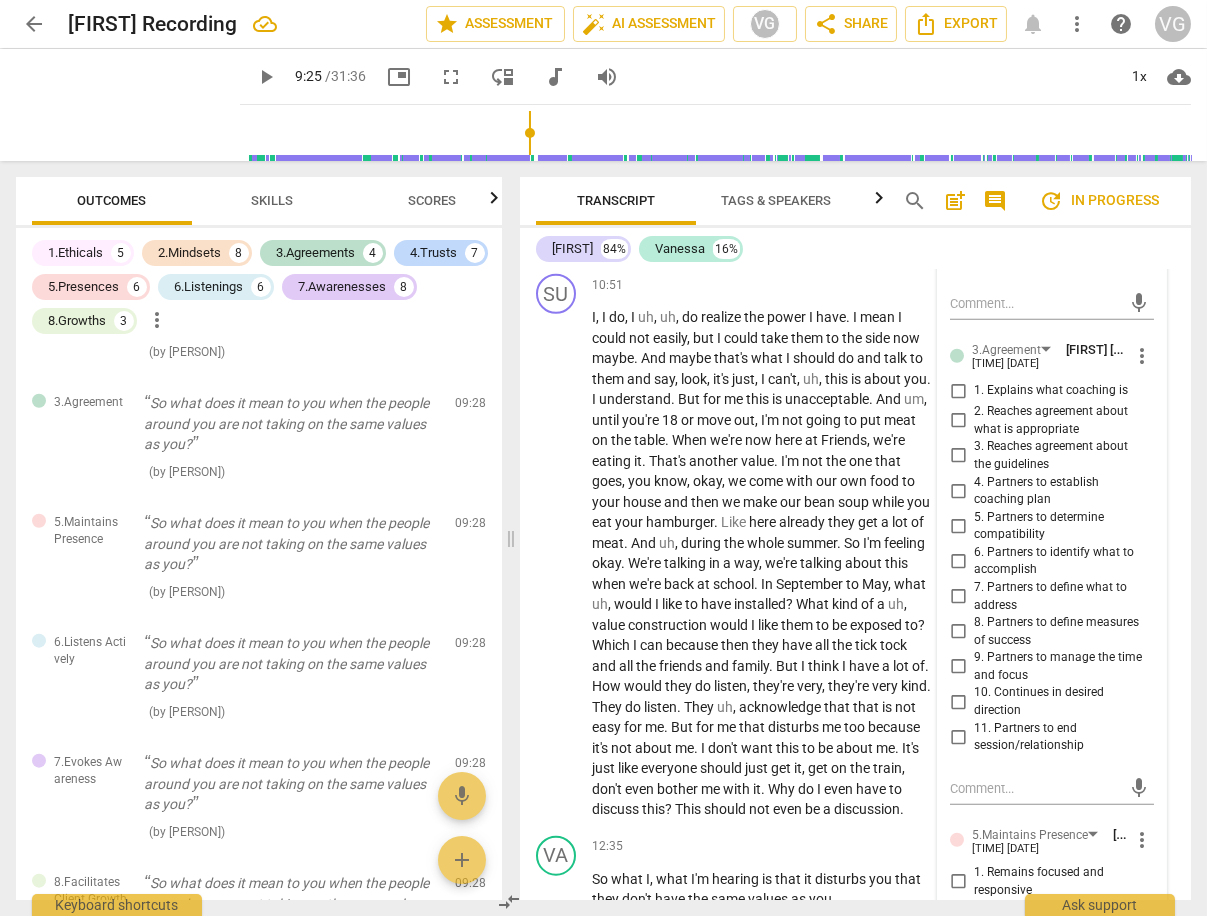 click on "10. Continues in desired direction" at bounding box center (958, 702) 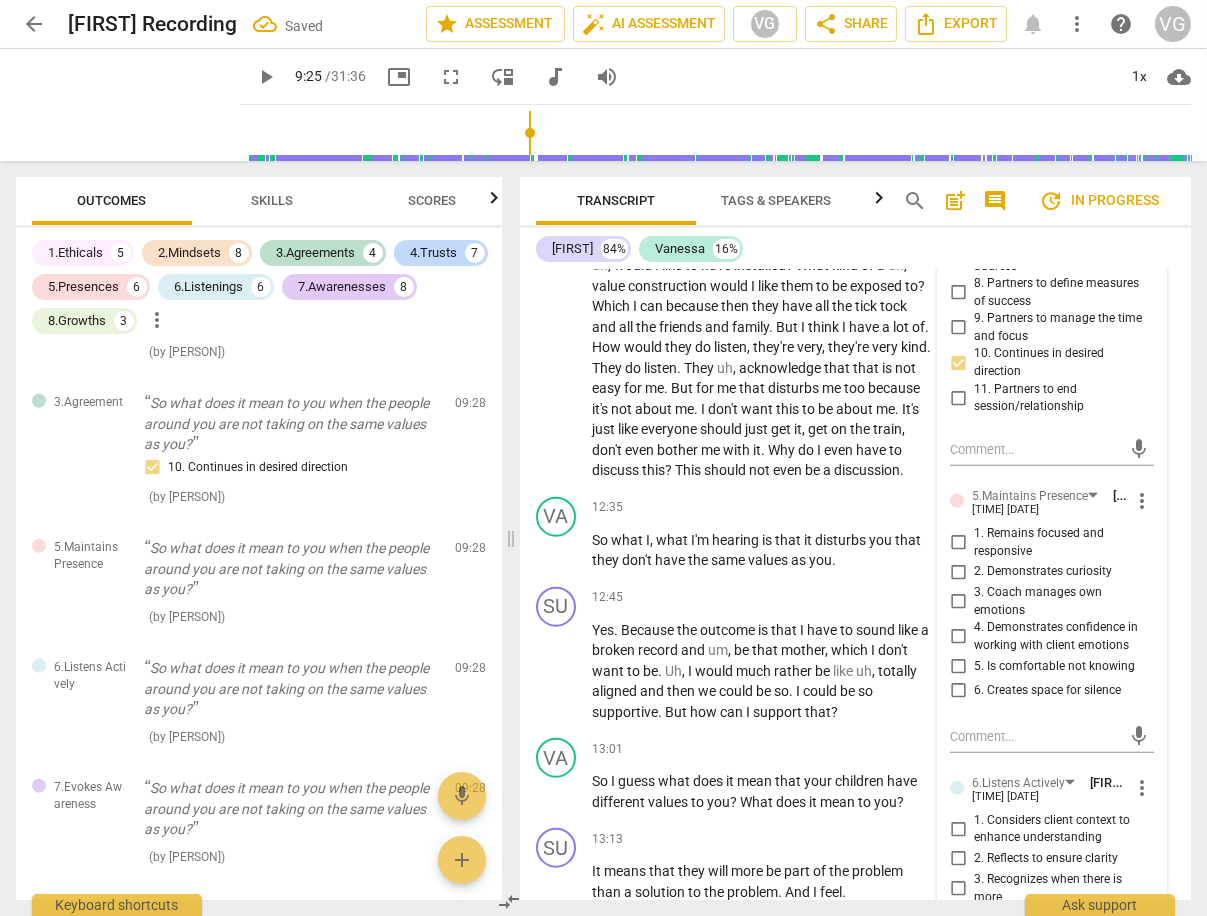 scroll, scrollTop: 5517, scrollLeft: 0, axis: vertical 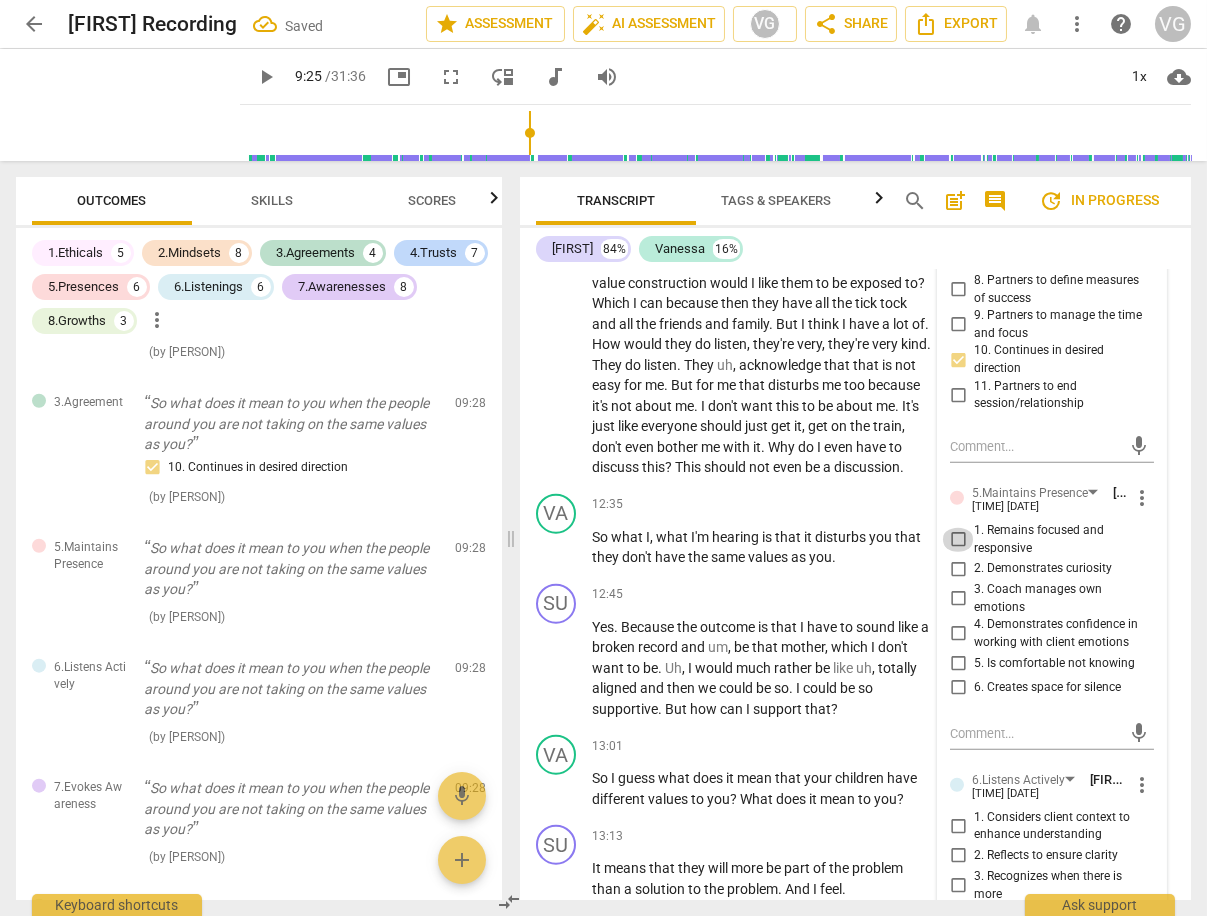click on "1. Remains focused and responsive" at bounding box center [958, 540] 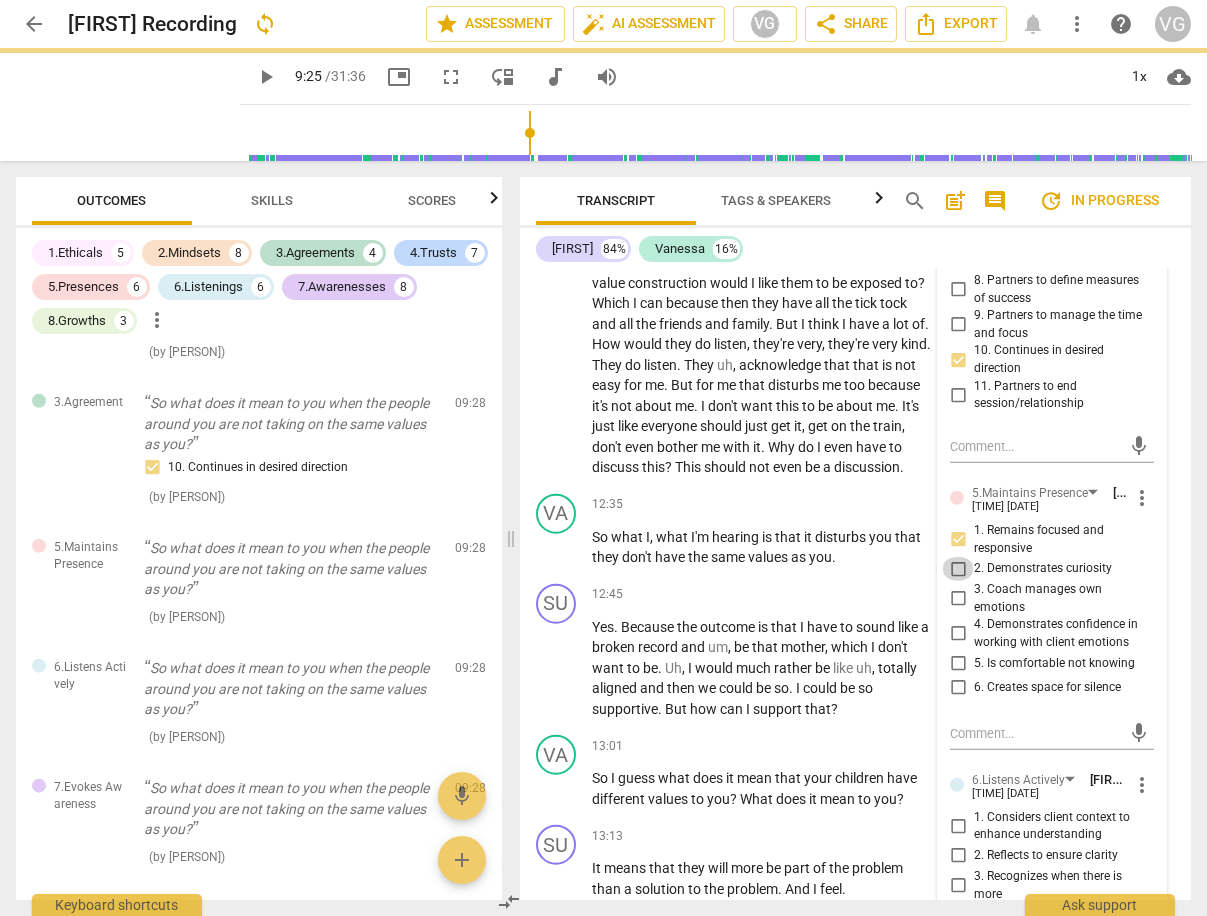 click on "2. Demonstrates curiosity" at bounding box center (958, 569) 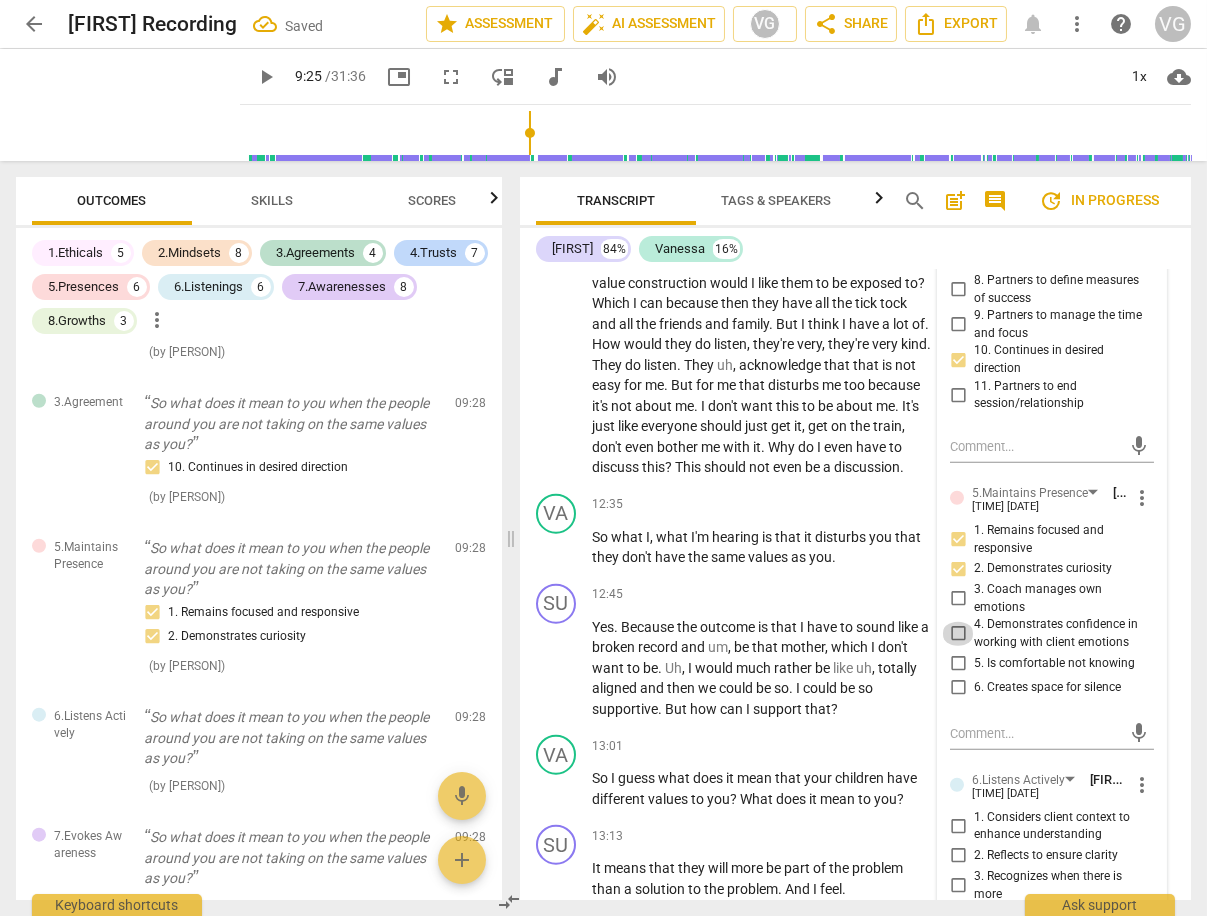 click on "4. Demonstrates confidence in working with client emotions" at bounding box center [958, 634] 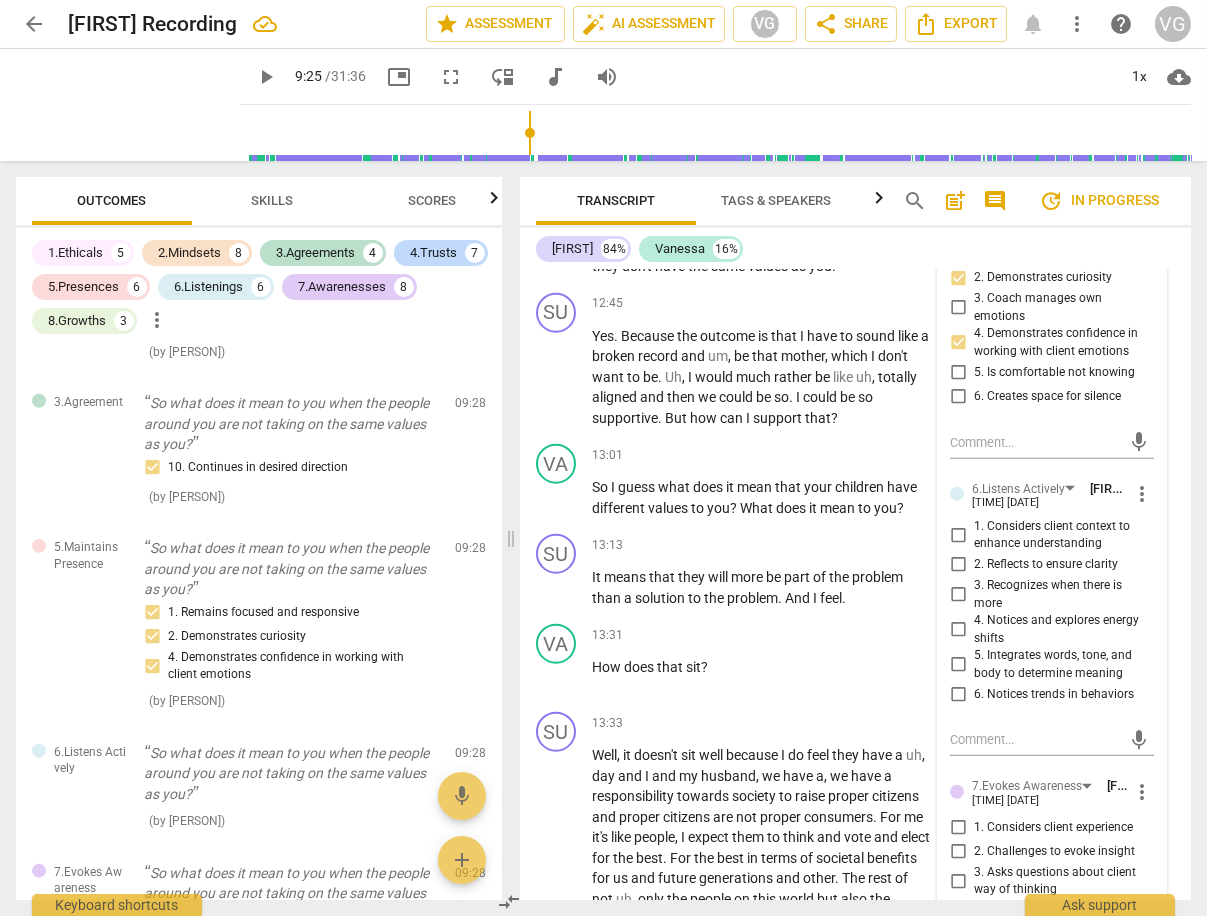 scroll, scrollTop: 5834, scrollLeft: 0, axis: vertical 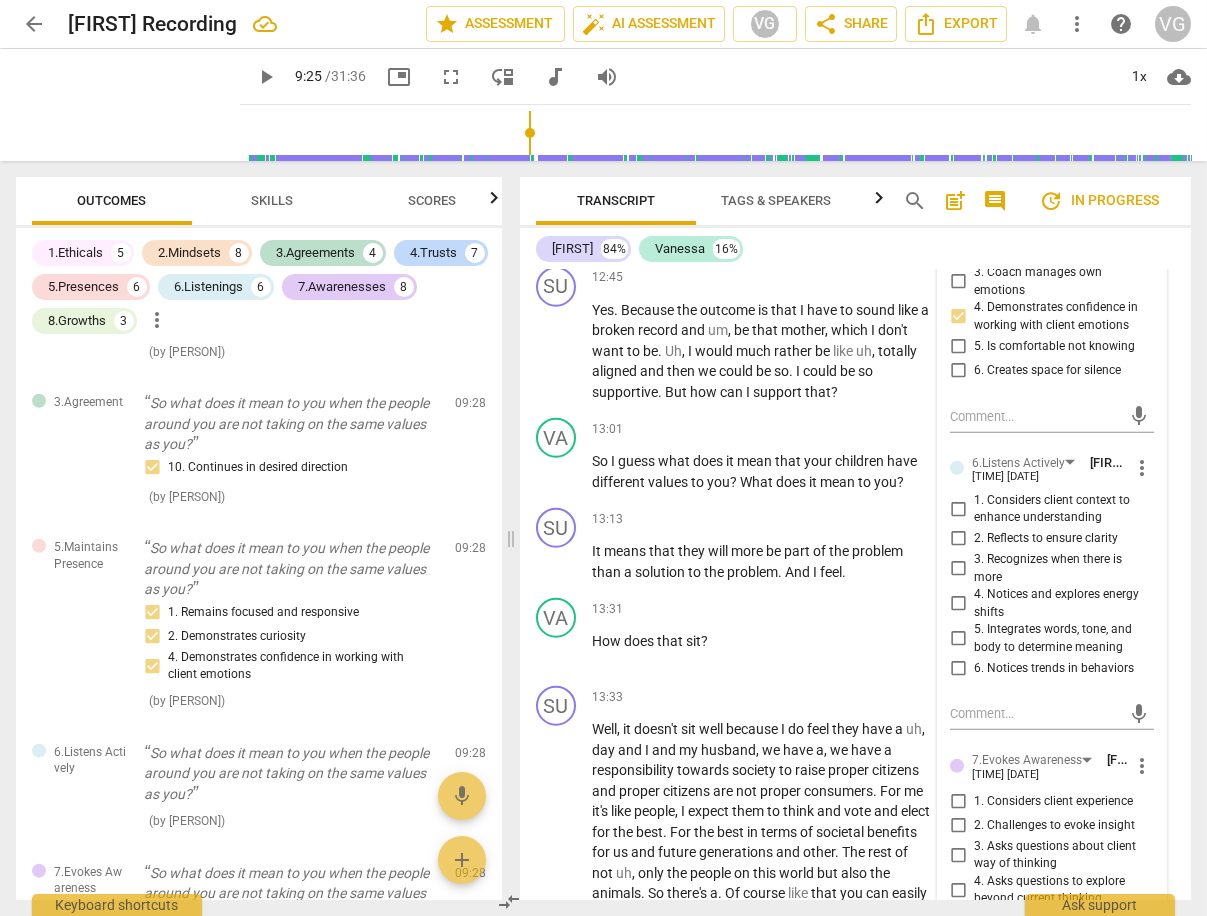 click on "1. Considers client context to enhance understanding" at bounding box center (958, 509) 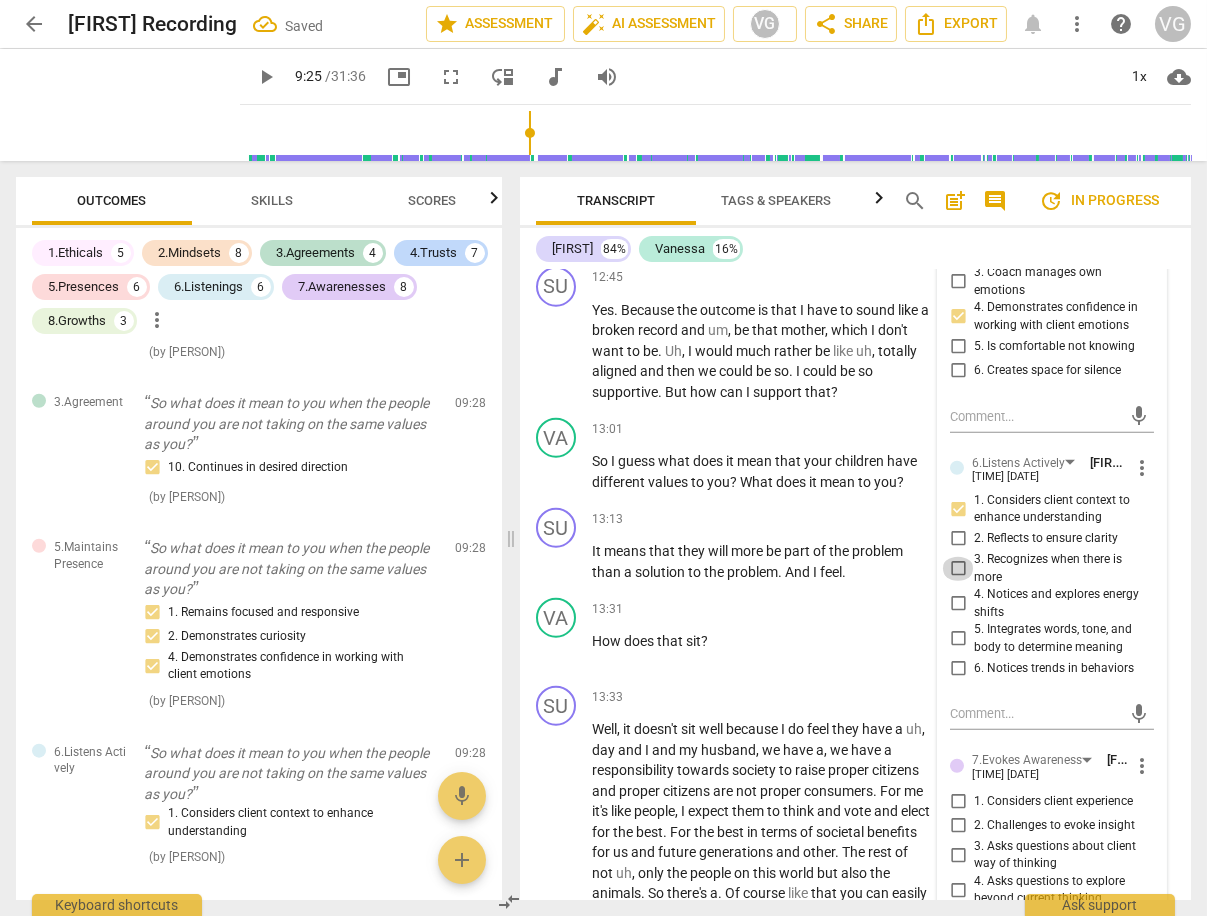 click on "3. Recognizes when there is more" at bounding box center (958, 569) 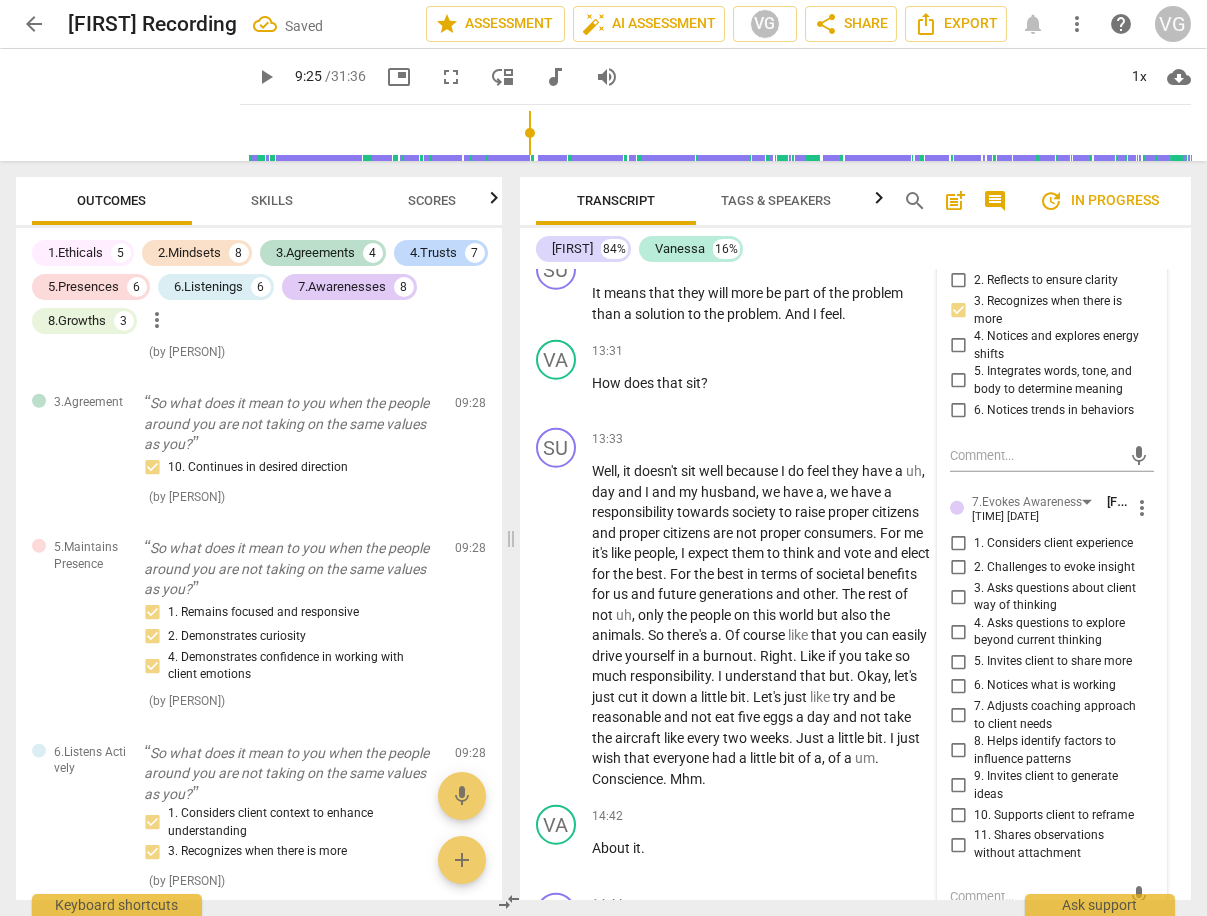 scroll, scrollTop: 6102, scrollLeft: 0, axis: vertical 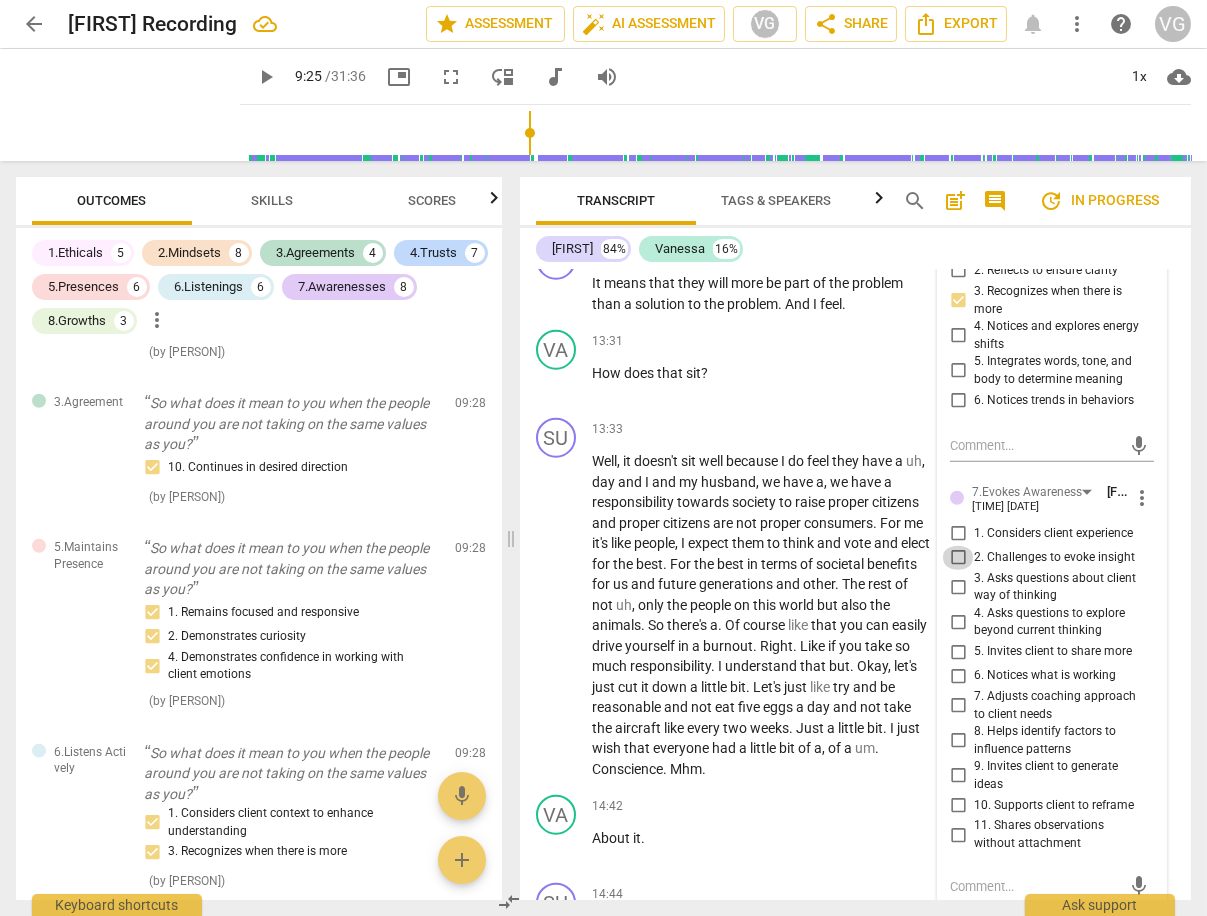 click on "2. Challenges to evoke insight" at bounding box center [958, 558] 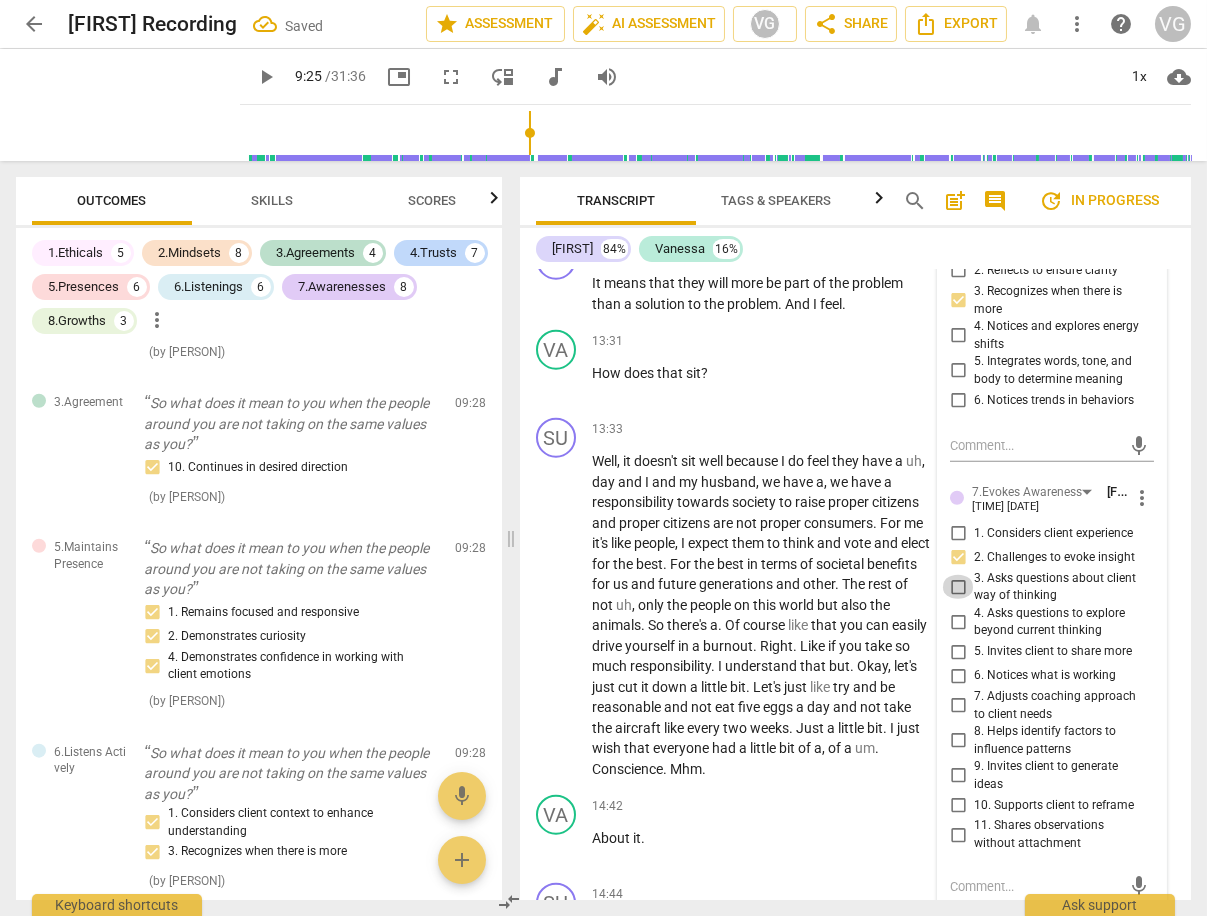 click on "3. Asks questions about client way of thinking" at bounding box center [958, 587] 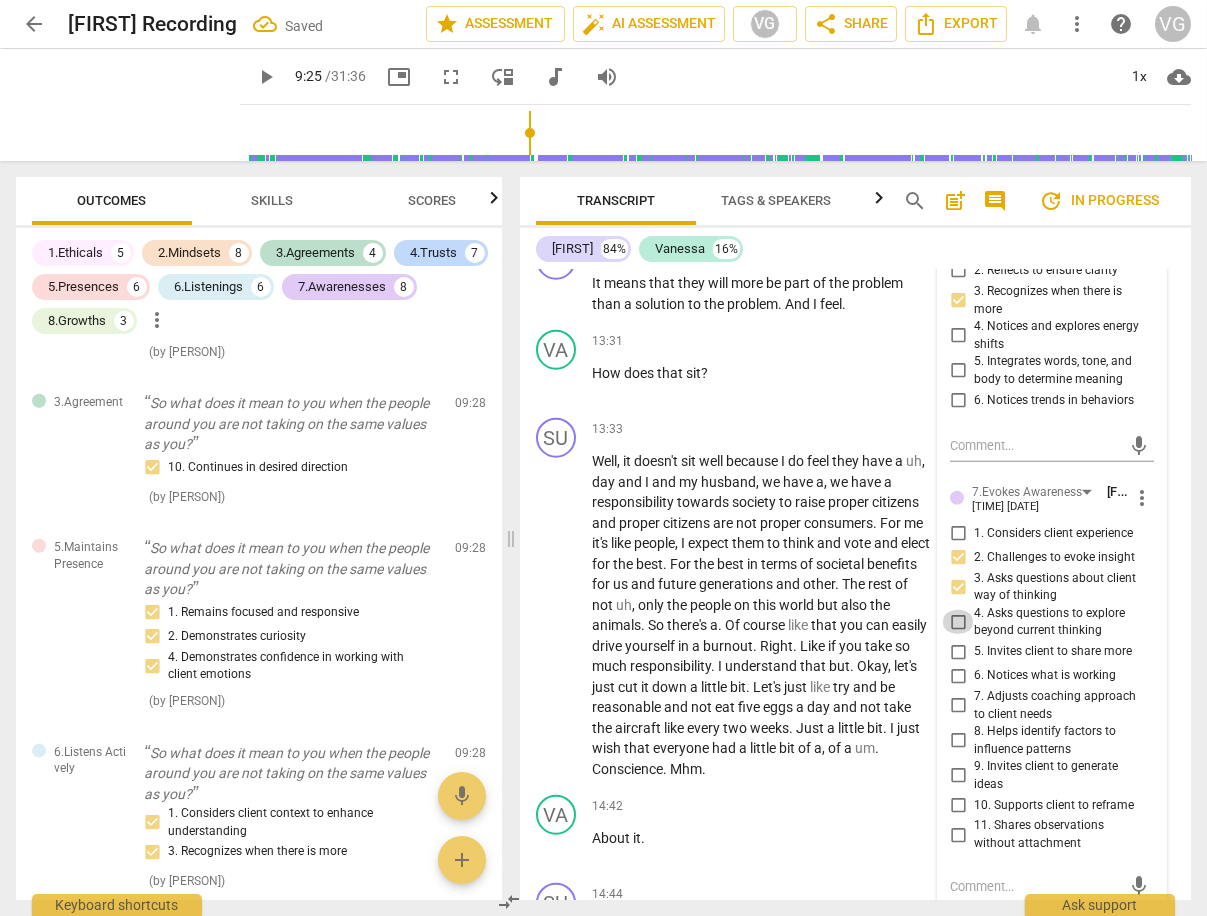 click on "4. Asks questions to explore beyond current thinking" at bounding box center (958, 622) 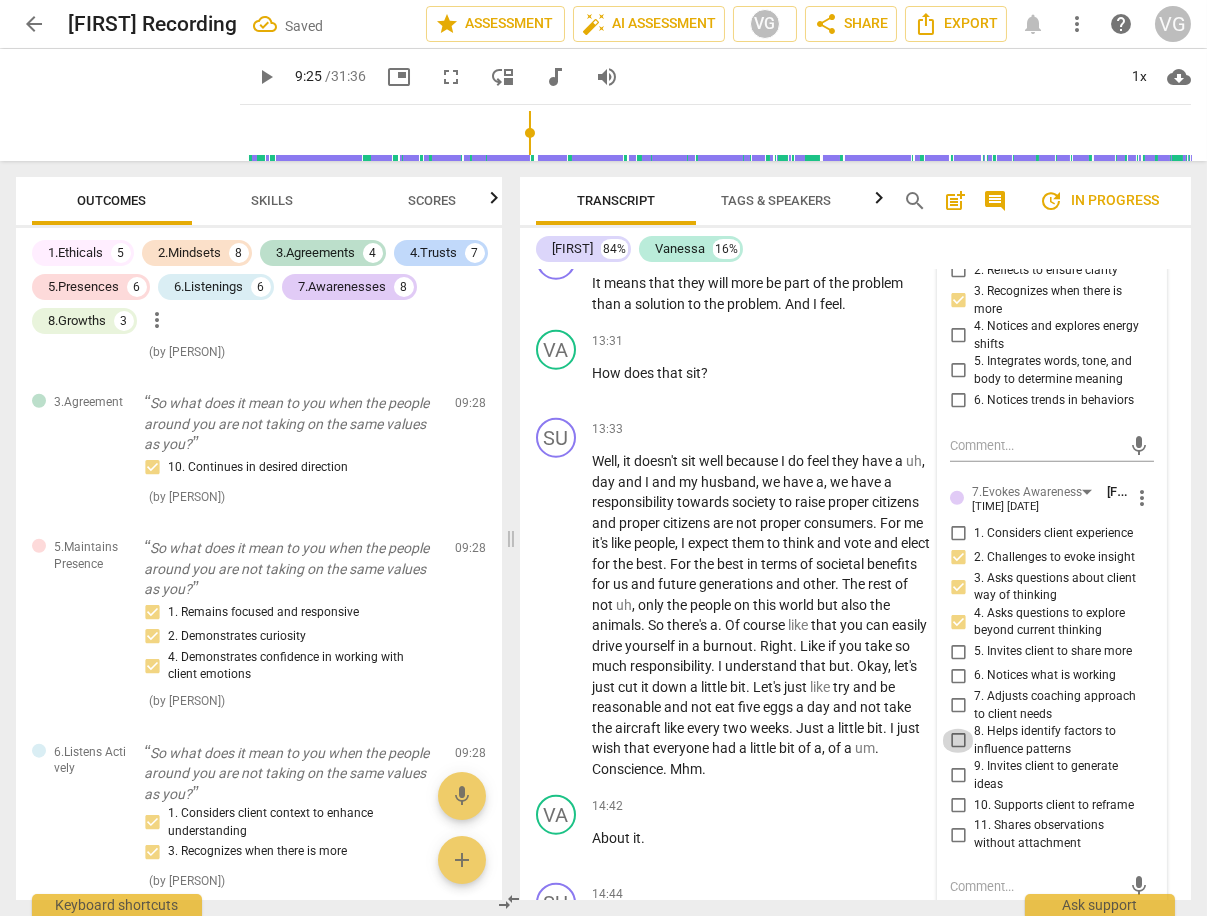 click on "8. Helps identify factors to influence patterns" at bounding box center [958, 741] 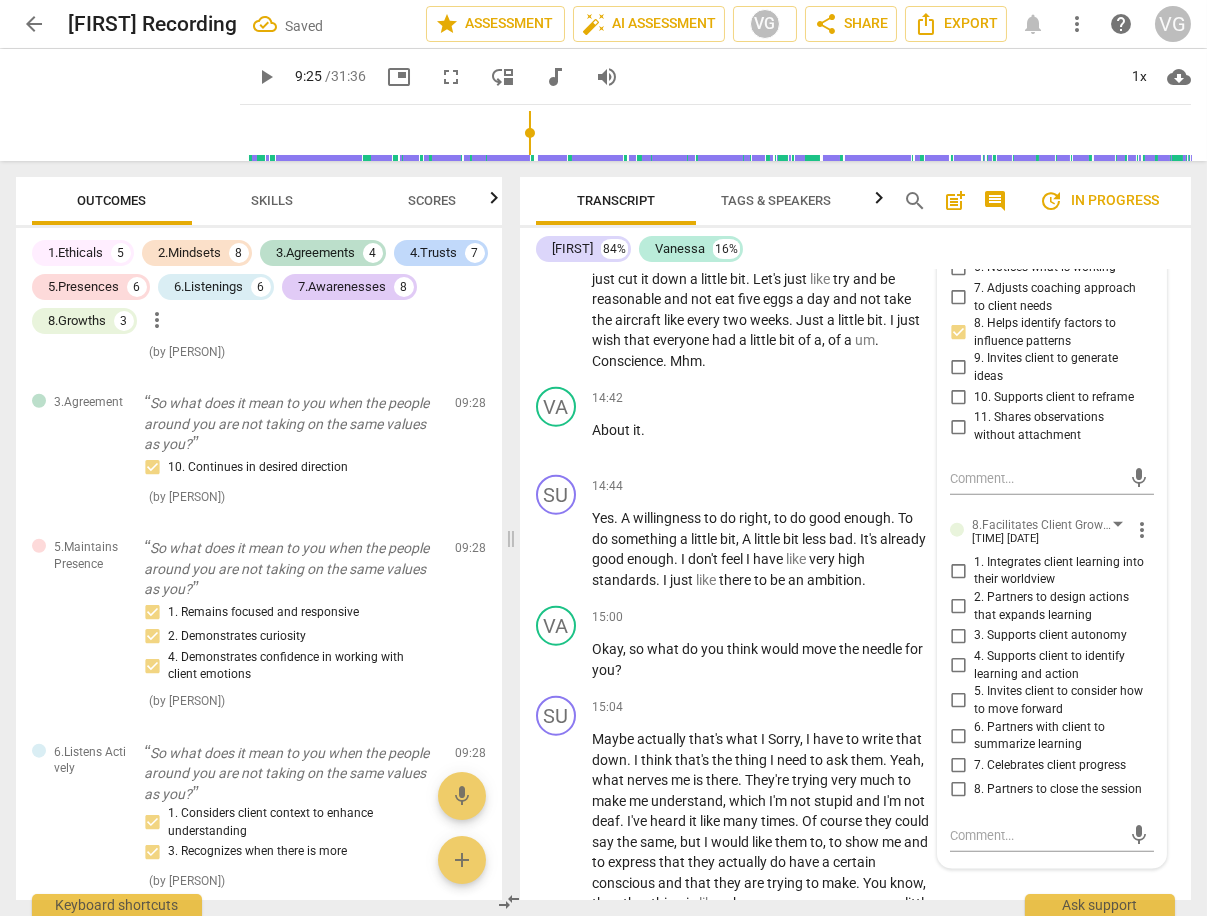 scroll, scrollTop: 6534, scrollLeft: 0, axis: vertical 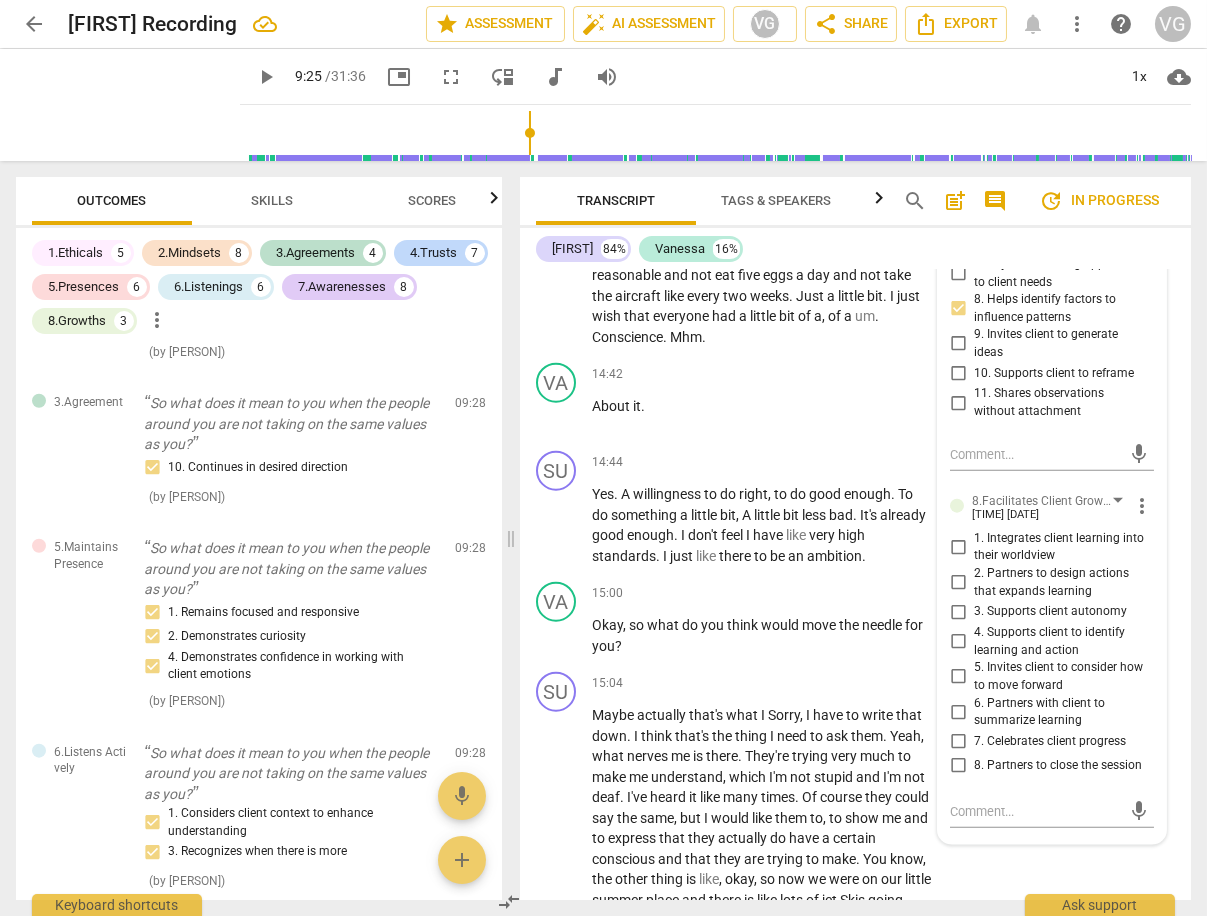 click on "4. Supports client to identify learning and action" at bounding box center (958, 642) 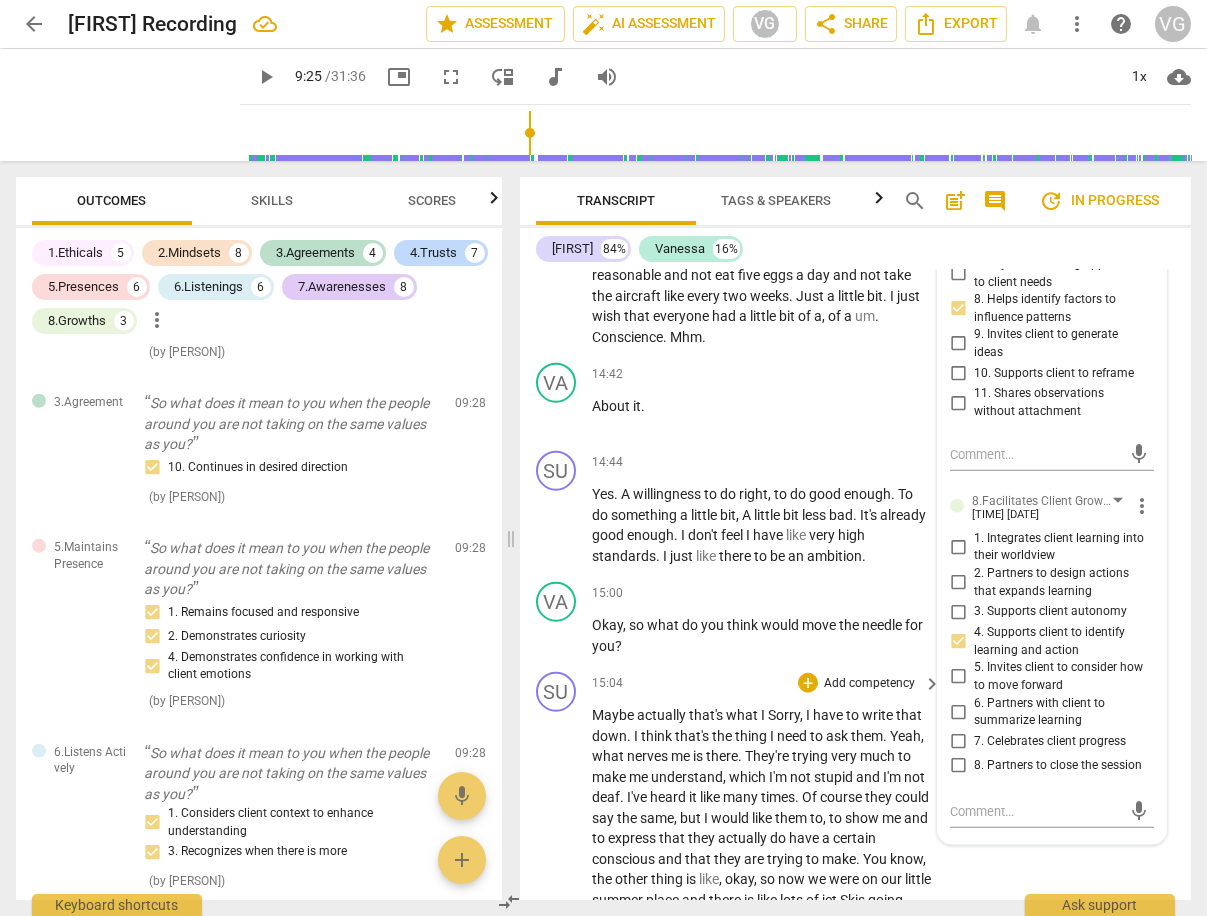 click on "SU play_arrow pause 15:04 + Add competency keyboard_arrow_right Maybe   actually   that's   what   I   Sorry ,   I   have   to   write   that   down .   I   think   that's   the   thing   I   need   to   ask   them .   Yeah ,   what   nerves   me   is   there .   They're   trying   very   much   to   make   me   understand ,   which   I'm   not   stupid   and   I'm   not   deaf .   I've   heard   it   like   many   times .   Of   course   they   could   say   the   same ,   but   I   would   like   them   to ,   to   show   me   and   to   express   that   they   actually   do   have   a   certain   conscious   and   that   they   are   trying   to   make .   You   know ,   the   other   thing   is   like ,   okay ,   so   now   we   were   on   our   little   summer   place   and   there   is   like   lots   of   jet   Skis   going   around   and   they   nerve   me   because   they   are   loud ,   they   are   ego   and   they're   just   like   again ,   in   your   face .   Climate   change ,   I   don't" at bounding box center (855, 934) 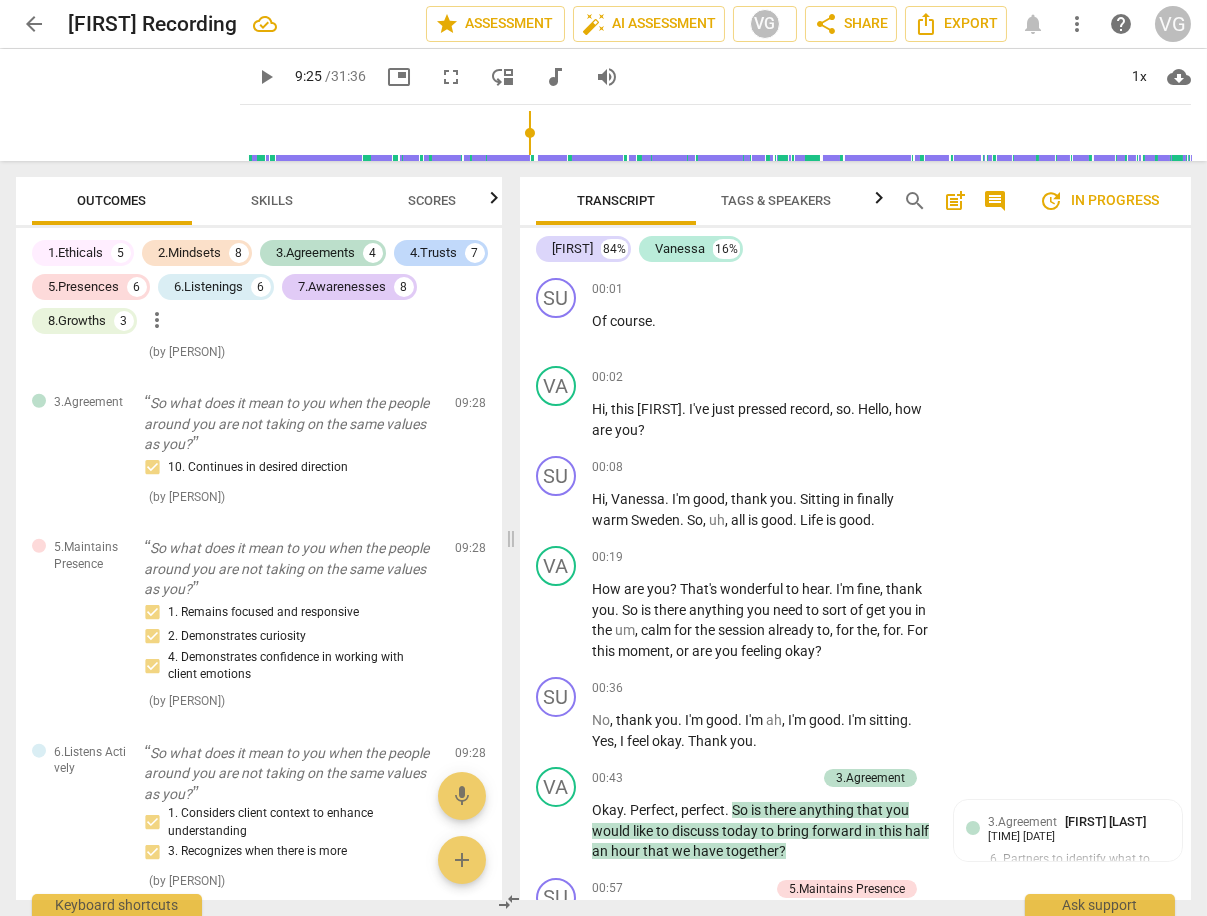 scroll, scrollTop: 0, scrollLeft: 0, axis: both 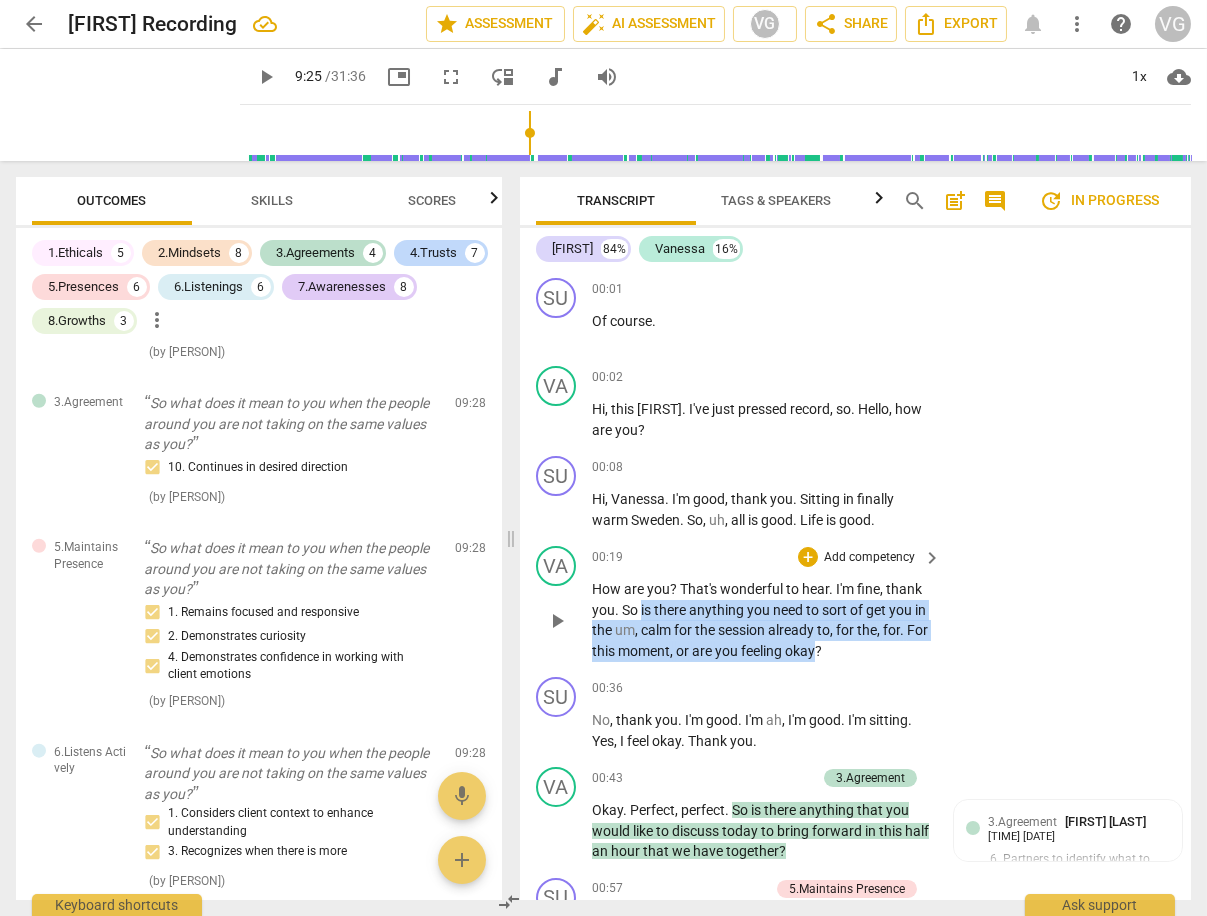 drag, startPoint x: 641, startPoint y: 605, endPoint x: 838, endPoint y: 650, distance: 202.07425 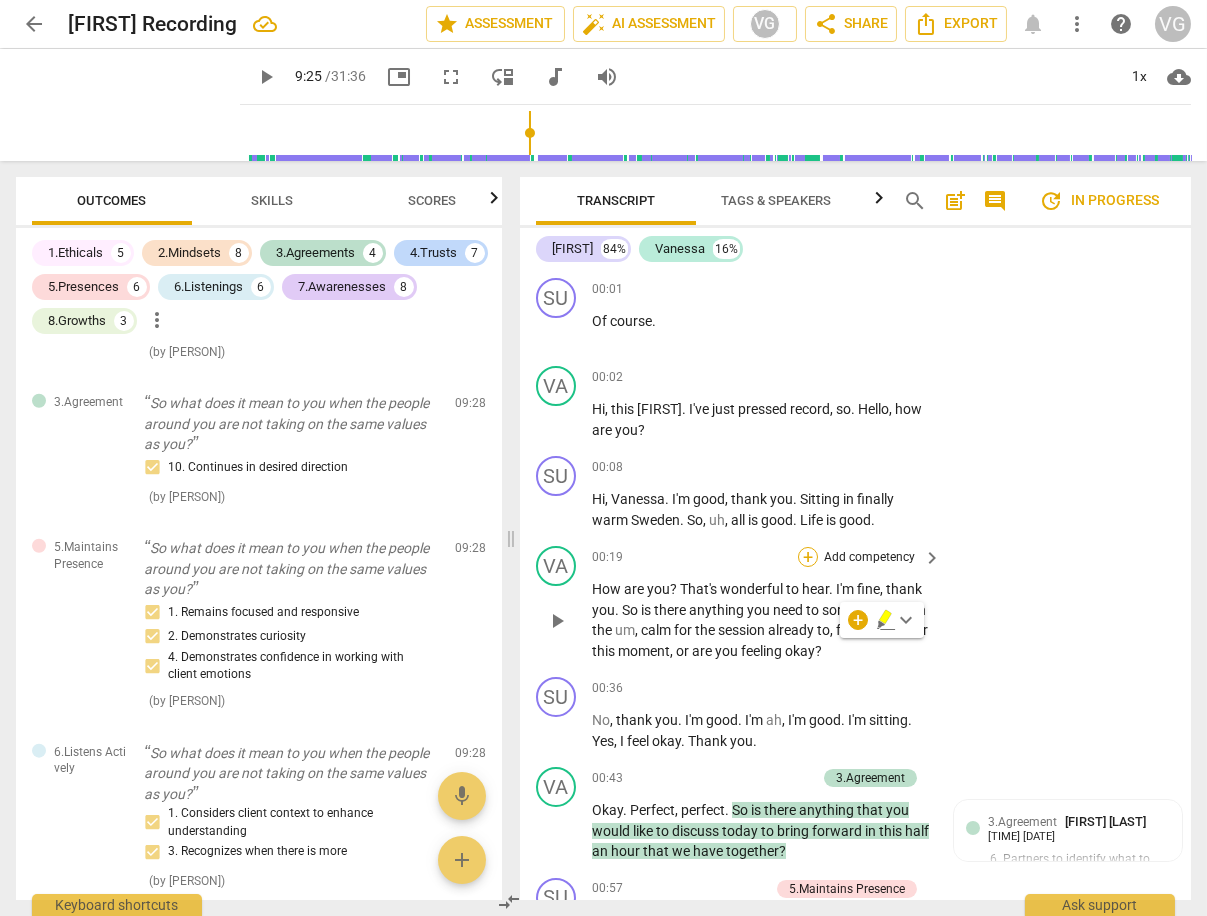 click on "+" at bounding box center (808, 557) 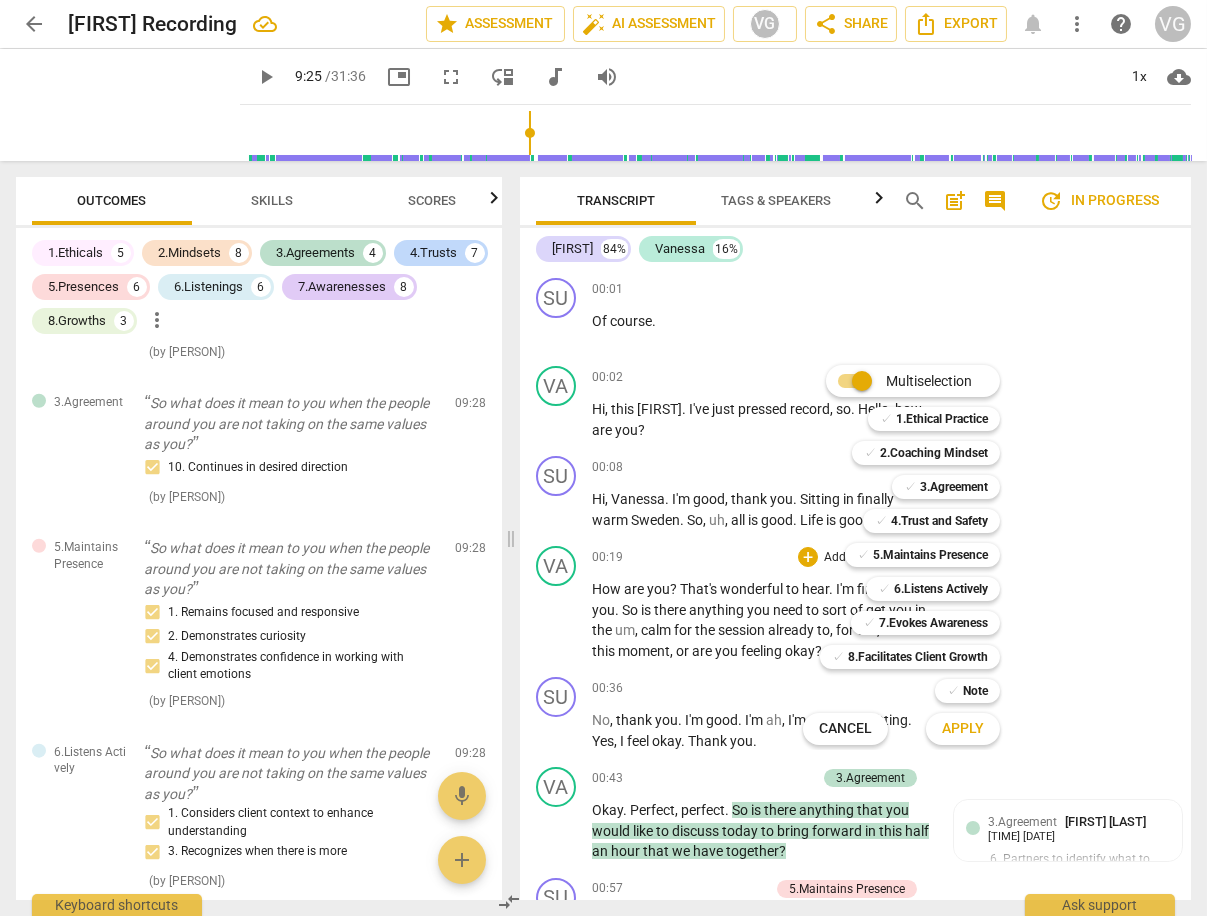click on "Apply" at bounding box center [963, 729] 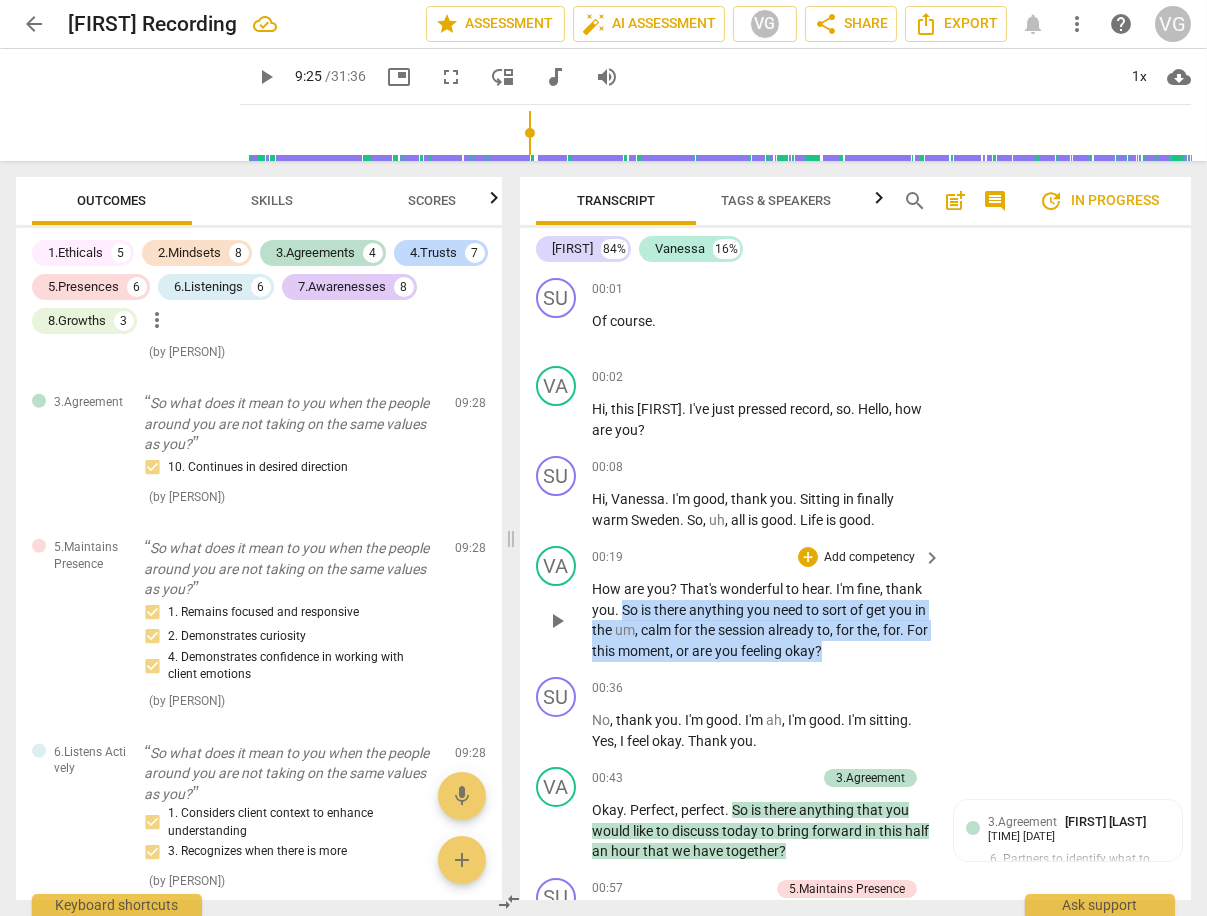 drag, startPoint x: 621, startPoint y: 601, endPoint x: 851, endPoint y: 645, distance: 234.17088 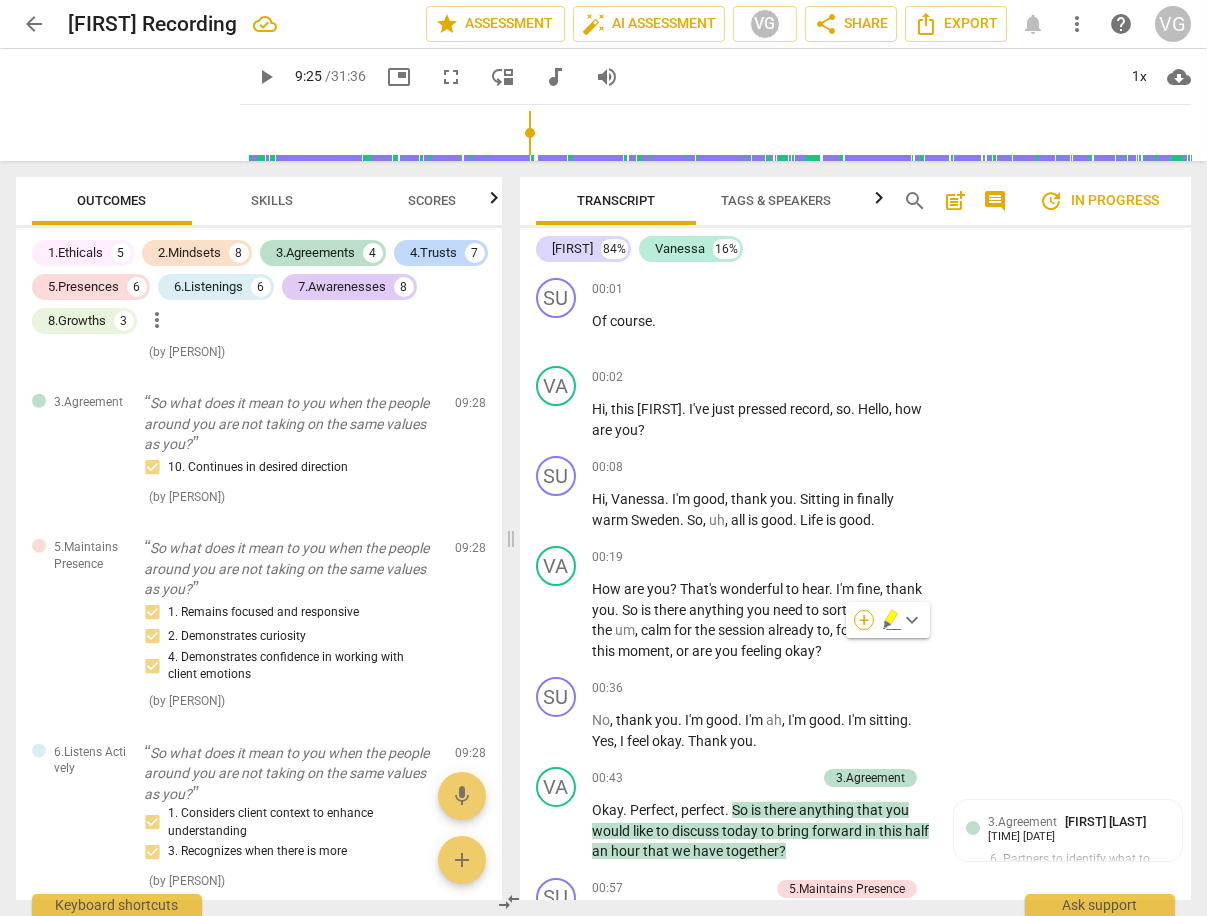 click on "+" at bounding box center (864, 620) 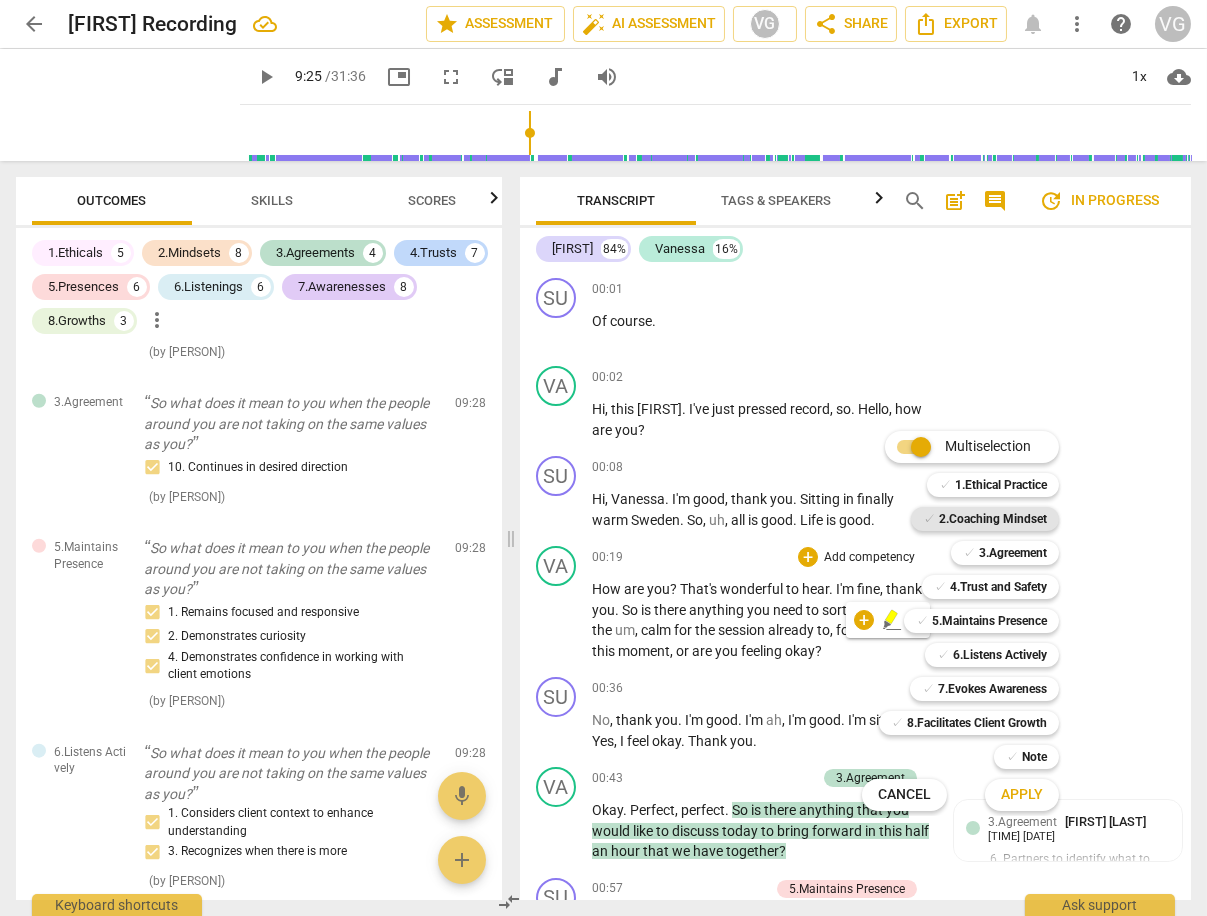 click on "2.Coaching Mindset" at bounding box center (993, 519) 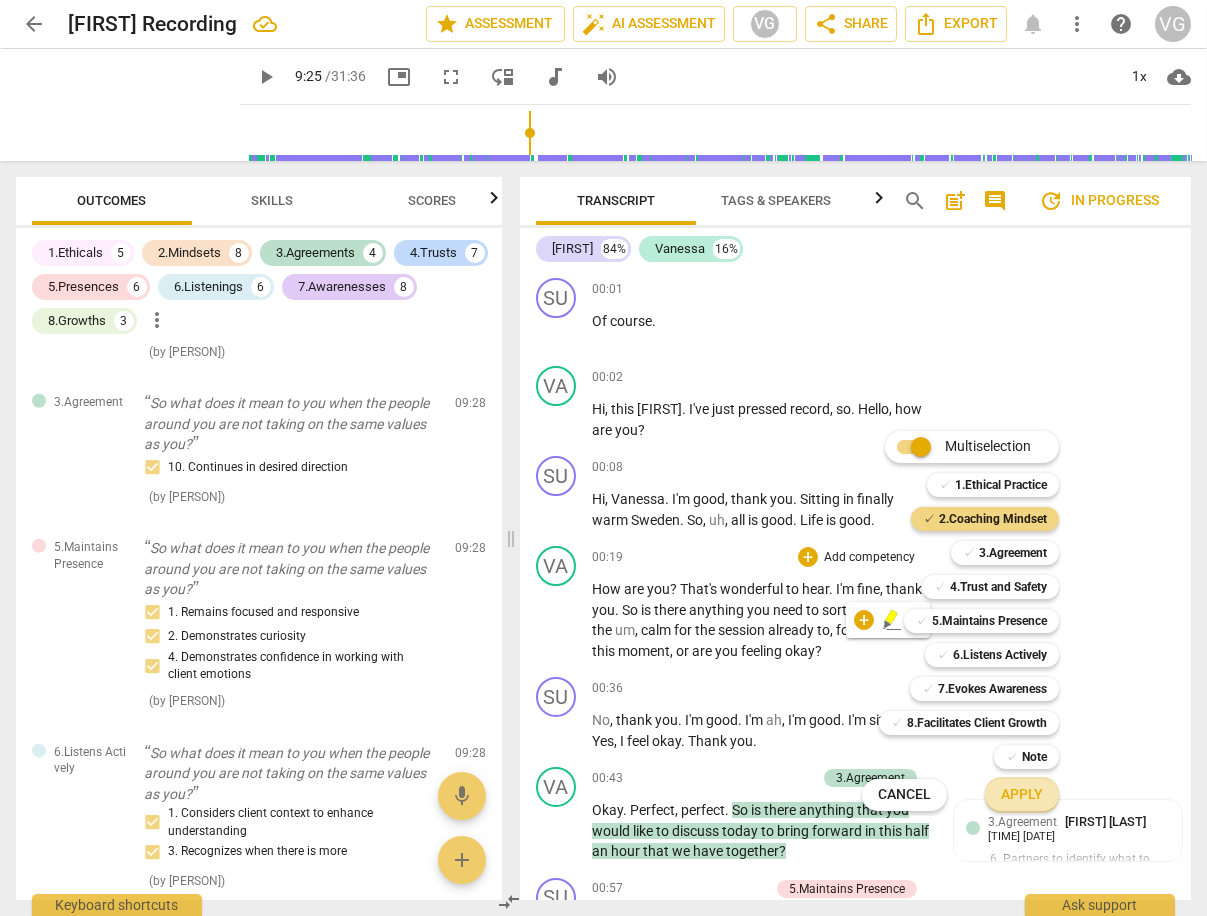 click on "Apply" at bounding box center [1022, 795] 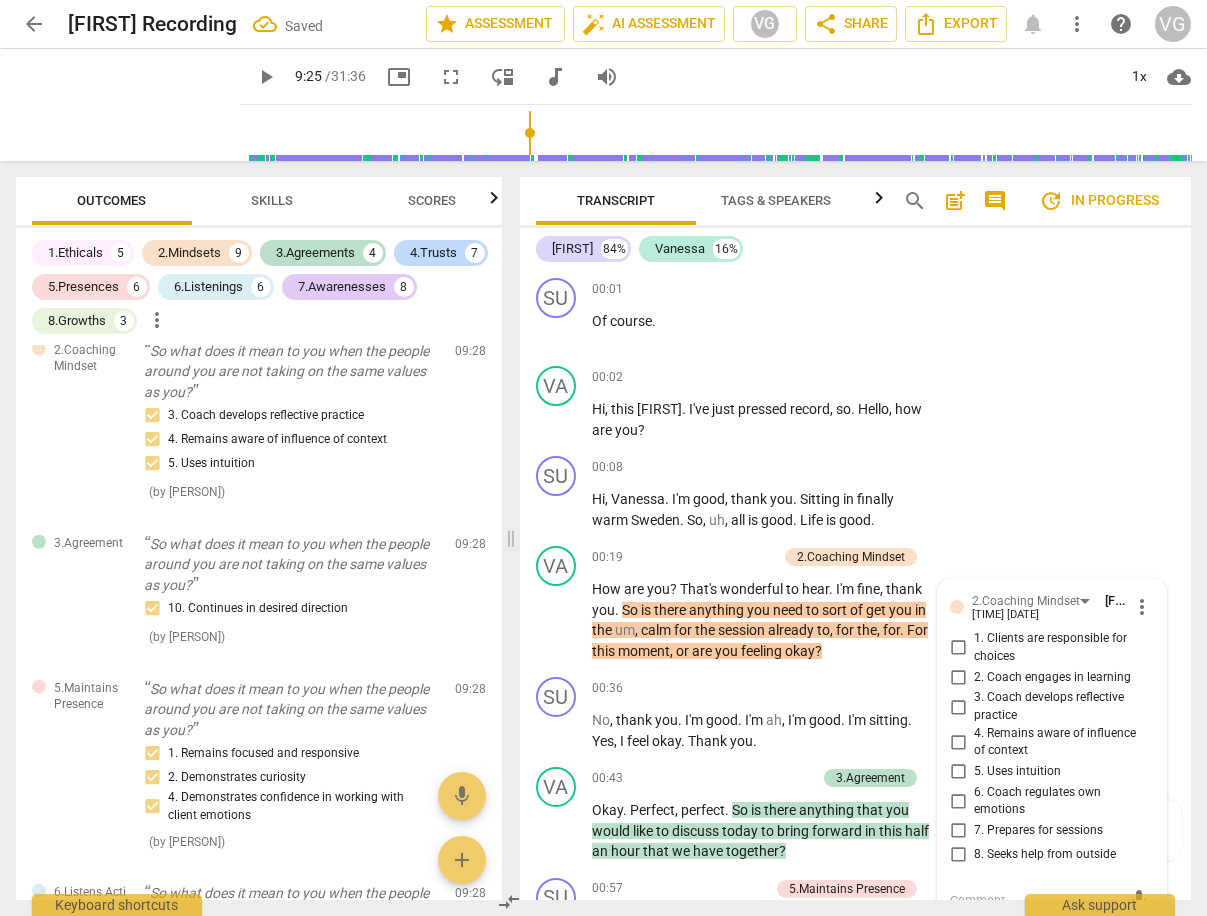 scroll, scrollTop: 0, scrollLeft: 0, axis: both 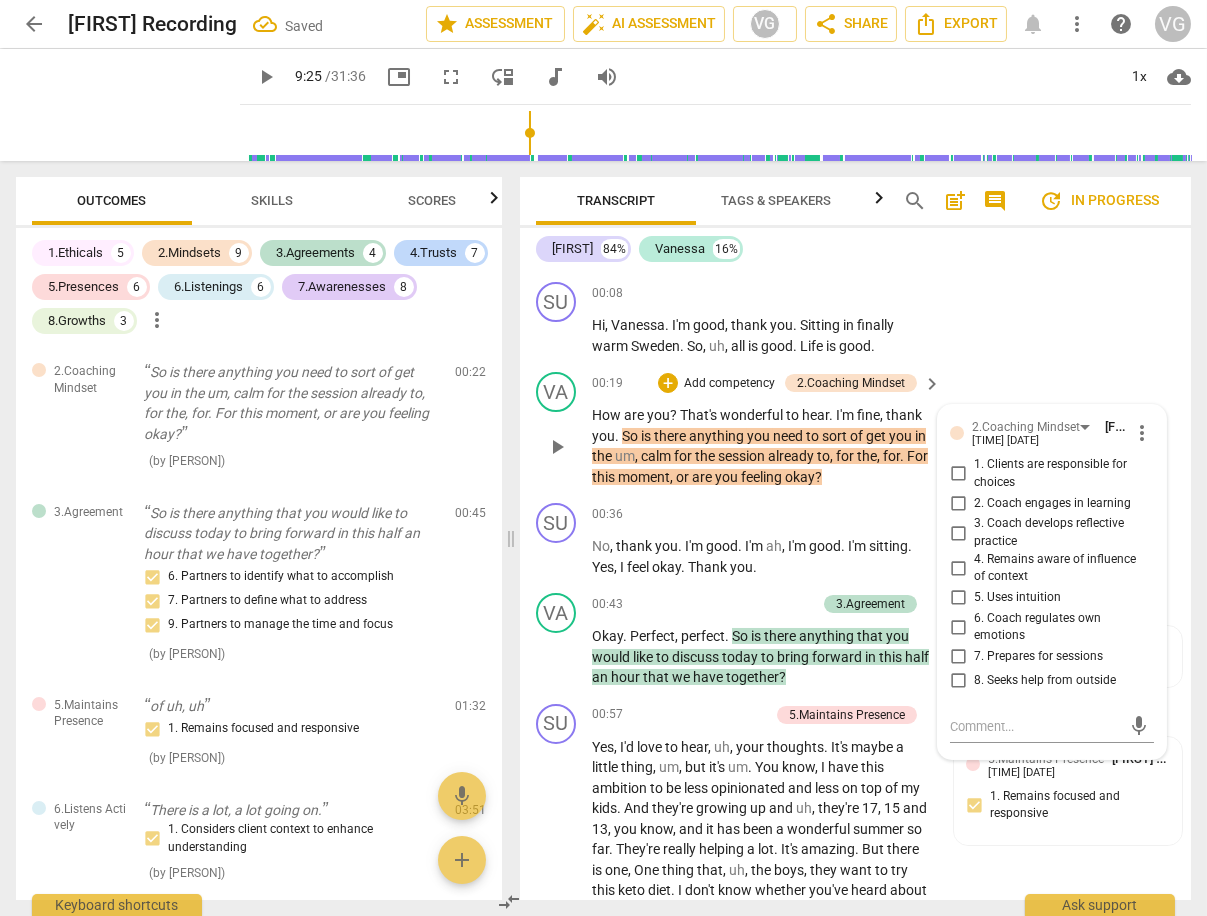 click on "7. Prepares for sessions" at bounding box center (1038, 657) 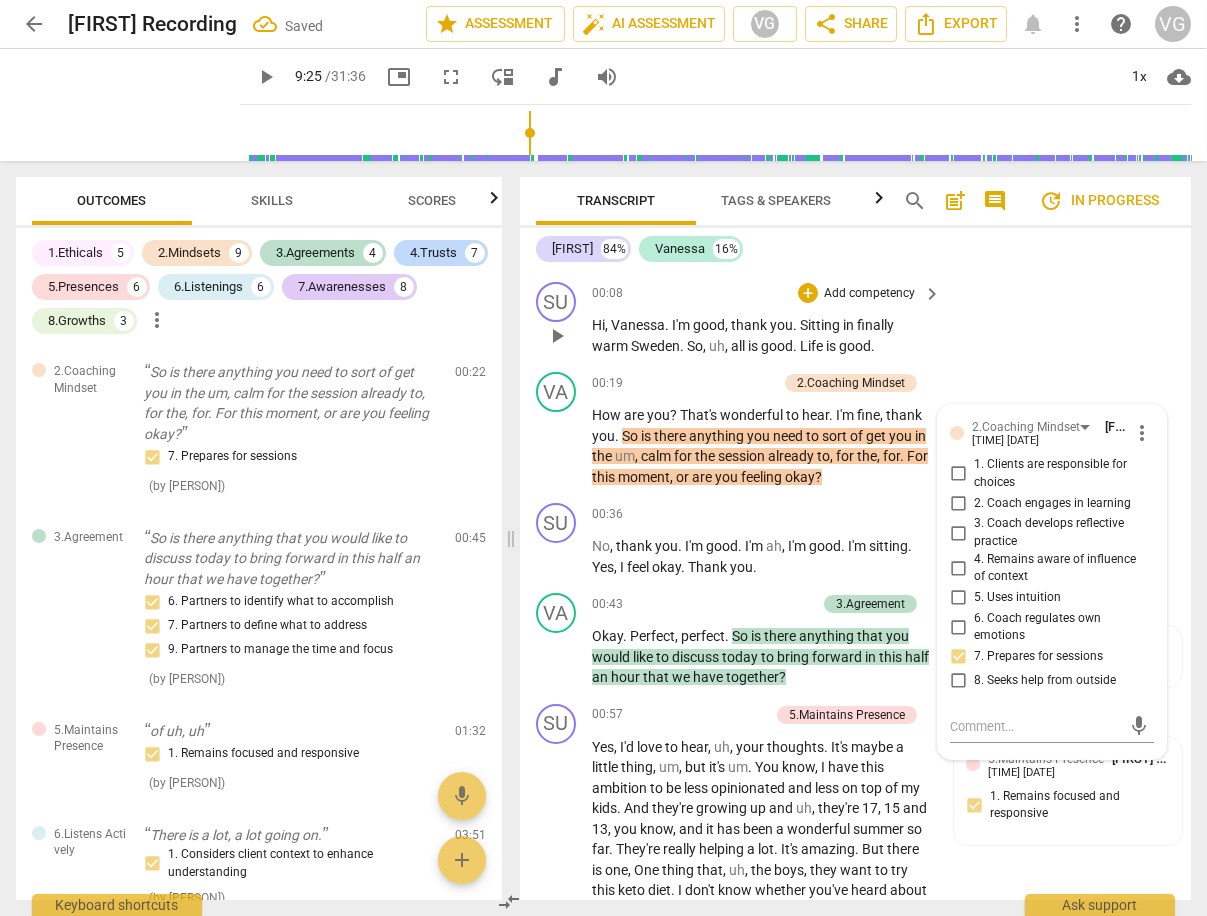 click on "[FIRST] . I'm good, thank you. Sitting in finally warm [COUNTRY]. So, uh, all is good. Life is good." at bounding box center [855, 319] 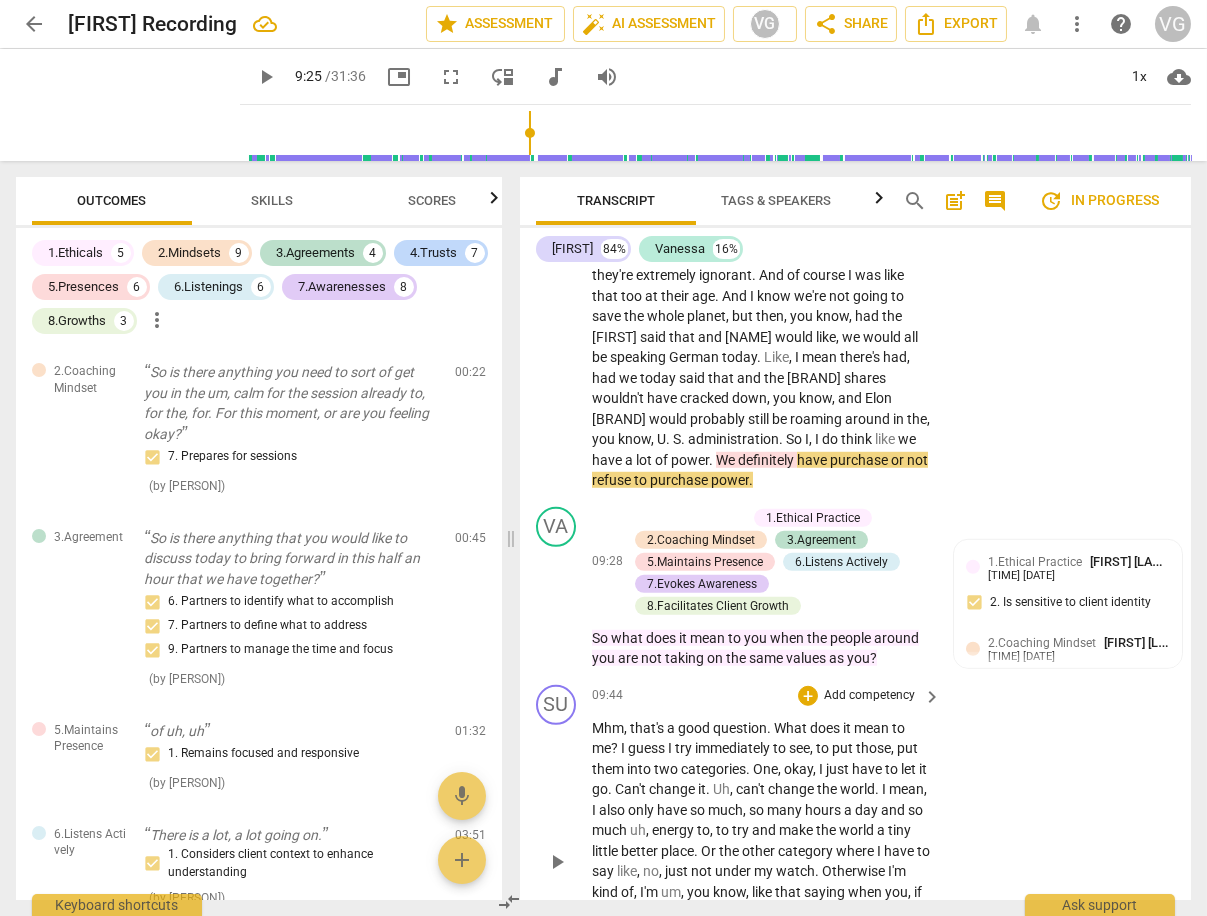 scroll, scrollTop: 4290, scrollLeft: 0, axis: vertical 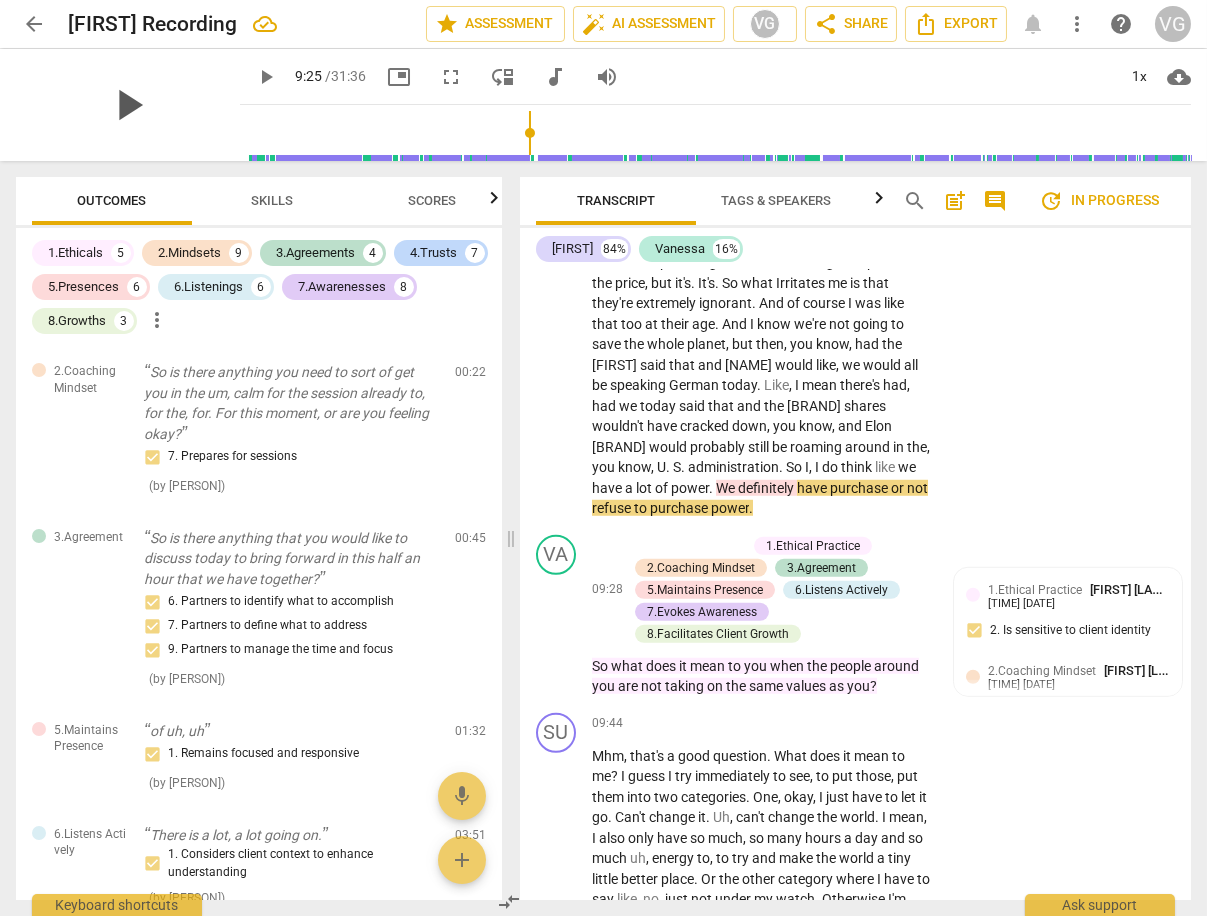 click on "play_arrow" at bounding box center (128, 105) 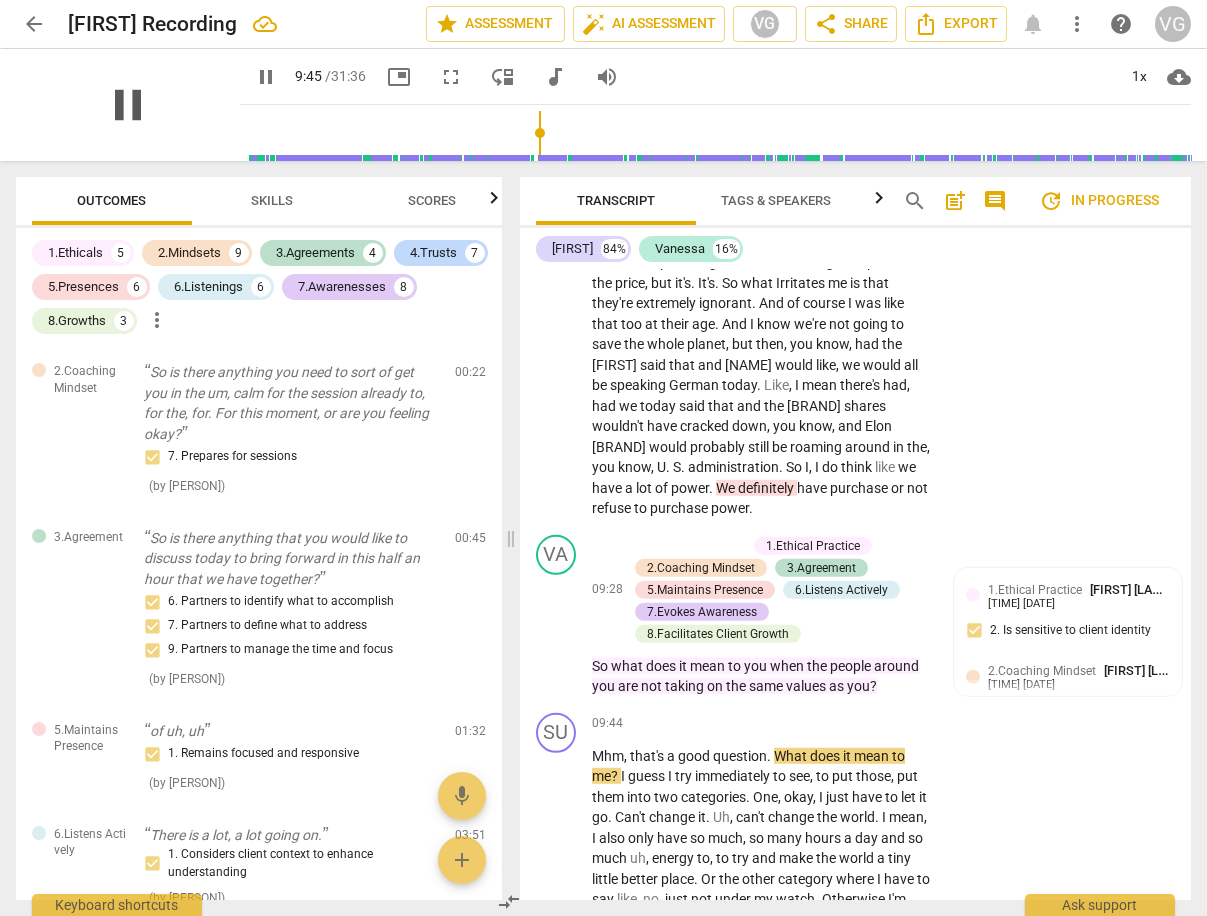 click on "pause" at bounding box center [128, 105] 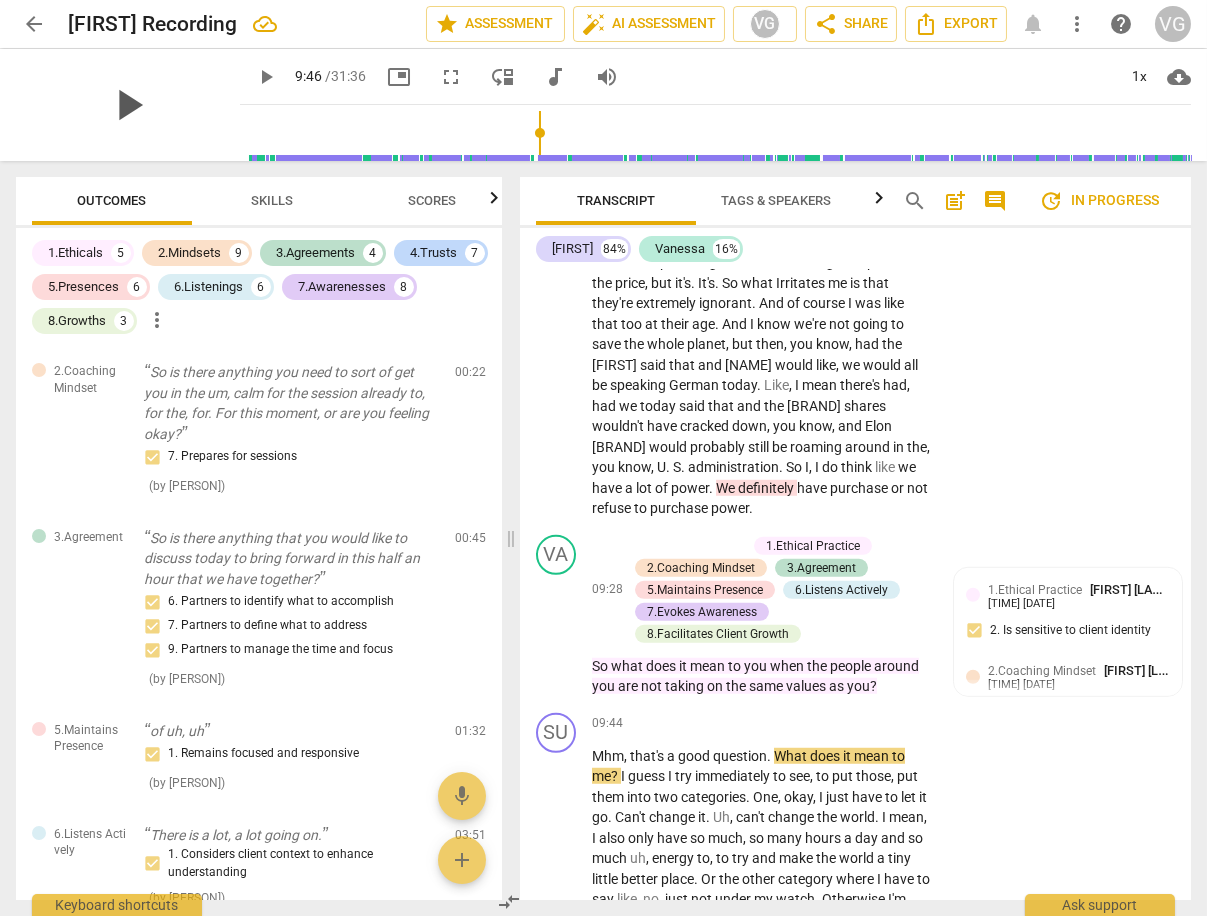 type on "586" 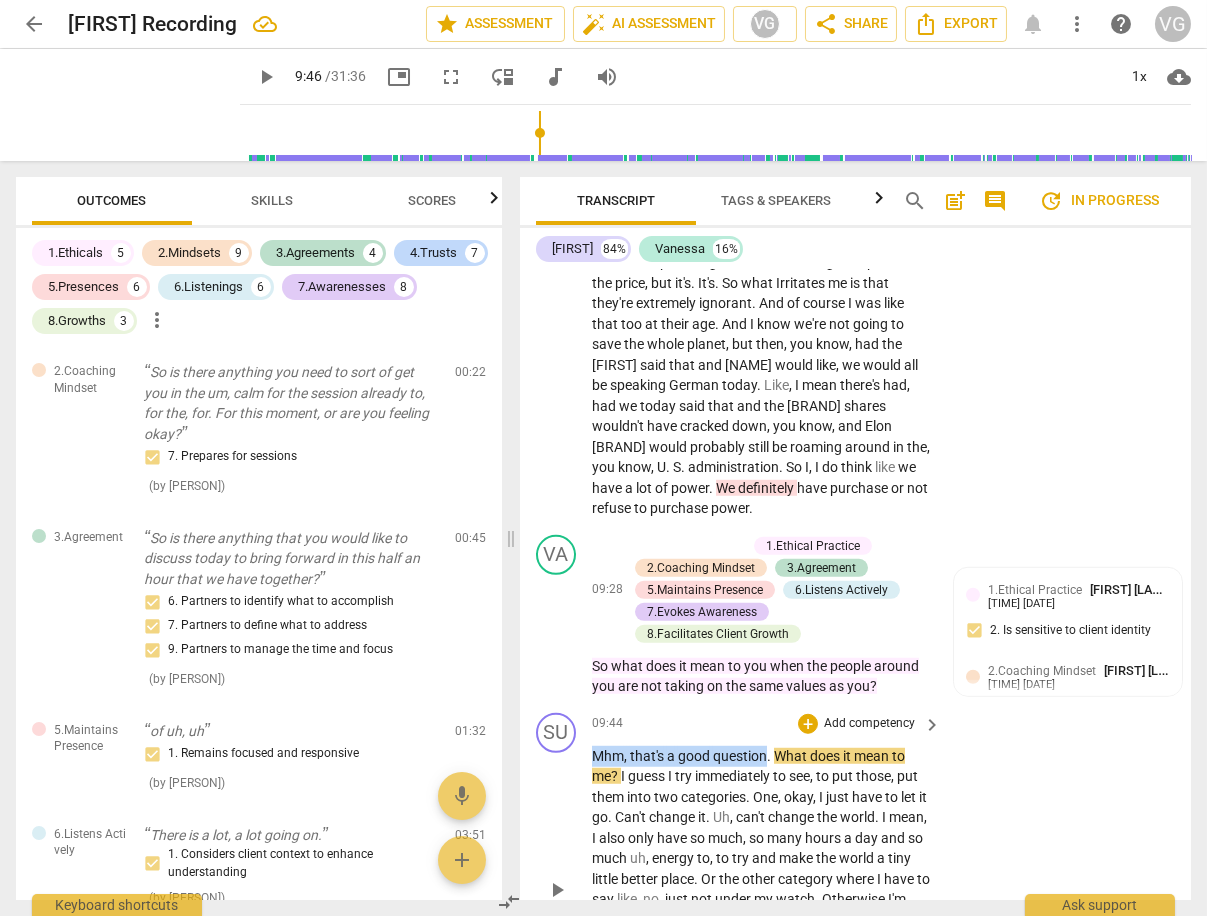 drag, startPoint x: 592, startPoint y: 757, endPoint x: 763, endPoint y: 757, distance: 171 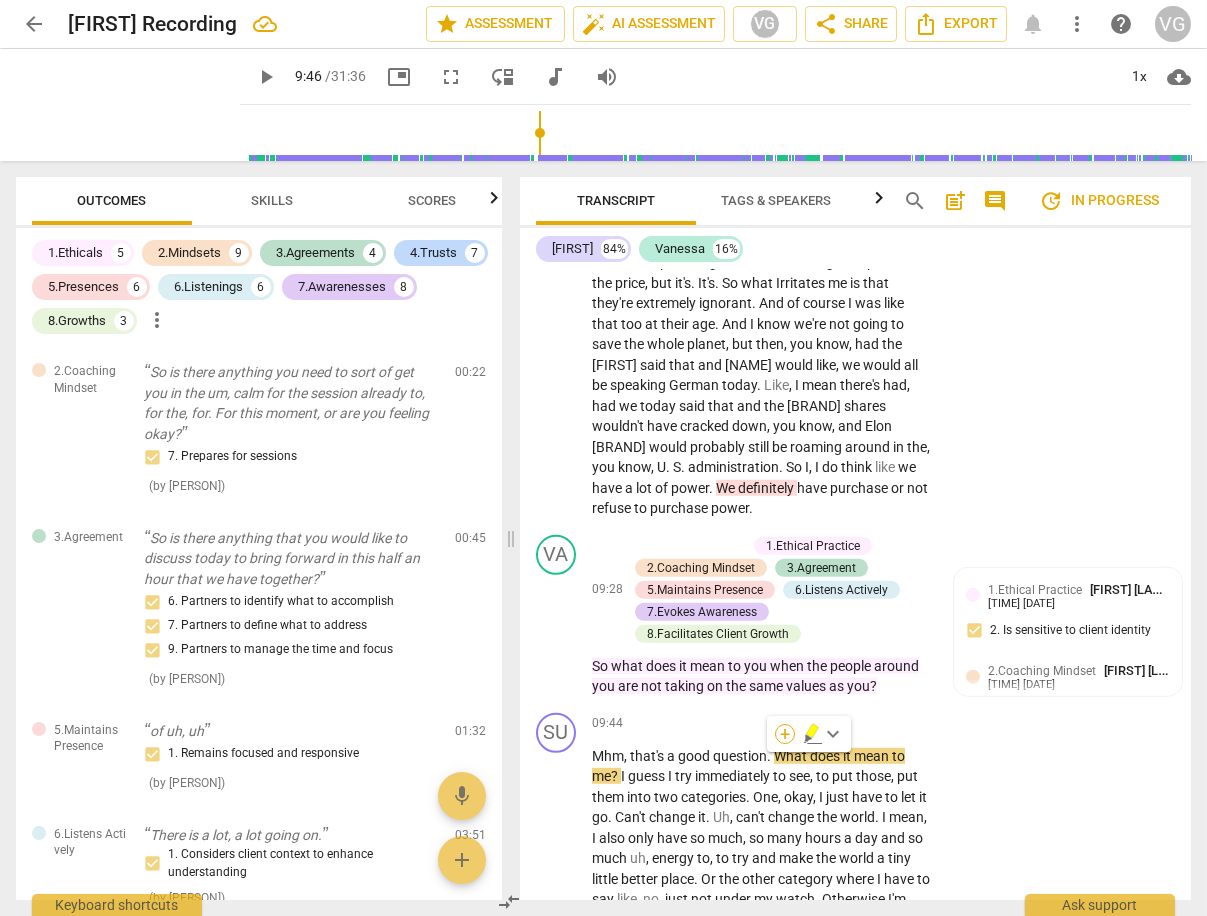 click on "+" at bounding box center (785, 734) 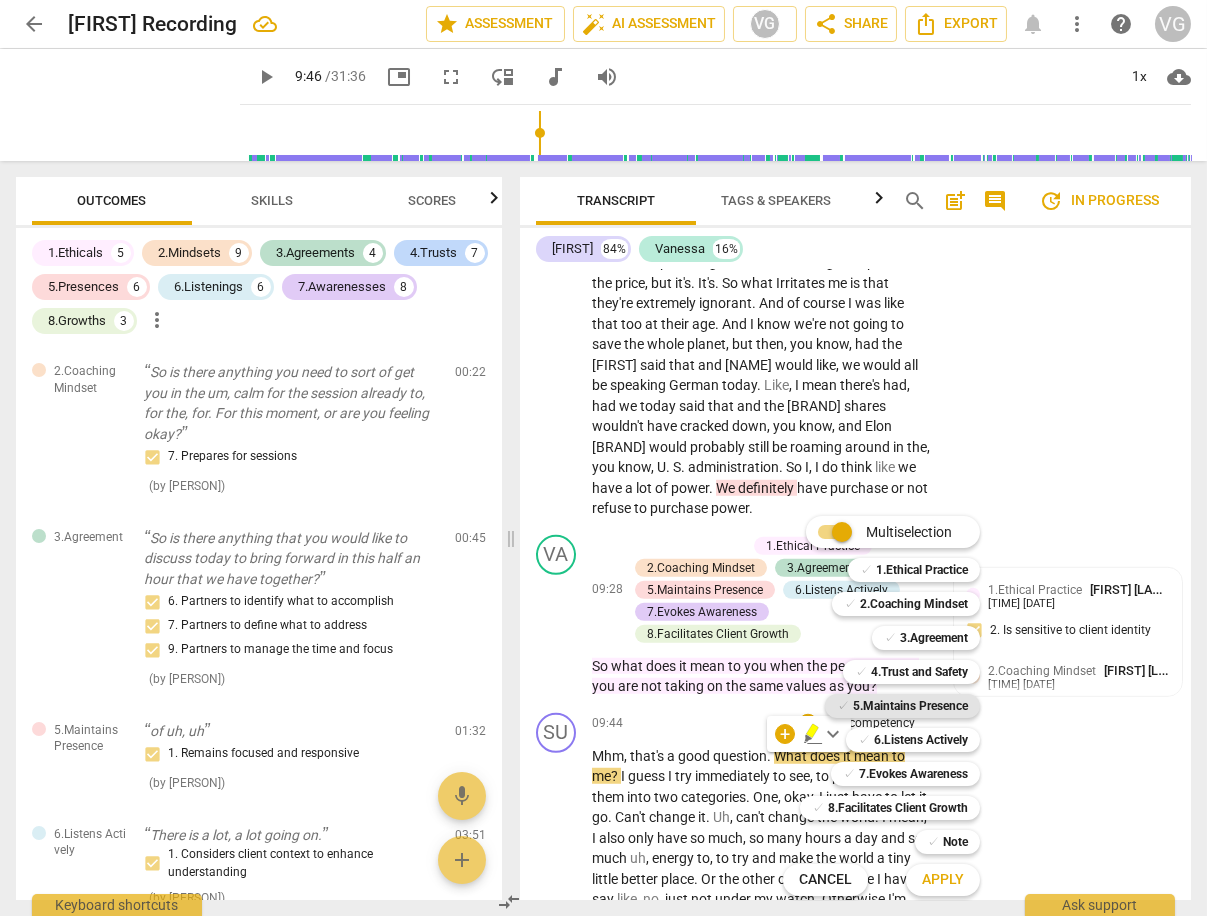 click on "5.Maintains Presence" at bounding box center [910, 706] 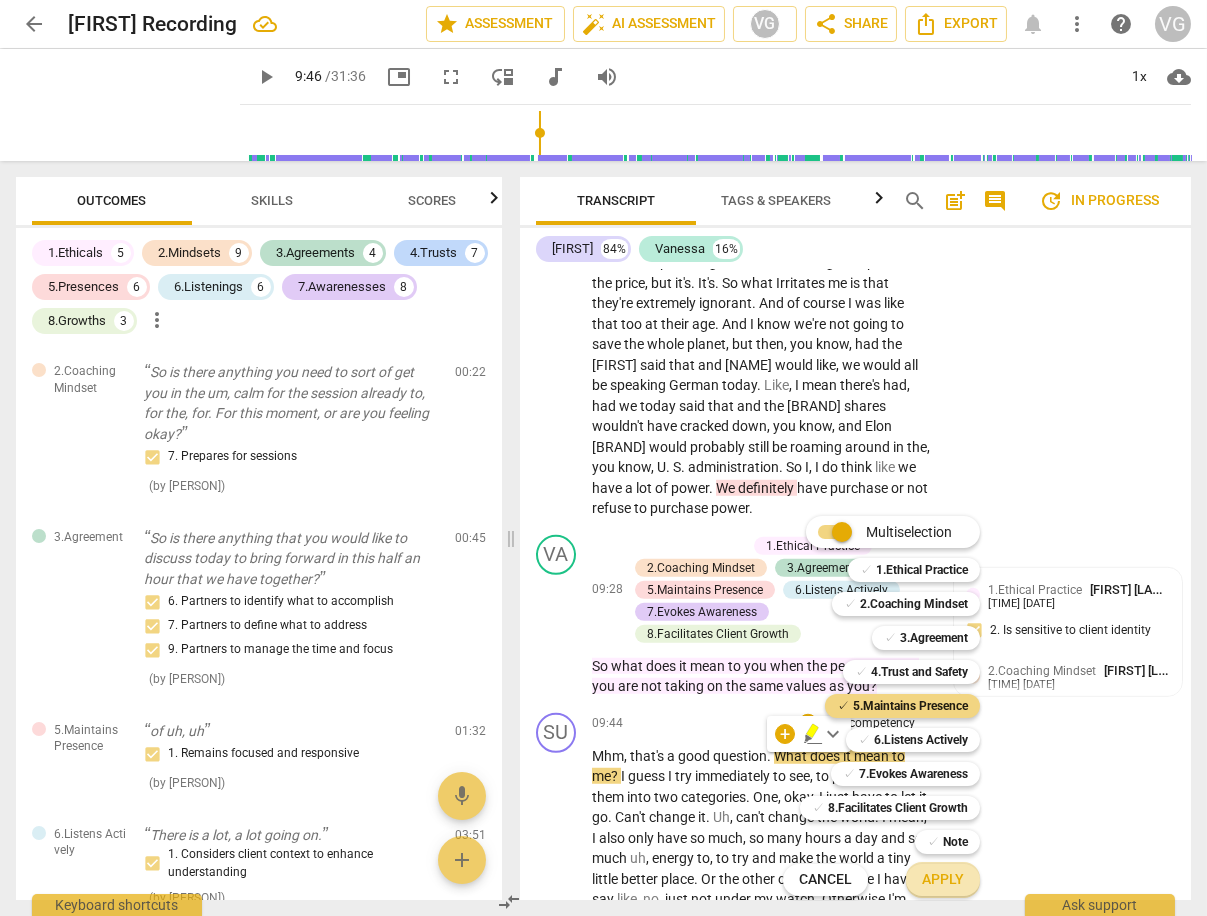 click on "Apply" at bounding box center [943, 880] 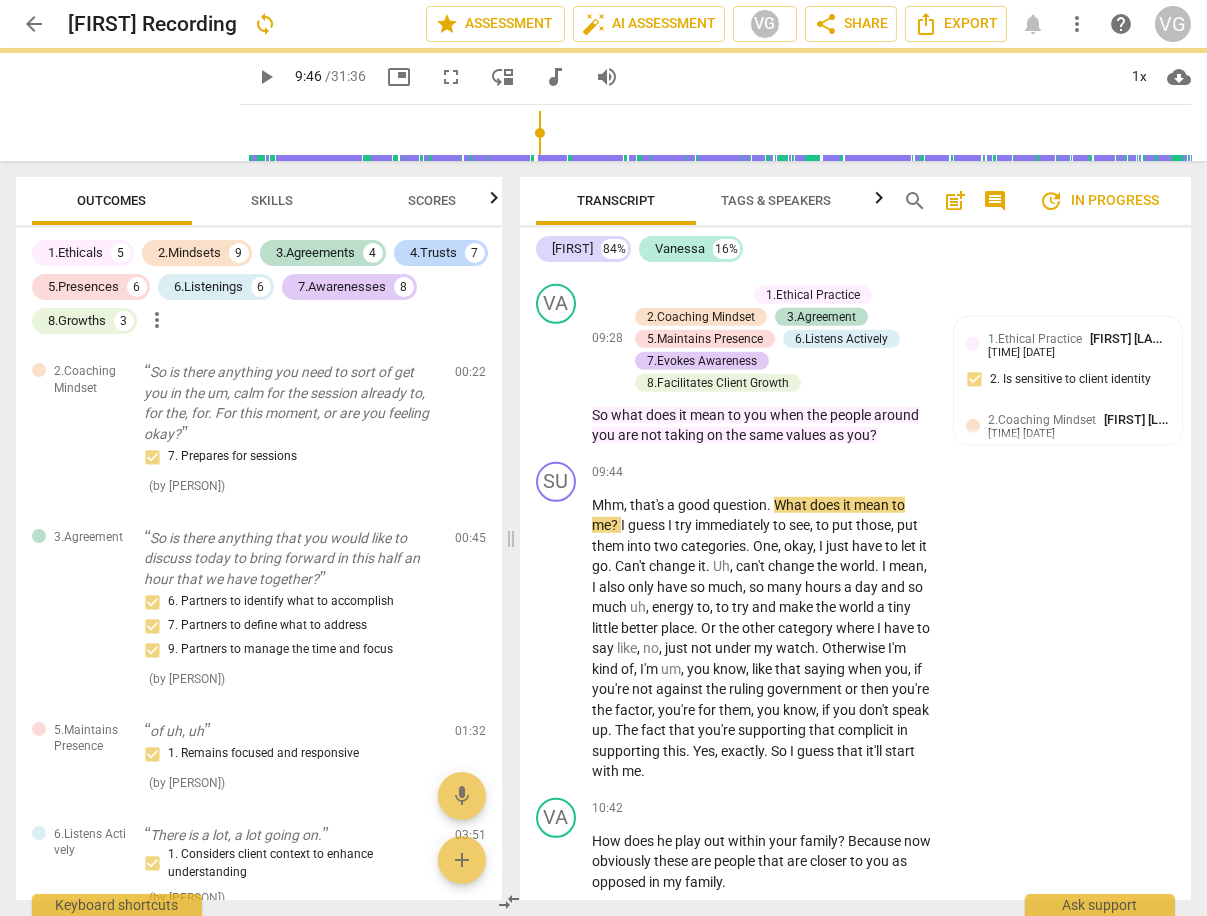 scroll, scrollTop: 4580, scrollLeft: 0, axis: vertical 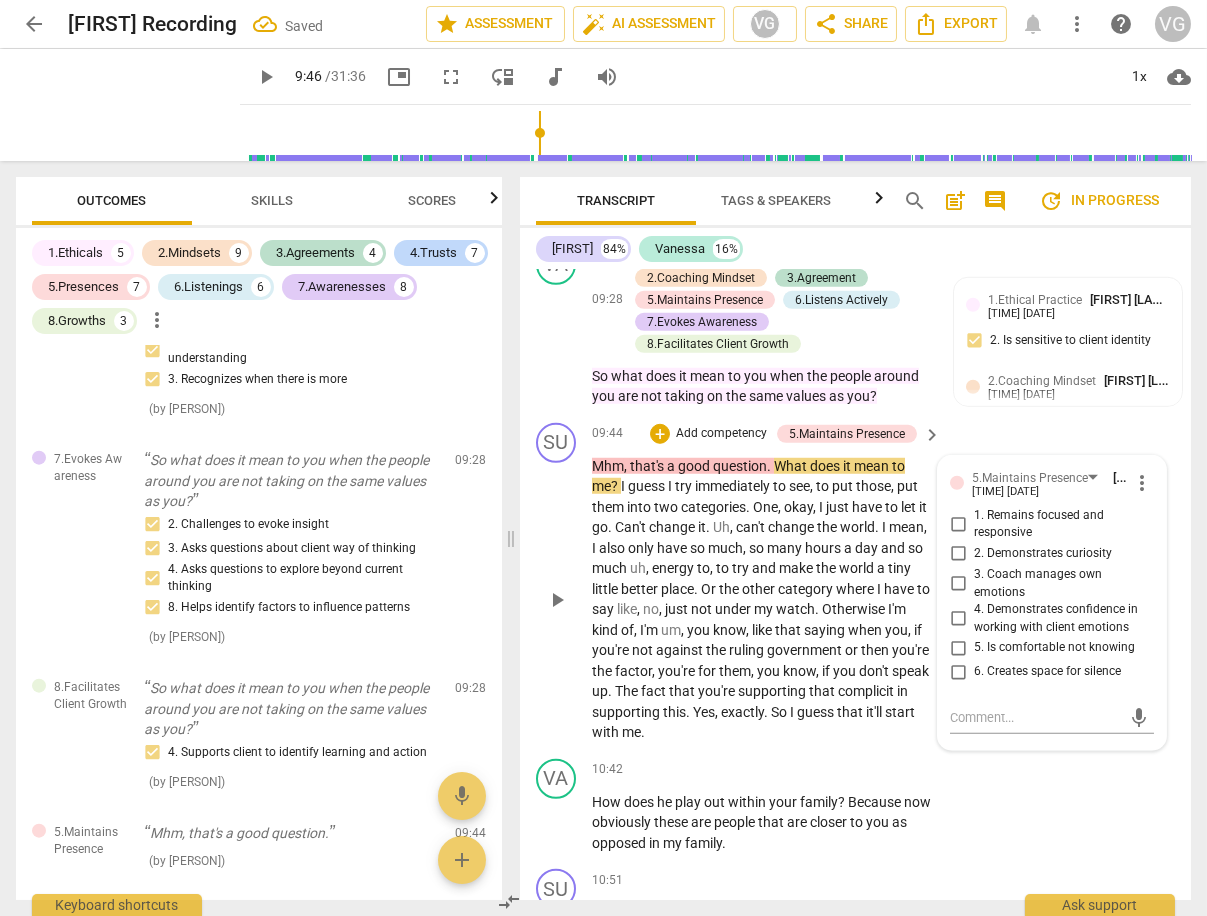 click on "6. Creates space for silence" at bounding box center [1047, 672] 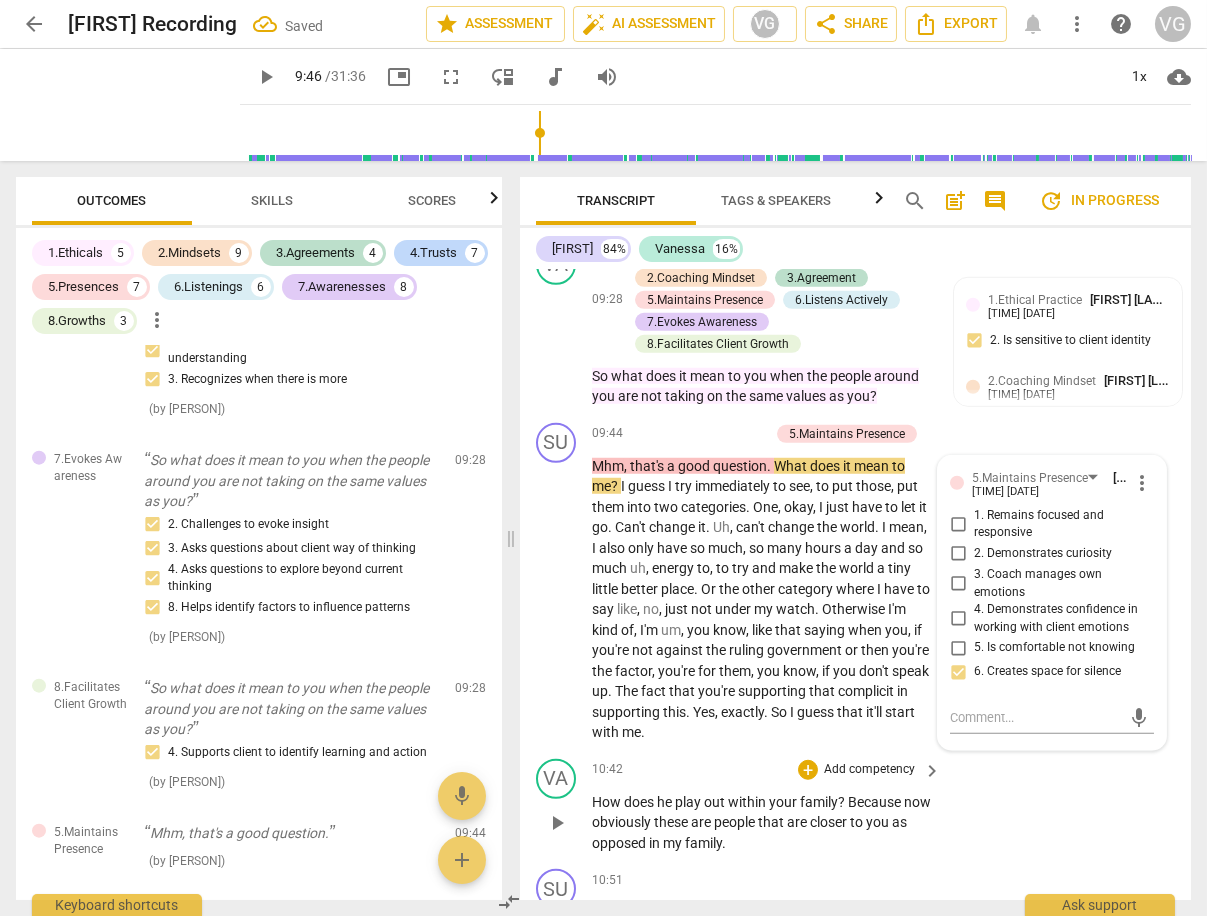 click on "[FIRST] . How does he play out within your family? Because now obviously these are people that are closer to you as opposed in my family." at bounding box center [855, 806] 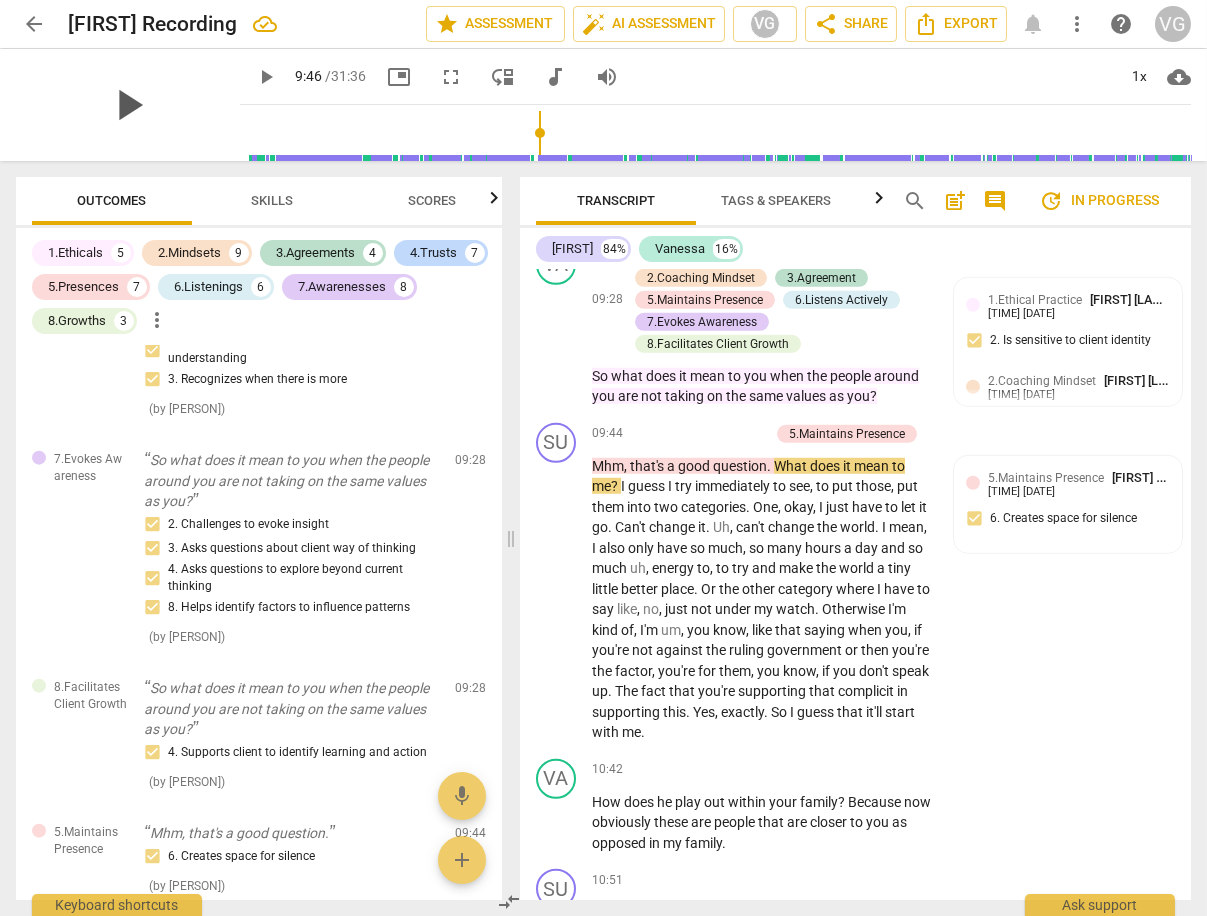 click on "play_arrow" at bounding box center (128, 105) 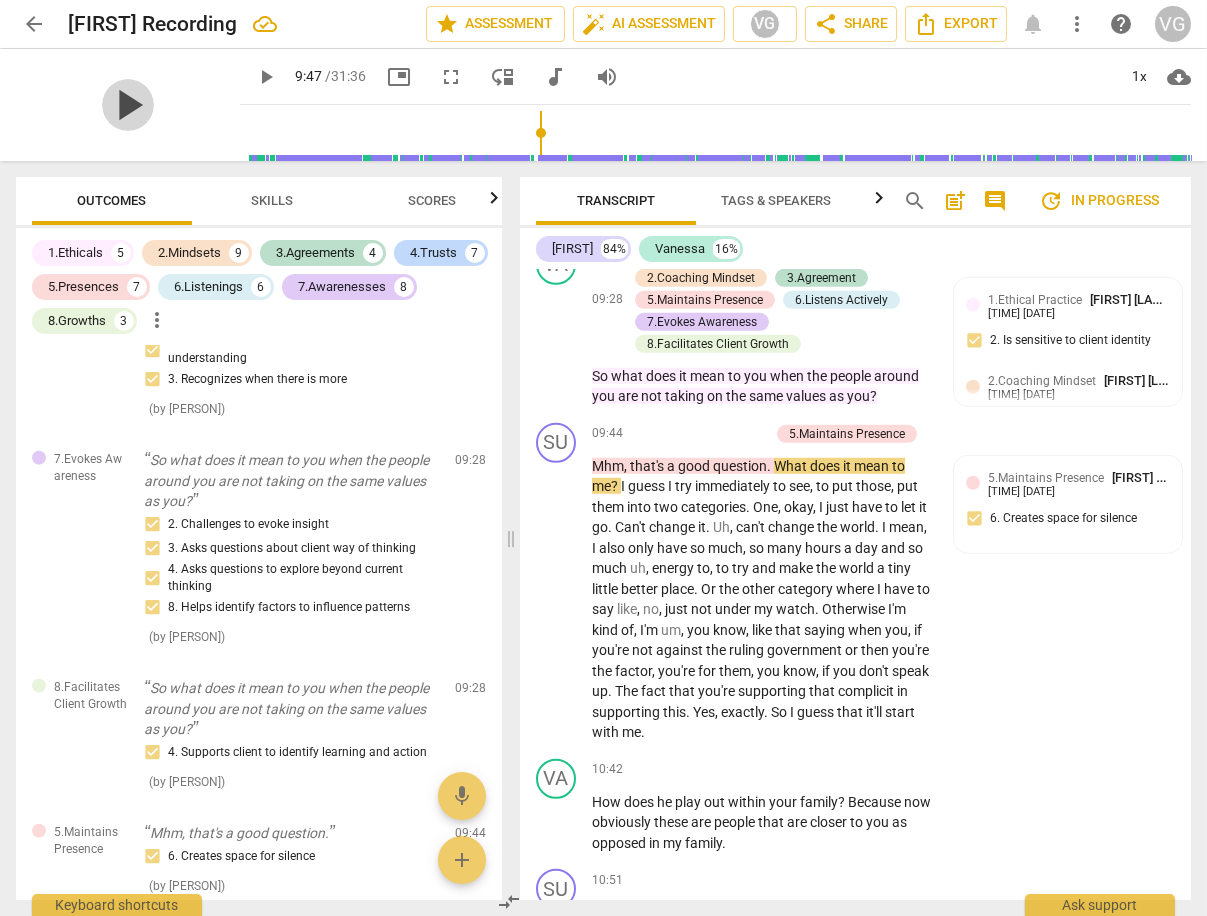 click on "play_arrow" at bounding box center [128, 105] 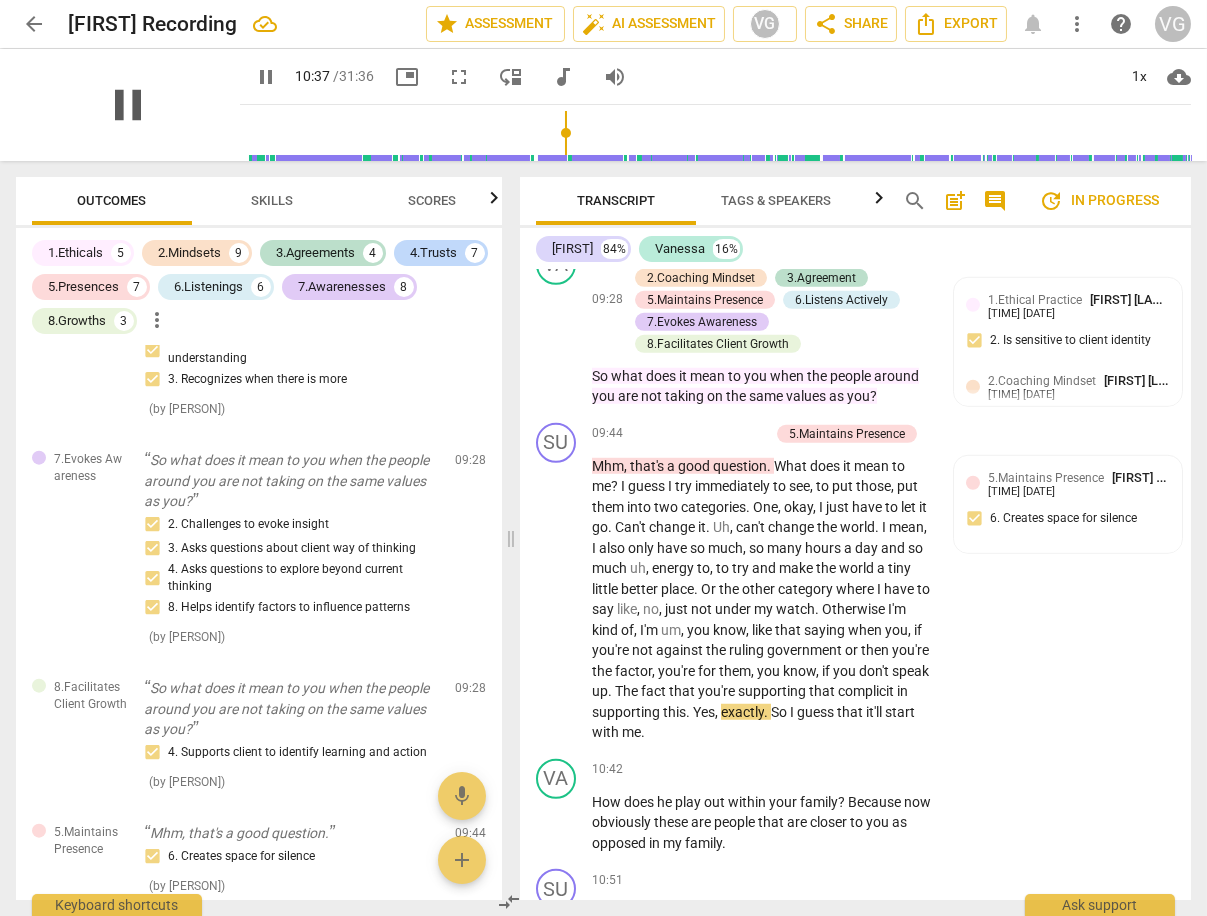 click on "pause" at bounding box center (128, 105) 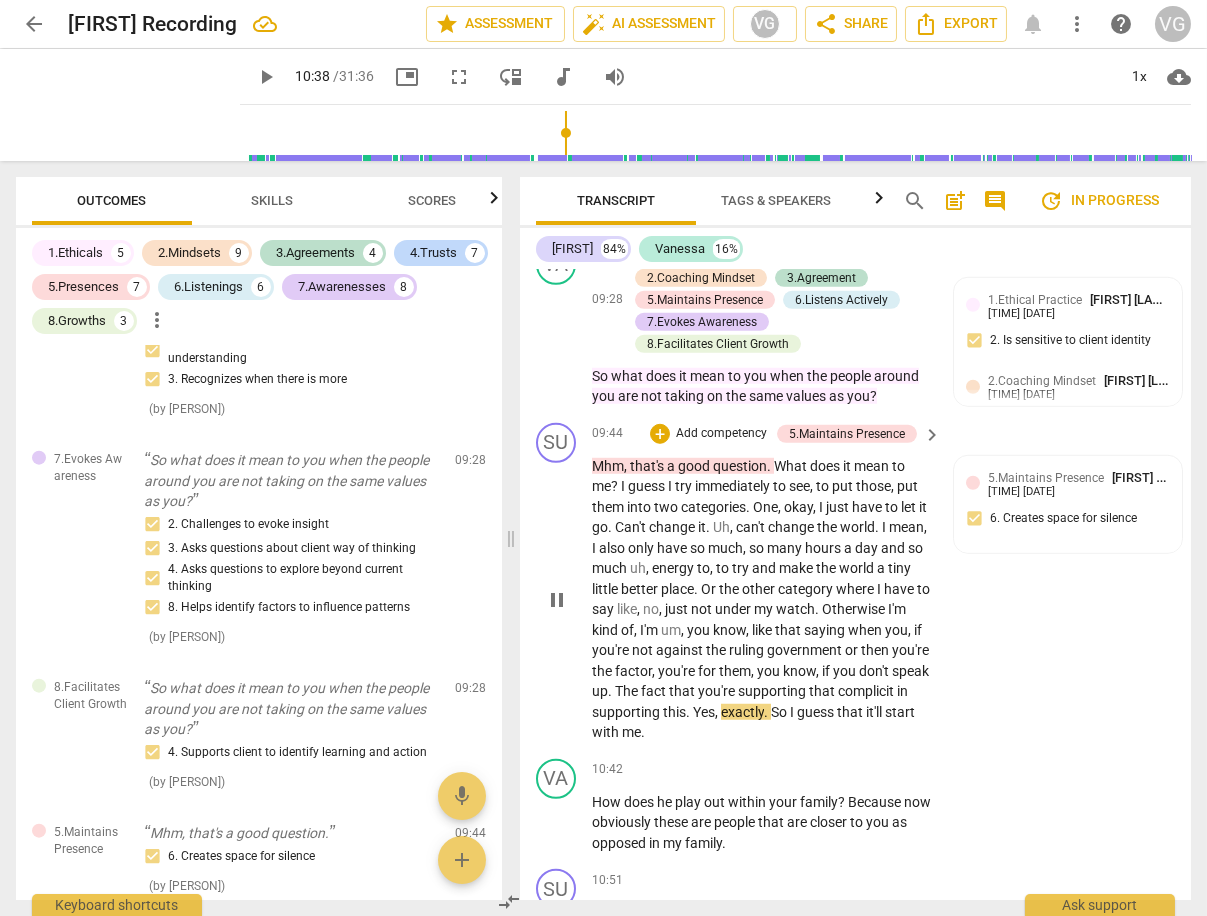 type on "638" 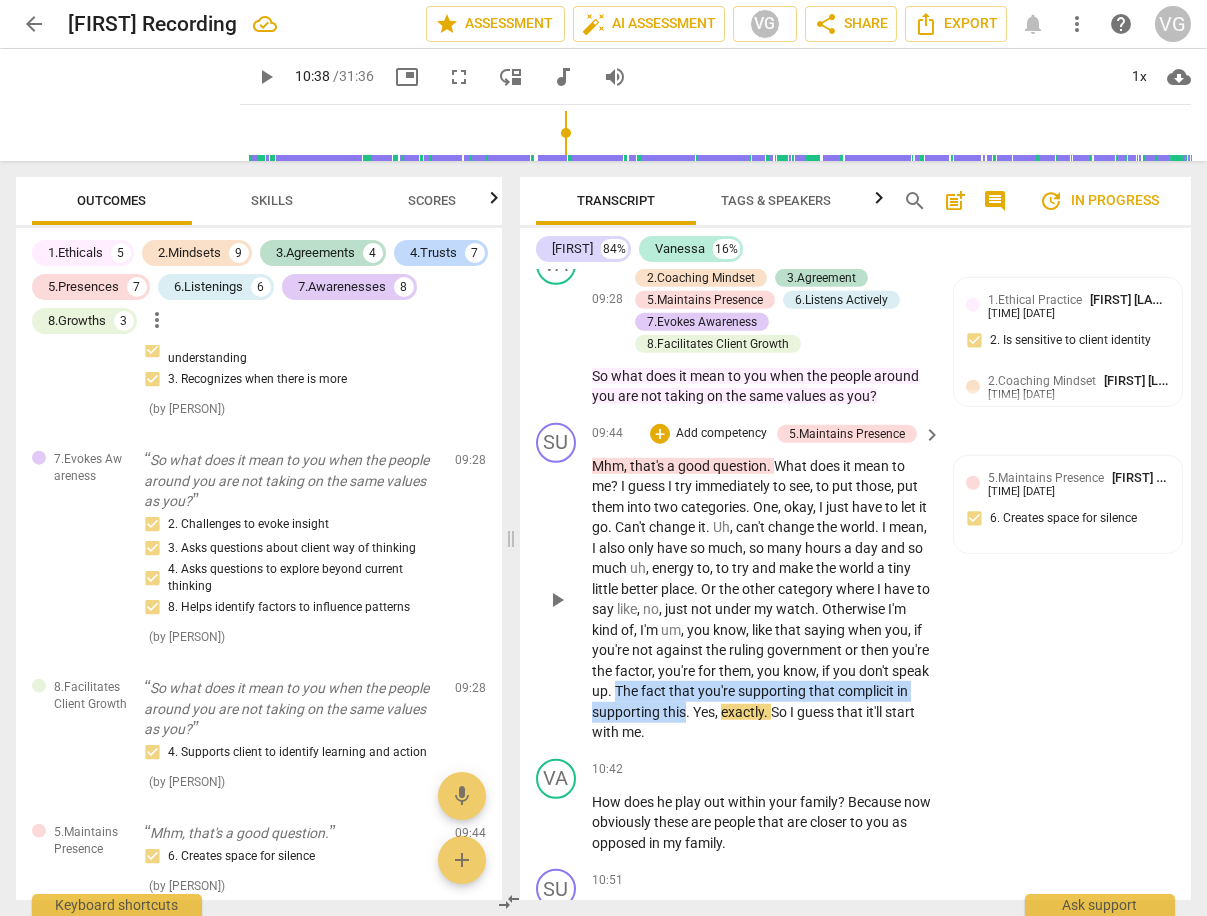 drag, startPoint x: 794, startPoint y: 690, endPoint x: 861, endPoint y: 718, distance: 72.615425 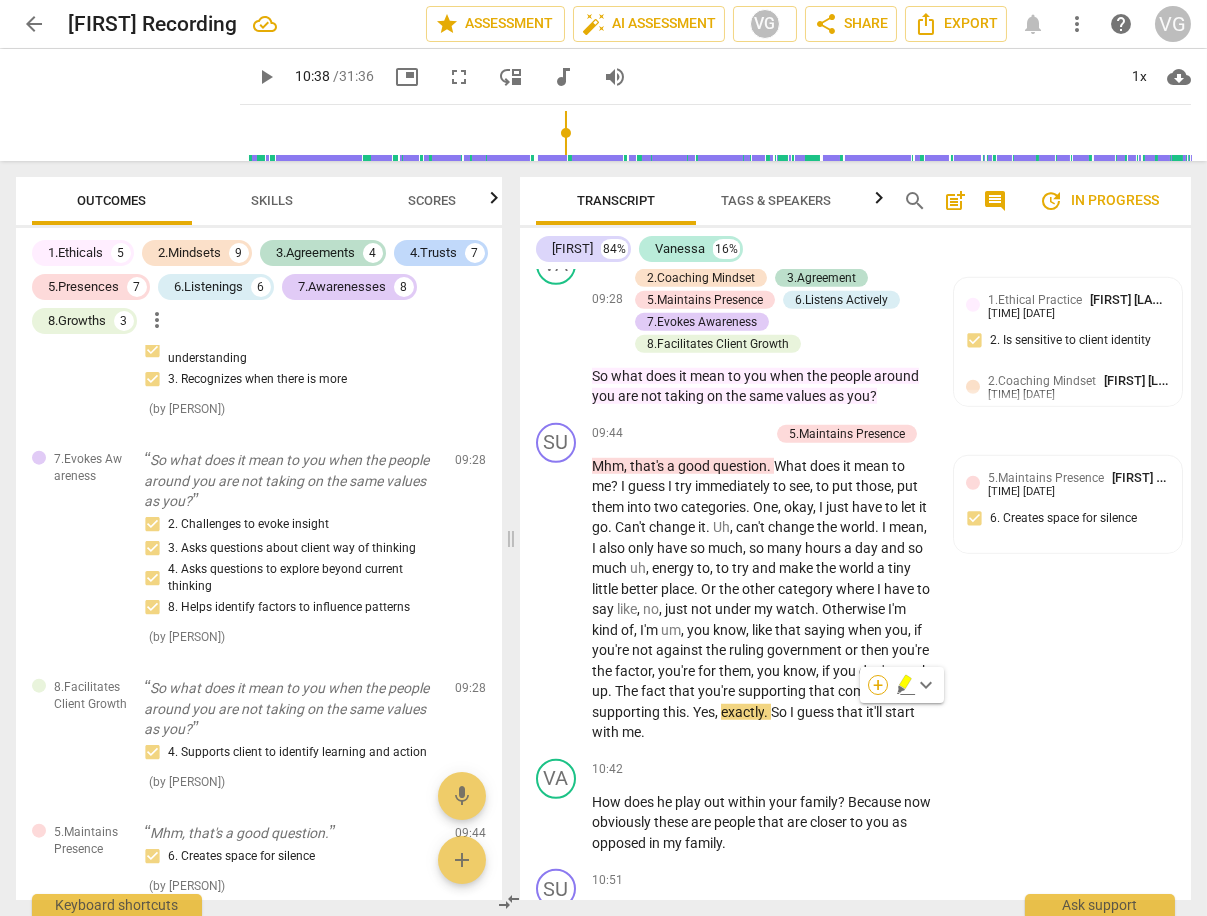 click on "+" at bounding box center [878, 685] 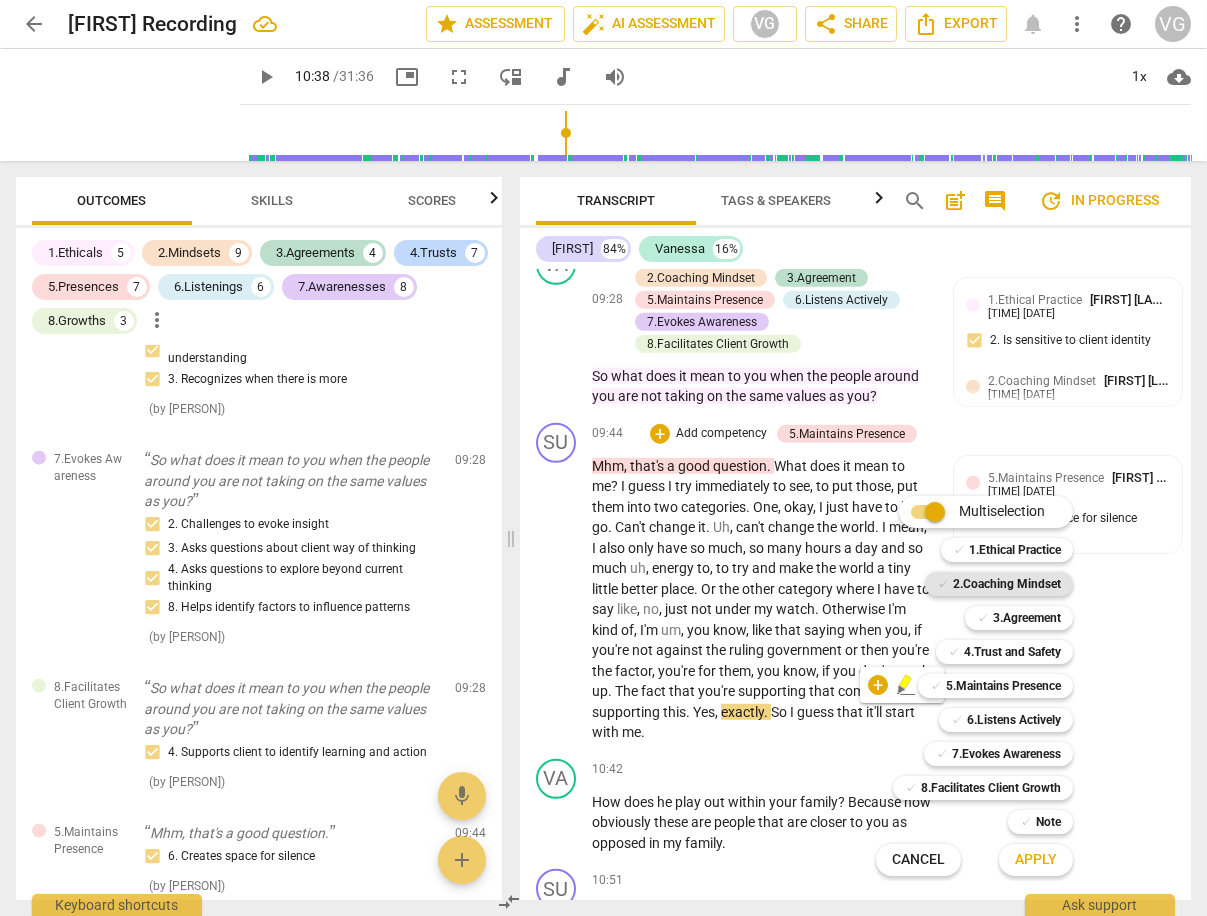 click on "2.Coaching Mindset" at bounding box center [1007, 584] 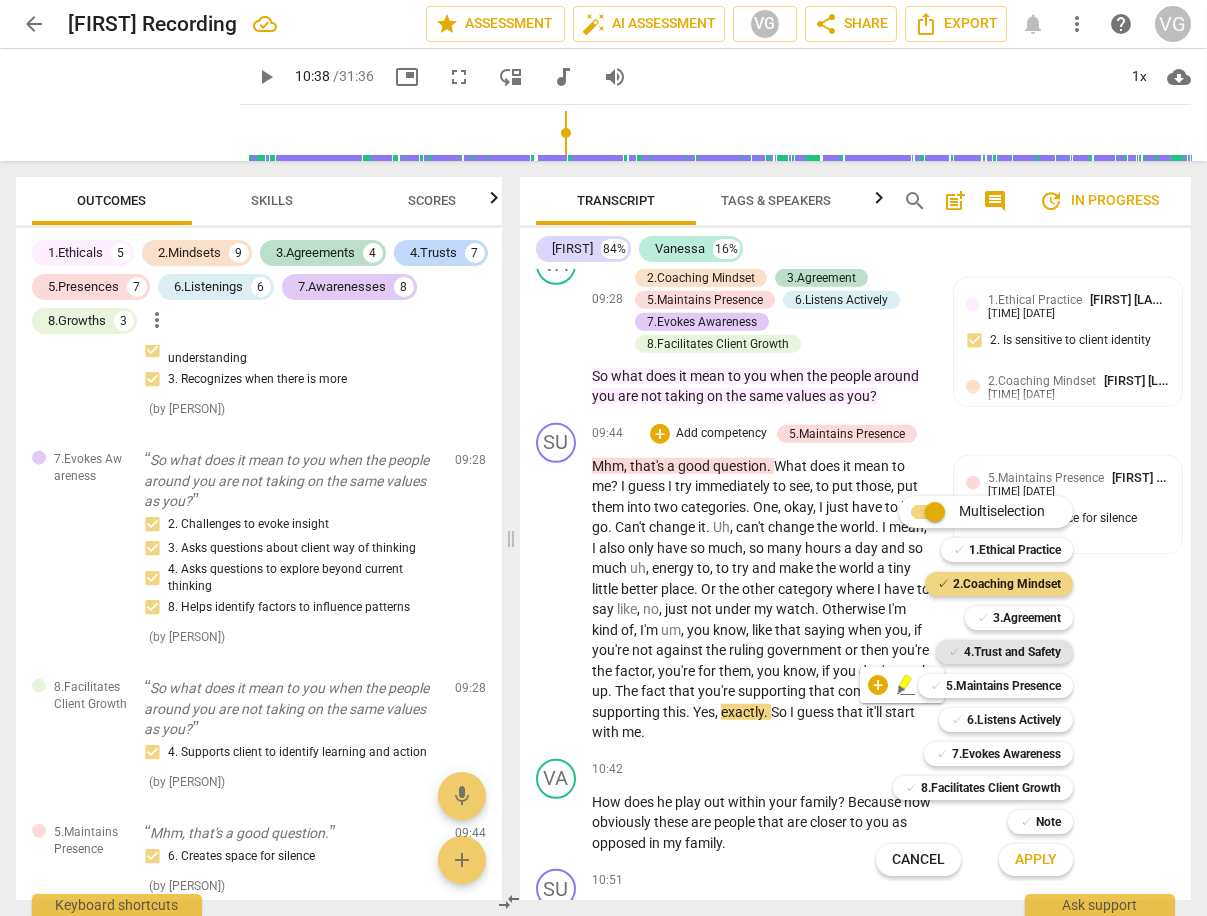 click on "4.Trust and Safety" at bounding box center (1012, 652) 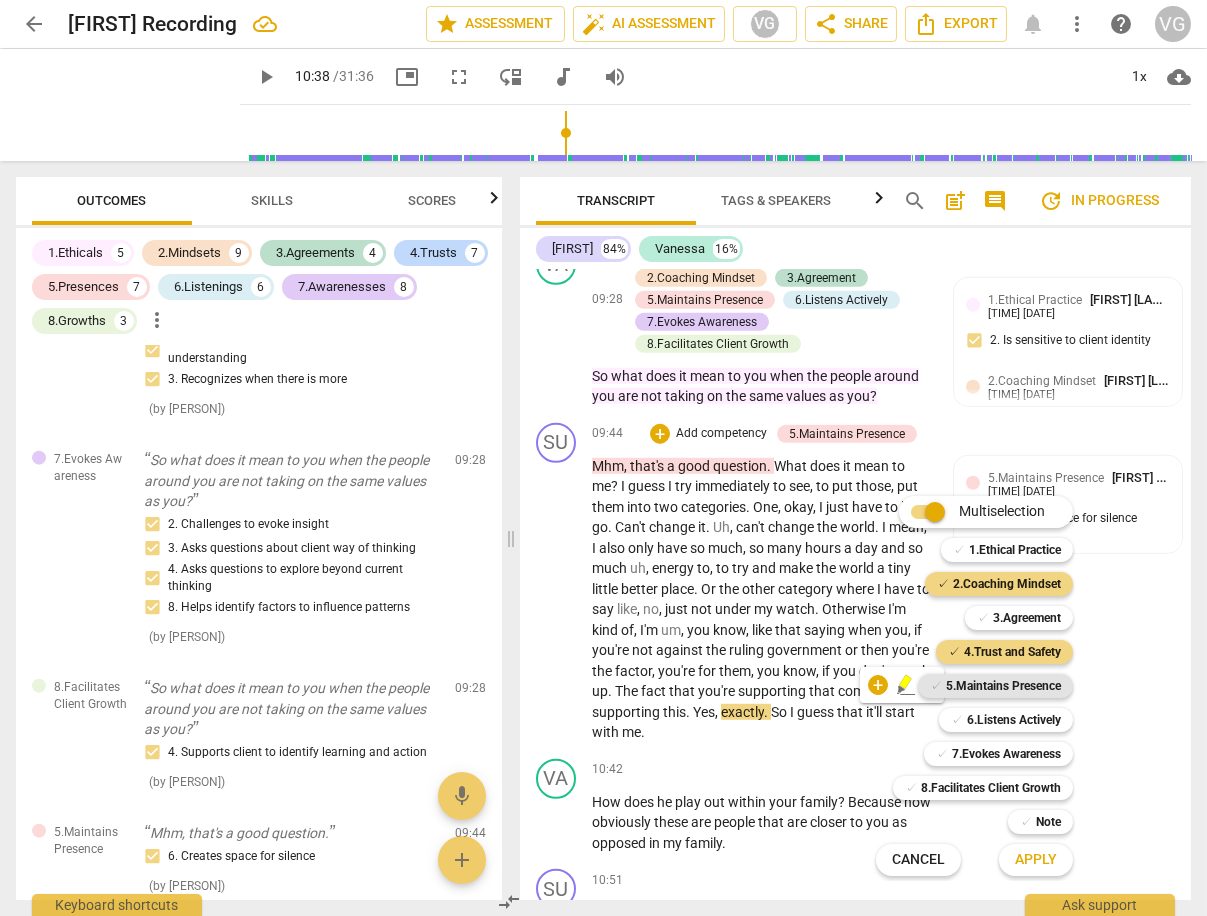 click on "5.Maintains Presence" at bounding box center (1003, 686) 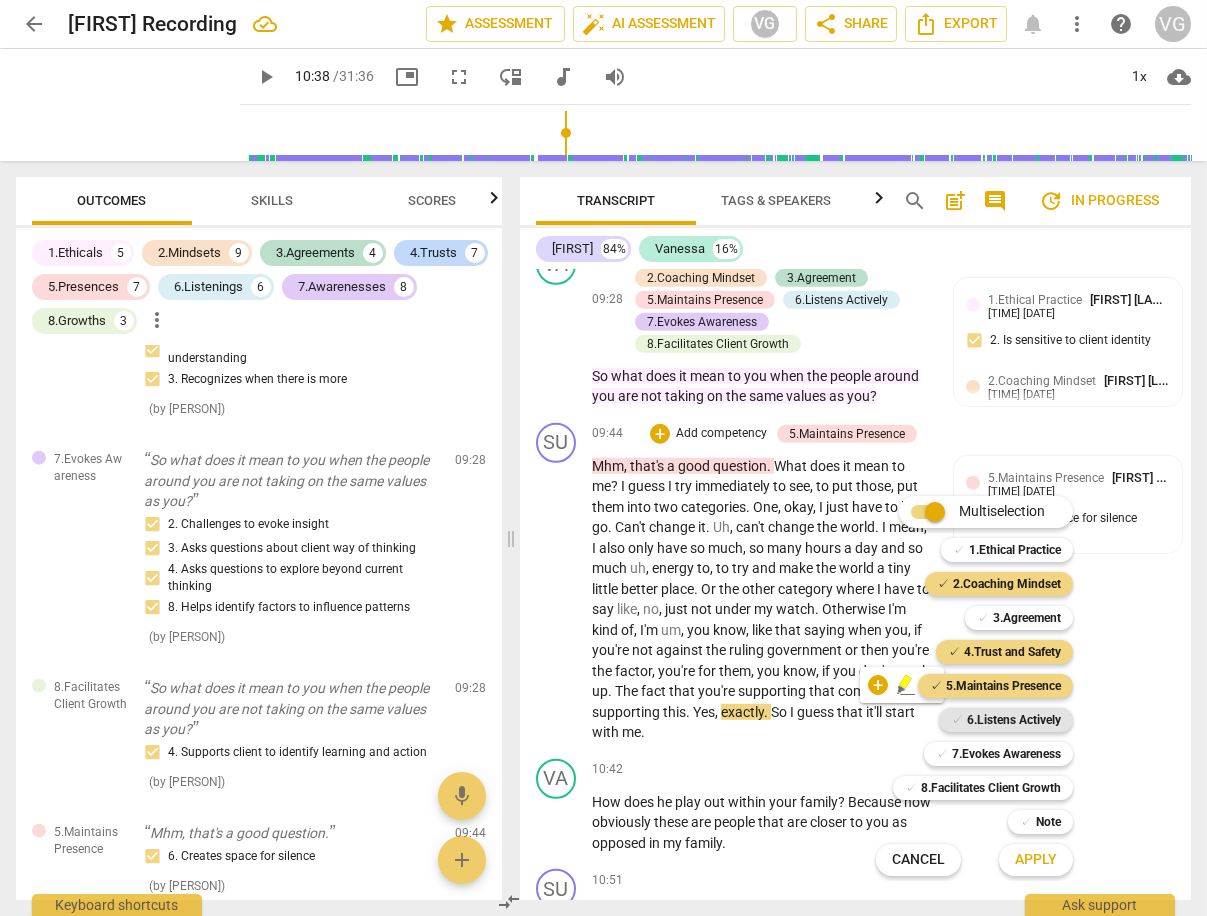click on "6.Listens Actively" at bounding box center [1014, 720] 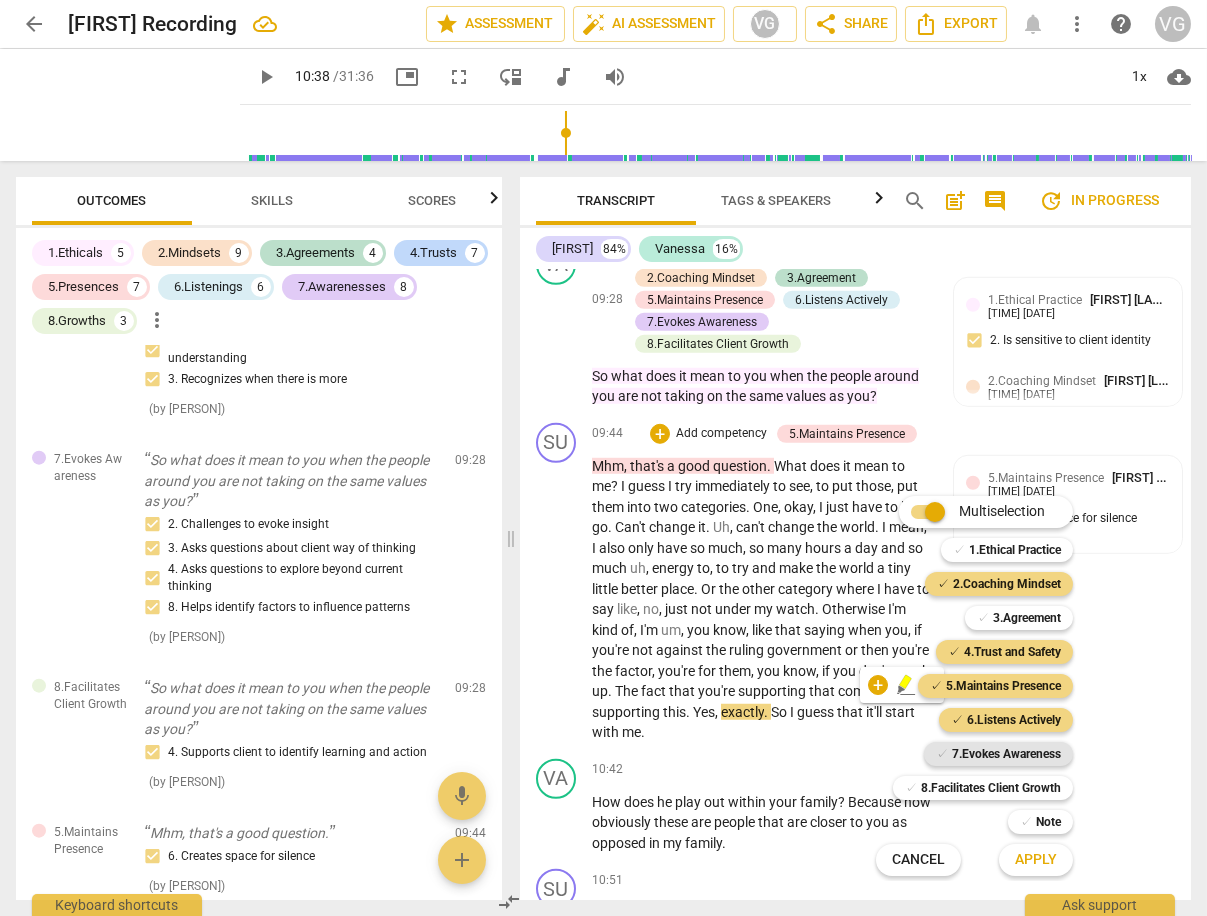 click on "7.Evokes Awareness" at bounding box center (1006, 754) 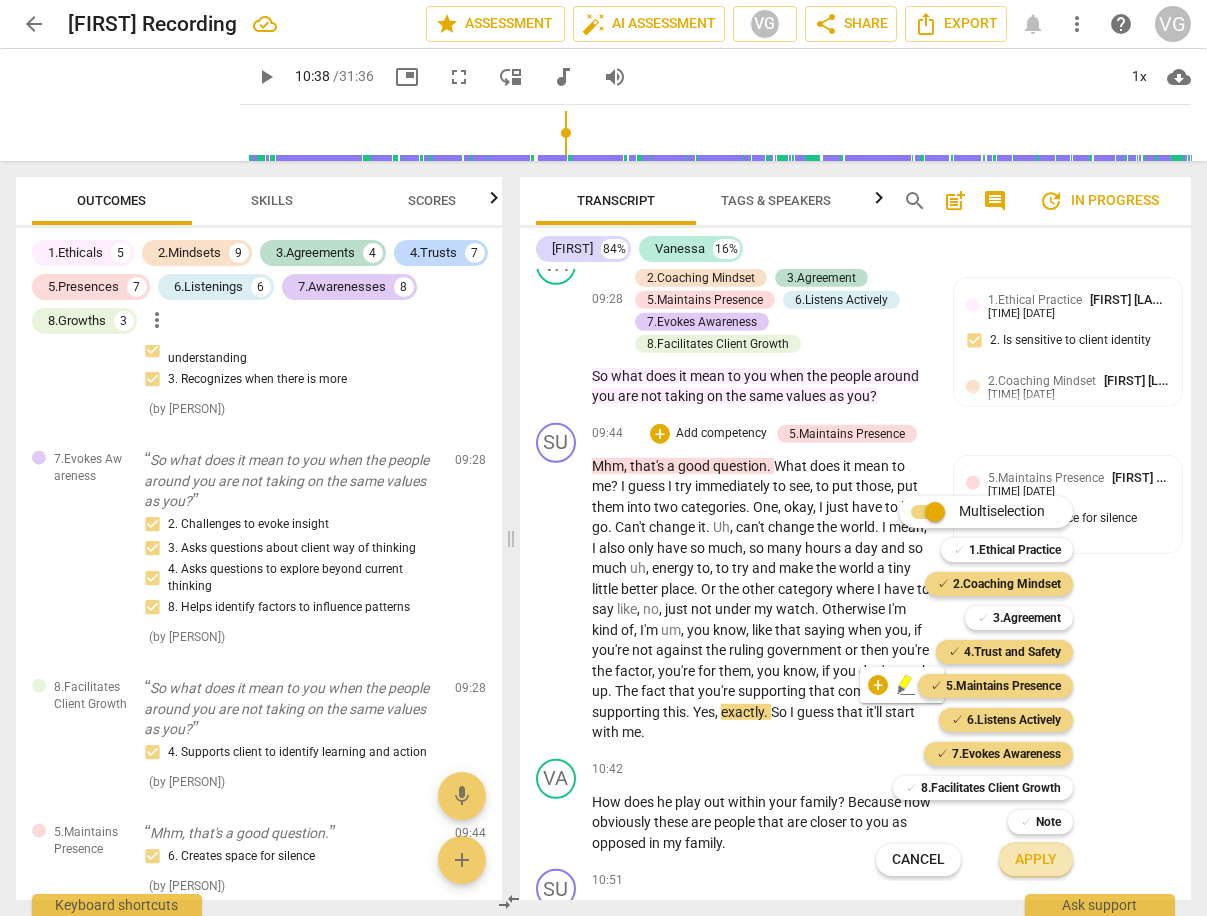 click on "Apply" at bounding box center (1036, 860) 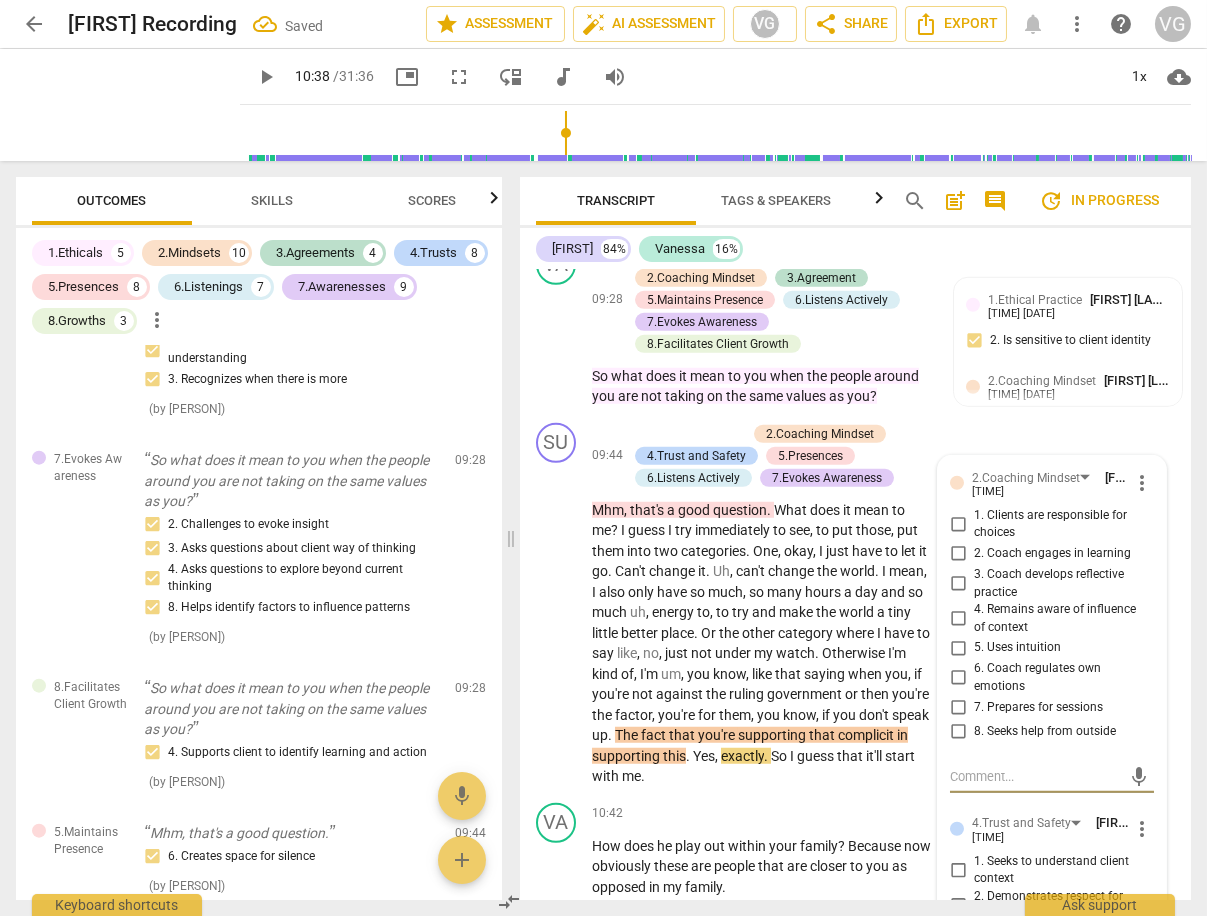 scroll, scrollTop: 7523, scrollLeft: 0, axis: vertical 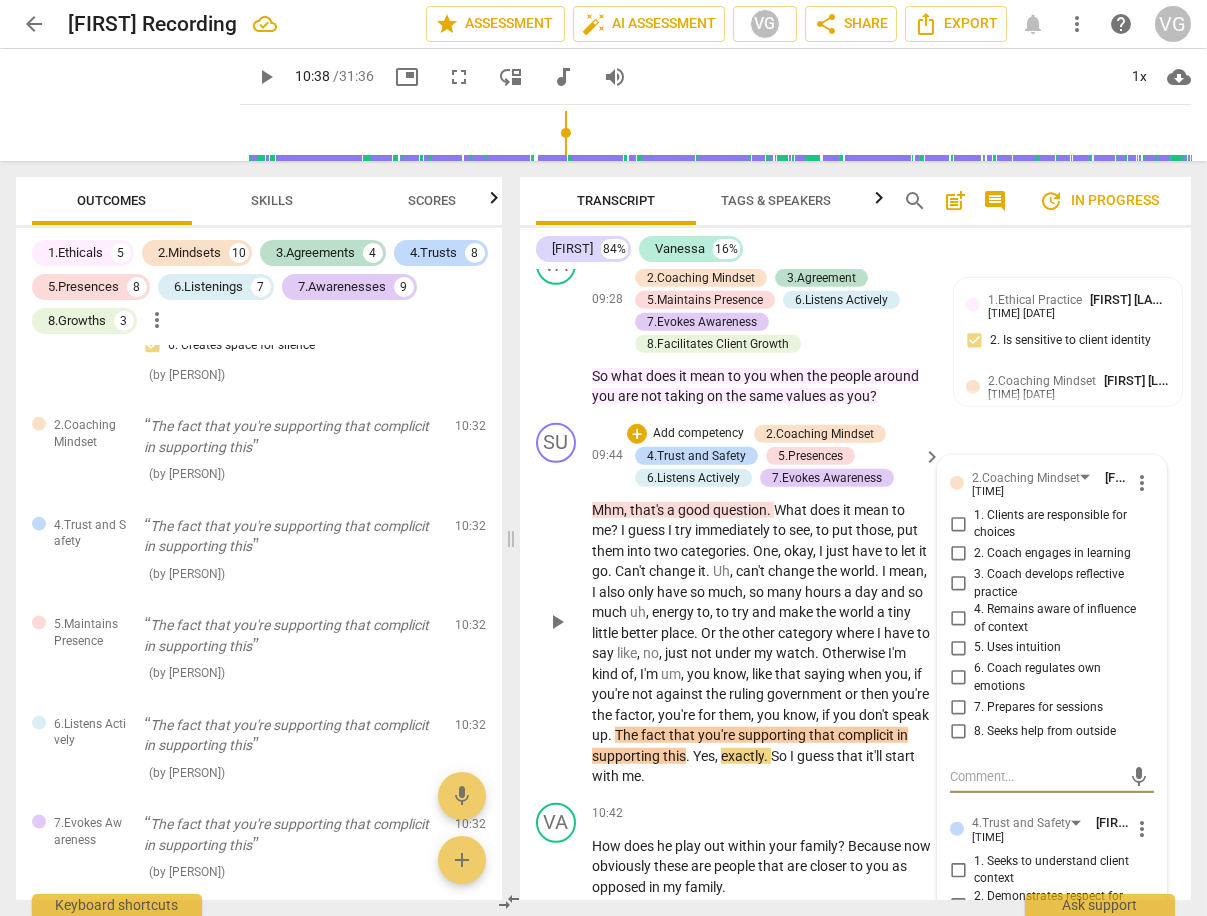 click on "4. Remains aware of influence of context" at bounding box center [958, 619] 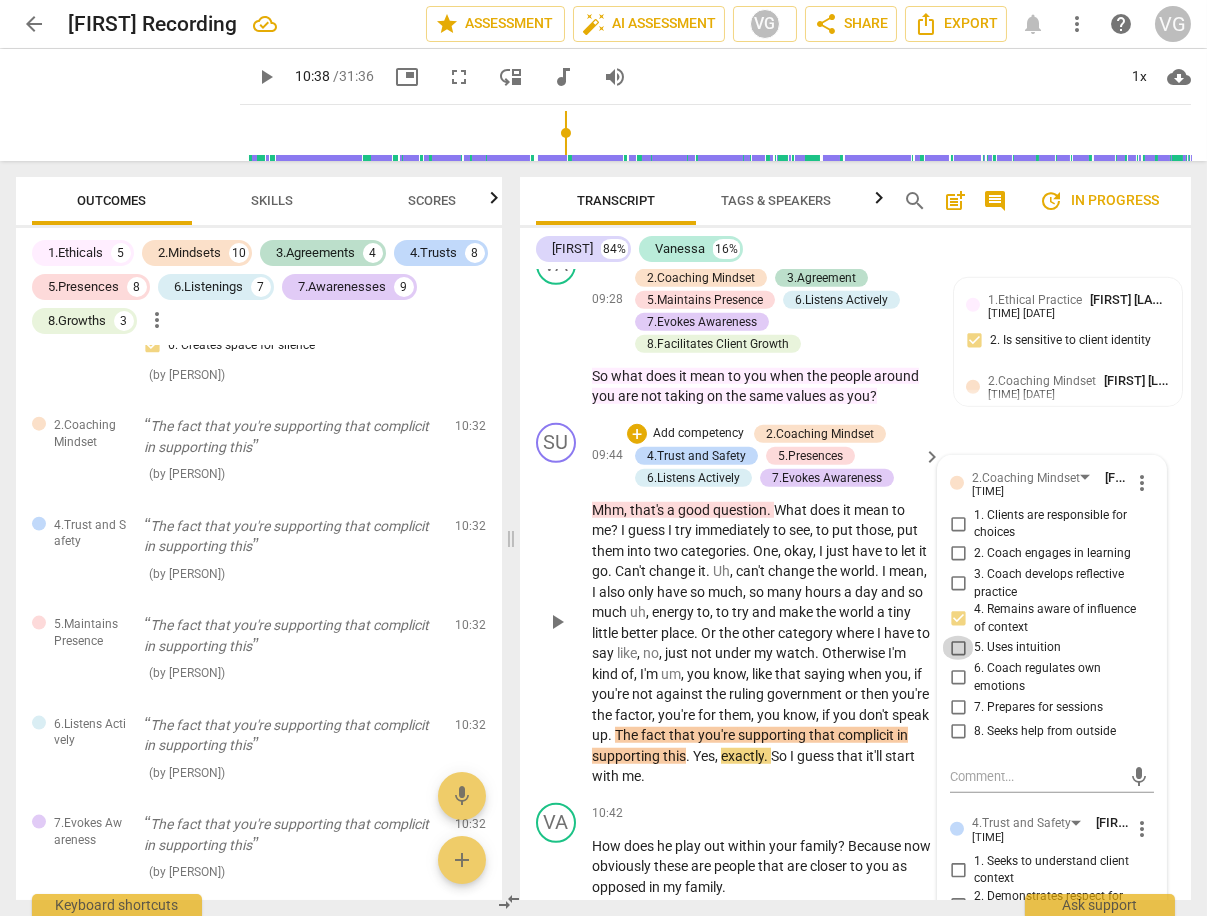 click on "5. Uses intuition" at bounding box center [958, 648] 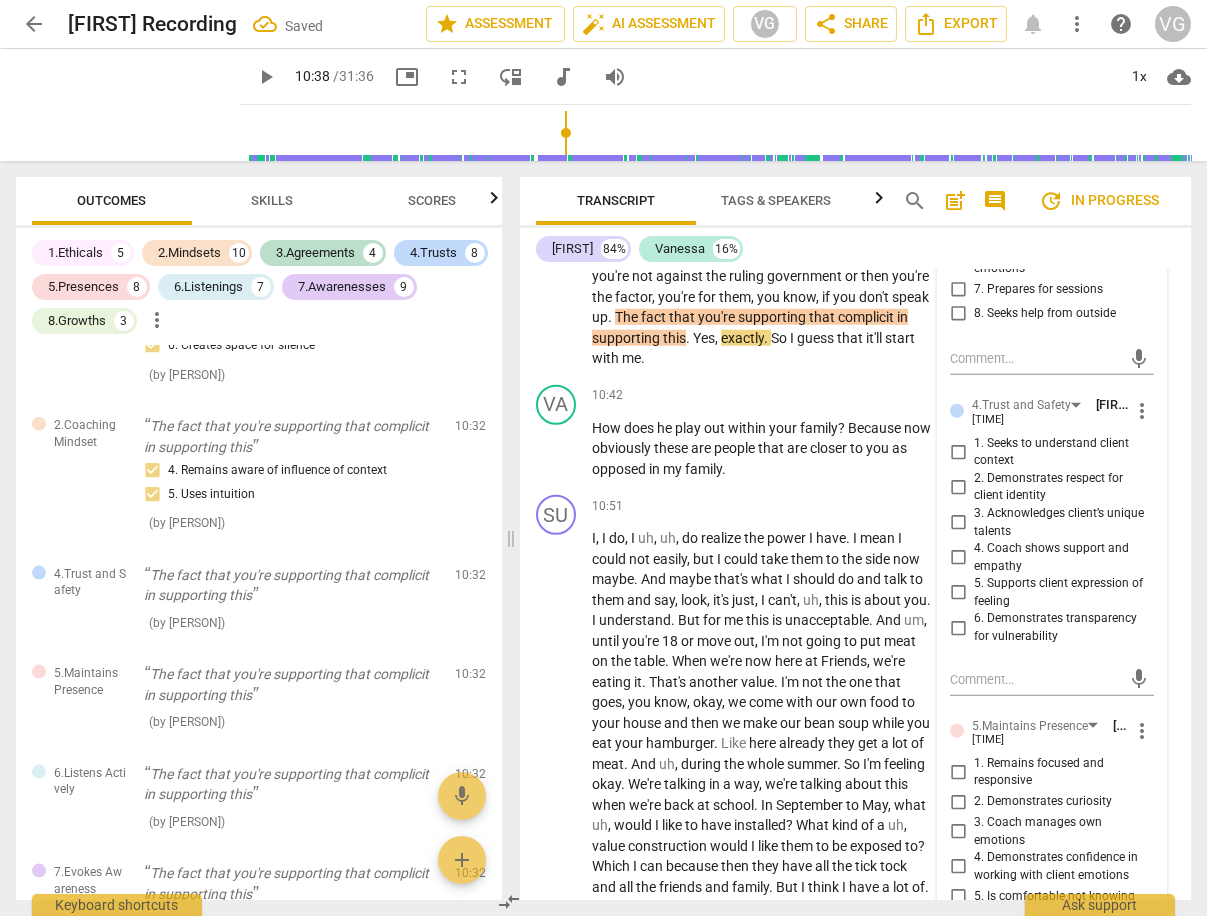 scroll, scrollTop: 5001, scrollLeft: 0, axis: vertical 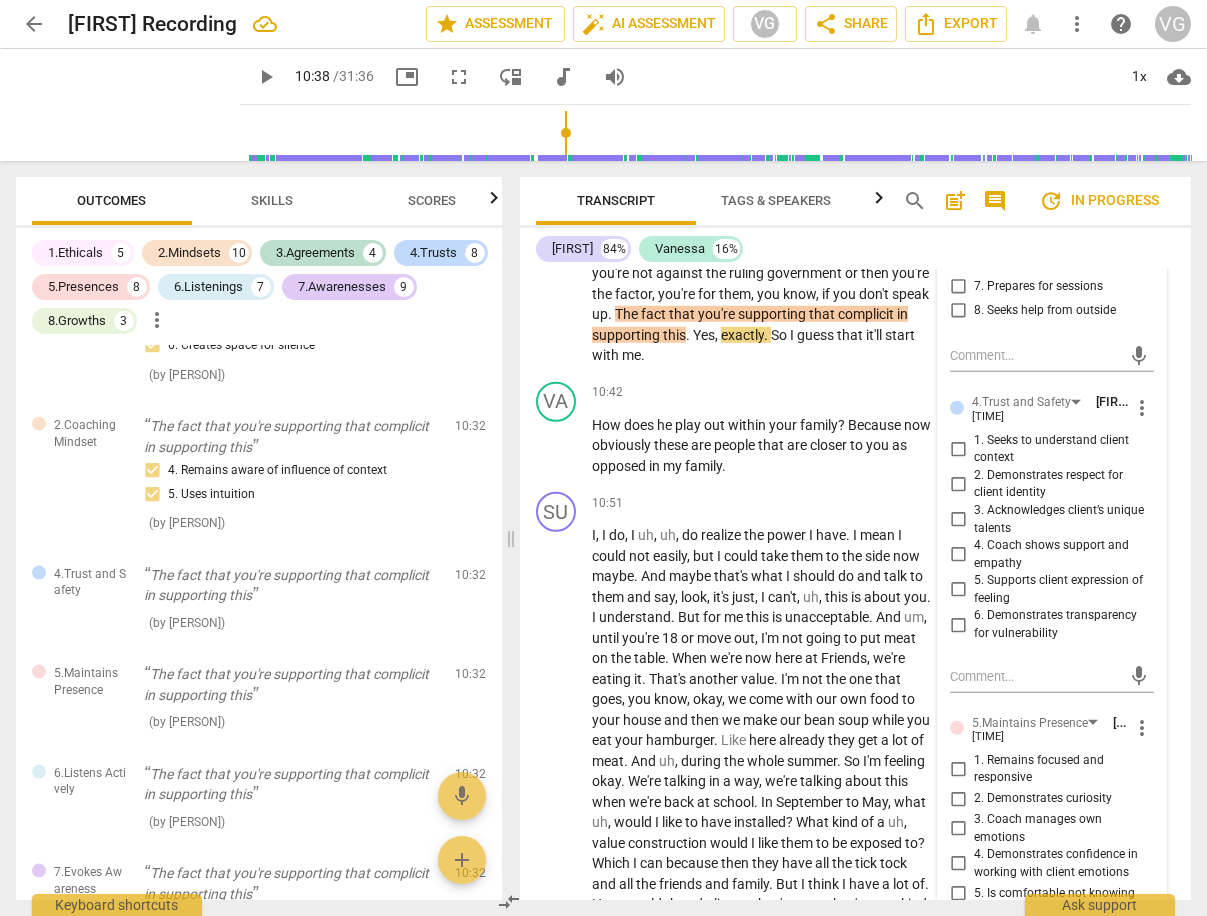 click on "1. Seeks to understand client context" at bounding box center [958, 449] 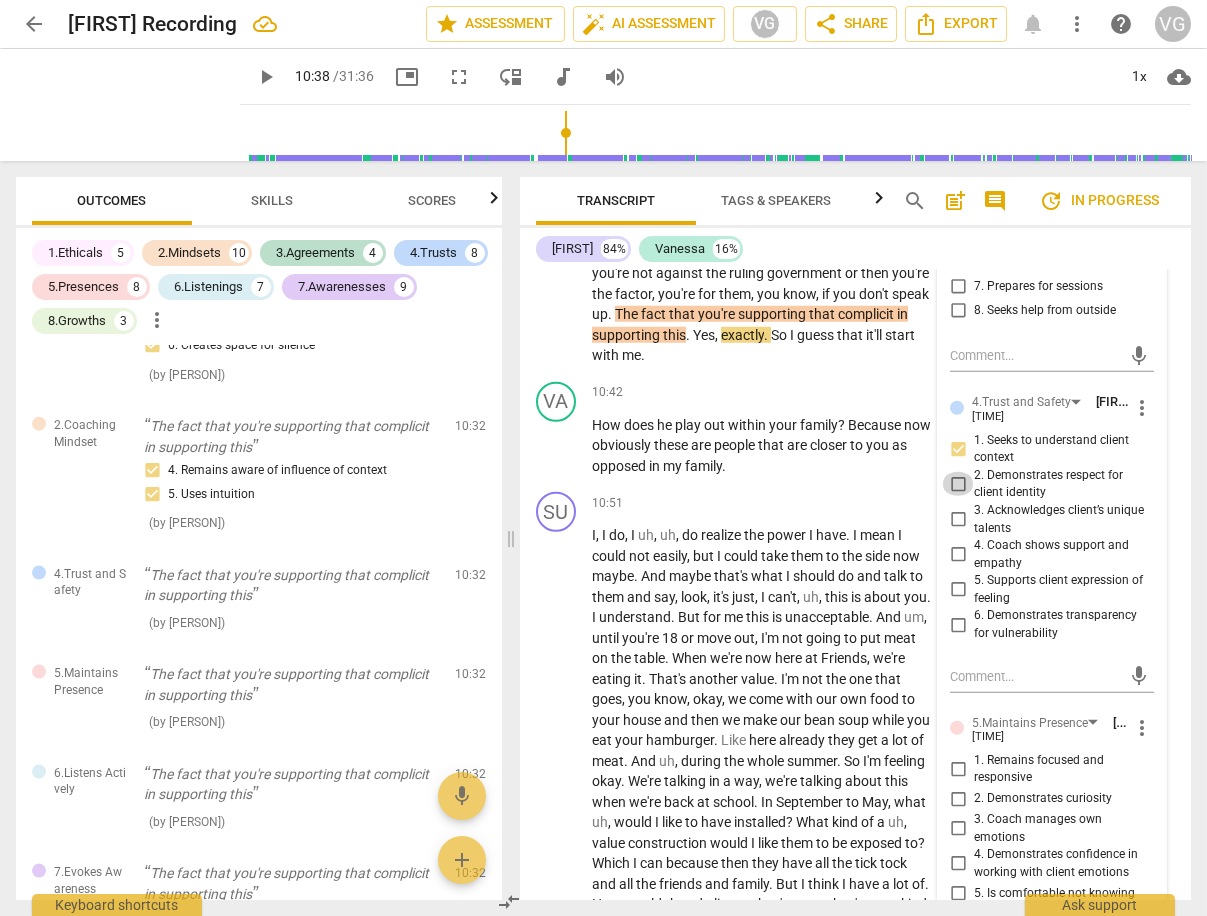click on "2. Demonstrates respect for client identity" at bounding box center [958, 484] 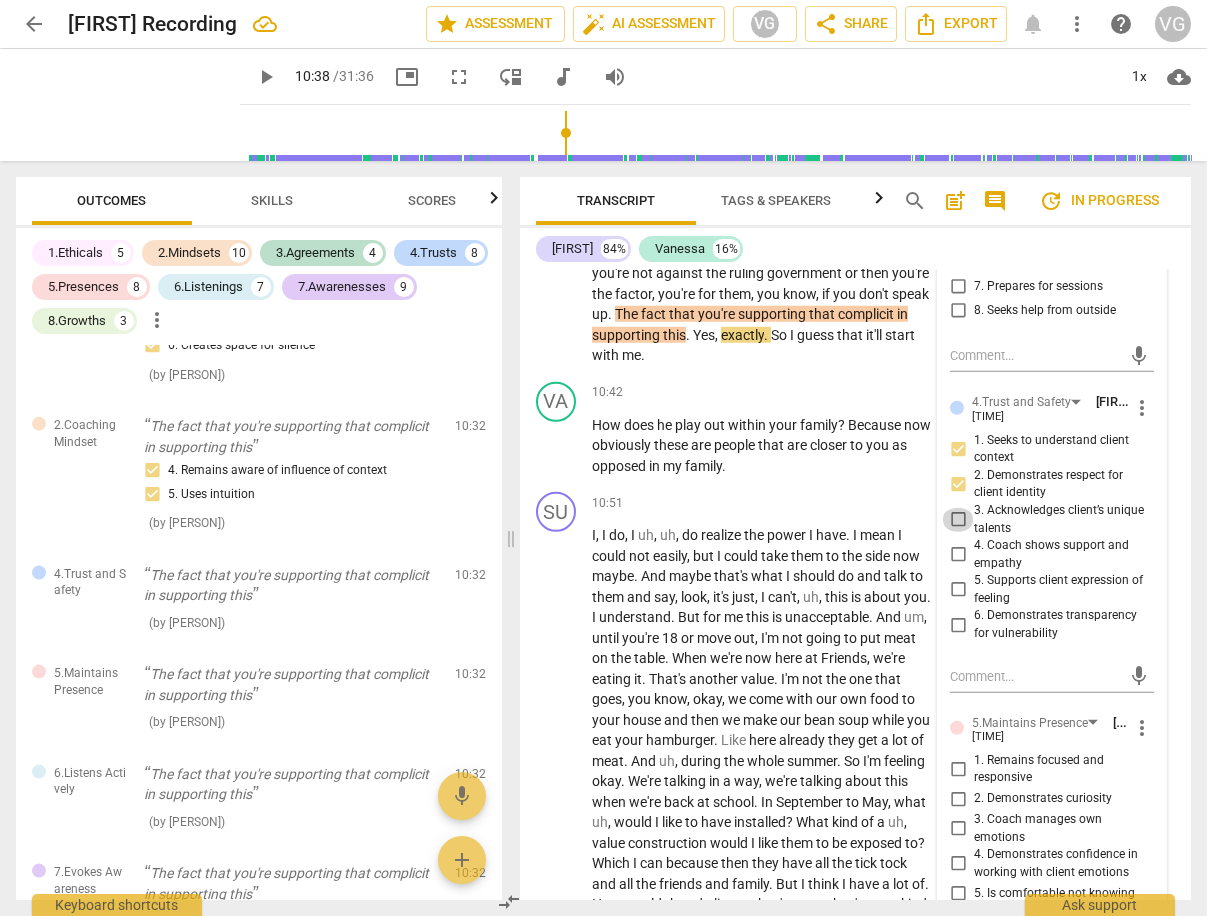 click on "3. Acknowledges client’s unique talents" at bounding box center [958, 520] 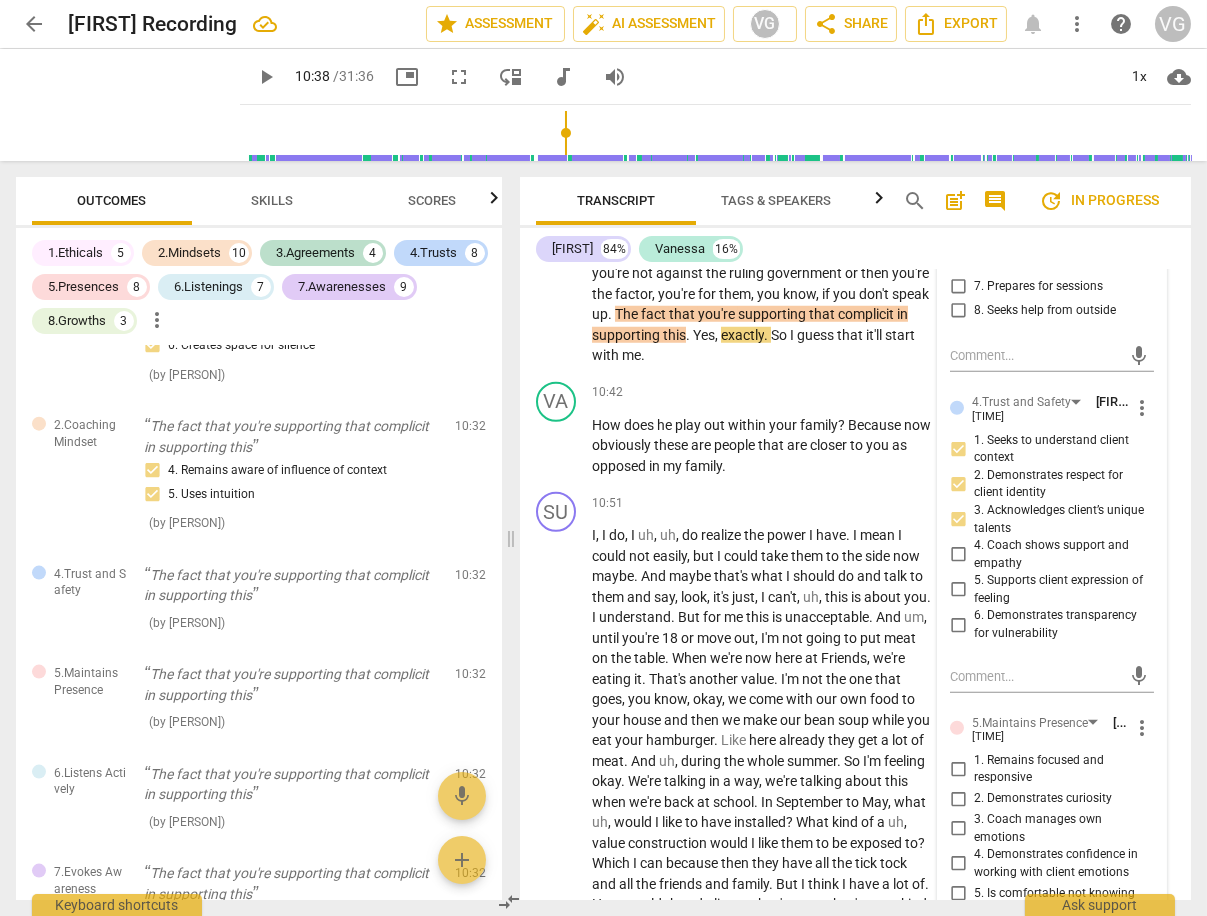click on "4. Coach shows support and empathy" at bounding box center (958, 555) 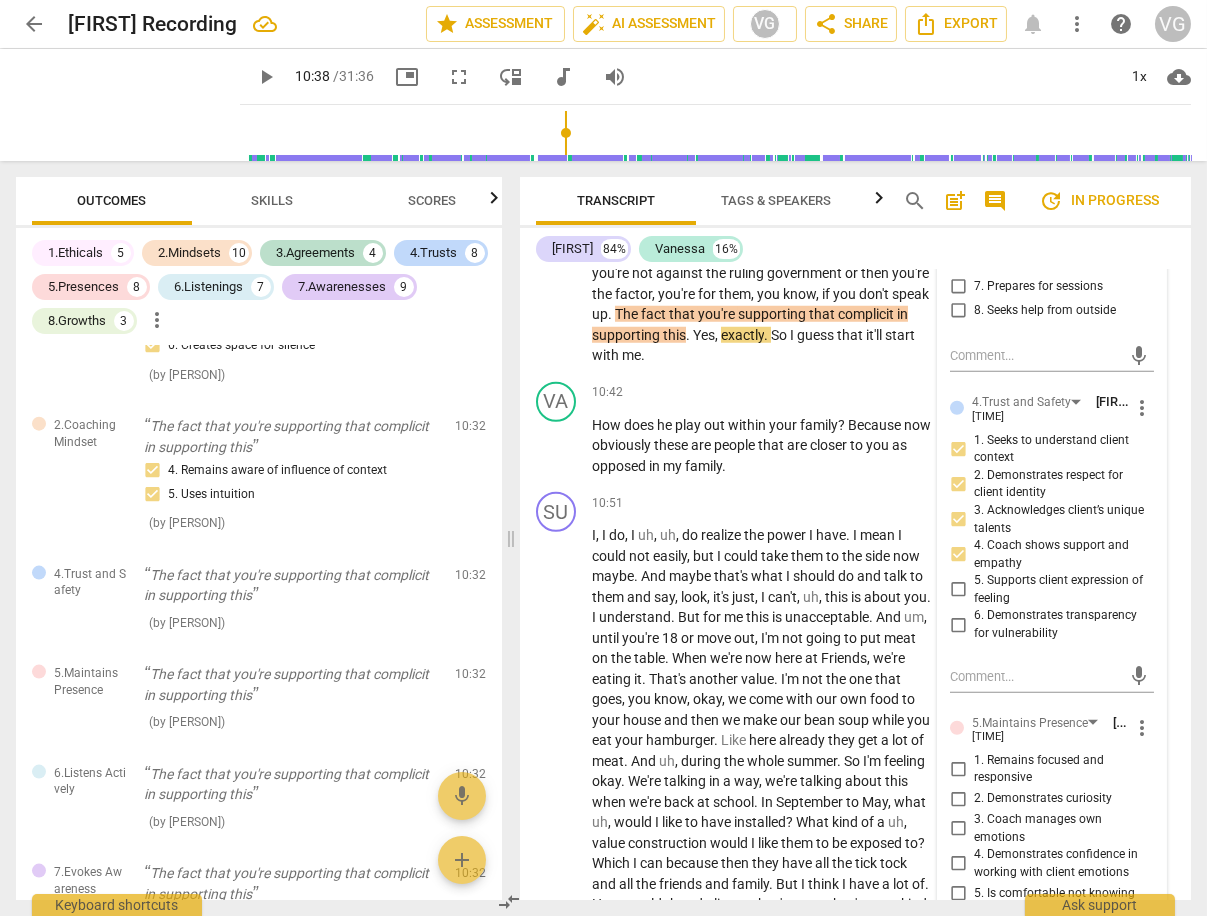 click on "5. Supports client expression of feeling" at bounding box center [958, 590] 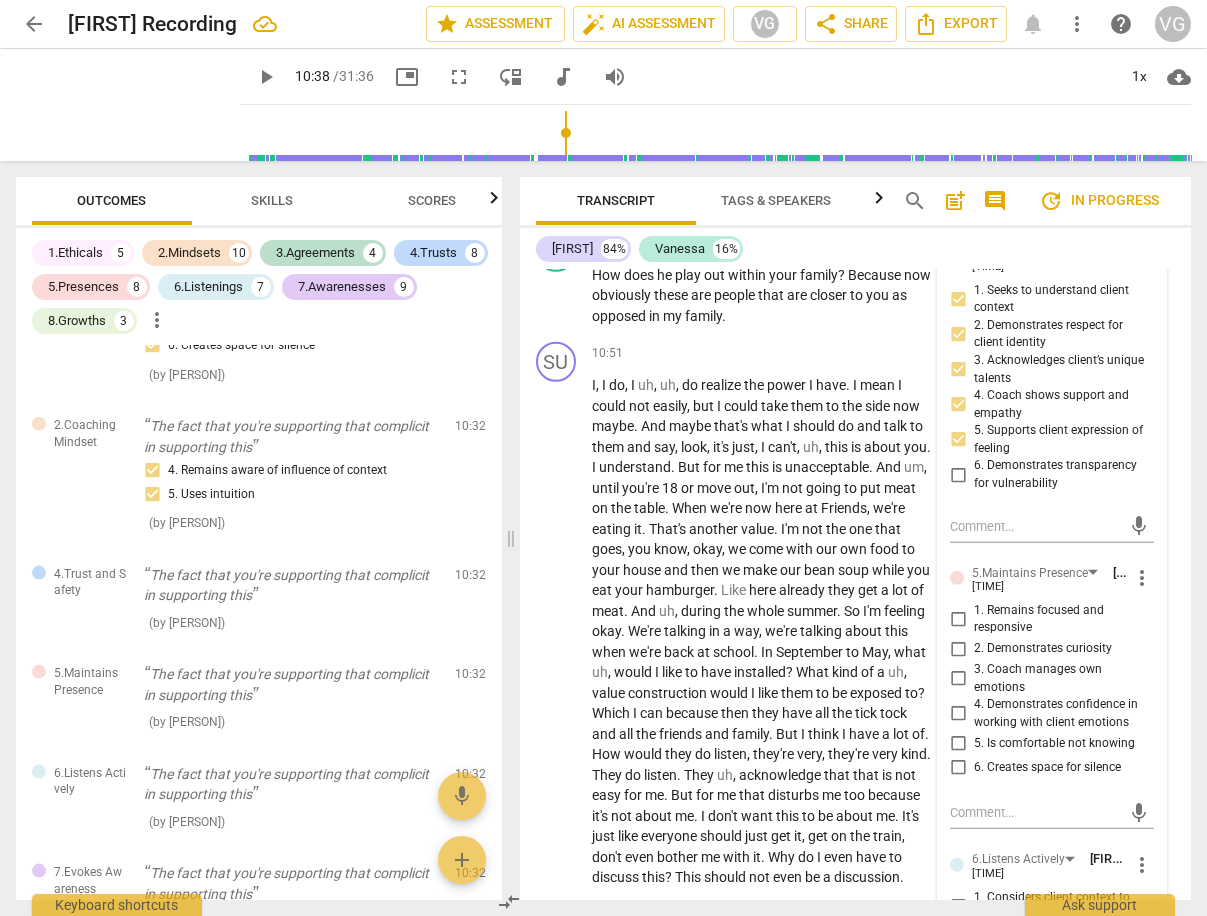 scroll, scrollTop: 5207, scrollLeft: 0, axis: vertical 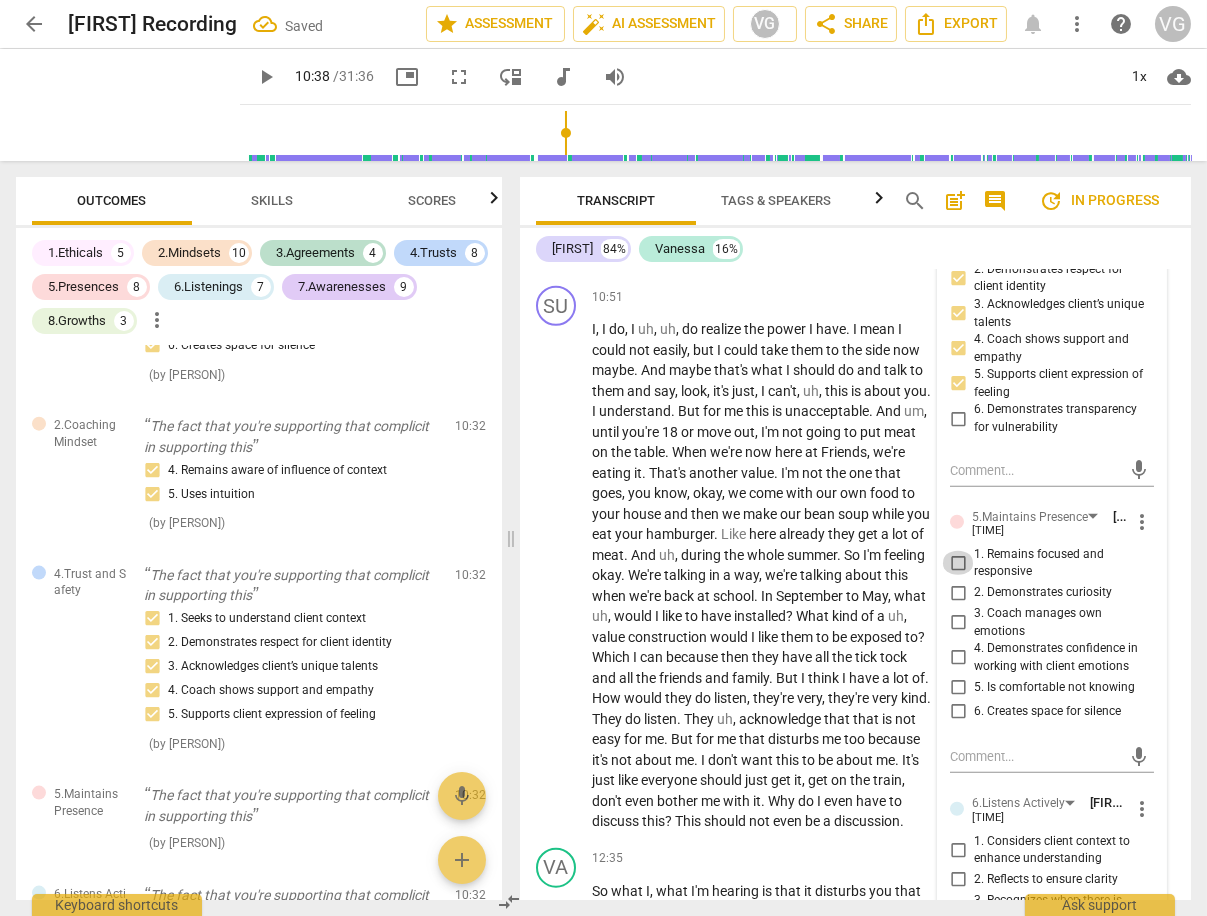 click on "1. Remains focused and responsive" at bounding box center [958, 563] 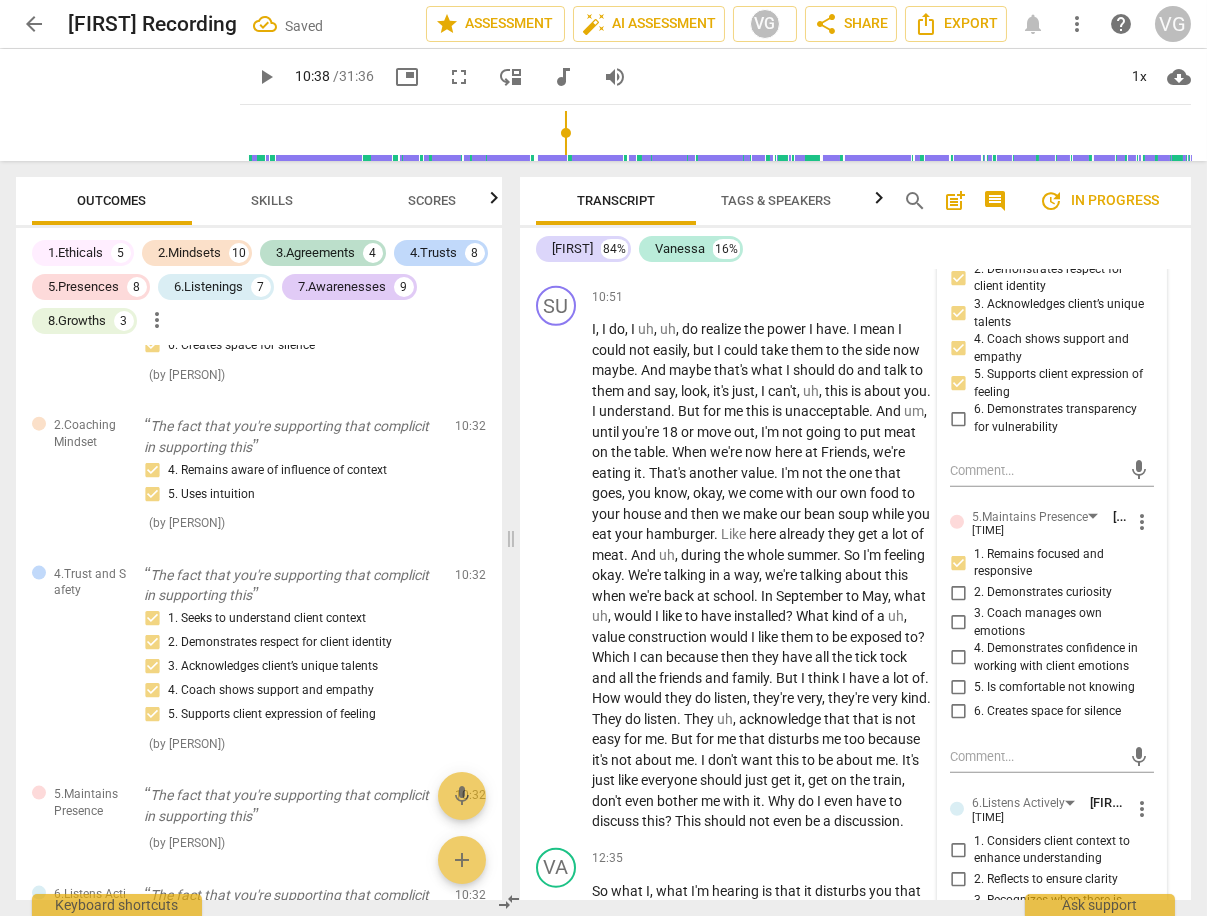 click on "4. Demonstrates confidence in working with client emotions" at bounding box center [958, 658] 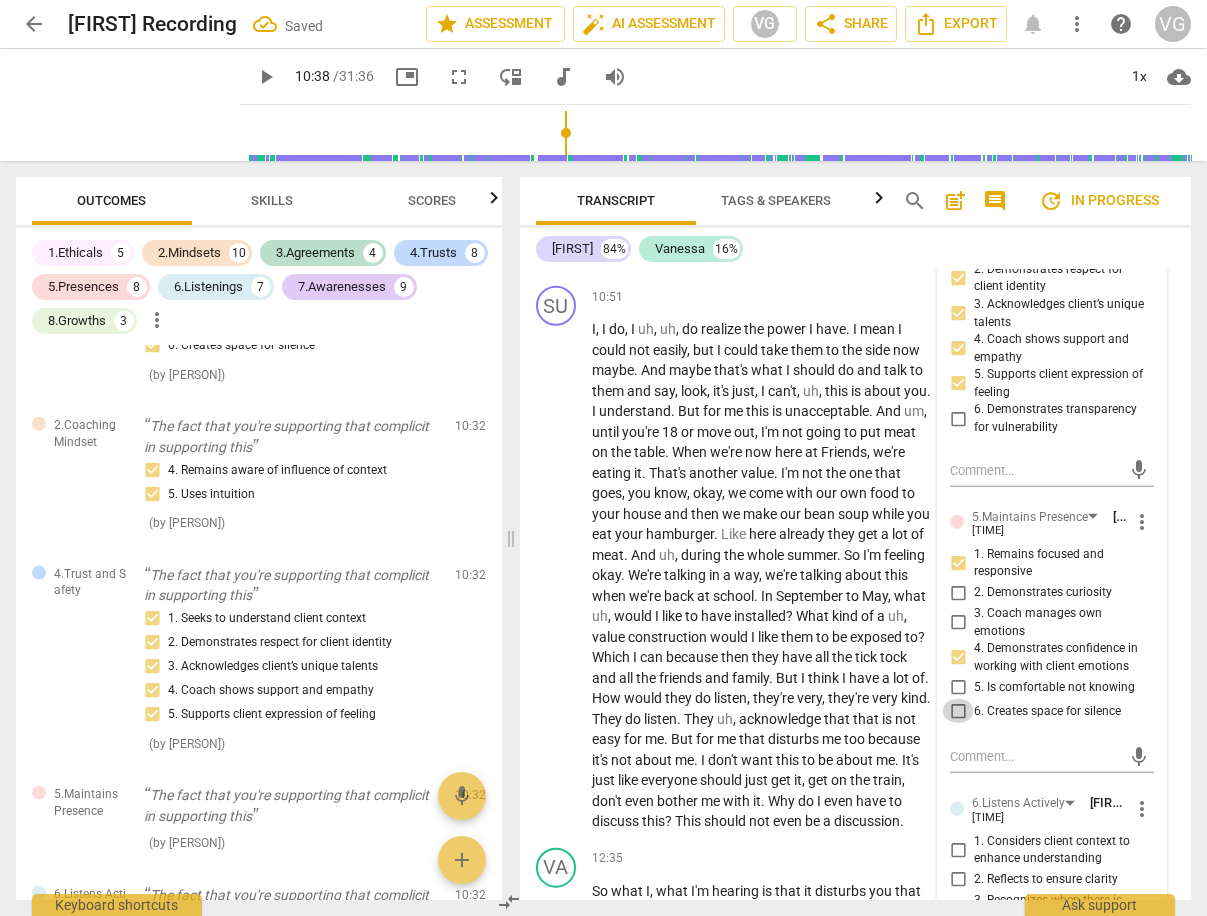 click on "6. Creates space for silence" at bounding box center [958, 711] 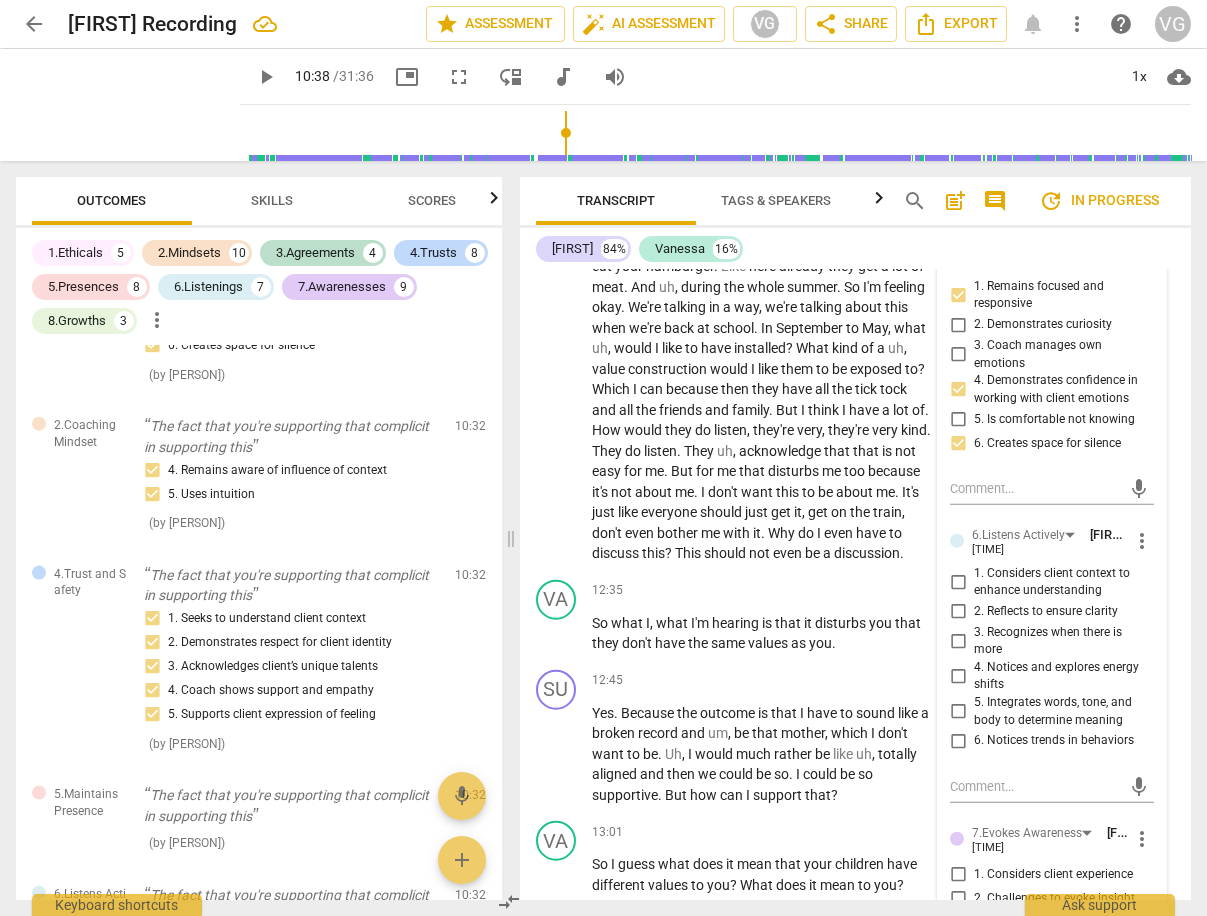 scroll, scrollTop: 5501, scrollLeft: 0, axis: vertical 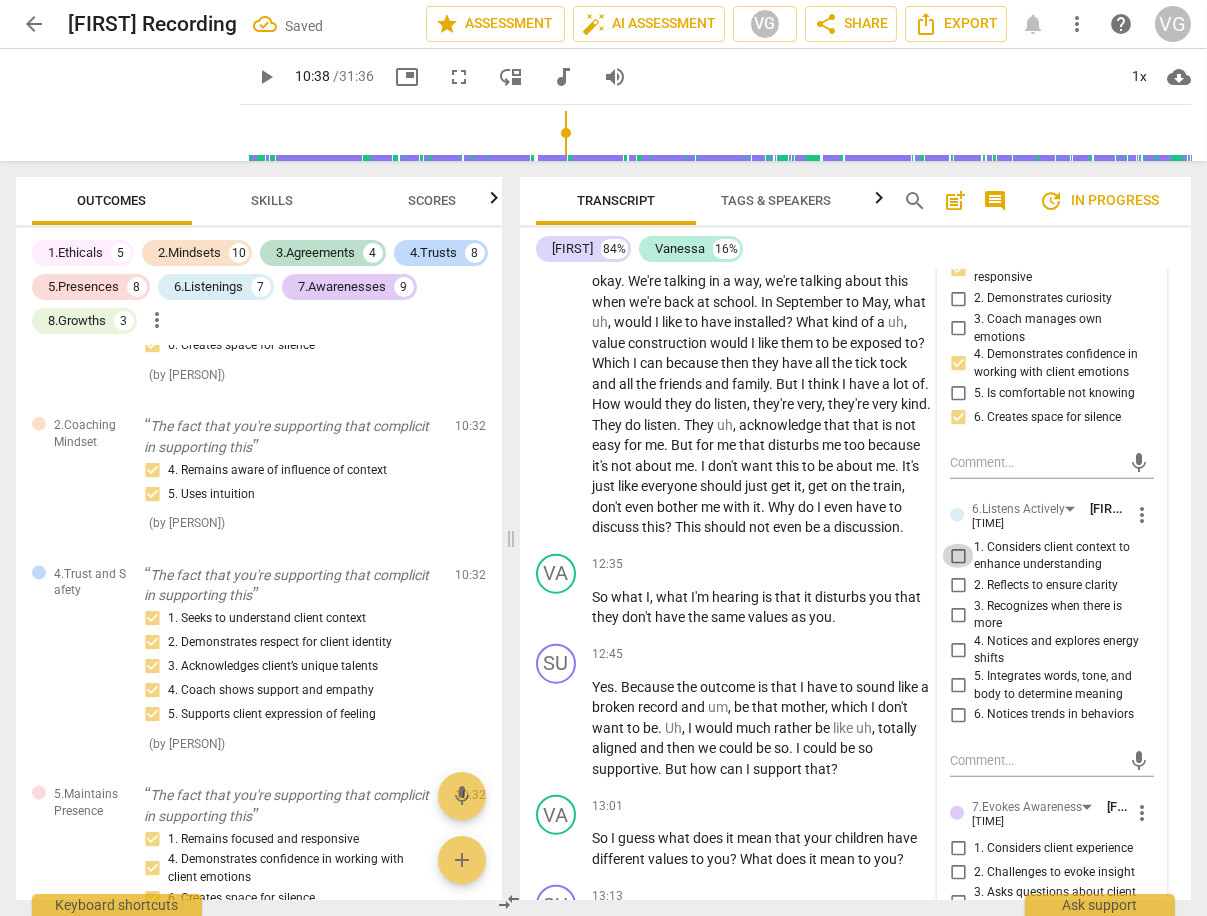 click on "1. Considers client context to enhance understanding" at bounding box center (958, 556) 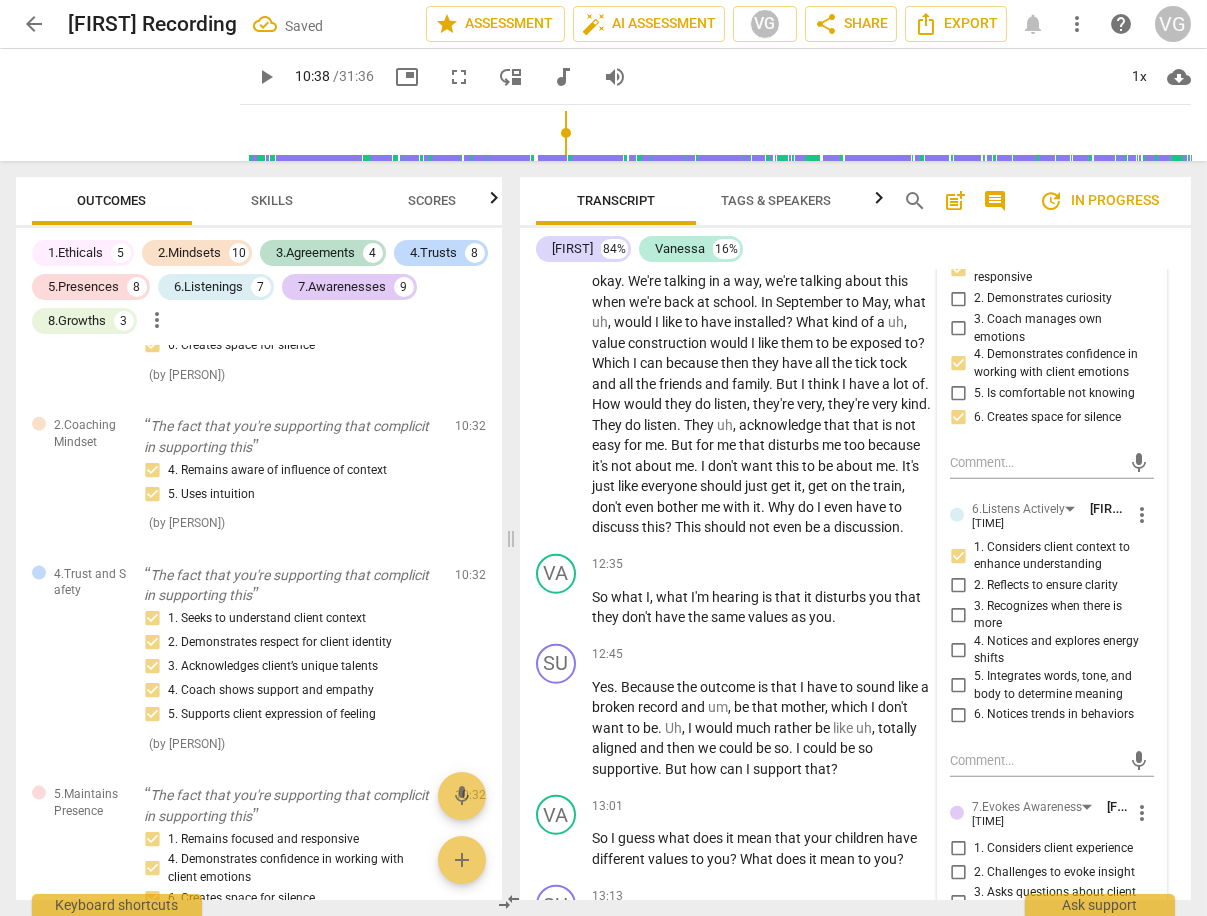 click on "2. Reflects to ensure clarity" at bounding box center (958, 586) 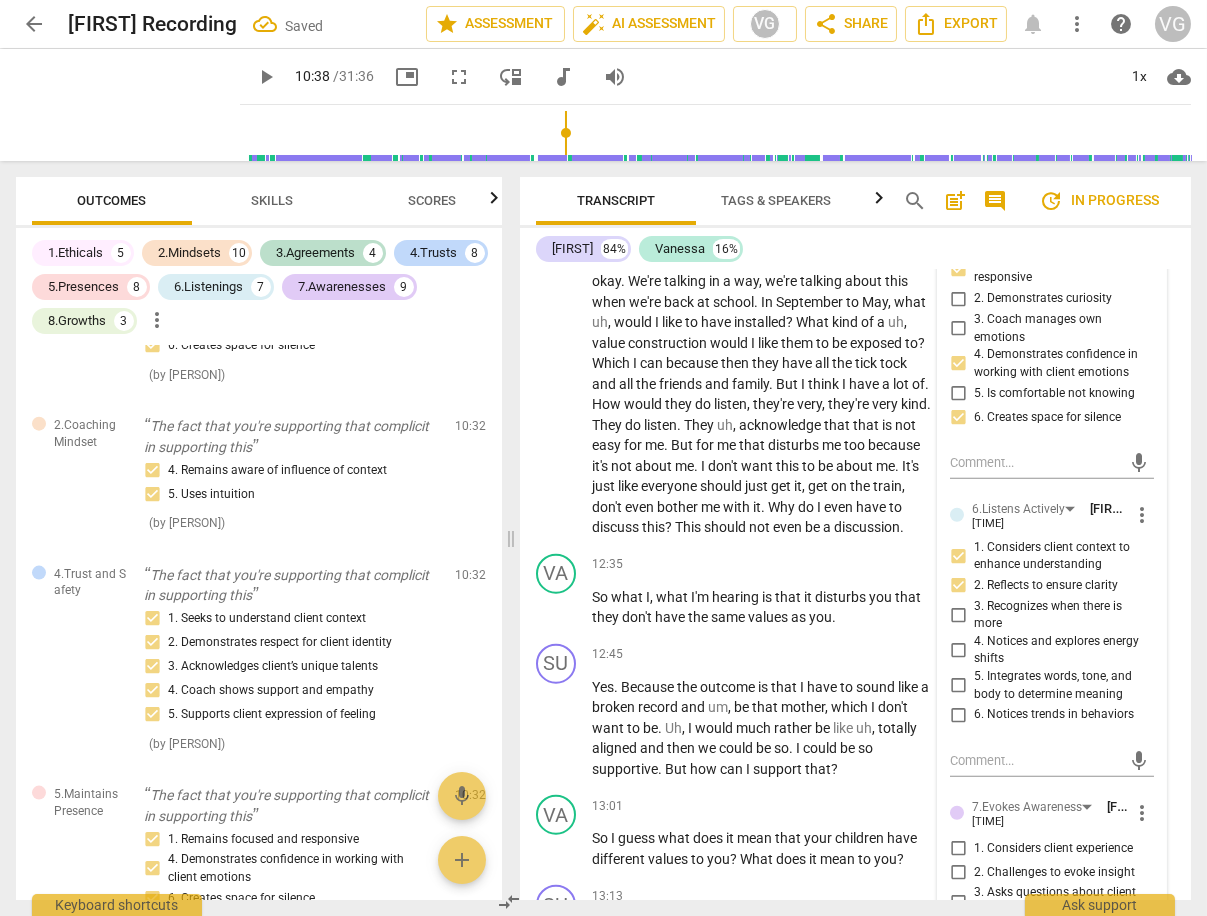 click on "5. Integrates words, tone, and body to determine meaning" at bounding box center [958, 686] 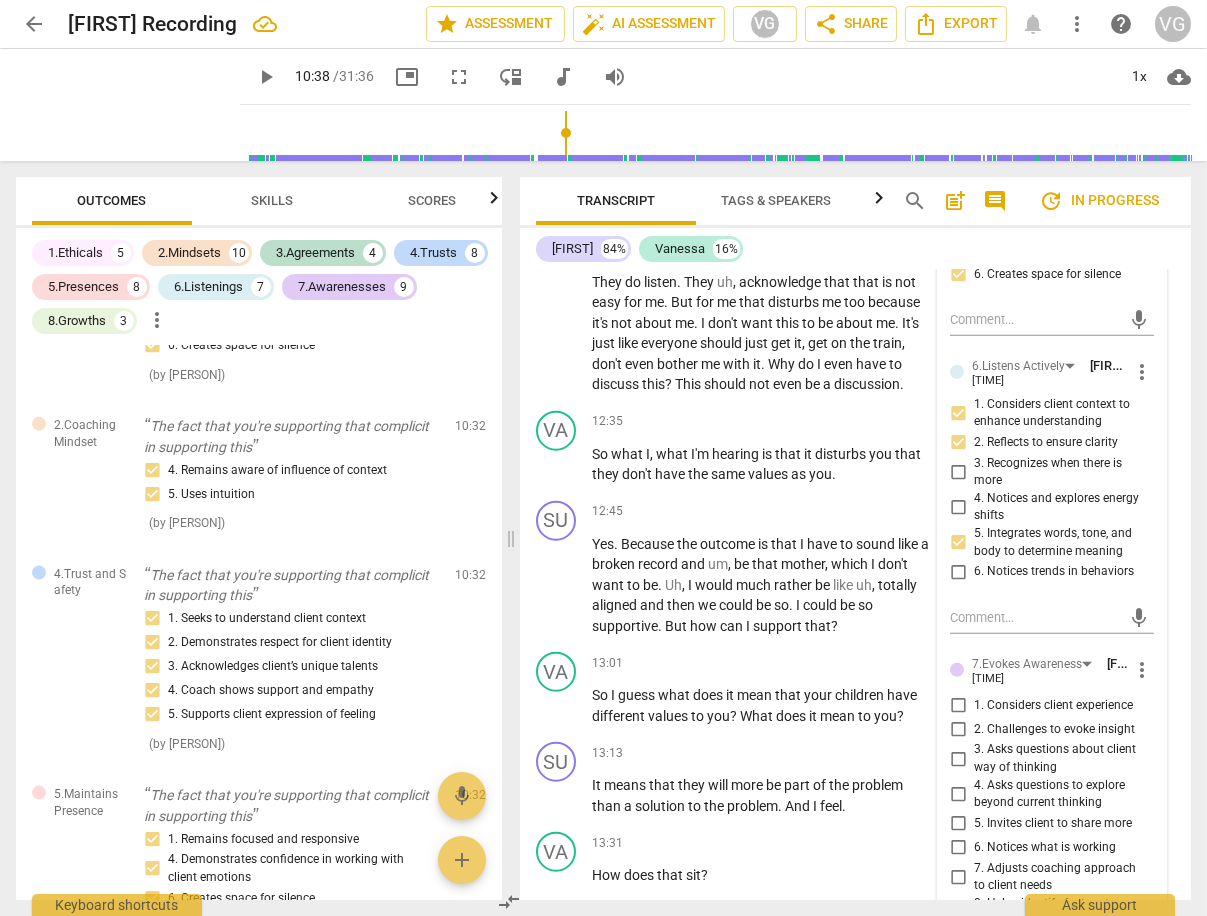 scroll, scrollTop: 5671, scrollLeft: 0, axis: vertical 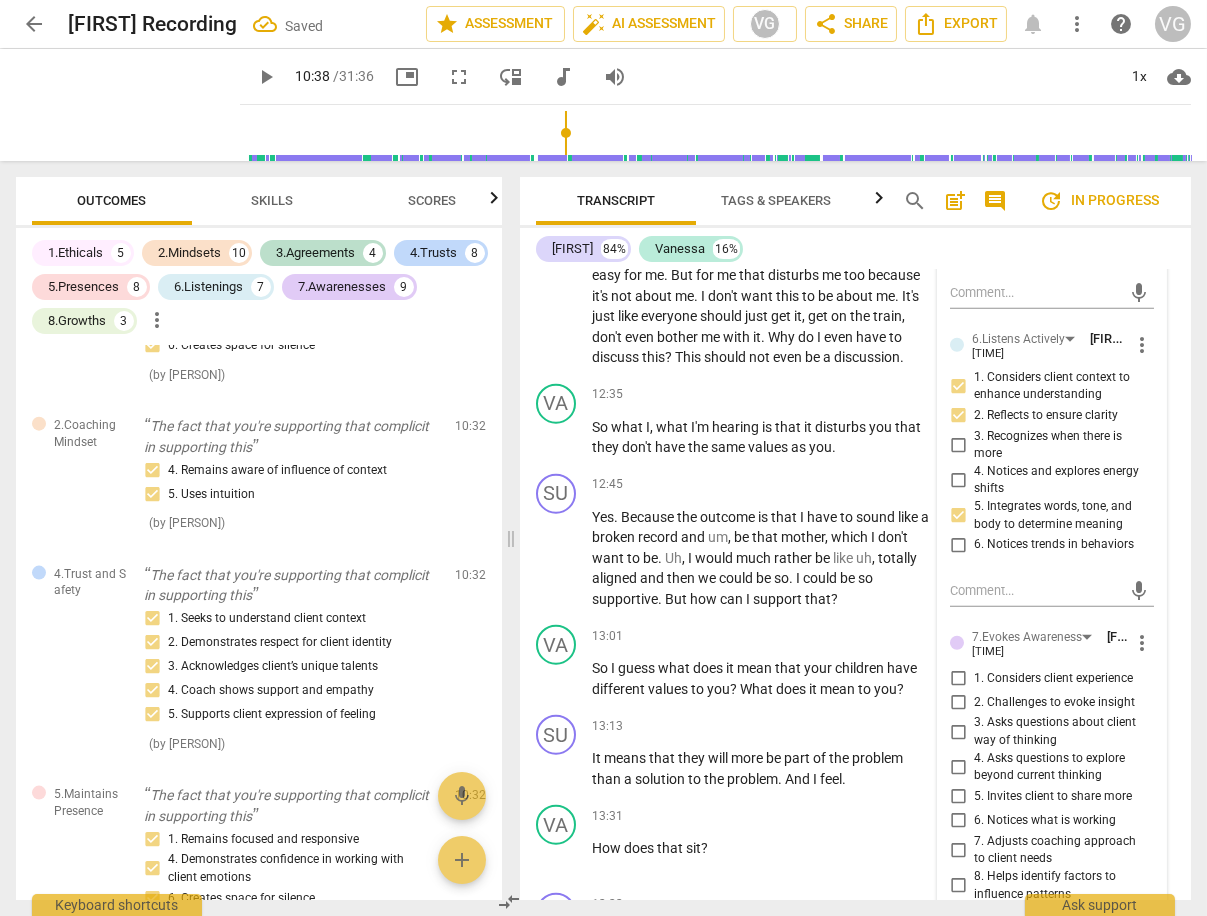 click on "1. Considers client experience" at bounding box center [958, 678] 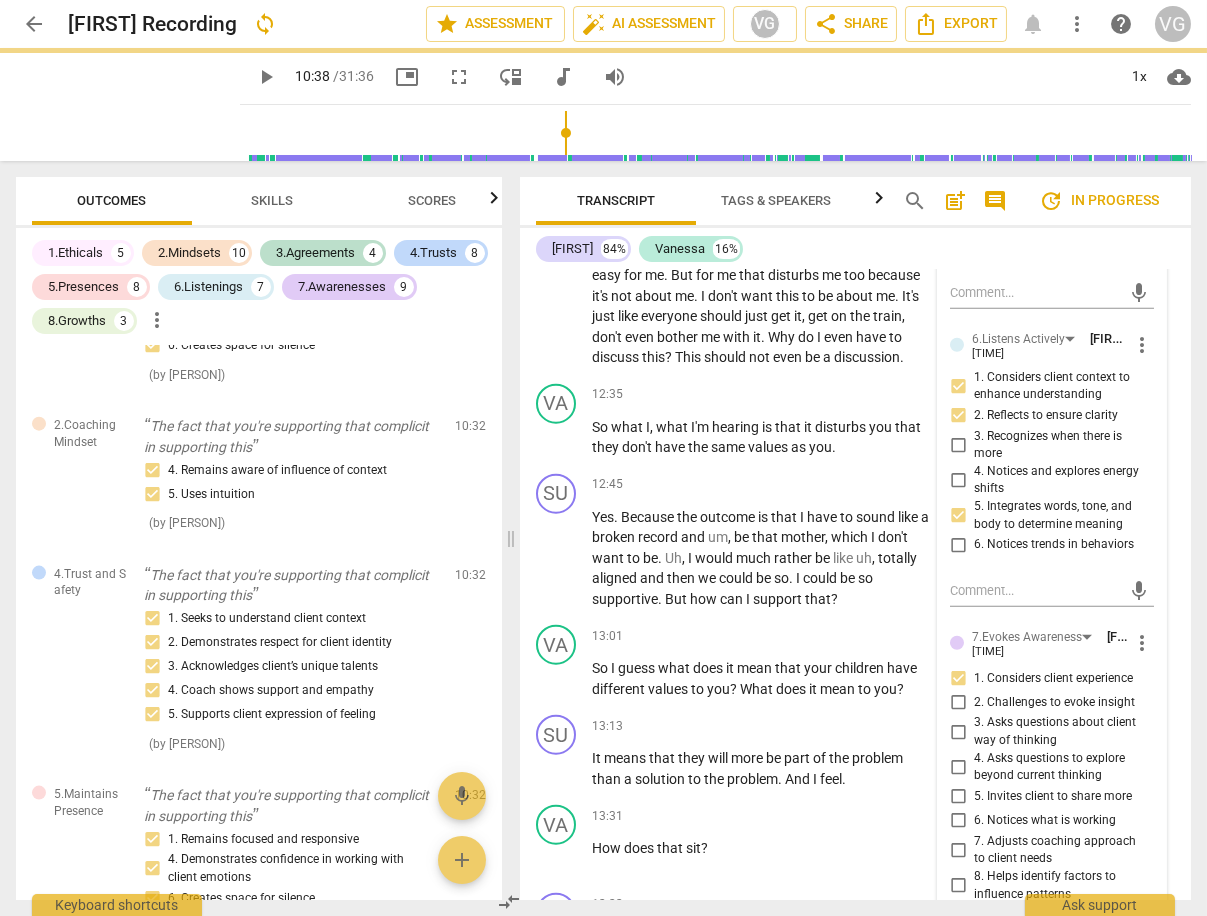 click on "In   my   family .   I ,   I   do ,   I   uh ,   uh ,   do   realize   the   power   I   have .   I   mean   I   could   not   easily ,   but   I   could   take   them   to   the   side   now   maybe .   And   maybe   that's   what   I   should   do   and   talk   to   them   and   say ,   look ,   it's   just ,   I   can't ,   uh ,   this   is   about   you .   I   understand .   But   for   me   this   is   unacceptable .   And   um ,   until   you're   18   or   move   out ,   I'm   not   going   to   put   meat   on   the   table .   When   we're   now   here   at   Friends ,   we're   eating   it .   That's   another   value .   I'm   not   the   one   that   goes ,   you   know ,   okay ,   we   come   with   our   own   food   to   your   house   and   then   we   make   our   bean   soup   while   you   eat   your   hamburger .   Like   here   already   they   get   a   lot   of   meat .   And   uh ,   during   the   whole   summer .   So   I'm   feeling   okay .   We're   talking   in   a   way ,   we're   talking" at bounding box center (761, 111) 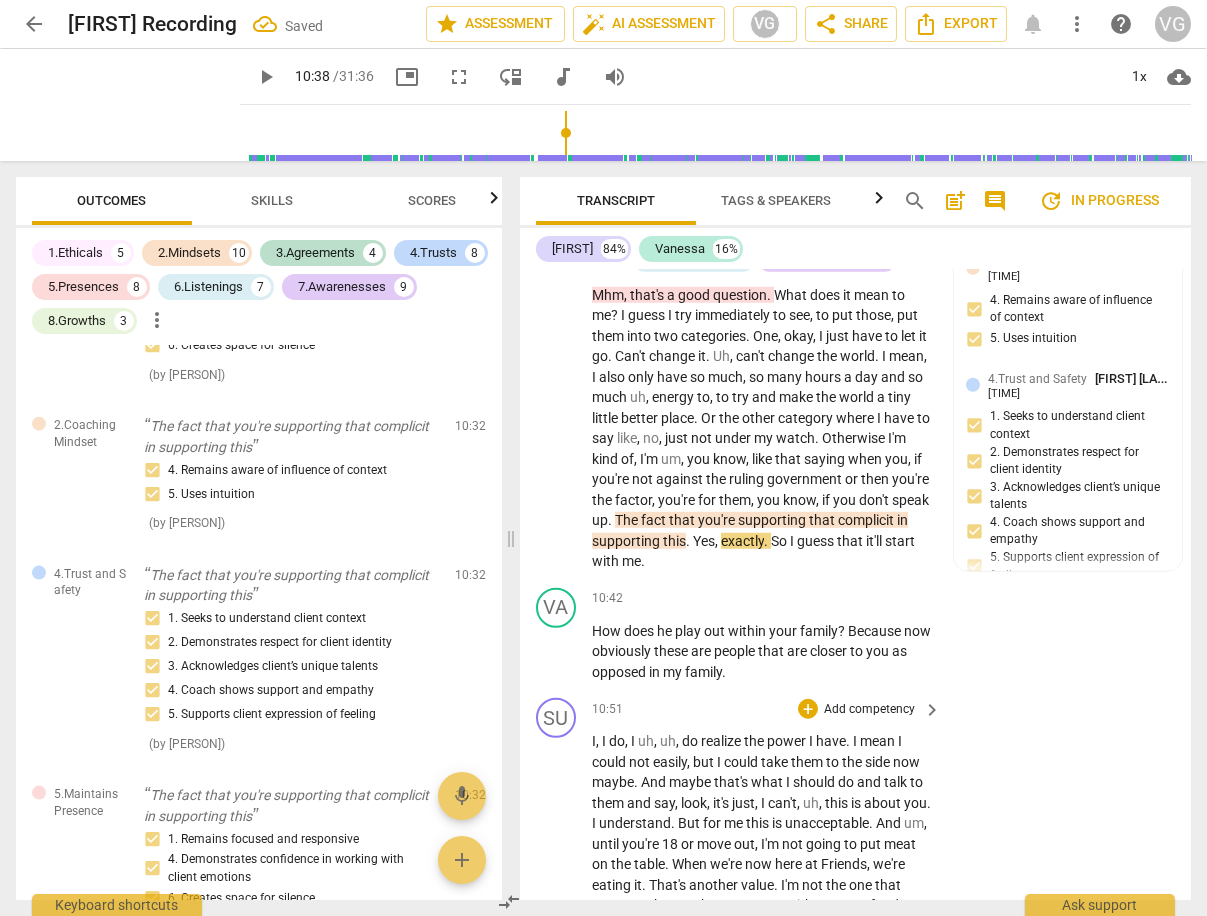 scroll, scrollTop: 4789, scrollLeft: 0, axis: vertical 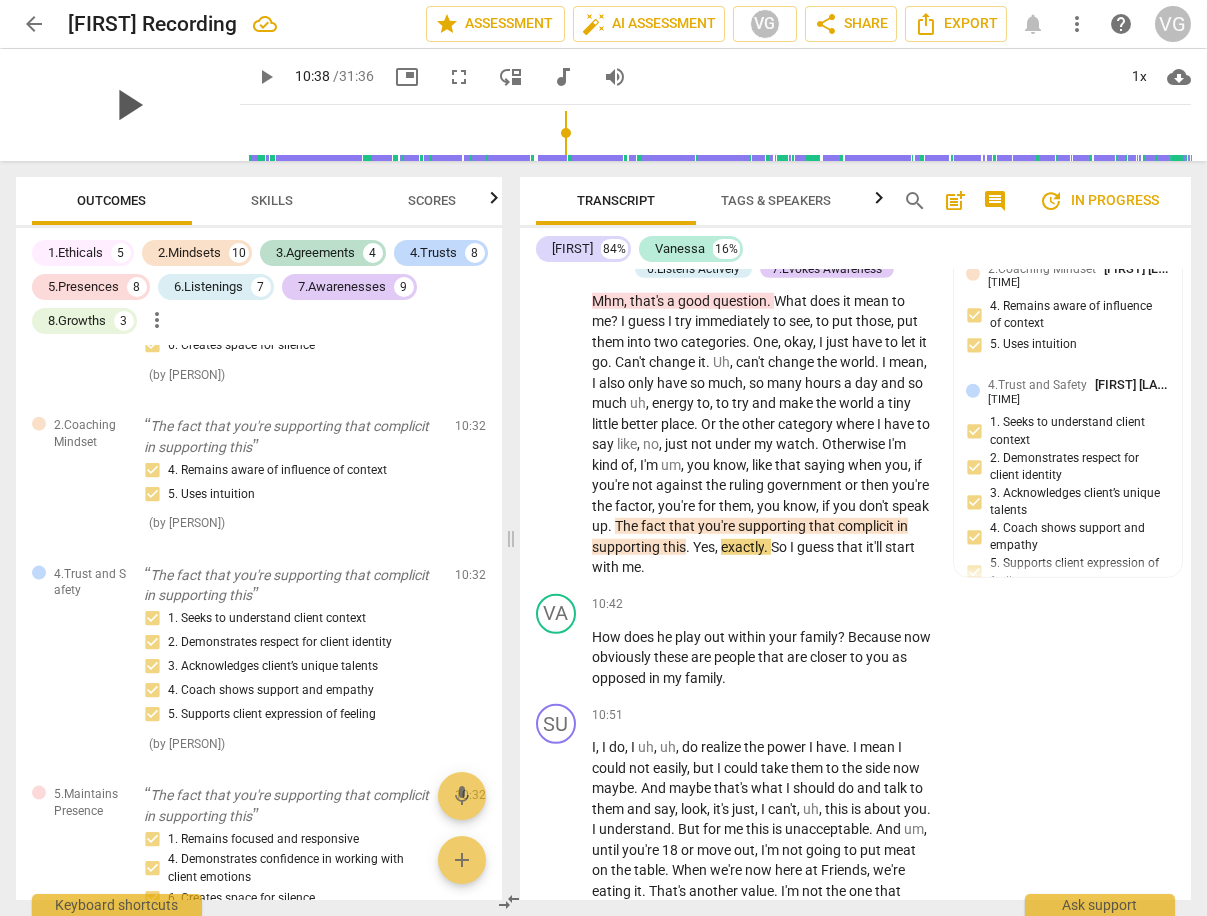 click on "play_arrow" at bounding box center (128, 105) 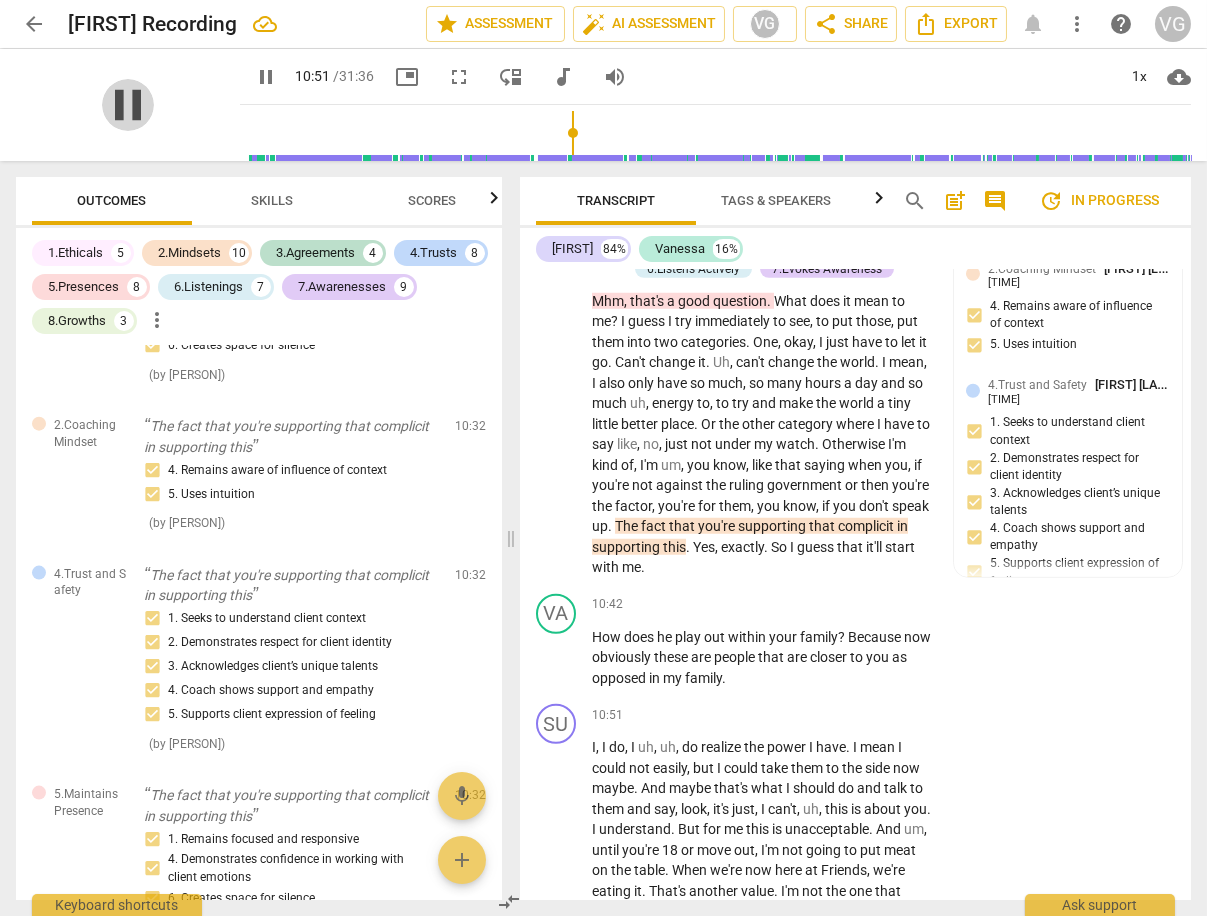 click on "pause" at bounding box center [128, 105] 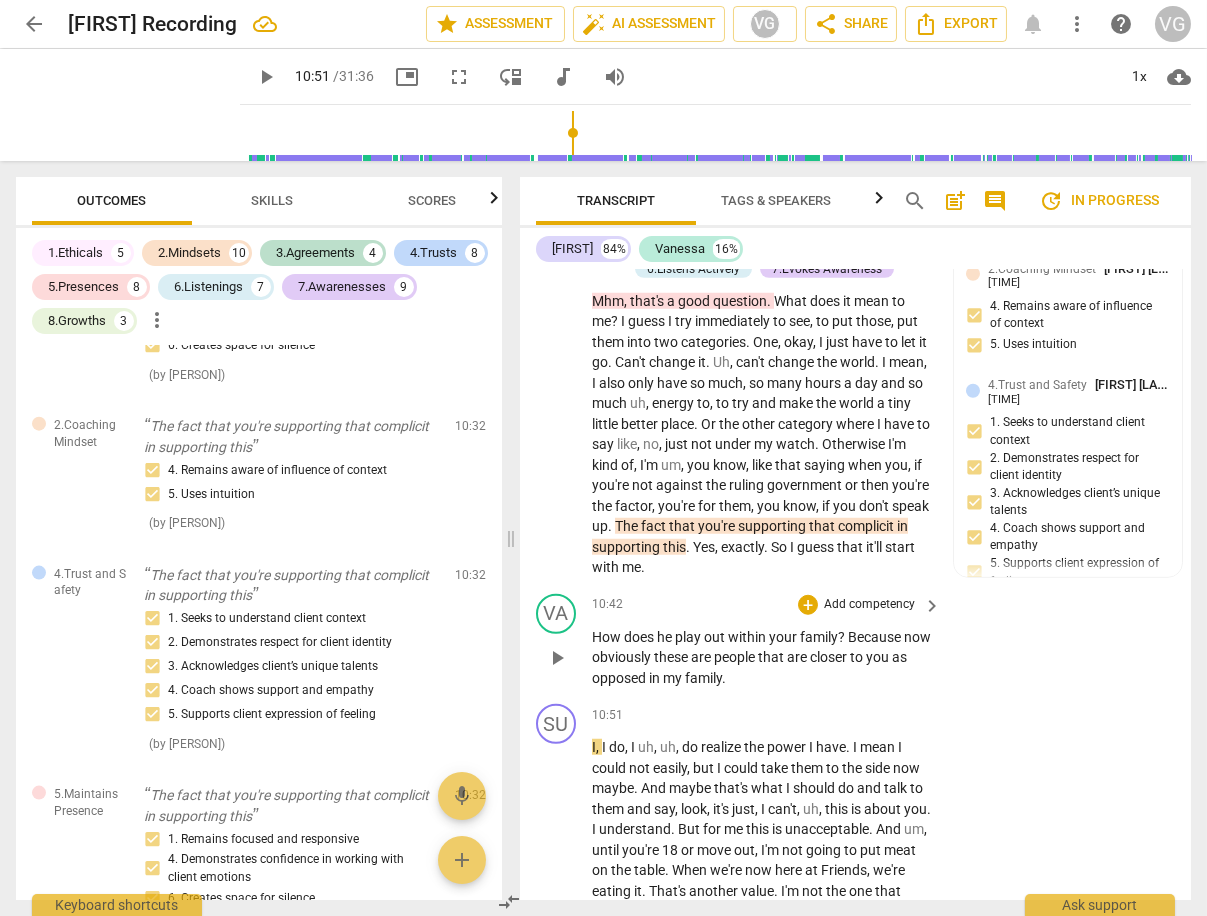click on "in" at bounding box center [656, 678] 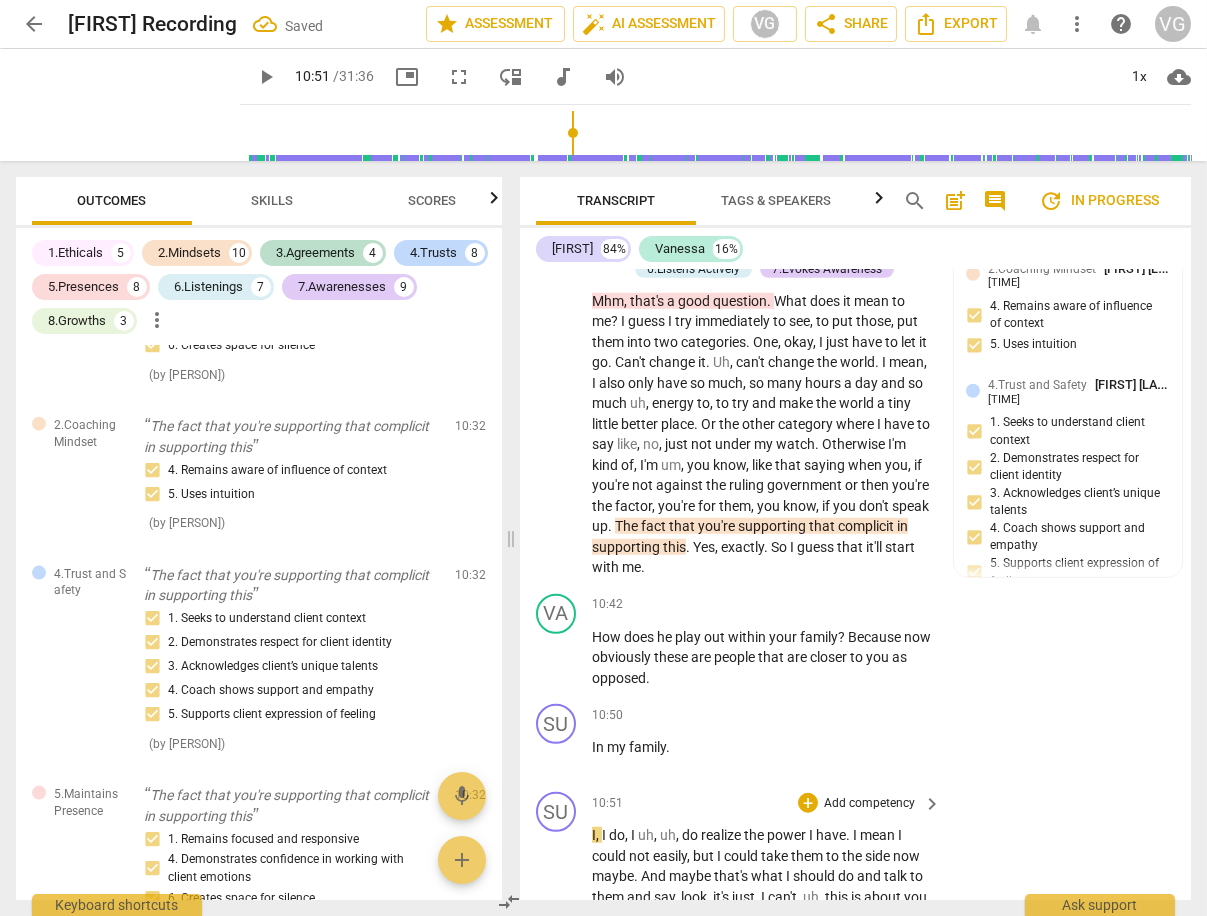 click on "SU play_arrow pause" at bounding box center (564, 1065) 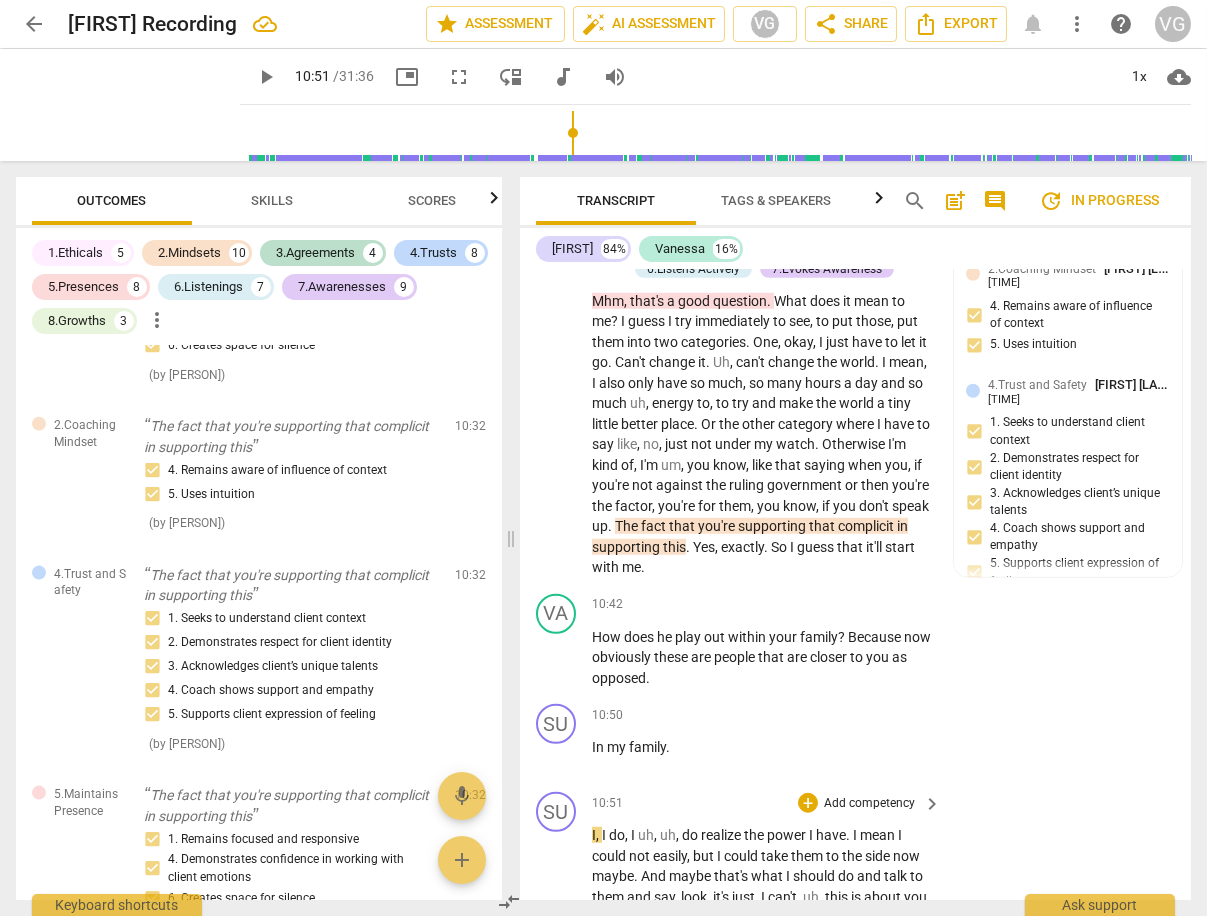 click on "uh" at bounding box center (646, 835) 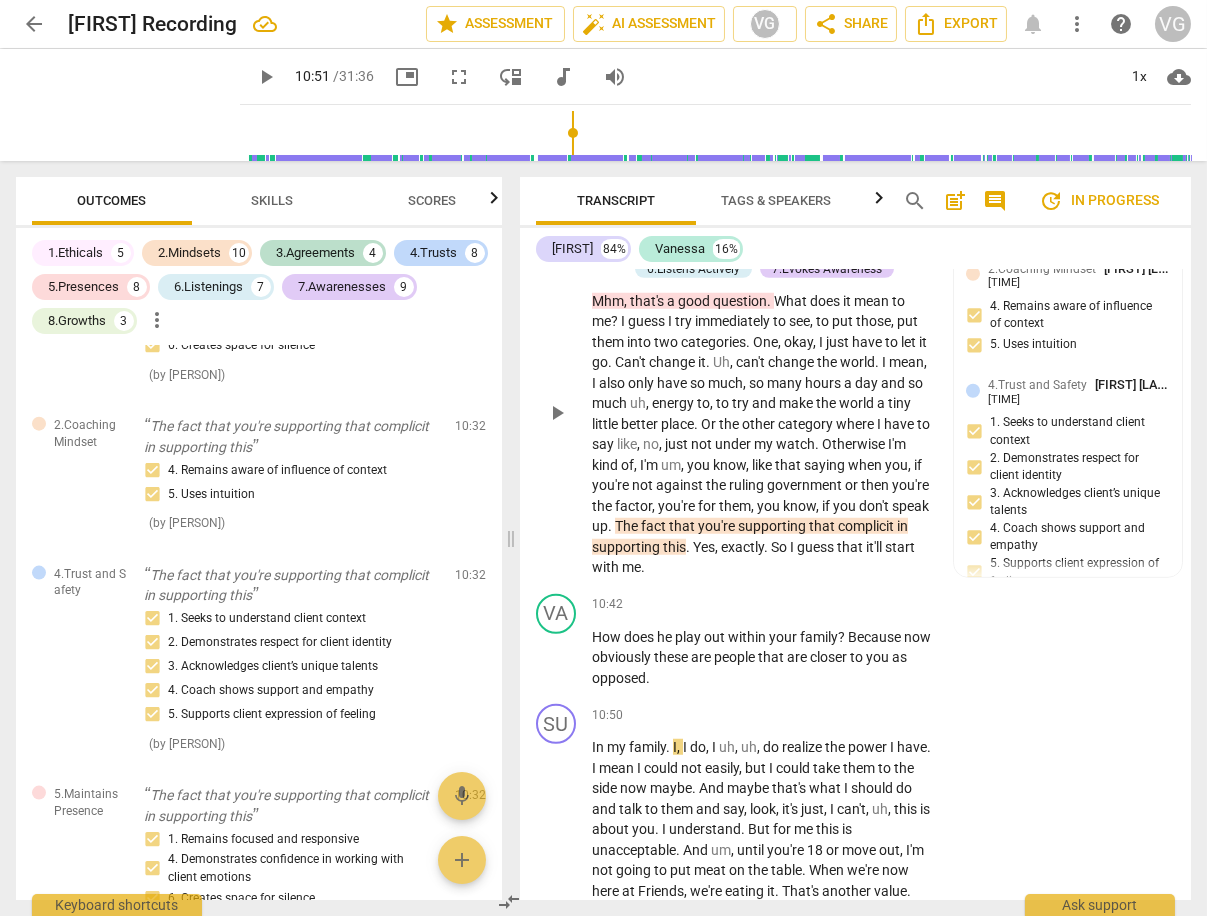 click on "guess" at bounding box center [817, 547] 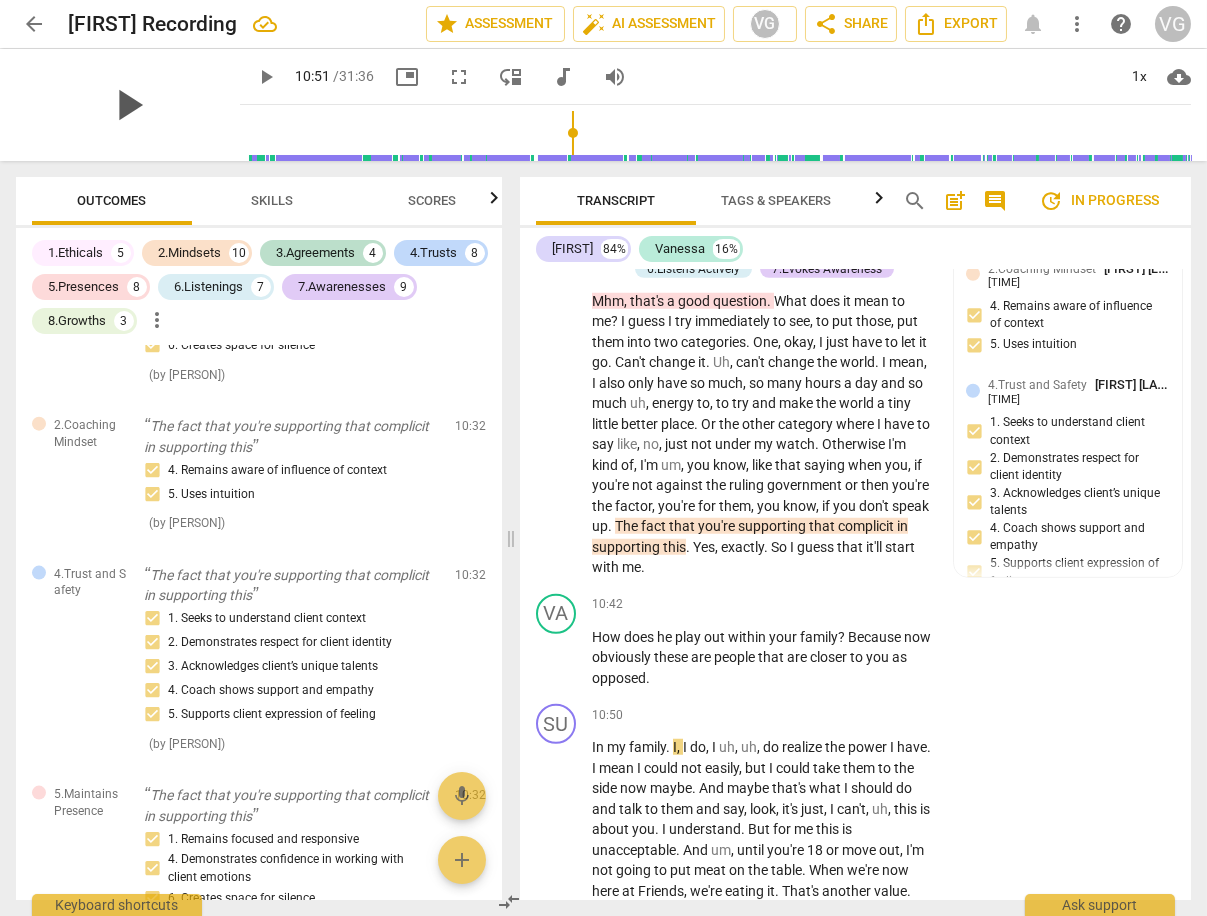 click on "play_arrow" at bounding box center (128, 105) 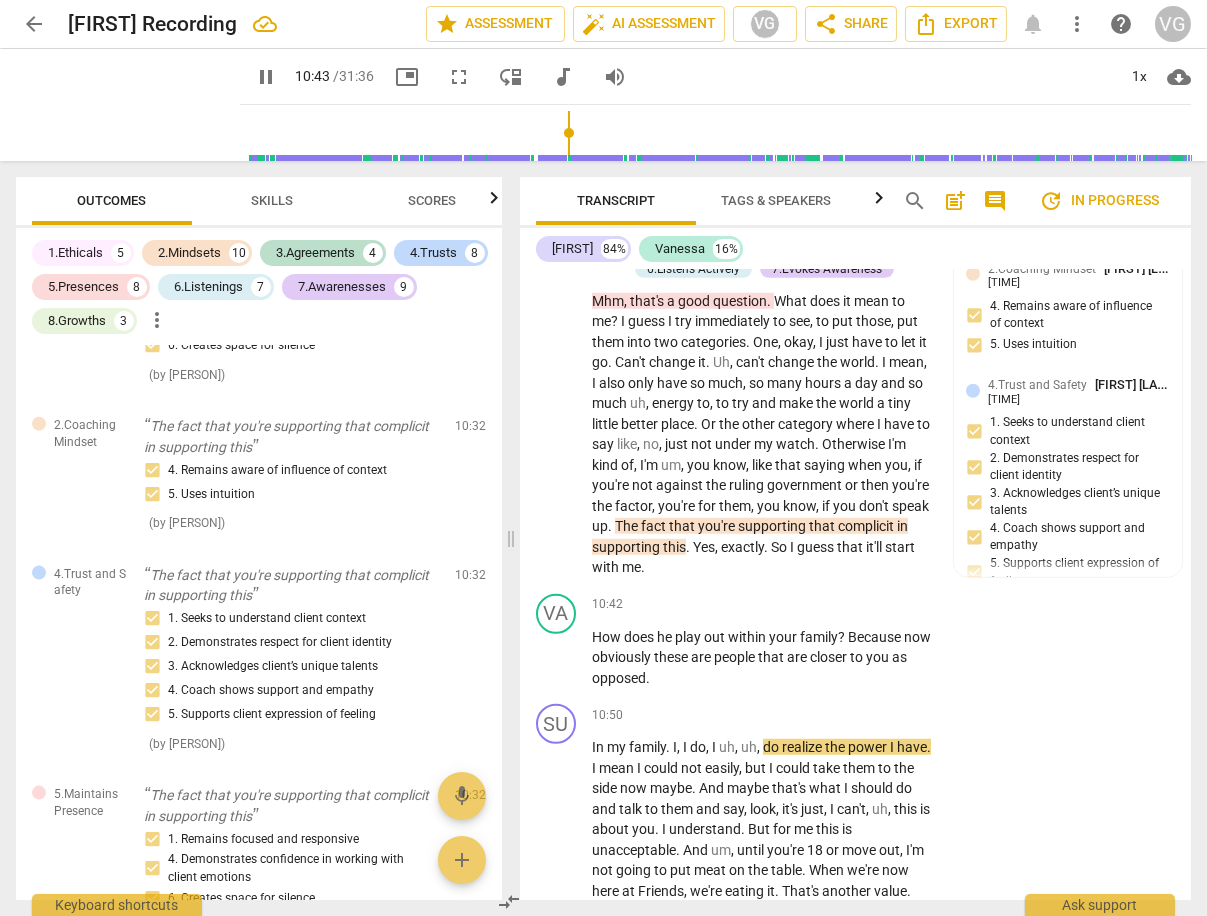 click at bounding box center (719, 133) 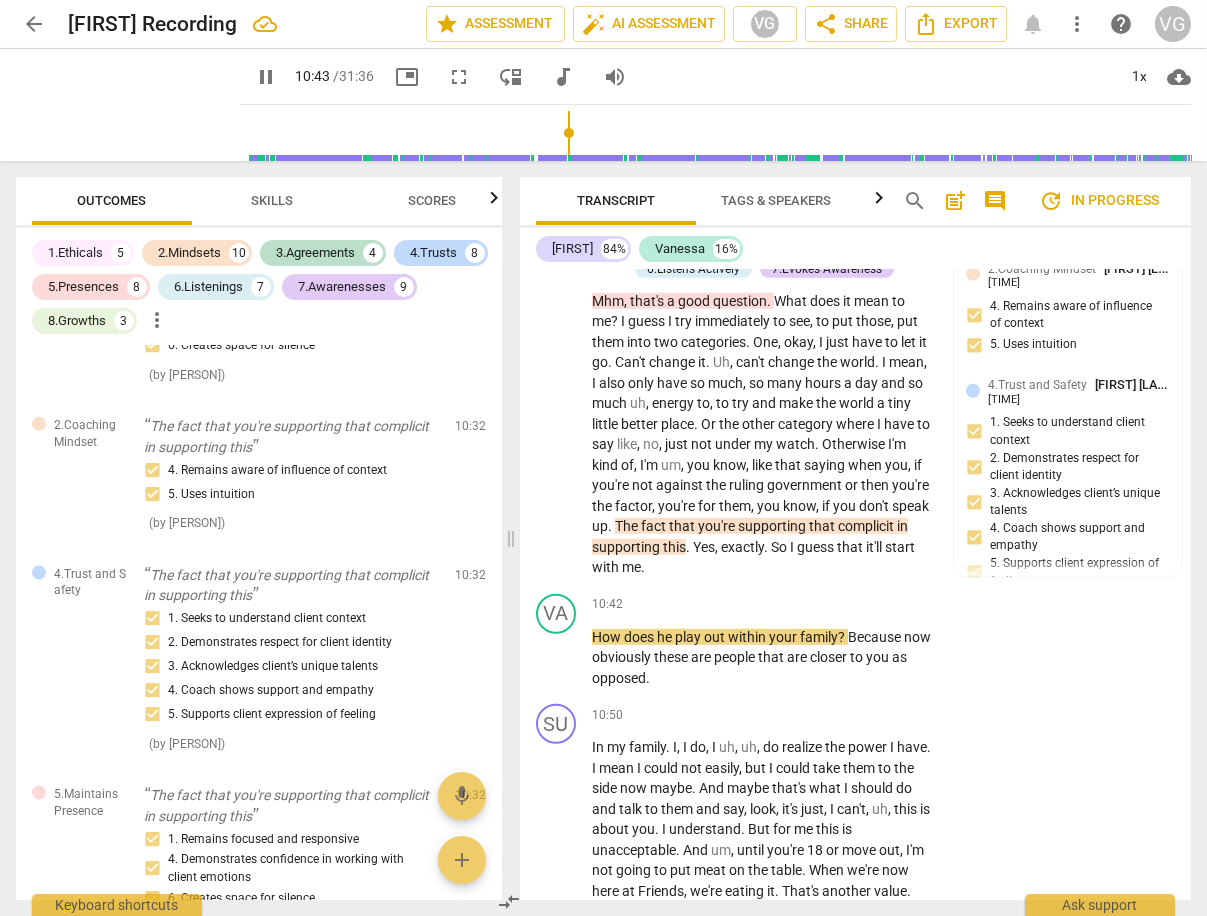 click at bounding box center [719, 133] 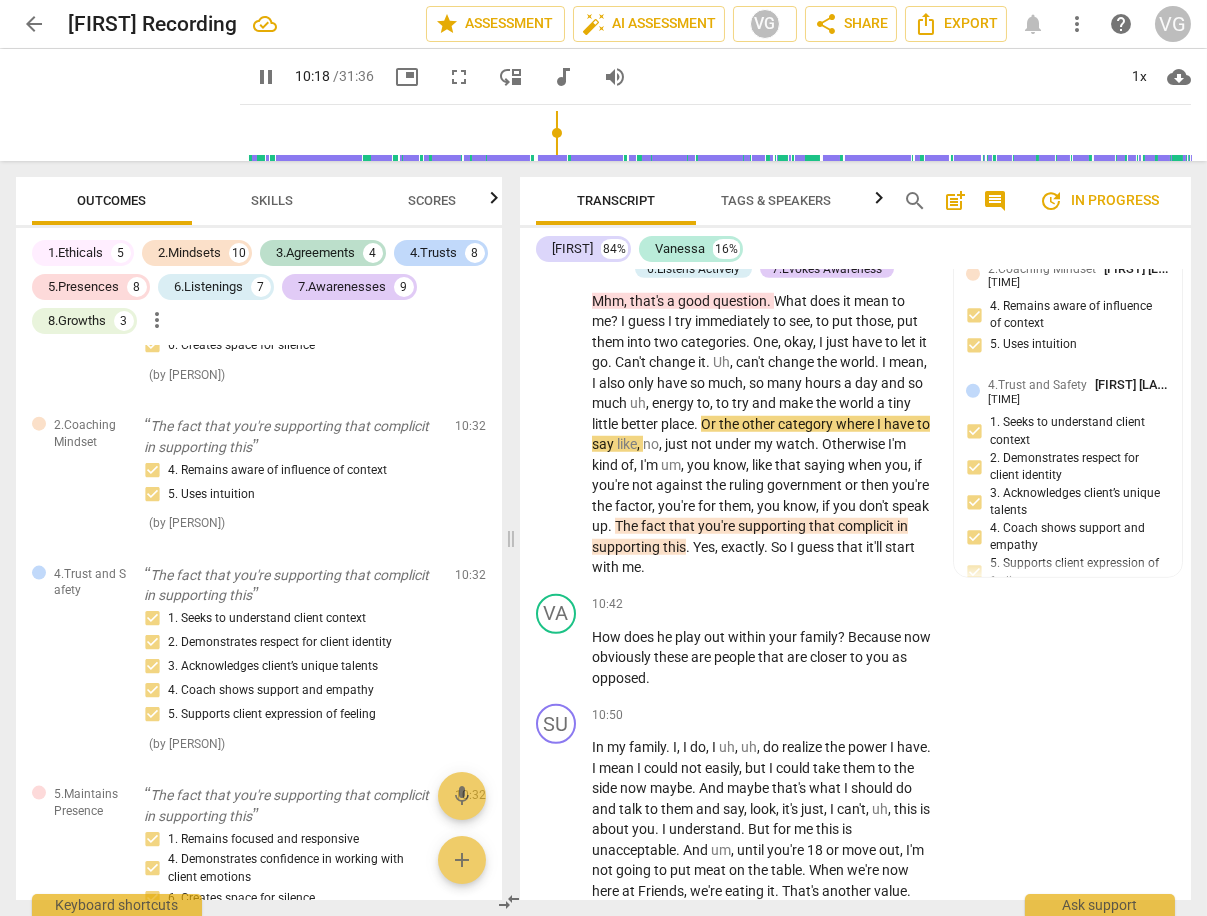 click at bounding box center [719, 133] 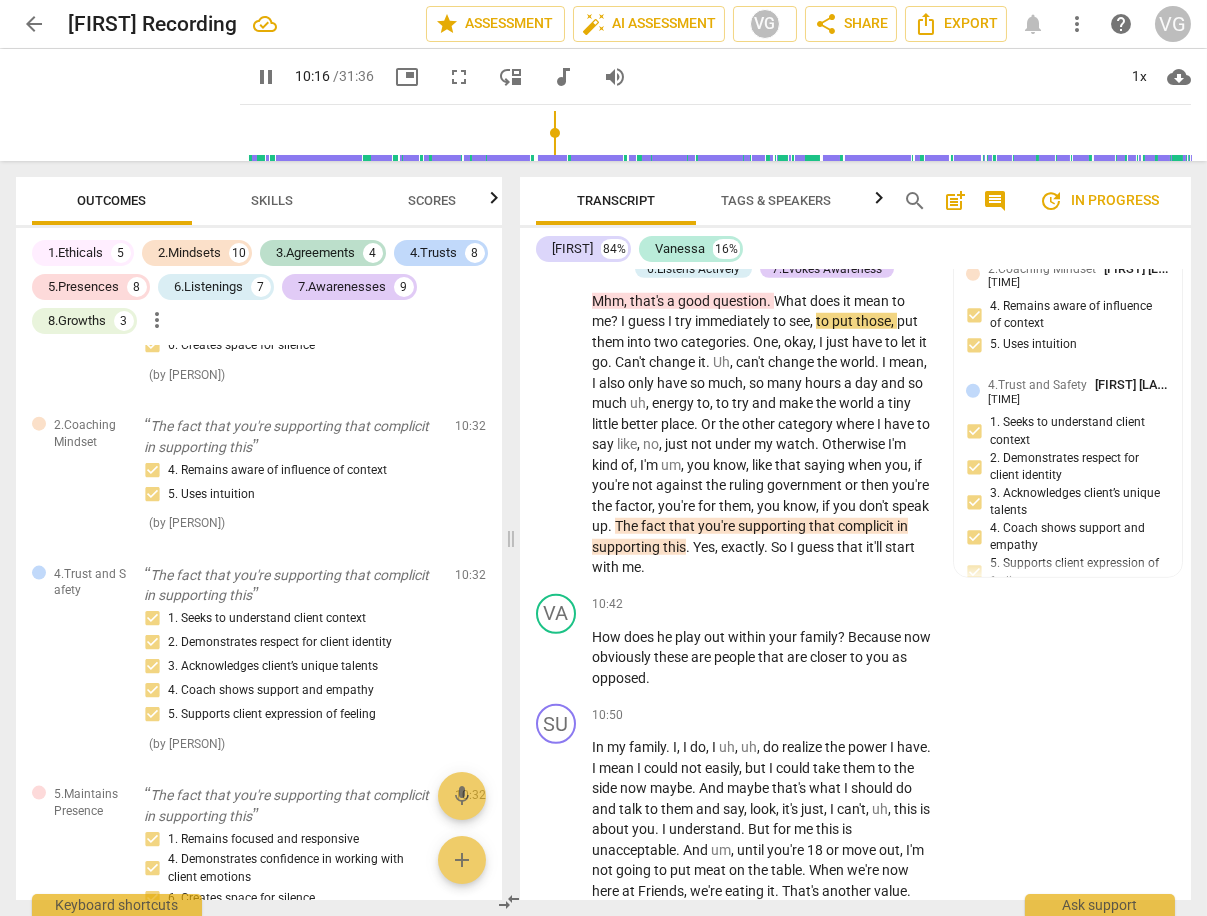 click at bounding box center [719, 133] 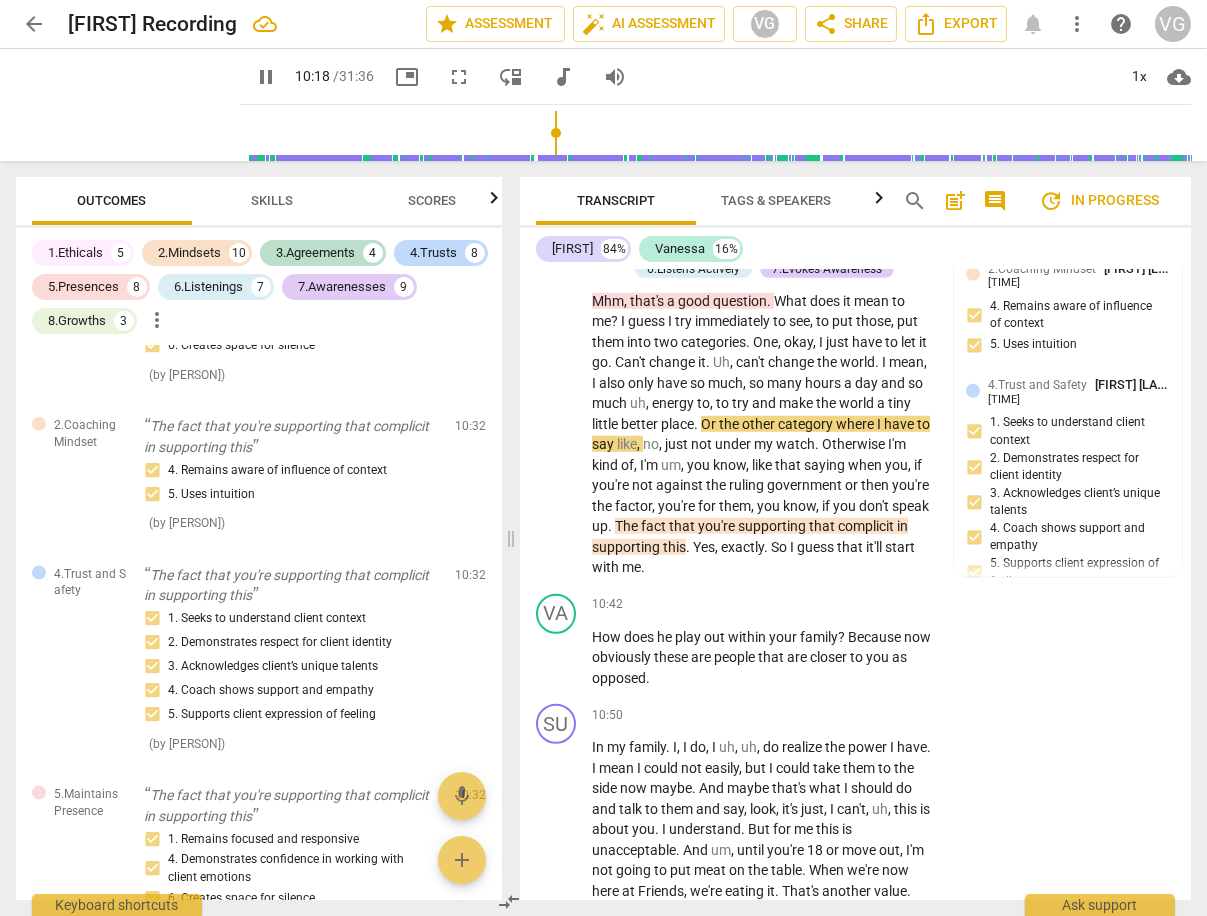 click at bounding box center [719, 133] 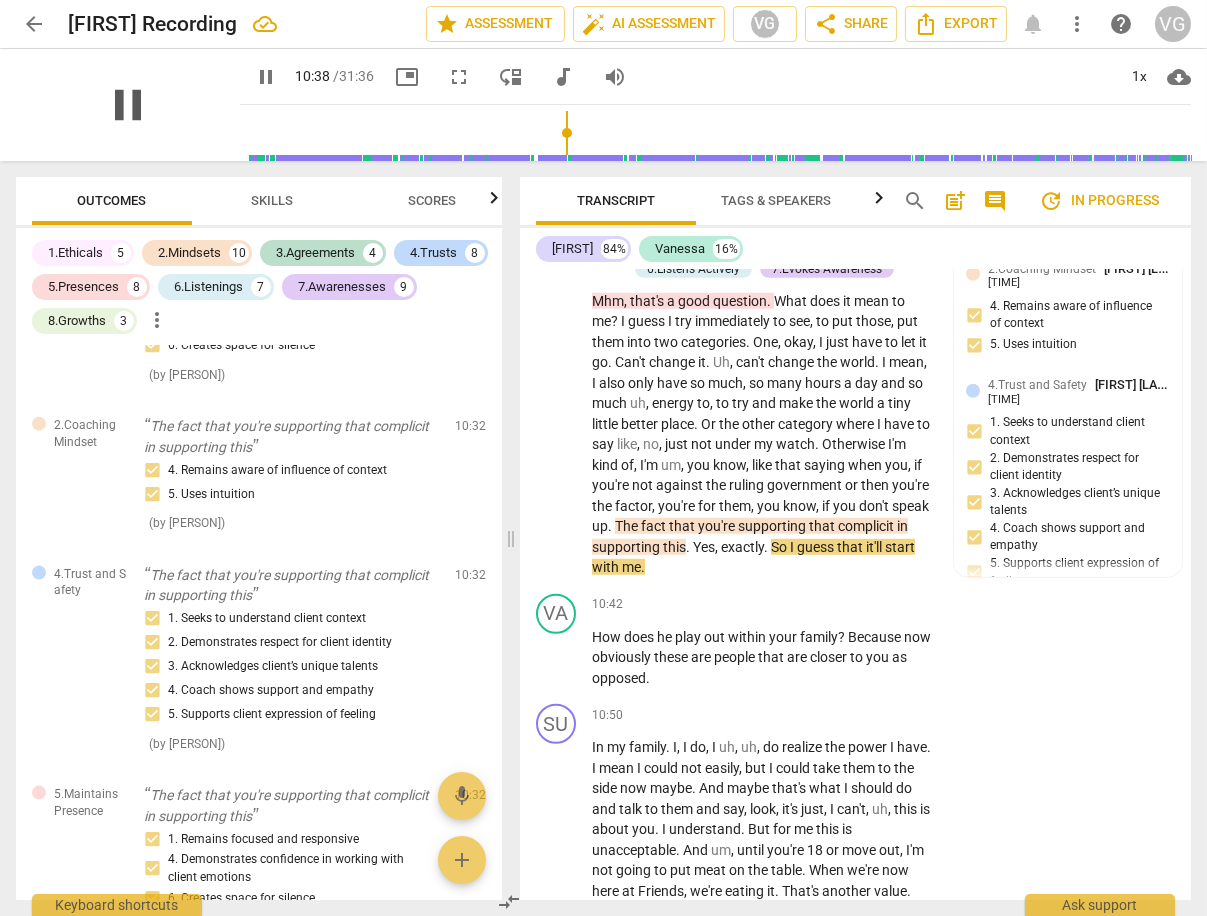 click on "pause" at bounding box center [128, 105] 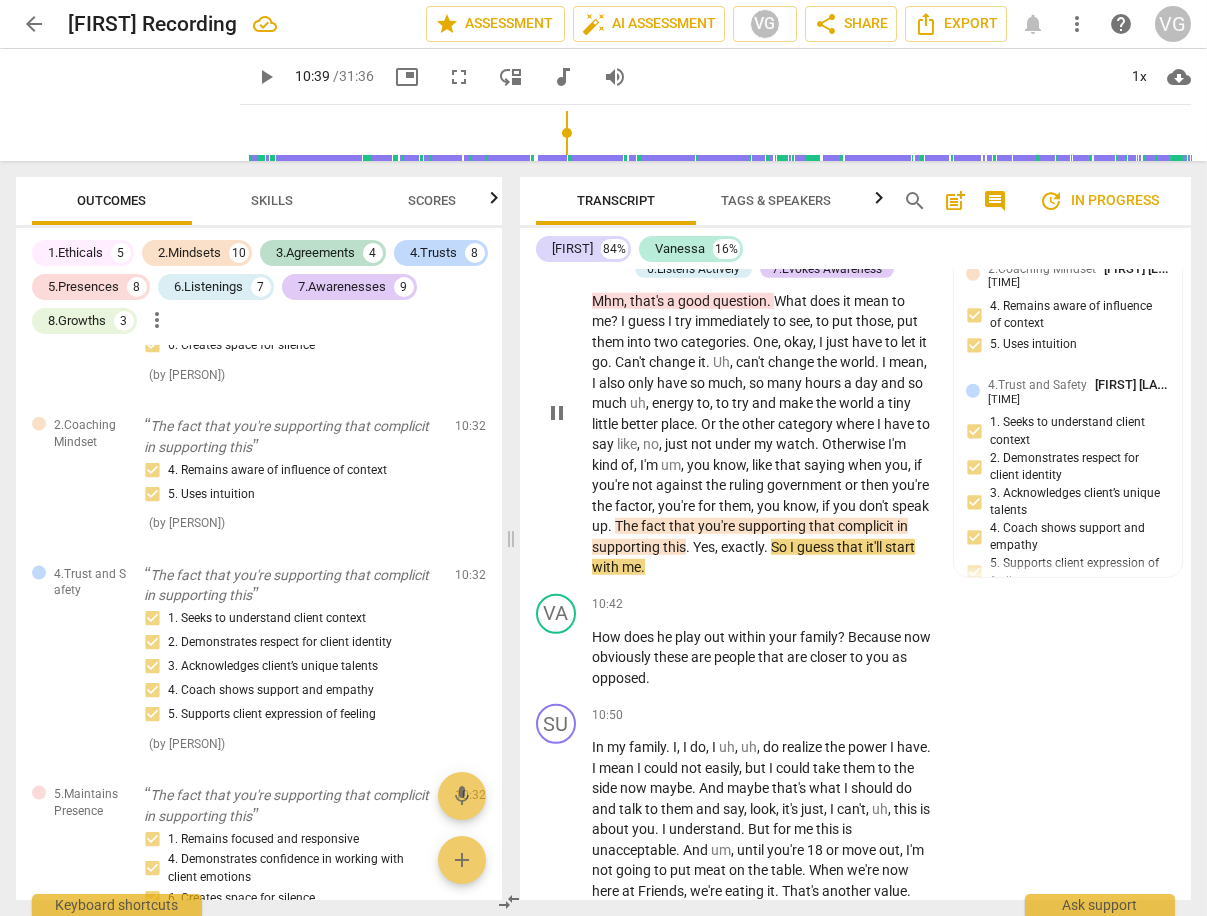 type on "639" 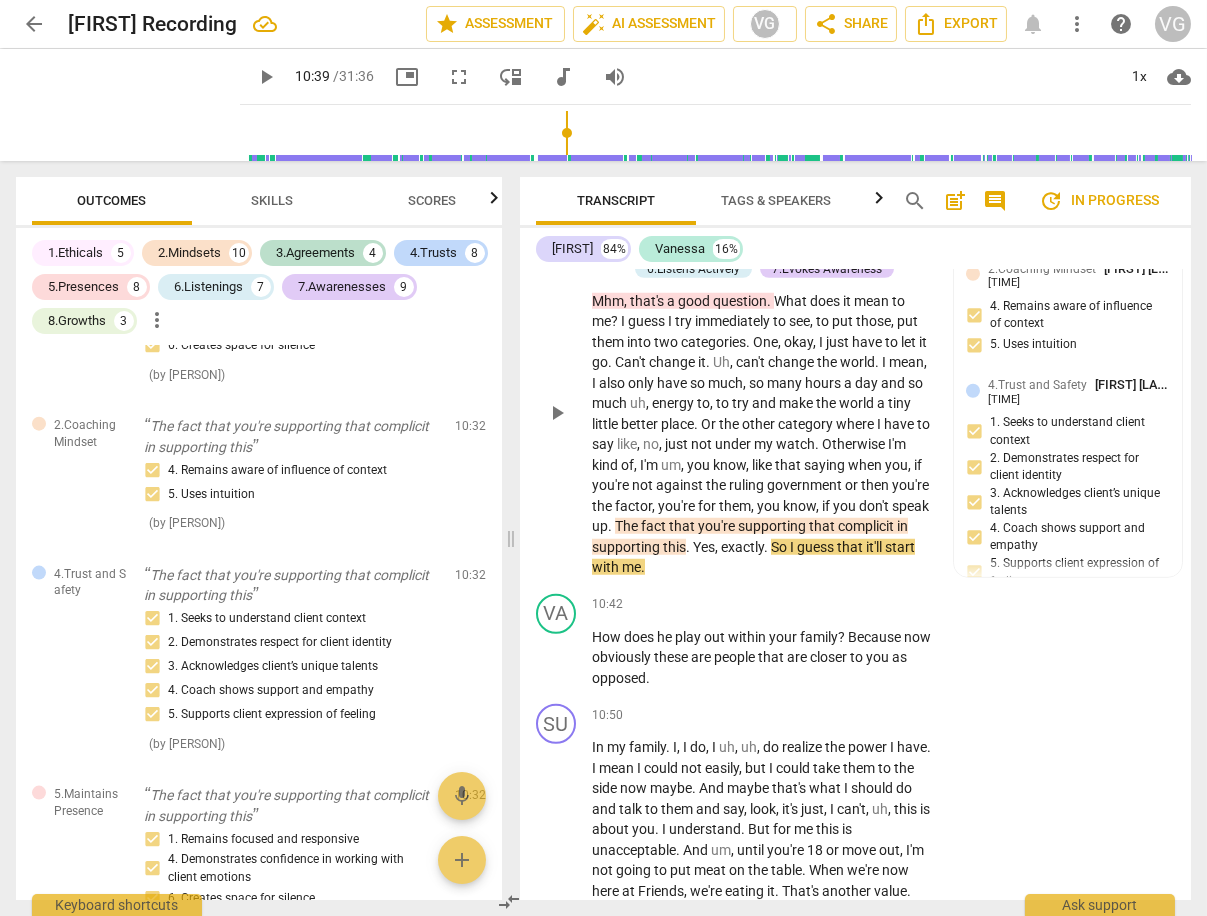 click on "The" at bounding box center [628, 526] 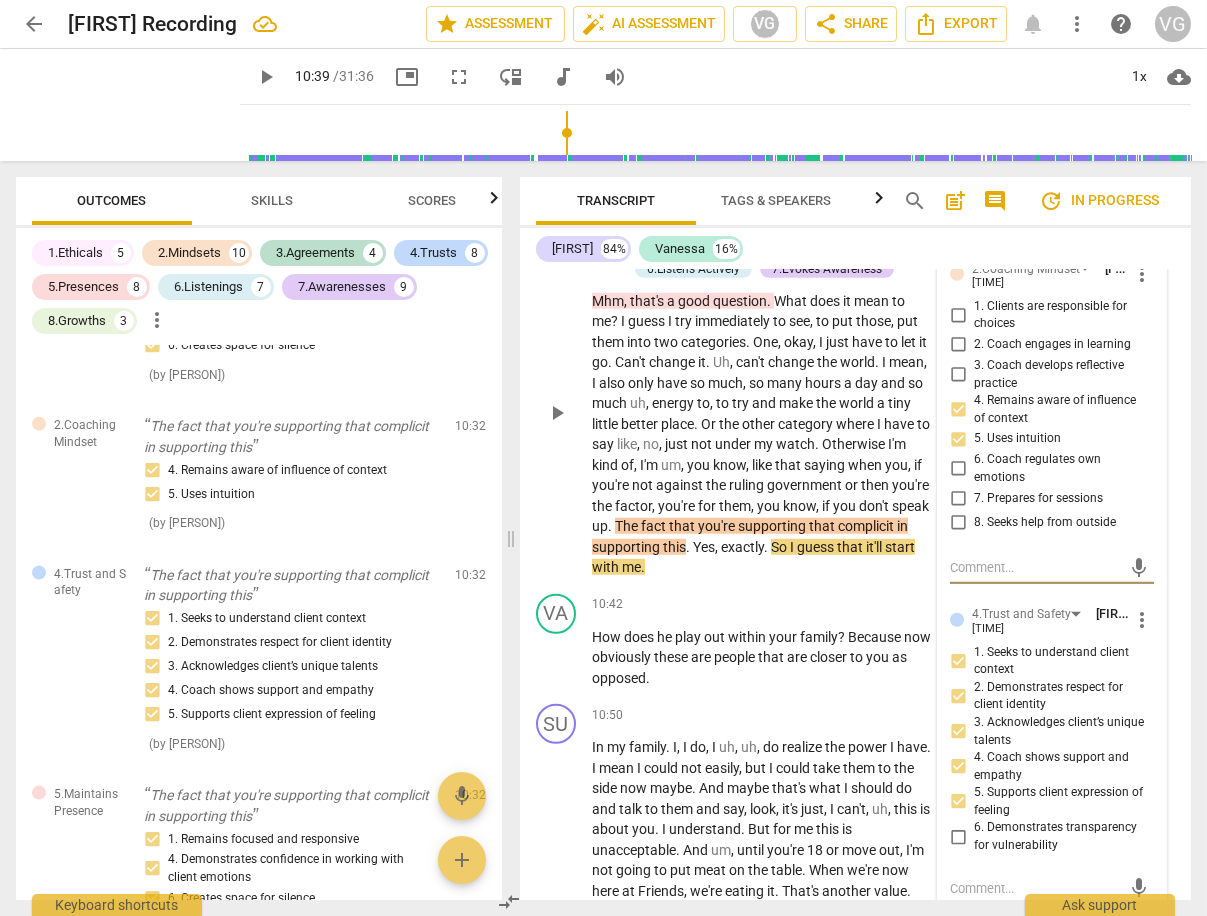 type 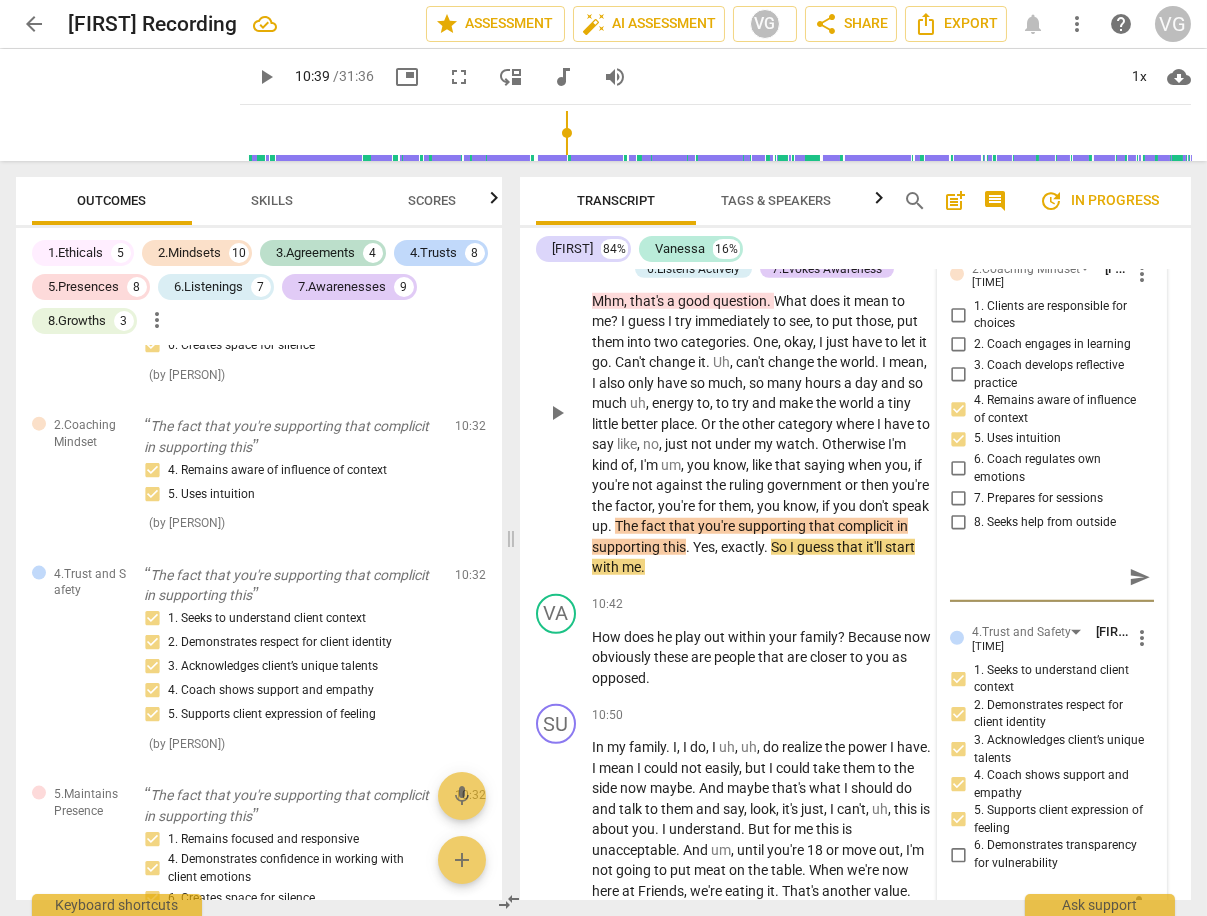 type 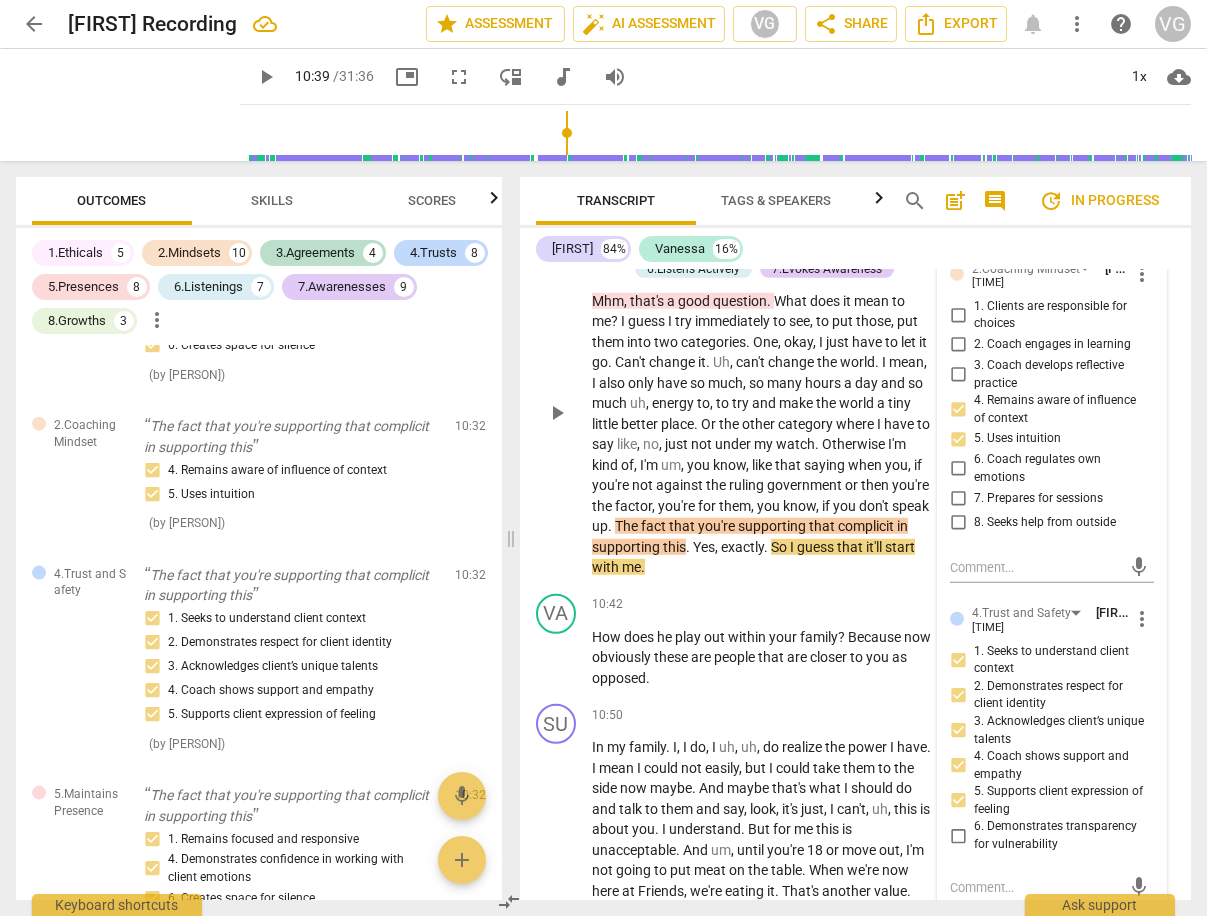 click on "." at bounding box center [611, 526] 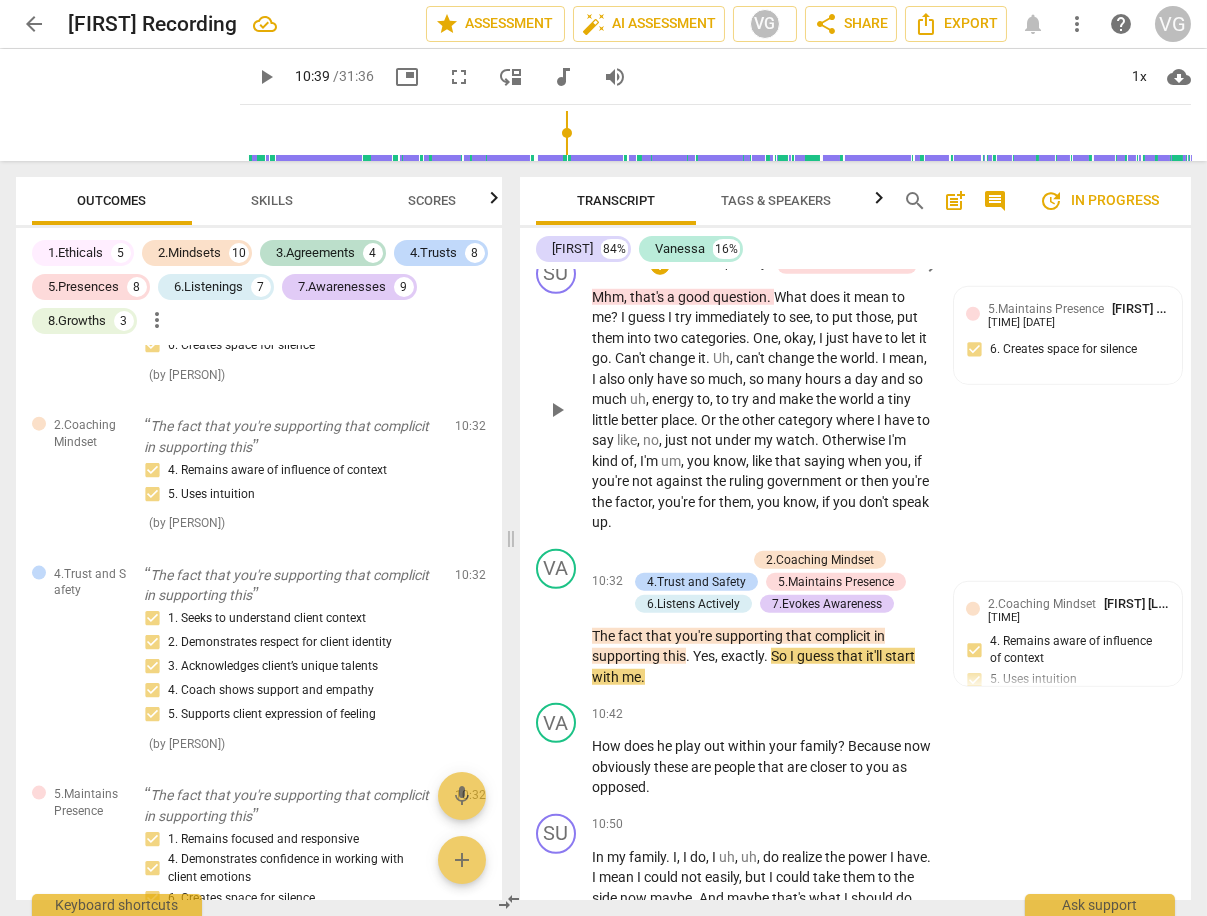 scroll, scrollTop: 4760, scrollLeft: 0, axis: vertical 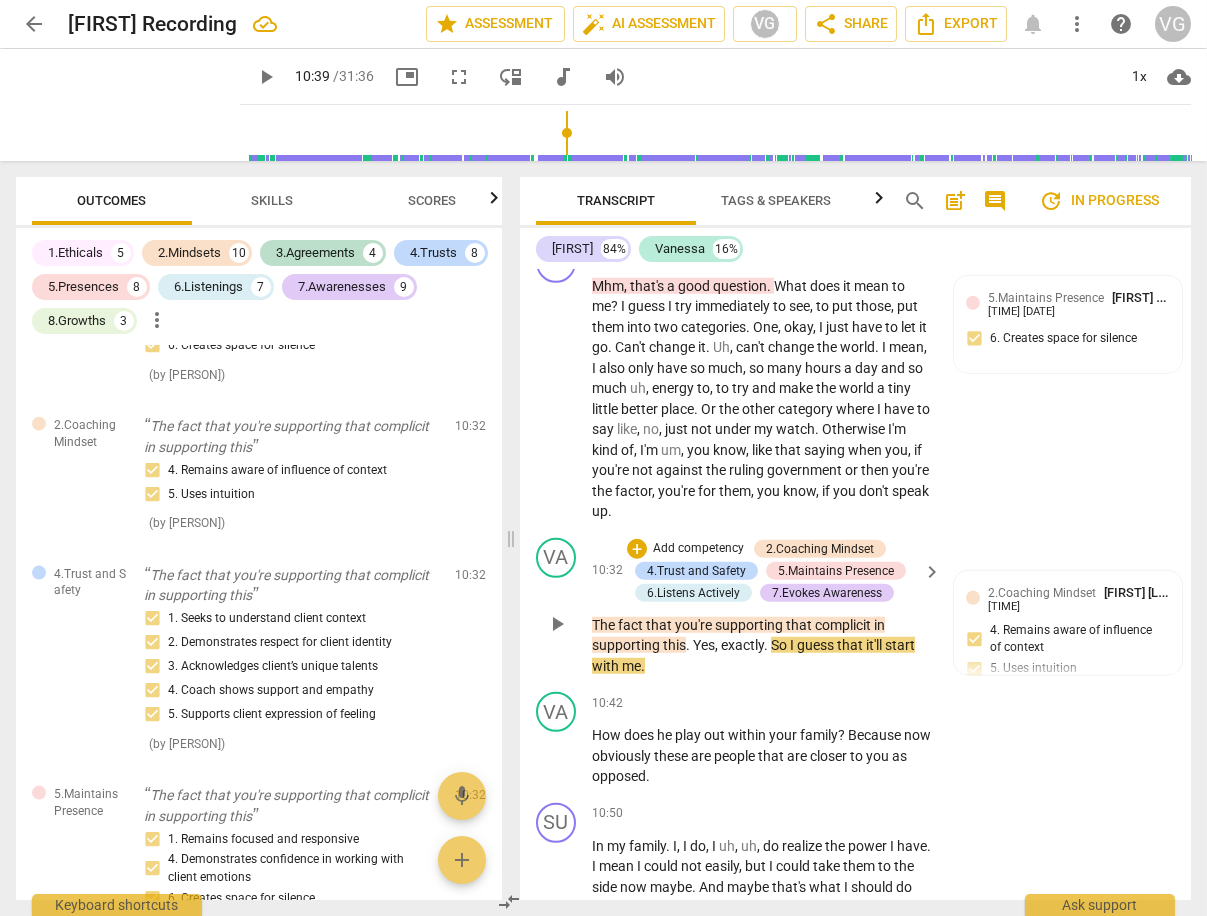 click on "Yes" at bounding box center (704, 645) 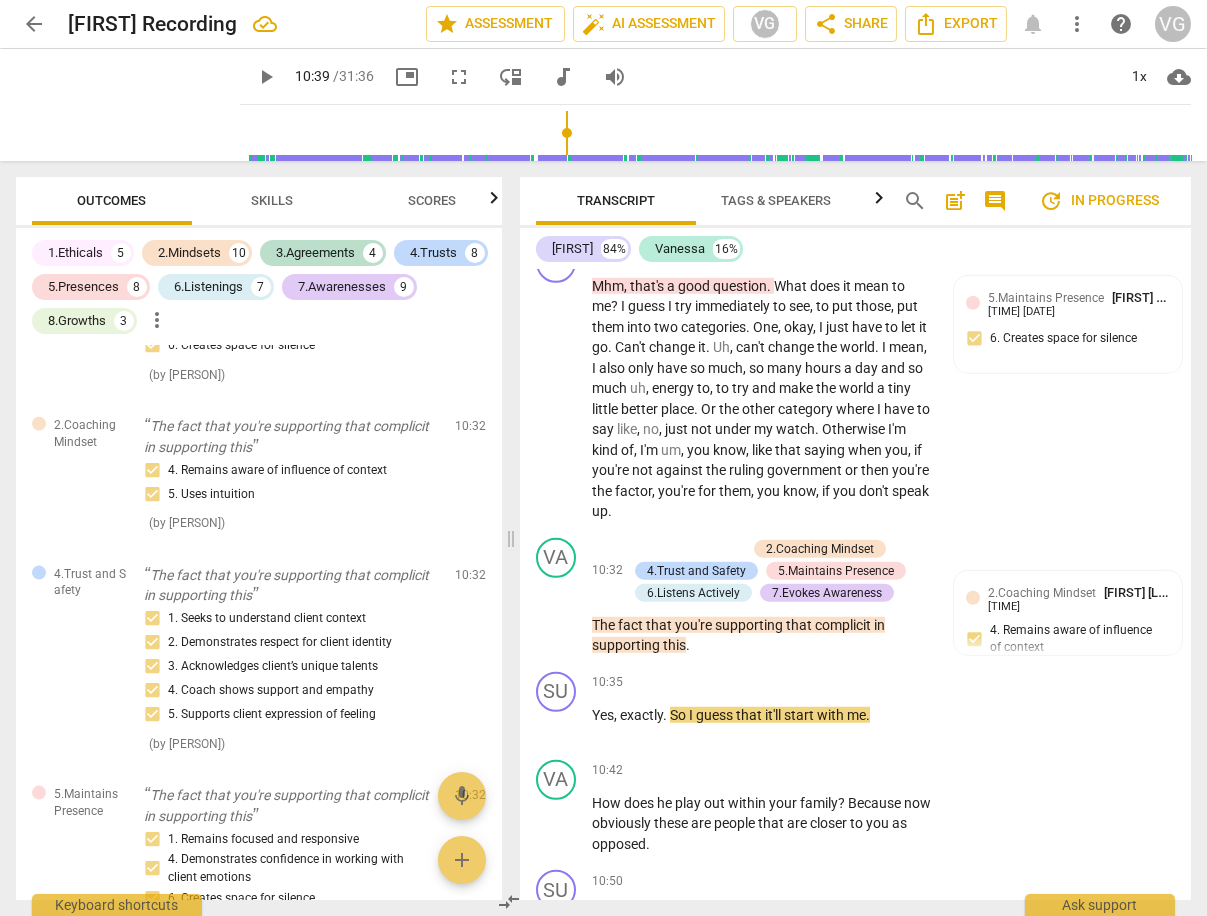 click at bounding box center (719, 133) 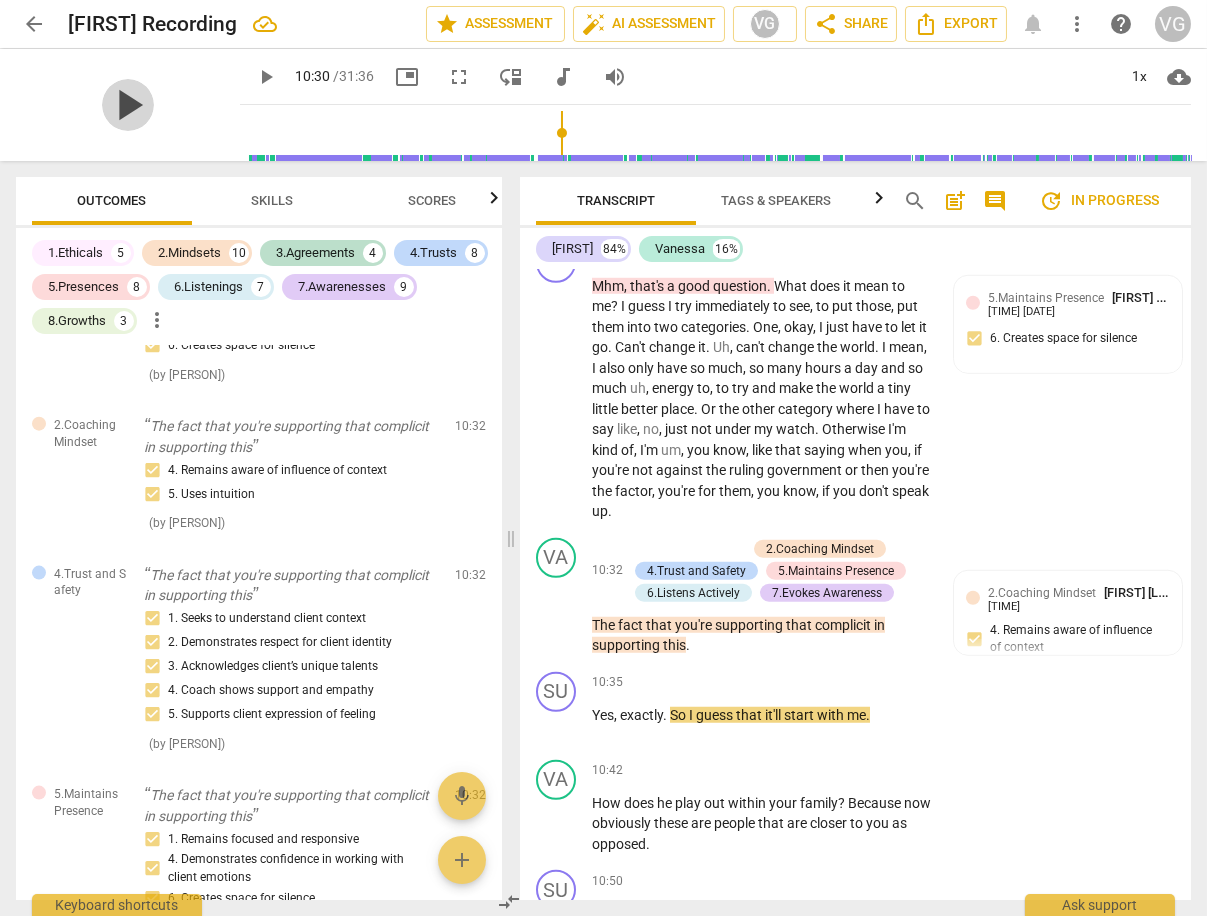click on "play_arrow" at bounding box center [128, 105] 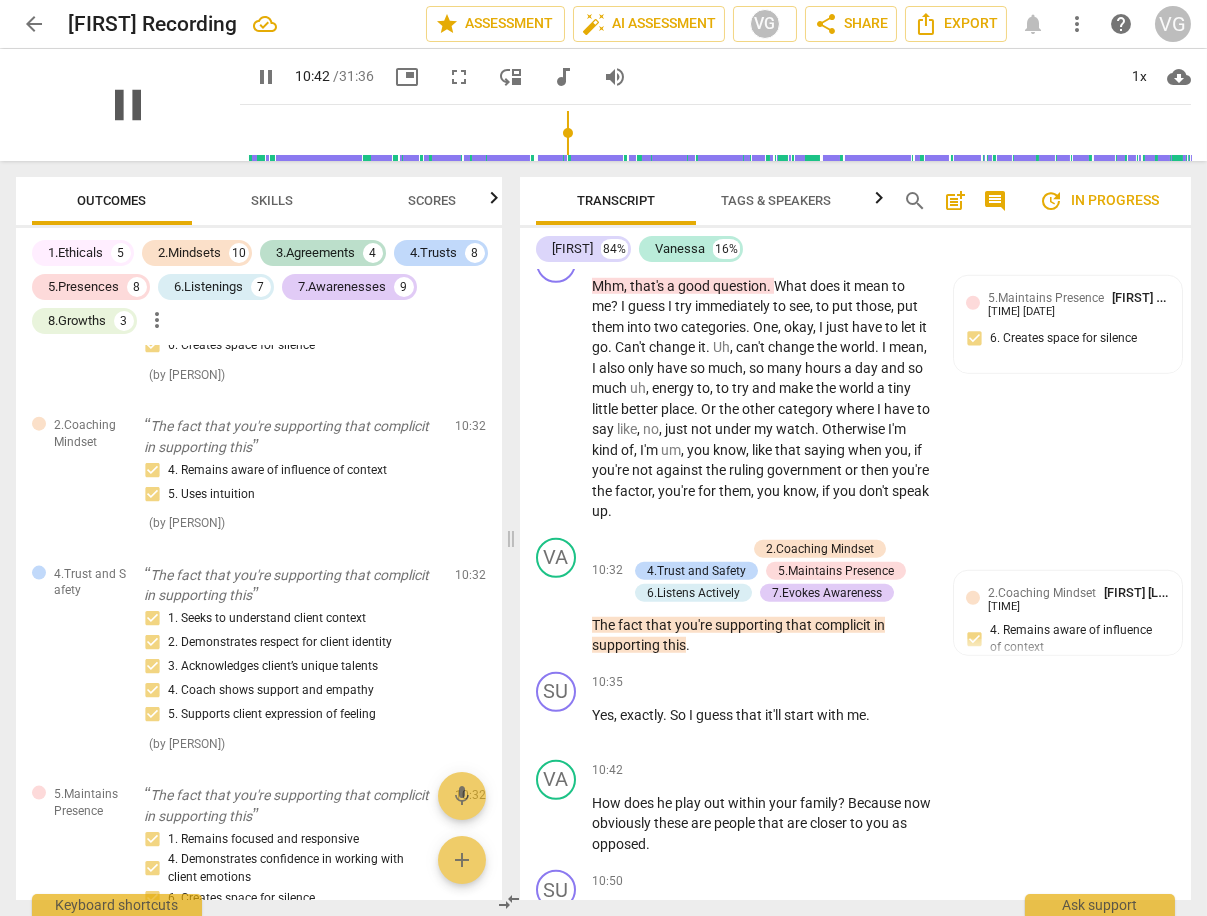 click on "pause" at bounding box center [128, 105] 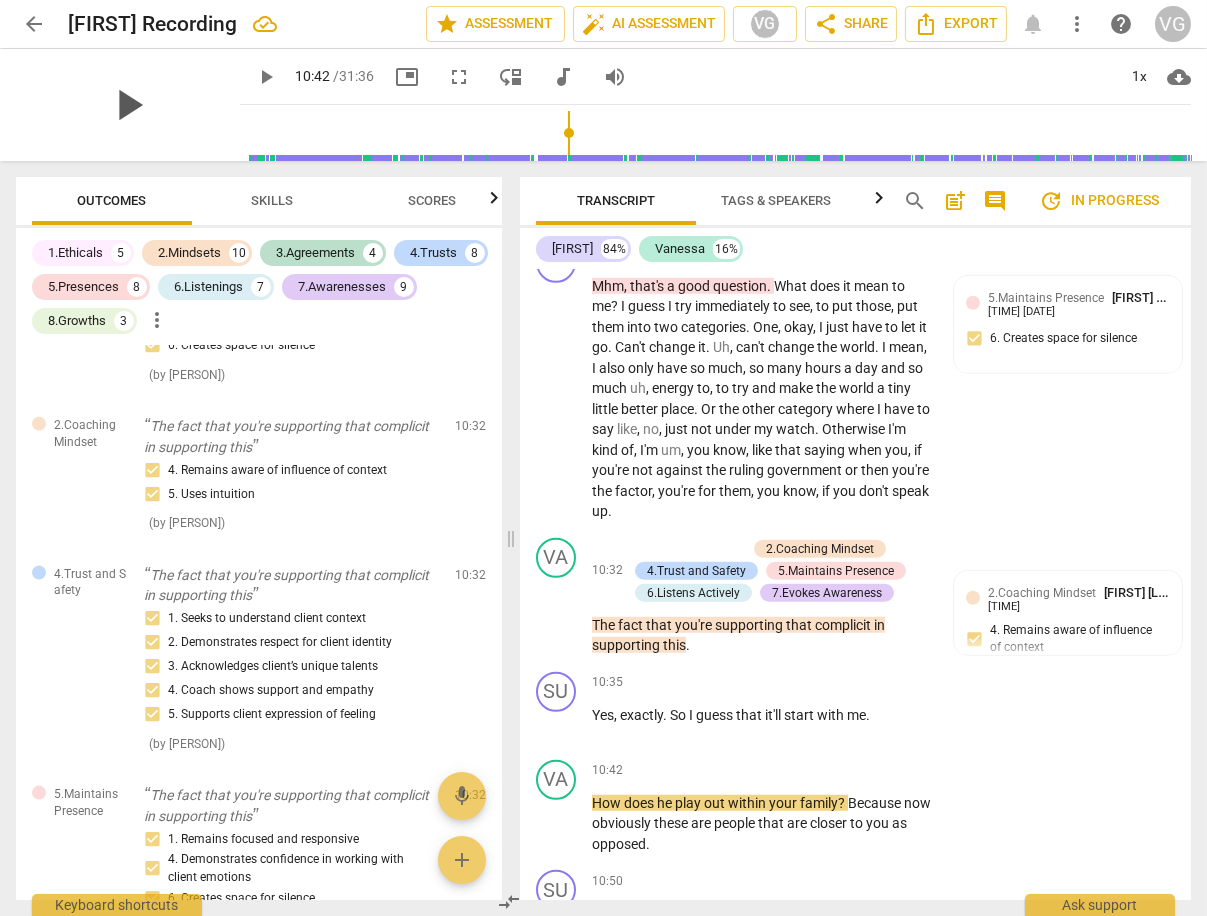 type on "643" 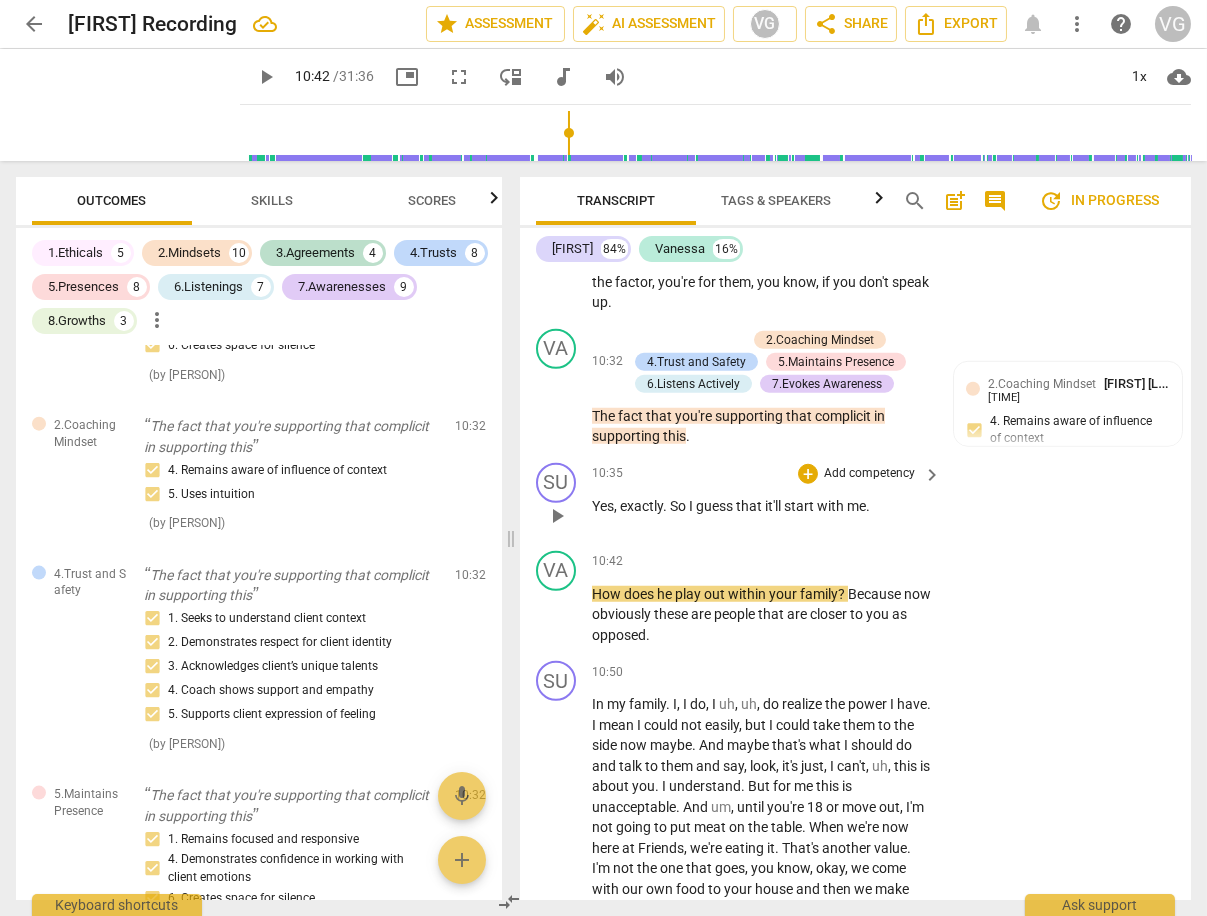 scroll, scrollTop: 5000, scrollLeft: 0, axis: vertical 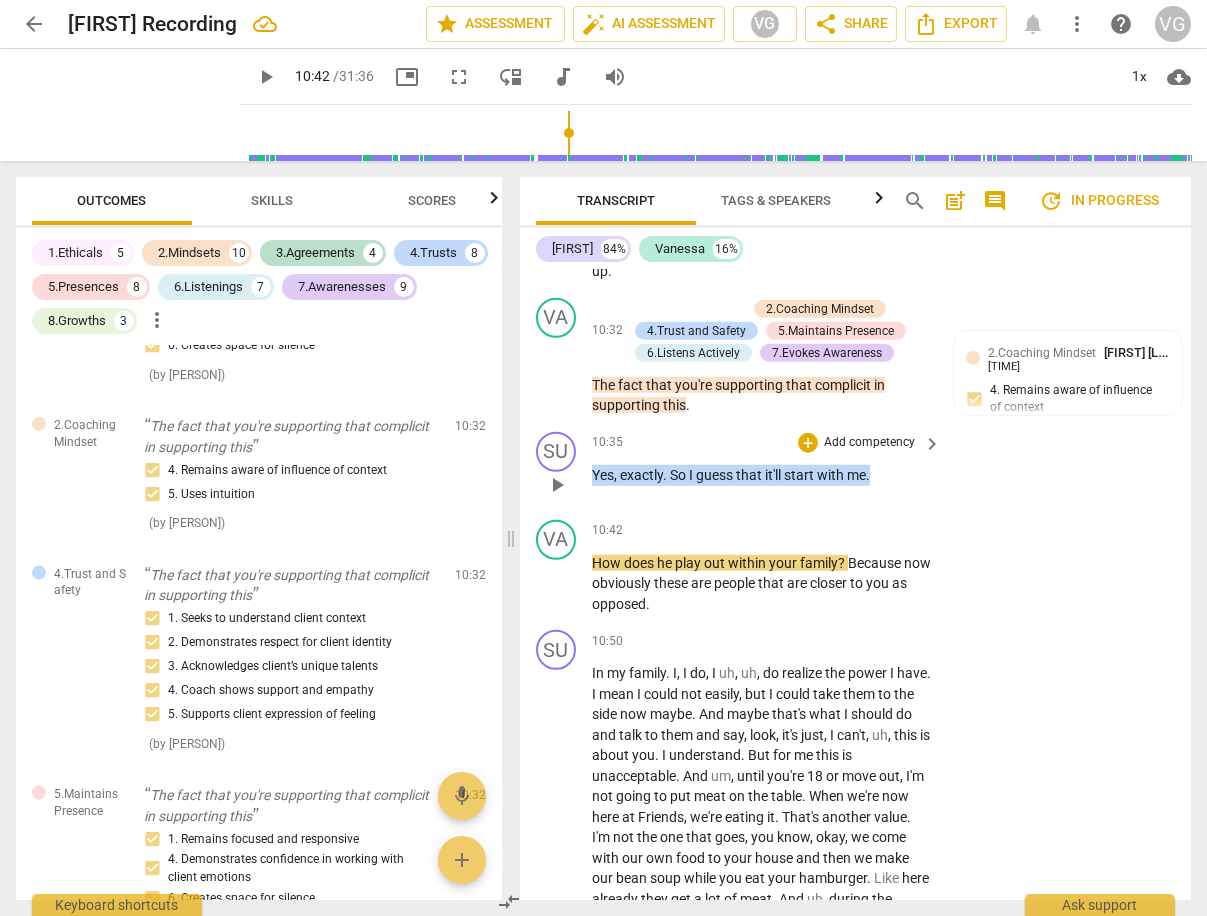 drag, startPoint x: 592, startPoint y: 472, endPoint x: 903, endPoint y: 470, distance: 311.00644 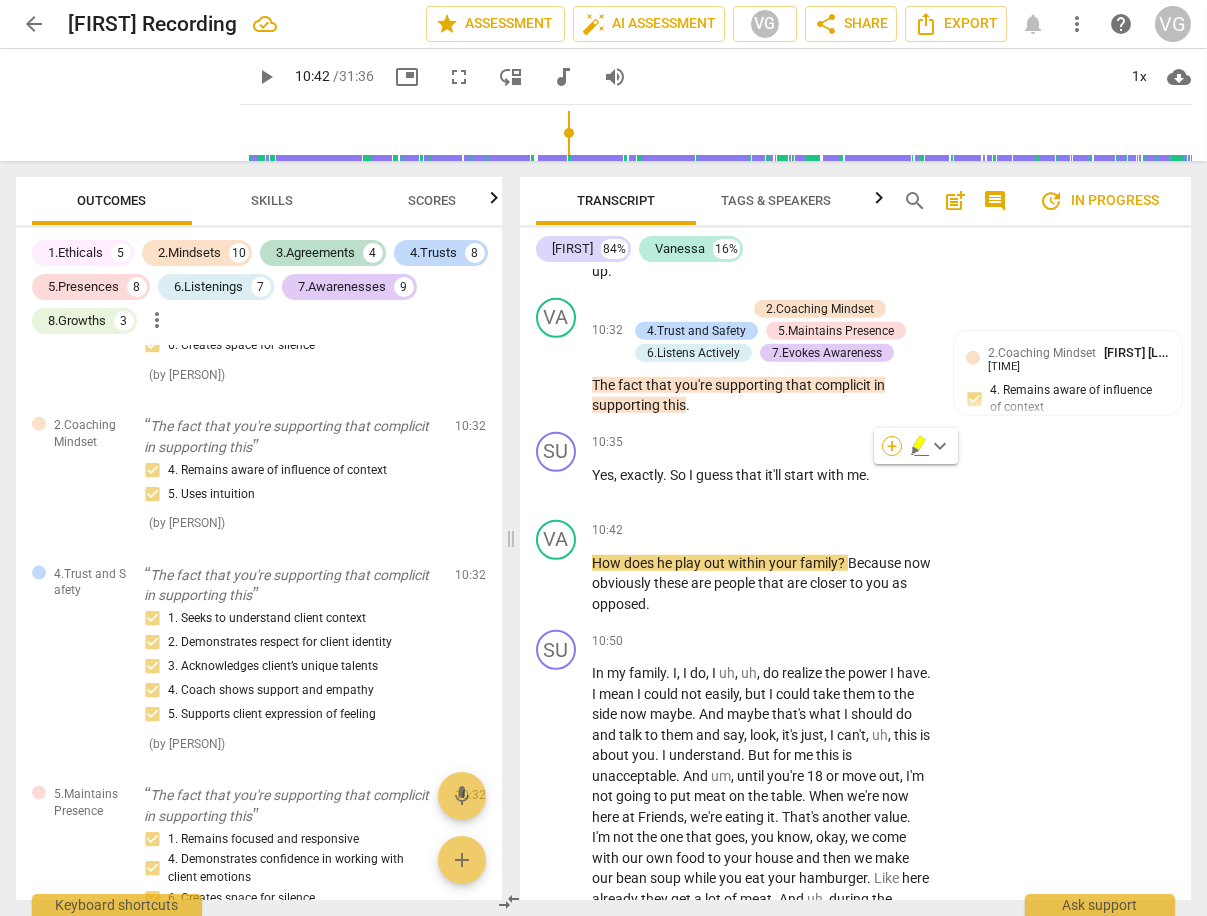 click on "+" at bounding box center [892, 446] 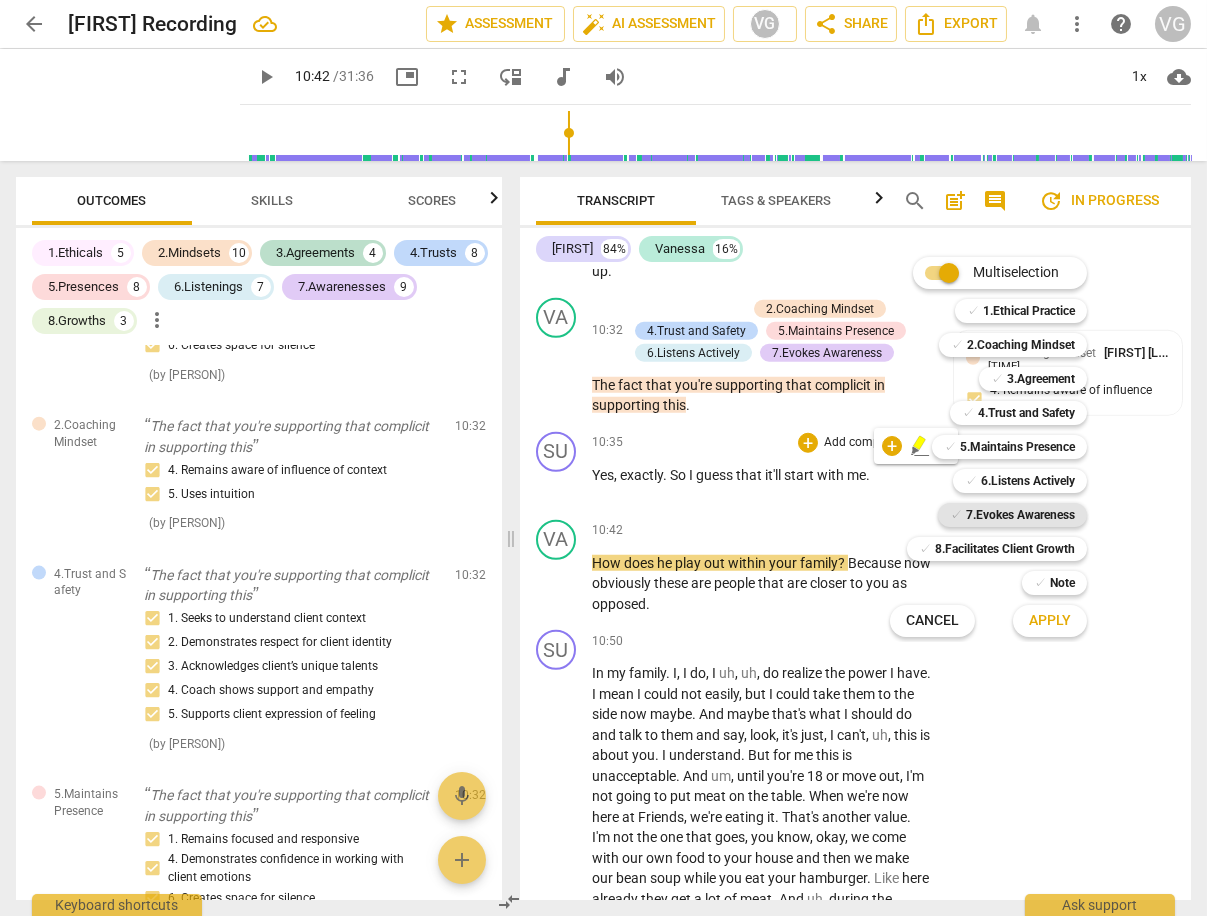 click on "7.Evokes Awareness" at bounding box center (1020, 515) 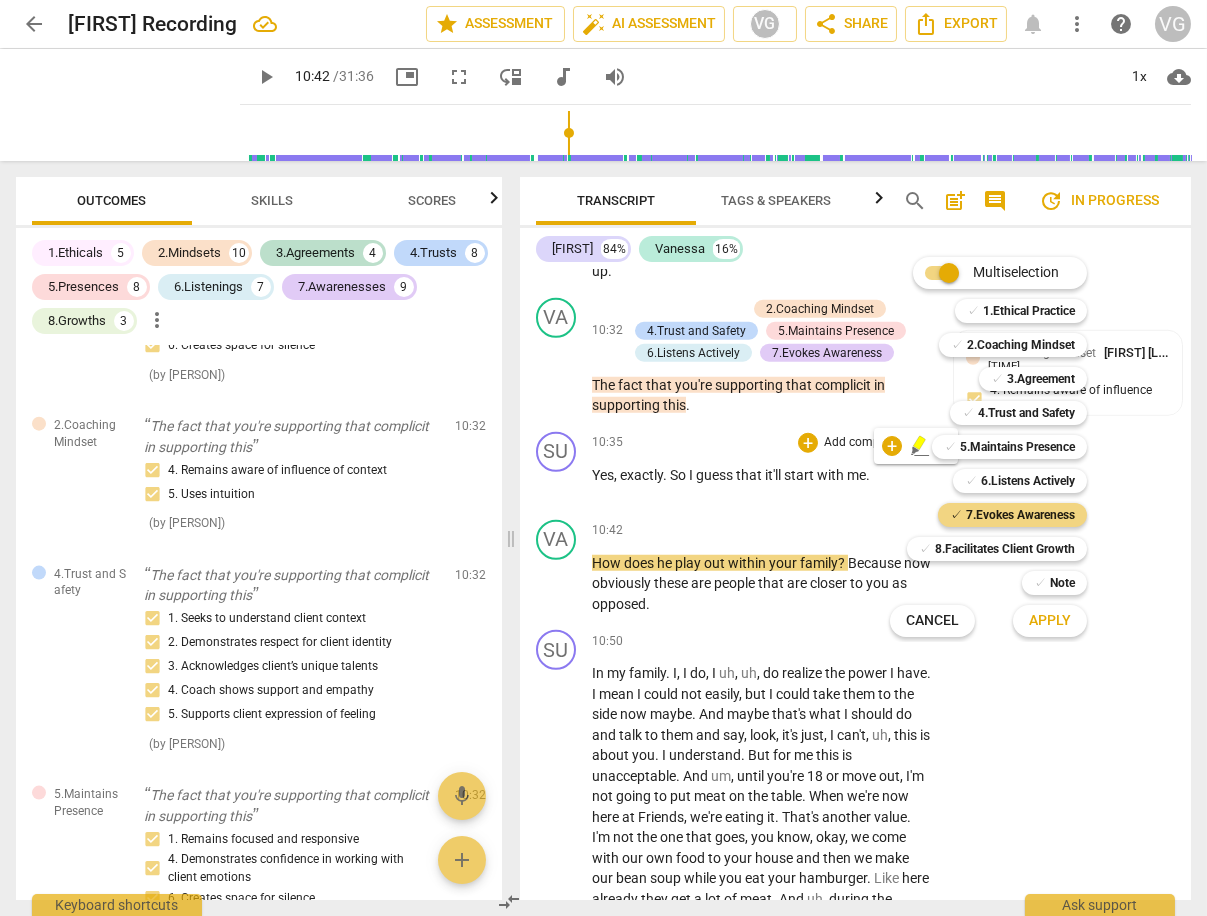 click on "Apply" at bounding box center [1050, 621] 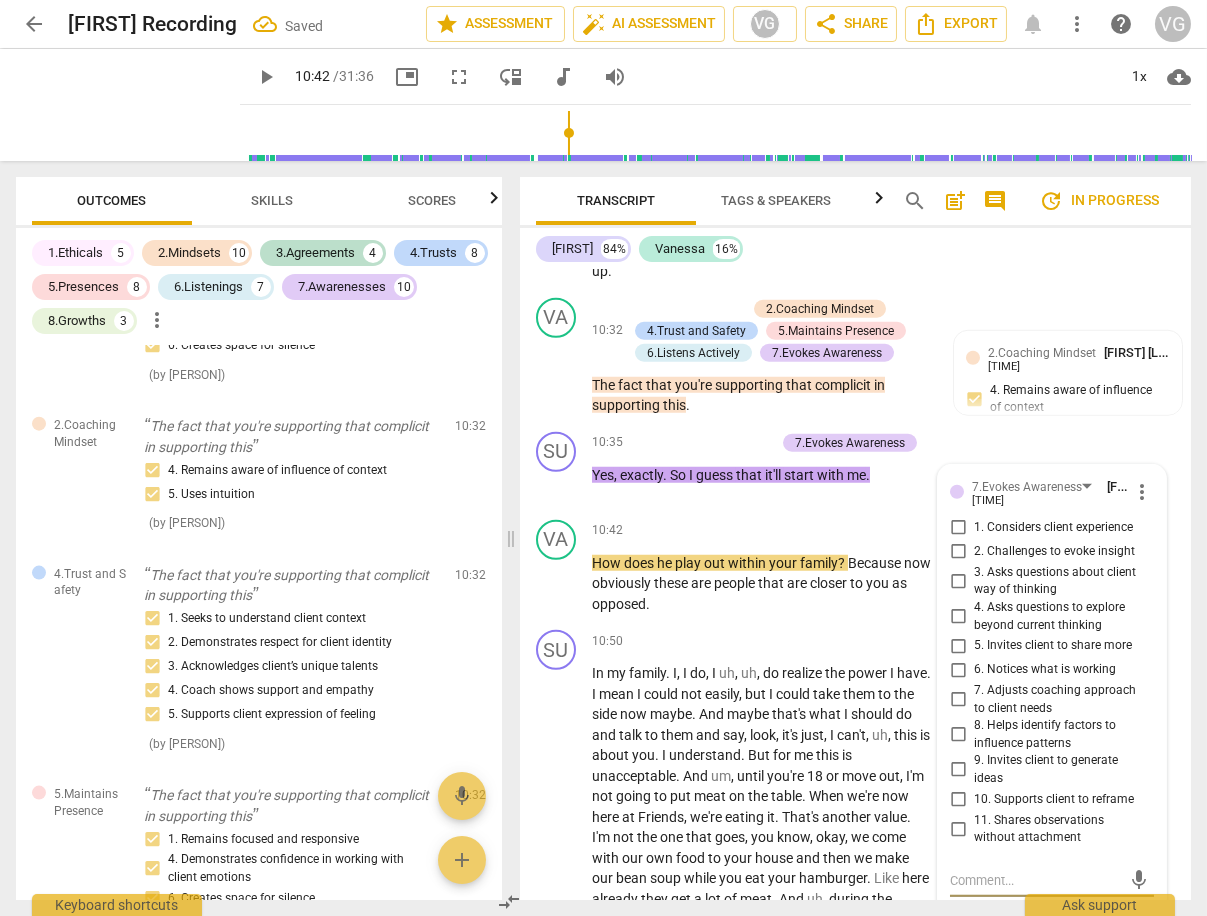 scroll, scrollTop: 7989, scrollLeft: 0, axis: vertical 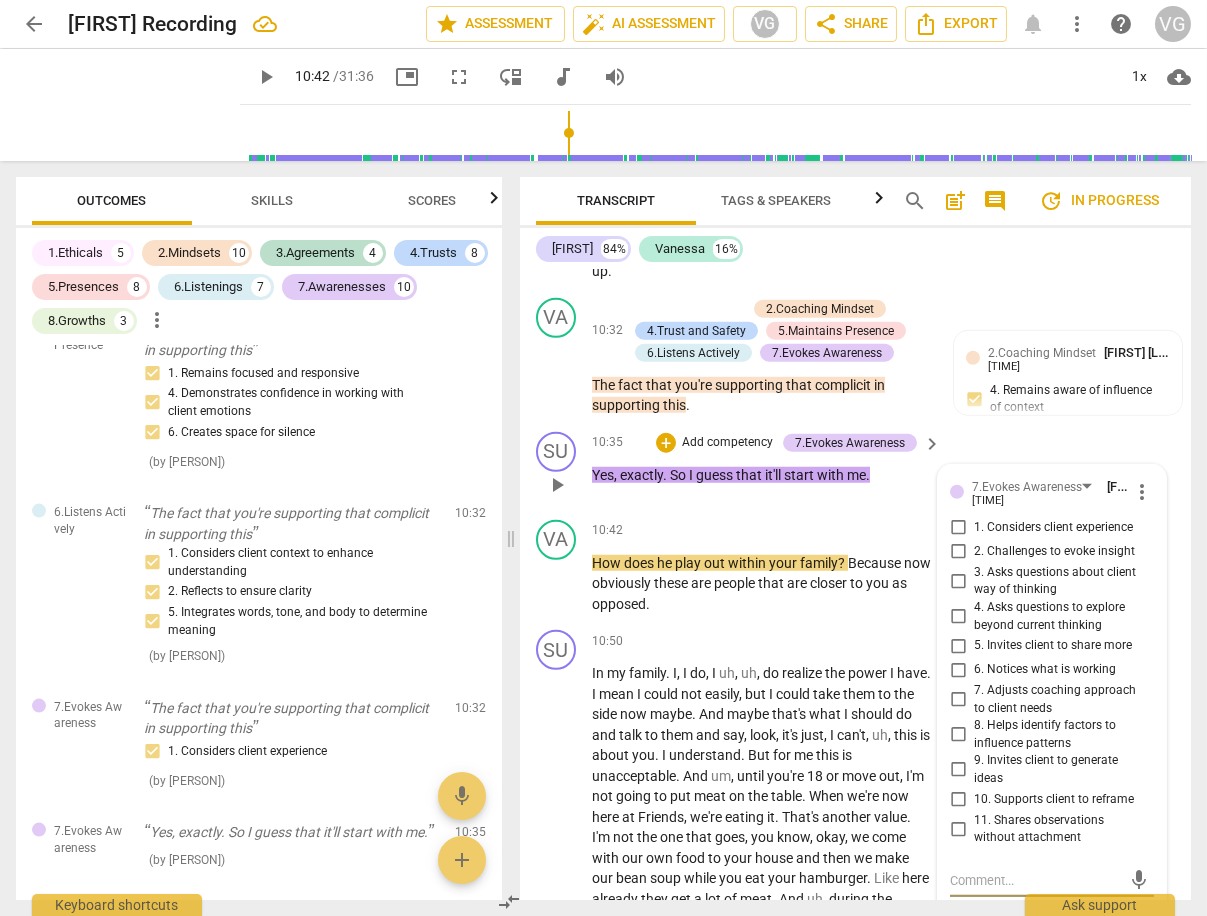click on "2. Challenges to evoke insight" at bounding box center [958, 552] 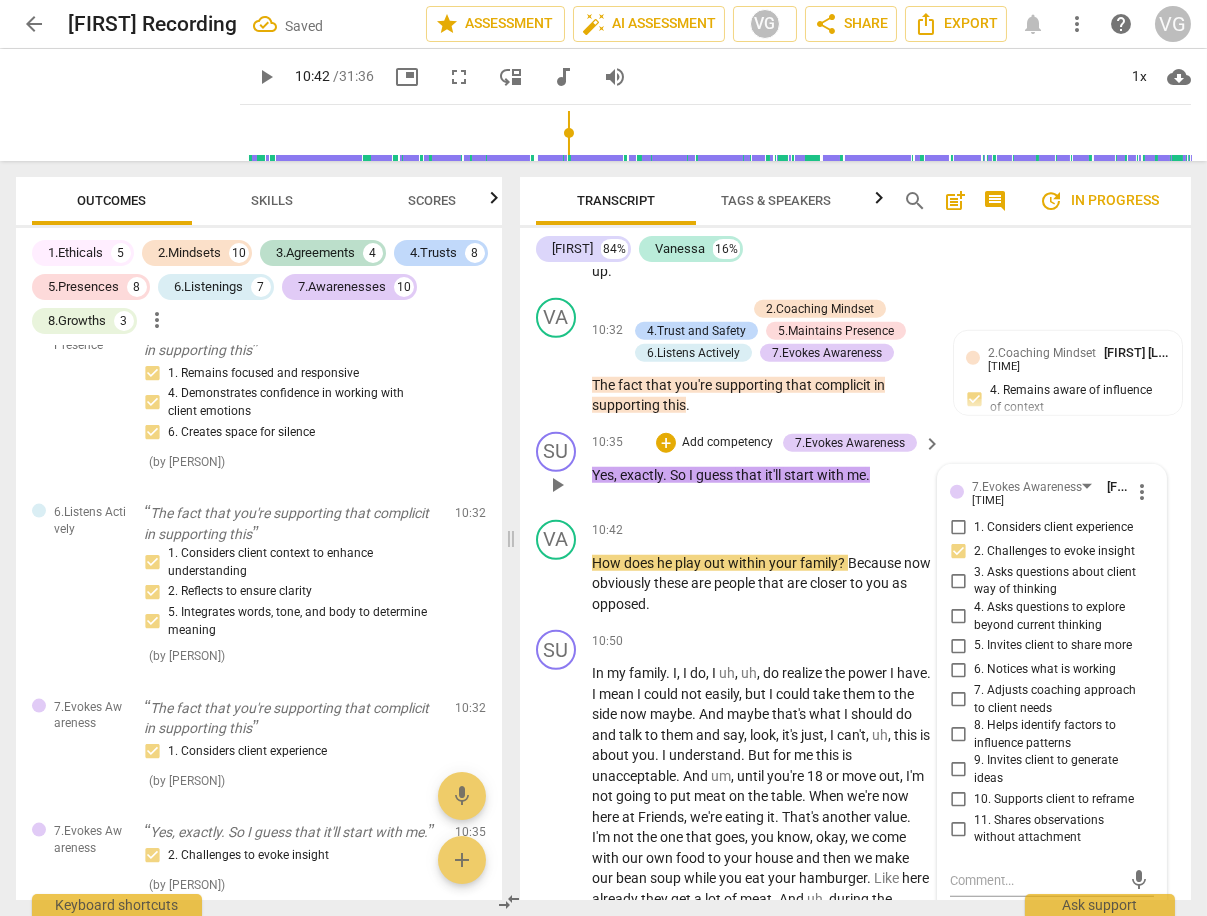click on "Yes ,   I'd   love   to   hear ,   uh ,   your   thoughts .   It's   maybe   a   little   thing ,   um ,   but   it's   um .   You   know ,   I   have   this   ambition   to   be   less   opinionated   and   less   on   top   of   my   kids .   And   they're   growing   up   and   uh ,   they're   17 ,   15   and   13 ,   you   know ,   and   it   has   been   a   wonderful   summer   so   far .   They're   really   helping   a   lot .   It's   amazing .   But   there   is   one ,   One   thing   that ,   uh ,   the   boys ,   they   want   to   try   this   keto   diet .   I   don't   know   whether   you've   heard   about   that .   It's   like   lots ,   uh ,   of   uh ,   uh ,   proteins   and   hardly   any   carbs .   And   um .   Yeah .   So   I   wonder ,   uh ,   on   the   one   hand ,   I ,   of   course   I   want .   For   me ,   I   have   like ,   different .   But   again ,   now   this   is   about   me" at bounding box center [855, 468] 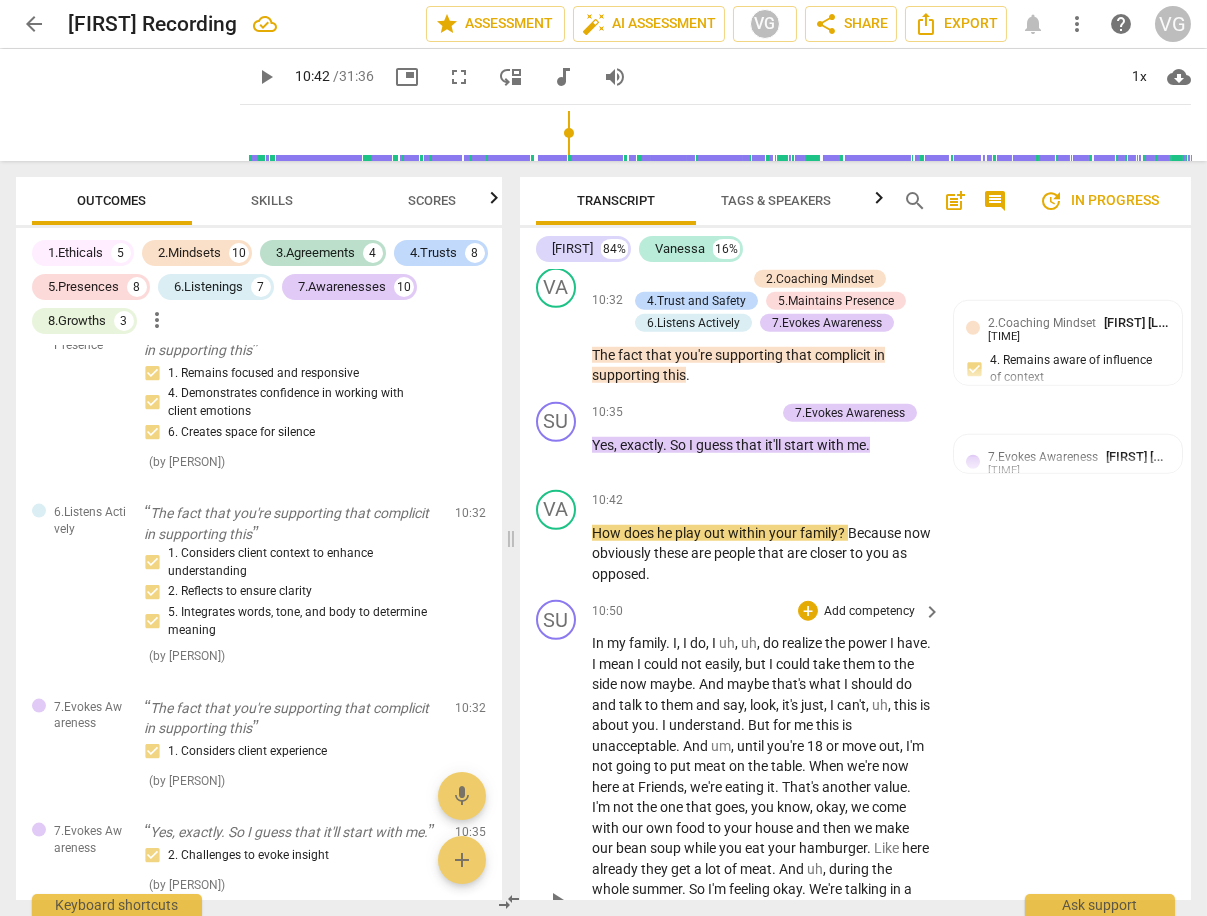 scroll, scrollTop: 5049, scrollLeft: 0, axis: vertical 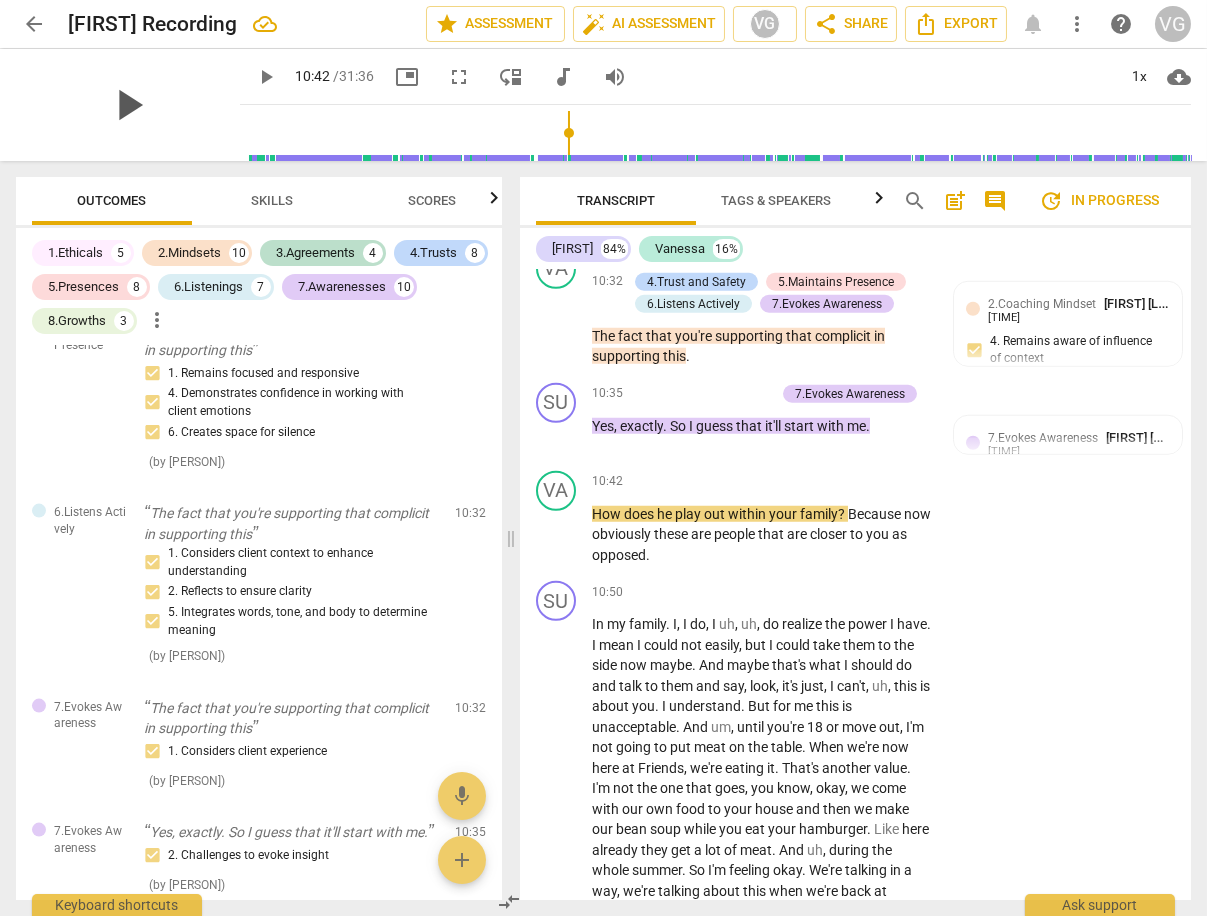 click on "play_arrow" at bounding box center (128, 105) 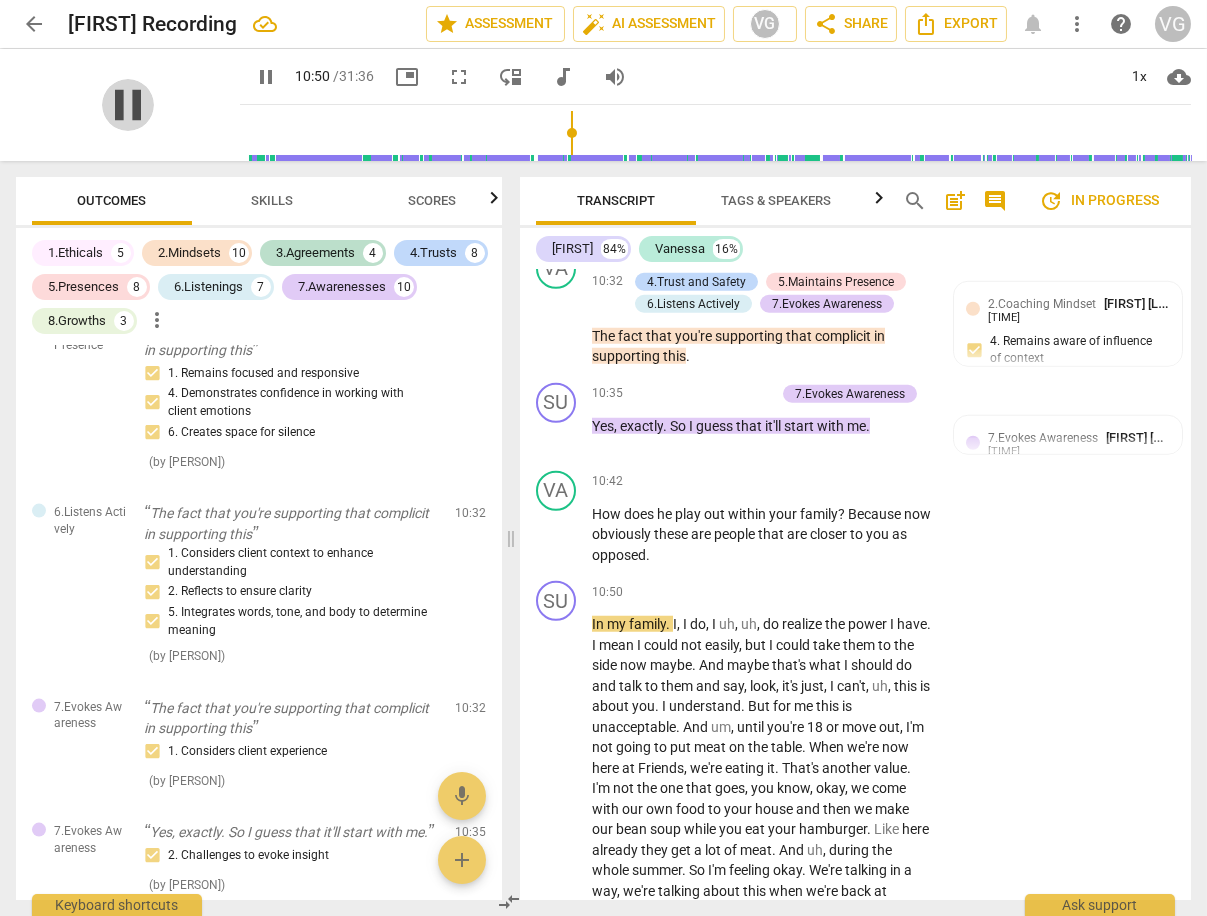 click on "pause" at bounding box center [128, 105] 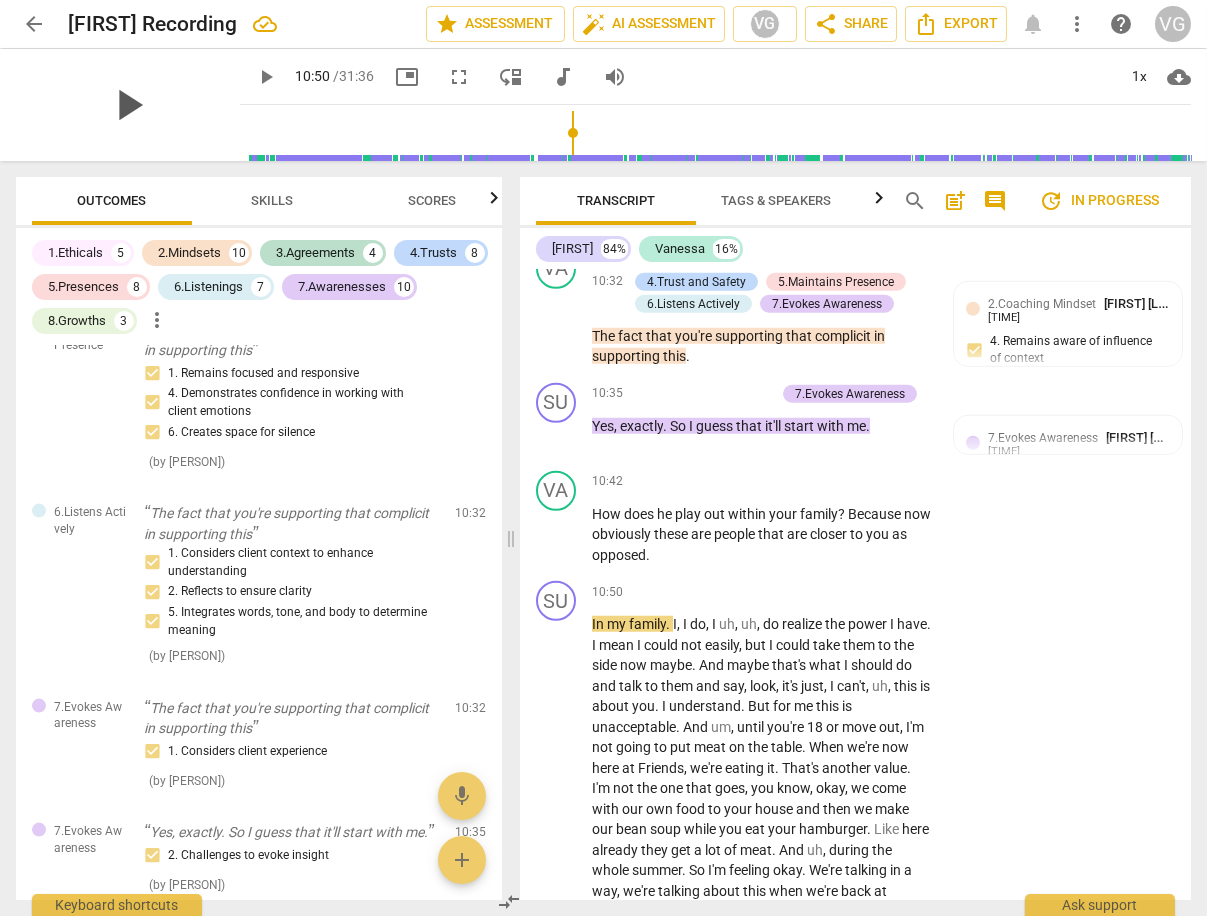 type on "651" 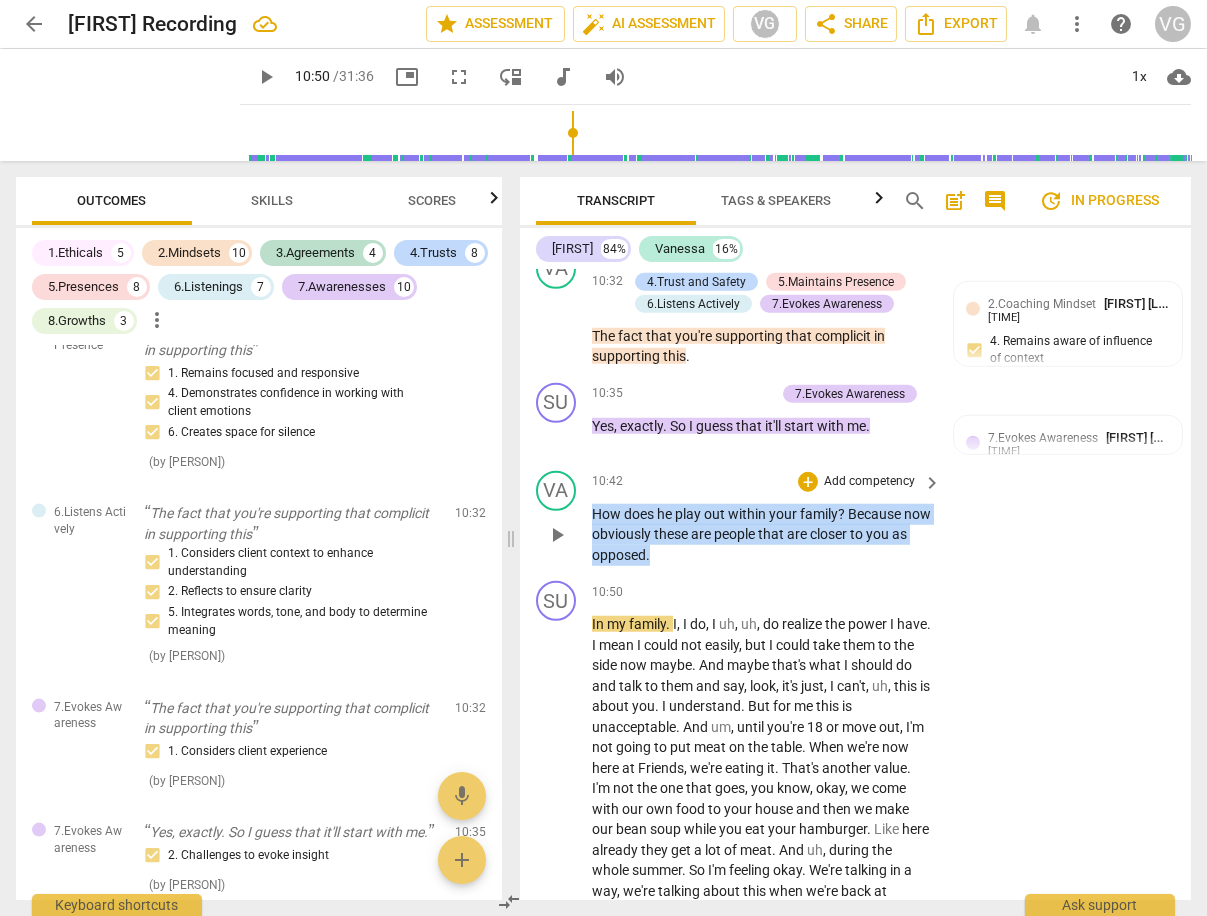 drag, startPoint x: 594, startPoint y: 507, endPoint x: 701, endPoint y: 544, distance: 113.216606 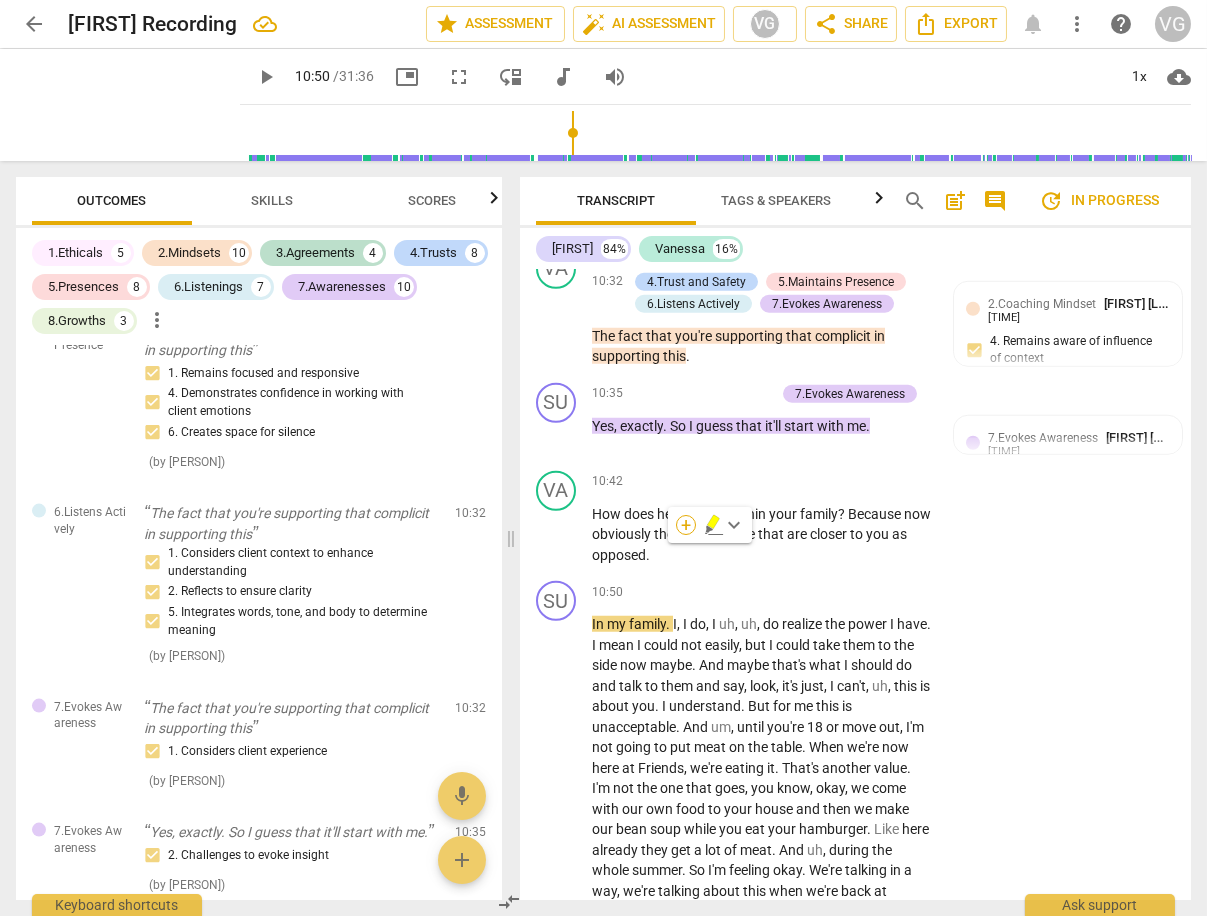 click on "+" at bounding box center [686, 525] 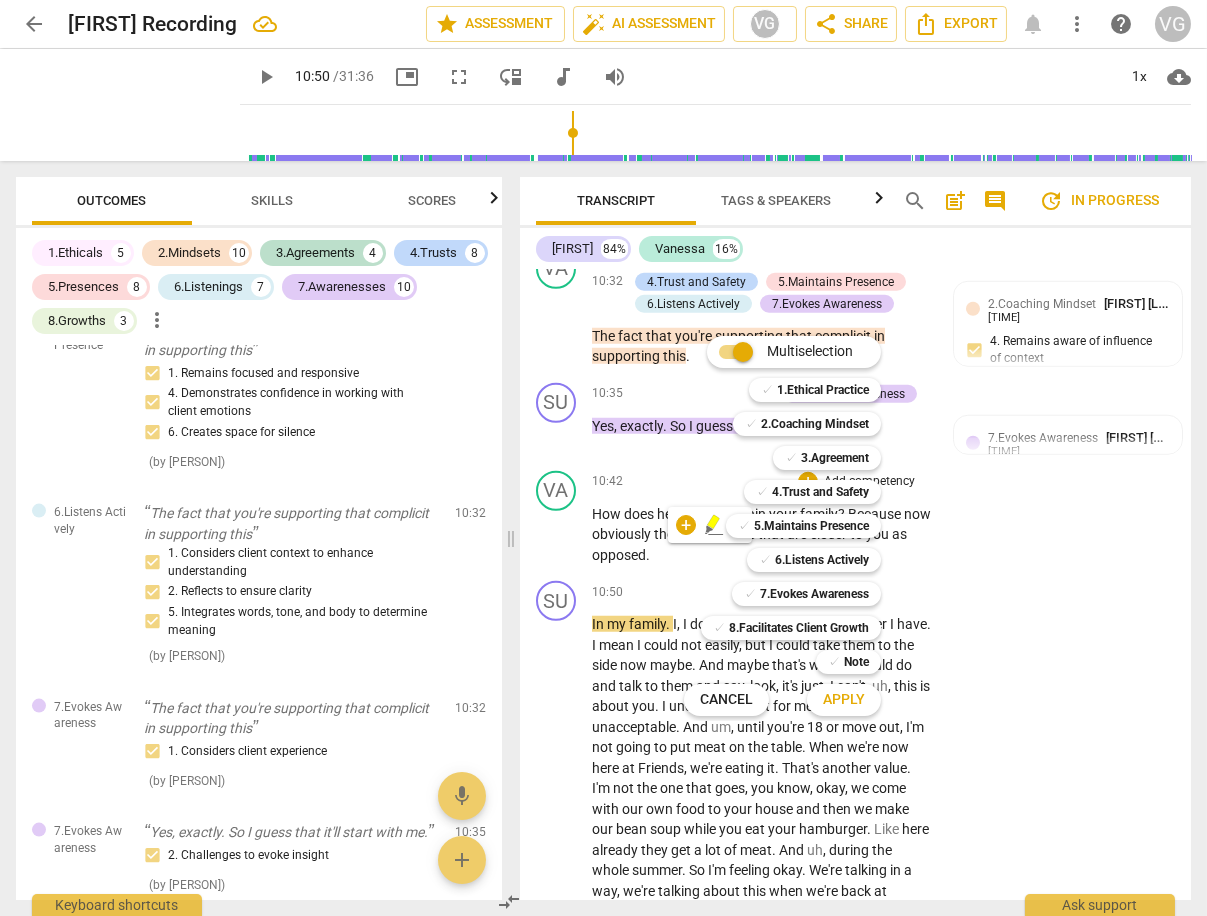 click at bounding box center (603, 458) 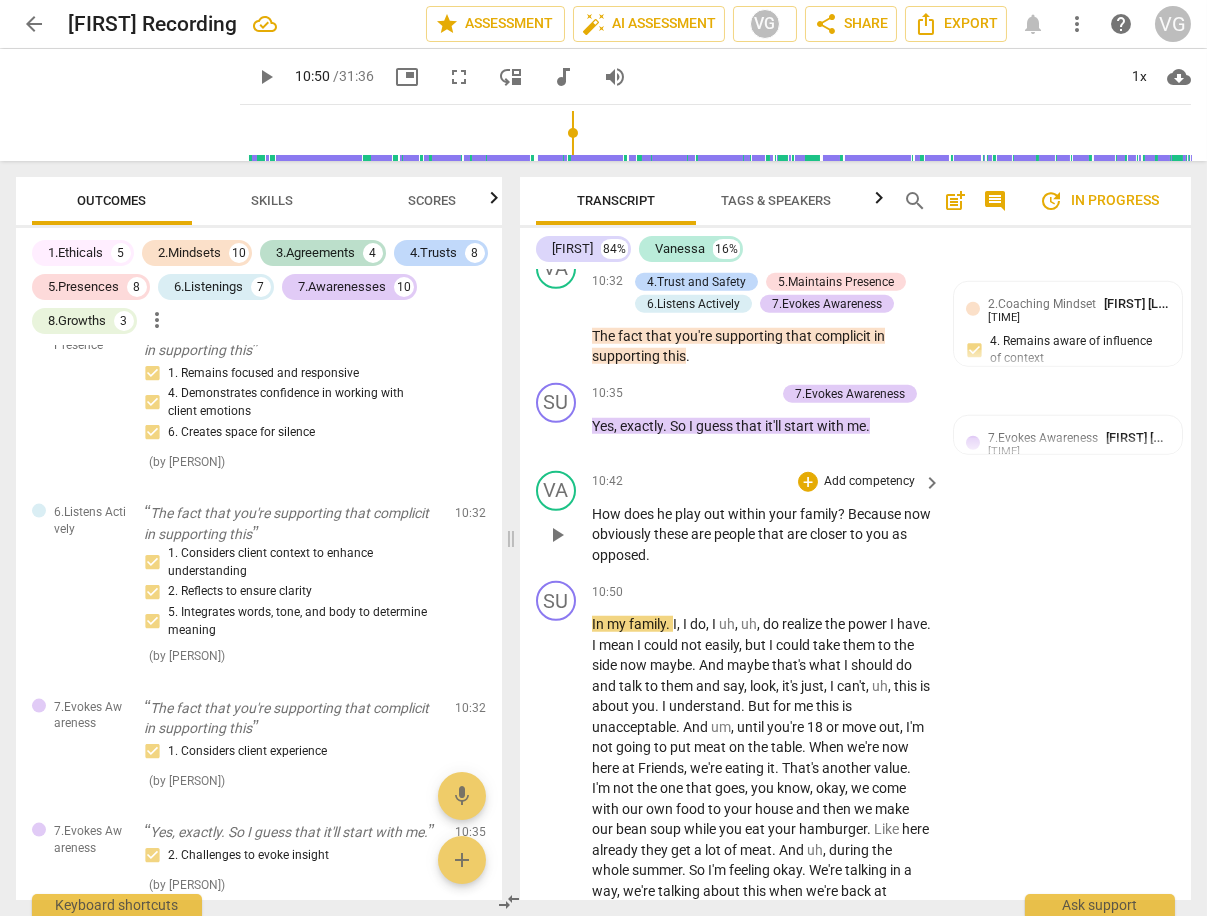drag, startPoint x: 588, startPoint y: 503, endPoint x: 655, endPoint y: 522, distance: 69.641945 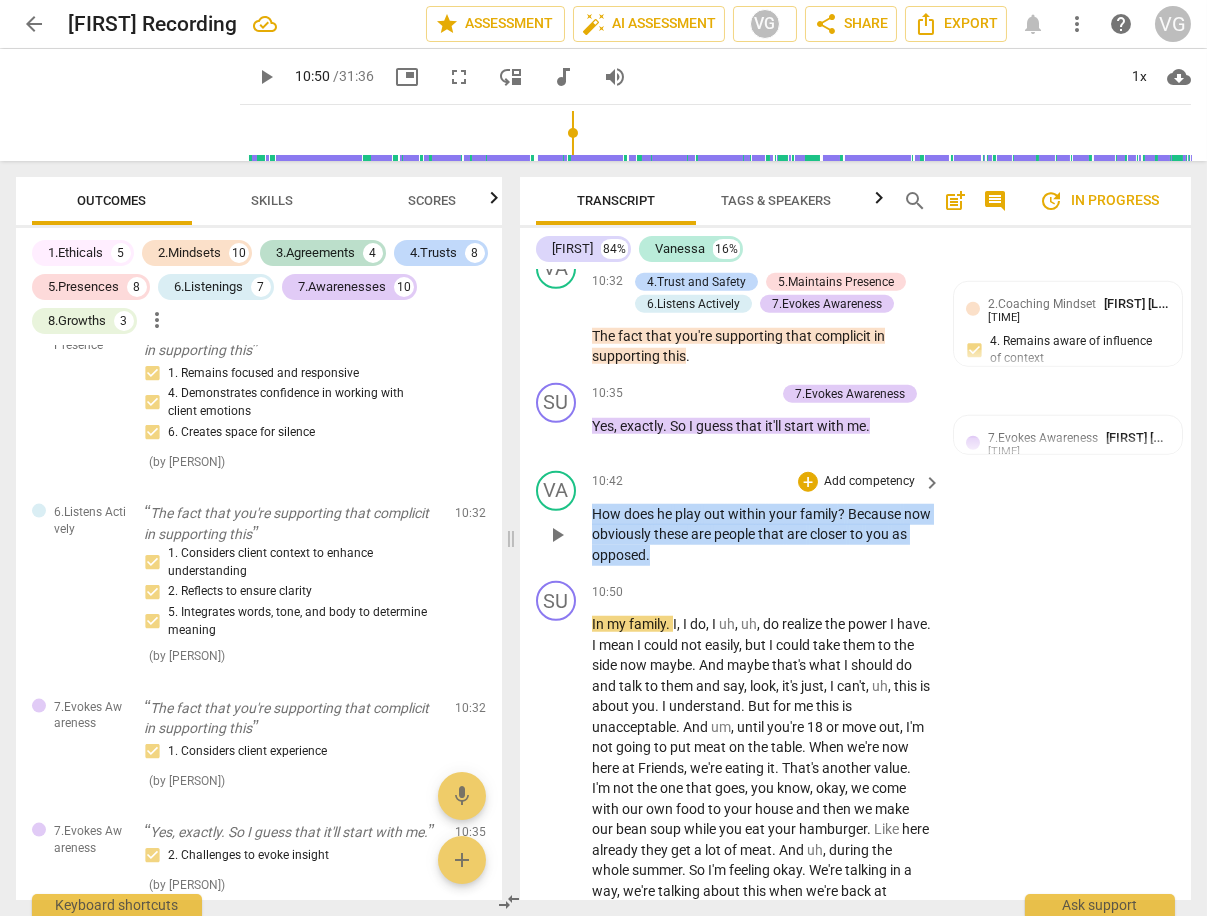 drag, startPoint x: 594, startPoint y: 509, endPoint x: 688, endPoint y: 545, distance: 100.65784 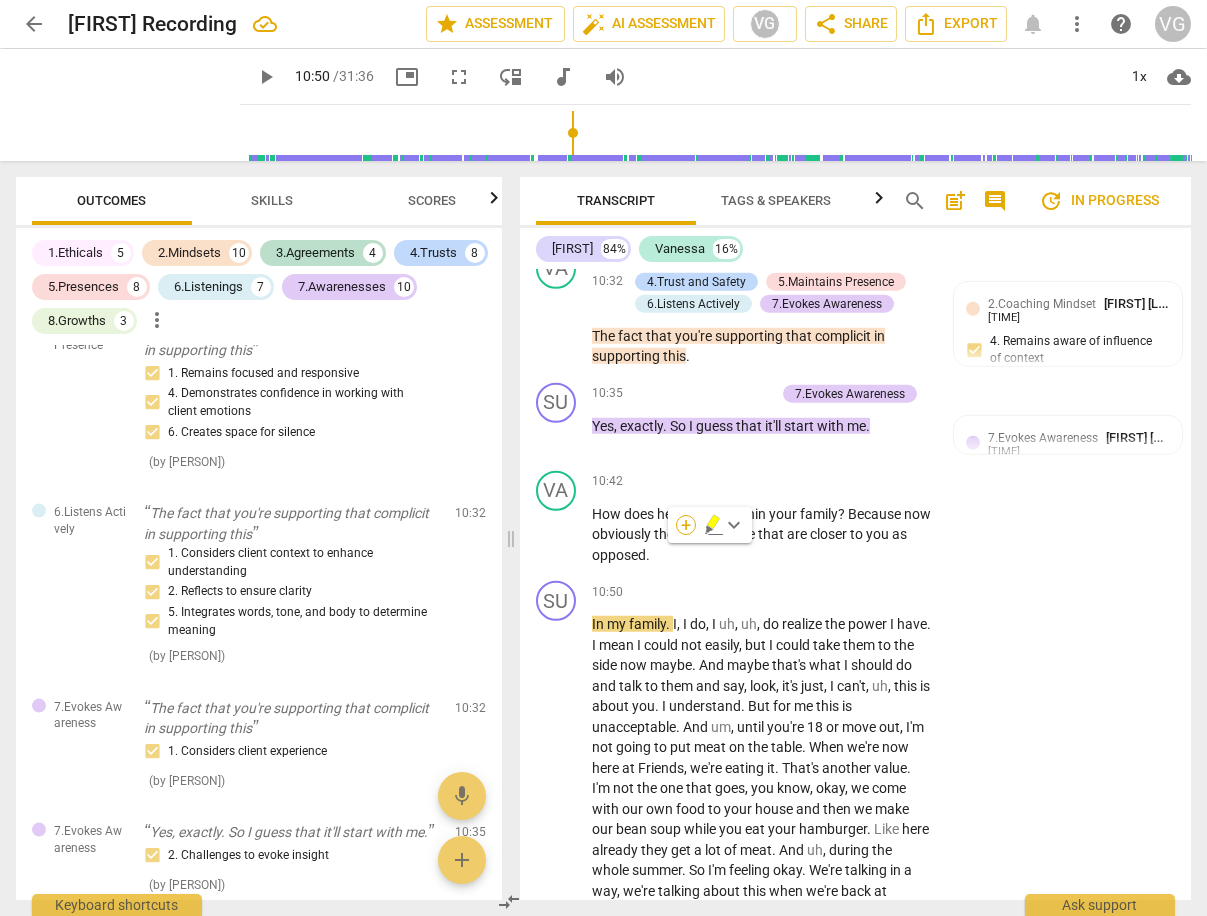 click on "+" at bounding box center (686, 525) 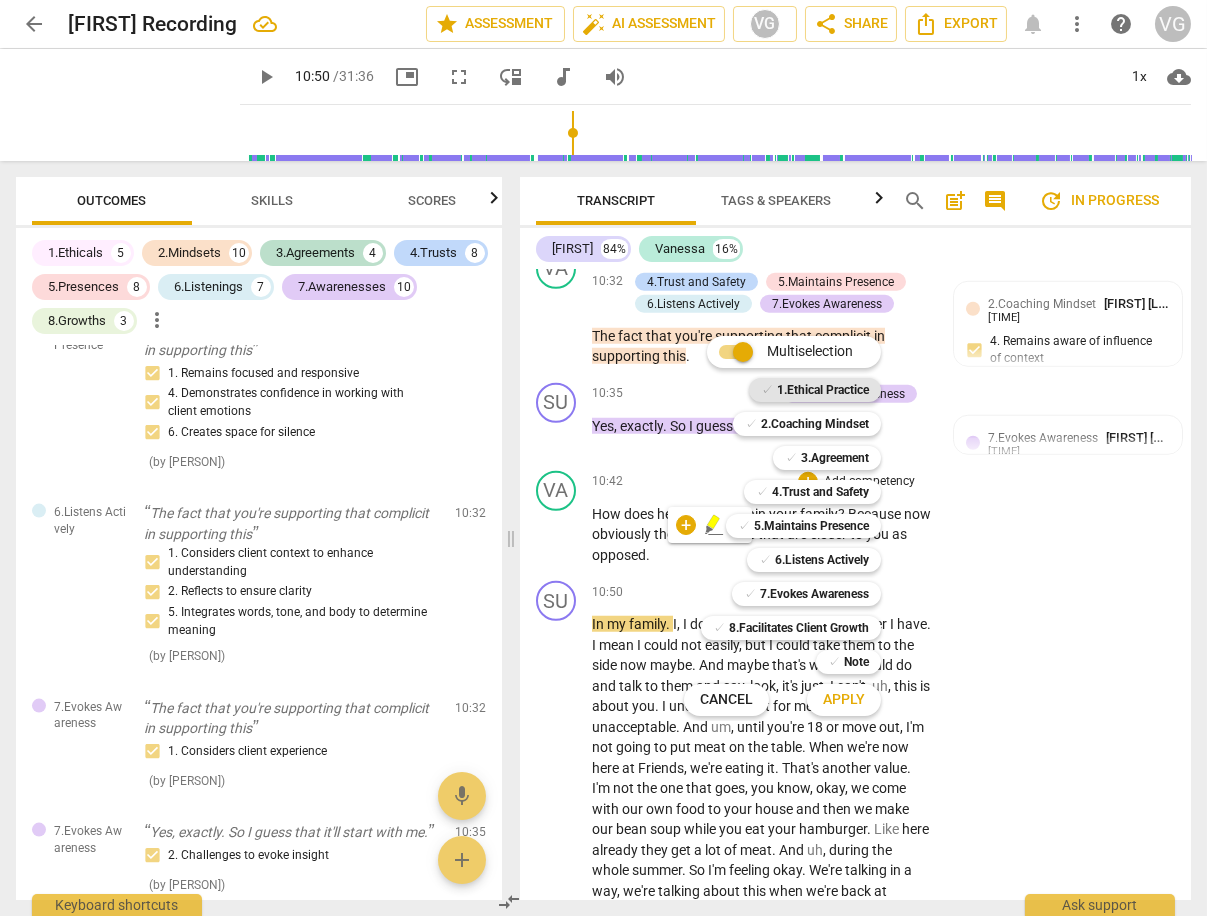 click on "1.Ethical Practice" at bounding box center [823, 390] 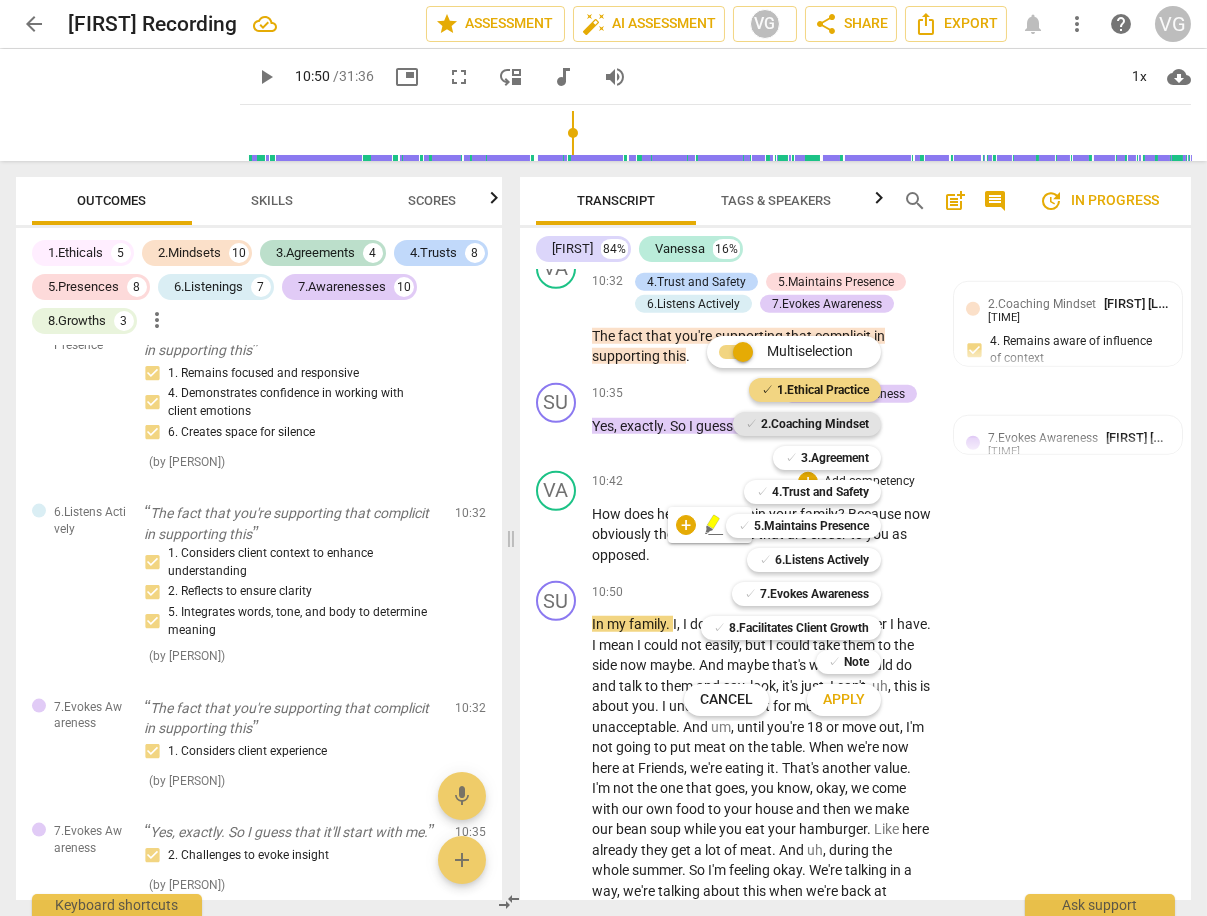 click on "2.Coaching Mindset" at bounding box center [815, 424] 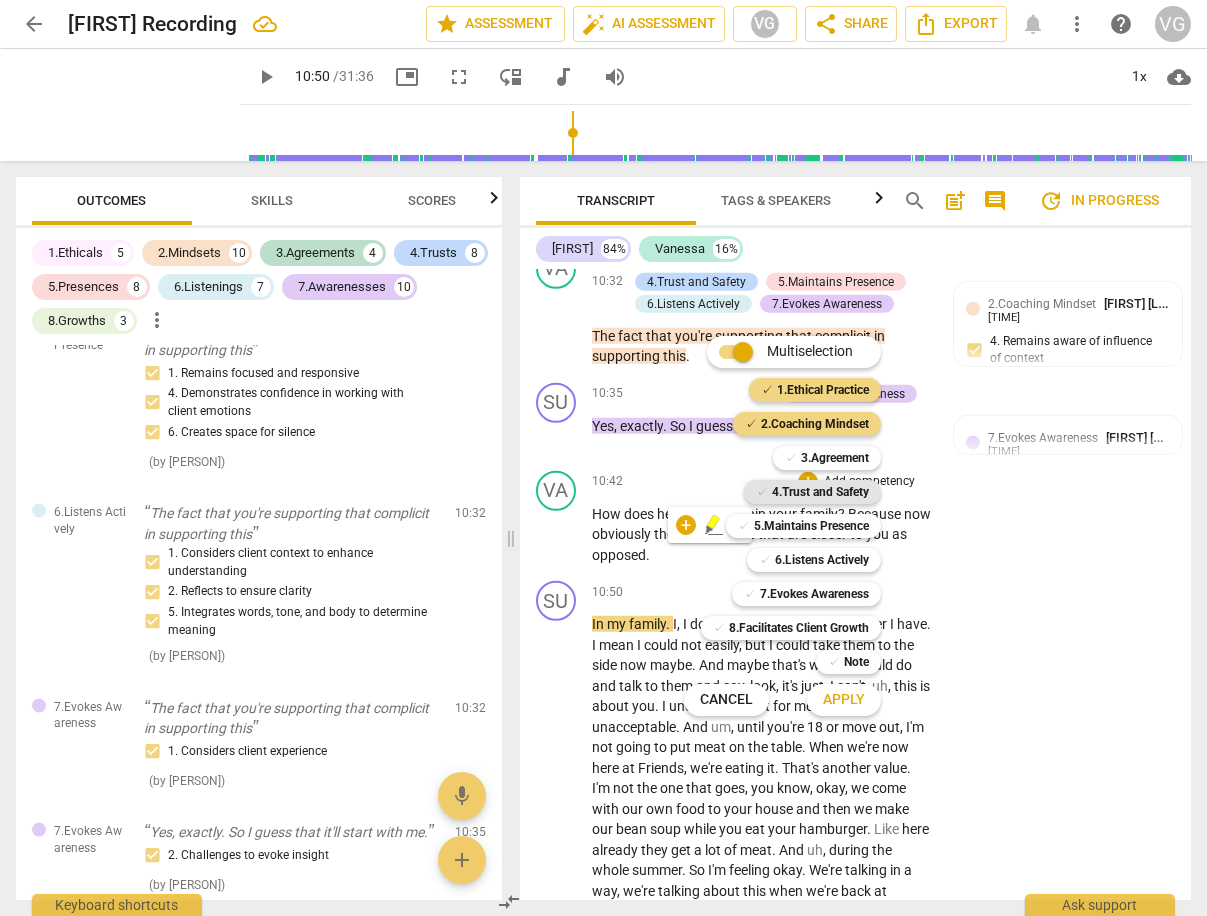 click on "4.Trust and Safety" at bounding box center (820, 492) 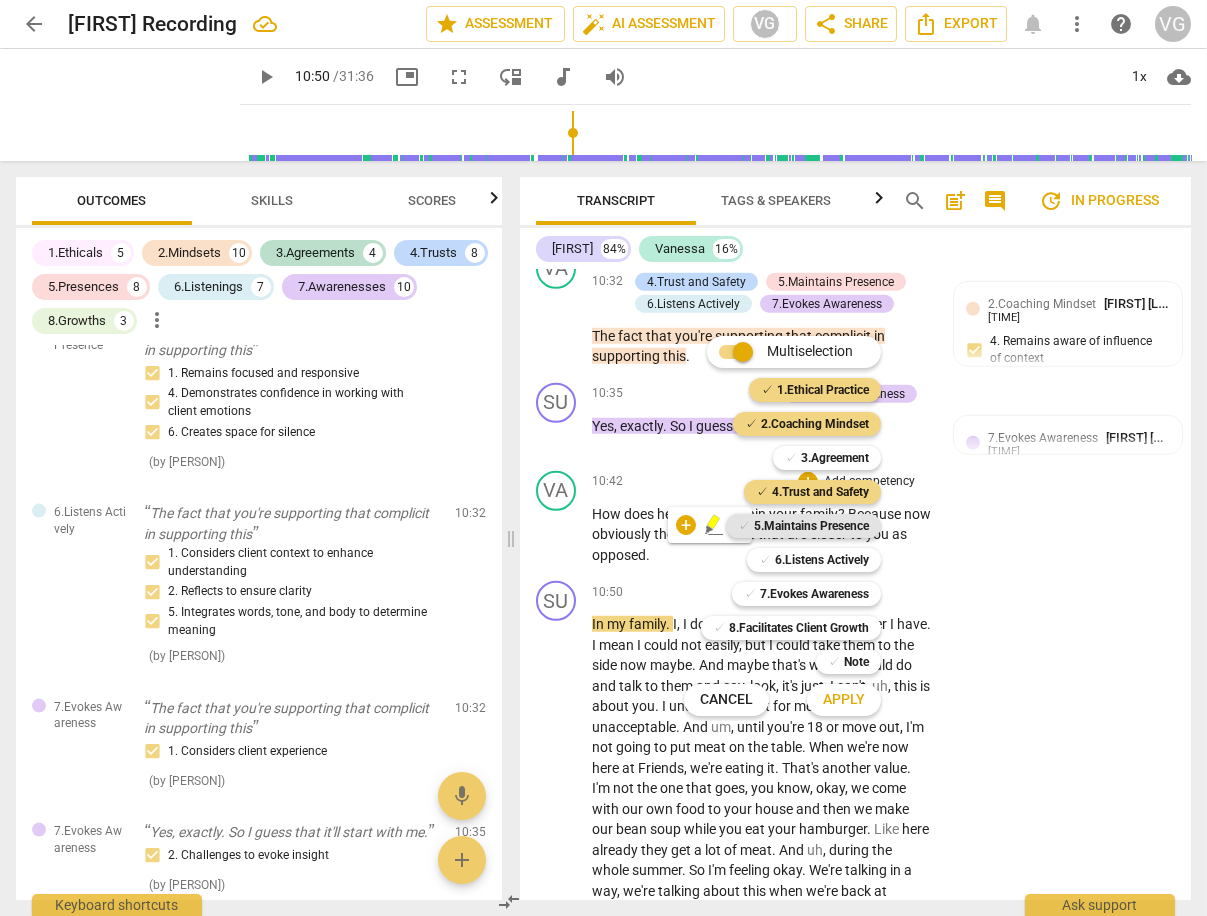 click on "5.Maintains Presence" at bounding box center [811, 526] 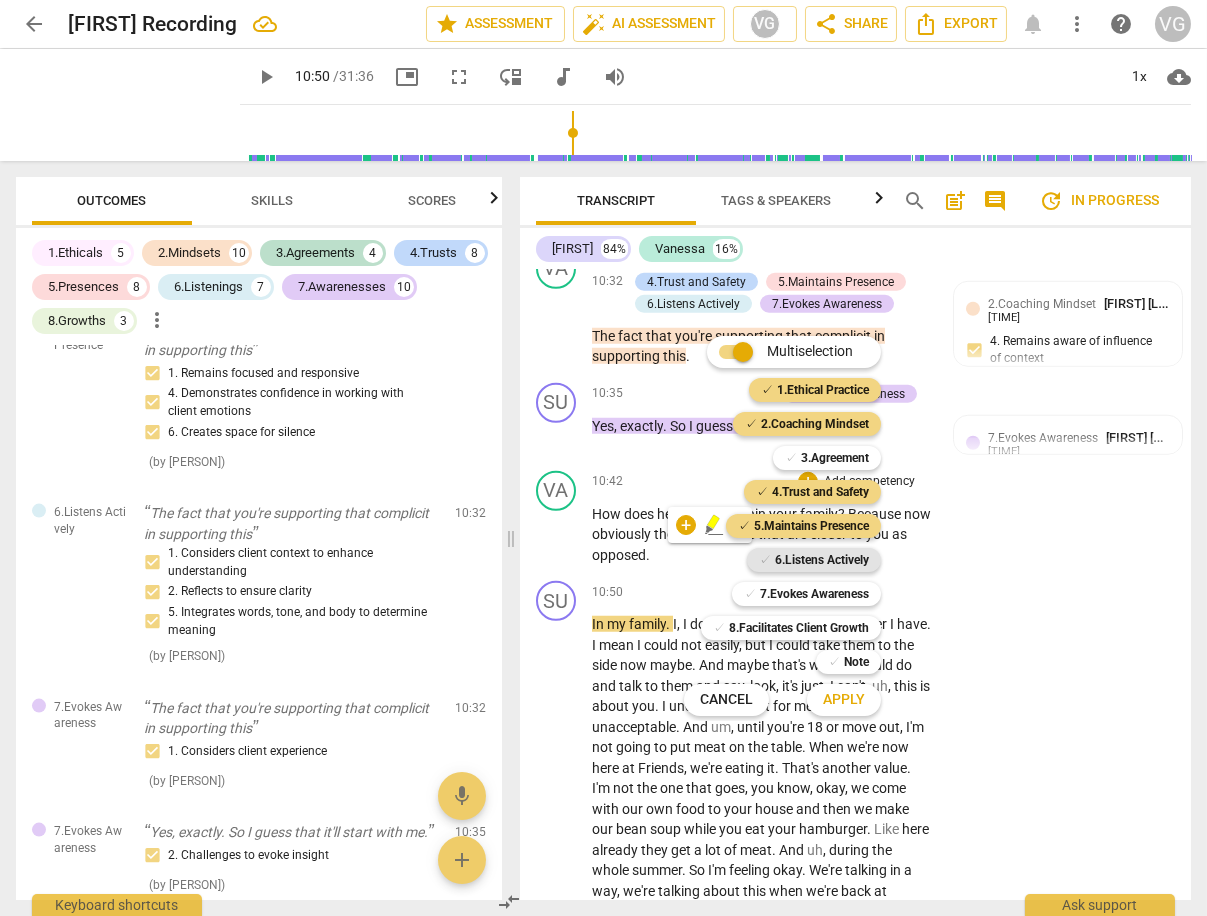 click on "6.Listens Actively" at bounding box center (822, 560) 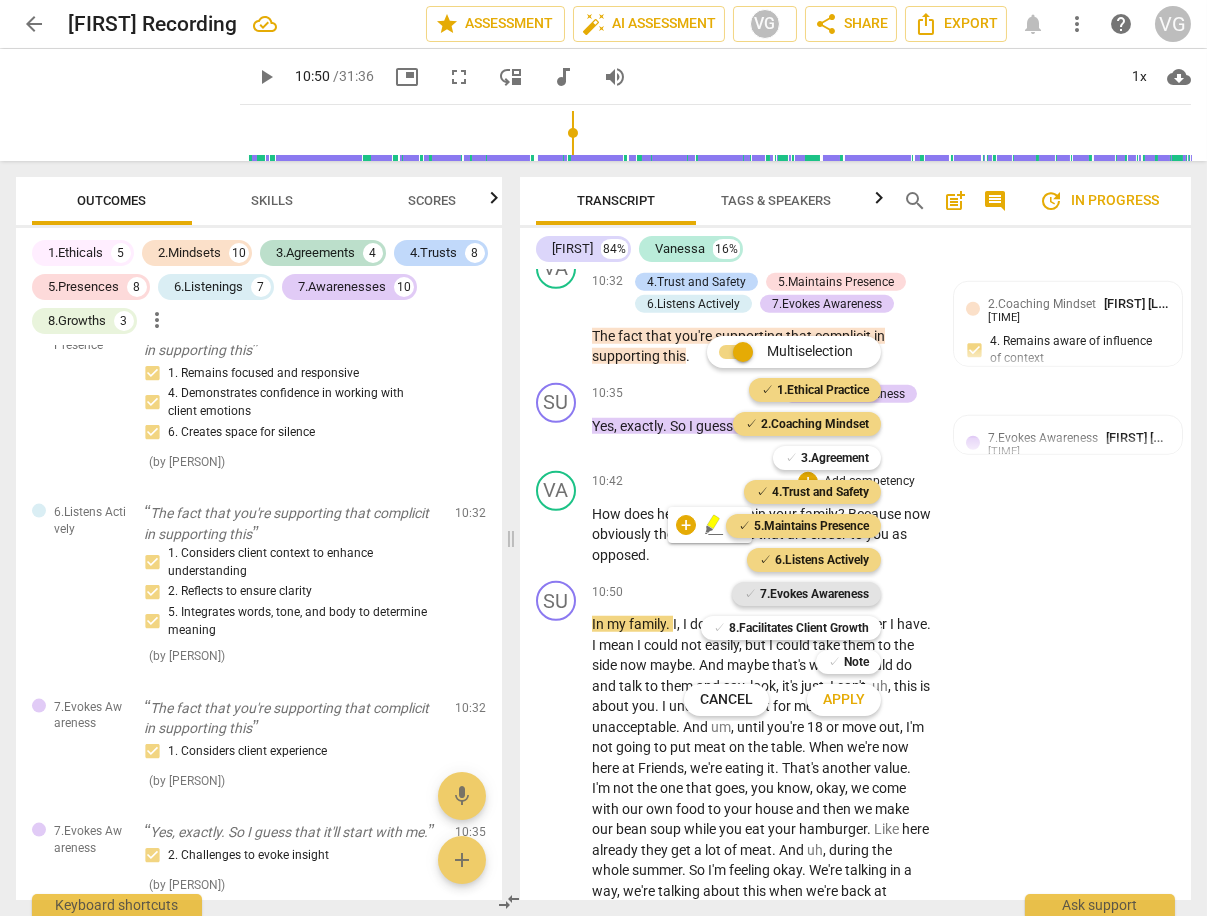click on "7.Evokes Awareness" at bounding box center [814, 594] 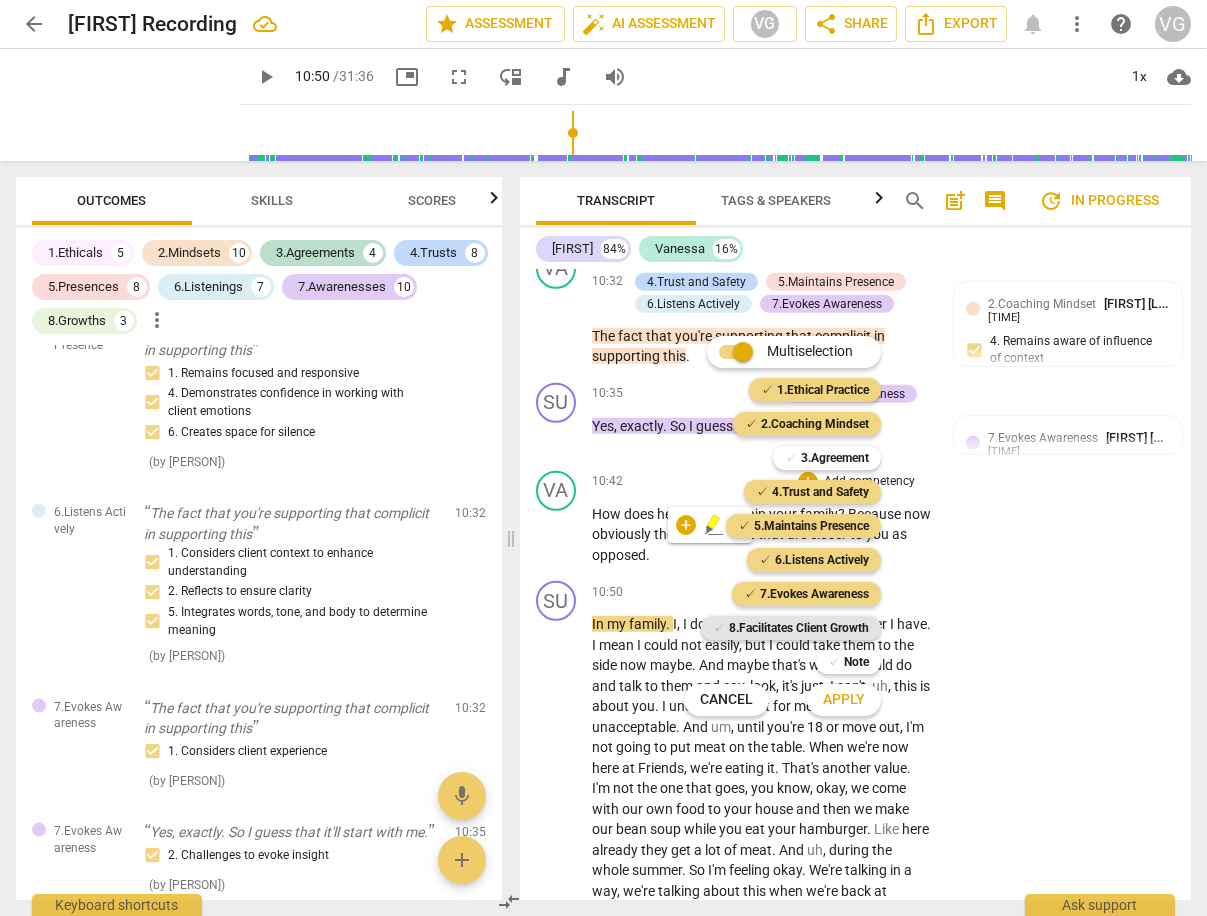 click on "8.Facilitates Client Growth" at bounding box center [799, 628] 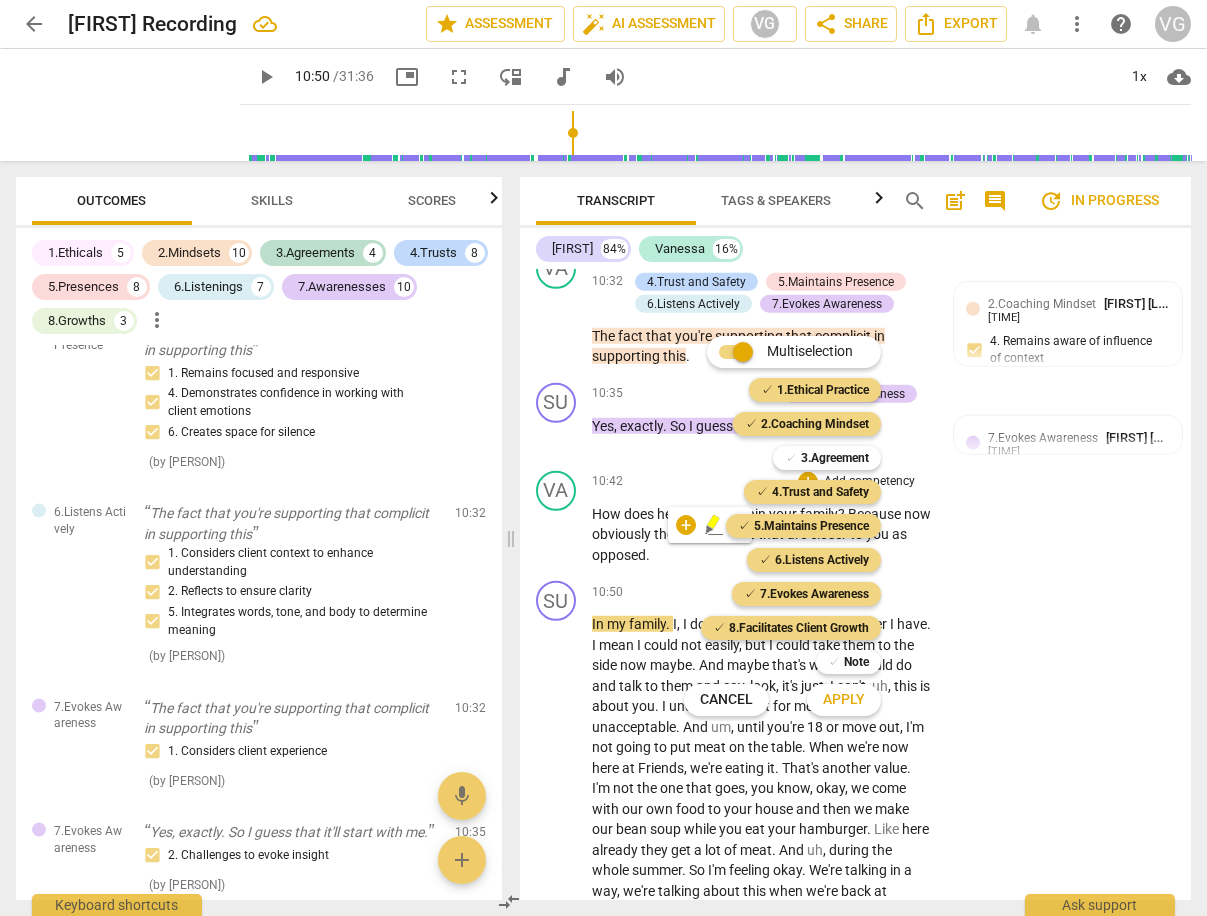 click on "Apply" at bounding box center [844, 700] 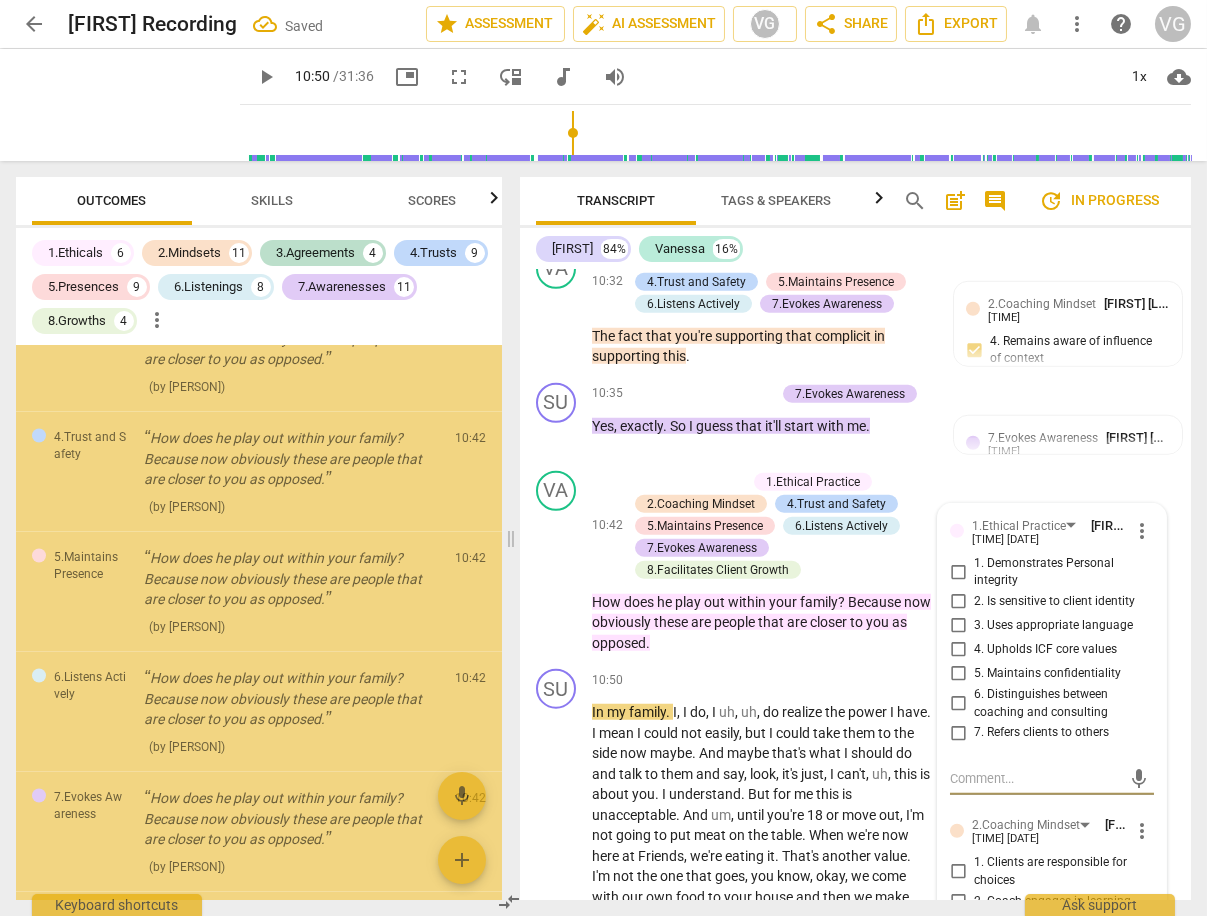scroll, scrollTop: 8840, scrollLeft: 0, axis: vertical 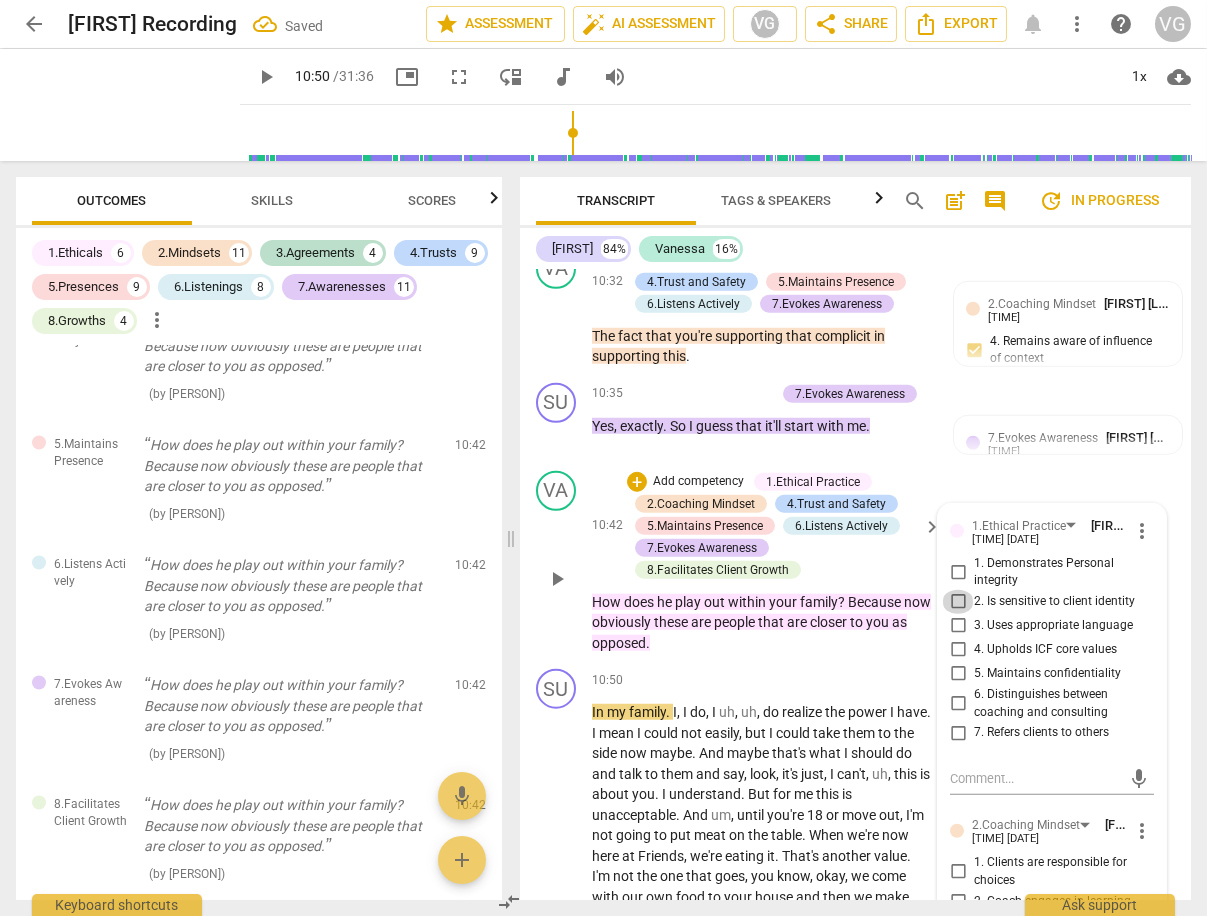 click on "2. Is sensitive to client identity" at bounding box center [958, 602] 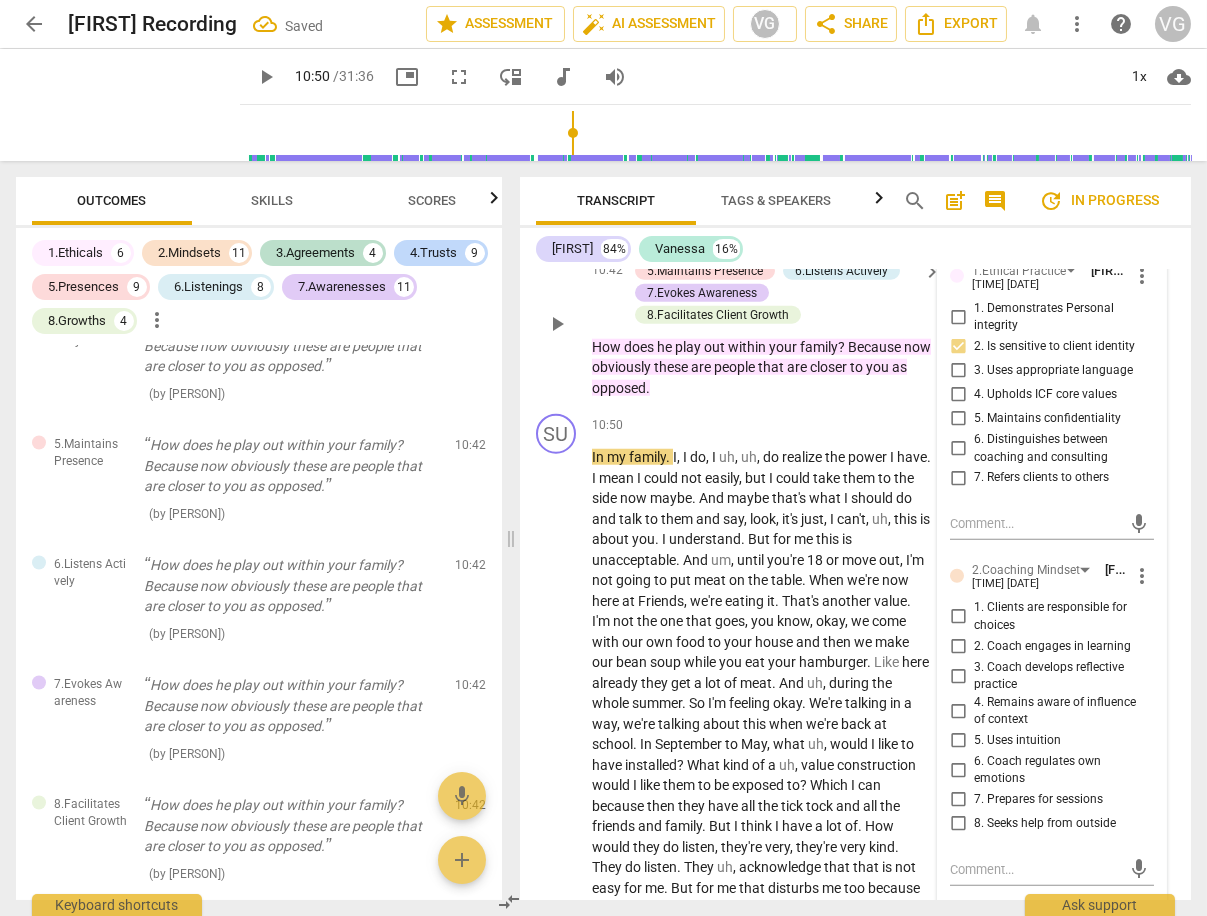 scroll, scrollTop: 5309, scrollLeft: 0, axis: vertical 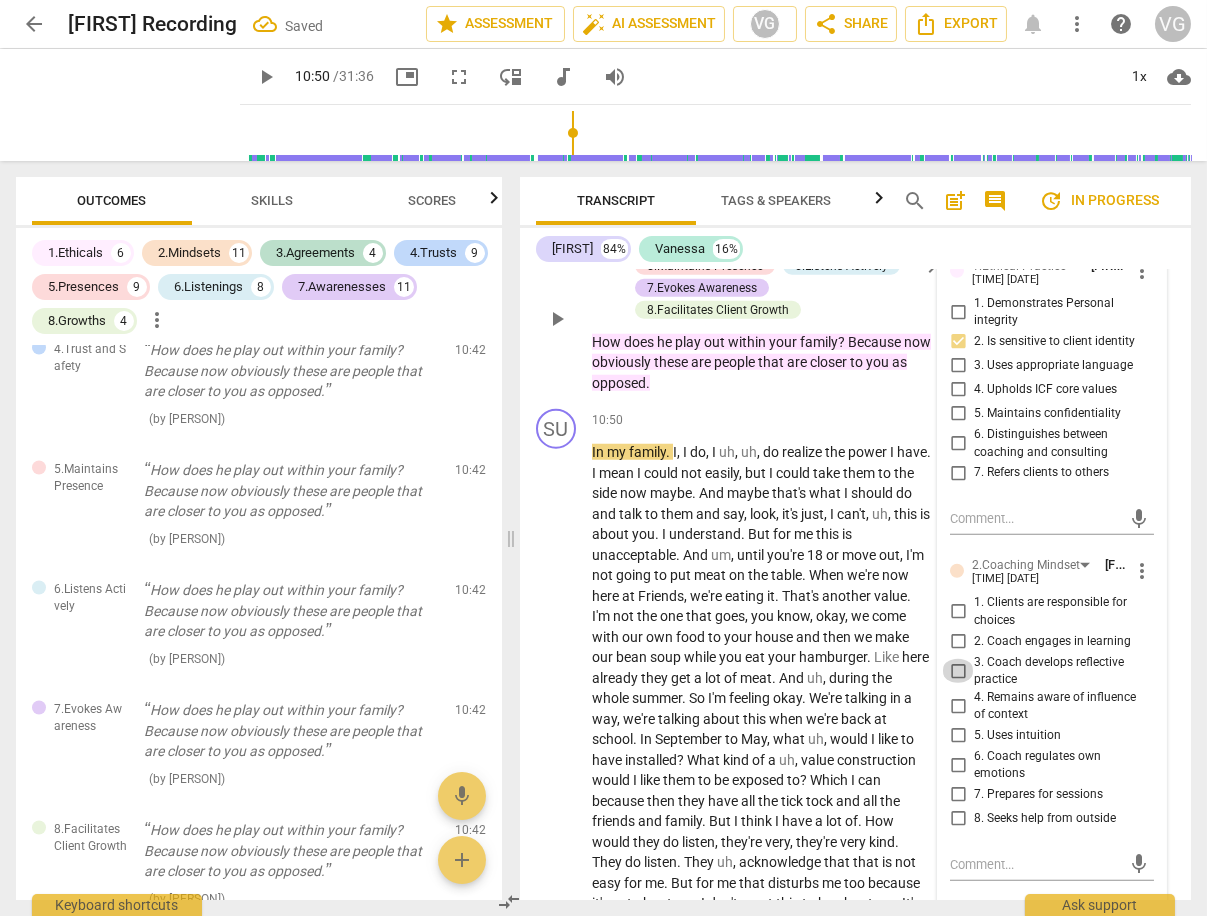click on "3. Coach develops reflective practice" at bounding box center [958, 671] 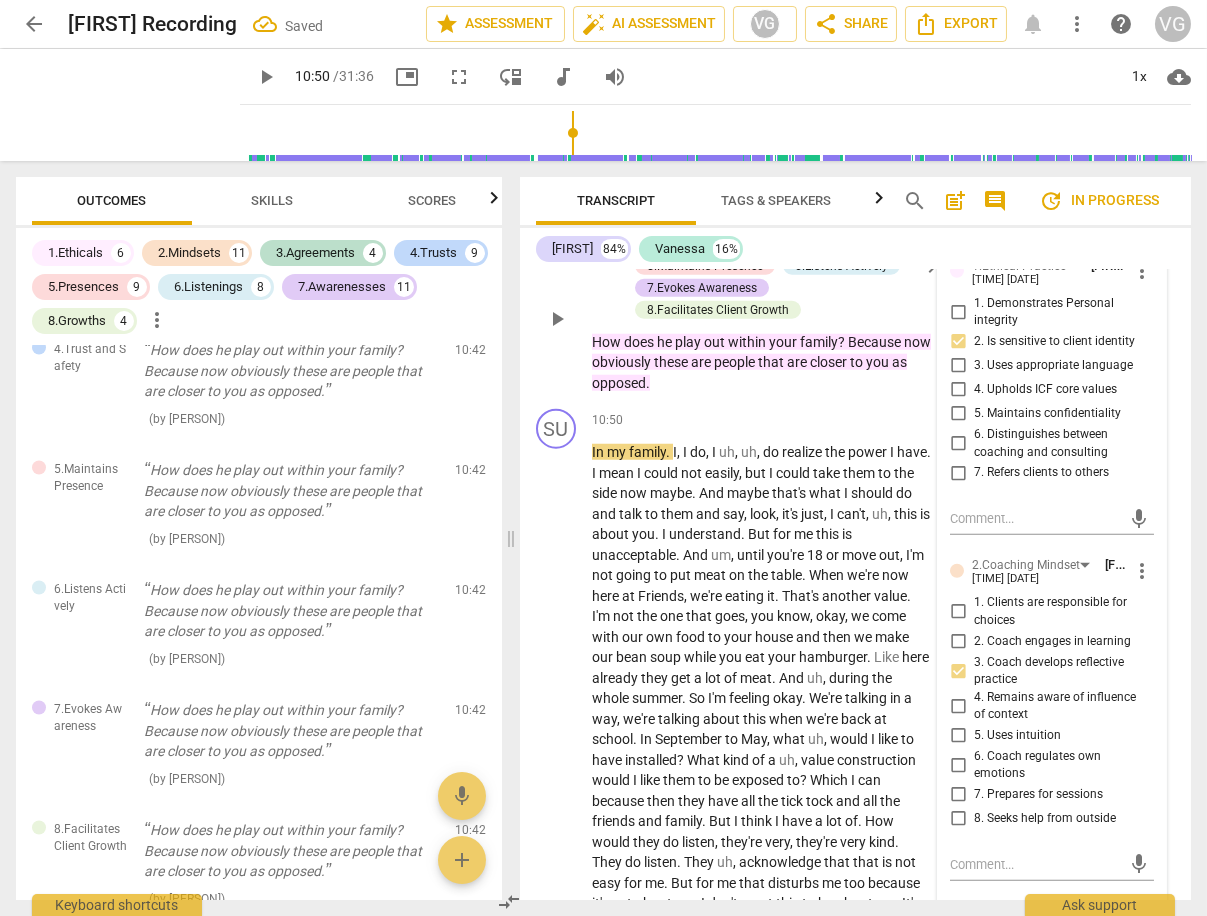 click on "4. Remains aware of influence of context" at bounding box center [958, 706] 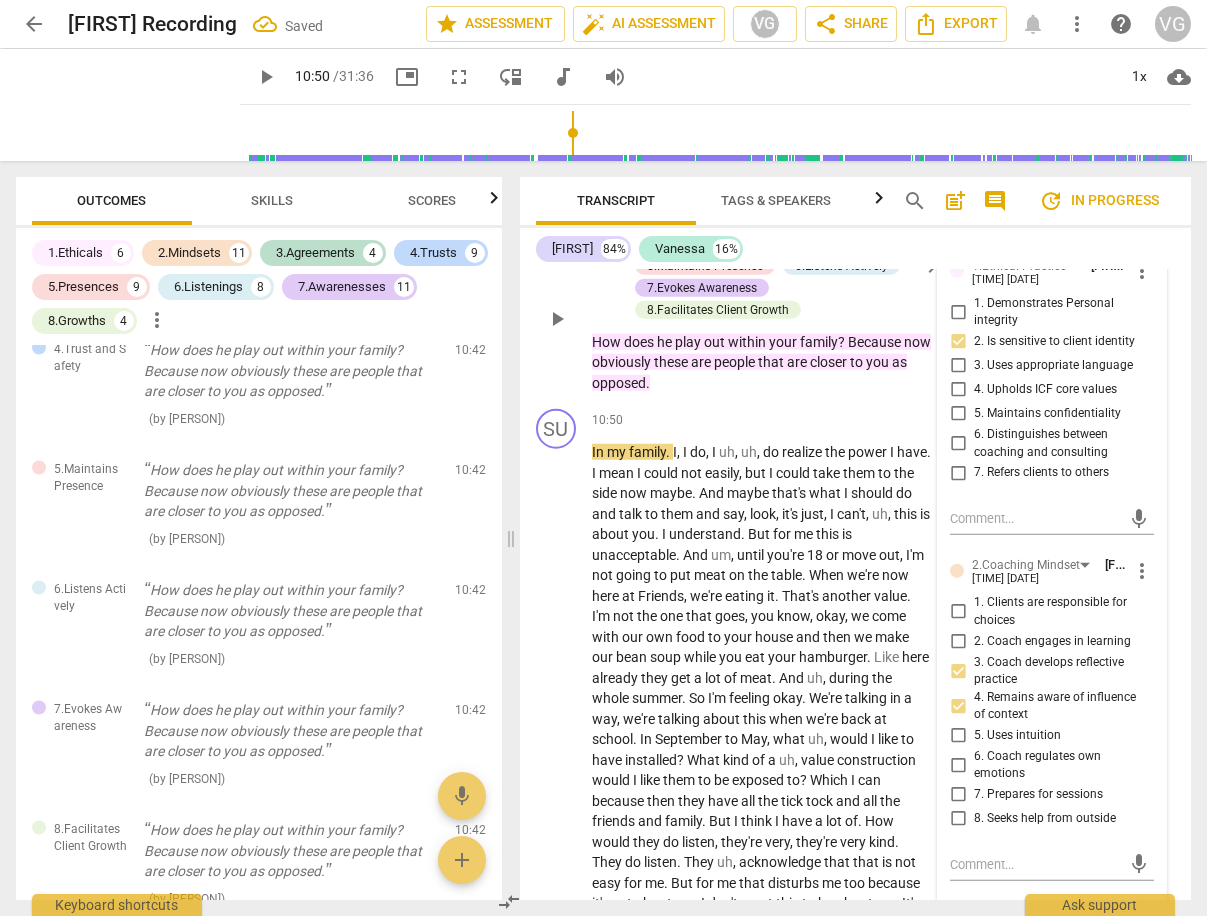 click on "5. Uses intuition" at bounding box center (958, 736) 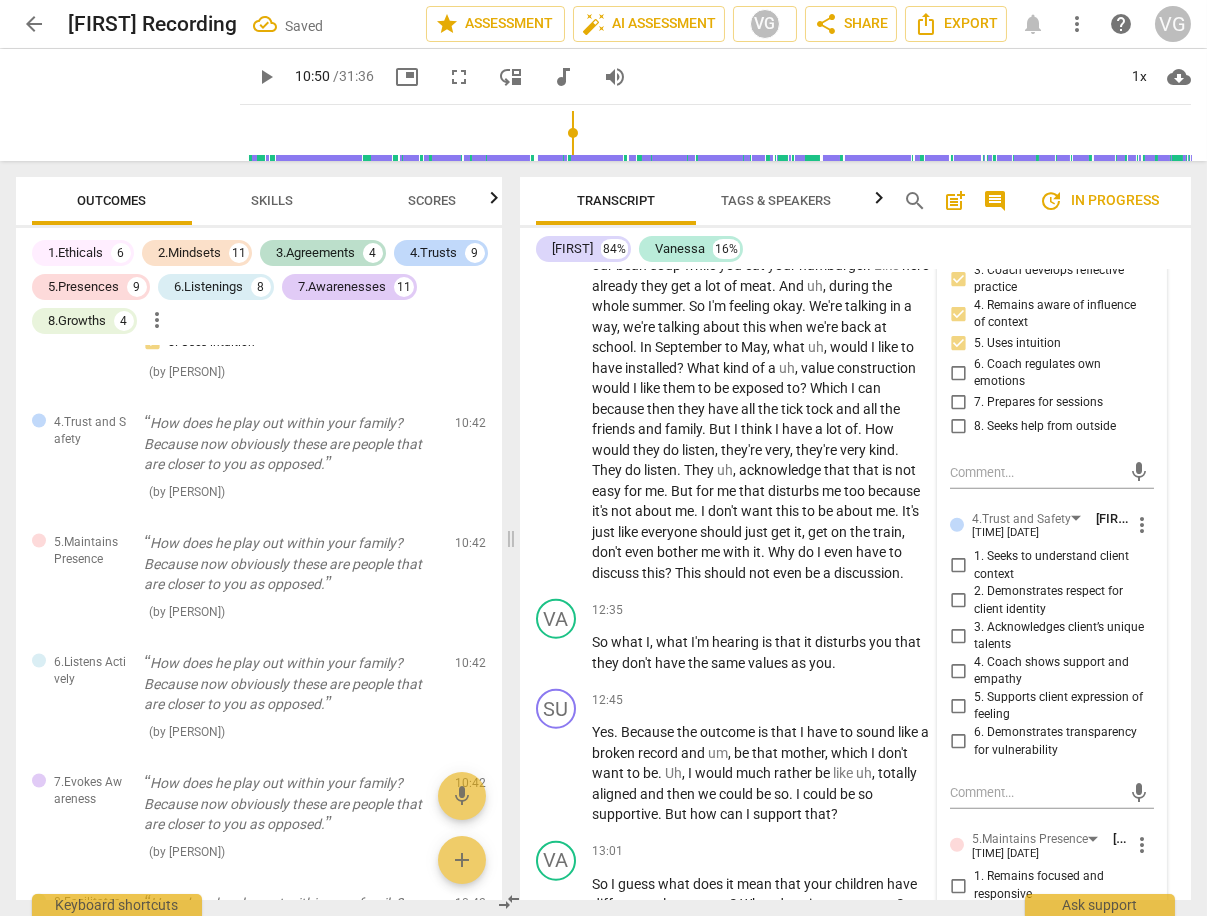 scroll, scrollTop: 5710, scrollLeft: 0, axis: vertical 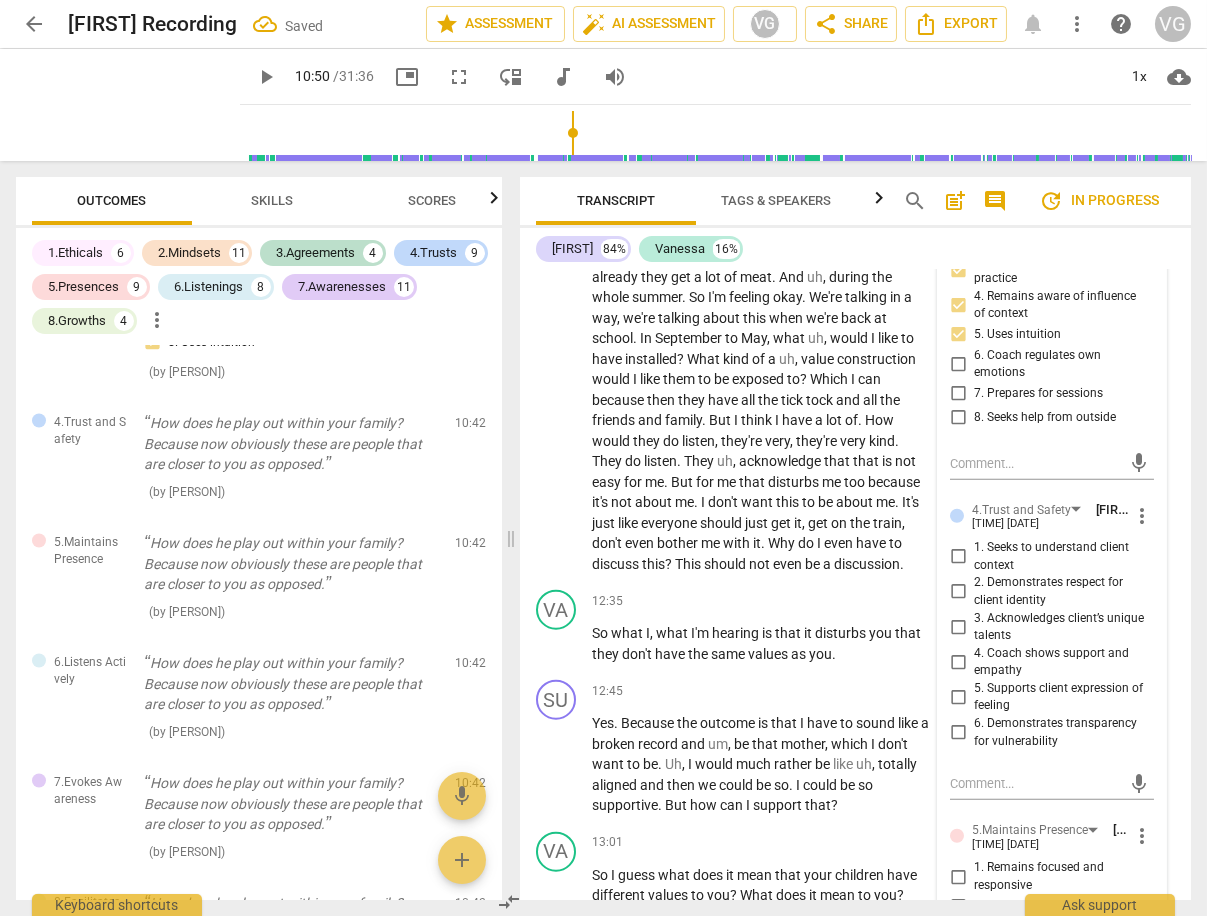 click on "1. Seeks to understand client context" at bounding box center (958, 557) 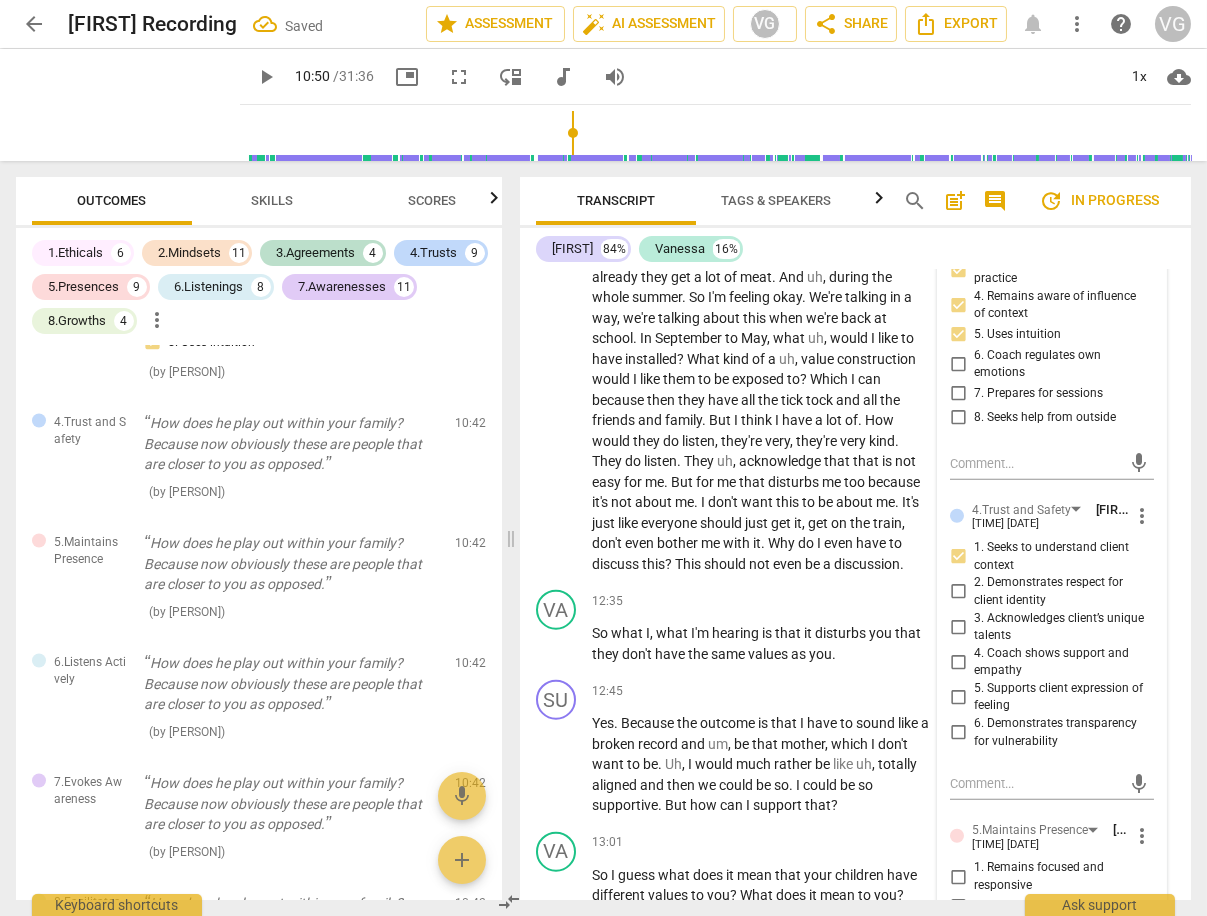 click on "2. Demonstrates respect for client identity" at bounding box center (958, 592) 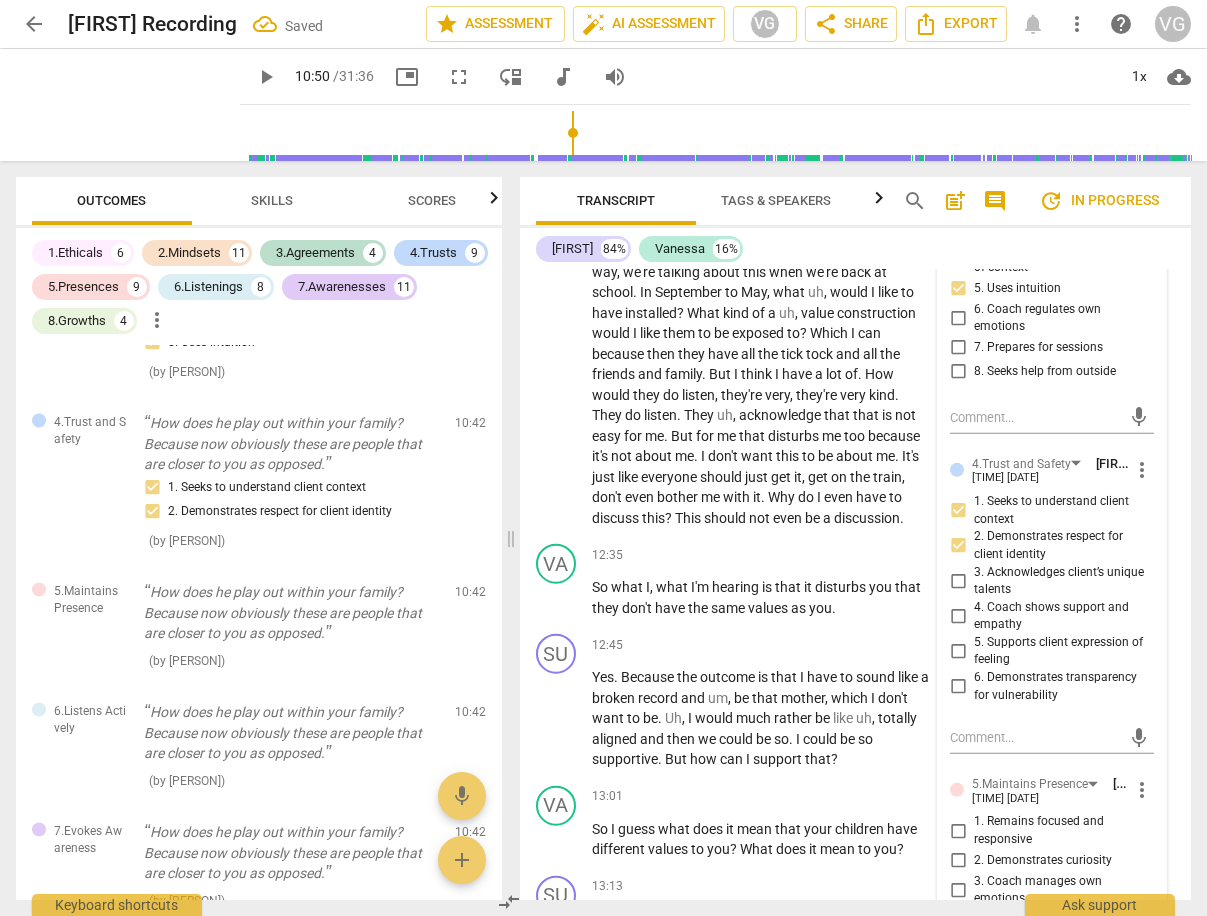 scroll, scrollTop: 5905, scrollLeft: 0, axis: vertical 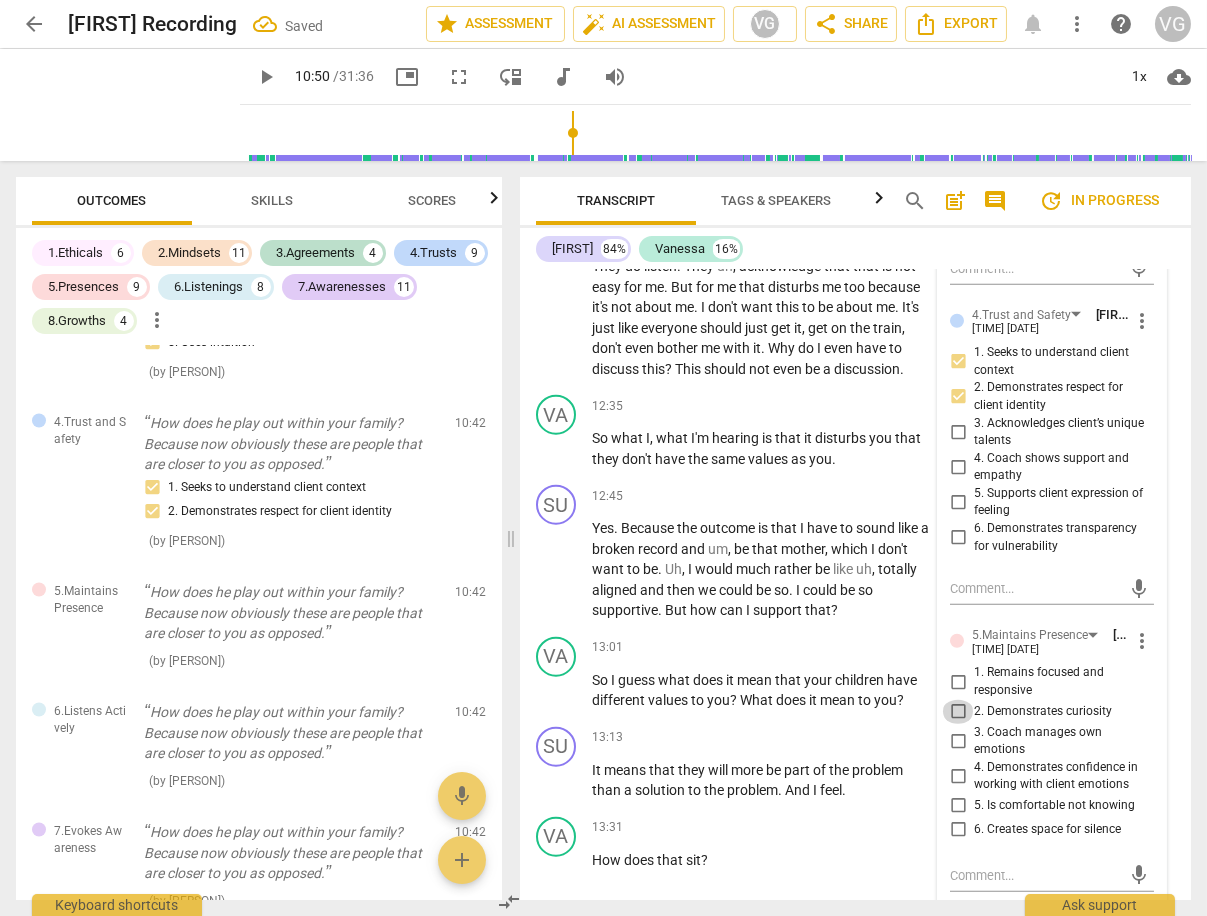click on "2. Demonstrates curiosity" at bounding box center (958, 712) 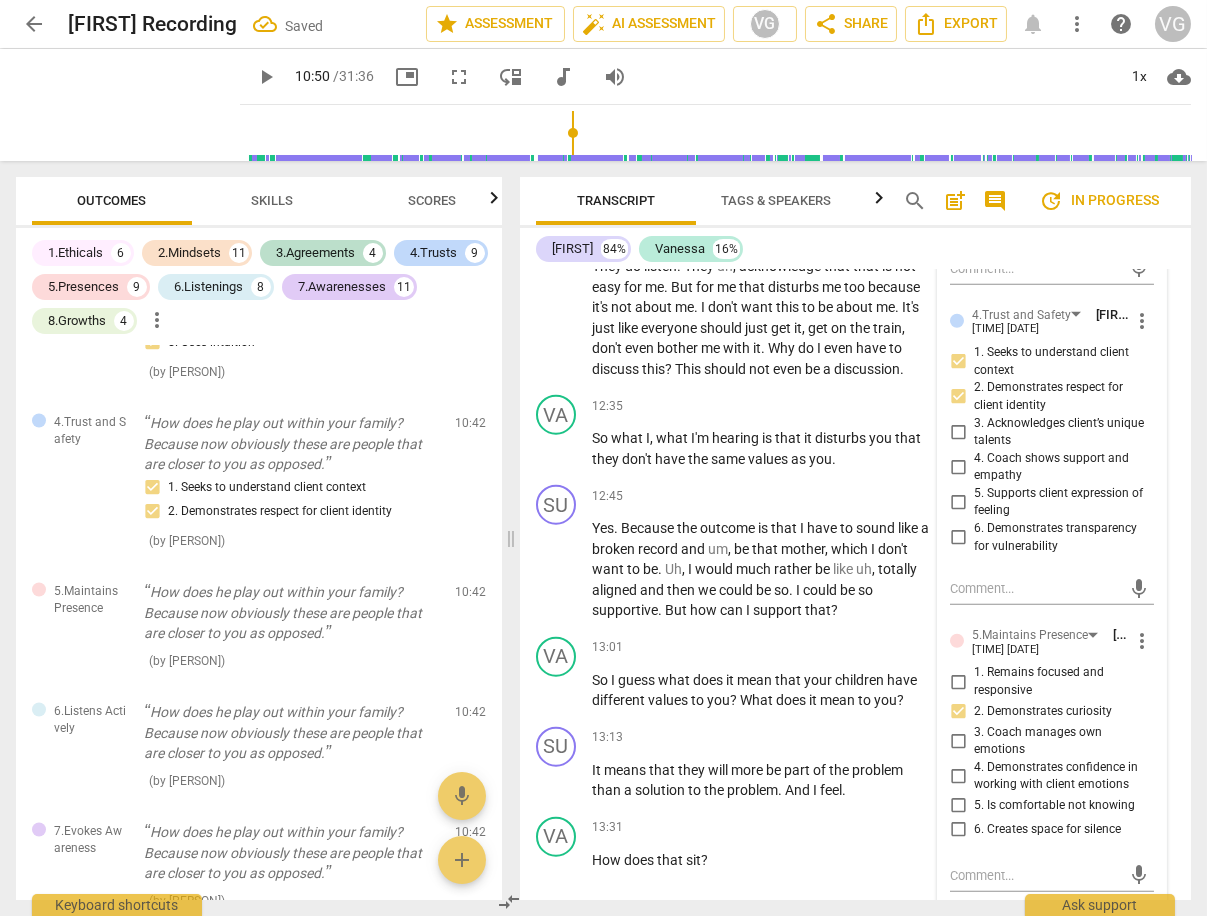 click on "4. Demonstrates confidence in working with client emotions" at bounding box center [958, 776] 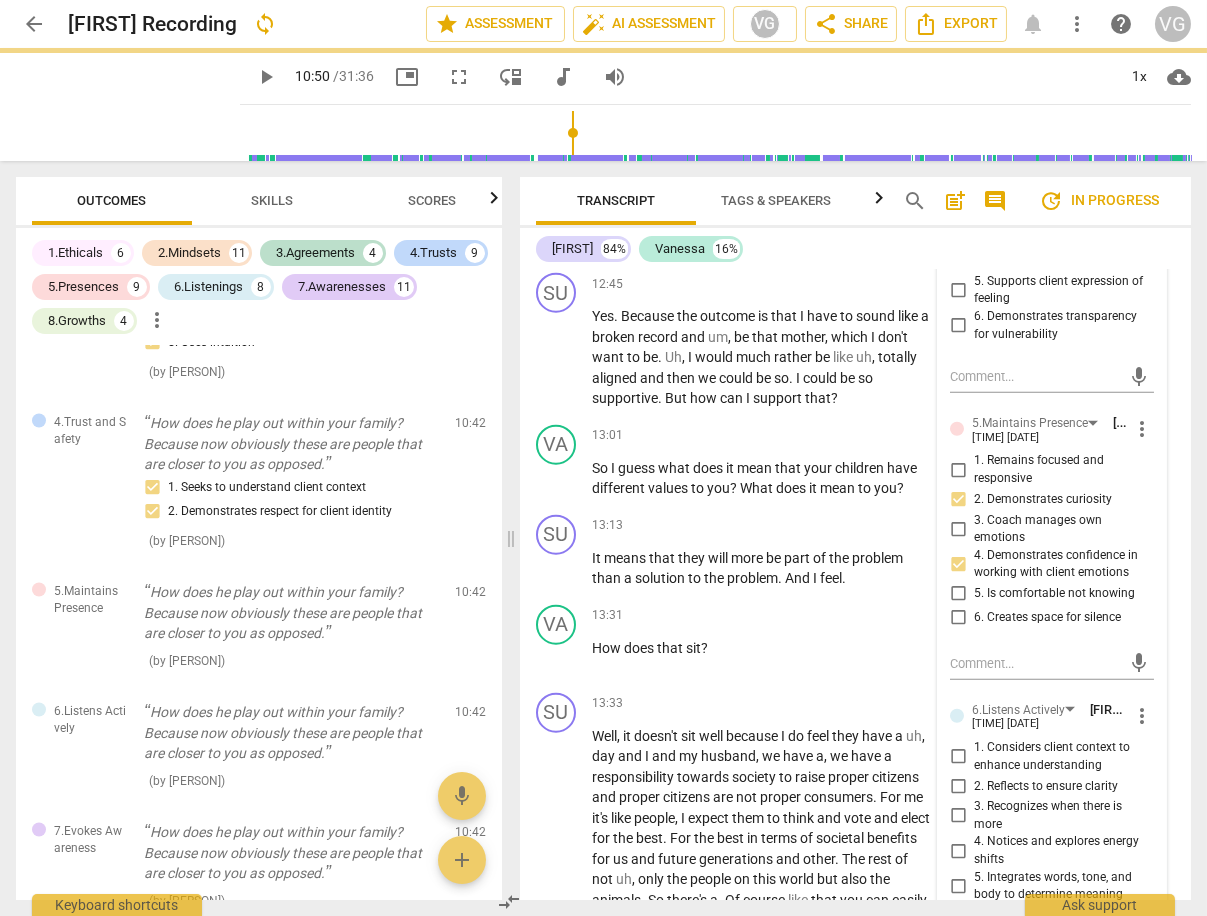 scroll, scrollTop: 6120, scrollLeft: 0, axis: vertical 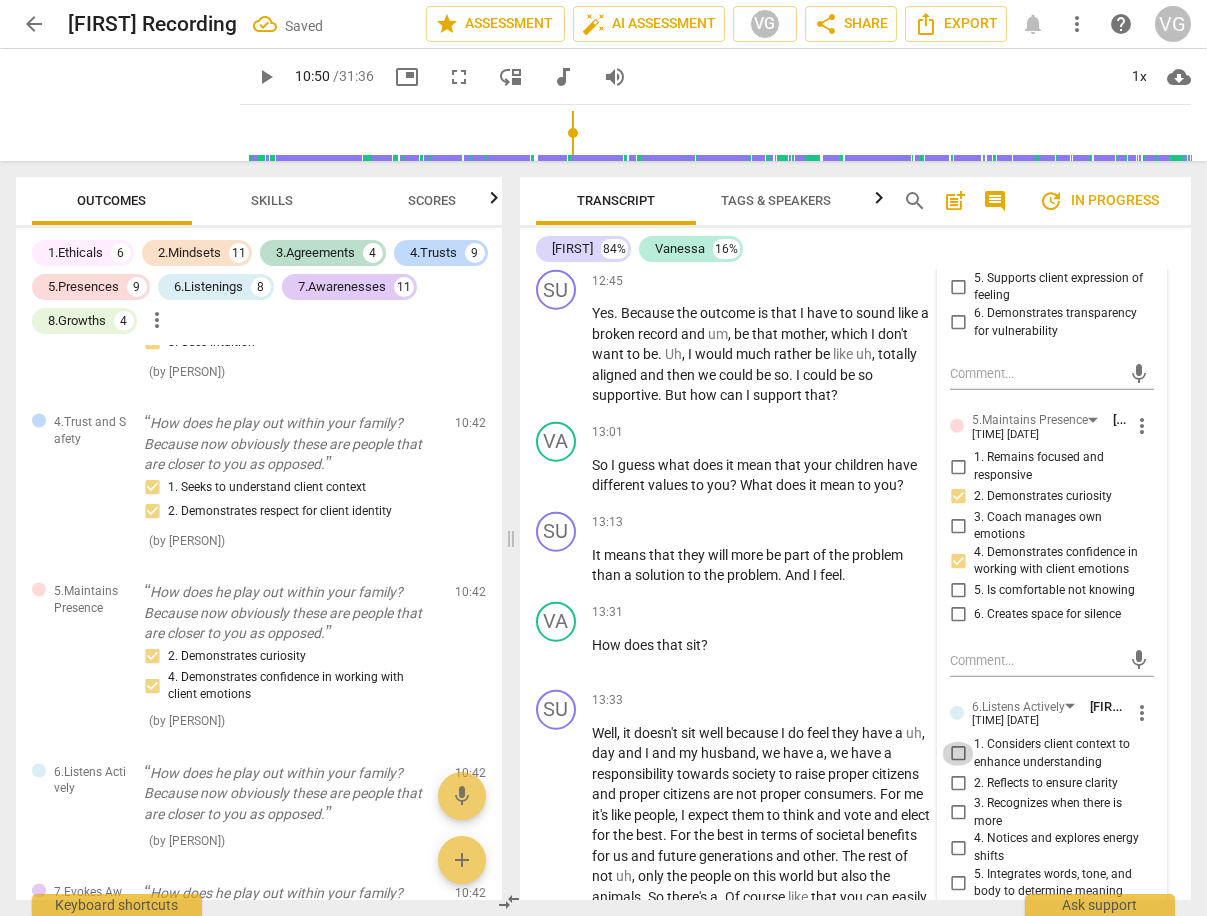 click on "1. Considers client context to enhance understanding" at bounding box center (958, 754) 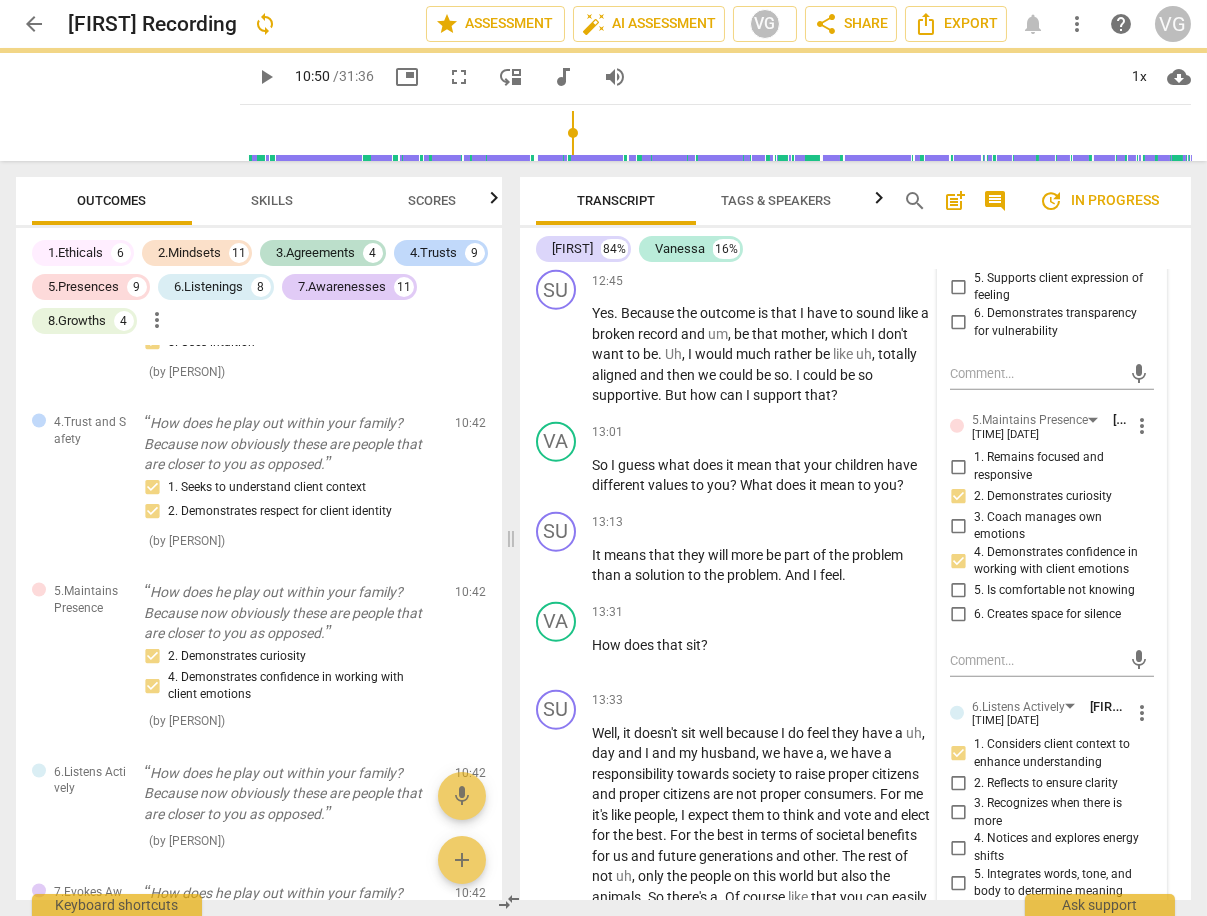 click on "3. Recognizes when there is more" at bounding box center (958, 813) 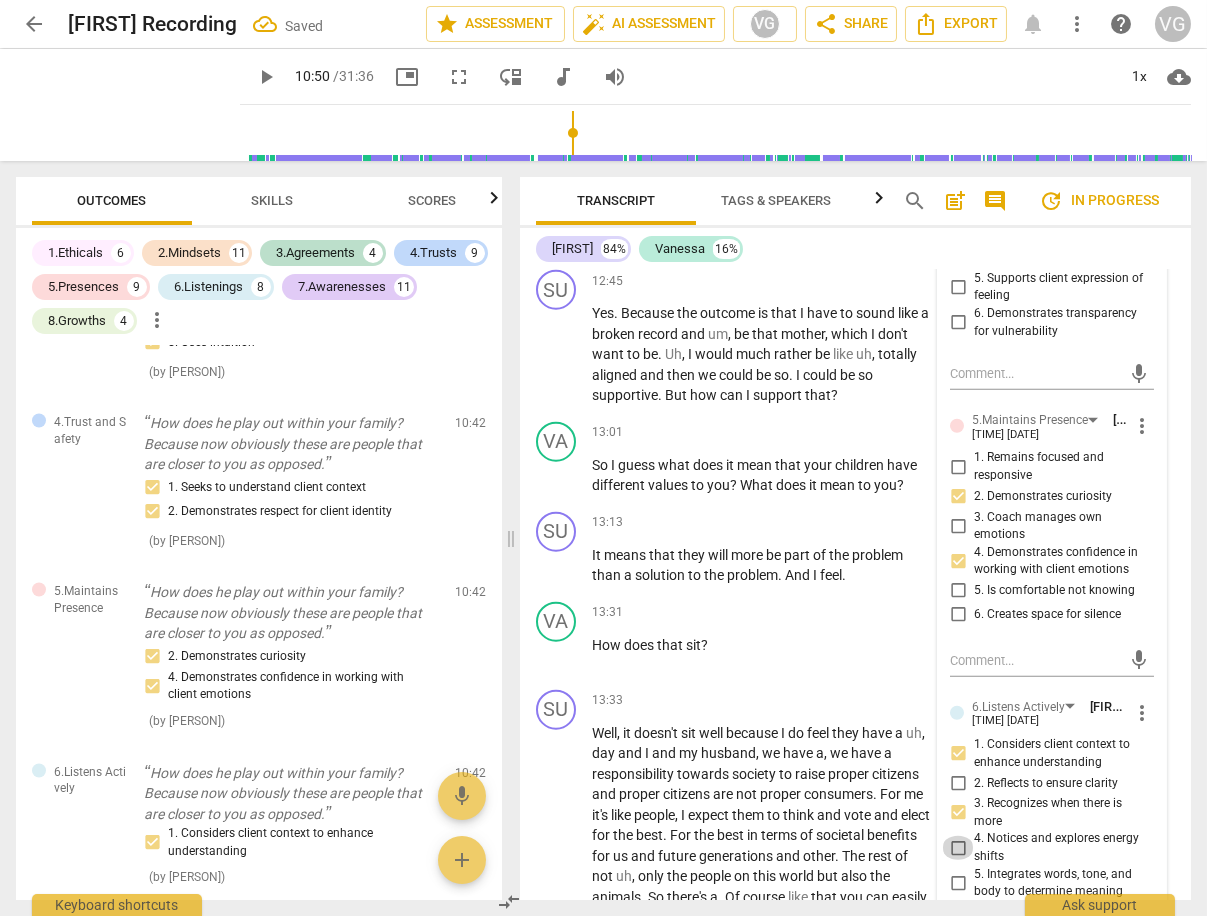 click on "4. Notices and explores energy shifts" at bounding box center [958, 848] 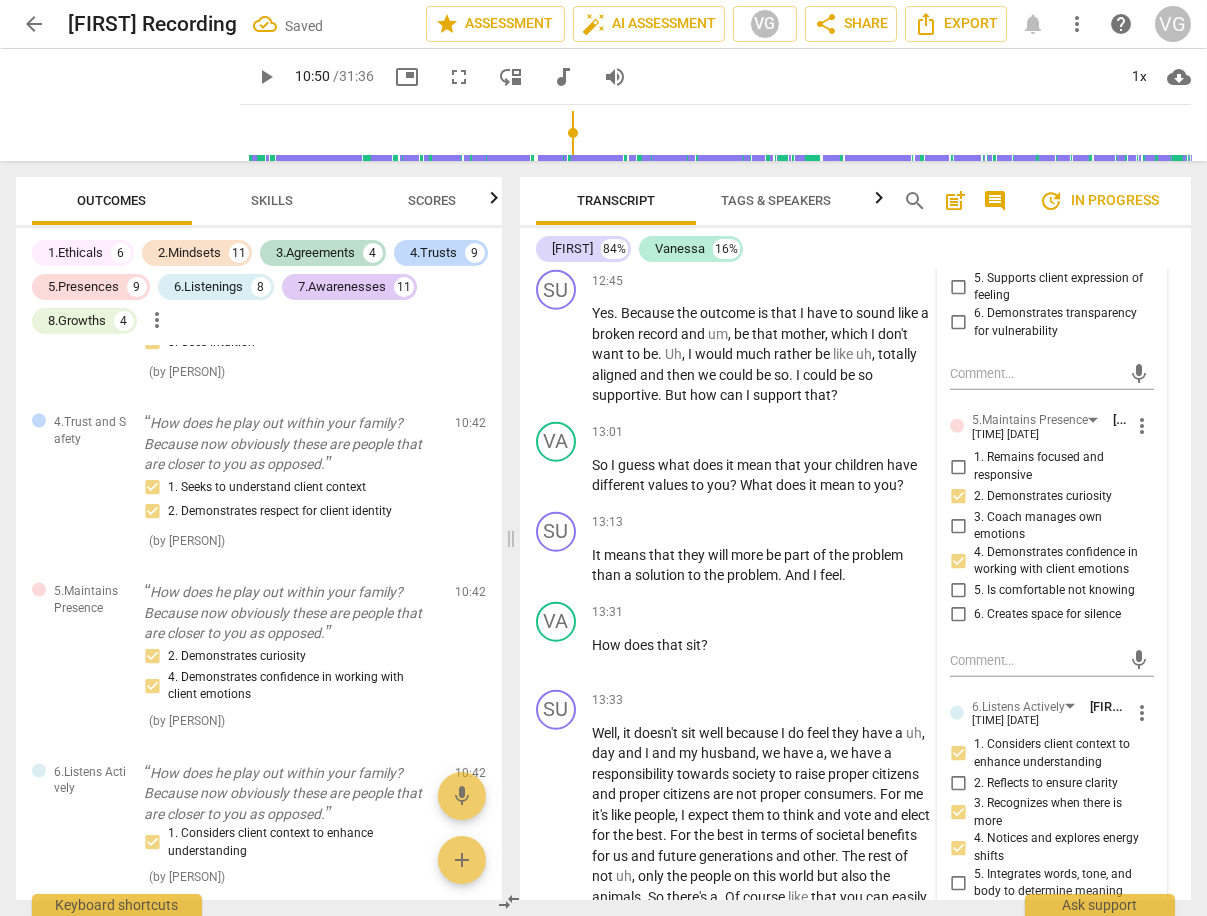 click on "6. Notices trends in behaviors" at bounding box center [958, 913] 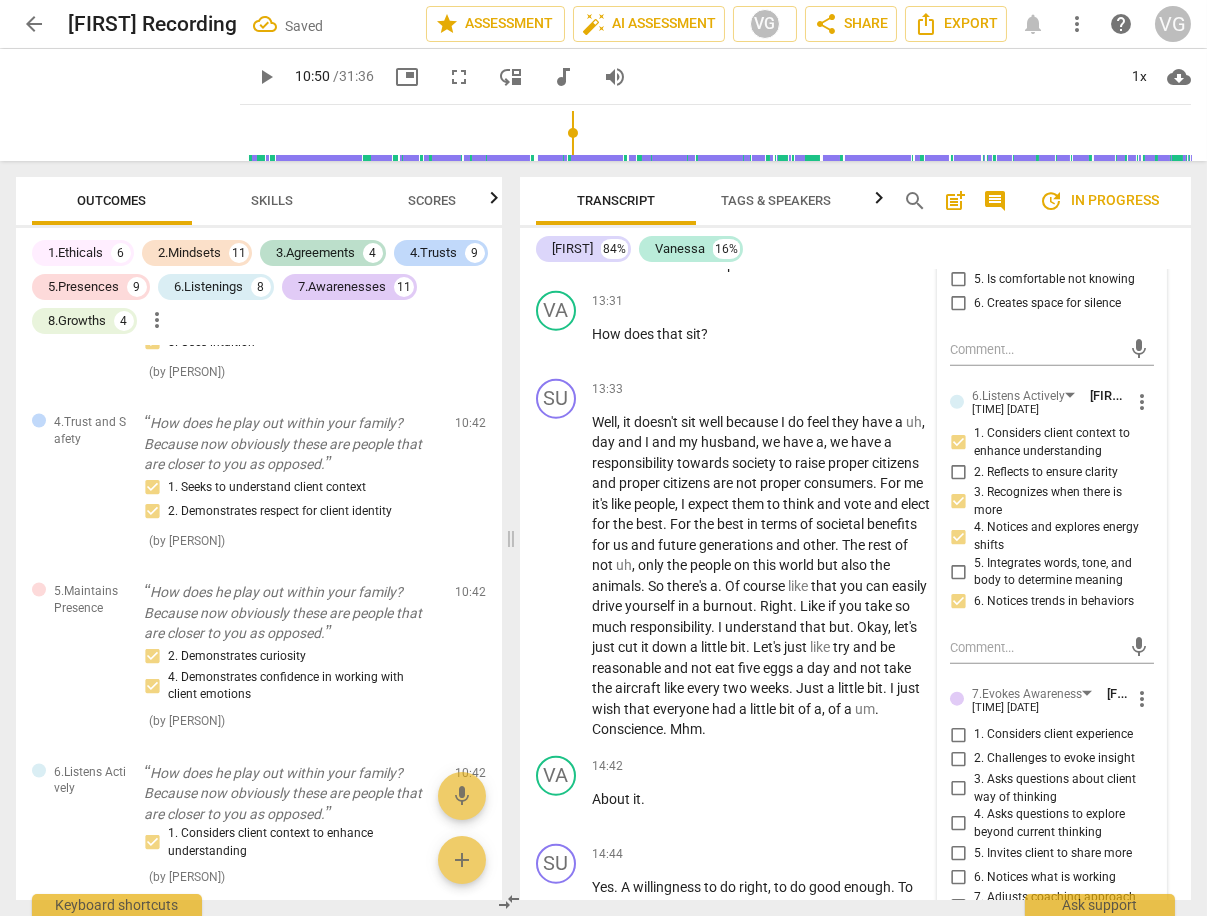 scroll, scrollTop: 6571, scrollLeft: 0, axis: vertical 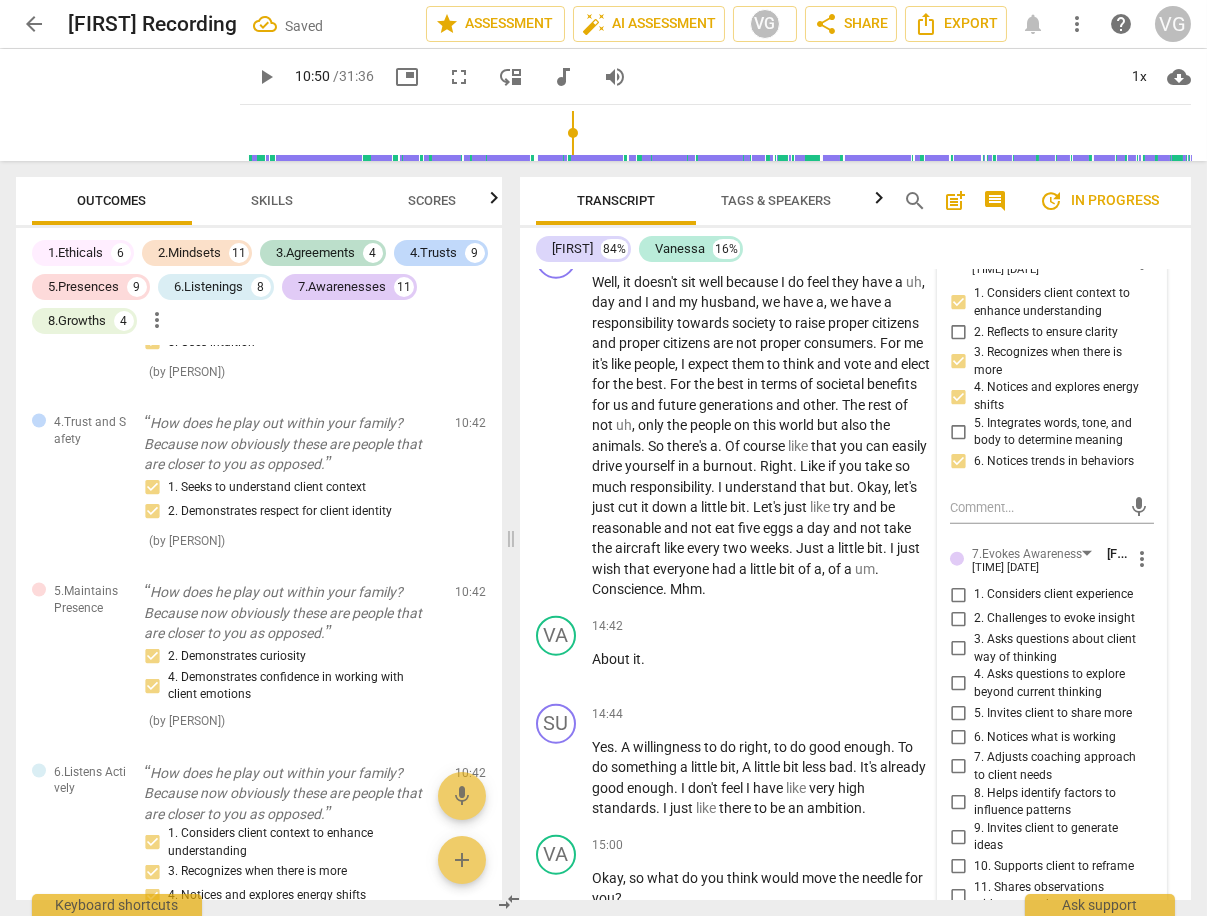 click on "2. Challenges to evoke insight" at bounding box center (958, 619) 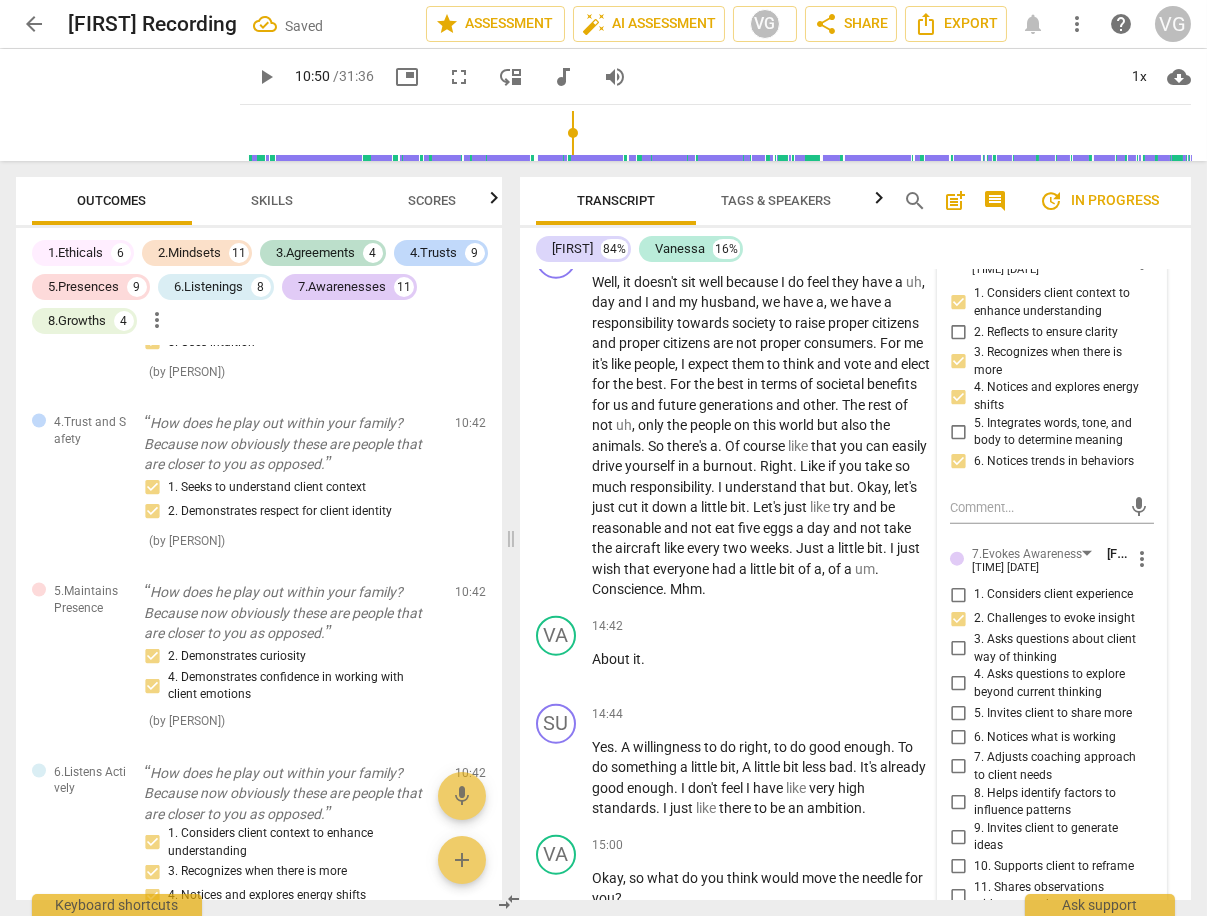 click on "3. Asks questions about client way of thinking" at bounding box center [958, 649] 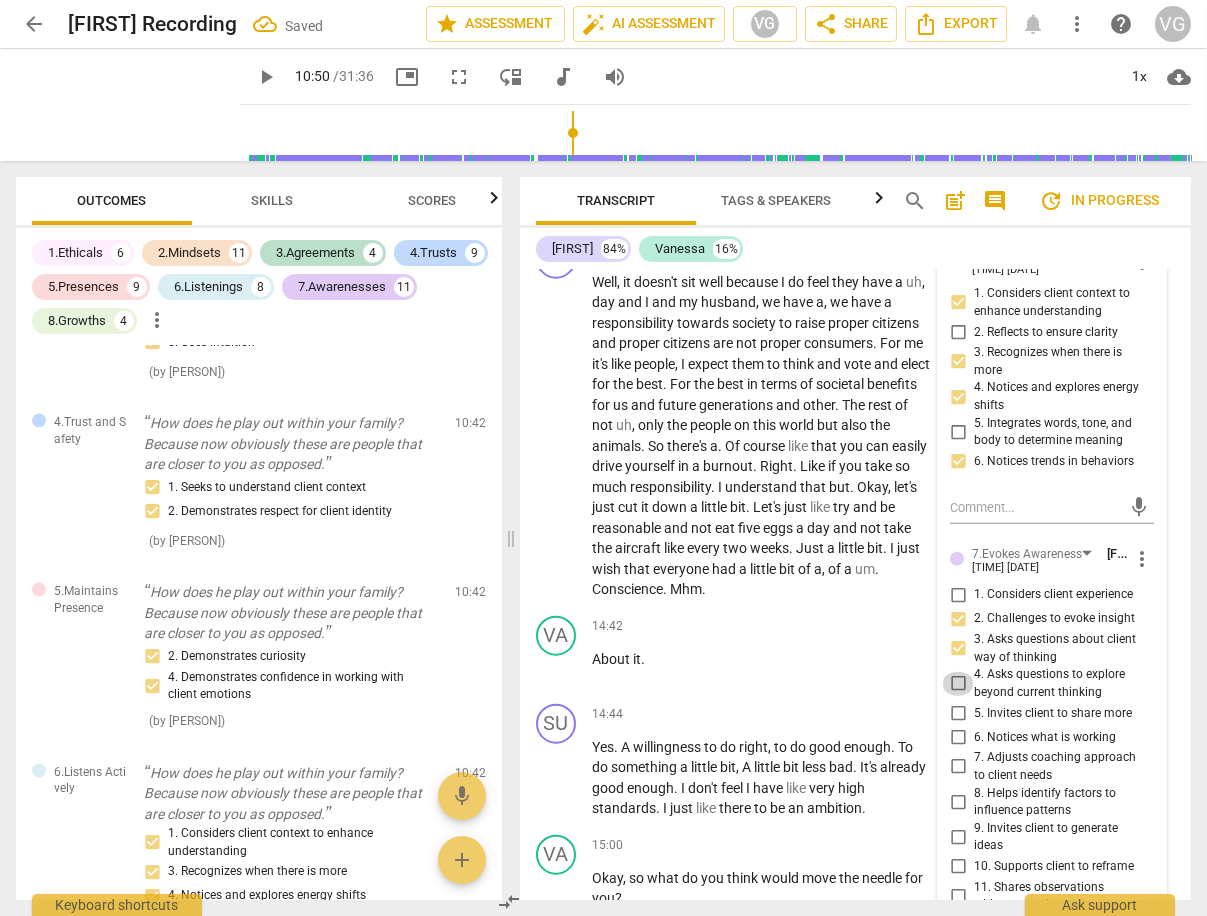 click on "4. Asks questions to explore beyond current thinking" at bounding box center [958, 684] 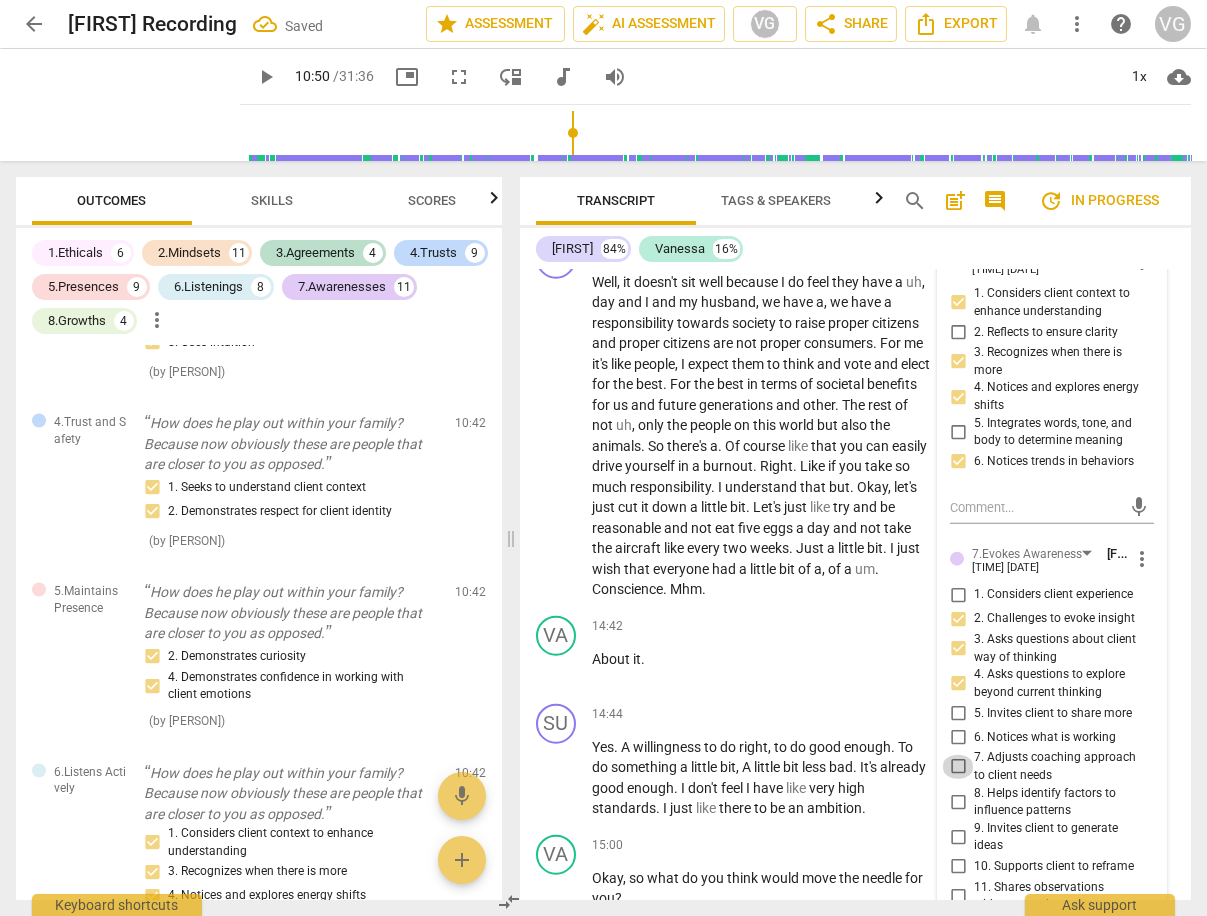 click on "7. Adjusts coaching approach to client needs" at bounding box center (958, 767) 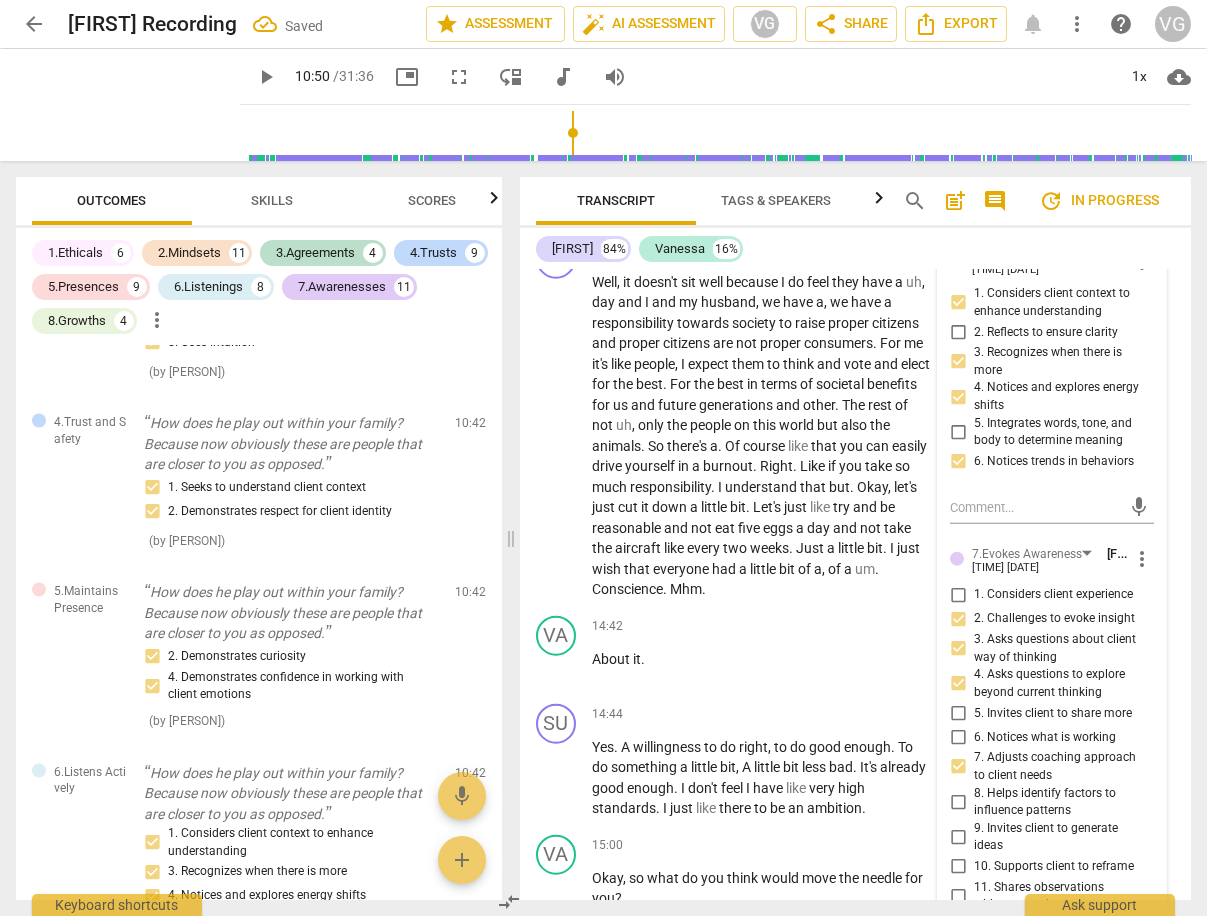 click on "8. Helps identify factors to influence patterns" at bounding box center [958, 802] 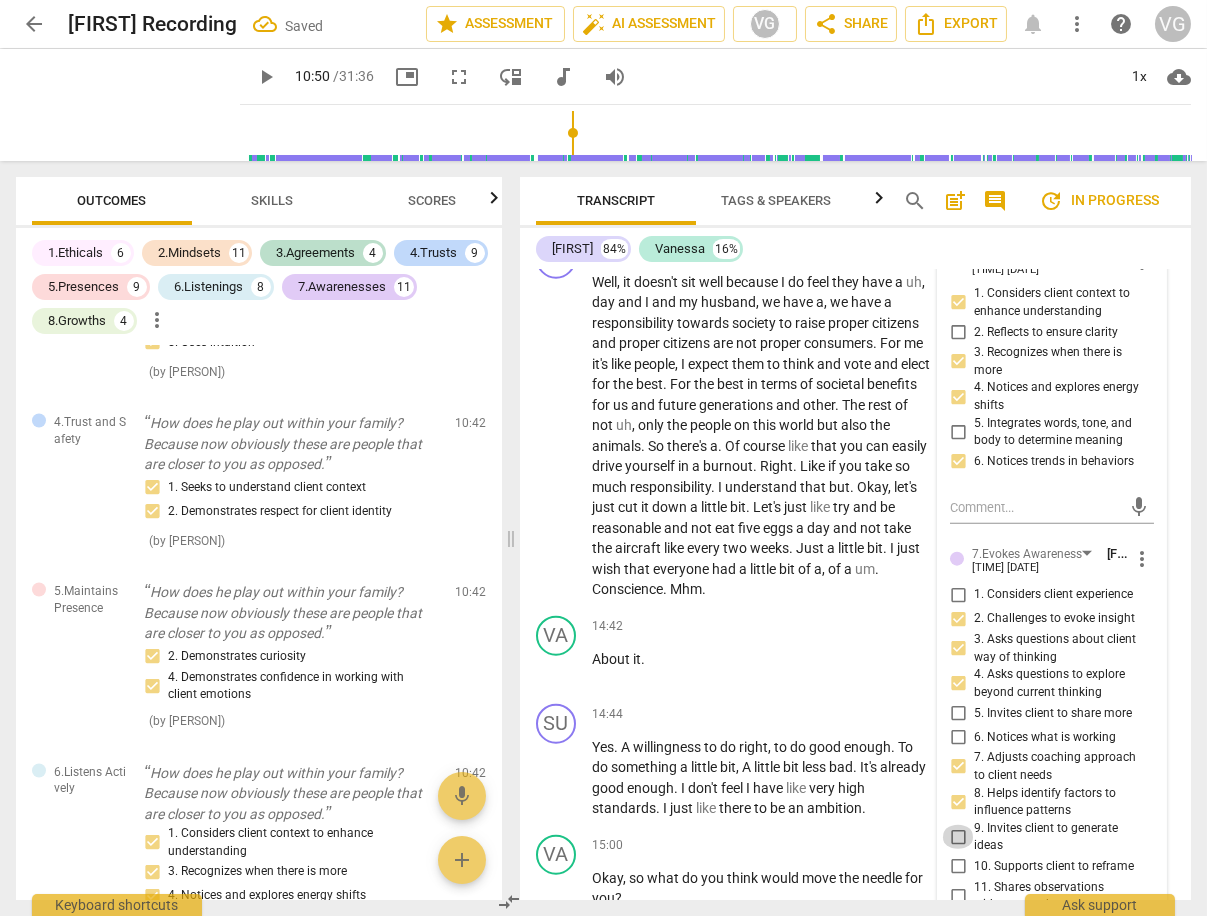 click on "9. Invites client to generate ideas" at bounding box center [958, 837] 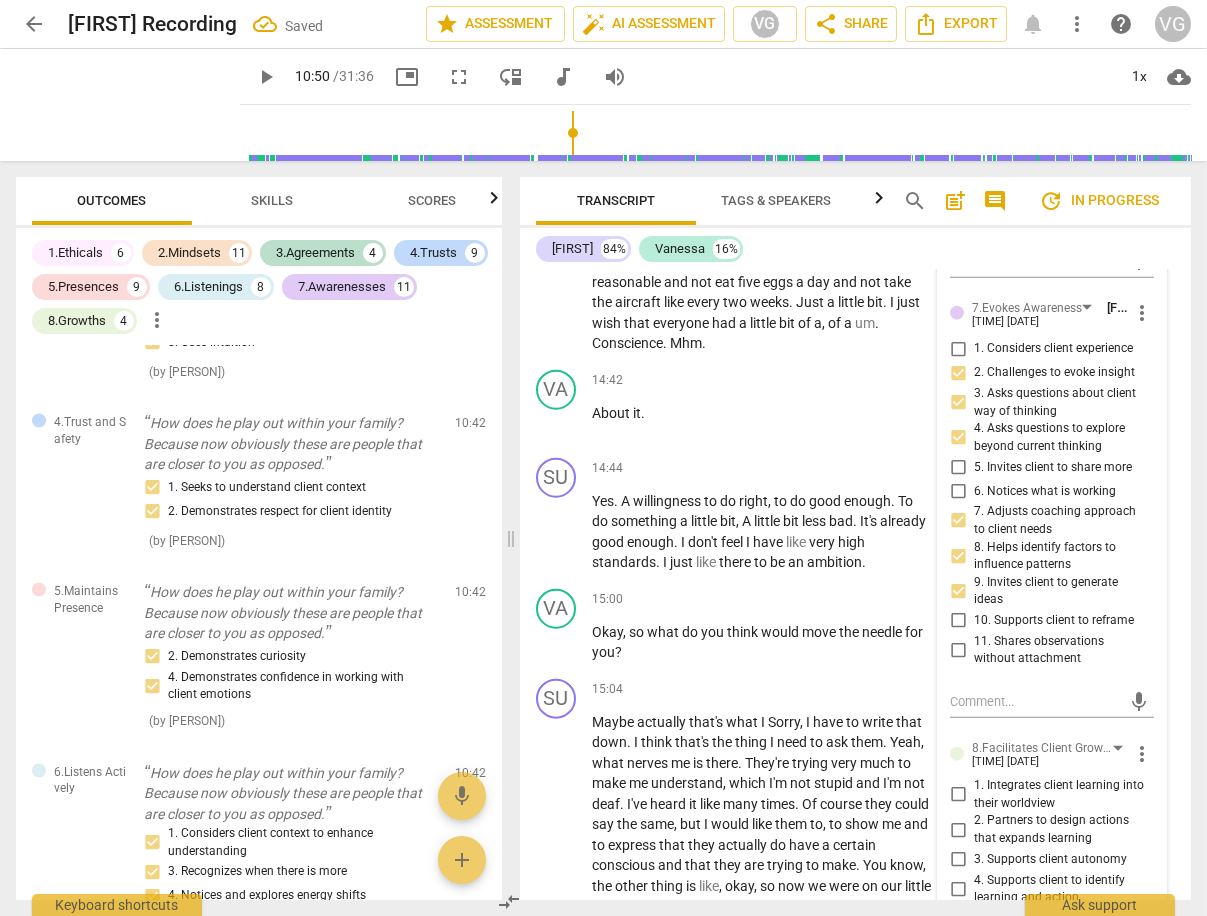 scroll, scrollTop: 6818, scrollLeft: 0, axis: vertical 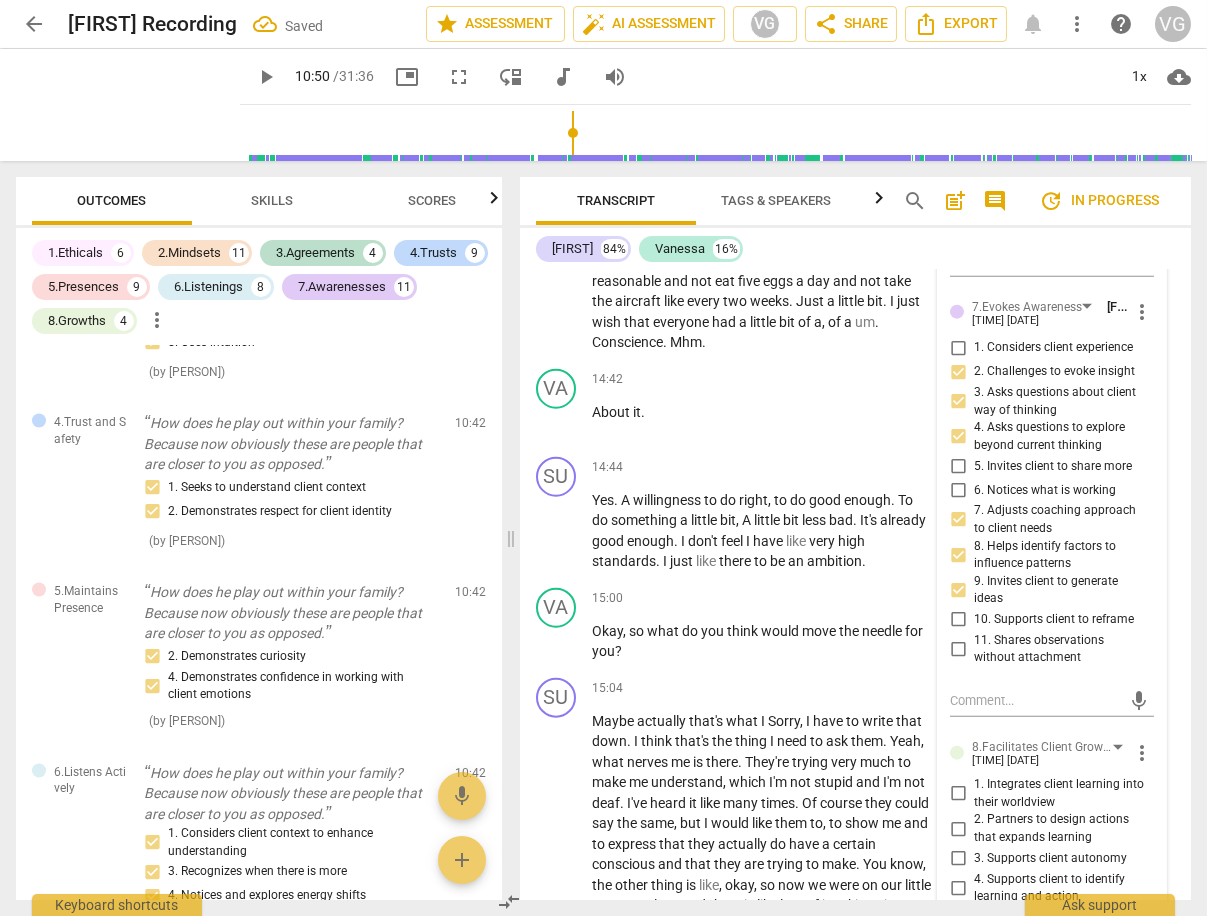 click on "1. Integrates client learning into their worldview" at bounding box center (958, 794) 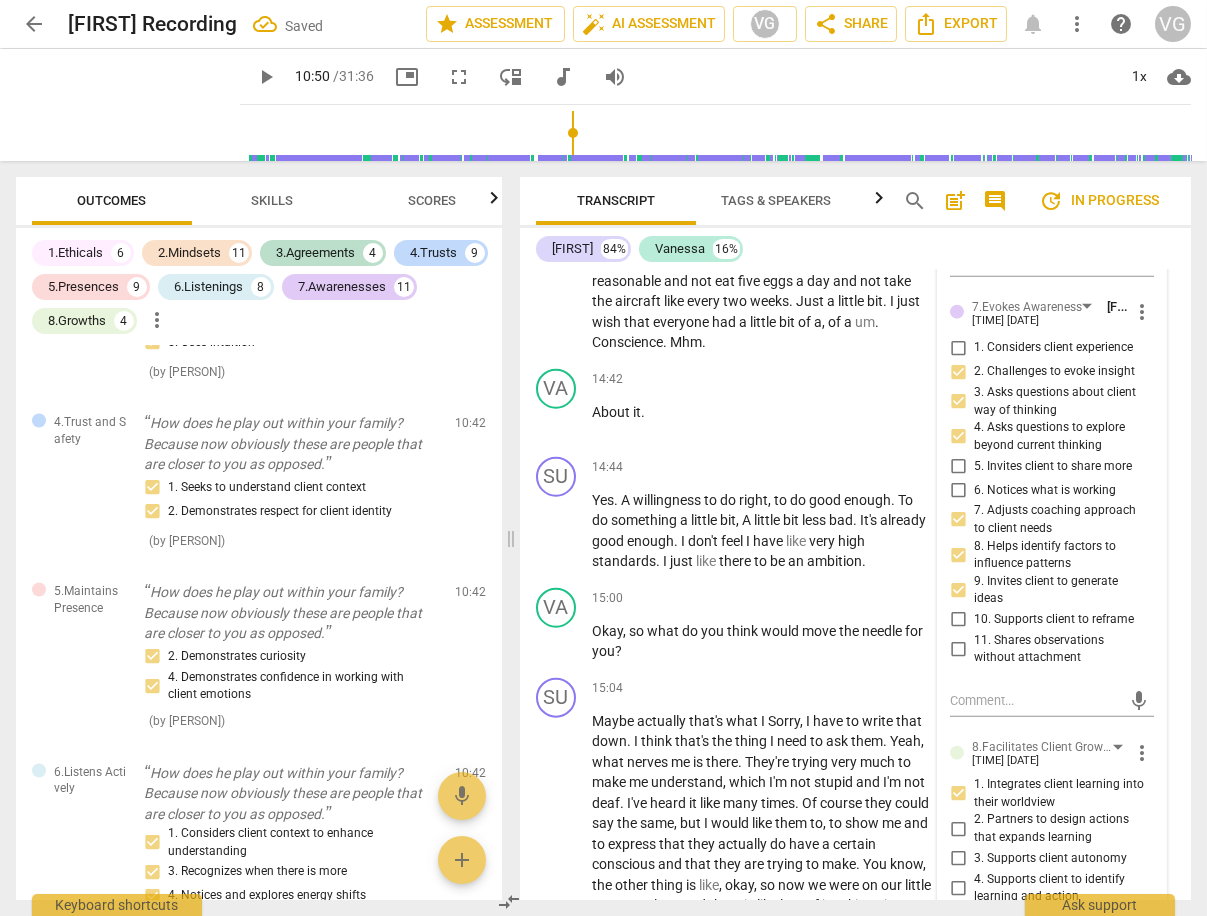 scroll, scrollTop: 6971, scrollLeft: 0, axis: vertical 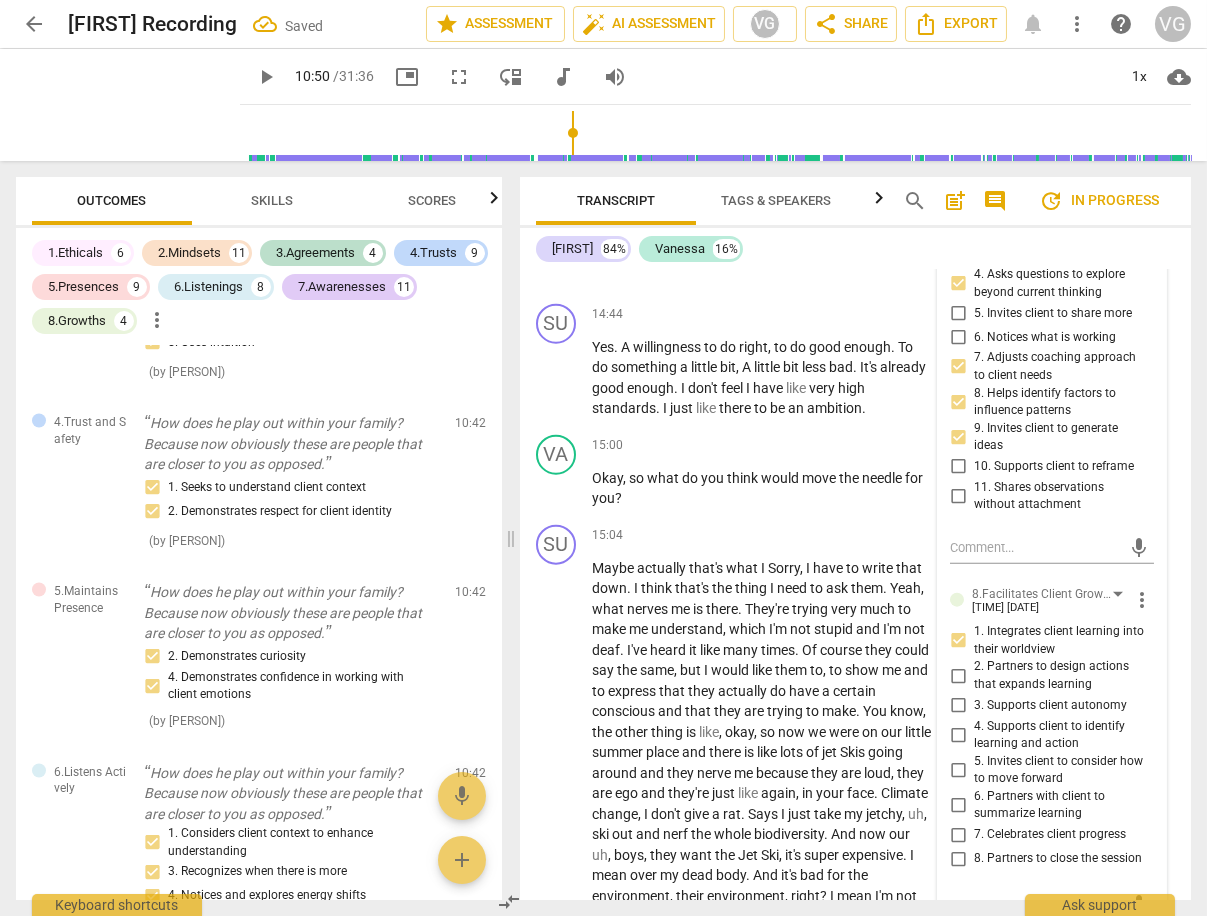 click on "mic" at bounding box center (1139, 905) 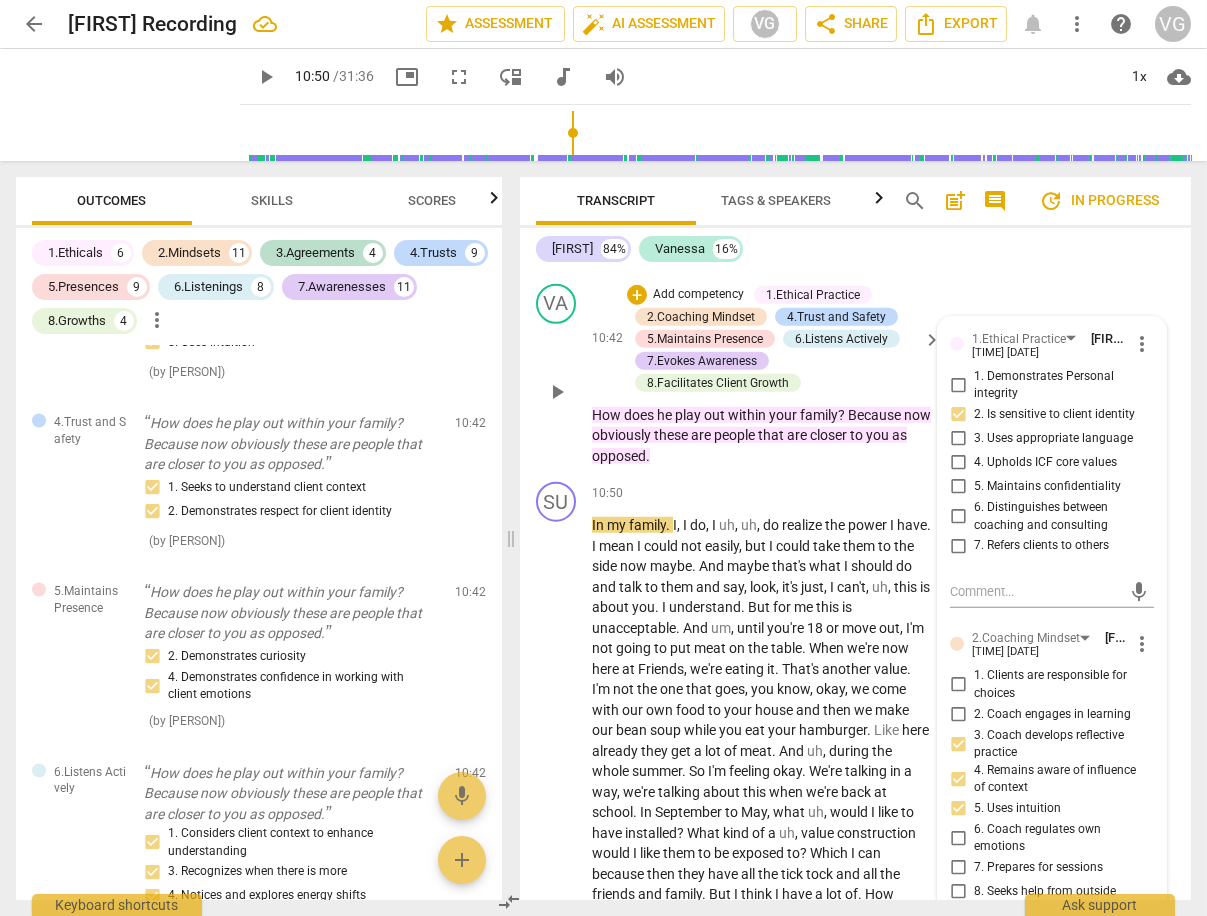 scroll, scrollTop: 5216, scrollLeft: 0, axis: vertical 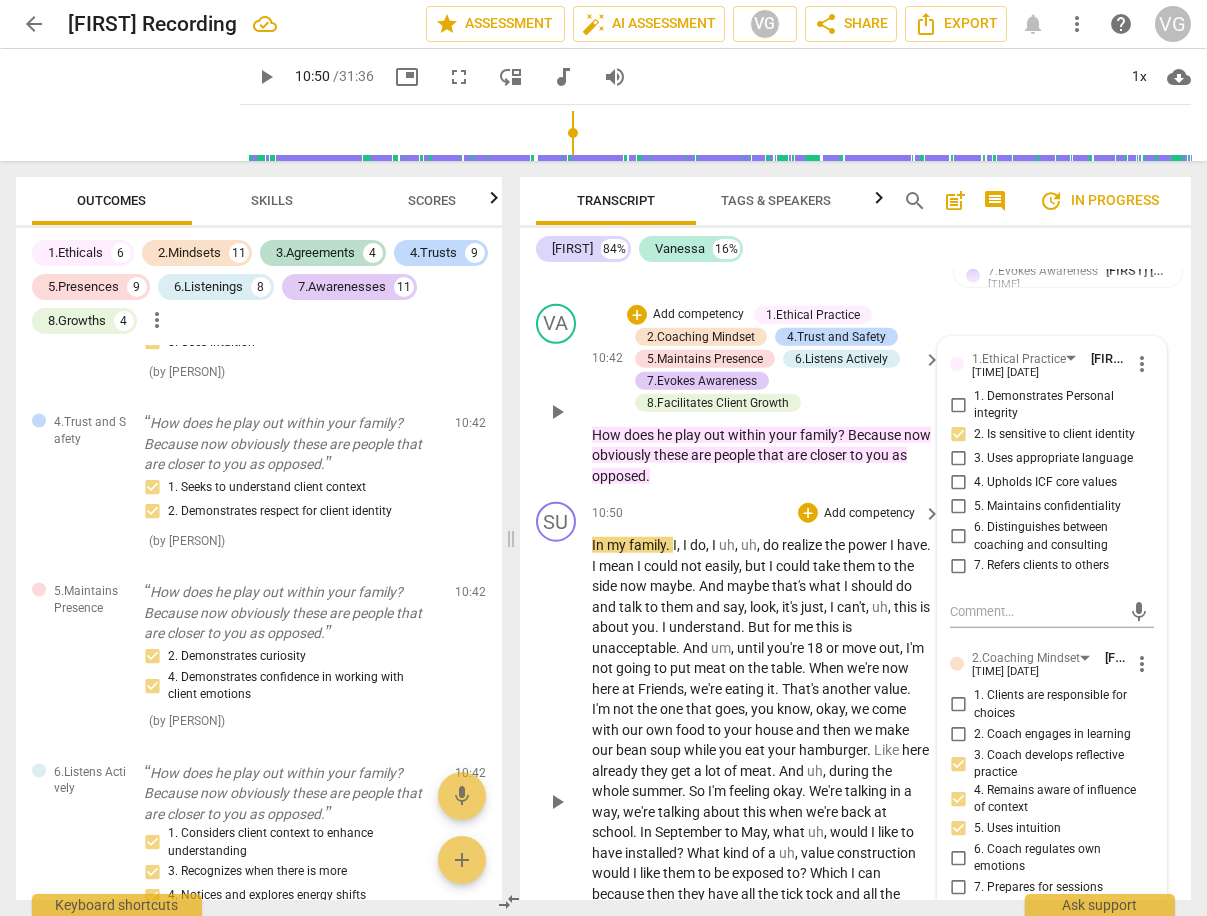 click on "In   my   family .   I ,   I   do ,   I   uh ,   uh ,   do   realize   the   power   I   have .   I   mean   I   could   not   easily ,   but   I   could   take   them   to   the   side   now   maybe .   And   maybe   that's   what   I   should   do   and   talk   to   them   and   say ,   look ,   it's   just ,   I   can't ,   uh ,   this   is   about   you .   I   understand .   But   for   me   this   is   unacceptable .   And   um ,   until   you're   18   or   move   out ,   I'm   not   going   to   put   meat   on   the   table .   When   we're   now   here   at   Friends ,   we're   eating   it .   That's   another   value .   I'm   not   the   one   that   goes ,   you   know ,   okay ,   we   come   with   our   own   food   to   your   house   and   then   we   make   our   bean   soup   while   you   eat   your   hamburger .   Like   here   already   they   get   a   lot   of   meat .   And   uh ,   during   the   whole   summer .   So" at bounding box center [855, 785] 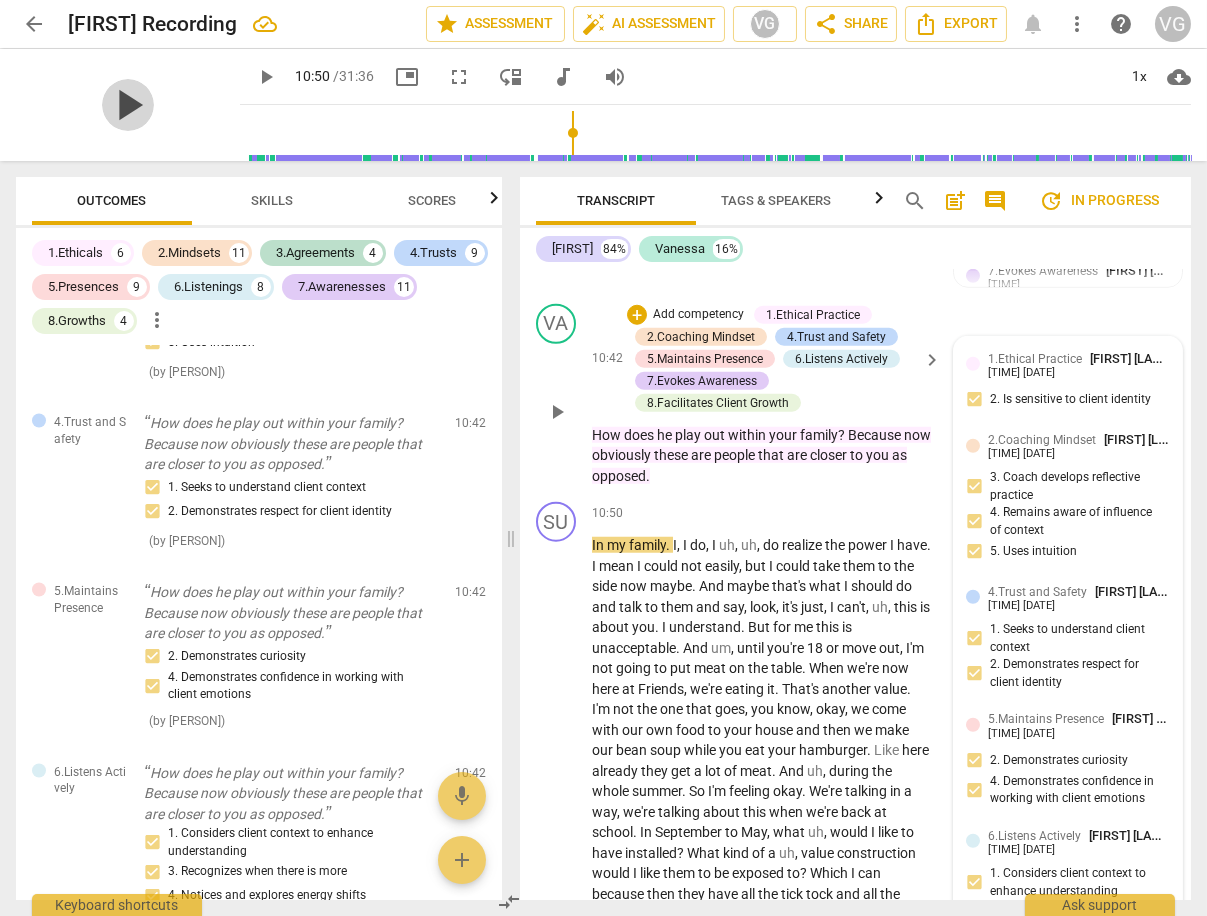 click on "play_arrow" at bounding box center (128, 105) 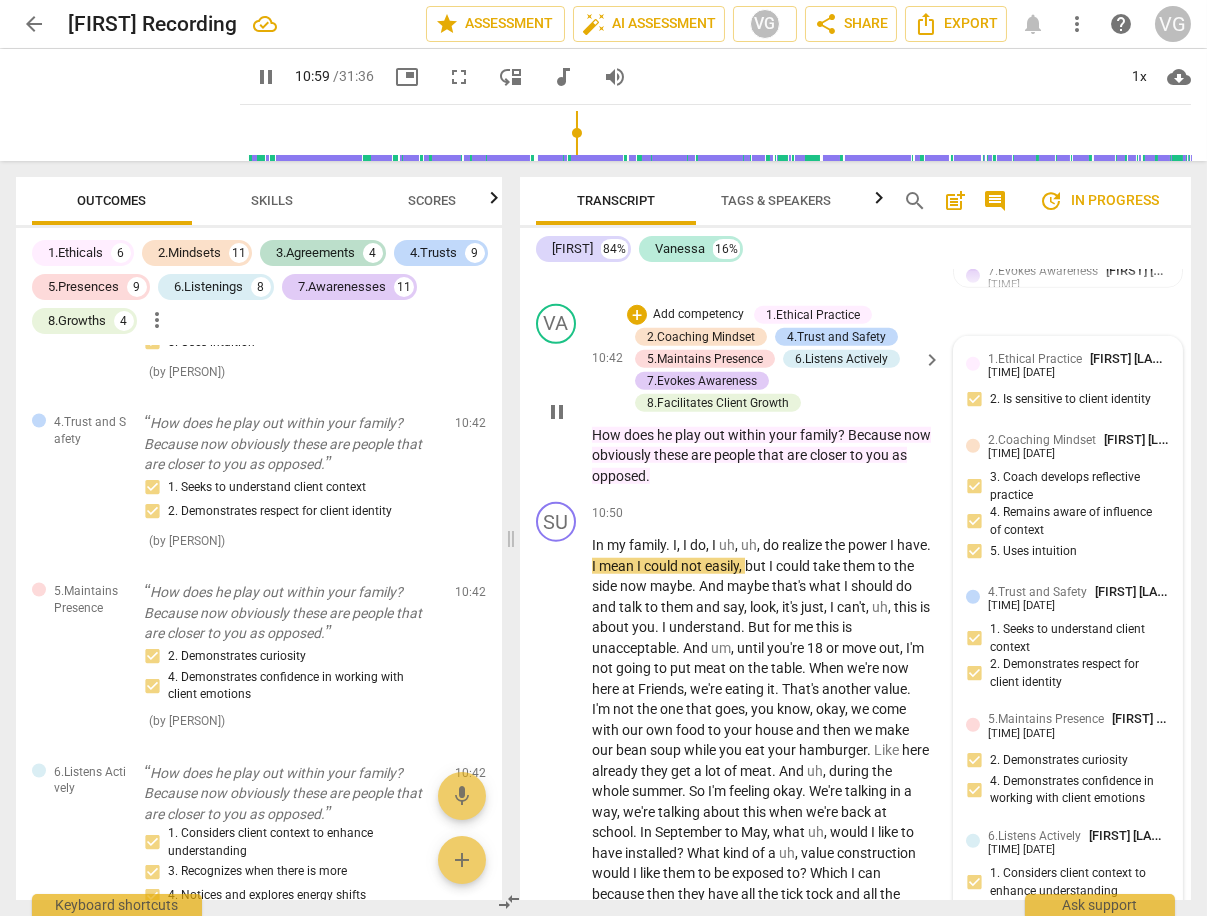 scroll, scrollTop: 0, scrollLeft: 0, axis: both 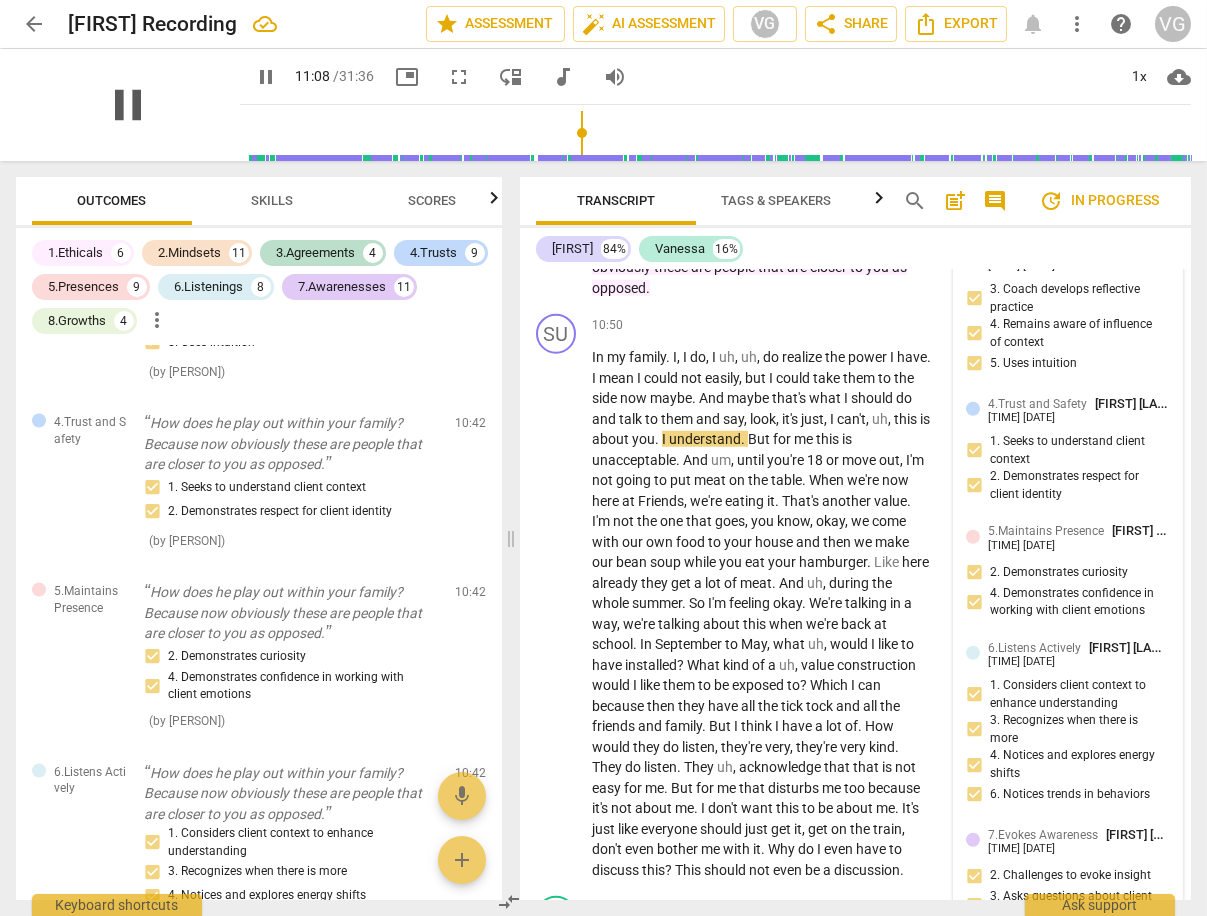 click on "pause" at bounding box center (128, 105) 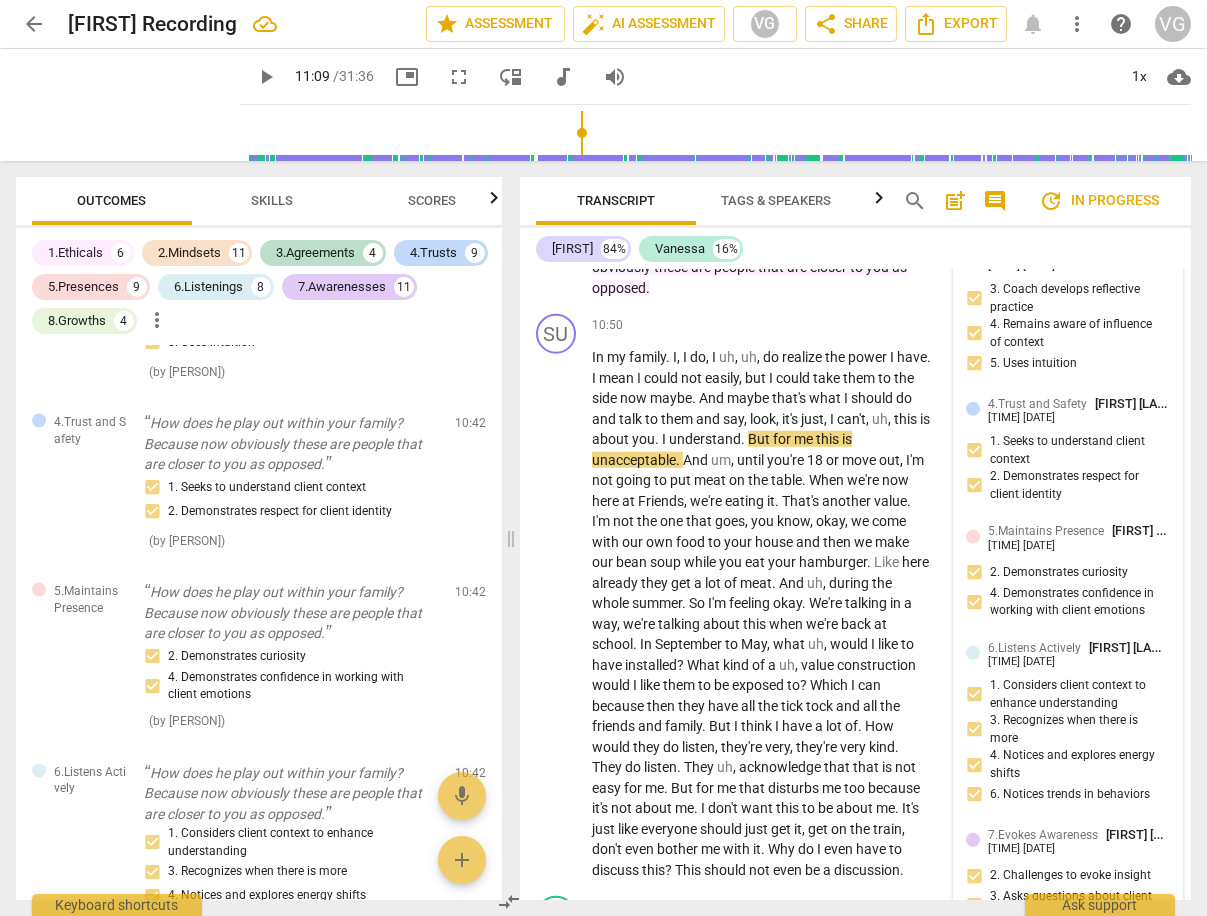 type on "669" 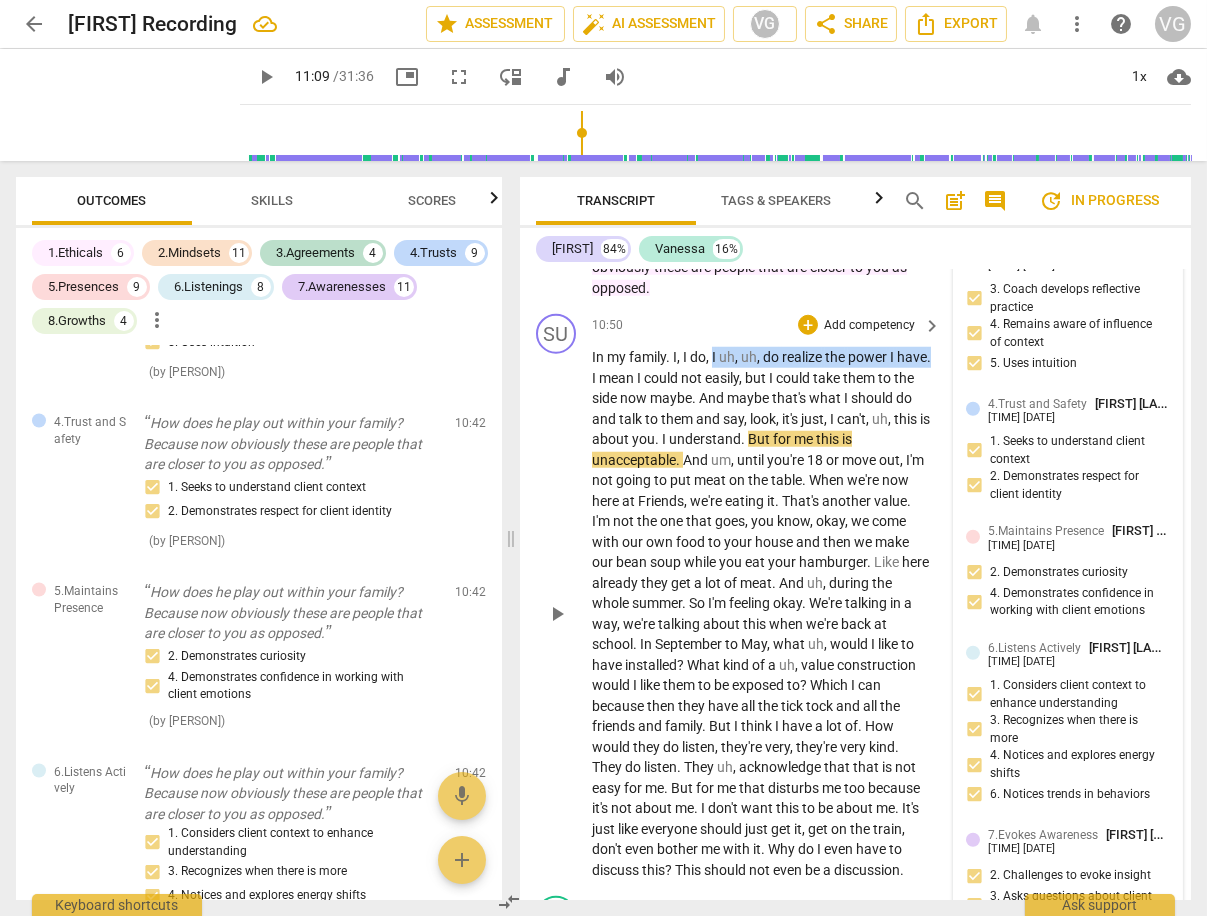 drag, startPoint x: 712, startPoint y: 349, endPoint x: 624, endPoint y: 372, distance: 90.95603 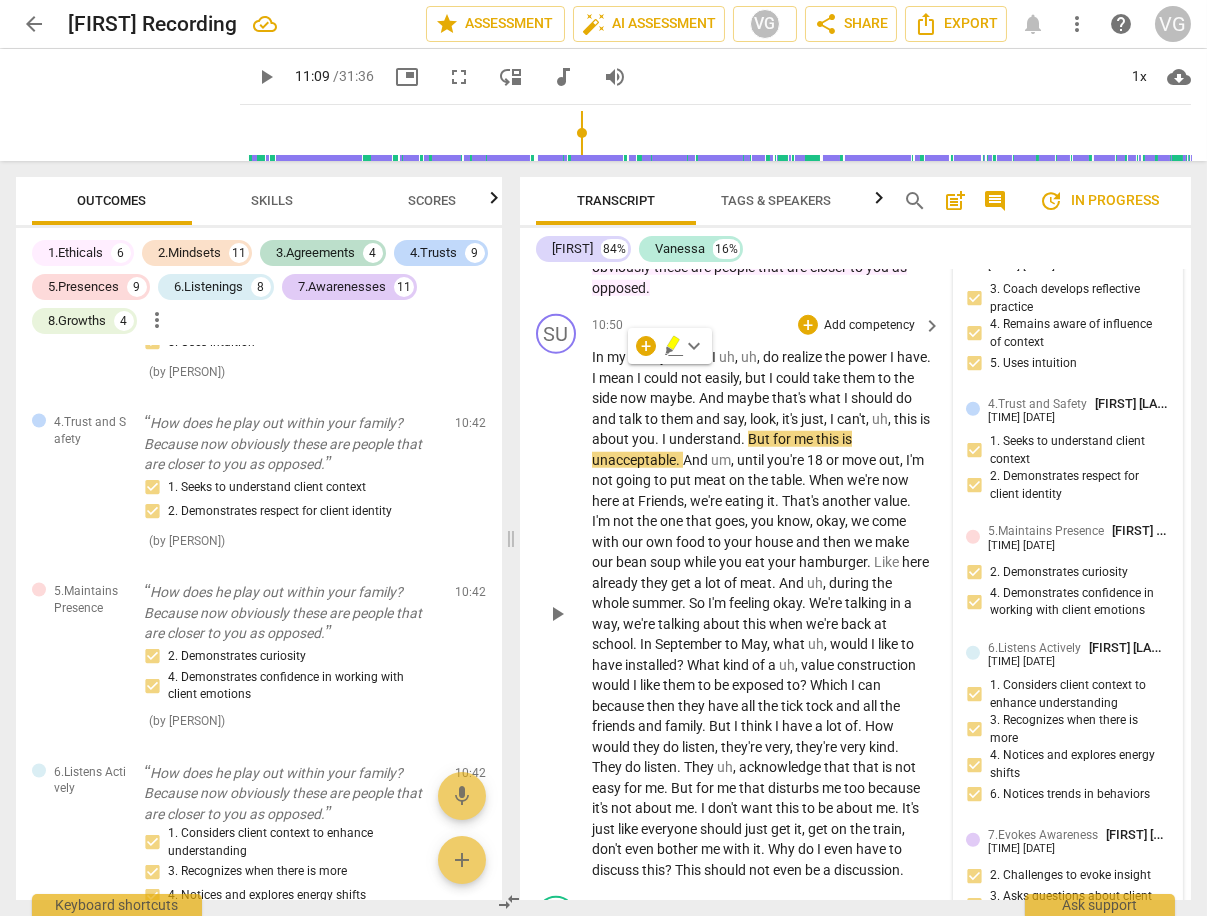 click on "Add competency" at bounding box center (869, 326) 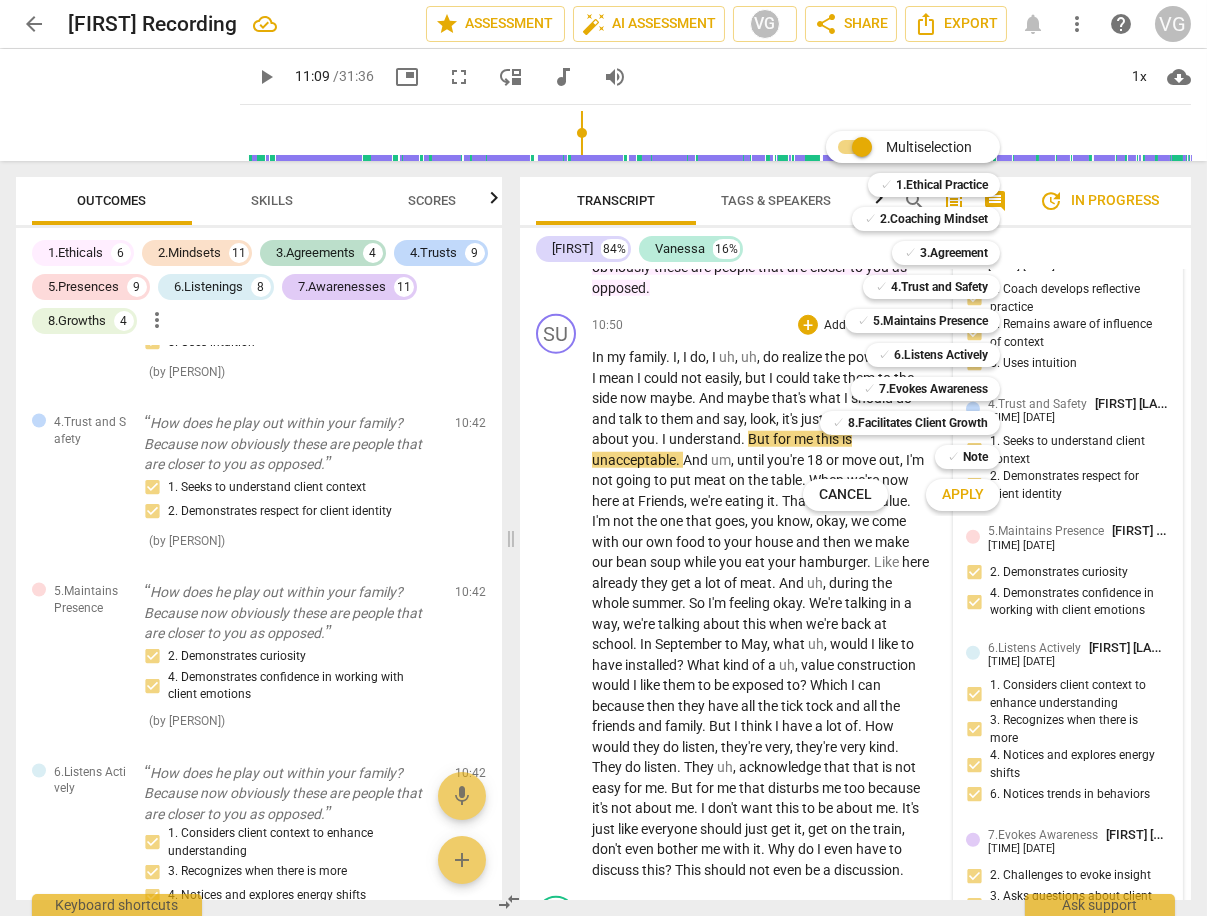 click on "Apply" at bounding box center (963, 495) 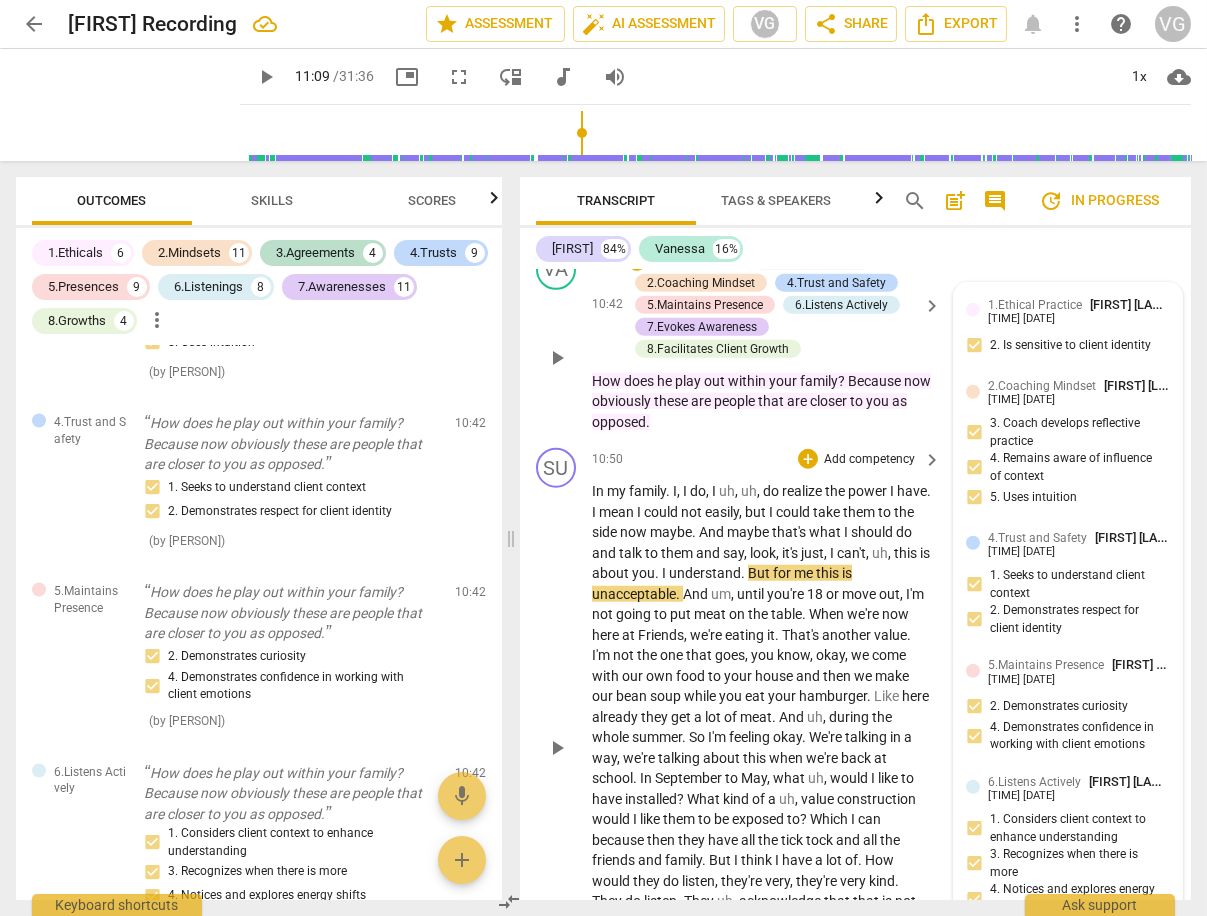 scroll, scrollTop: 5264, scrollLeft: 0, axis: vertical 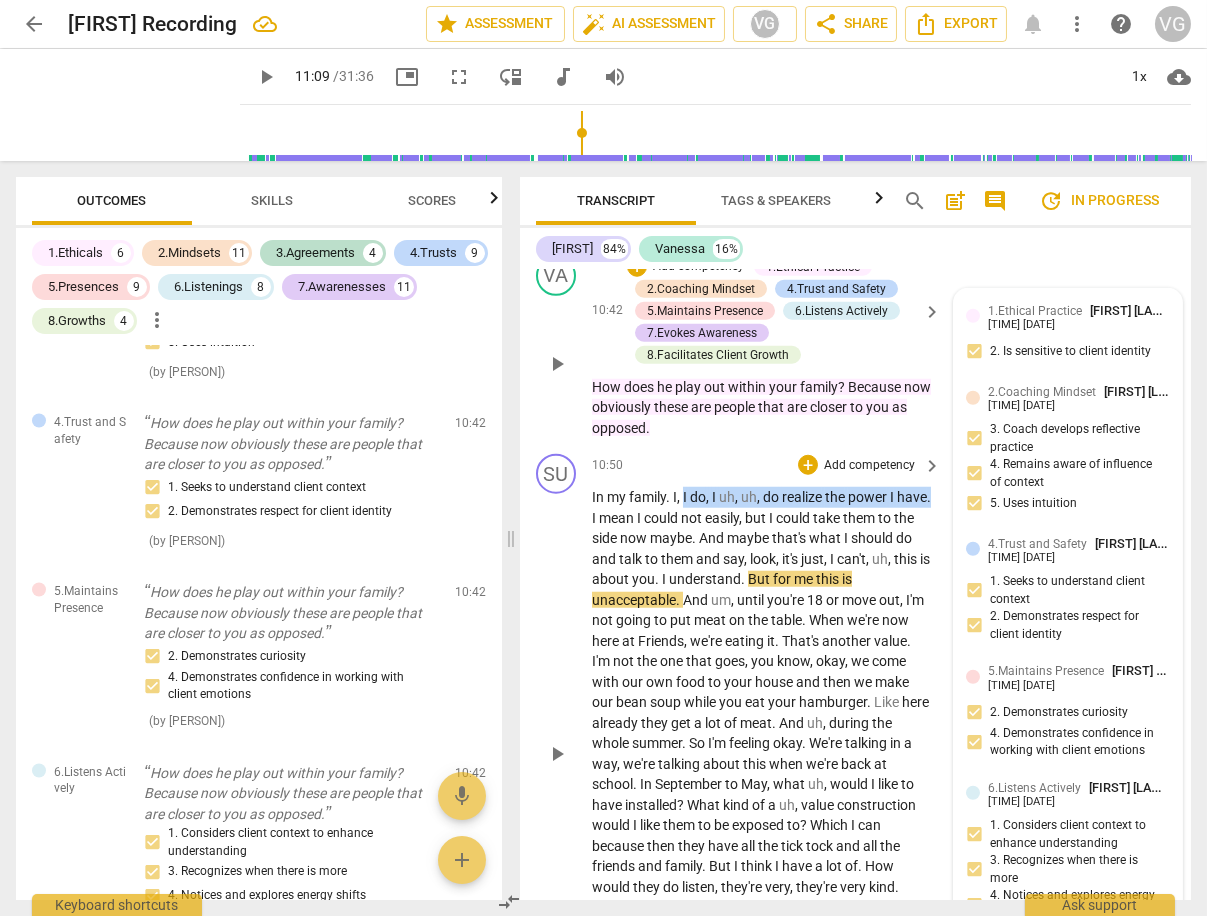 drag, startPoint x: 684, startPoint y: 489, endPoint x: 624, endPoint y: 511, distance: 63.90618 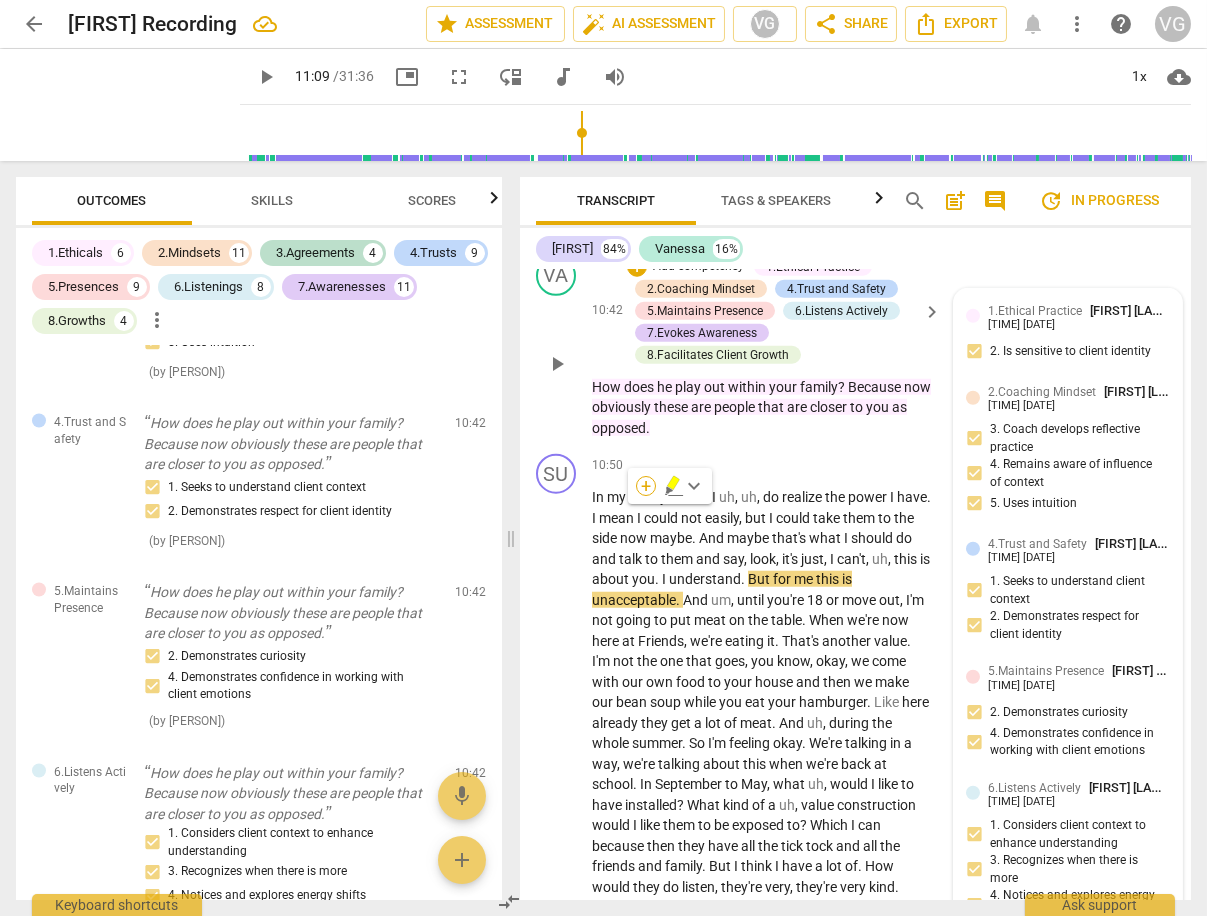 click on "+" at bounding box center (646, 486) 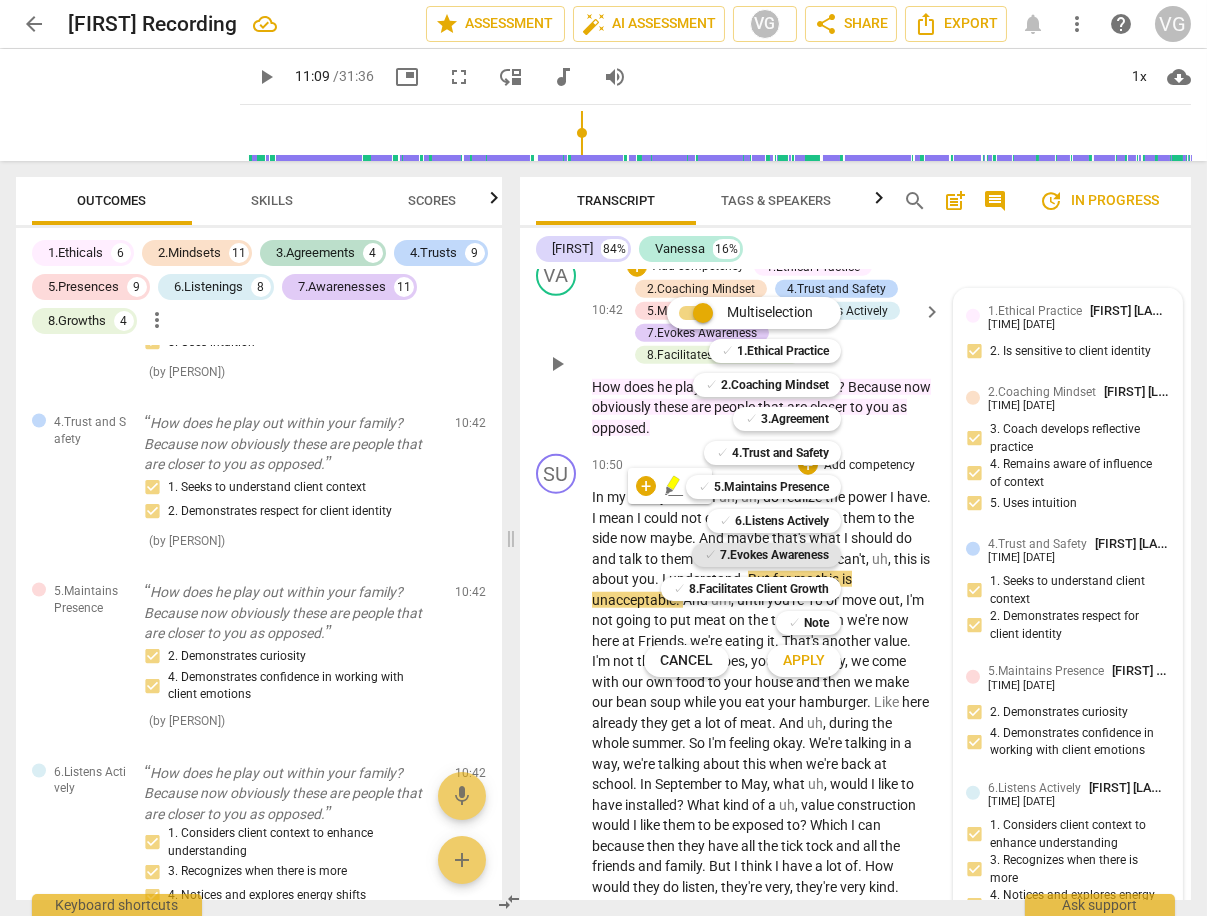 click on "7.Evokes Awareness" at bounding box center (774, 555) 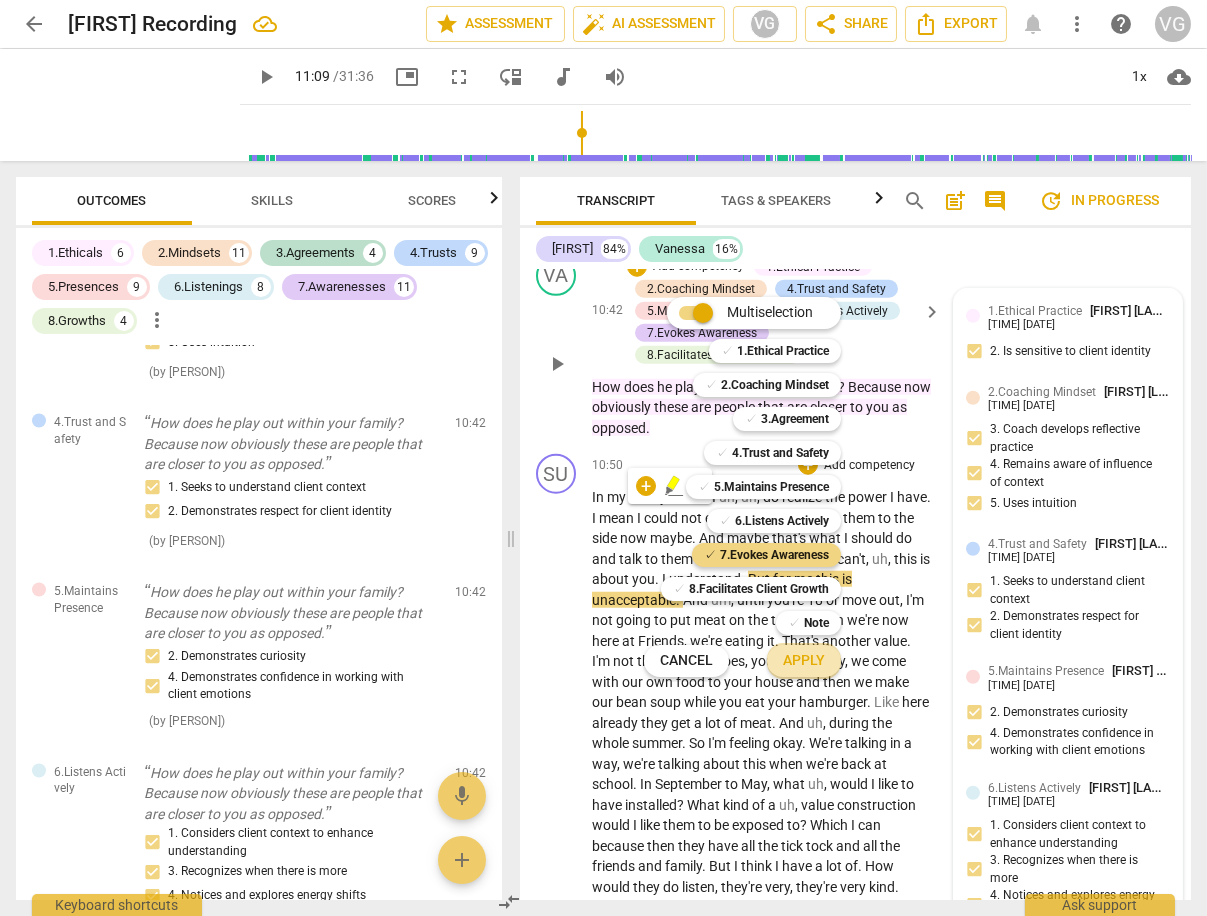 click on "Apply" at bounding box center (804, 661) 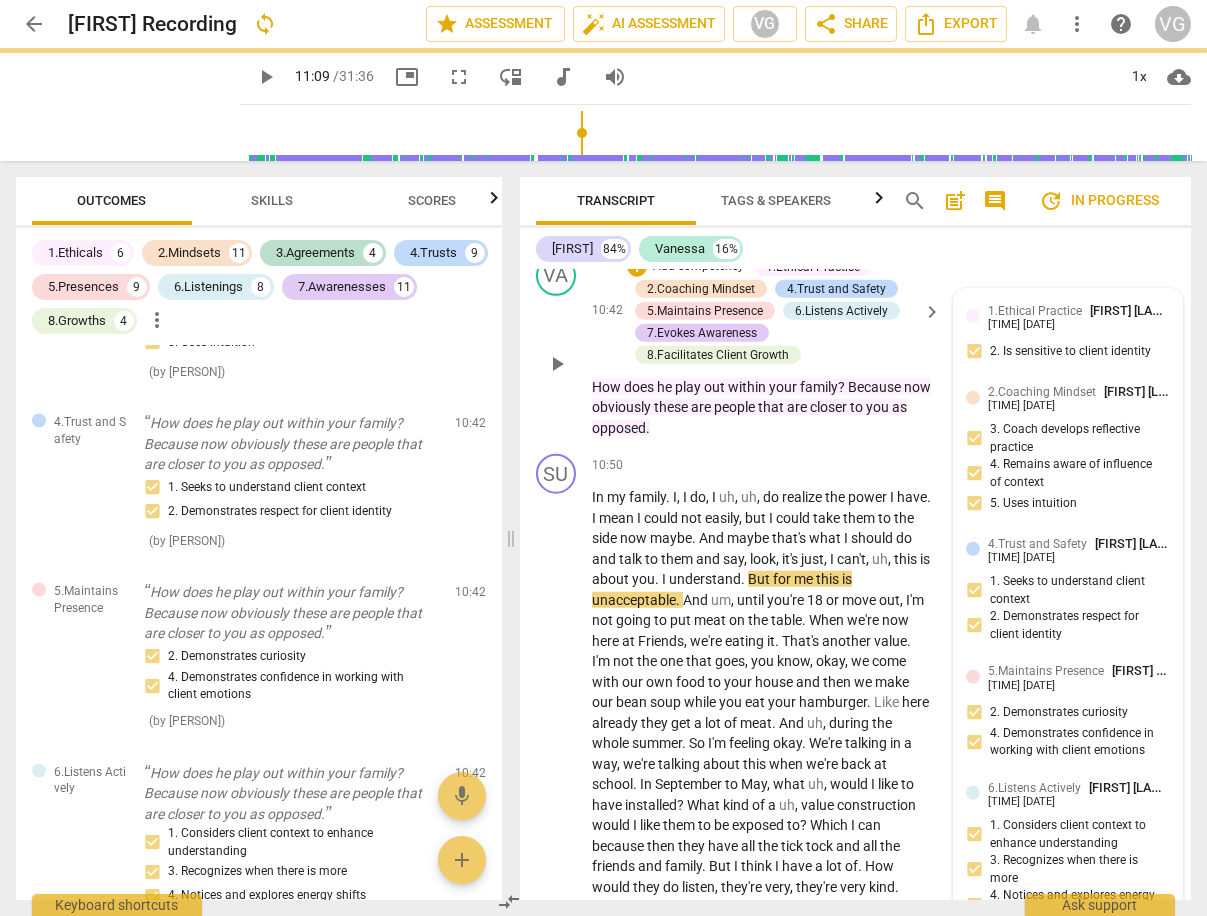 scroll, scrollTop: 5416, scrollLeft: 0, axis: vertical 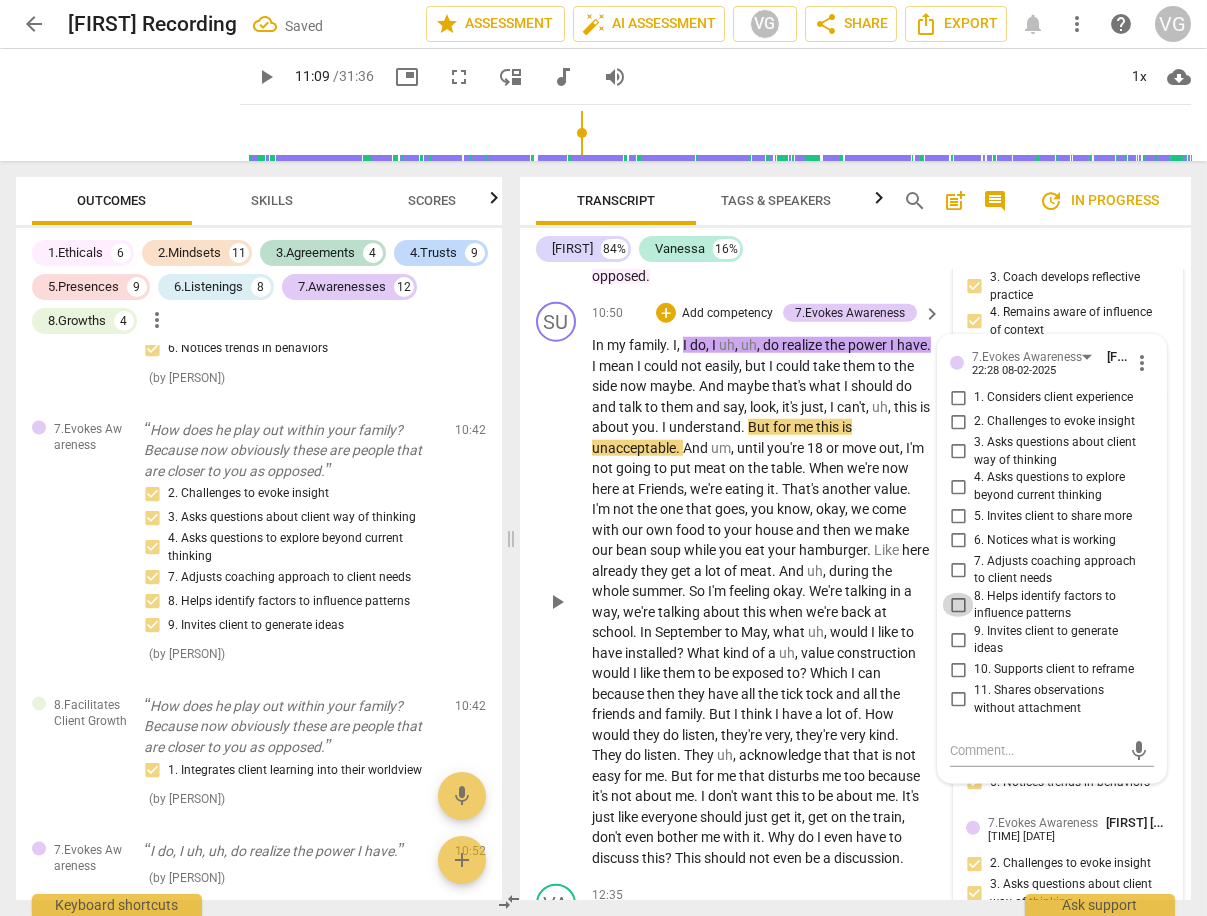 click on "8. Helps identify factors to influence patterns" at bounding box center (958, 605) 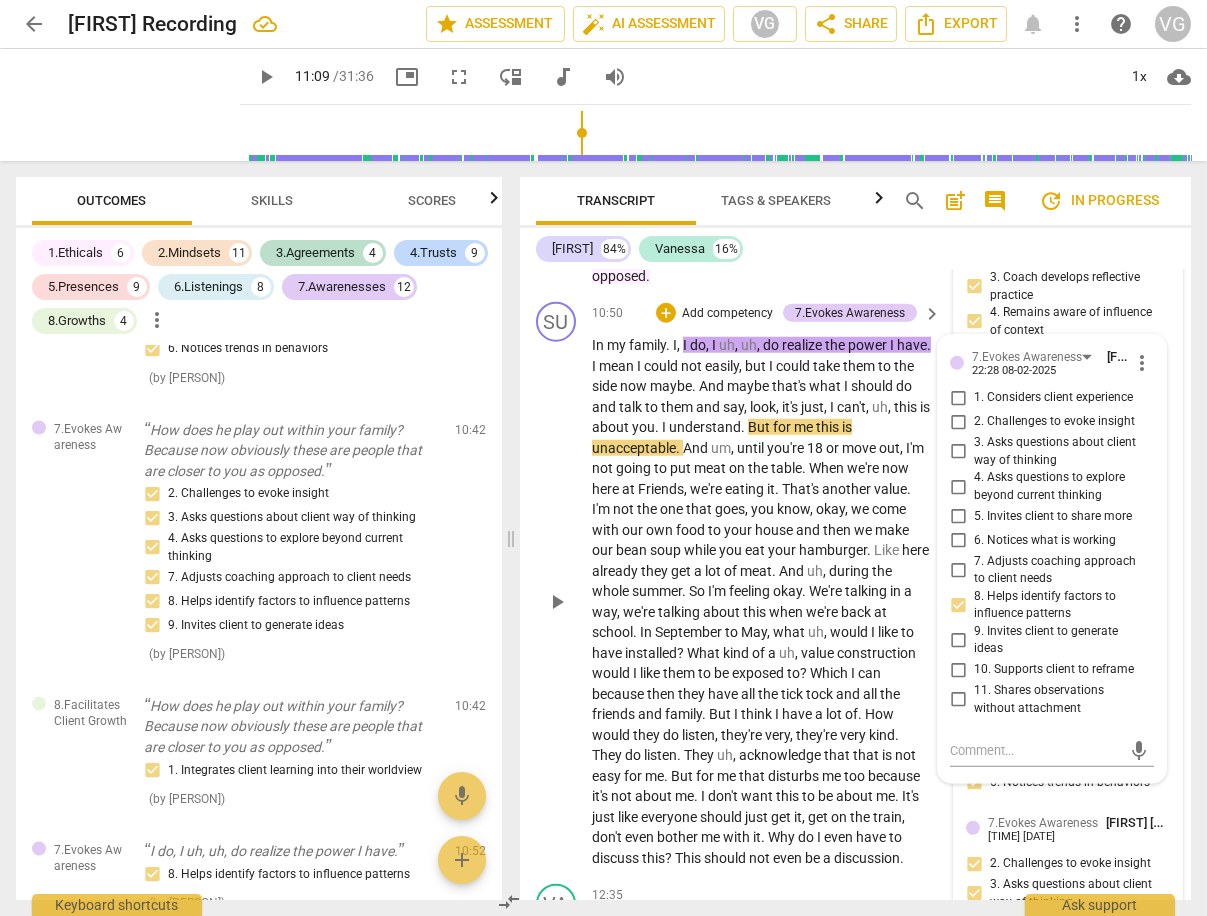 click on "3. Asks questions about client way of thinking" at bounding box center [958, 452] 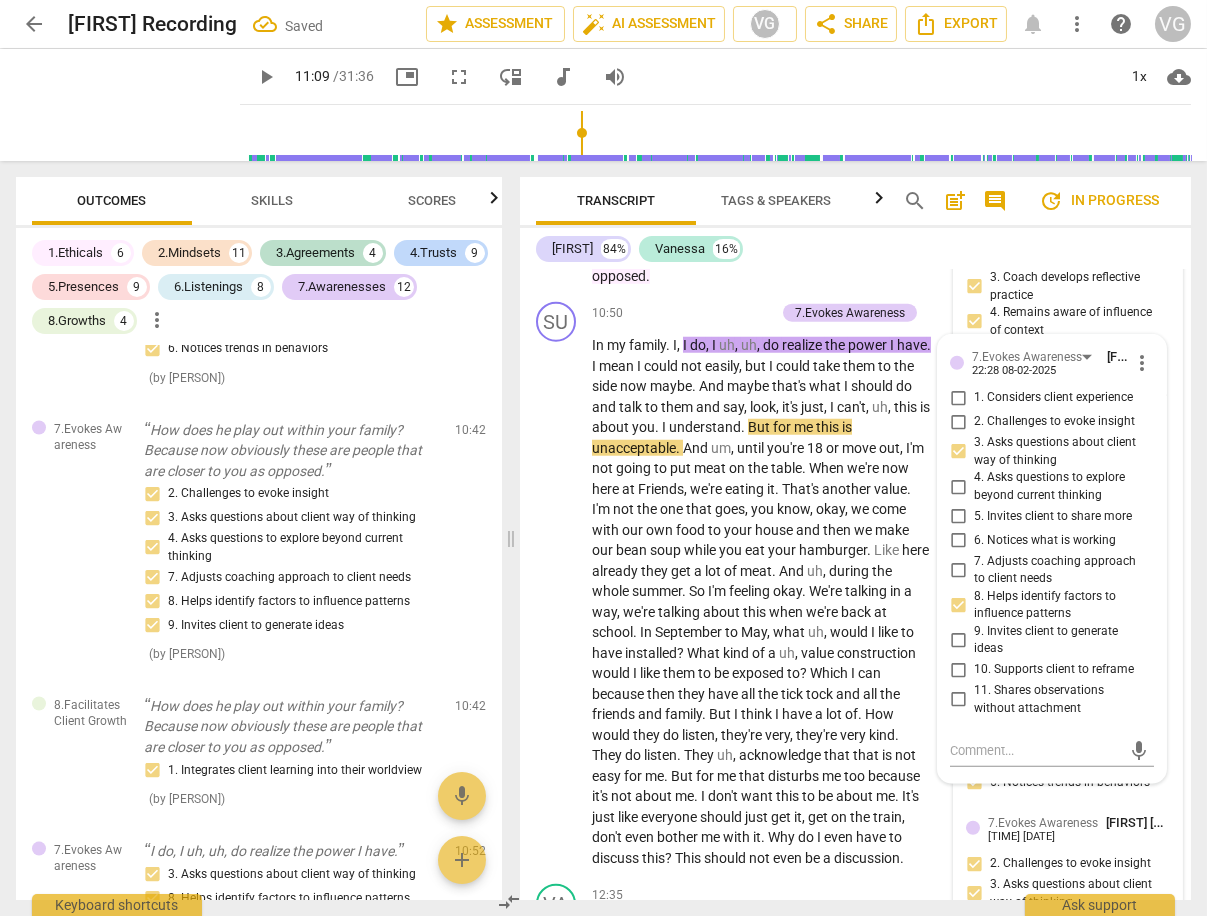 click on "[FIRST] [LAST] [TIME] [DATE] [FIRST] [LAST] [TIME] [DATE] [FIRST] [LAST] [TIME] [DATE] [FIRST] [LAST] [TIME] [DATE] [FIRST] [LAST] [TIME] [DATE] [FIRST] [LAST] [TIME] [DATE] [FIRST] [LAST] [TIME] [DATE] [FIRST] [LAST] [TIME] [DATE]" at bounding box center (855, 195) 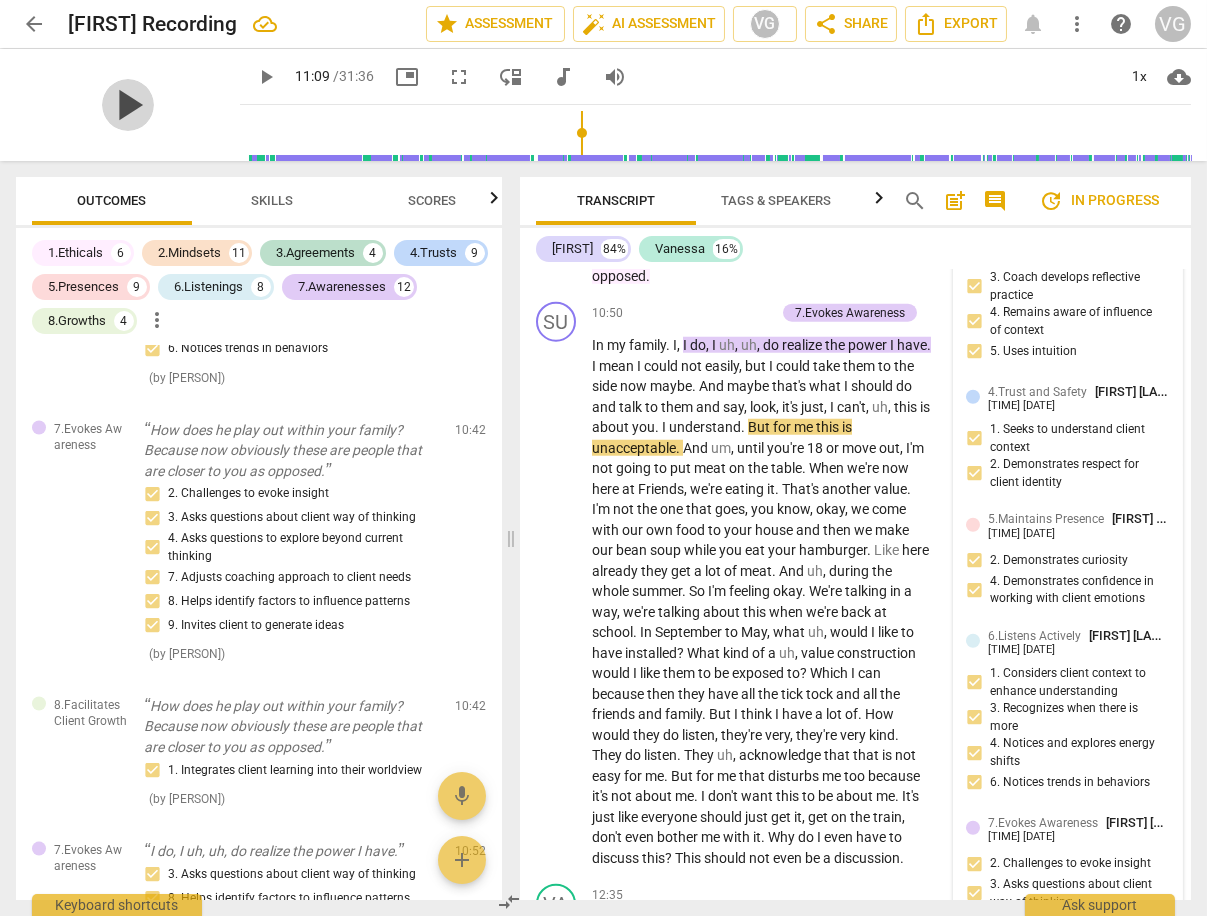 click on "play_arrow" at bounding box center (128, 105) 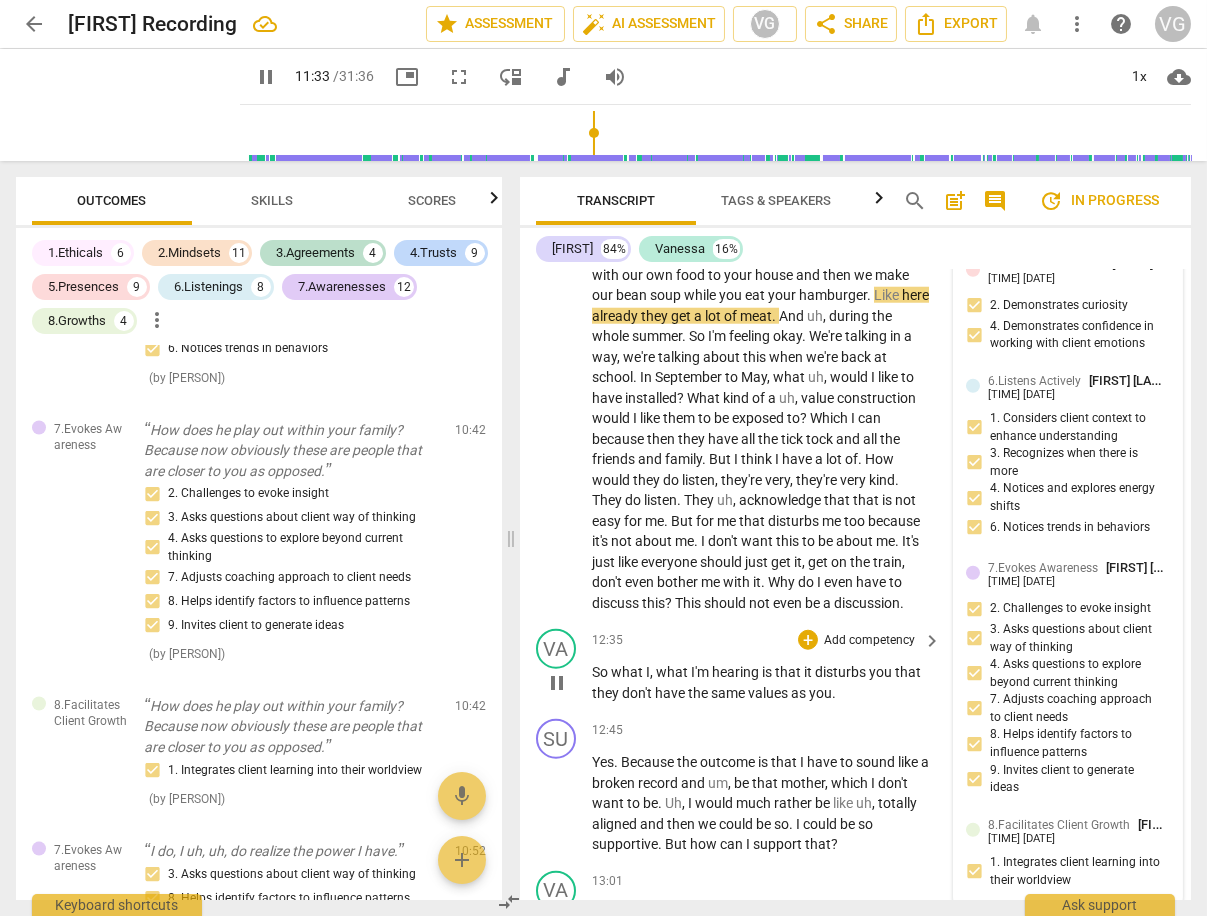 scroll, scrollTop: 5669, scrollLeft: 0, axis: vertical 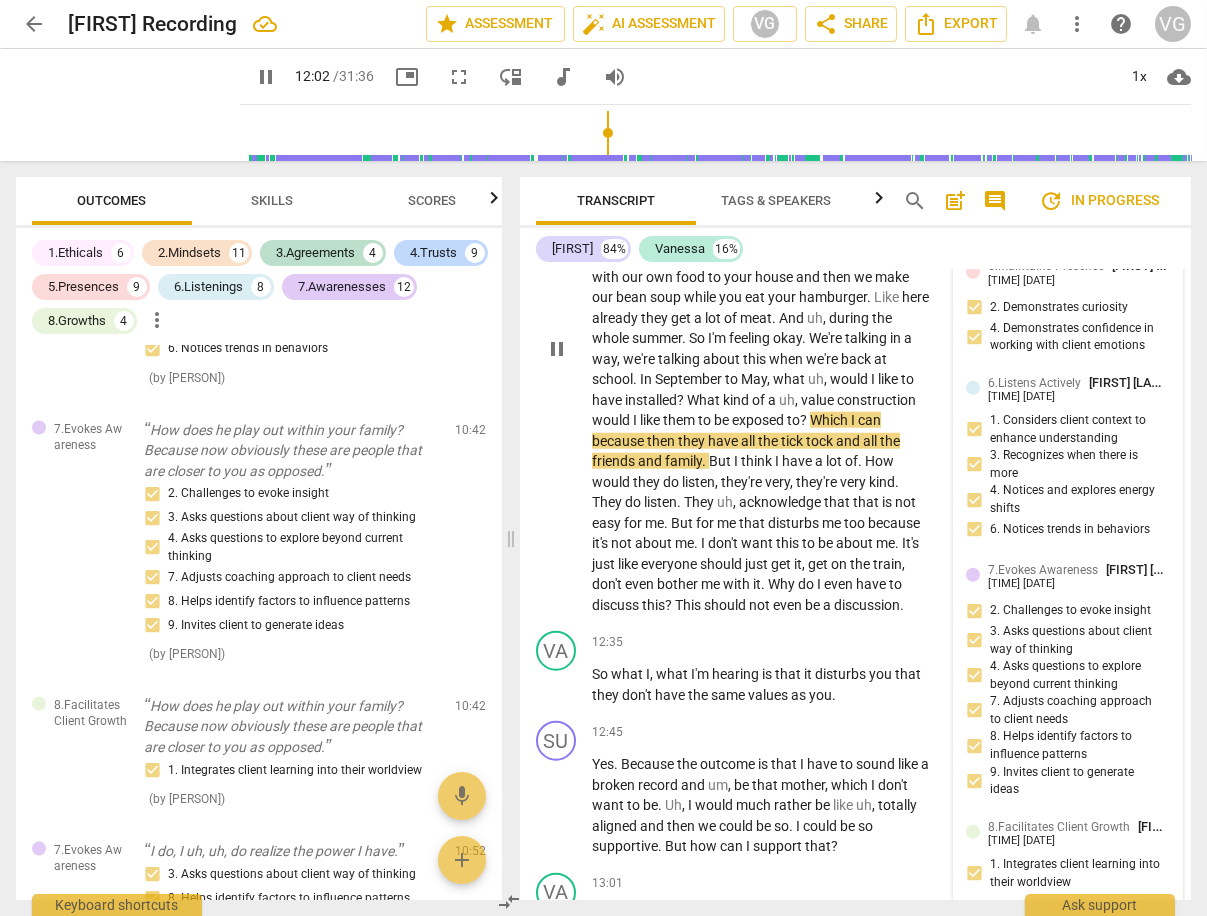 click on "pause" at bounding box center (557, 349) 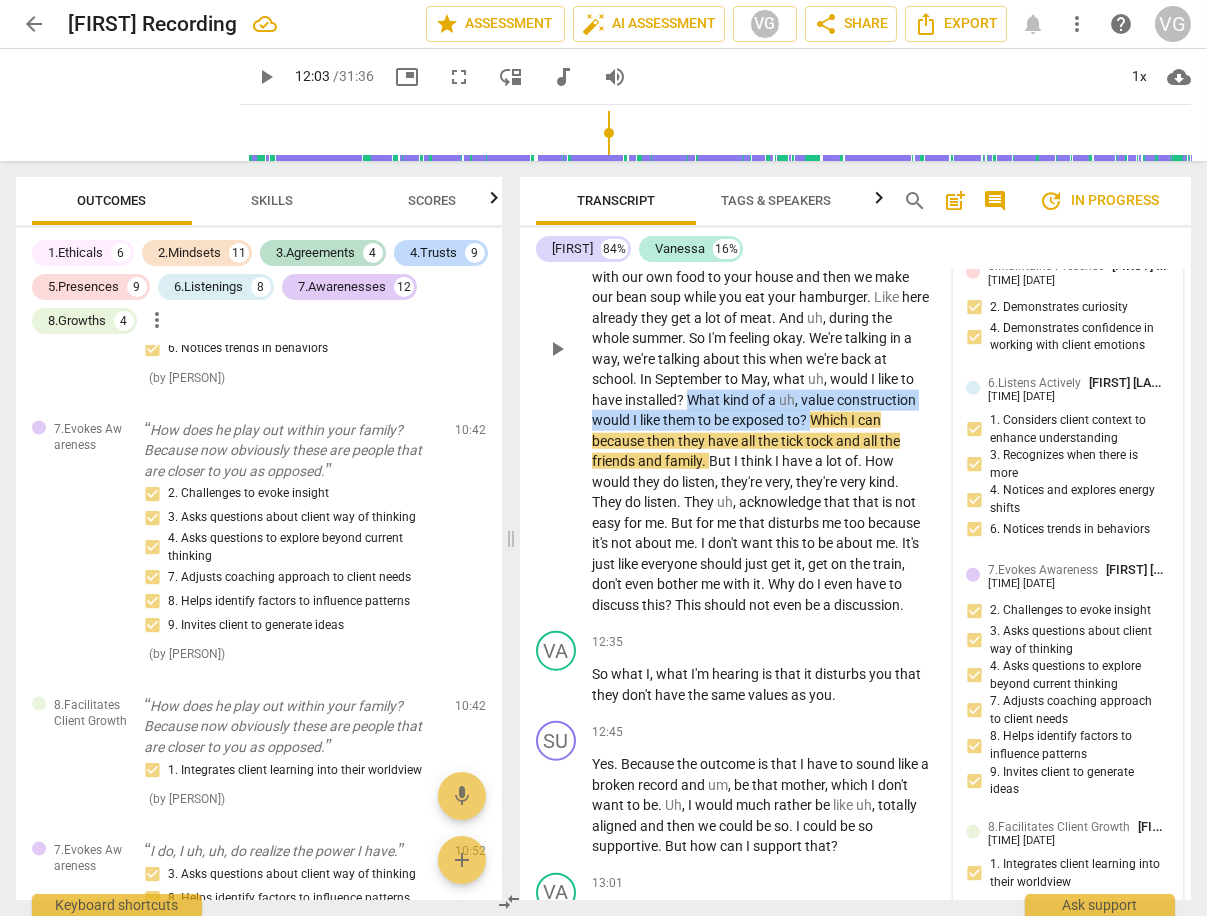 drag, startPoint x: 776, startPoint y: 381, endPoint x: 896, endPoint y: 405, distance: 122.376465 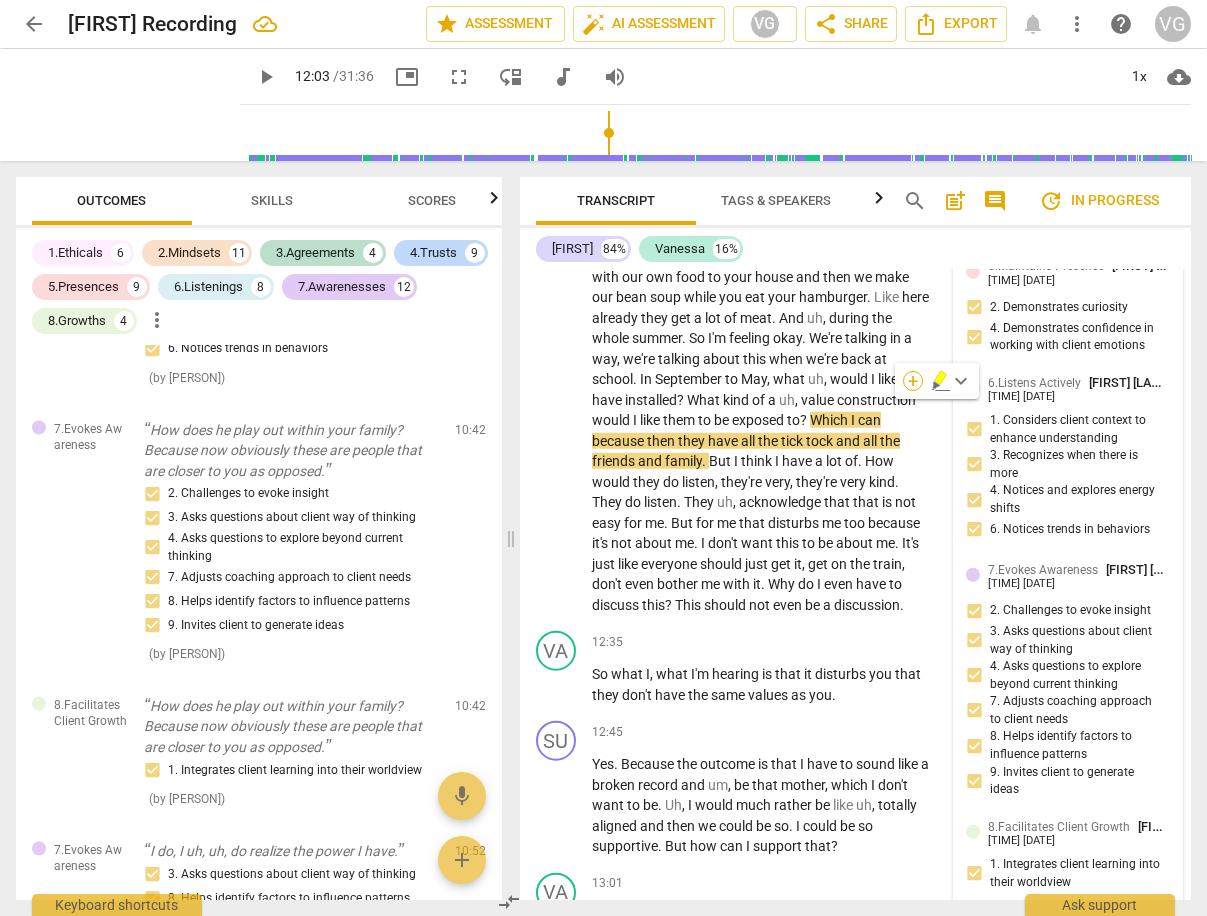 click on "+" at bounding box center [913, 381] 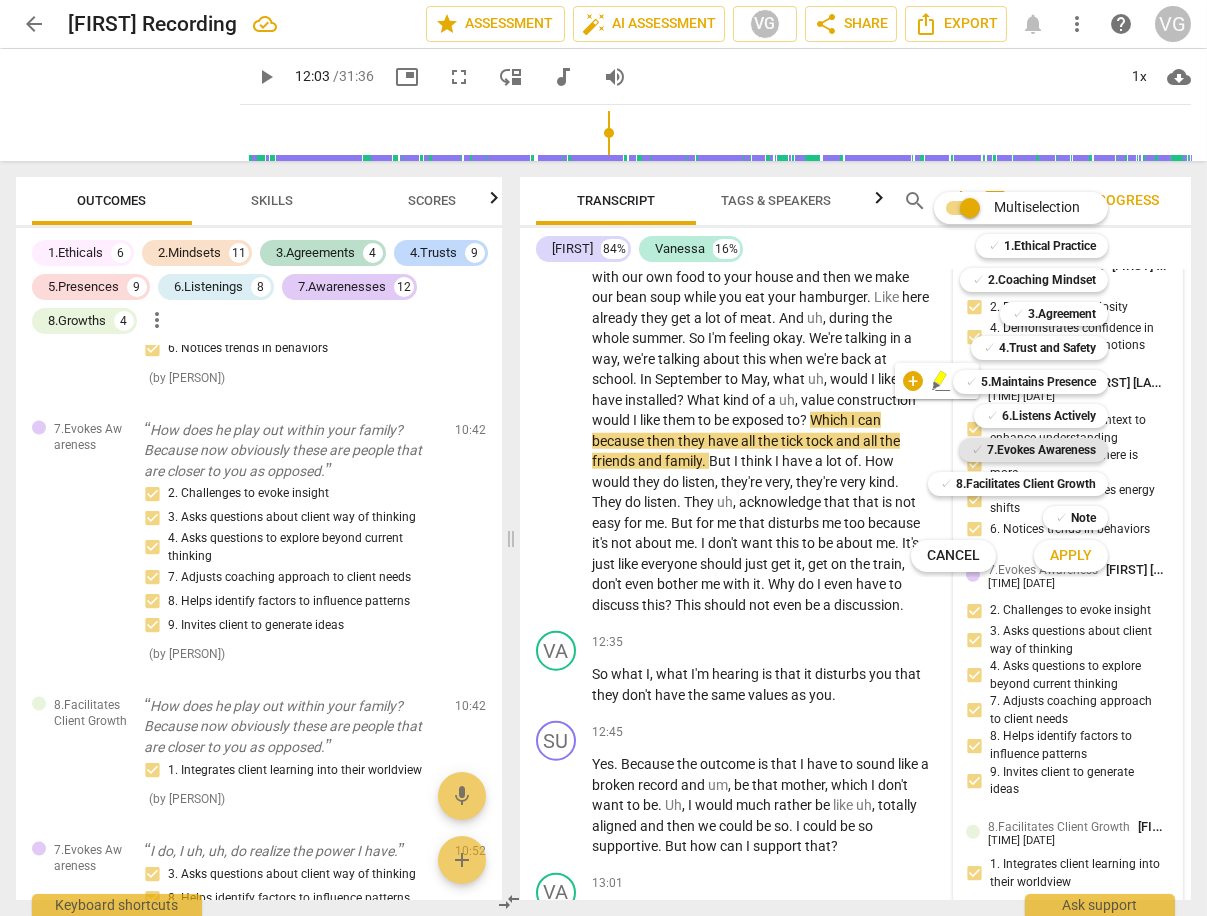 click on "7.Evokes Awareness" at bounding box center [1041, 450] 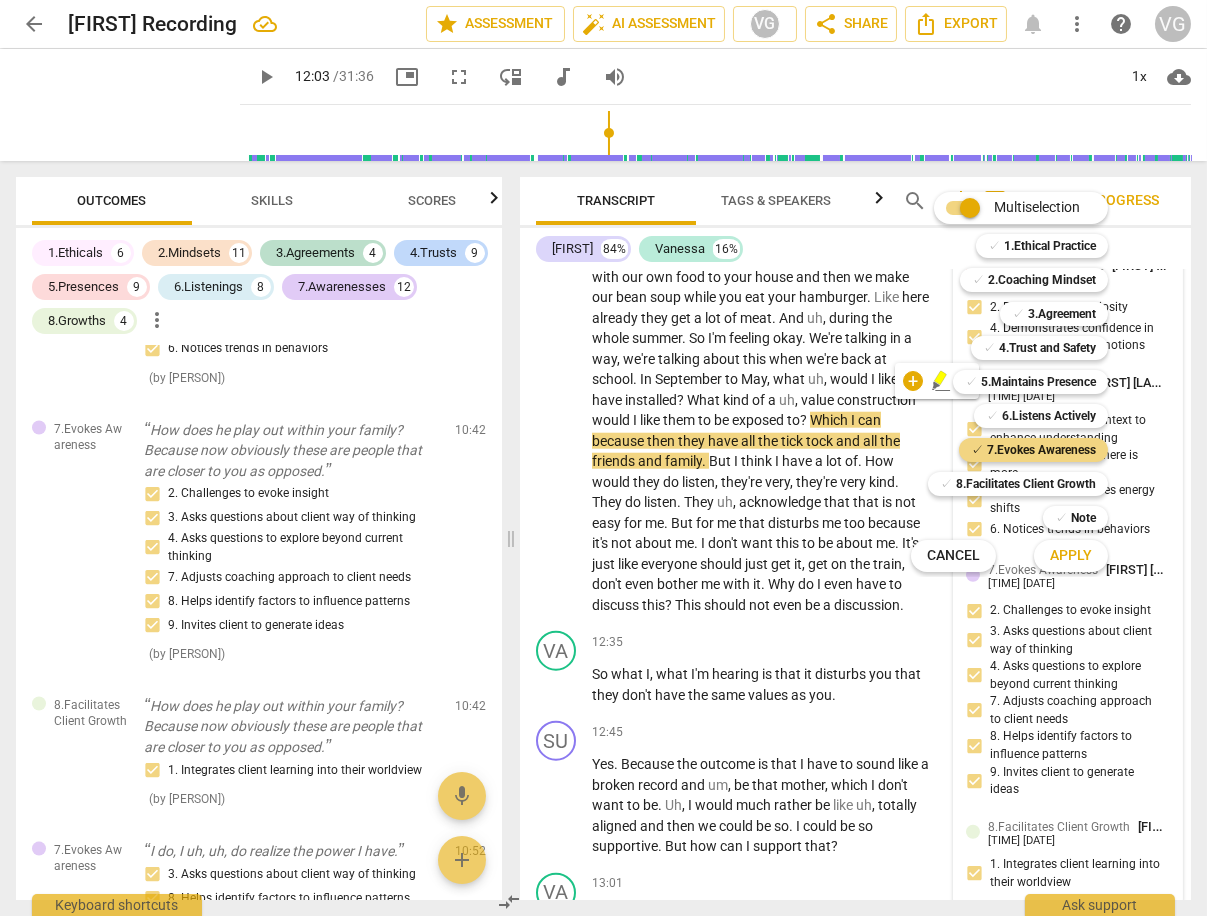 click on "Apply" at bounding box center (1071, 556) 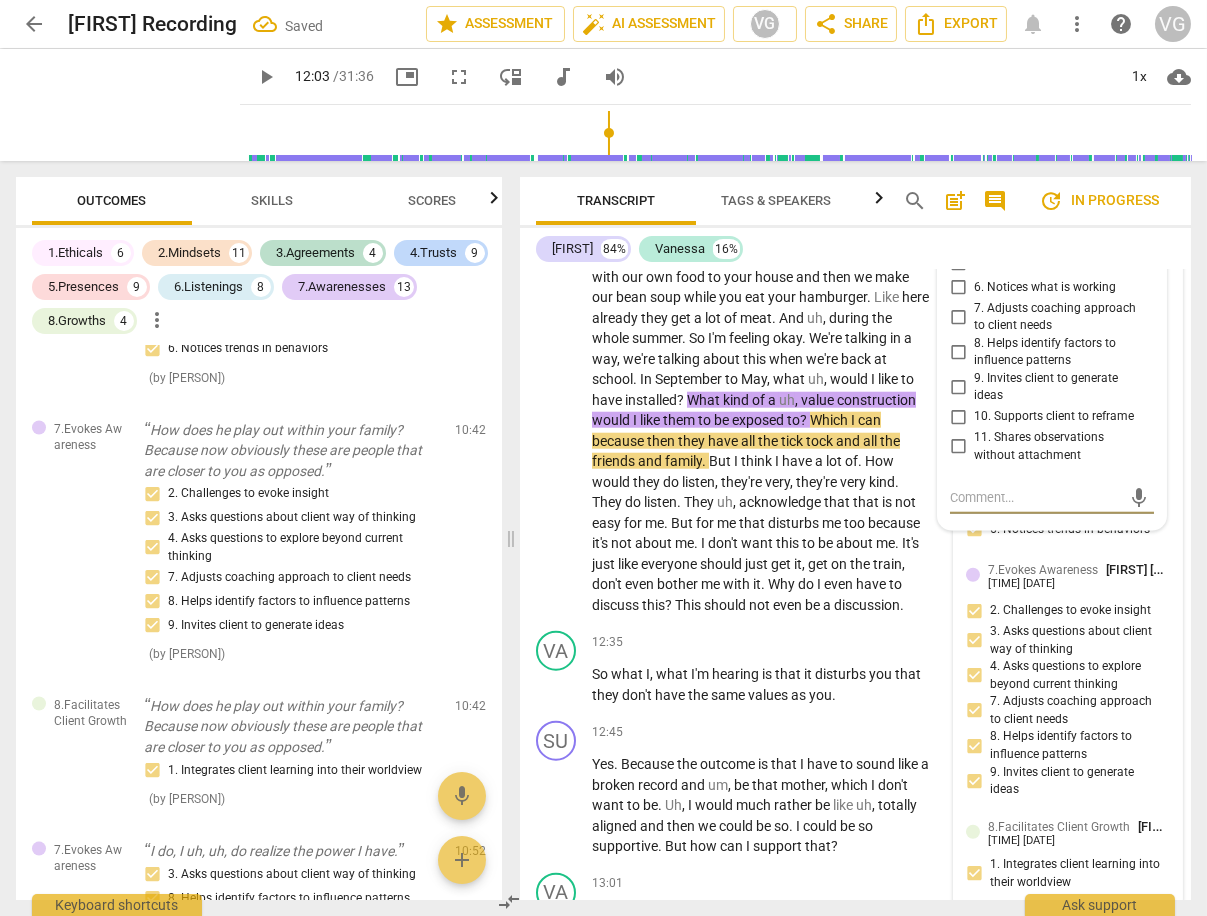 scroll, scrollTop: 9555, scrollLeft: 0, axis: vertical 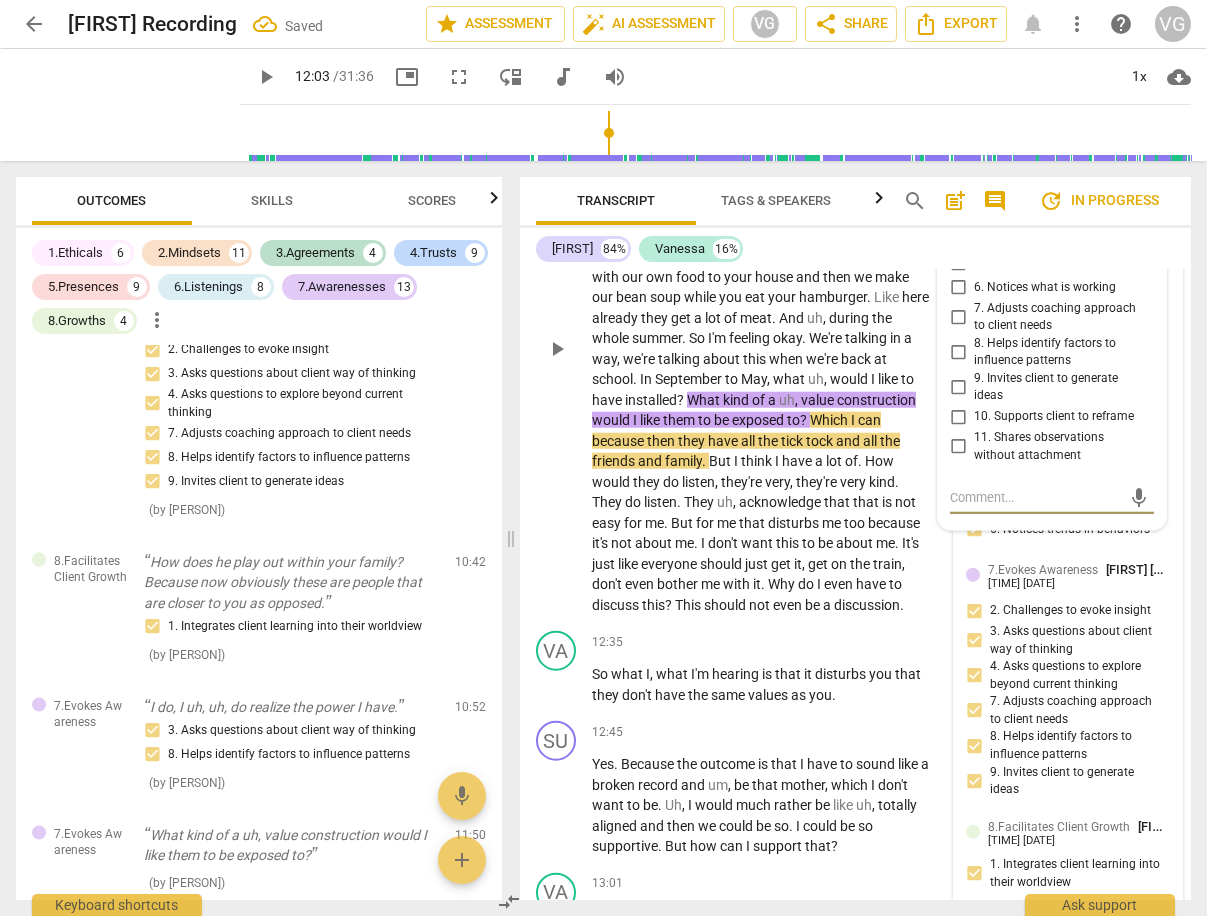 click on "8. Helps identify factors to influence patterns" at bounding box center [958, 352] 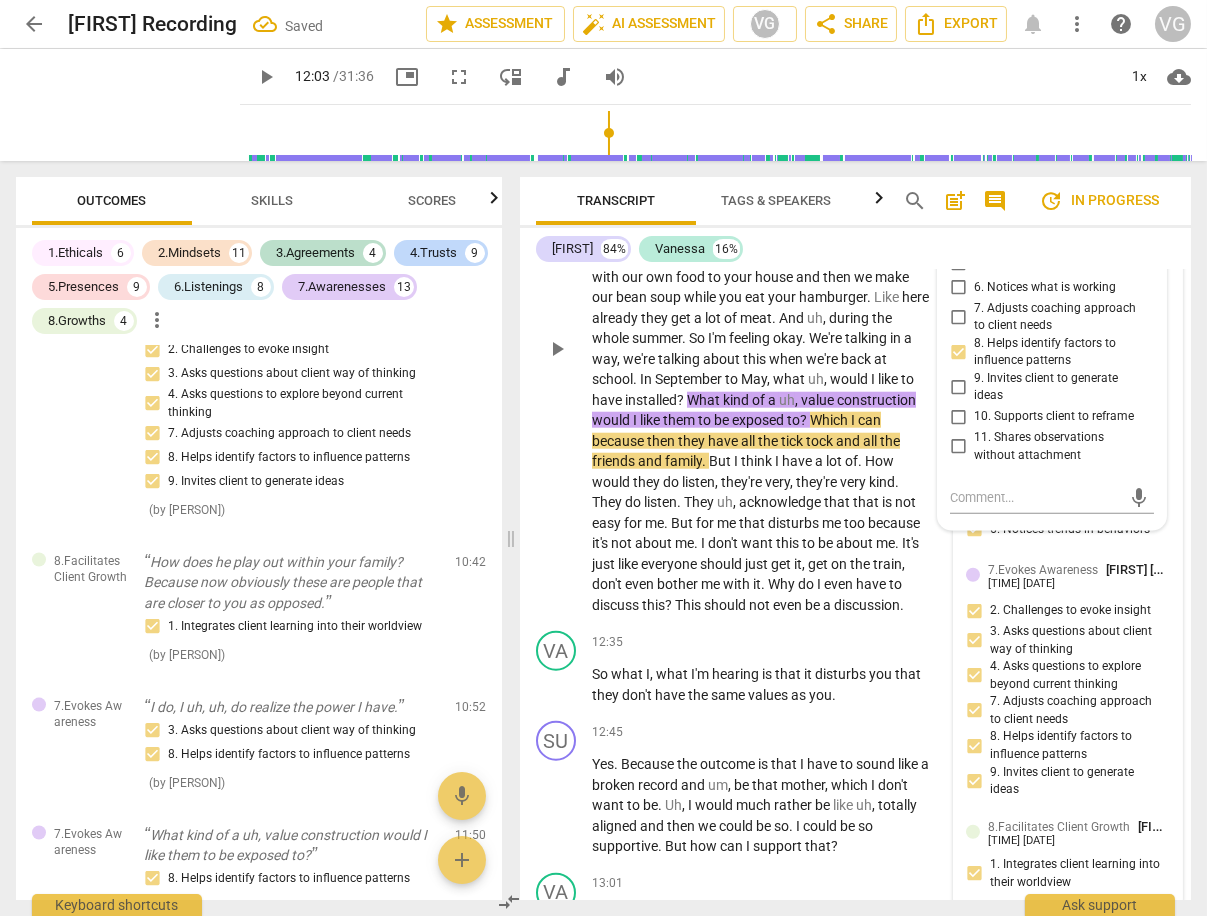 click on "In   my   family .   I ,   I   do ,   I   uh ,   uh ,   do   realize   the   power   I   have .   I   mean   I   could   not   easily ,   but   I   could   take   them   to   the   side   now   maybe .   And   maybe   that's   what   I   should   do   and   talk   to   them   and   say ,   look ,   it's   just ,   I   can't ,   uh ,   this   is   about   you .   I   understand .   But   for   me   this   is   unacceptable .   And   um ,   until   you're   18   or   move   out ,   I'm   not   going   to   put   meat   on   the   table .   When   we're   now   here   at   Friends ,   we're   eating   it .   That's   another   value .   I'm   not   the   one   that   goes ,   you   know ,   okay ,   we   come   with   our   own   food   to   your   house   and   then   we   make   our   bean   soup   while   you   eat   your   hamburger .   Like   here   already   they   get   a   lot   of   meat .   And   uh ,   during   the   whole   summer .   So   I'm   feeling   okay .   We're   talking   in   a   way ," at bounding box center [761, 348] 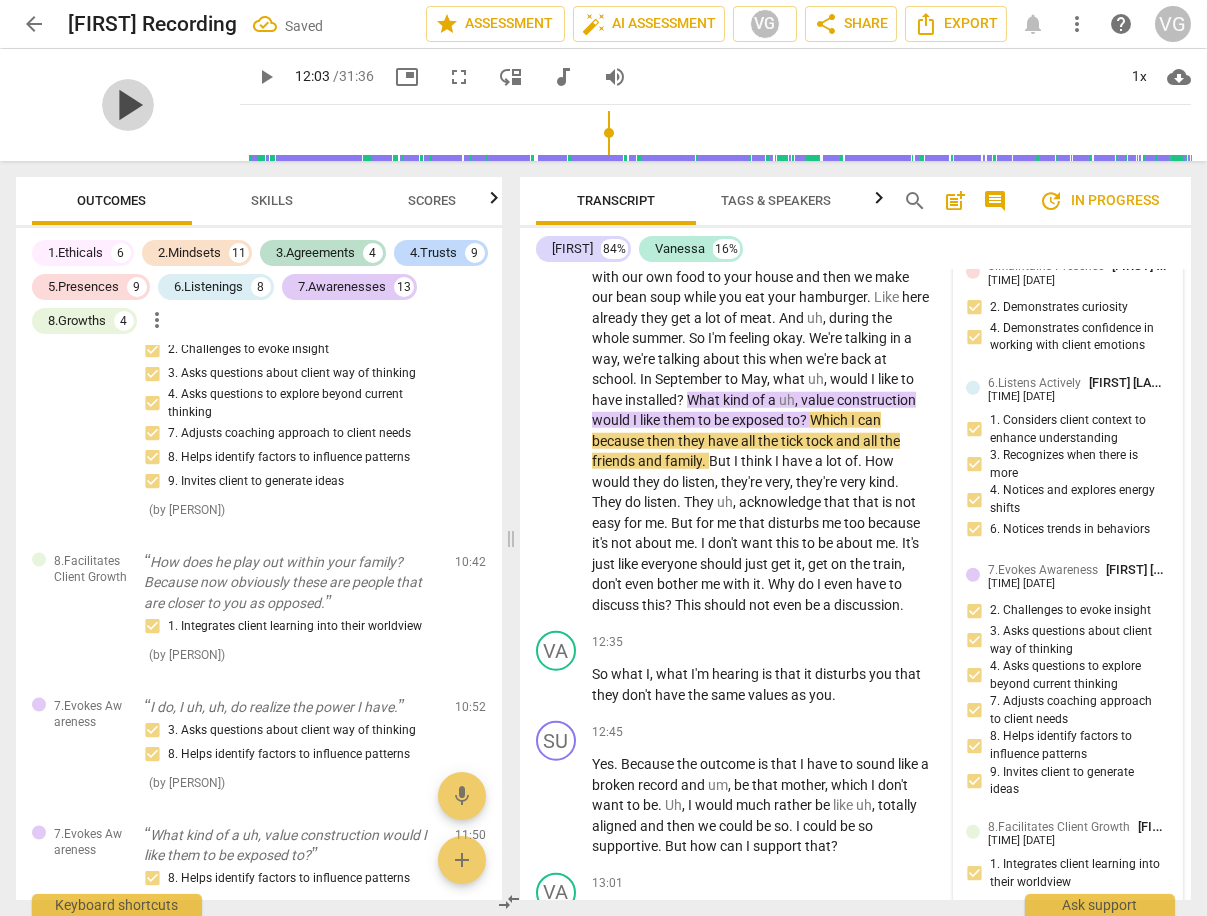 click on "play_arrow" at bounding box center [128, 105] 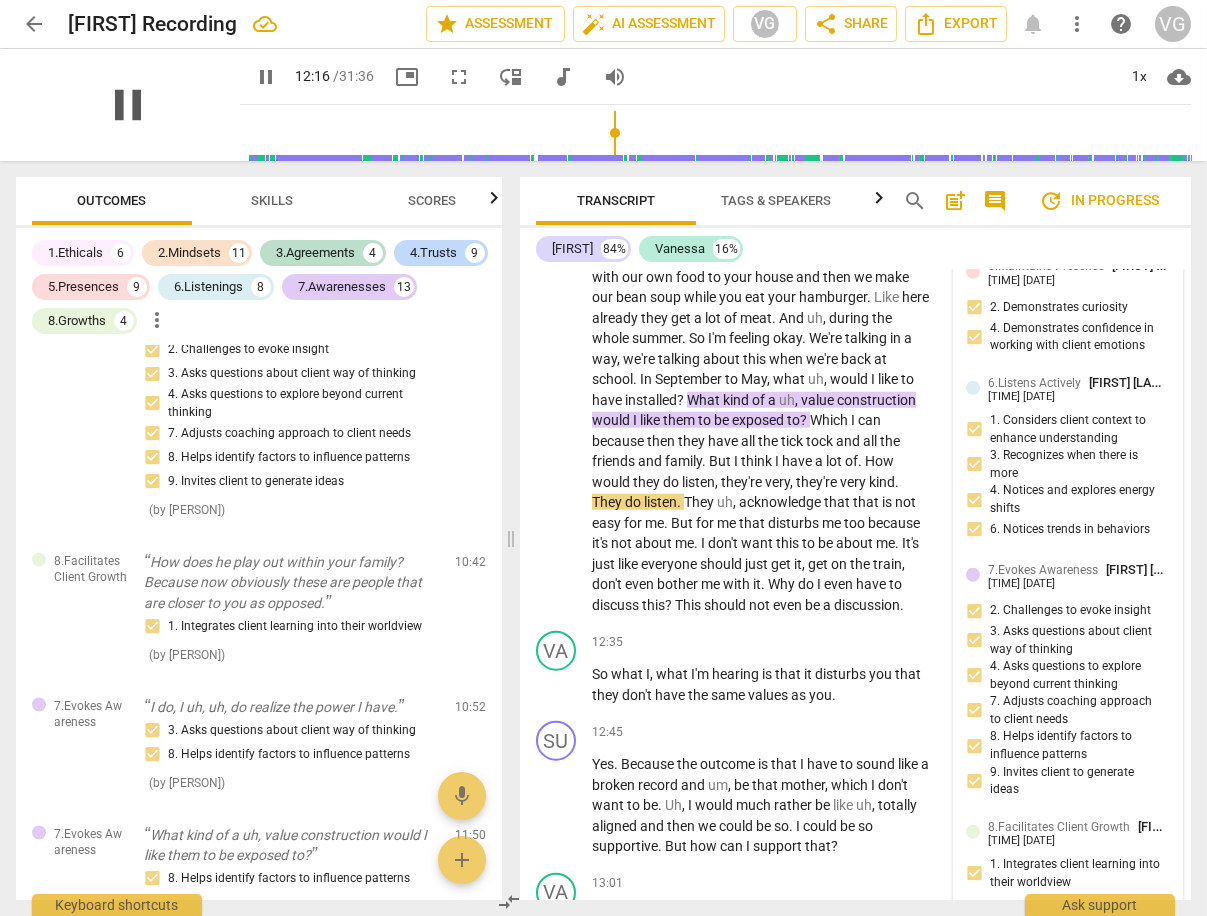 click on "pause" at bounding box center (128, 105) 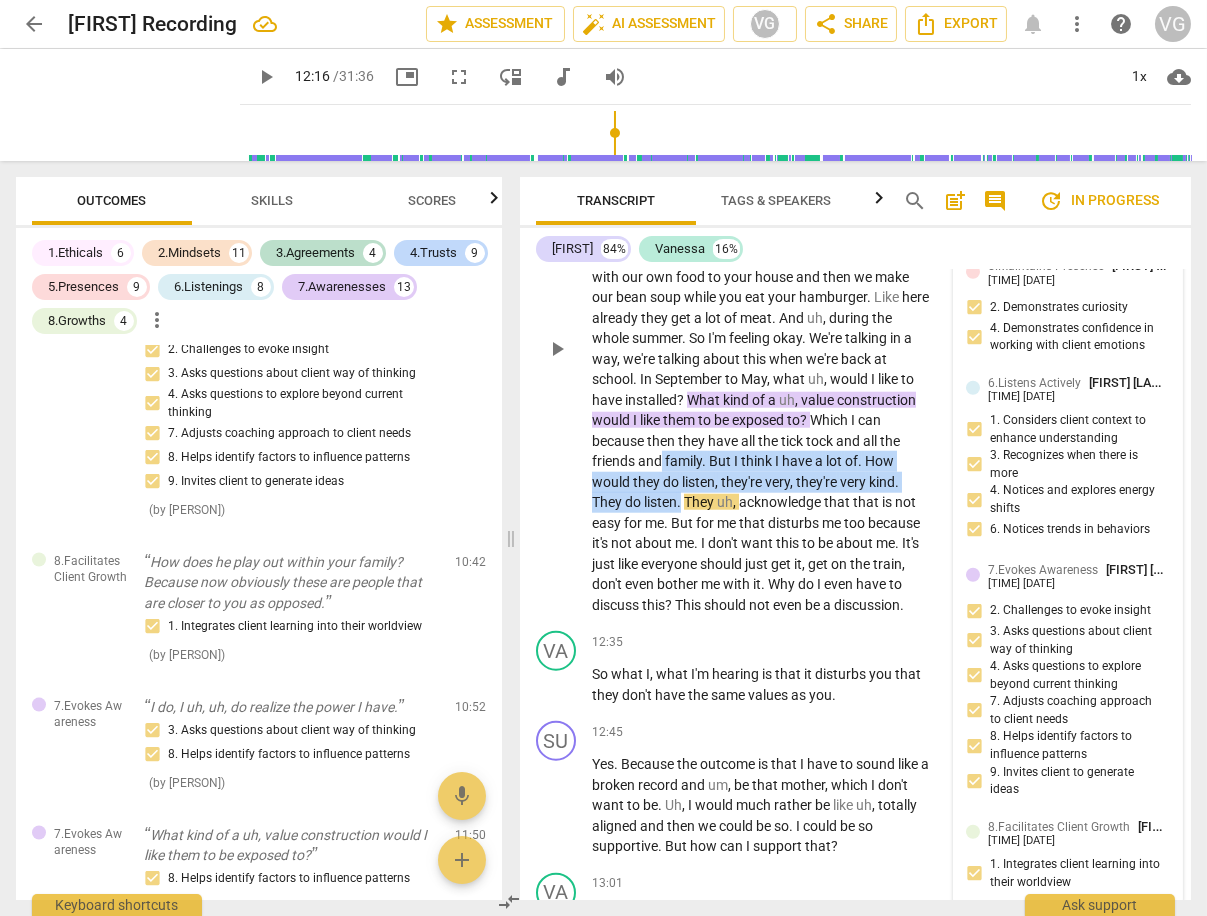 drag, startPoint x: 730, startPoint y: 445, endPoint x: 714, endPoint y: 487, distance: 44.94441 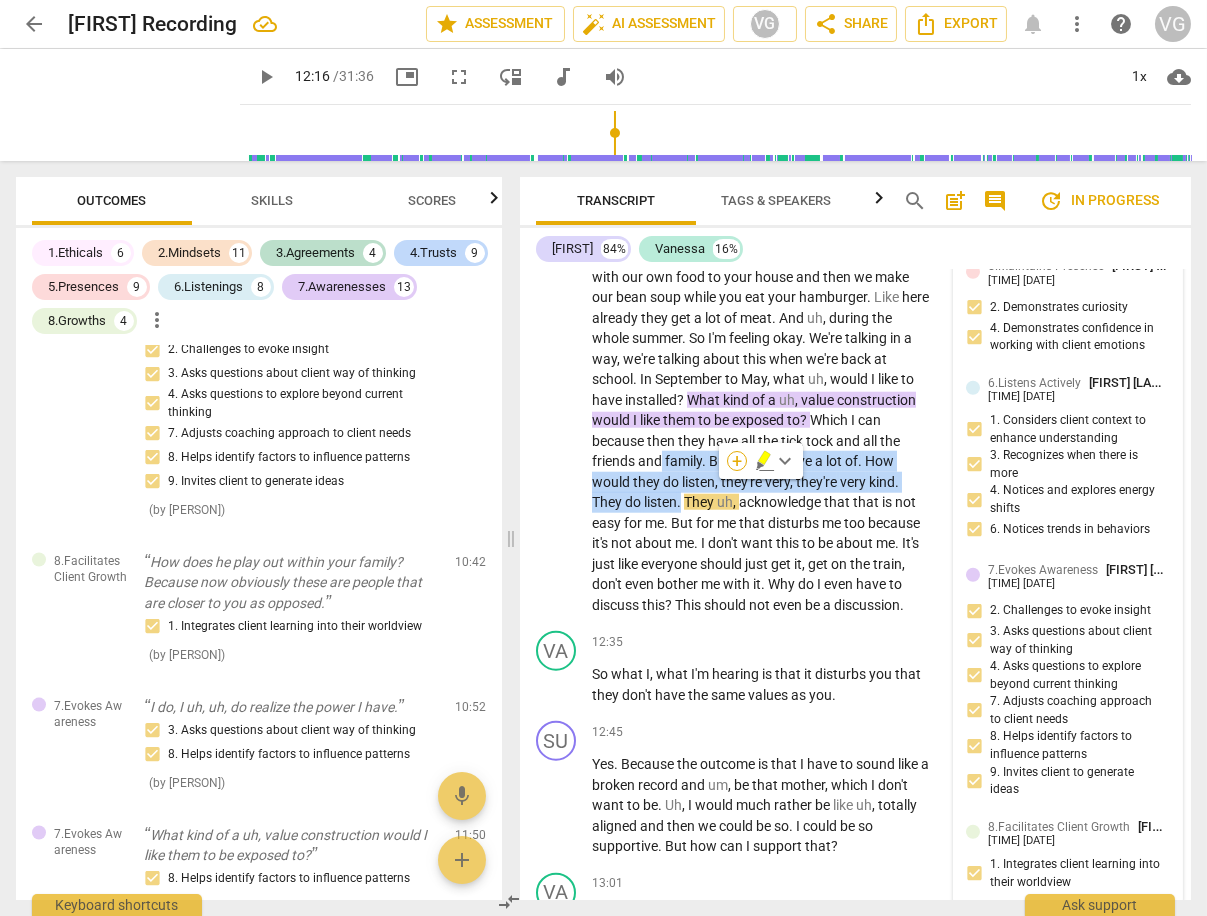 click on "+" at bounding box center (737, 461) 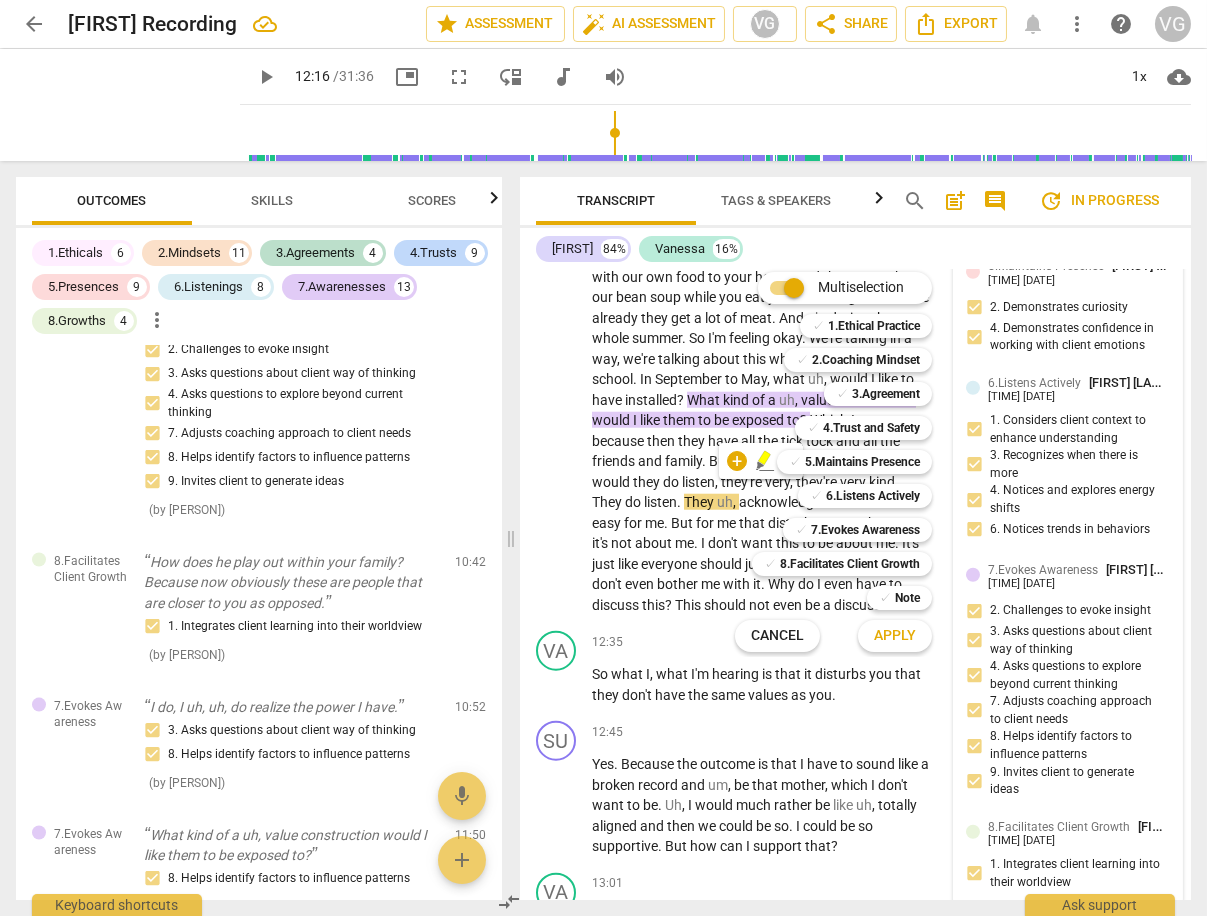 click on "Apply" at bounding box center [895, 636] 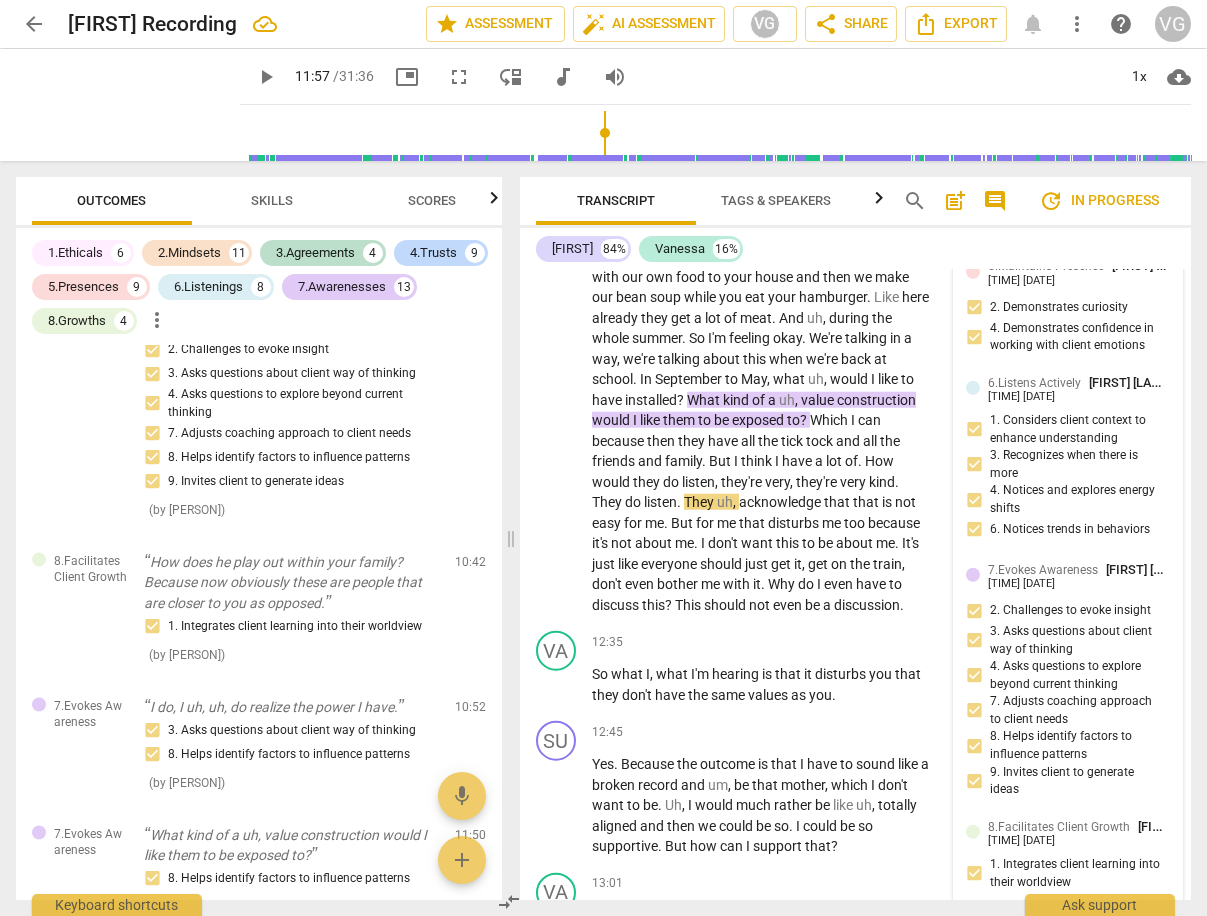click at bounding box center (719, 133) 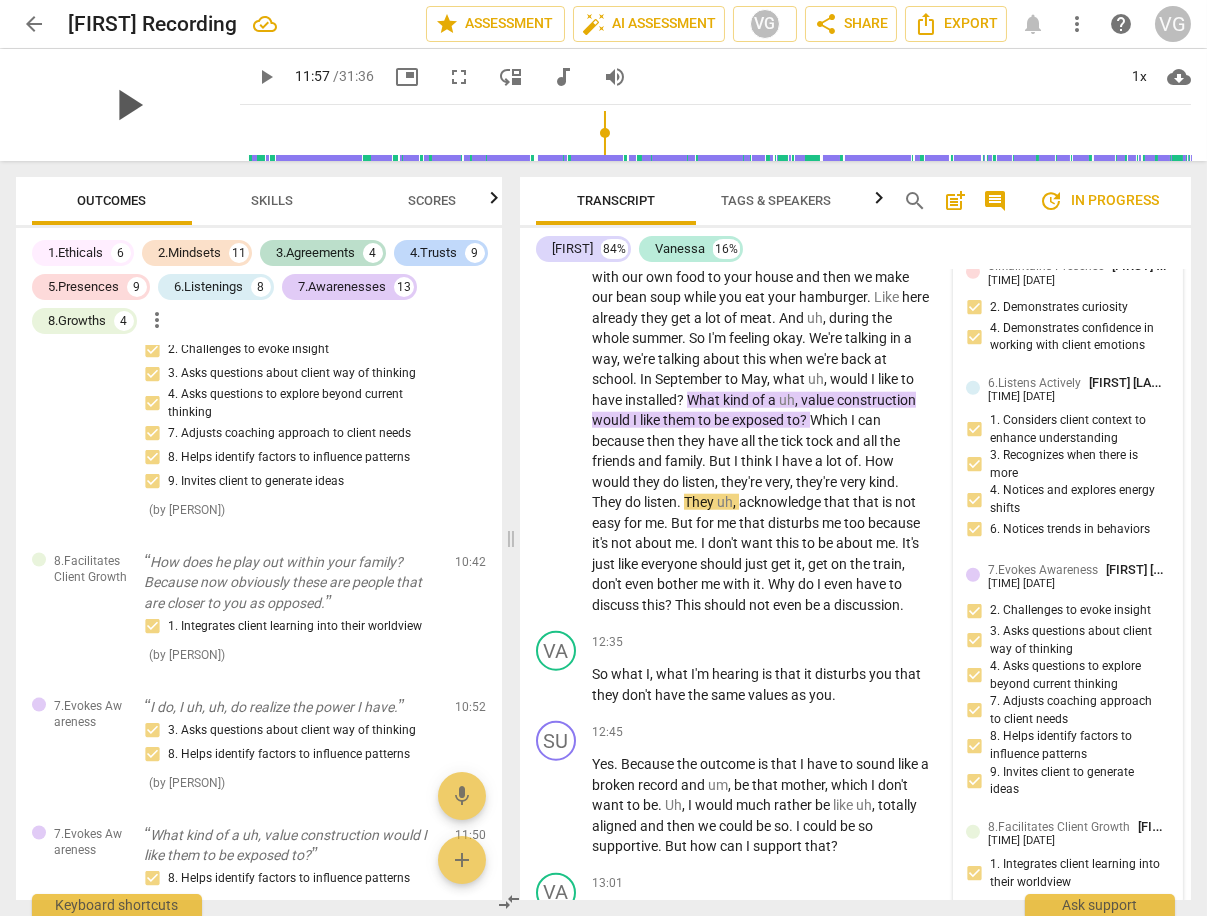 click on "play_arrow" at bounding box center (128, 105) 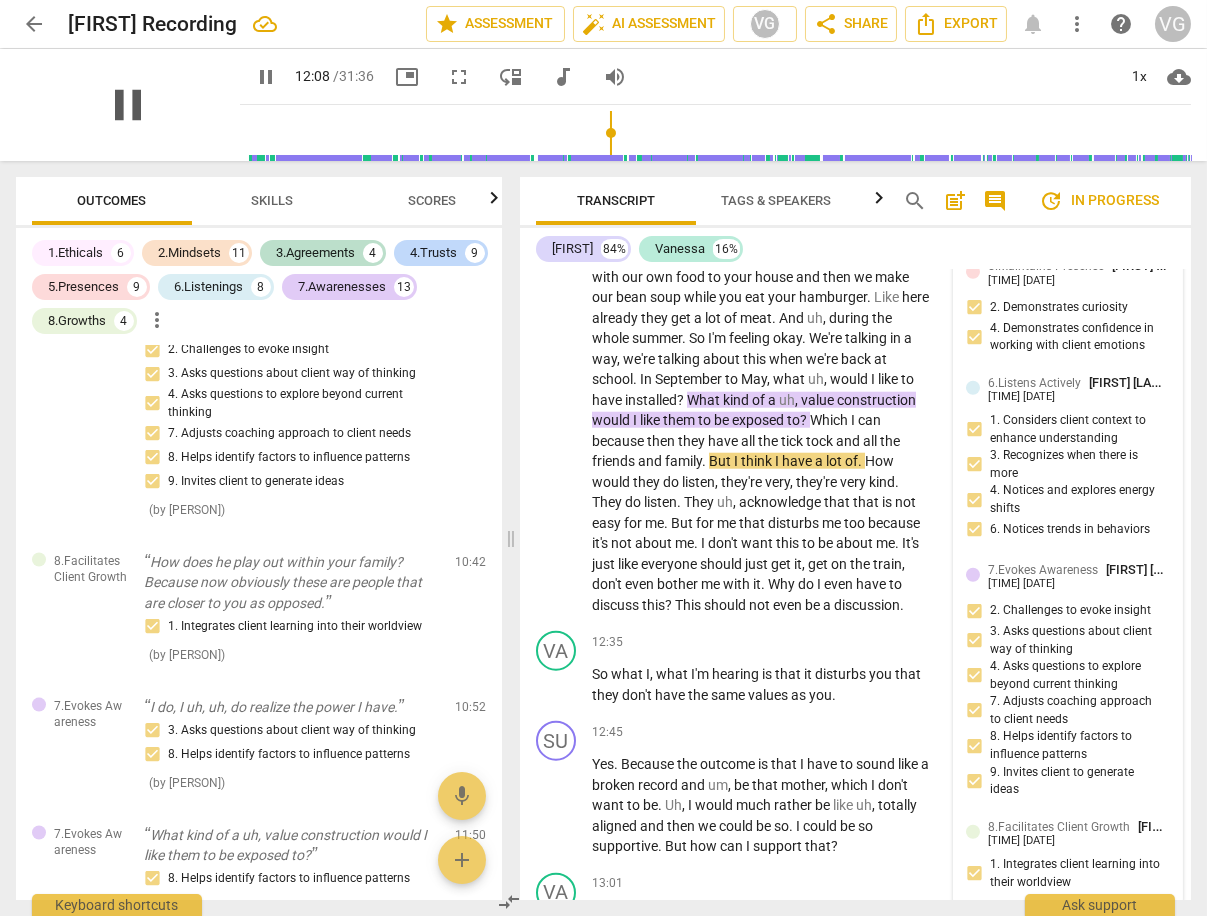 click on "pause" at bounding box center [128, 105] 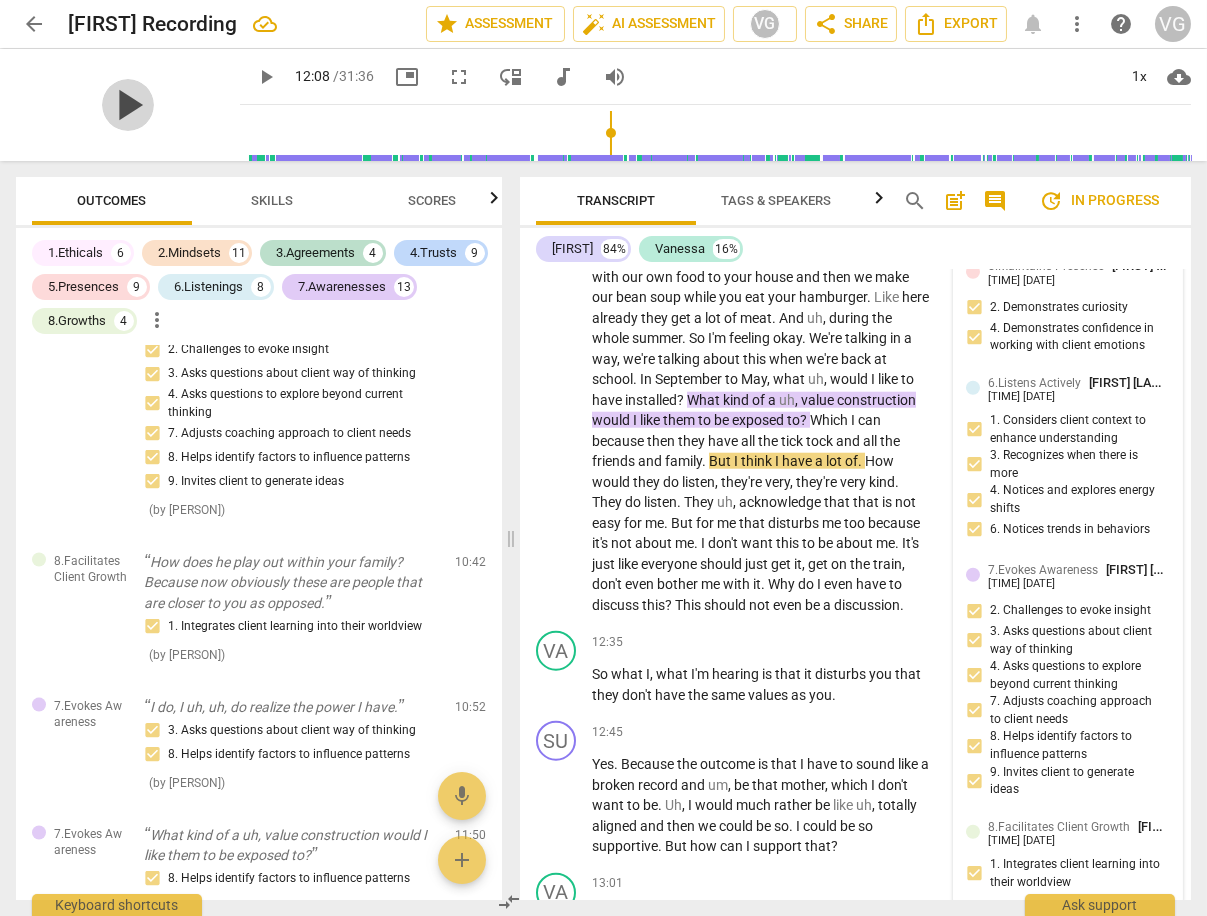 click on "play_arrow" at bounding box center [128, 105] 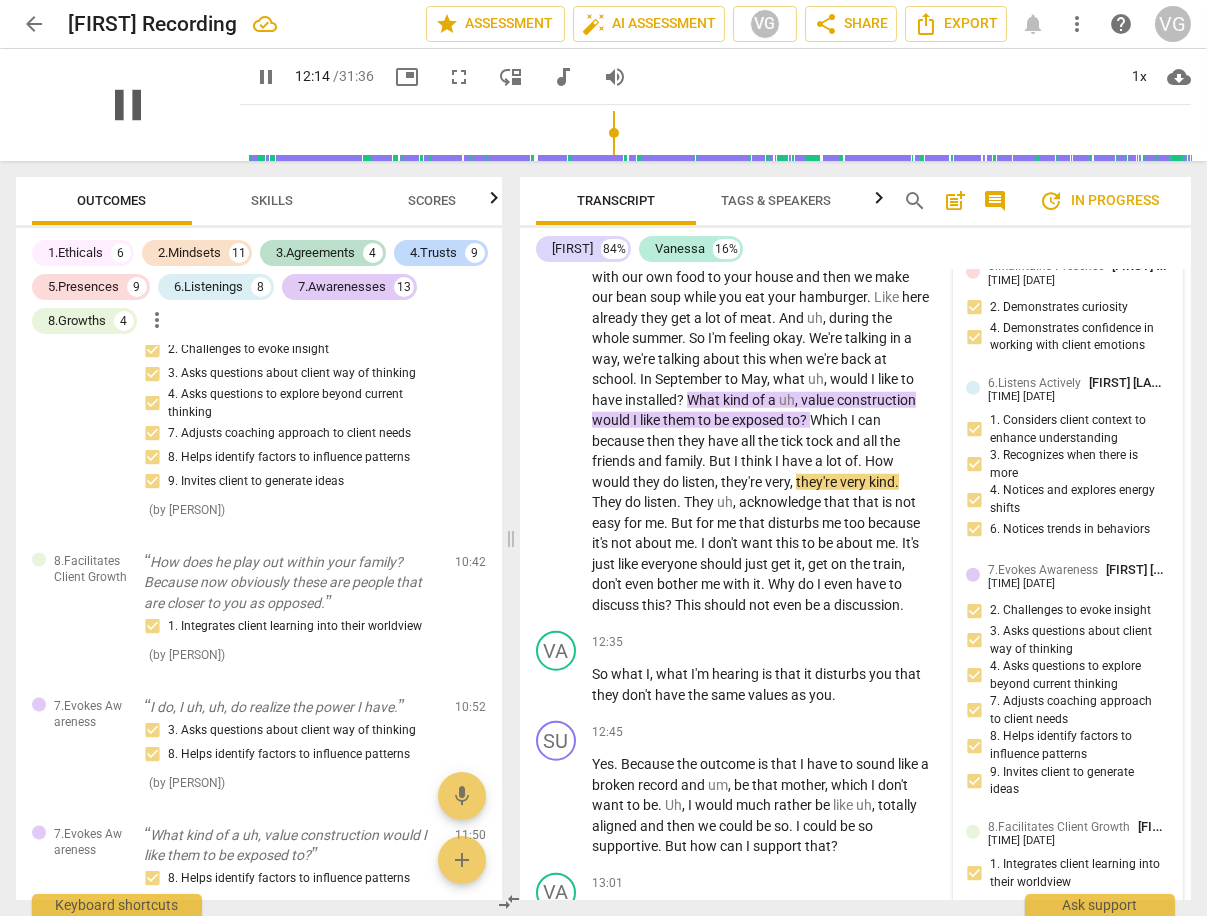 click on "pause" at bounding box center [128, 105] 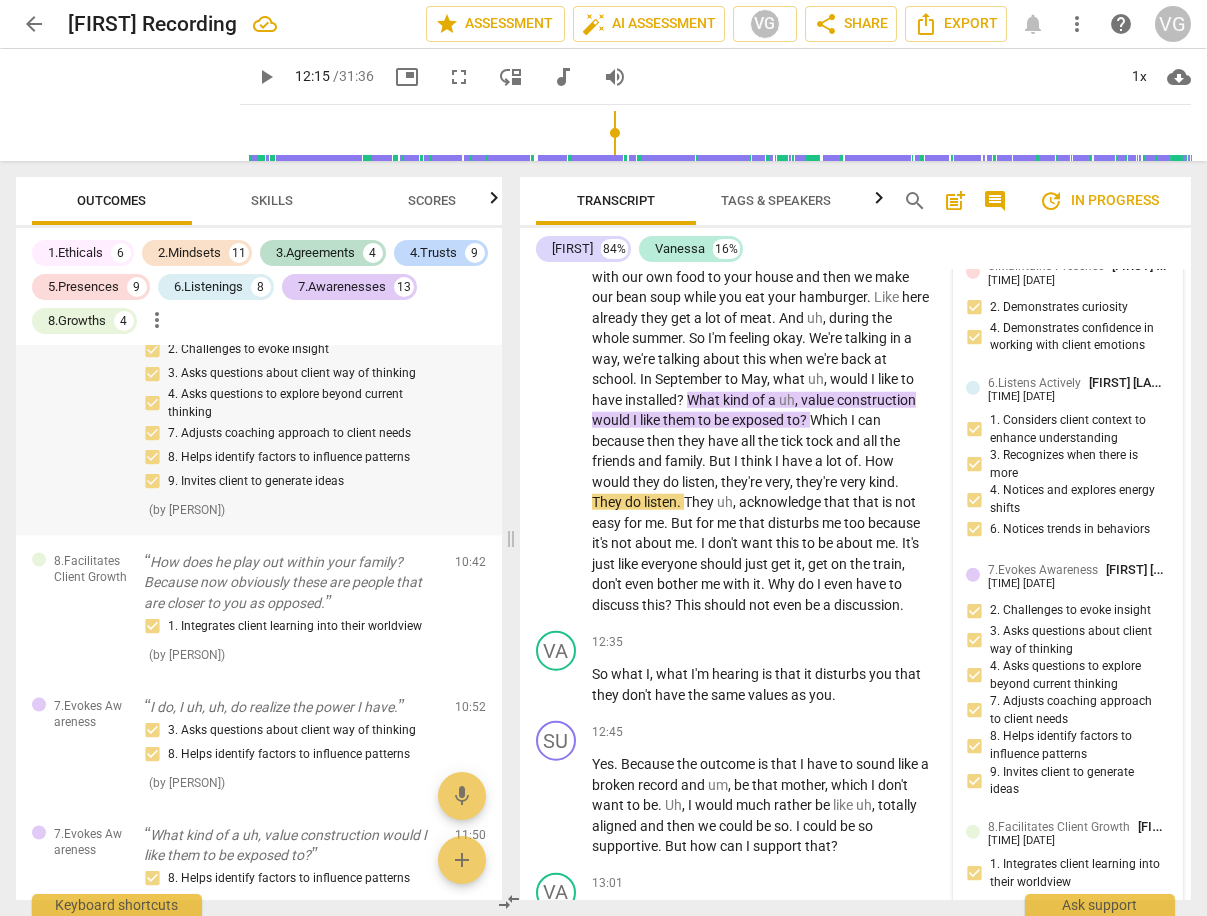 type on "735" 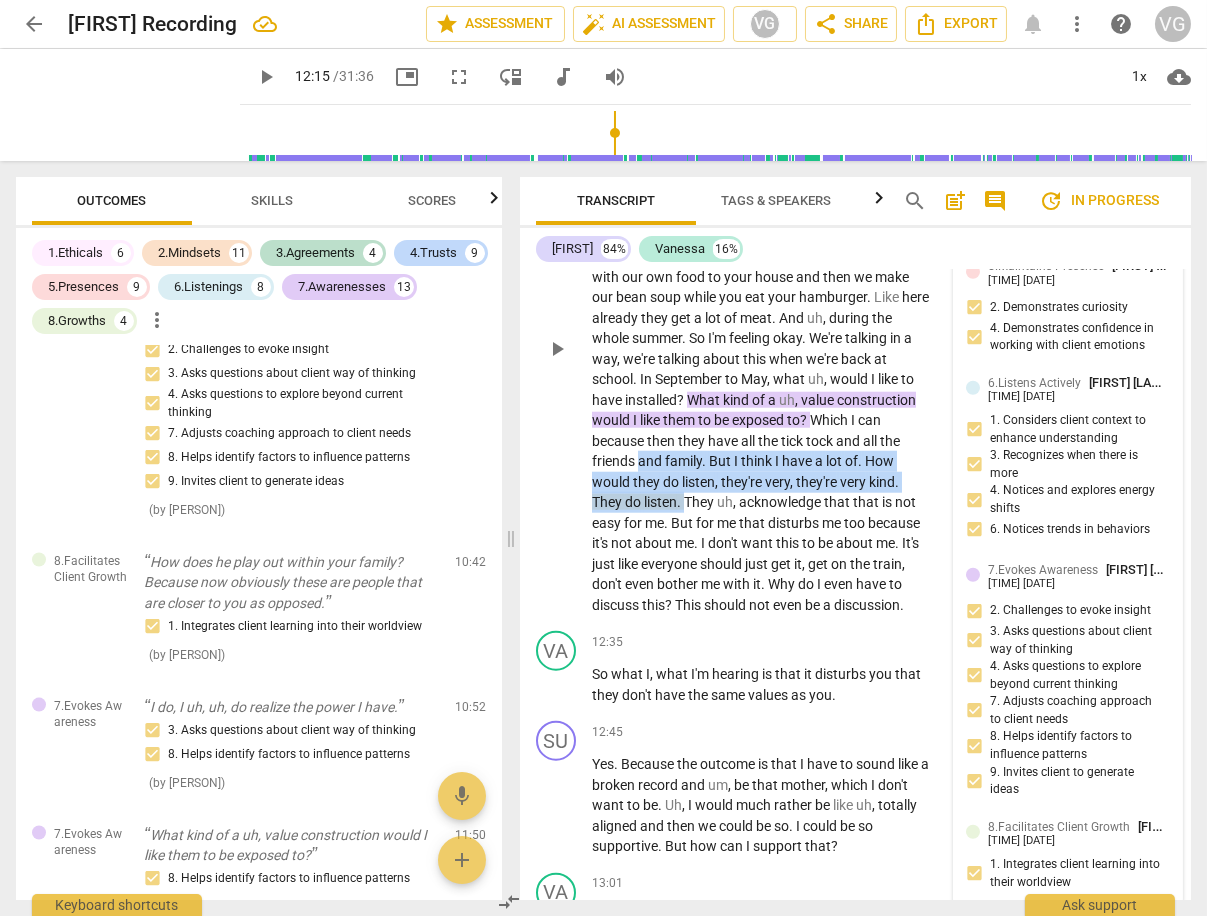 drag, startPoint x: 707, startPoint y: 444, endPoint x: 718, endPoint y: 481, distance: 38.600517 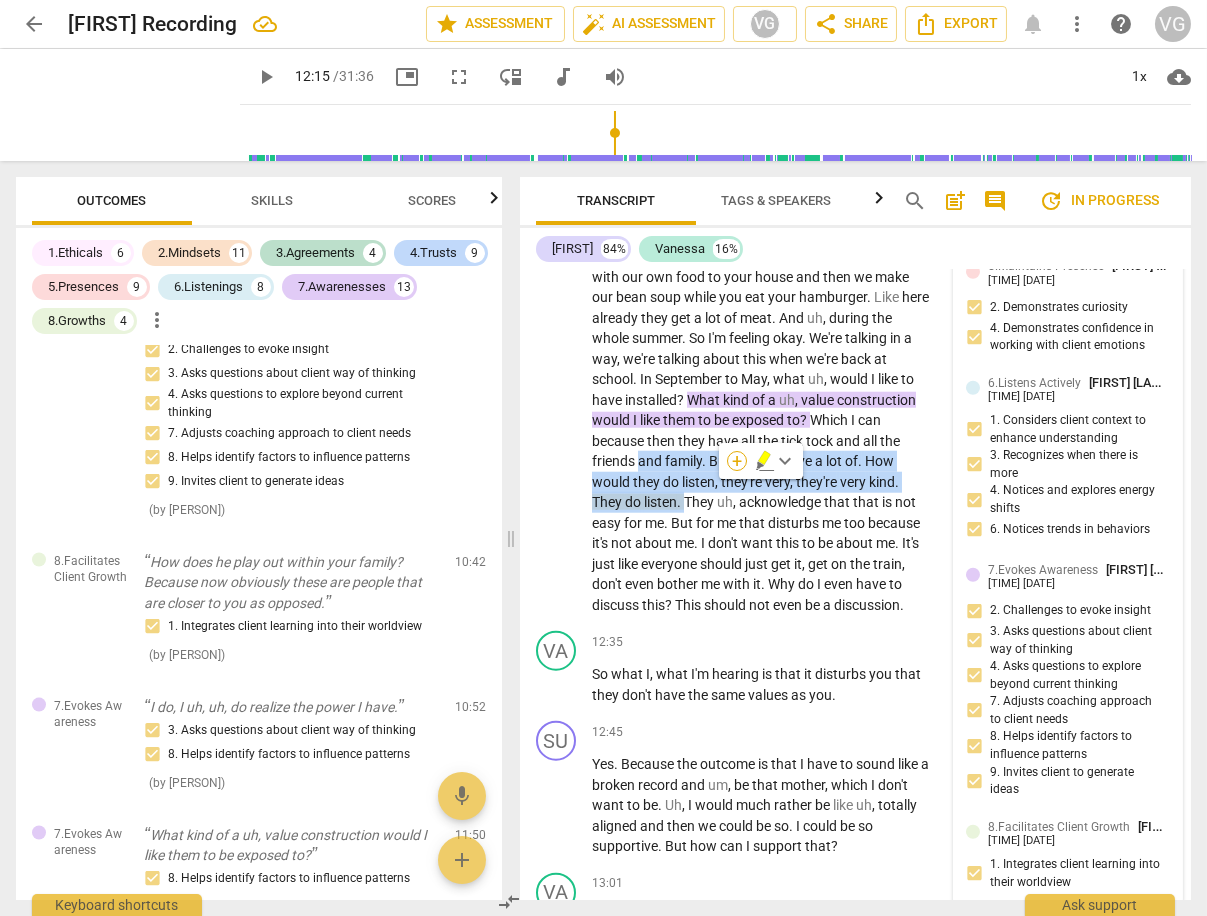 click on "+" at bounding box center (737, 461) 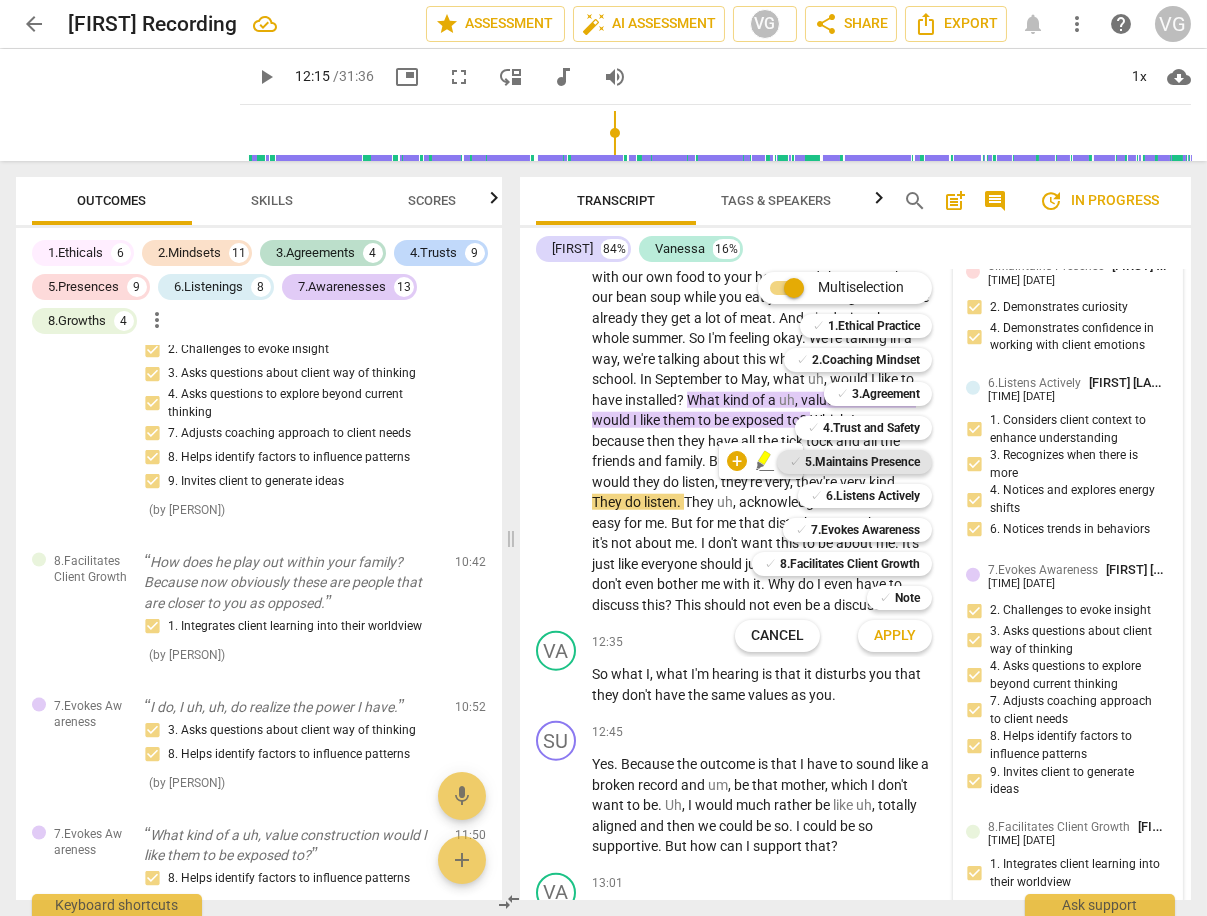 click on "5.Maintains Presence" at bounding box center [862, 462] 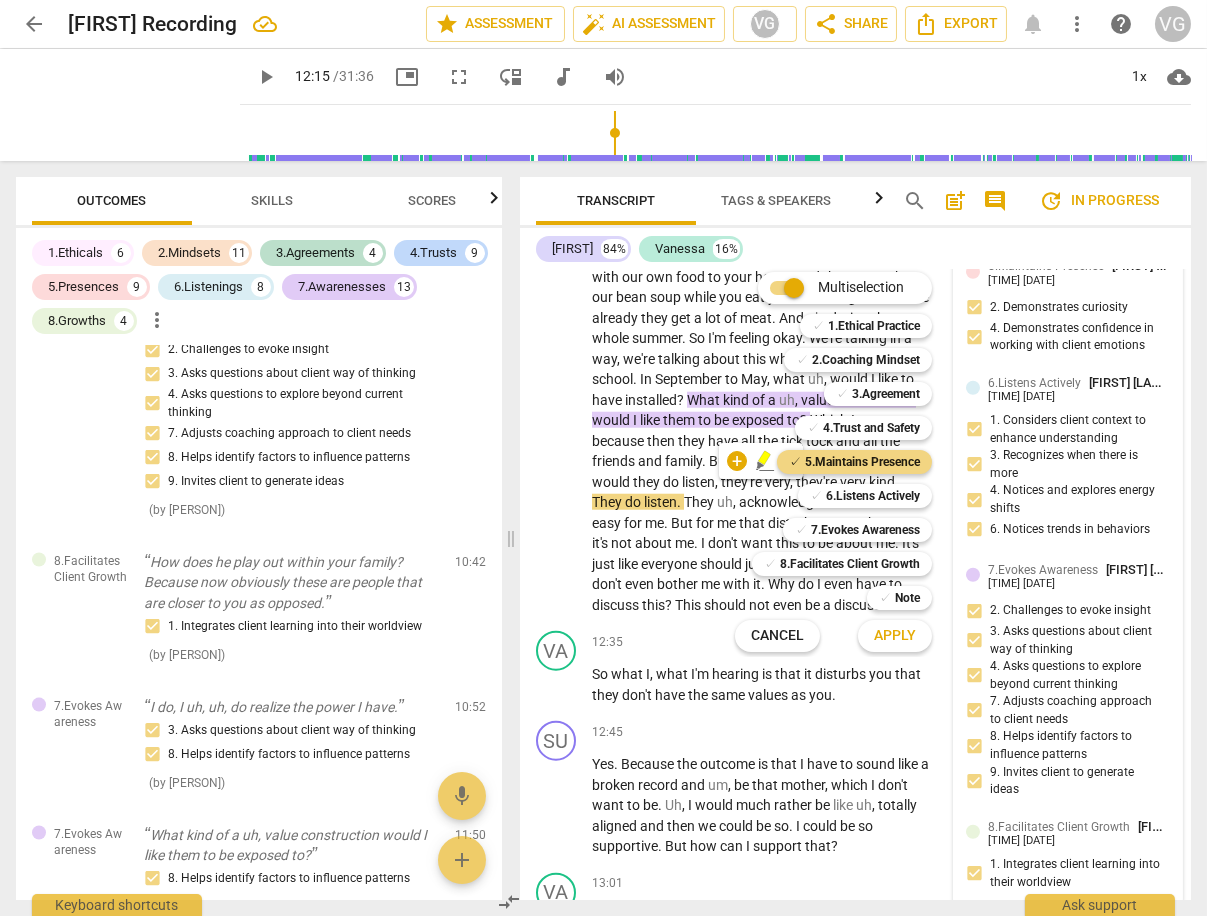 click on "Apply" at bounding box center (895, 636) 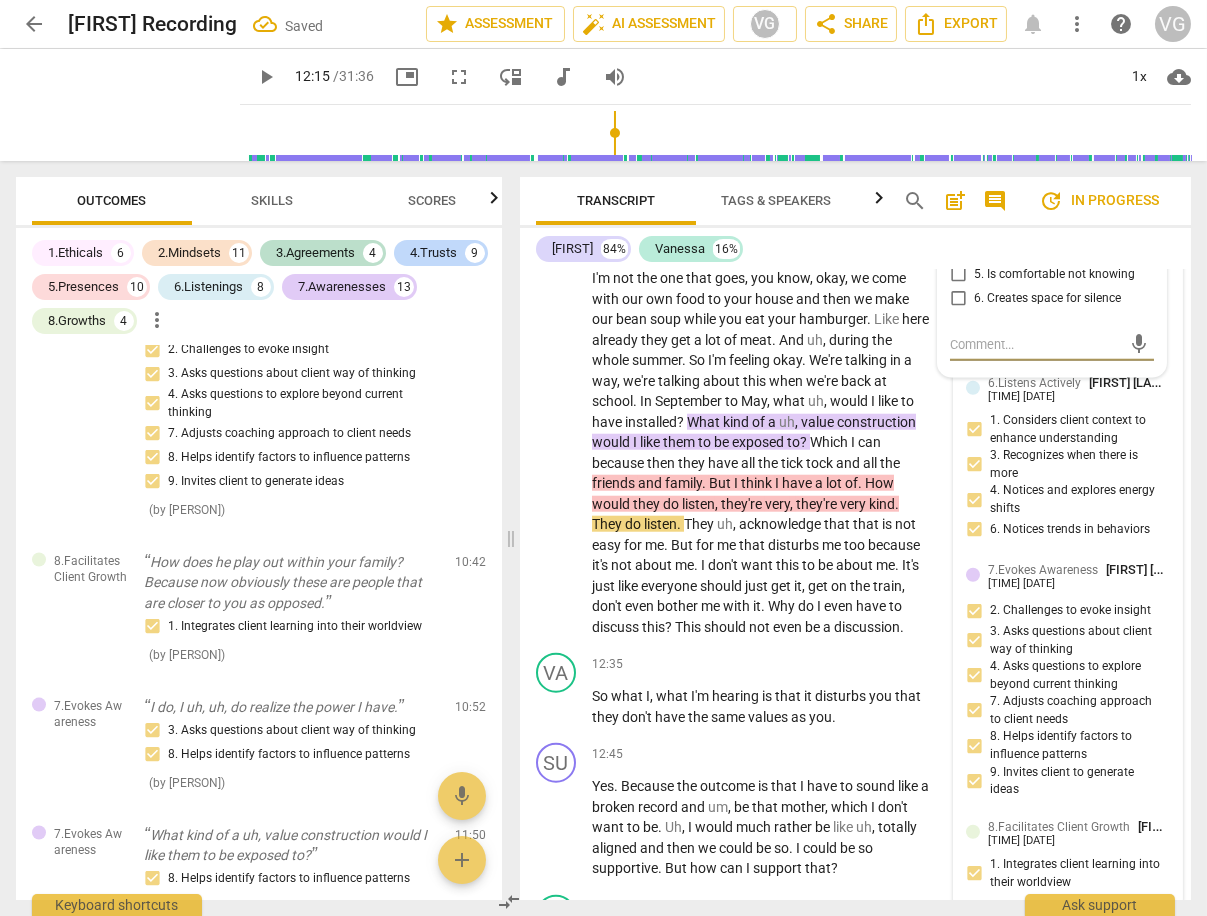 scroll, scrollTop: 9697, scrollLeft: 0, axis: vertical 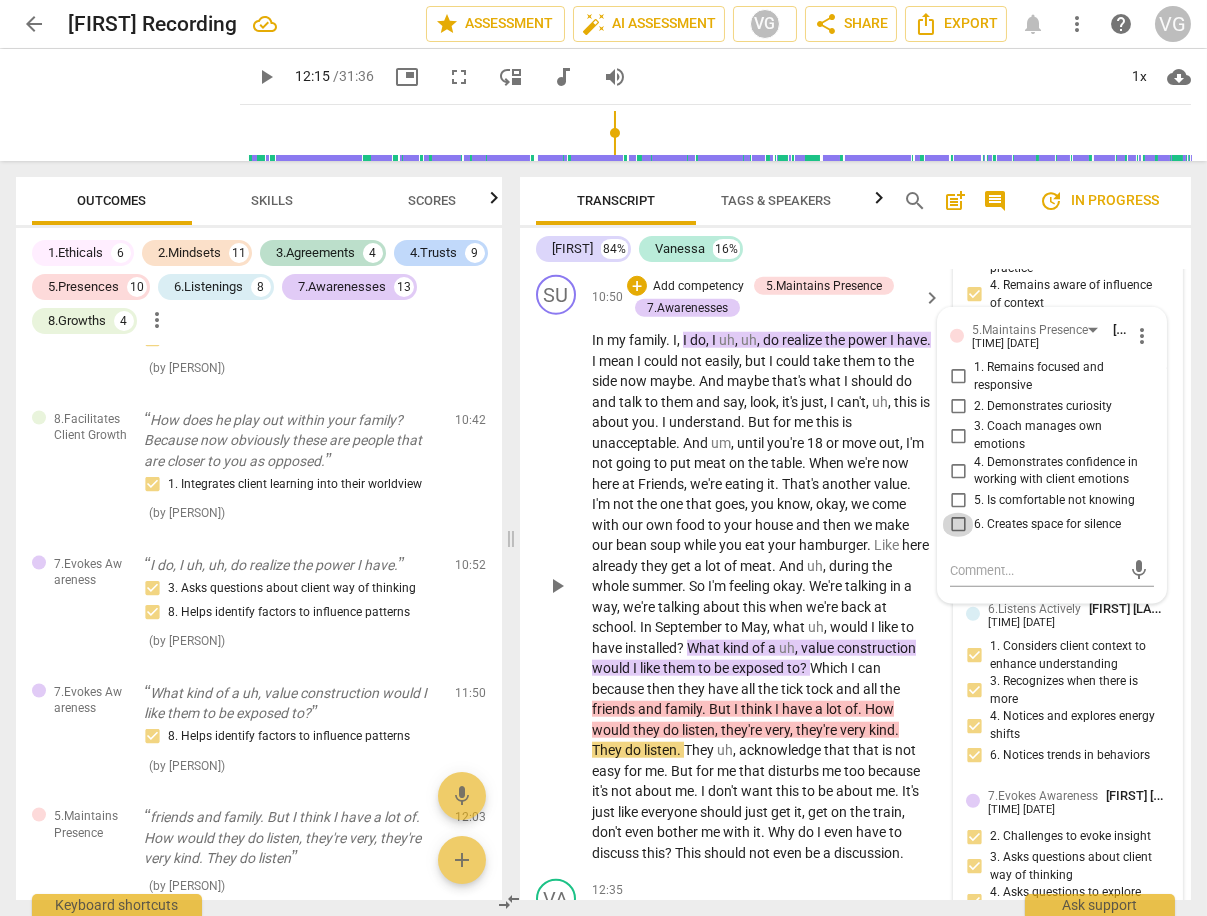 click on "6. Creates space for silence" at bounding box center [958, 525] 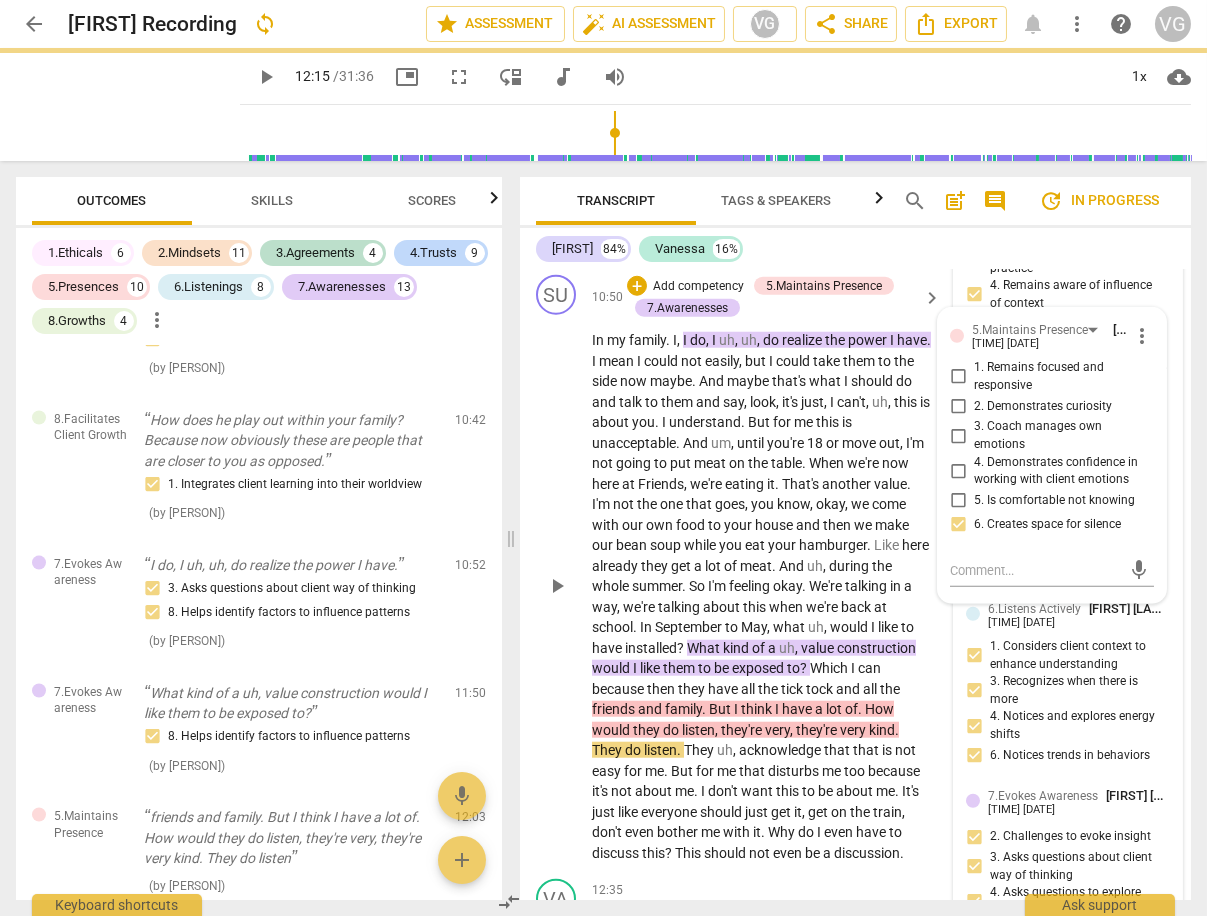 click on "In   my   family .   I ,   I   do ,   I   uh ,   uh ,   do   realize   the   power   I   have .   I   mean   I   could   not   easily ,   but   I   could   take   them   to   the   side   now   maybe .   And   maybe   that's   what   I   should   do   and   talk   to   them   and   say ,   look ,   it's   just ,   I   can't ,   uh ,   this   is   about   you .   I   understand .   But   for   me   this   is   unacceptable .   And   um ,   until   you're   18   or   move   out ,   I'm   not   going   to   put   meat   on   the   table .   When   we're   now   here   at   Friends ,   we're   eating   it .   That's   another   value .   I'm   not   the   one   that   goes ,   you   know ,   okay ,   we   come   with   our   own   food   to   your   house   and   then   we   make   our   bean   soup   while   you   eat   your   hamburger .   Like   here   already   they   get   a   lot   of   meat .   And   uh ," at bounding box center (855, 569) 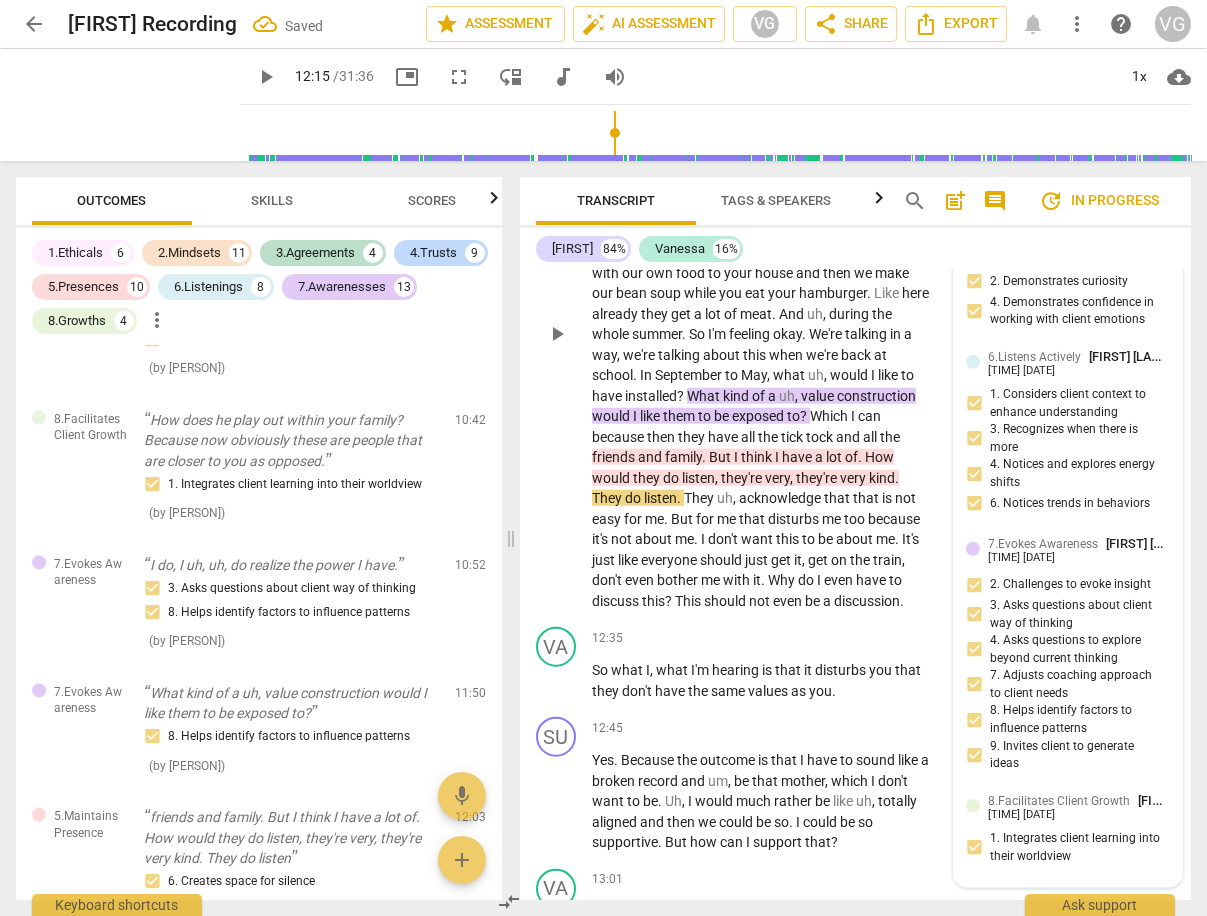 scroll, scrollTop: 5727, scrollLeft: 0, axis: vertical 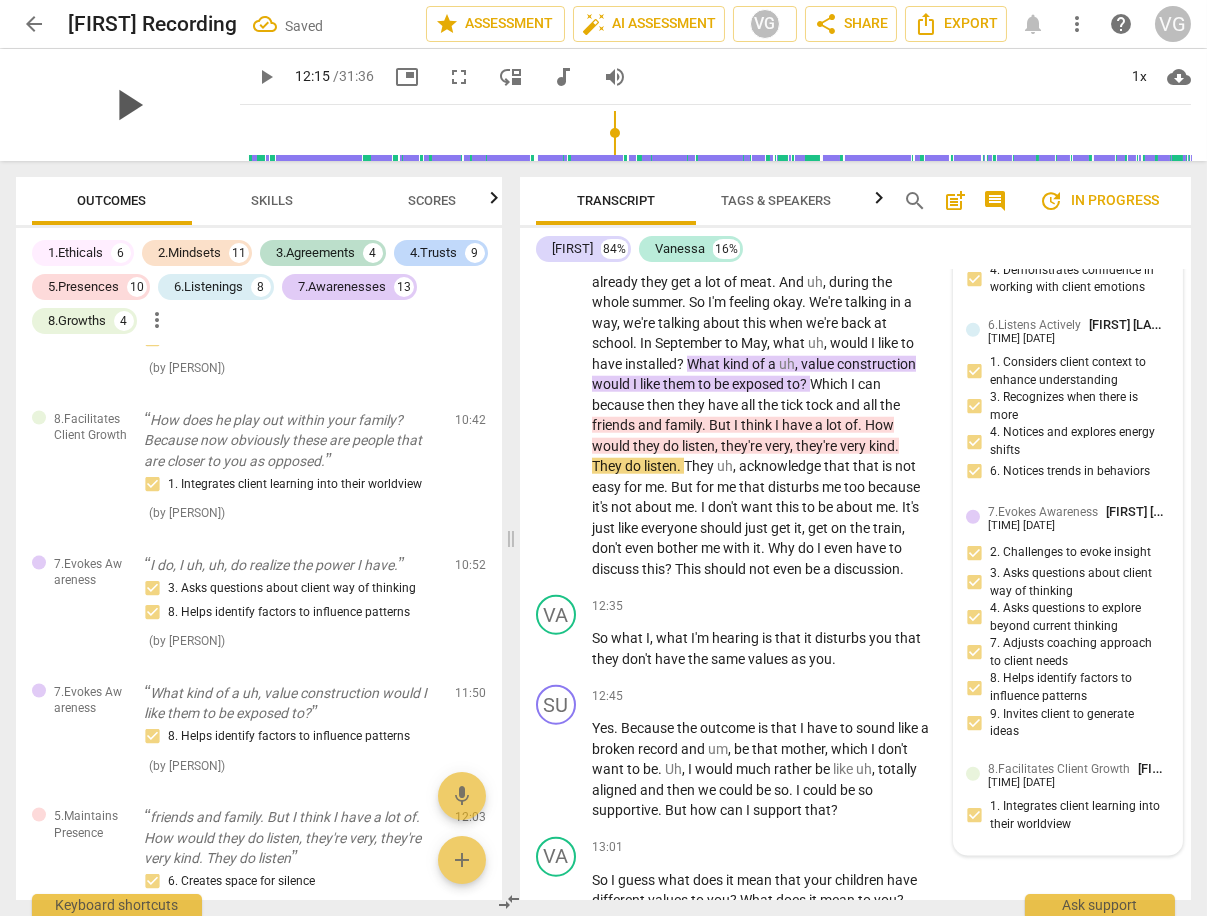 click on "play_arrow" at bounding box center (128, 105) 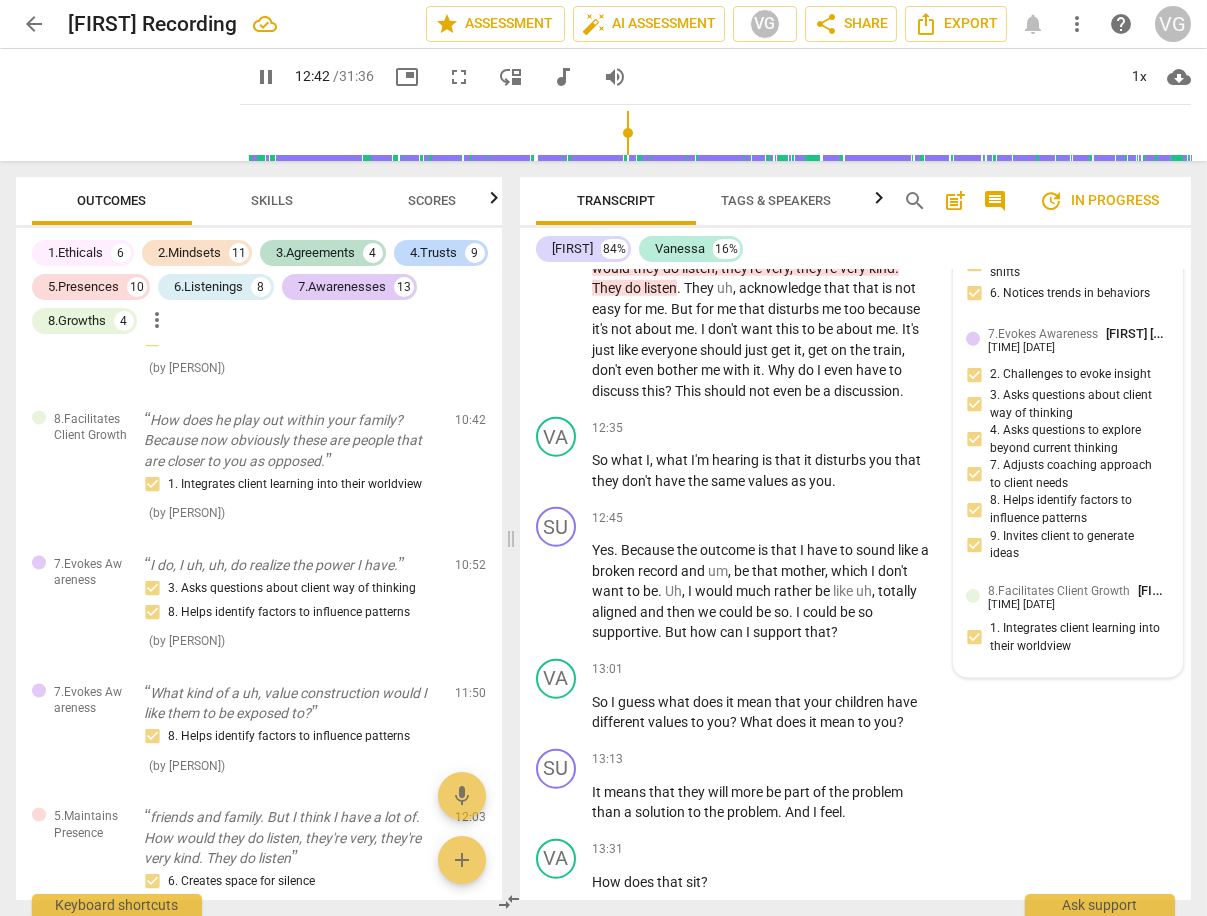 scroll, scrollTop: 5943, scrollLeft: 0, axis: vertical 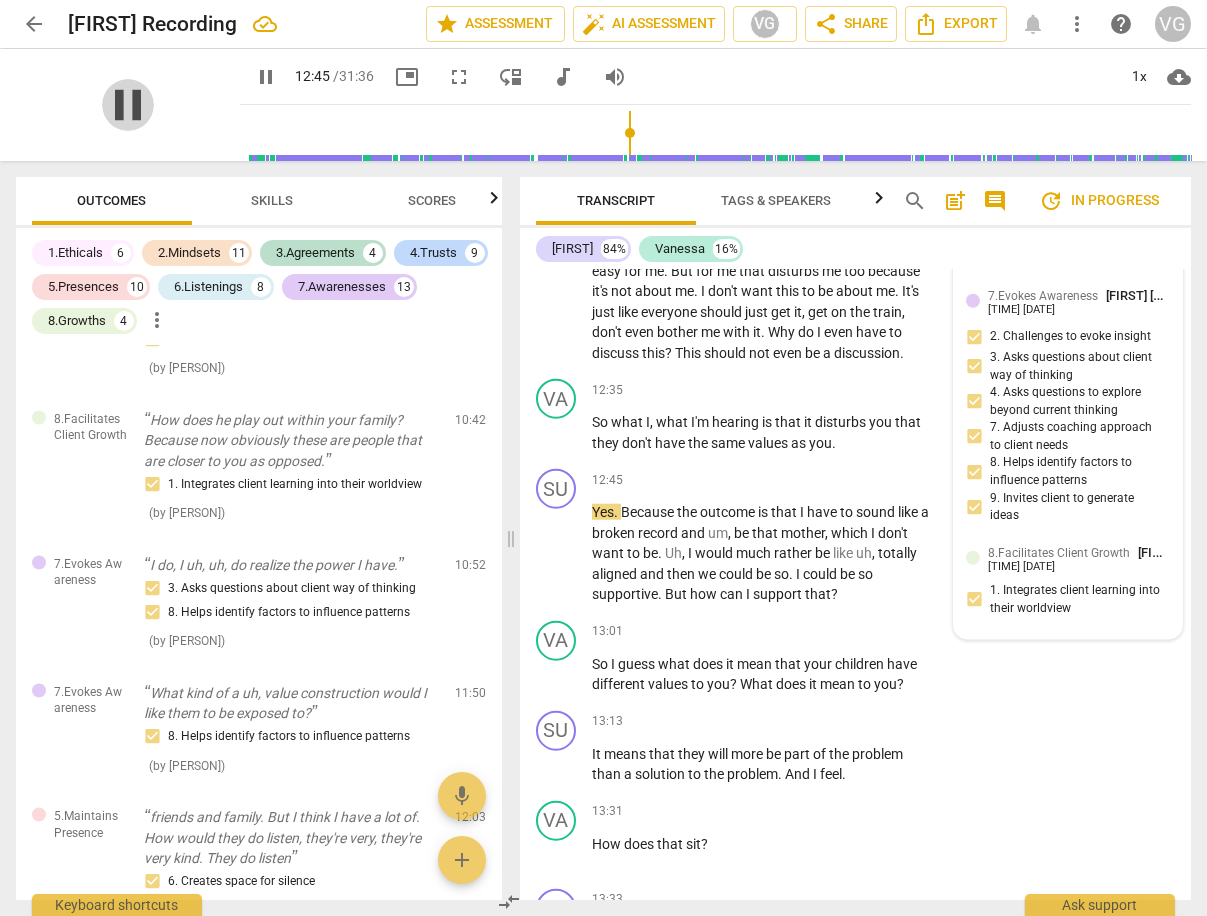 click on "pause" at bounding box center [128, 105] 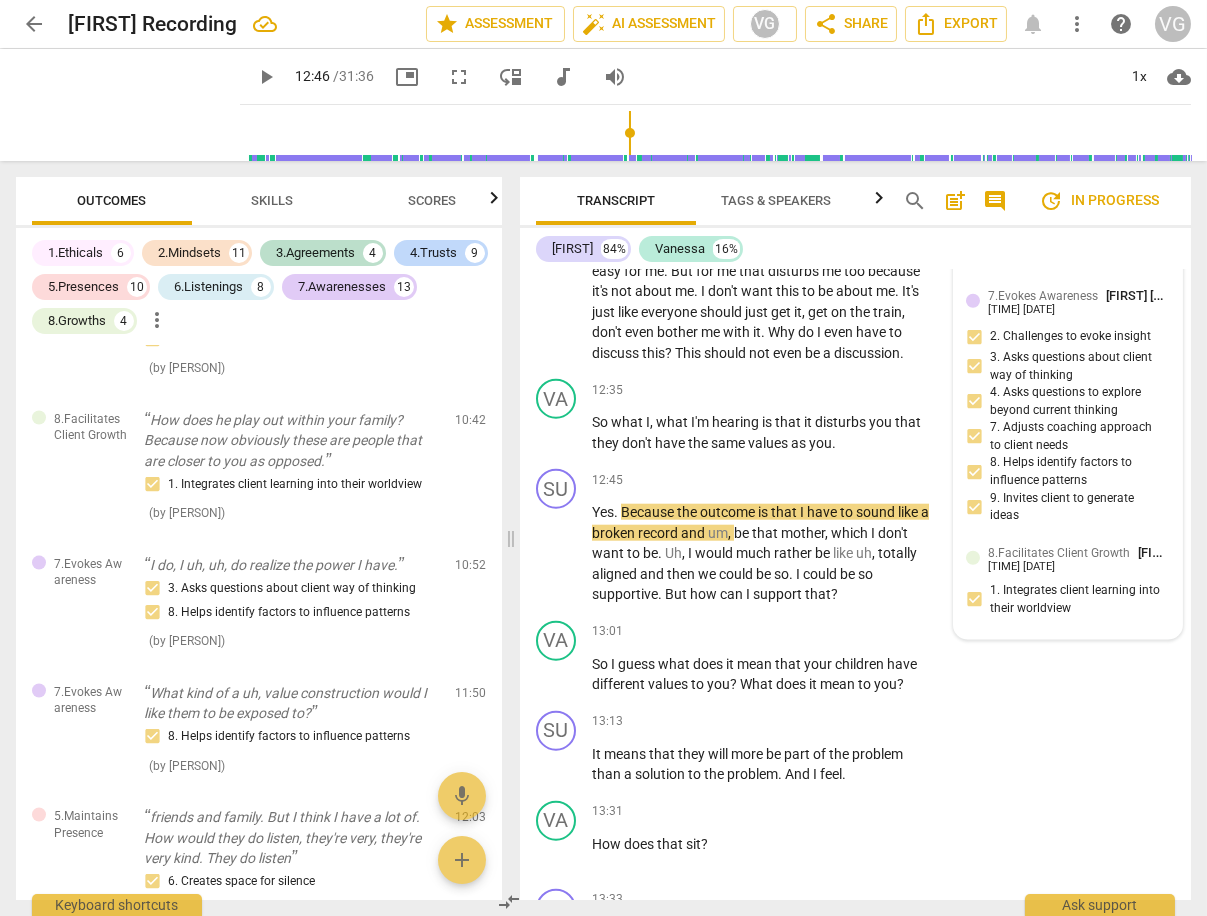 type on "766" 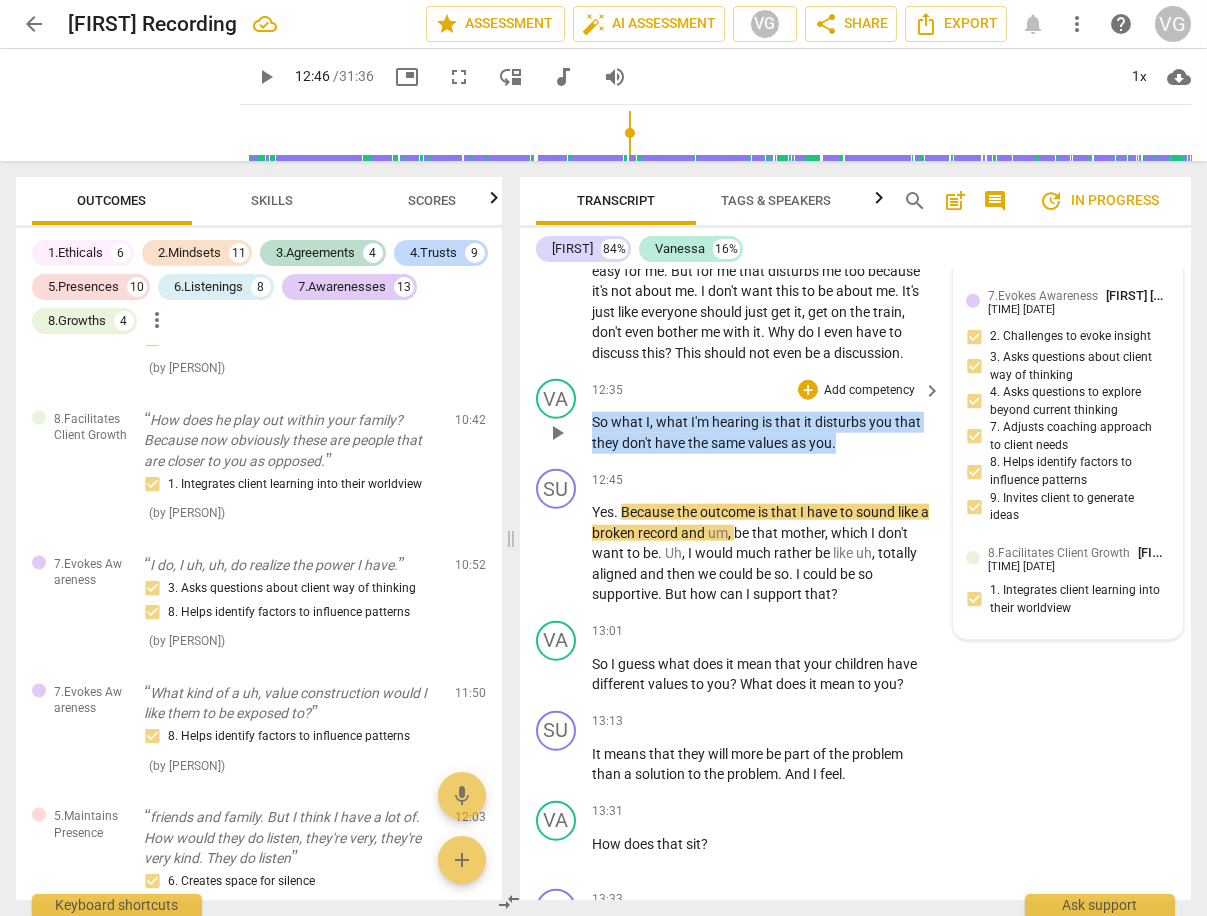 drag, startPoint x: 592, startPoint y: 421, endPoint x: 841, endPoint y: 442, distance: 249.88397 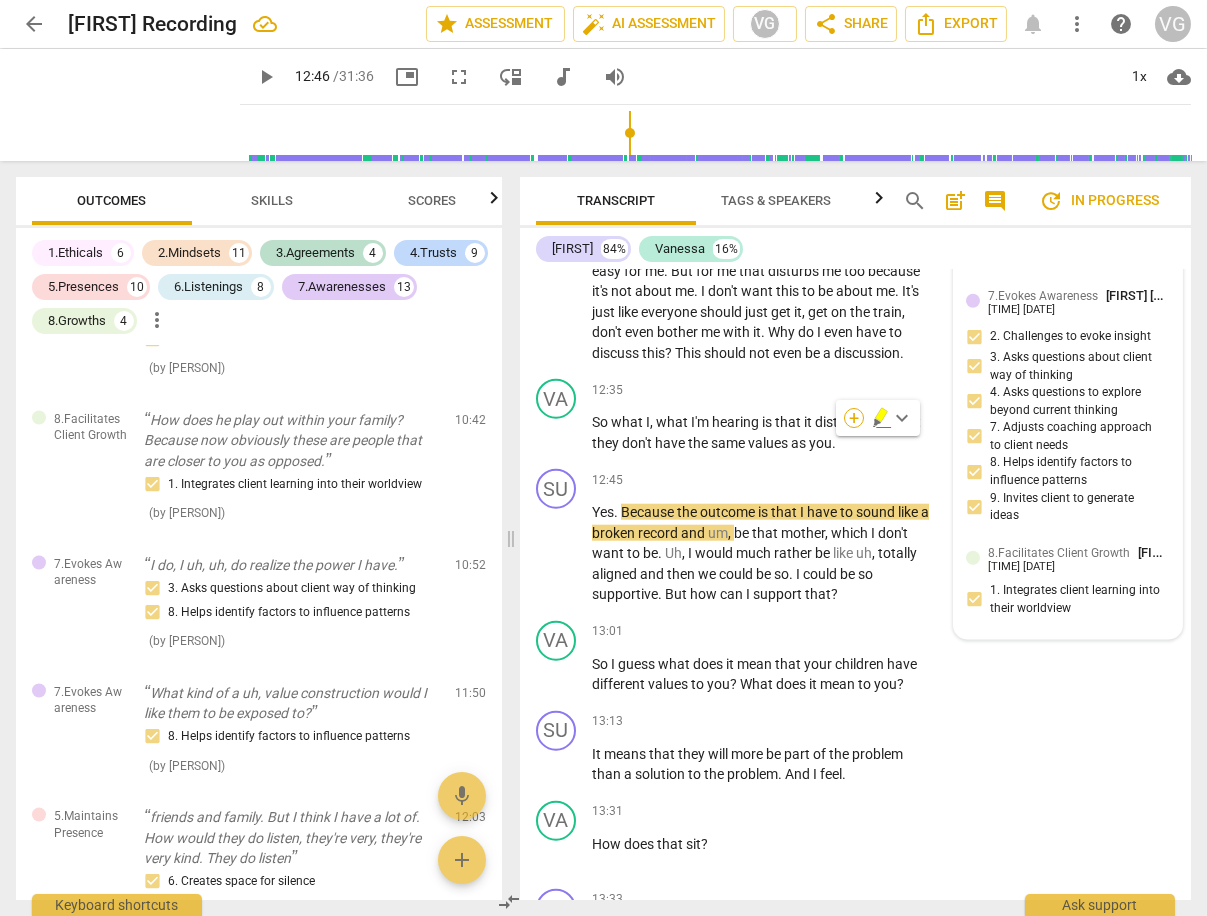 click on "+" at bounding box center [854, 418] 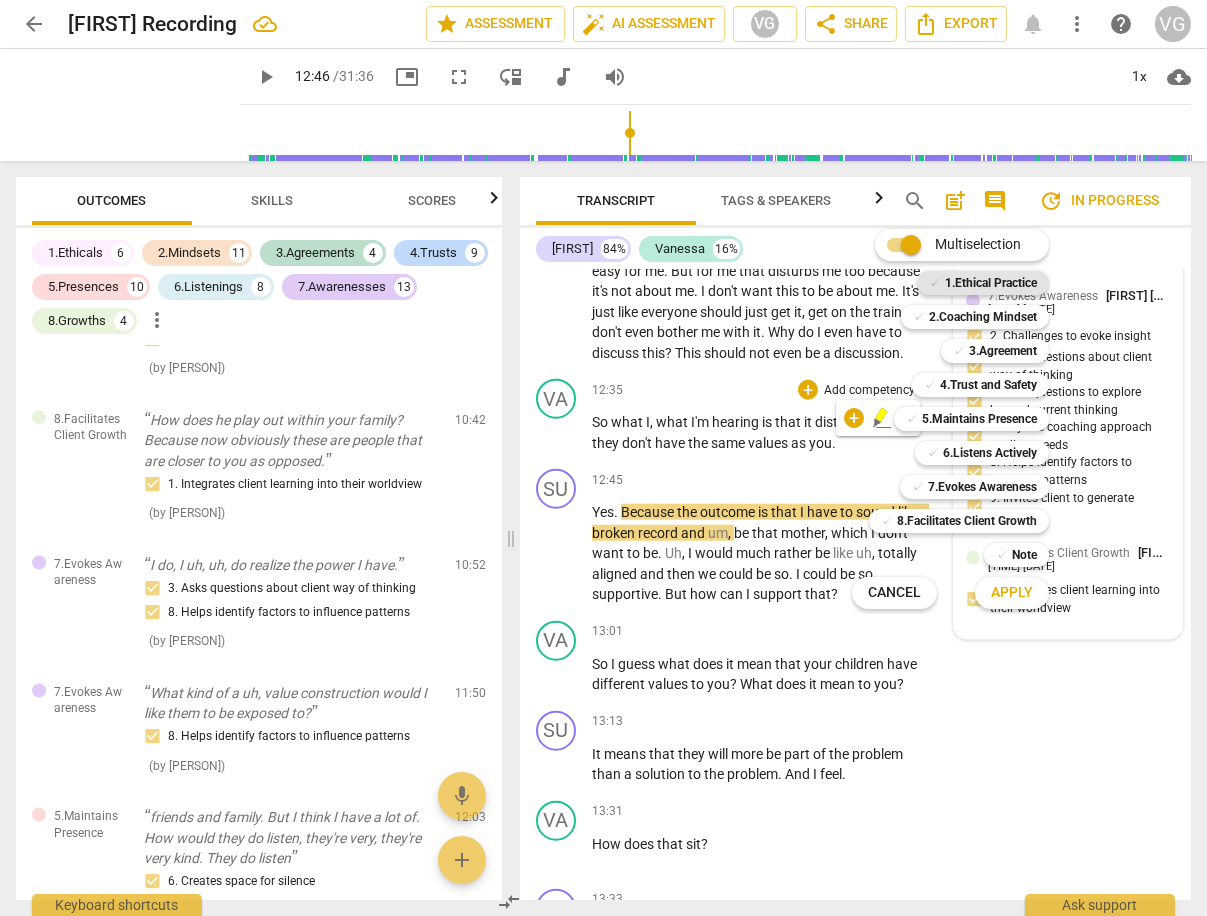 click on "1.Ethical Practice" at bounding box center (991, 283) 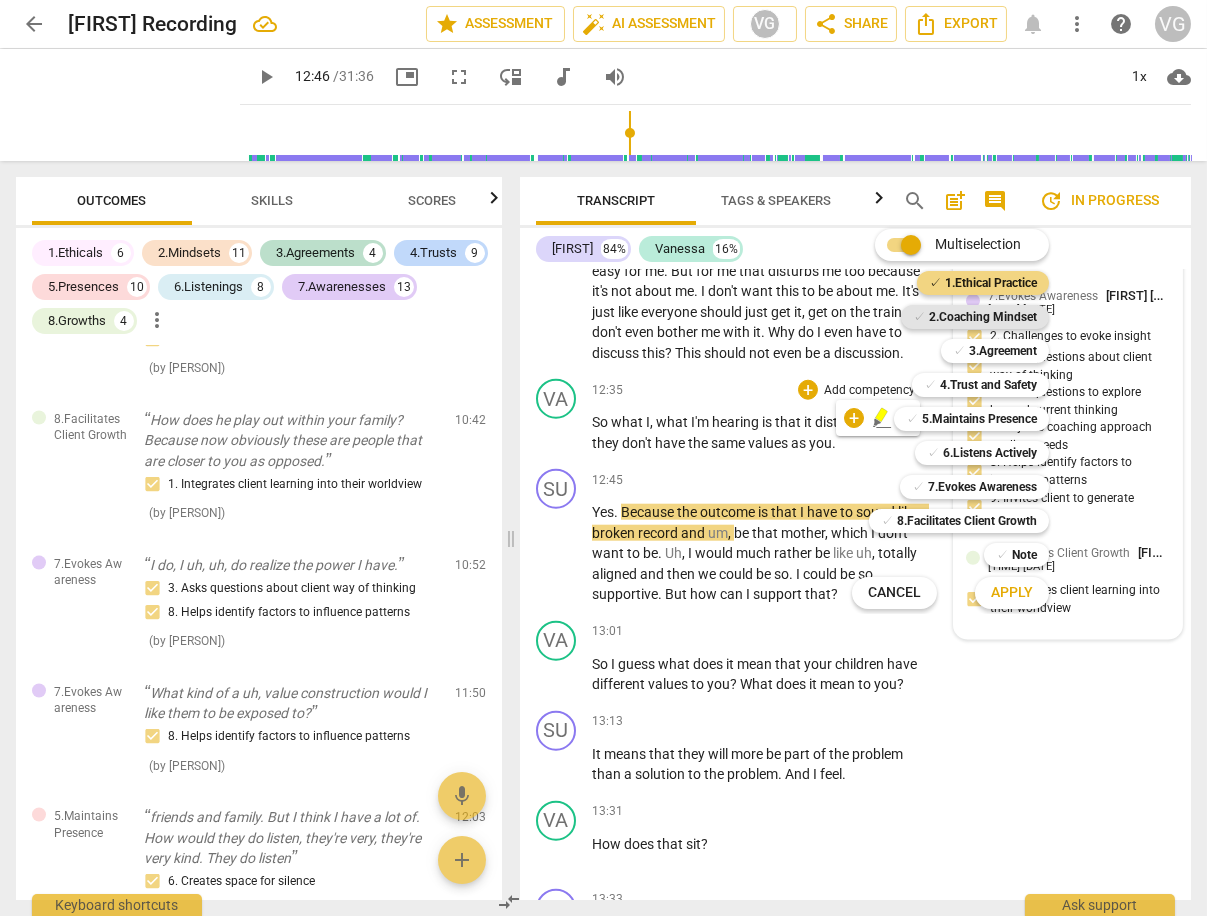 click on "2.Coaching Mindset" at bounding box center (983, 317) 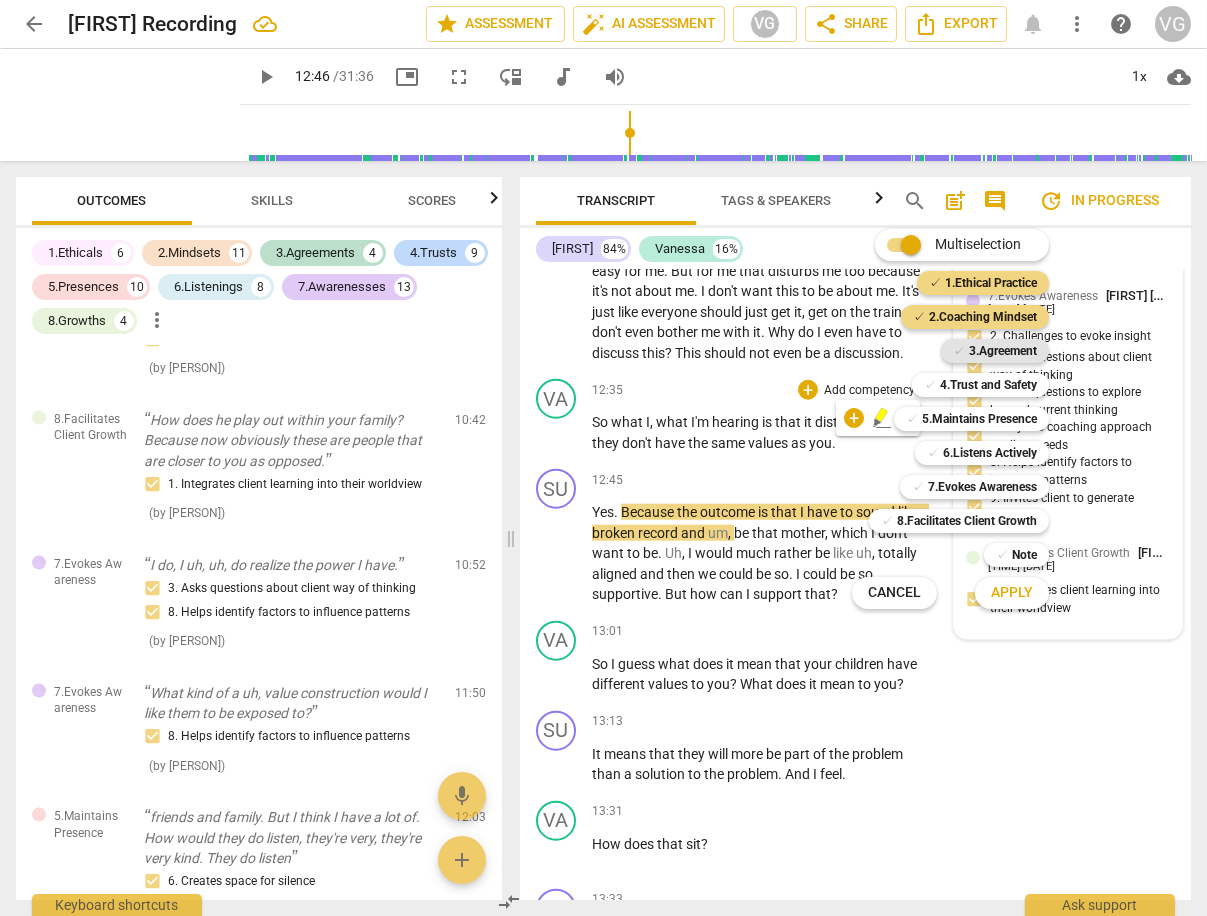 click on "3.Agreement" at bounding box center (1003, 351) 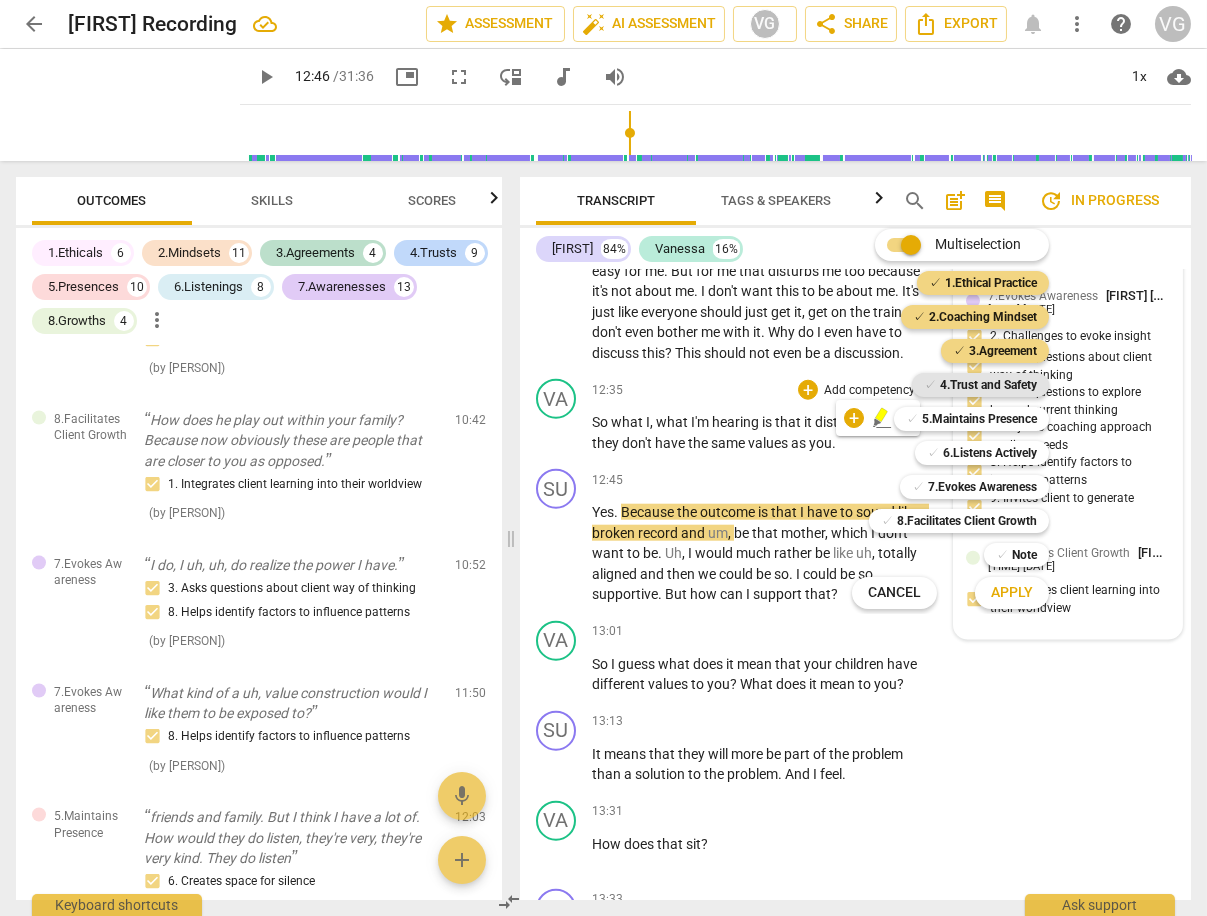 click on "4.Trust and Safety" at bounding box center [988, 385] 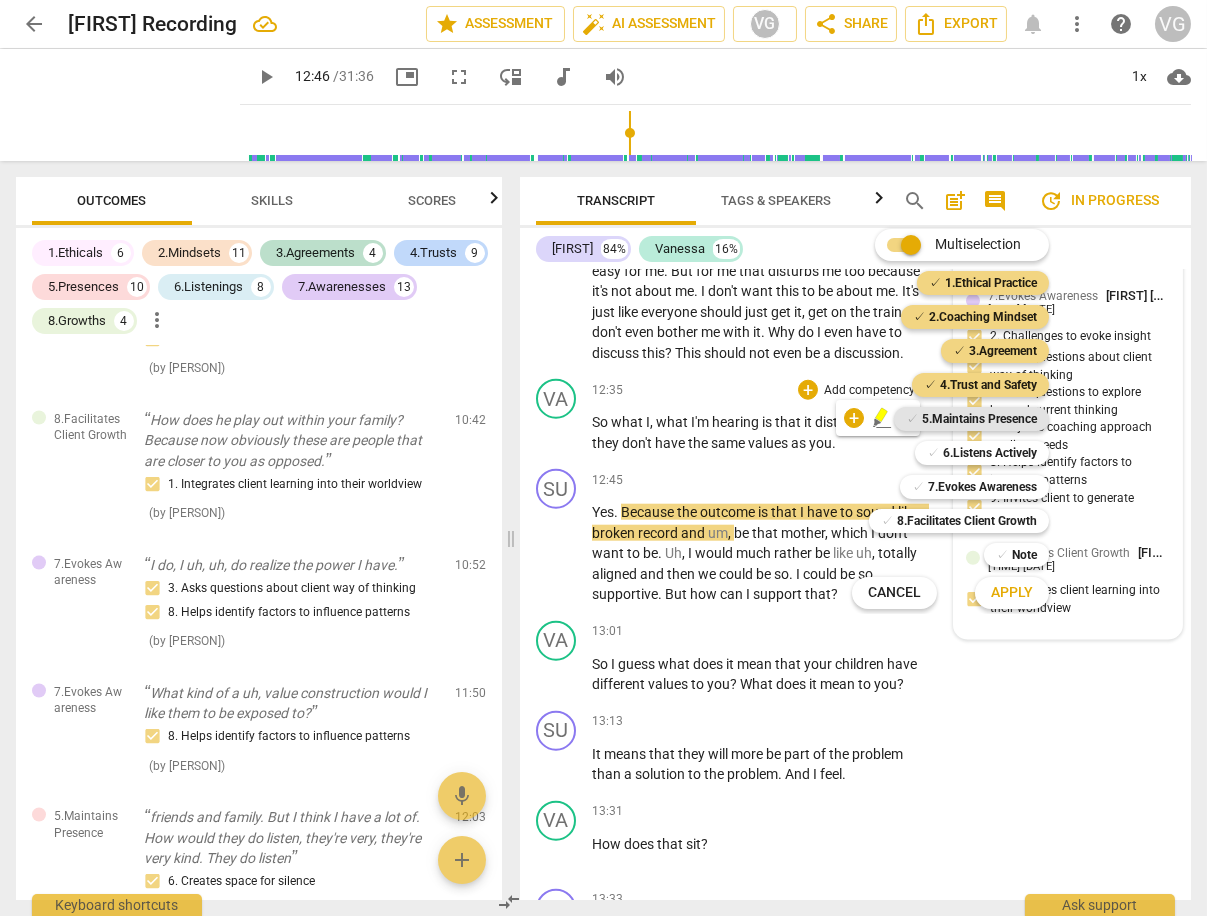 click on "5.Maintains Presence" at bounding box center [979, 419] 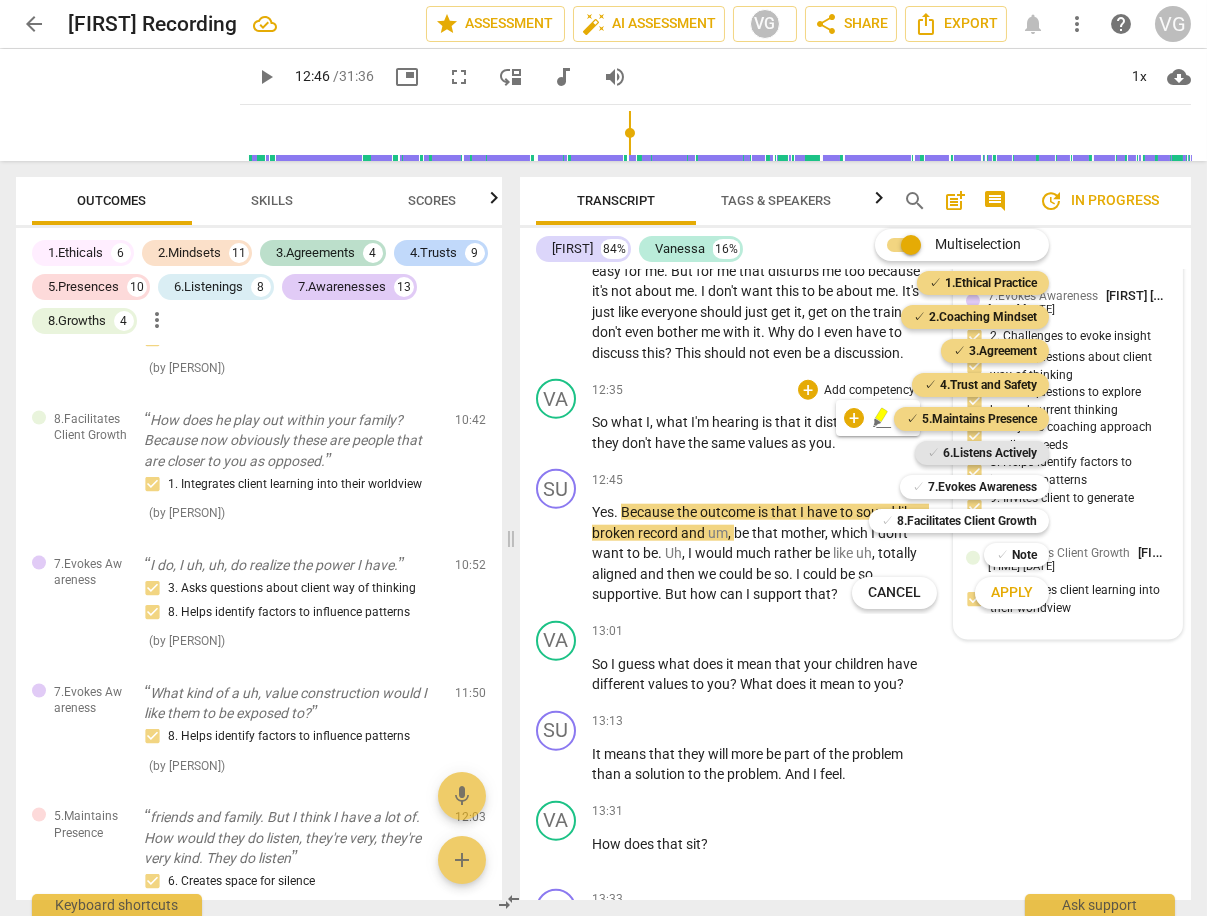 click on "6.Listens Actively" at bounding box center [990, 453] 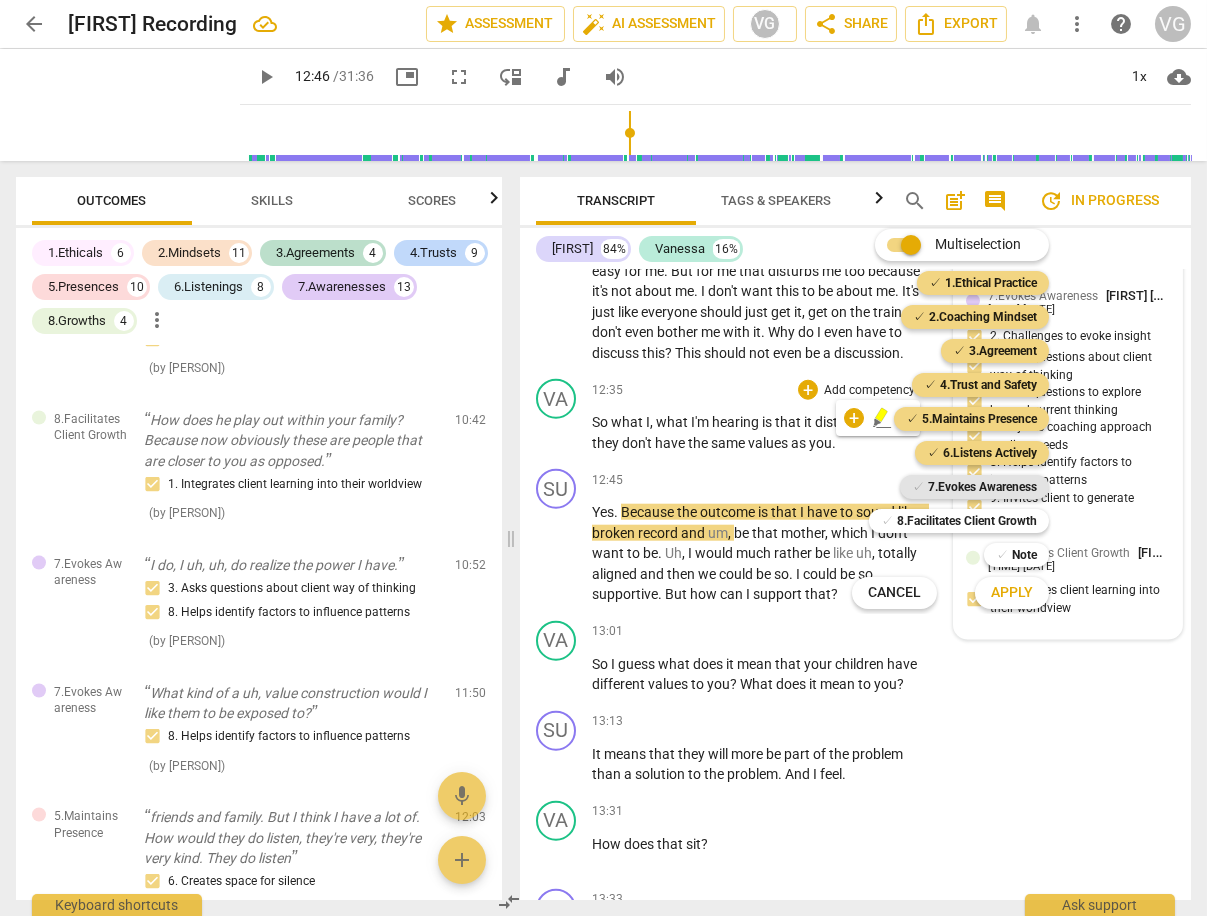 click on "7.Evokes Awareness" at bounding box center [982, 487] 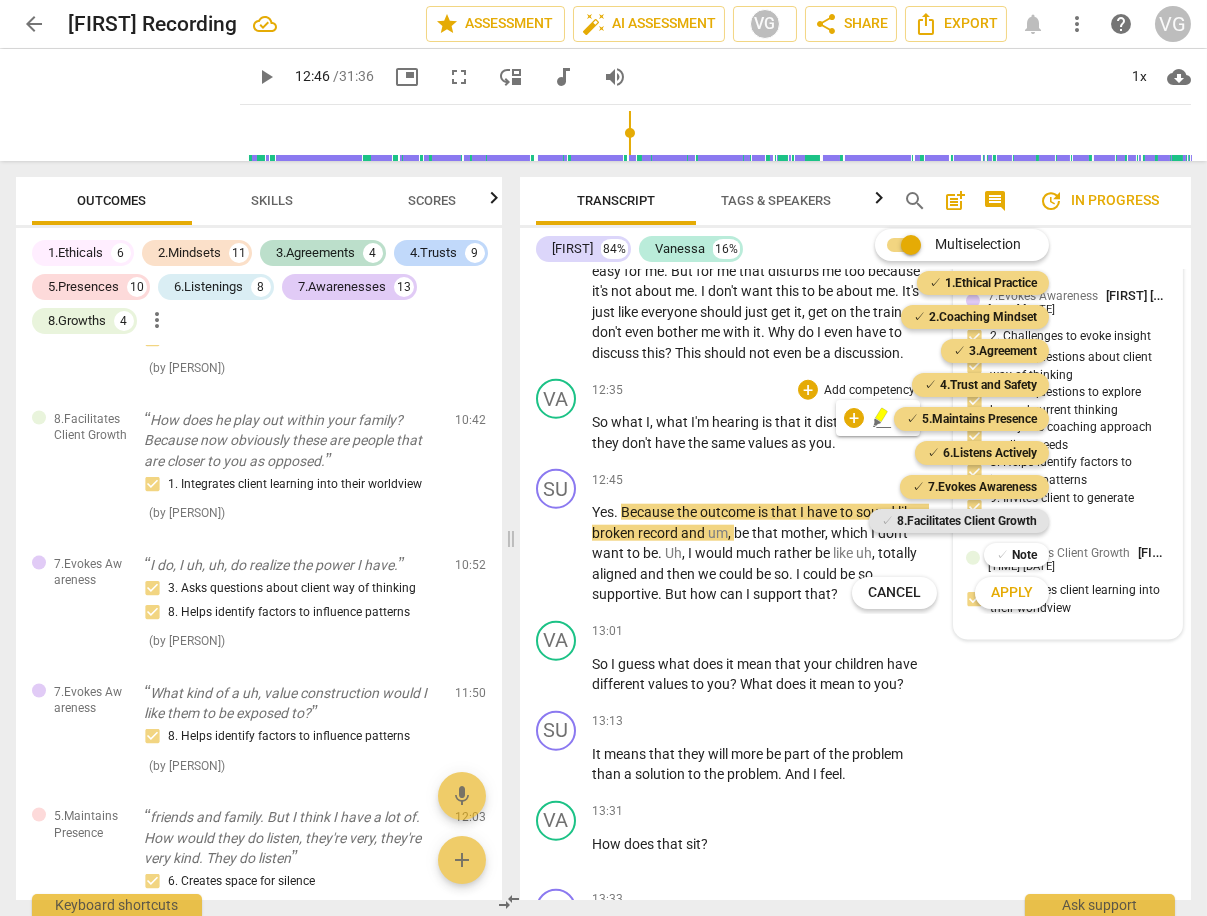 click on "8.Facilitates Client Growth" at bounding box center [967, 521] 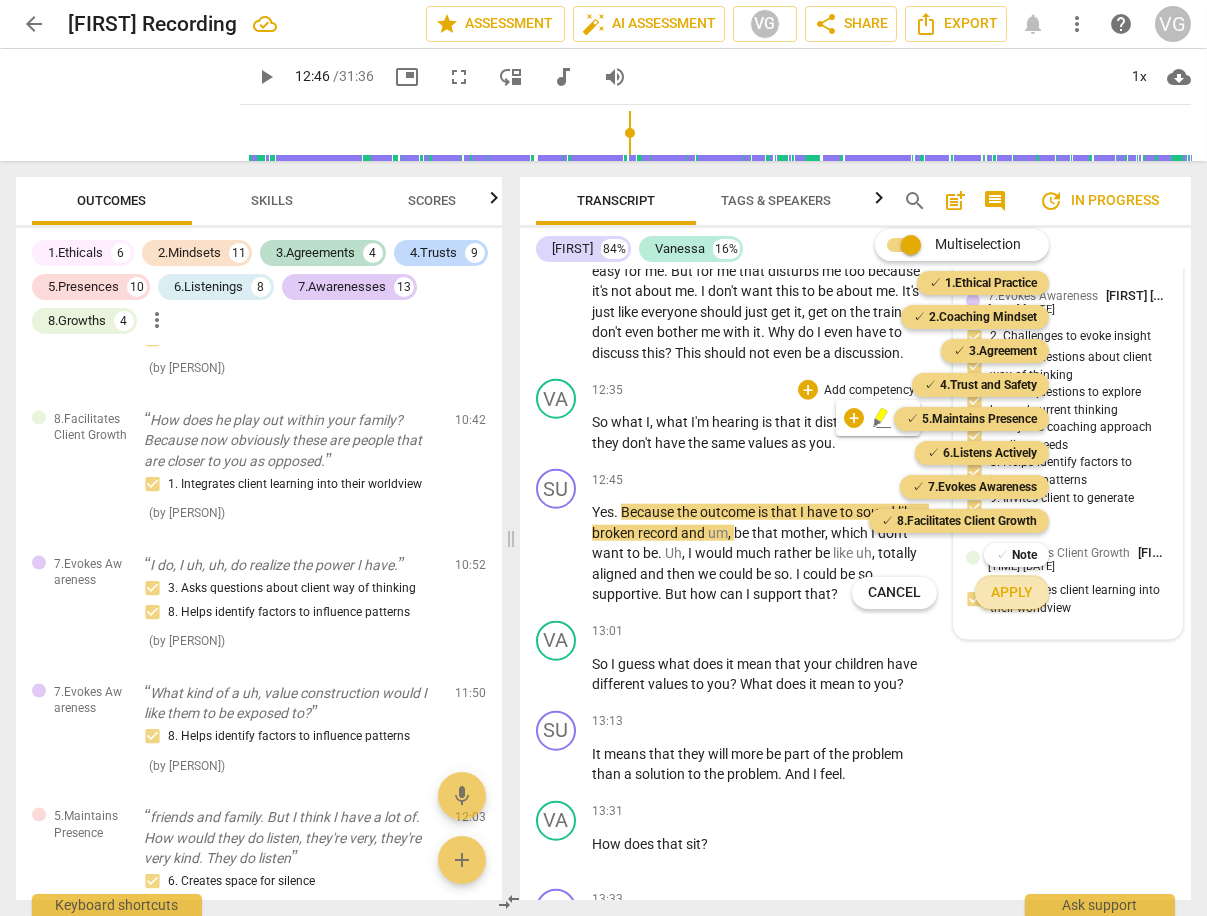 click on "Apply" at bounding box center [1012, 593] 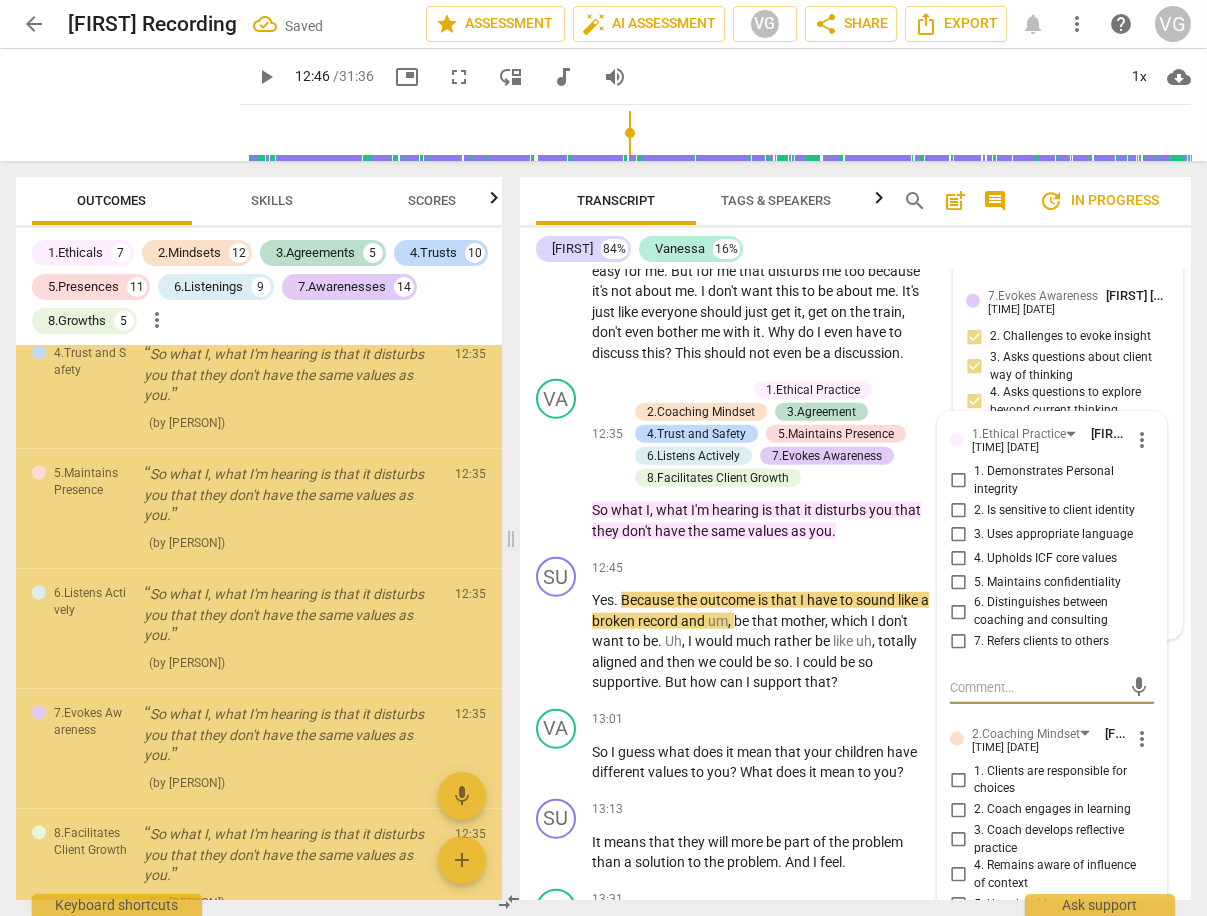 scroll, scrollTop: 10667, scrollLeft: 0, axis: vertical 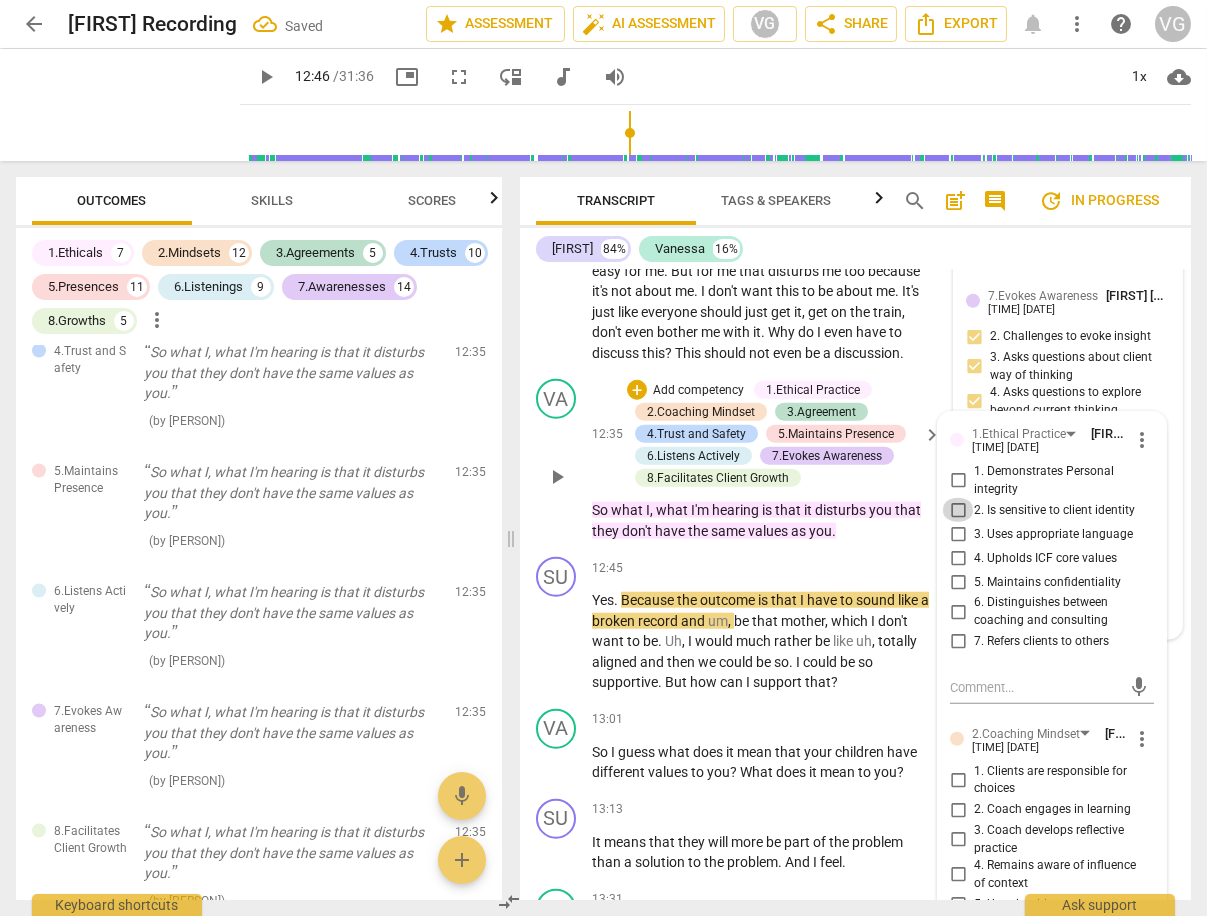 click on "2. Is sensitive to client identity" at bounding box center (958, 510) 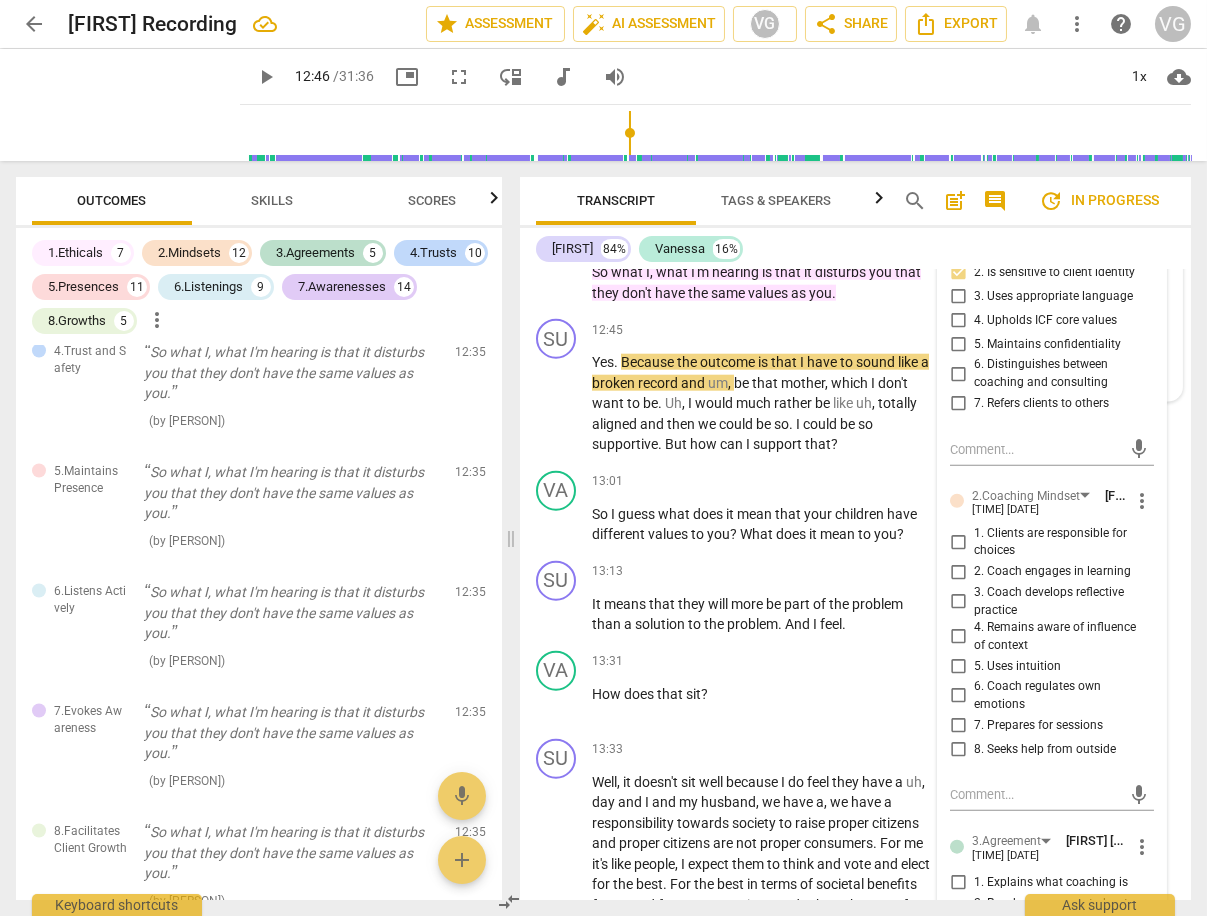 scroll, scrollTop: 6250, scrollLeft: 0, axis: vertical 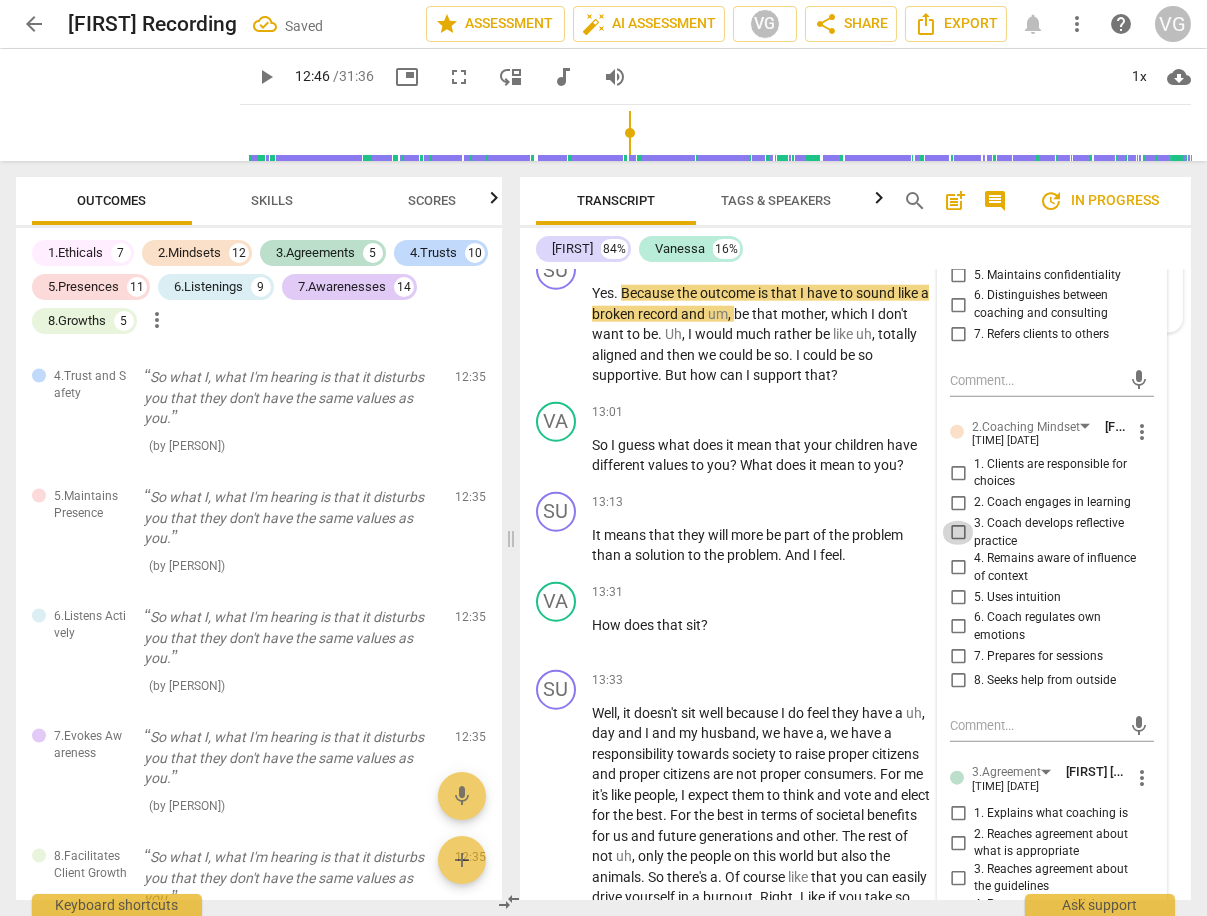 click on "3. Coach develops reflective practice" at bounding box center (958, 533) 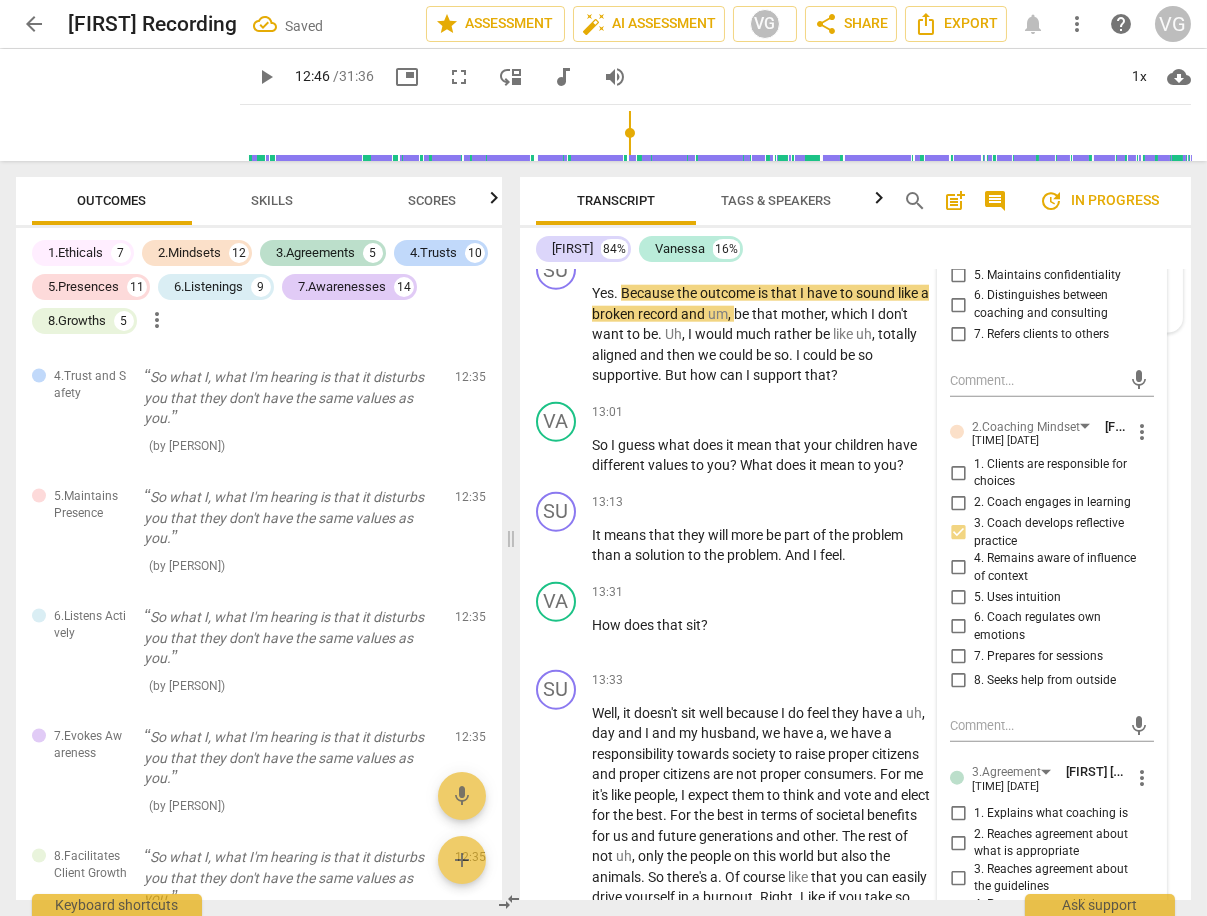click on "4. Remains aware of influence of context" at bounding box center [958, 568] 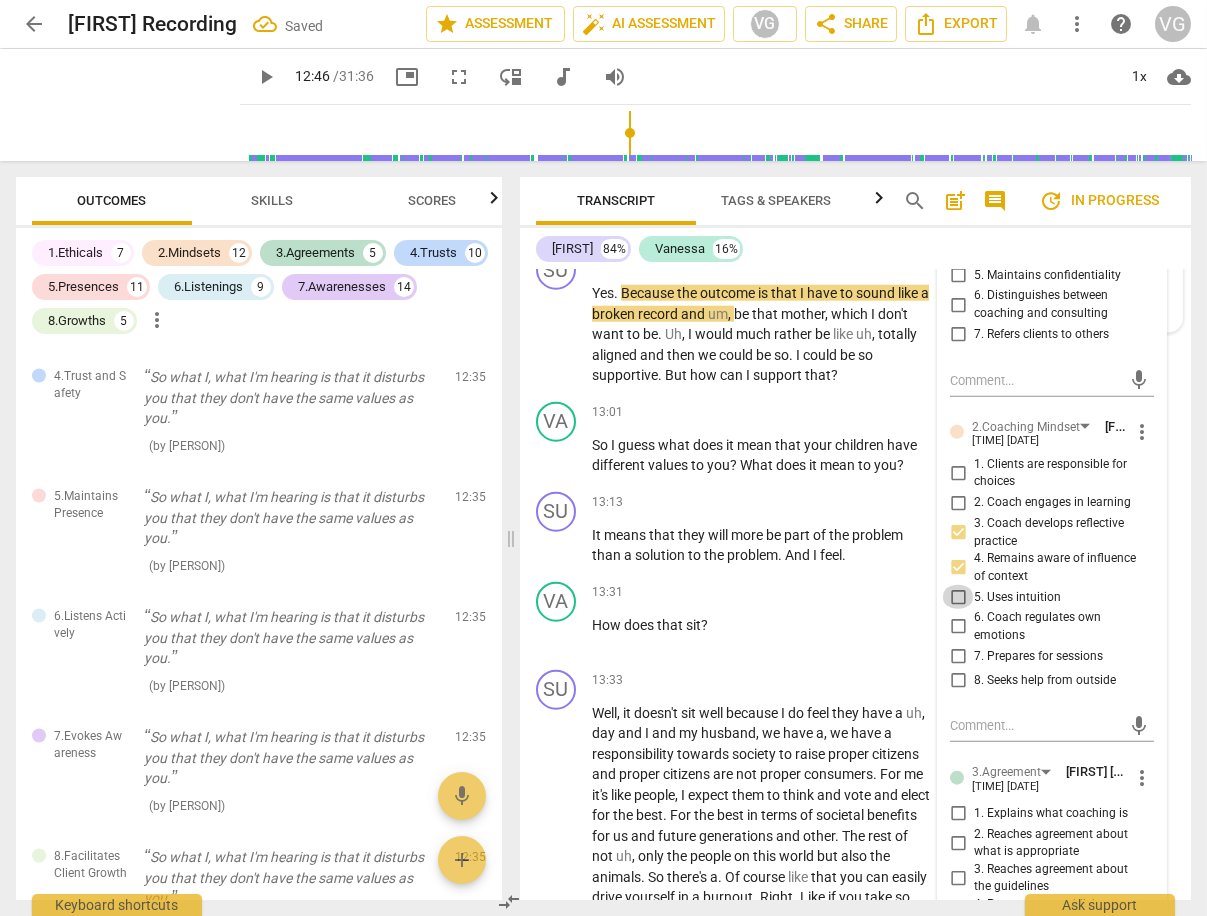 click on "5. Uses intuition" at bounding box center [958, 597] 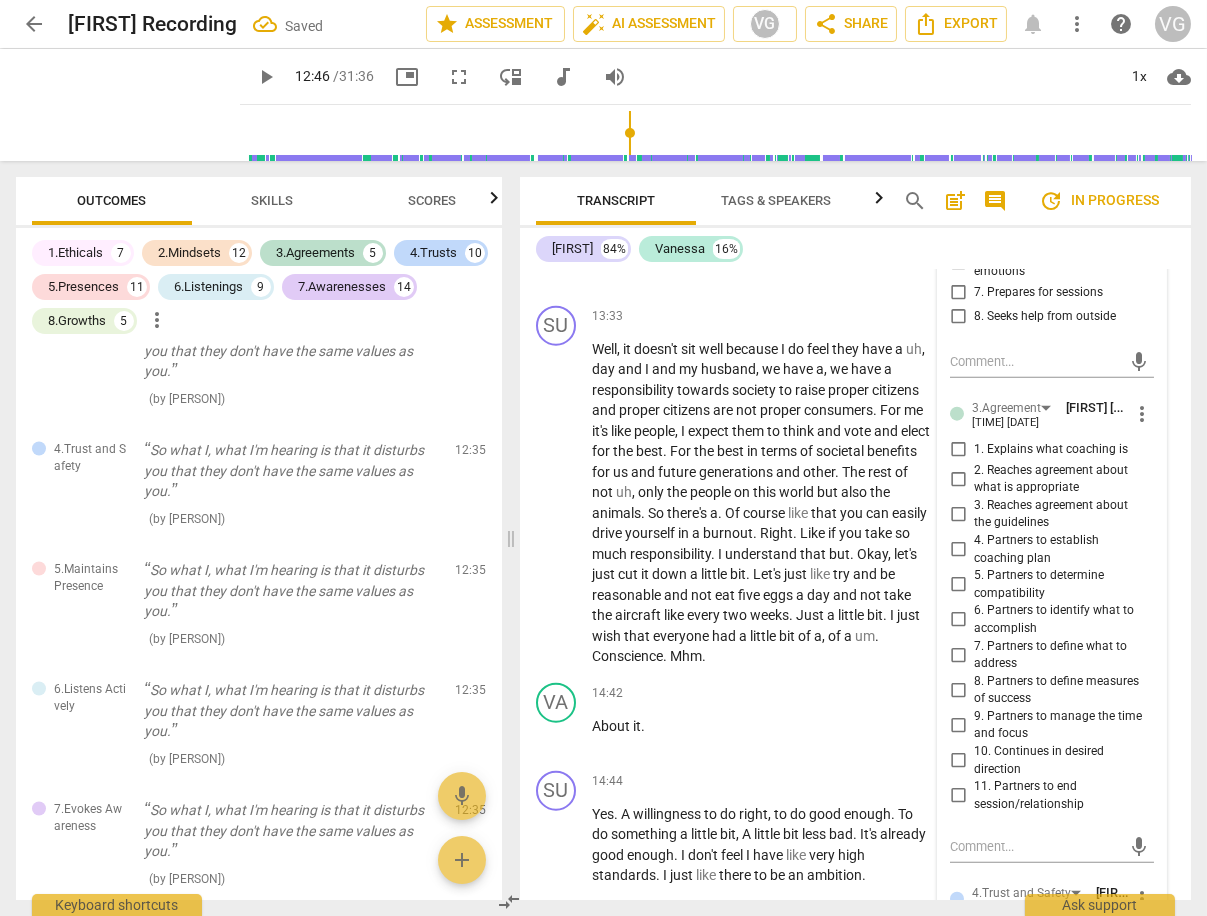 scroll, scrollTop: 6611, scrollLeft: 0, axis: vertical 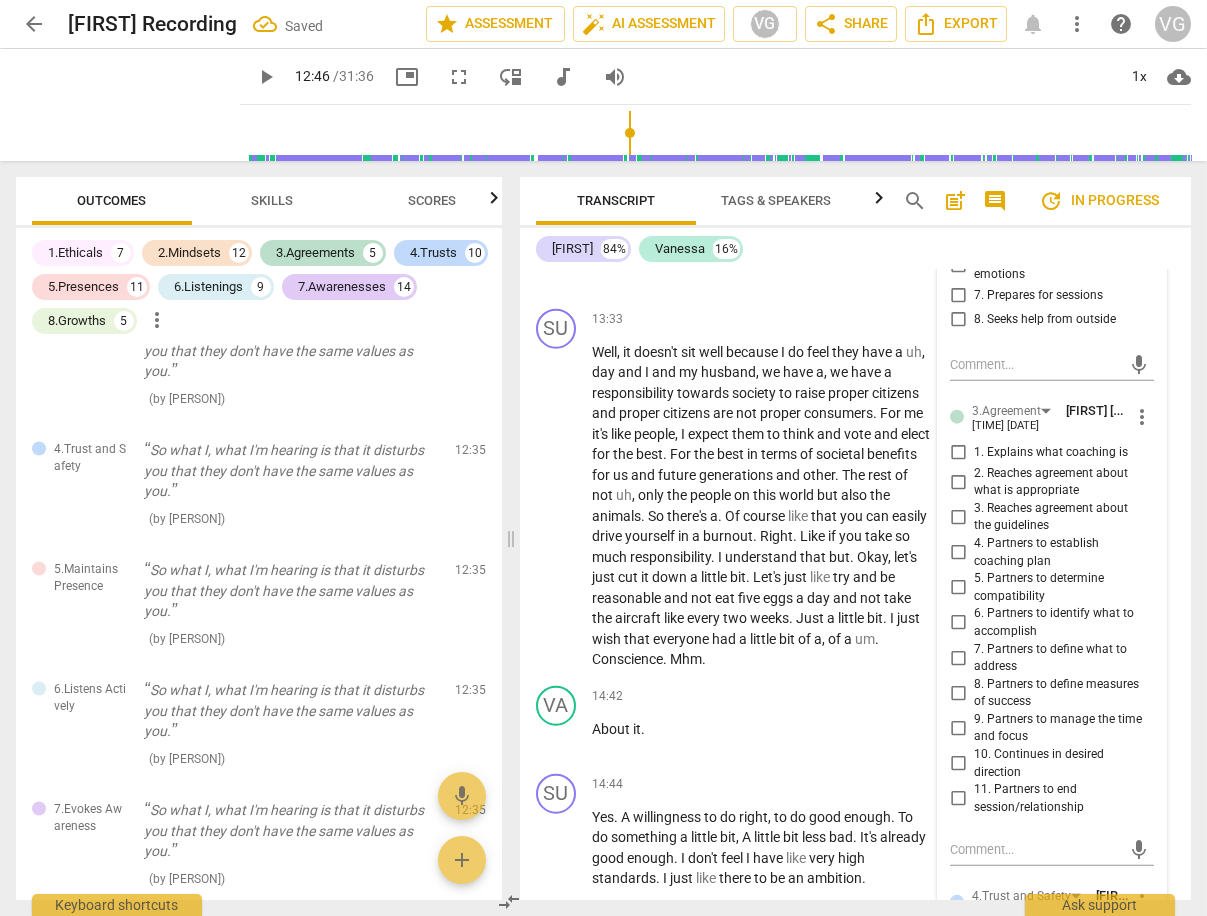 click on "7. Partners to define what to address" at bounding box center [958, 658] 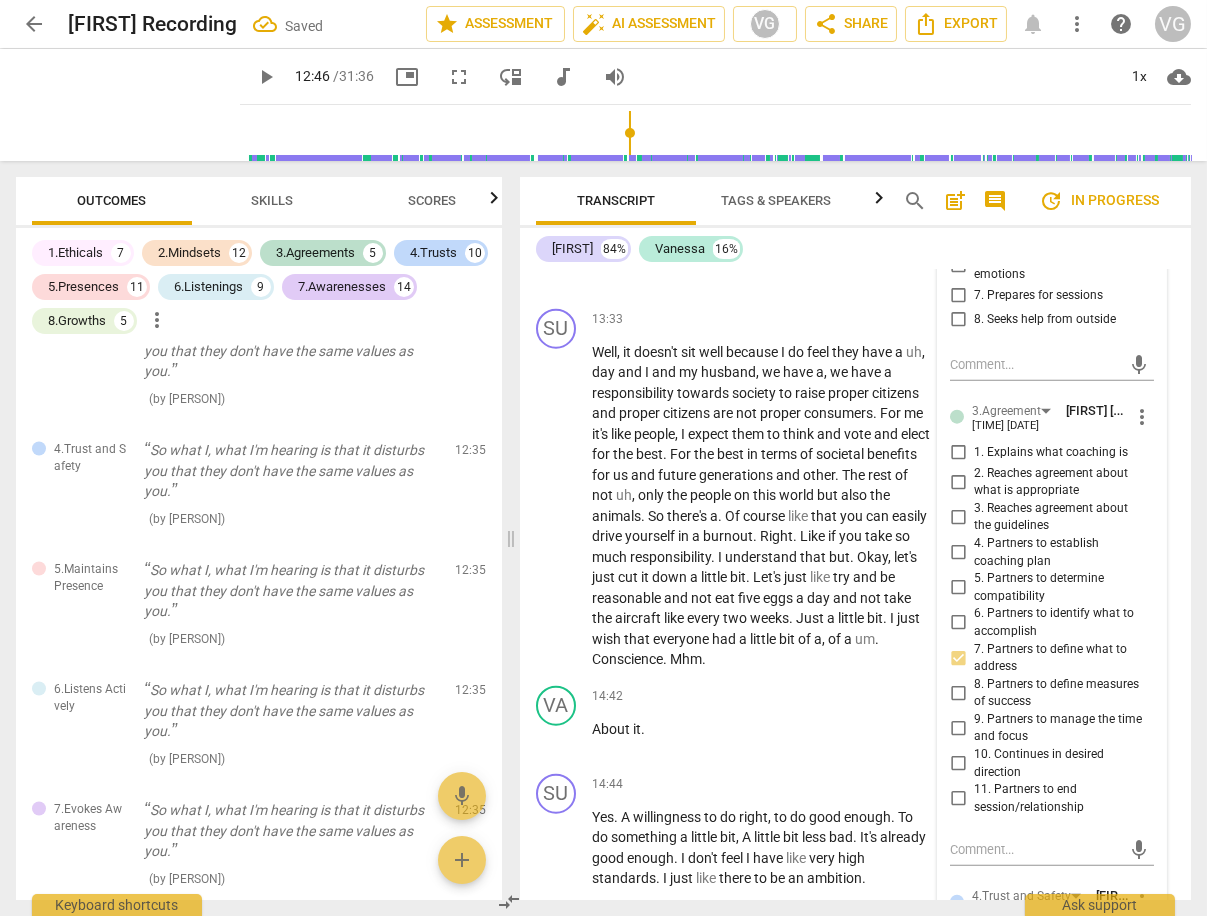 click on "10. Continues in desired direction" at bounding box center [958, 764] 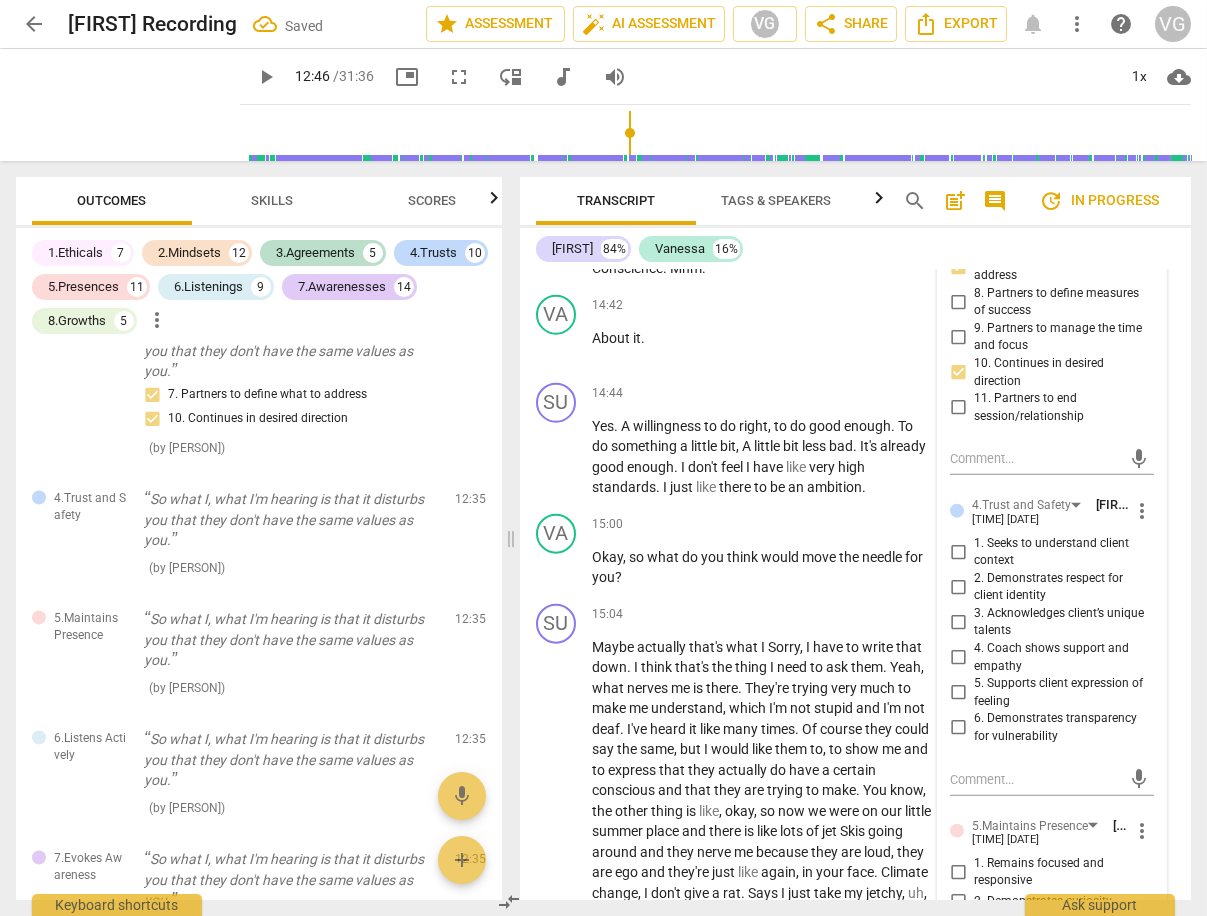 scroll, scrollTop: 7017, scrollLeft: 0, axis: vertical 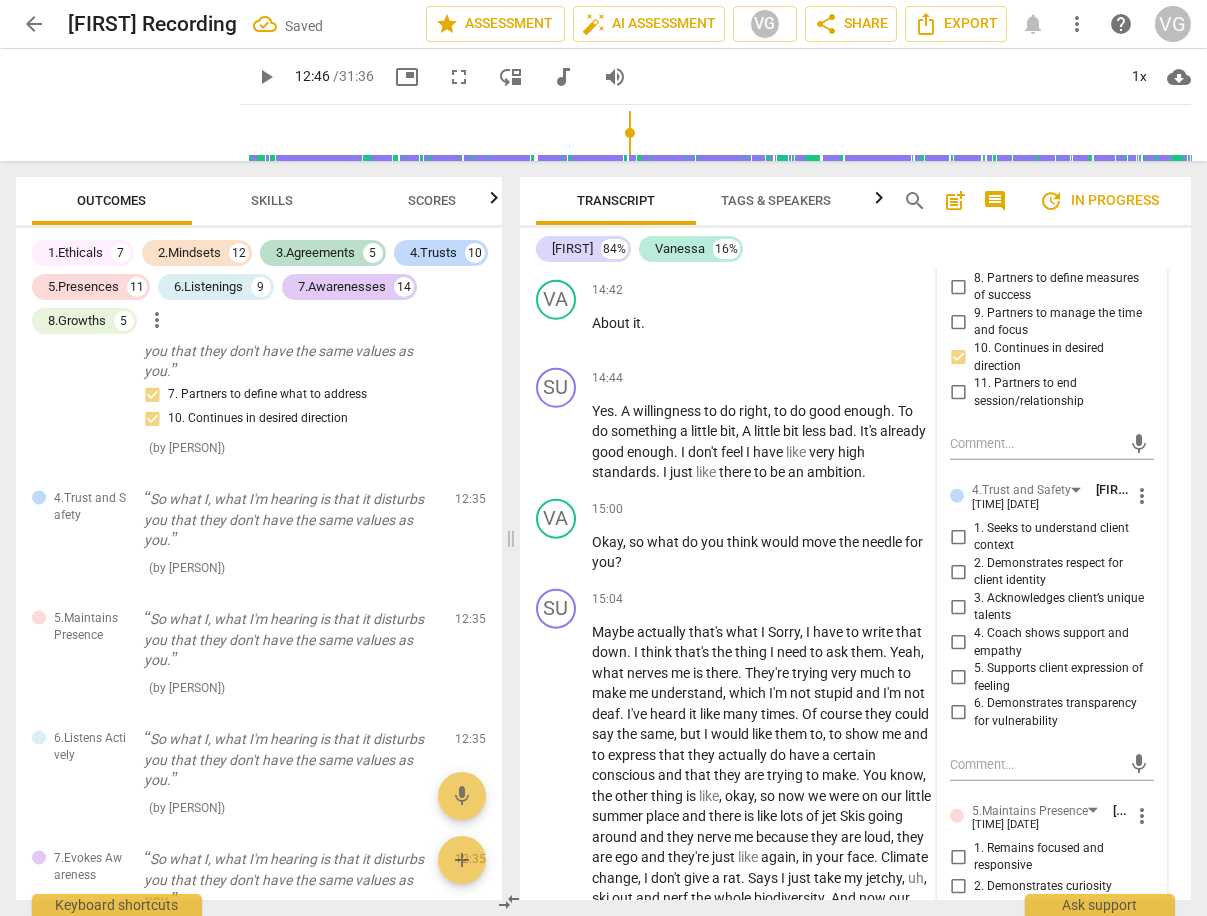 click on "1. Seeks to understand client context" at bounding box center (958, 537) 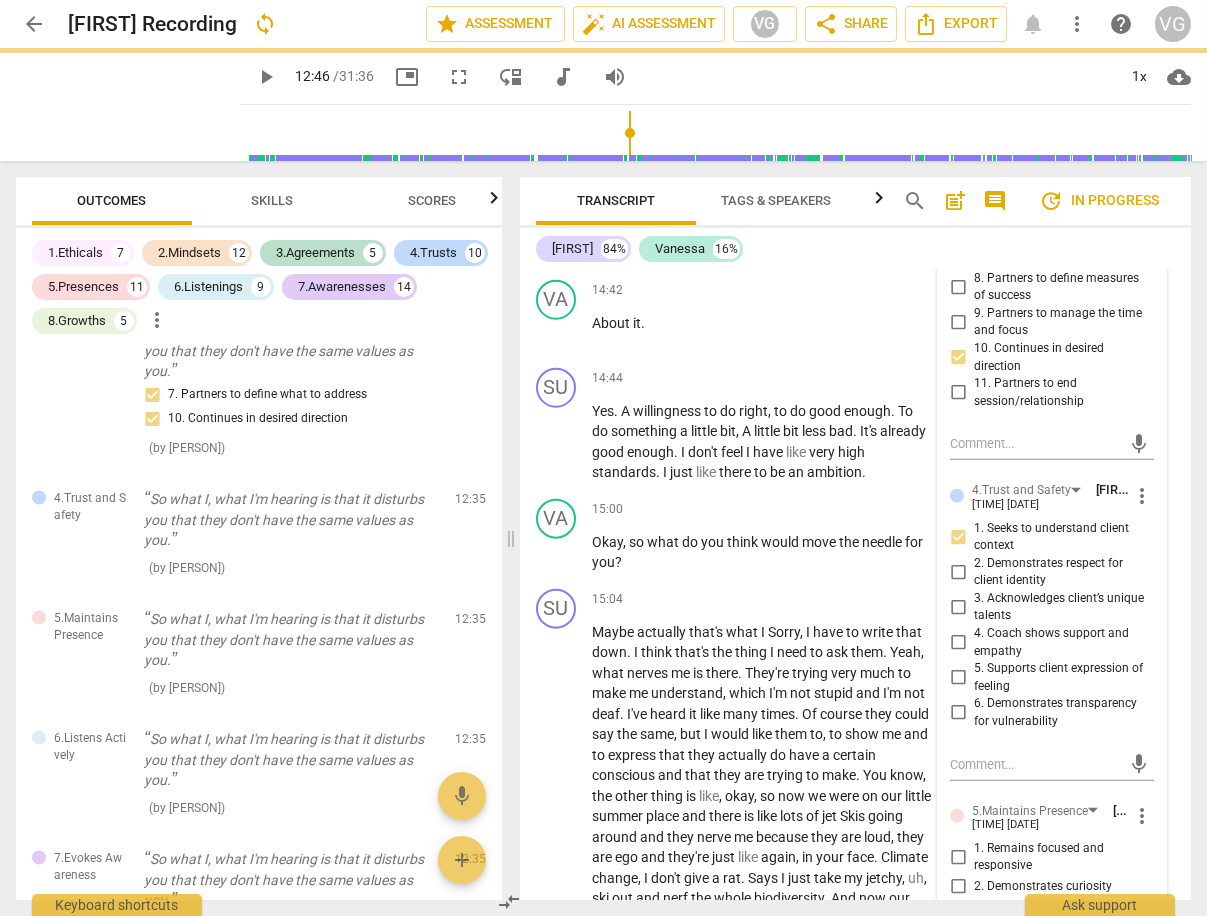 click on "4. Coach shows support and empathy" at bounding box center (958, 643) 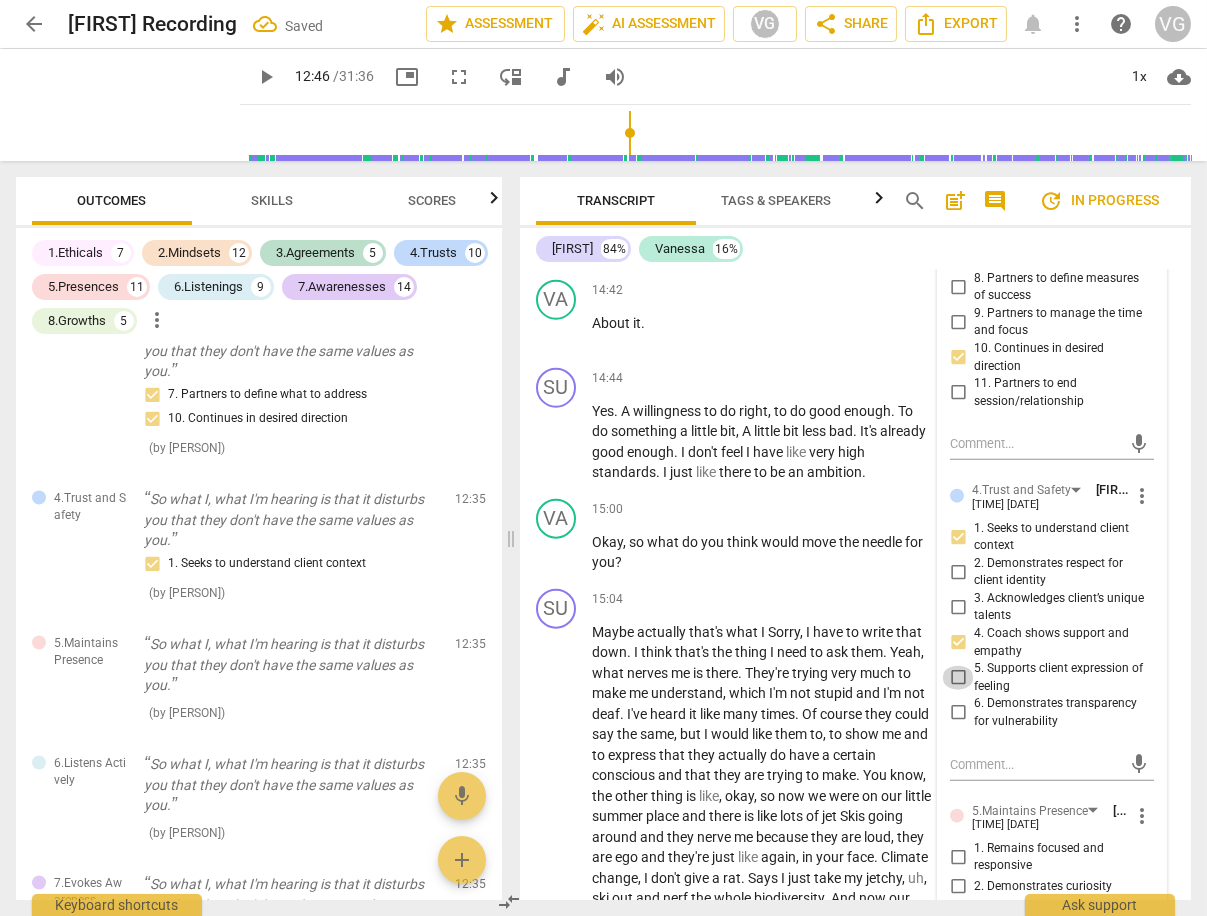 click on "5. Supports client expression of feeling" at bounding box center [958, 678] 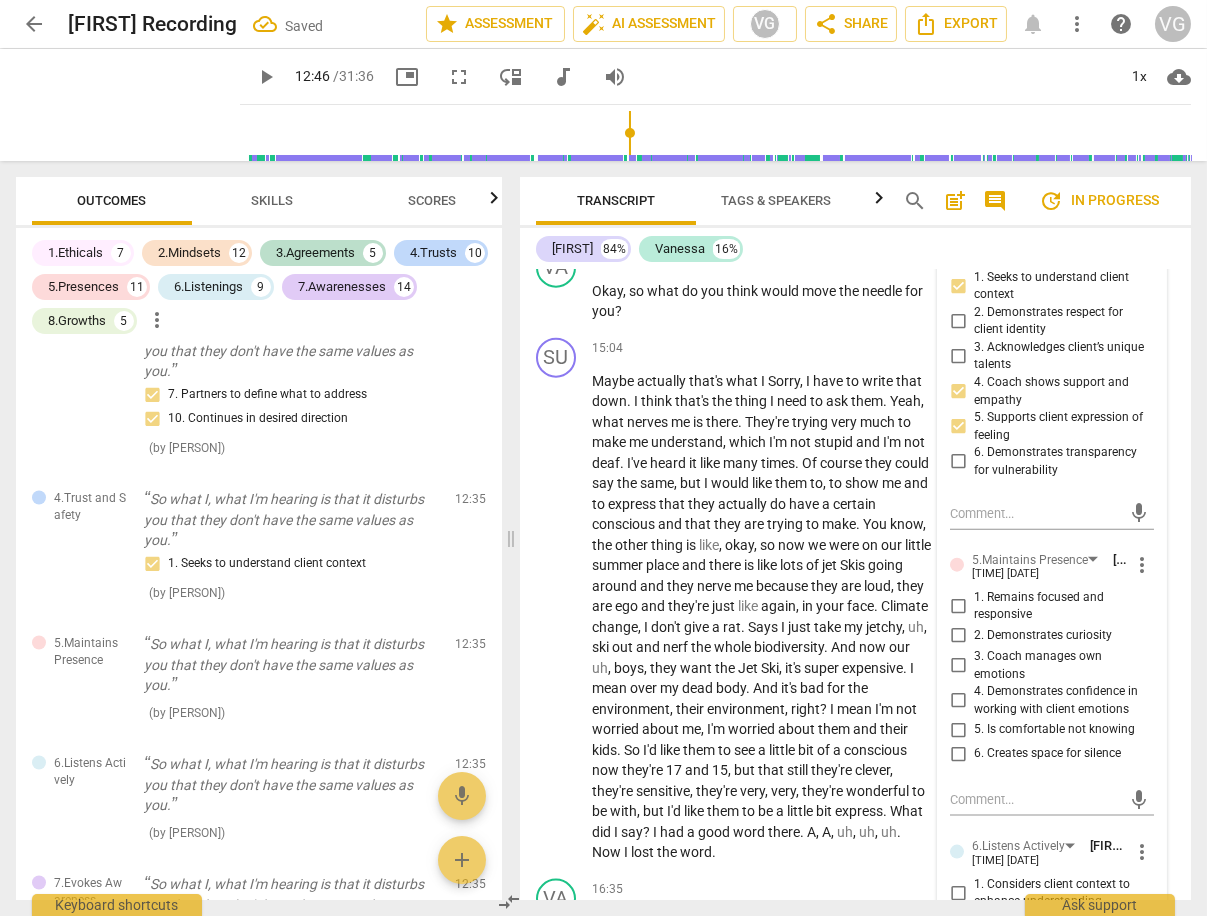 scroll, scrollTop: 7291, scrollLeft: 0, axis: vertical 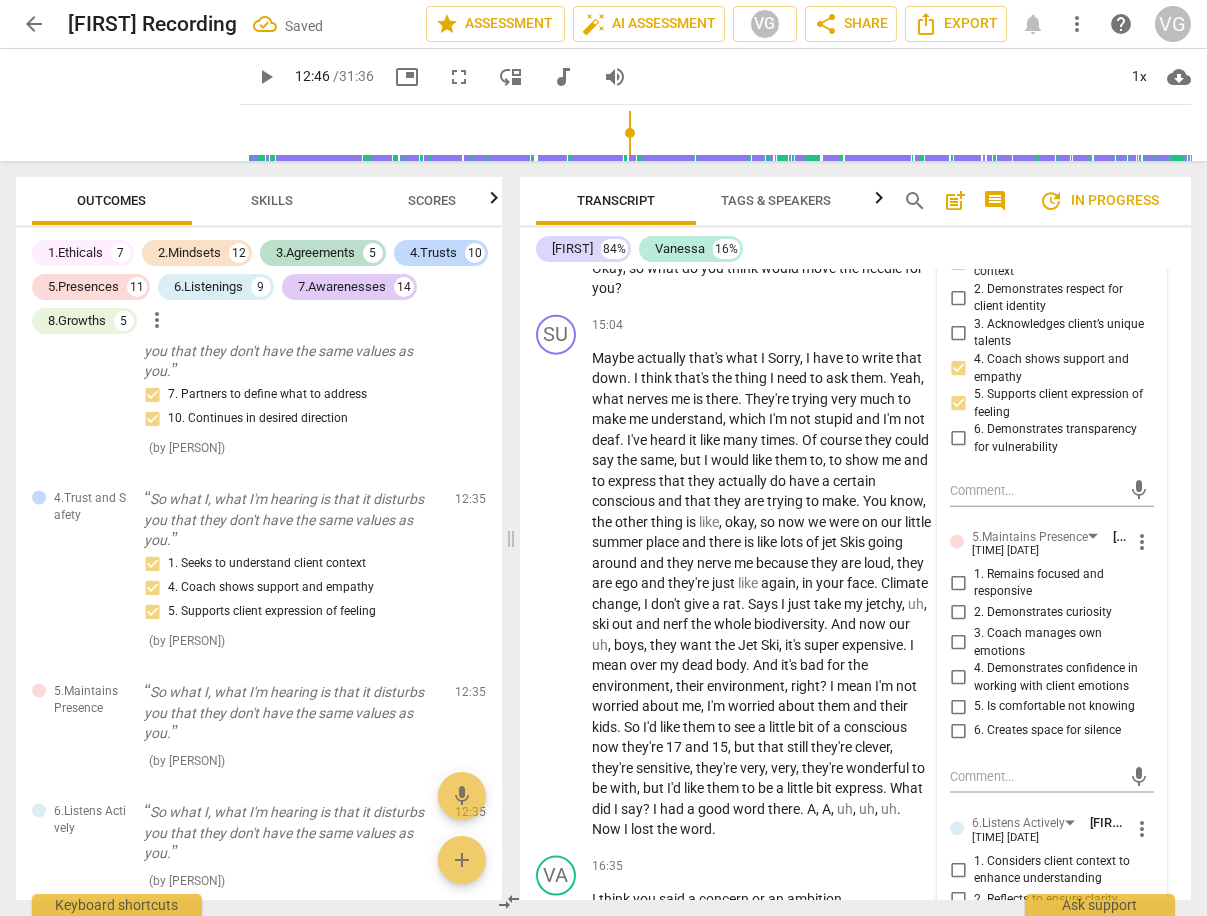 click on "1. Remains focused and responsive" at bounding box center (958, 583) 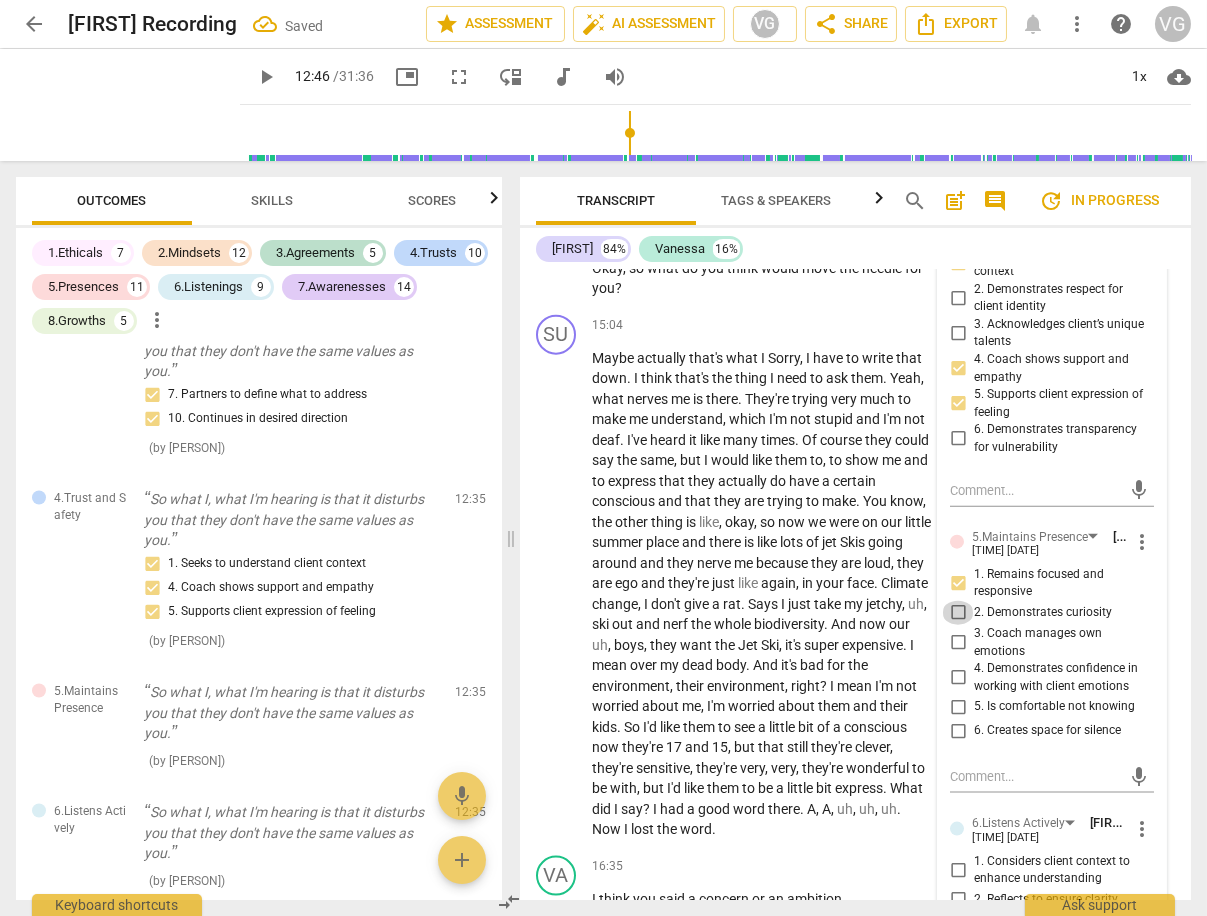 click on "2. Demonstrates curiosity" at bounding box center (958, 613) 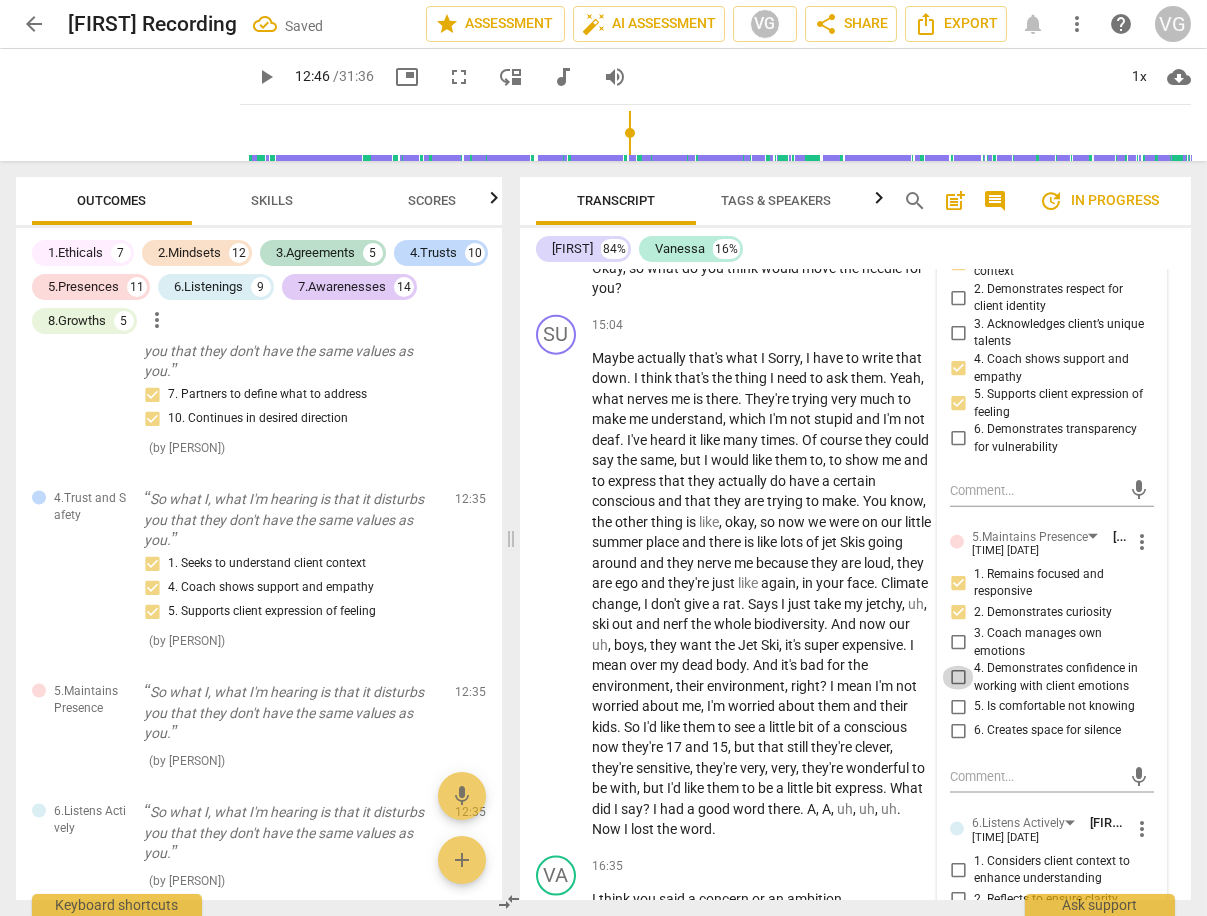 click on "4. Demonstrates confidence in working with client emotions" at bounding box center (958, 678) 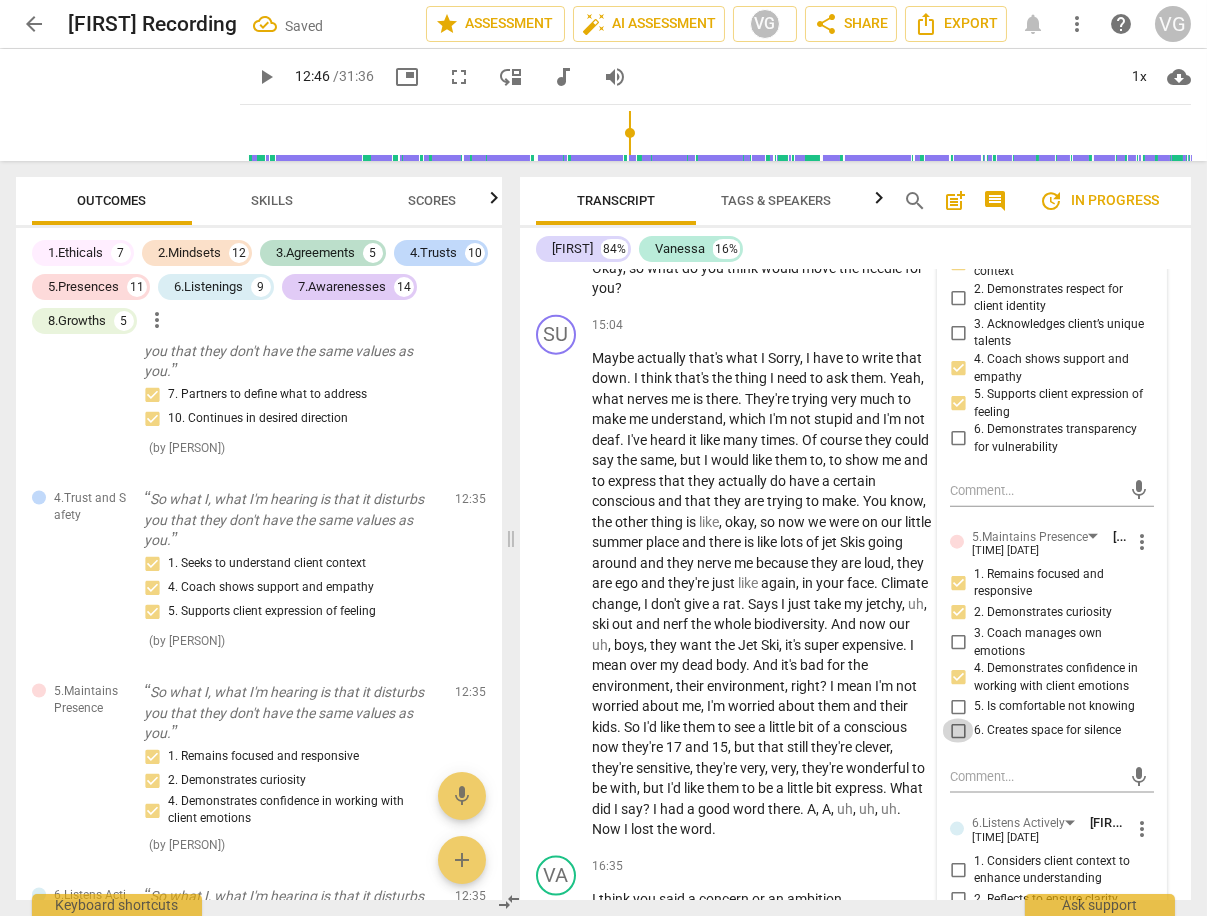 click on "6. Creates space for silence" at bounding box center (958, 731) 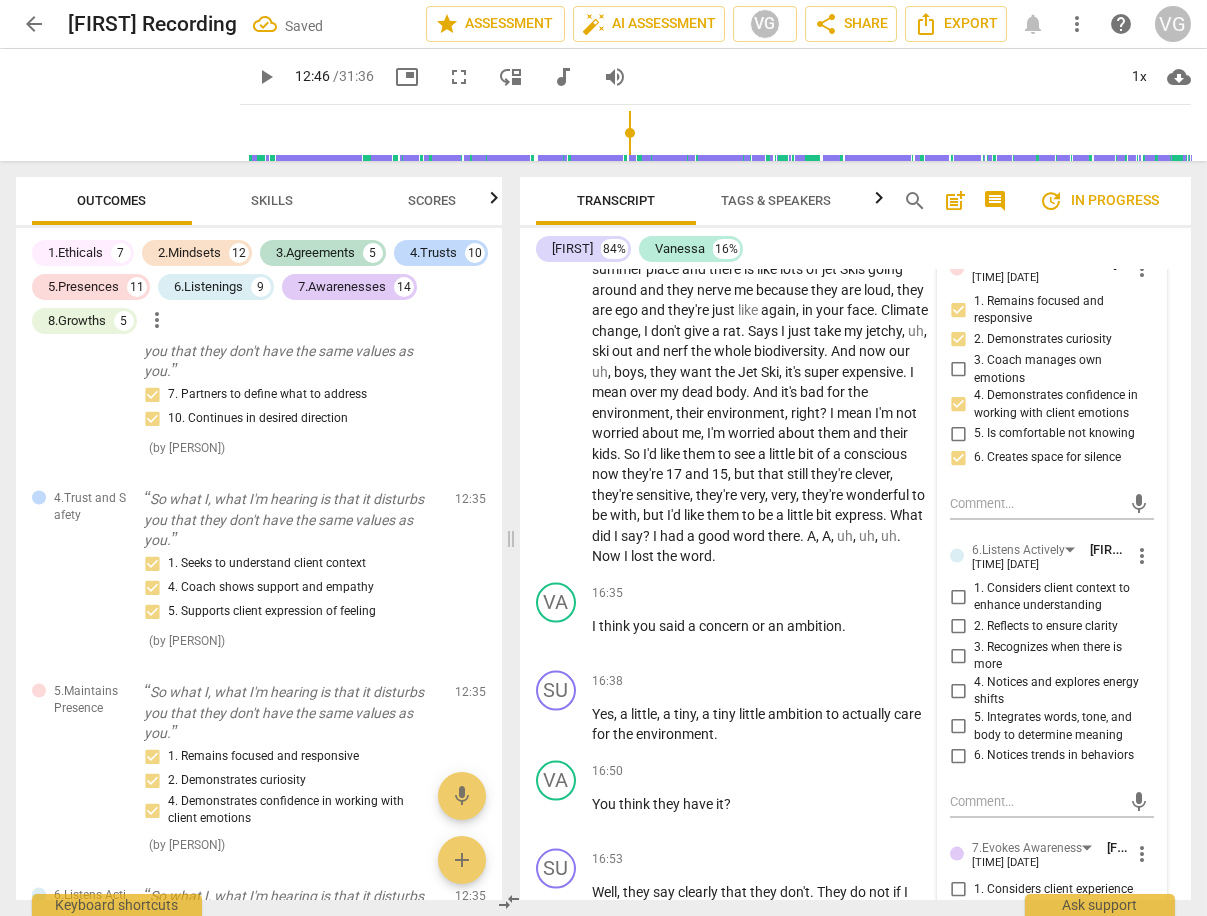 scroll, scrollTop: 7602, scrollLeft: 0, axis: vertical 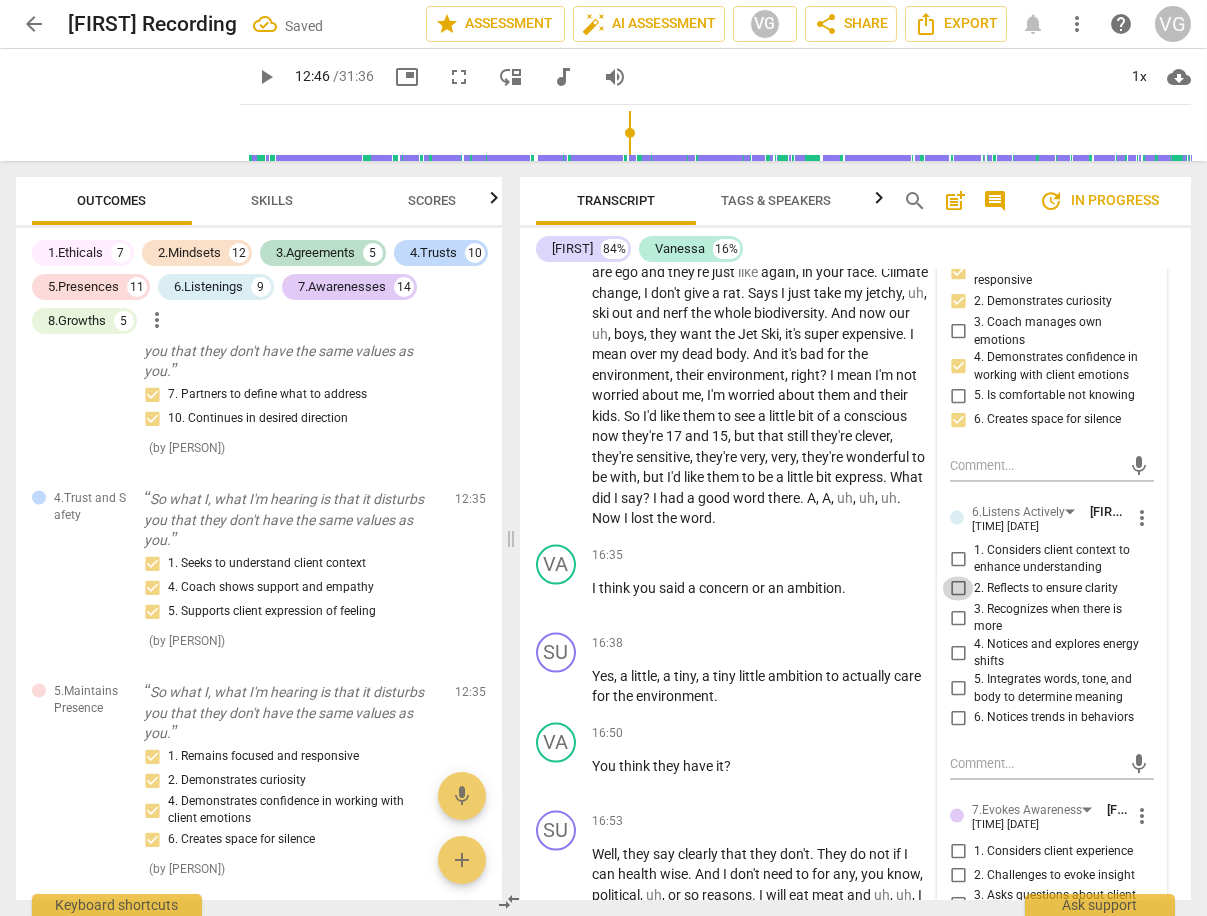 click on "2. Reflects to ensure clarity" at bounding box center [958, 589] 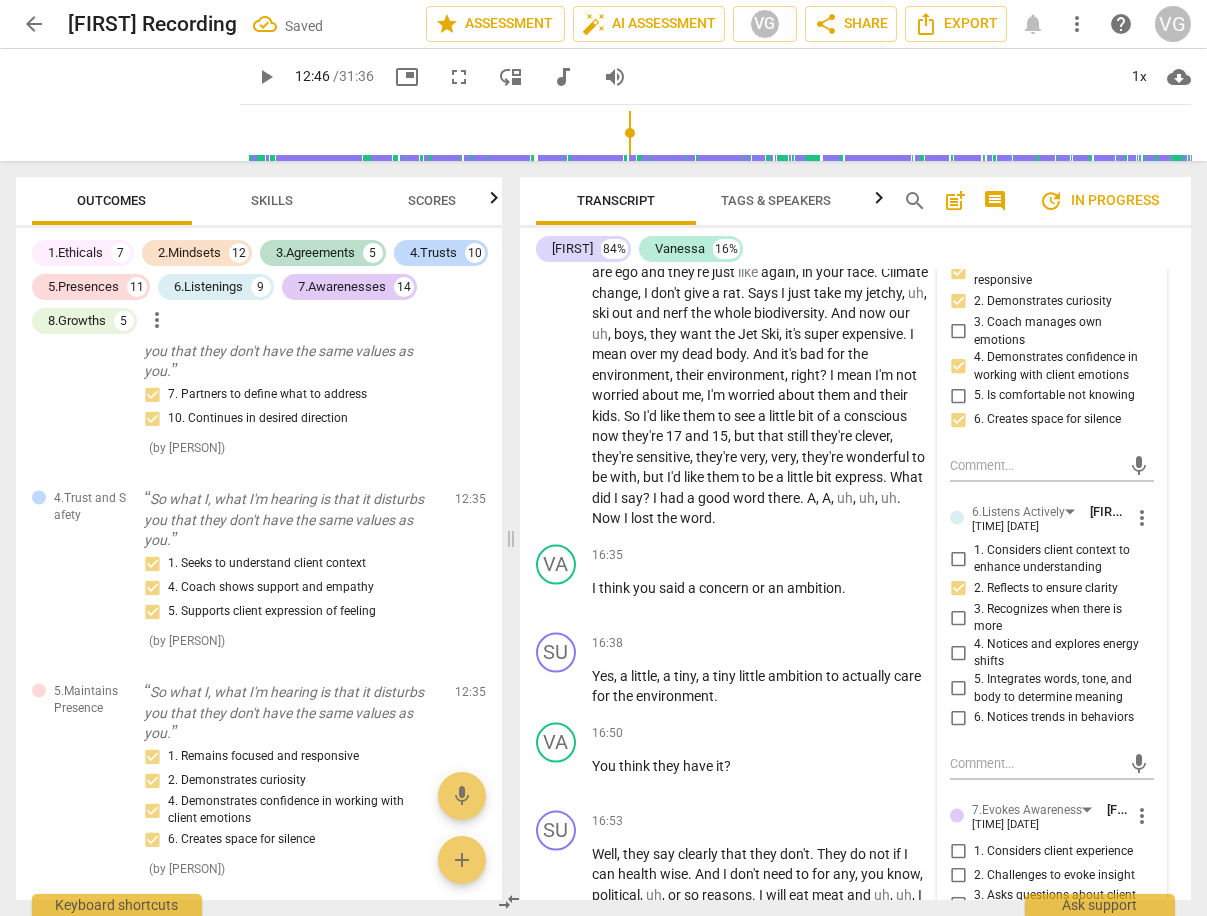 click on "3. Recognizes when there is more" at bounding box center (958, 618) 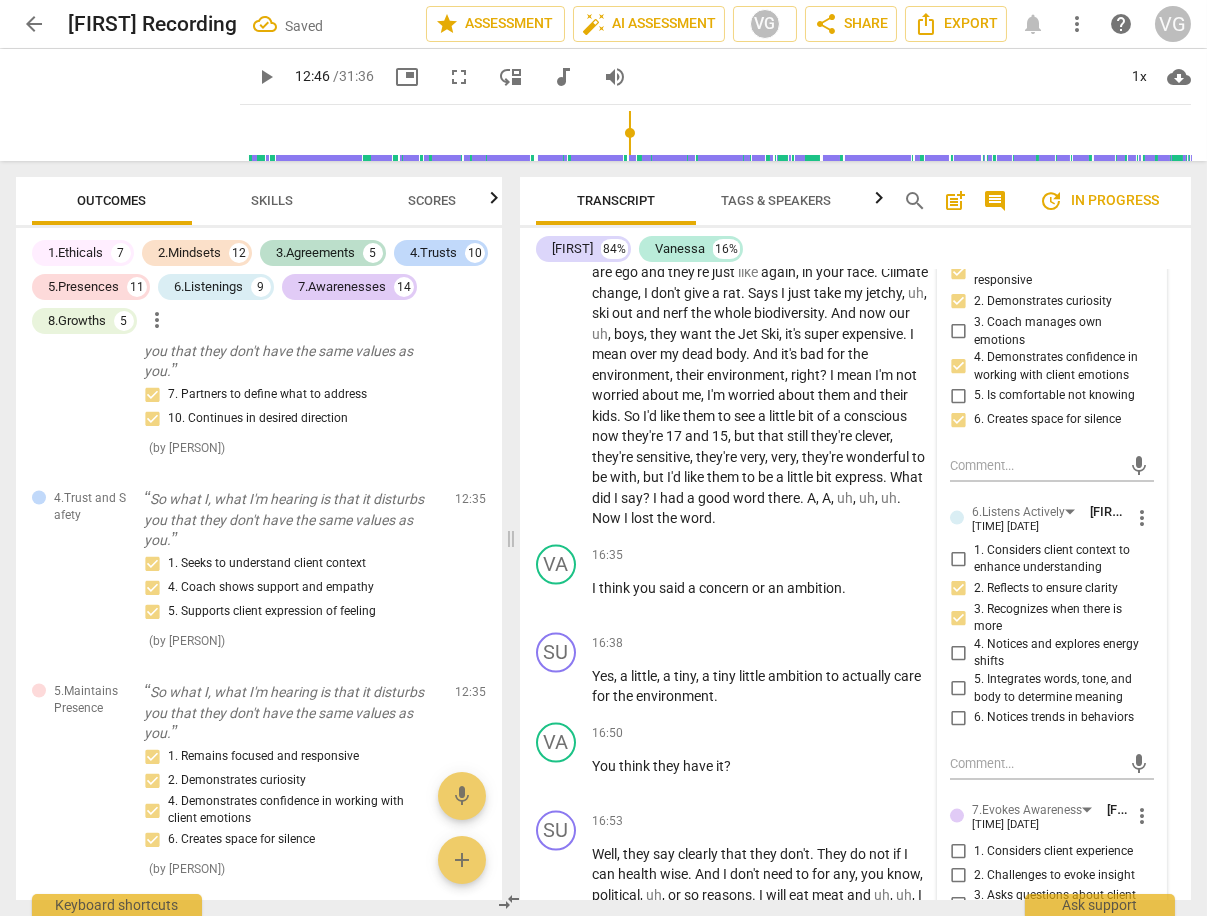 click on "4. Notices and explores energy shifts" at bounding box center [958, 653] 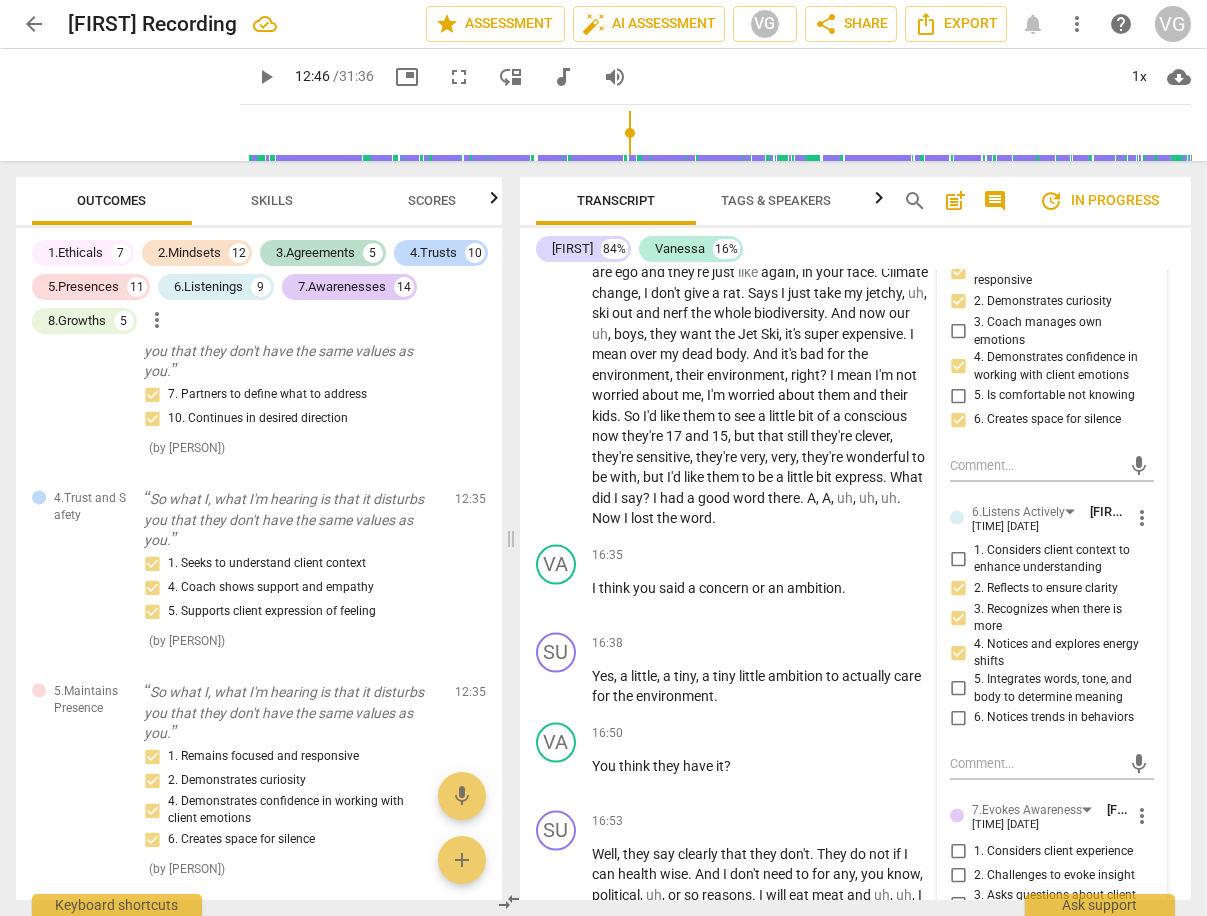 click on "5. Integrates words, tone, and body to determine meaning" at bounding box center (958, 689) 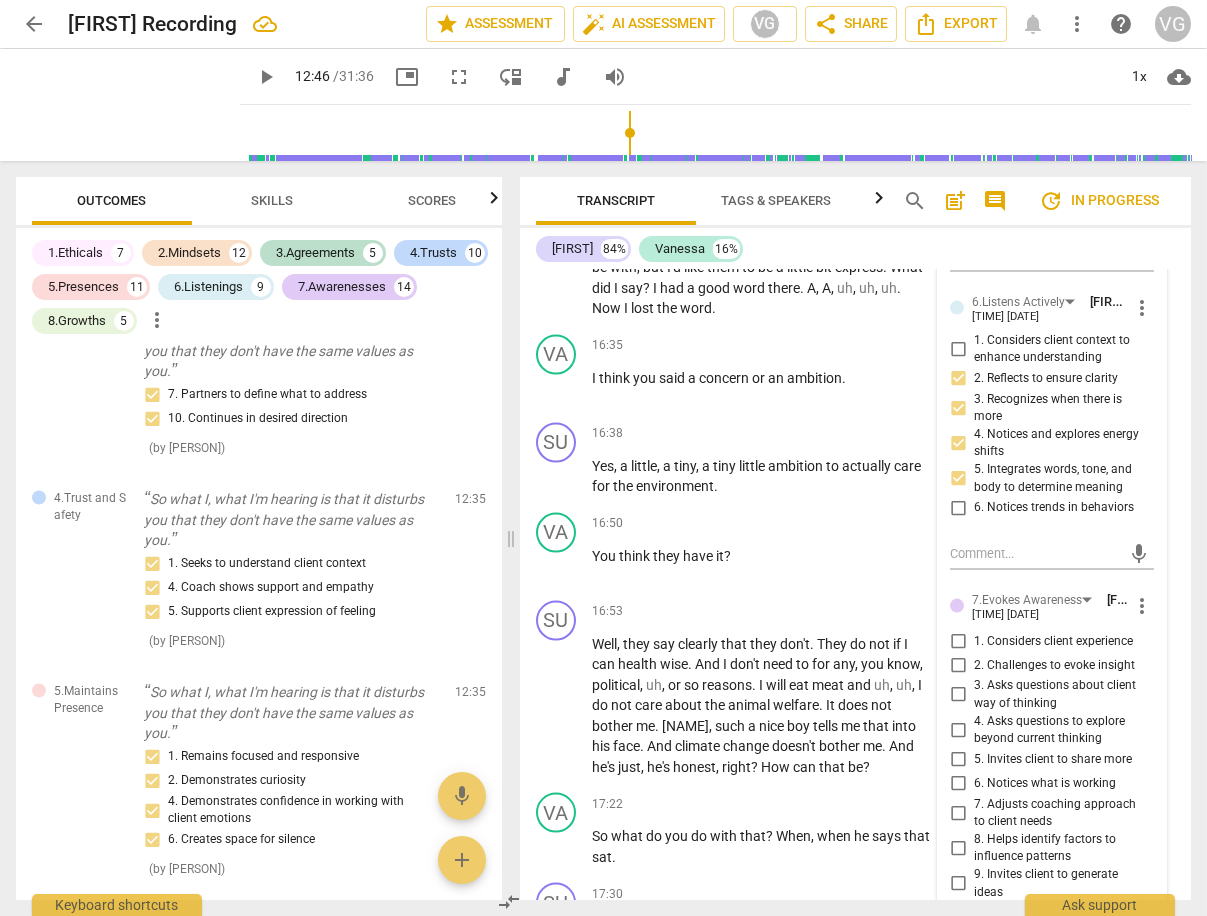 scroll, scrollTop: 7815, scrollLeft: 0, axis: vertical 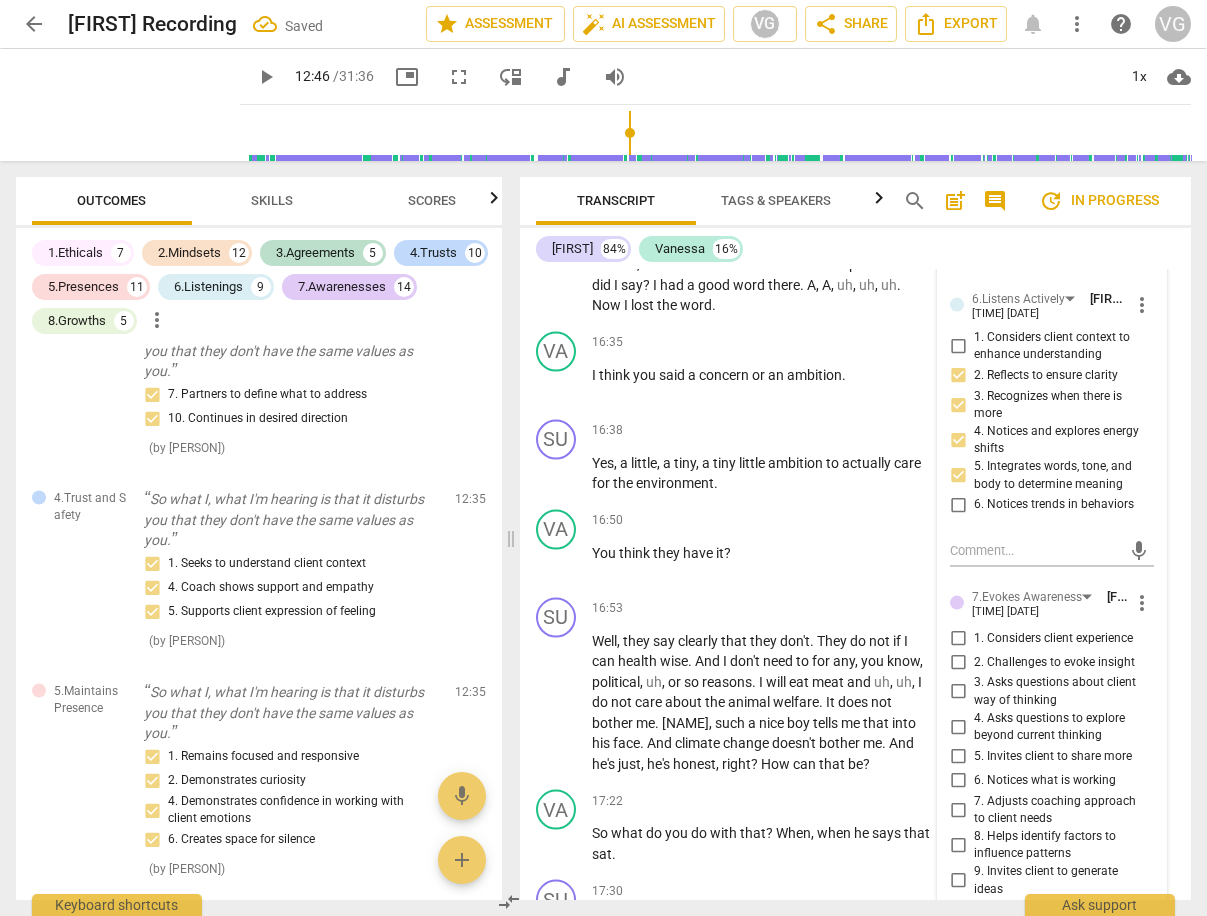 click on "2. Challenges to evoke insight" at bounding box center [958, 662] 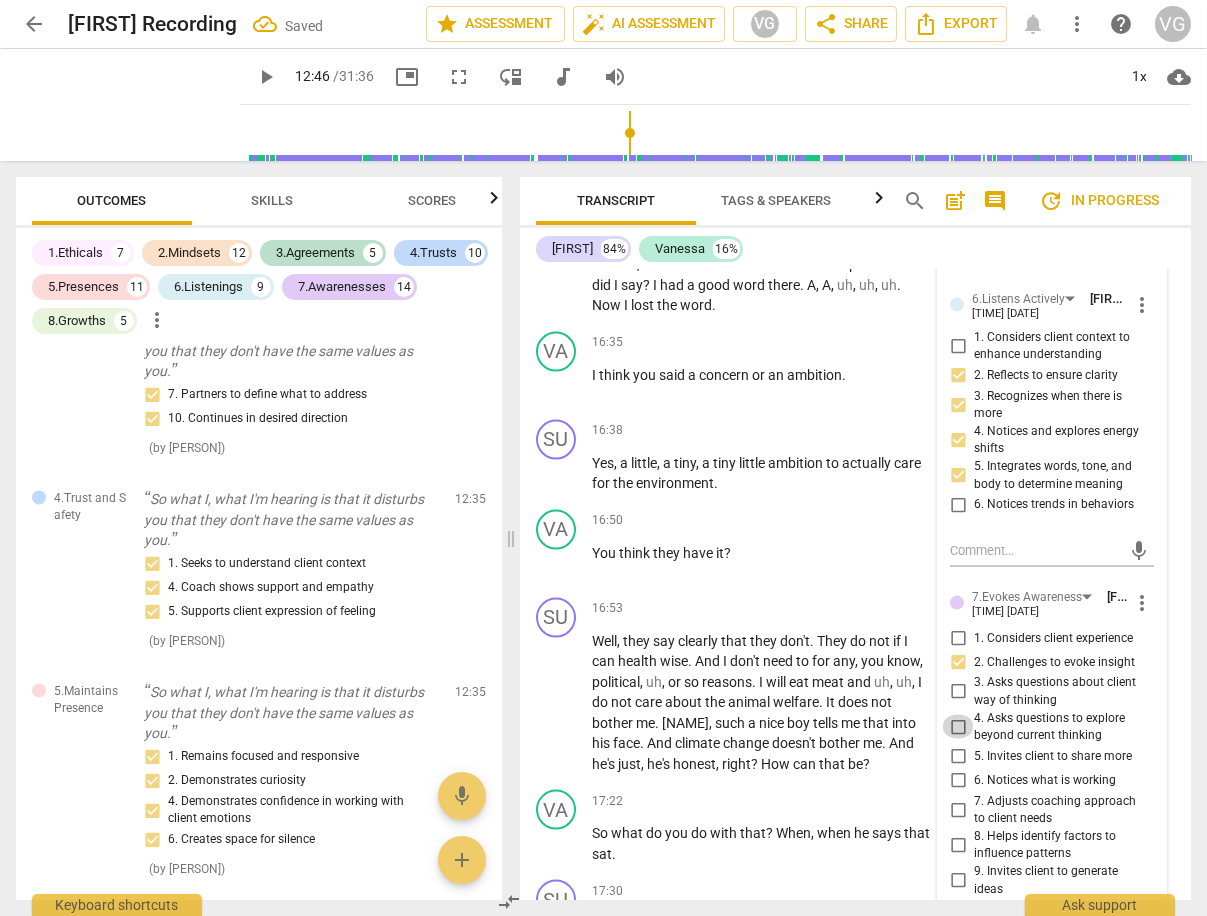 click on "4. Asks questions to explore beyond current thinking" at bounding box center [958, 727] 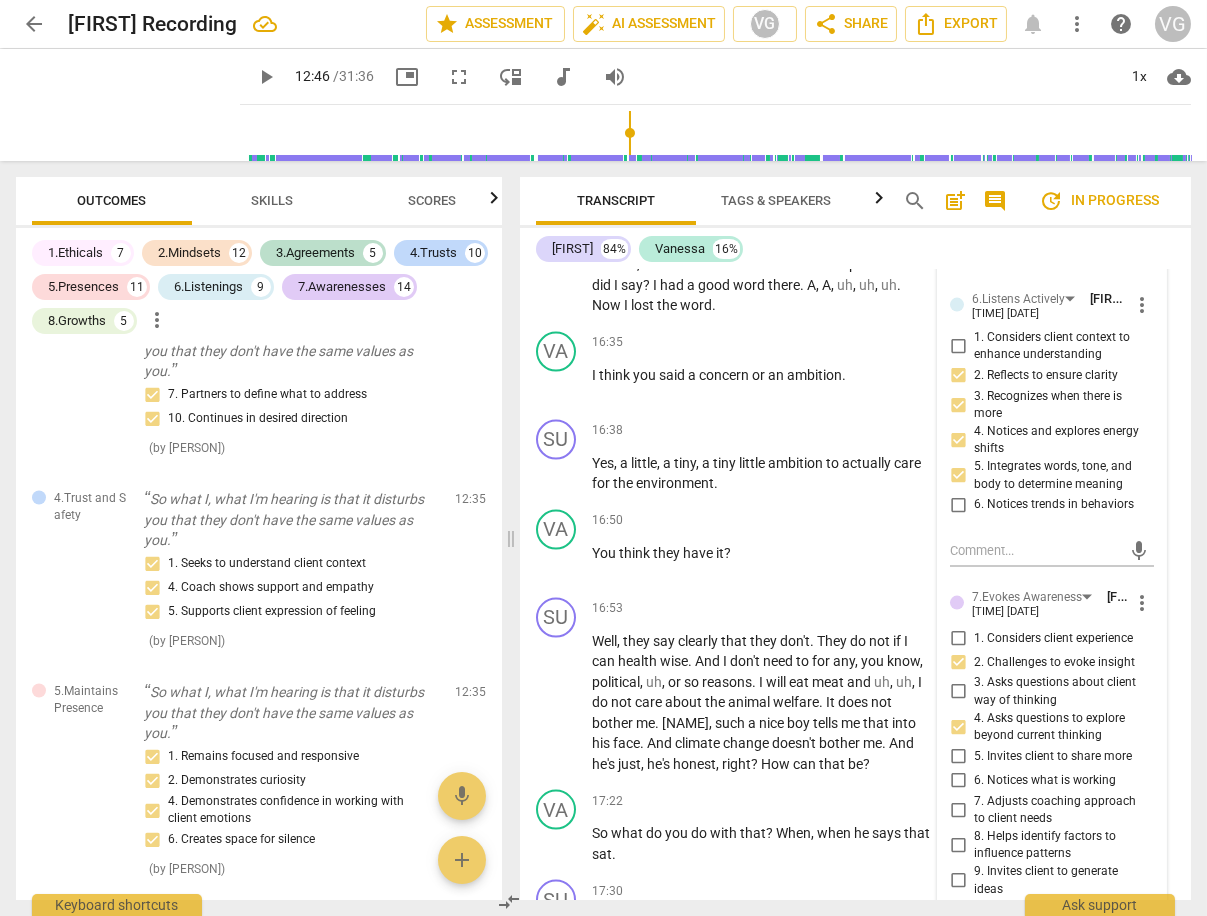 click on "6. Notices what is working" at bounding box center (958, 781) 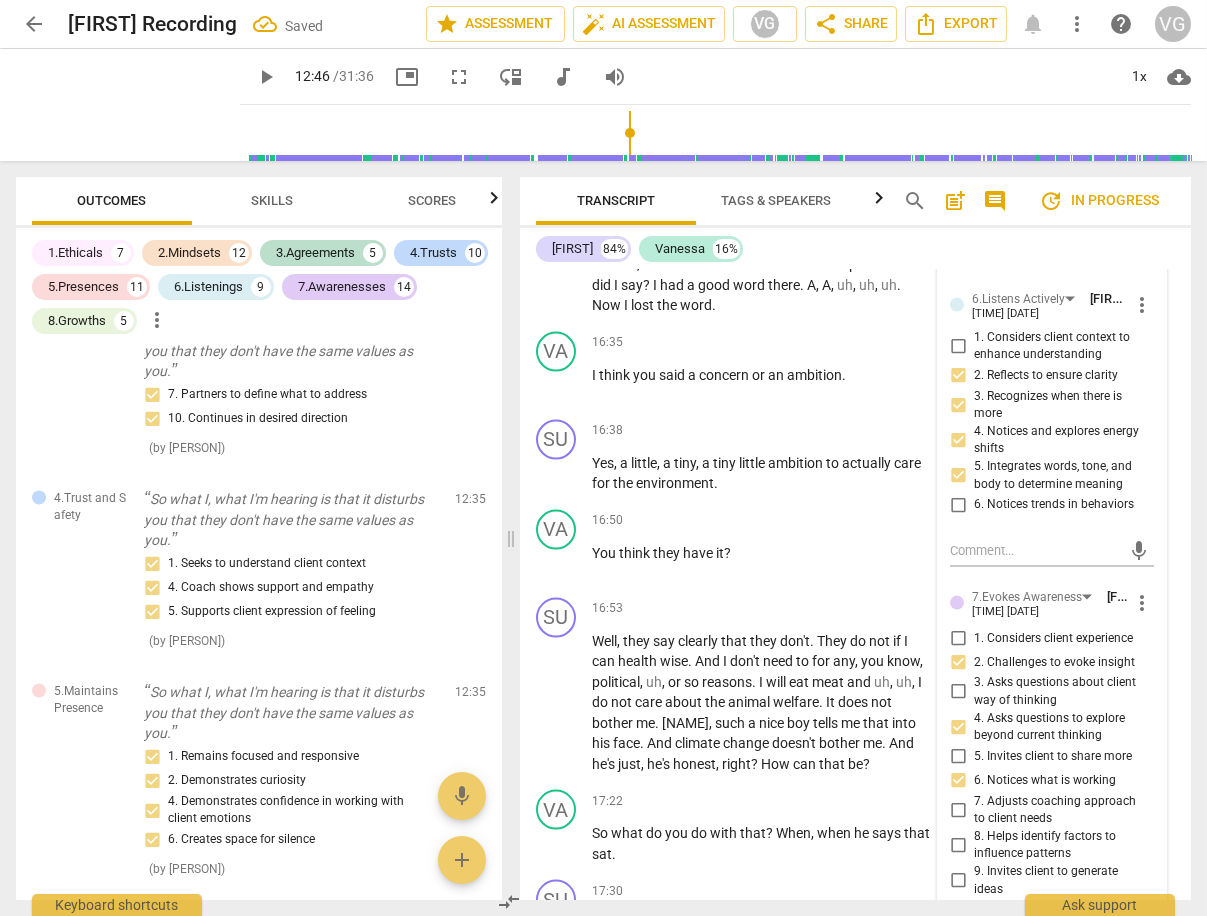 click on "8. Helps identify factors to influence patterns" at bounding box center (958, 845) 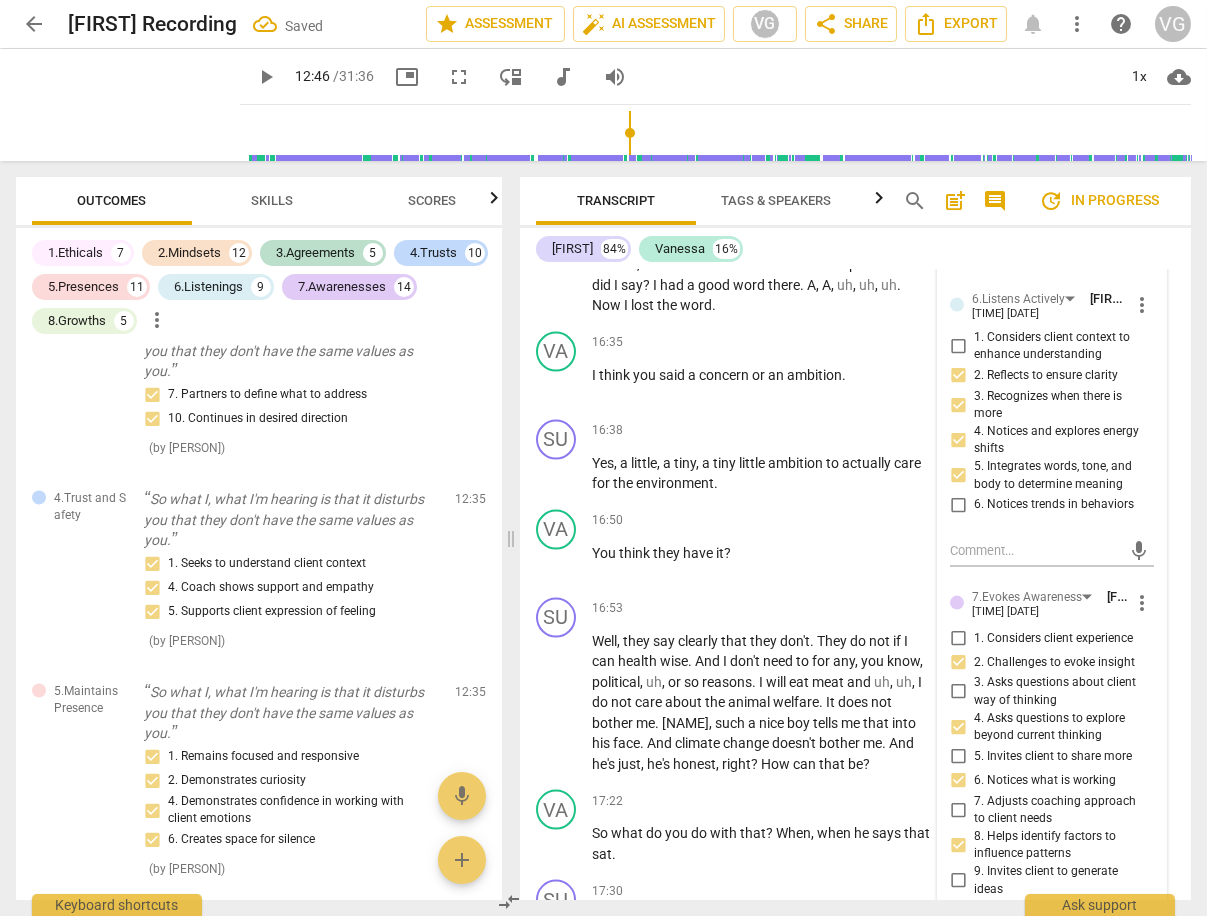 click on "10. Supports client to reframe" at bounding box center [958, 910] 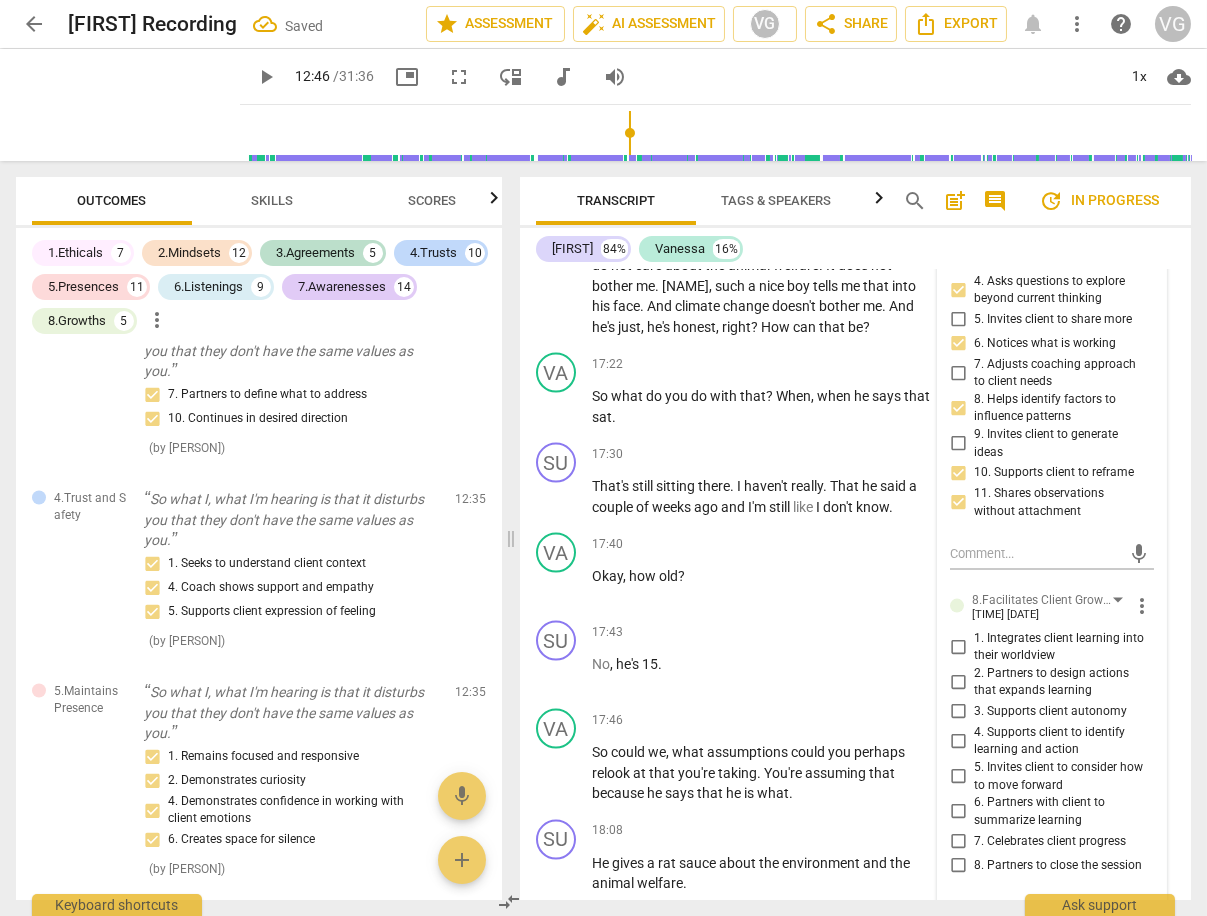 scroll, scrollTop: 8254, scrollLeft: 0, axis: vertical 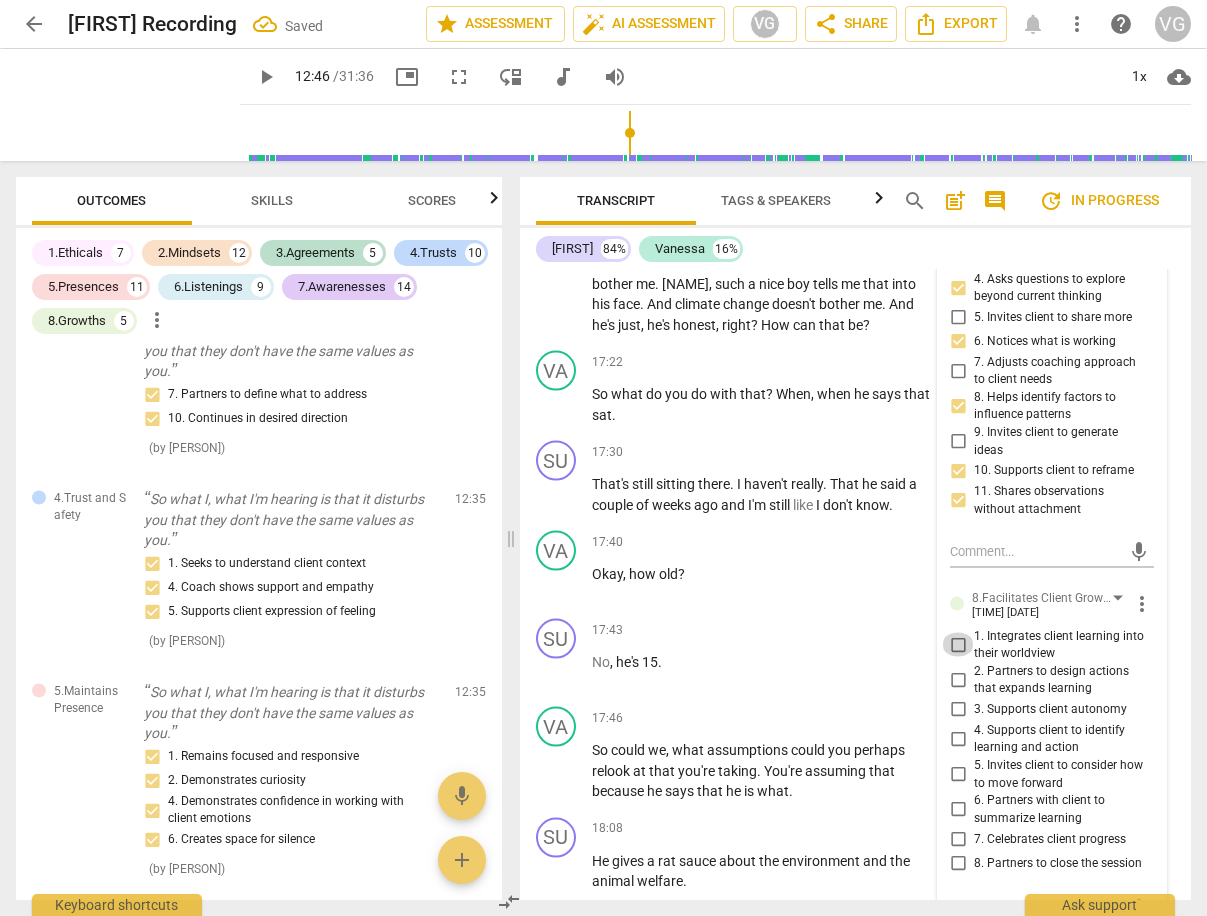 click on "1. Integrates client learning into their worldview" at bounding box center (958, 645) 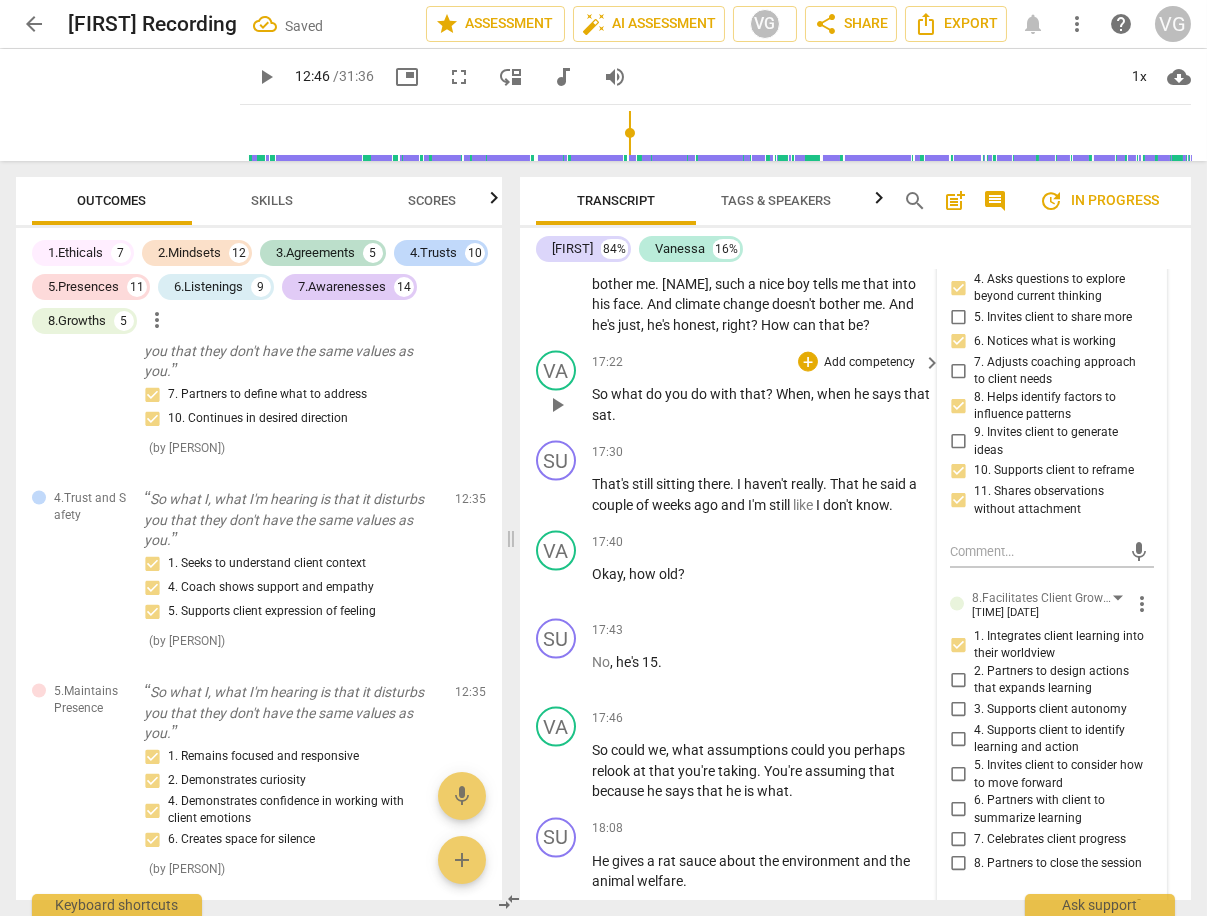 click on "VA play_arrow pause 17:22 + Add competency keyboard_arrow_right So   what   do   you   do   with   that ?   When ,   when   he   says   that   sat ." at bounding box center [855, 388] 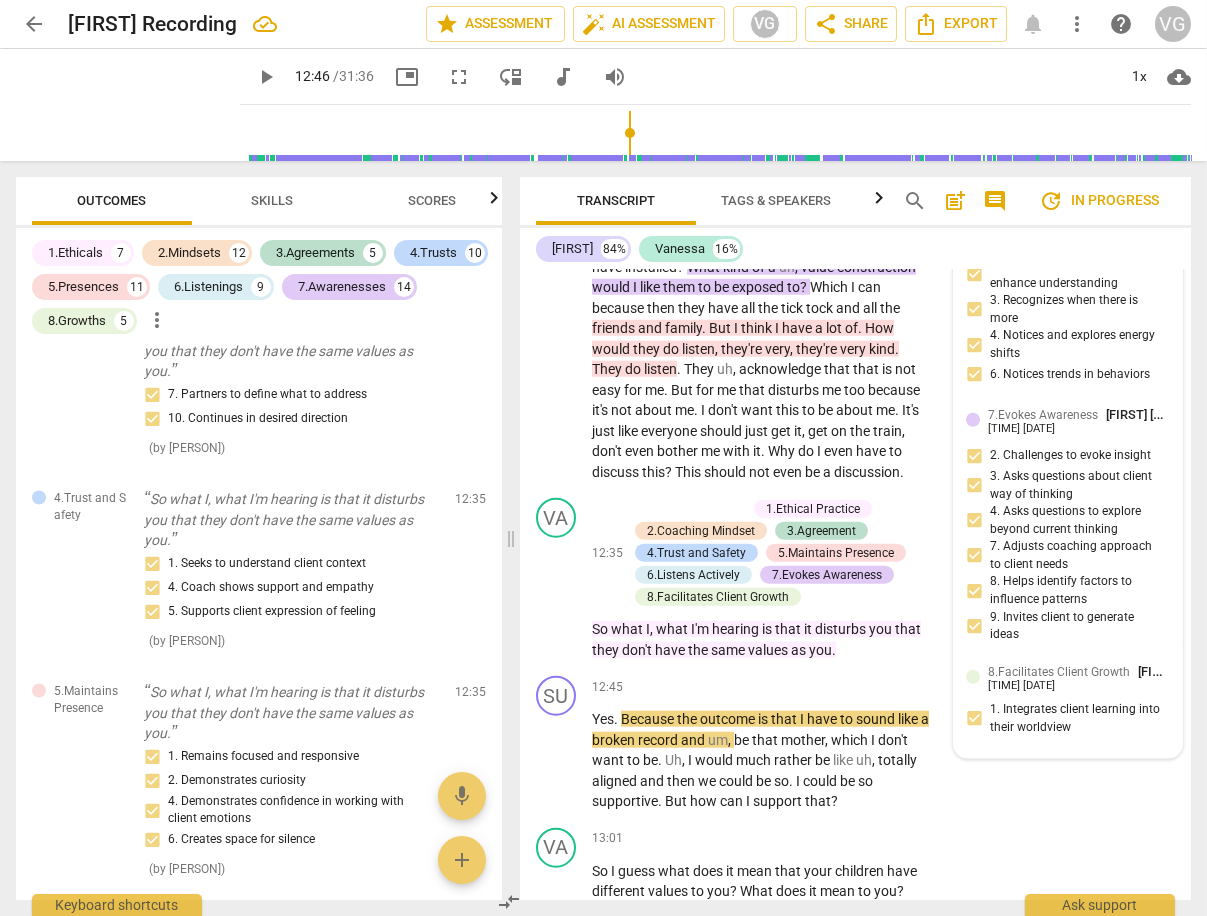 scroll, scrollTop: 5983, scrollLeft: 0, axis: vertical 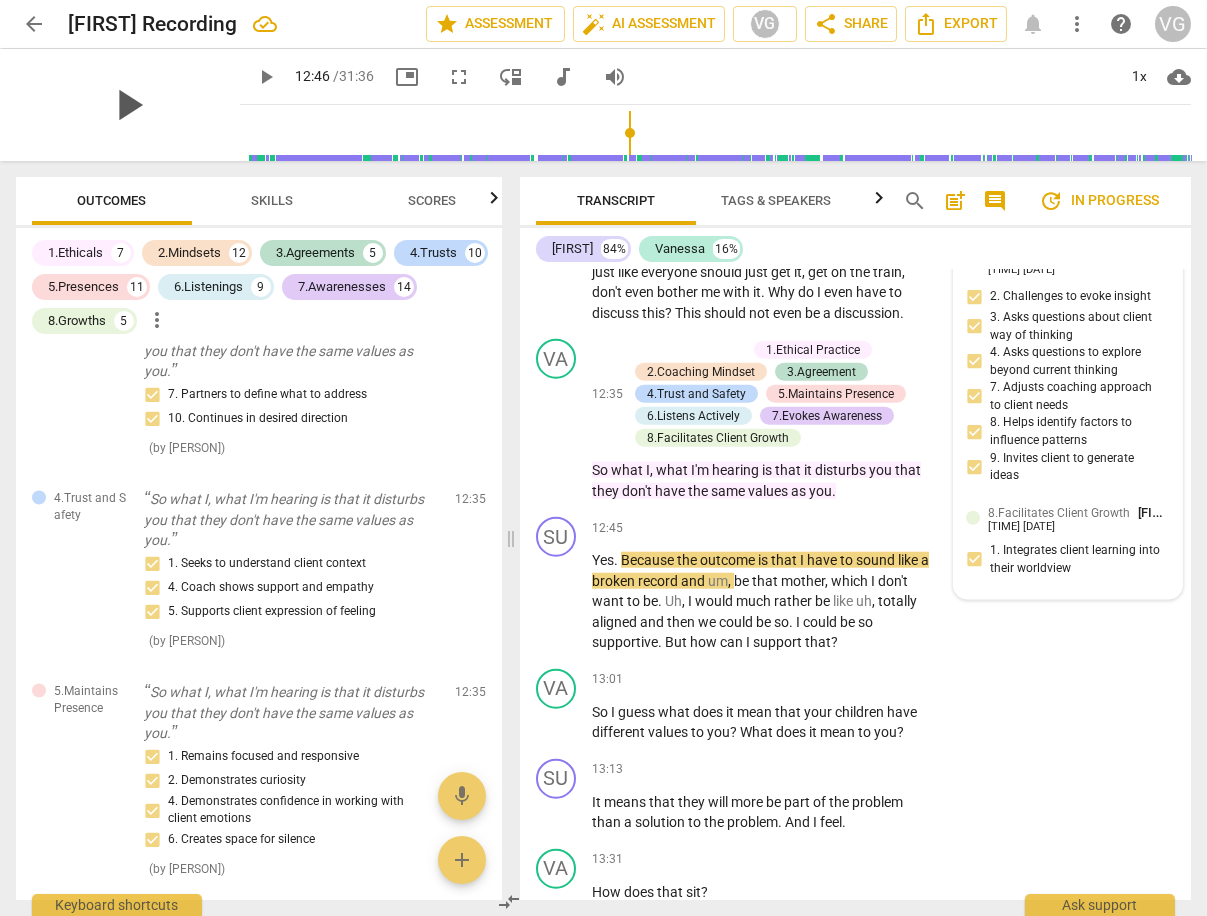 click on "play_arrow" at bounding box center [128, 105] 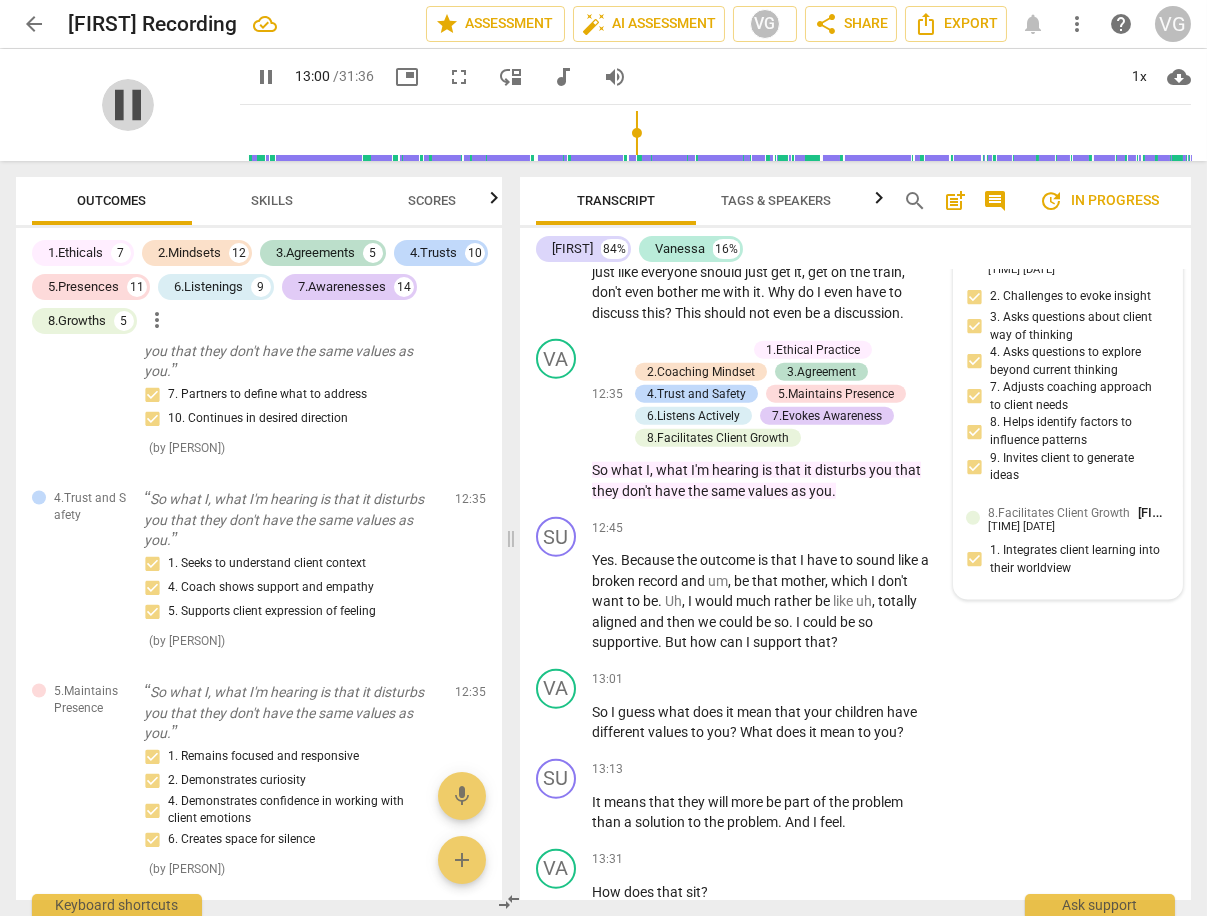 click on "pause" at bounding box center (128, 105) 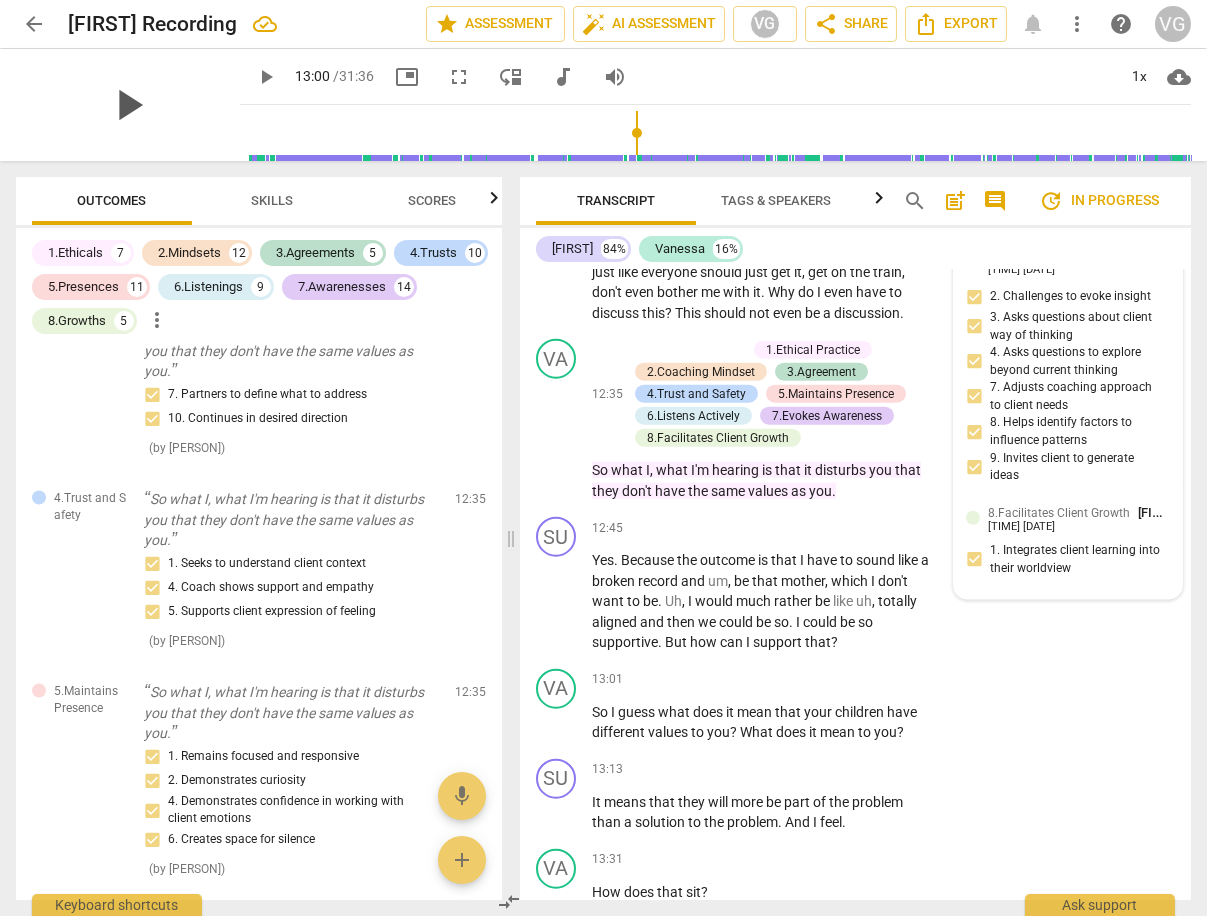 type on "780" 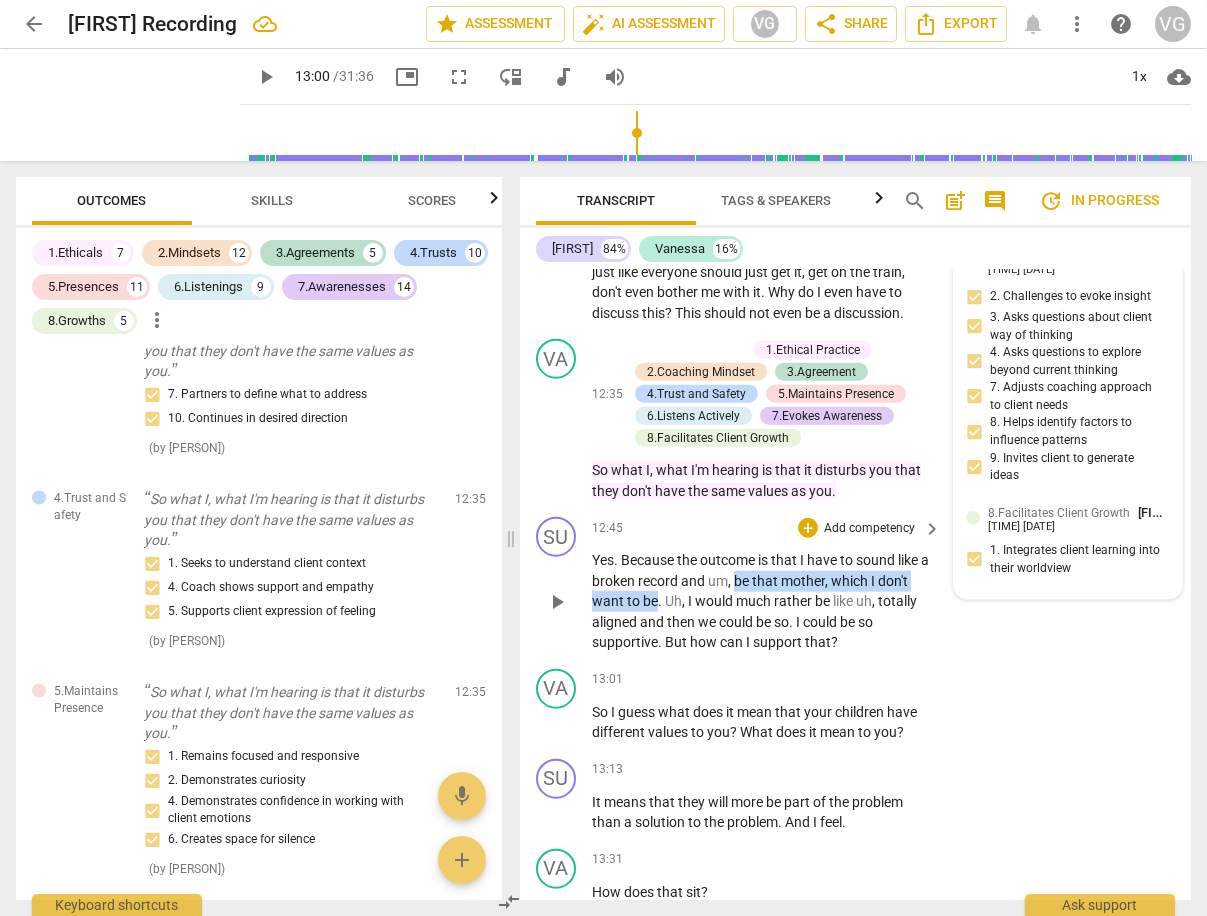 drag, startPoint x: 747, startPoint y: 579, endPoint x: 658, endPoint y: 599, distance: 91.21951 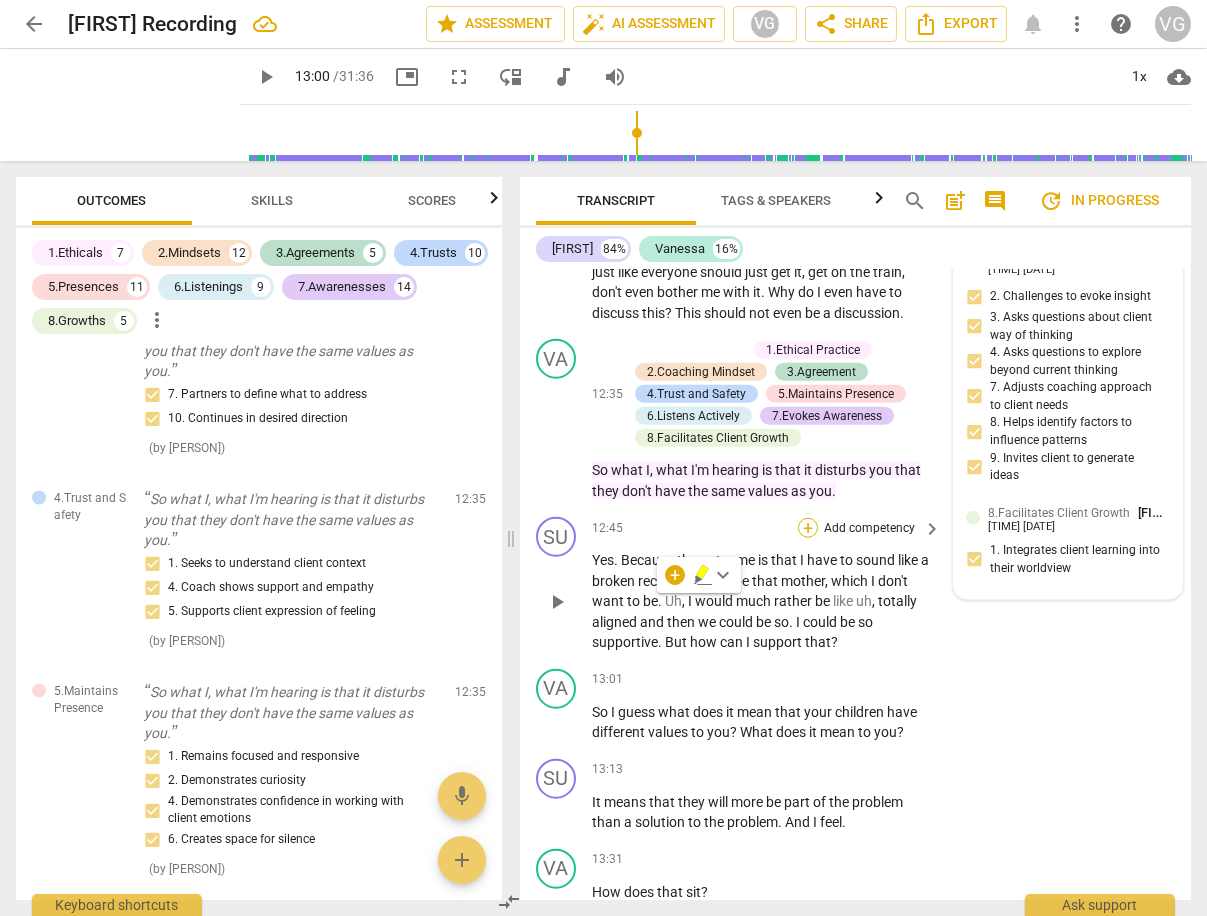 click on "+" at bounding box center [808, 528] 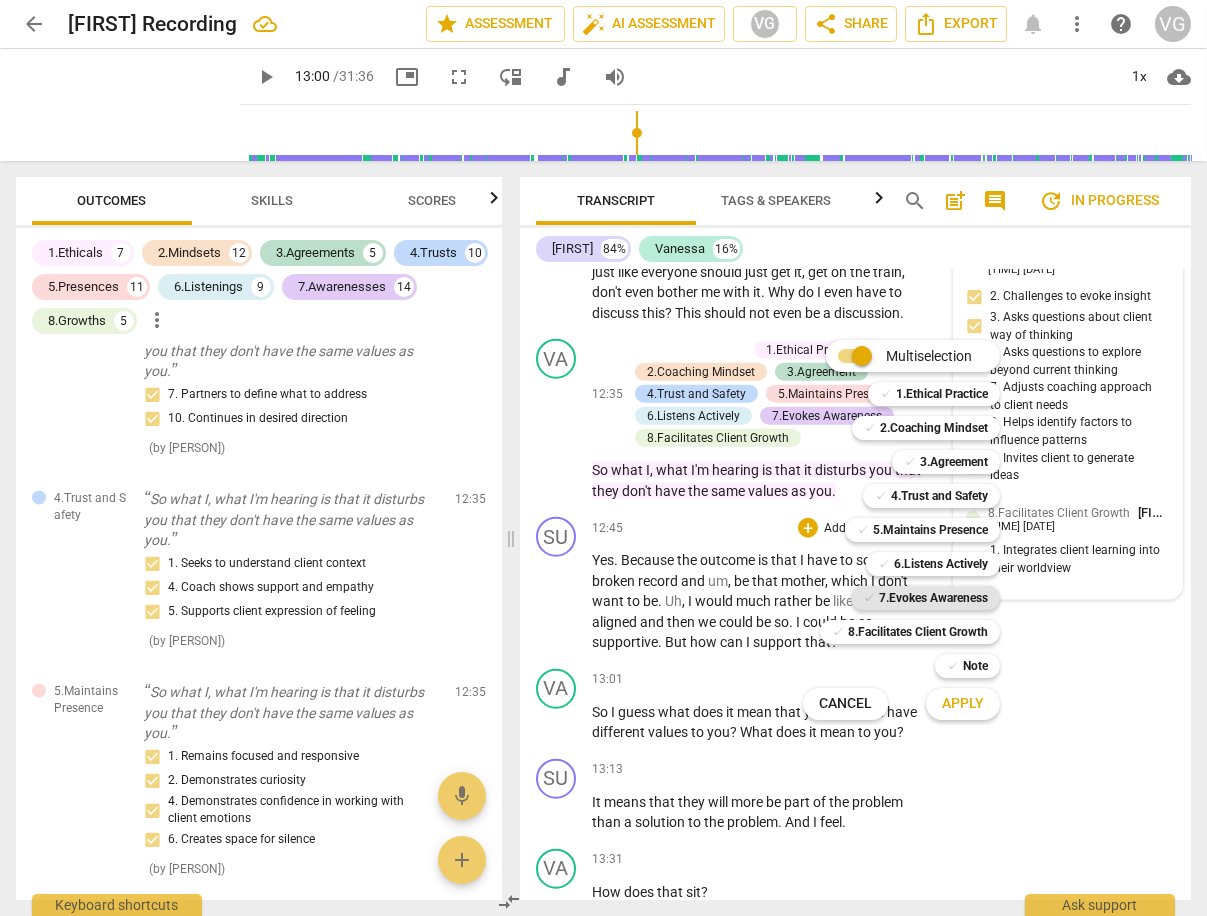 click on "7.Evokes Awareness" at bounding box center (933, 598) 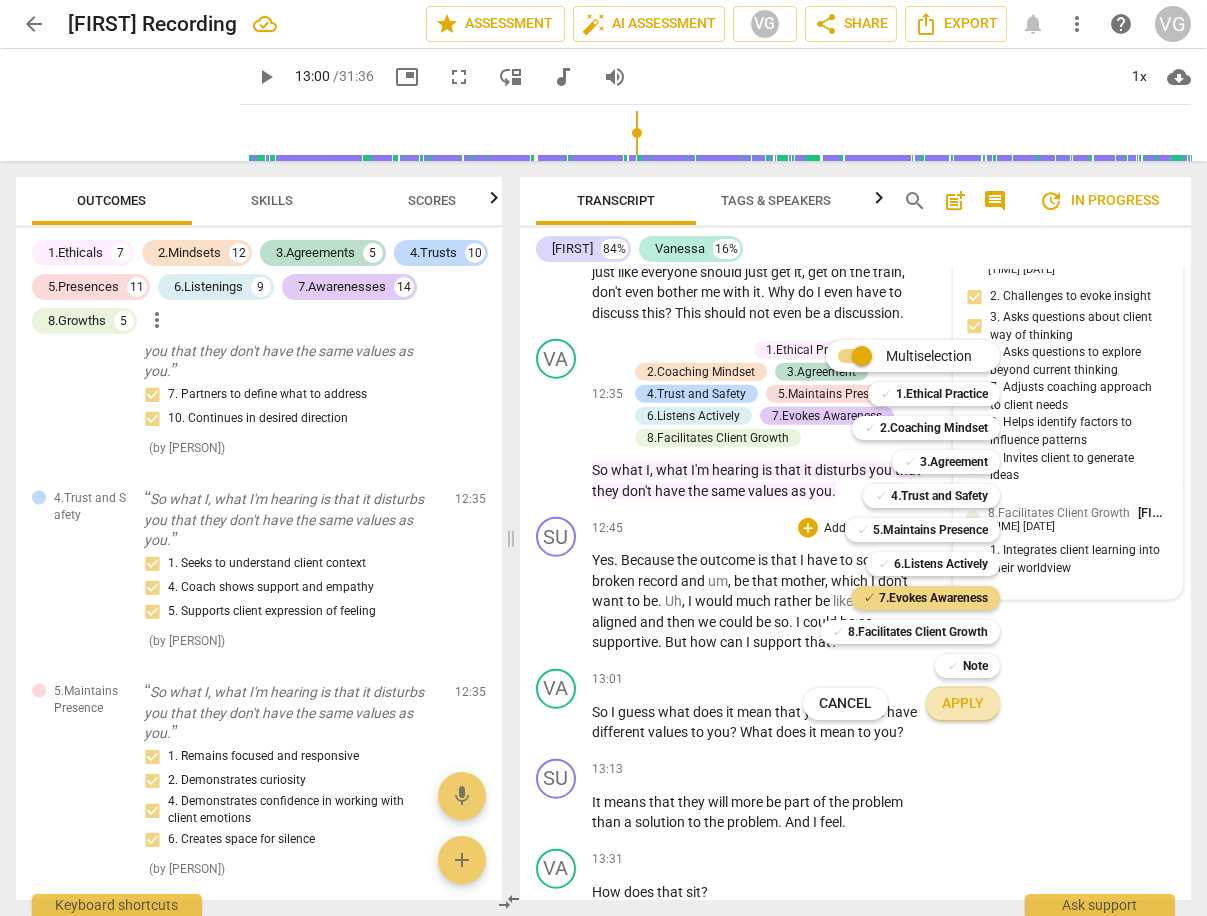 click on "Apply" at bounding box center (963, 704) 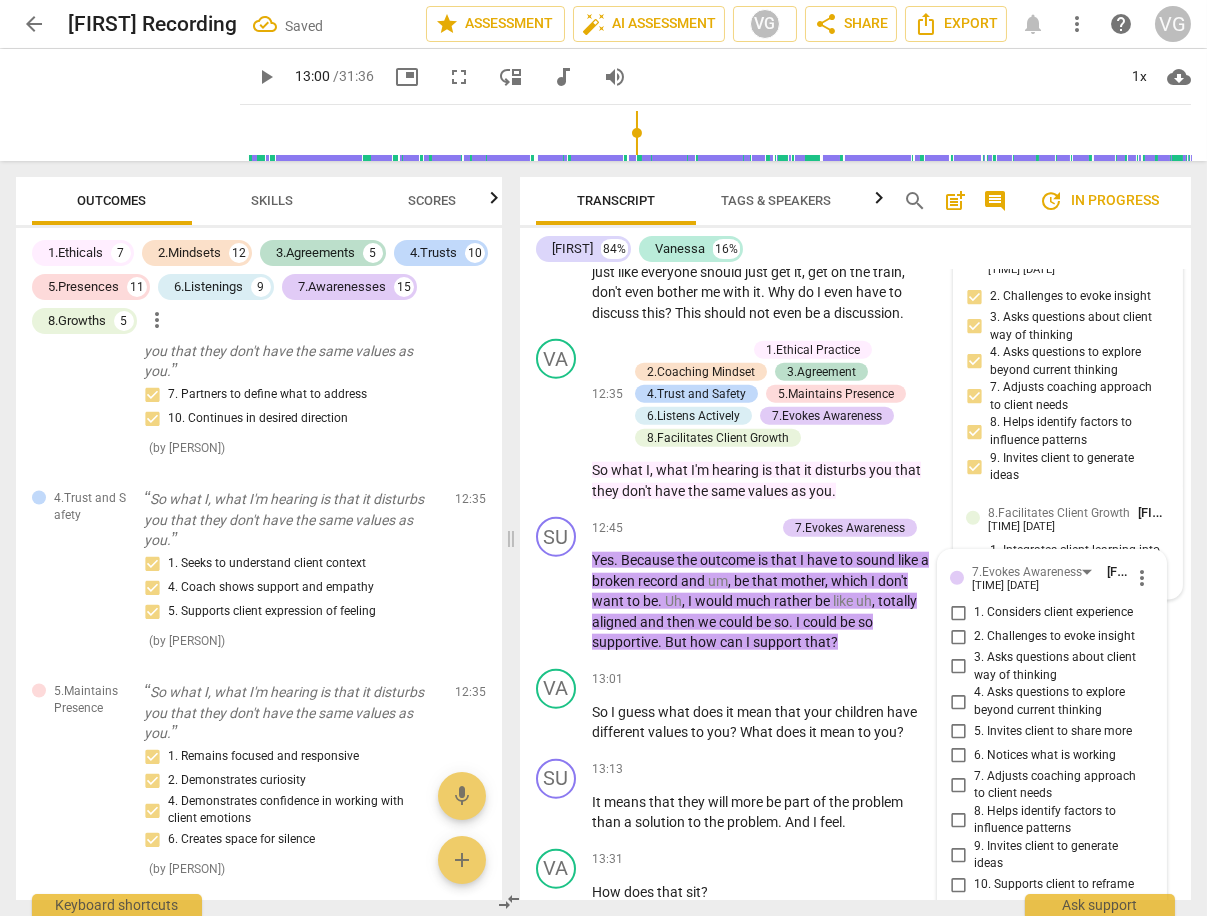 scroll, scrollTop: 6351, scrollLeft: 0, axis: vertical 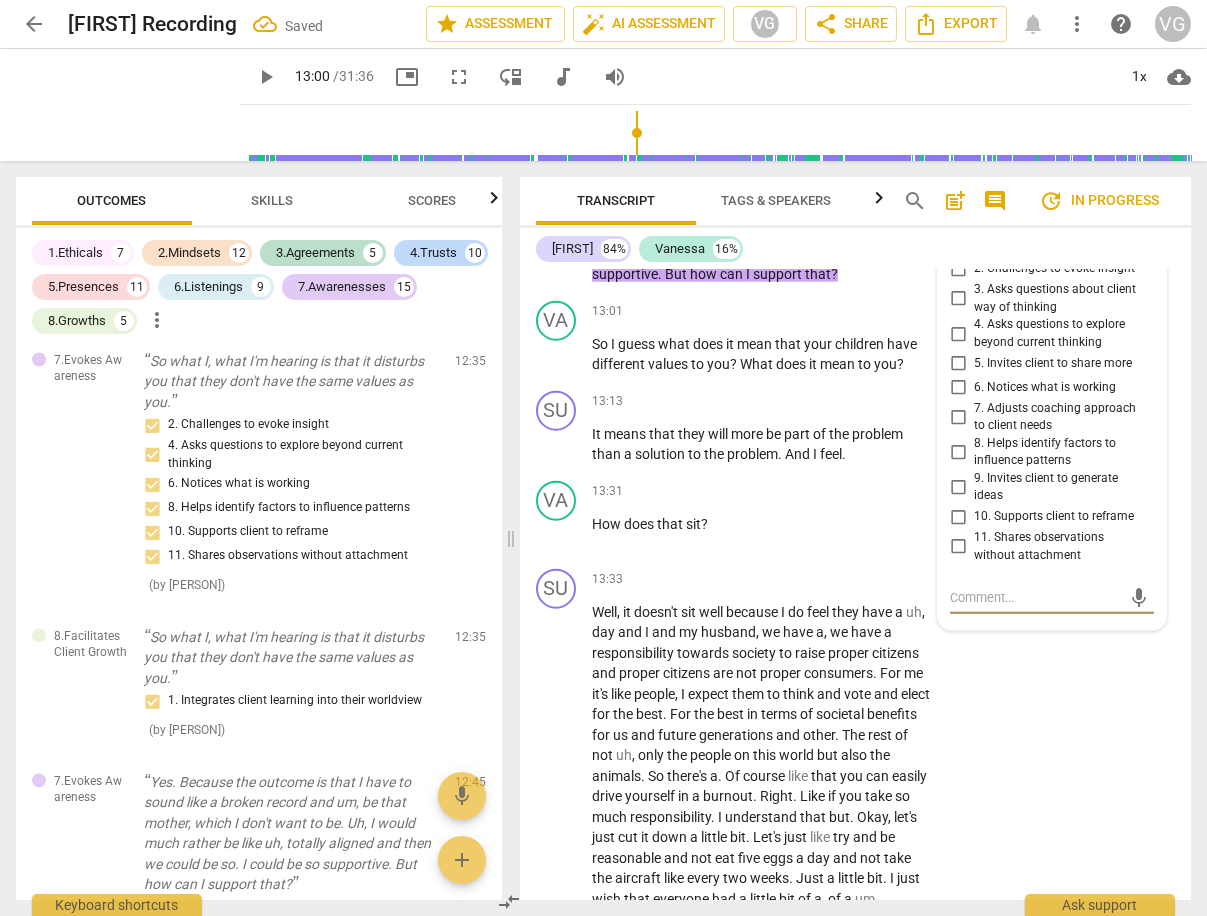 click on "8. Helps identify factors to influence patterns" at bounding box center (958, 452) 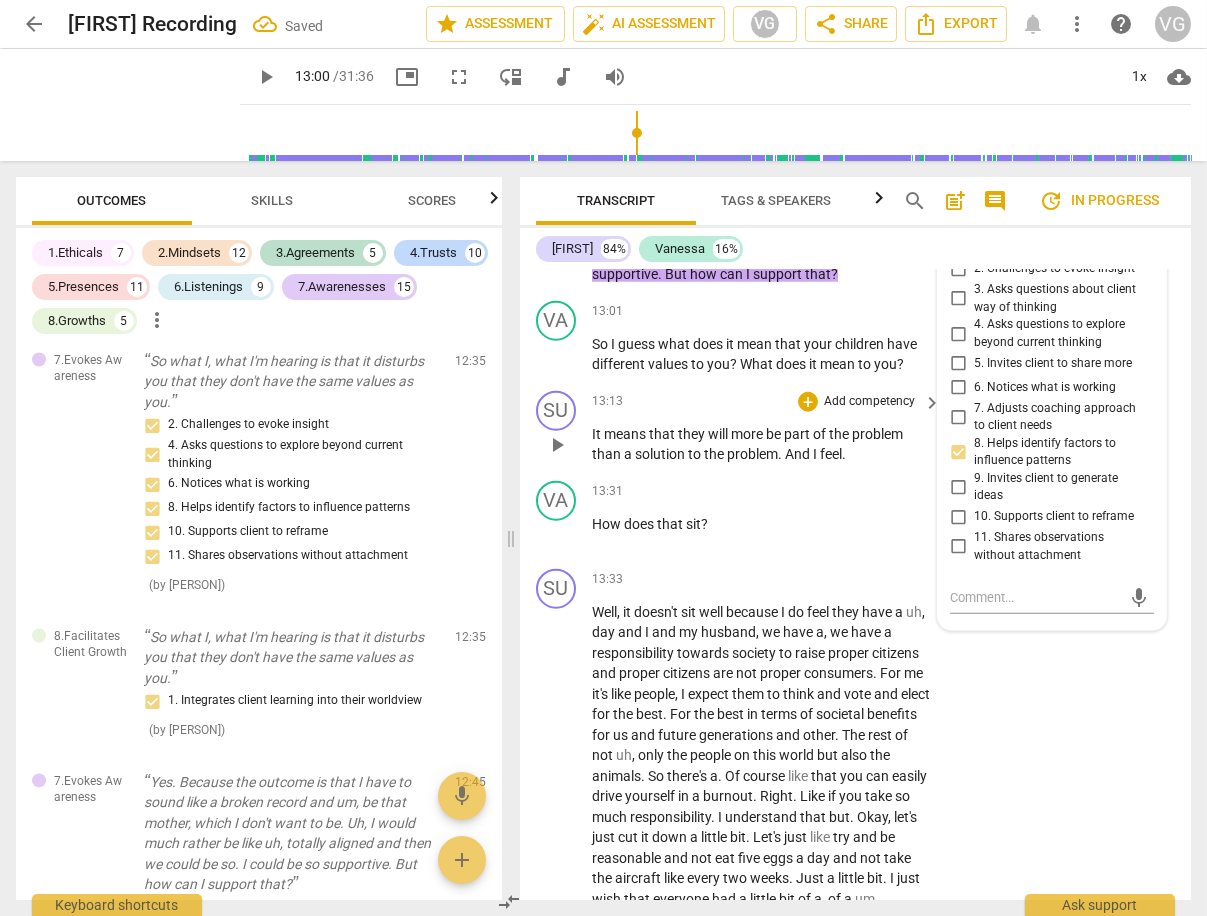 click on "SU play_arrow pause 13:13 + Add competency keyboard_arrow_right It   means   that   they   will   more   be   part   of   the   problem   than   a   solution   to   the   problem .   And   I   feel ." at bounding box center (855, 428) 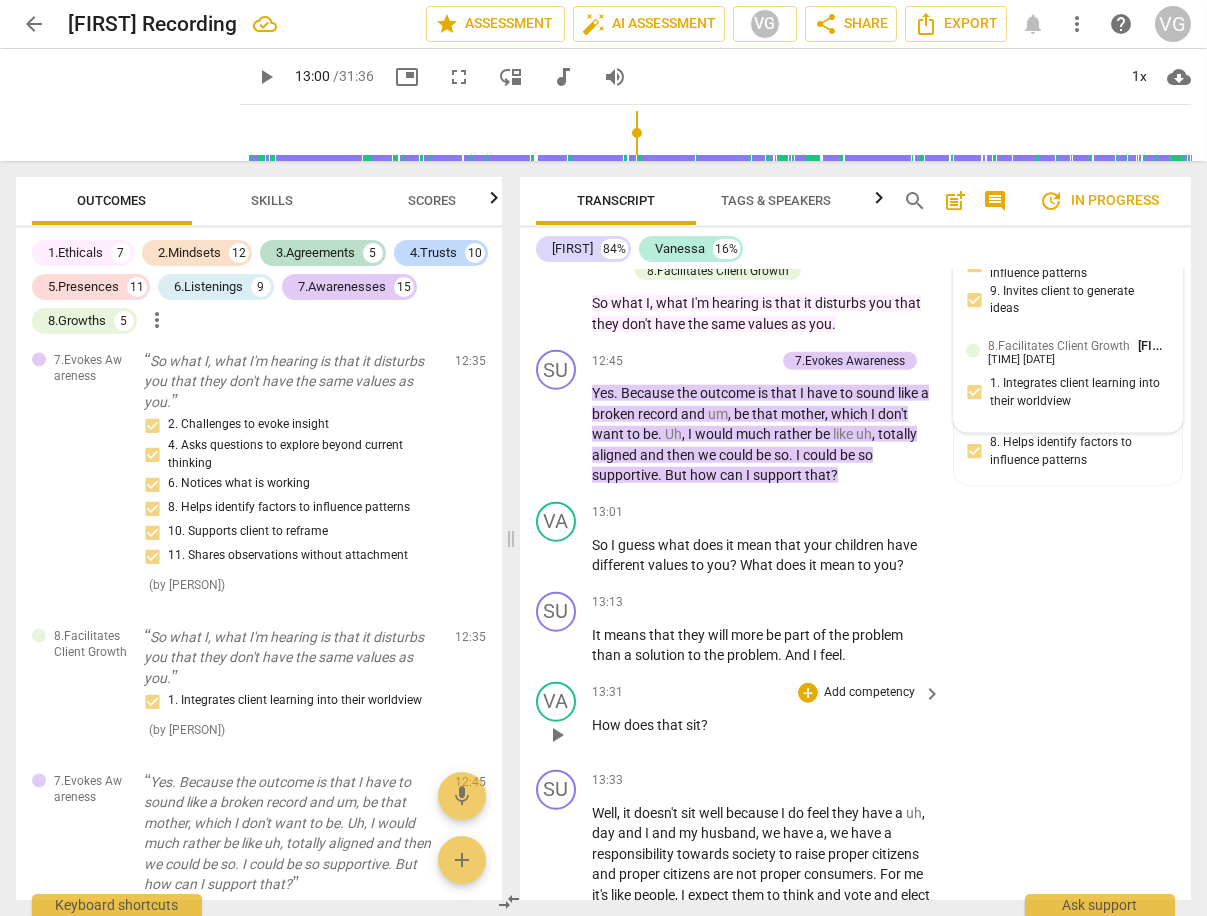 scroll, scrollTop: 6148, scrollLeft: 0, axis: vertical 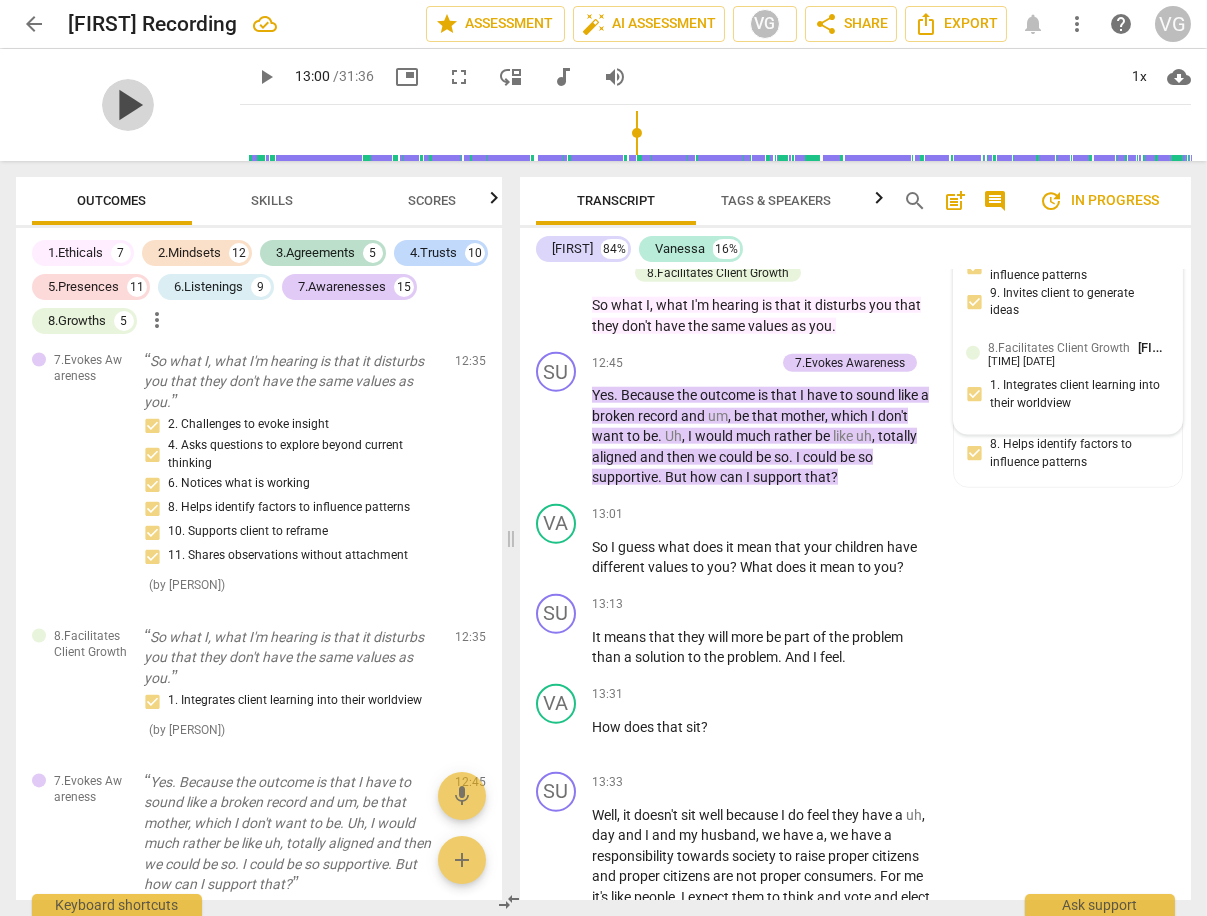 click on "play_arrow" at bounding box center (128, 105) 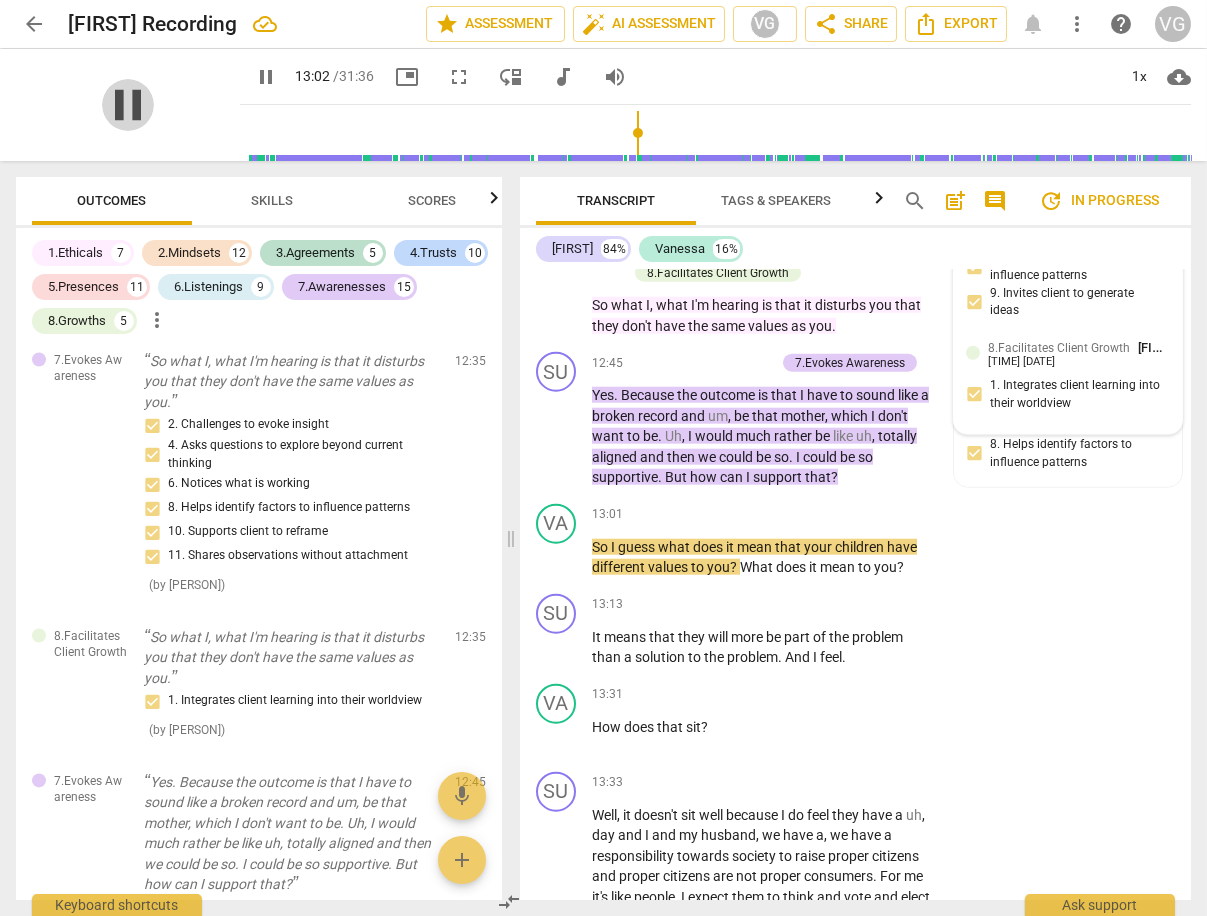 click on "pause" at bounding box center [128, 105] 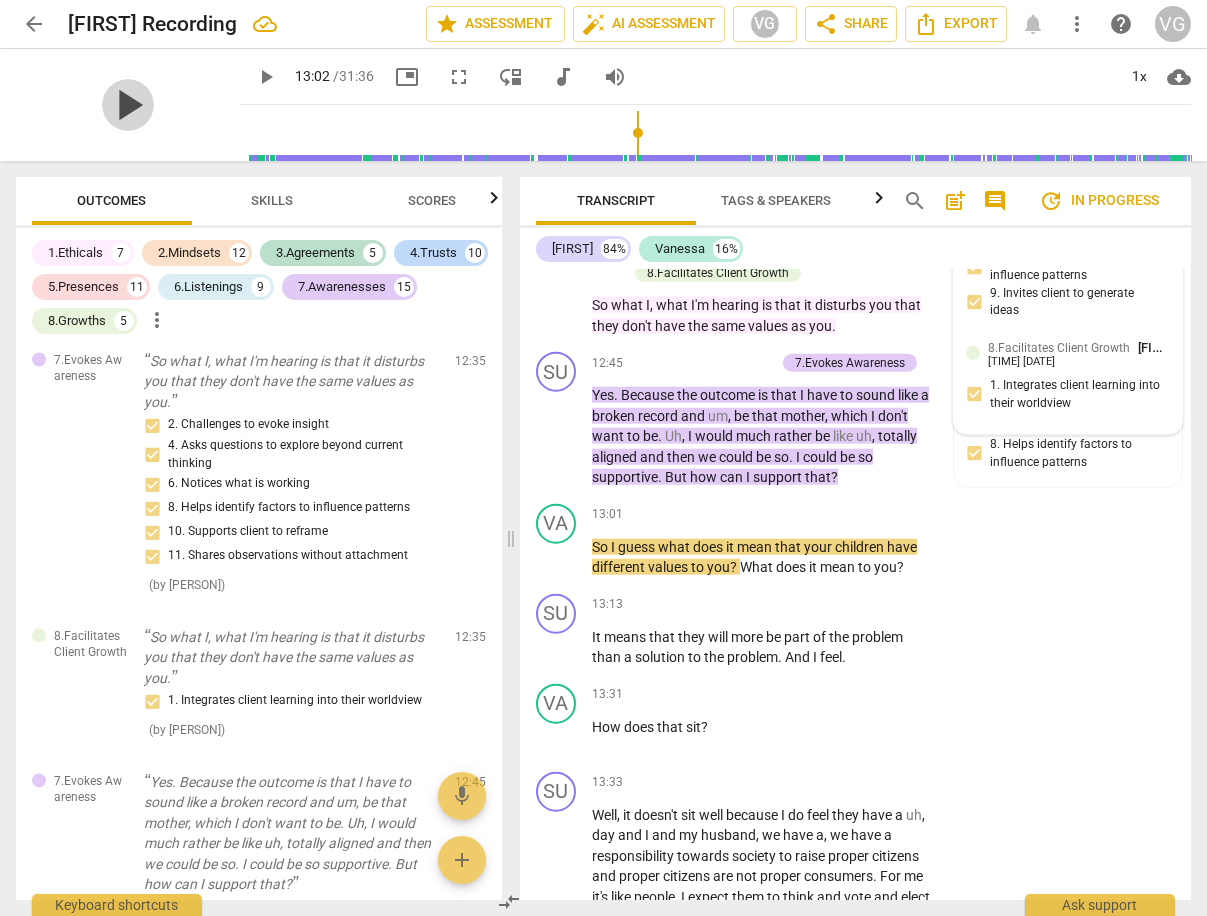 click on "play_arrow" at bounding box center [128, 105] 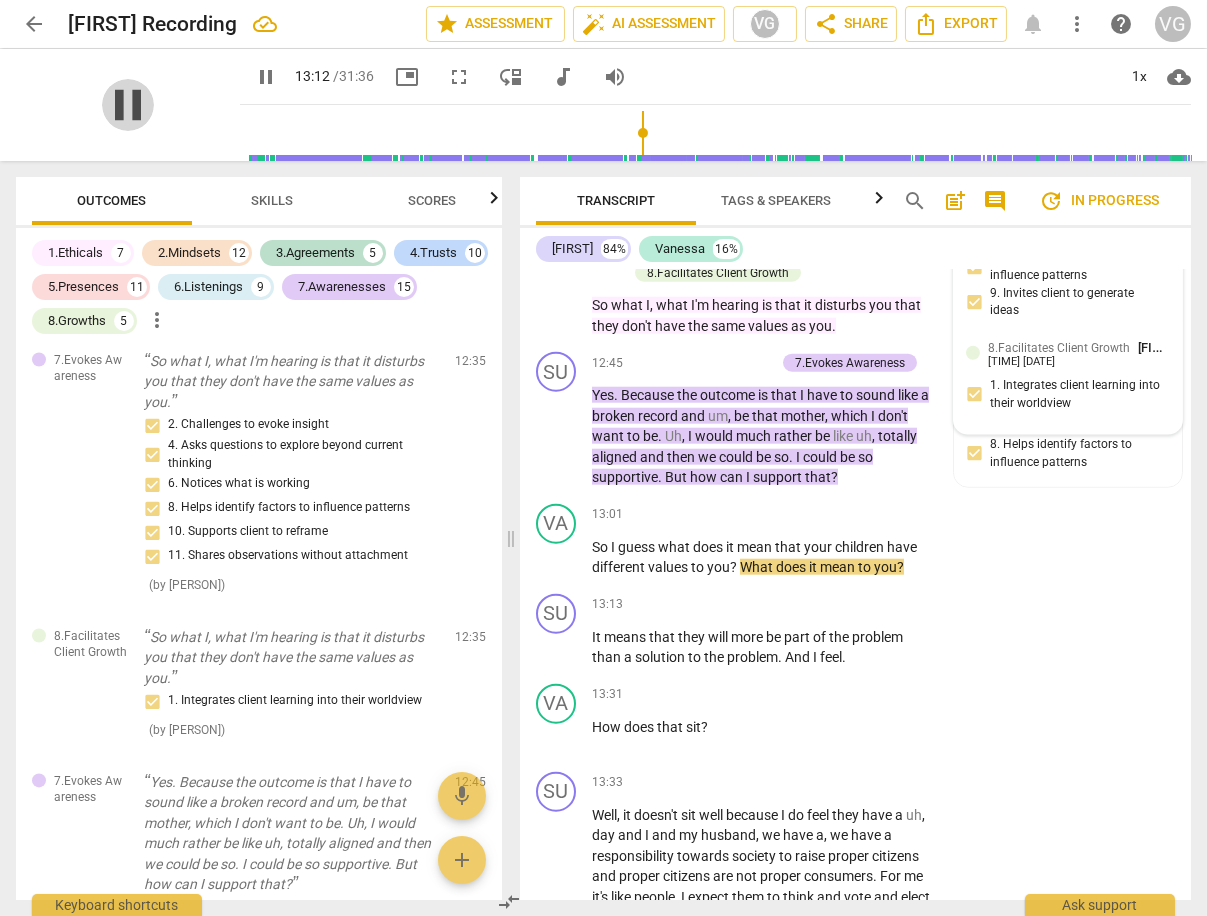 click on "pause" at bounding box center (128, 105) 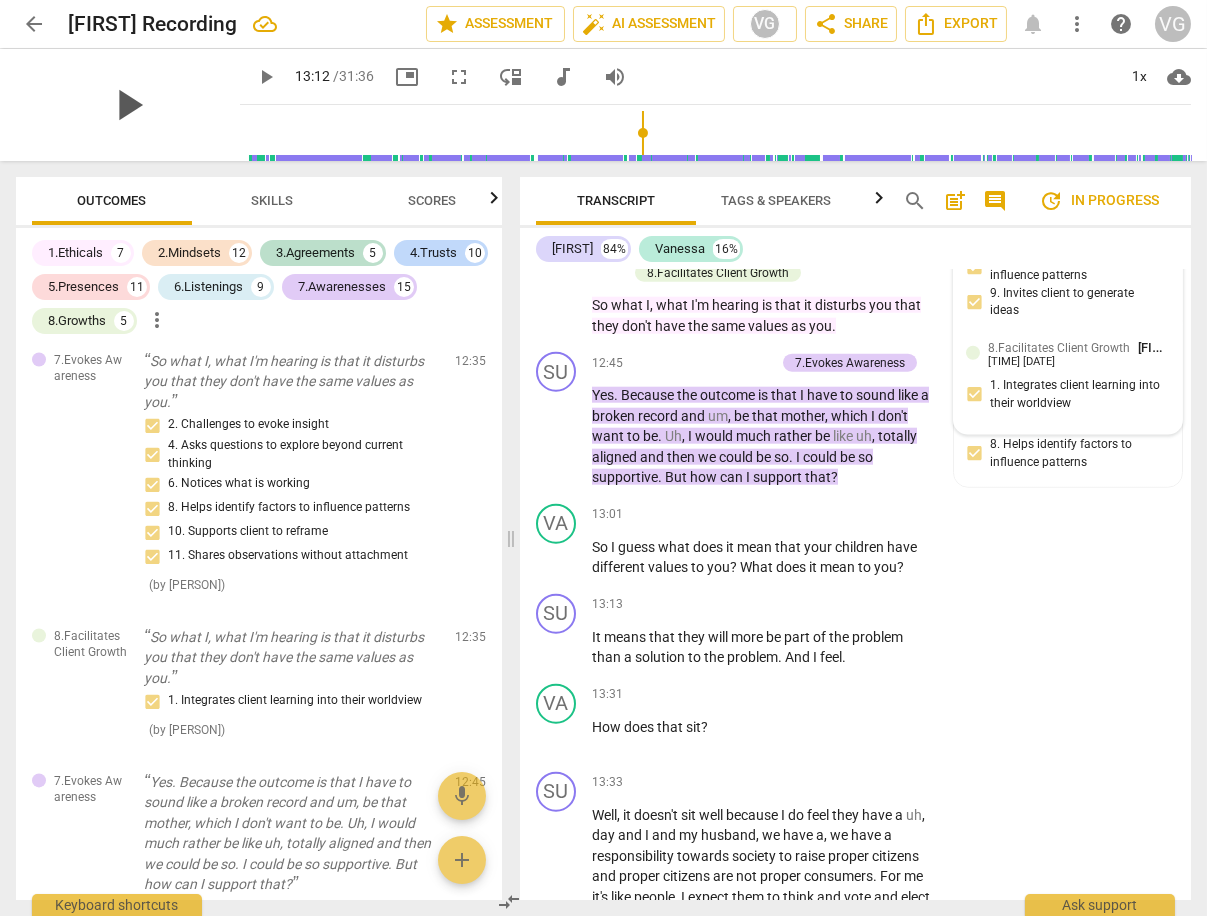 type on "793" 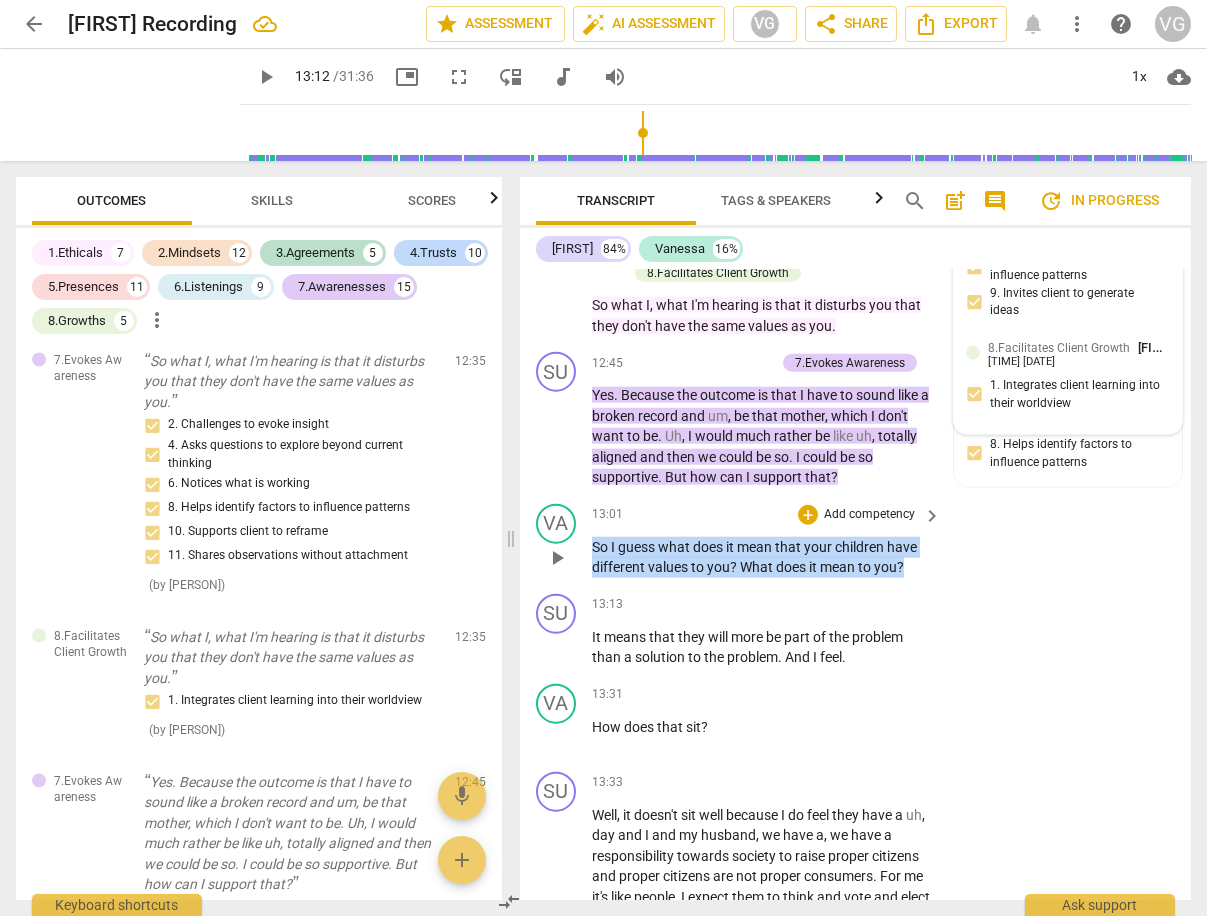 drag, startPoint x: 590, startPoint y: 542, endPoint x: 915, endPoint y: 557, distance: 325.34598 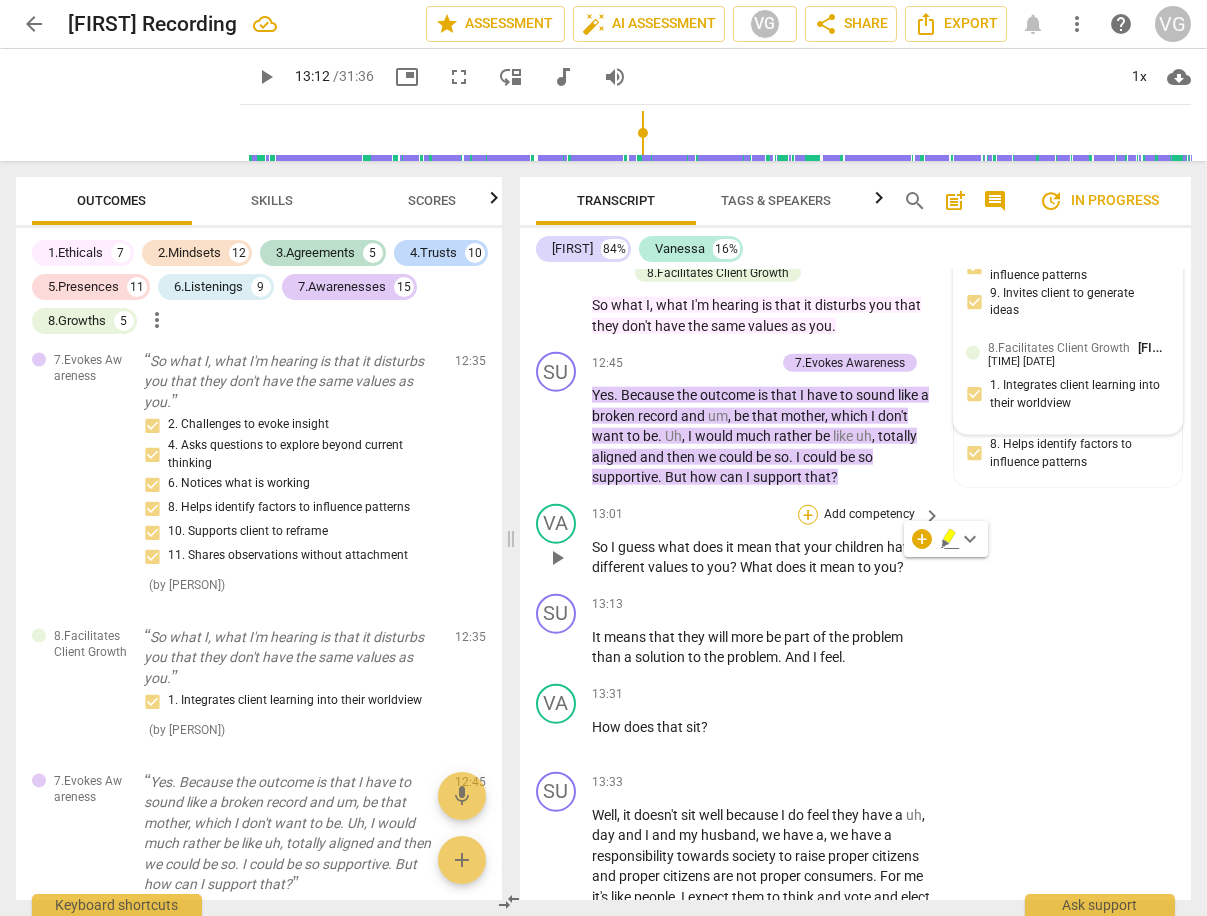 click on "+" at bounding box center [808, 515] 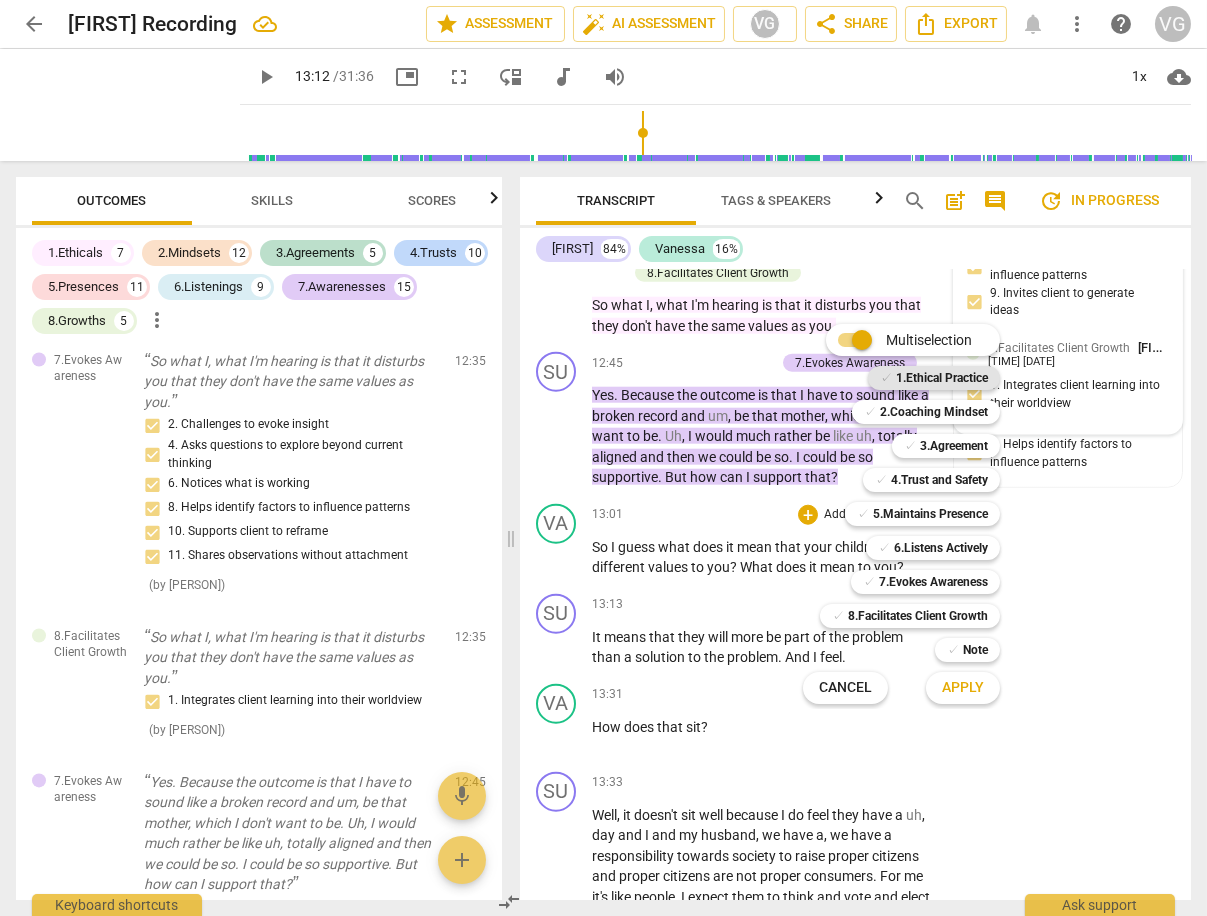 click on "1.Ethical Practice" at bounding box center [942, 378] 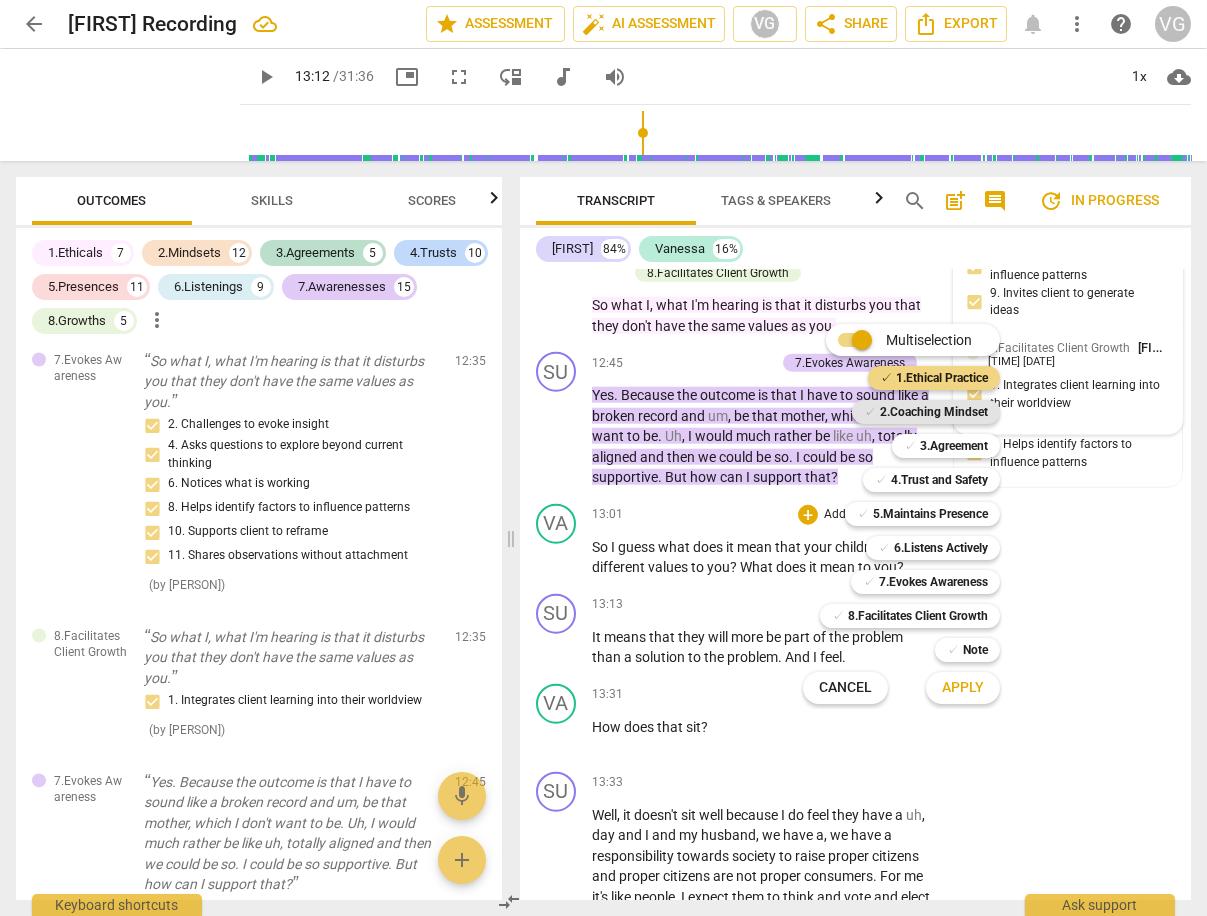 click on "2.Coaching Mindset" at bounding box center (934, 412) 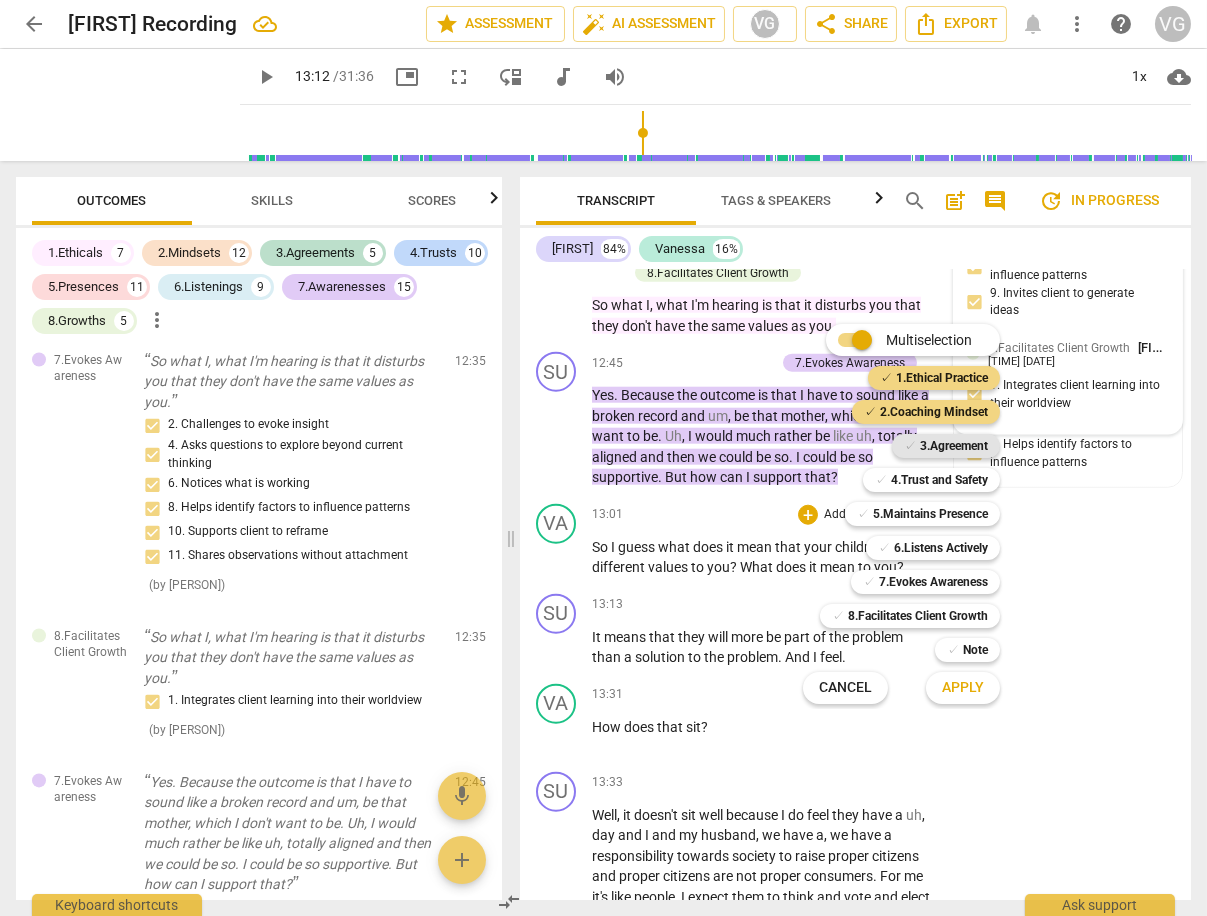 click on "3.Agreement" at bounding box center [954, 446] 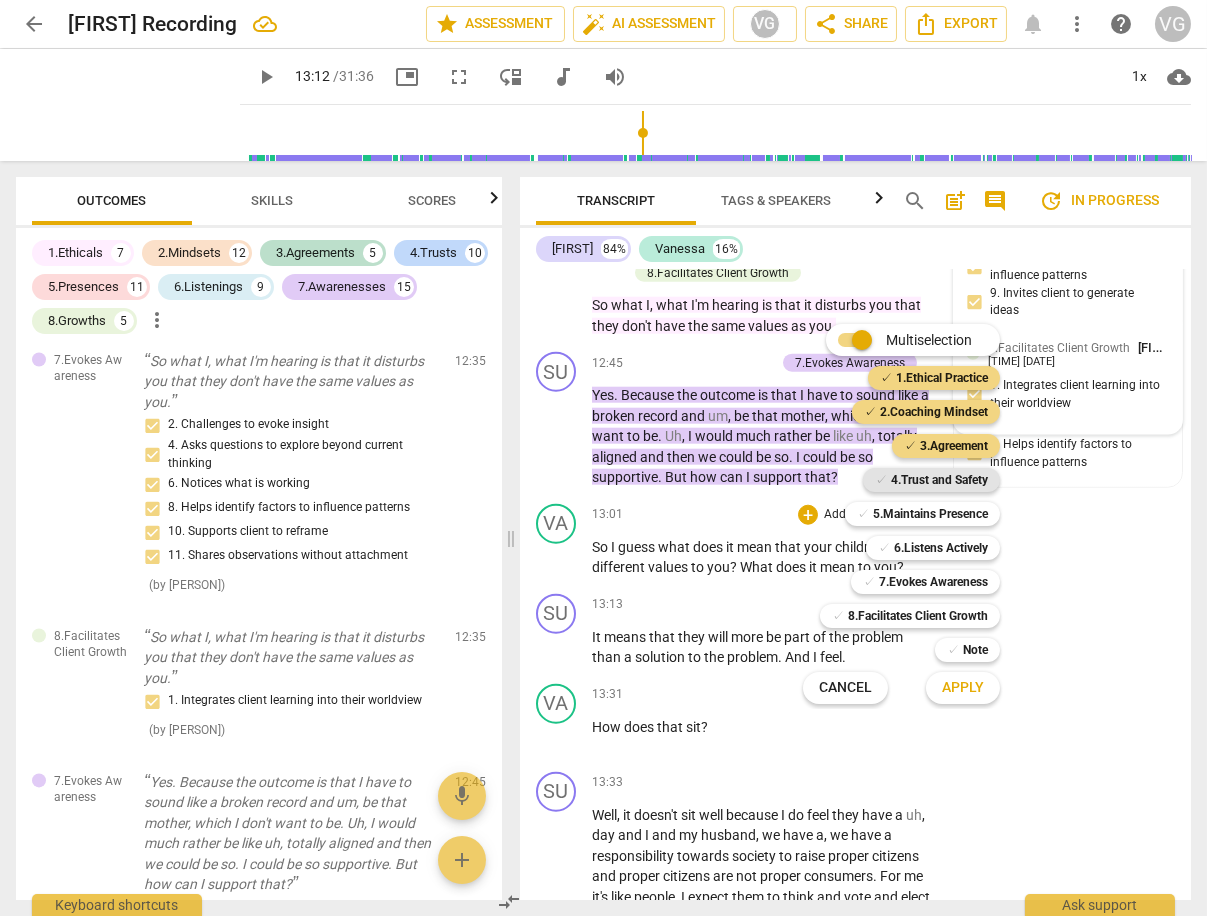 click on "4.Trust and Safety" at bounding box center (939, 480) 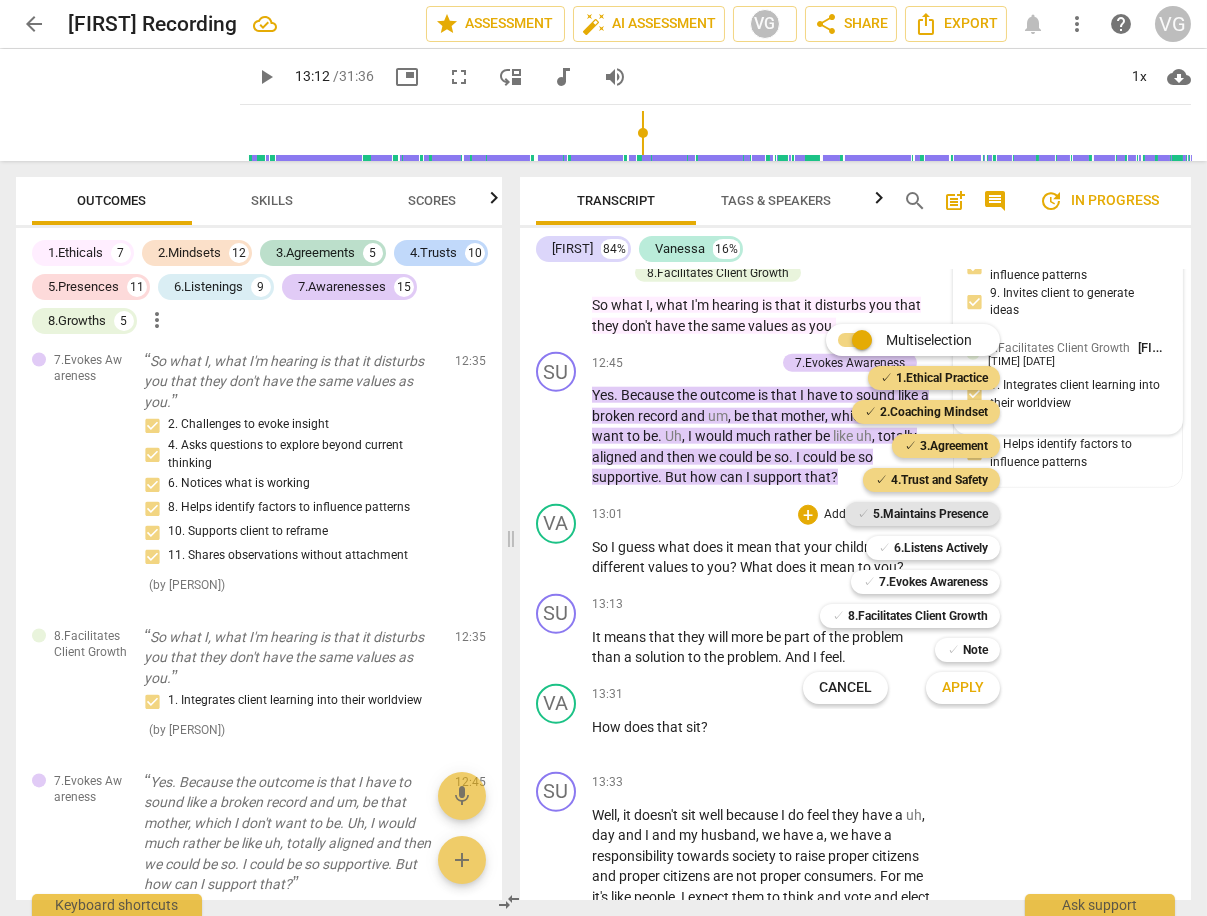 click on "5.Maintains Presence" at bounding box center (930, 514) 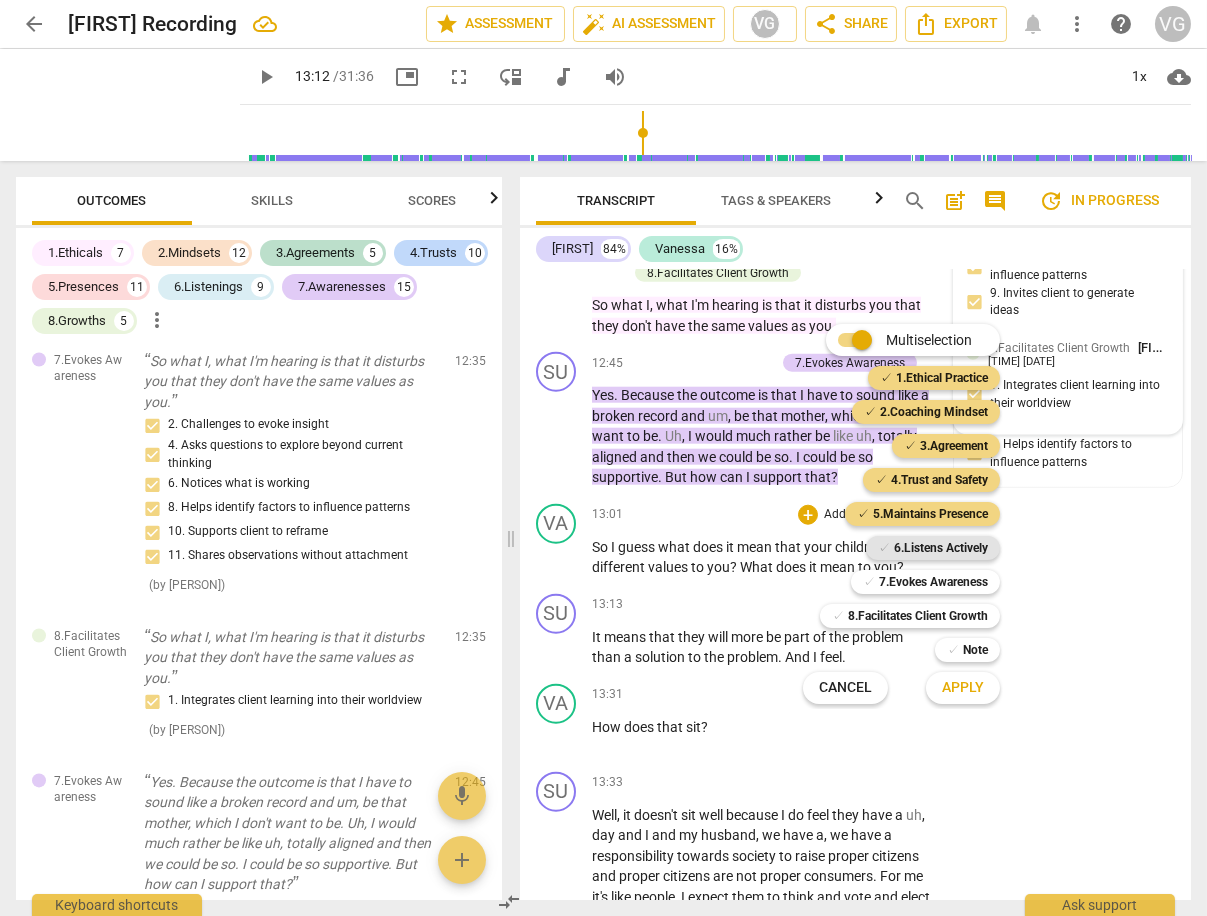 click on "6.Listens Actively" at bounding box center [941, 548] 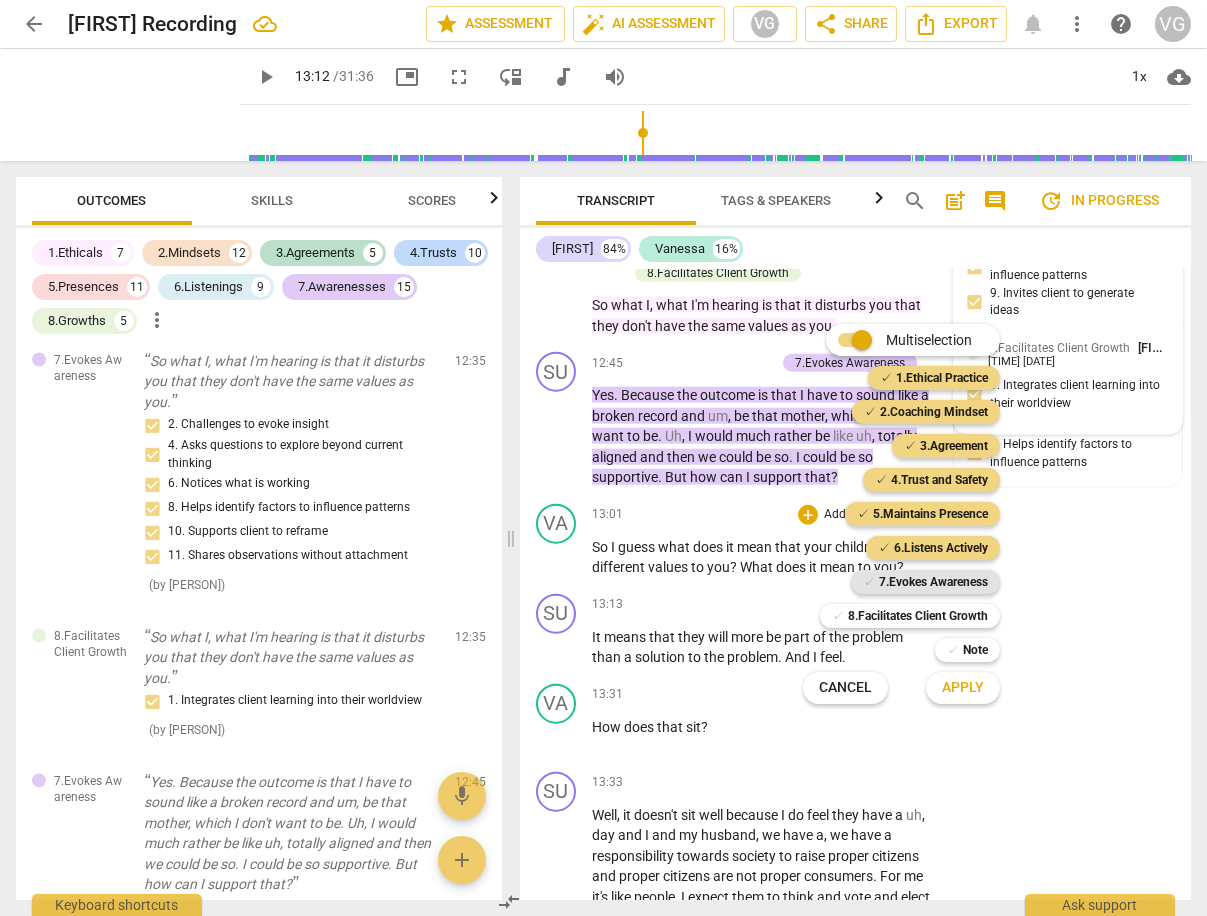 click on "7.Evokes Awareness" at bounding box center (933, 582) 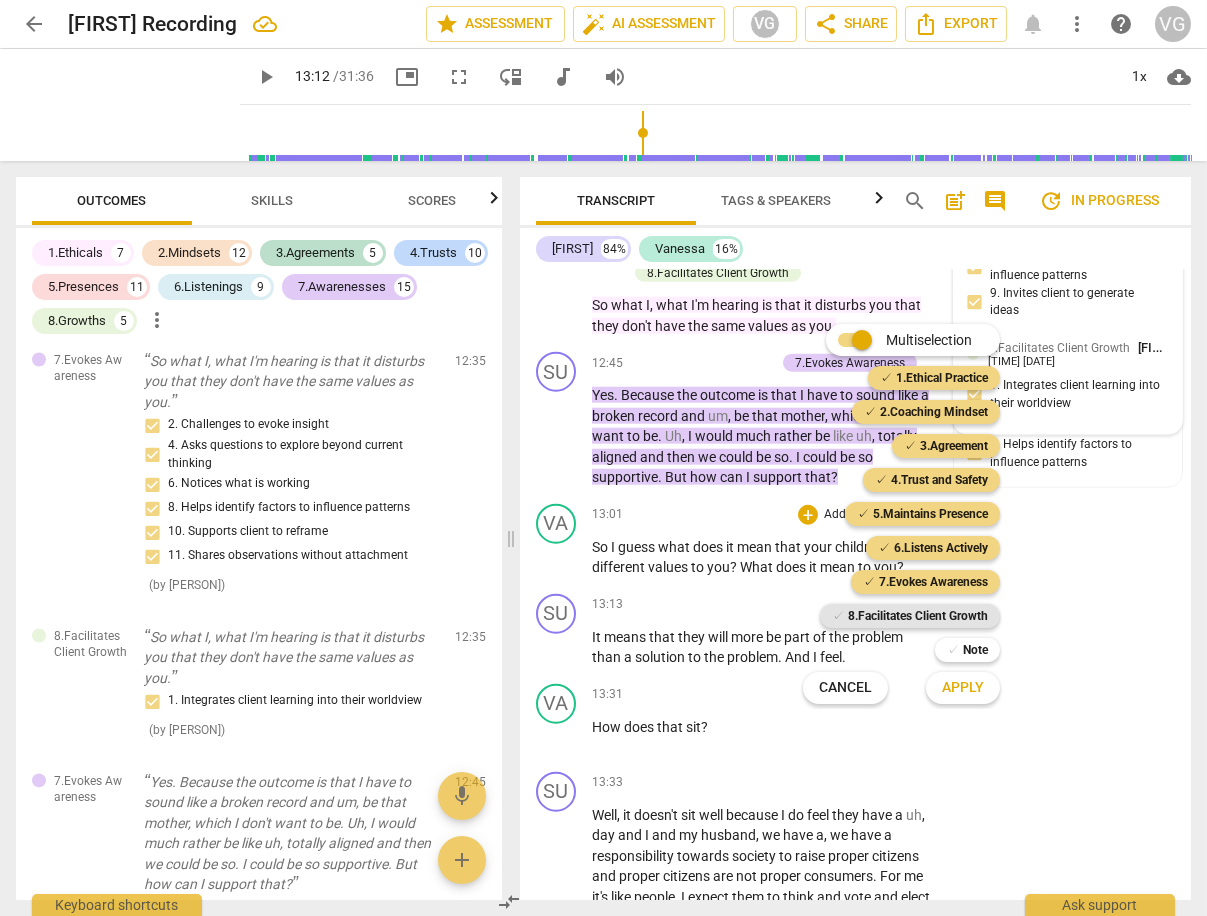 click on "8.Facilitates Client Growth" at bounding box center [918, 616] 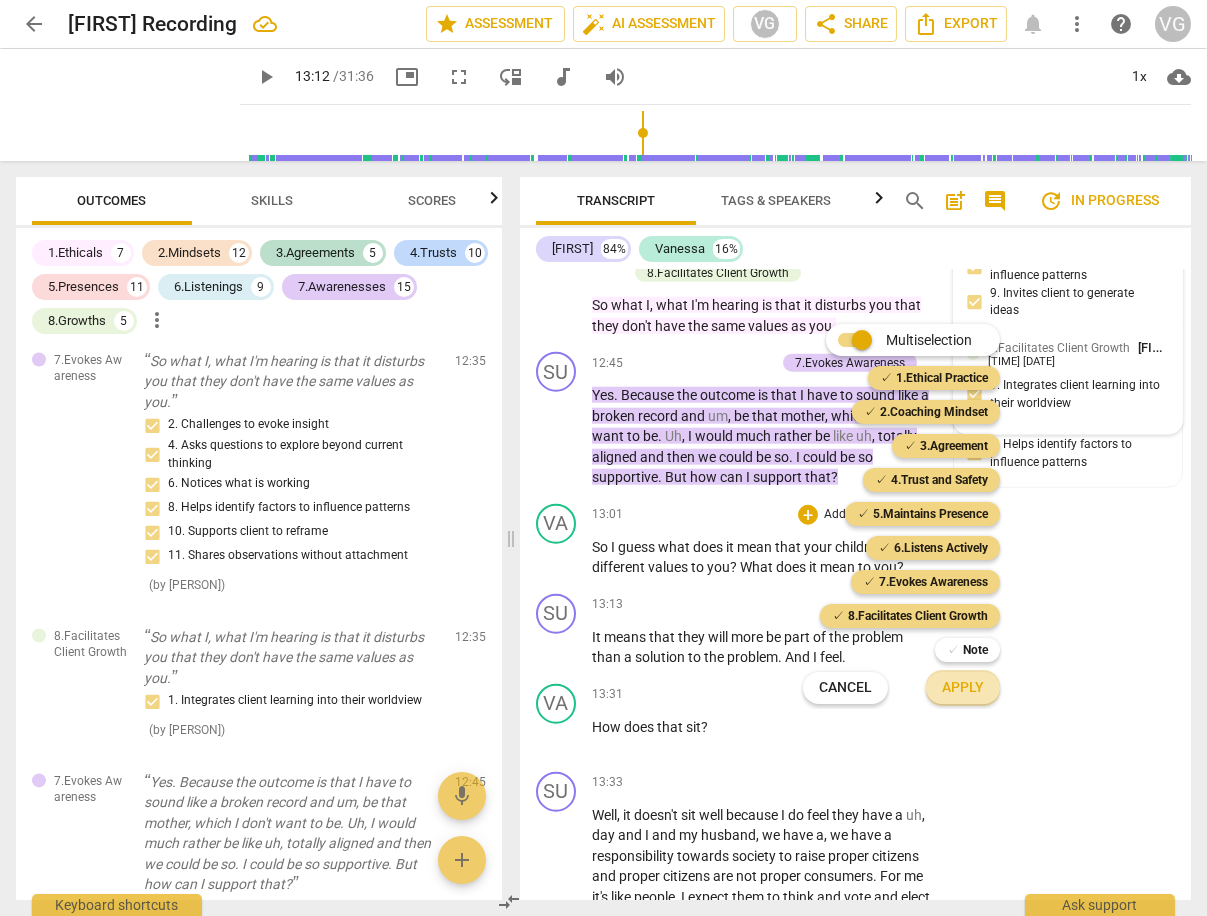 click on "Apply" at bounding box center [963, 688] 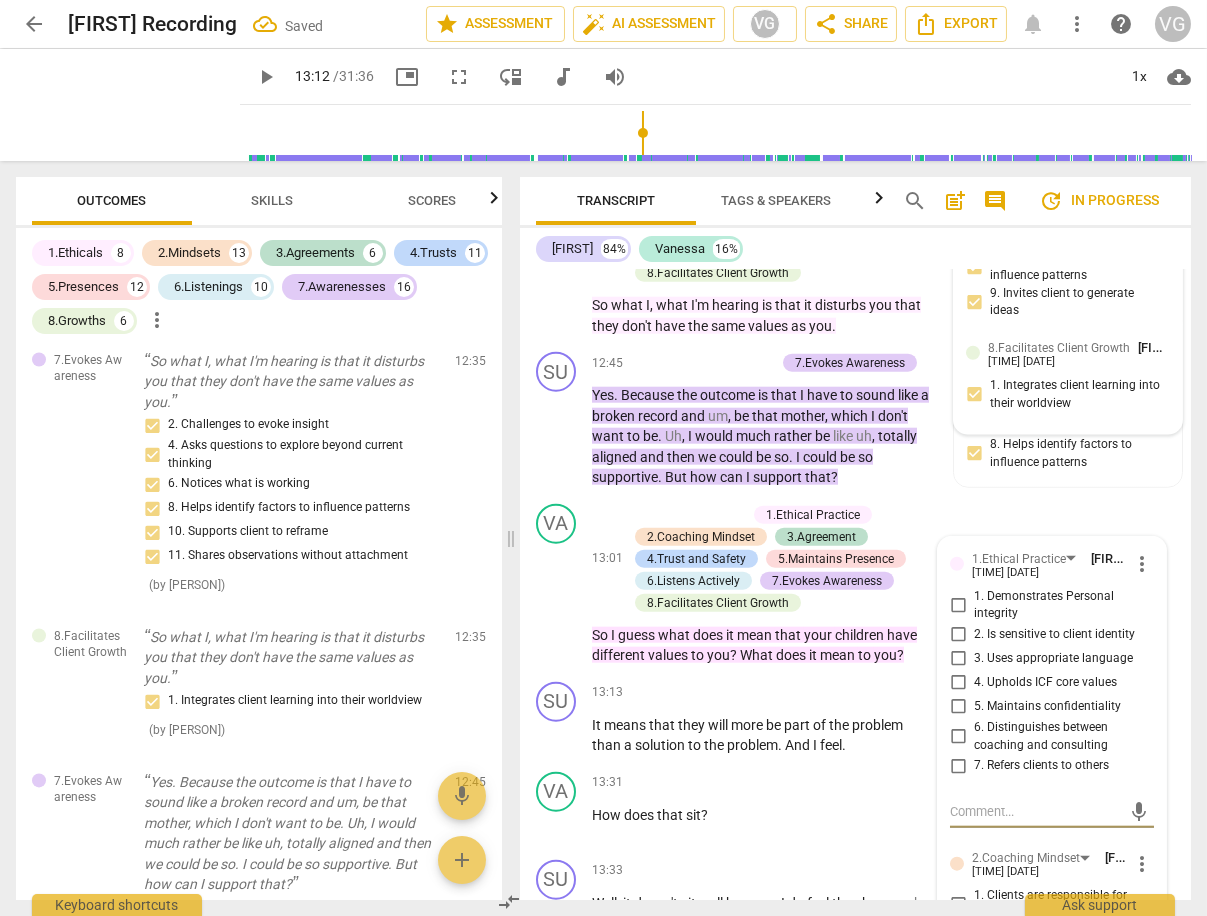 scroll, scrollTop: 12423, scrollLeft: 0, axis: vertical 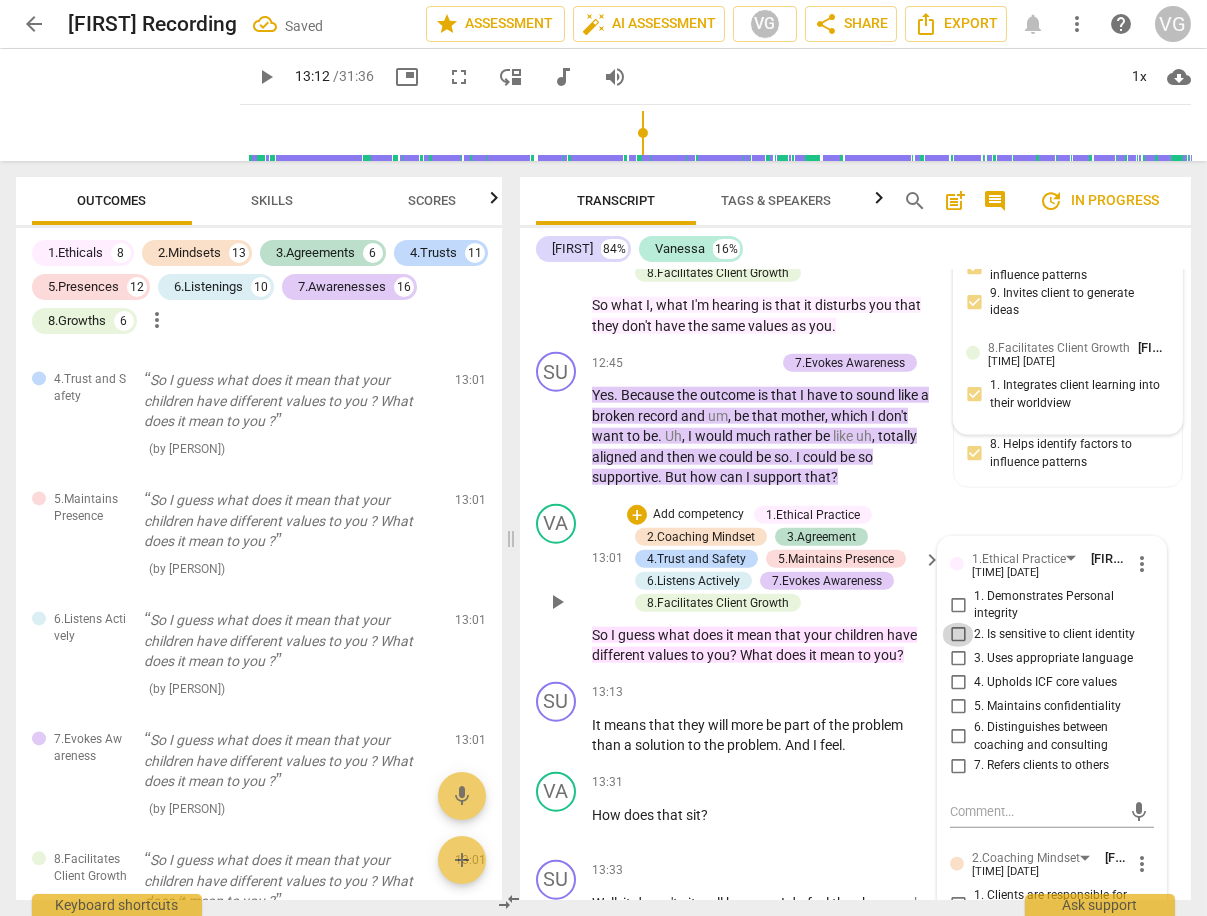 click on "2. Is sensitive to client identity" at bounding box center (958, 635) 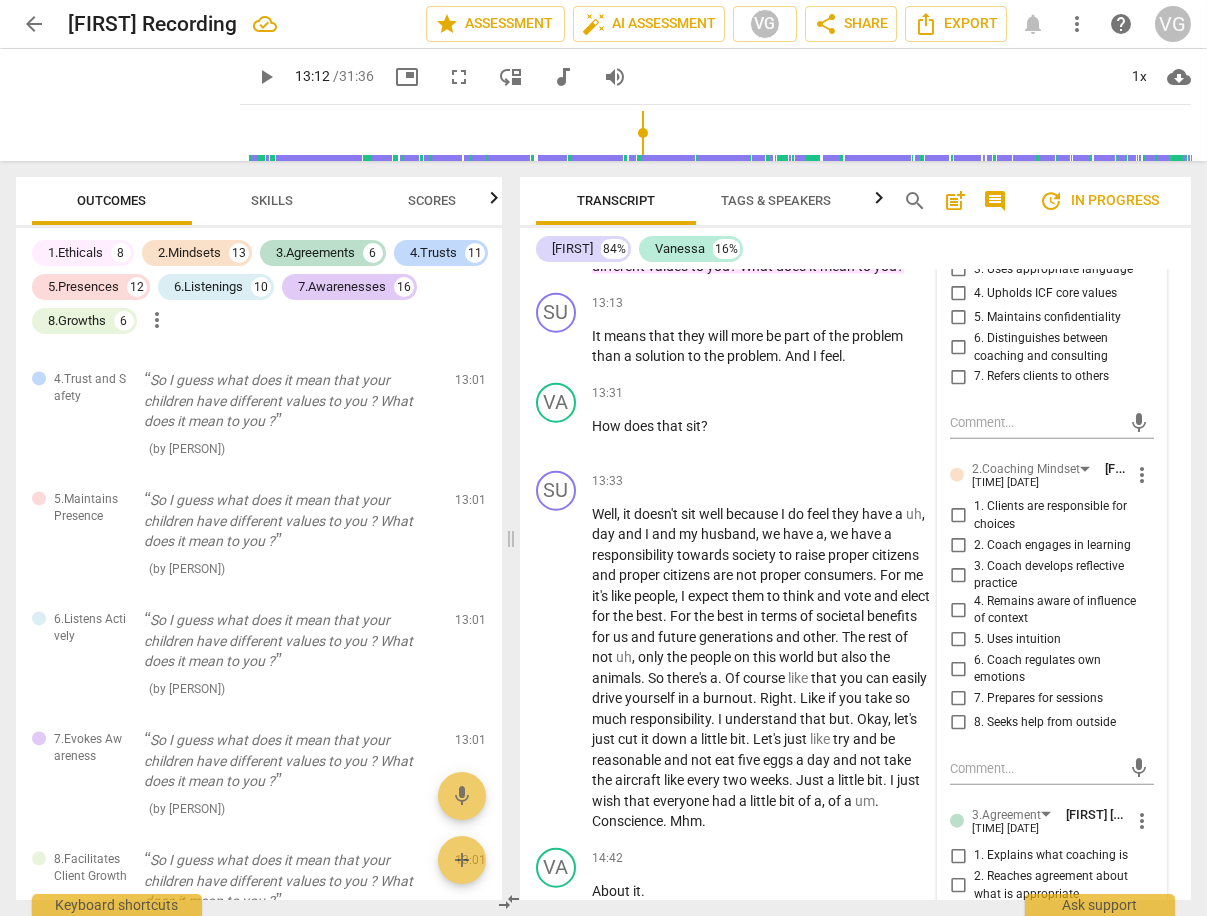 scroll, scrollTop: 6555, scrollLeft: 0, axis: vertical 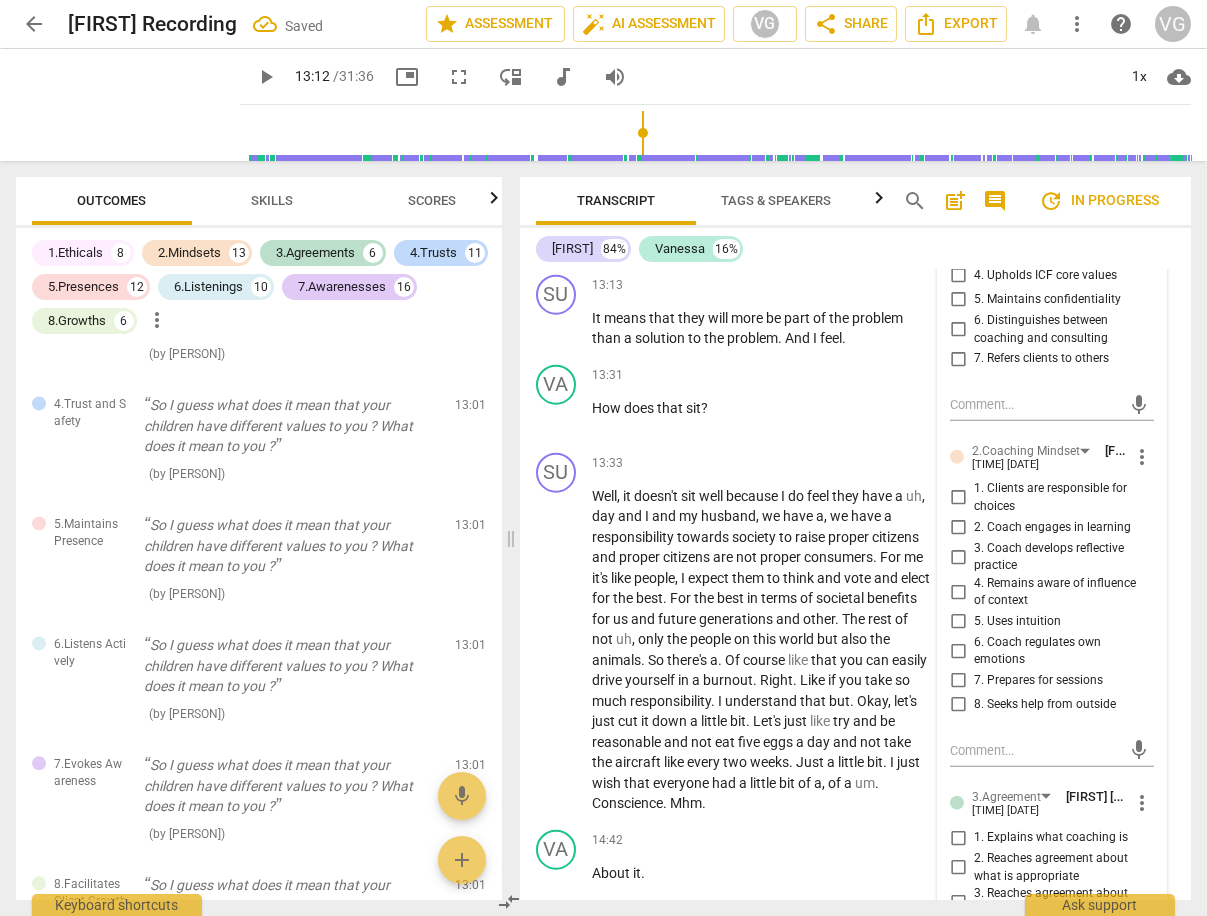 click on "3. Coach develops reflective practice" at bounding box center (958, 557) 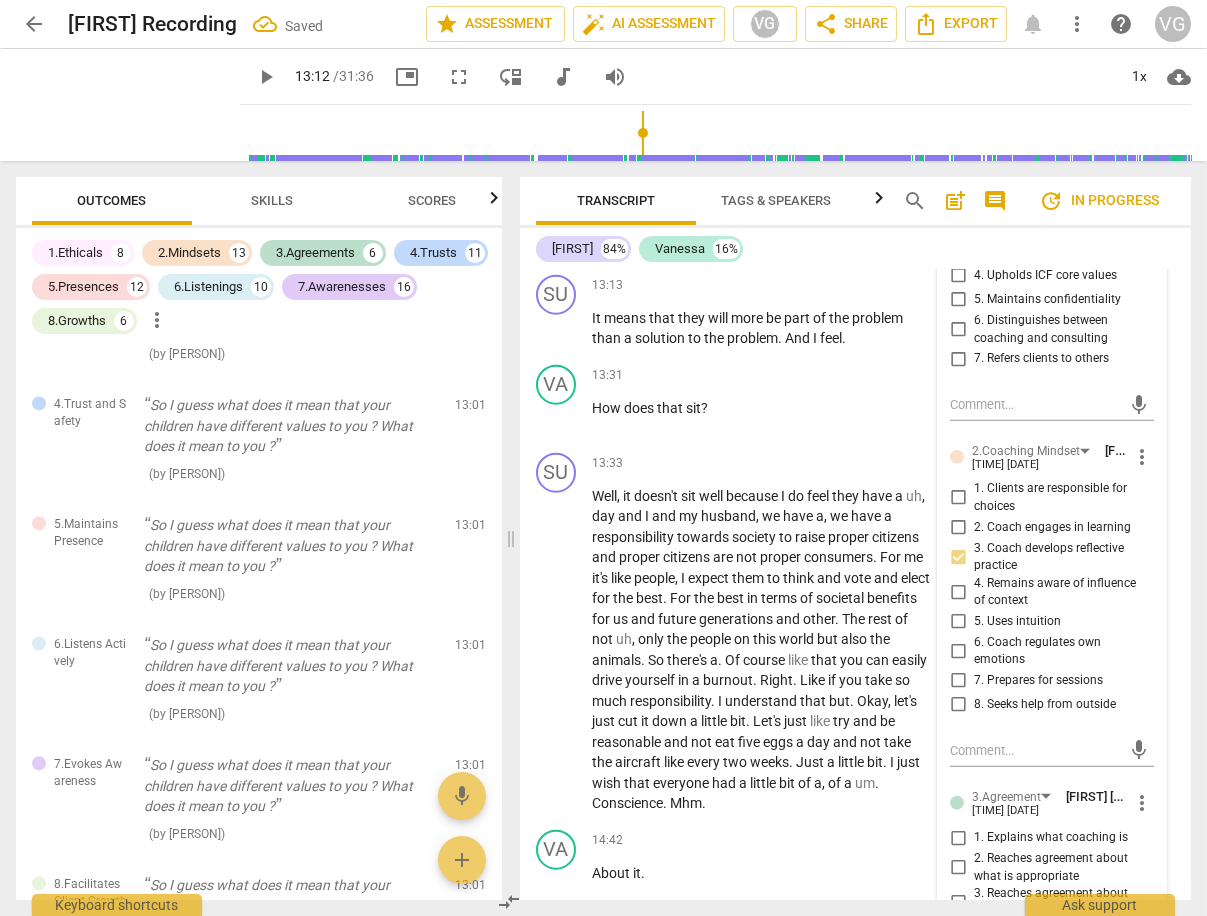 click on "4. Remains aware of influence of context" at bounding box center [958, 592] 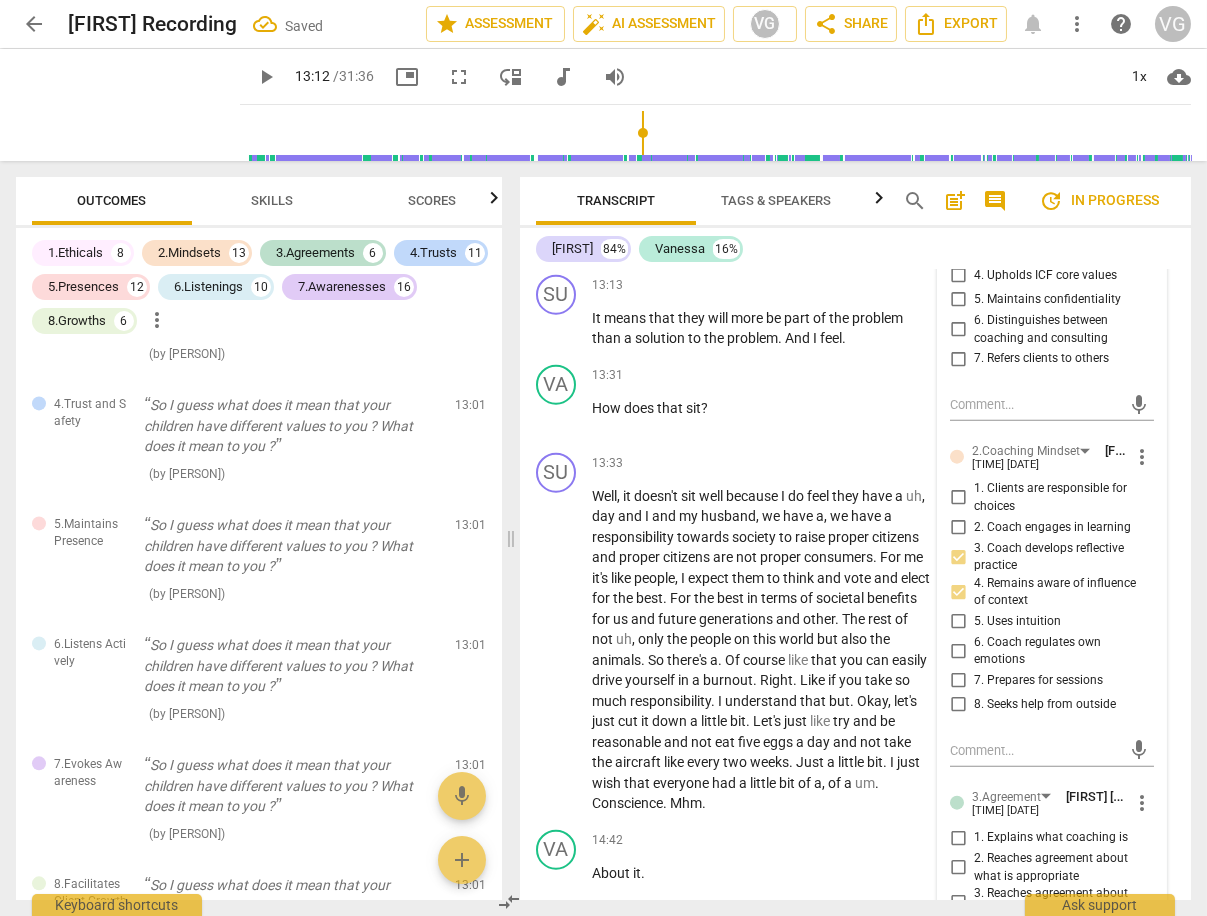 click on "5. Uses intuition" at bounding box center [958, 622] 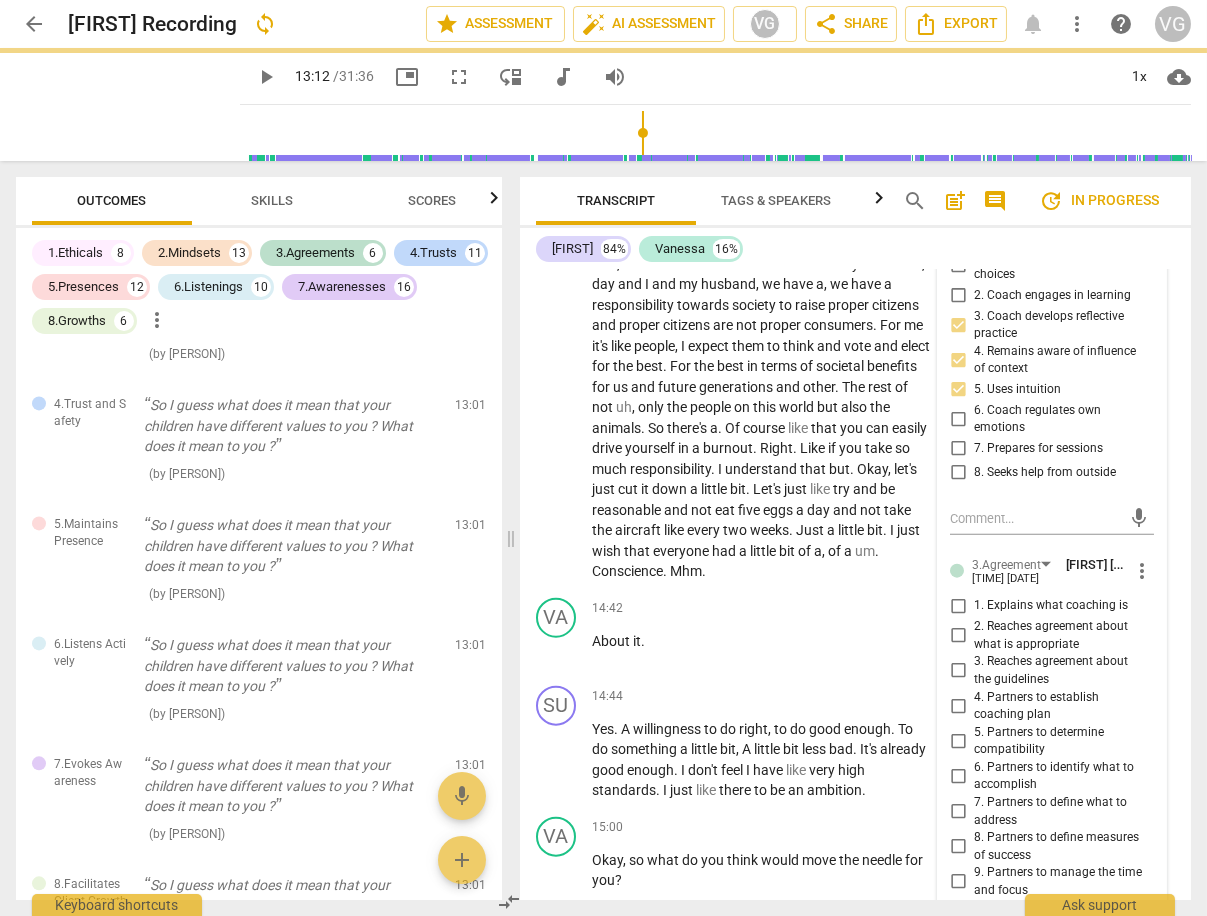 scroll, scrollTop: 6956, scrollLeft: 0, axis: vertical 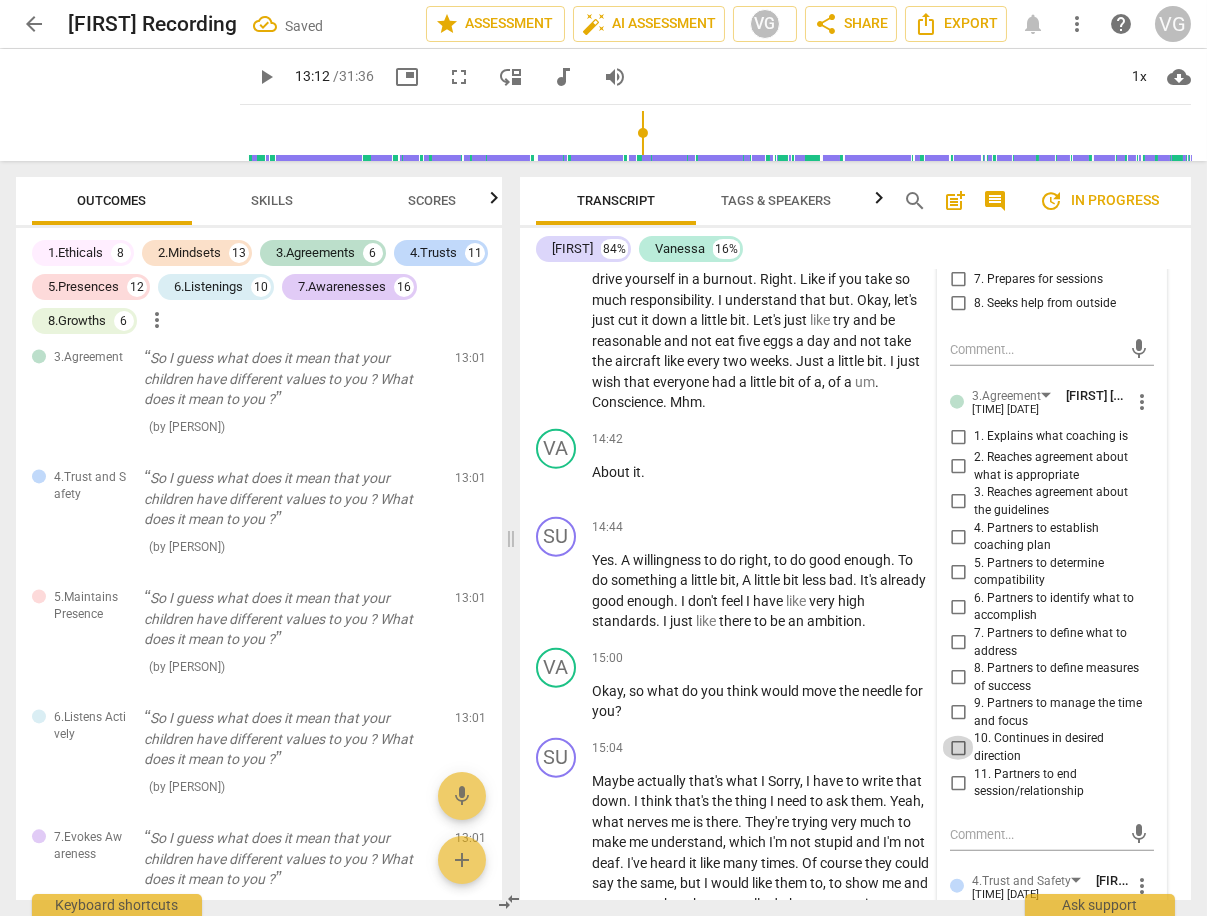 click on "10. Continues in desired direction" at bounding box center (958, 748) 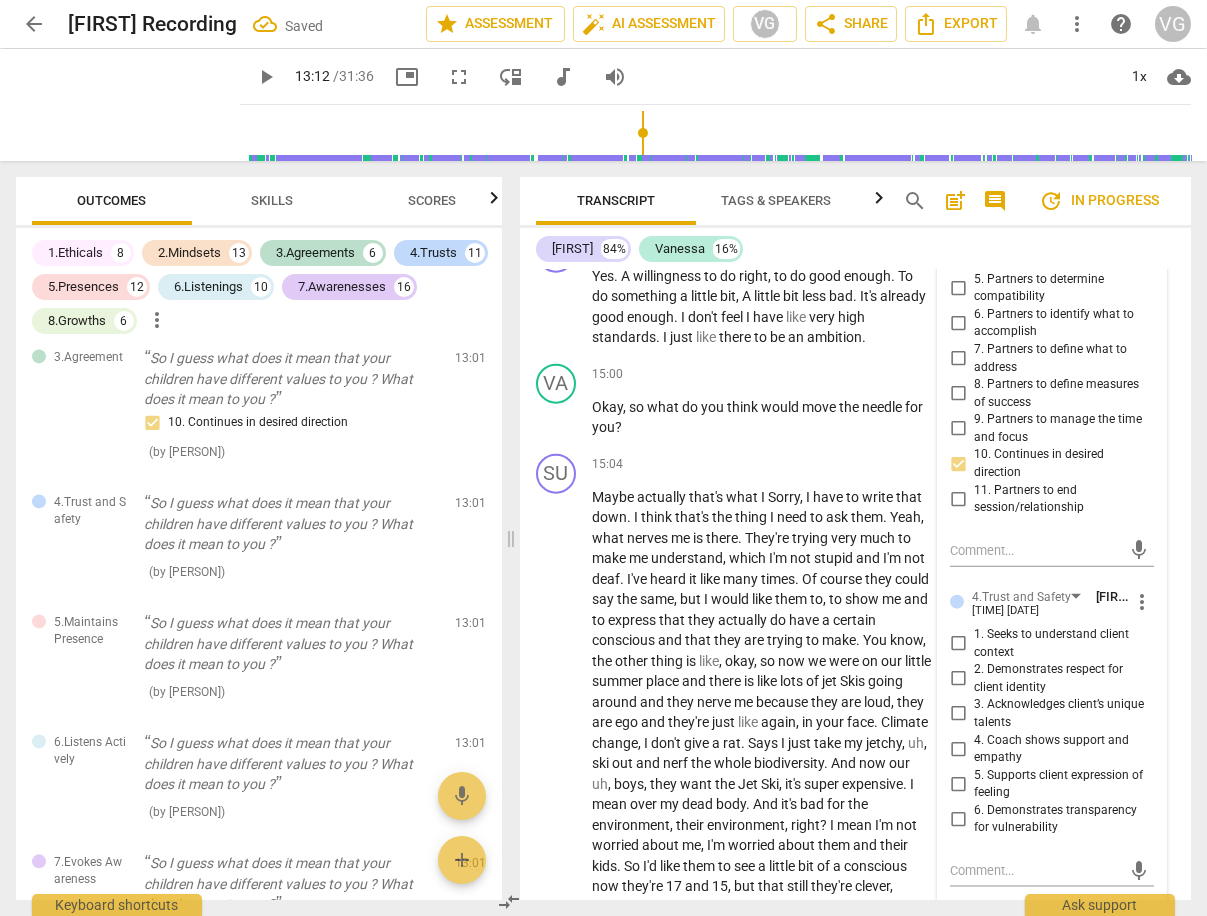 scroll, scrollTop: 7262, scrollLeft: 0, axis: vertical 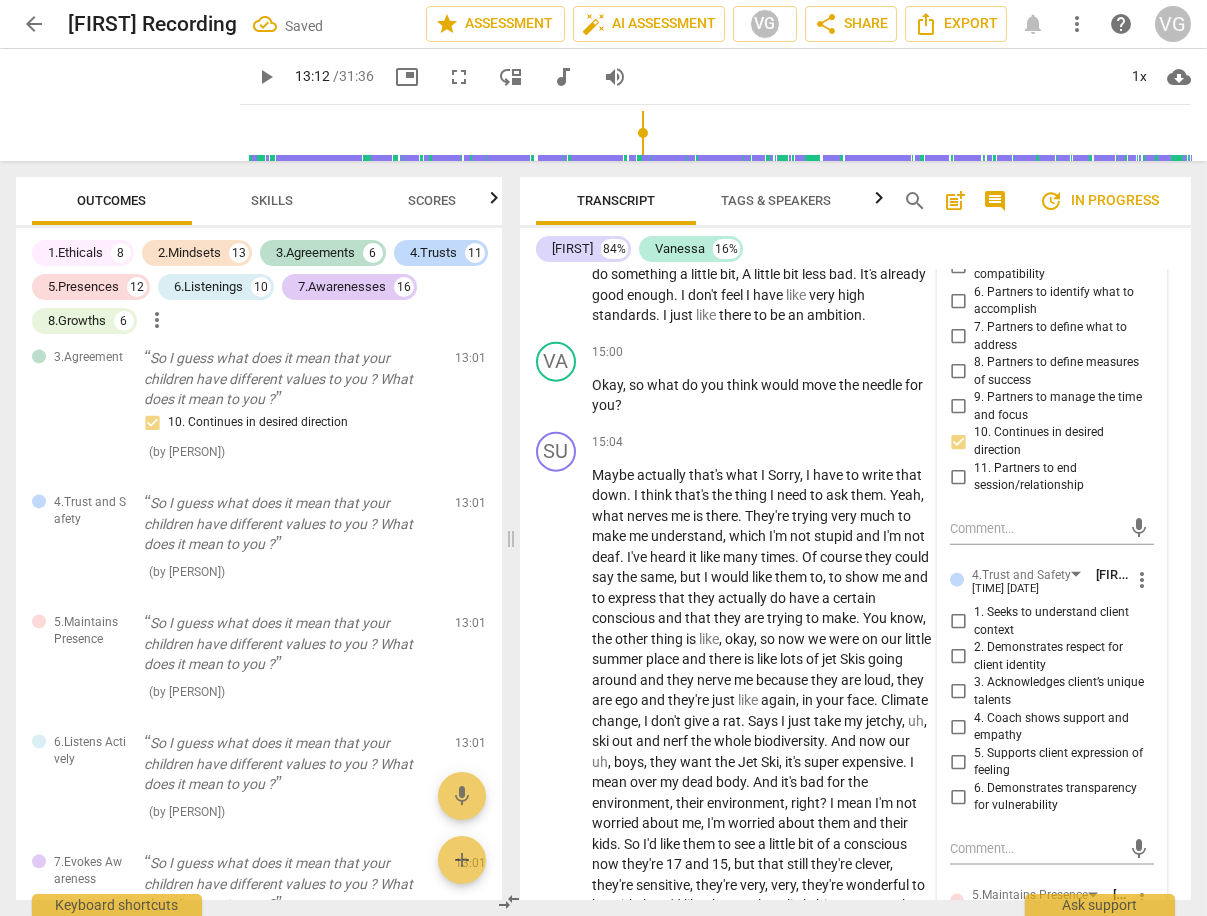 click on "1. Seeks to understand client context" at bounding box center (958, 622) 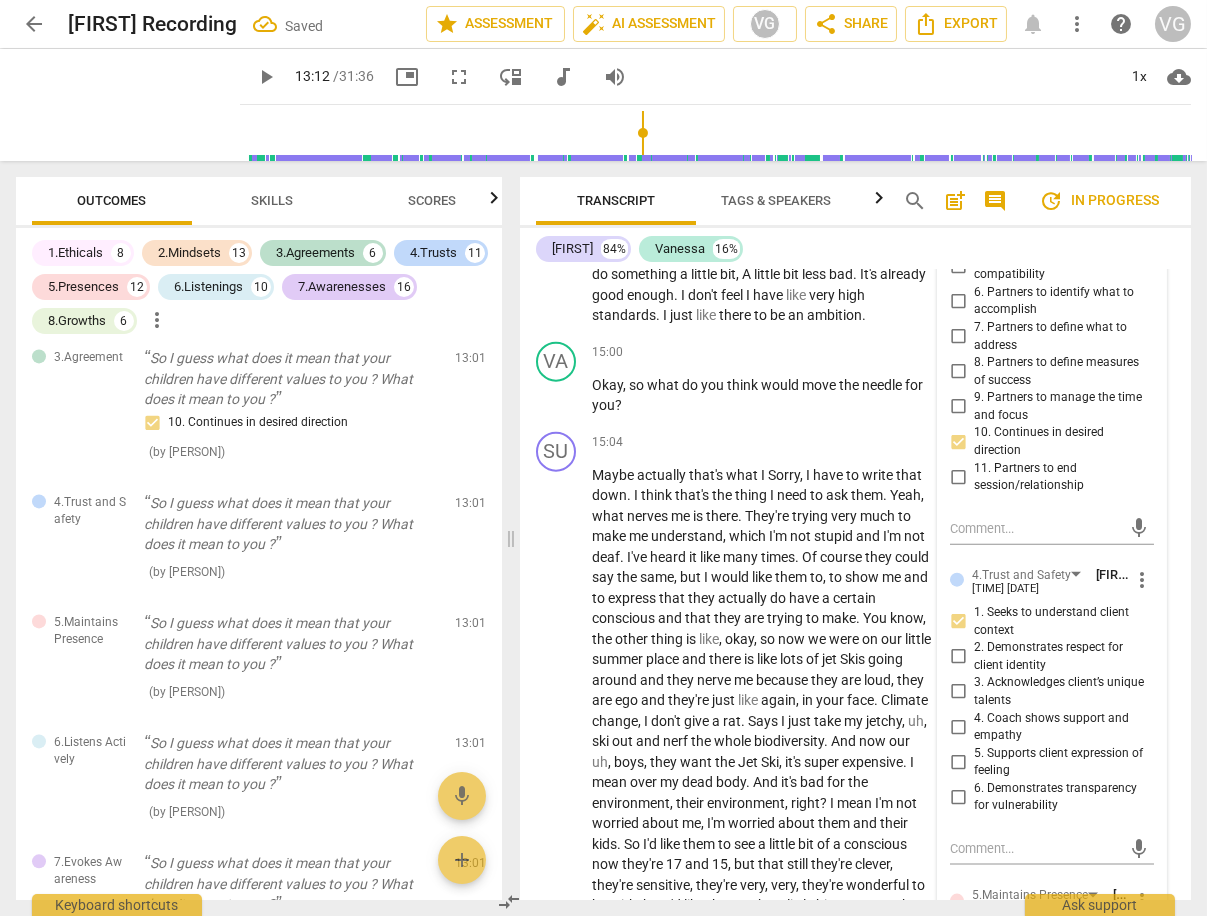 click on "2. Demonstrates respect for client identity" at bounding box center [958, 657] 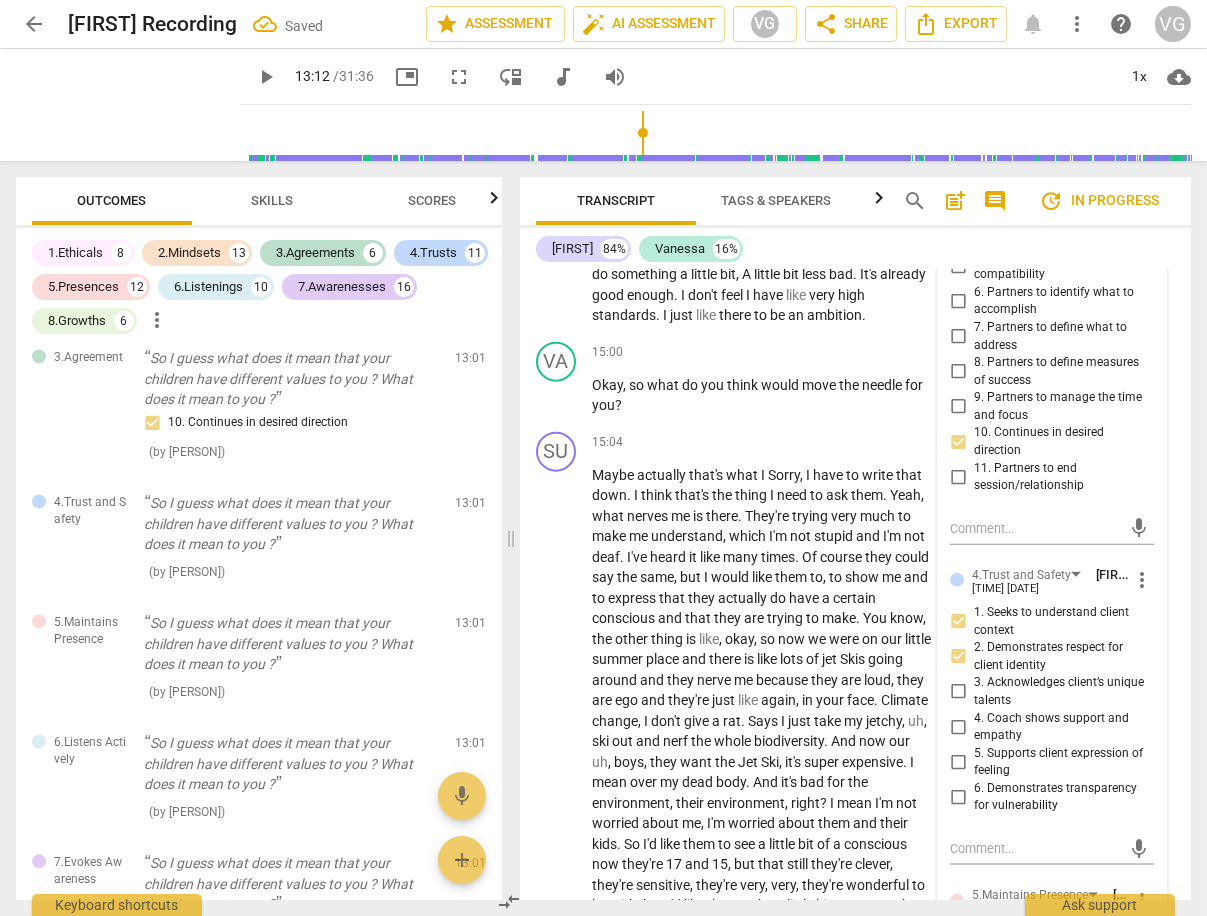 click on "4. Coach shows support and empathy" at bounding box center [958, 727] 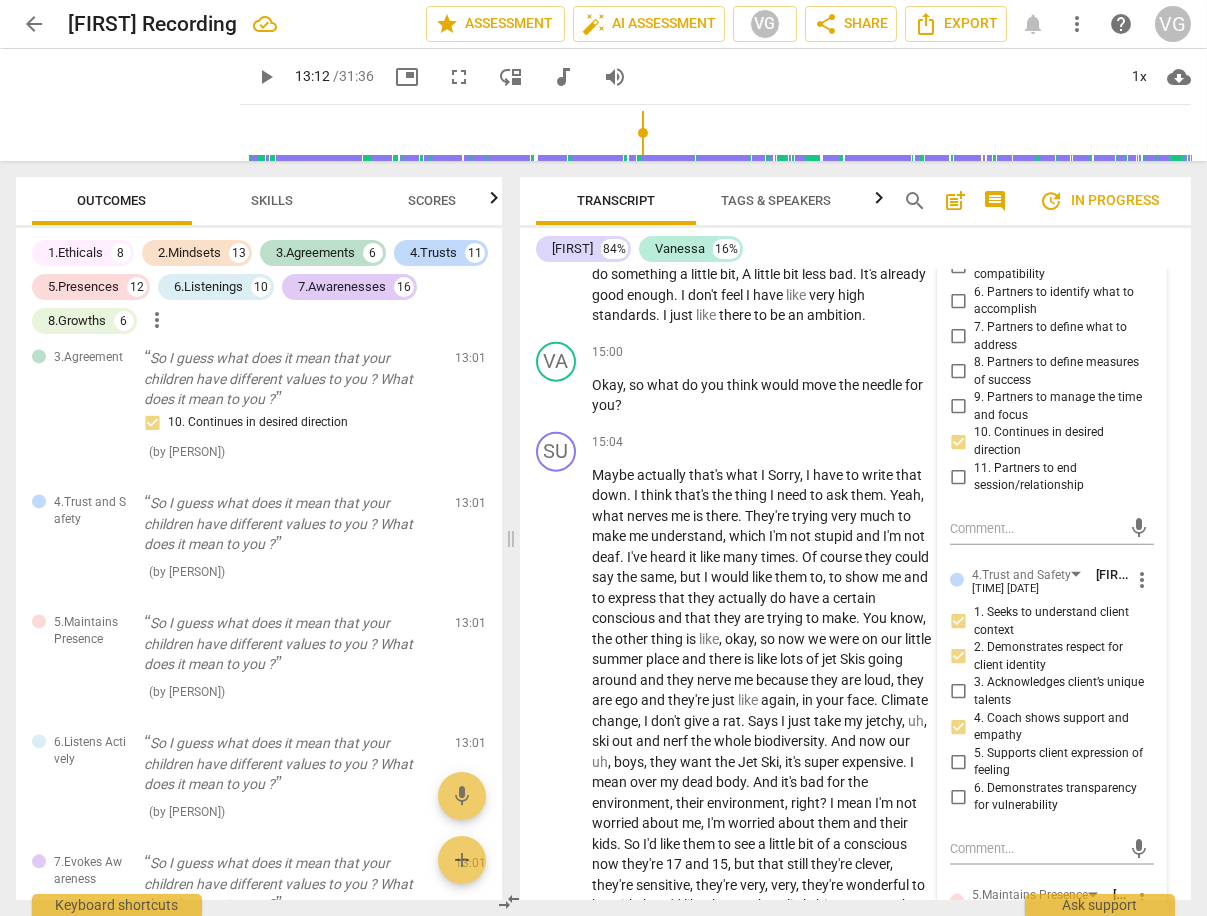 click on "5. Supports client expression of feeling" at bounding box center [958, 762] 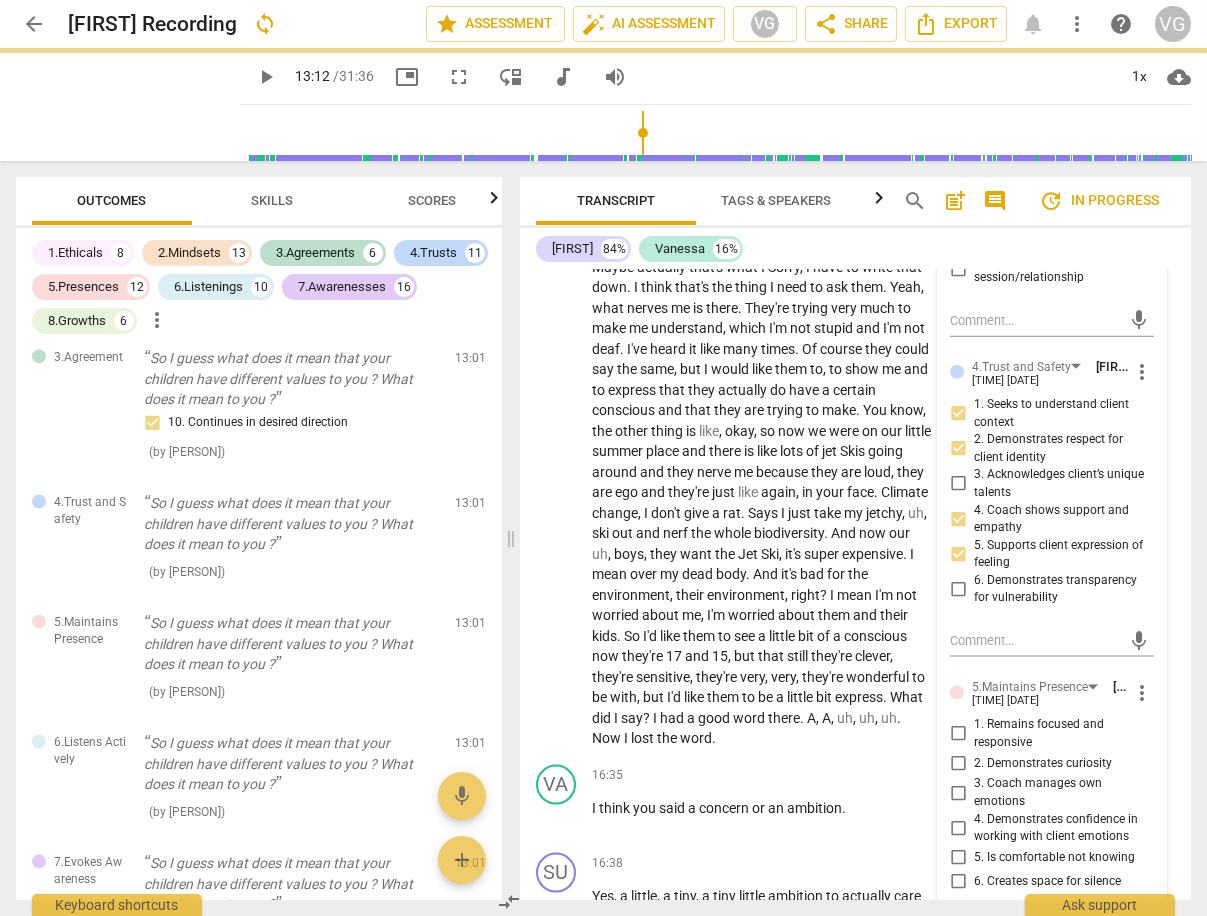 scroll, scrollTop: 7618, scrollLeft: 0, axis: vertical 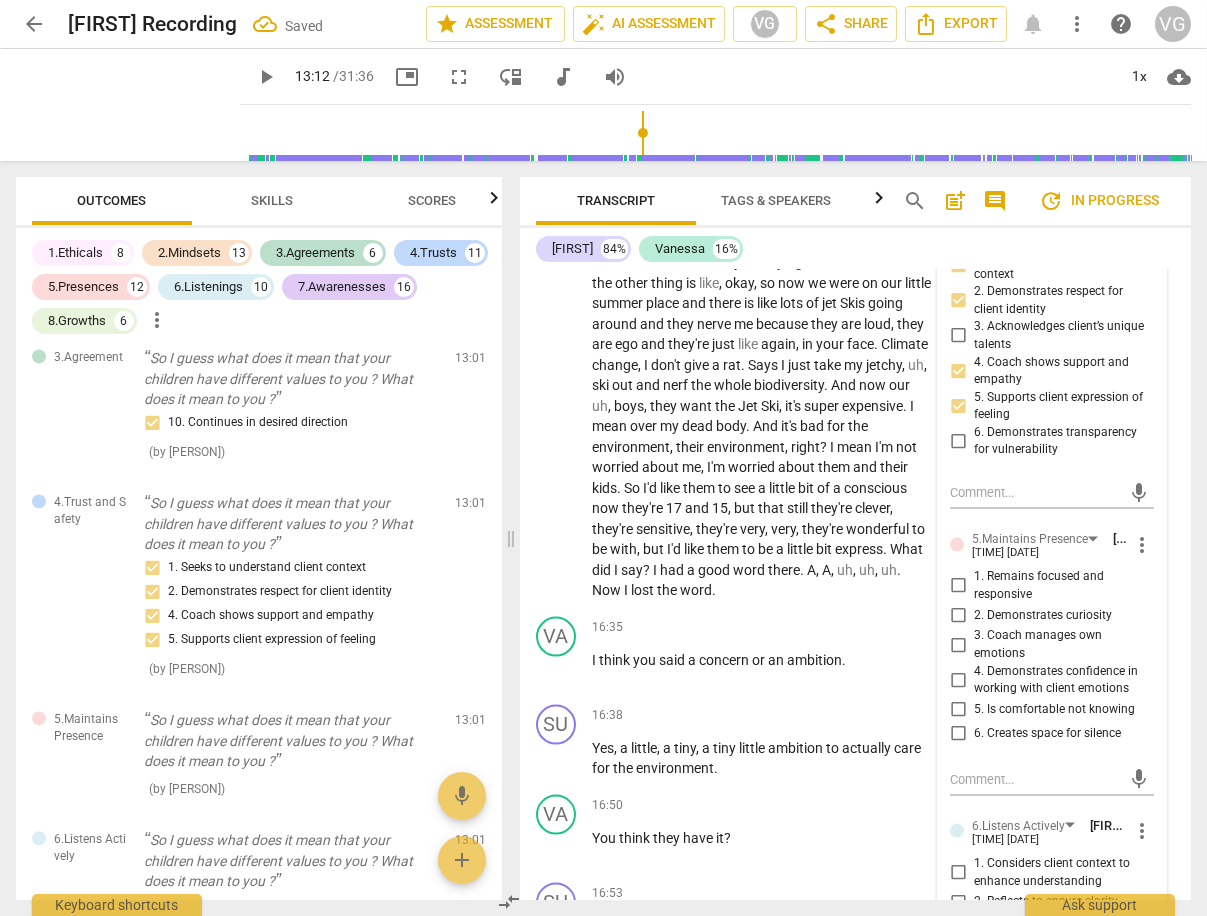 click on "1. Remains focused and responsive" at bounding box center [958, 586] 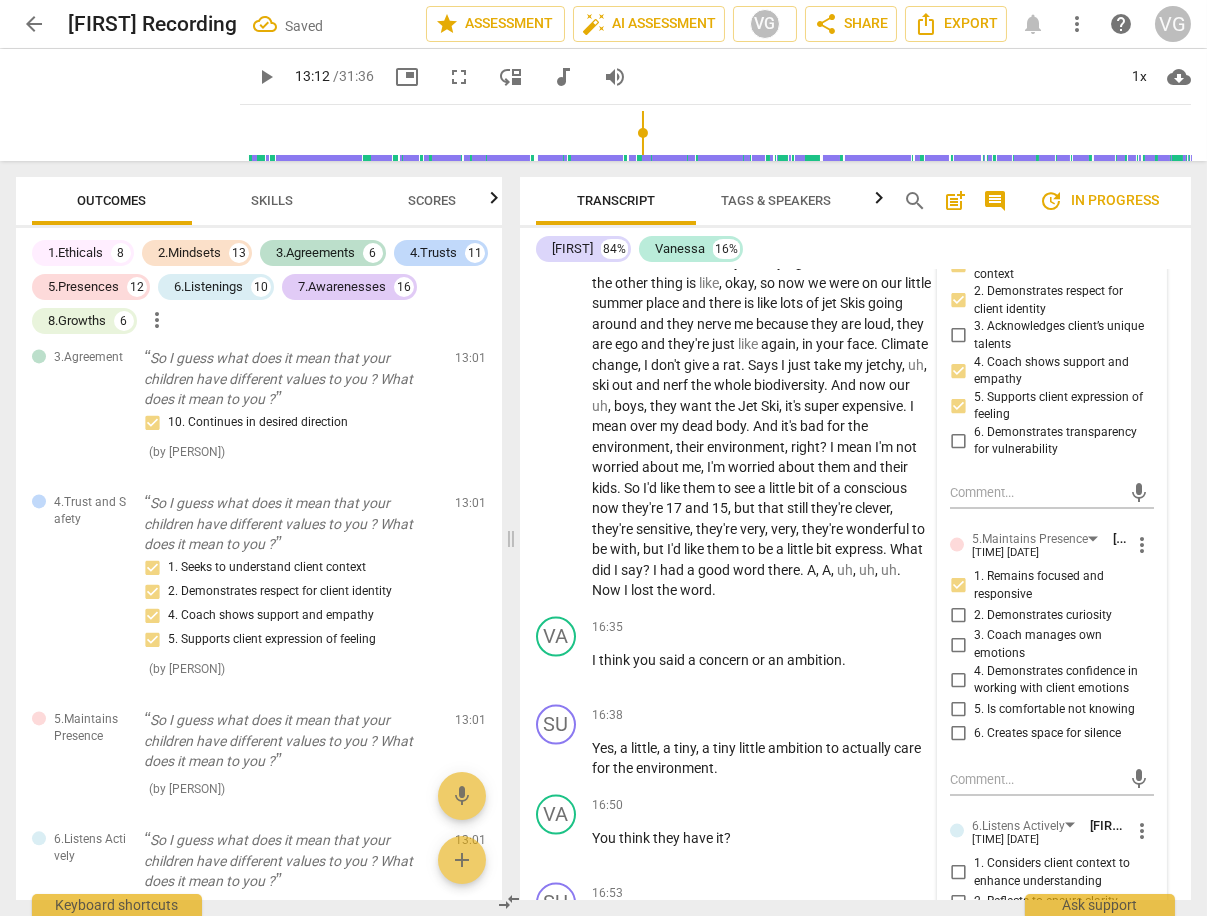 click on "2. Demonstrates curiosity" at bounding box center (958, 615) 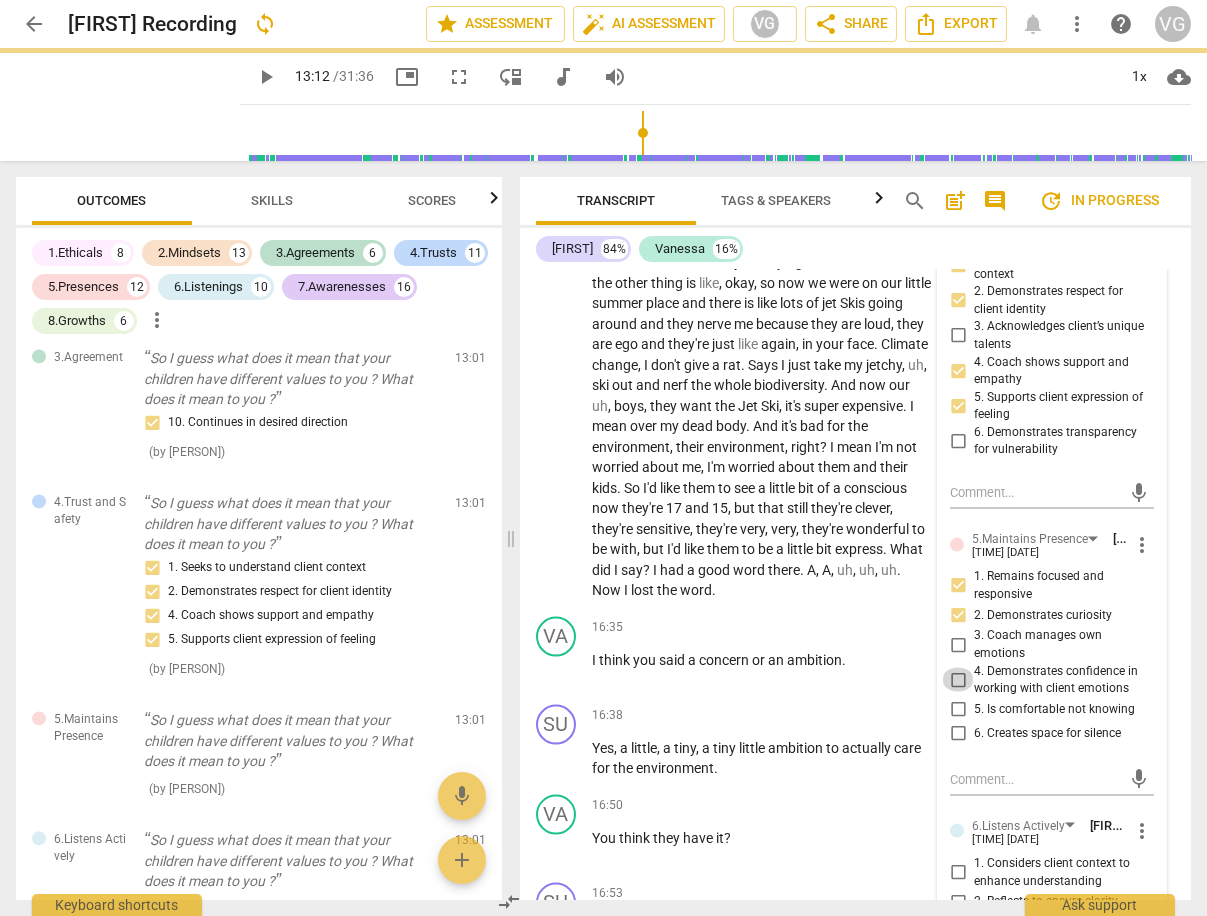 click on "4. Demonstrates confidence in working with client emotions" at bounding box center [958, 680] 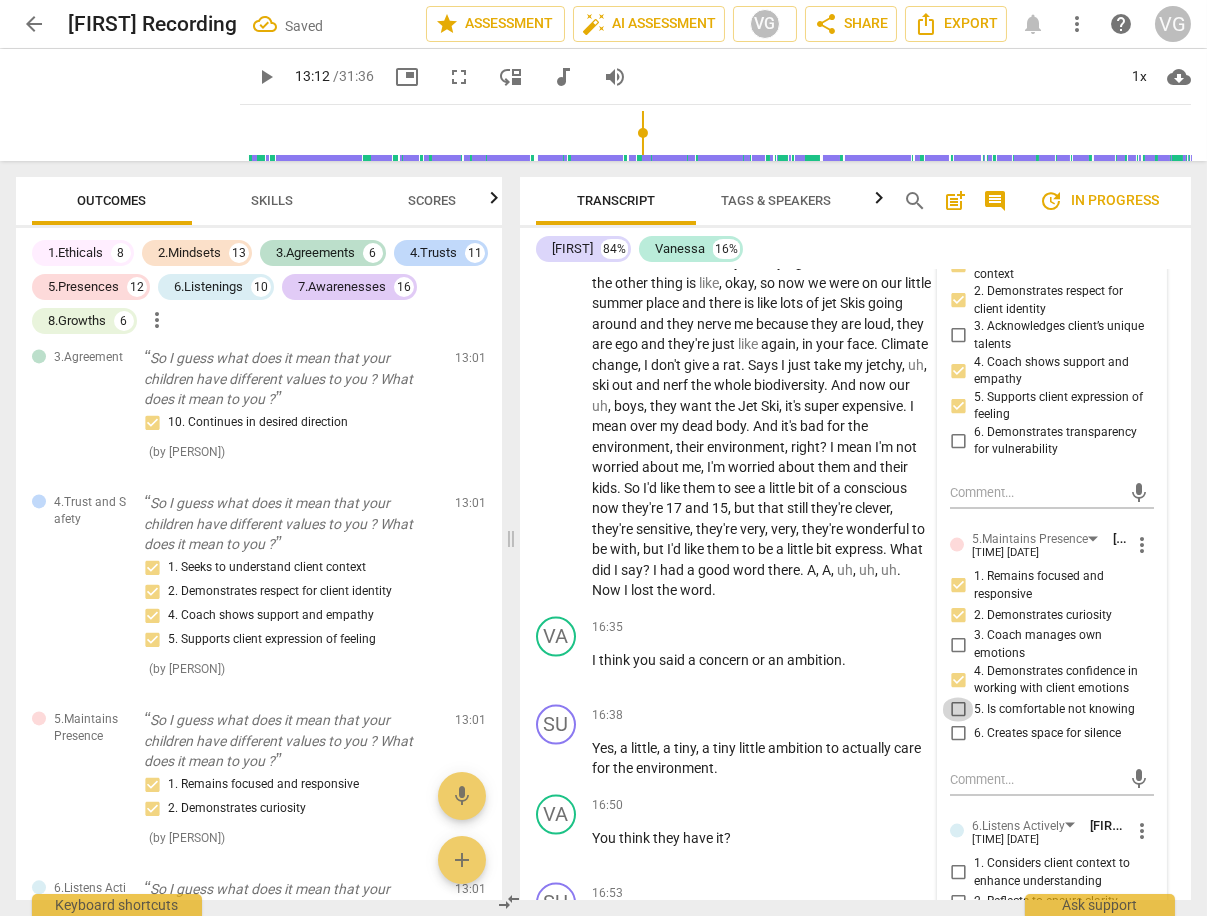 click on "5. Is comfortable not knowing" at bounding box center (958, 710) 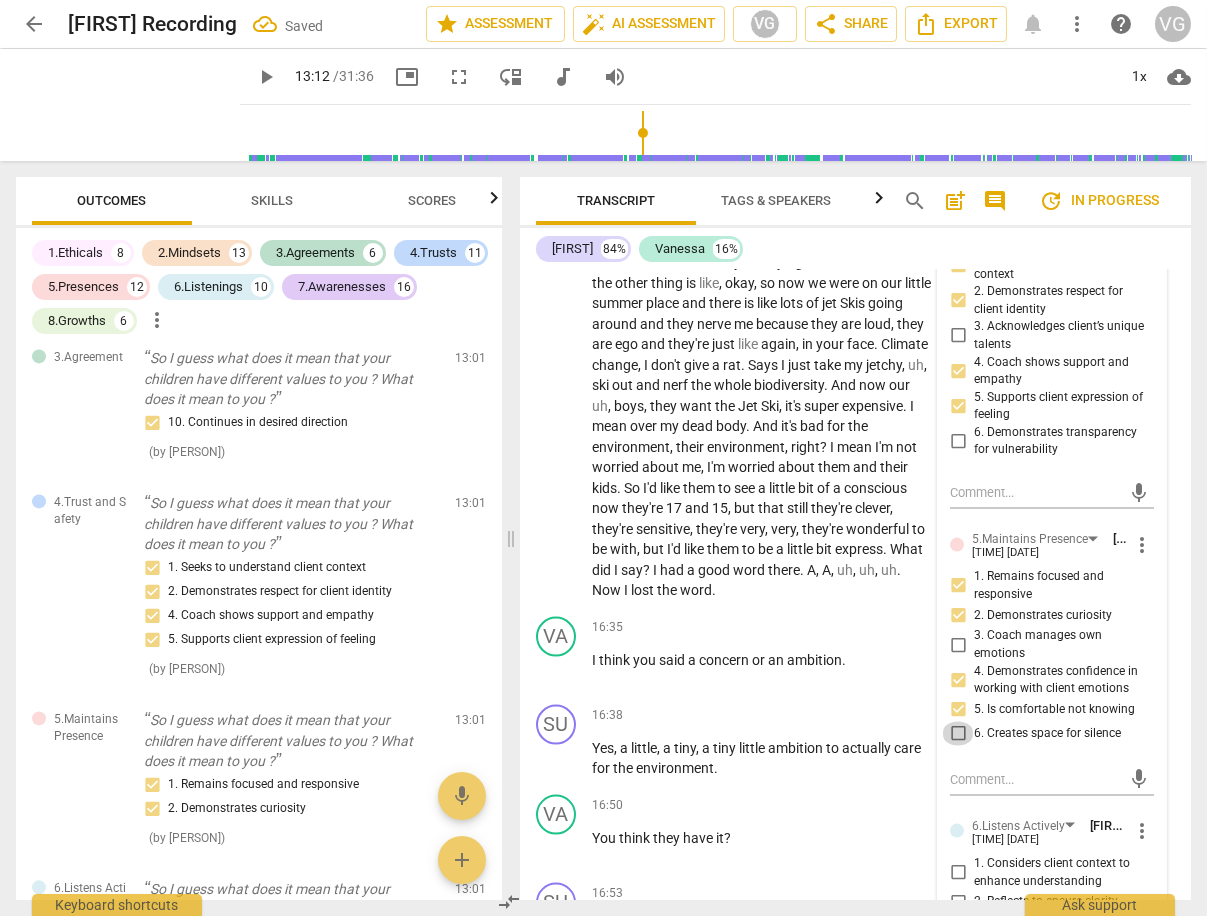 click on "6. Creates space for silence" at bounding box center [958, 734] 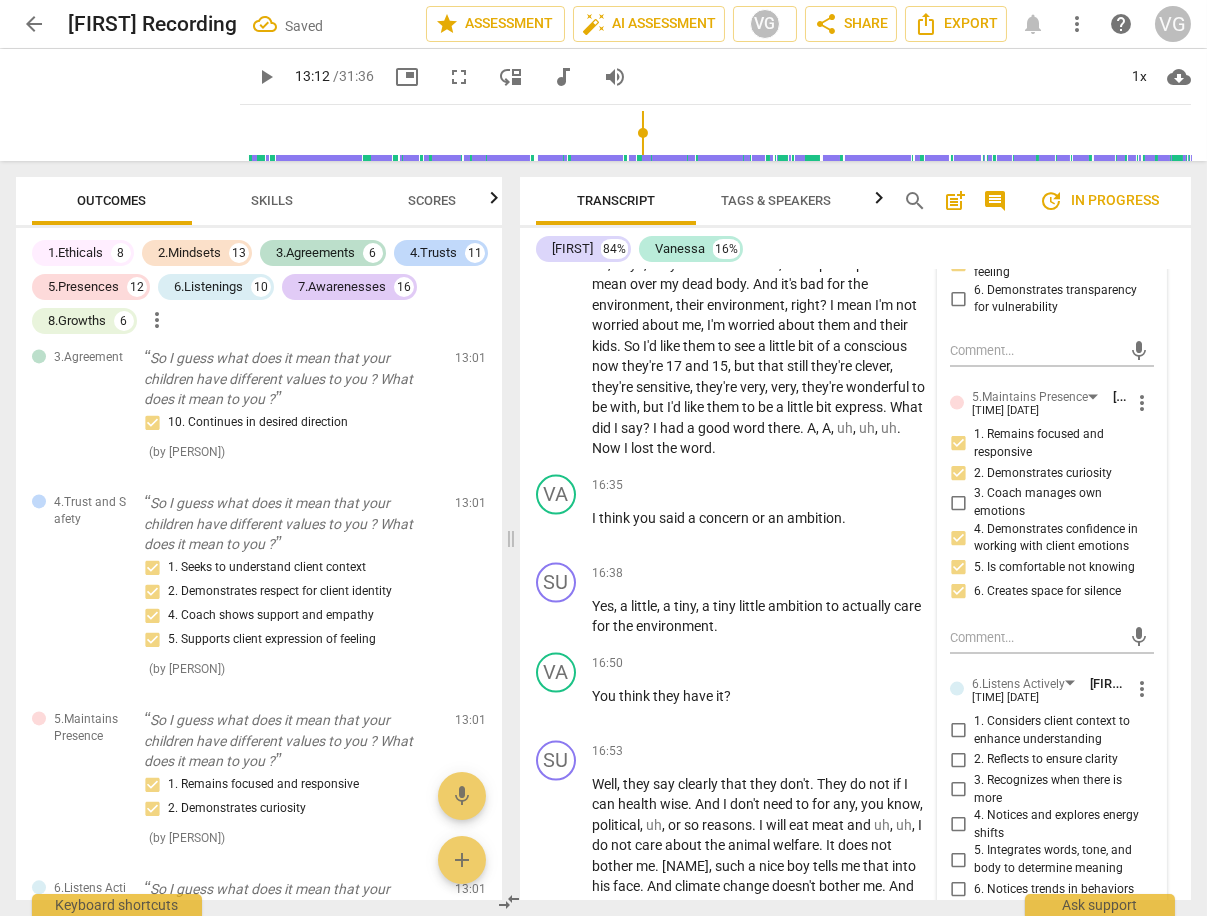scroll, scrollTop: 7871, scrollLeft: 0, axis: vertical 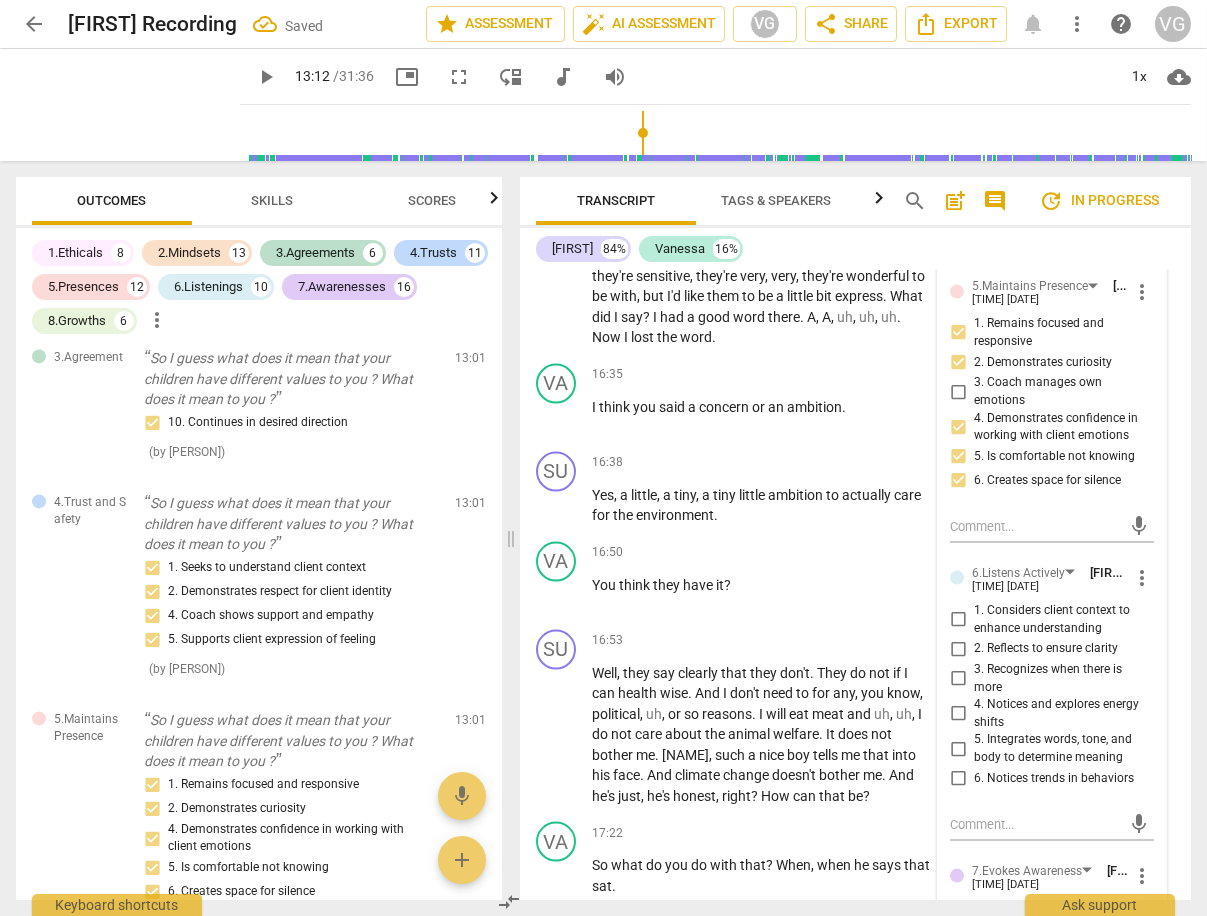 click on "1. Considers client context to enhance understanding" at bounding box center [958, 620] 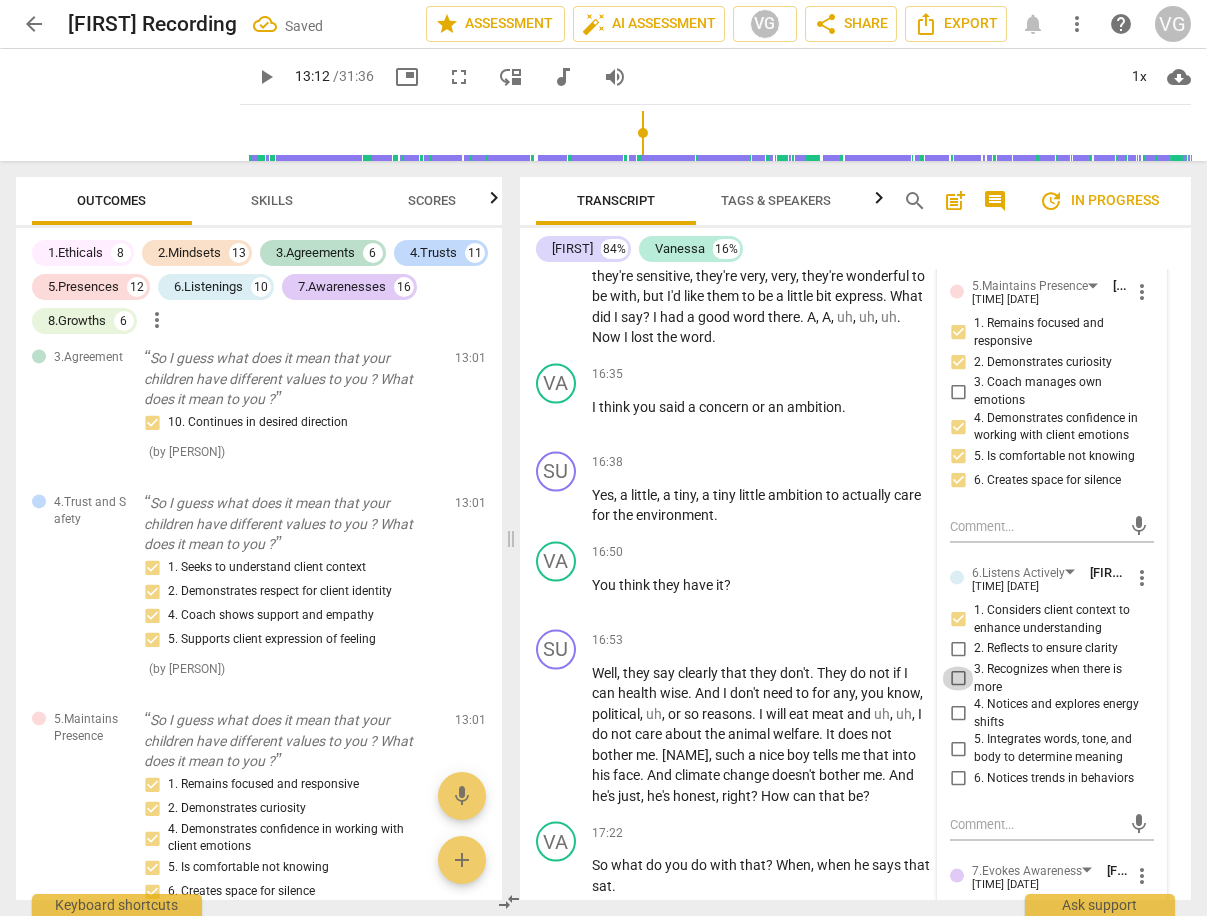 click on "3. Recognizes when there is more" at bounding box center [958, 679] 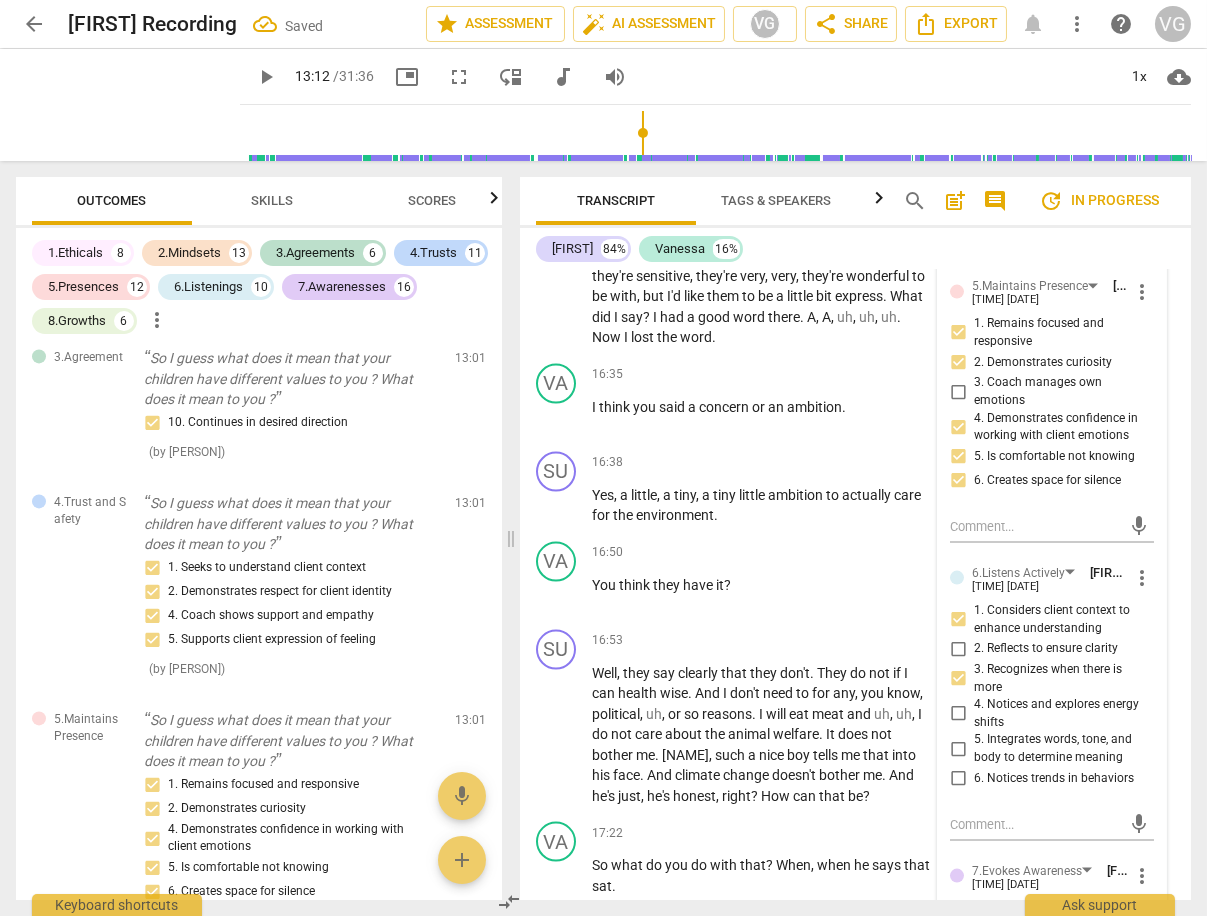 click on "4. Notices and explores energy shifts" at bounding box center (958, 714) 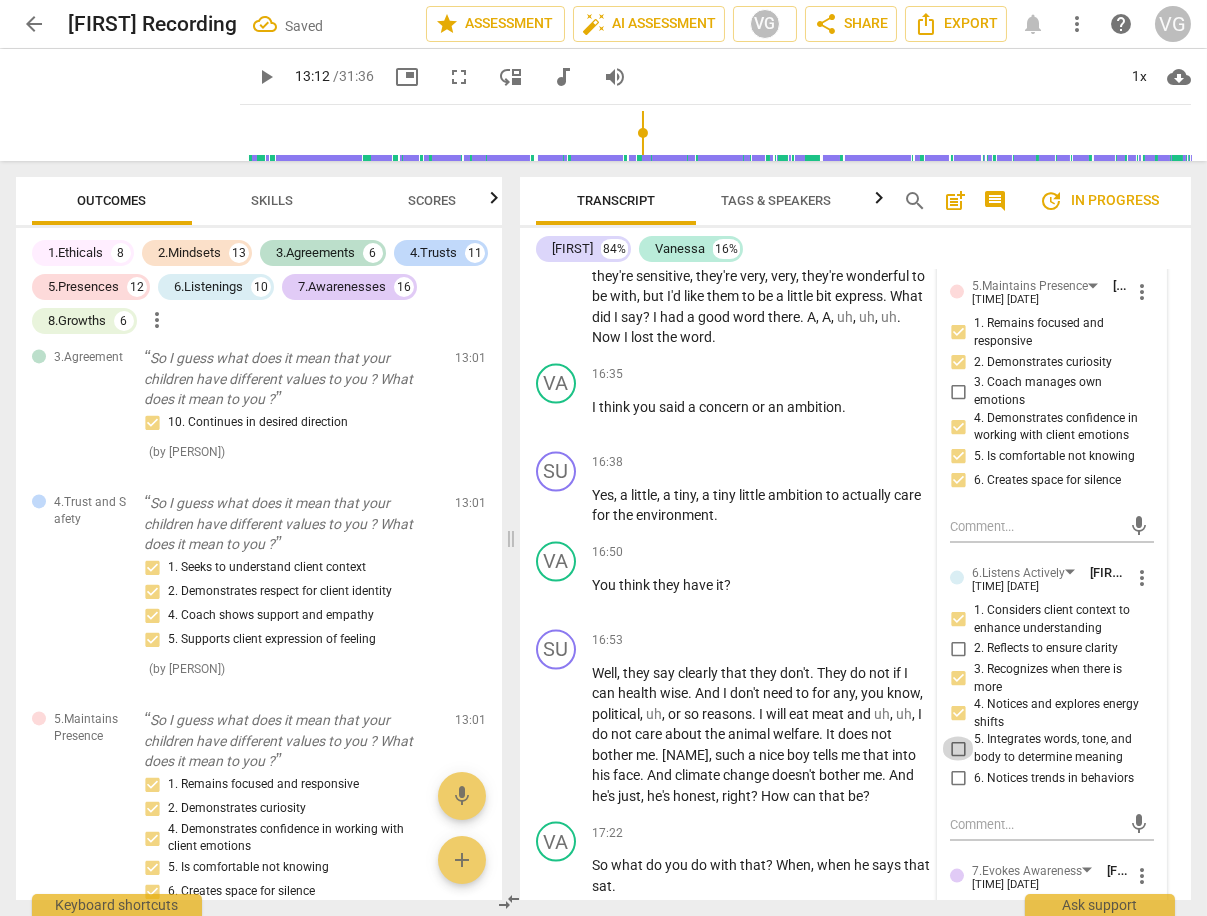 click on "5. Integrates words, tone, and body to determine meaning" at bounding box center [958, 749] 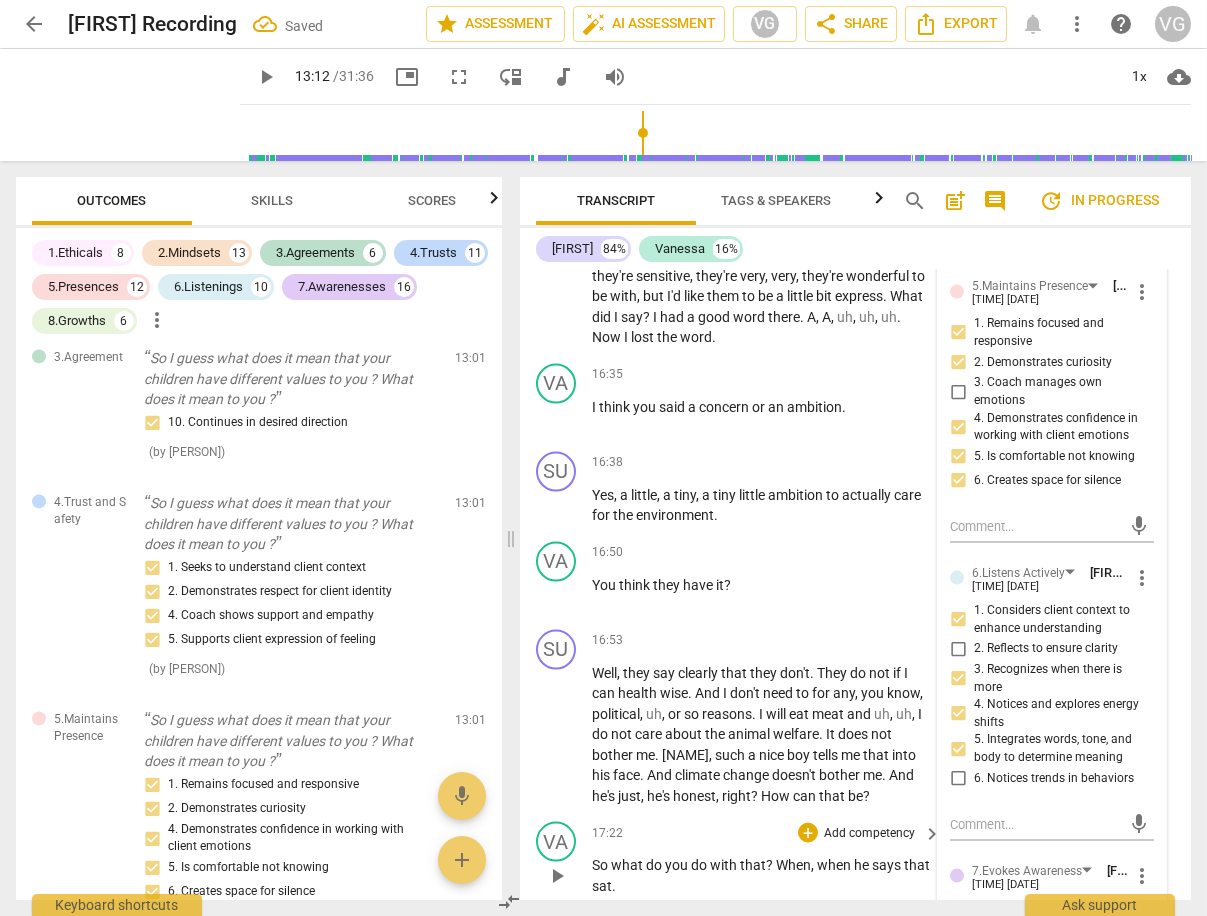 click on "says" at bounding box center (888, 865) 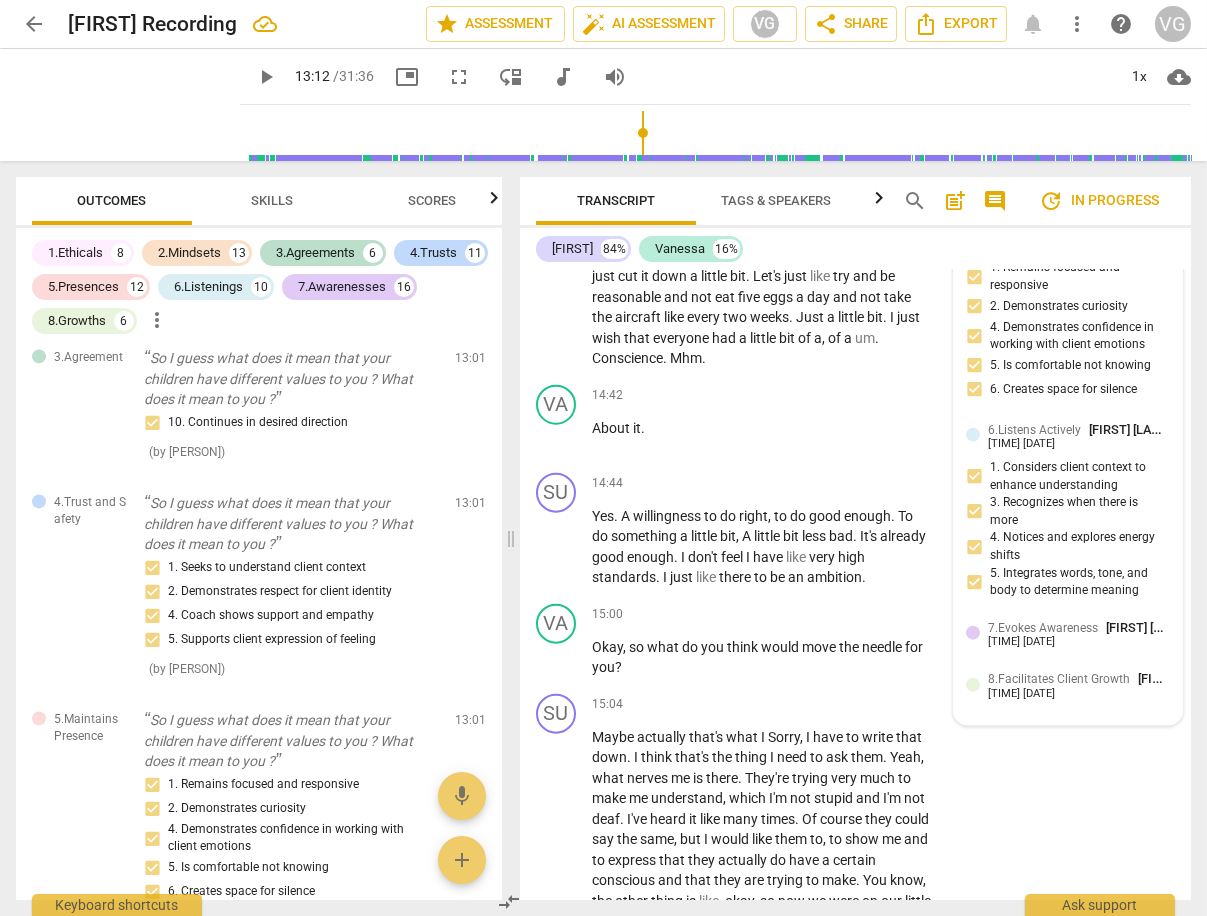 scroll, scrollTop: 7008, scrollLeft: 0, axis: vertical 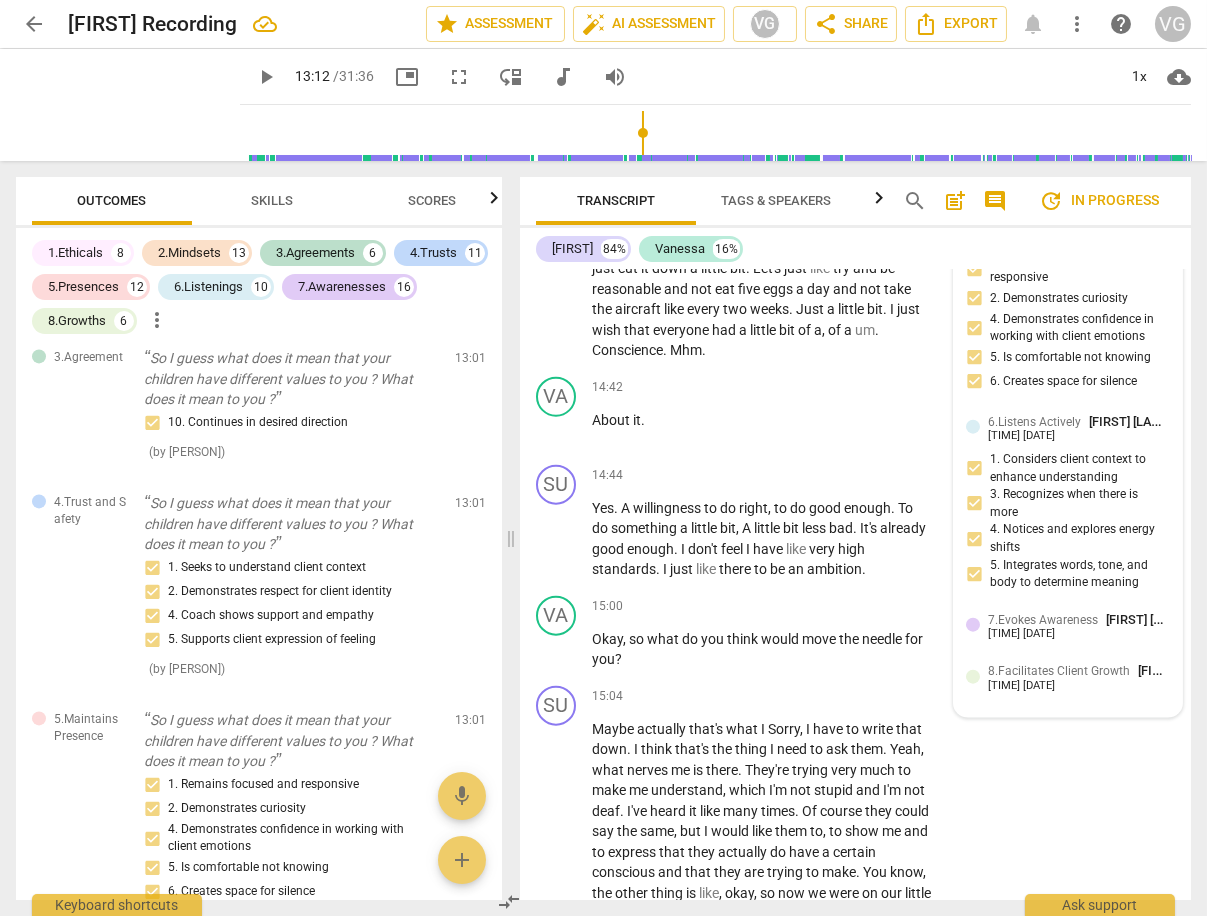 click on "7.Evokes Awareness" at bounding box center (1043, 620) 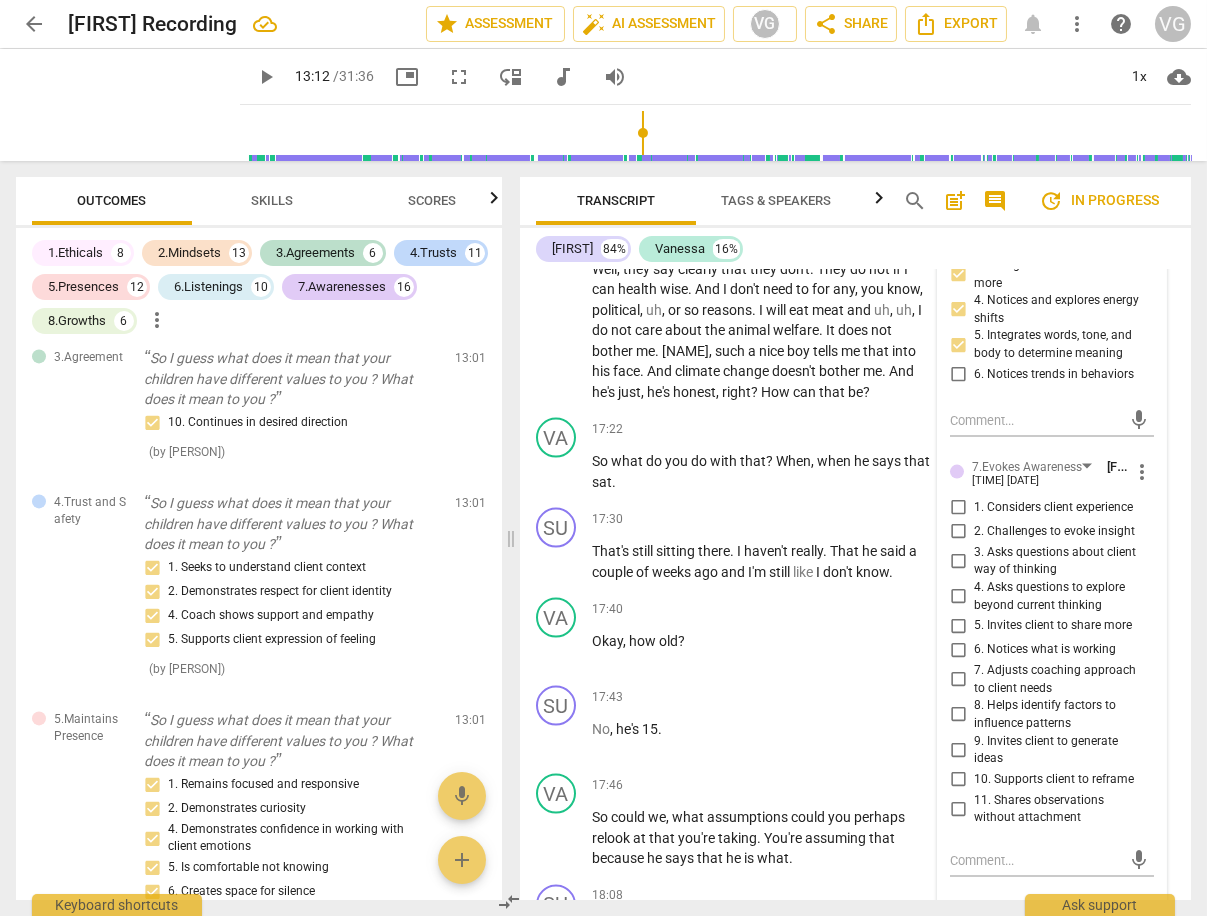scroll, scrollTop: 8276, scrollLeft: 0, axis: vertical 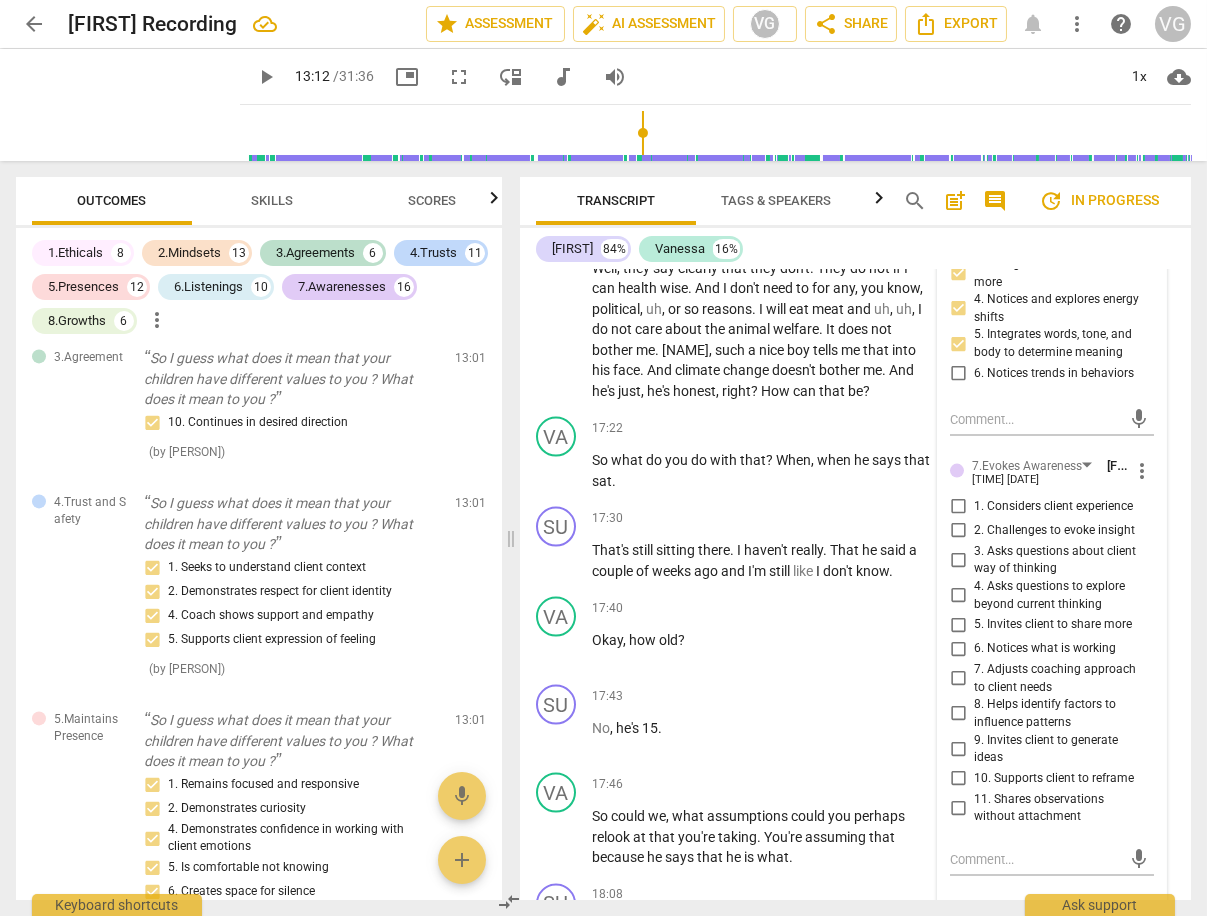 click on "2. Challenges to evoke insight" at bounding box center (958, 531) 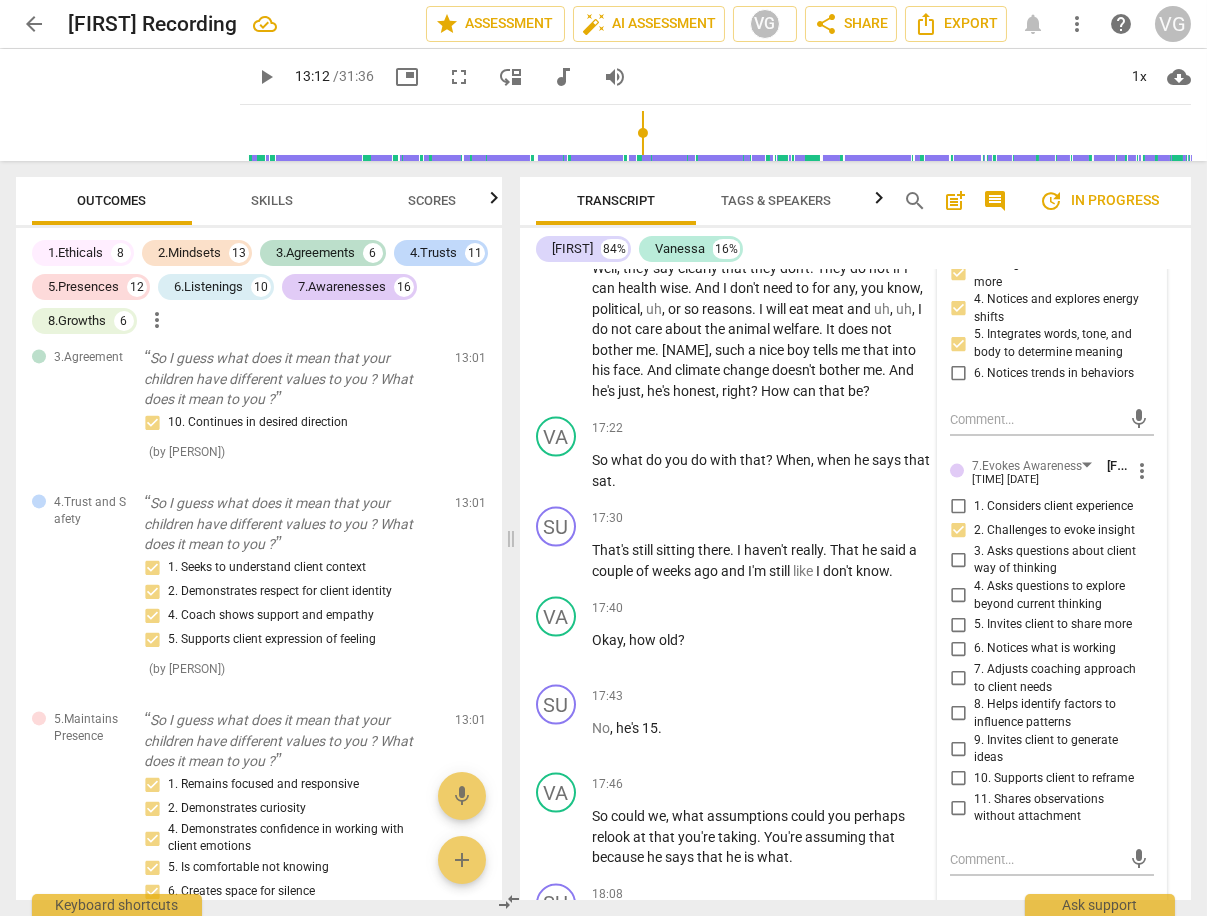 click on "3. Asks questions about client way of thinking" at bounding box center (958, 560) 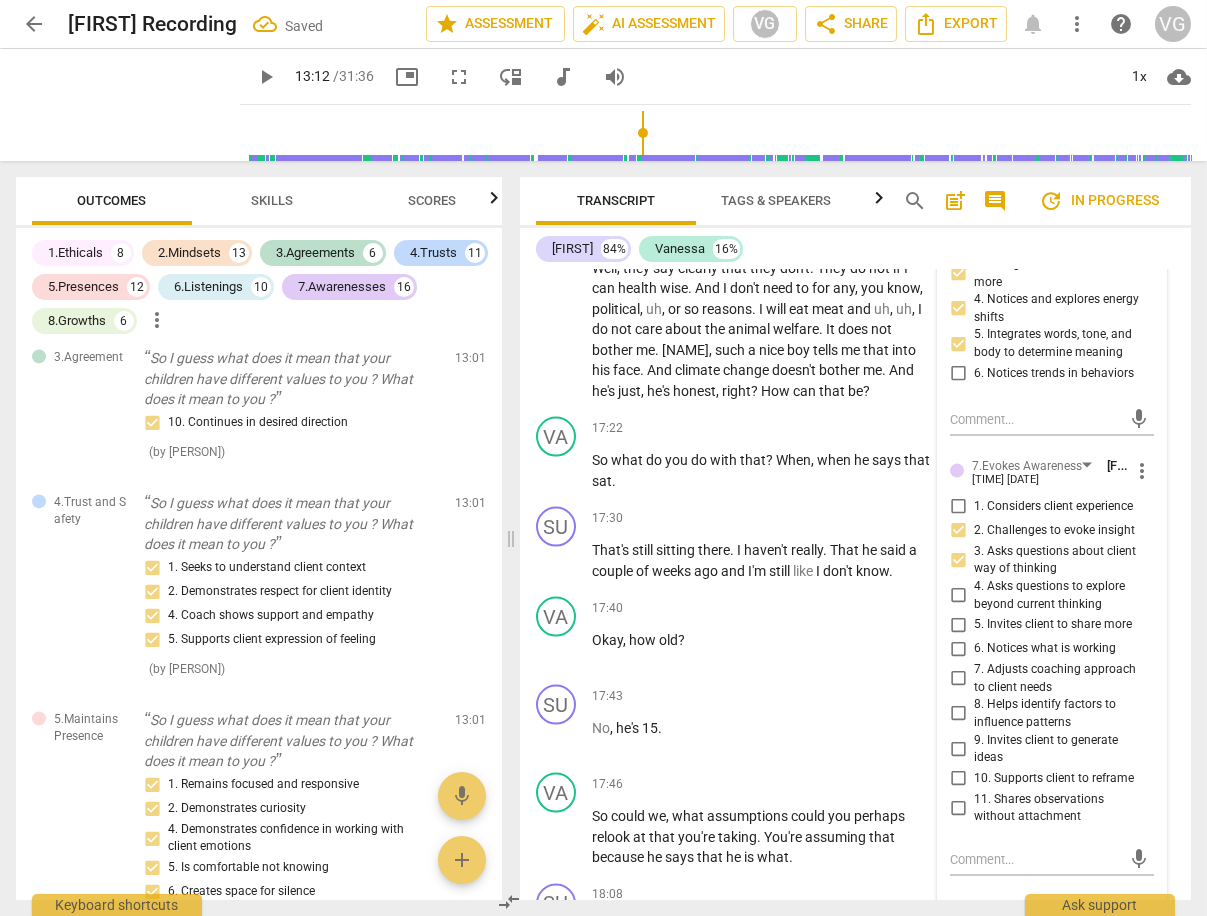 click on "8. Helps identify factors to influence patterns" at bounding box center [958, 714] 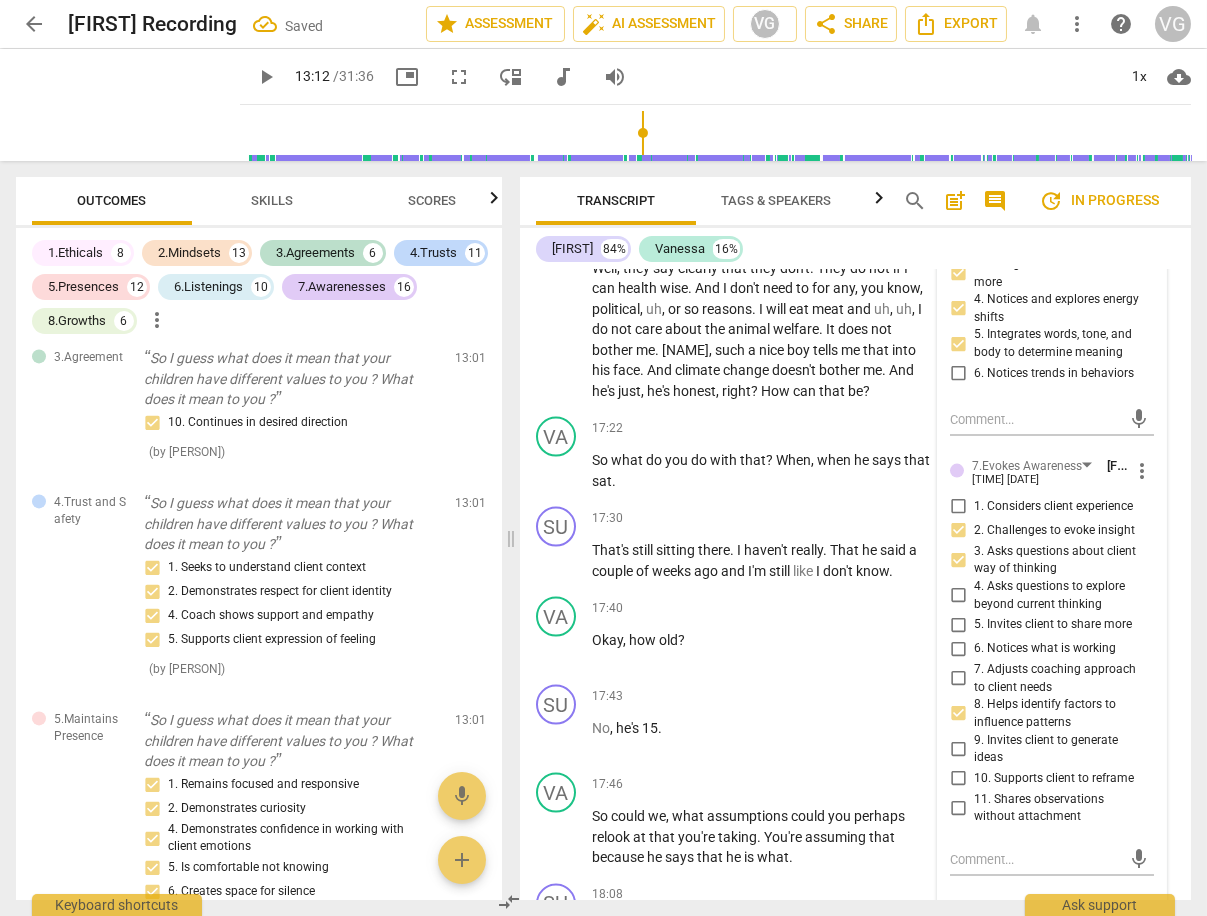 click on "9. Invites client to generate ideas" at bounding box center [958, 749] 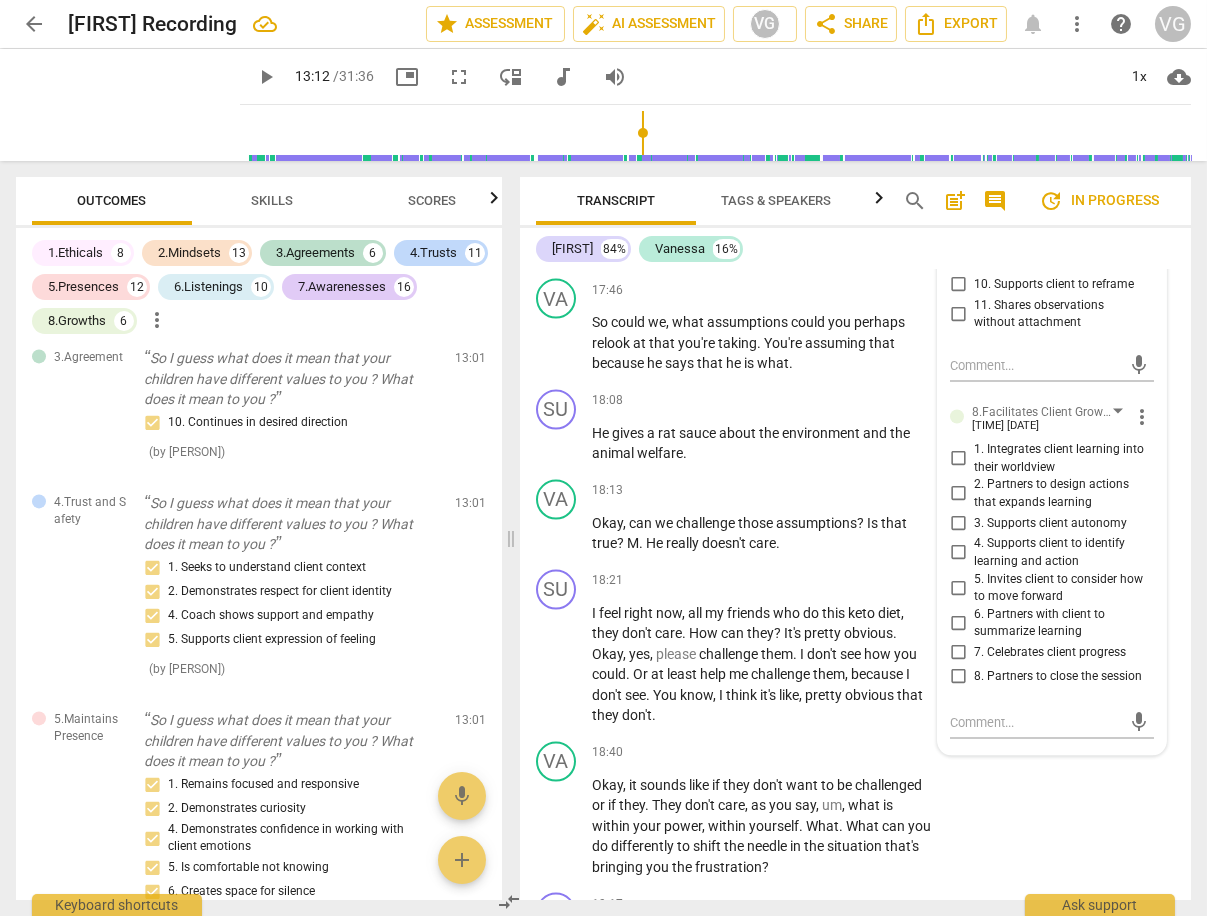 scroll, scrollTop: 8771, scrollLeft: 0, axis: vertical 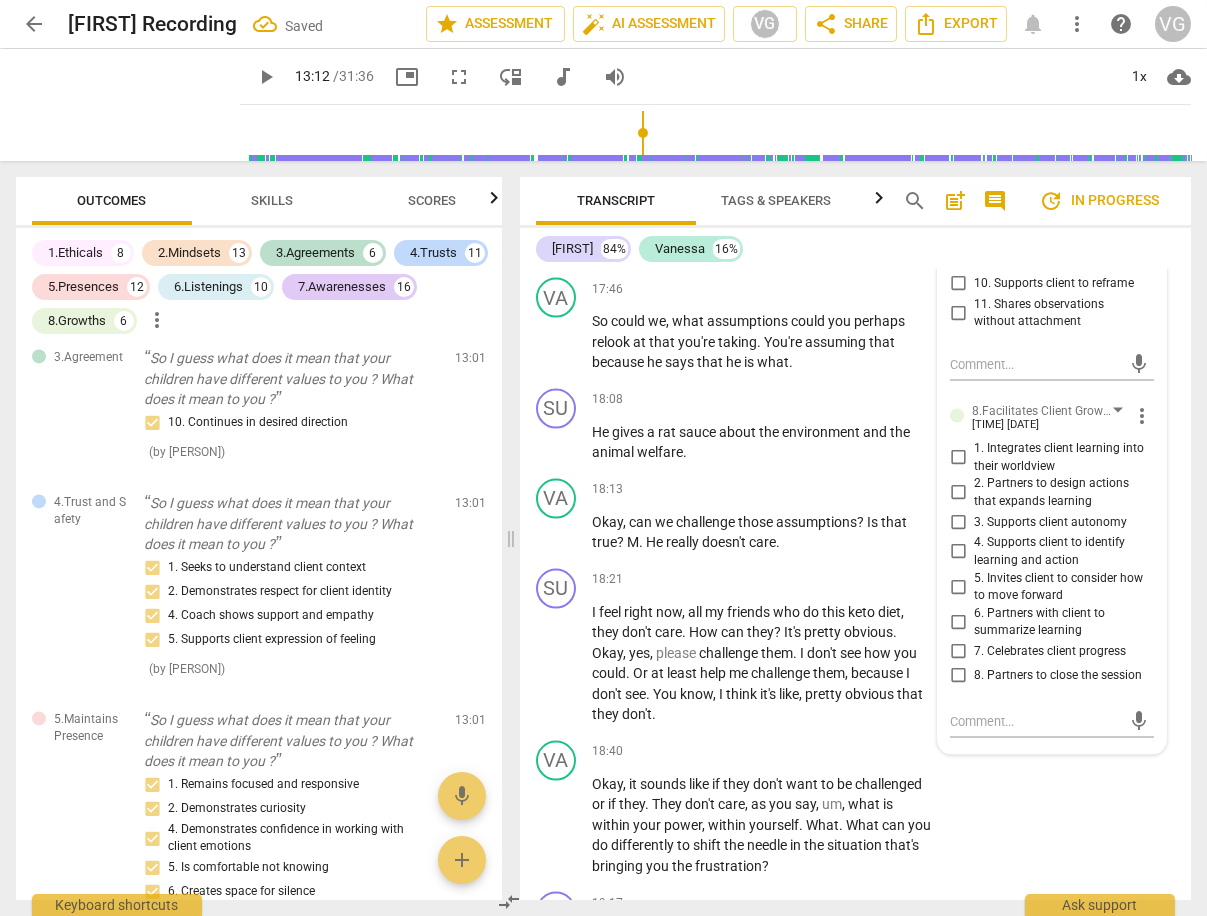 click on "1. Integrates client learning into their worldview" at bounding box center [958, 458] 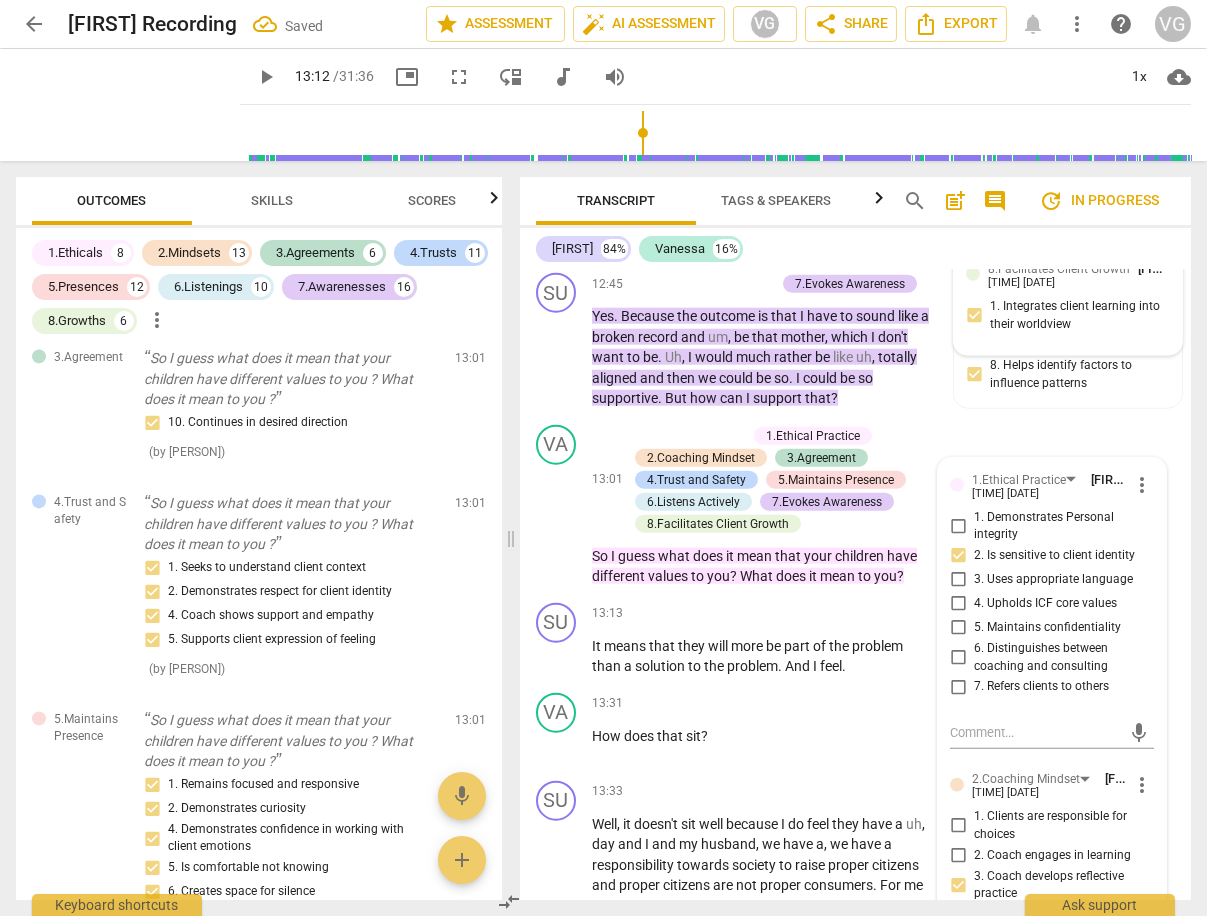 scroll, scrollTop: 6221, scrollLeft: 0, axis: vertical 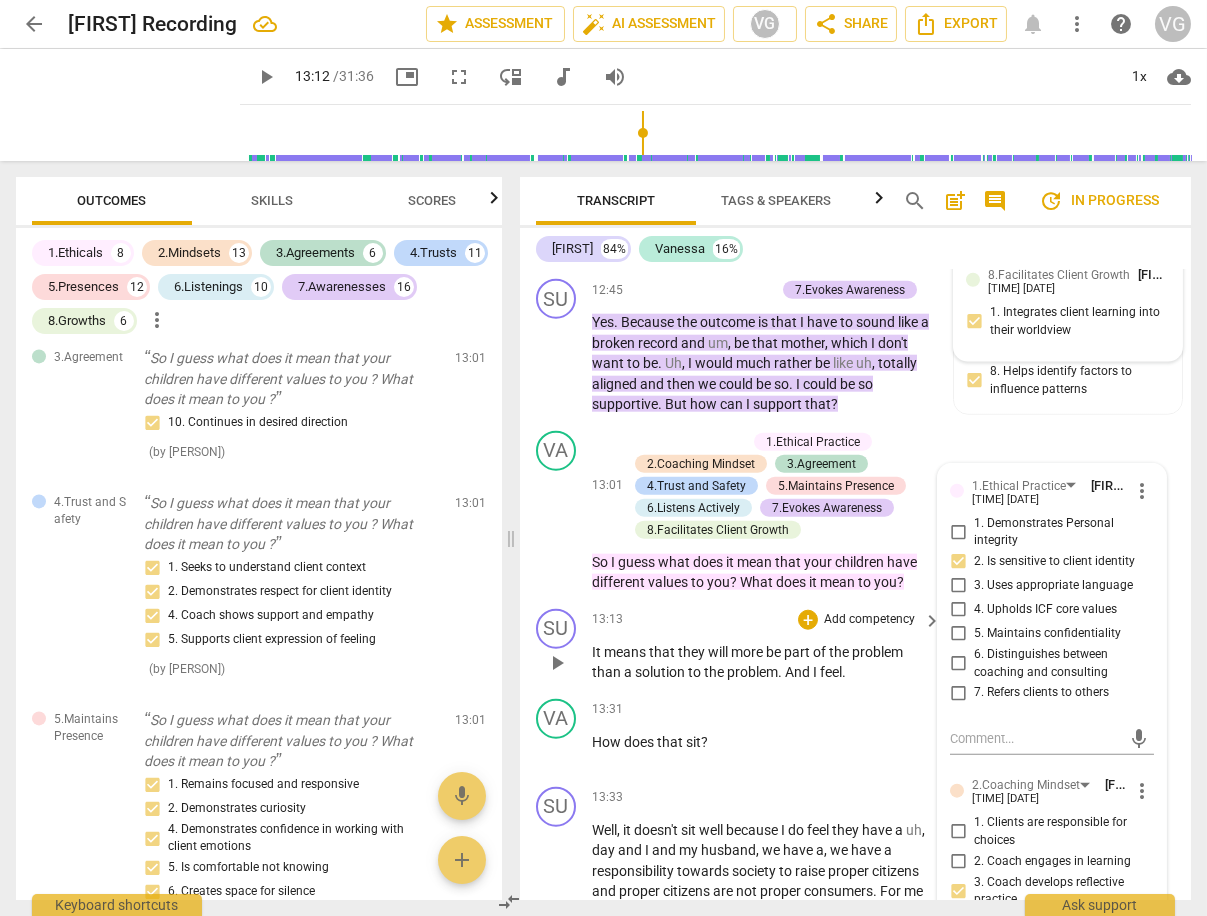 click on "13:13 + Add competency keyboard_arrow_right" at bounding box center [767, 620] 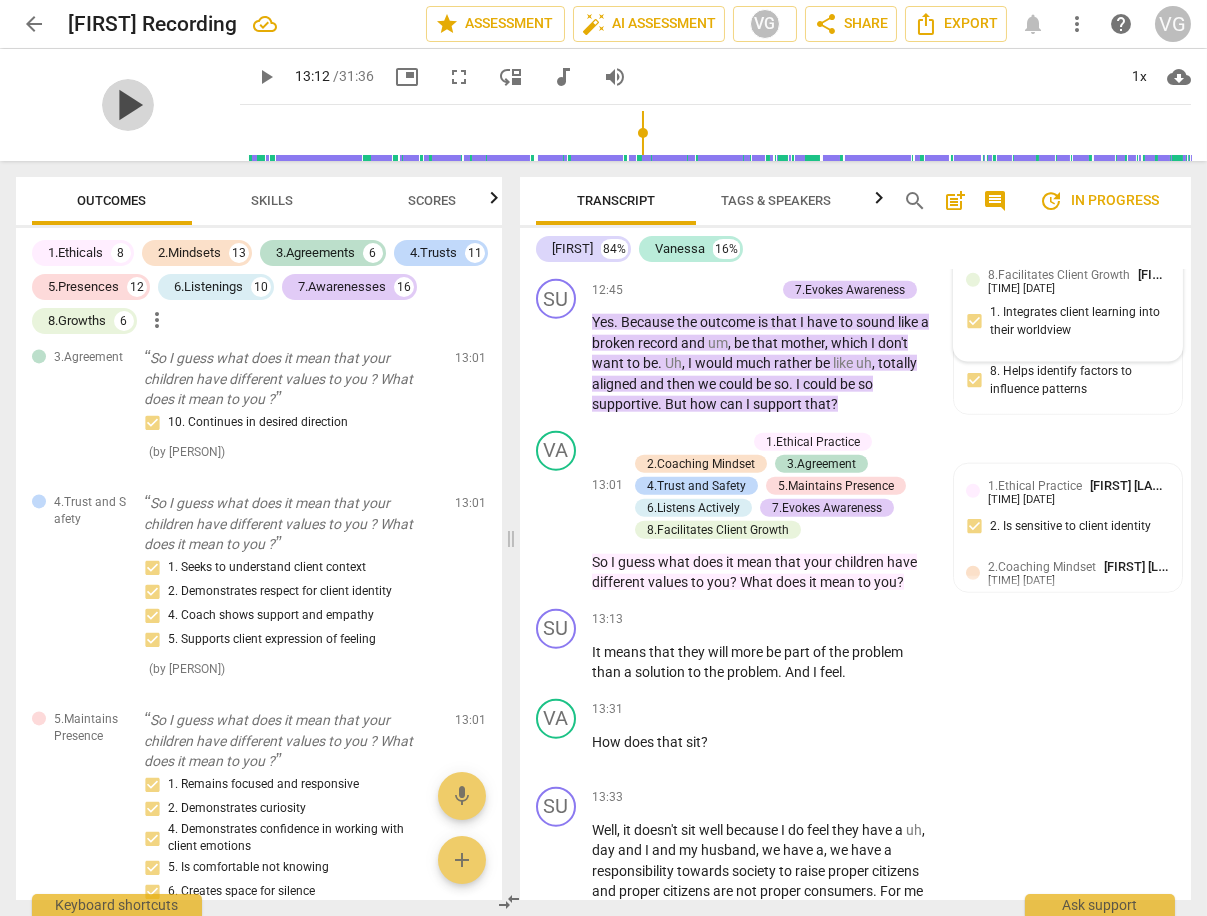 click on "play_arrow" at bounding box center [128, 105] 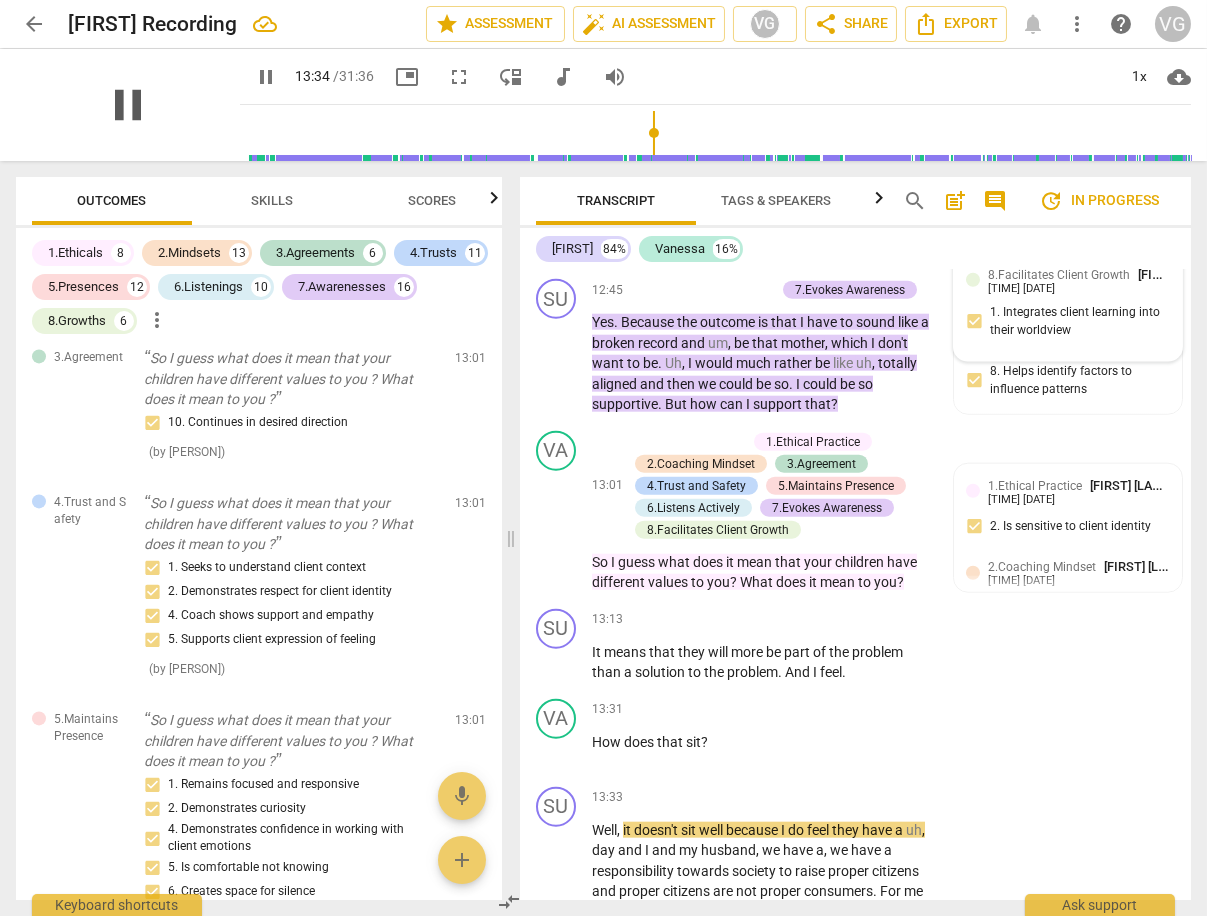 click on "pause" at bounding box center (128, 105) 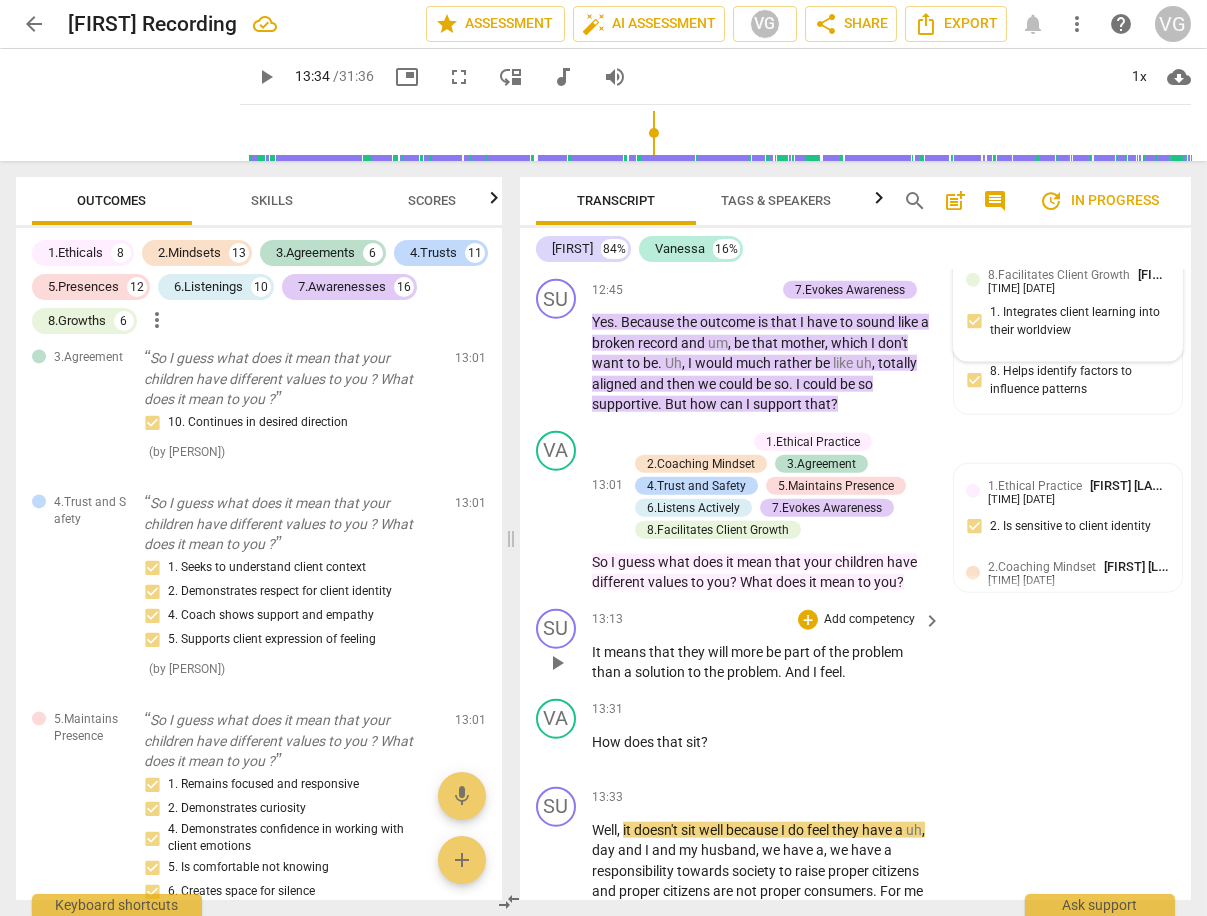 click on "Add competency" at bounding box center (869, 620) 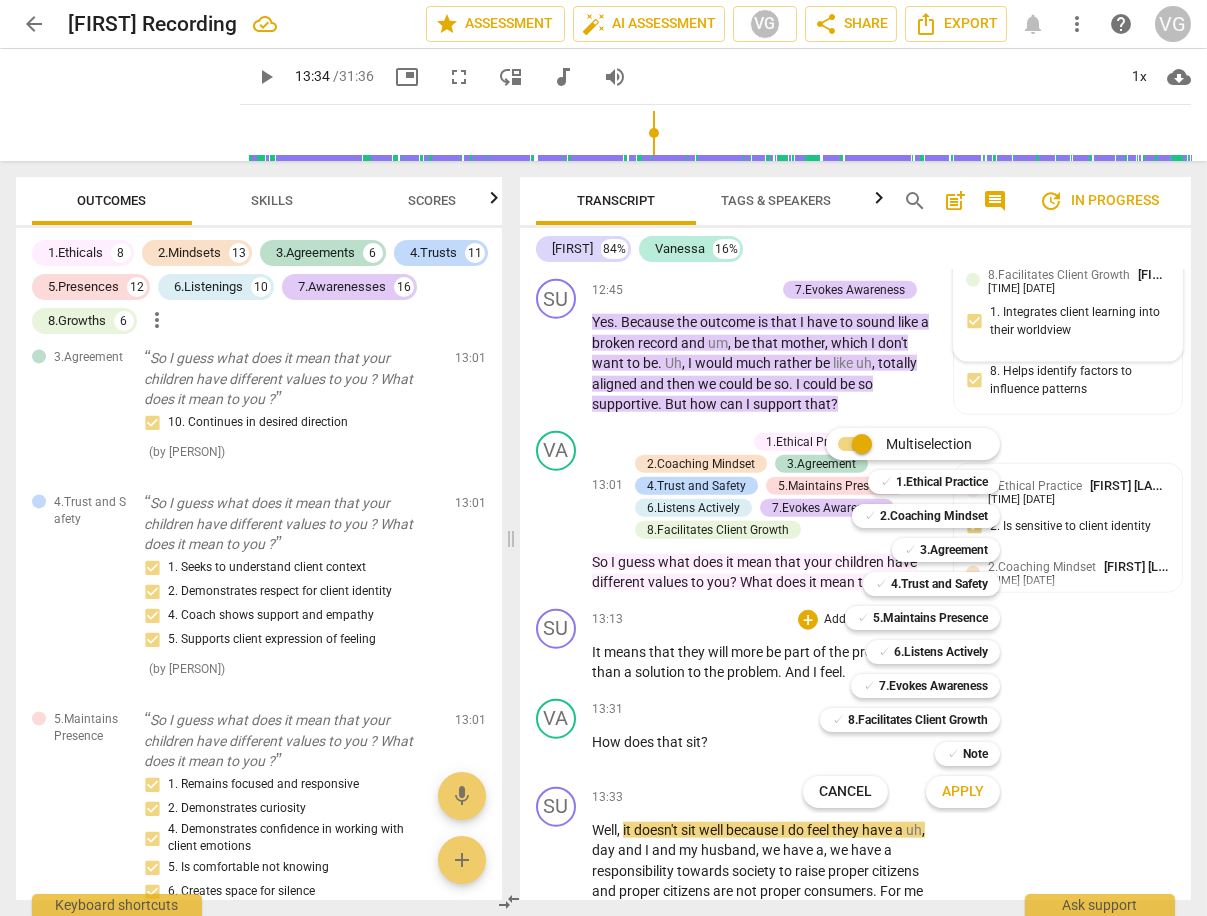 click at bounding box center (603, 458) 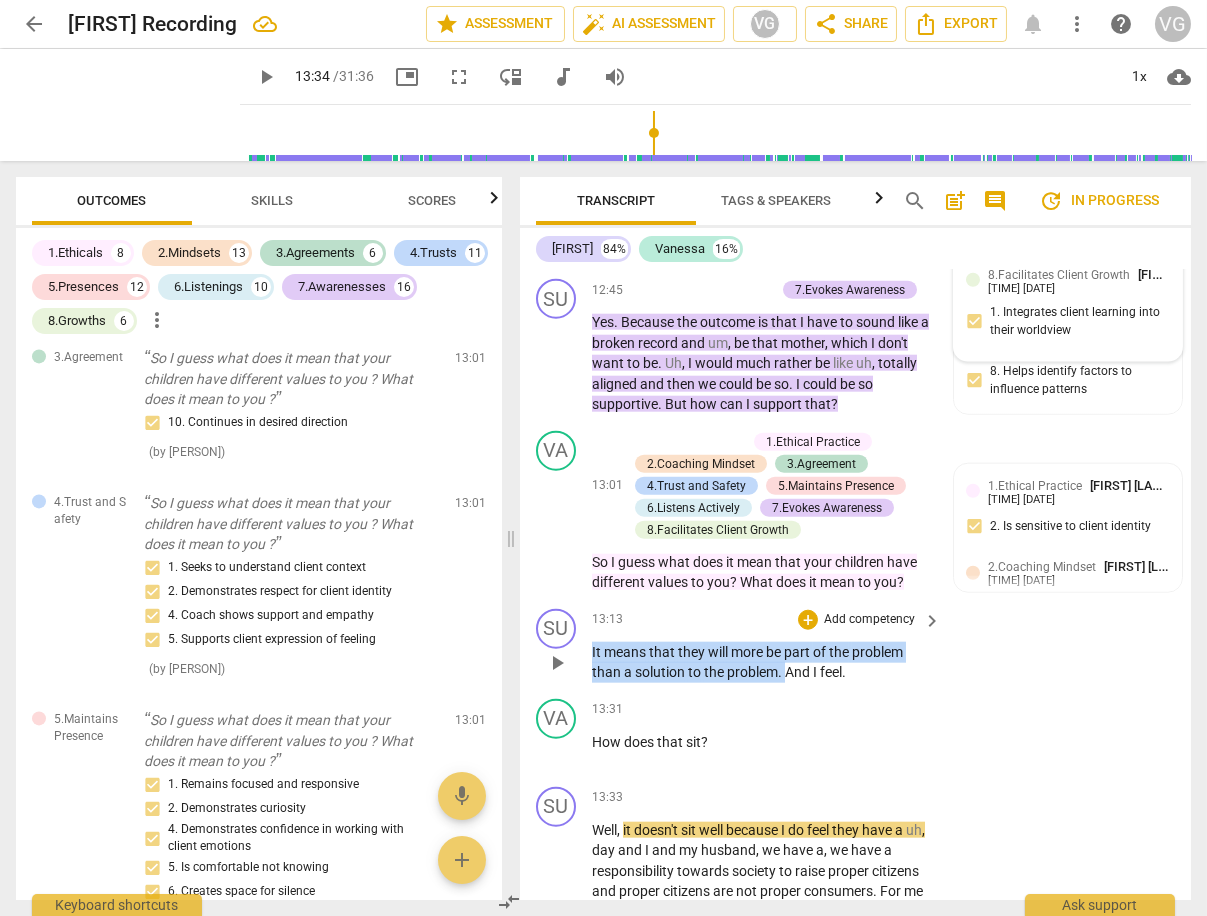 drag, startPoint x: 590, startPoint y: 645, endPoint x: 782, endPoint y: 661, distance: 192.66551 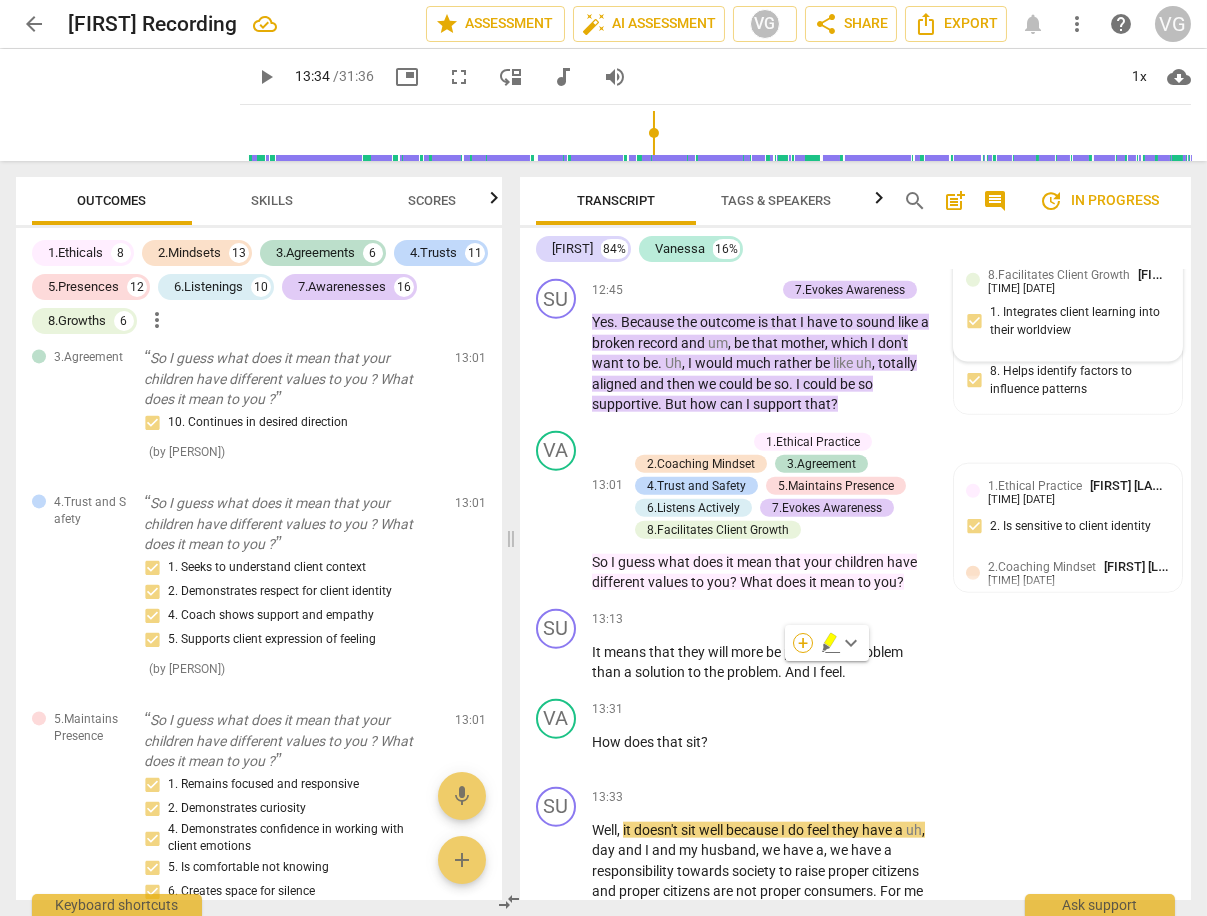 click on "+" at bounding box center [803, 643] 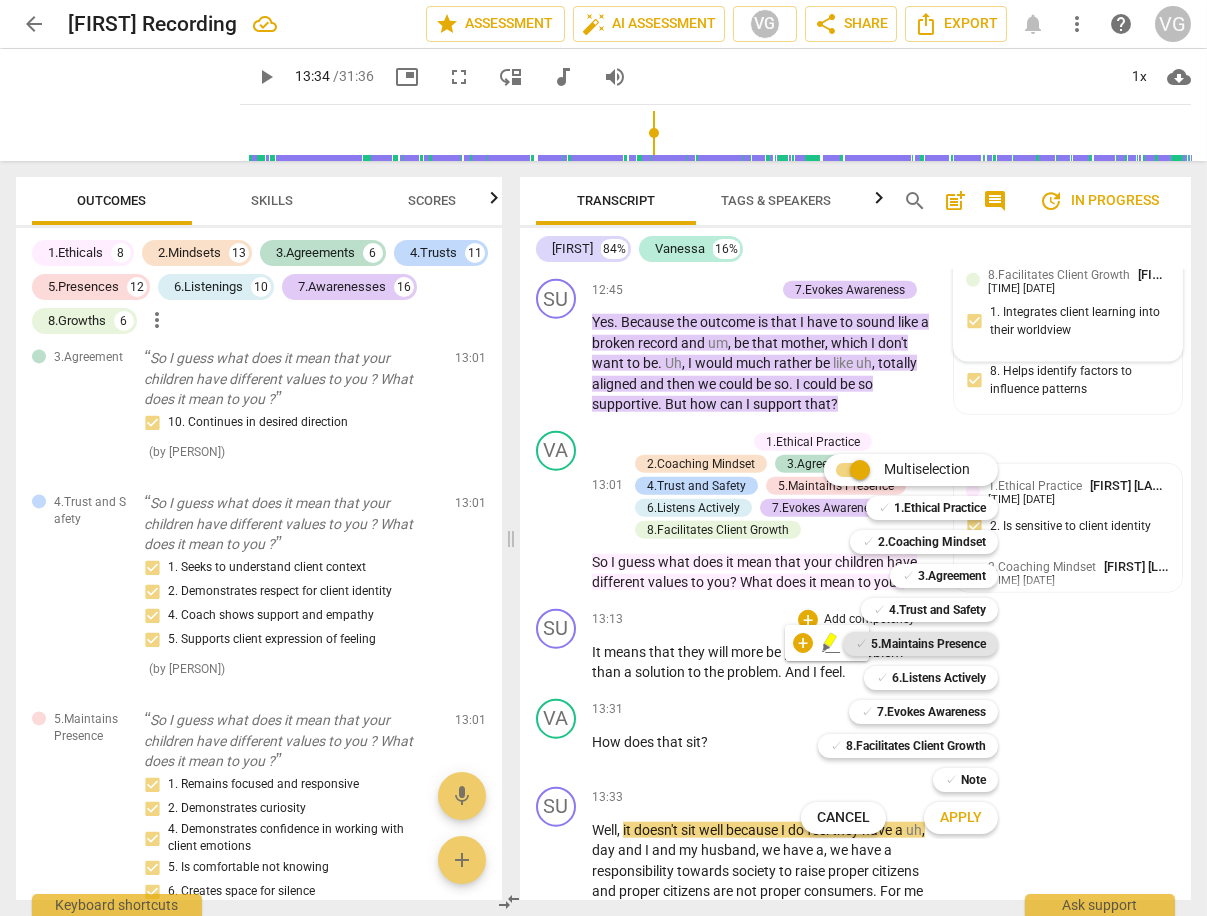 click on "5.Maintains Presence" at bounding box center [928, 644] 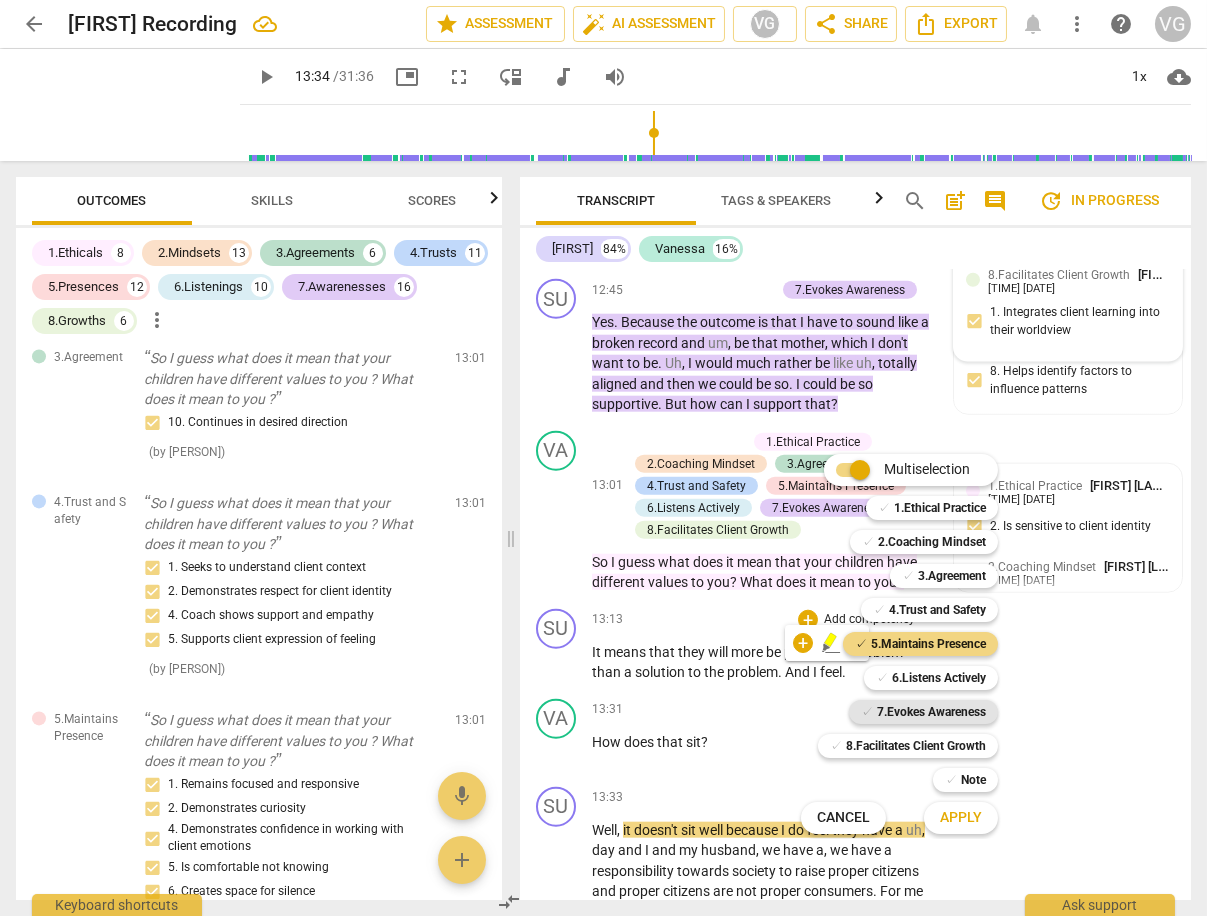 click on "7.Evokes Awareness" at bounding box center (931, 712) 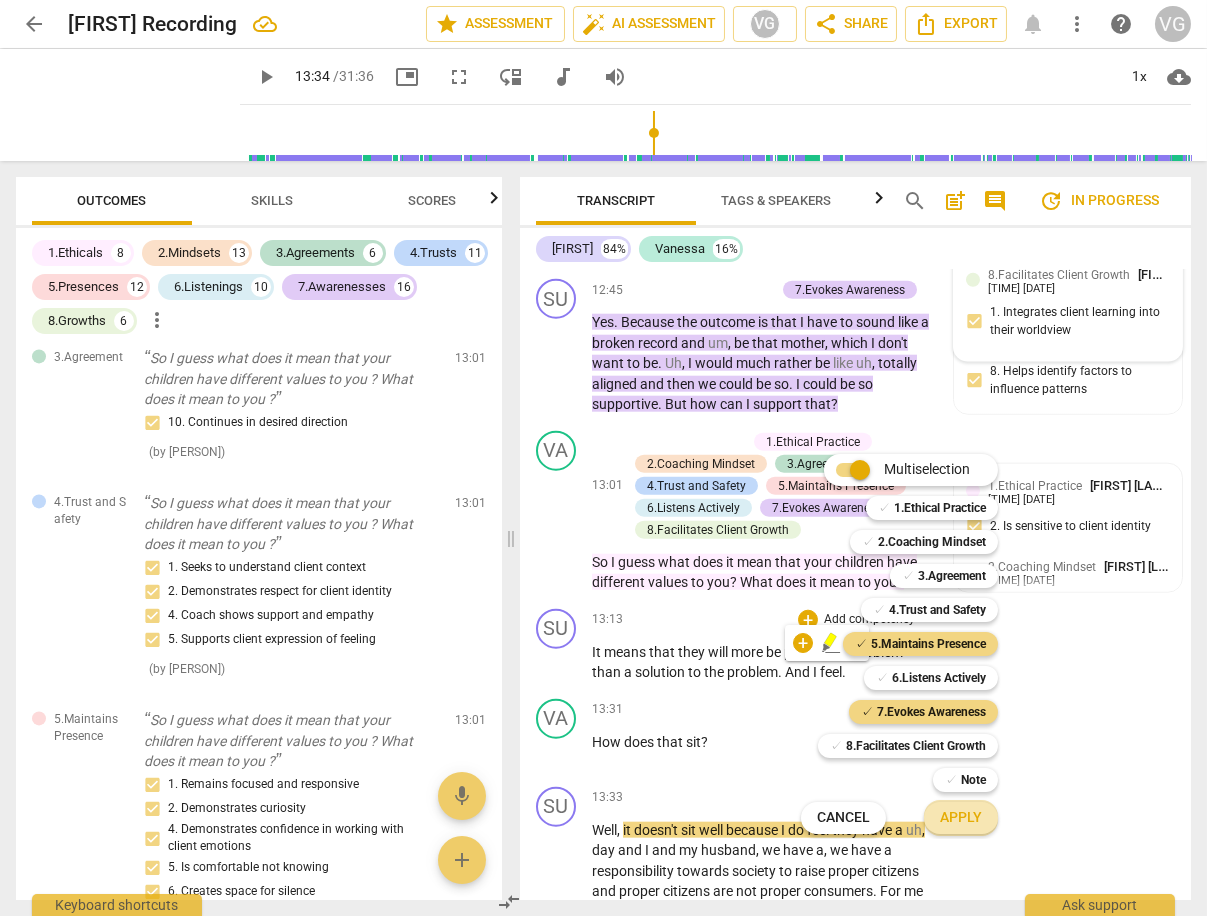 click on "Apply" at bounding box center [961, 818] 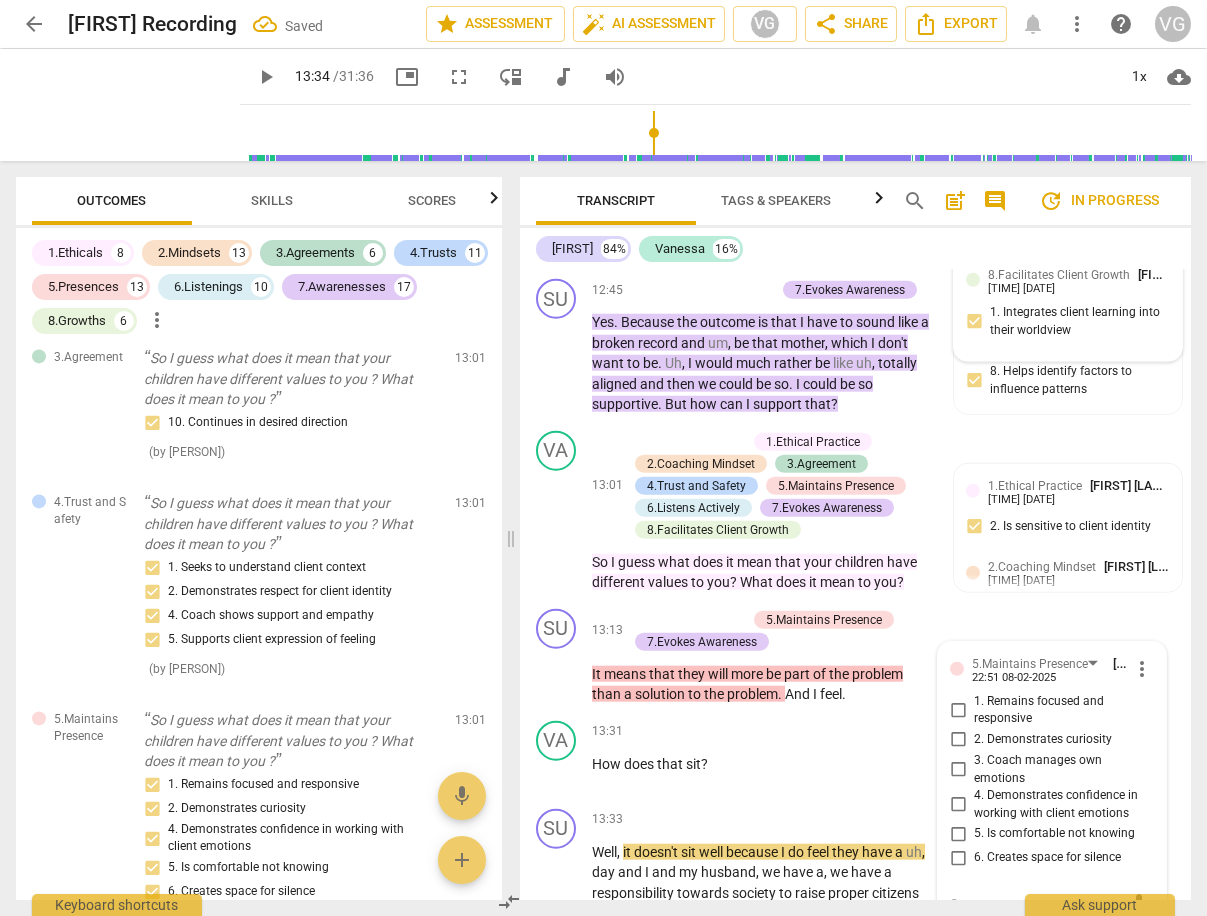 scroll, scrollTop: 6222, scrollLeft: 0, axis: vertical 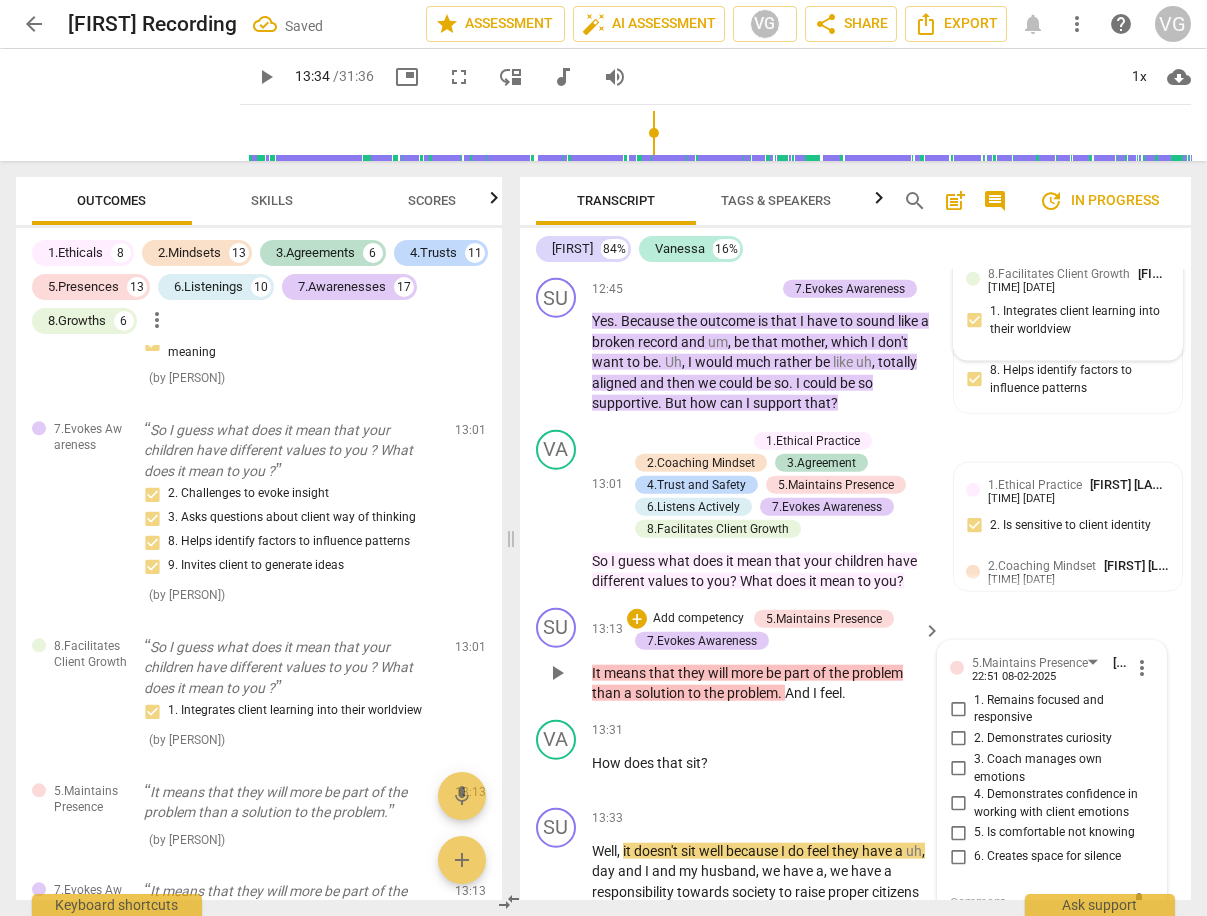 click on "6. Creates space for silence" at bounding box center (958, 857) 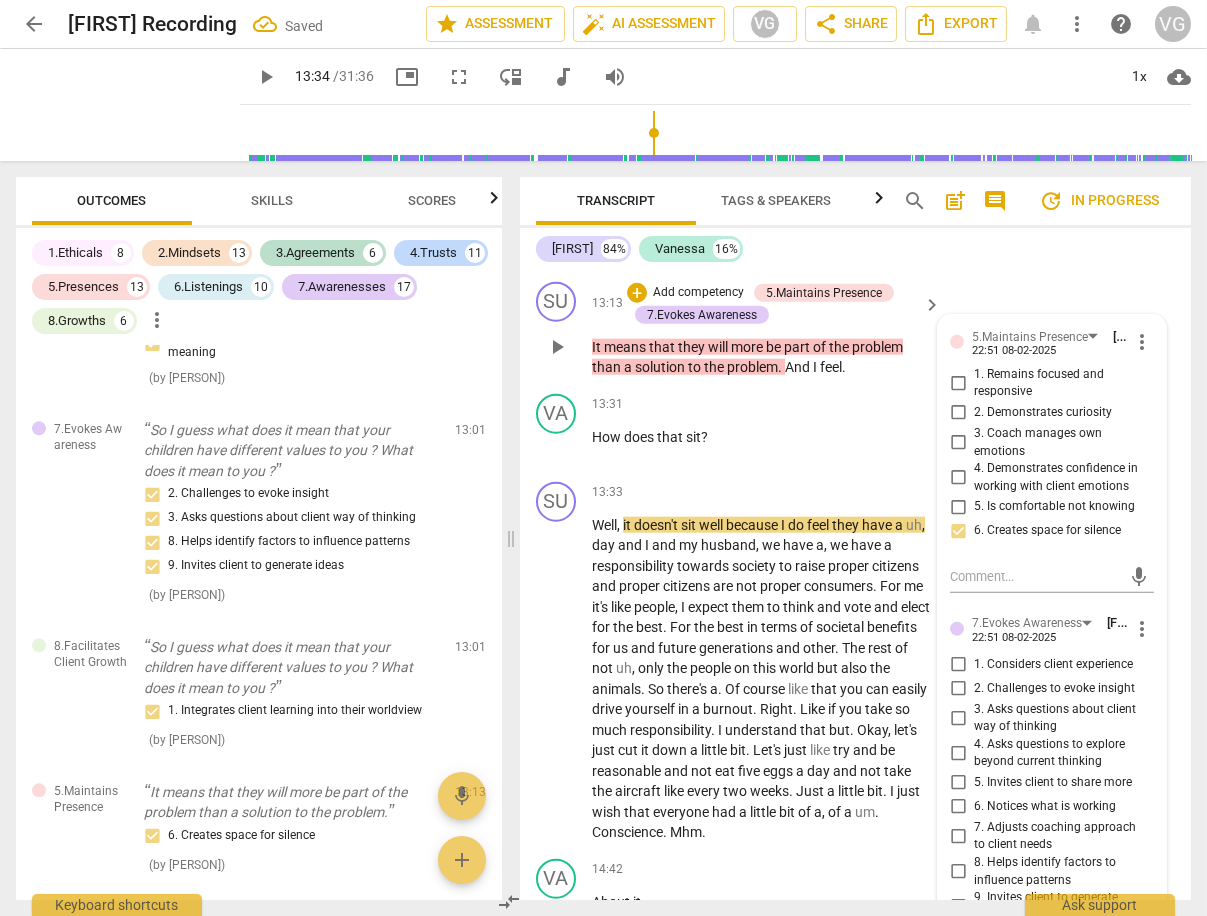 scroll, scrollTop: 6552, scrollLeft: 0, axis: vertical 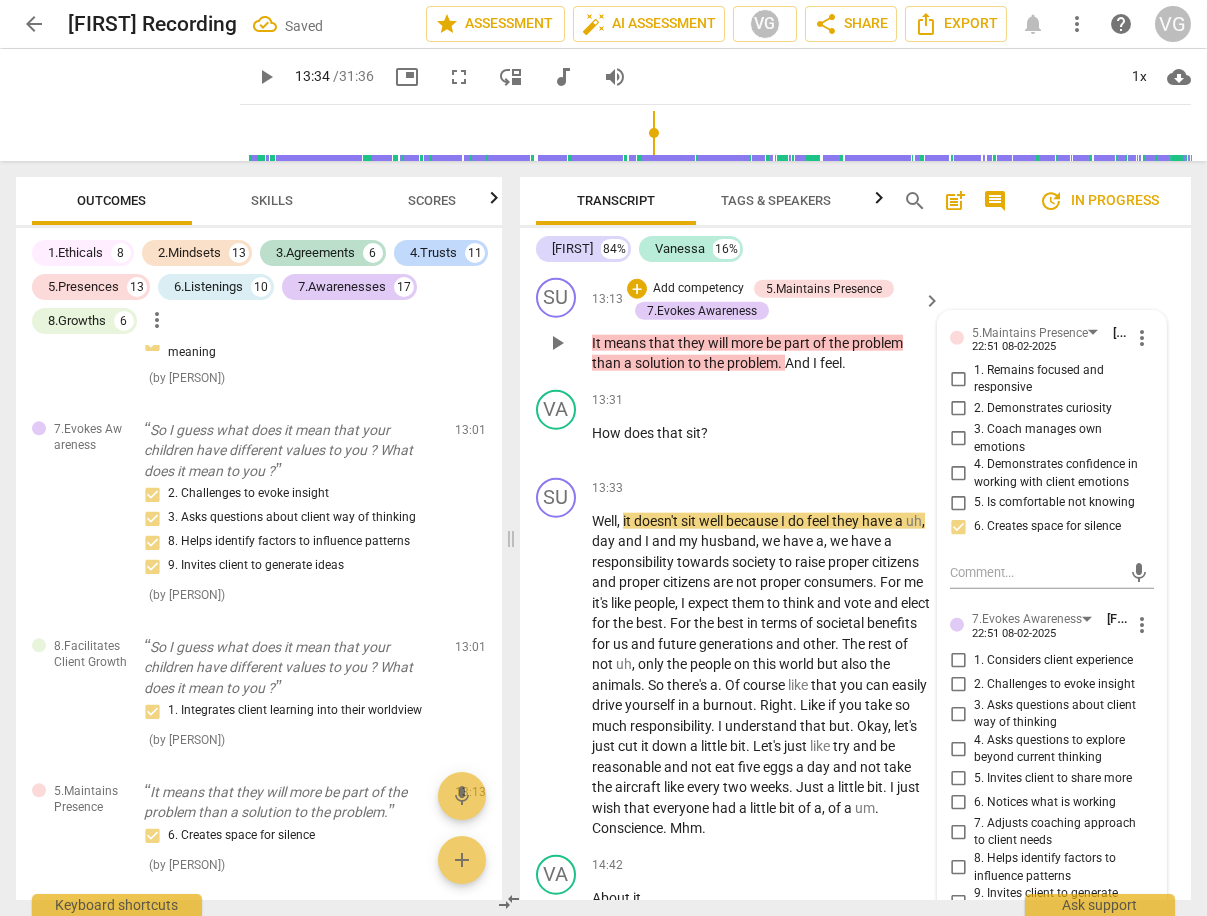 click on "2. Challenges to evoke insight" at bounding box center [958, 685] 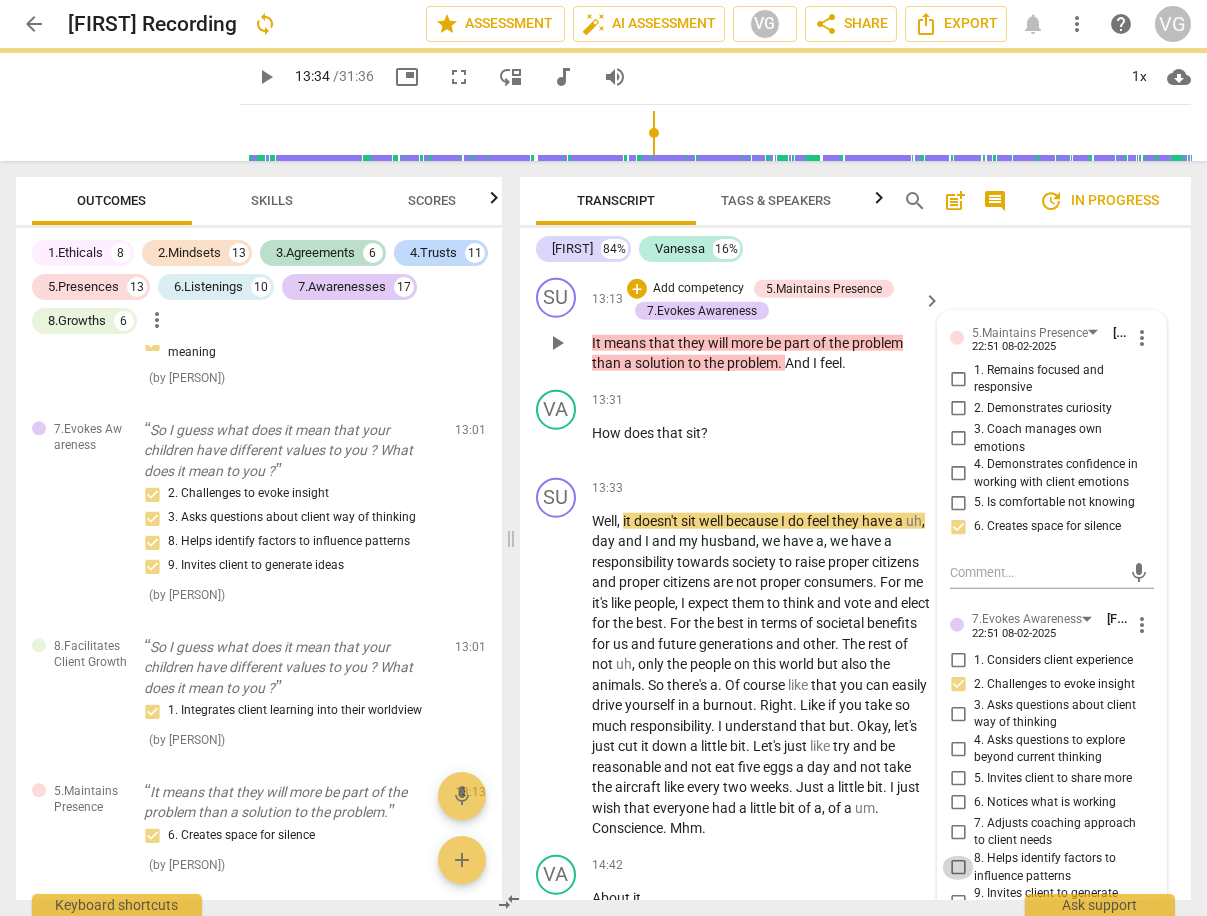 click on "8. Helps identify factors to influence patterns" at bounding box center [958, 868] 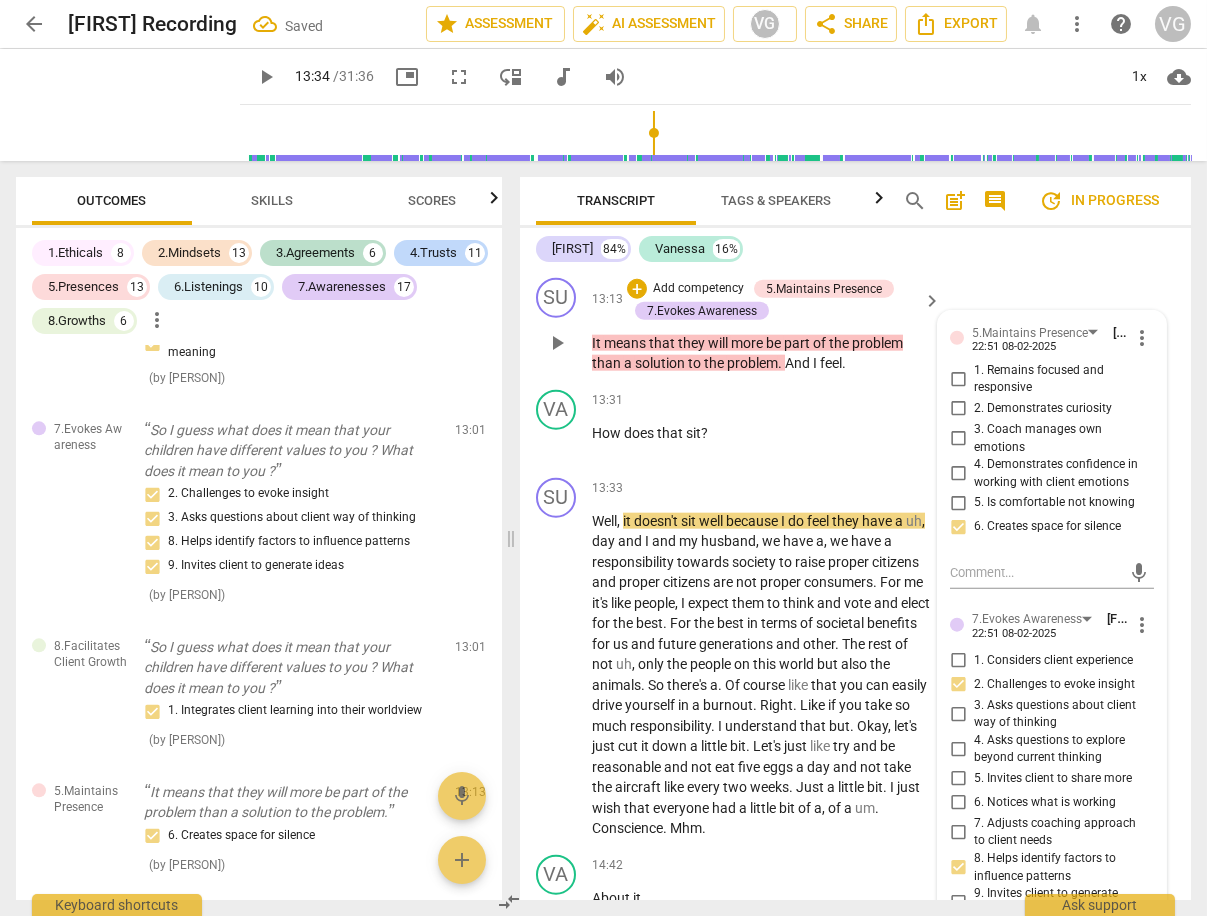 click on "9. Invites client to generate ideas" at bounding box center [958, 903] 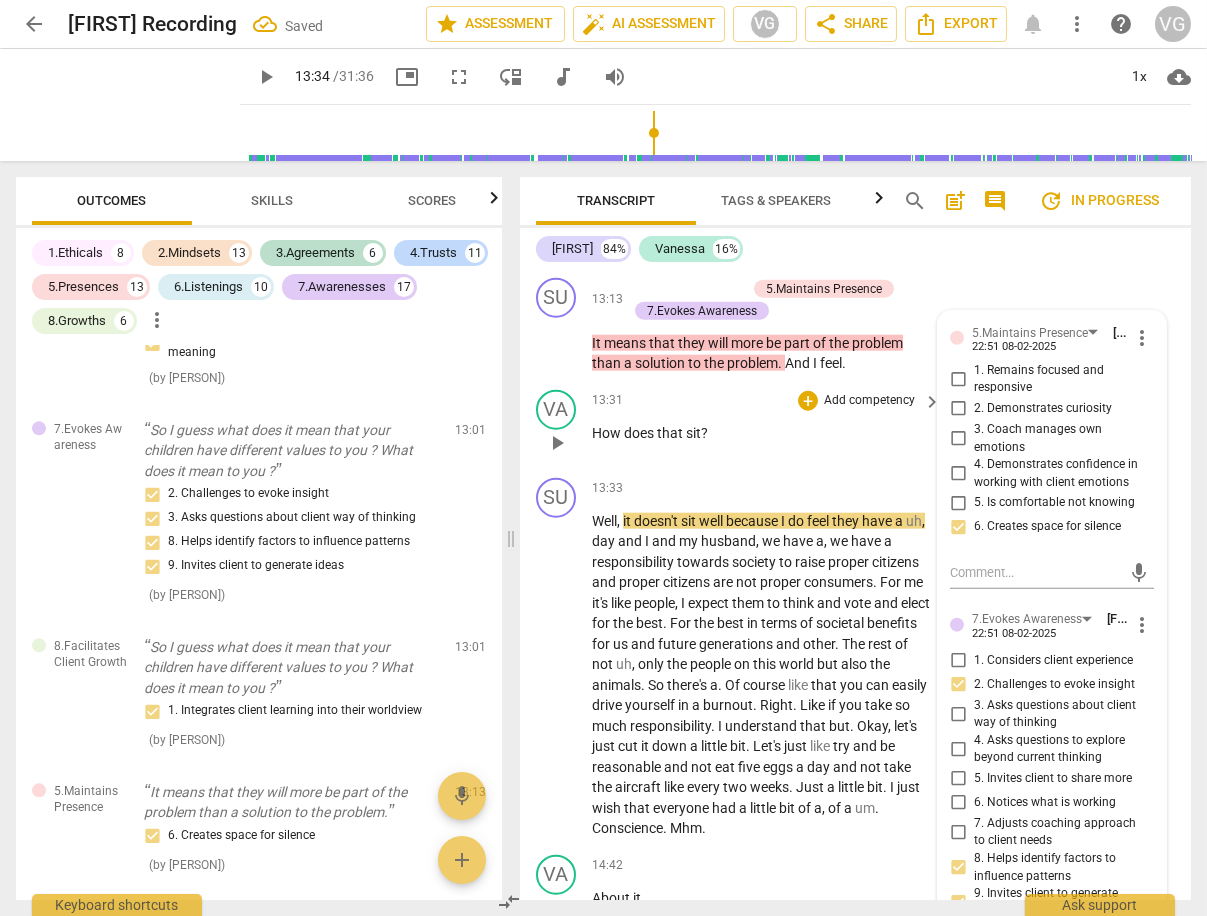 click on "[TIME] + Add competency keyboard_arrow_right How   does   that   sit ?" at bounding box center [767, 426] 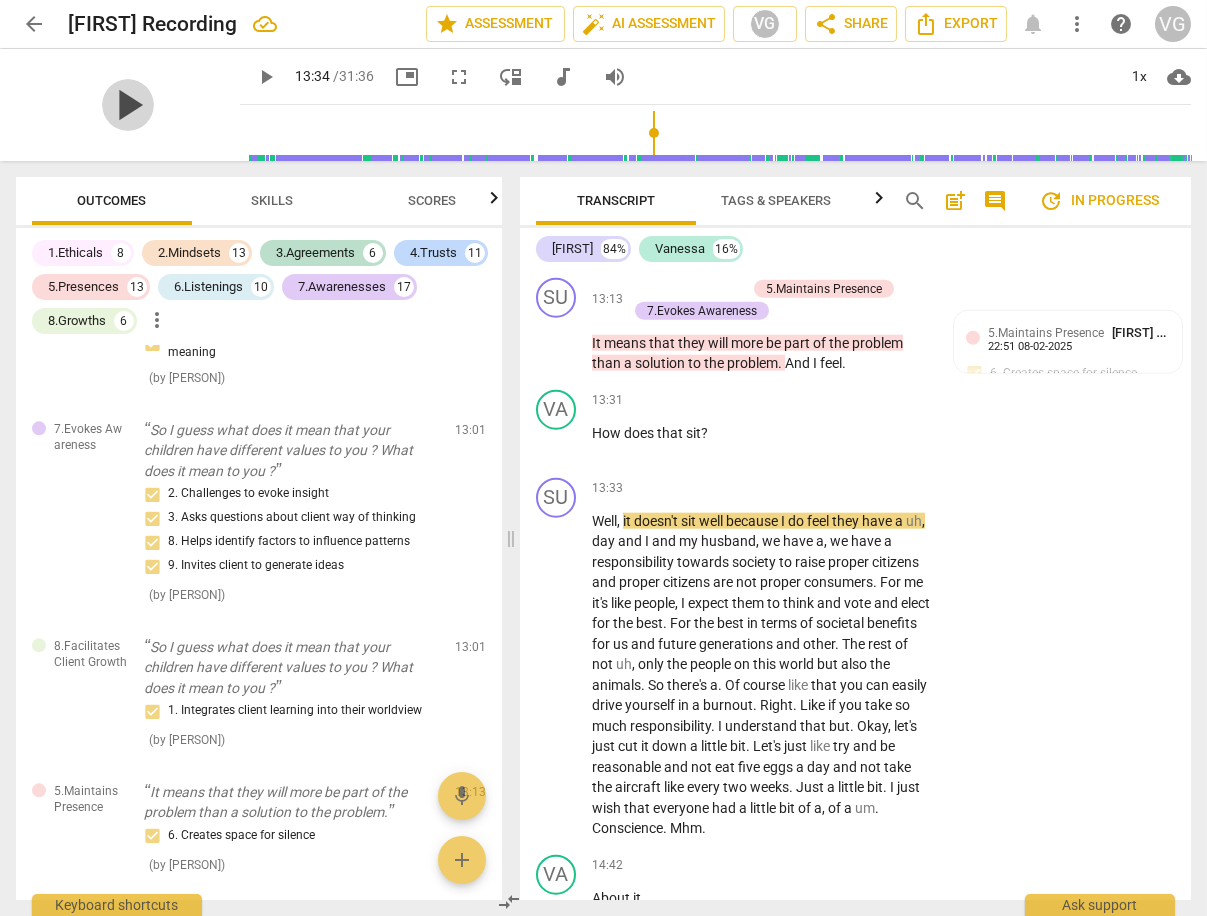 click on "play_arrow" at bounding box center (128, 105) 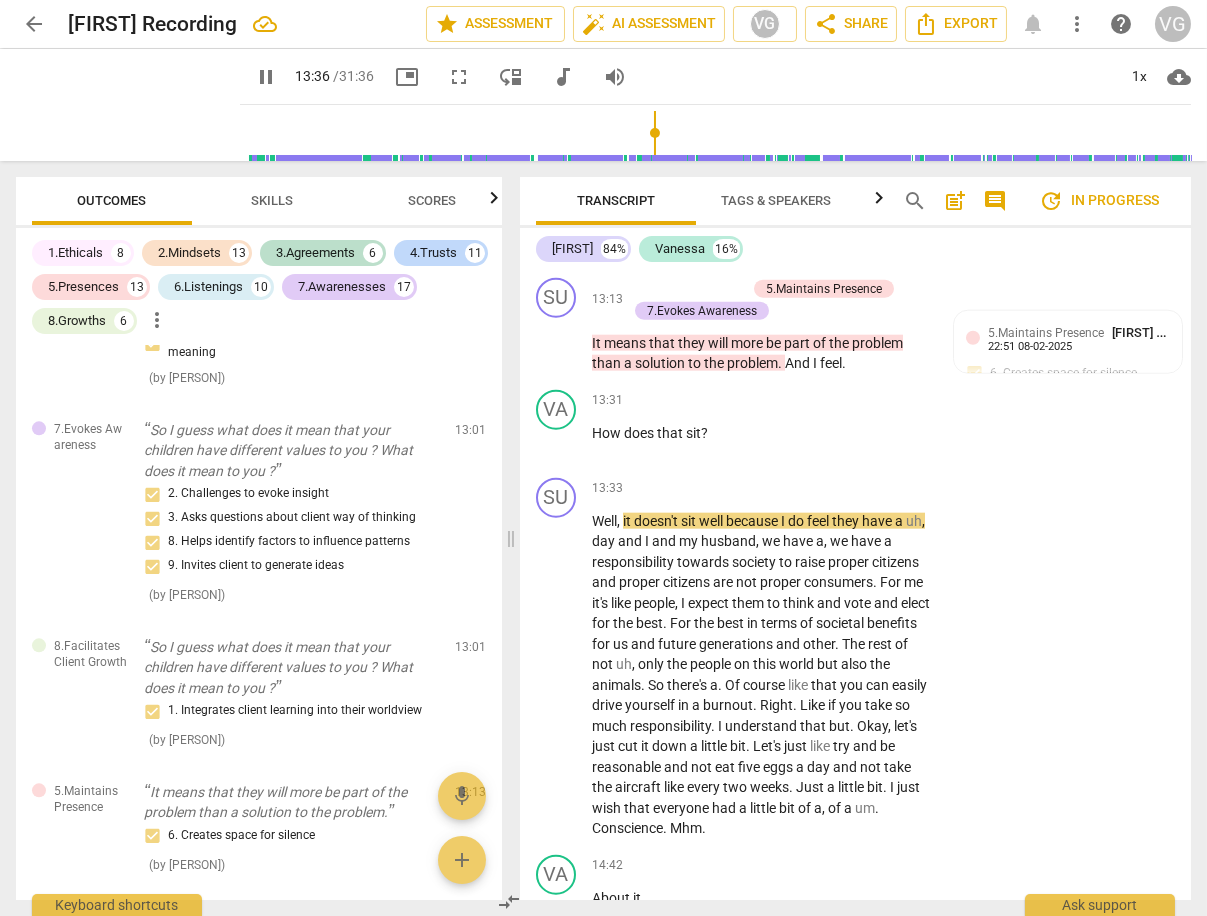 click at bounding box center [719, 133] 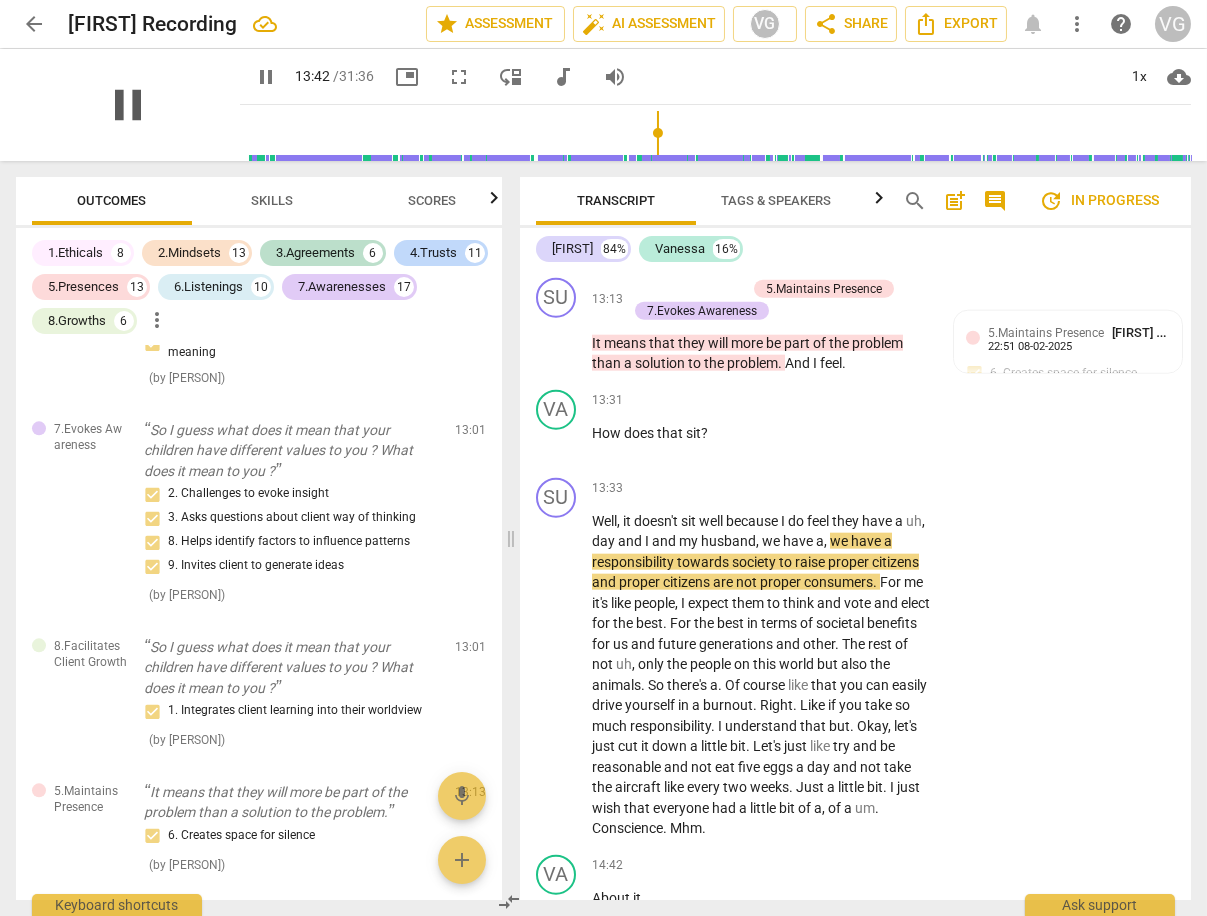 click on "pause" at bounding box center (128, 105) 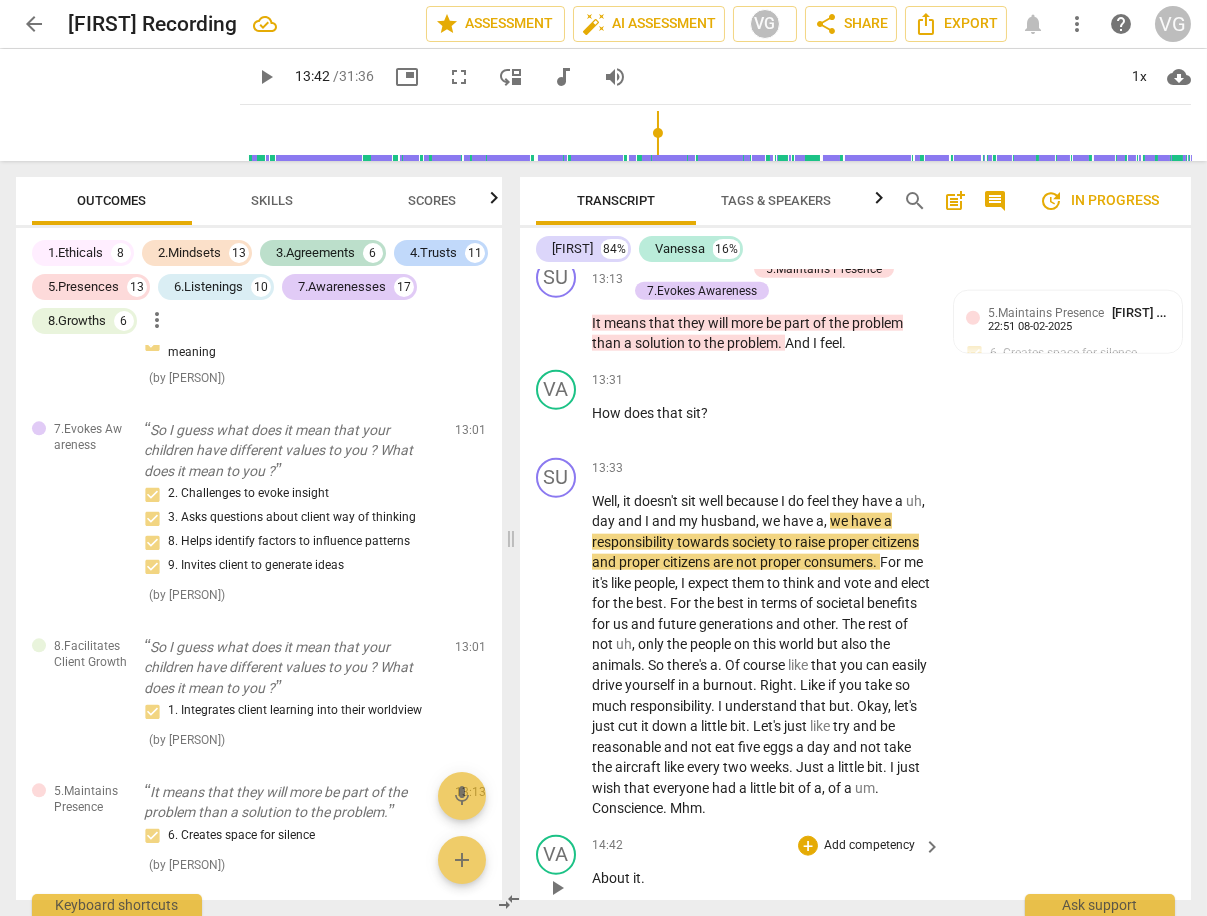 scroll, scrollTop: 6570, scrollLeft: 0, axis: vertical 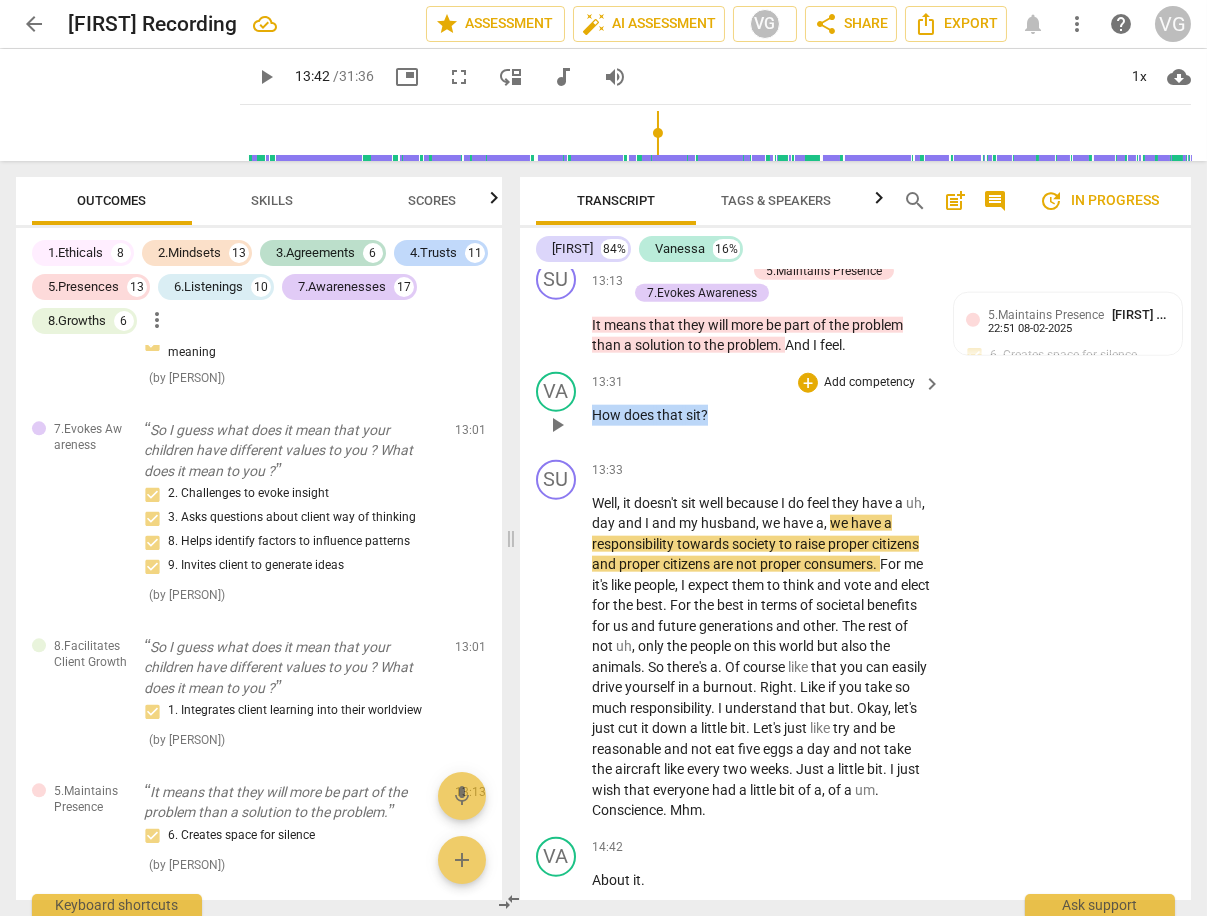 drag, startPoint x: 591, startPoint y: 408, endPoint x: 712, endPoint y: 405, distance: 121.037186 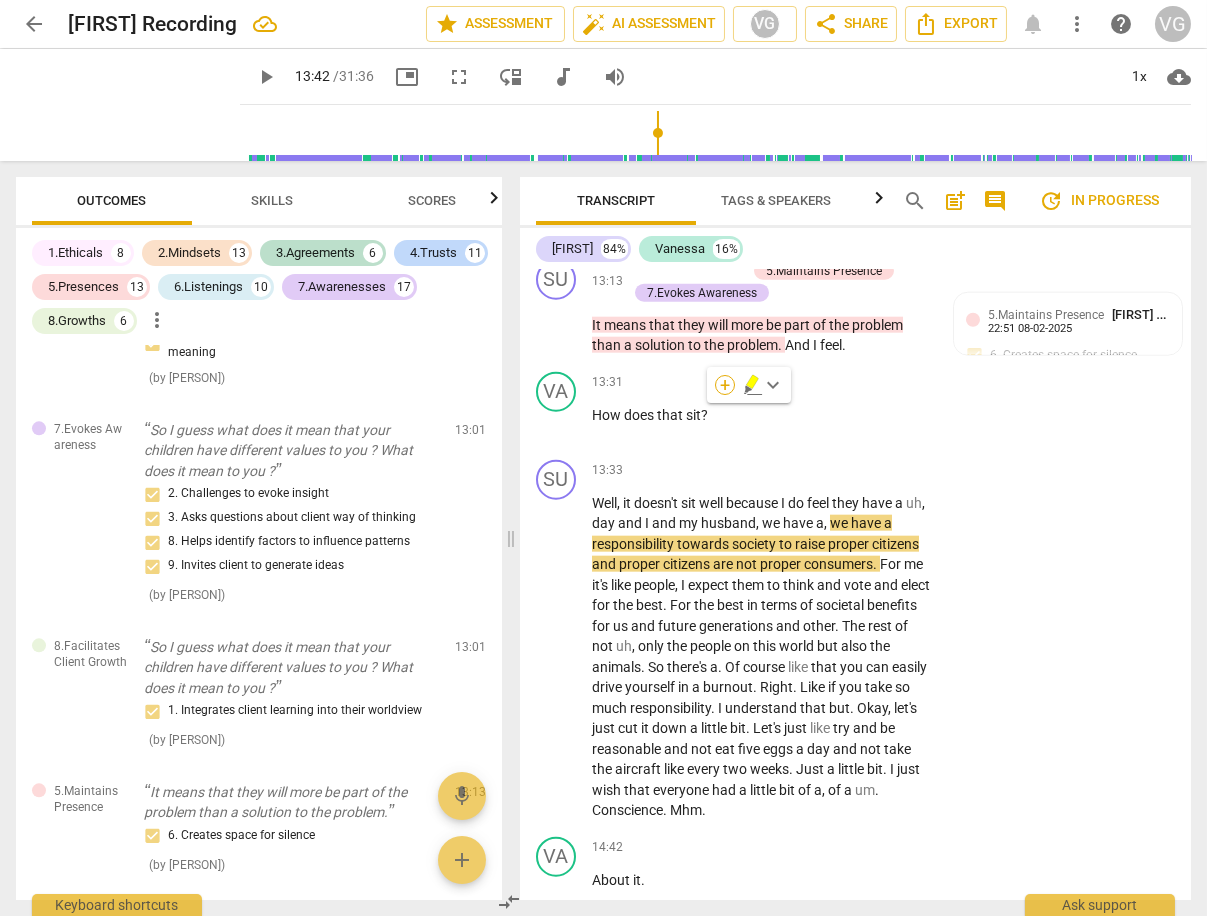 click on "+" at bounding box center [725, 385] 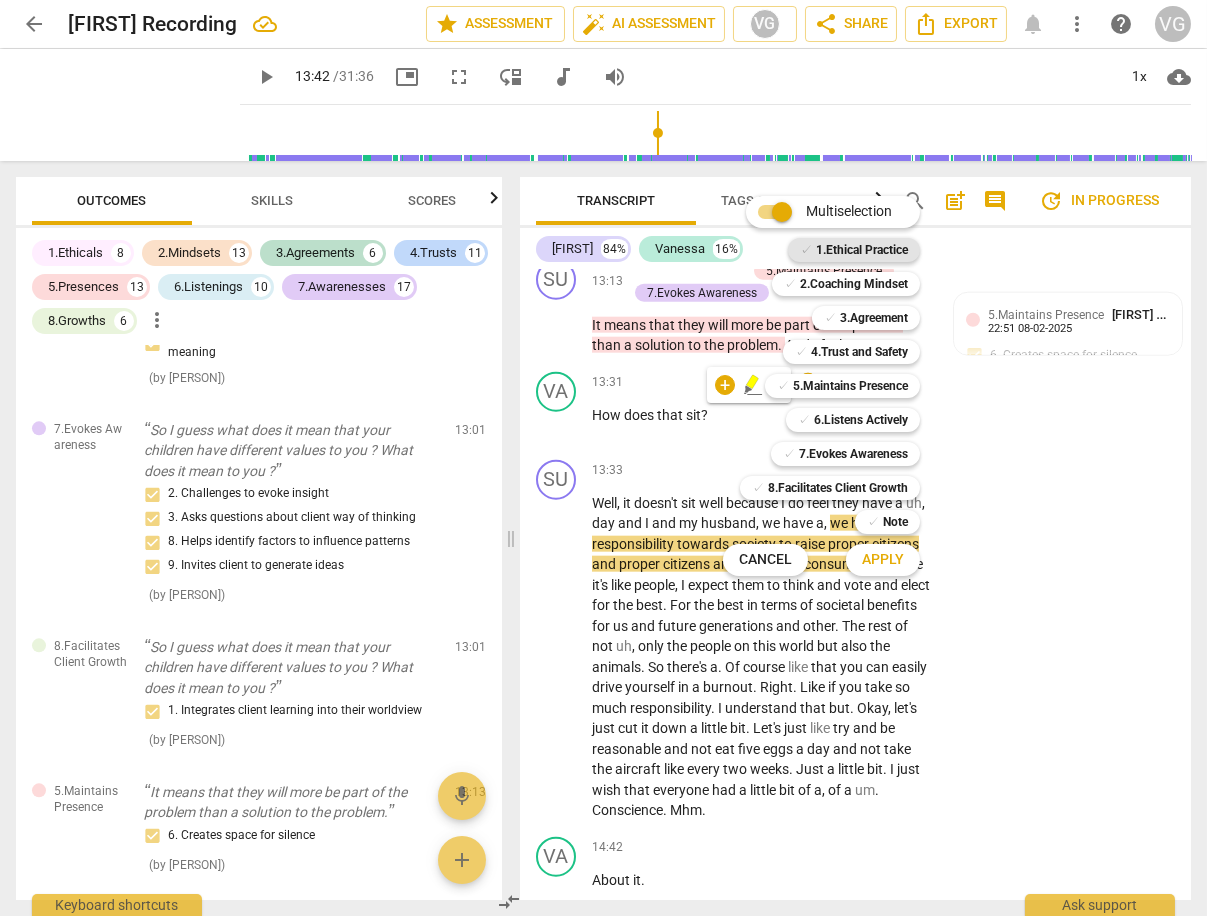 click on "1.Ethical Practice" at bounding box center (862, 250) 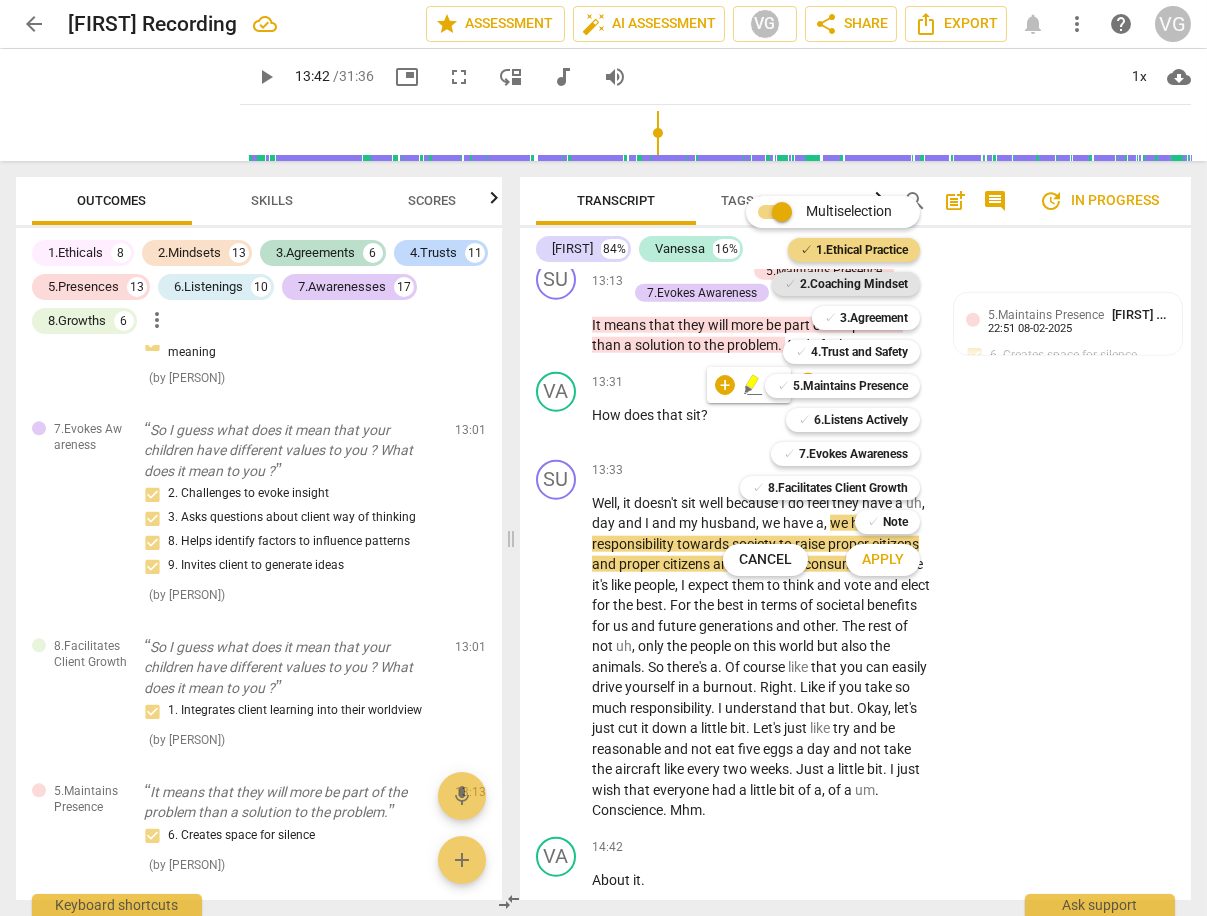 click on "2.Coaching Mindset" at bounding box center (854, 284) 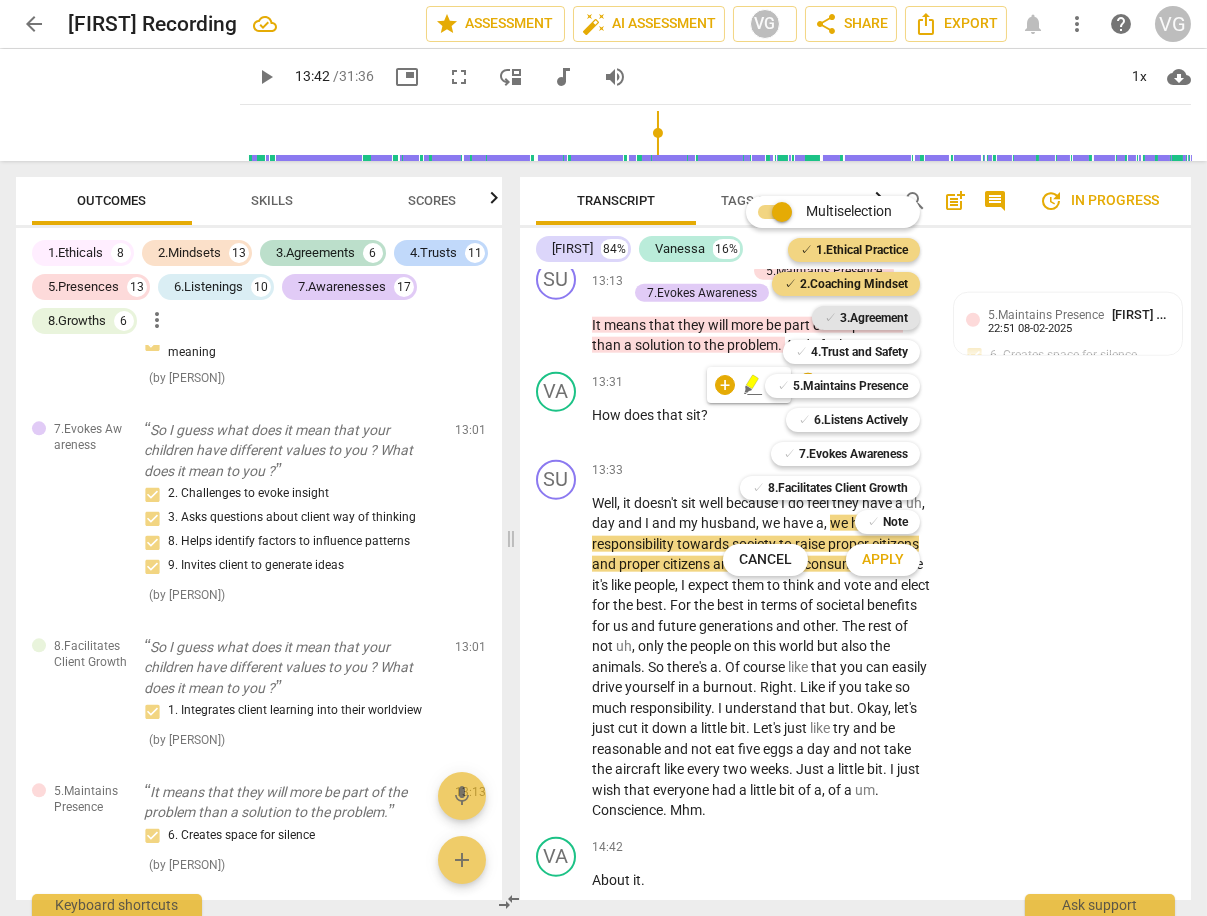 click on "3.Agreement" at bounding box center [874, 318] 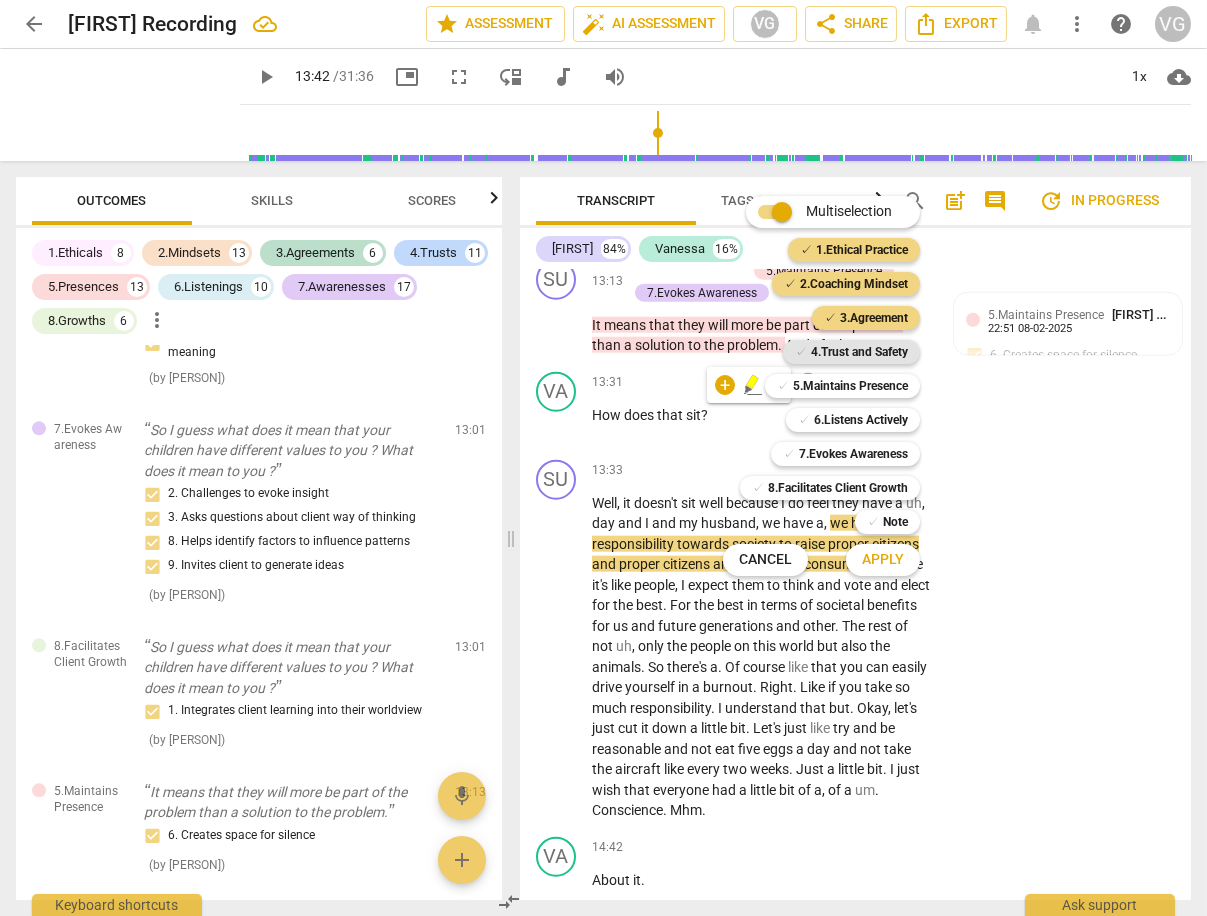 click on "4.Trust and Safety" at bounding box center (859, 352) 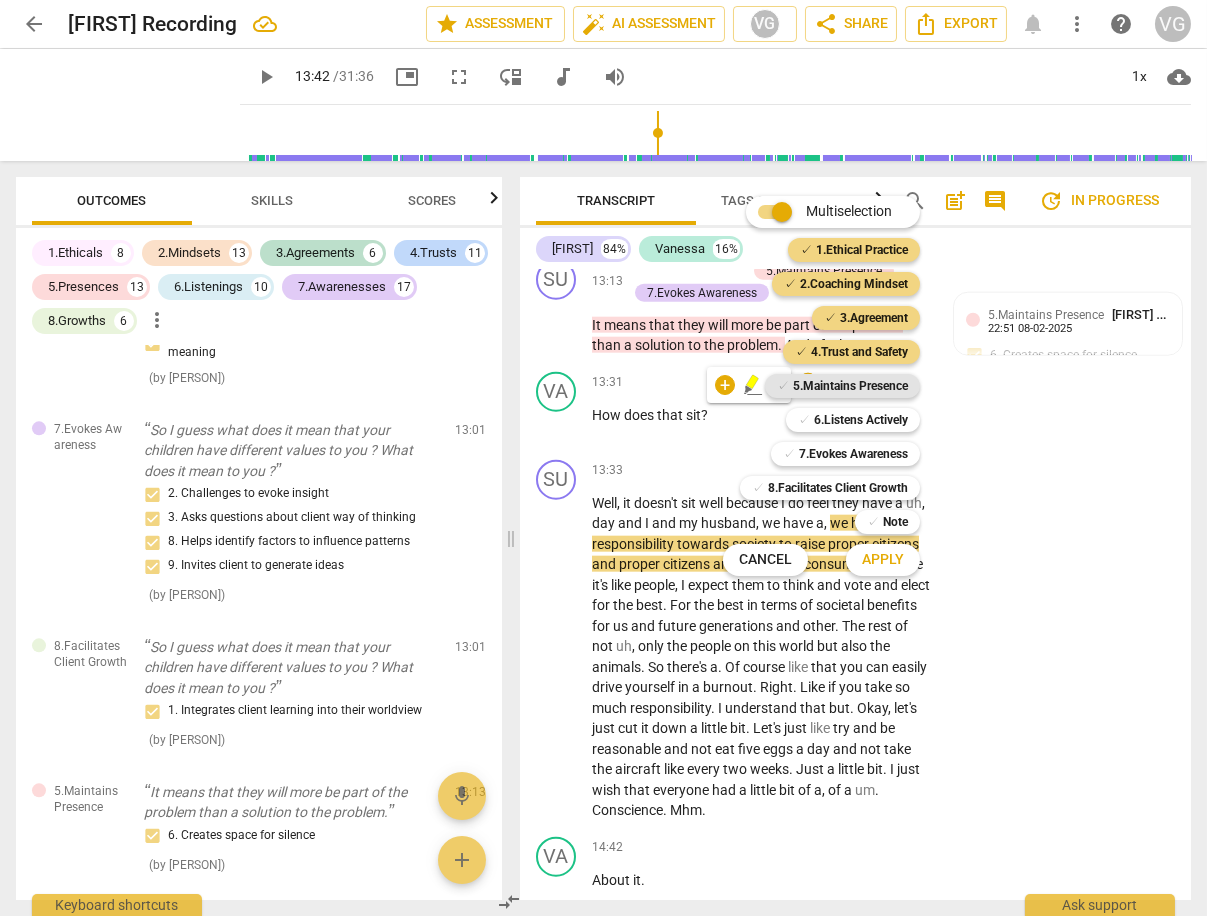 click on "5.Maintains Presence" at bounding box center (850, 386) 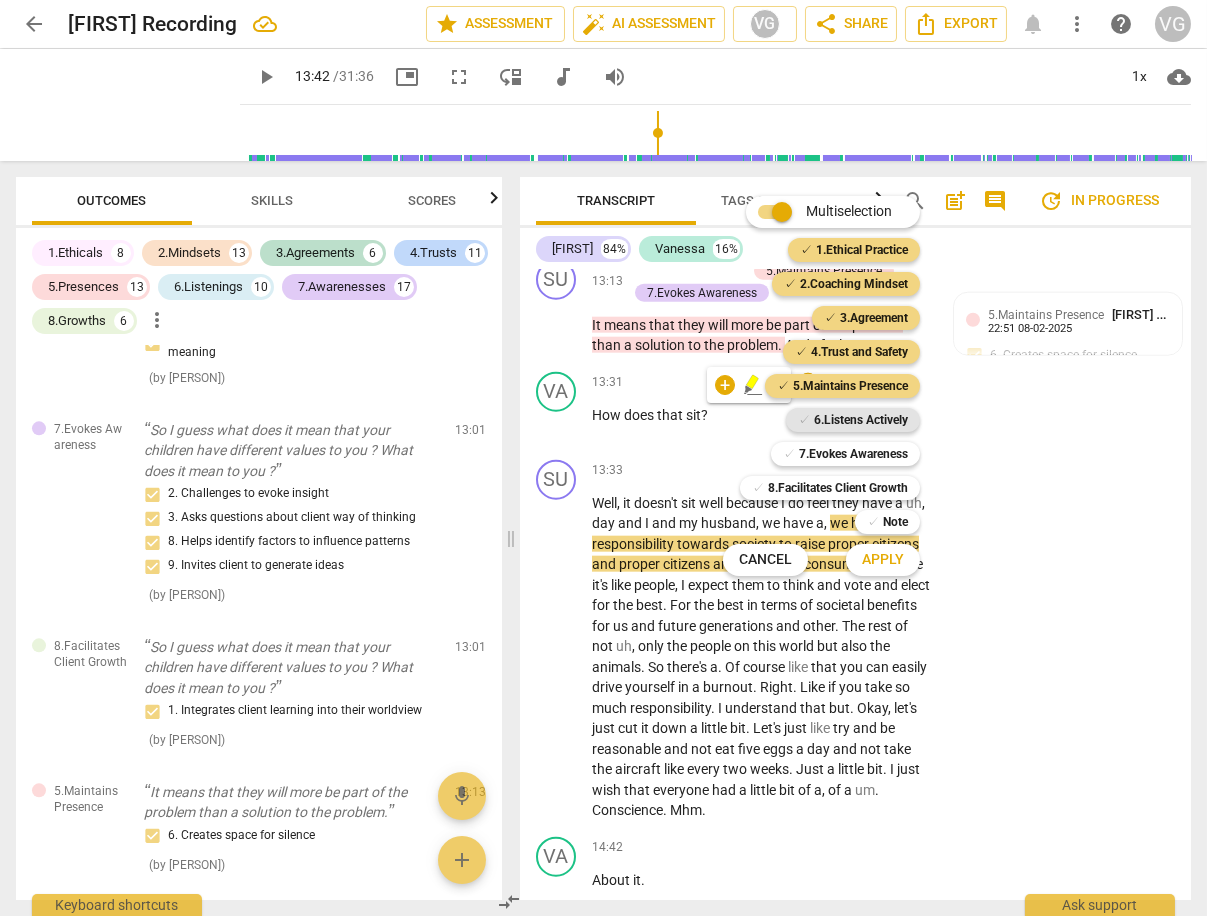 click on "6.Listens Actively" at bounding box center (861, 420) 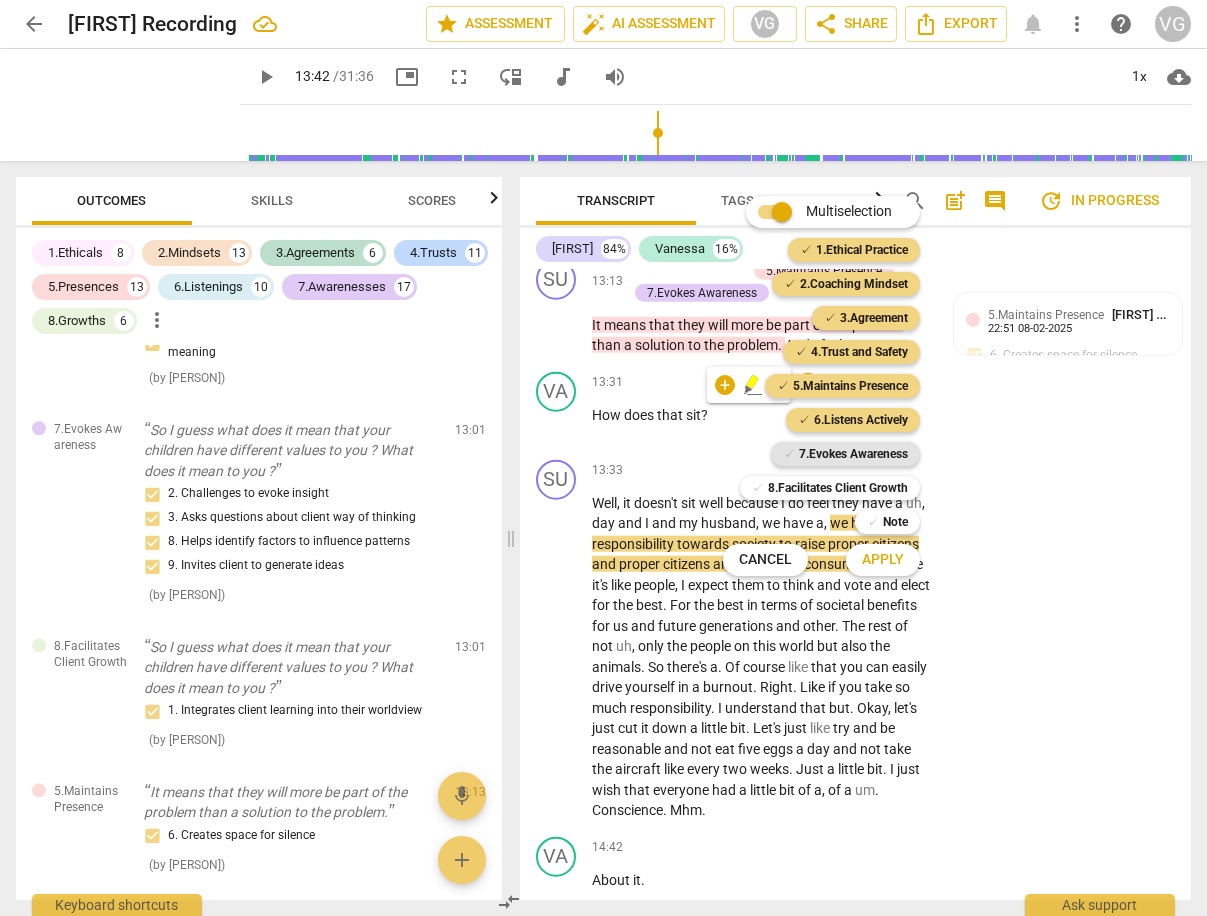 click on "7.Evokes Awareness" at bounding box center (853, 454) 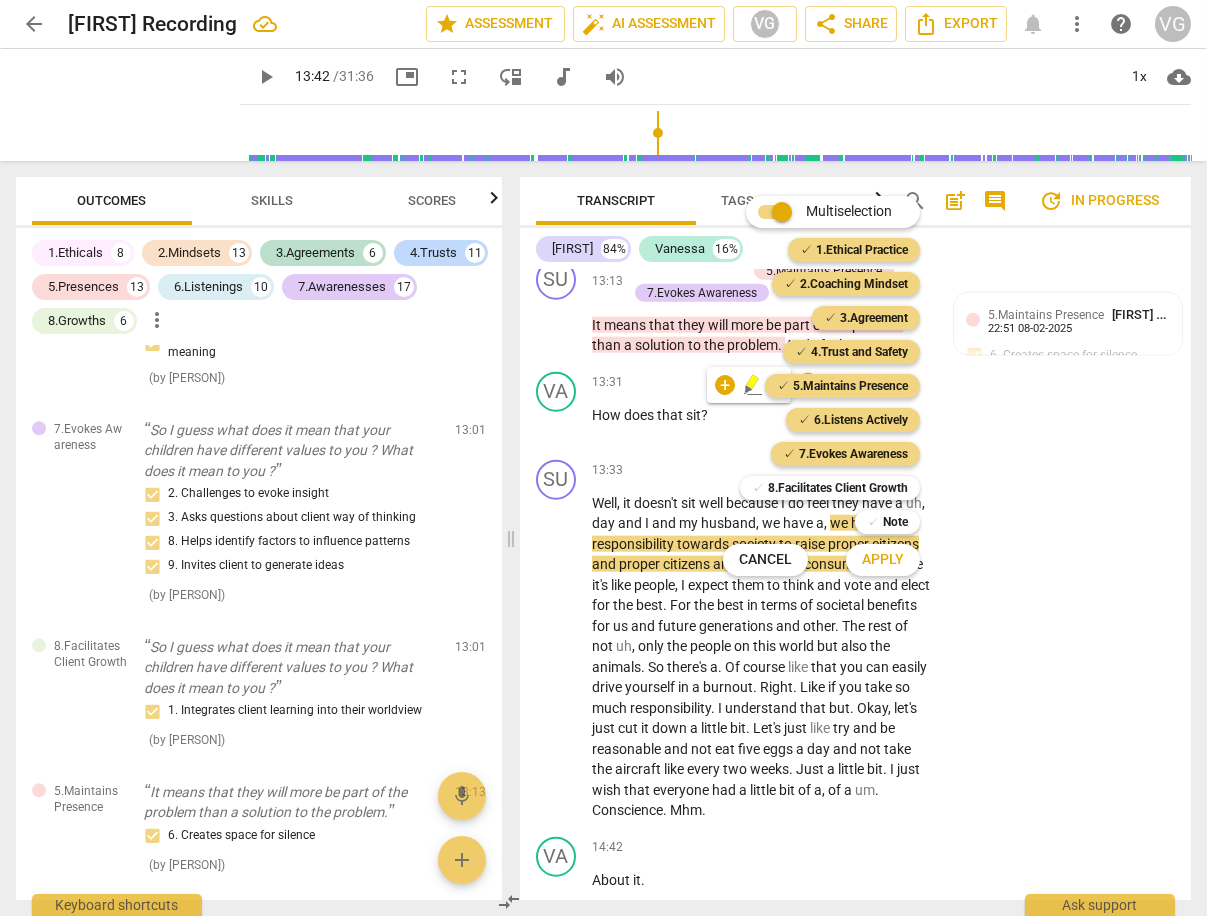 click on "Apply" at bounding box center (883, 560) 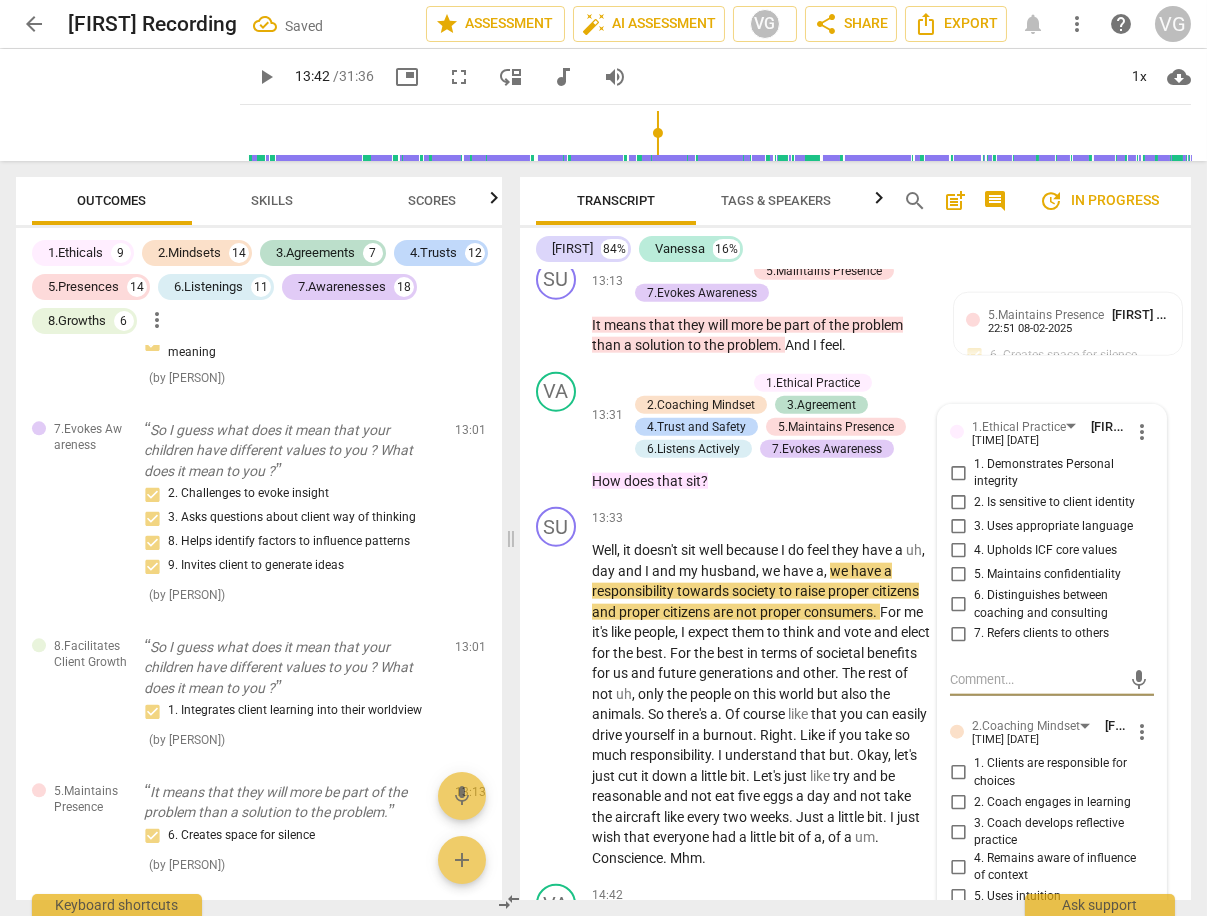 scroll, scrollTop: 13876, scrollLeft: 0, axis: vertical 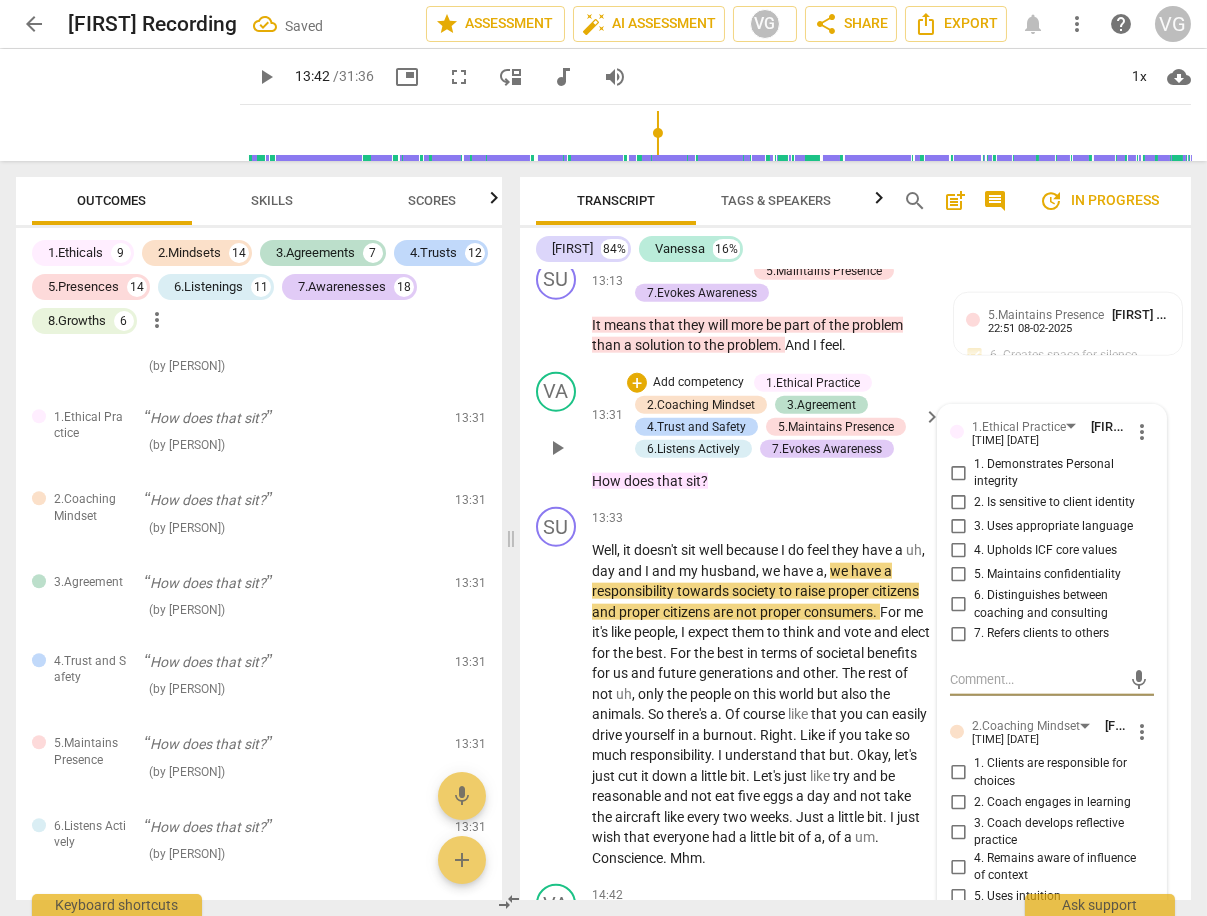 click on "2. Is sensitive to client identity" at bounding box center (958, 503) 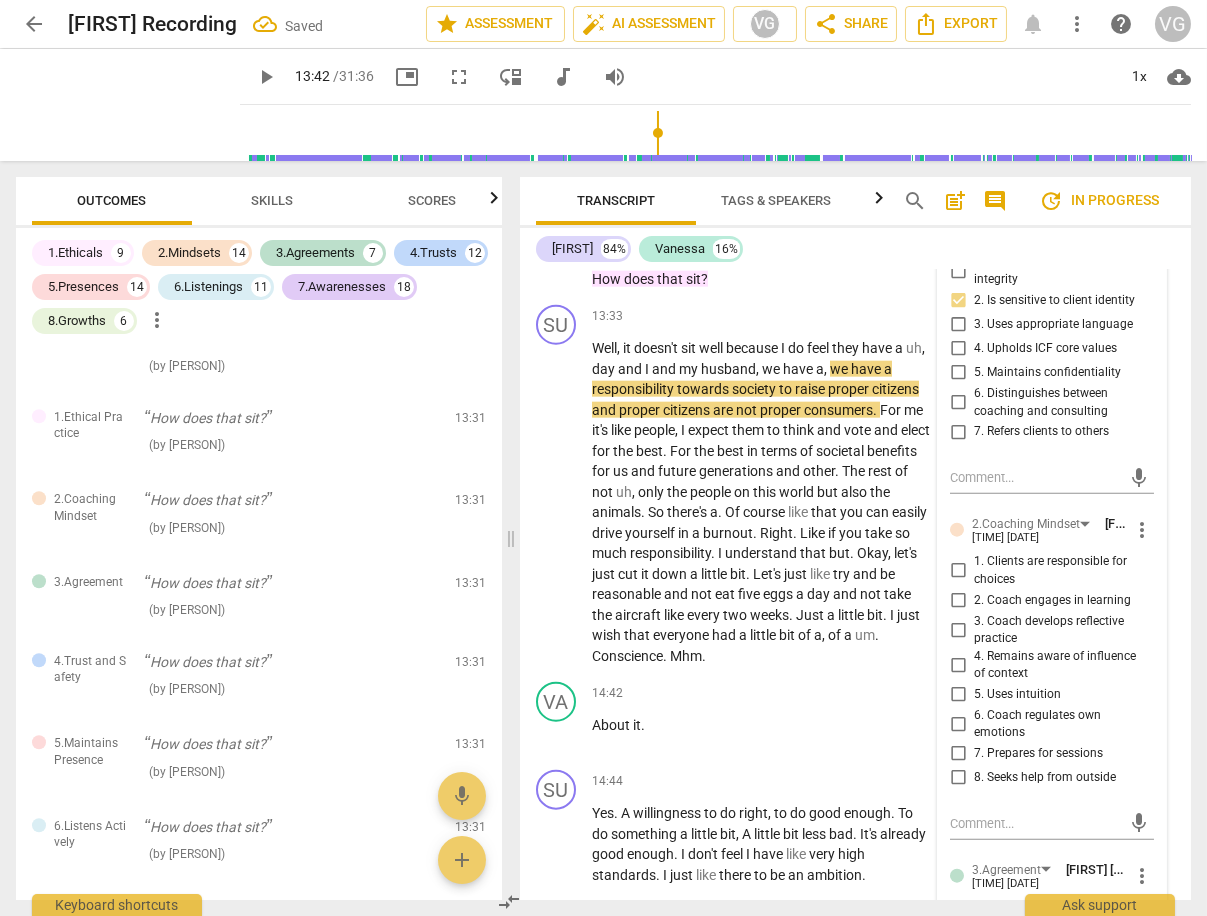 scroll, scrollTop: 6792, scrollLeft: 0, axis: vertical 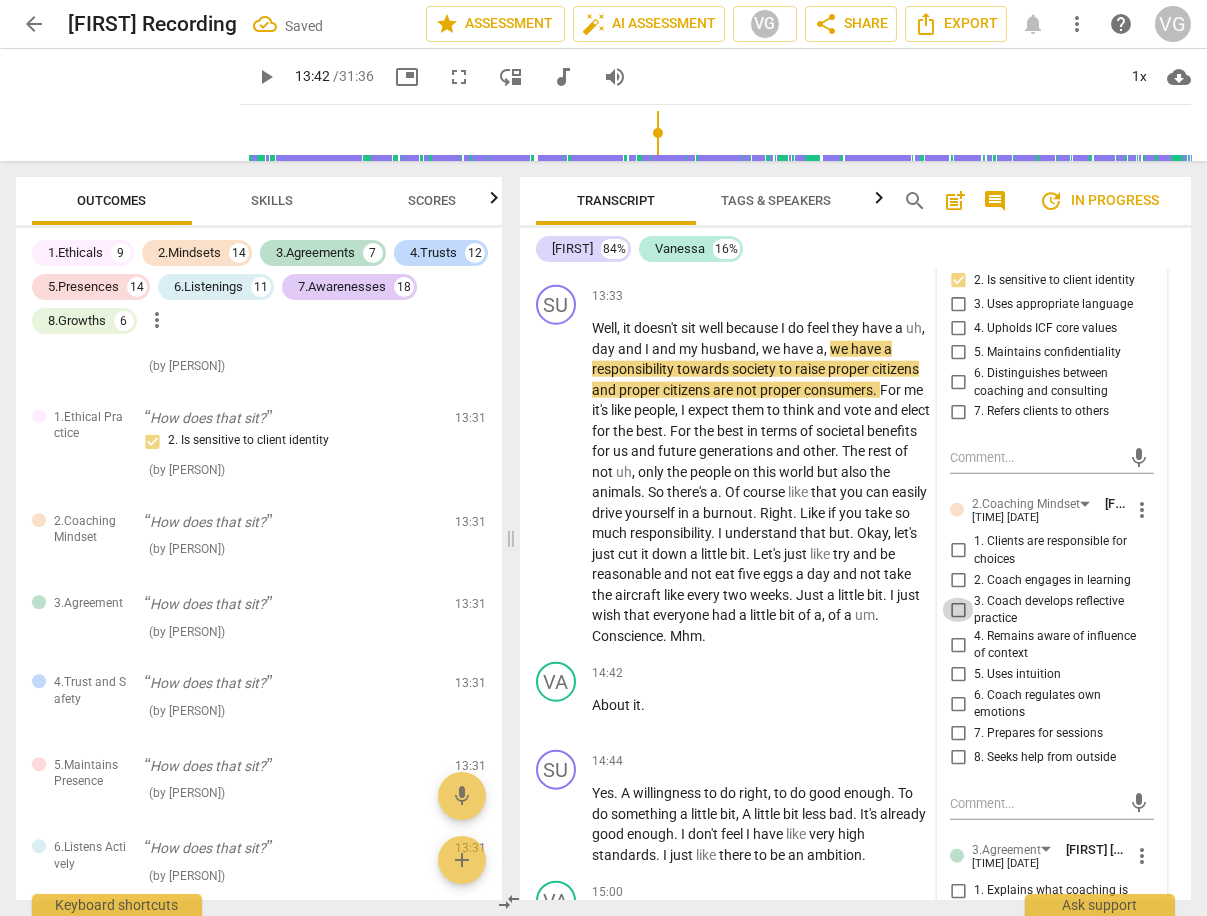 click on "3. Coach develops reflective practice" at bounding box center (958, 610) 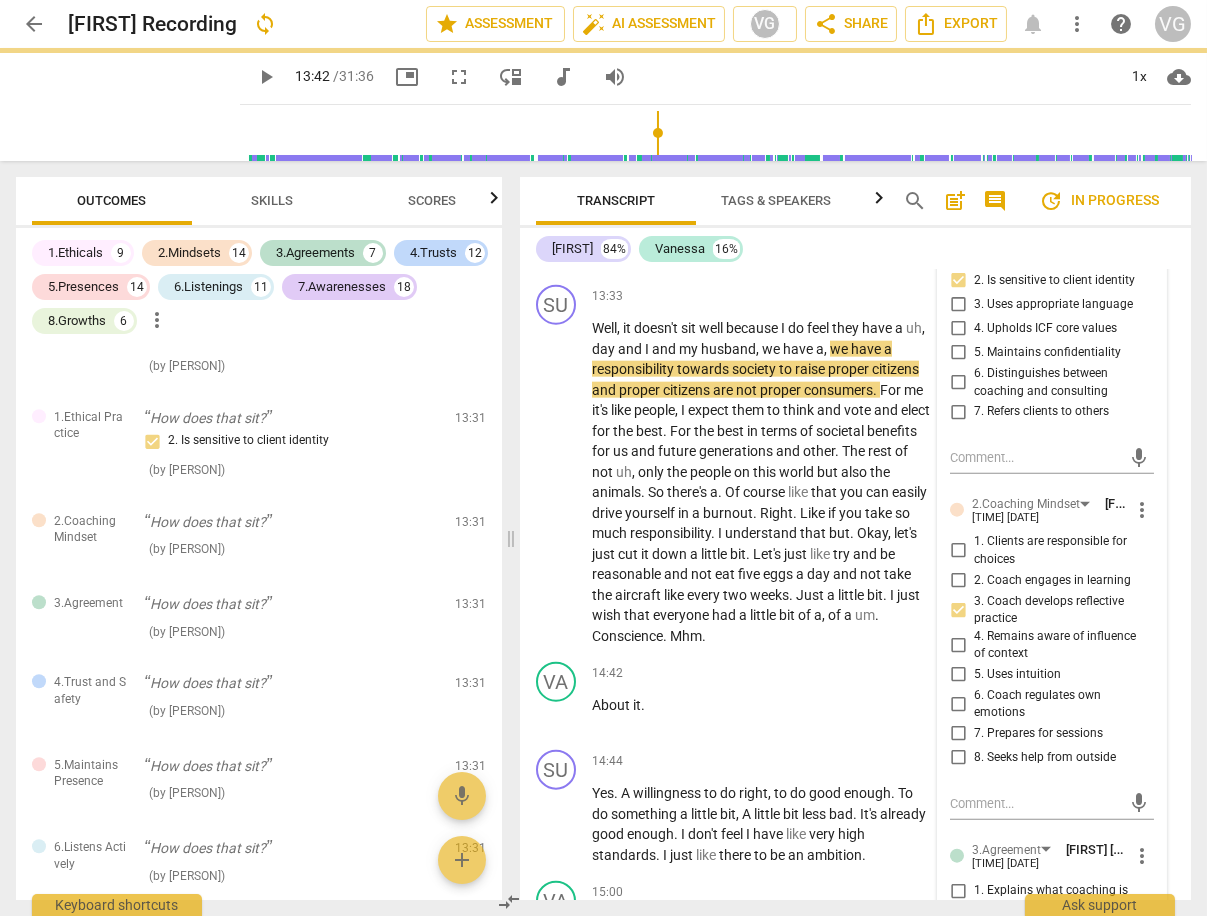 click on "4. Remains aware of influence of context" at bounding box center (958, 645) 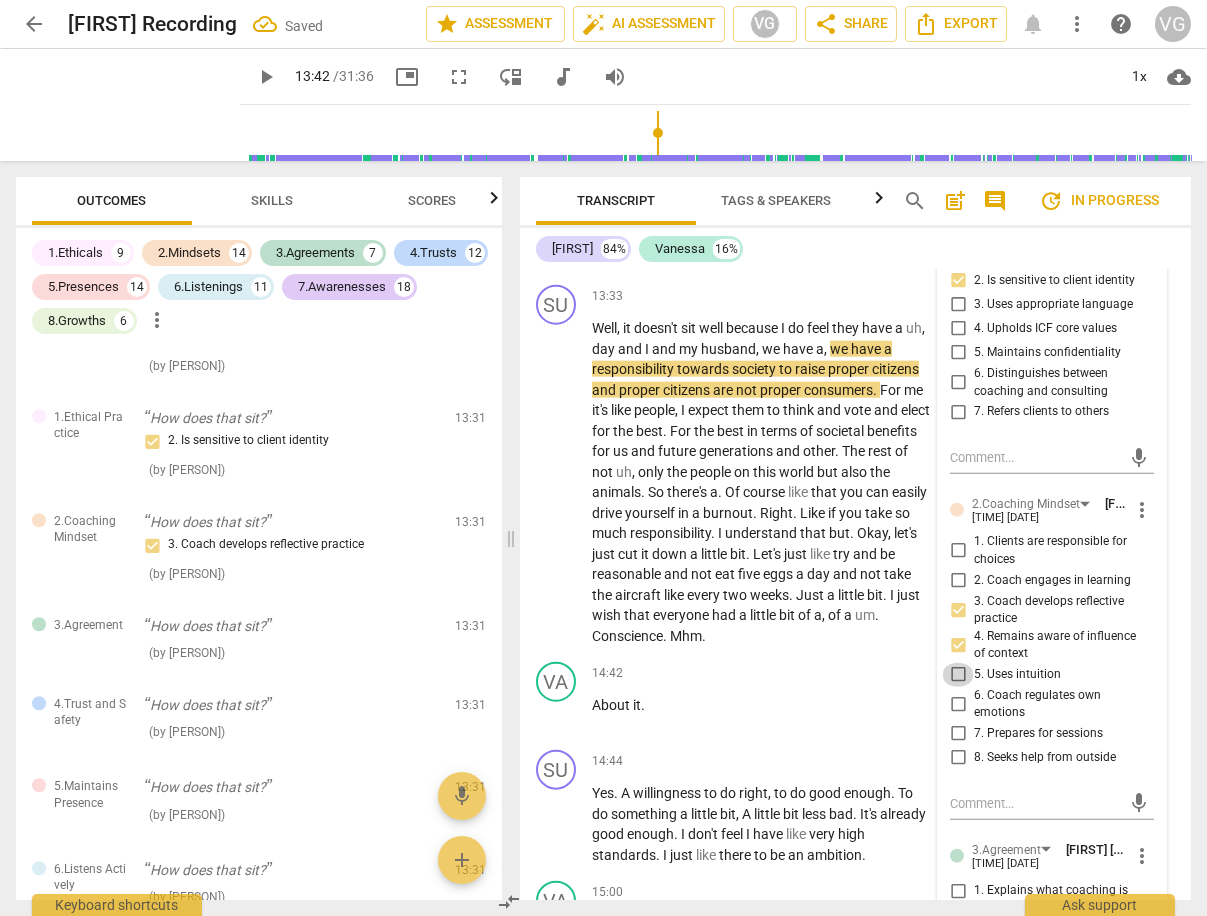 click on "5. Uses intuition" at bounding box center (958, 675) 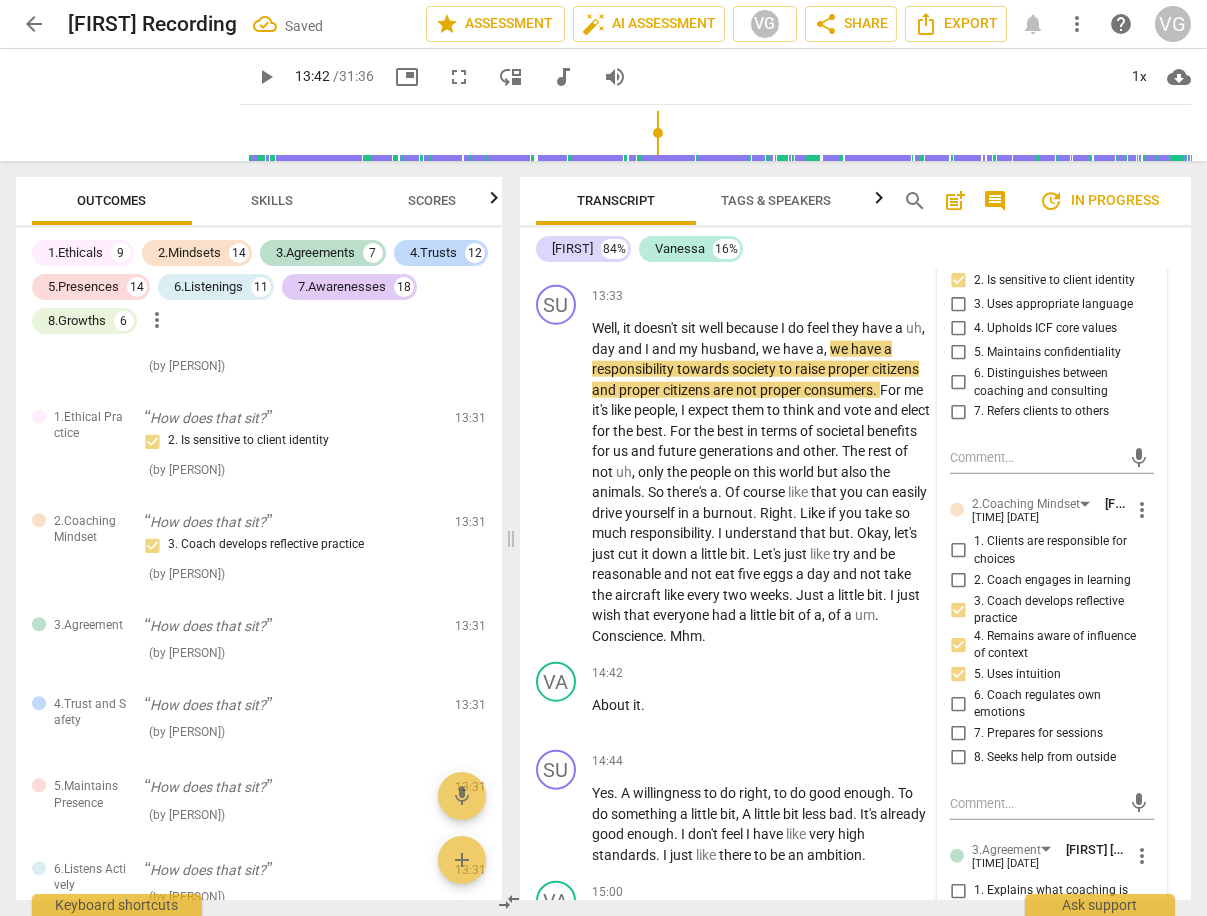 click on "6. Coach regulates own emotions" at bounding box center (958, 704) 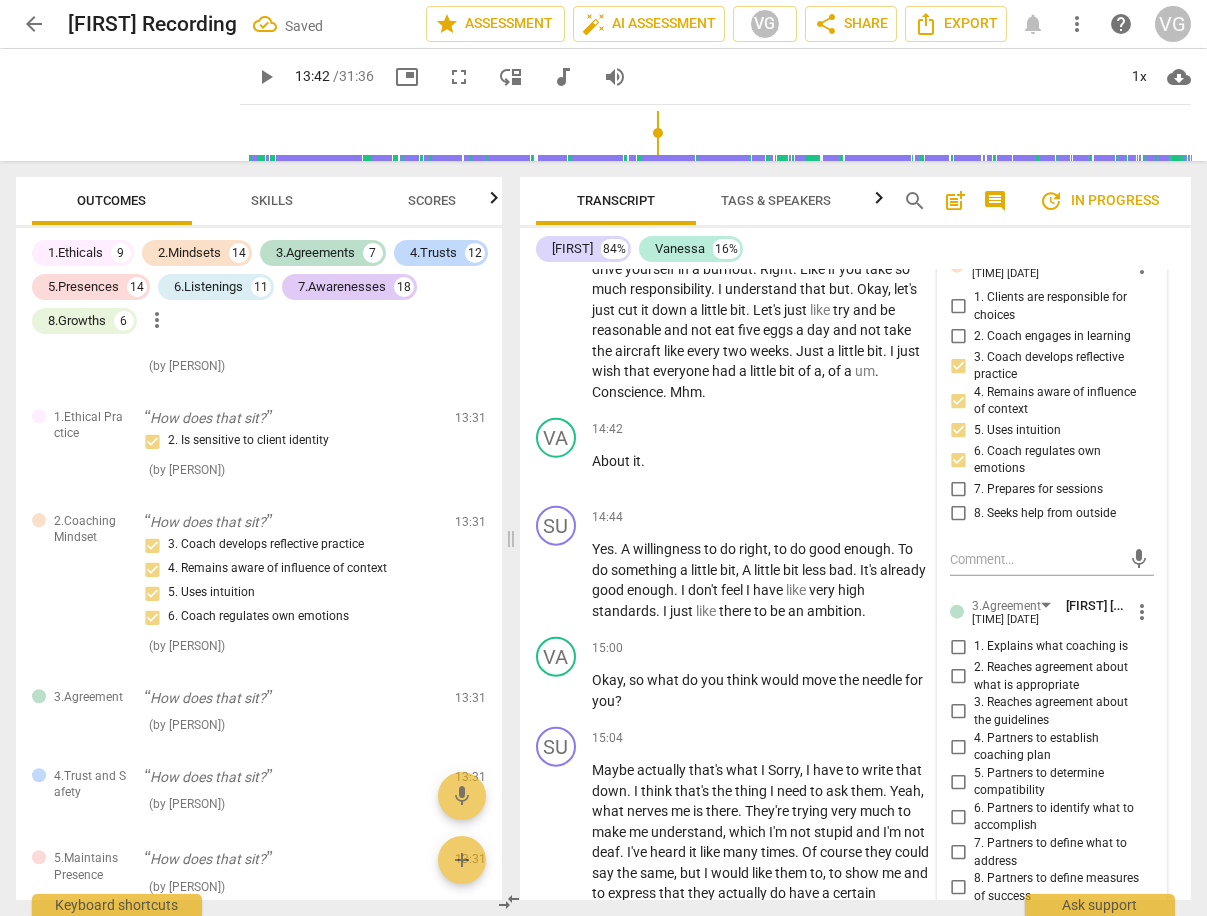 scroll, scrollTop: 7249, scrollLeft: 0, axis: vertical 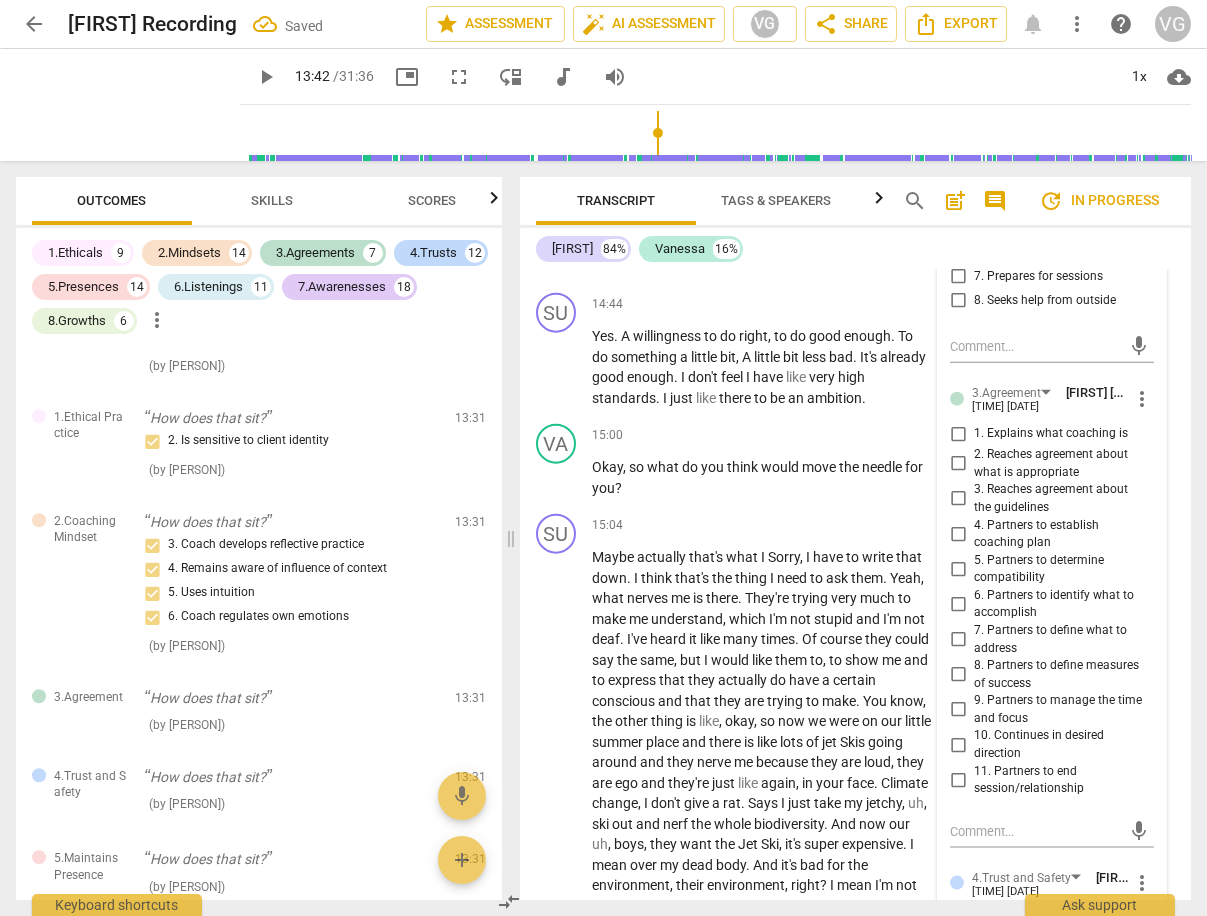 click on "10. Continues in desired direction" at bounding box center (958, 745) 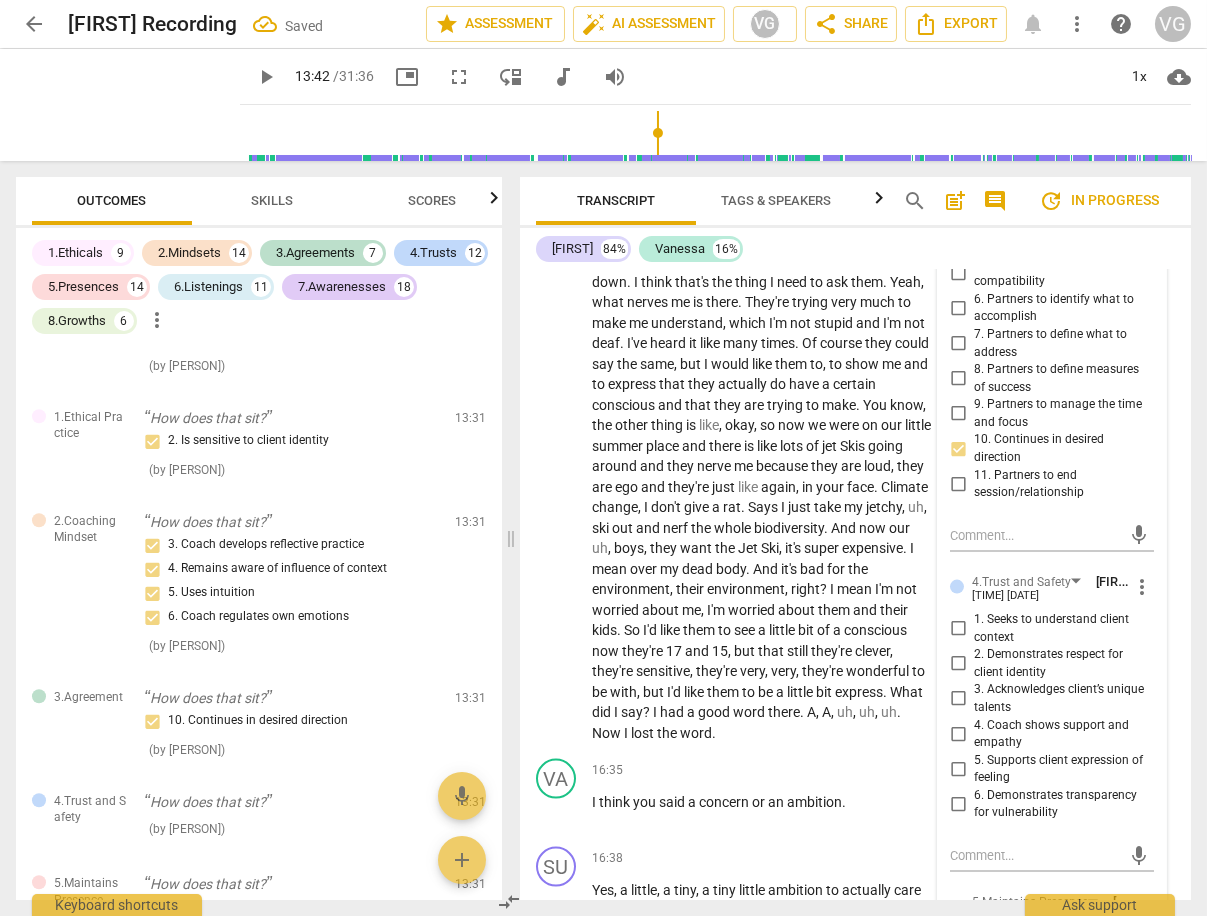 scroll, scrollTop: 7569, scrollLeft: 0, axis: vertical 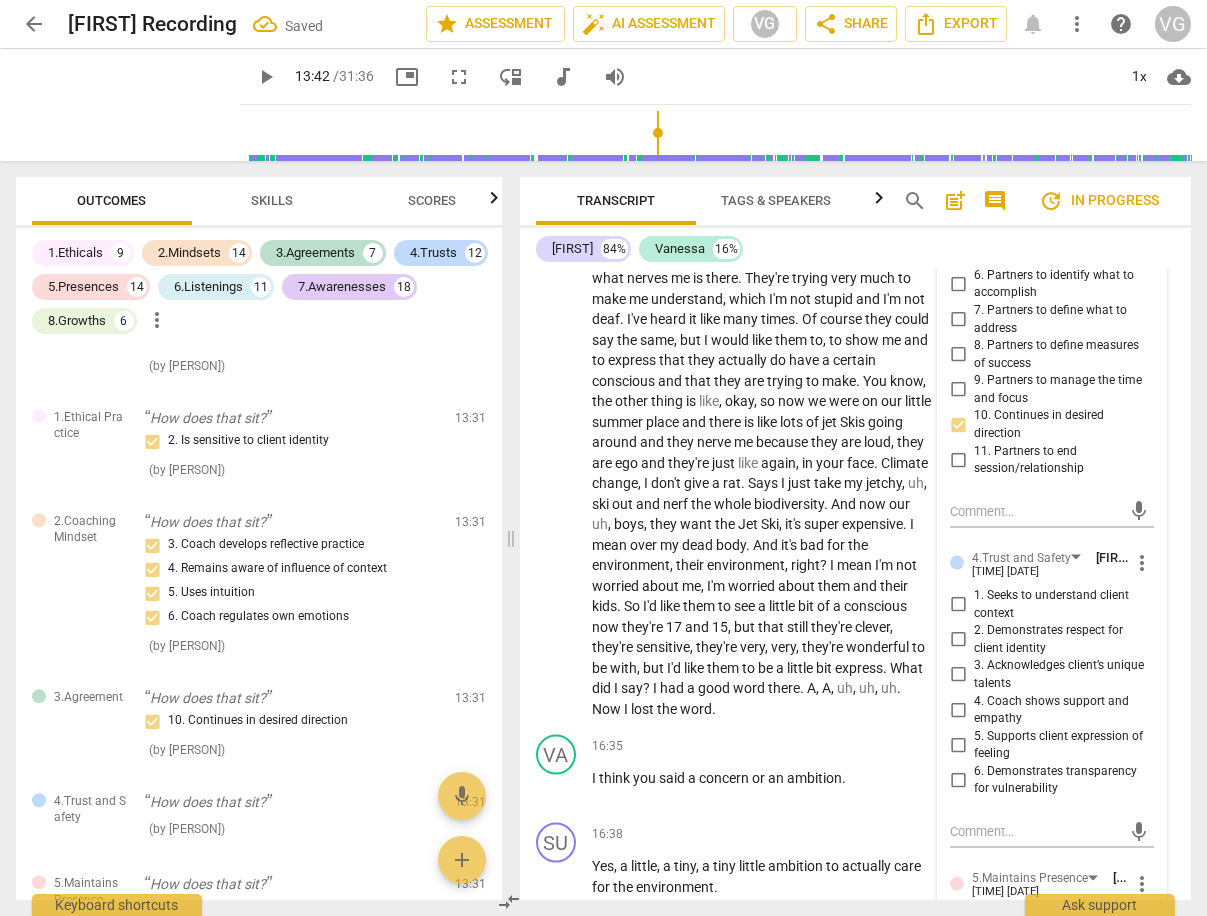 click on "1. Seeks to understand client context" at bounding box center (958, 605) 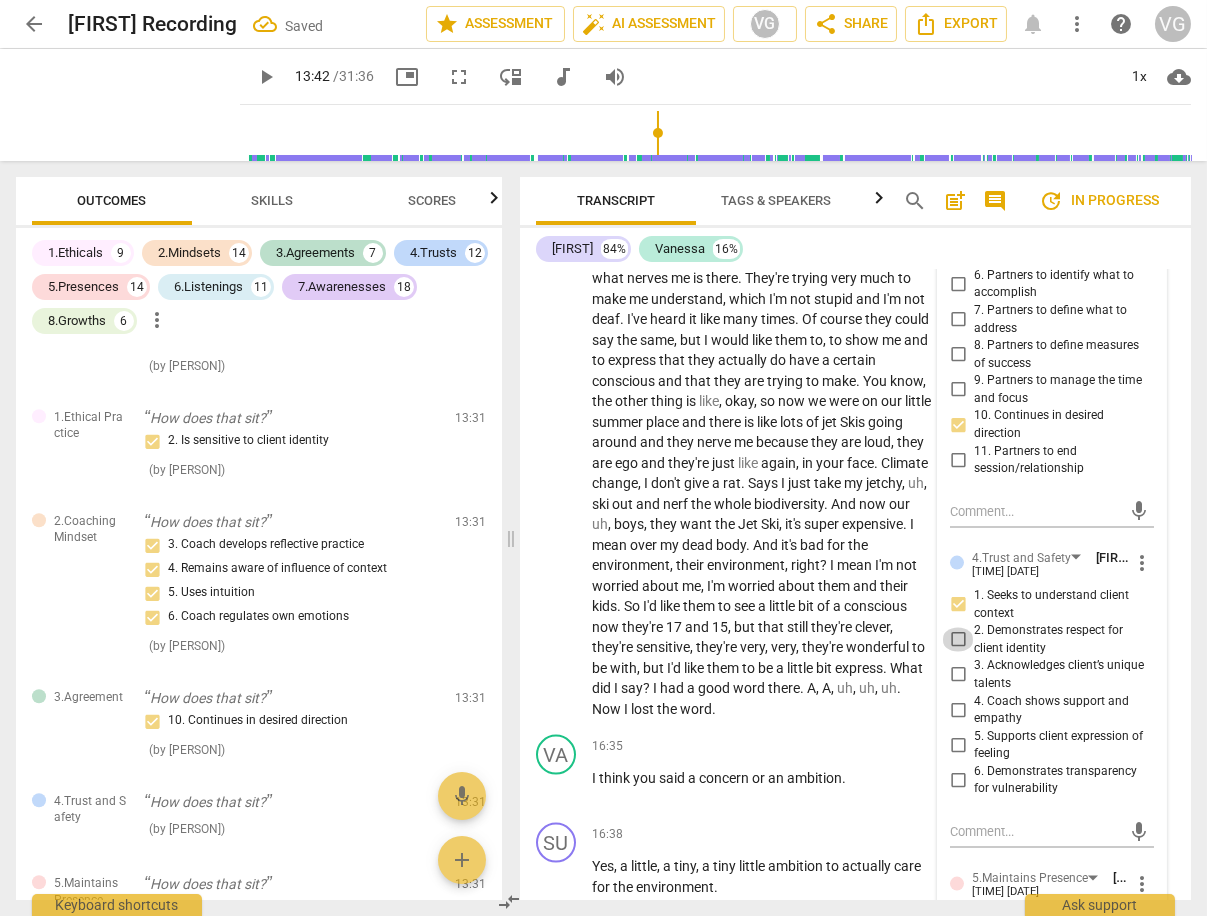 click on "2. Demonstrates respect for client identity" at bounding box center (958, 640) 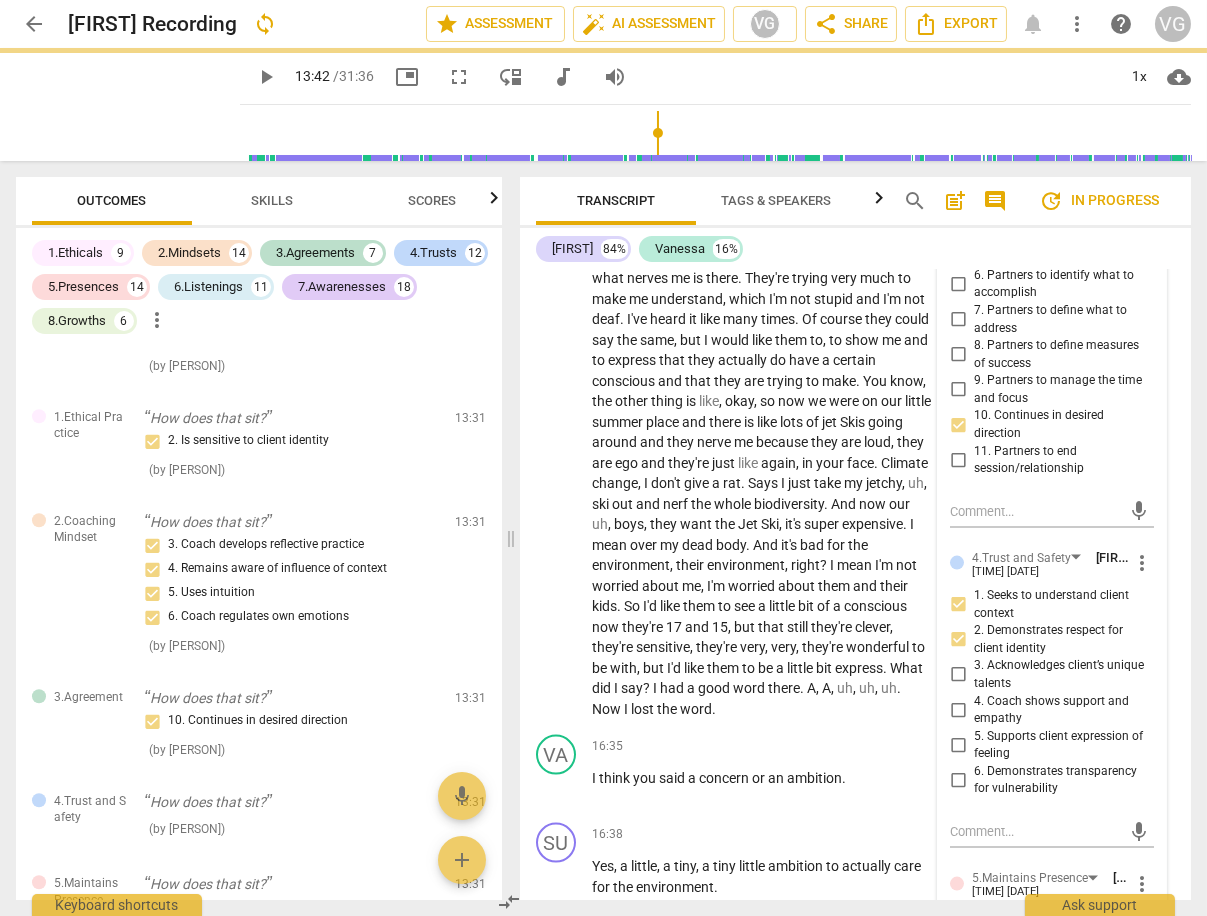 click on "4. Coach shows support and empathy" at bounding box center (958, 710) 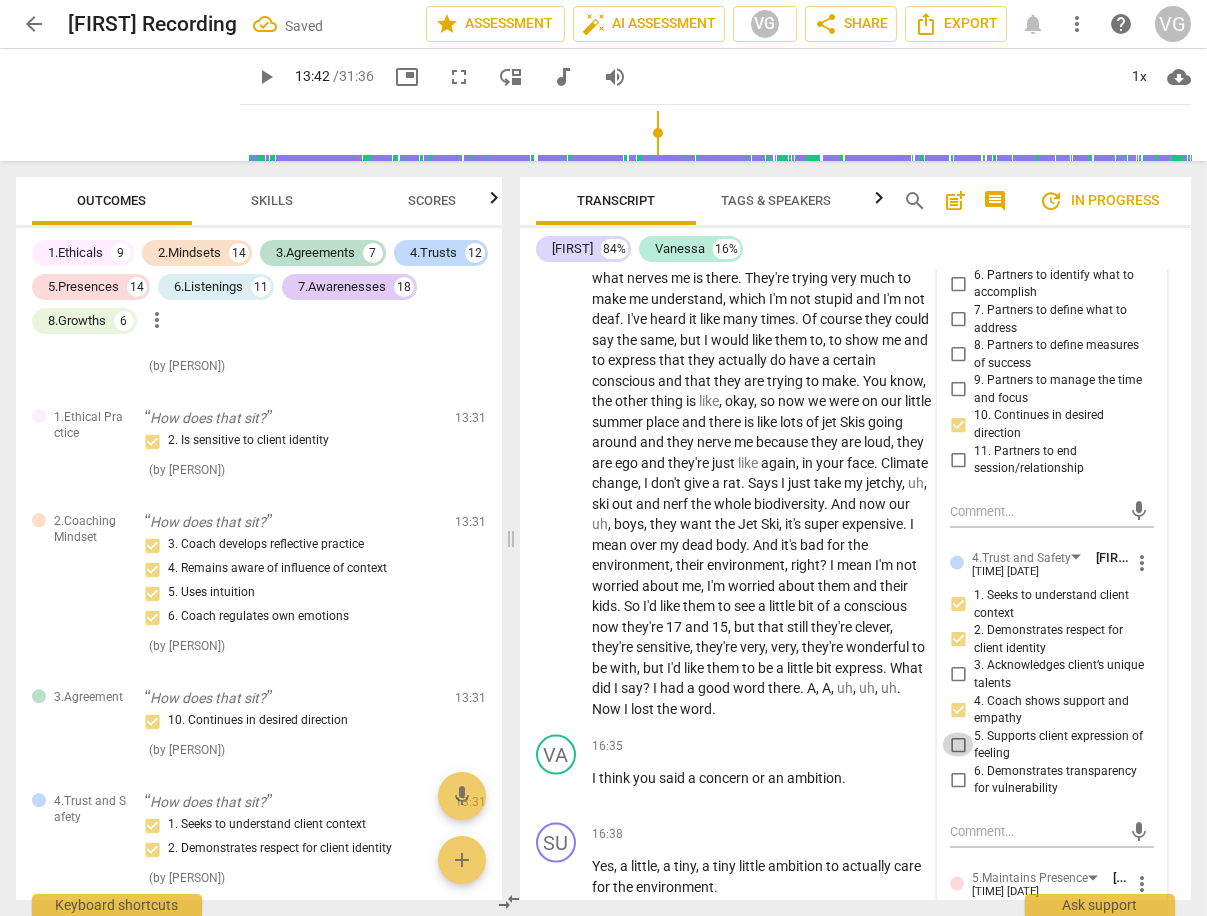 click on "5. Supports client expression of feeling" at bounding box center [958, 745] 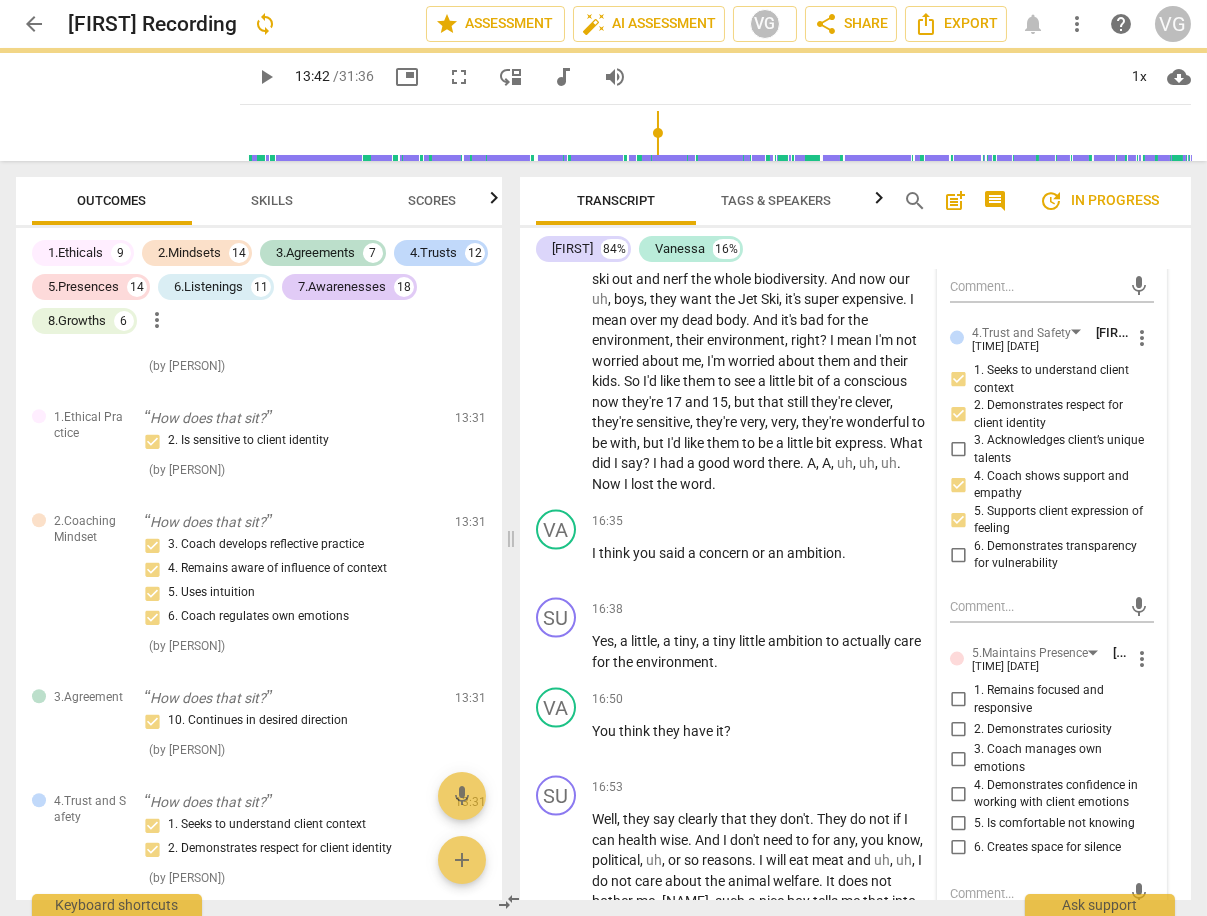 scroll, scrollTop: 7842, scrollLeft: 0, axis: vertical 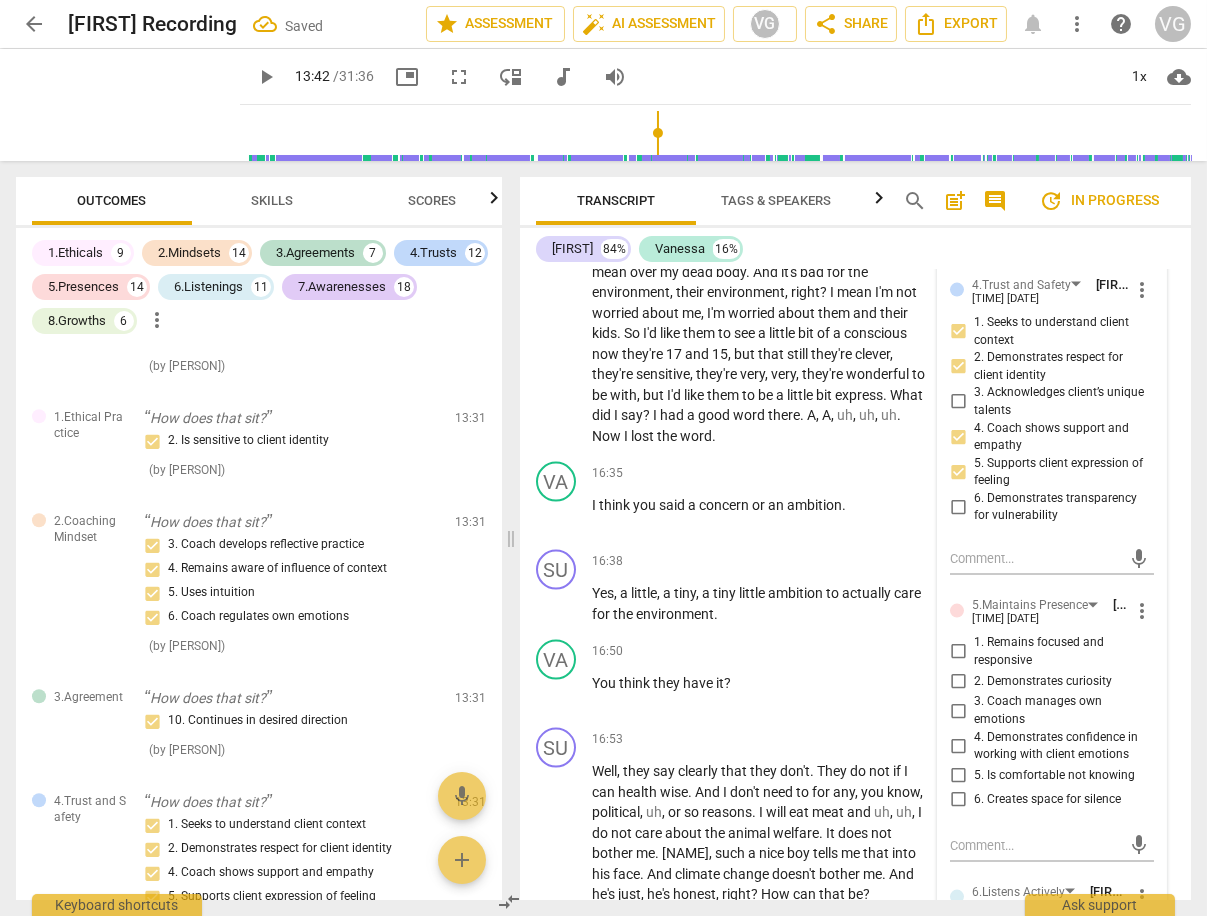 click on "1. Remains focused and responsive" at bounding box center (958, 652) 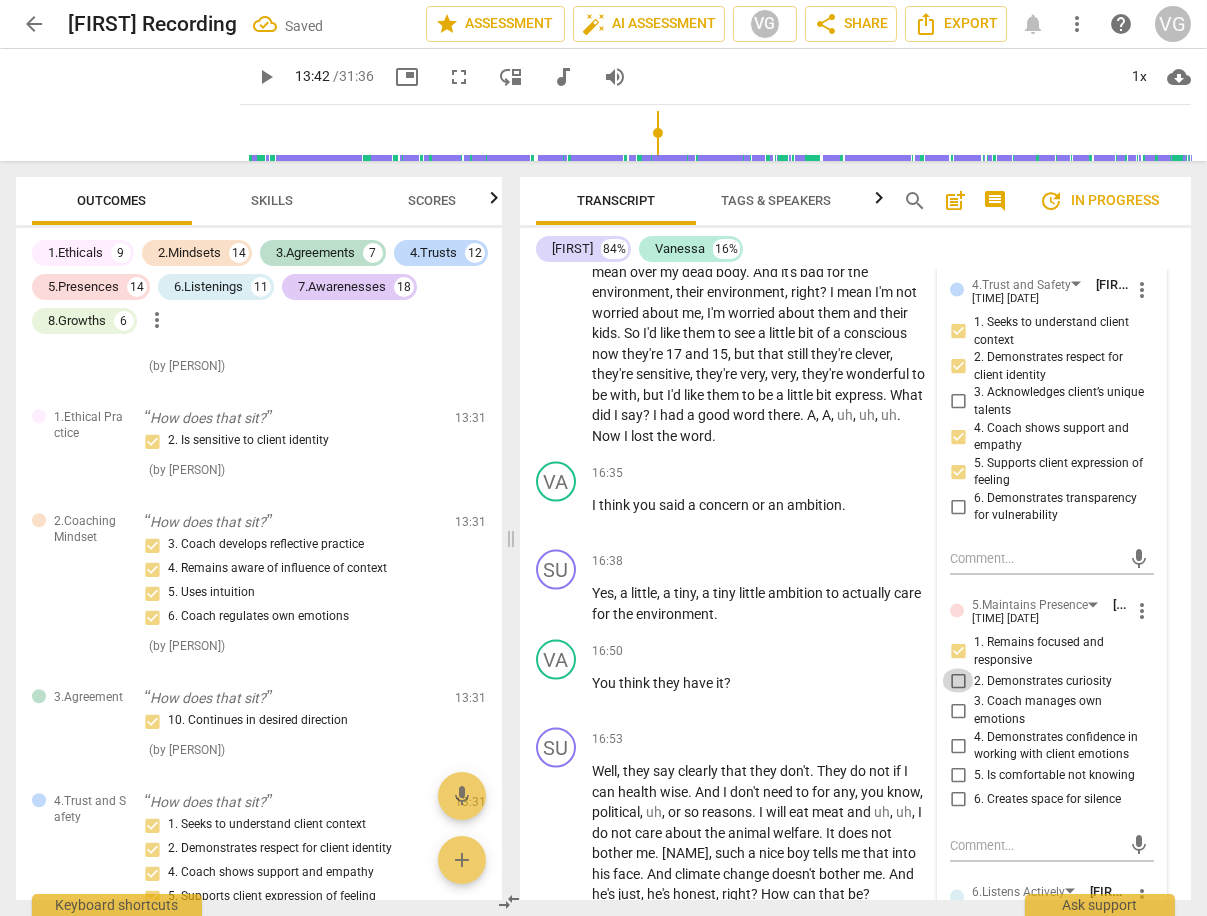 click on "2. Demonstrates curiosity" at bounding box center (958, 681) 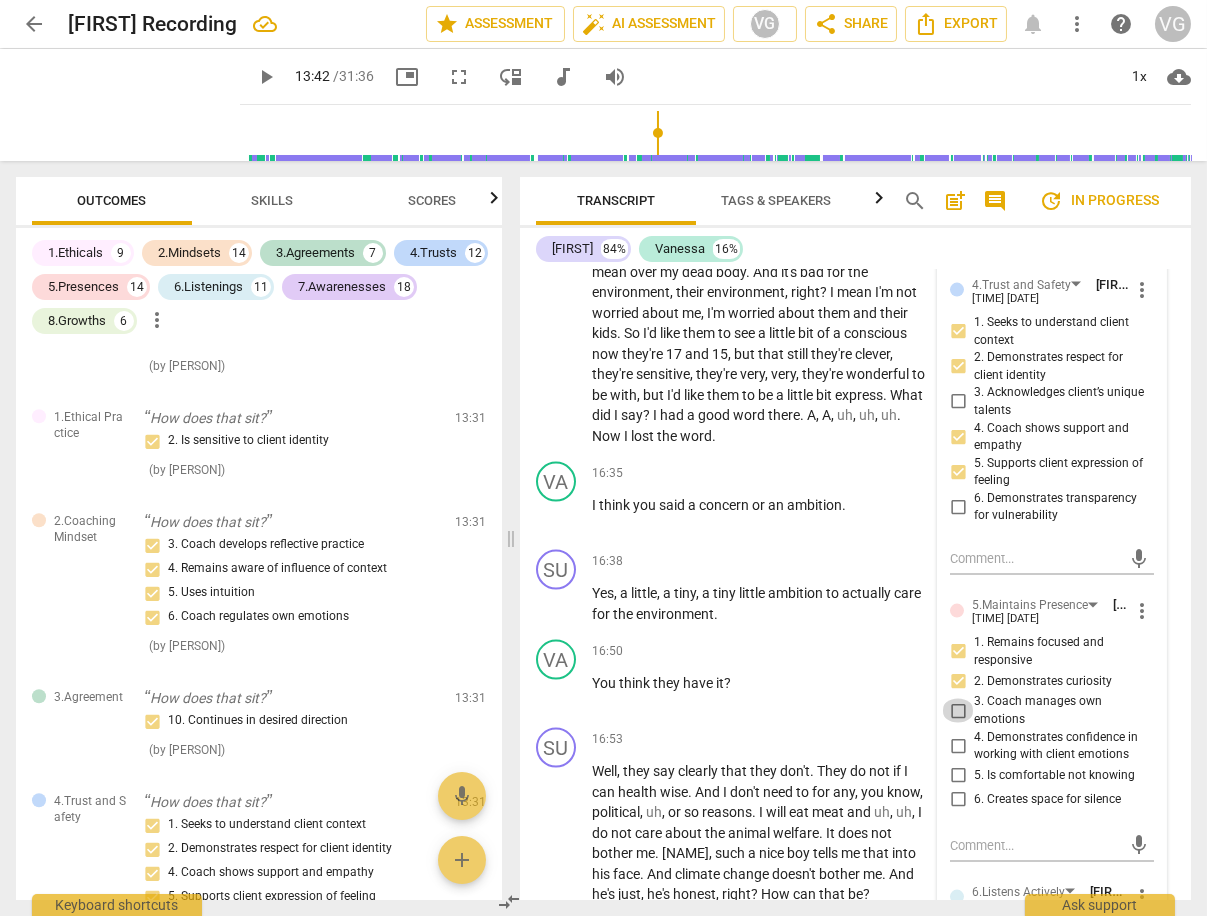 click on "3. Coach manages own emotions" at bounding box center [958, 711] 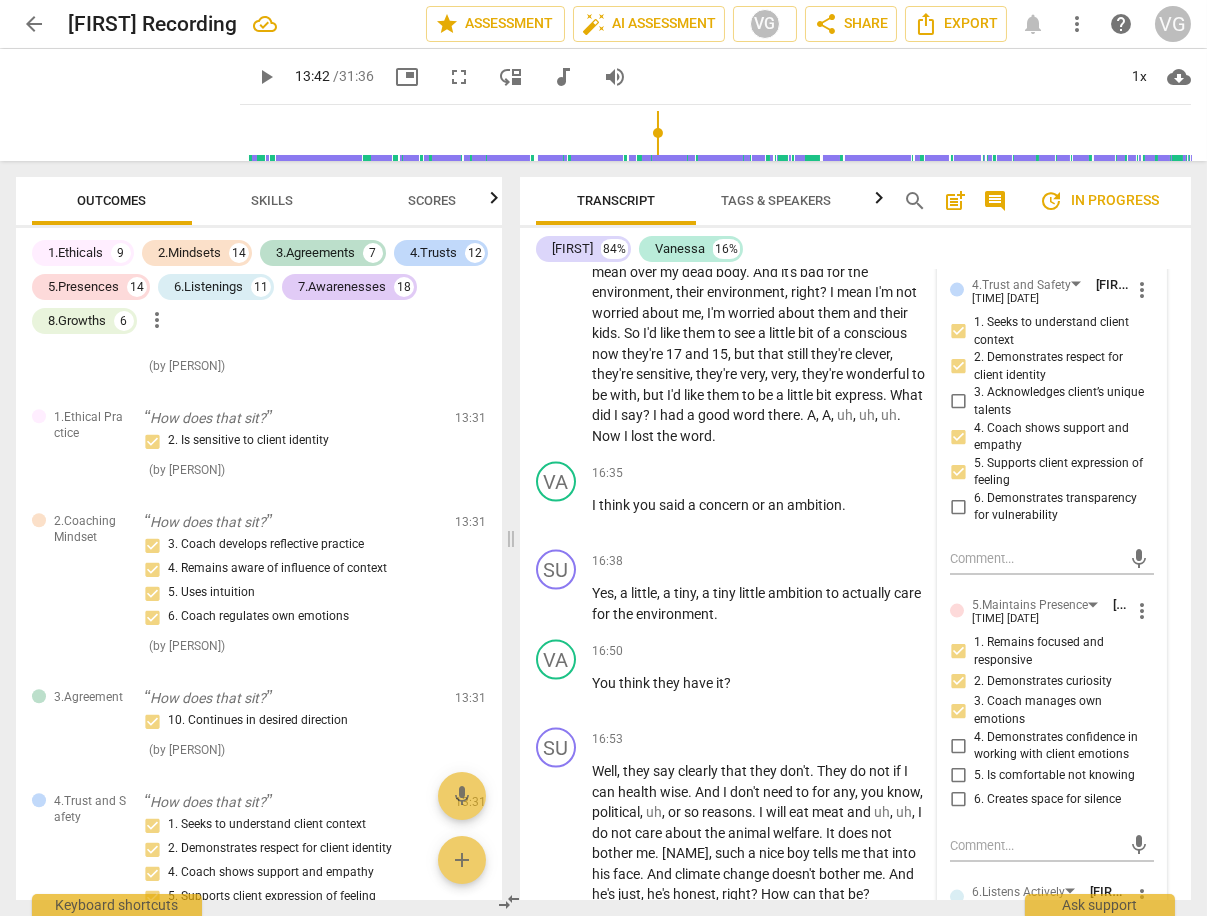click on "4. Demonstrates confidence in working with client emotions" at bounding box center (958, 746) 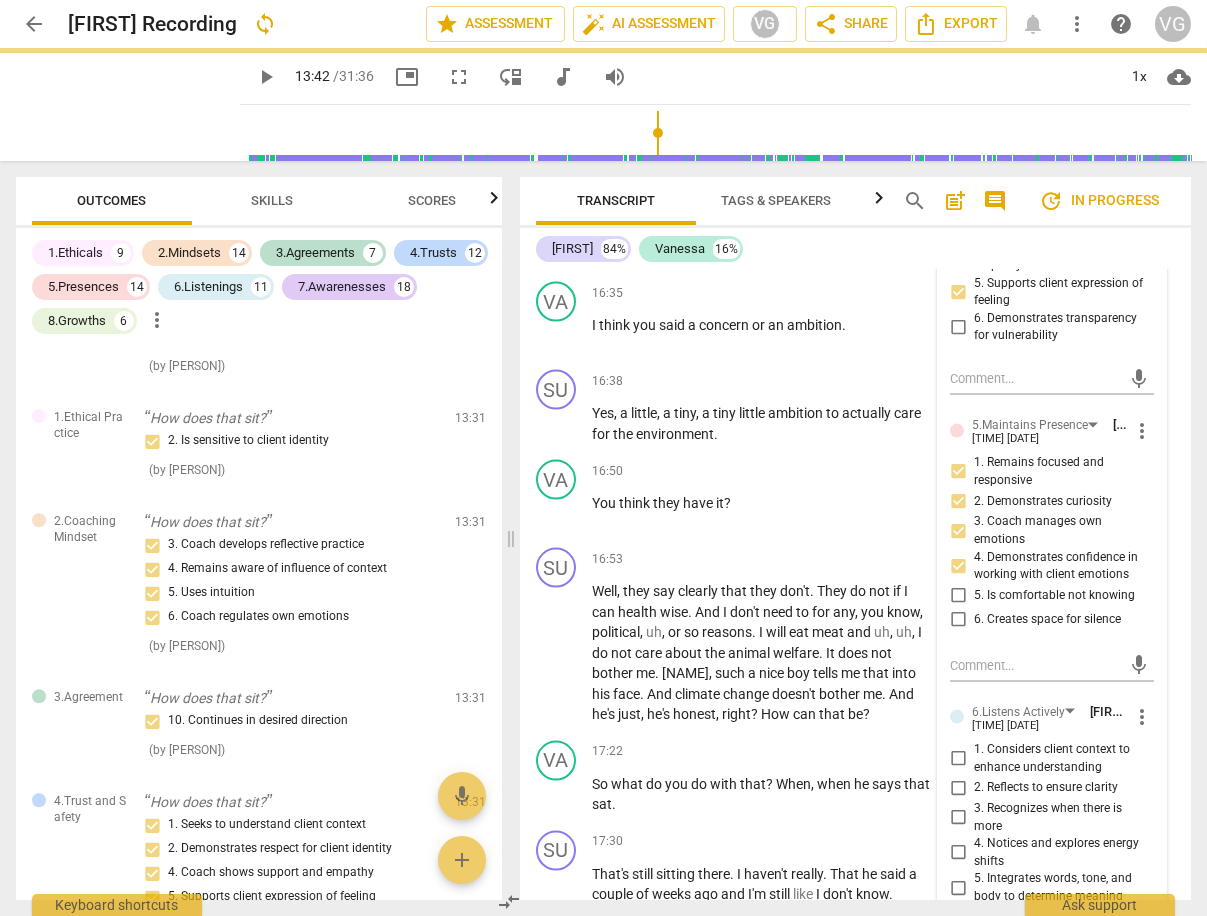 scroll, scrollTop: 8109, scrollLeft: 0, axis: vertical 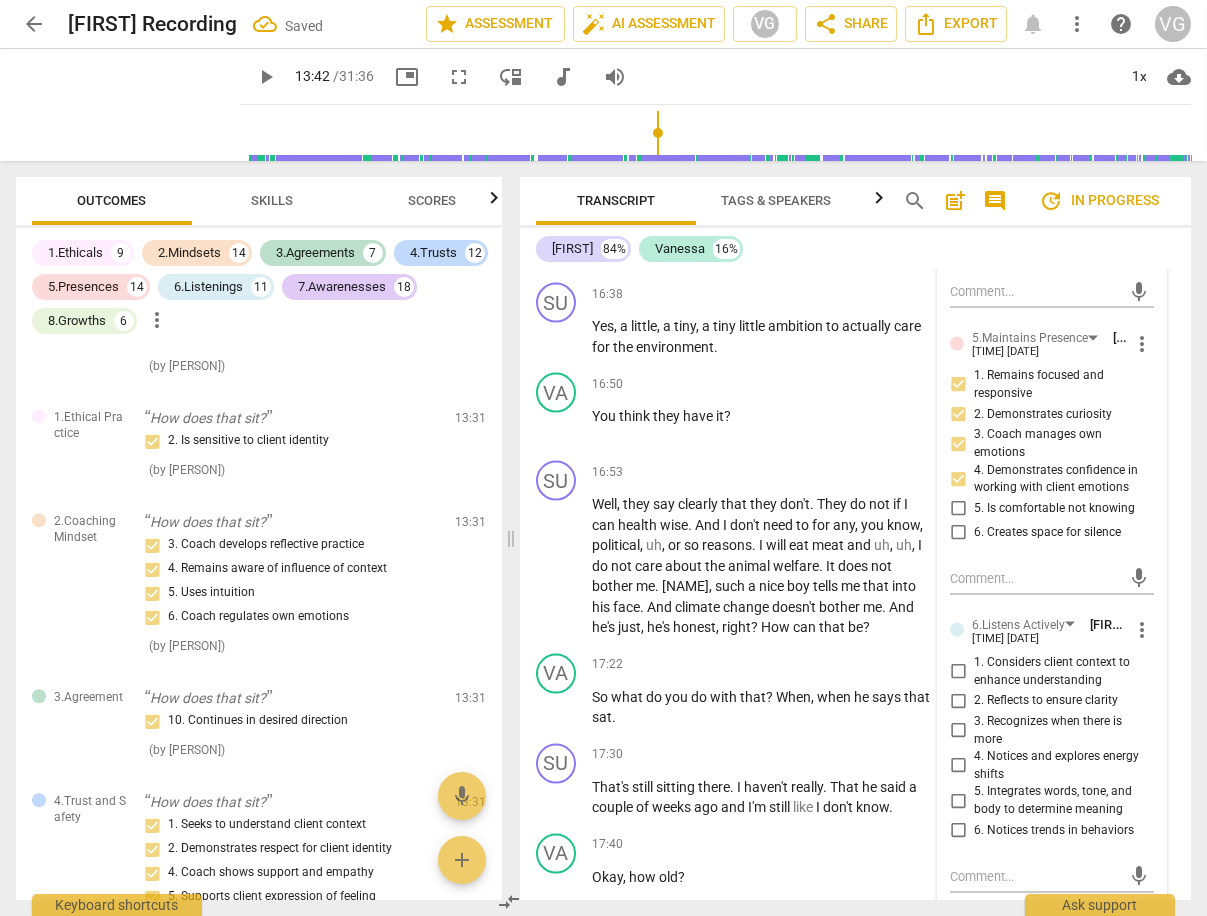 click on "3. Recognizes when there is more" at bounding box center (958, 731) 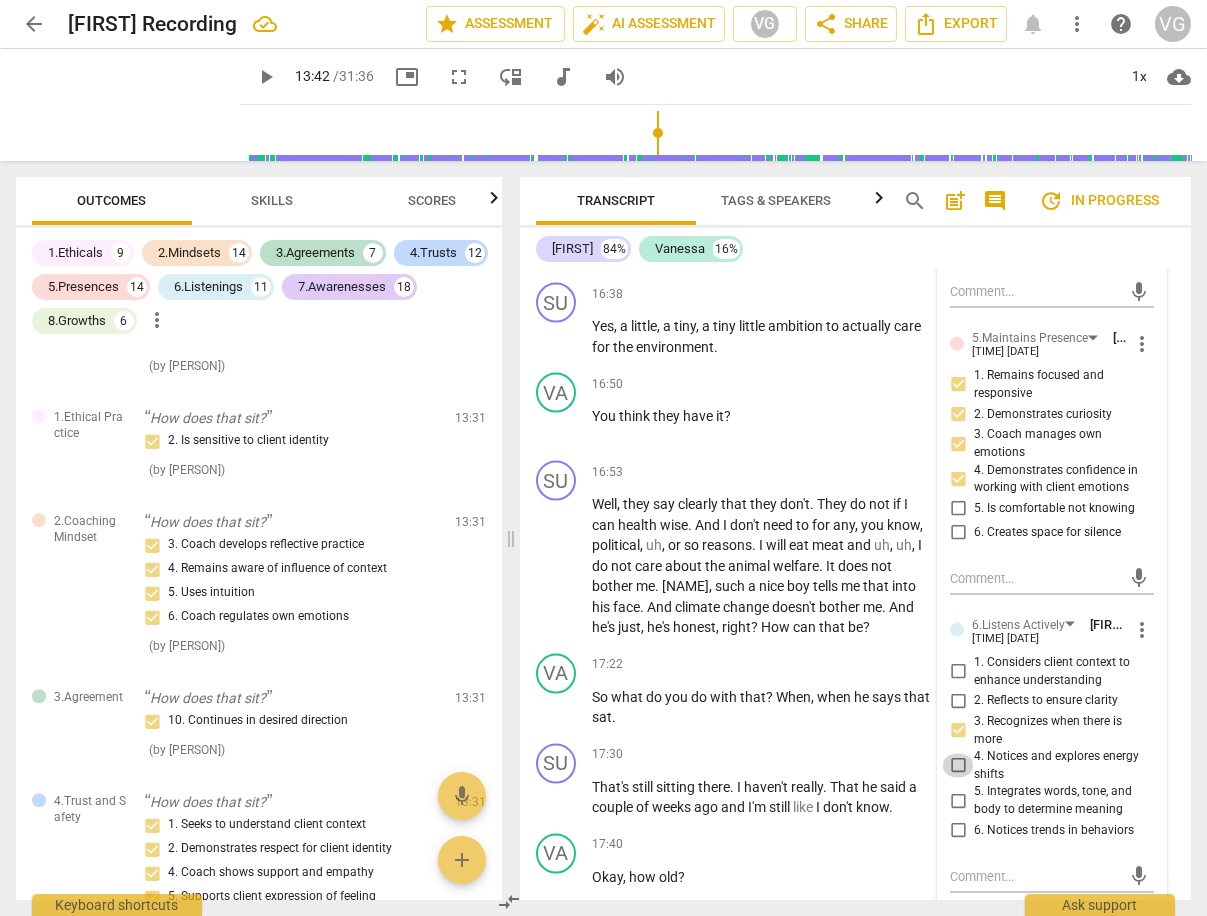 click on "4. Notices and explores energy shifts" at bounding box center (958, 766) 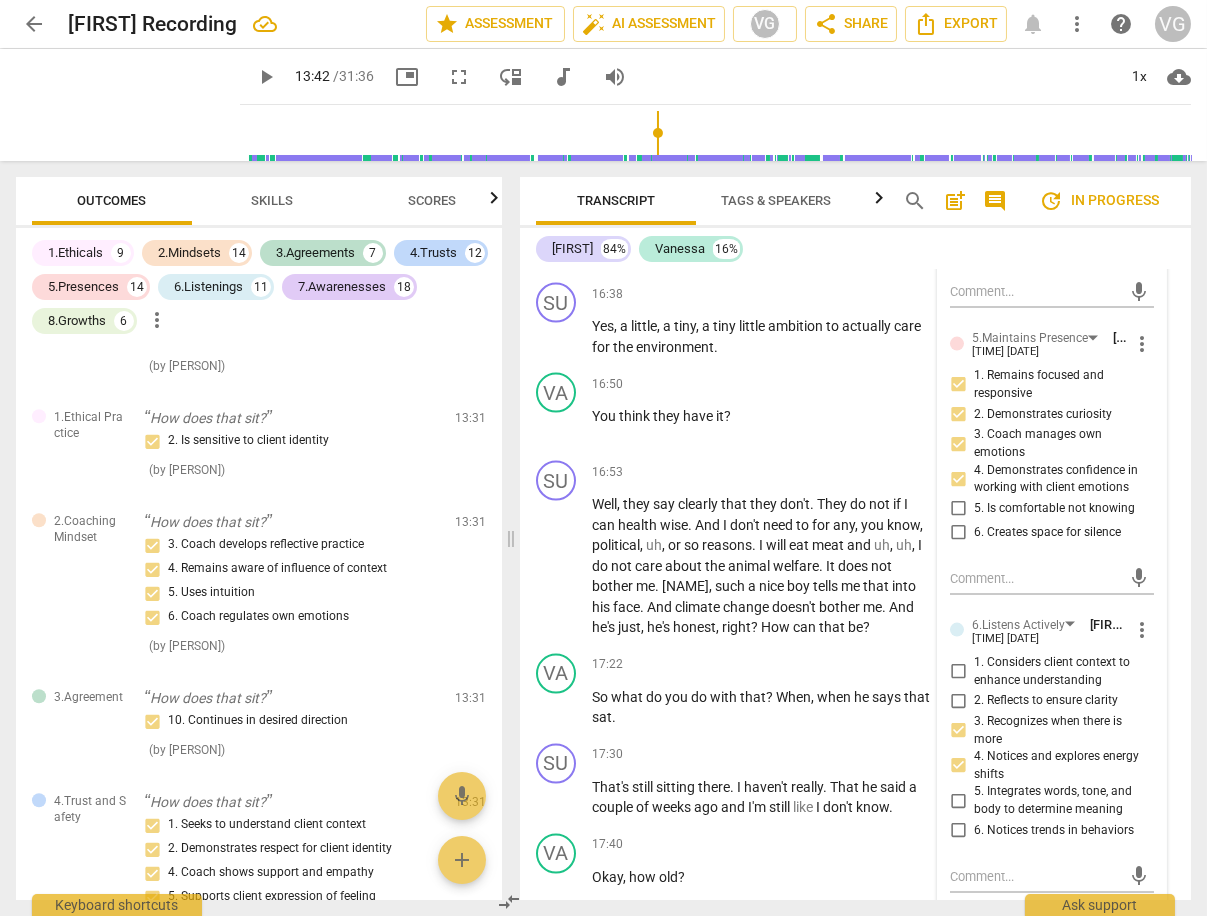 click on "5. Integrates words, tone, and body to determine meaning" at bounding box center (958, 801) 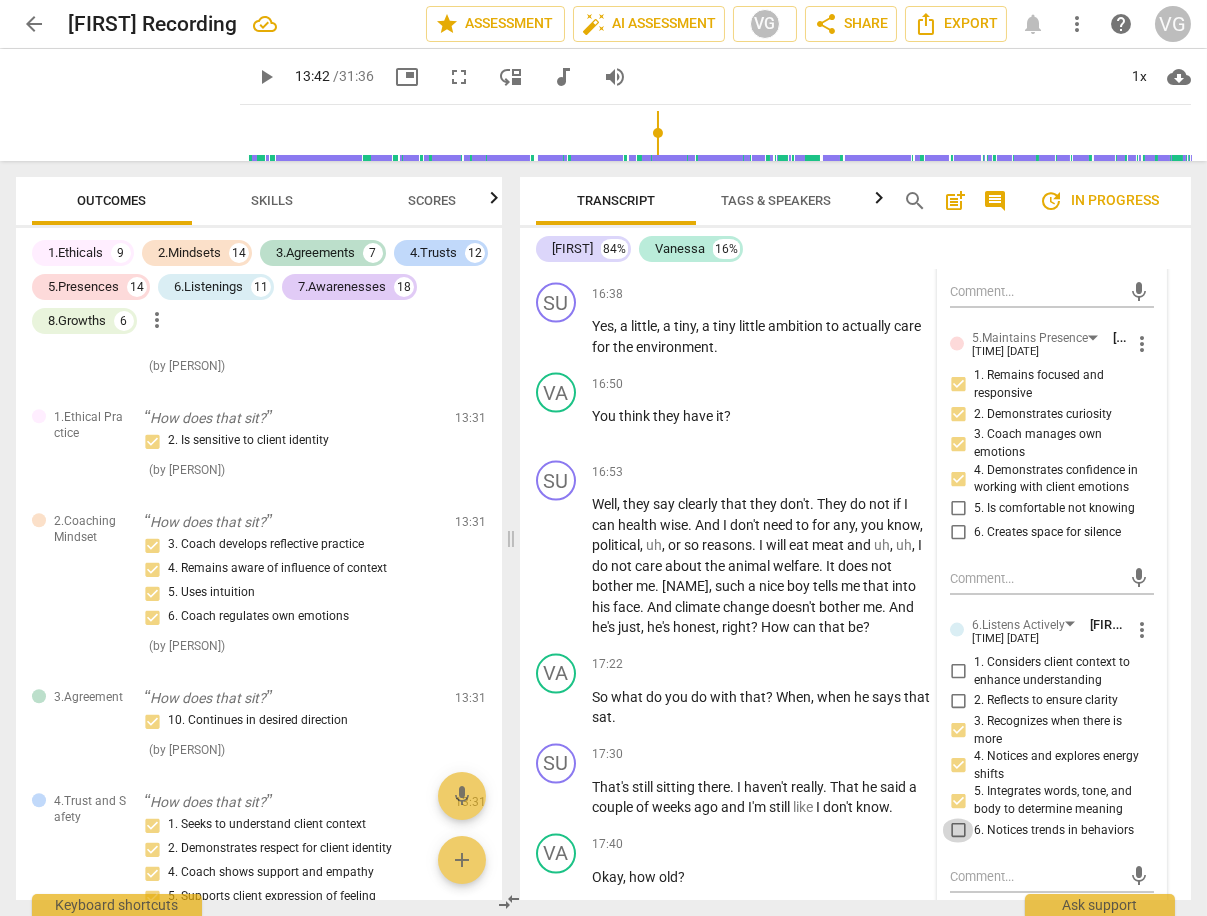 click on "6. Notices trends in behaviors" at bounding box center [958, 831] 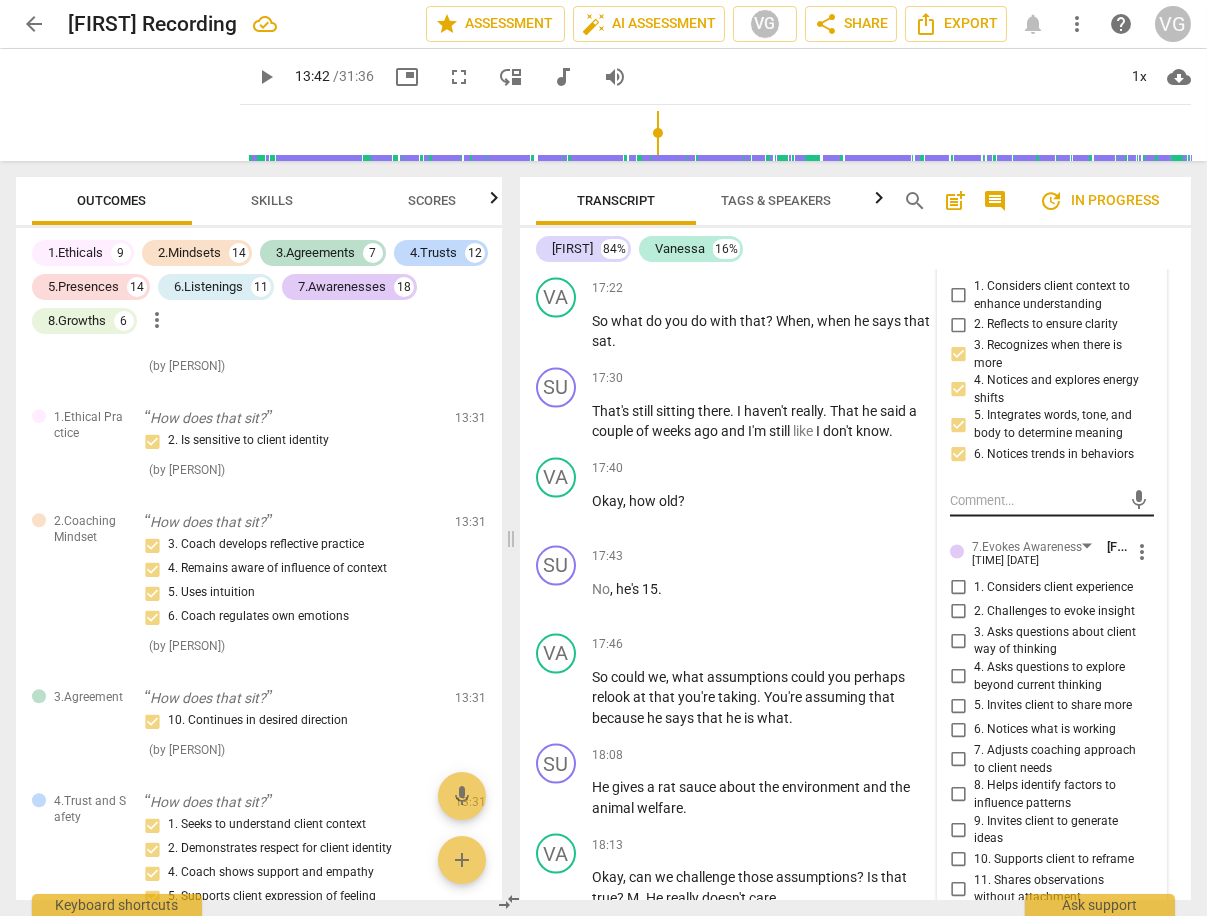 scroll, scrollTop: 8487, scrollLeft: 0, axis: vertical 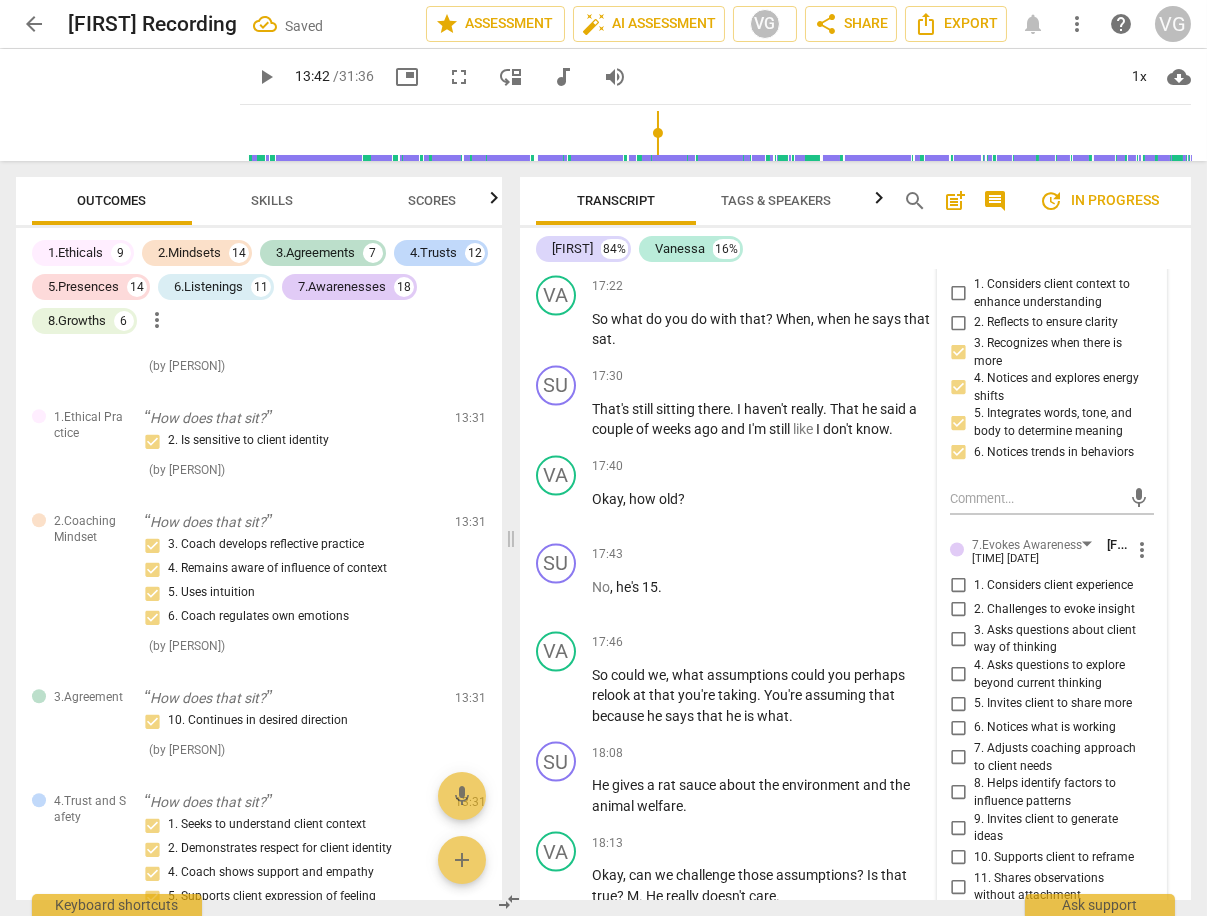 click on "2. Challenges to evoke insight" at bounding box center [958, 610] 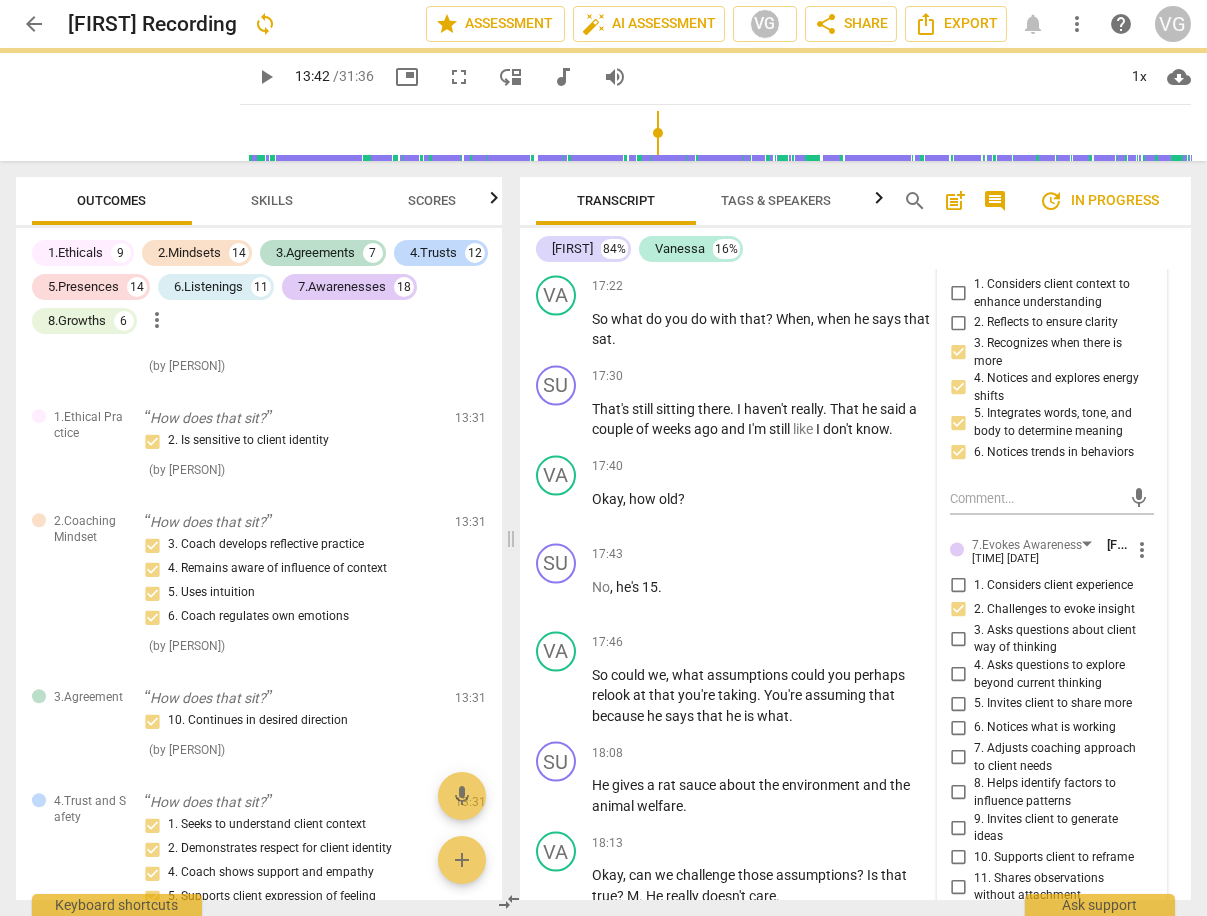 click on "4. Asks questions to explore beyond current thinking" at bounding box center [958, 675] 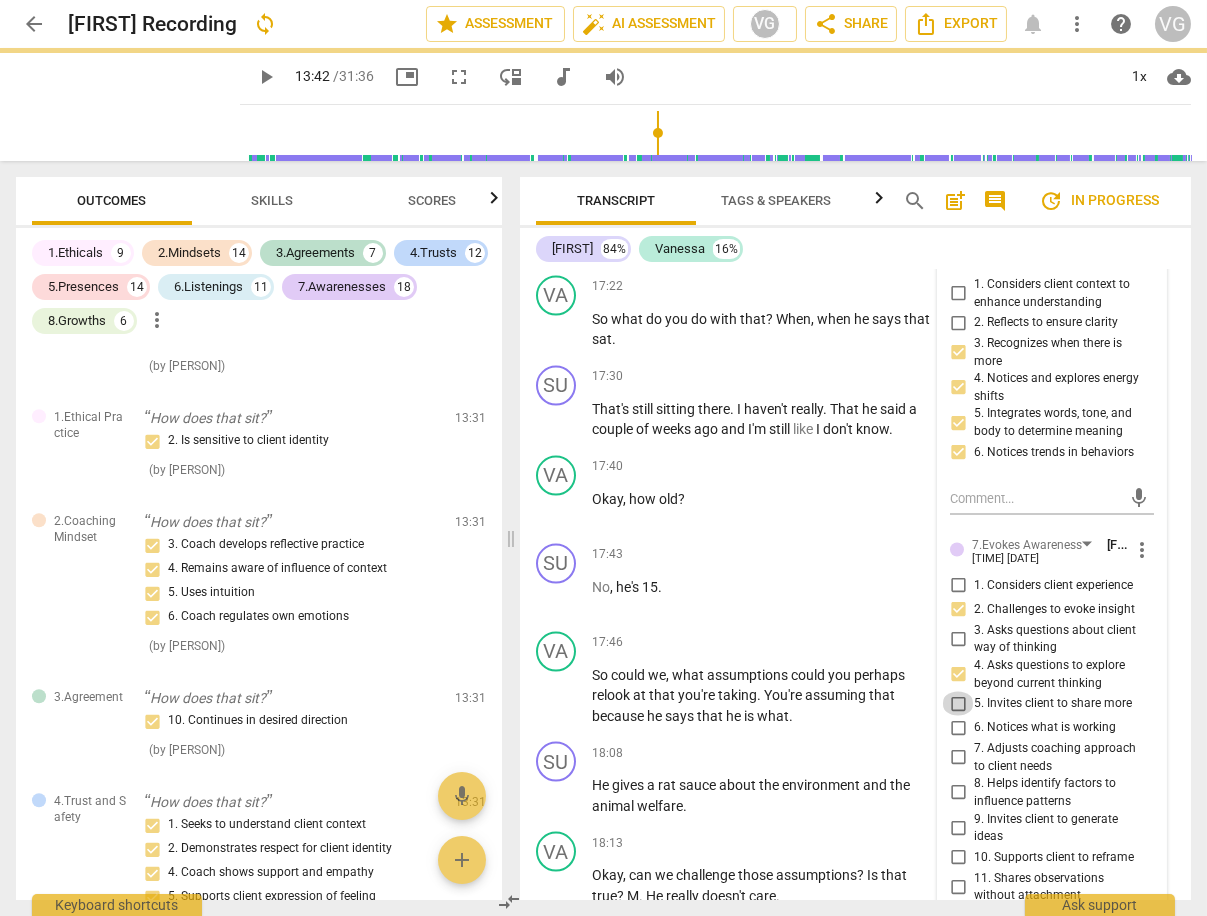 click on "5. Invites client to share more" at bounding box center [958, 704] 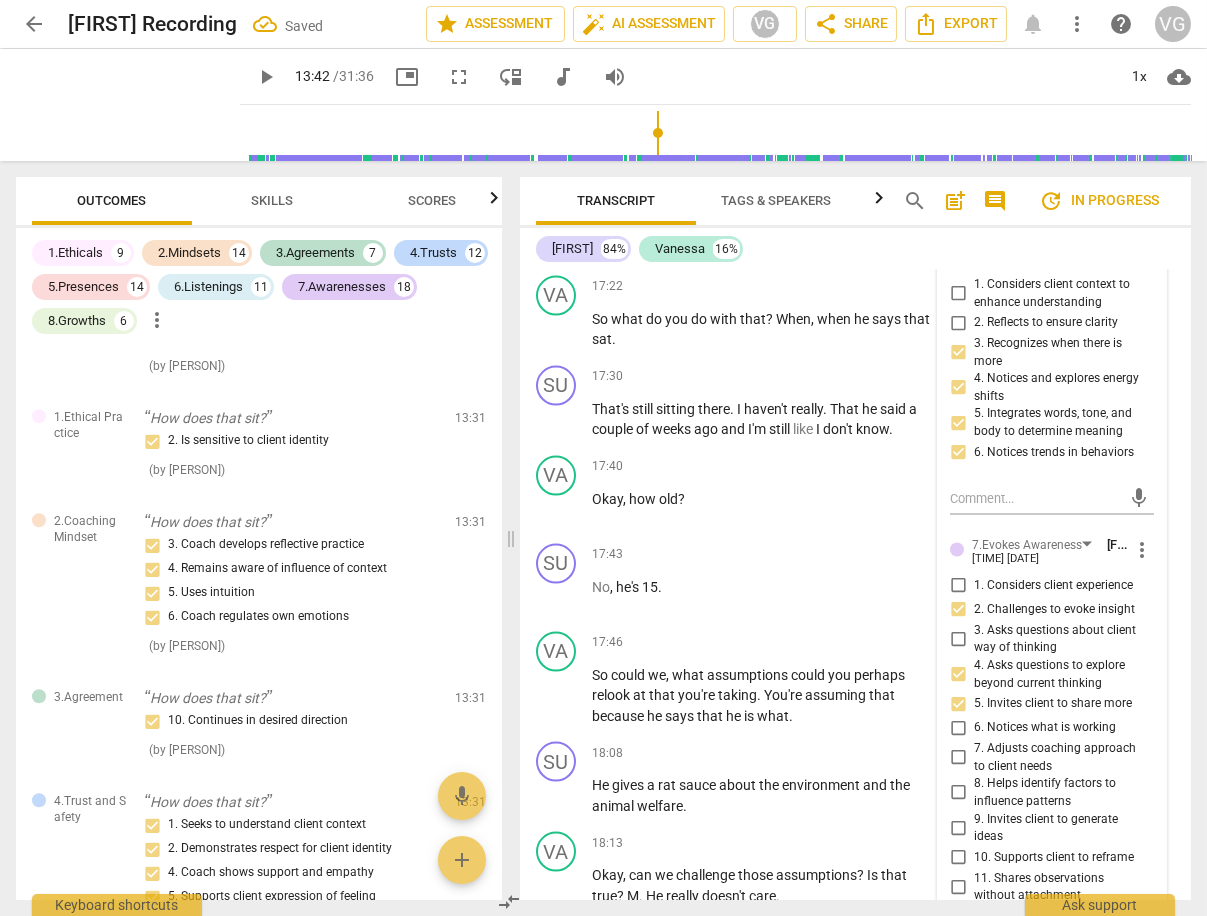 click on "8. Helps identify factors to influence patterns" at bounding box center (958, 793) 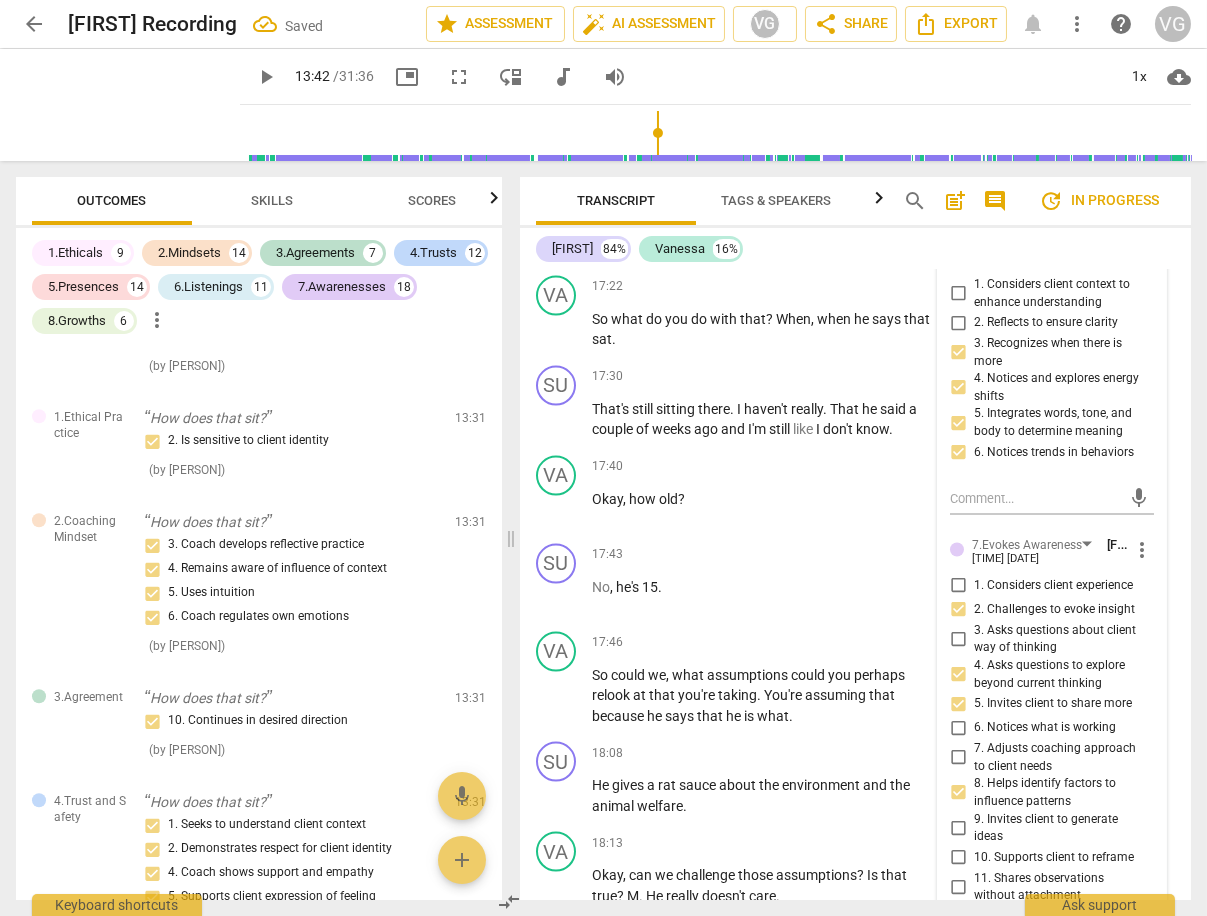 click on "9. Invites client to generate ideas" at bounding box center [958, 828] 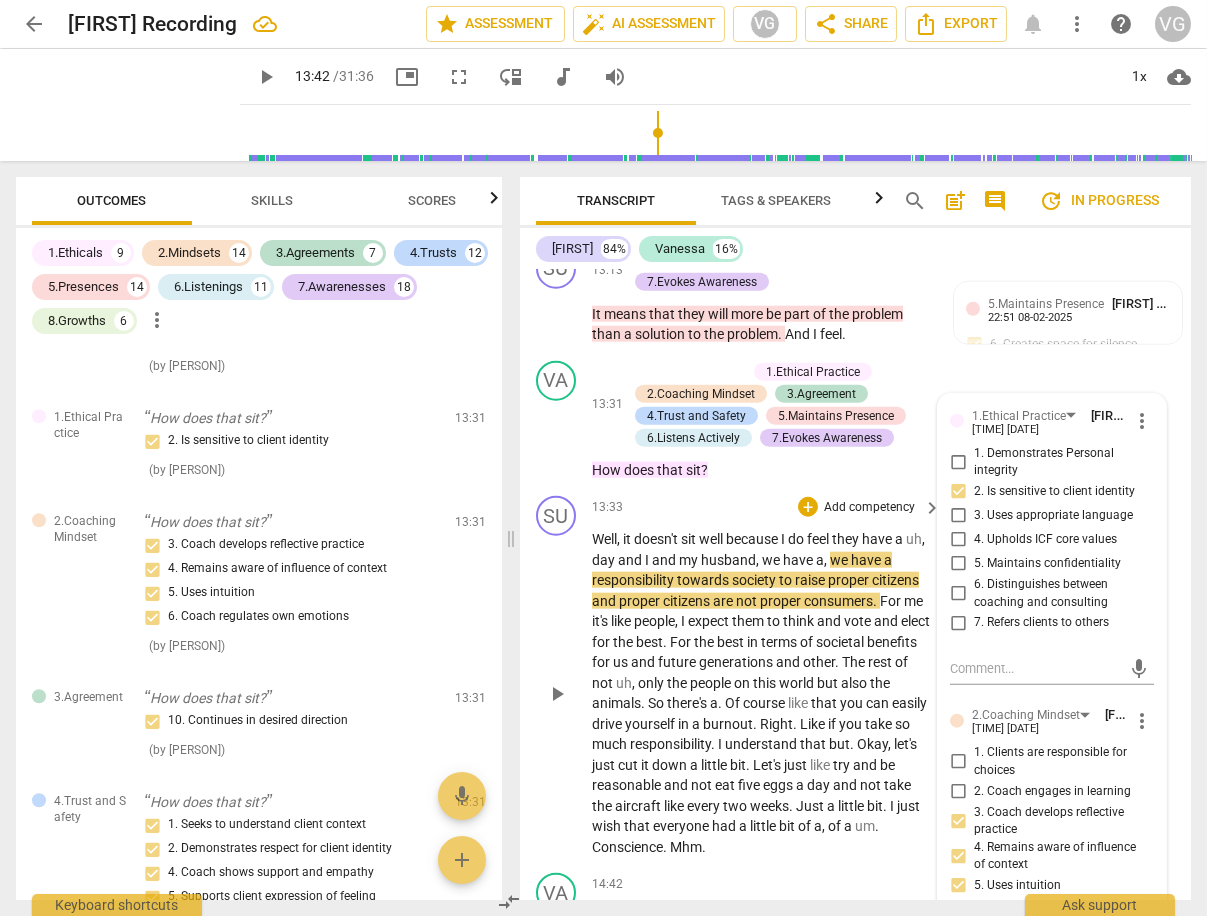 scroll, scrollTop: 6558, scrollLeft: 0, axis: vertical 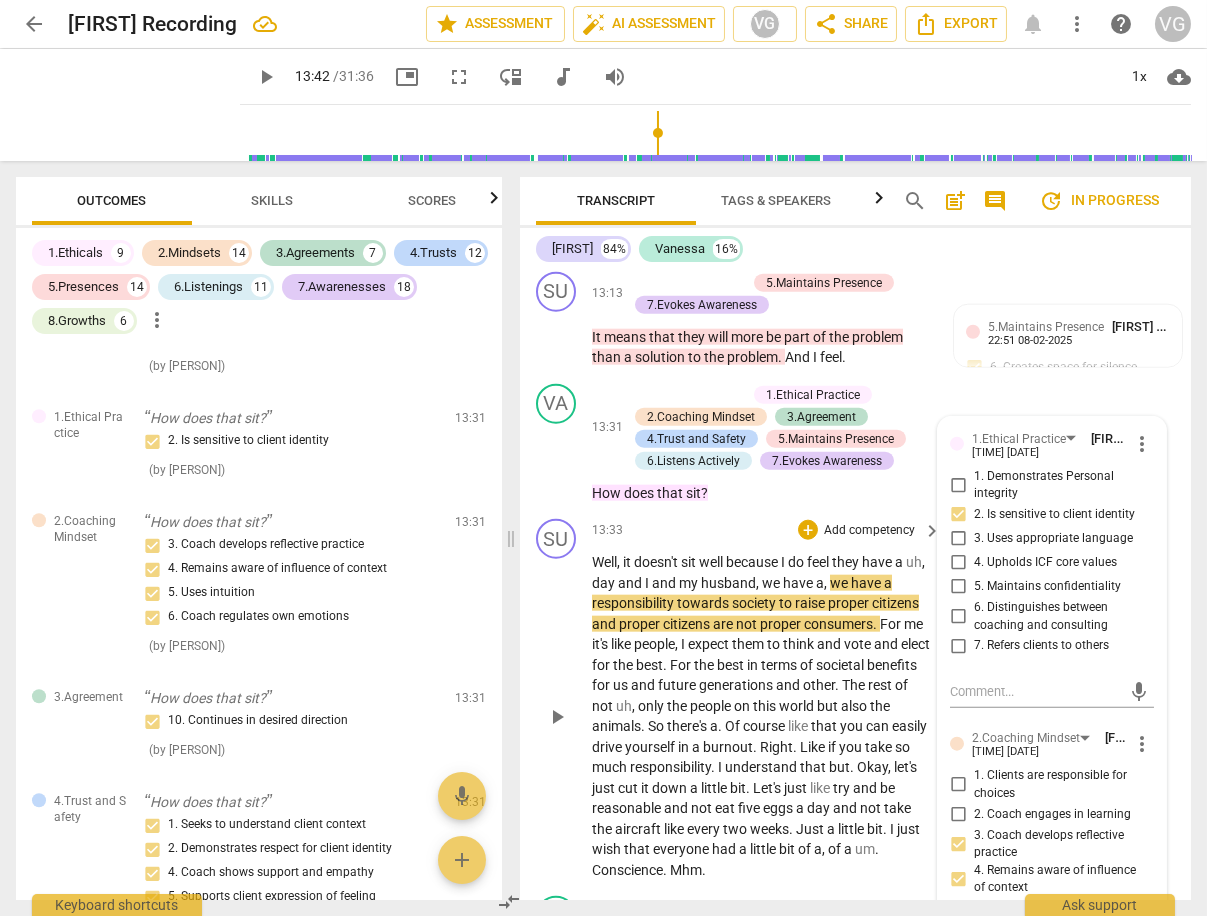 click on "13:33 + Add competency keyboard_arrow_right" at bounding box center (767, 530) 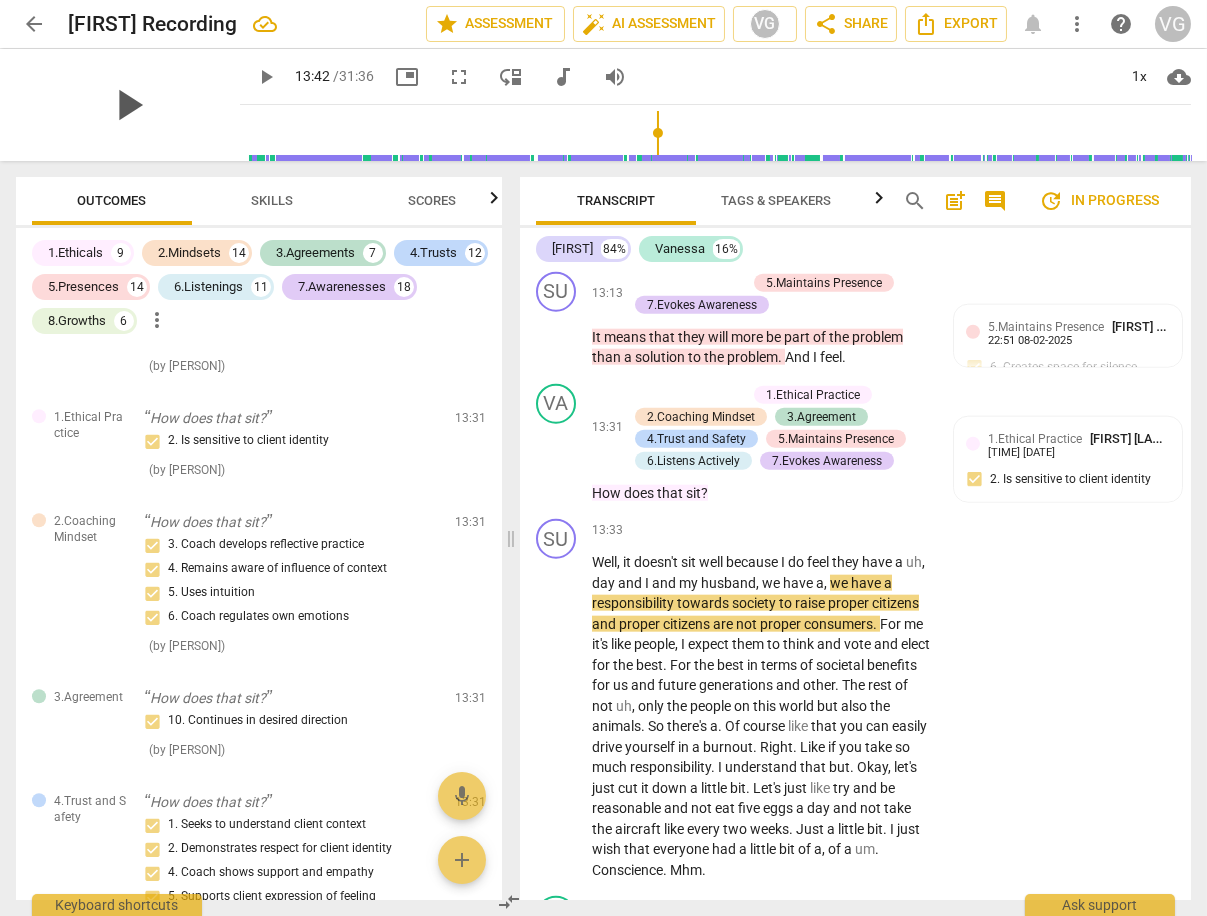 click on "play_arrow" at bounding box center [128, 105] 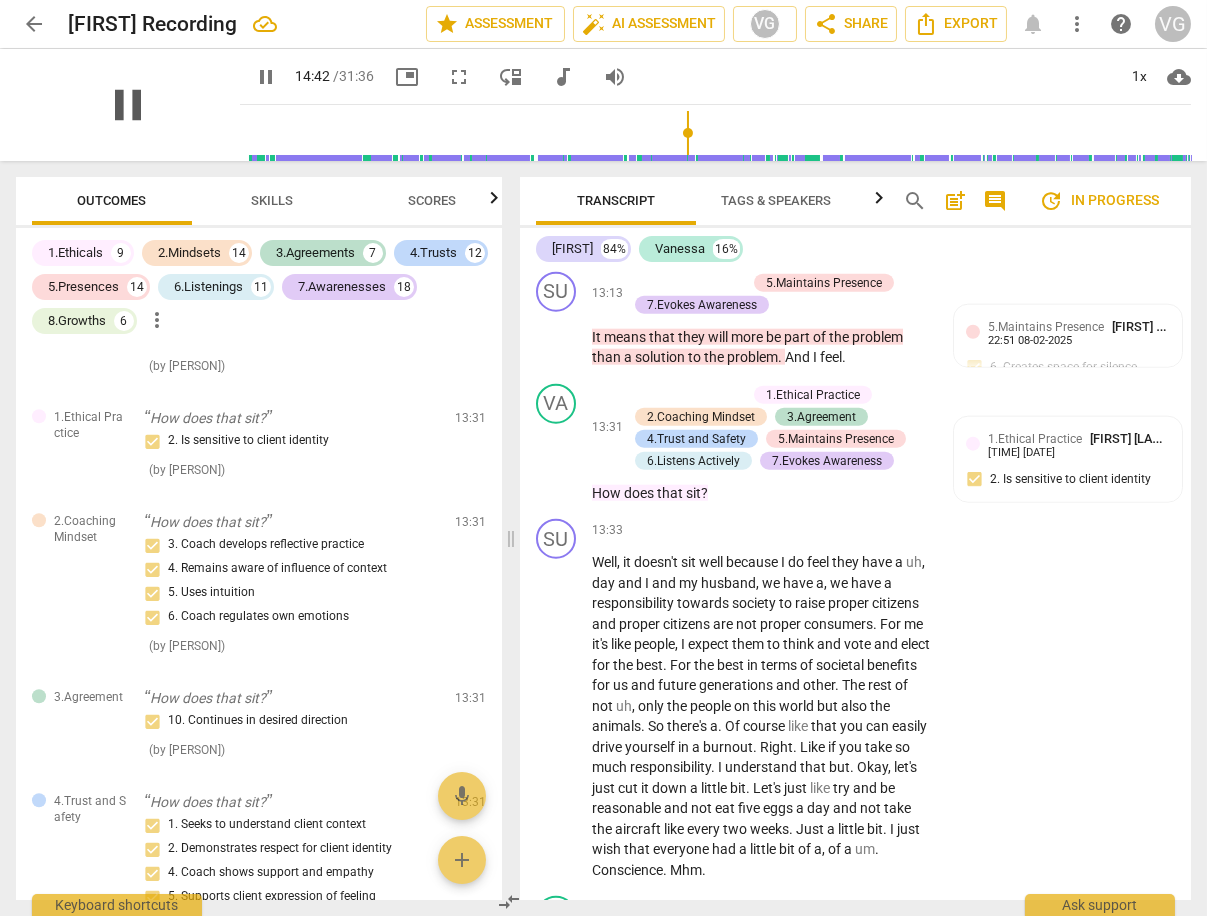 scroll, scrollTop: 7207, scrollLeft: 0, axis: vertical 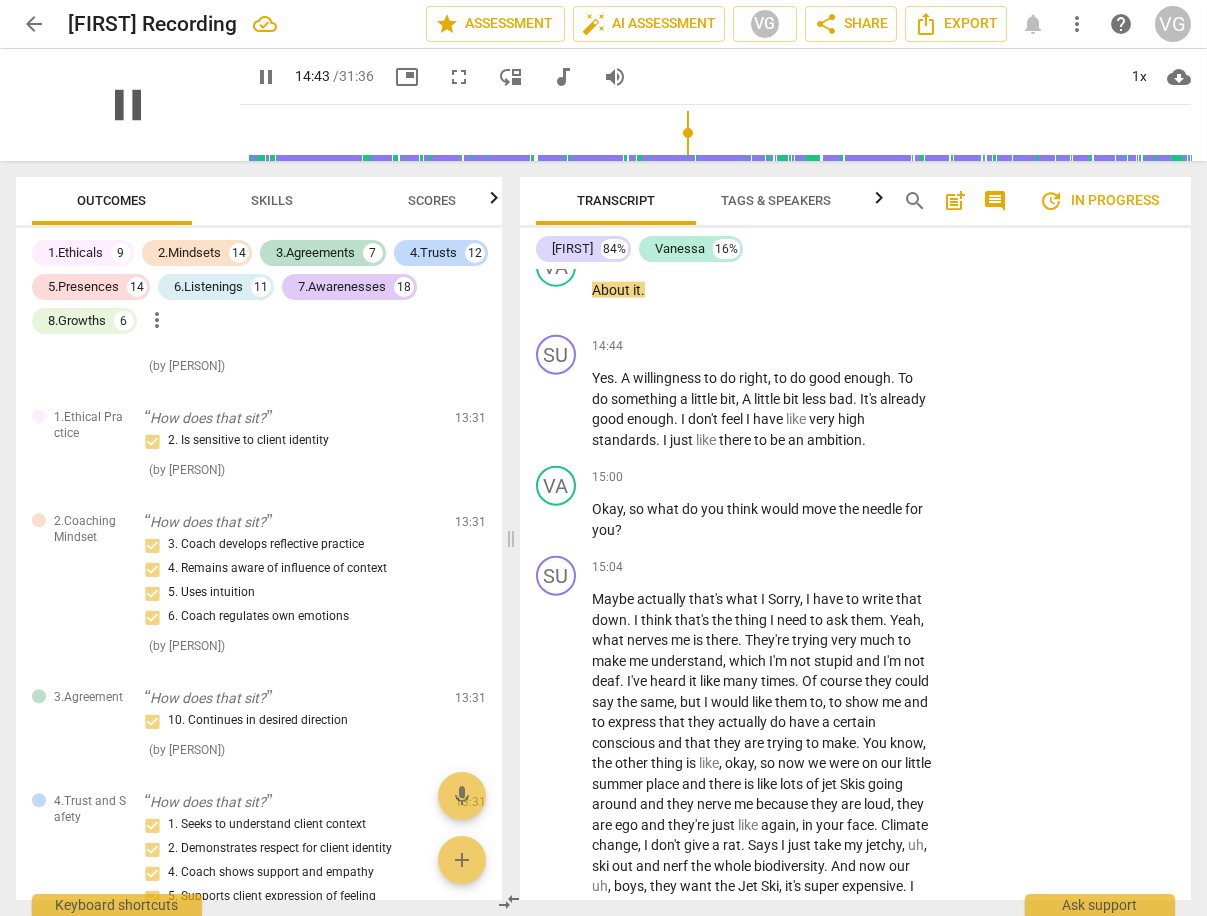 click on "pause" at bounding box center (128, 105) 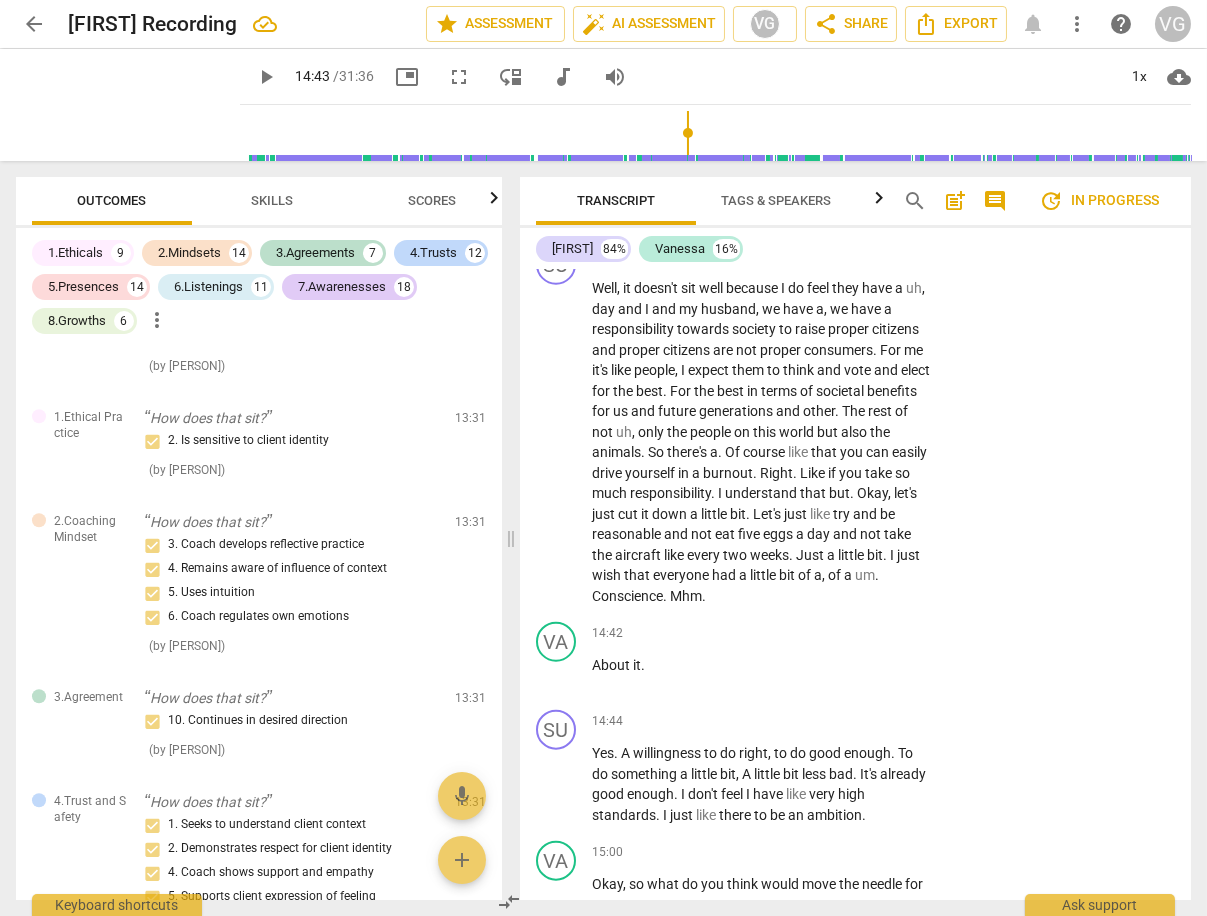 scroll, scrollTop: 6834, scrollLeft: 0, axis: vertical 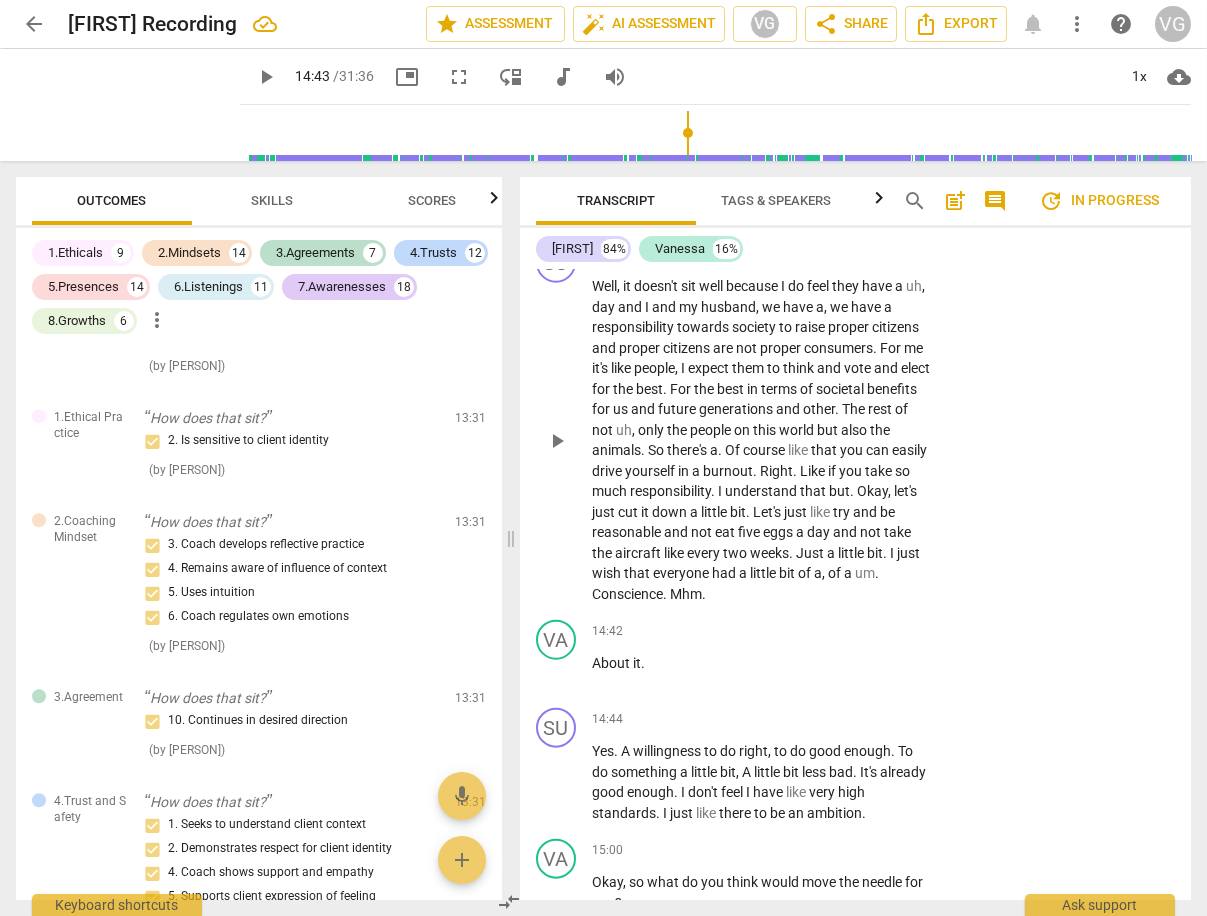 click on "Conscience" at bounding box center [627, 594] 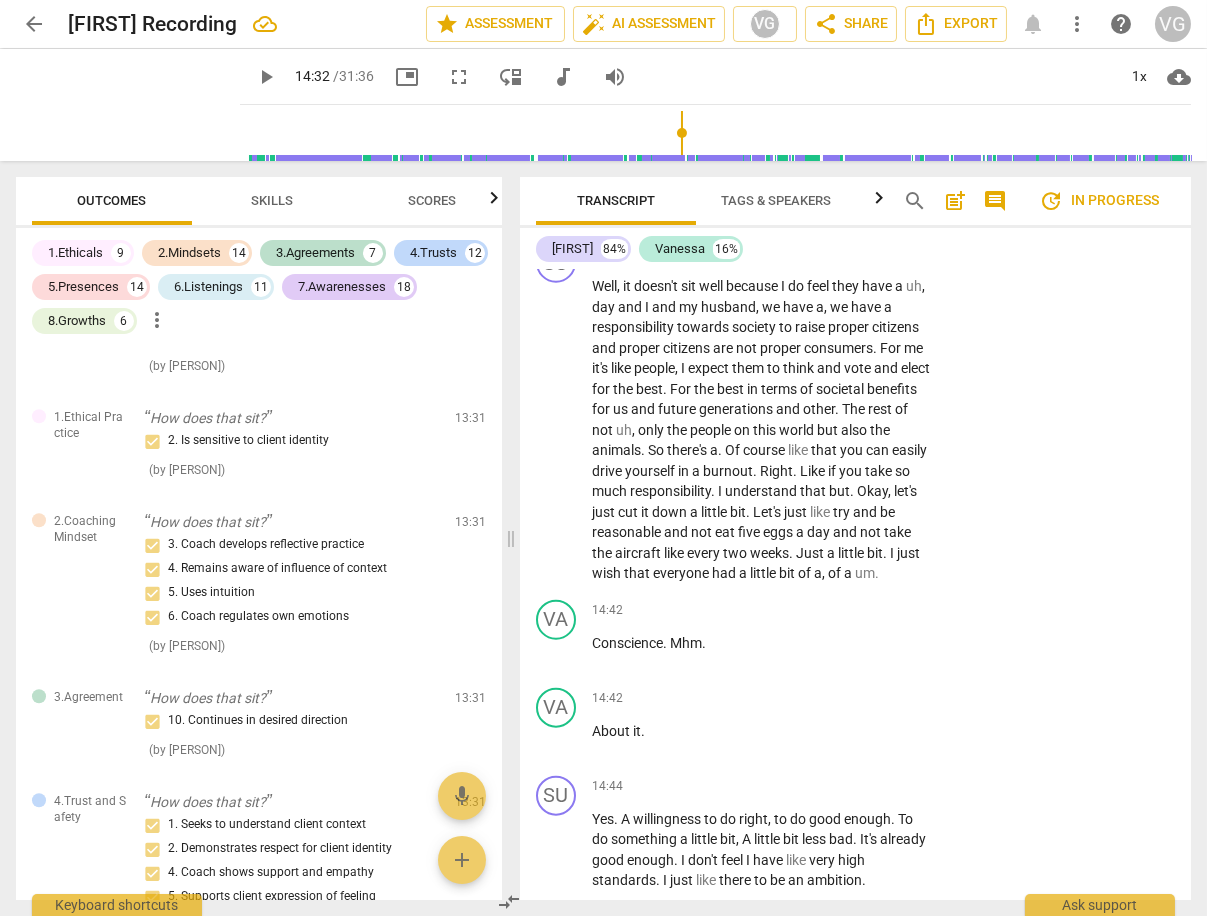 click at bounding box center (719, 133) 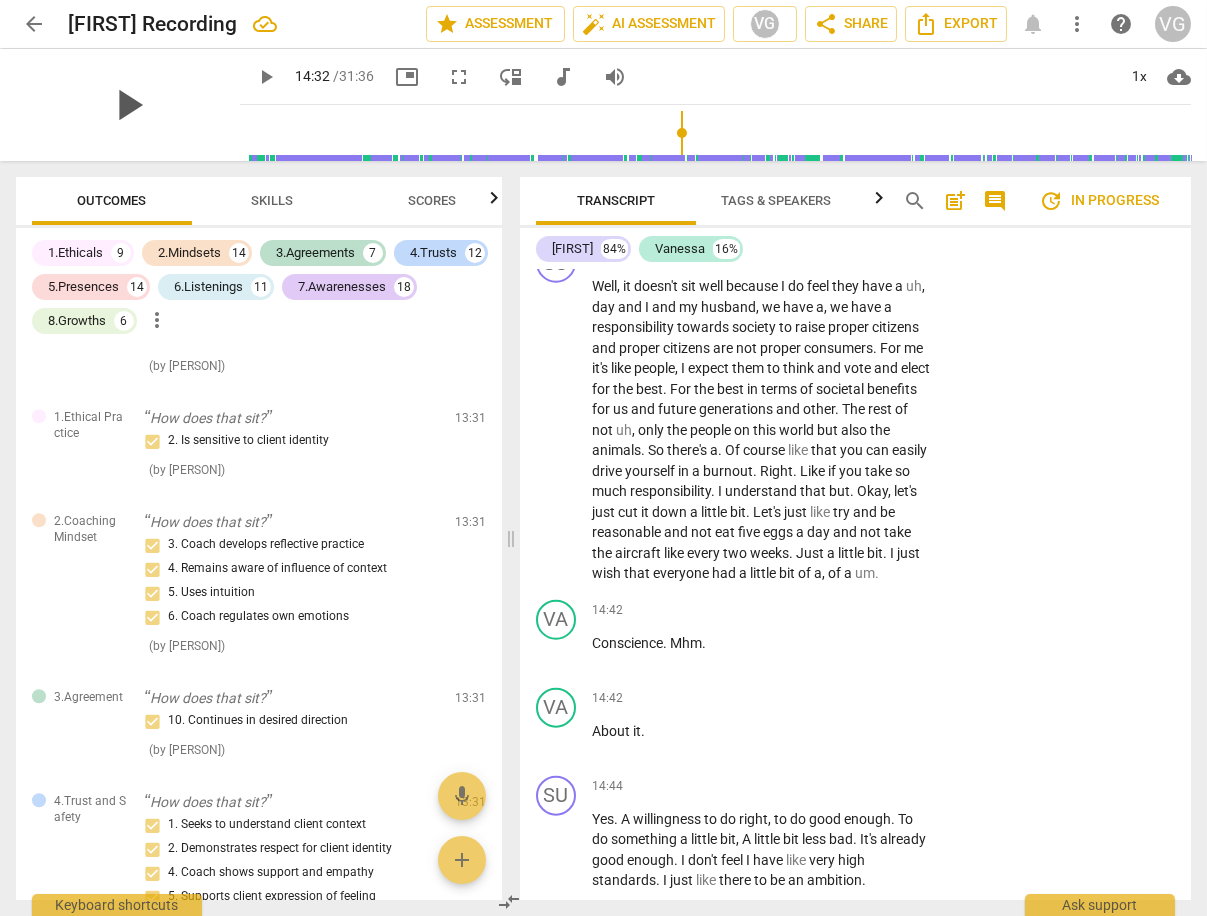 click on "play_arrow" at bounding box center (128, 105) 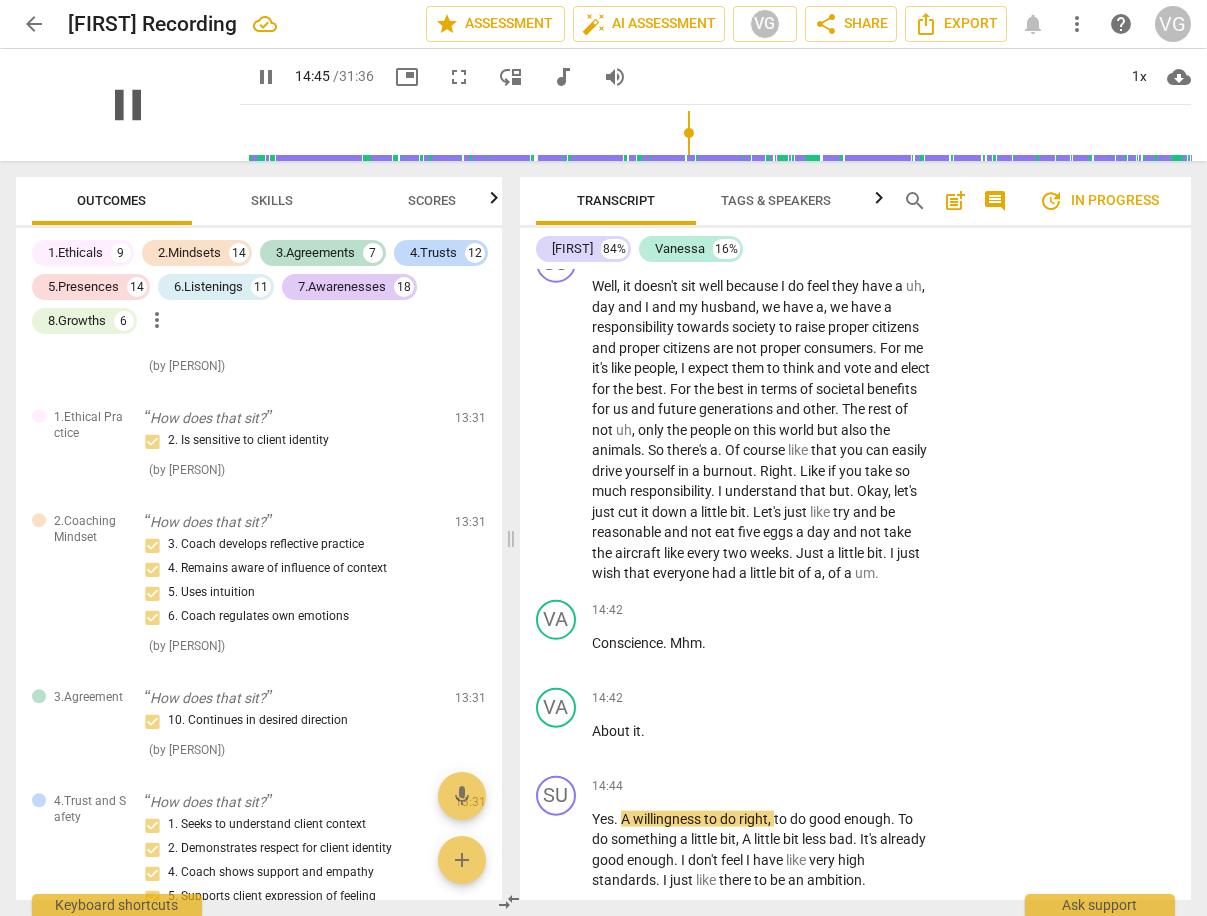 click on "pause" at bounding box center [128, 105] 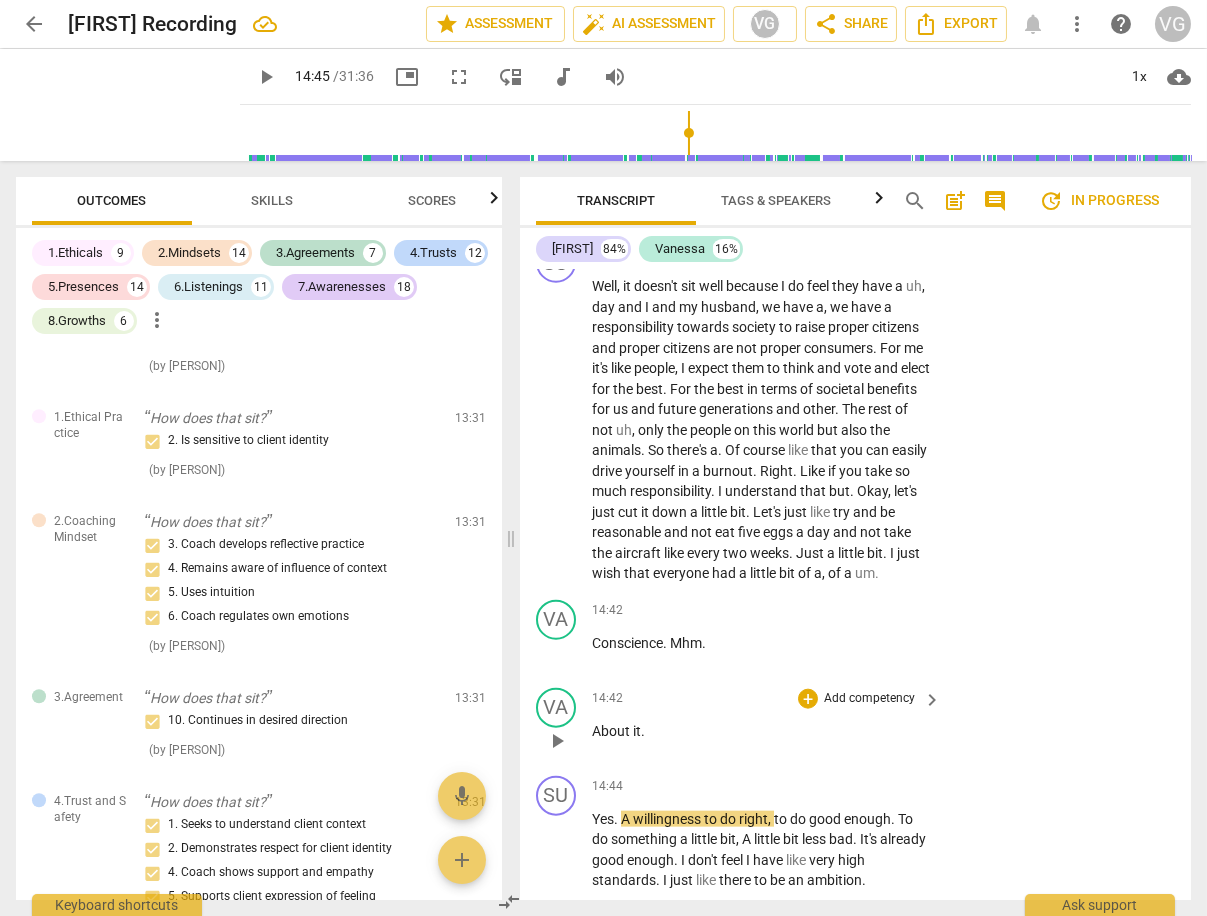 click on "About" at bounding box center (612, 731) 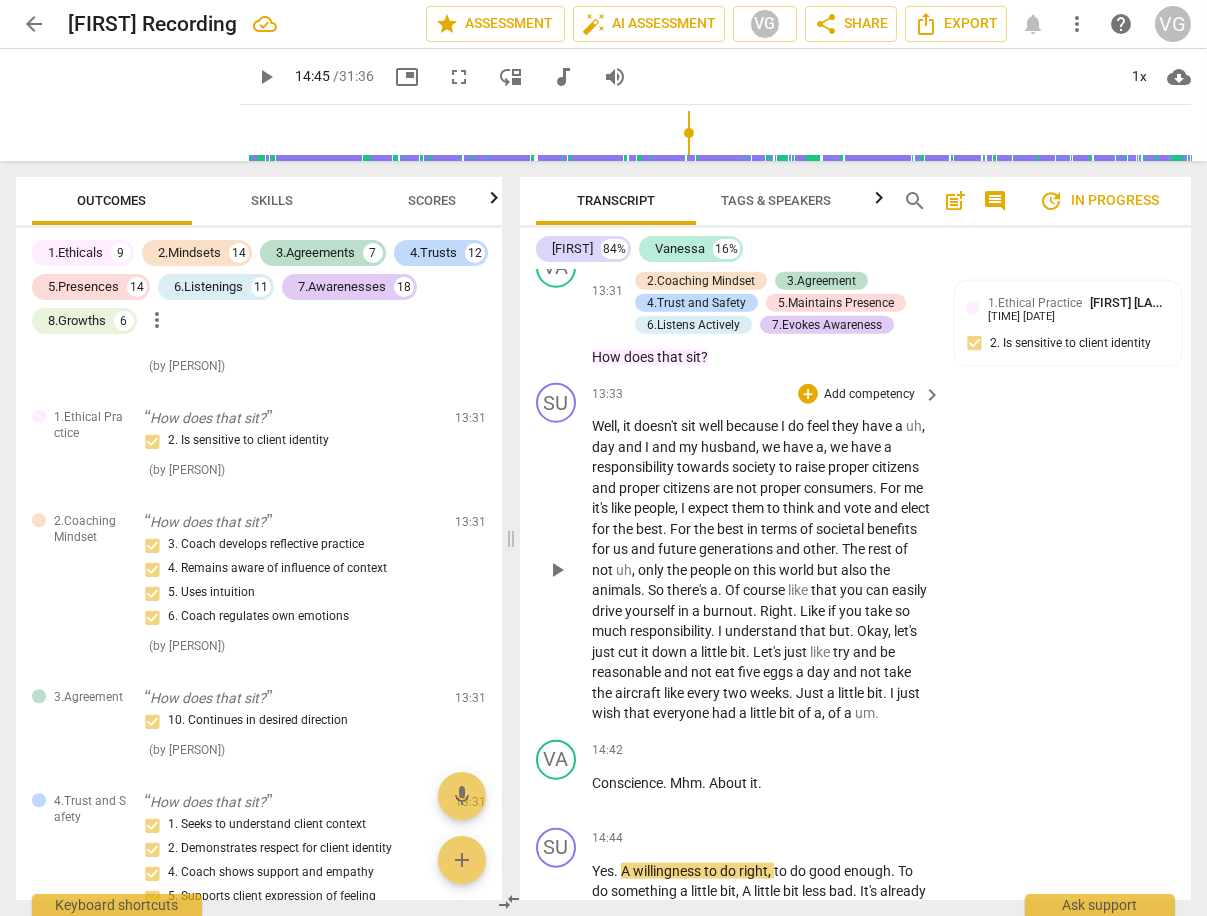 scroll, scrollTop: 6676, scrollLeft: 0, axis: vertical 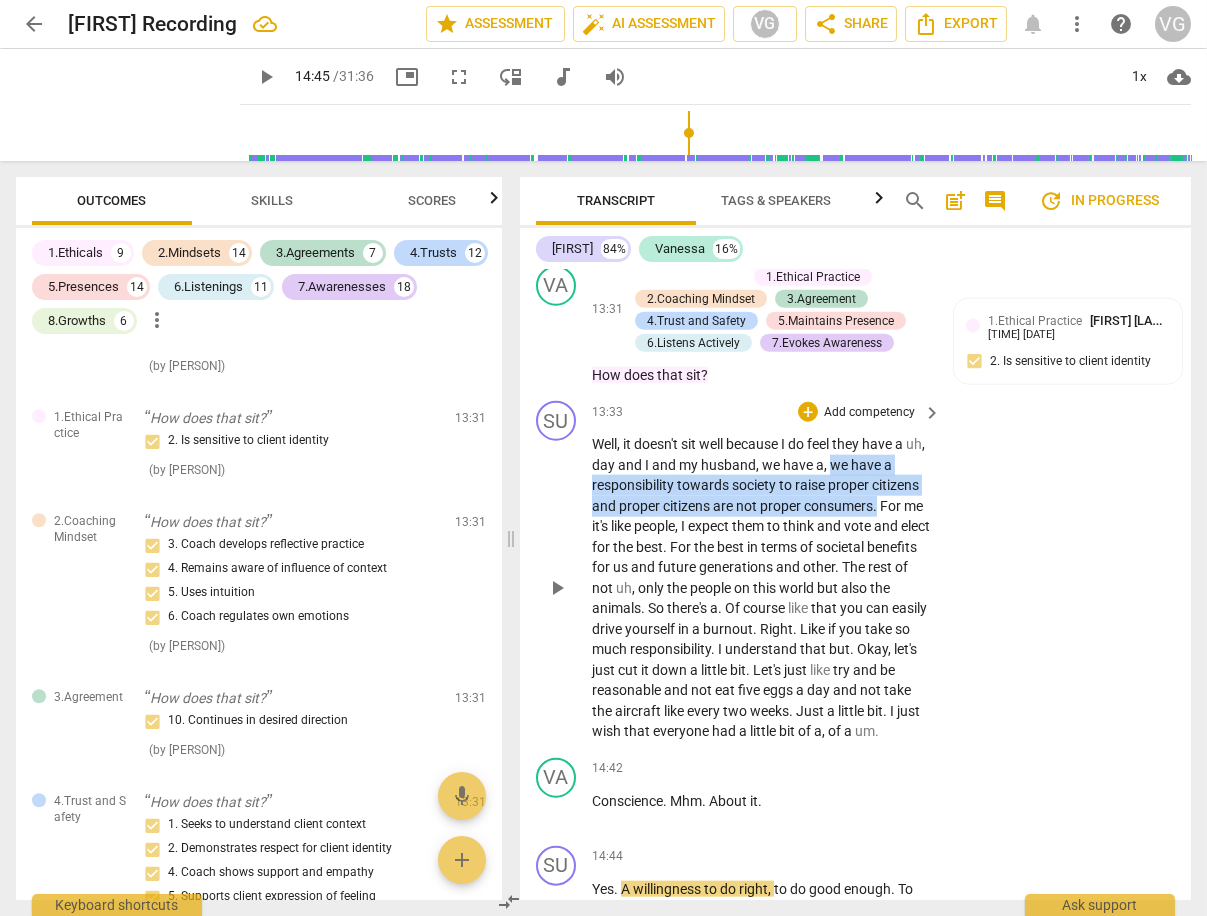 drag, startPoint x: 852, startPoint y: 457, endPoint x: 876, endPoint y: 496, distance: 45.79301 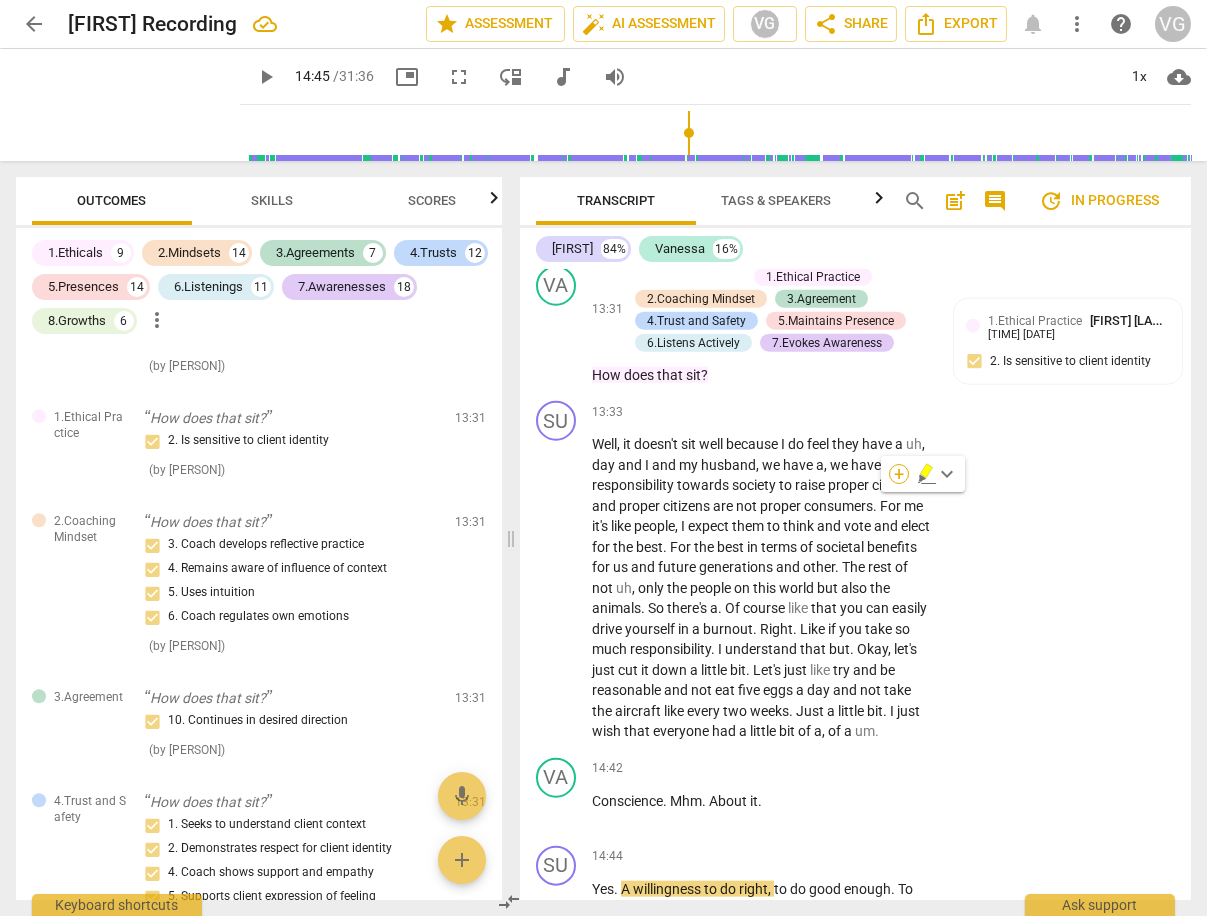 click on "+" at bounding box center (899, 474) 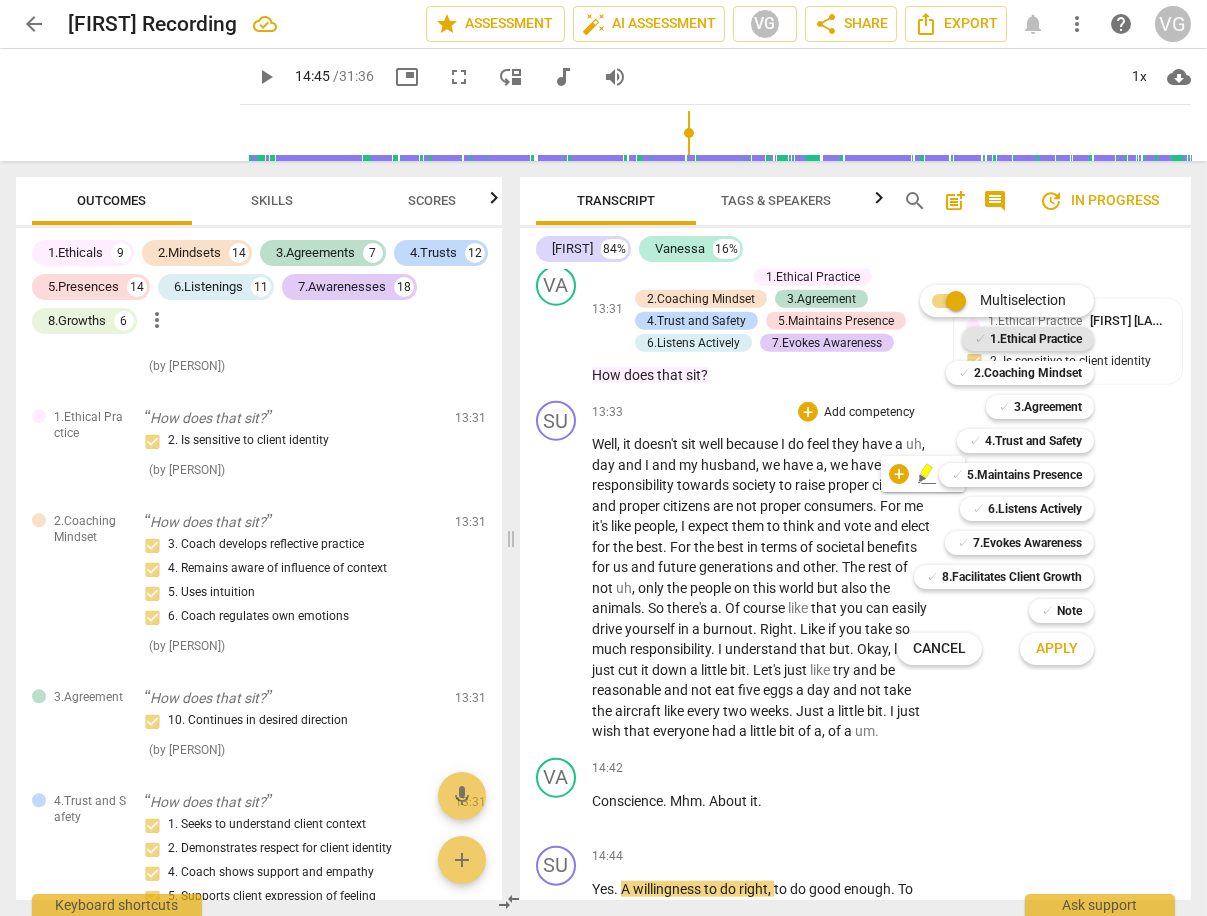 click on "1.Ethical Practice" at bounding box center [1036, 339] 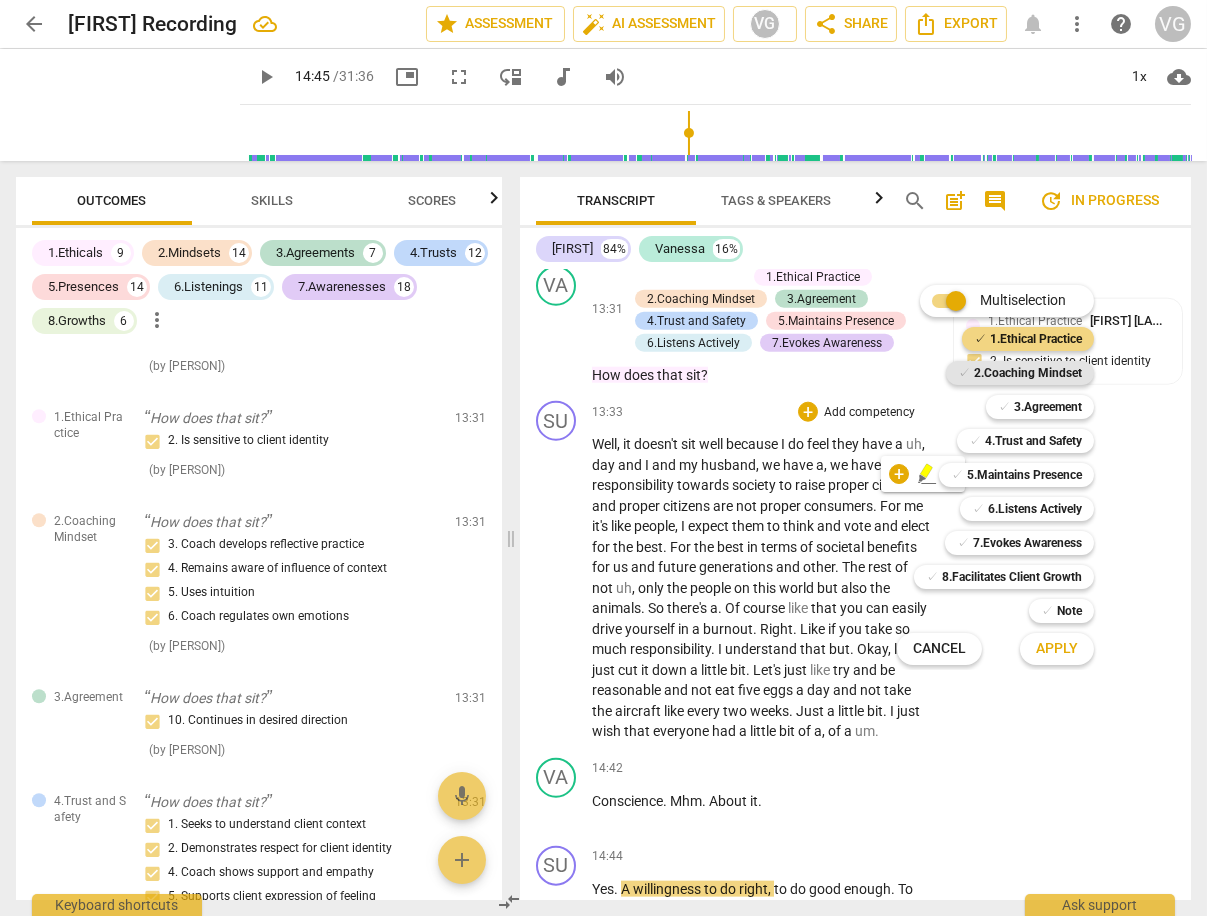 click on "2.Coaching Mindset" at bounding box center [1028, 373] 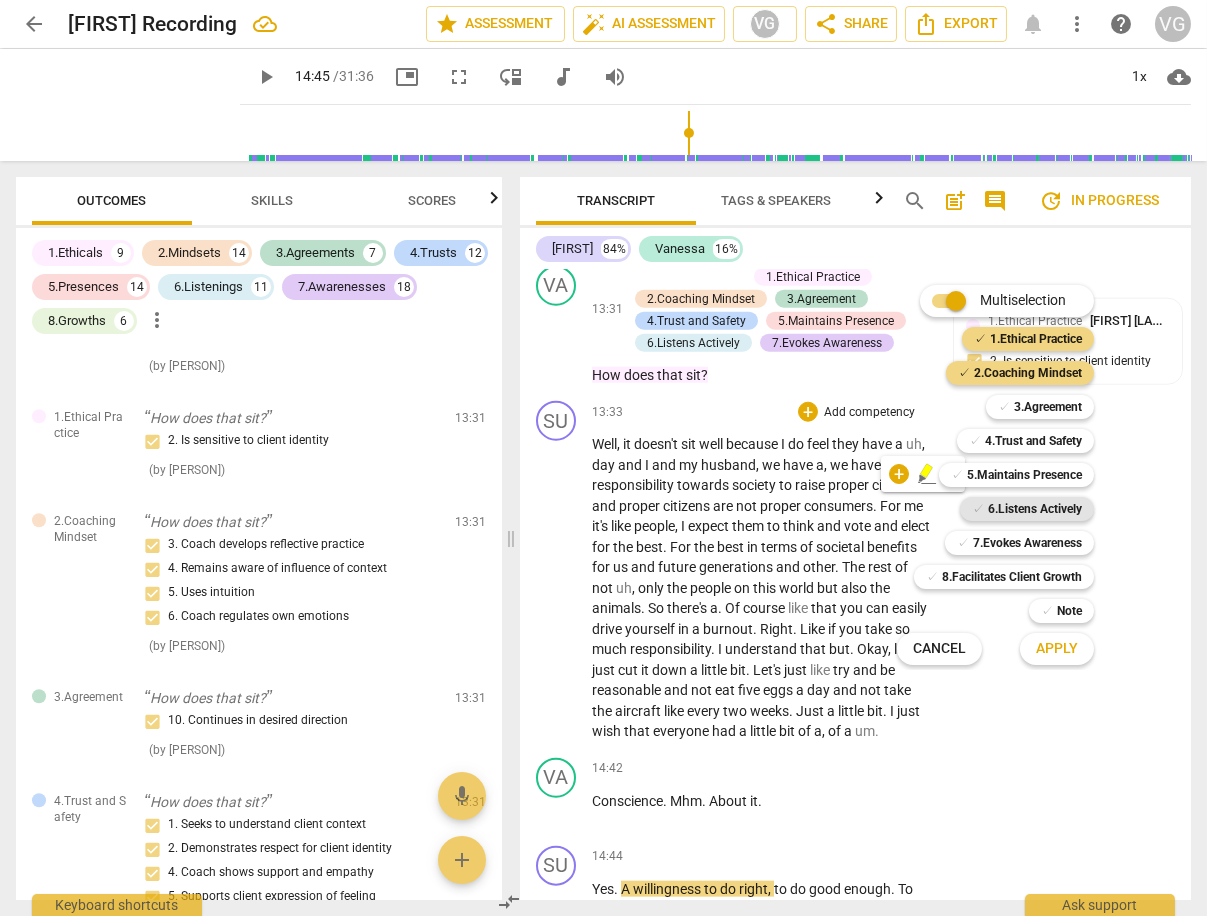 click on "6.Listens Actively" at bounding box center [1035, 509] 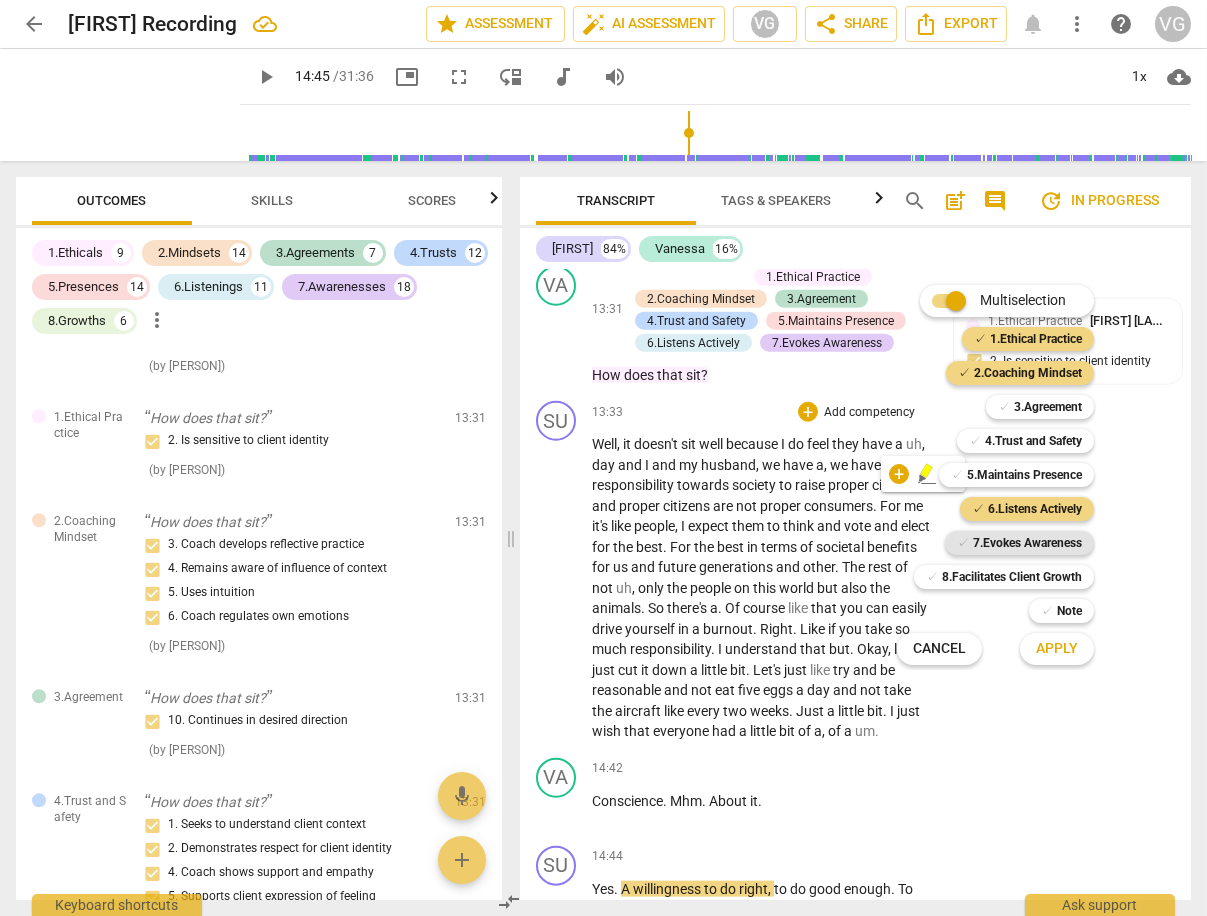 click on "7.Evokes Awareness" at bounding box center [1027, 543] 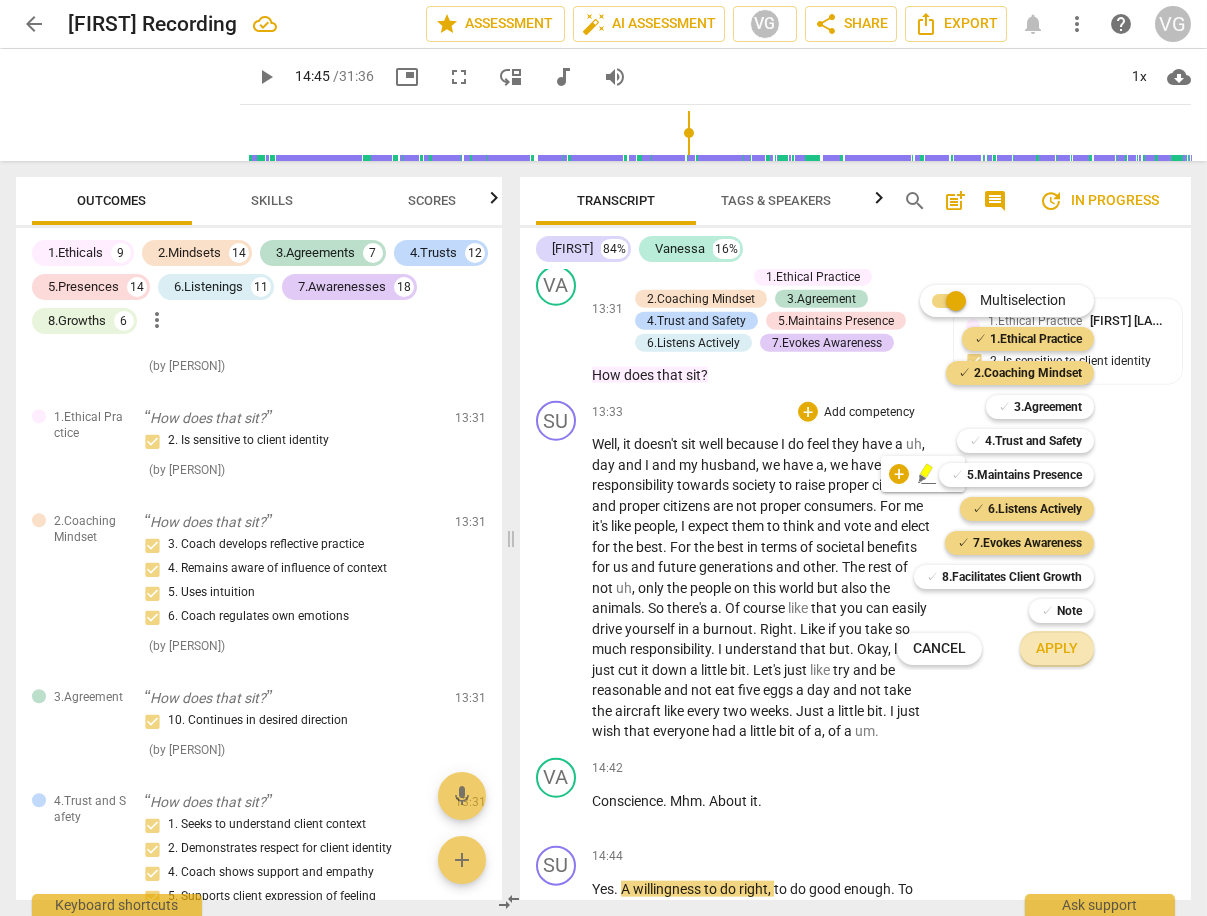 click on "Apply" at bounding box center (1057, 649) 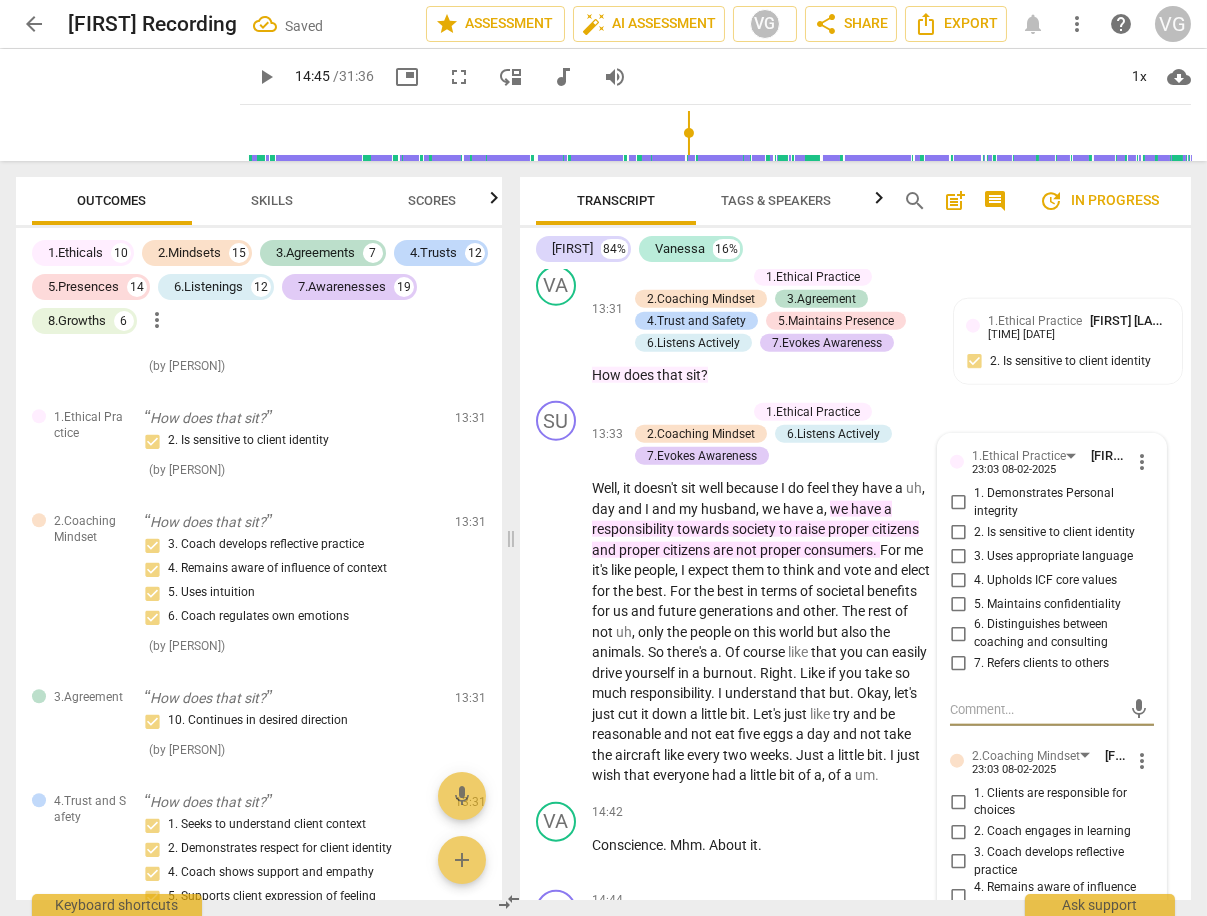 scroll, scrollTop: 14907, scrollLeft: 0, axis: vertical 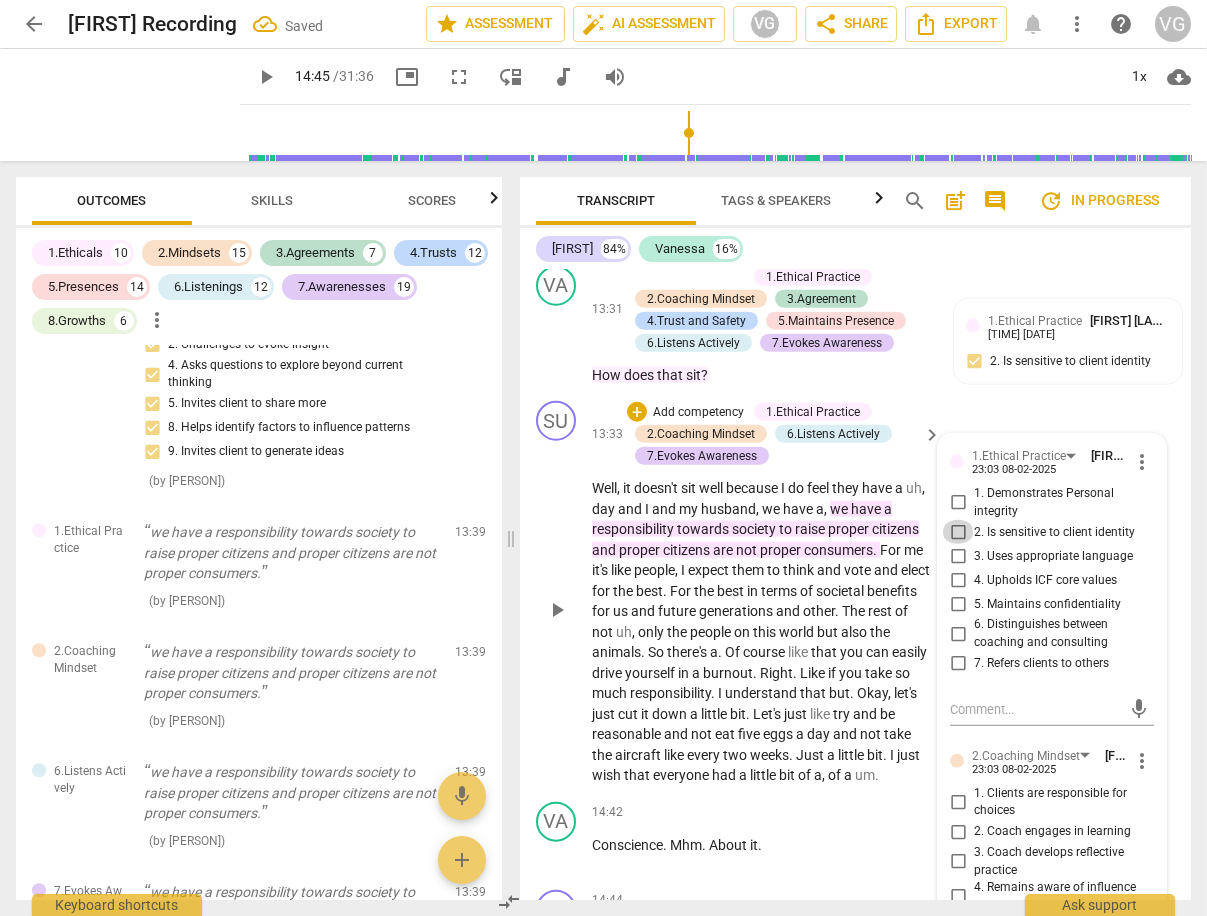 click on "2. Is sensitive to client identity" at bounding box center [958, 532] 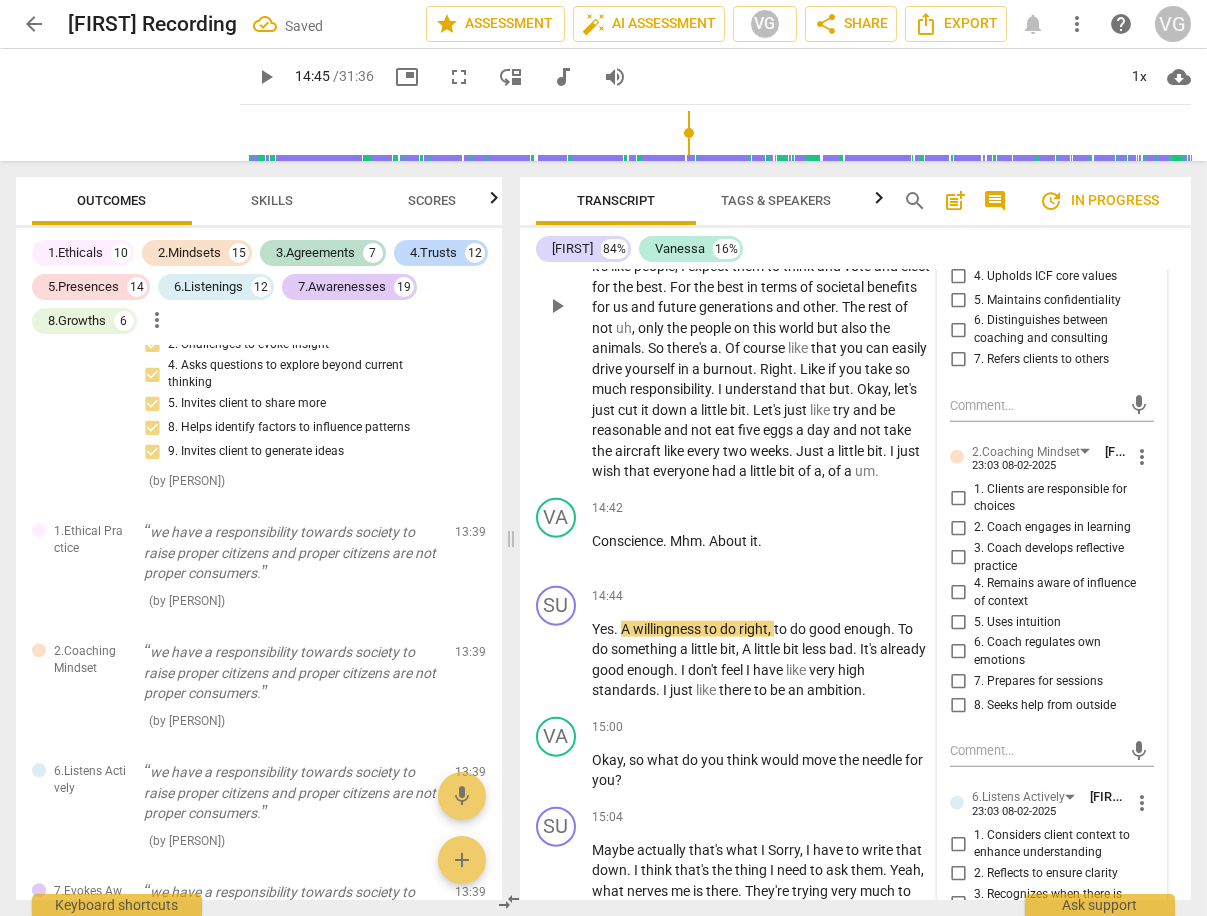 scroll, scrollTop: 7008, scrollLeft: 0, axis: vertical 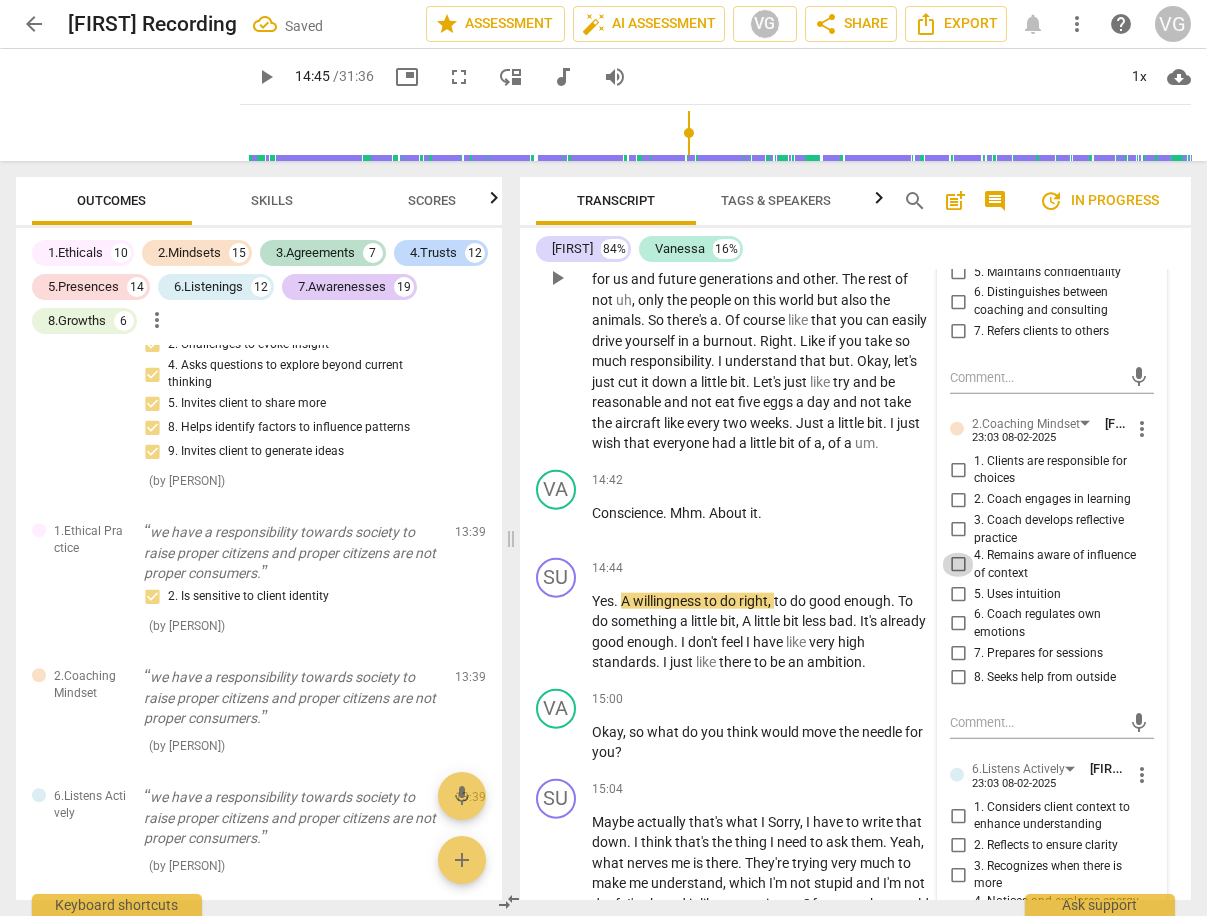 click on "4. Remains aware of influence of context" at bounding box center [958, 565] 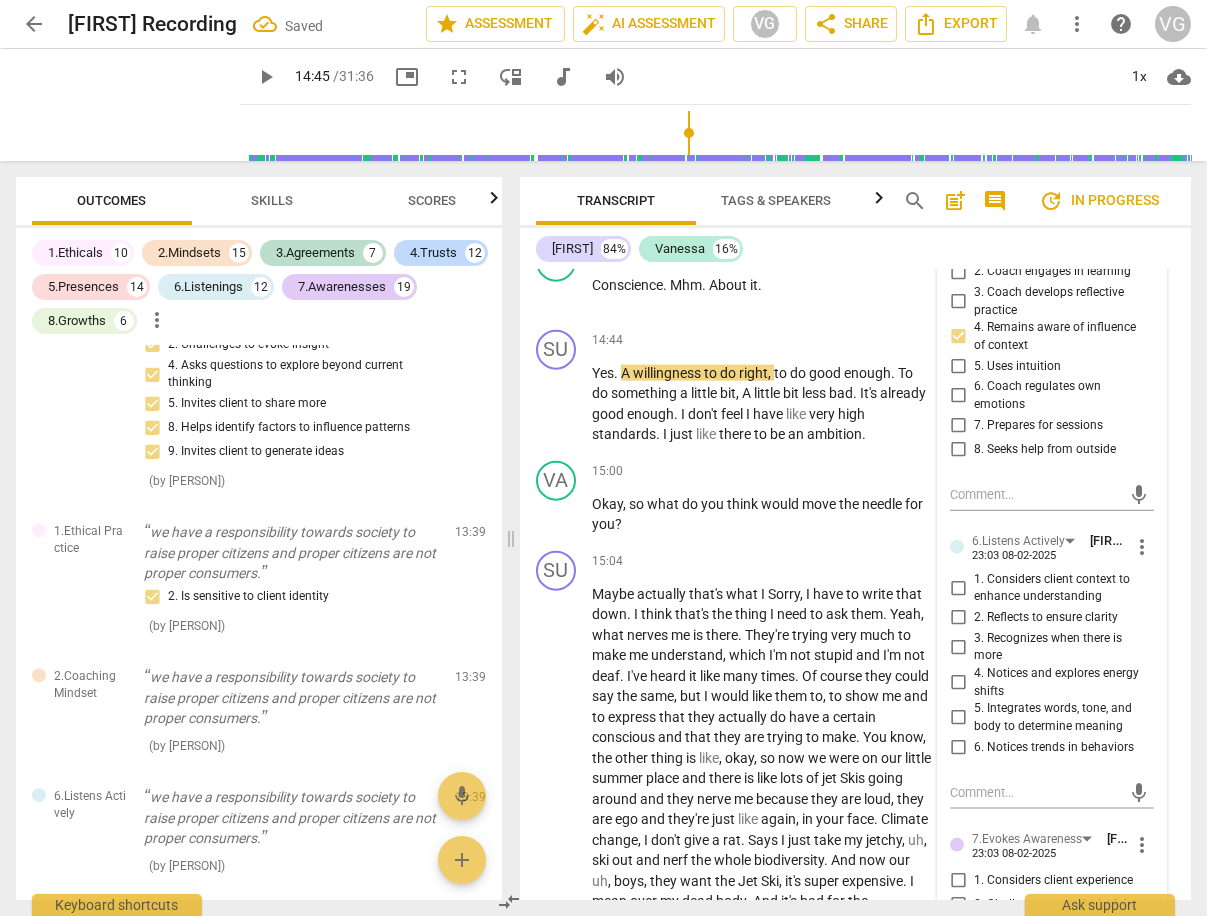 scroll, scrollTop: 7260, scrollLeft: 0, axis: vertical 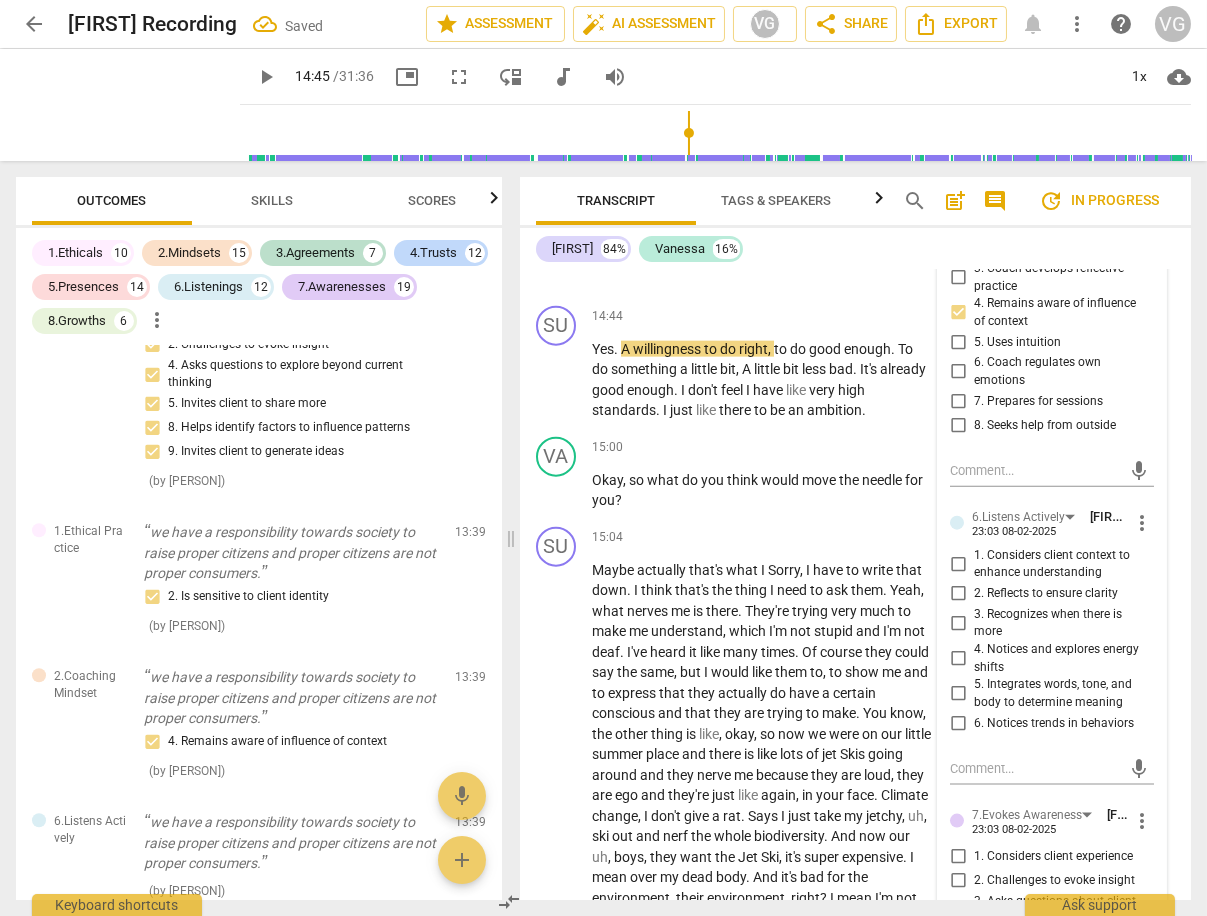 click on "1. Considers client context to enhance understanding" at bounding box center (958, 564) 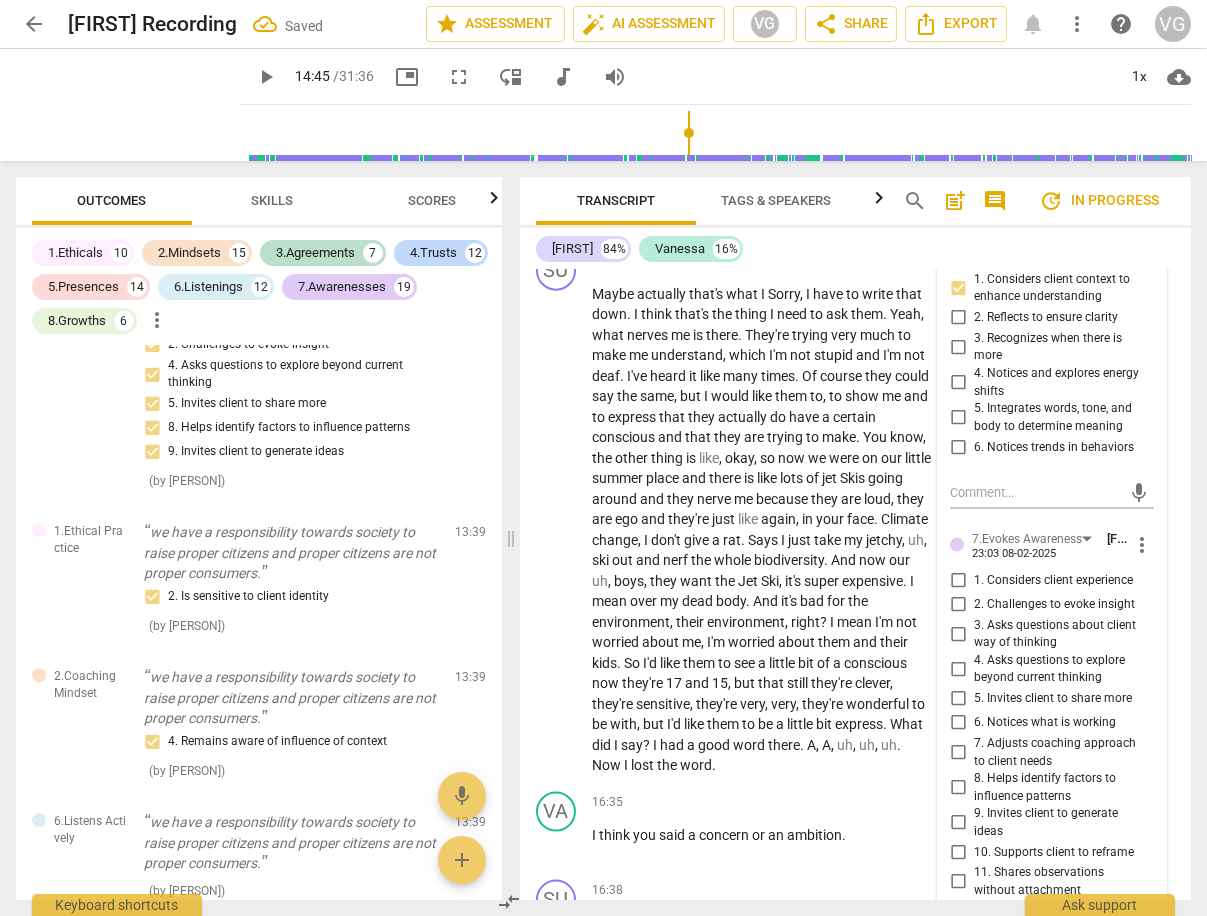 scroll, scrollTop: 7537, scrollLeft: 0, axis: vertical 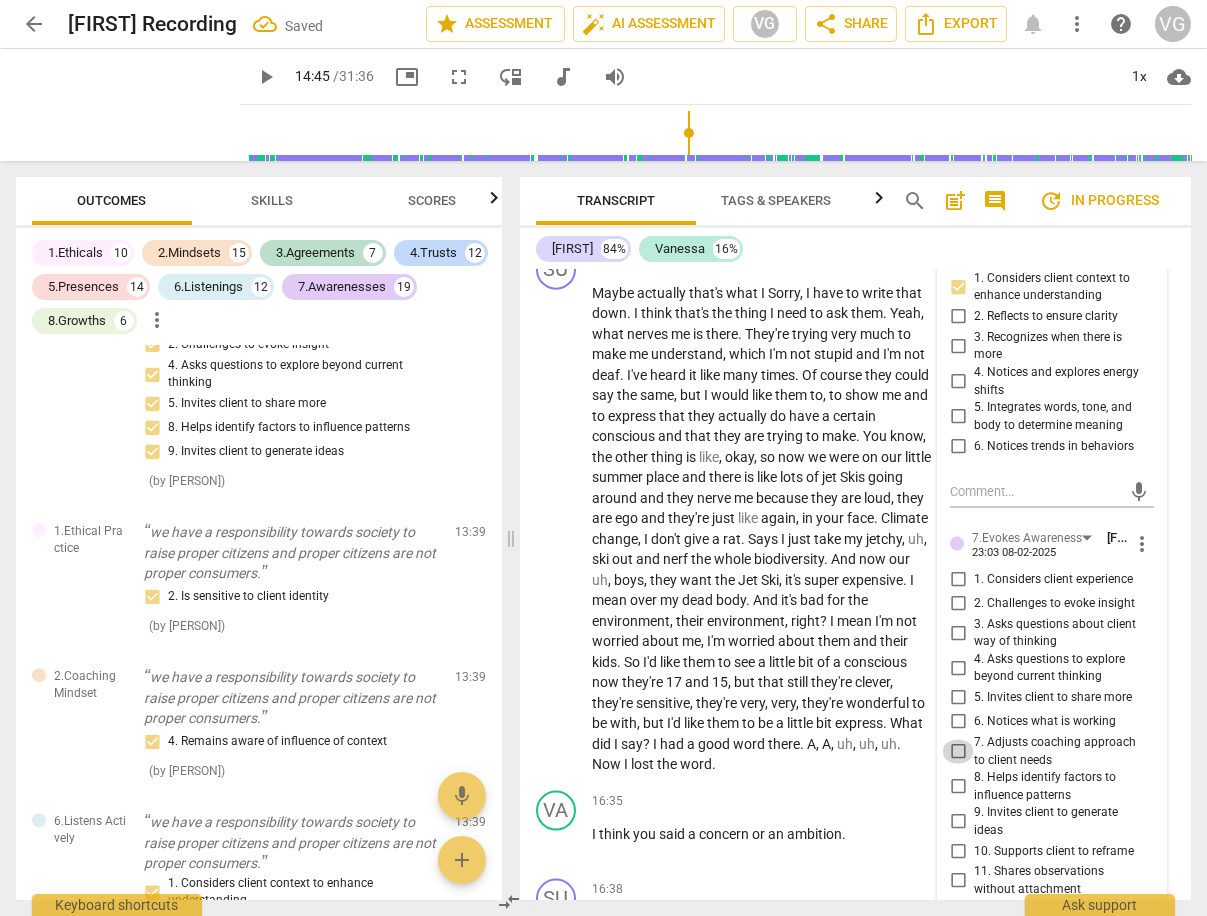 click on "7. Adjusts coaching approach to client needs" at bounding box center [958, 752] 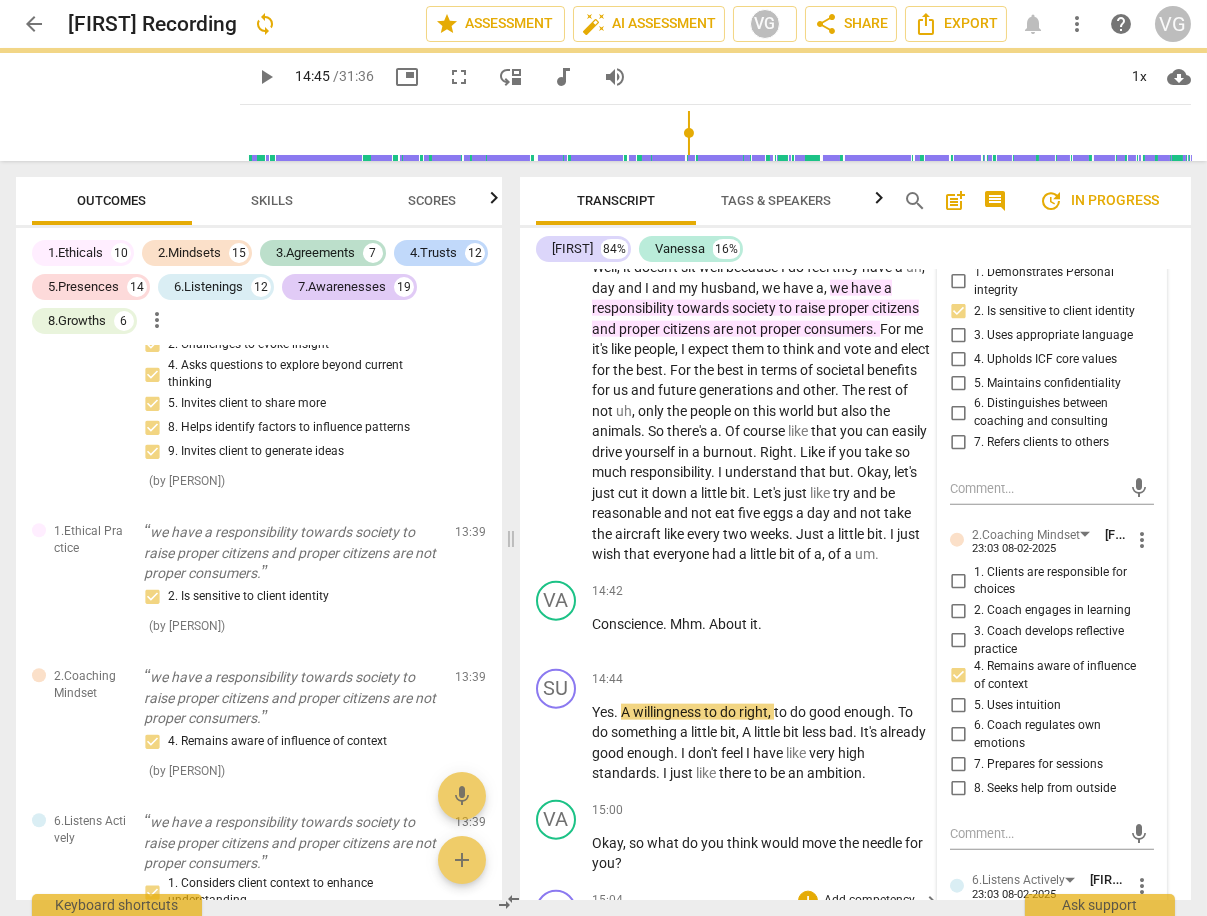 scroll, scrollTop: 6872, scrollLeft: 0, axis: vertical 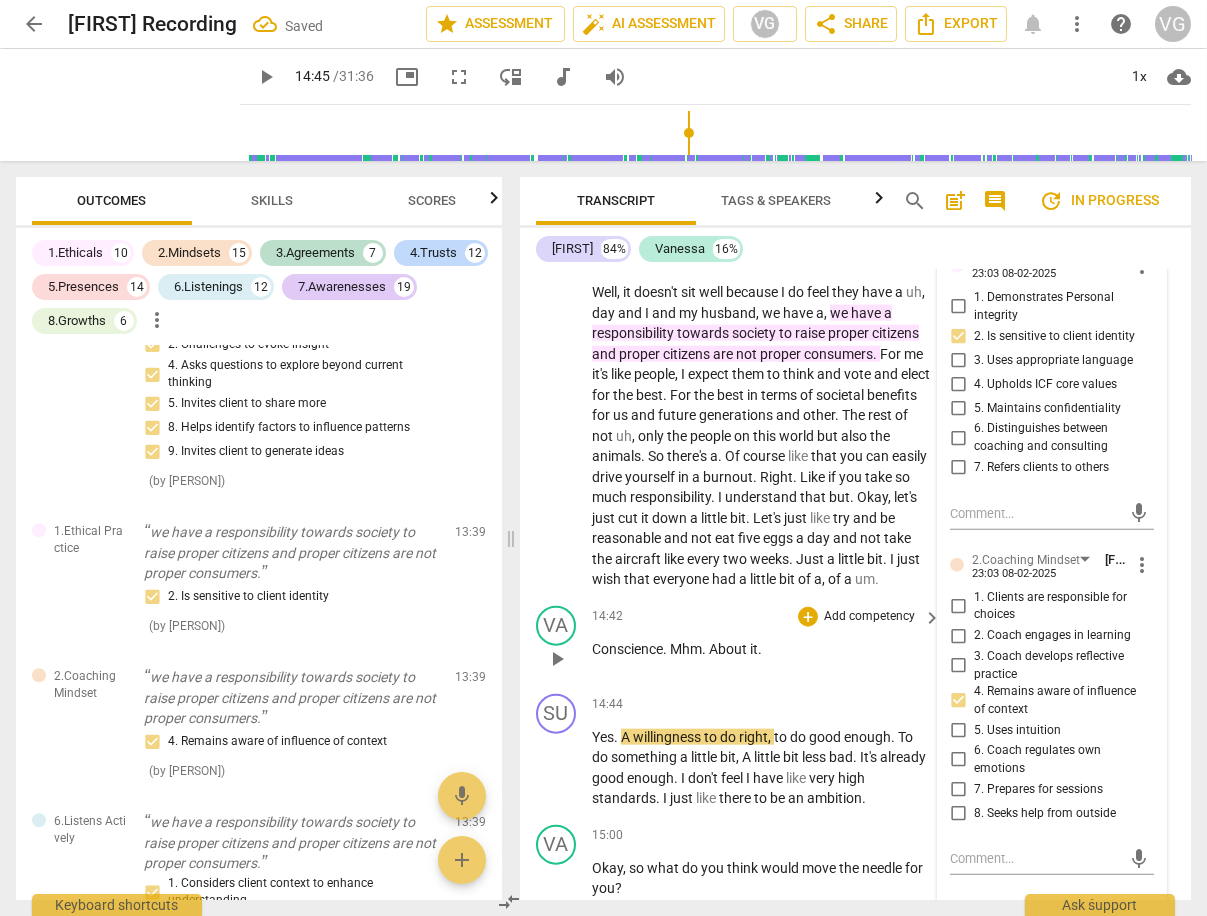 click on "[NAME] . Mhm . About it." at bounding box center (761, 649) 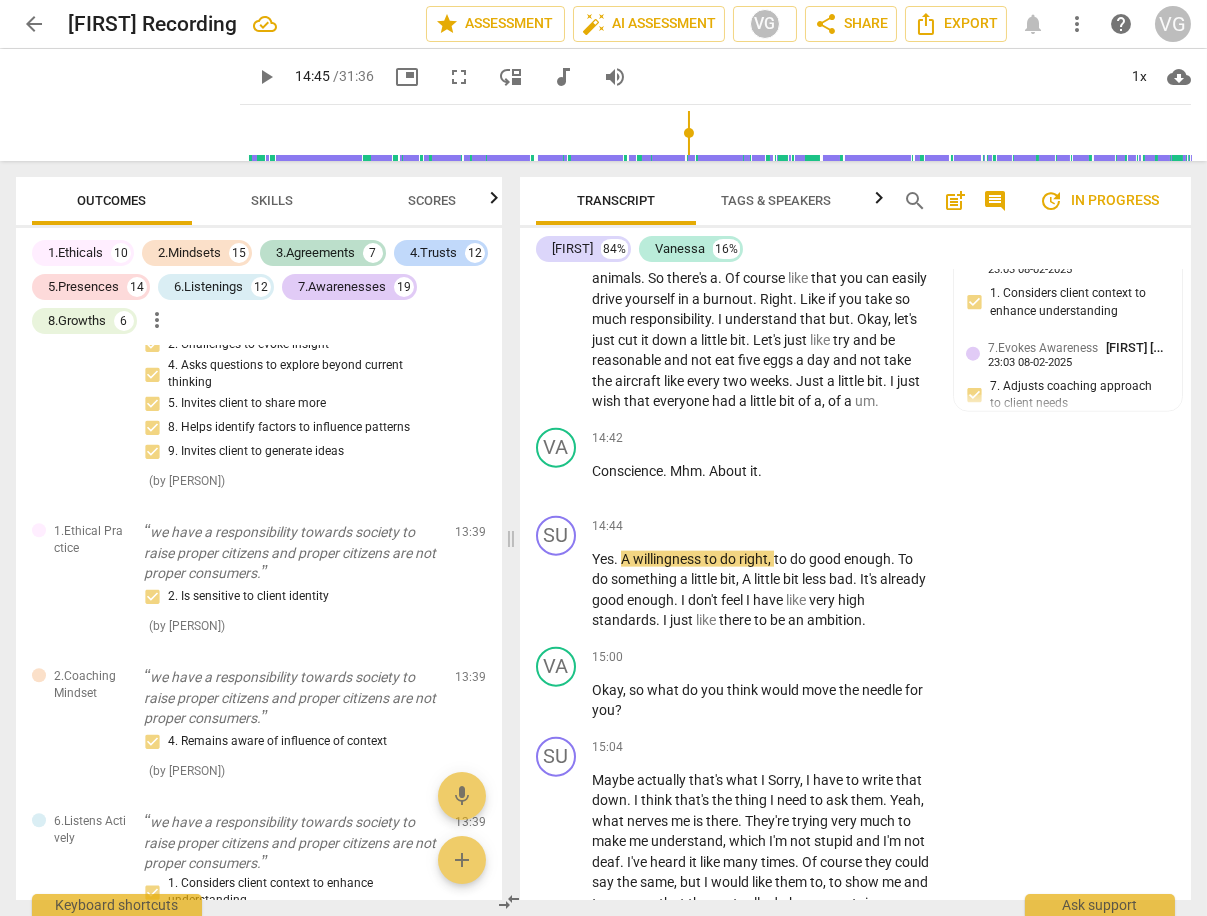 scroll, scrollTop: 6987, scrollLeft: 0, axis: vertical 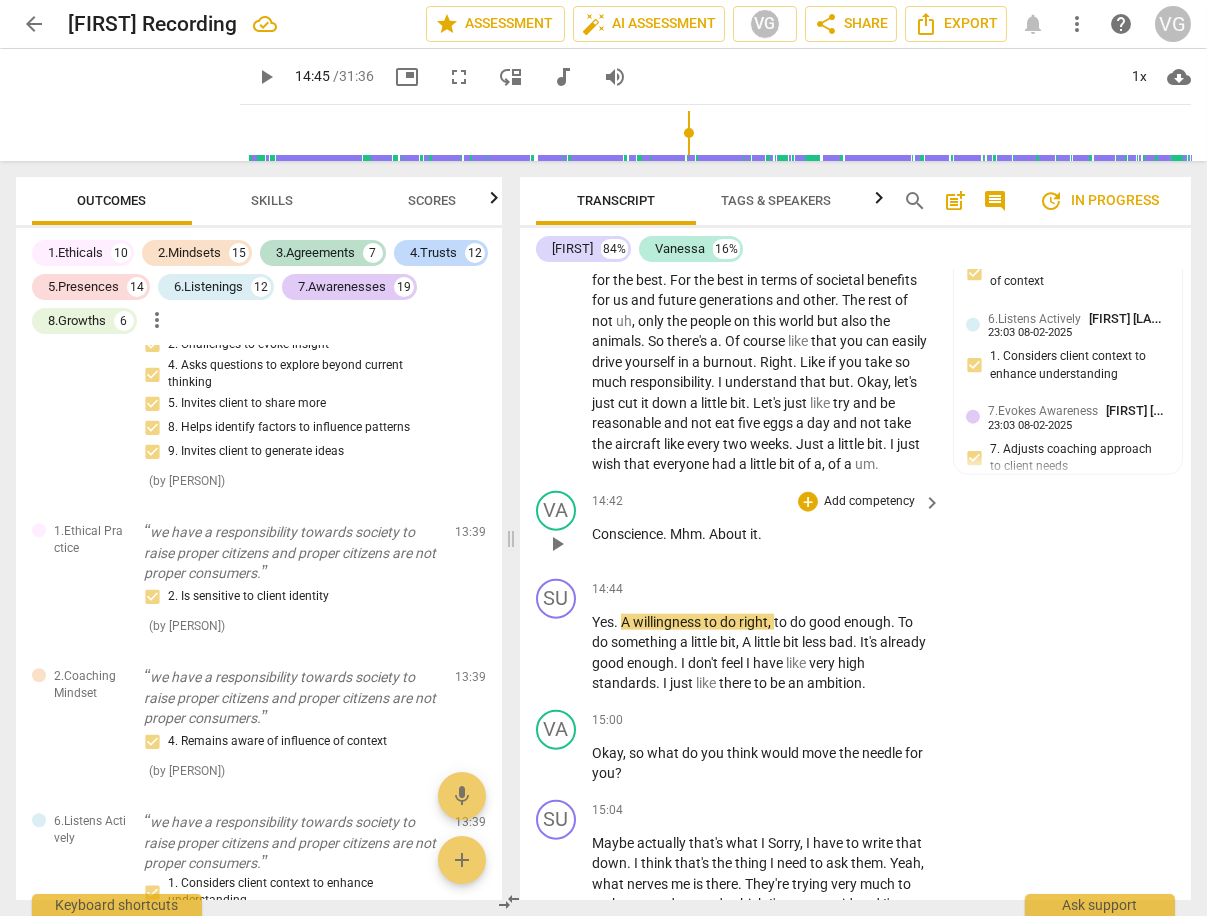 click on "." at bounding box center [705, 534] 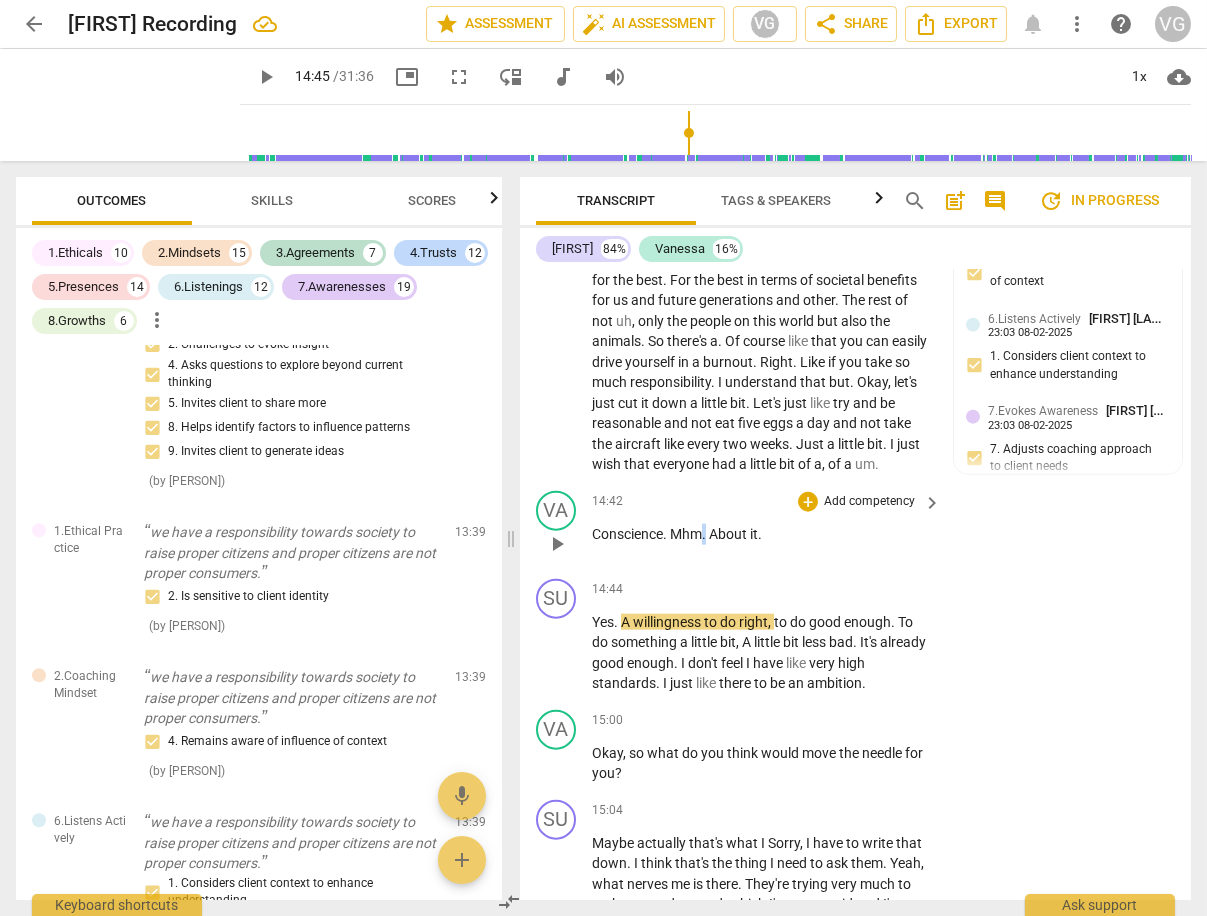 click on "." at bounding box center [705, 534] 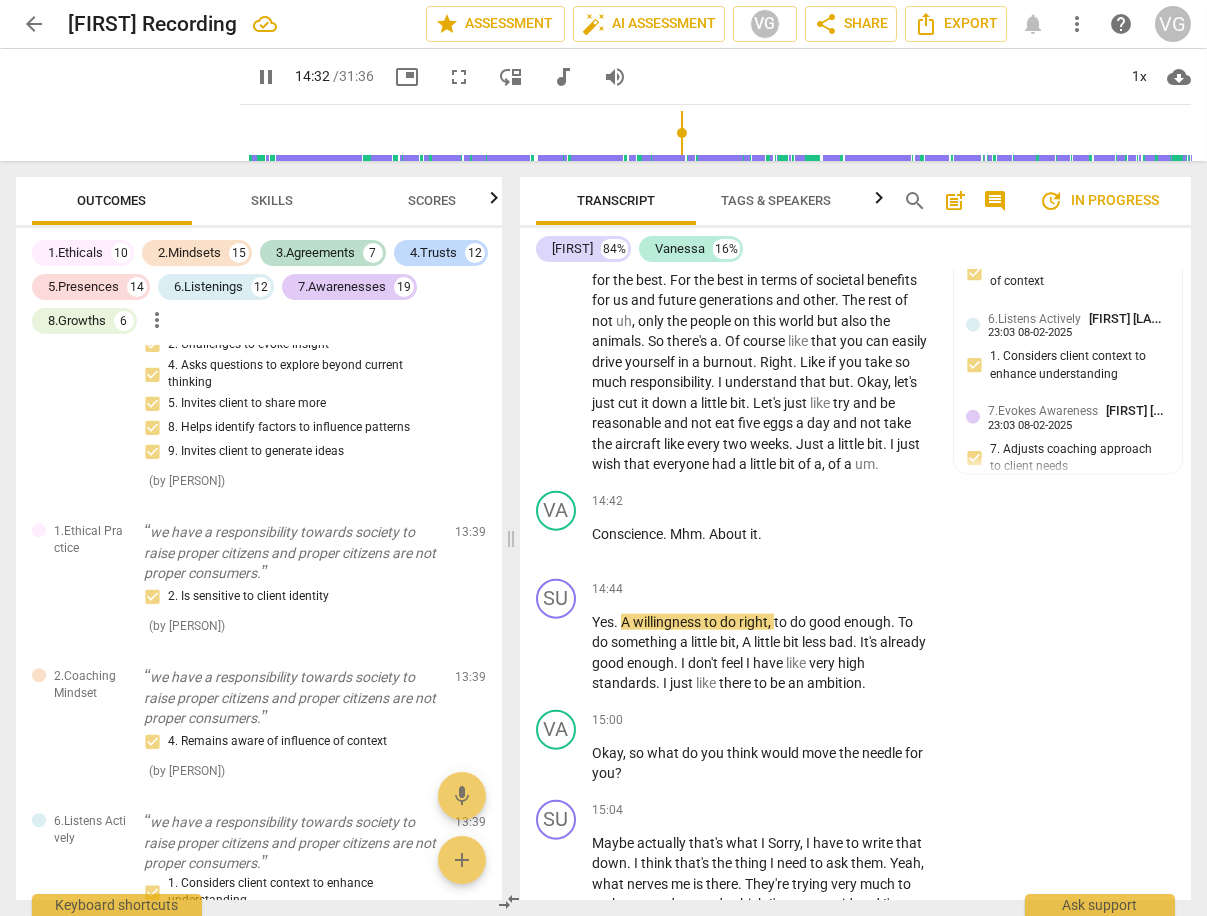 click at bounding box center (719, 133) 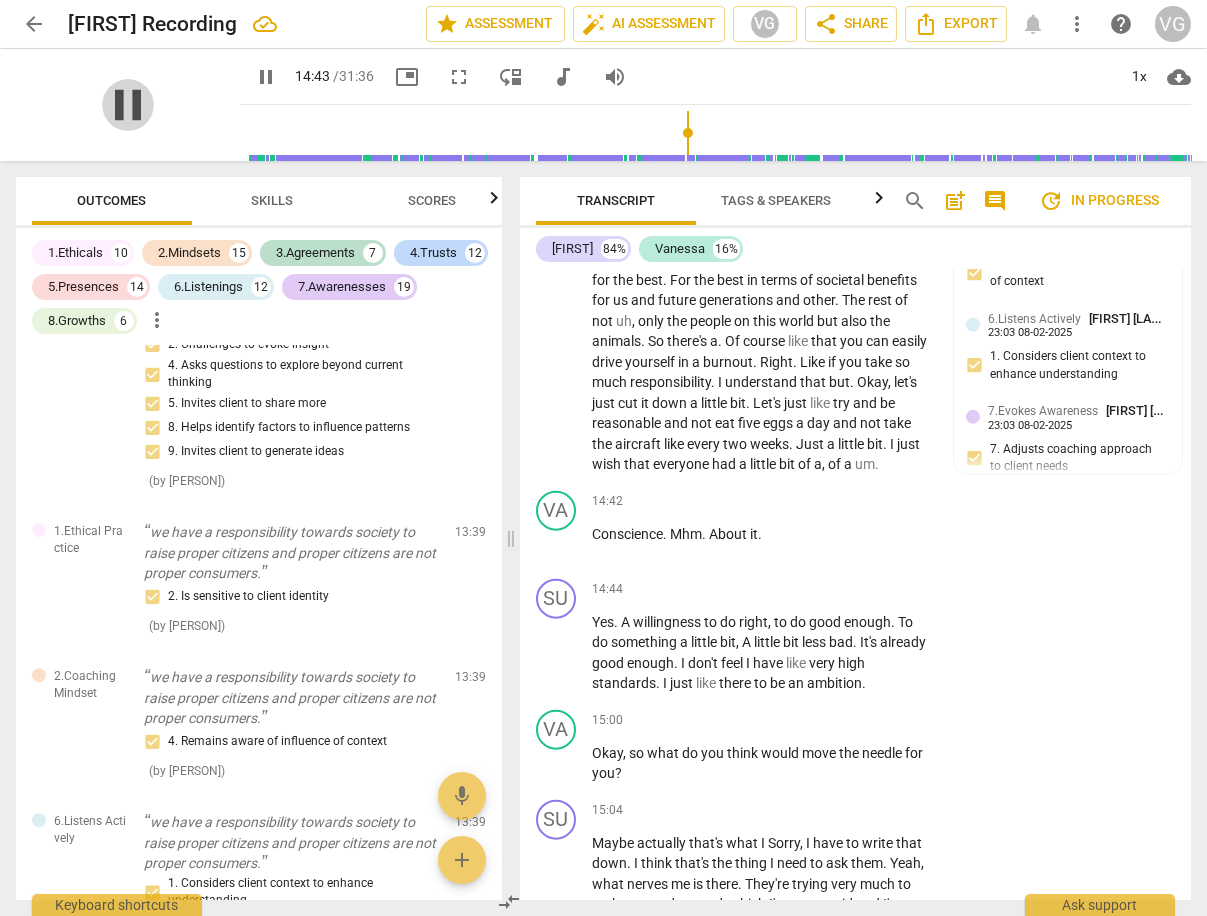 click on "pause" at bounding box center (128, 105) 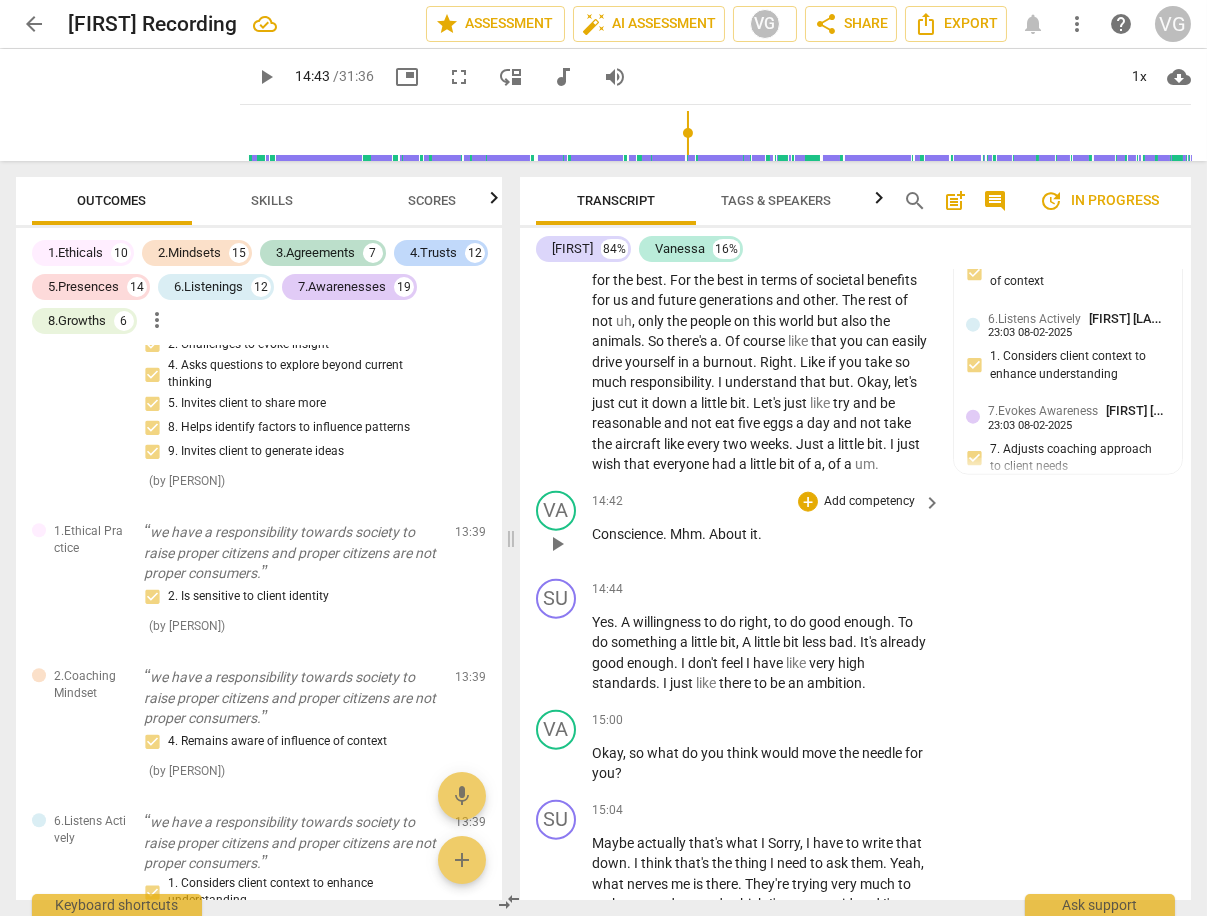 click on "." at bounding box center [705, 534] 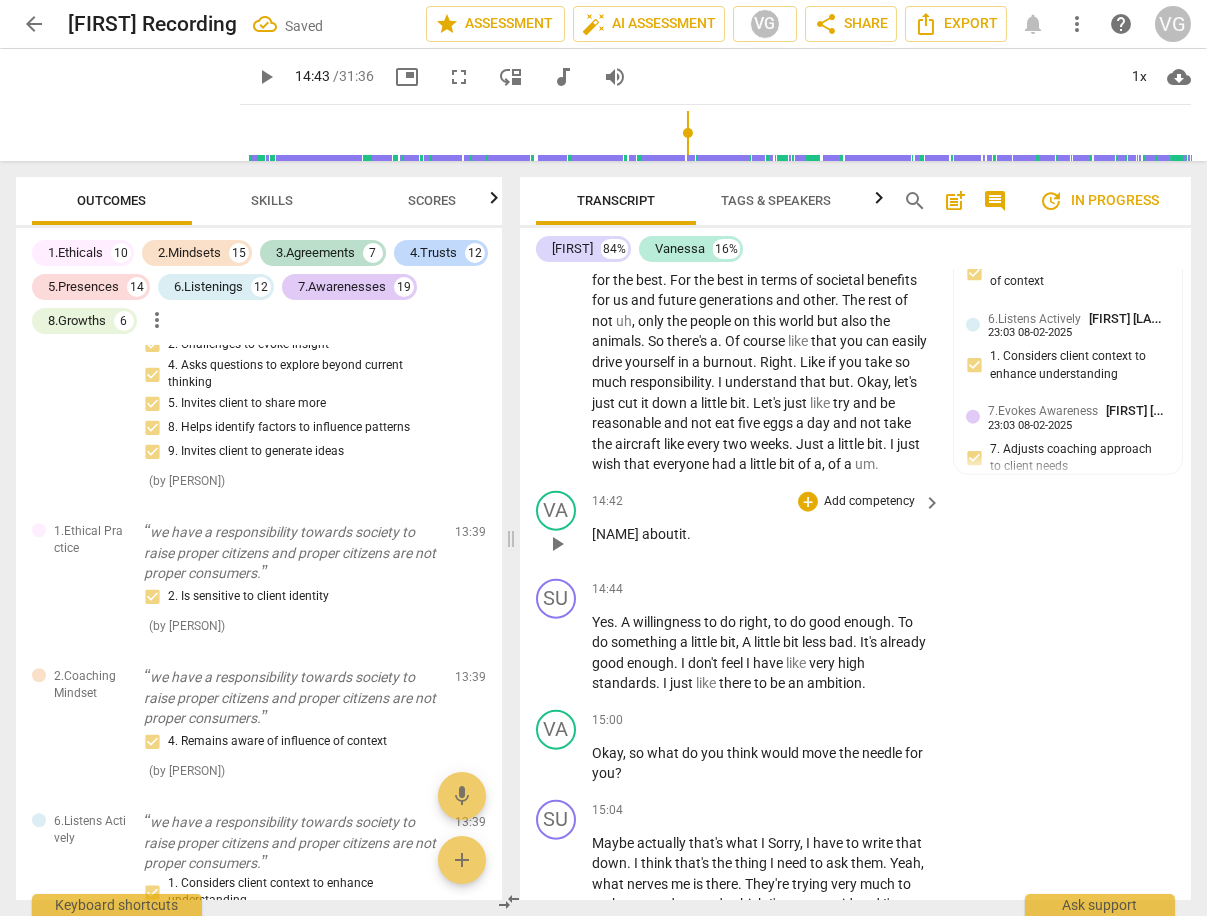 click on "Conscience a bout  it ." at bounding box center [761, 534] 